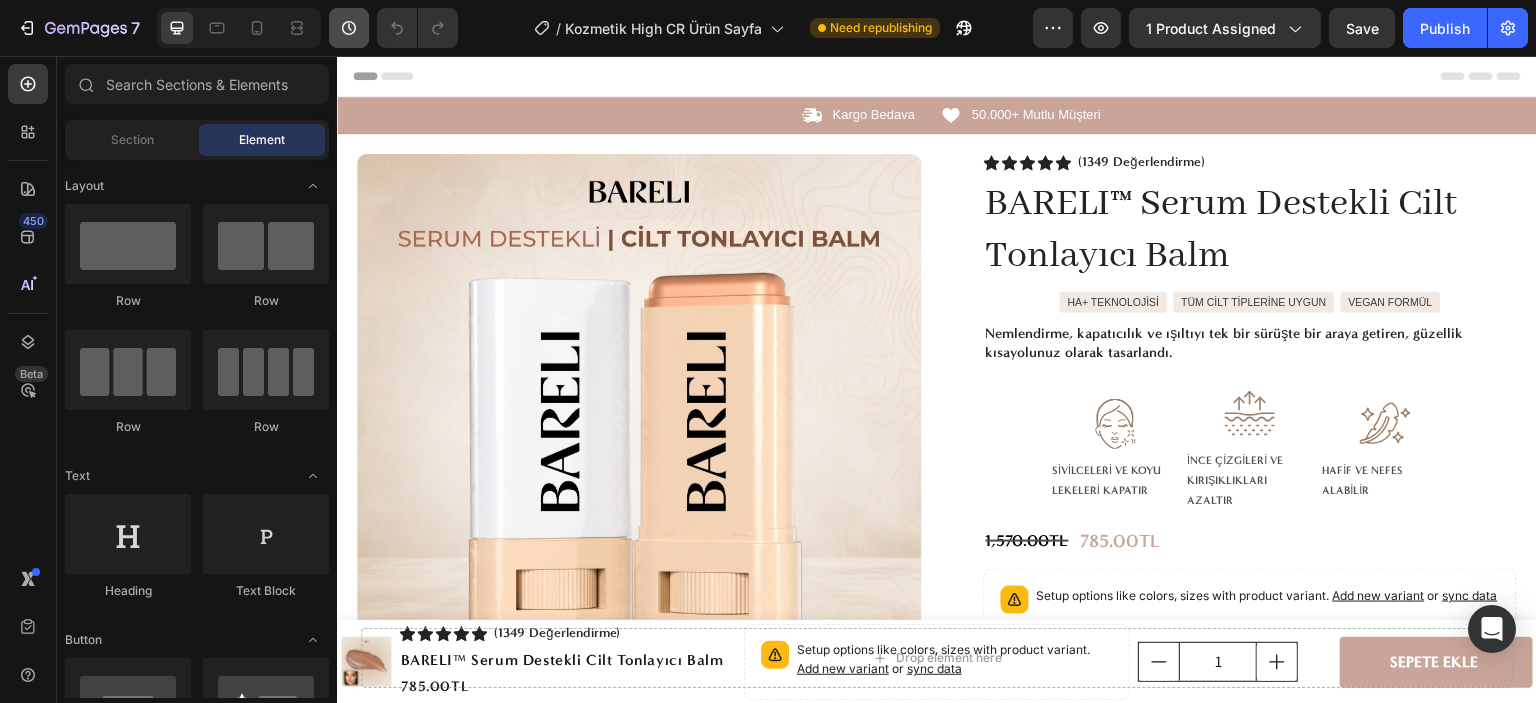 scroll, scrollTop: 0, scrollLeft: 0, axis: both 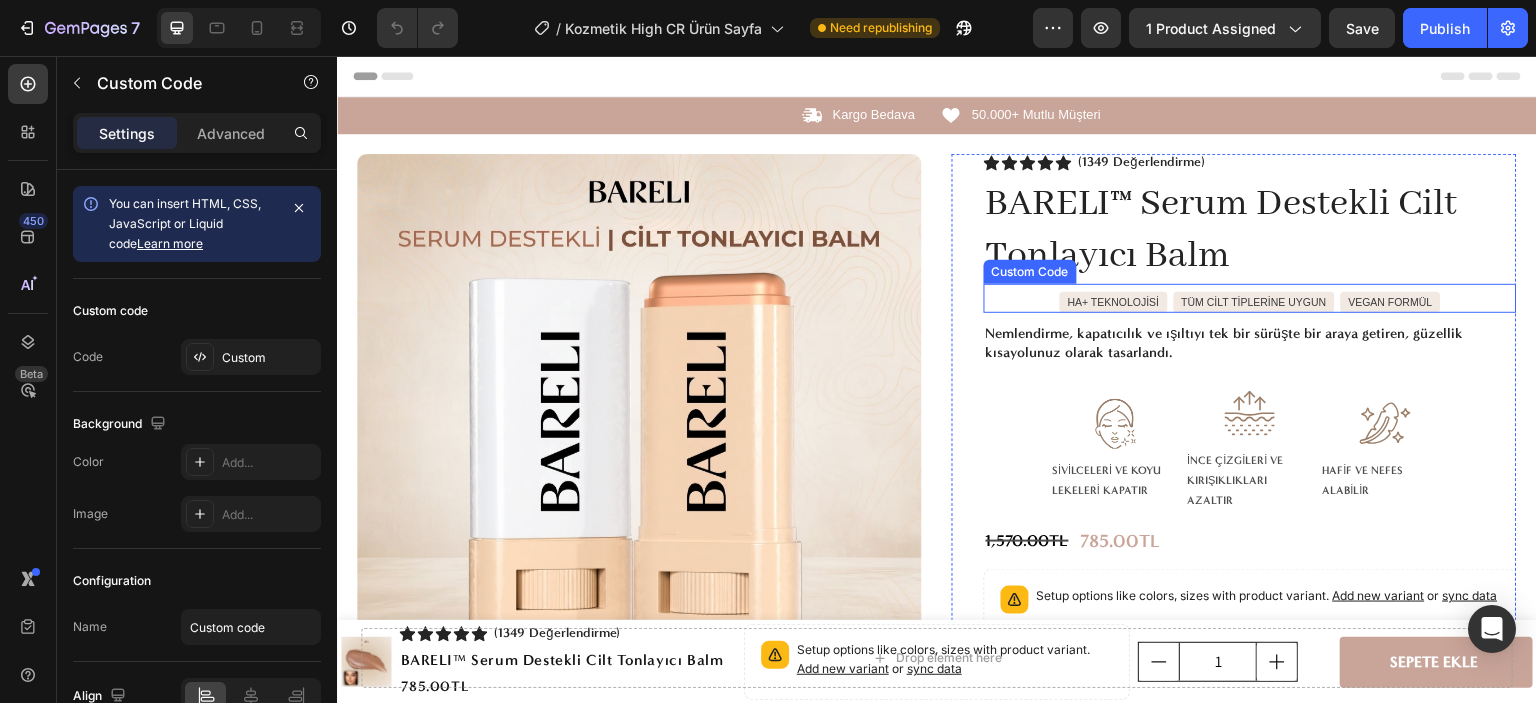 click on "HA+ TEKNOLOJİSİ
TÜM CİLT TİPLERİNE UYGUN
VEGAN FORMÜL
Custom Code" at bounding box center [1250, 299] 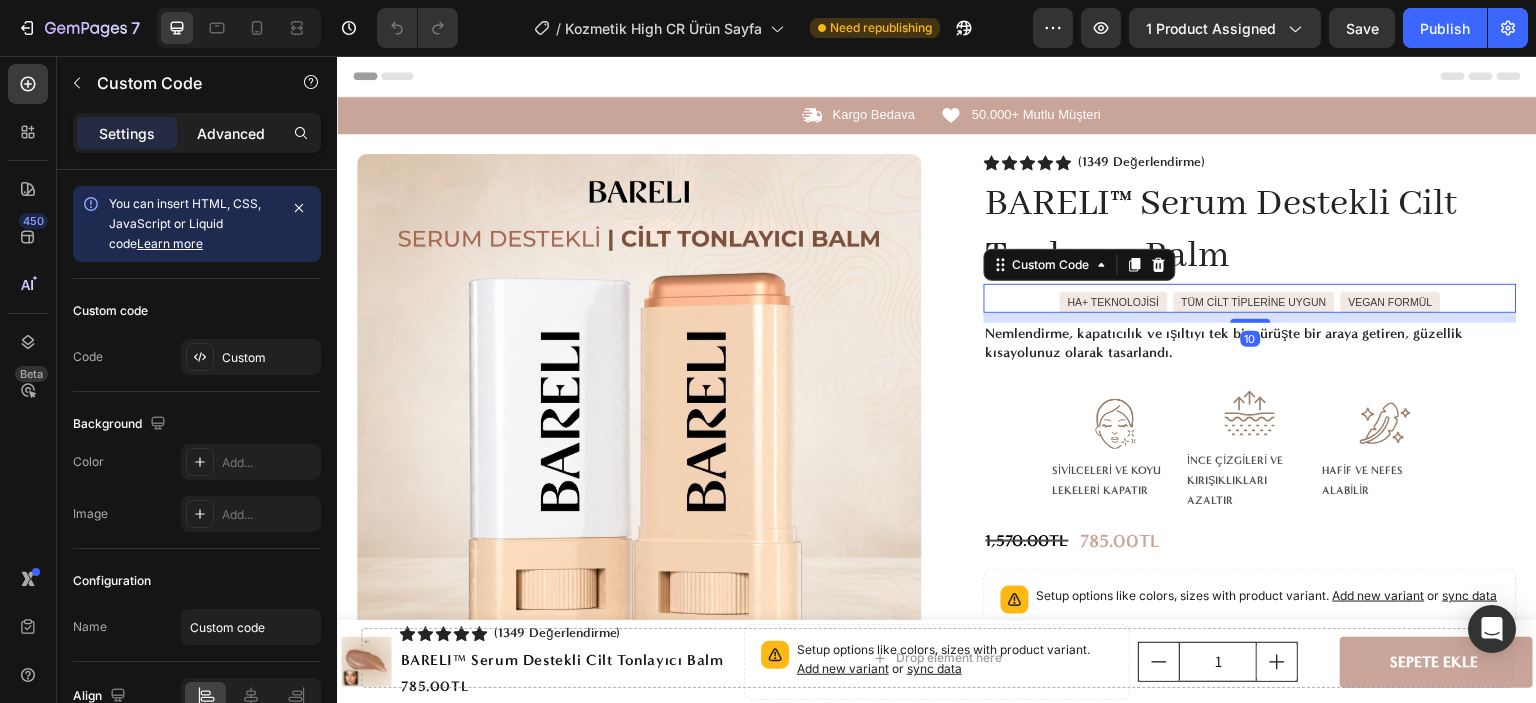 click on "Advanced" at bounding box center (231, 133) 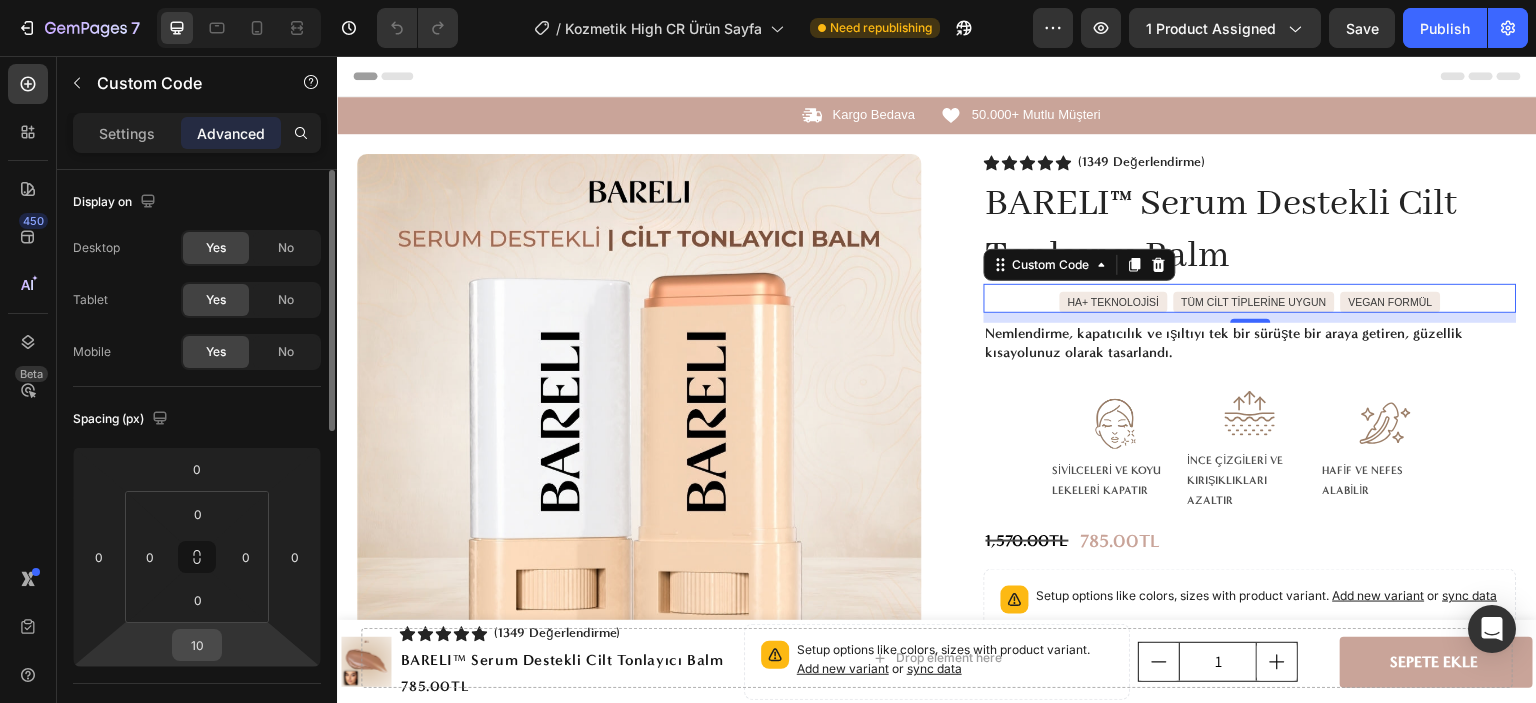 click on "10" at bounding box center (197, 645) 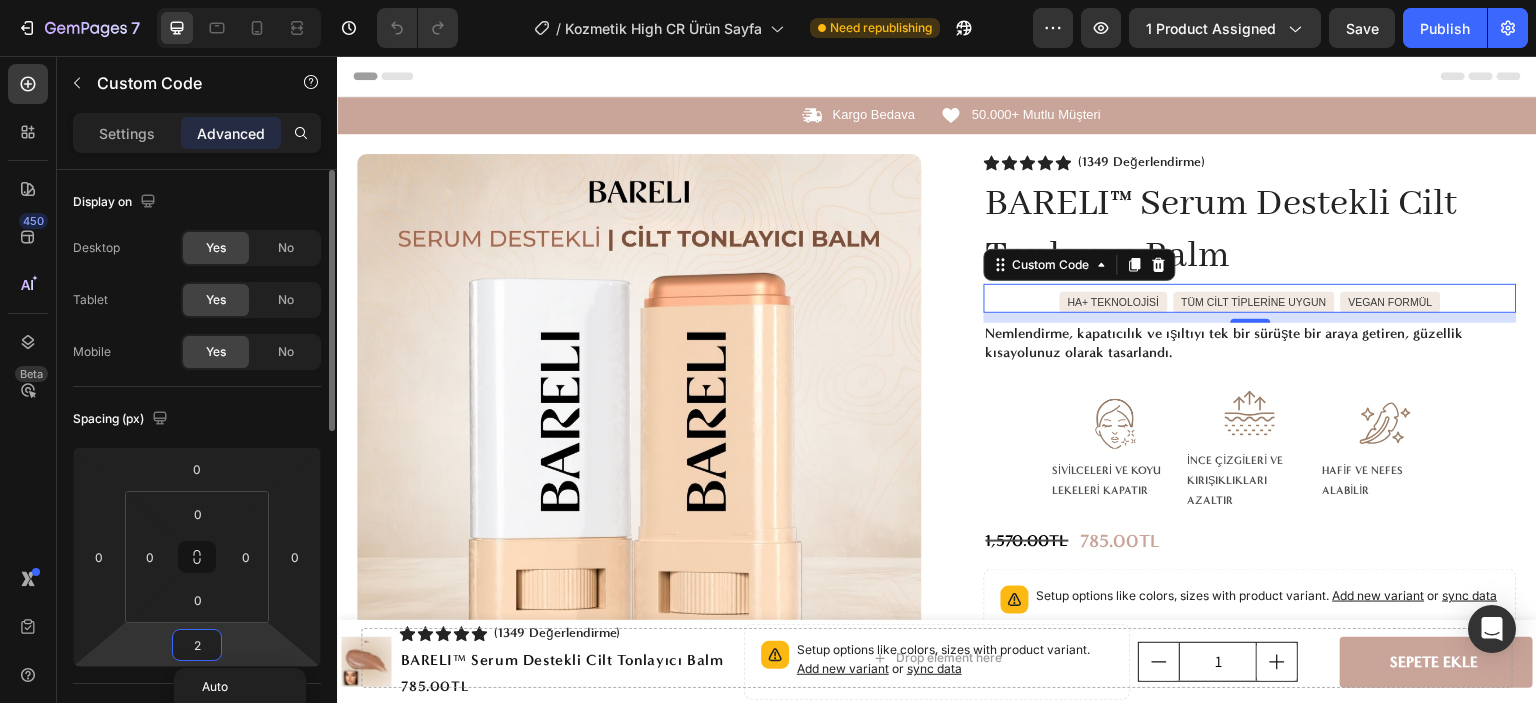 type on "20" 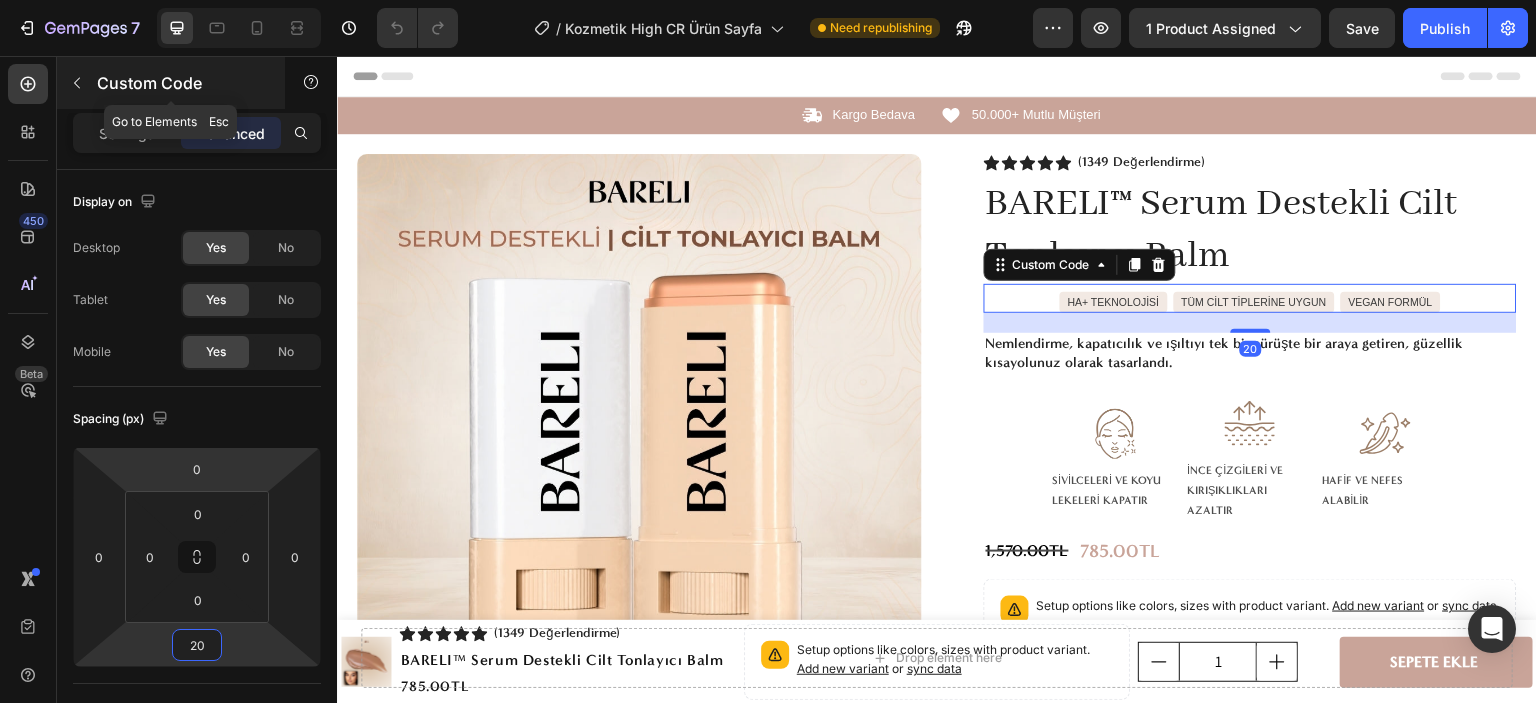 click at bounding box center (77, 83) 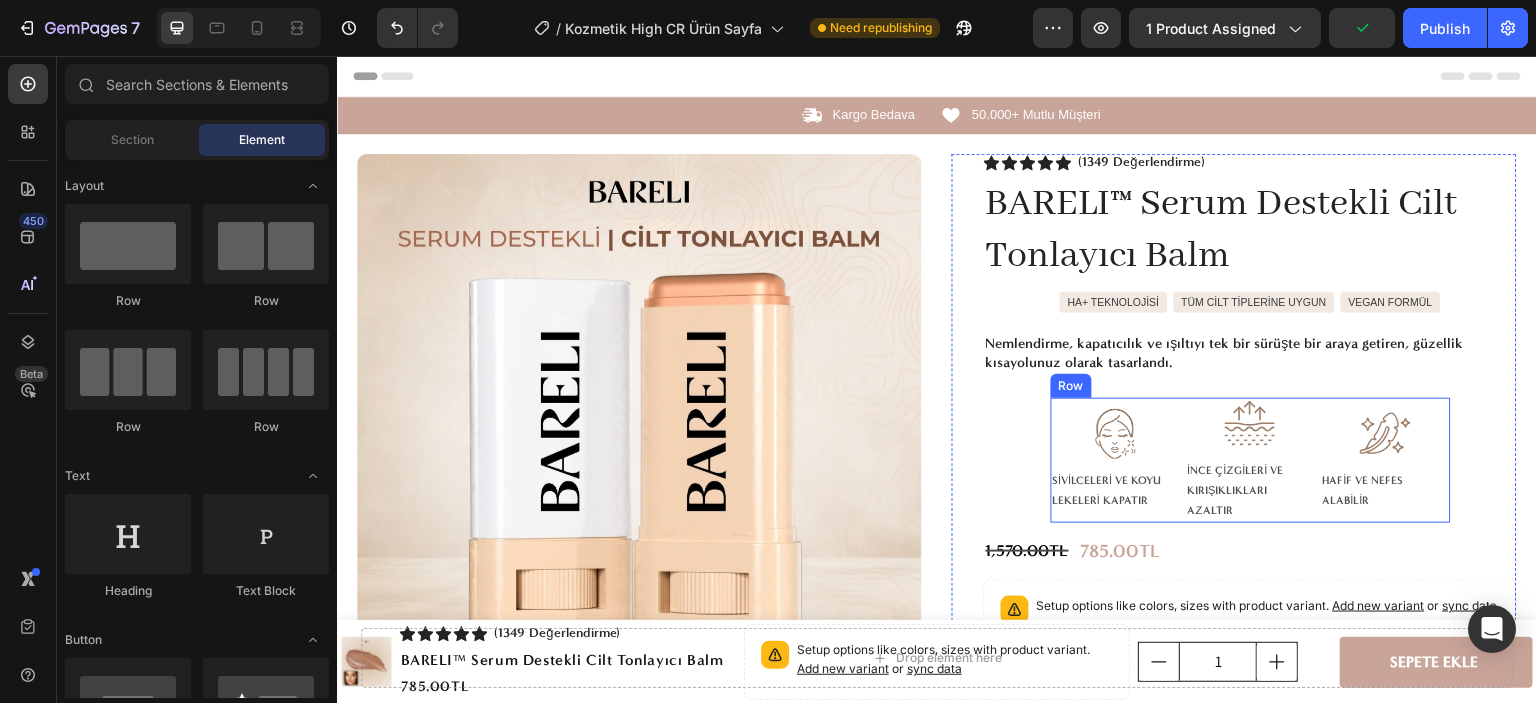 click on "Image SİVİLCELERİ VE KOYU LEKELERİ KAPATIR Text Block" at bounding box center [1115, 460] 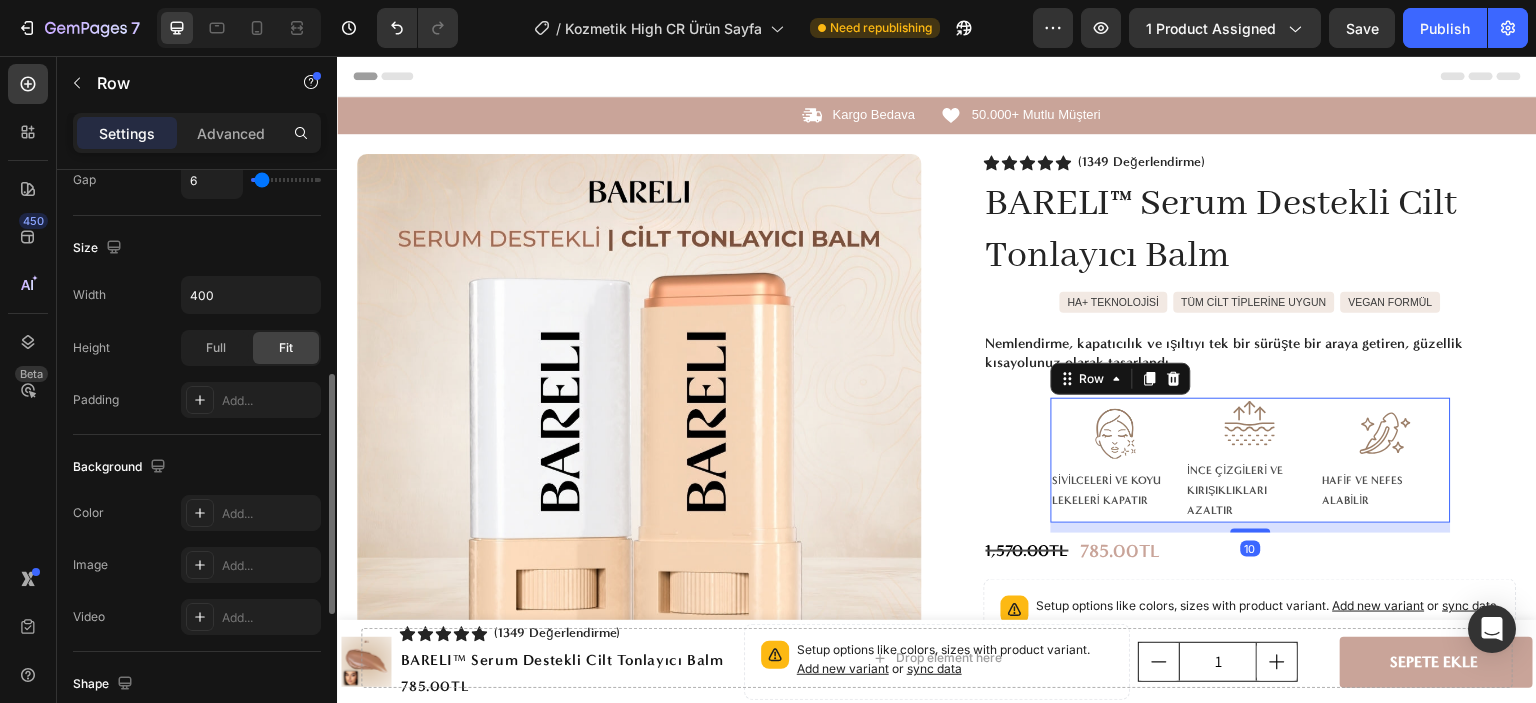 scroll, scrollTop: 855, scrollLeft: 0, axis: vertical 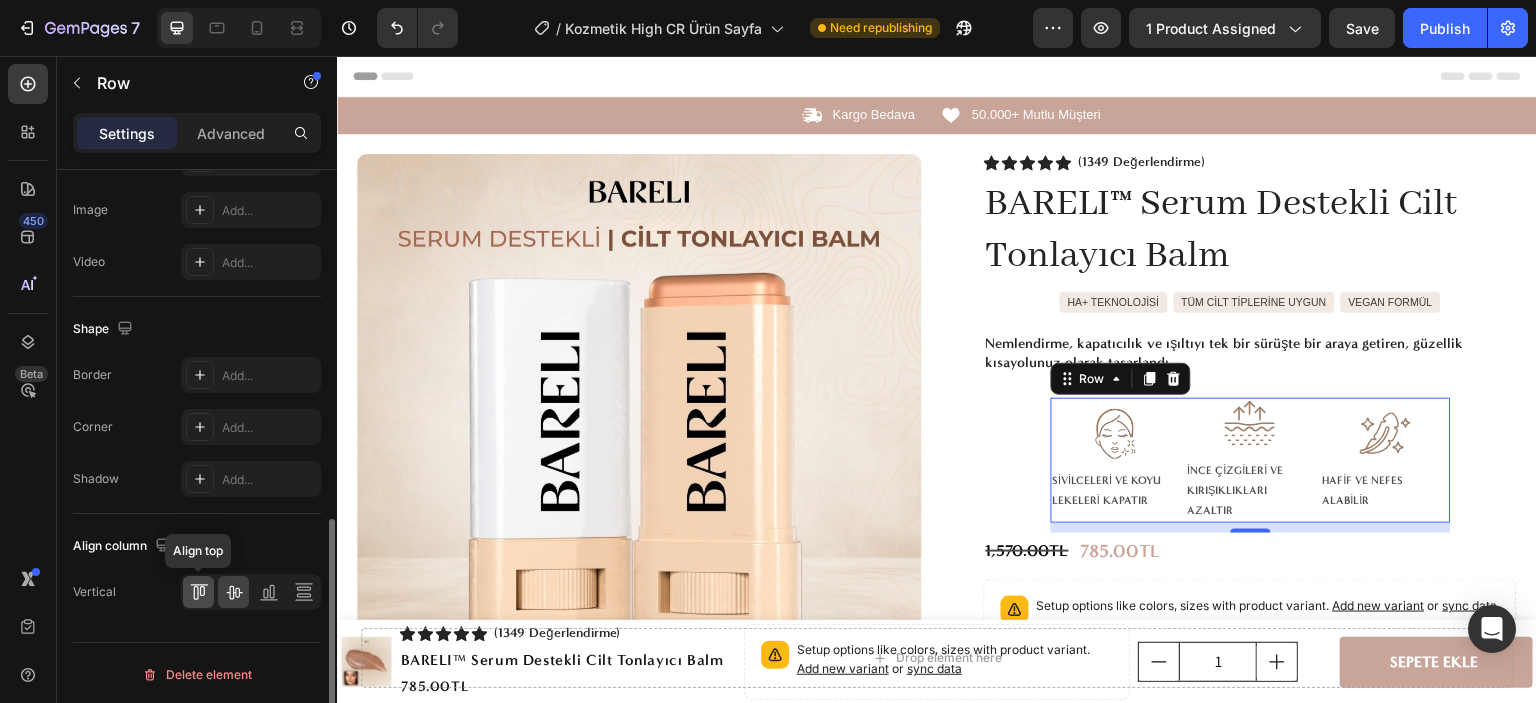 click 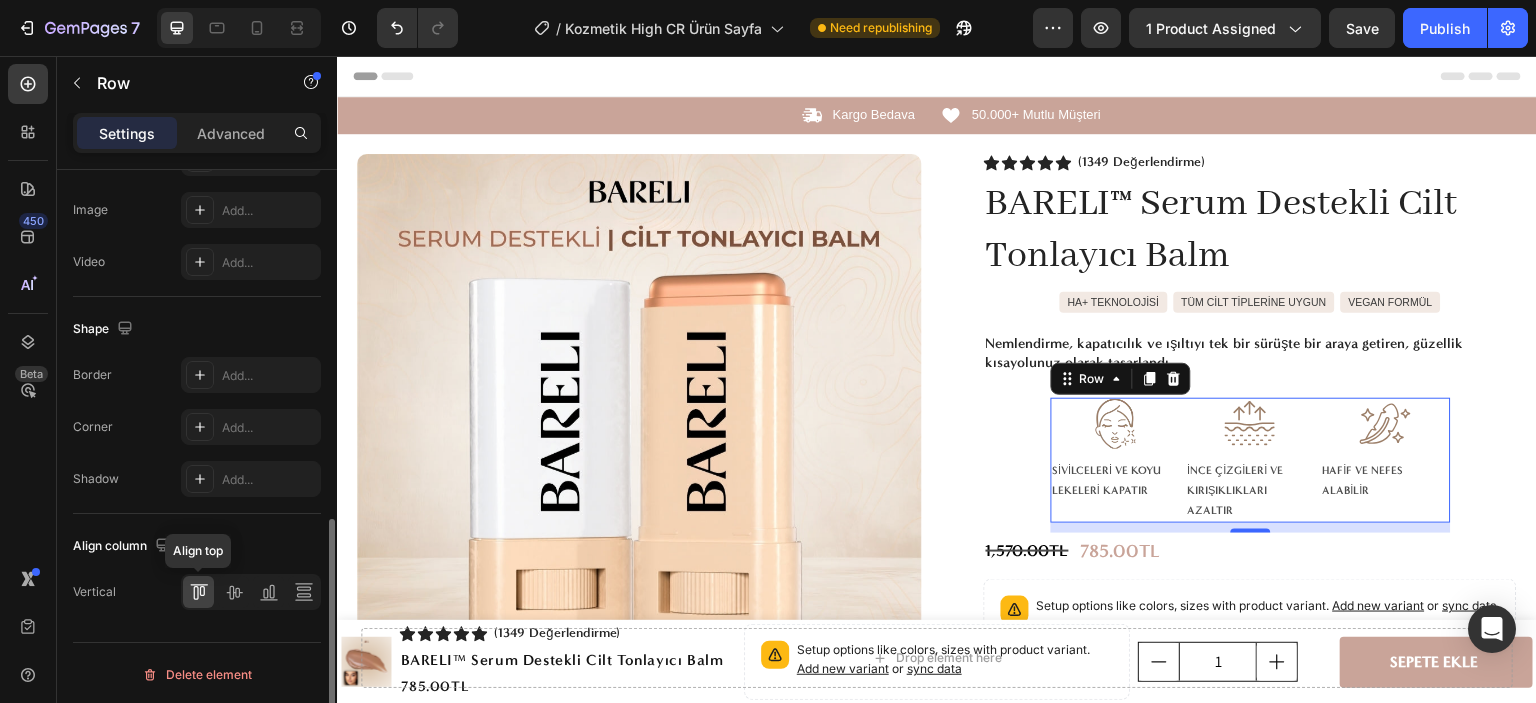 click 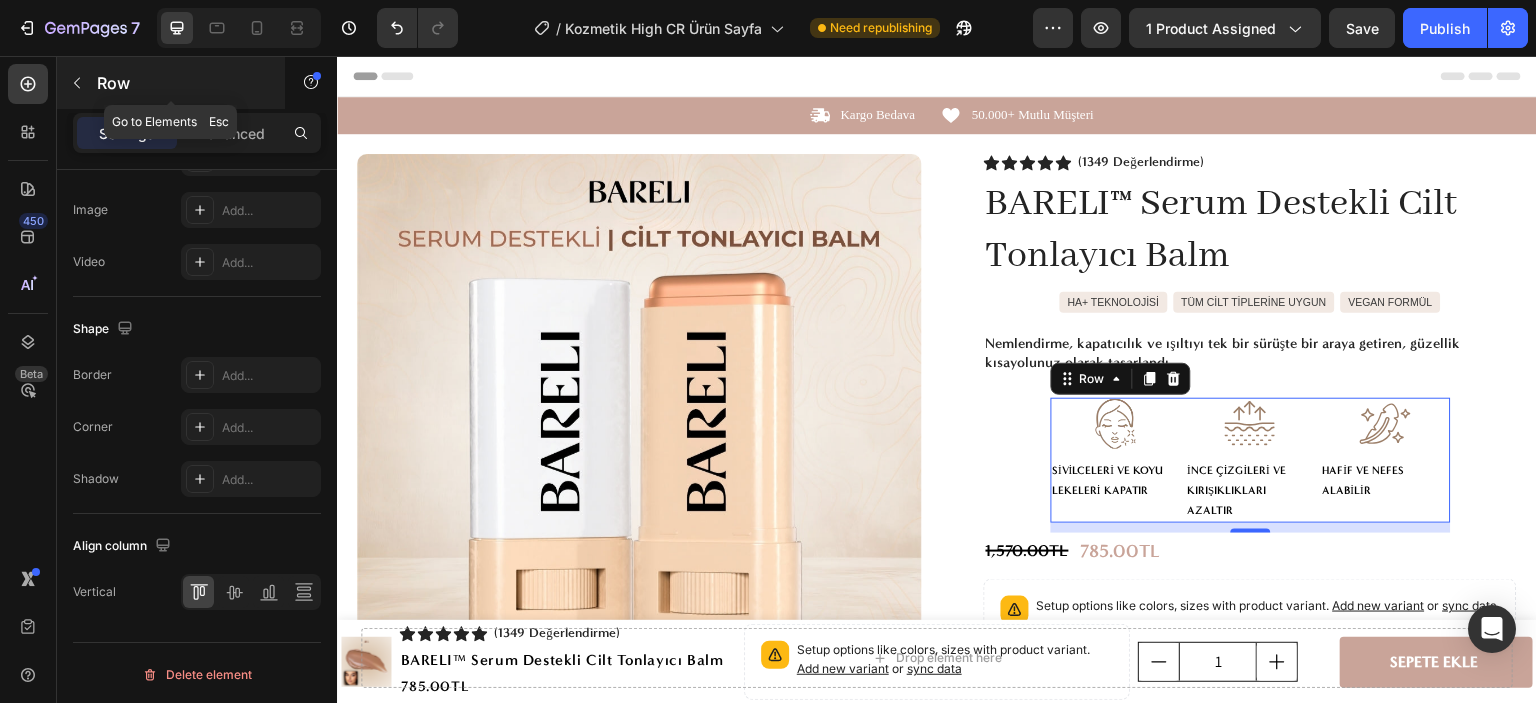 click 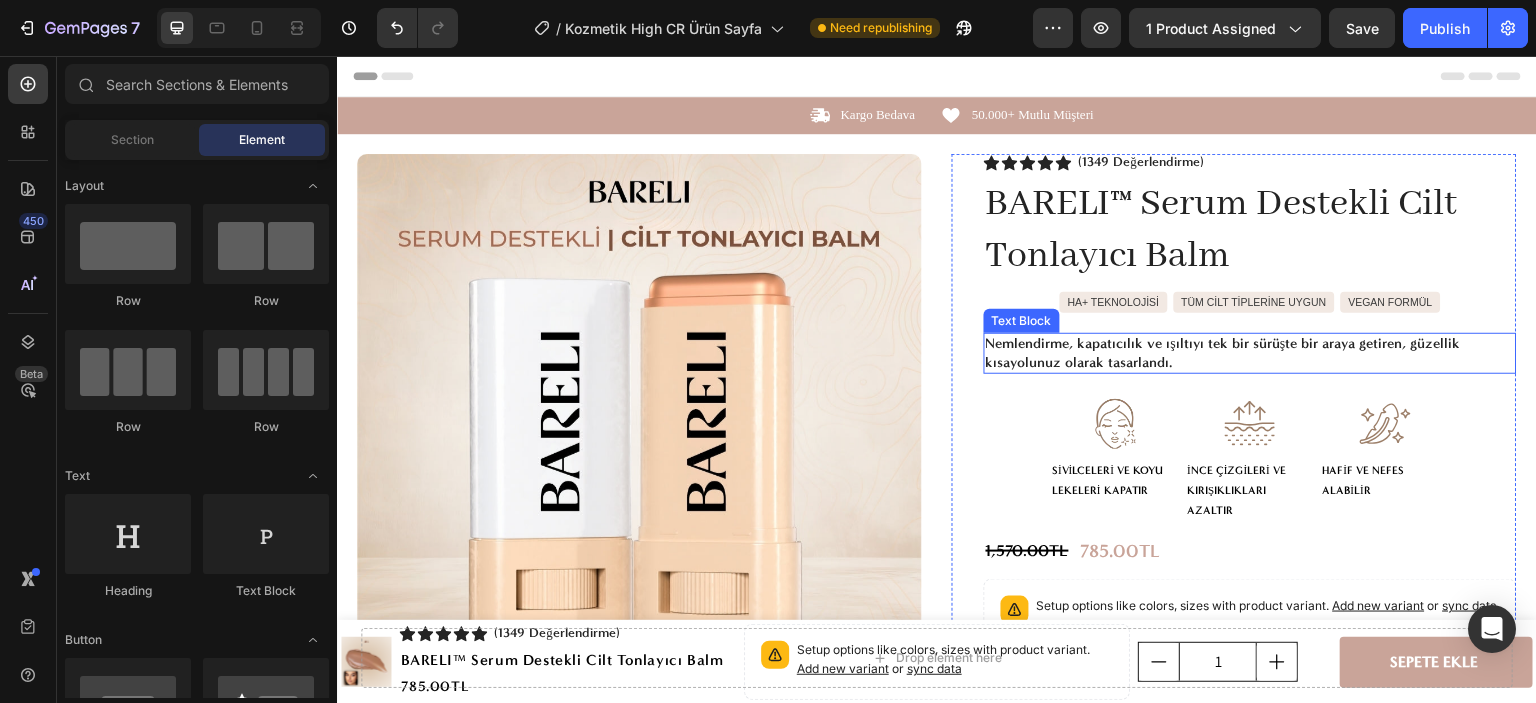 scroll, scrollTop: 100, scrollLeft: 0, axis: vertical 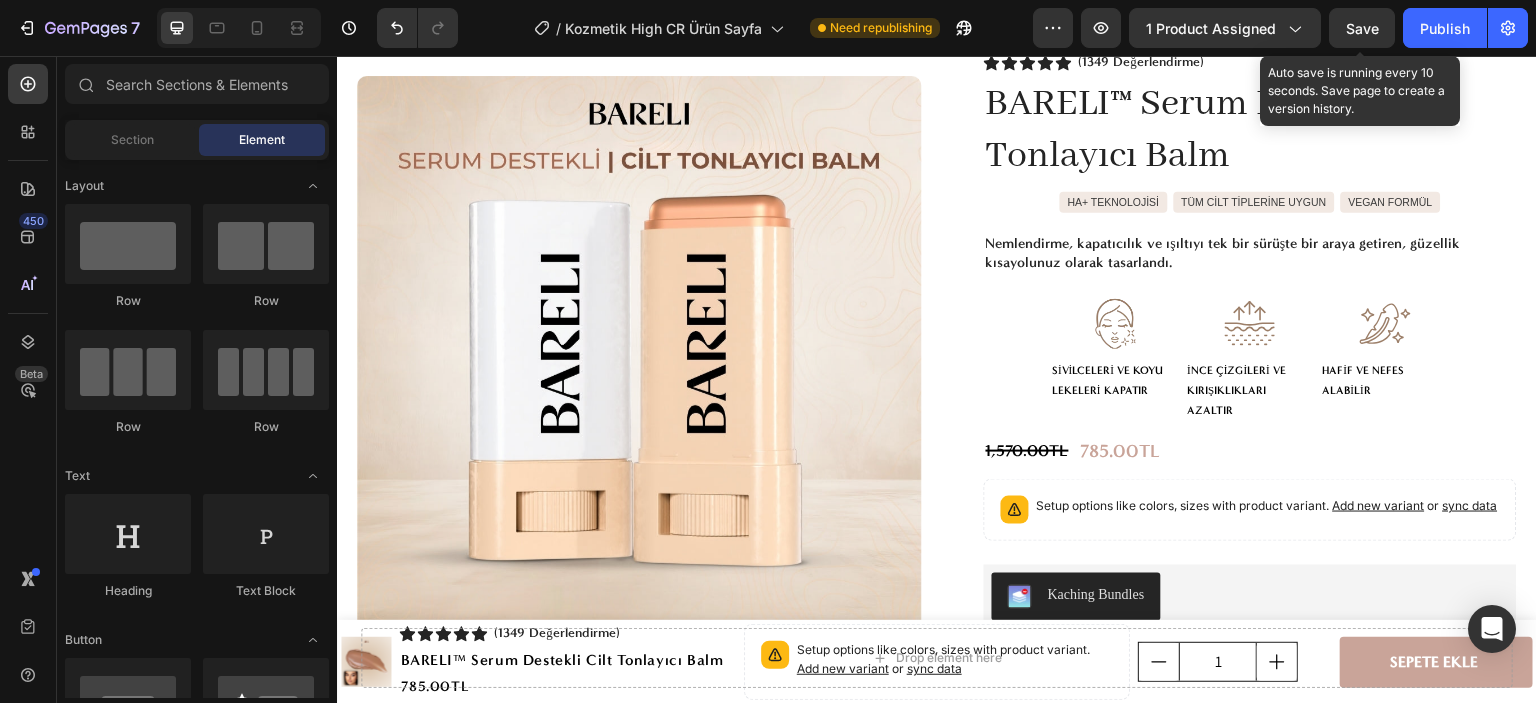 click on "Save" at bounding box center (1362, 28) 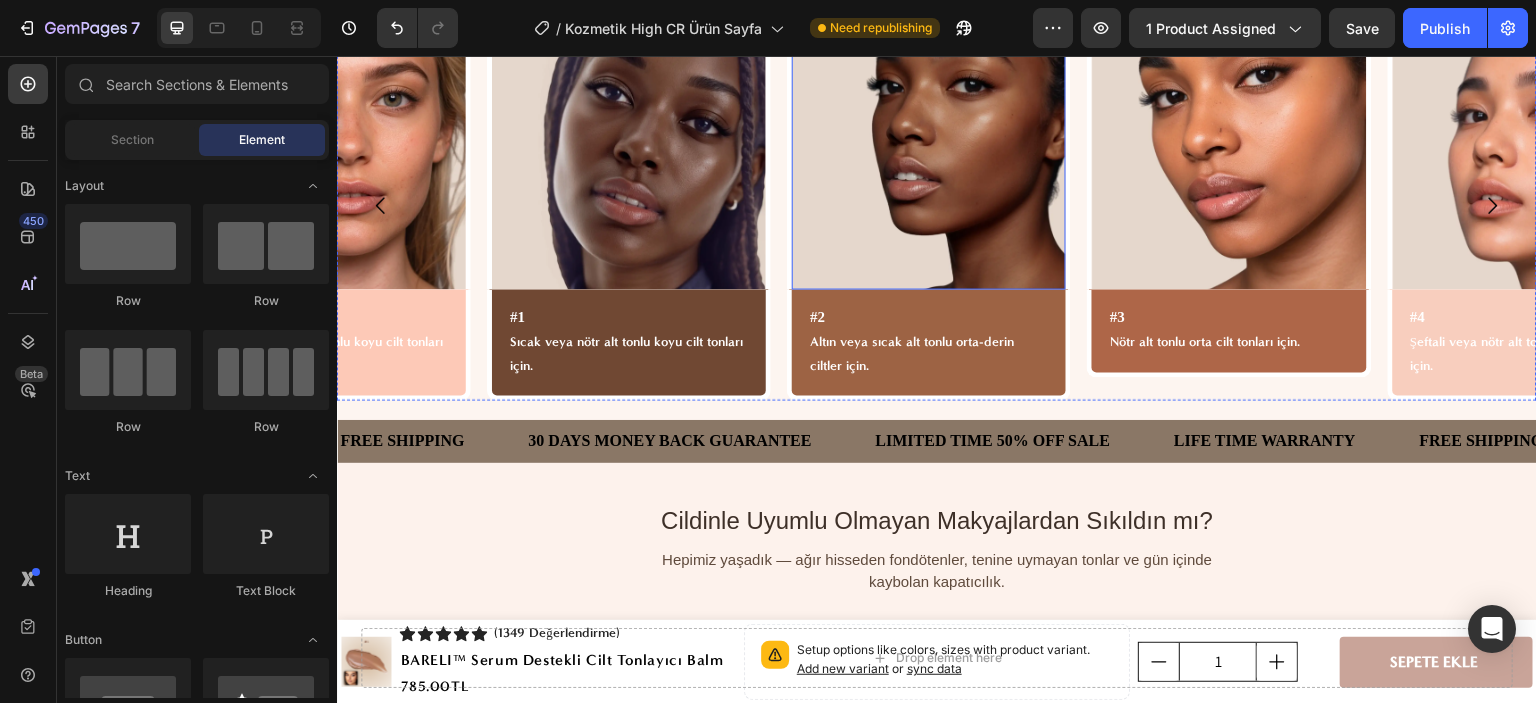 scroll, scrollTop: 1600, scrollLeft: 0, axis: vertical 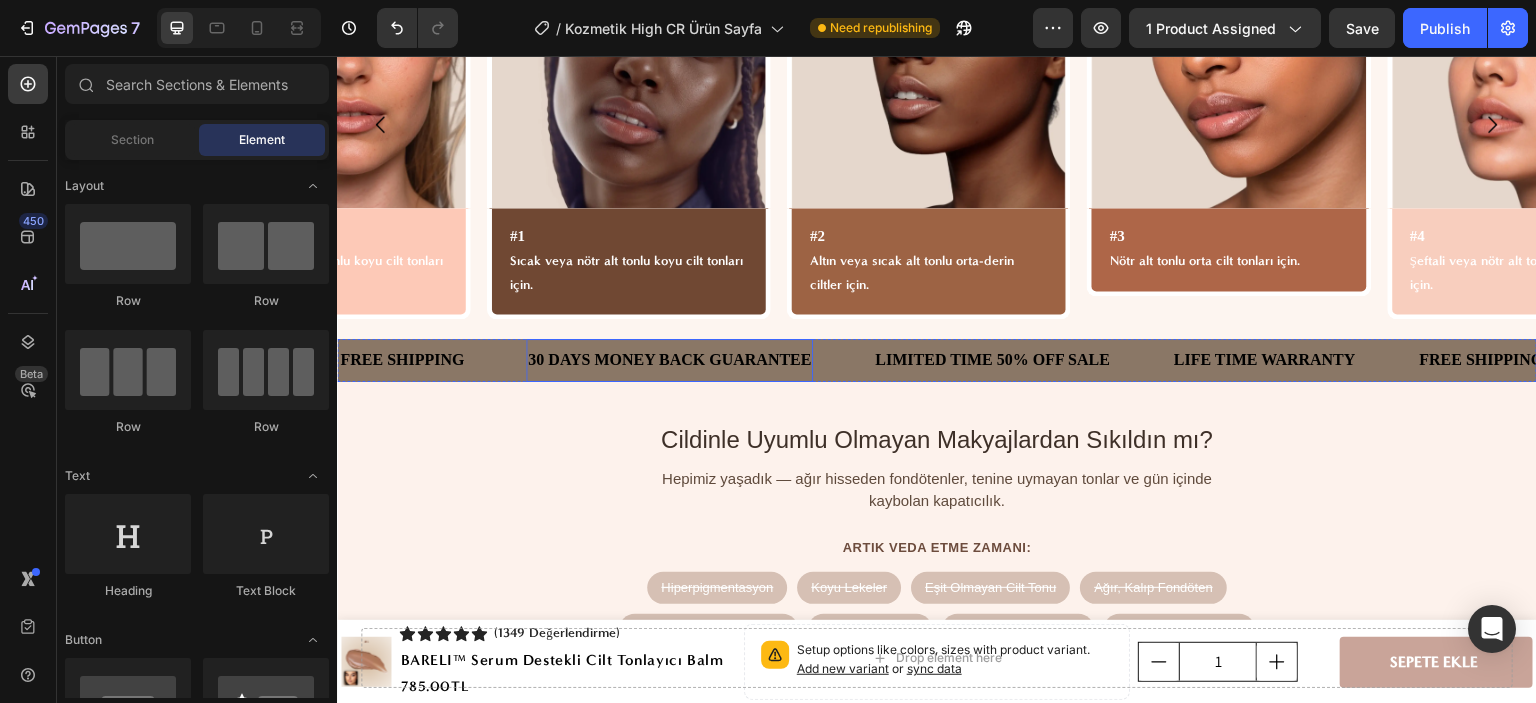 click on "30 DAYS MONEY BACK GUARANTEE" at bounding box center (669, 360) 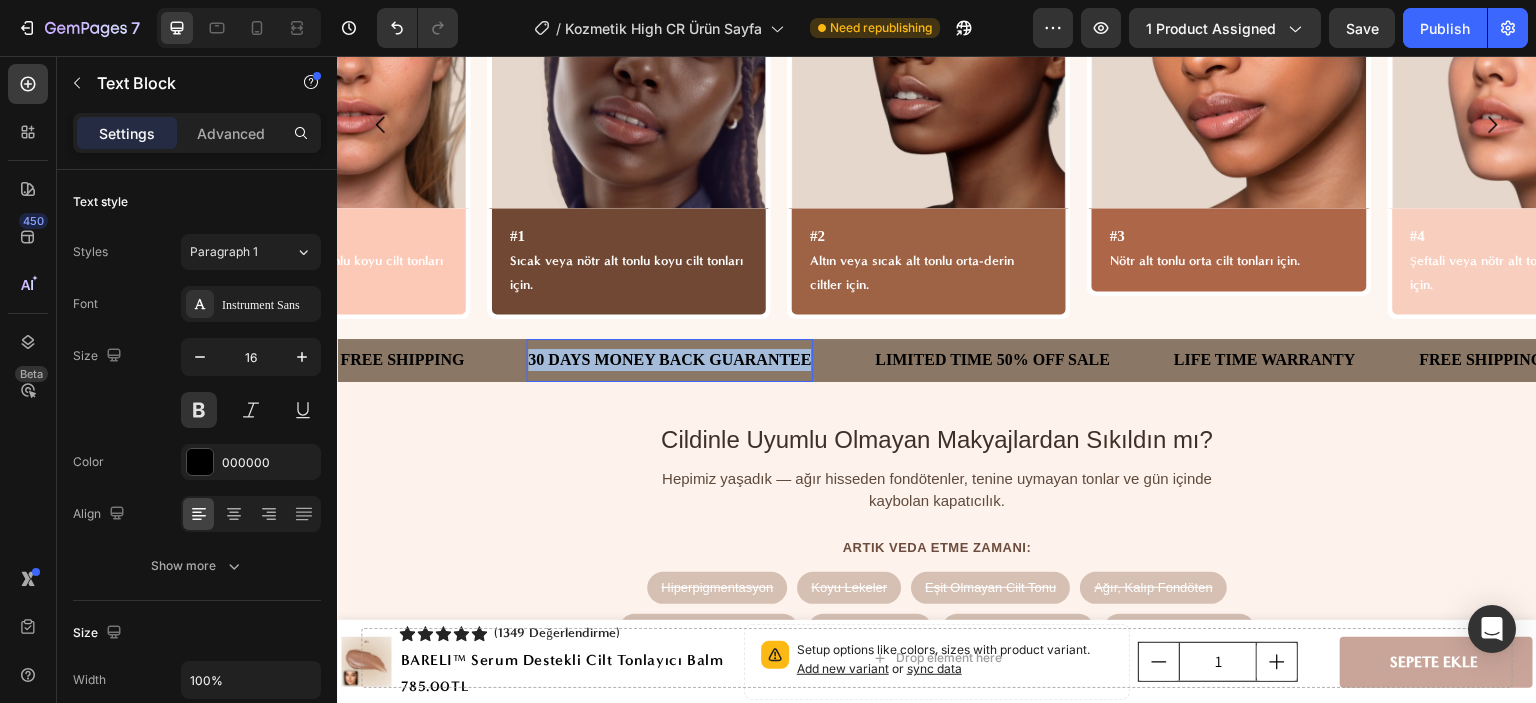 click on "30 DAYS MONEY BACK GUARANTEE" at bounding box center [669, 360] 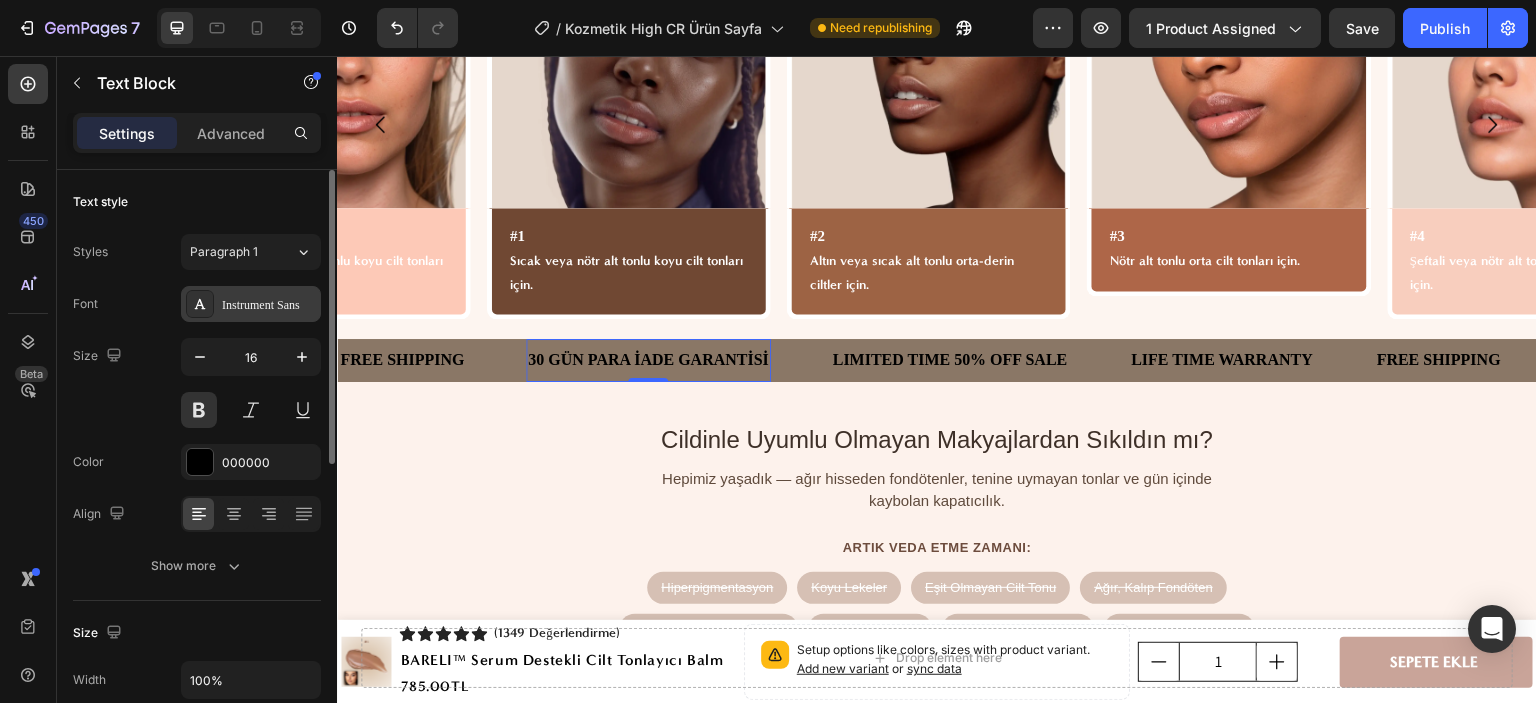 click on "Instrument Sans" at bounding box center (269, 305) 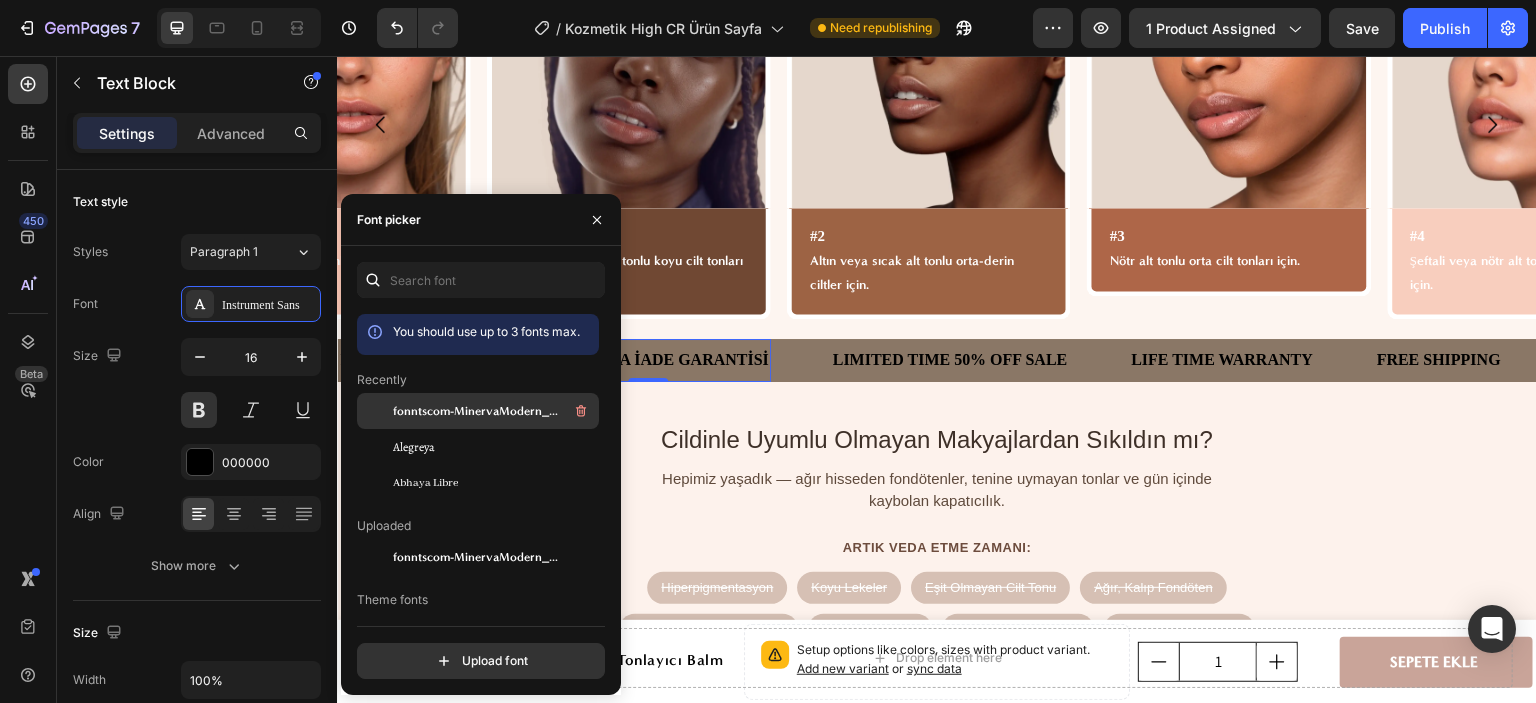 click on "fonntscom-MinervaModern_Bold" at bounding box center [476, 411] 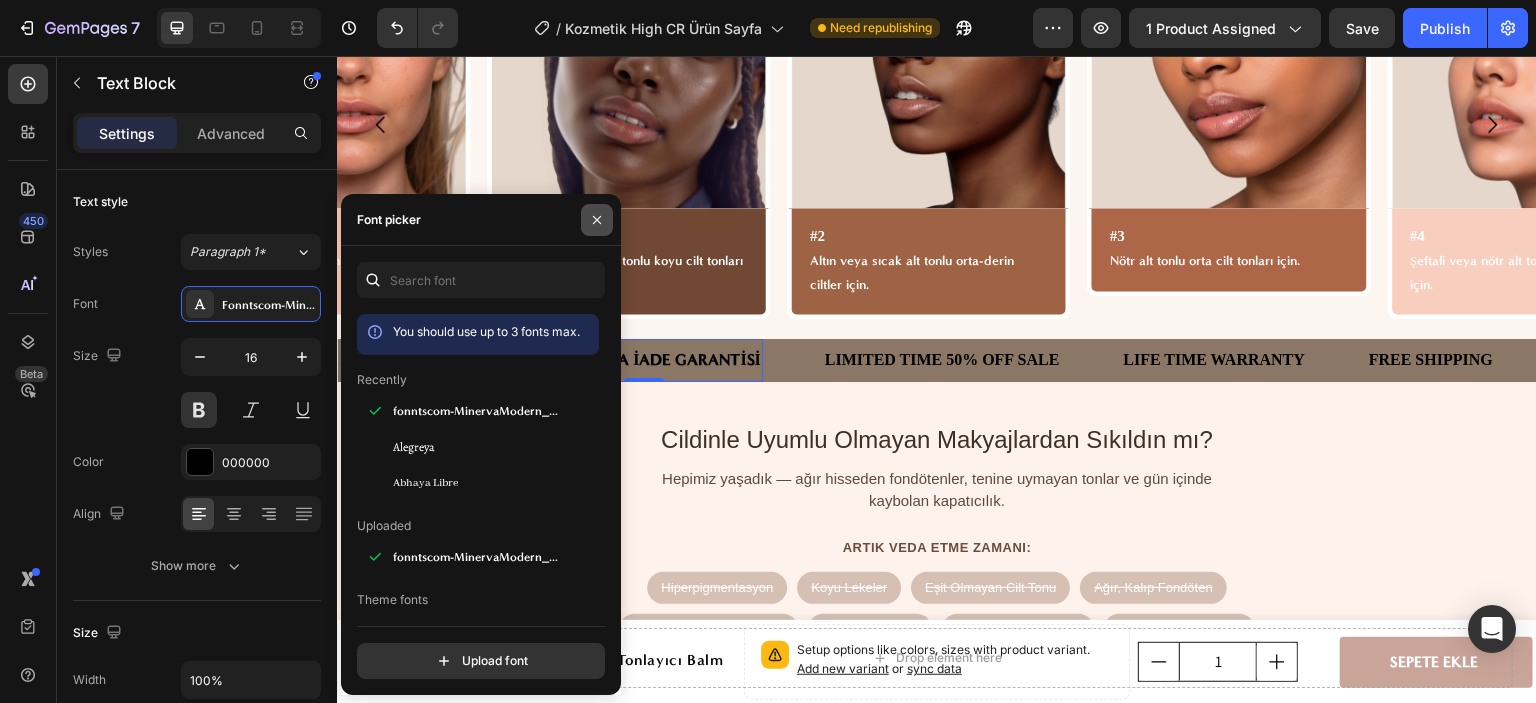 click 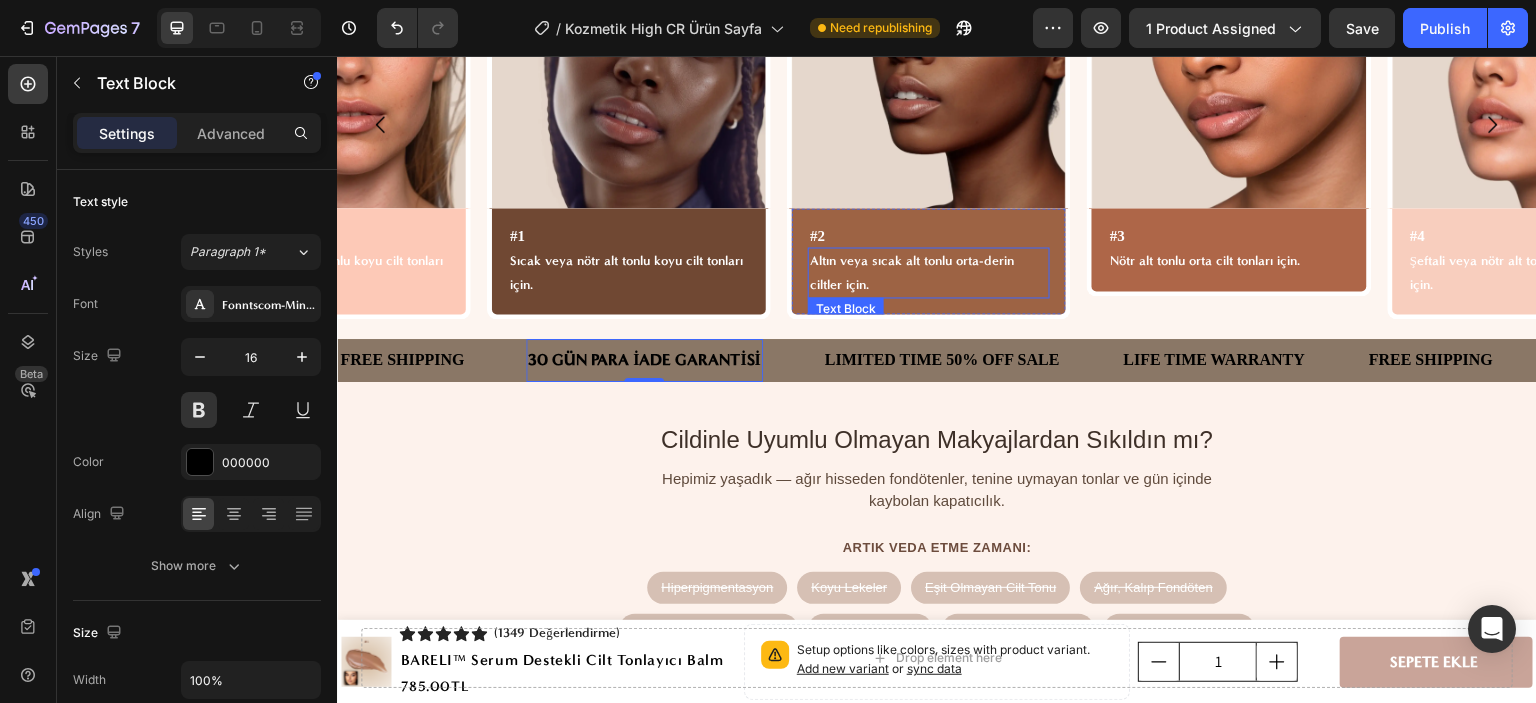 click on "Altın veya sıcak alt tonlu orta-derin ciltler için." at bounding box center (929, 272) 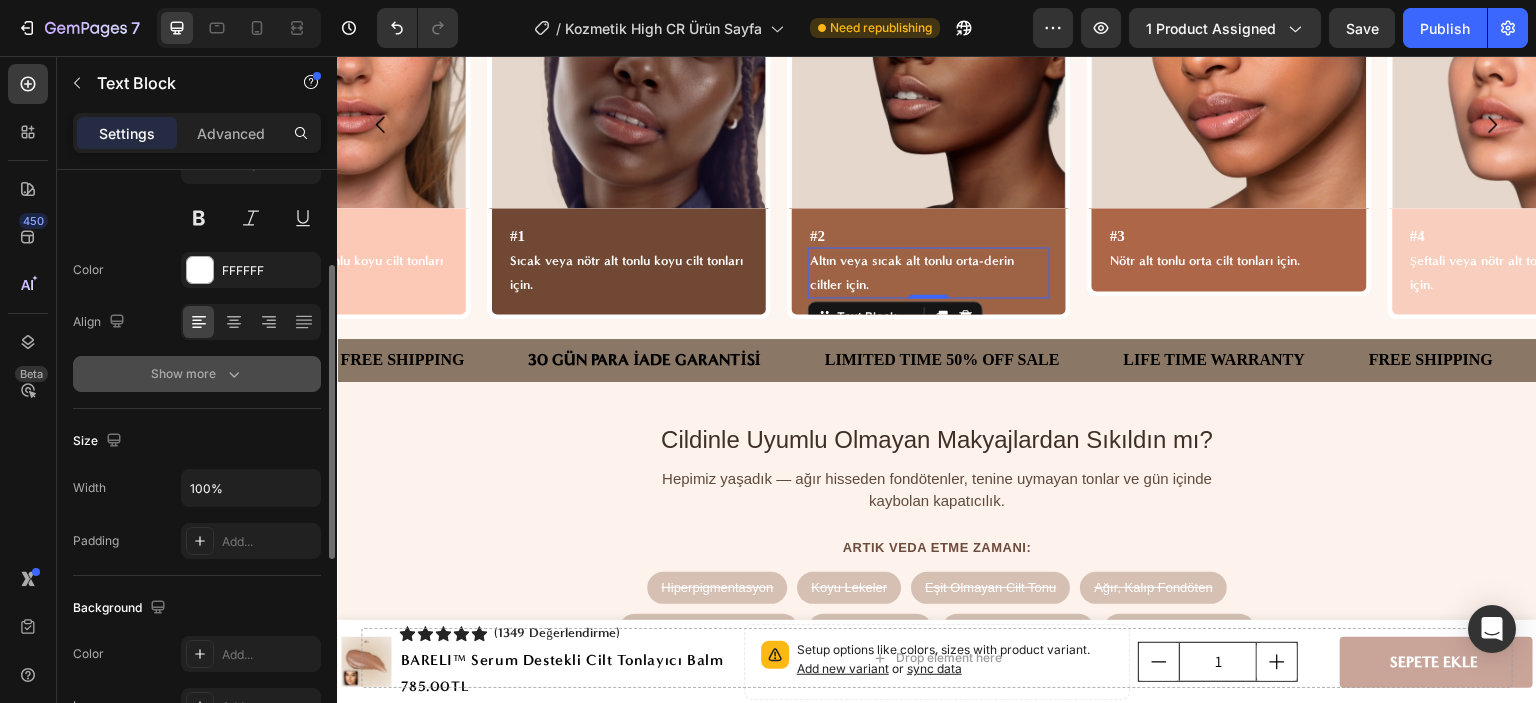 scroll, scrollTop: 0, scrollLeft: 0, axis: both 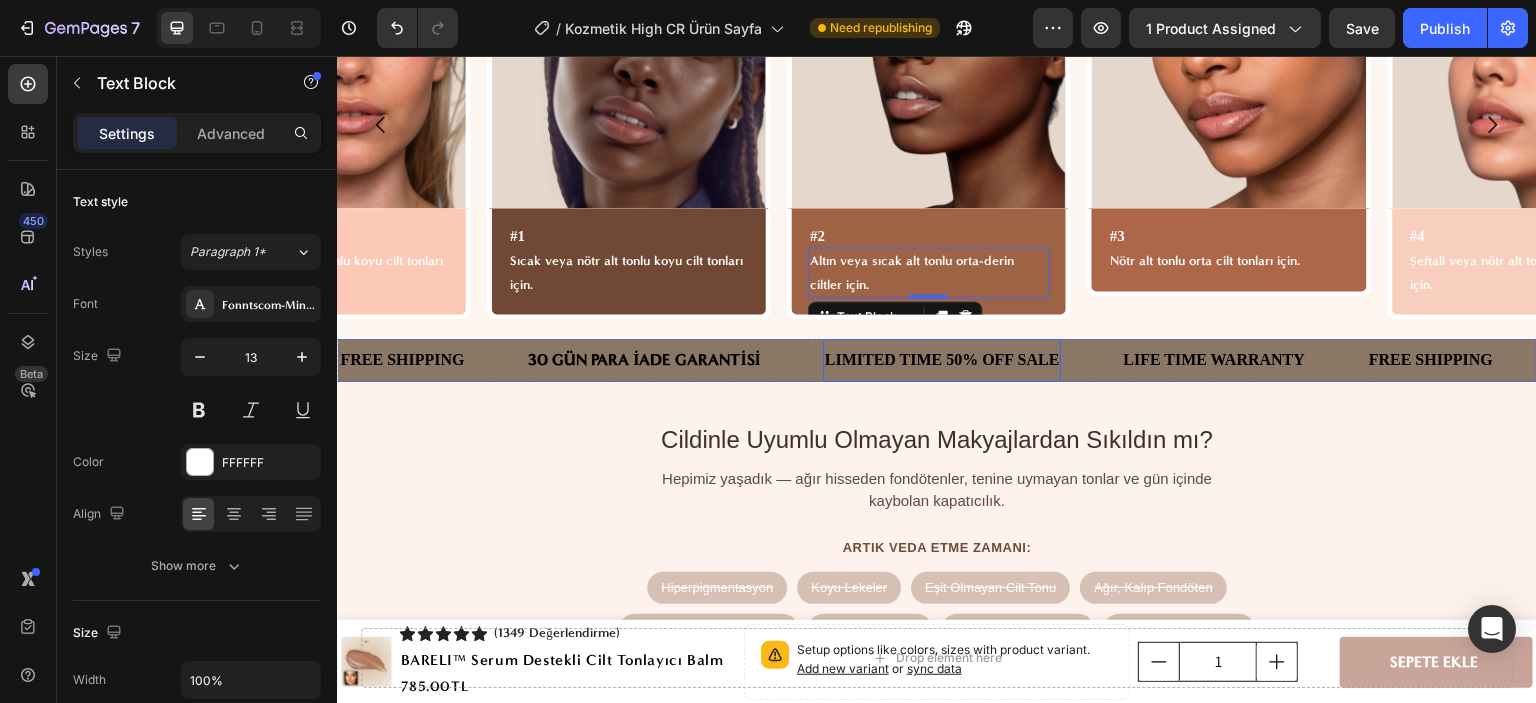 click on "LIMITED TIME 50% OFF SALE" at bounding box center [942, 360] 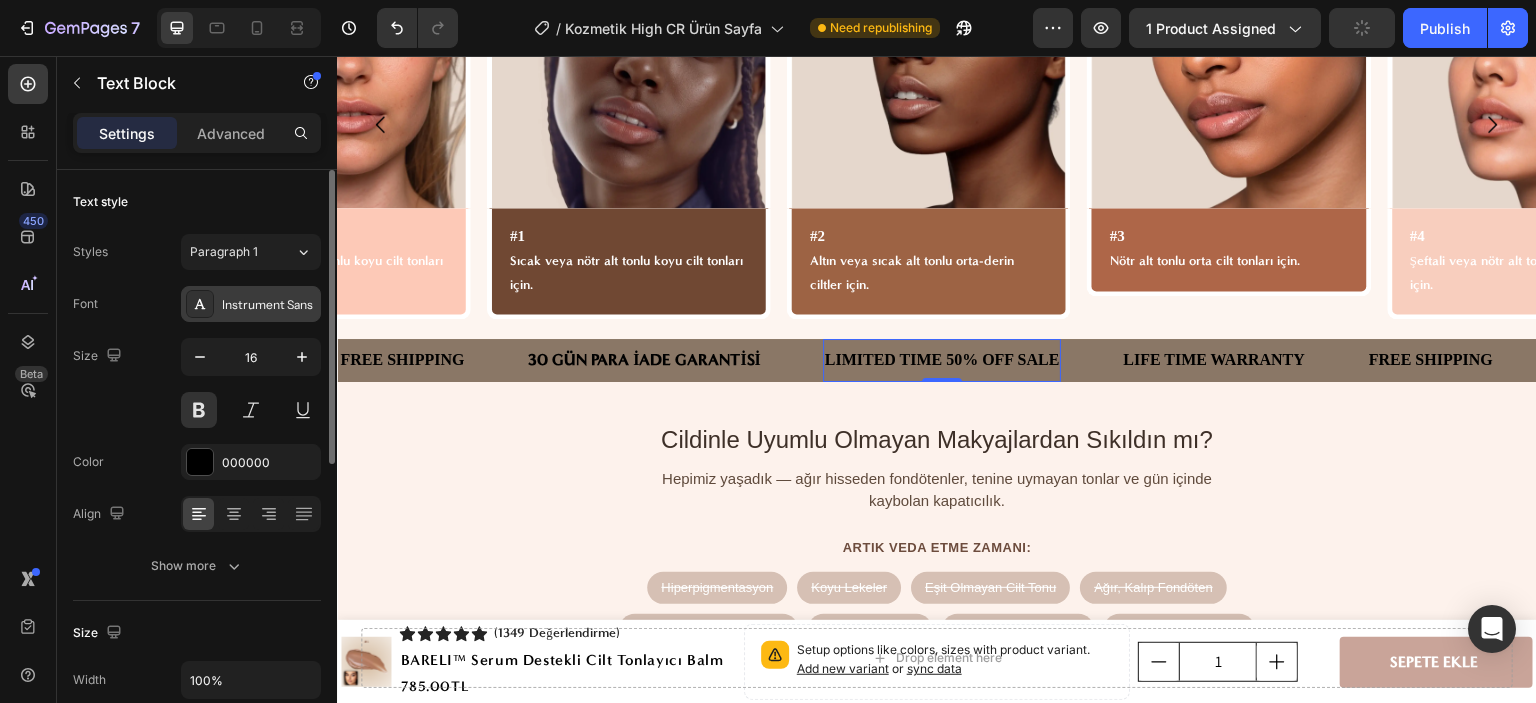 click on "Instrument Sans" at bounding box center (269, 305) 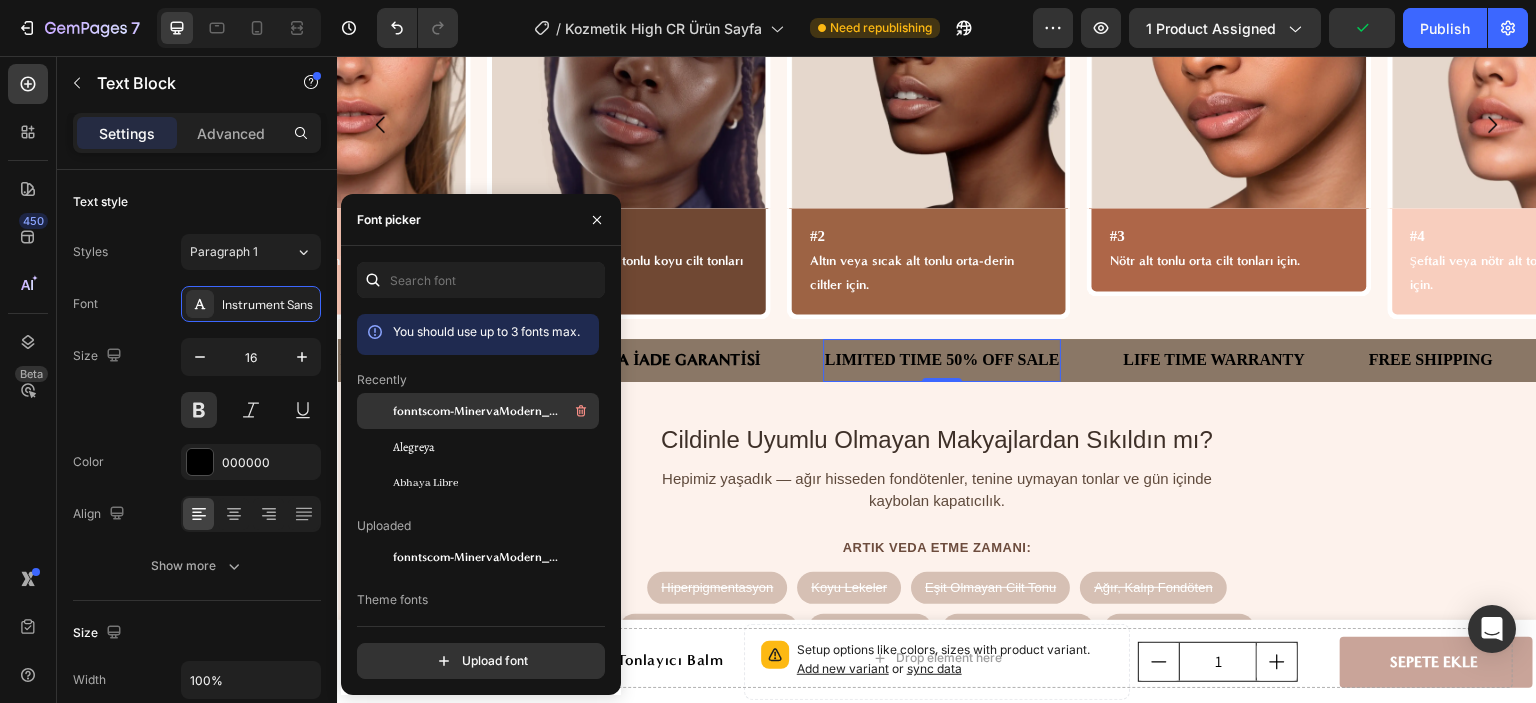 click on "fonntscom-MinervaModern_Bold" at bounding box center [476, 411] 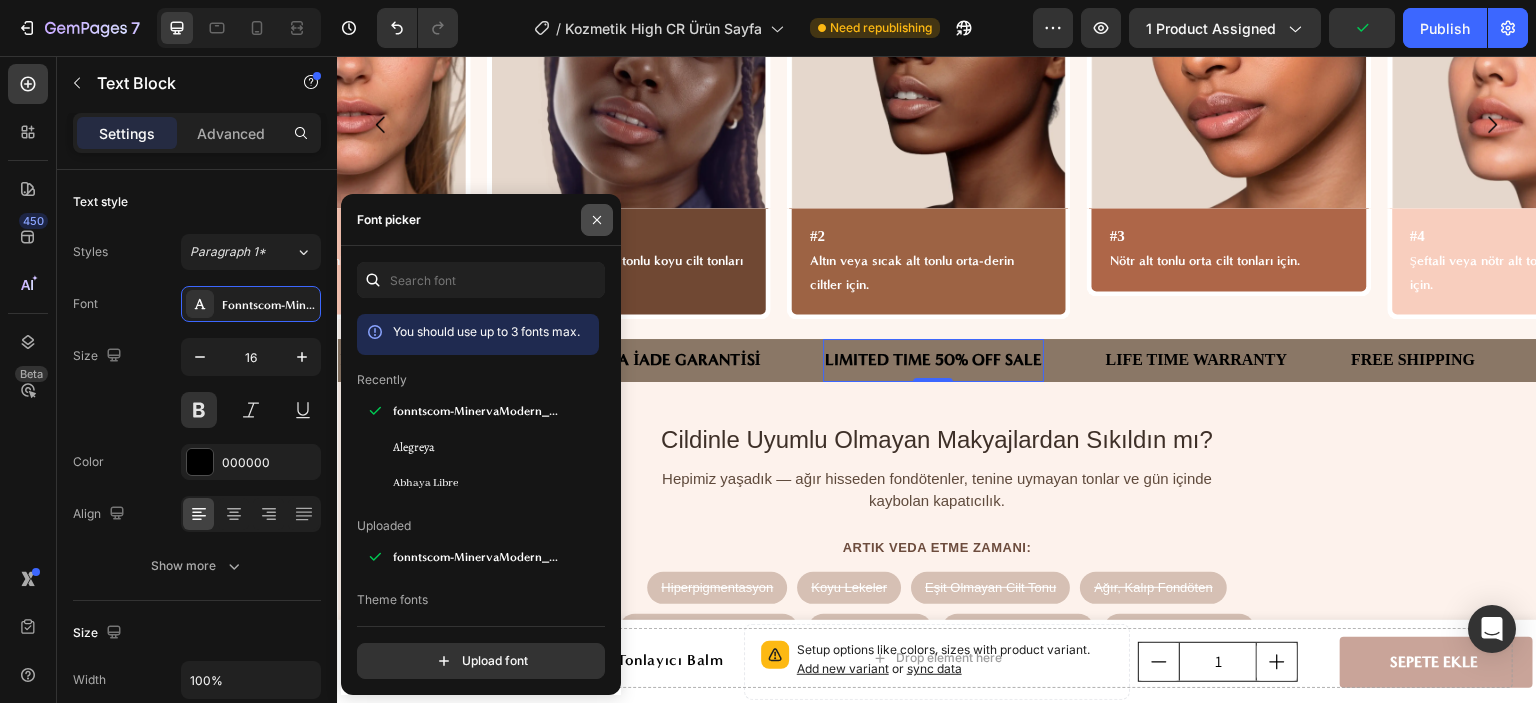 click at bounding box center [597, 220] 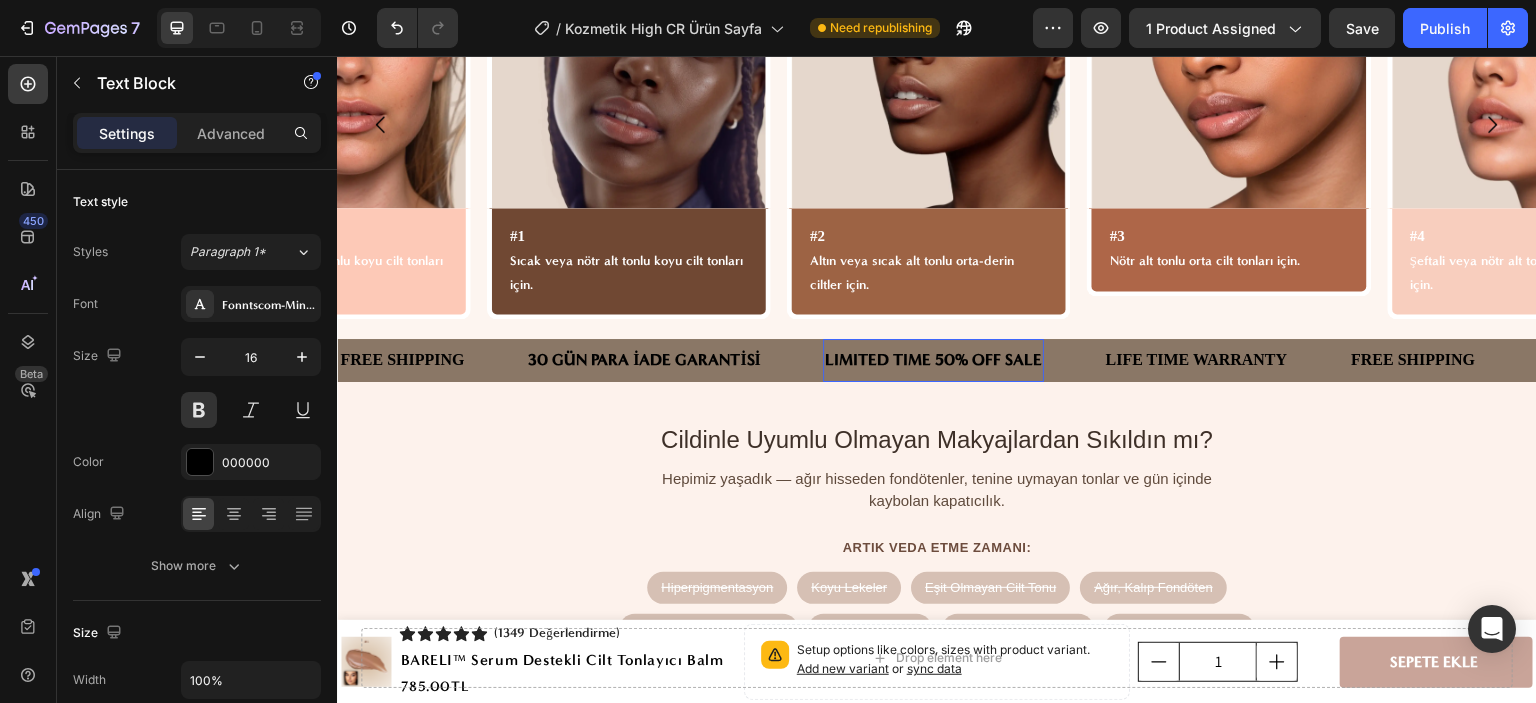 click on "LIMITED TIME 50% OFF SALE" at bounding box center [933, 360] 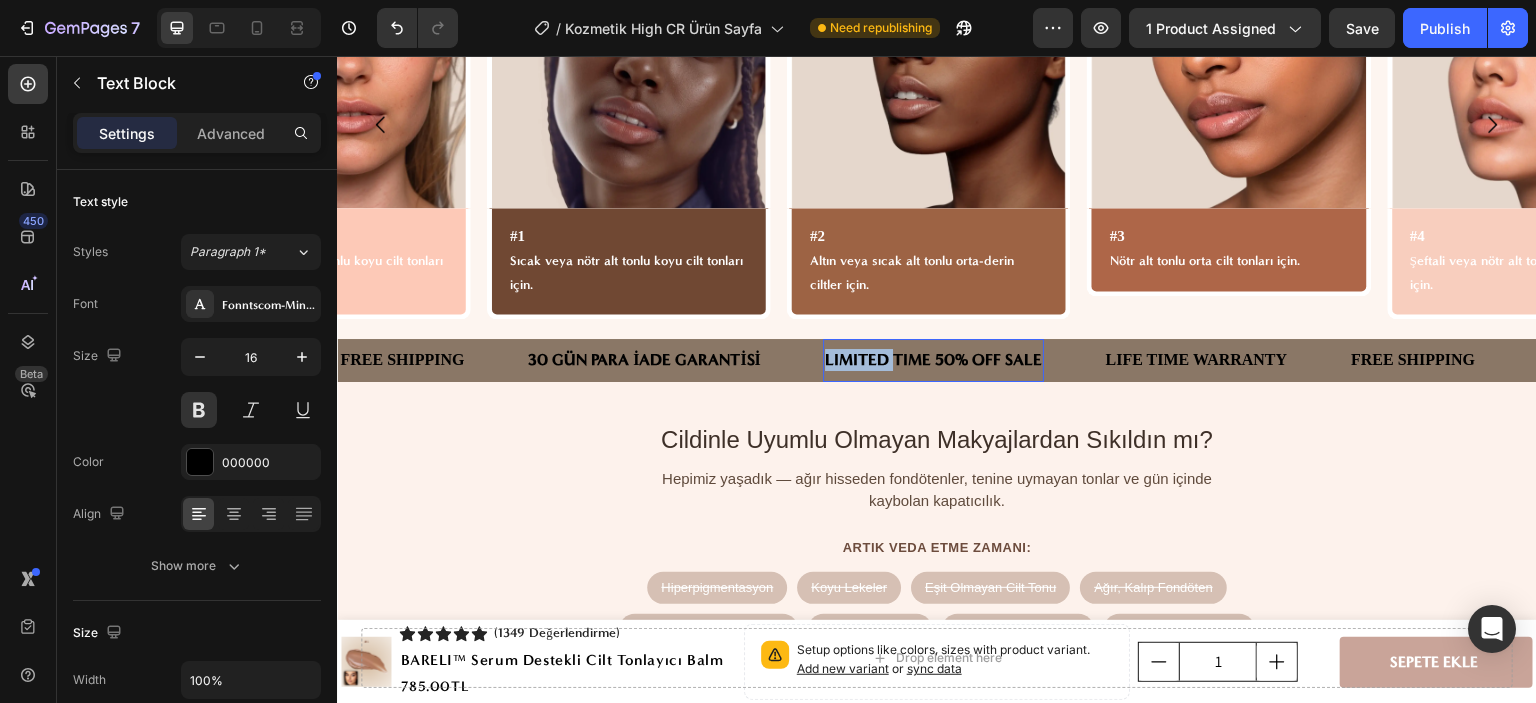 click on "LIMITED TIME 50% OFF SALE" at bounding box center [933, 360] 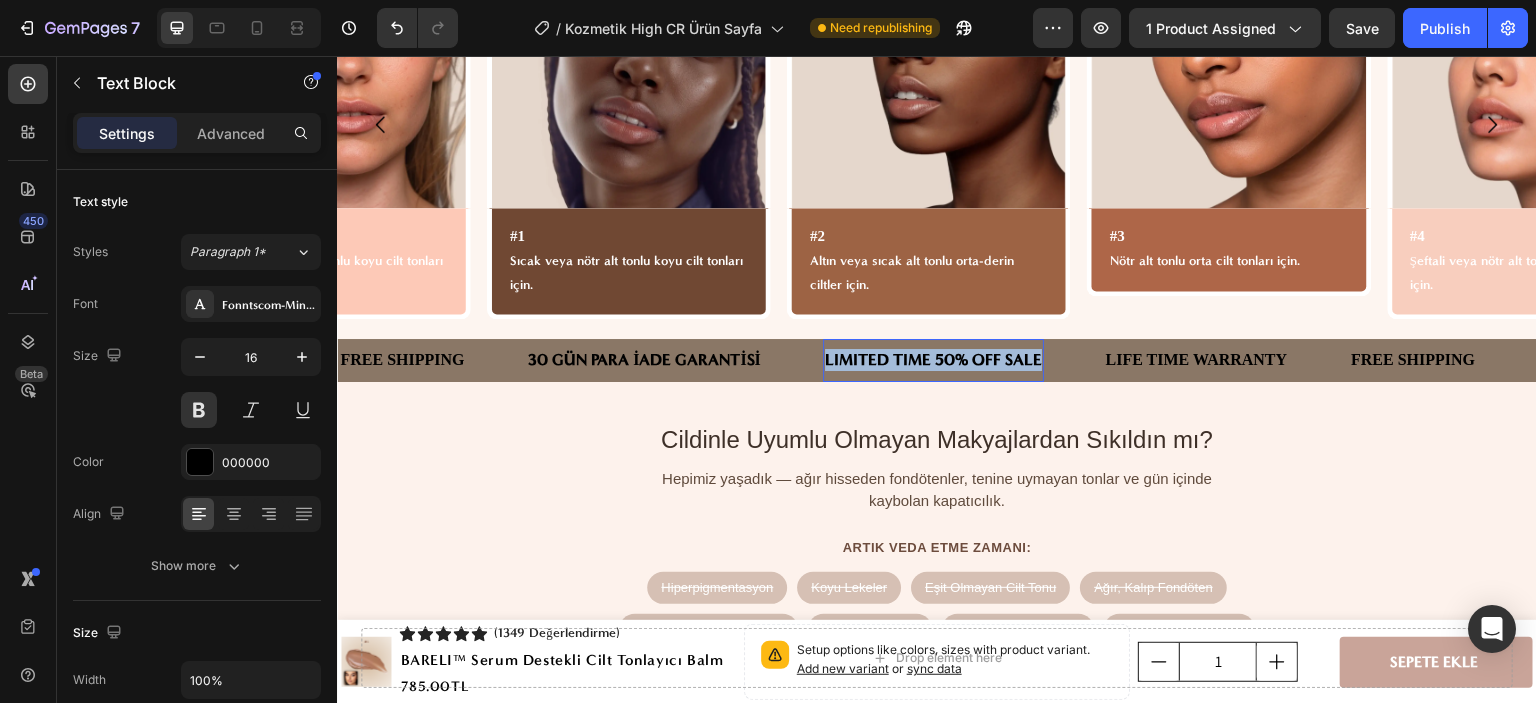 click on "LIMITED TIME 50% OFF SALE" at bounding box center [933, 360] 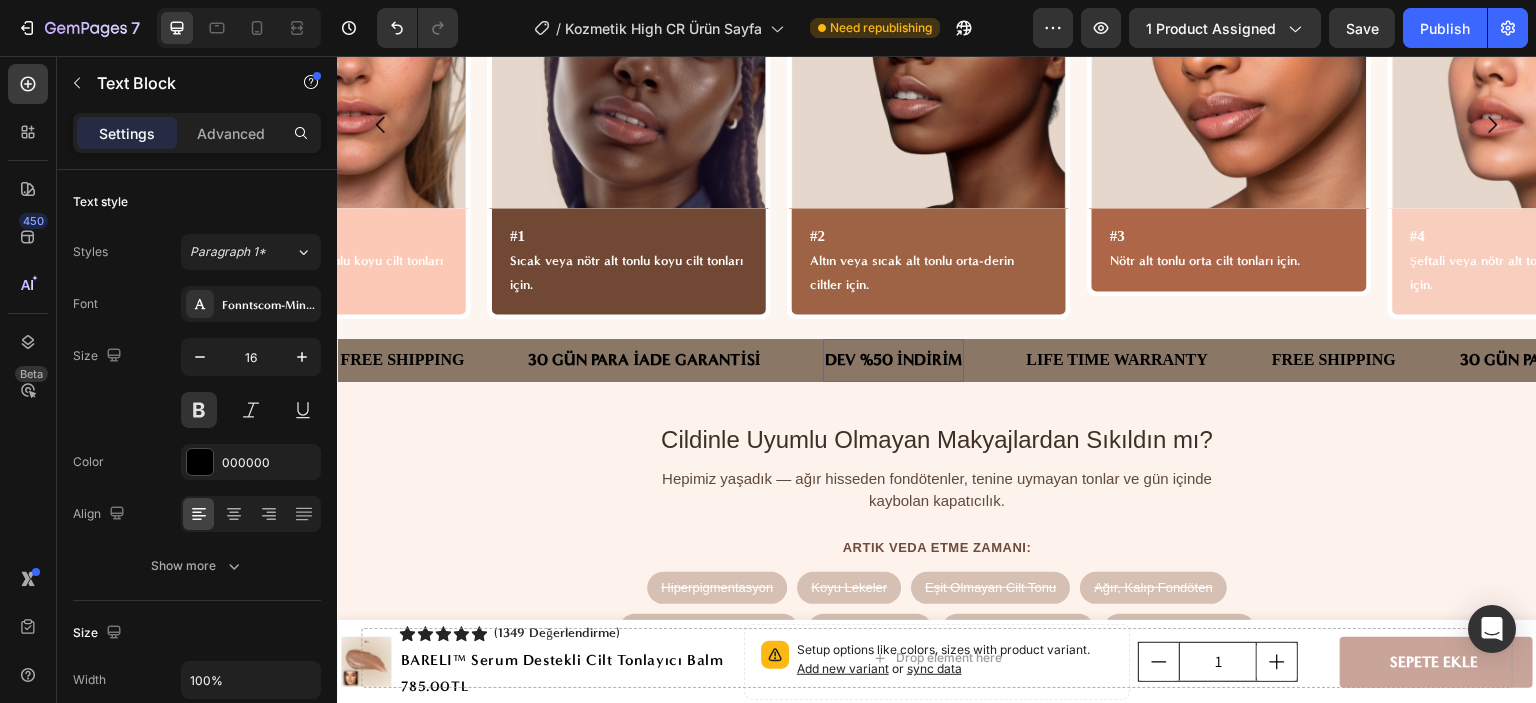 click on "DEV %50 İNDİRİM" at bounding box center [894, 360] 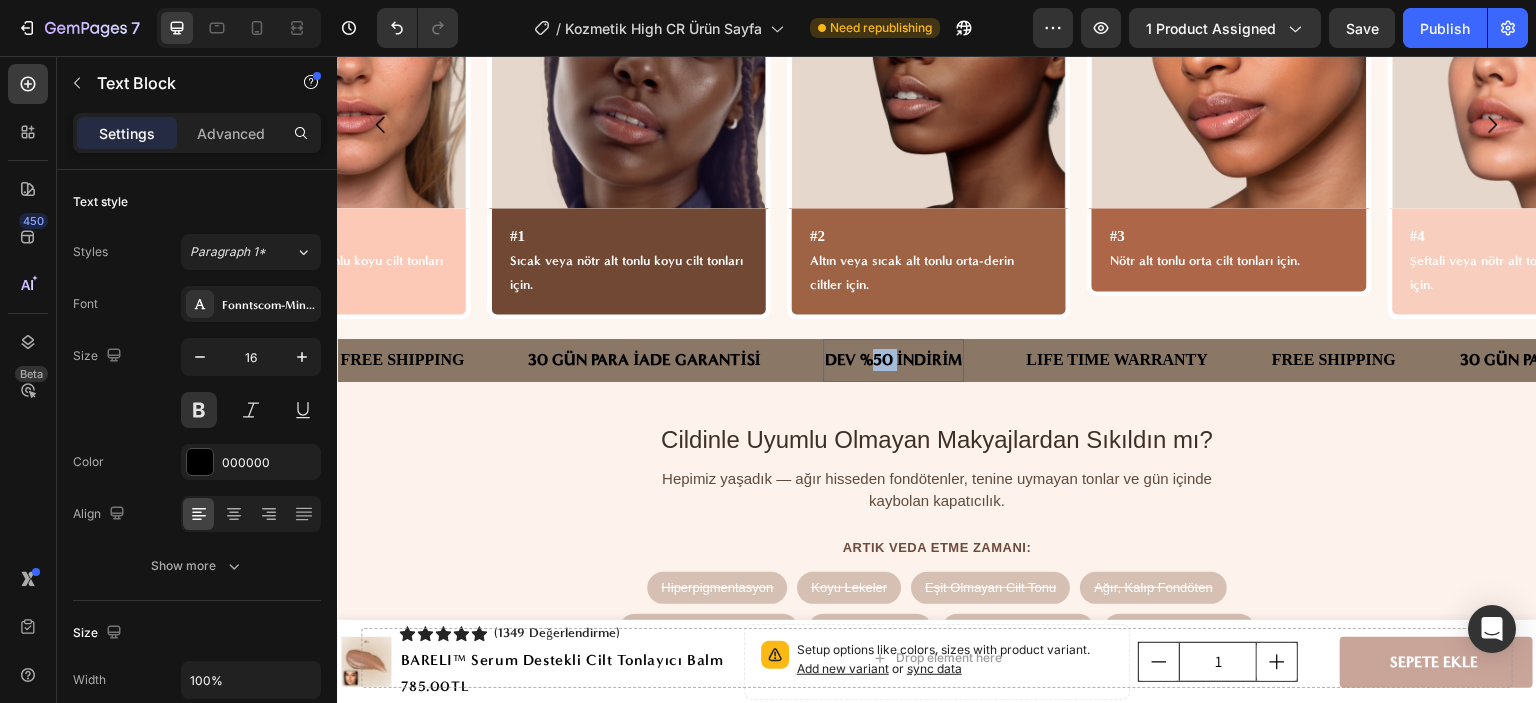 click on "DEV %50 İNDİRİM" at bounding box center (894, 360) 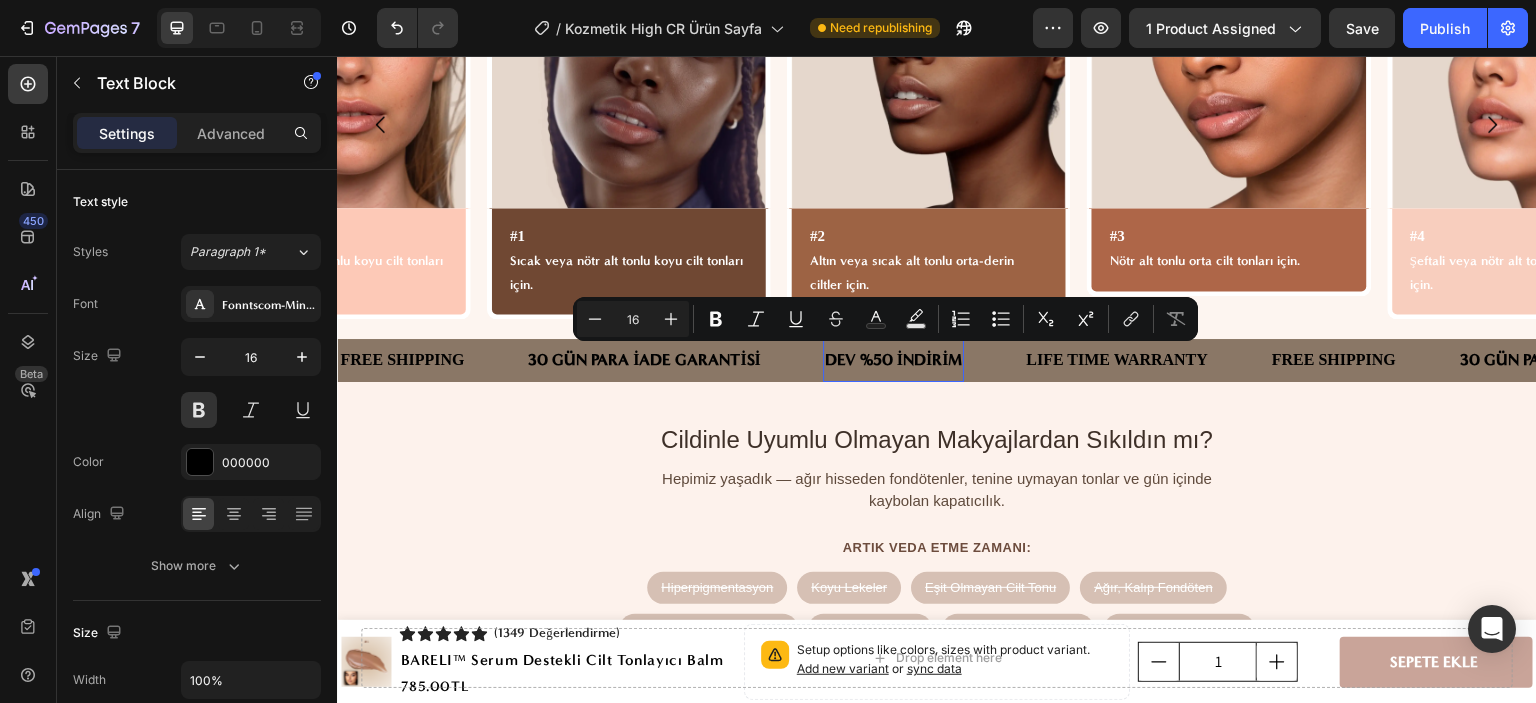 click on "DEV %50 İNDİRİM" at bounding box center (894, 360) 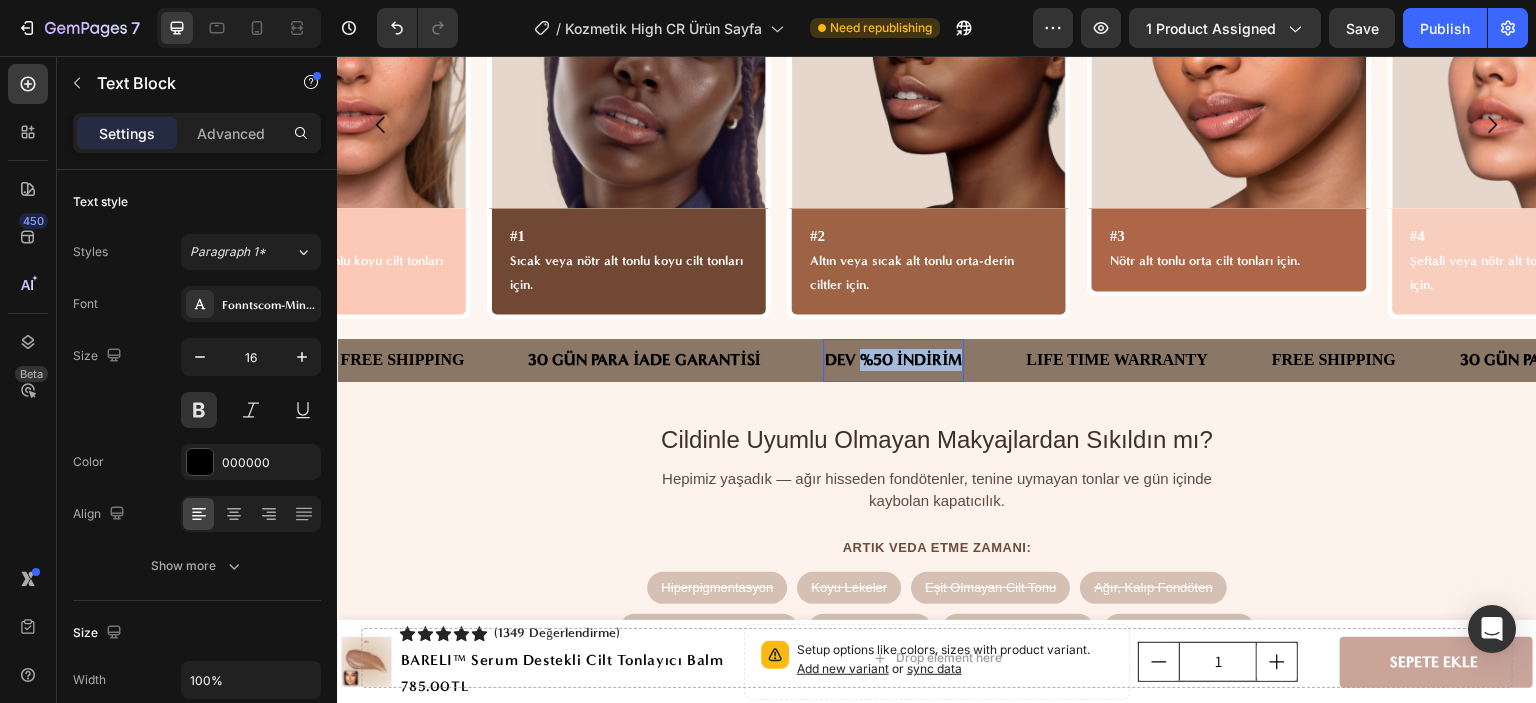 drag, startPoint x: 863, startPoint y: 356, endPoint x: 933, endPoint y: 356, distance: 70 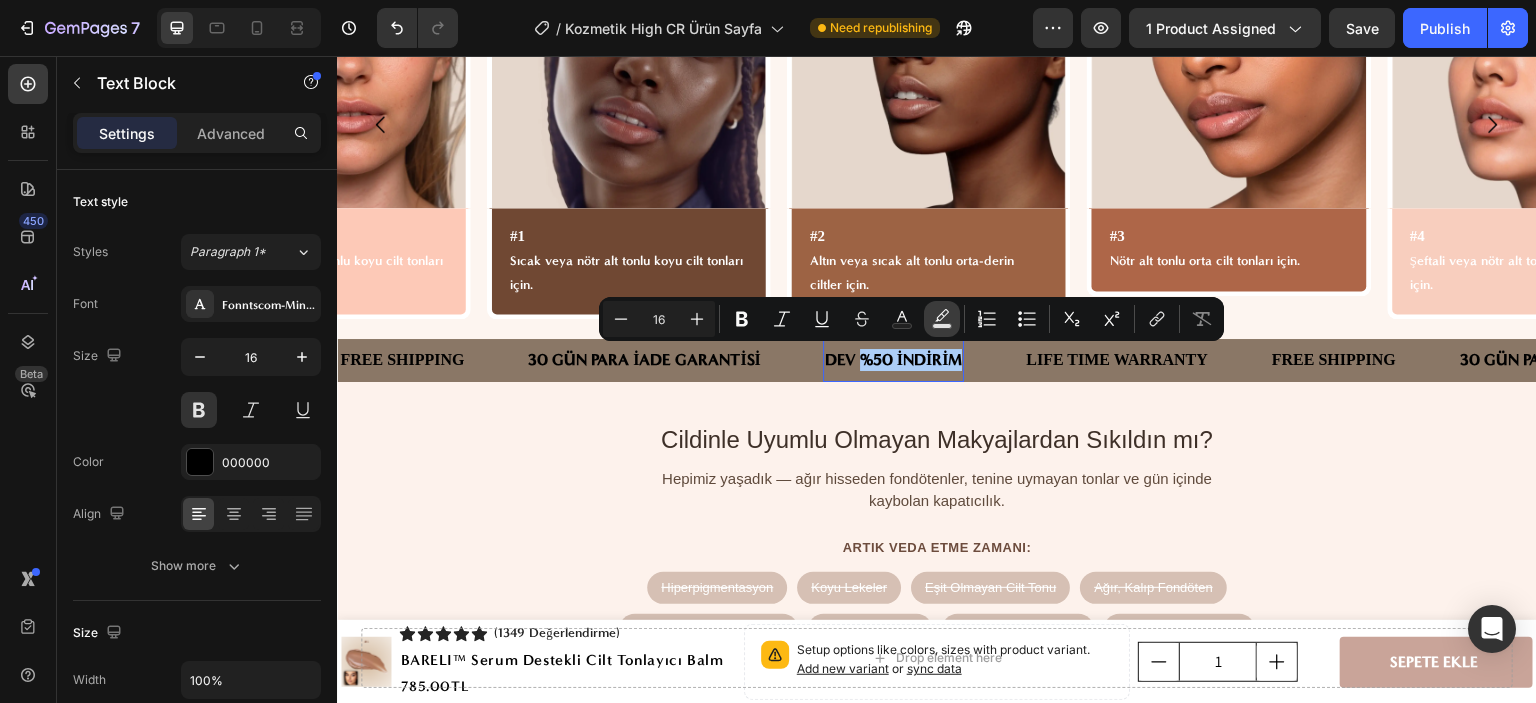 click 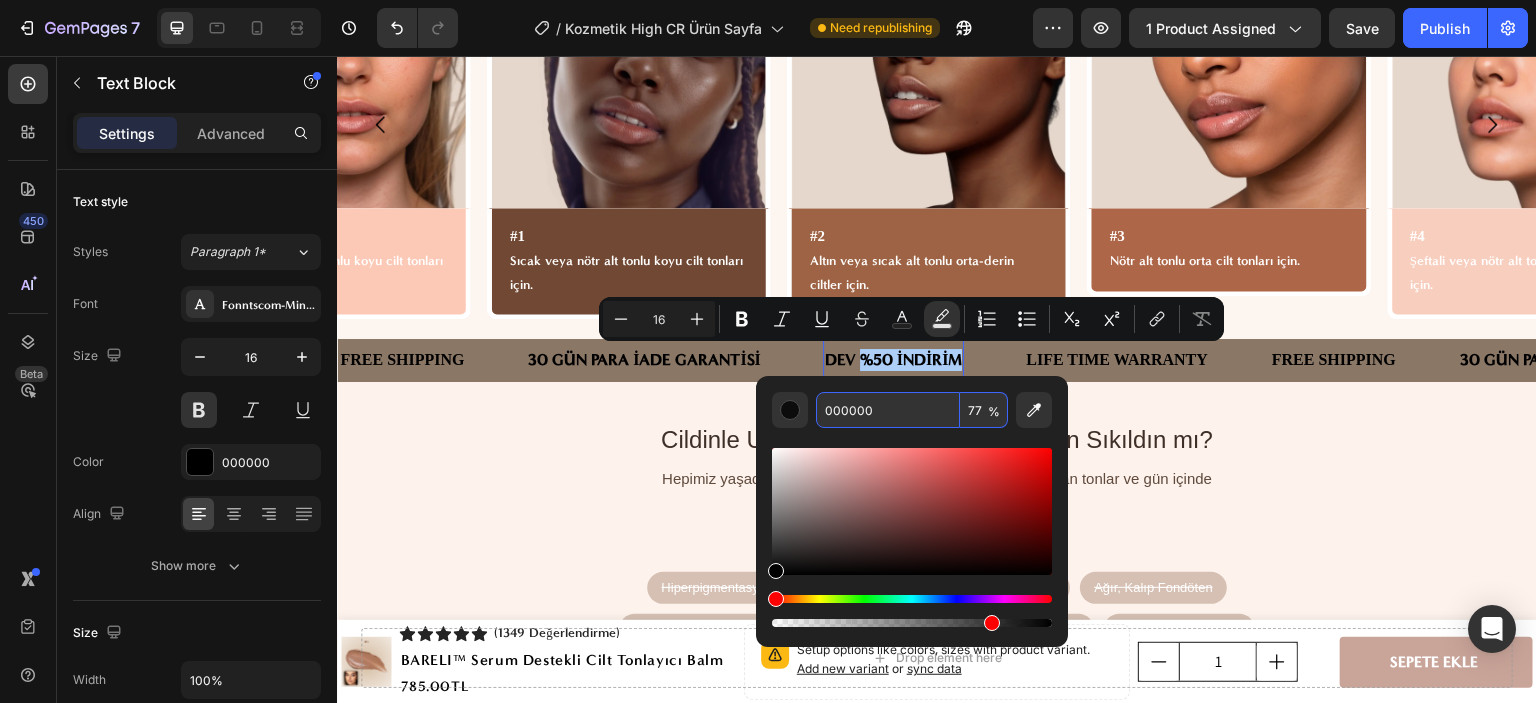 click on "000000" at bounding box center (888, 410) 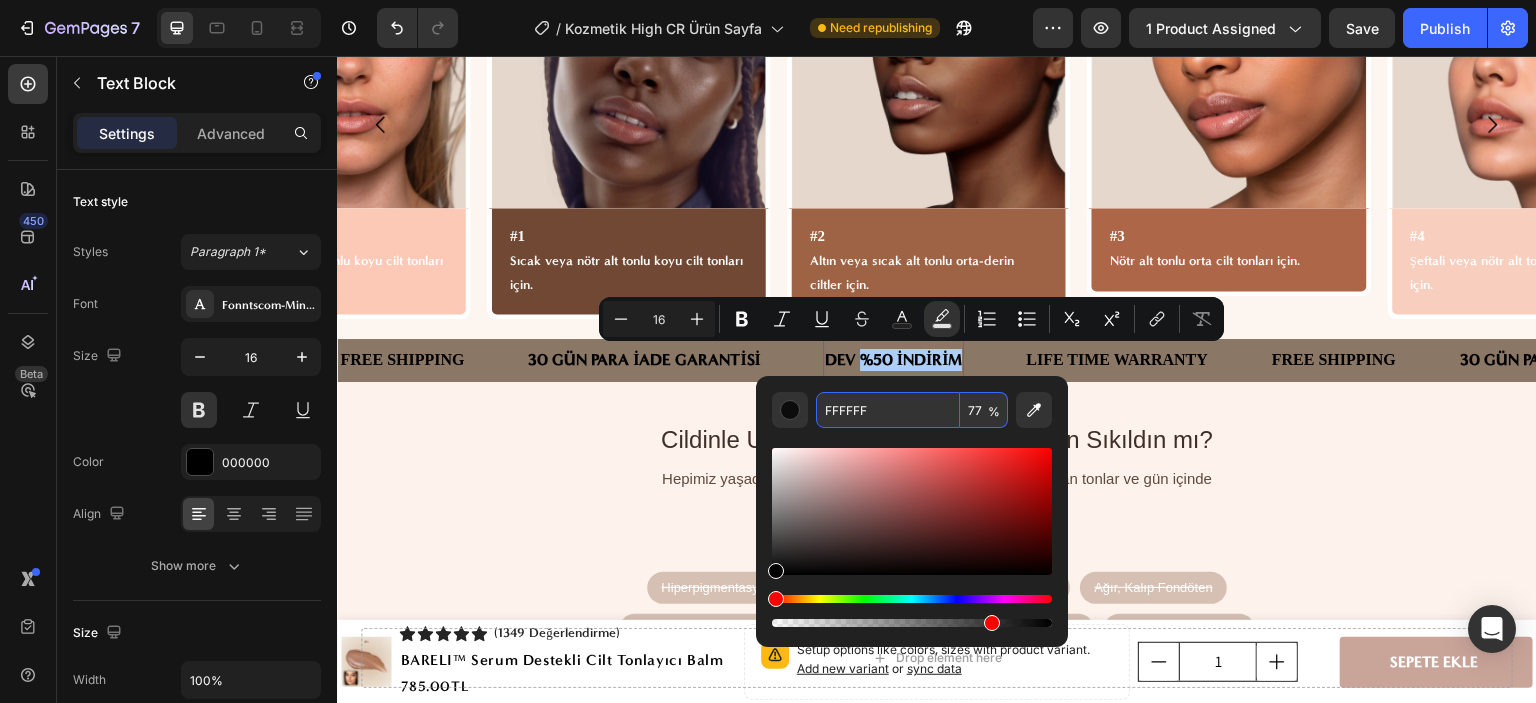 type on "FFFFFF" 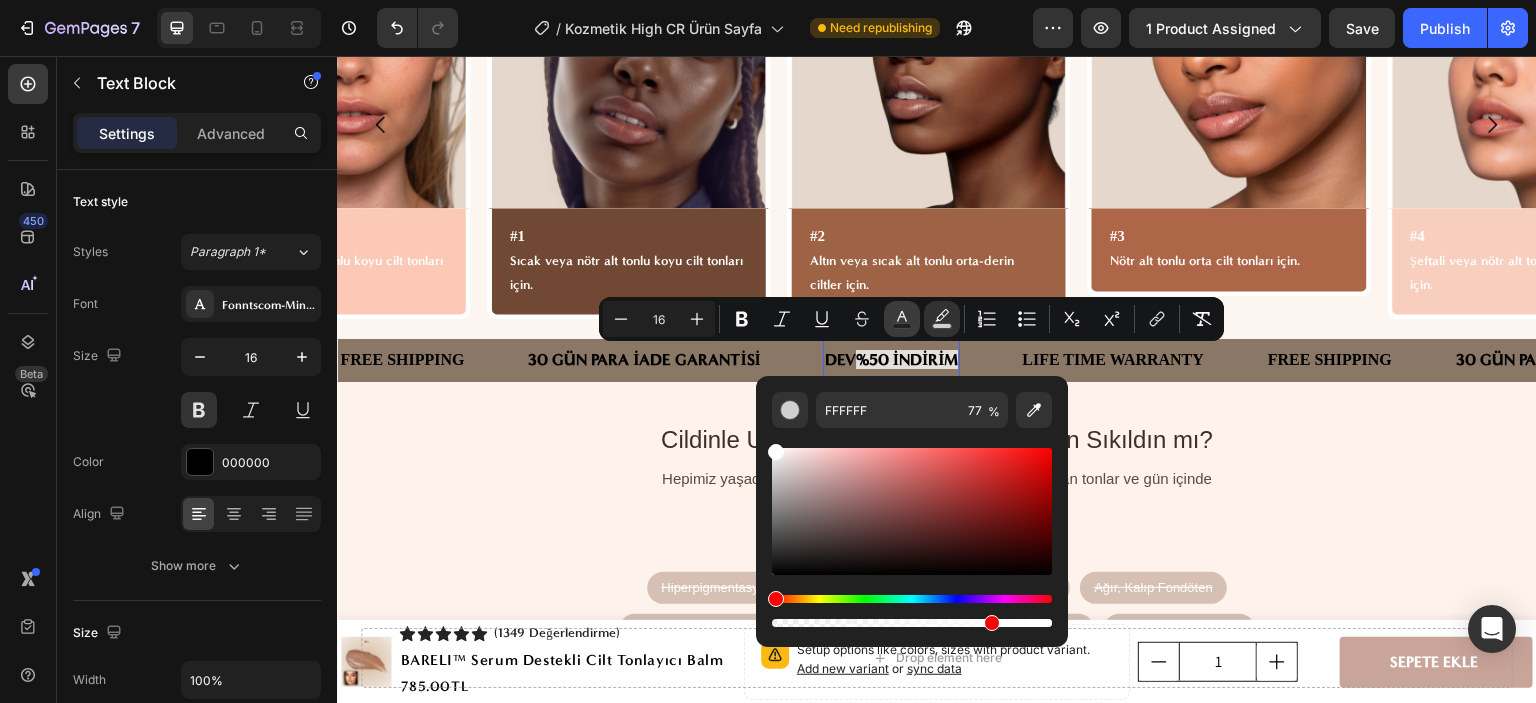 click 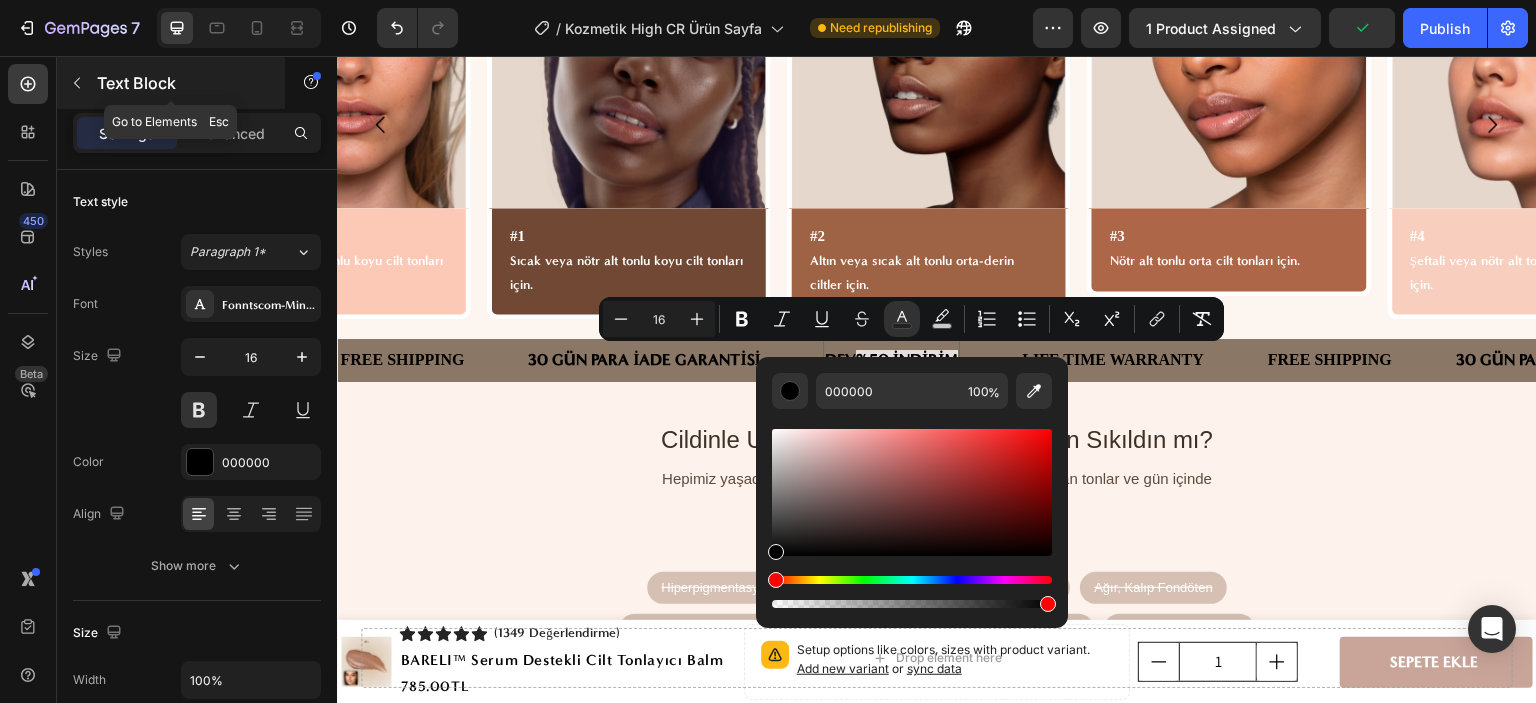 click at bounding box center (77, 83) 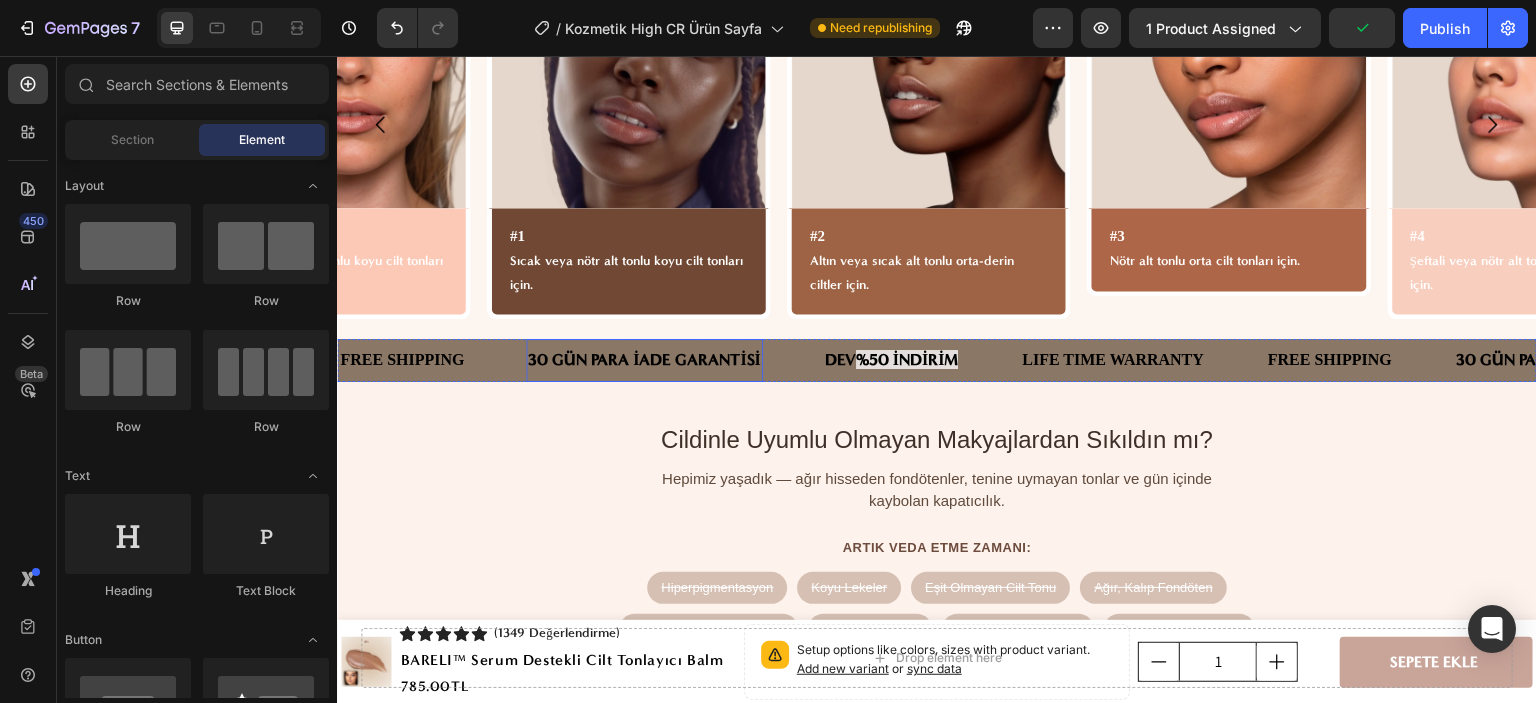 click on "30 GÜN PARA İADE GARANTİSİ" at bounding box center [644, 360] 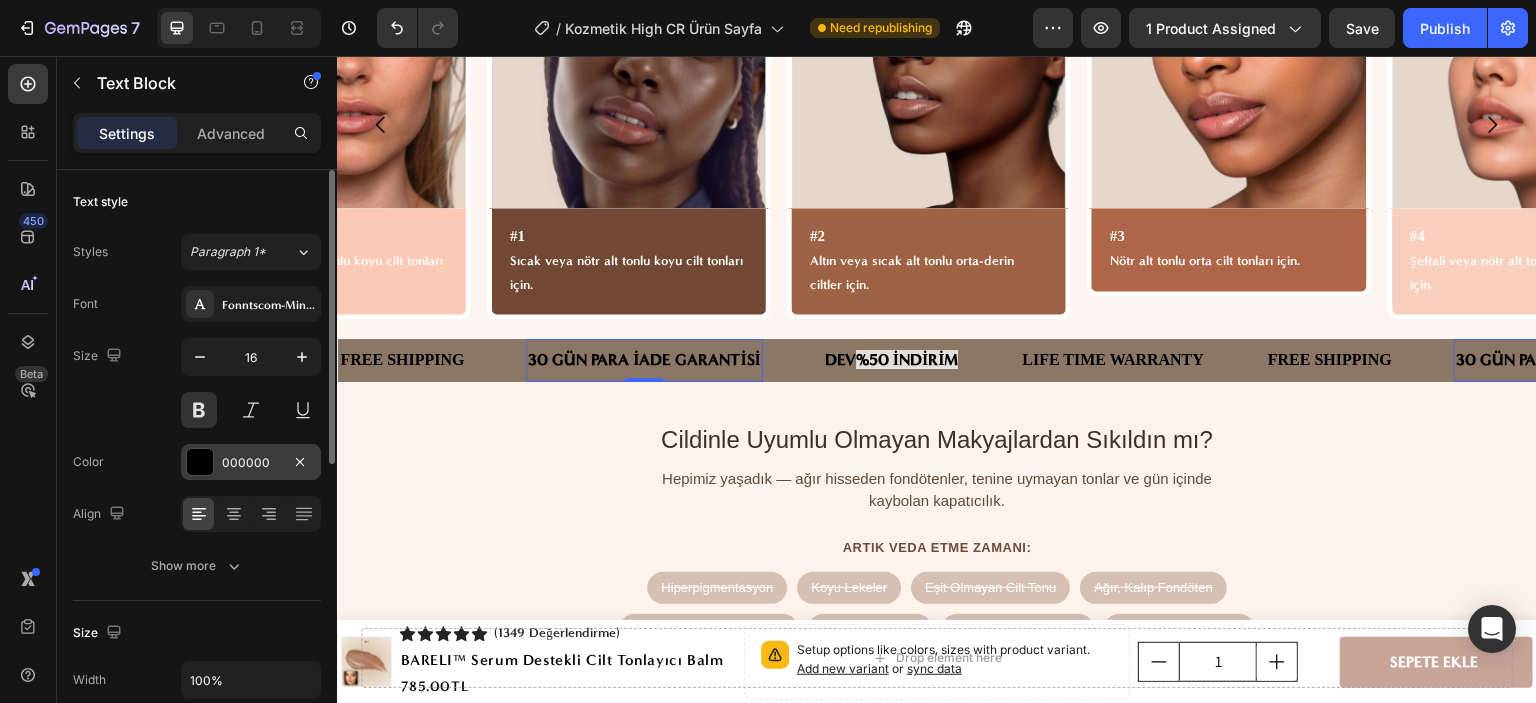 click on "000000" at bounding box center (251, 463) 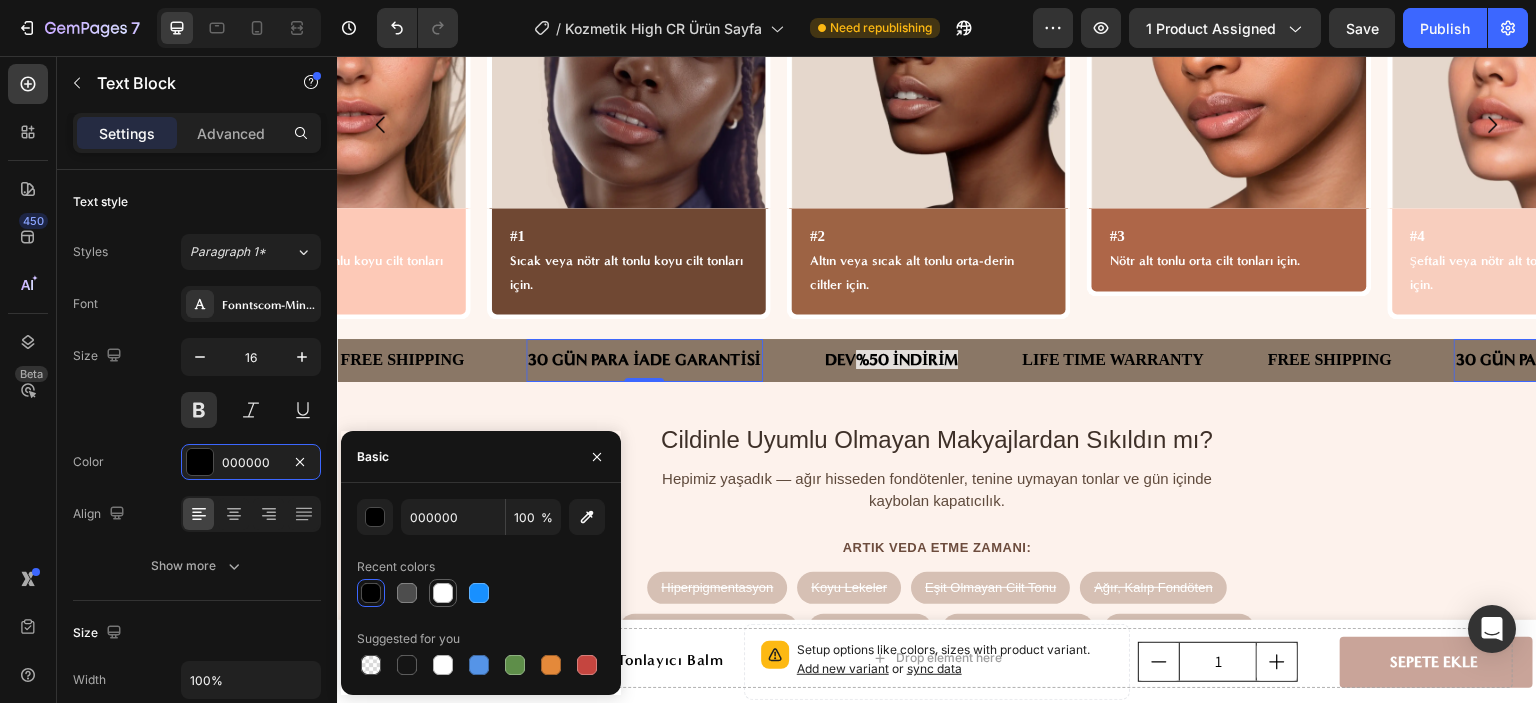 click at bounding box center [443, 593] 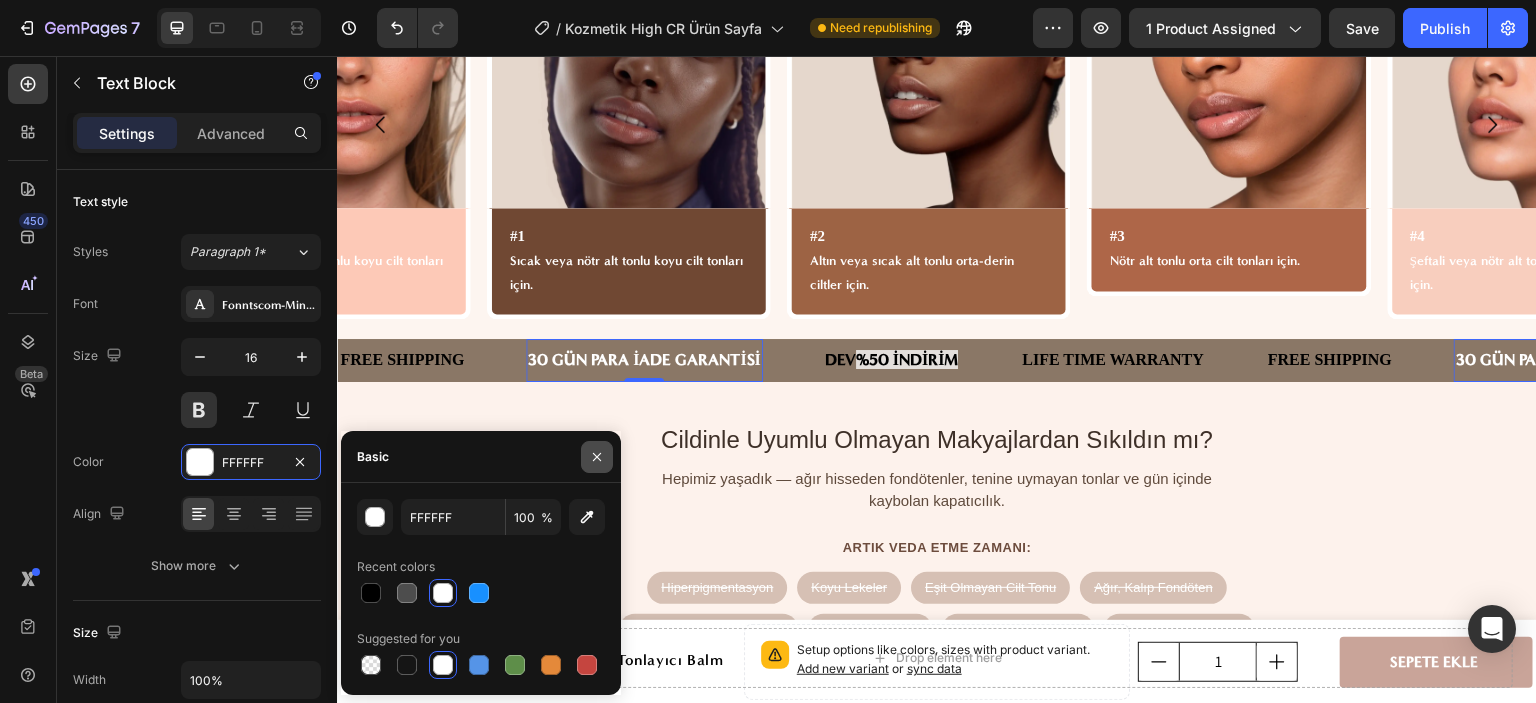 drag, startPoint x: 584, startPoint y: 451, endPoint x: 400, endPoint y: 368, distance: 201.85391 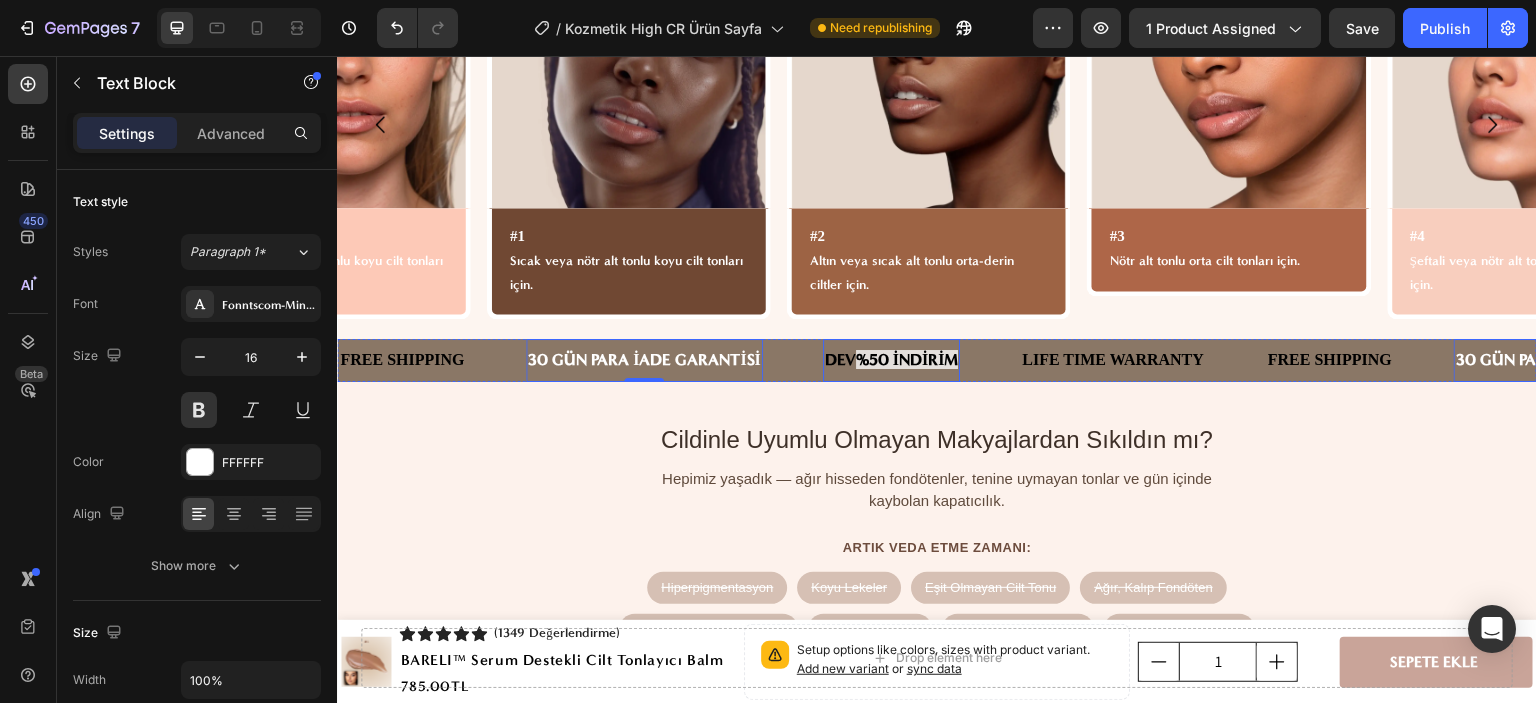 click on "DEV  %50 İNDİRİM" at bounding box center [892, 360] 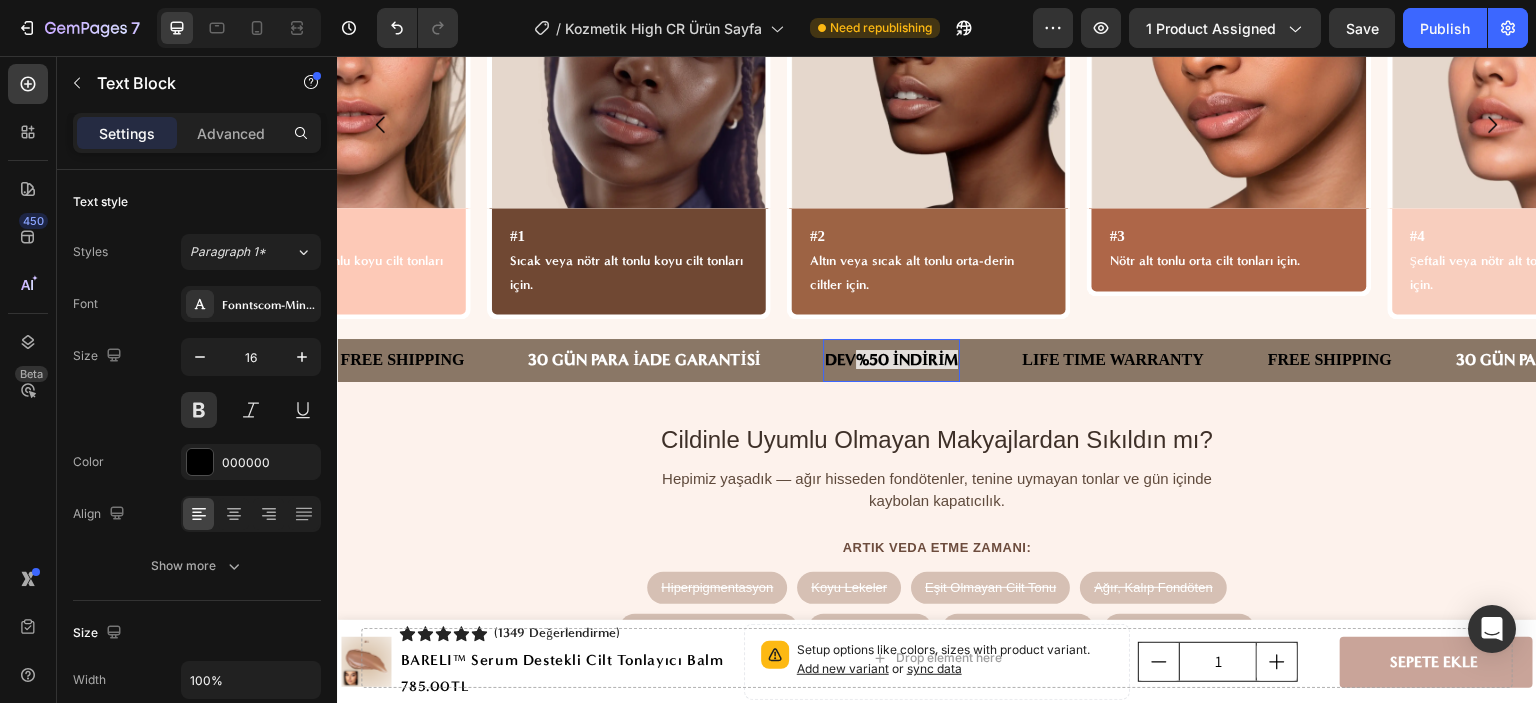 click on "DEV  %50 İNDİRİM" at bounding box center [892, 360] 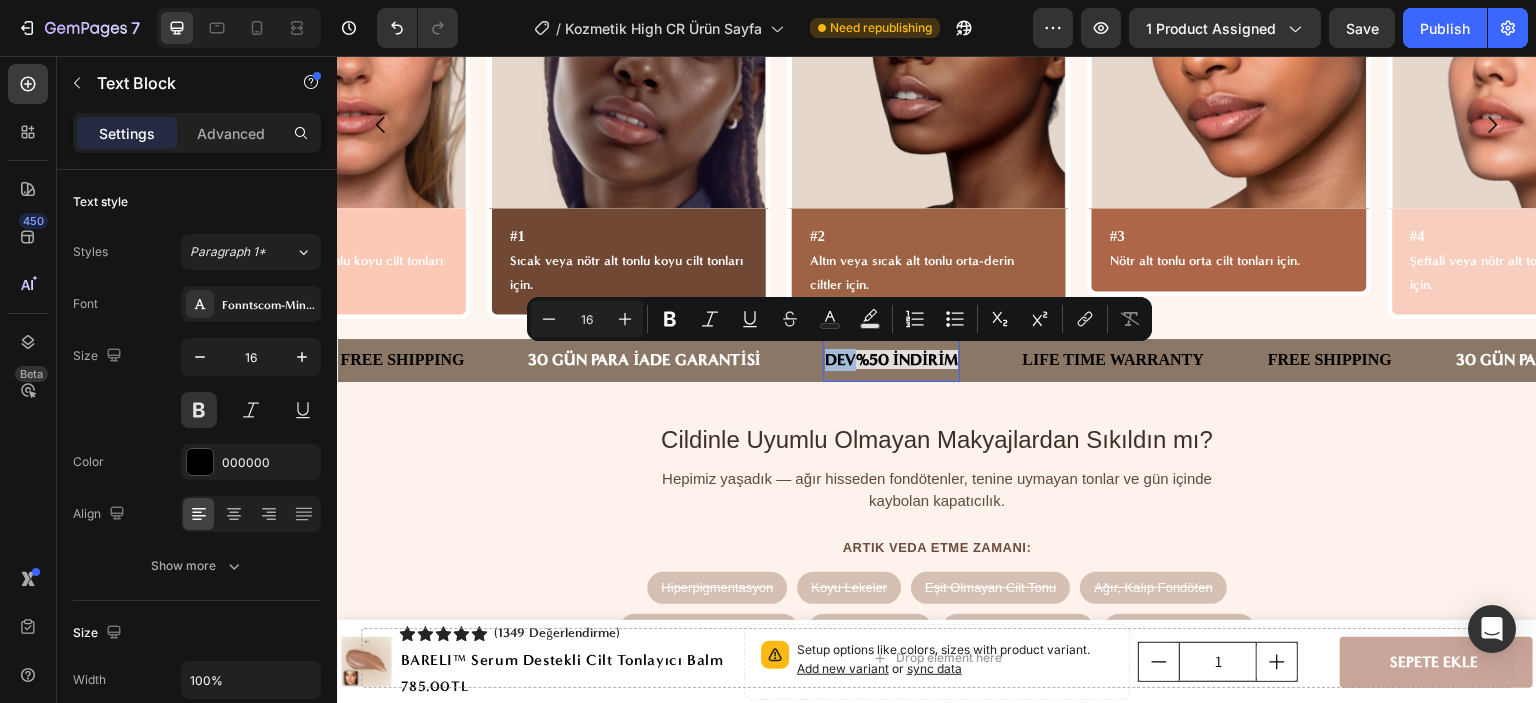 click on "DEV  %50 İNDİRİM" at bounding box center (892, 360) 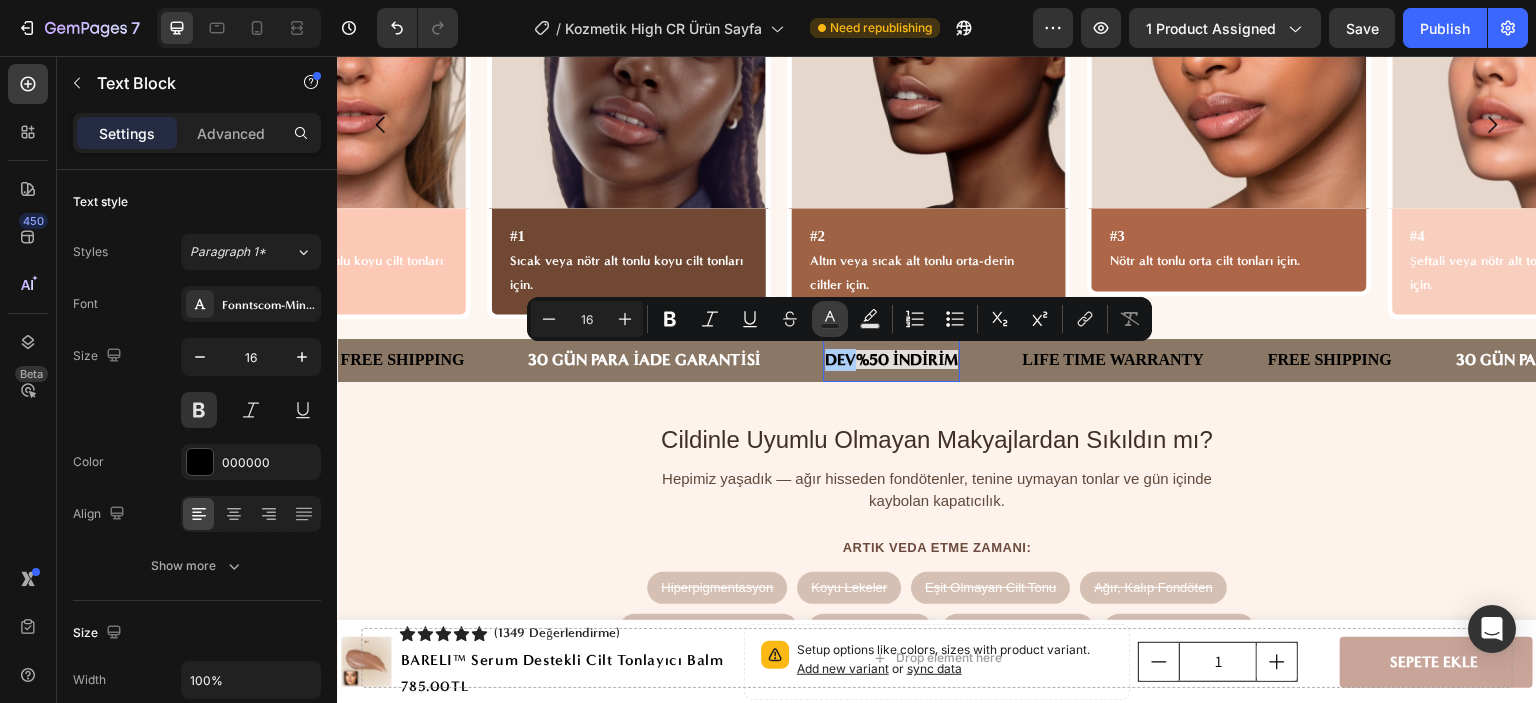 click 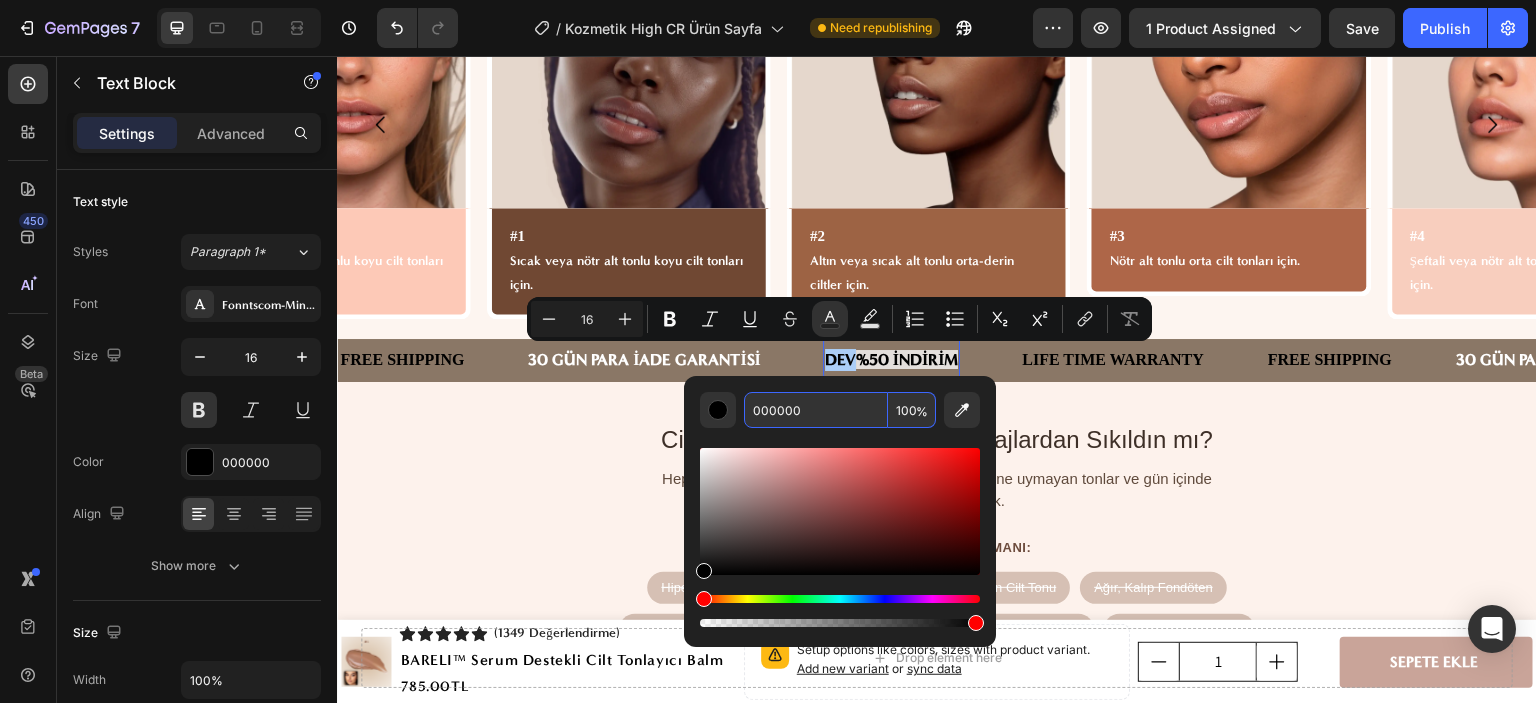 click on "000000" at bounding box center [816, 410] 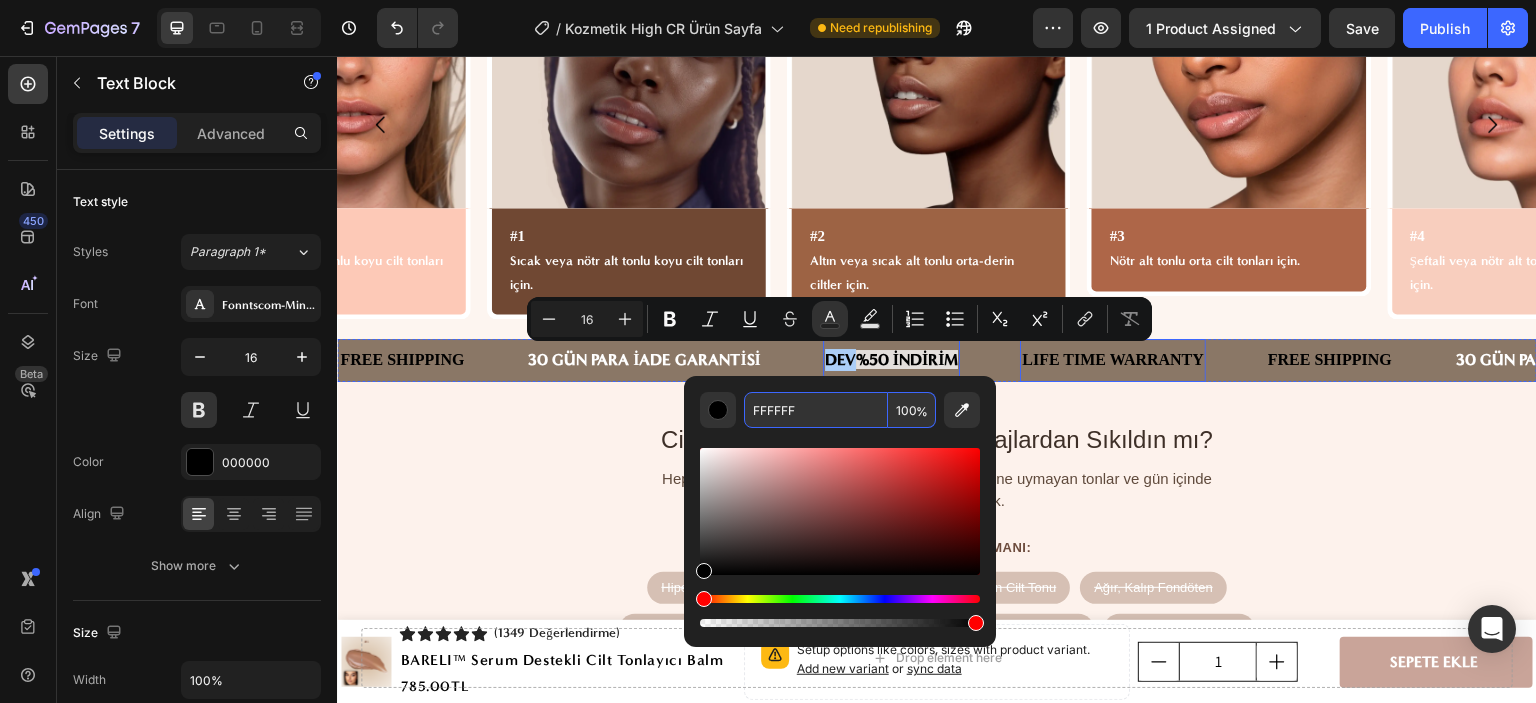 type on "FFFFFF" 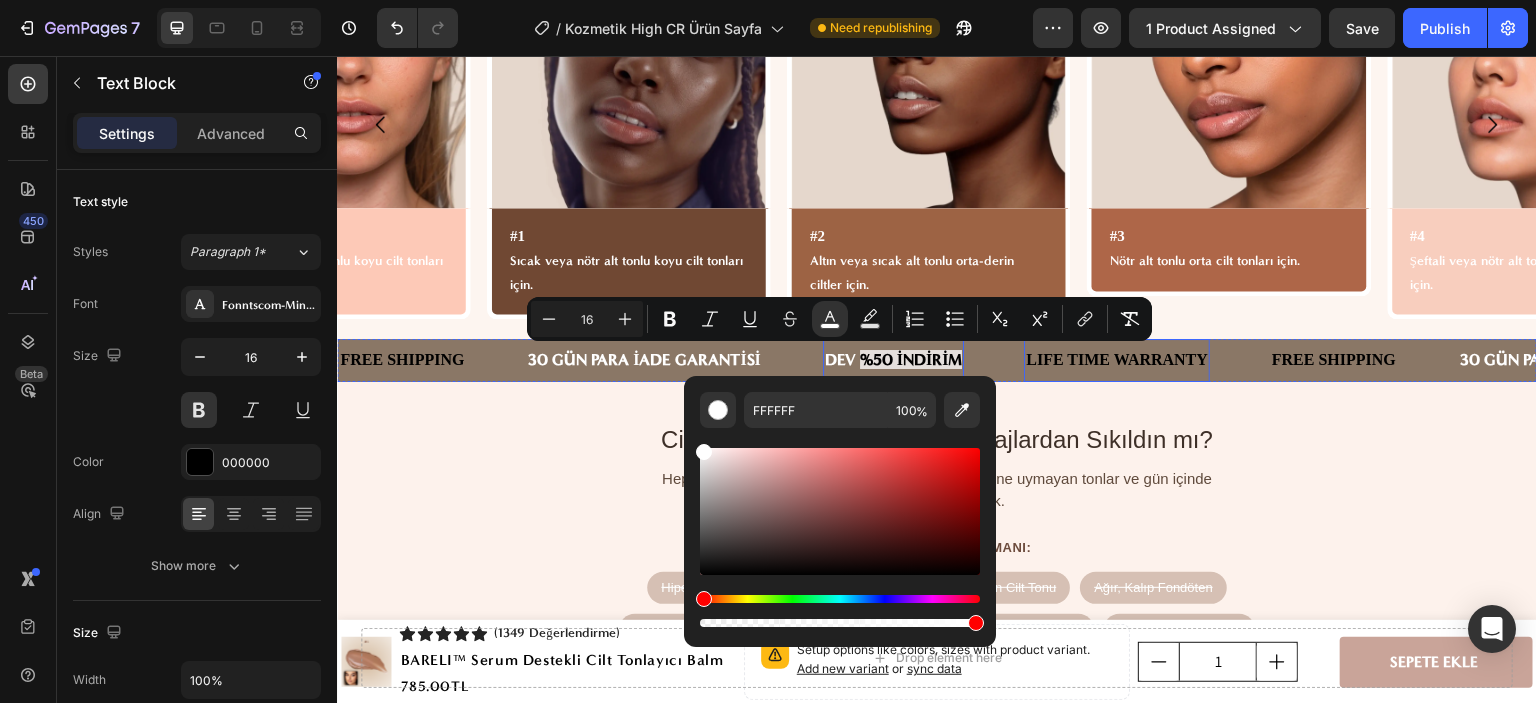click on "LIFE TIME WARRANTY" at bounding box center (1117, 360) 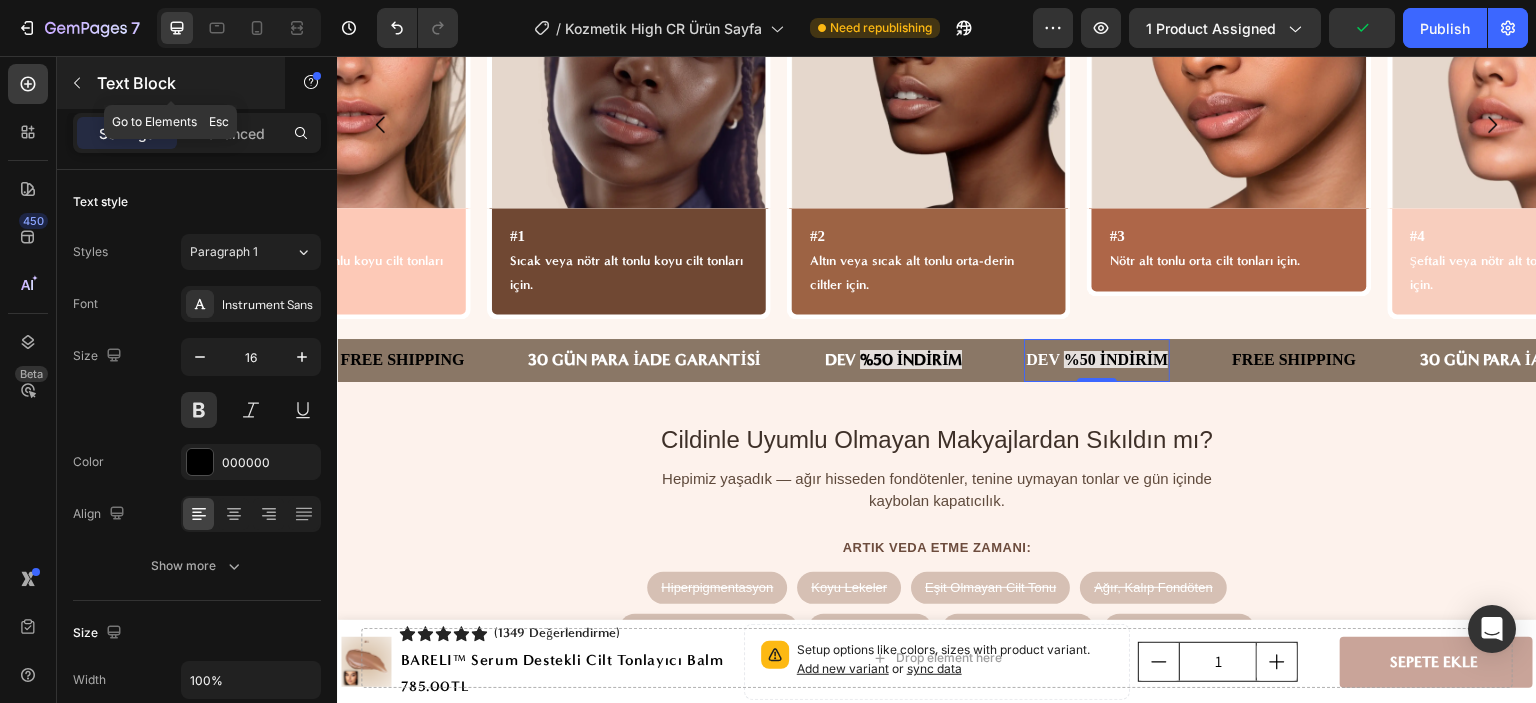click at bounding box center [77, 83] 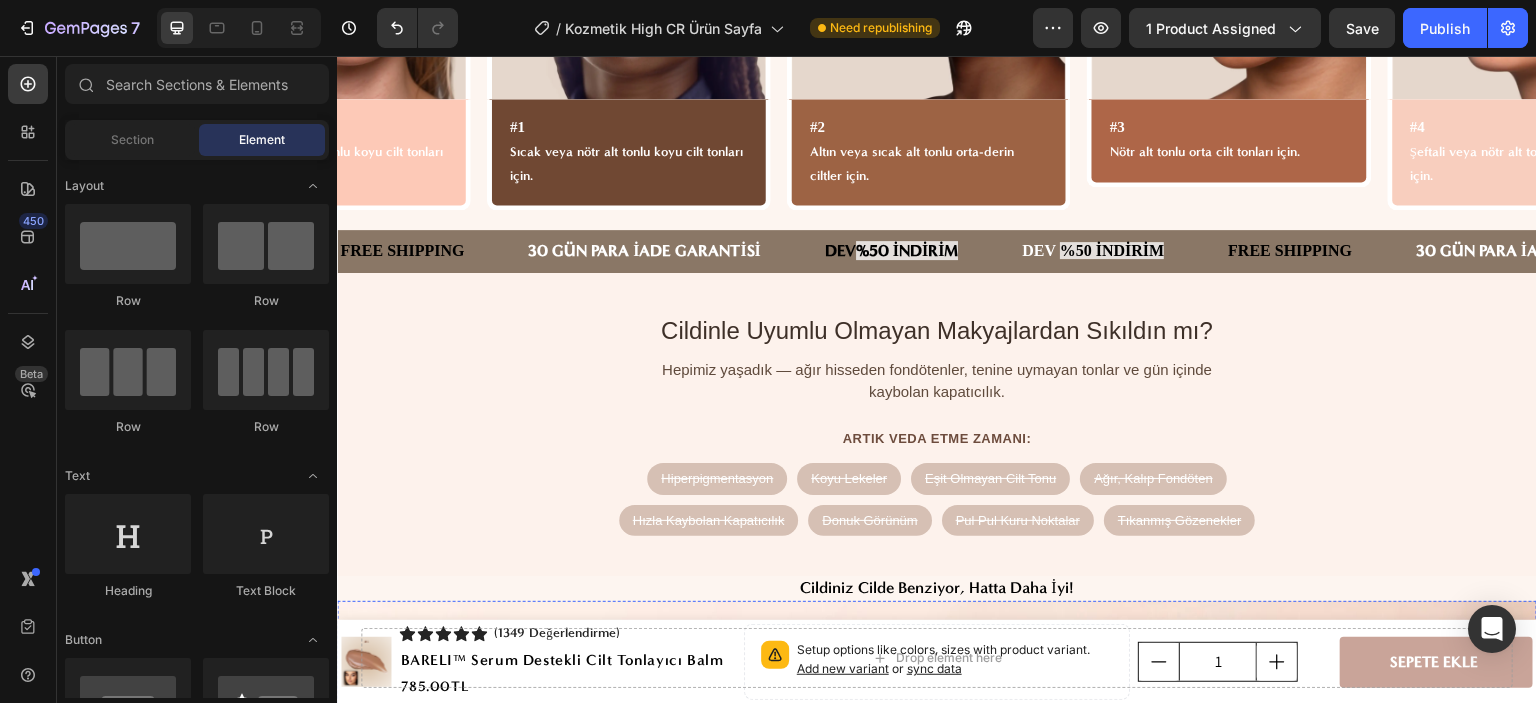 scroll, scrollTop: 1600, scrollLeft: 0, axis: vertical 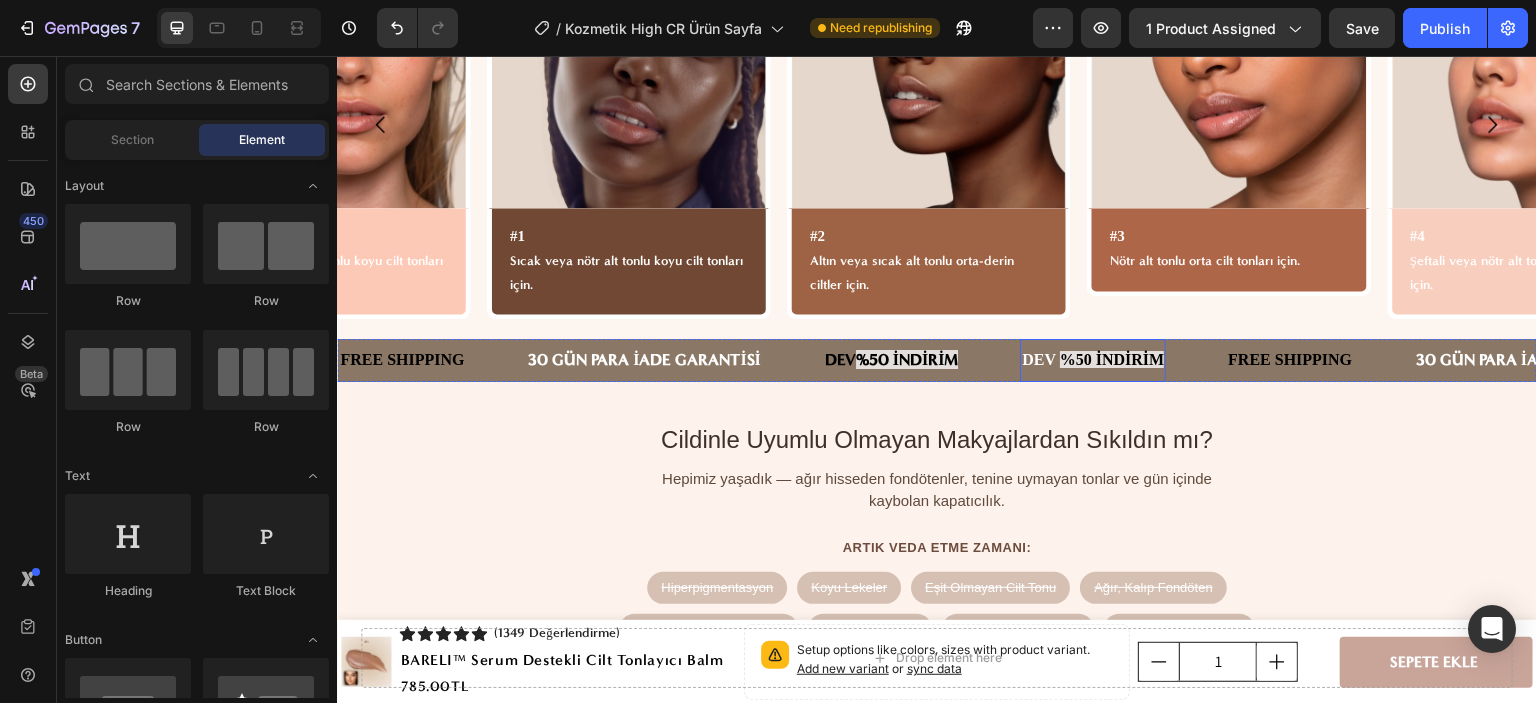 click on "%50 İNDİRİM" at bounding box center [1112, 359] 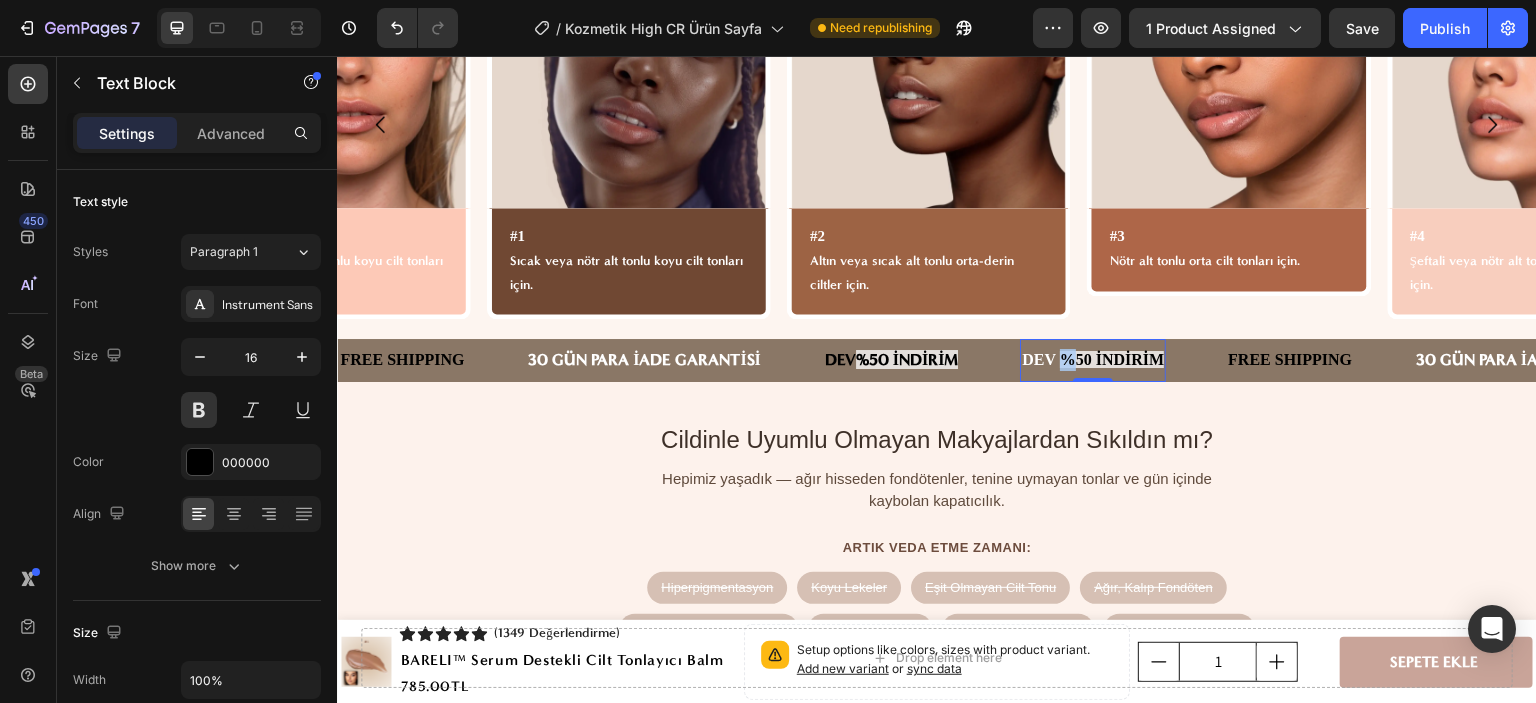click on "%50 İNDİRİM" at bounding box center [1112, 359] 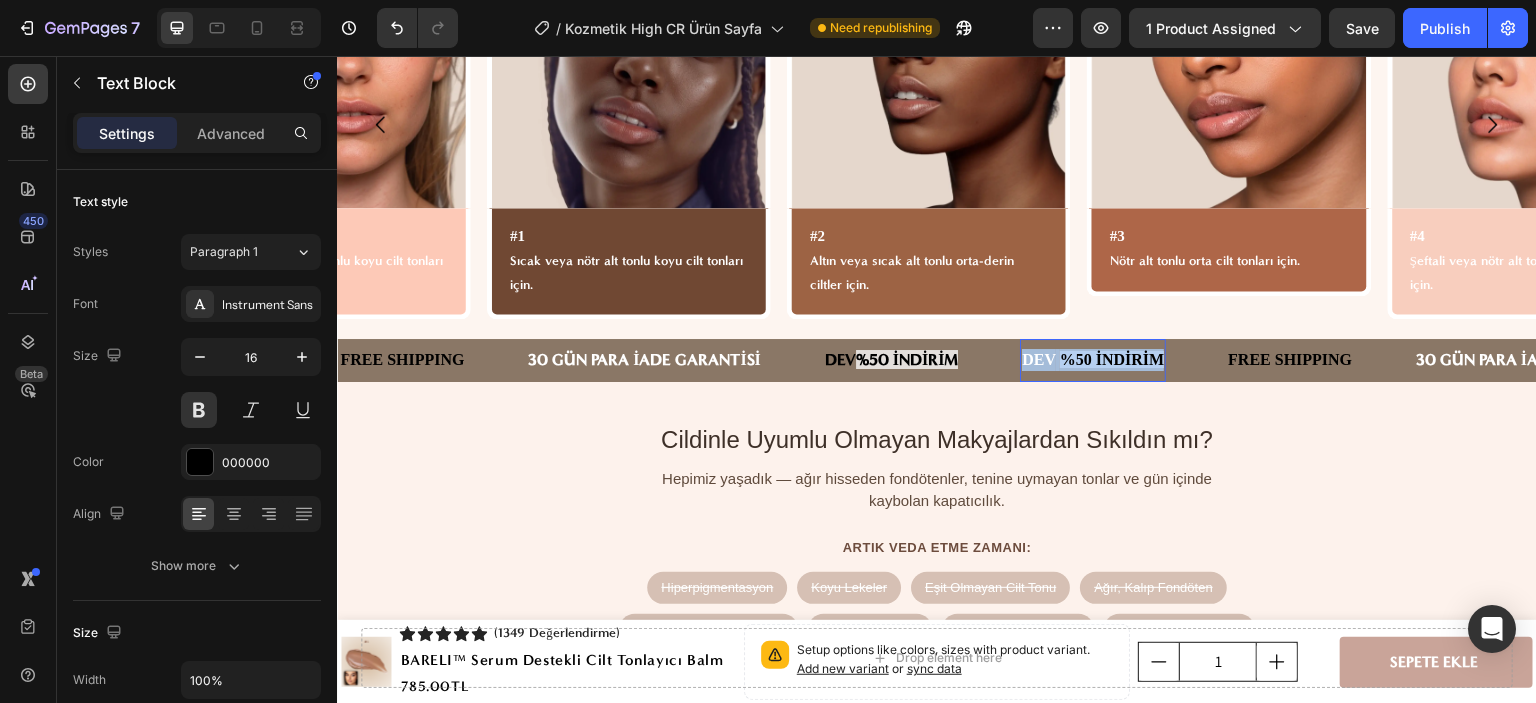click on "%50 İNDİRİM" at bounding box center [1112, 359] 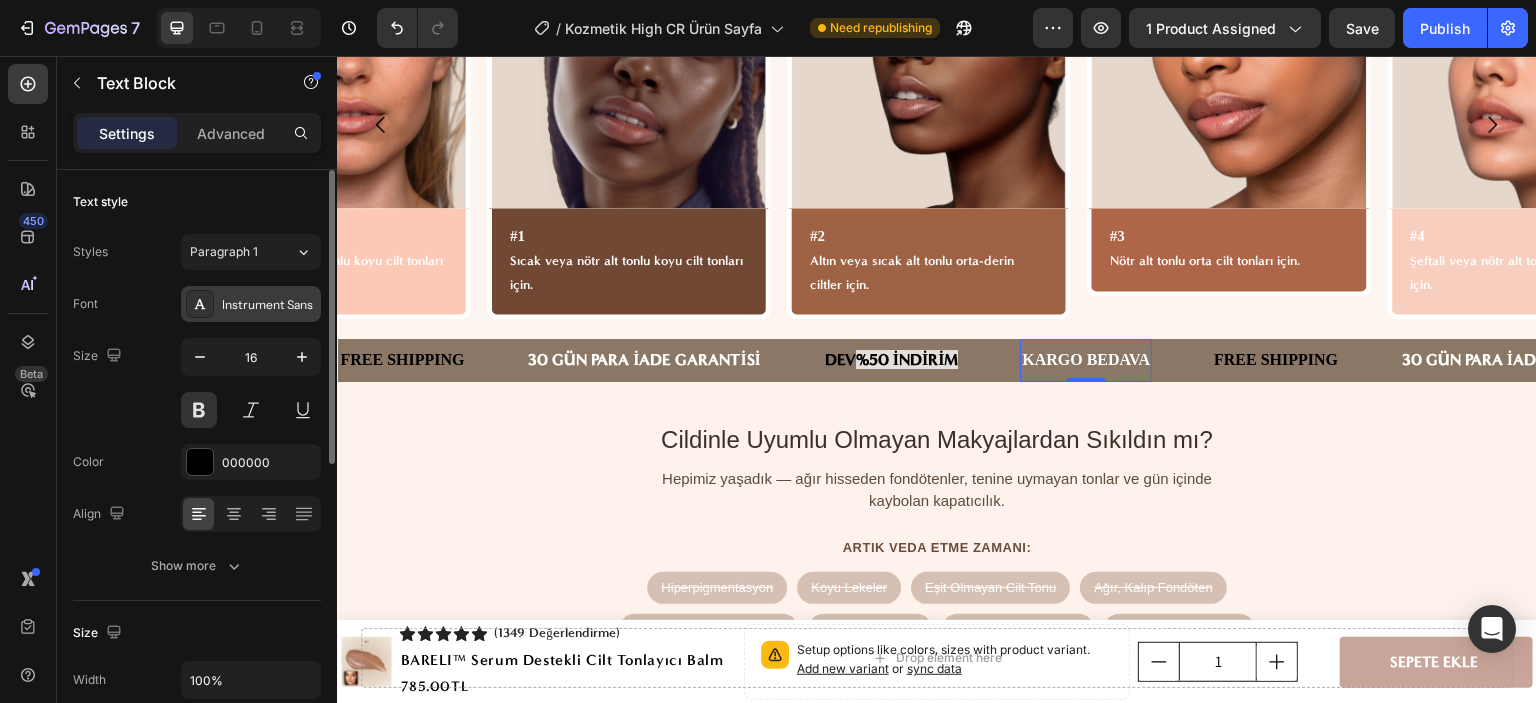 click on "Instrument Sans" at bounding box center (251, 304) 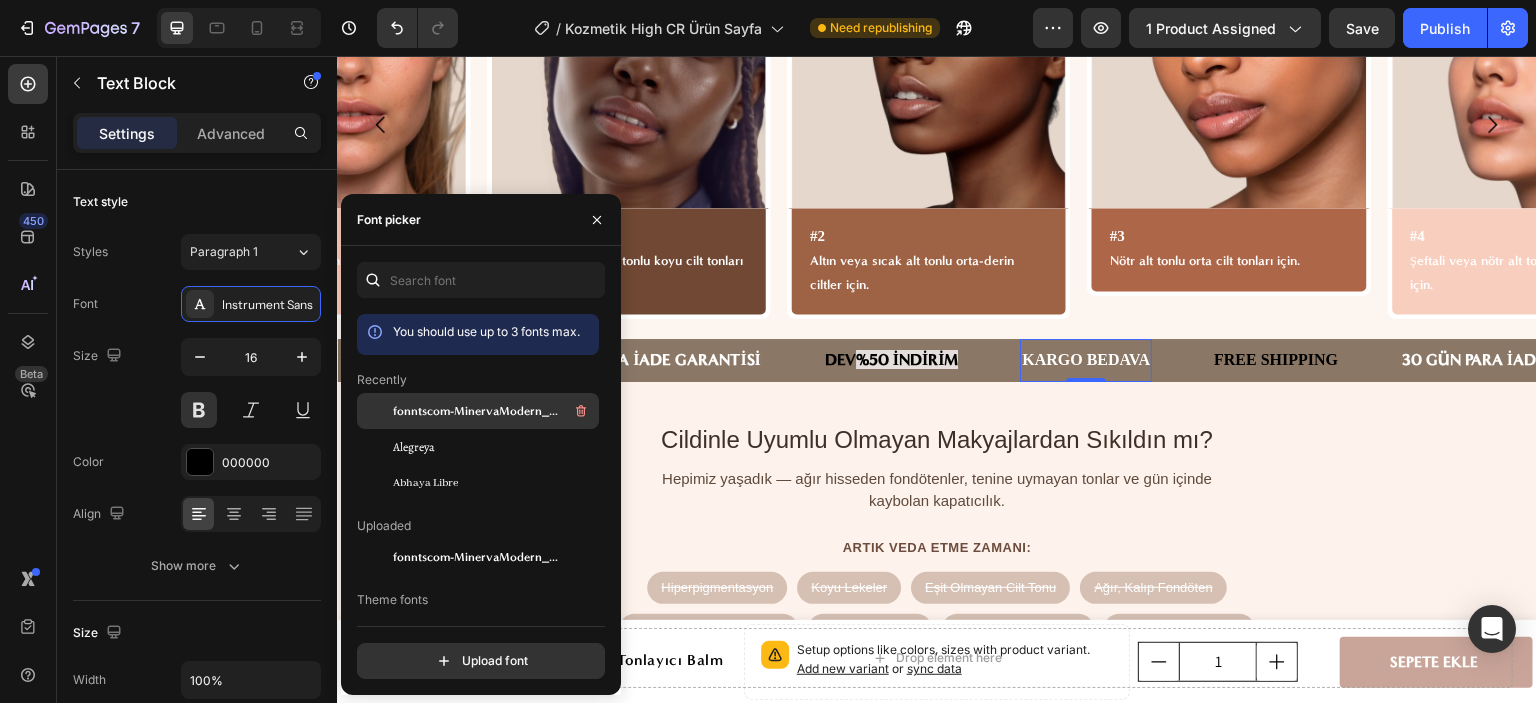 click on "fonntscom-MinervaModern_Bold" at bounding box center (476, 411) 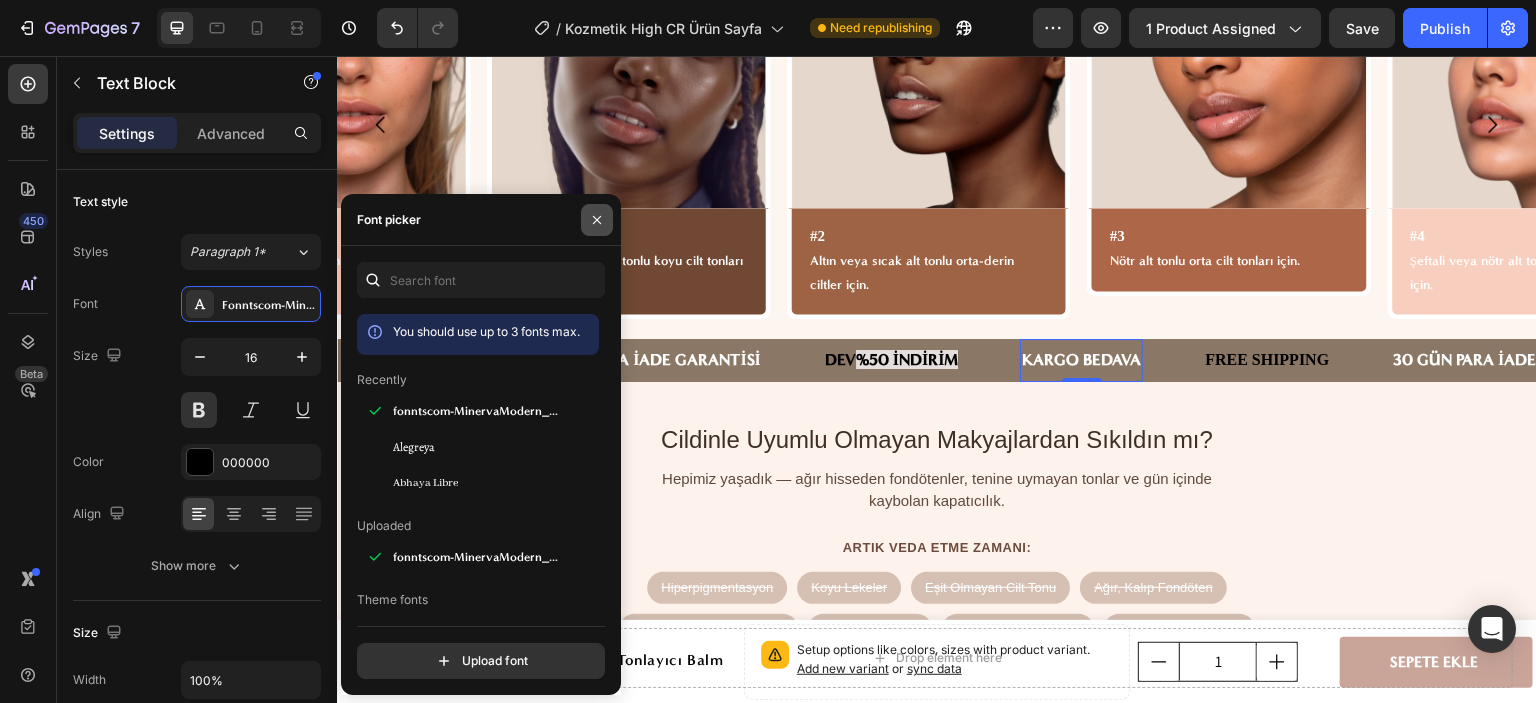 click 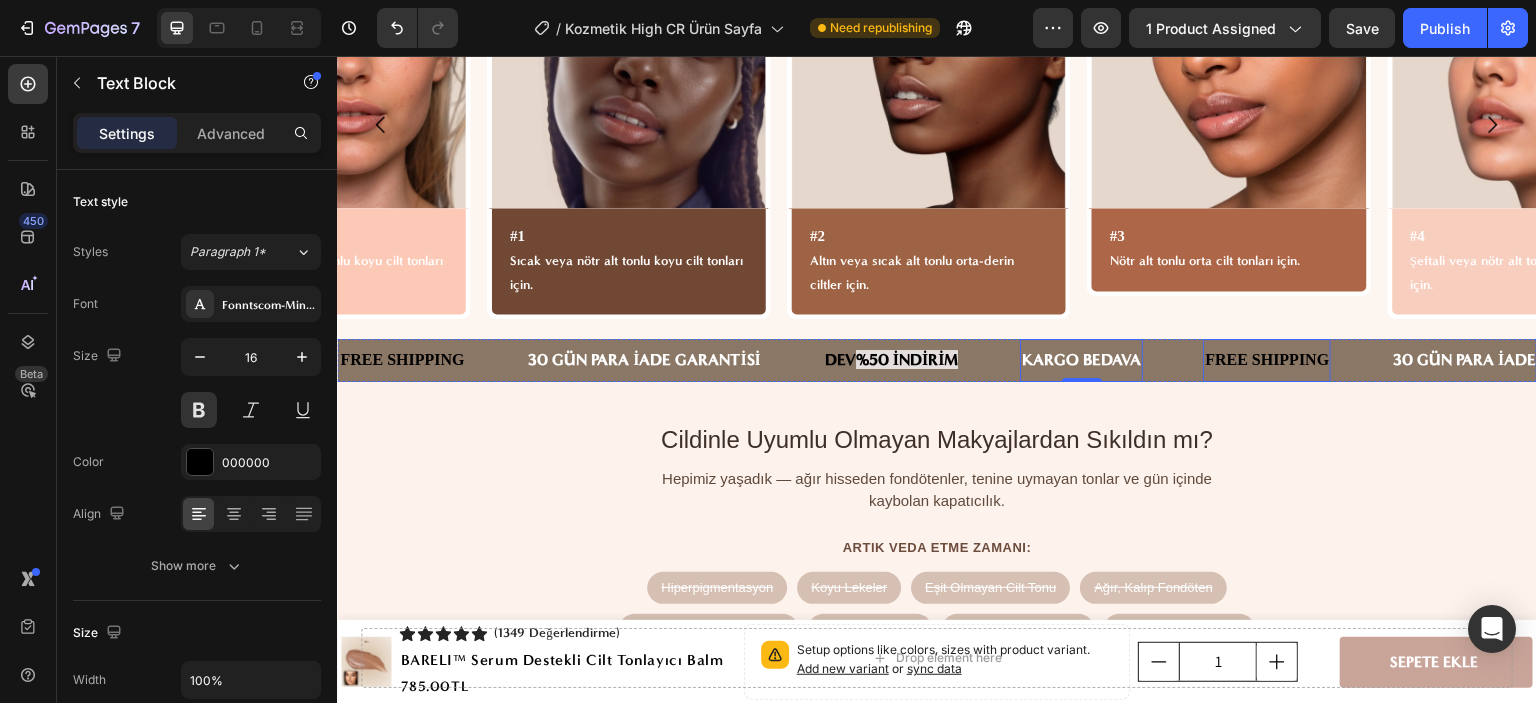 click on "FREE SHIPPING" at bounding box center [1267, 360] 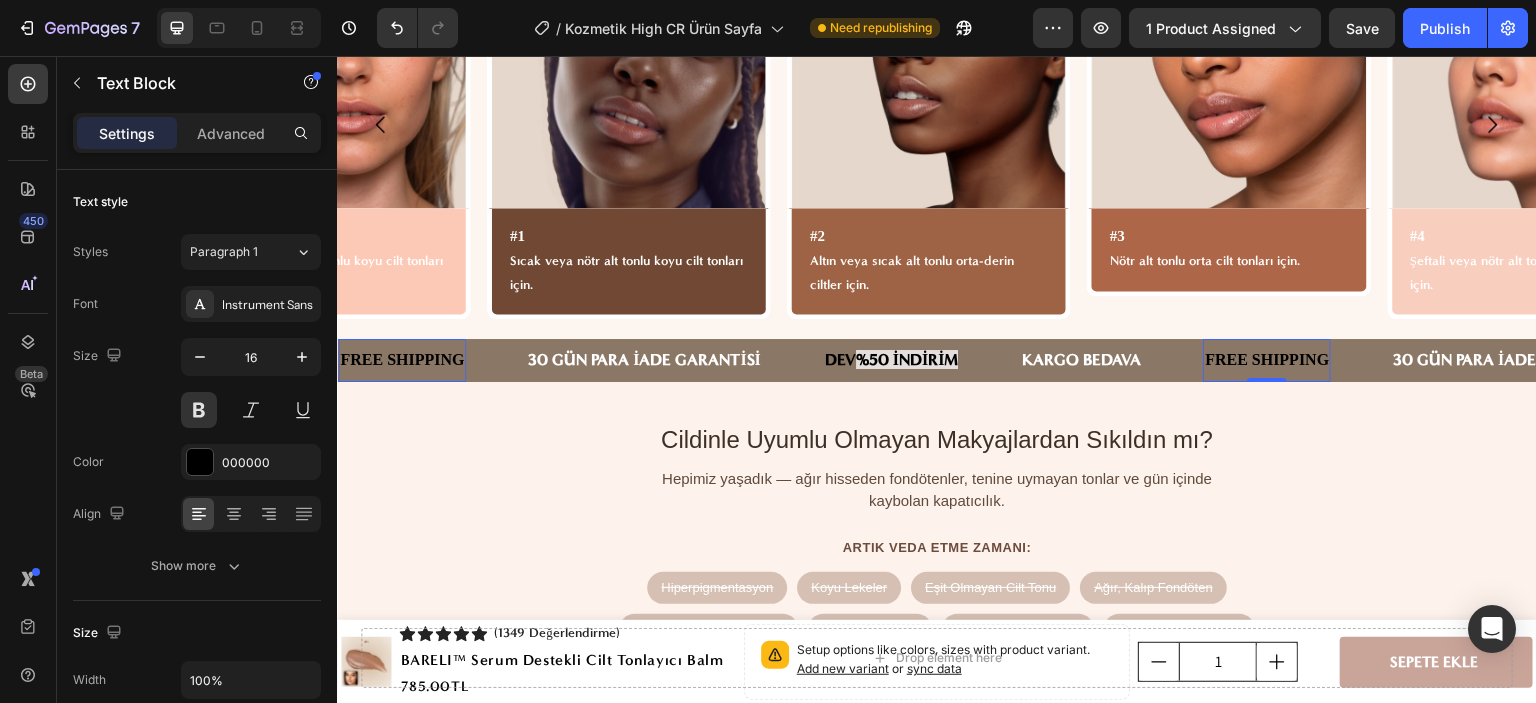 click on "FREE SHIPPING" at bounding box center [1267, 360] 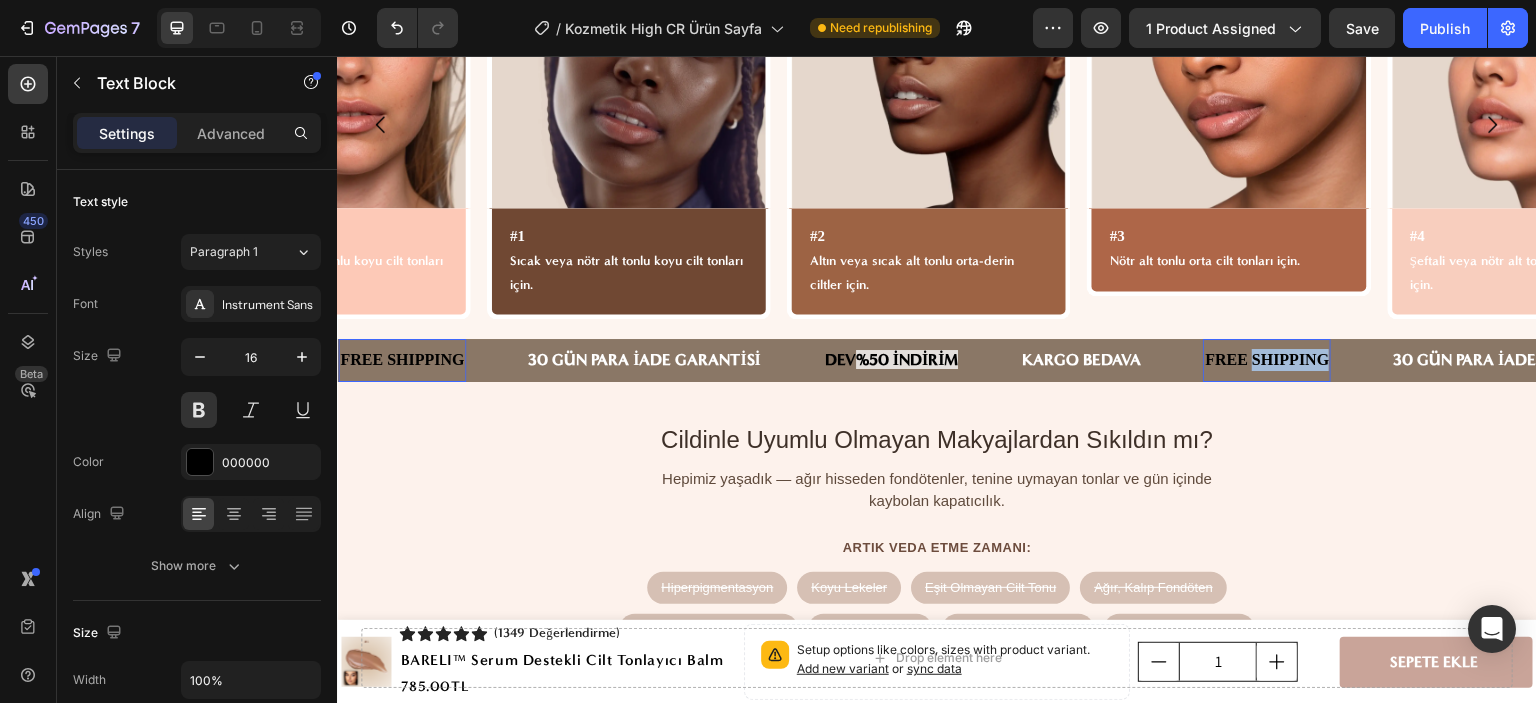 click on "FREE SHIPPING" at bounding box center (1267, 360) 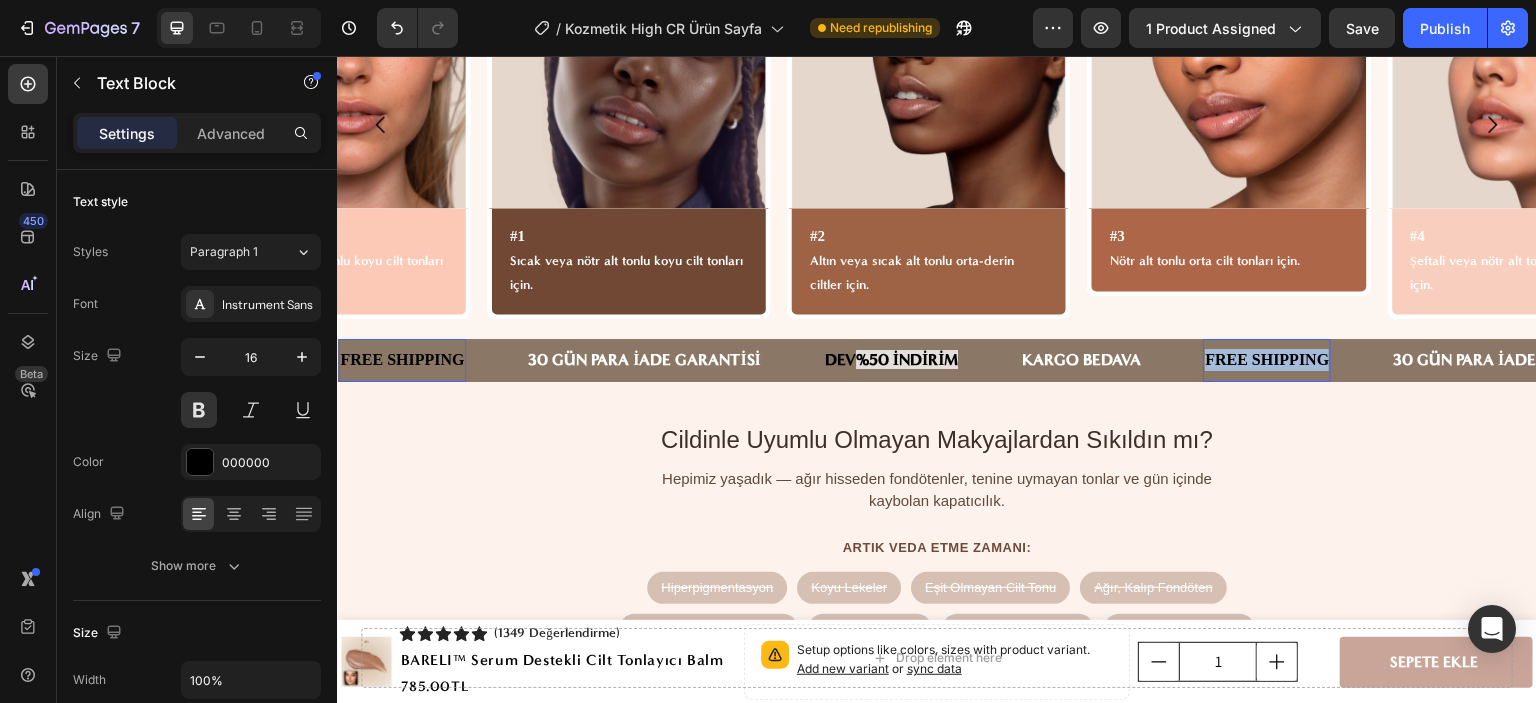 click on "FREE SHIPPING" at bounding box center [1267, 360] 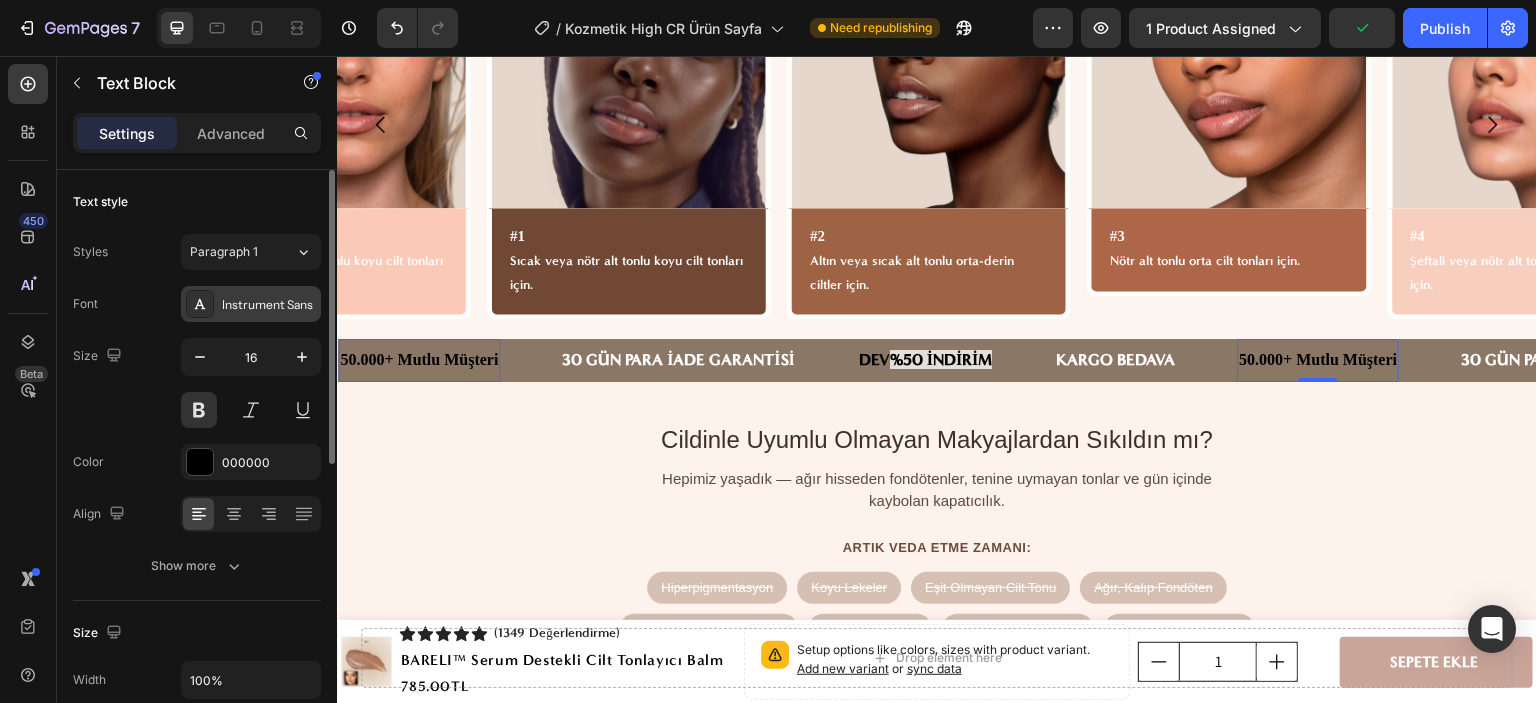 click on "Instrument Sans" at bounding box center (251, 304) 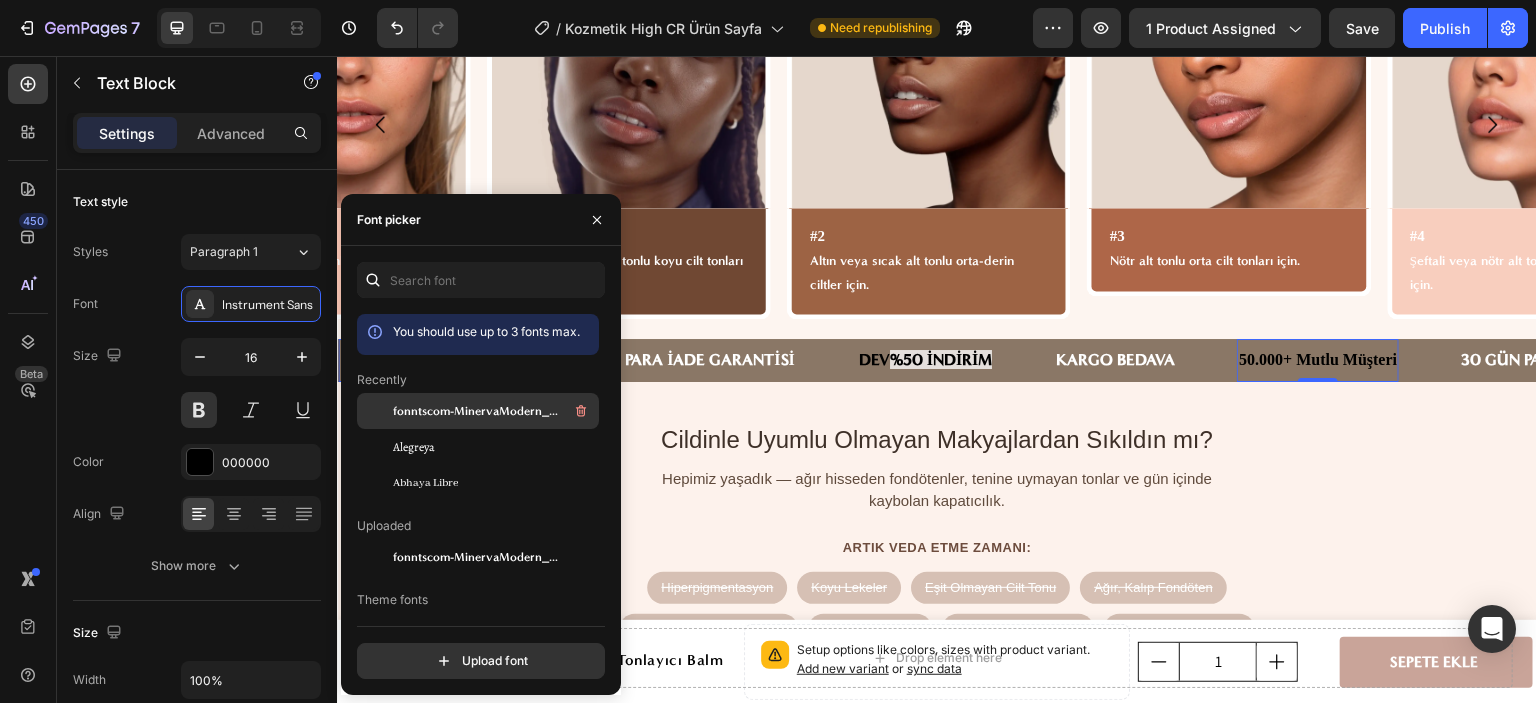 click on "fonntscom-MinervaModern_Bold" at bounding box center (494, 411) 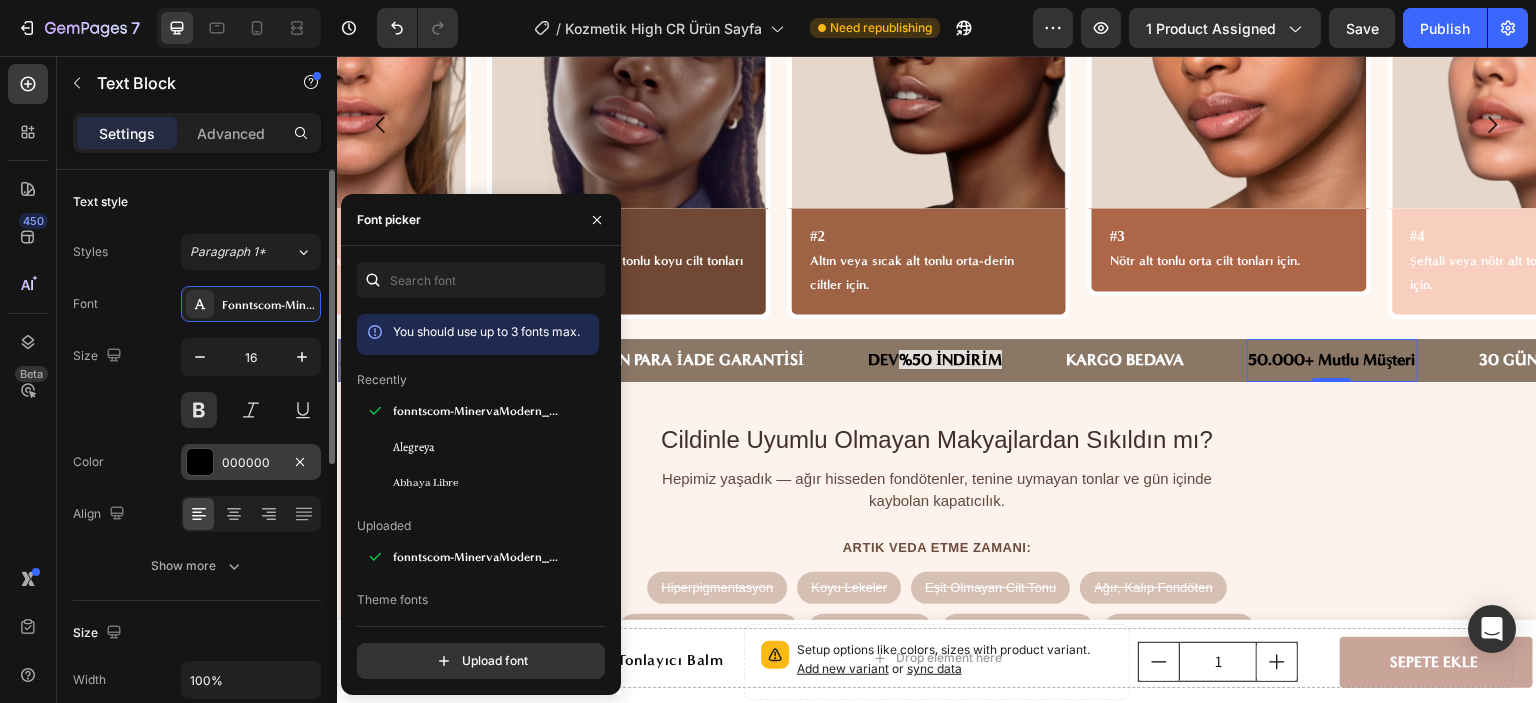click on "000000" at bounding box center (251, 463) 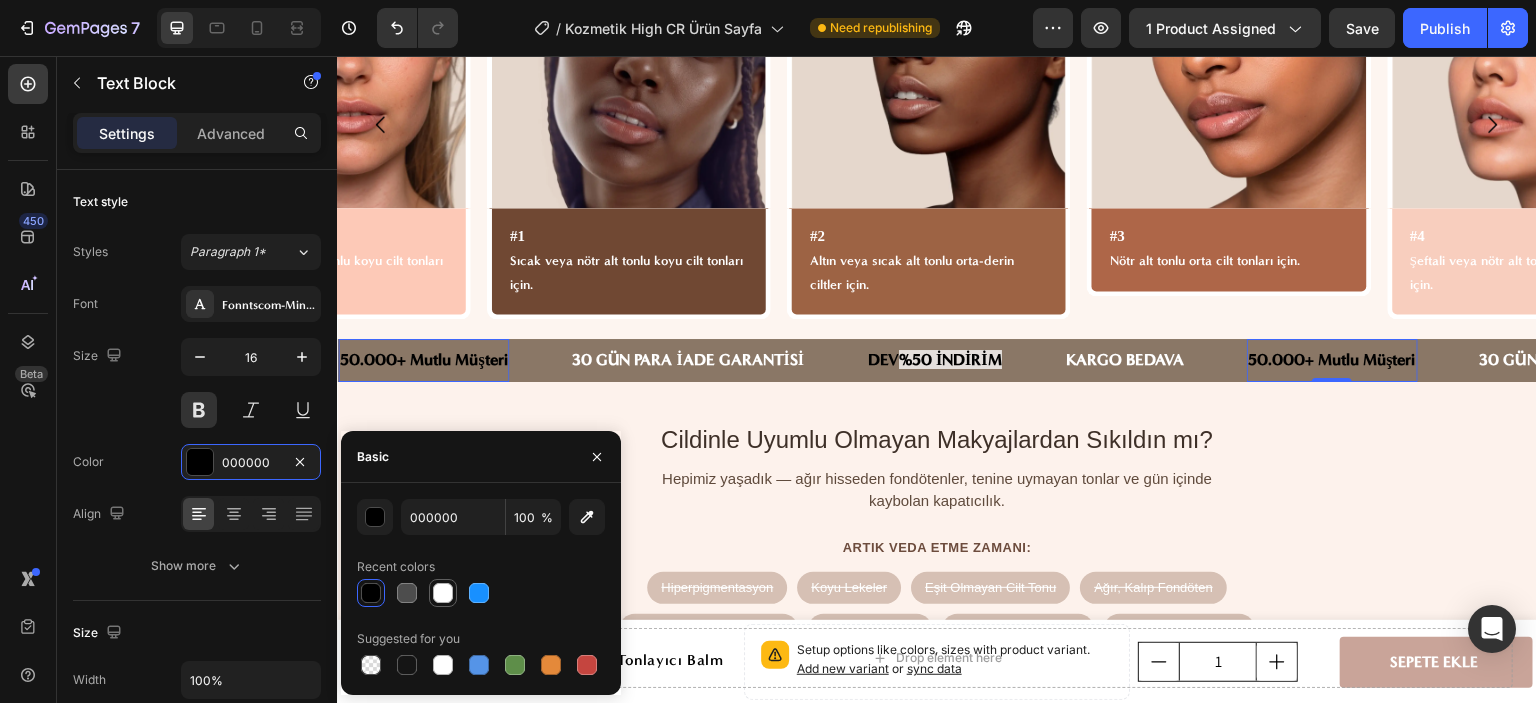 click at bounding box center [443, 593] 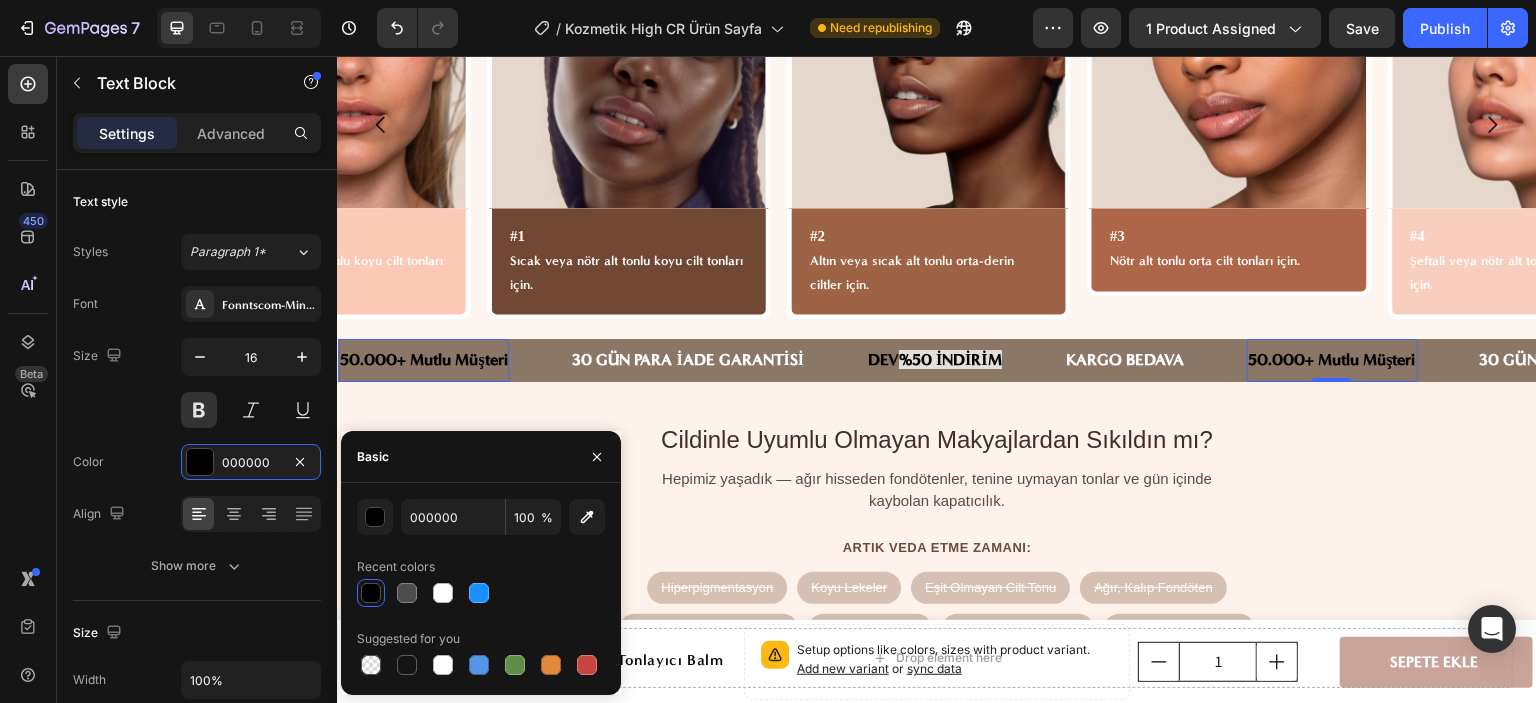type on "FFFFFF" 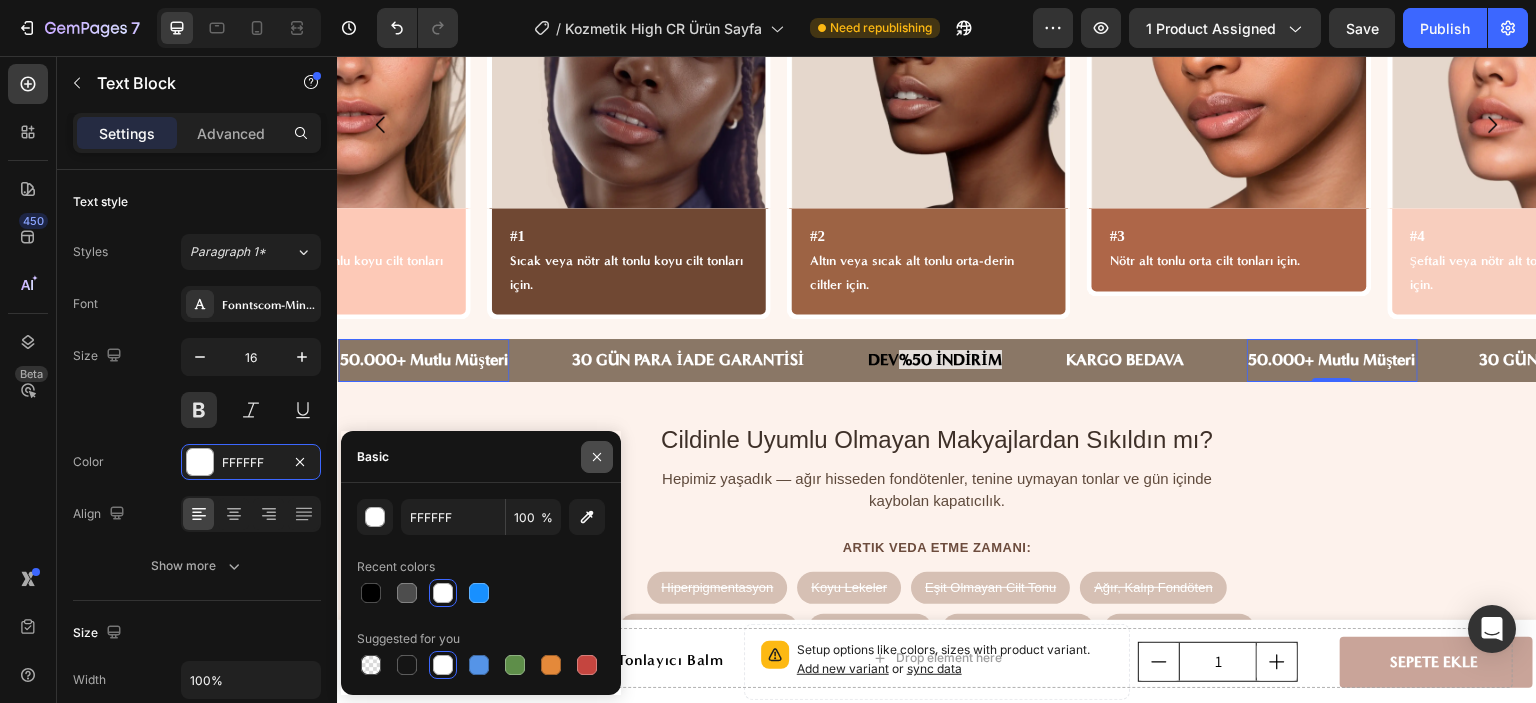 click 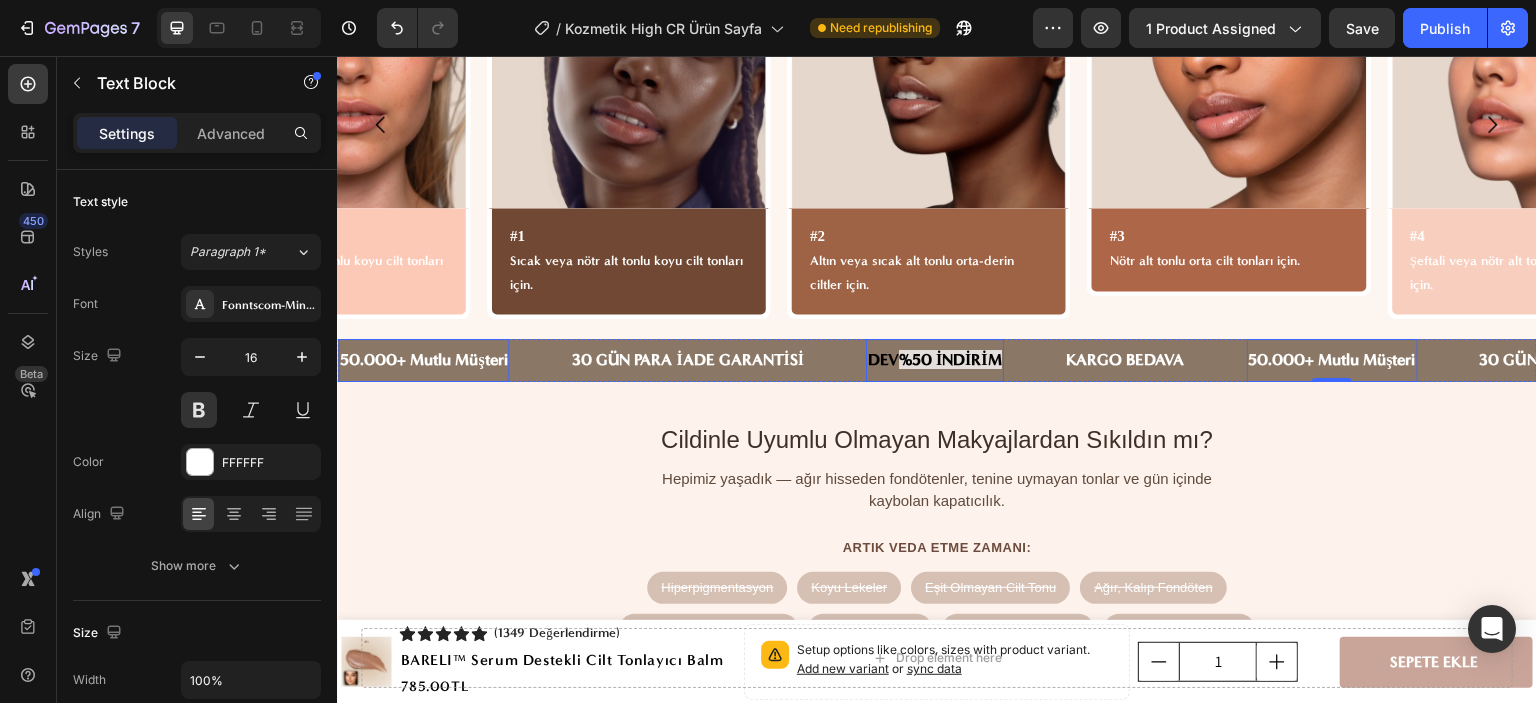 click on "DEV  %50 İNDİRİM" at bounding box center (935, 360) 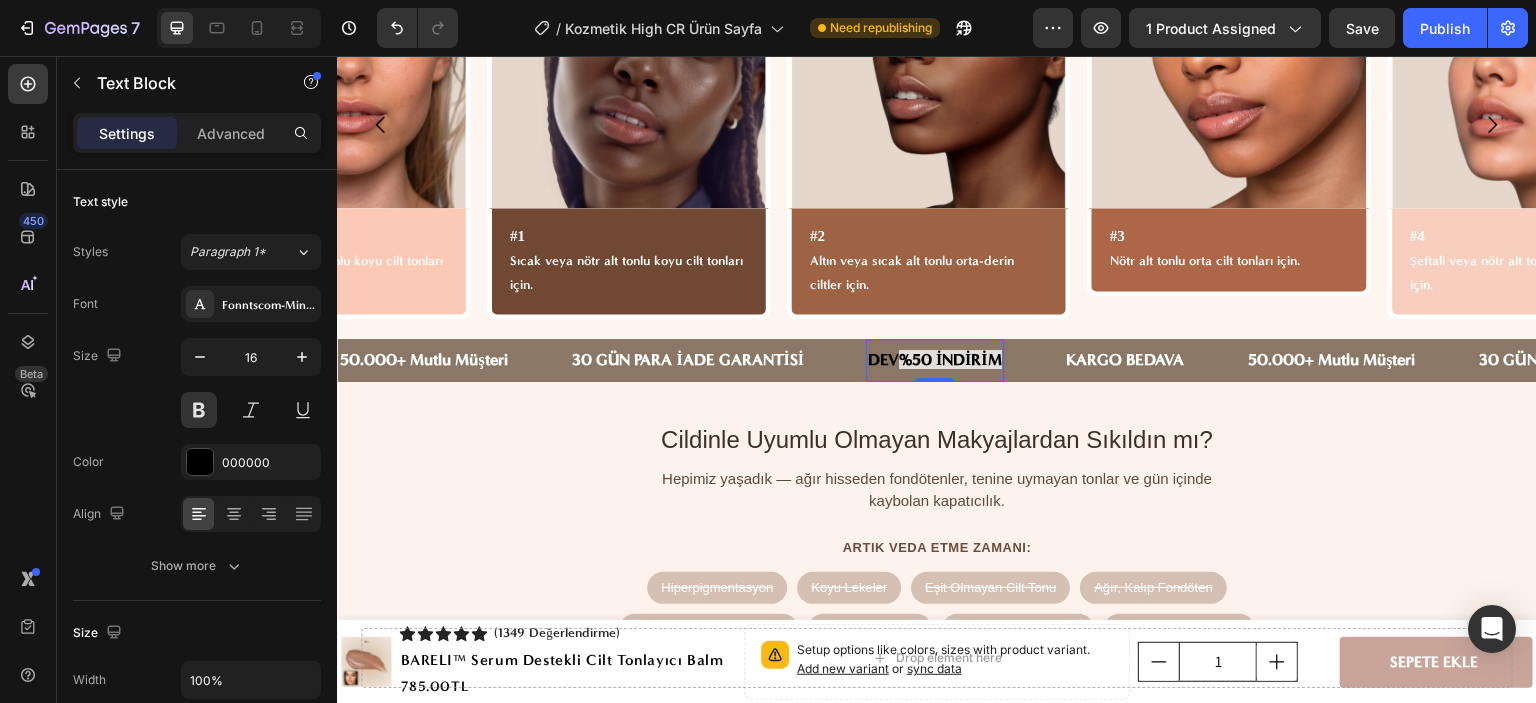 click on "DEV  %50 İNDİRİM" at bounding box center (935, 360) 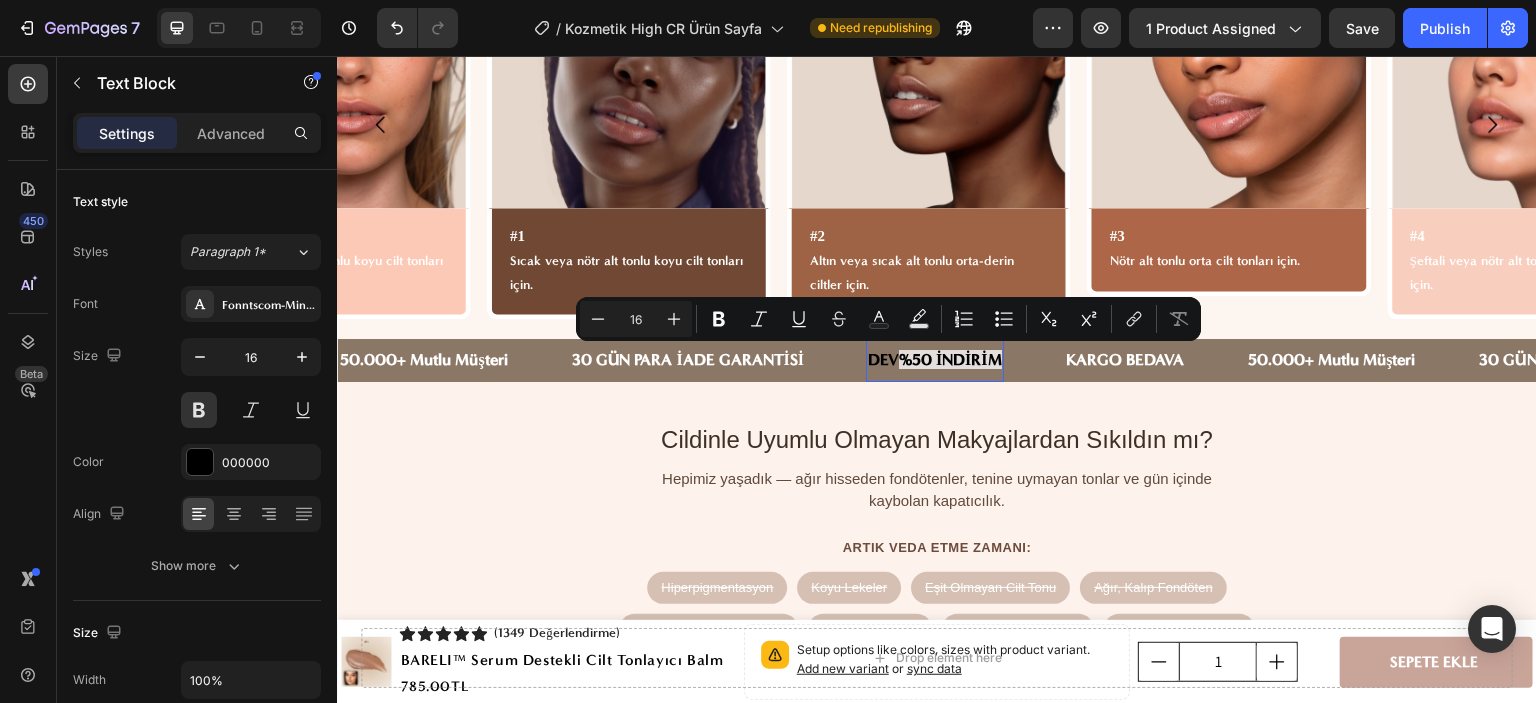 click on "DEV  %50 İNDİRİM" at bounding box center [935, 360] 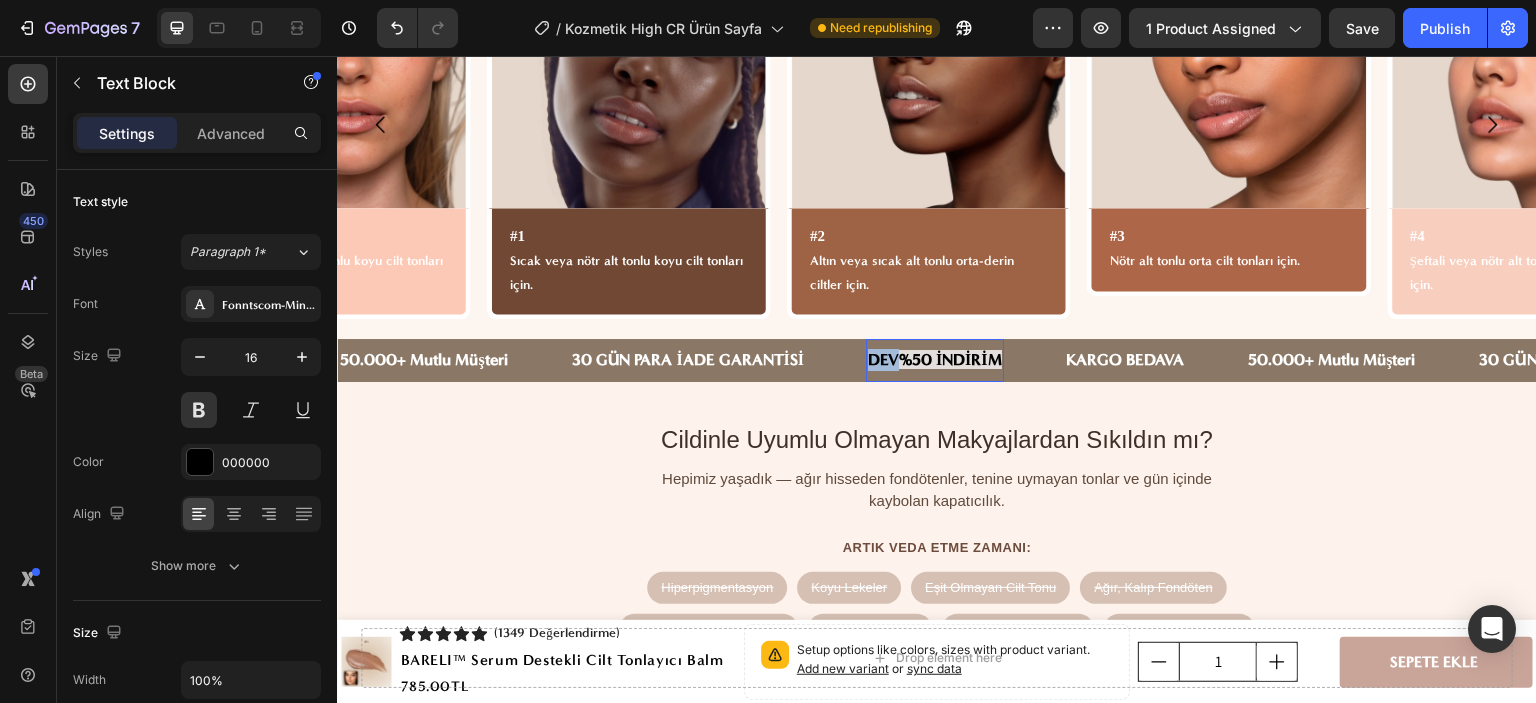 click on "DEV  %50 İNDİRİM" at bounding box center [935, 360] 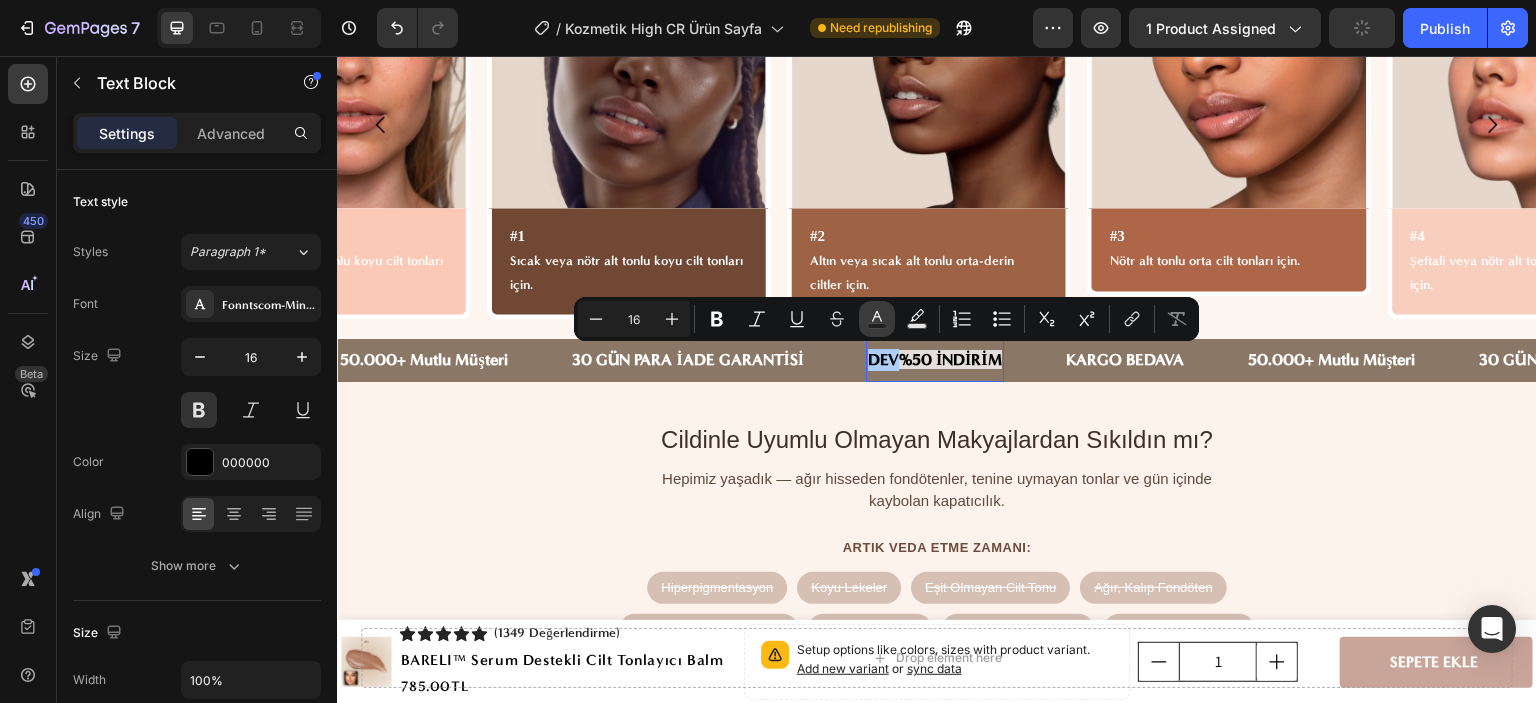 click on "Text Color" at bounding box center [877, 319] 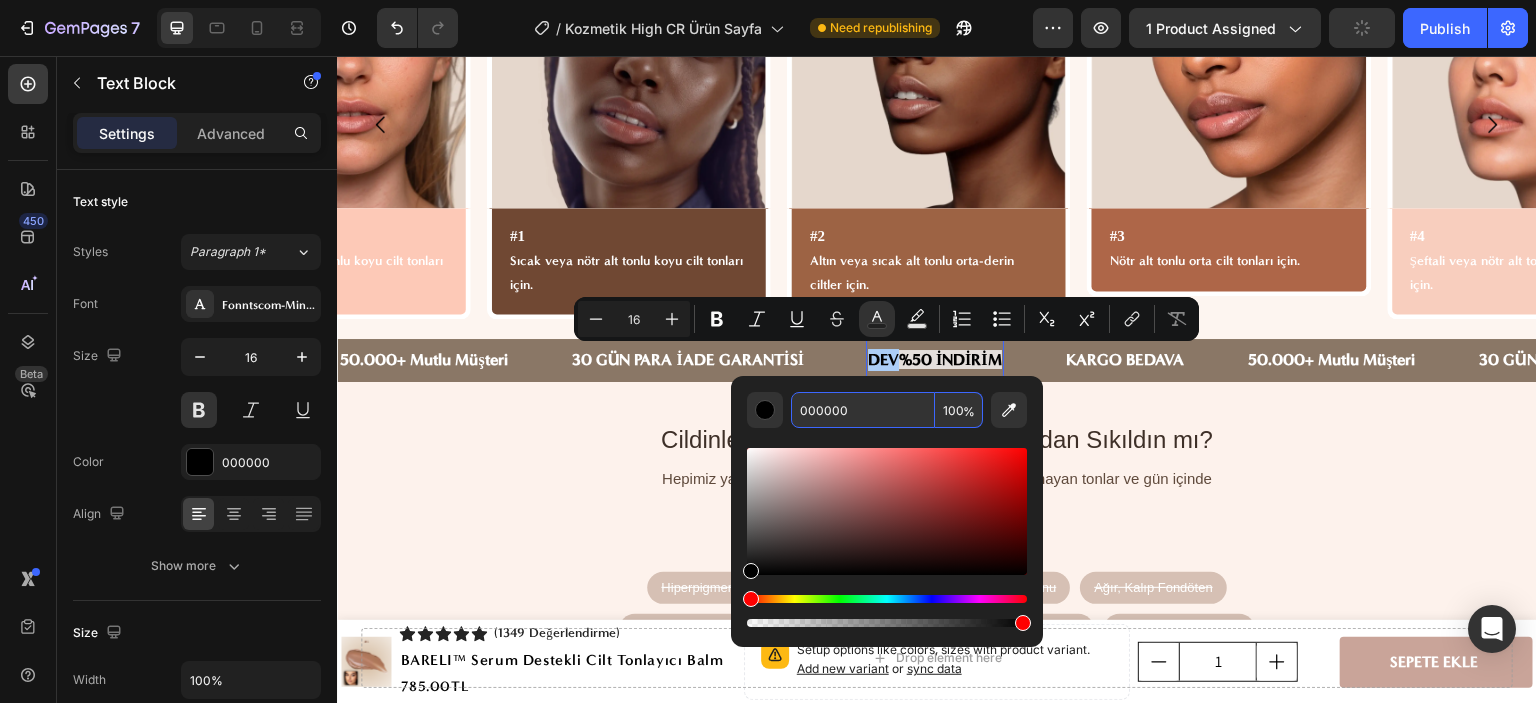 click on "000000" at bounding box center [863, 410] 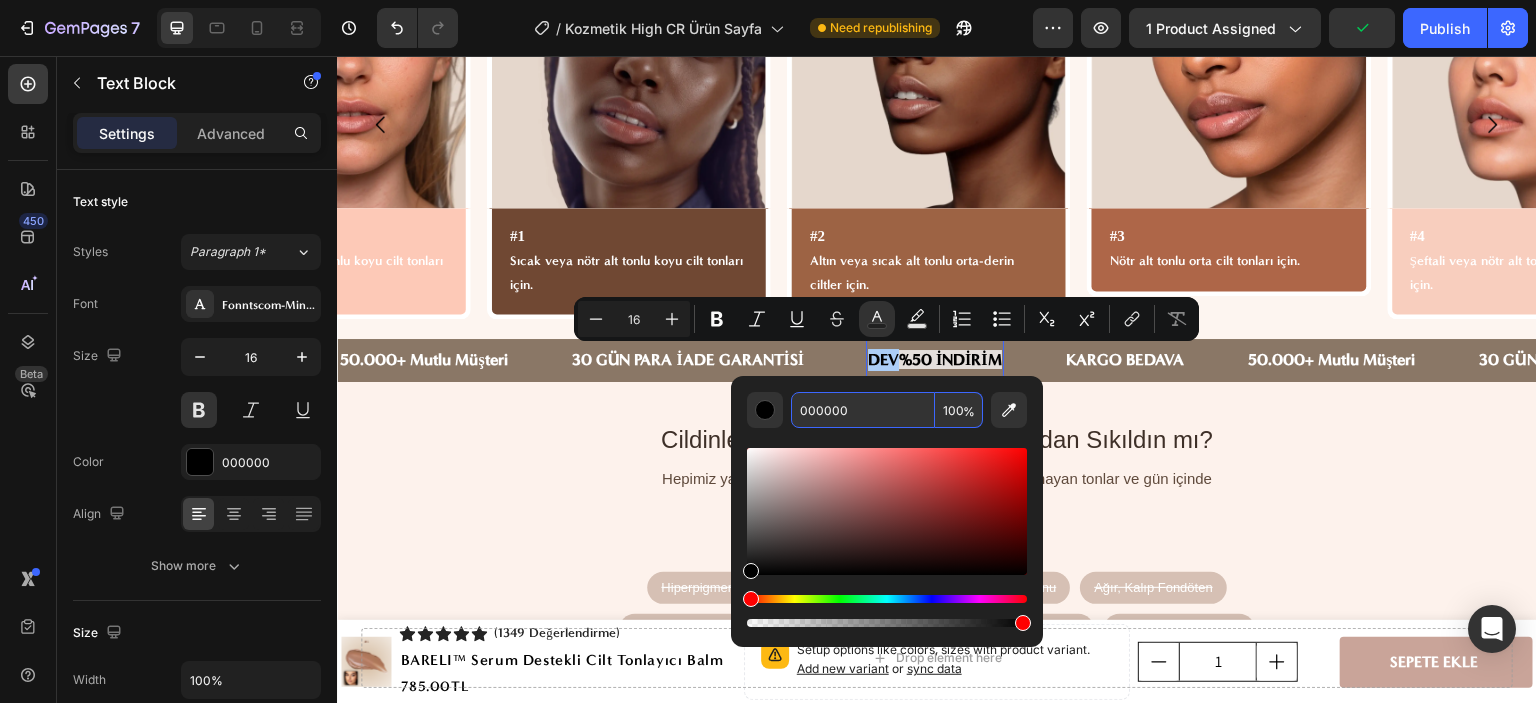 click on "000000" at bounding box center [863, 410] 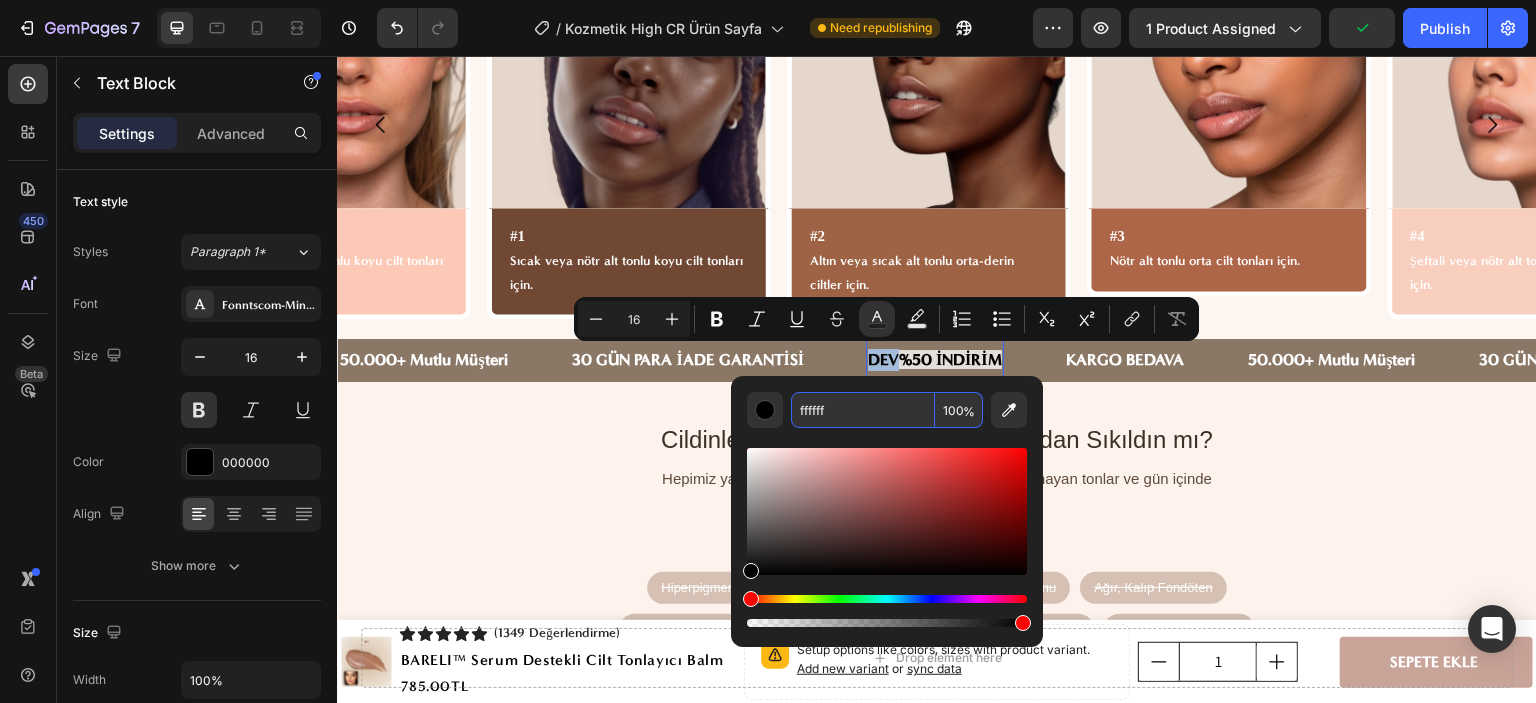 type on "FFFFFF" 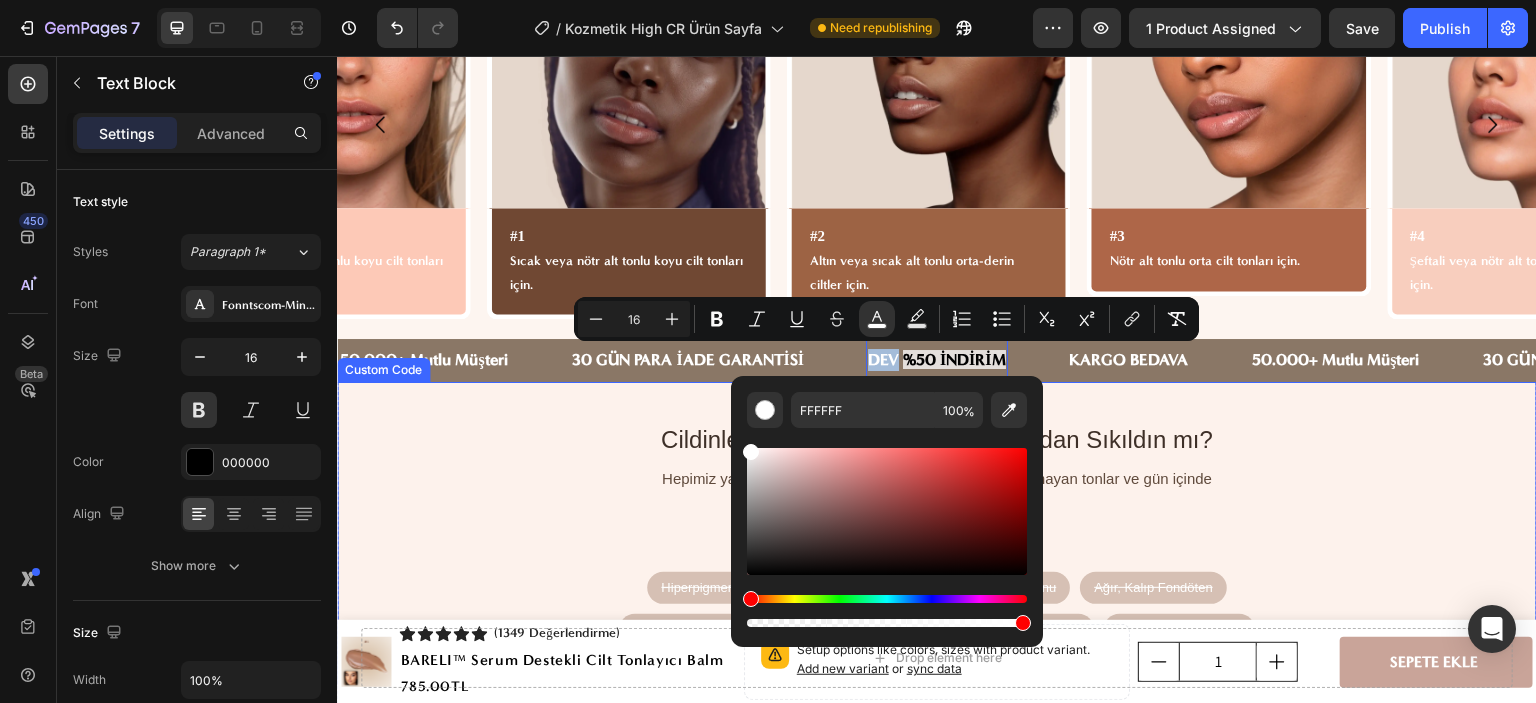 click on "Cildinle Uyumlu Olmayan Makyajlardan Sıkıldın mı?
Hepimiz yaşadık — ağır hisseden fondötenler, tenine uymayan tonlar ve gün içinde kaybolan kapatıcılık.
ARTIK VEDA ETME ZAMANI:
Hiperpigmentasyon
Koyu Lekeler
Eşit Olmayan Cilt Tonu
Ağır, Kalıp Fondöten
Hızla Kaybolan Kapatıcılık
Donuk Görünüm
Pul Pul Kuru Noktalar
Tıkanmış Gözenekler" at bounding box center (937, 534) 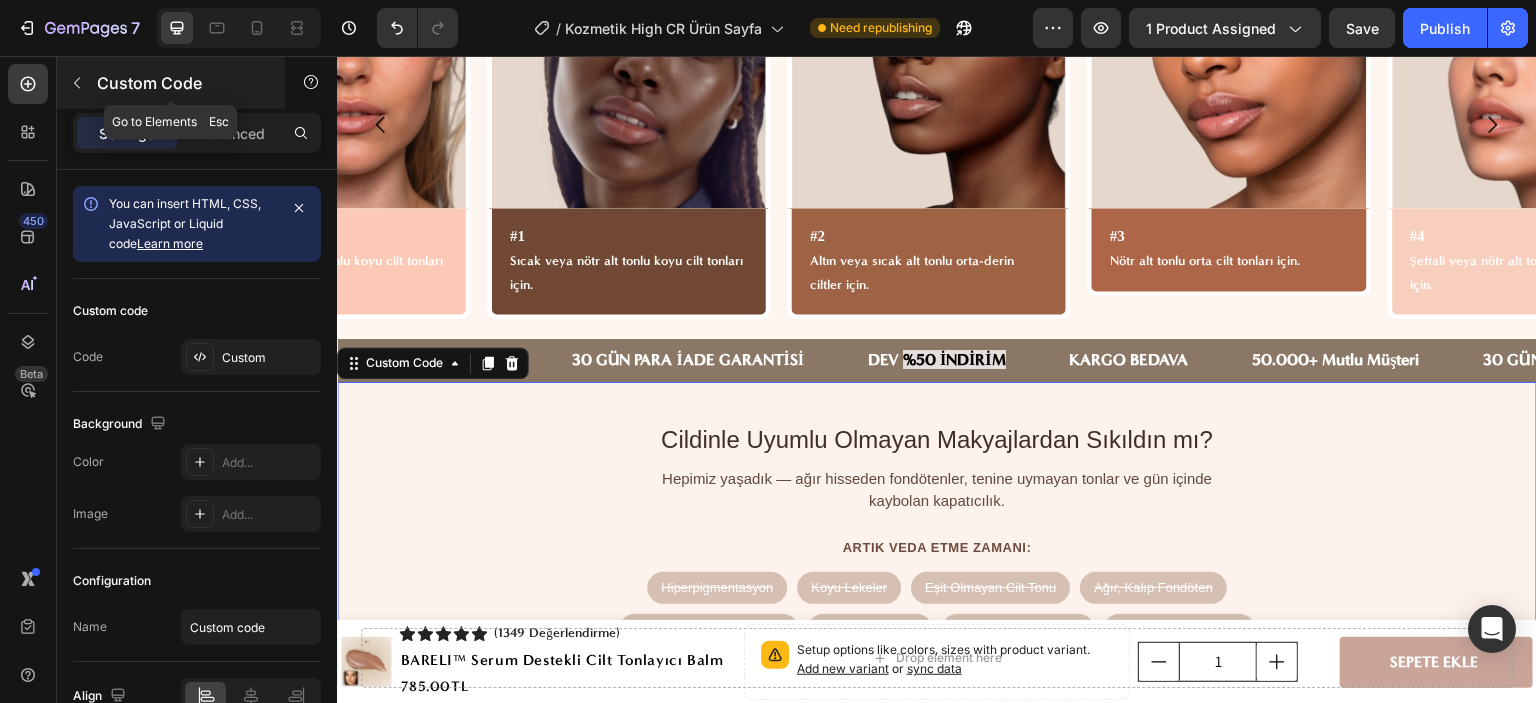 click 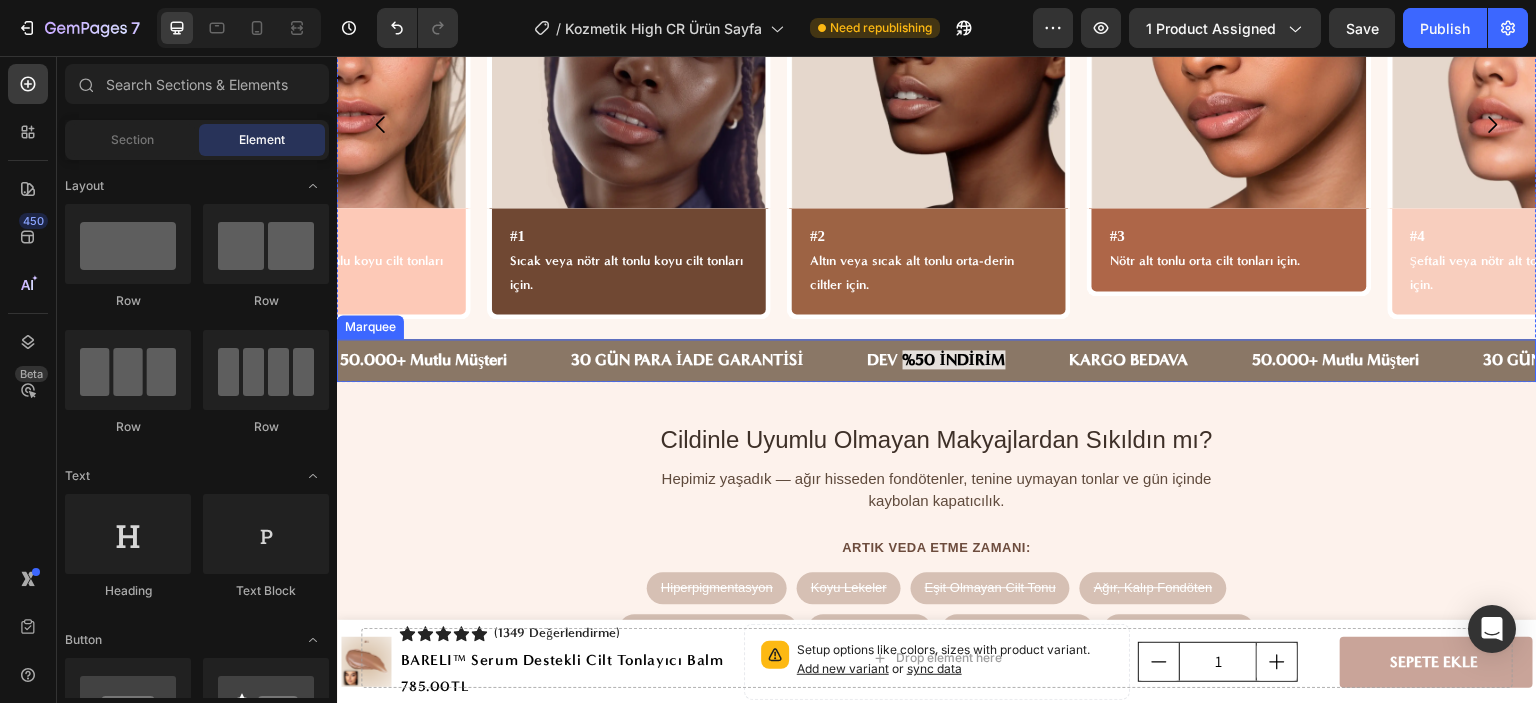 click on "50.000+ Mutlu Müşteri Text Block" at bounding box center (453, 360) 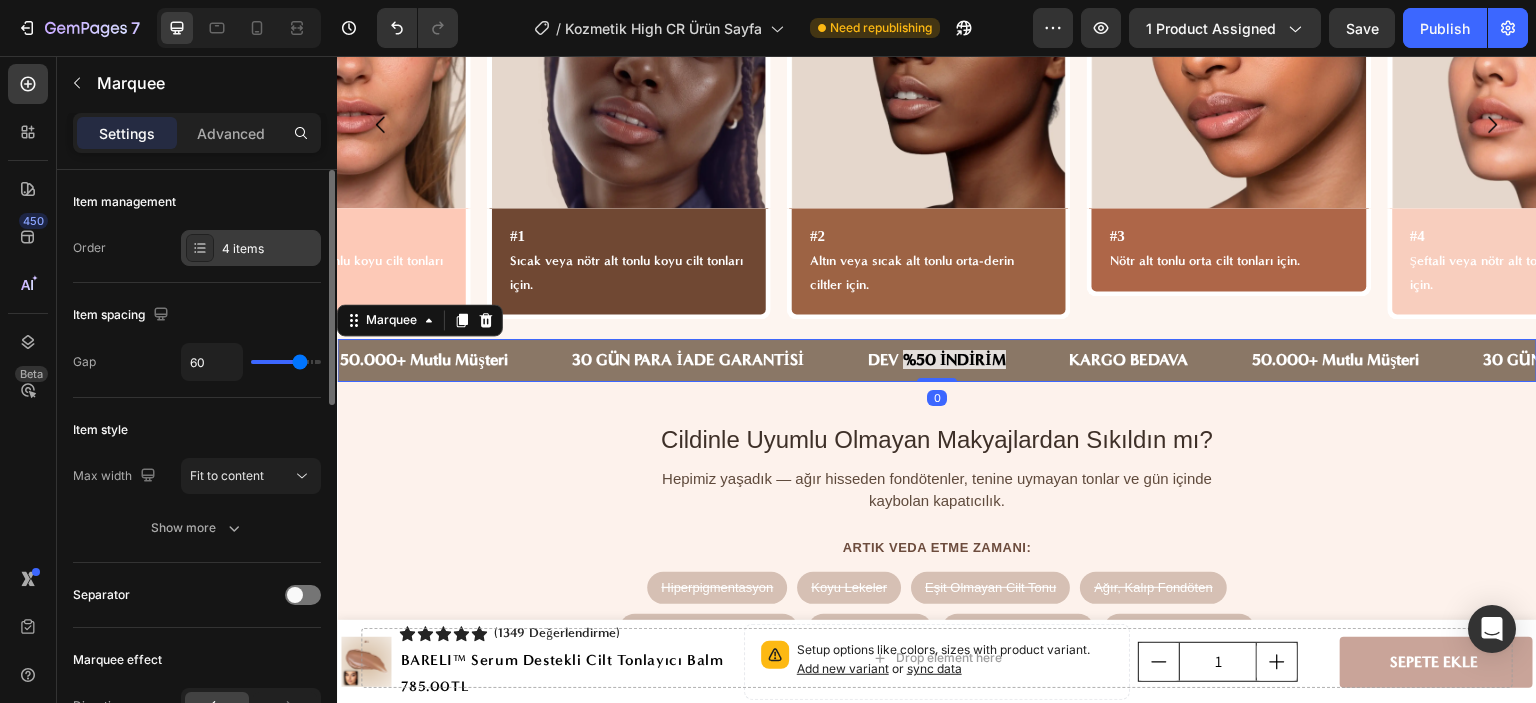 click on "4 items" at bounding box center [251, 248] 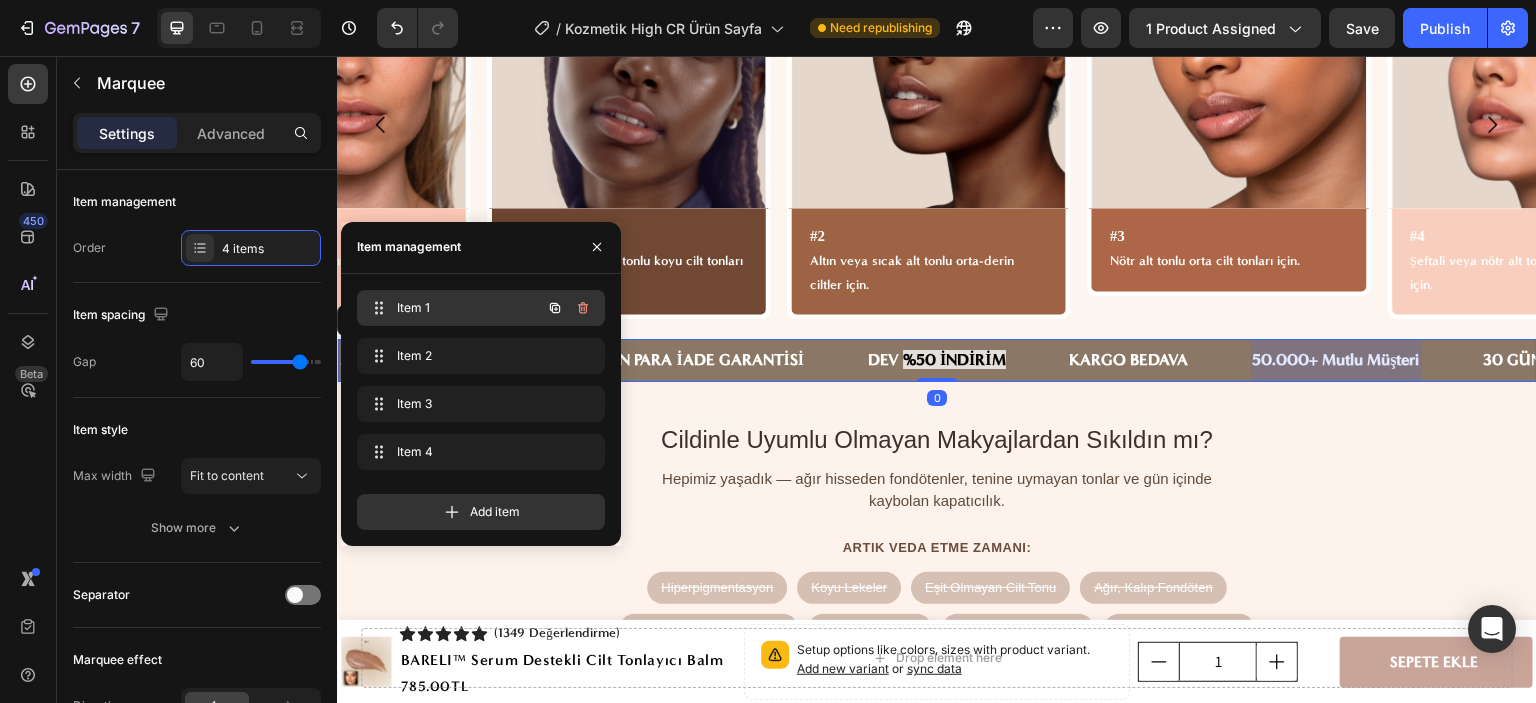 click on "Item 1 Item 1" at bounding box center (453, 308) 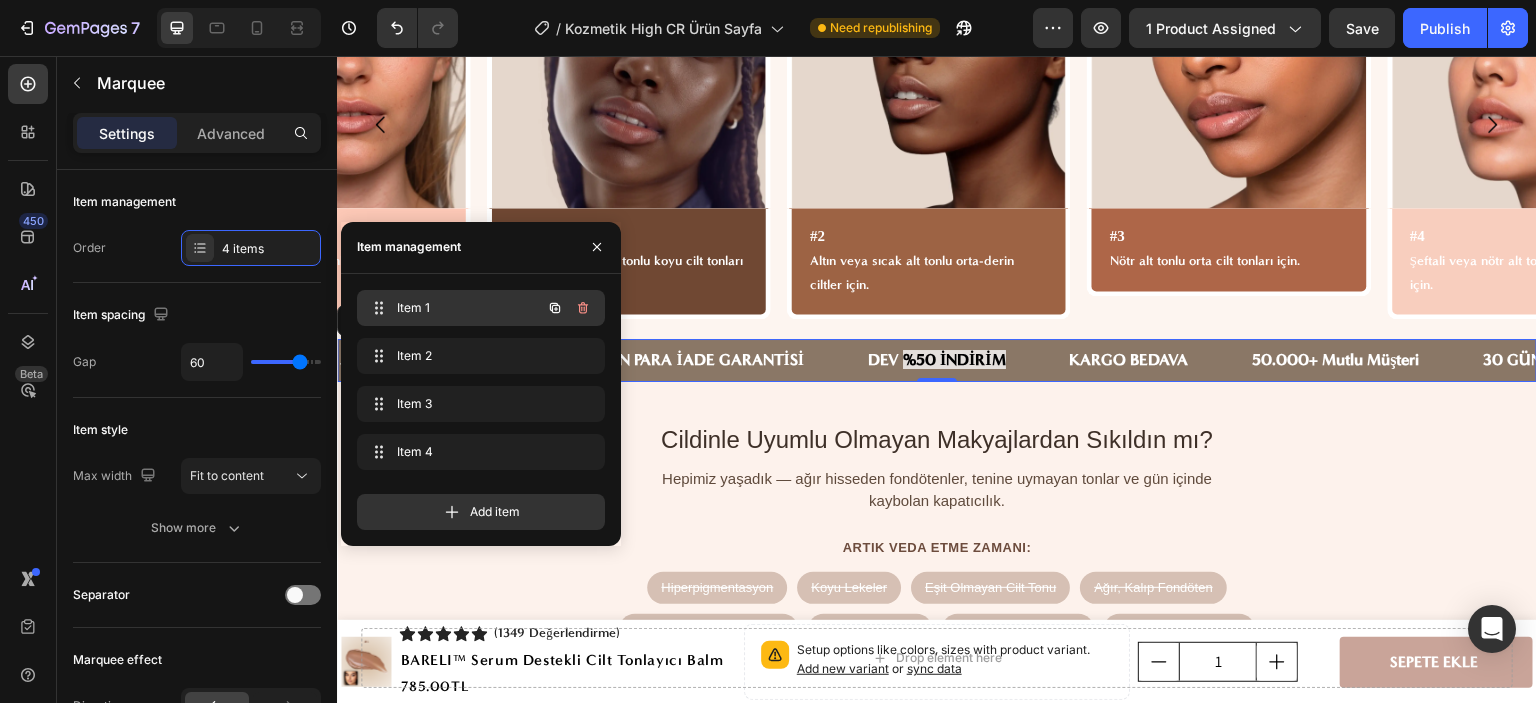 click on "Item 1 Item 1" at bounding box center [453, 308] 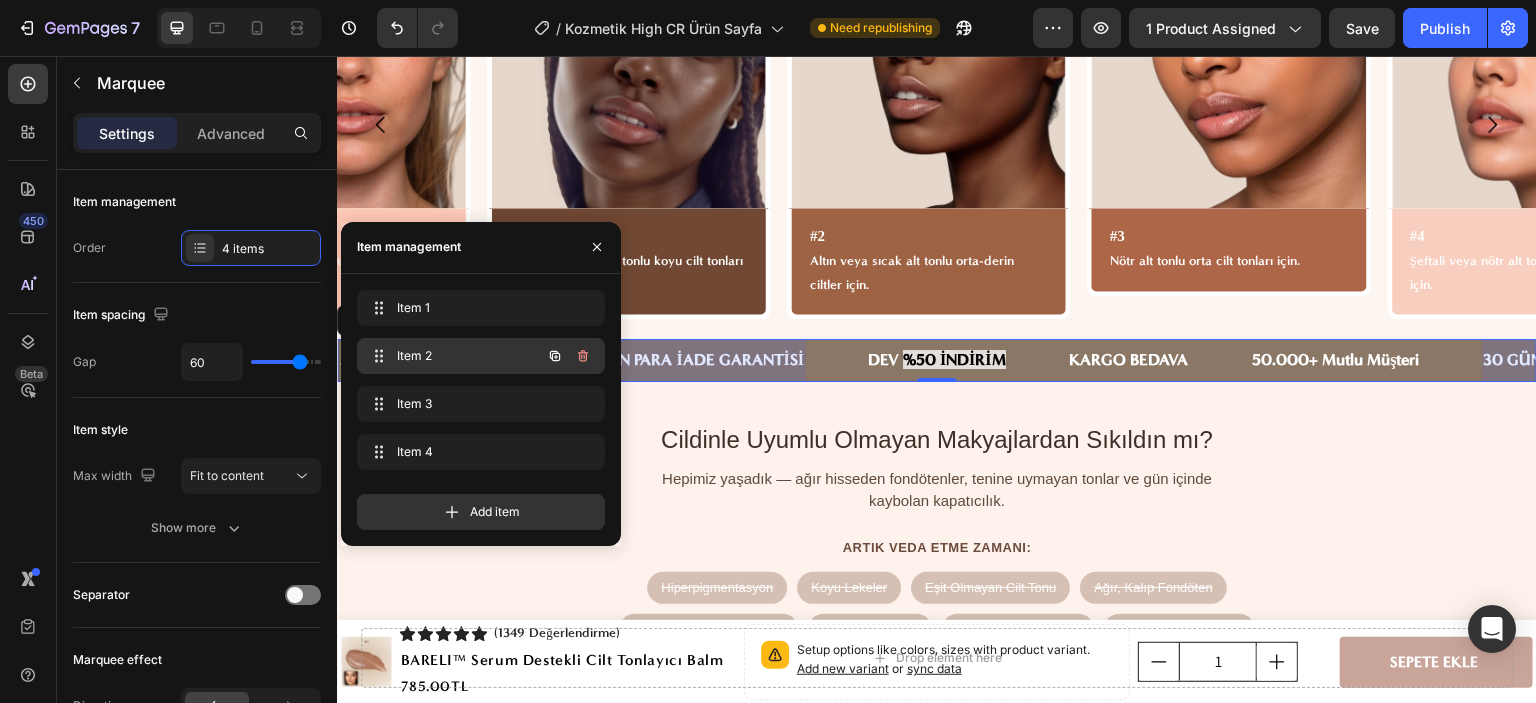 click on "Item 2" at bounding box center (453, 356) 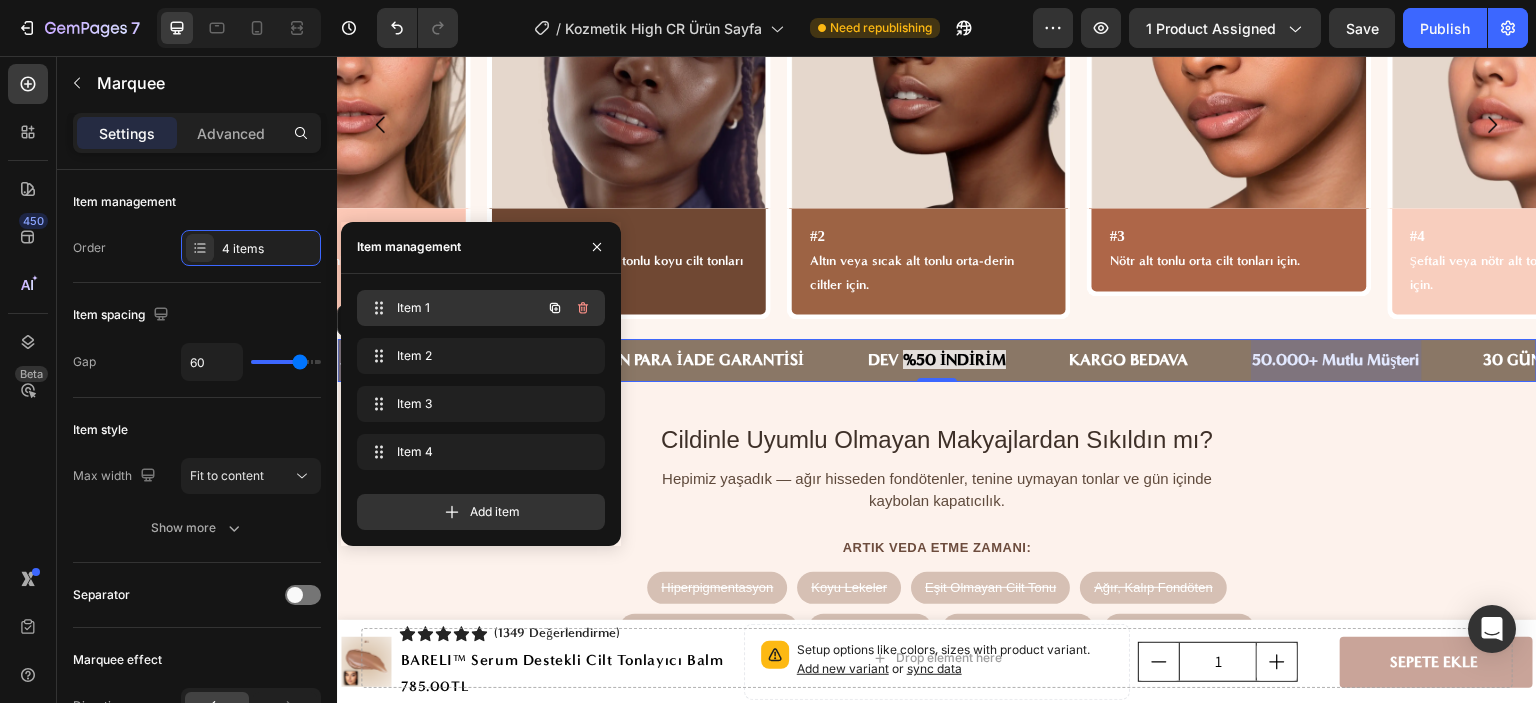 click on "Item 1" at bounding box center [453, 308] 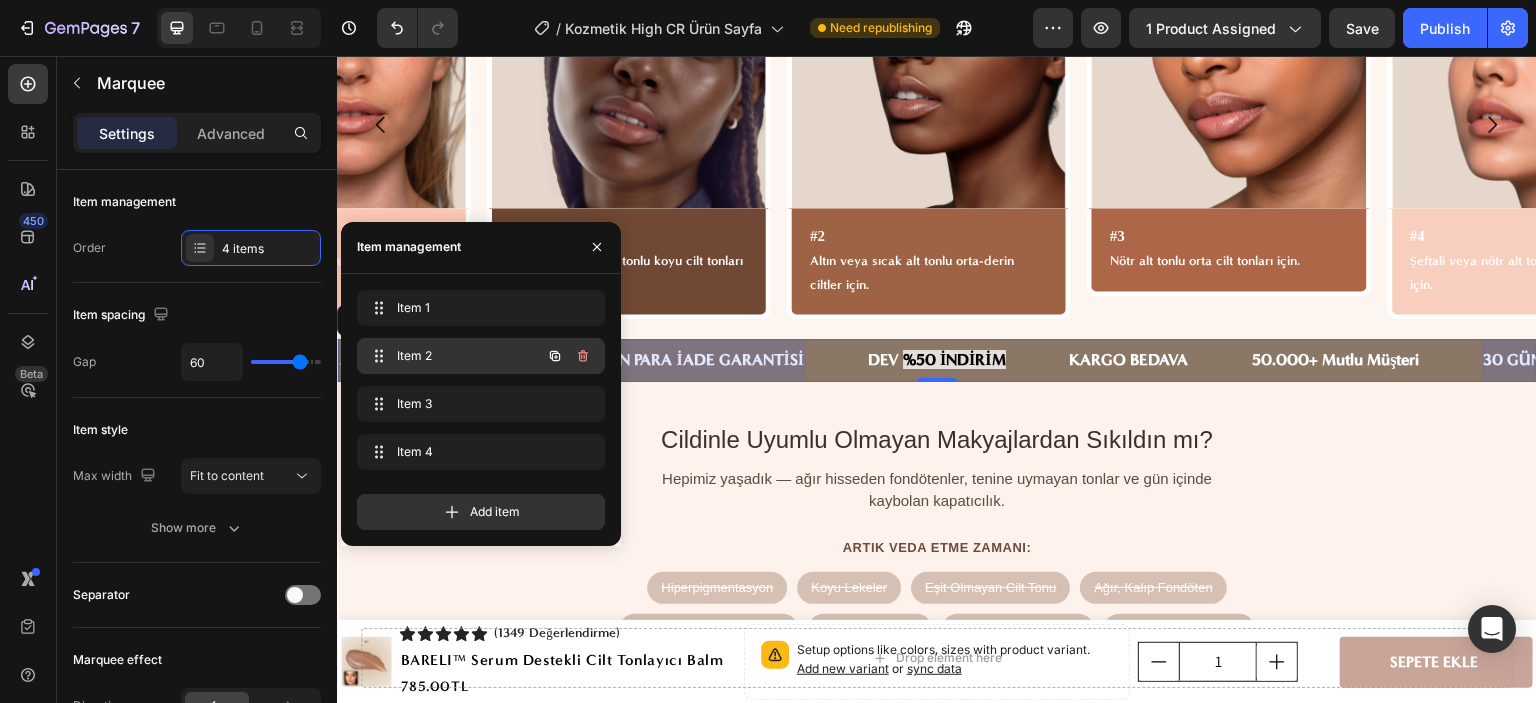 click on "Item 2" at bounding box center (453, 356) 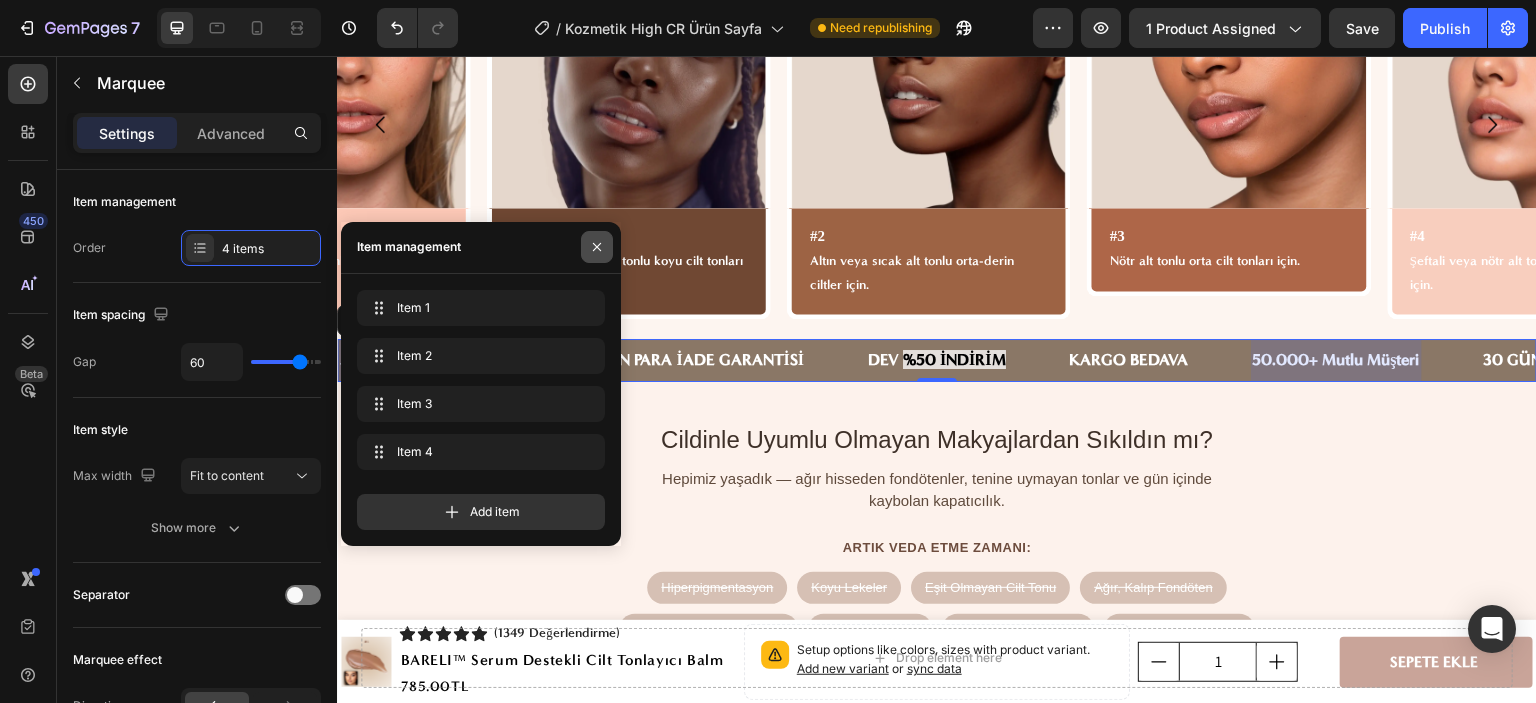 click 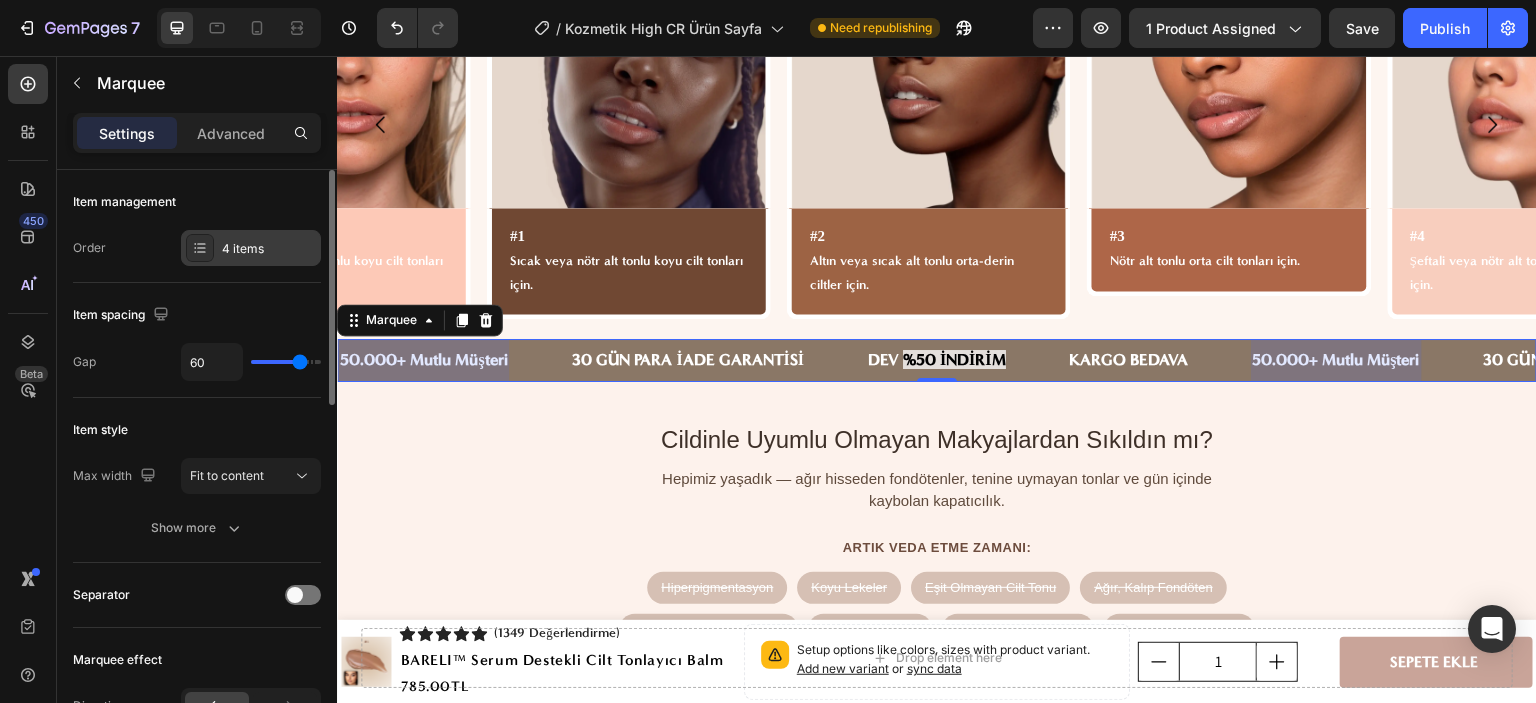 click on "4 items" at bounding box center [269, 249] 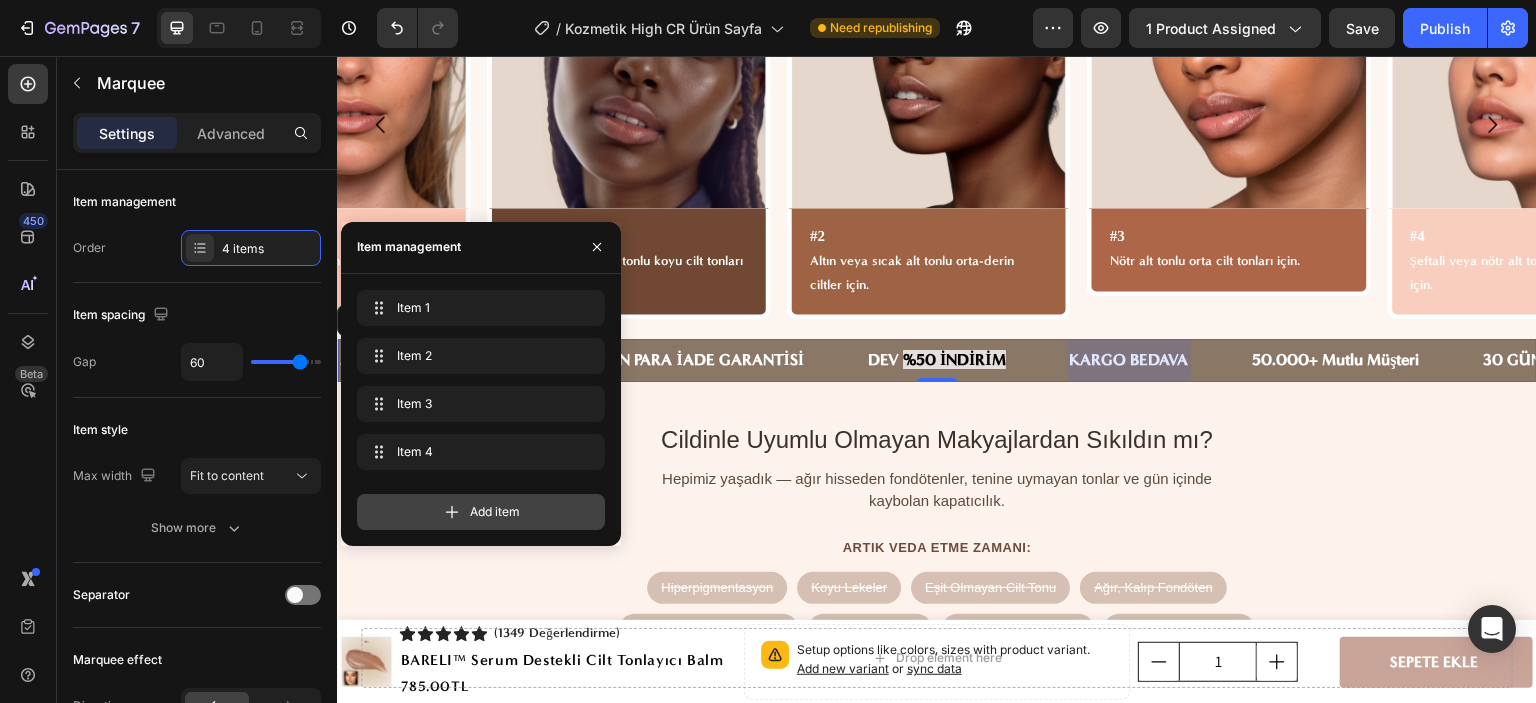 click on "Add item" at bounding box center [481, 512] 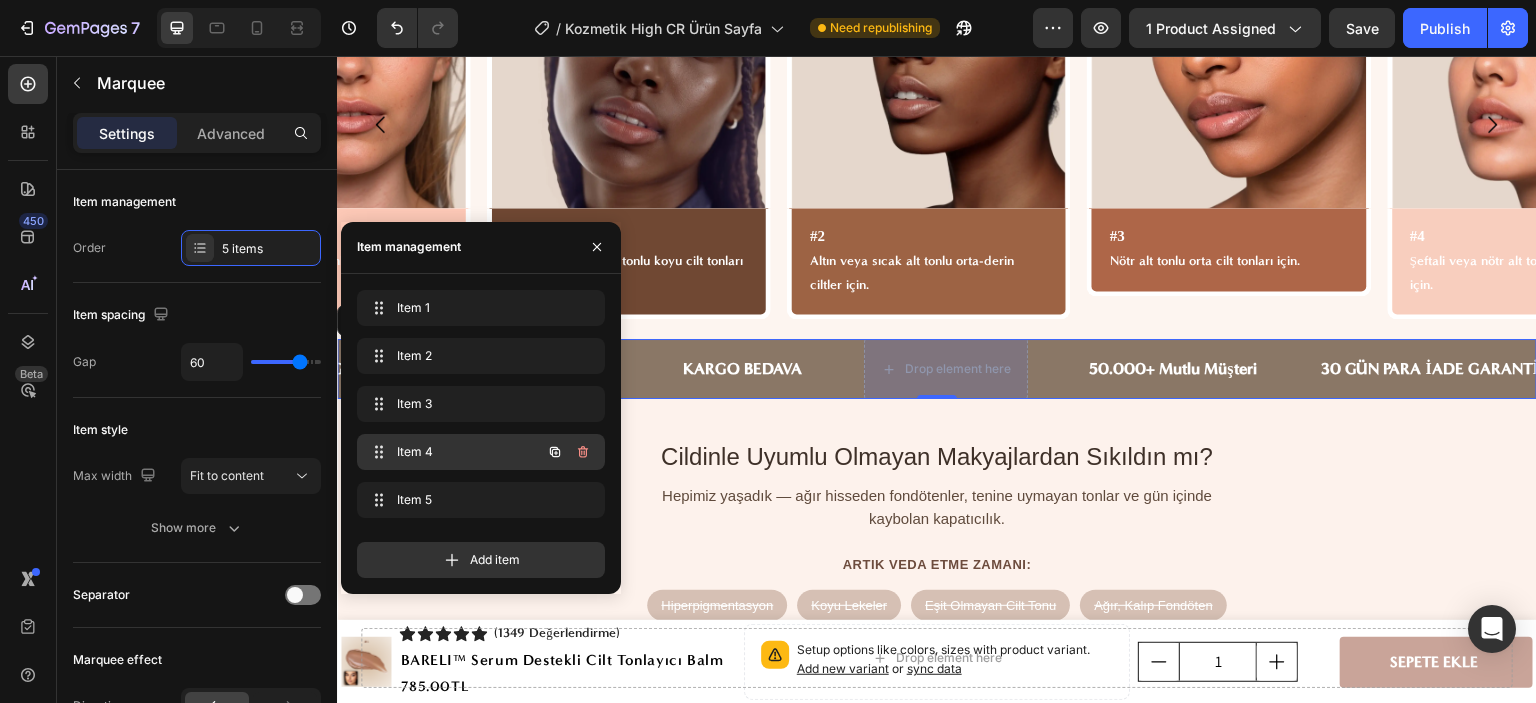 scroll, scrollTop: 0, scrollLeft: 408, axis: horizontal 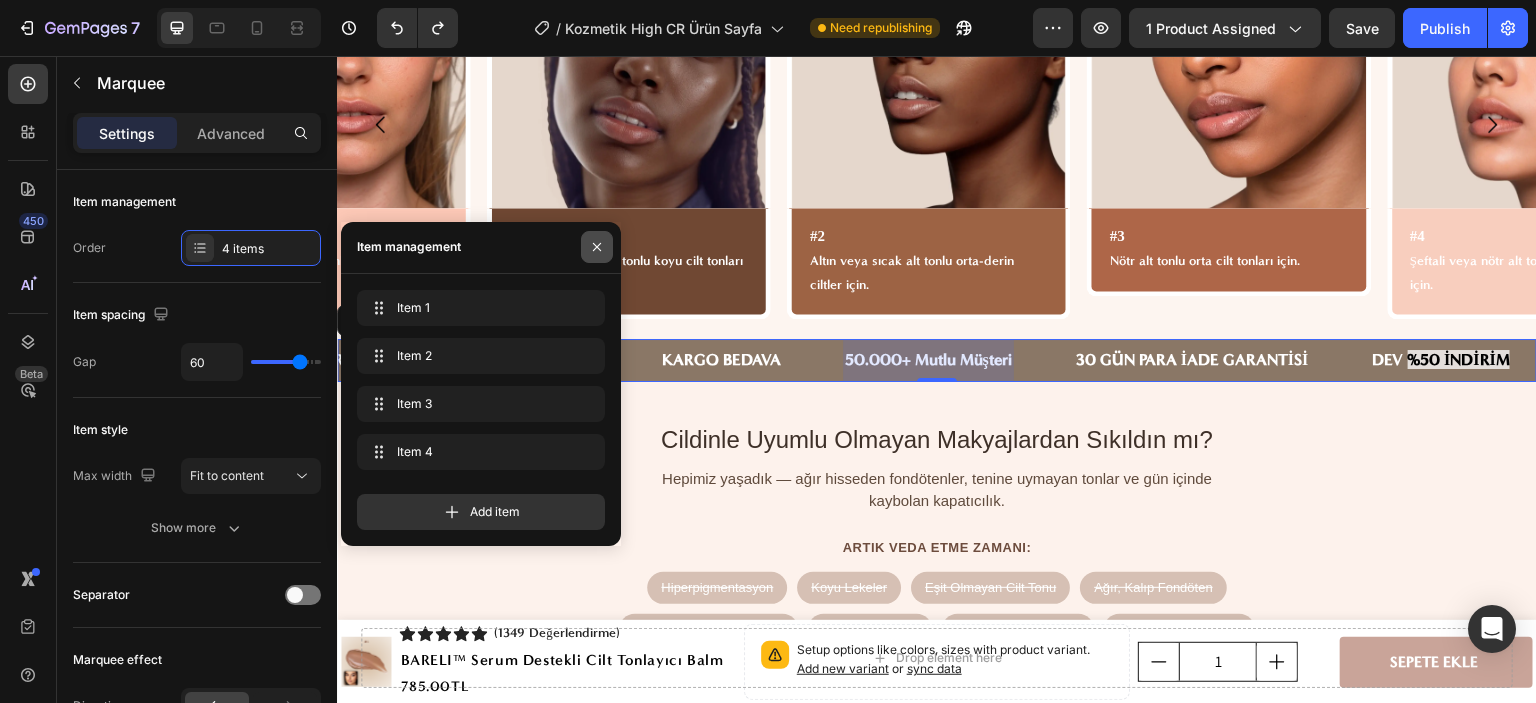 drag, startPoint x: 586, startPoint y: 247, endPoint x: 336, endPoint y: 282, distance: 252.43811 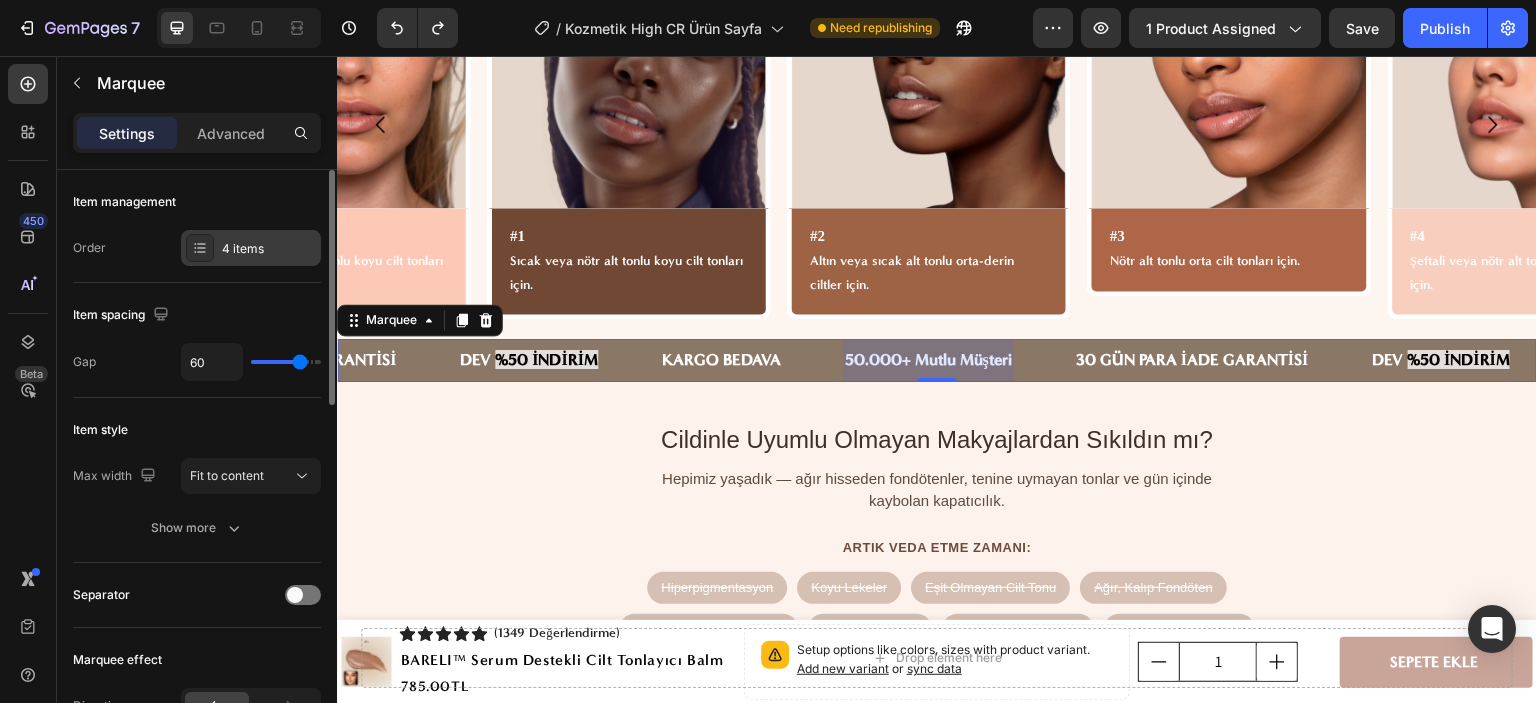 click on "4 items" at bounding box center (269, 249) 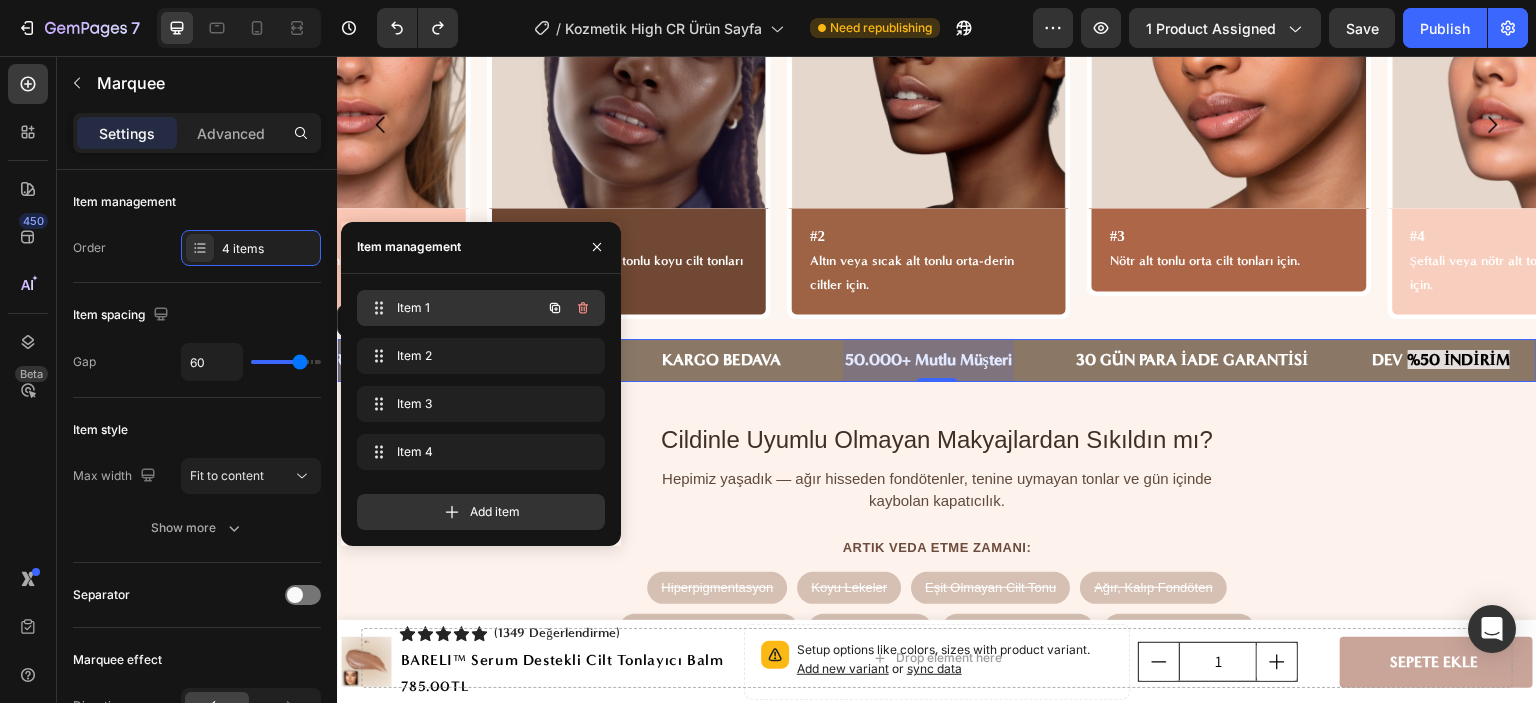 click on "Item 1" at bounding box center (453, 308) 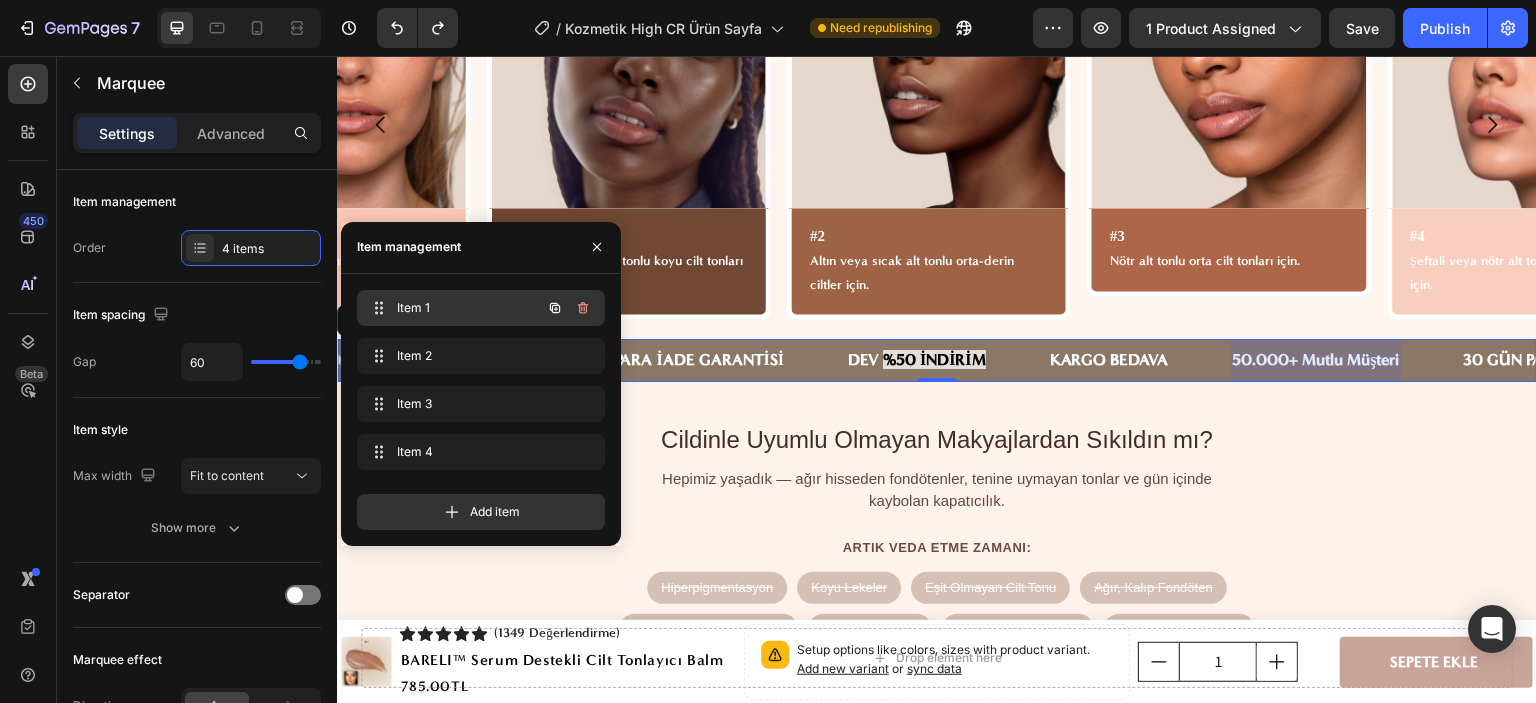 scroll, scrollTop: 0, scrollLeft: 0, axis: both 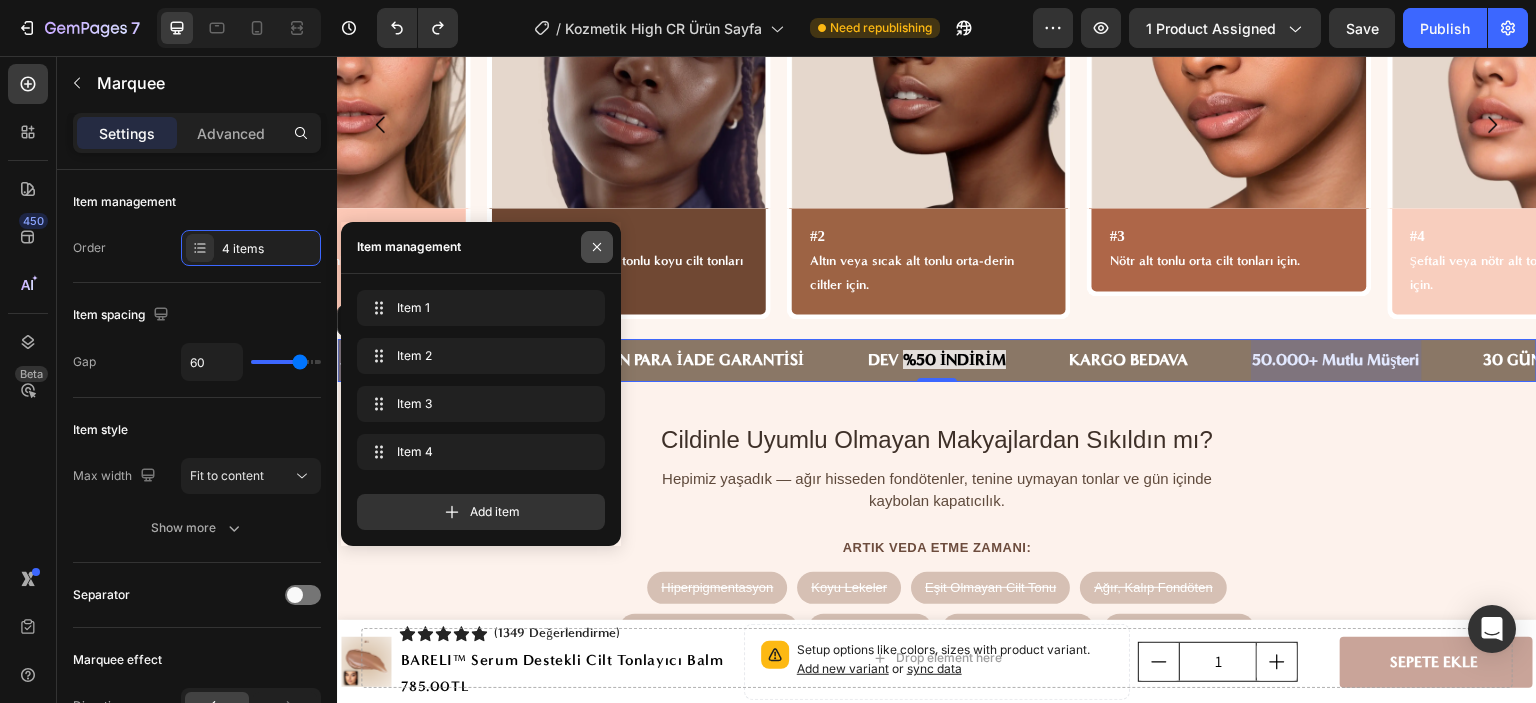 click 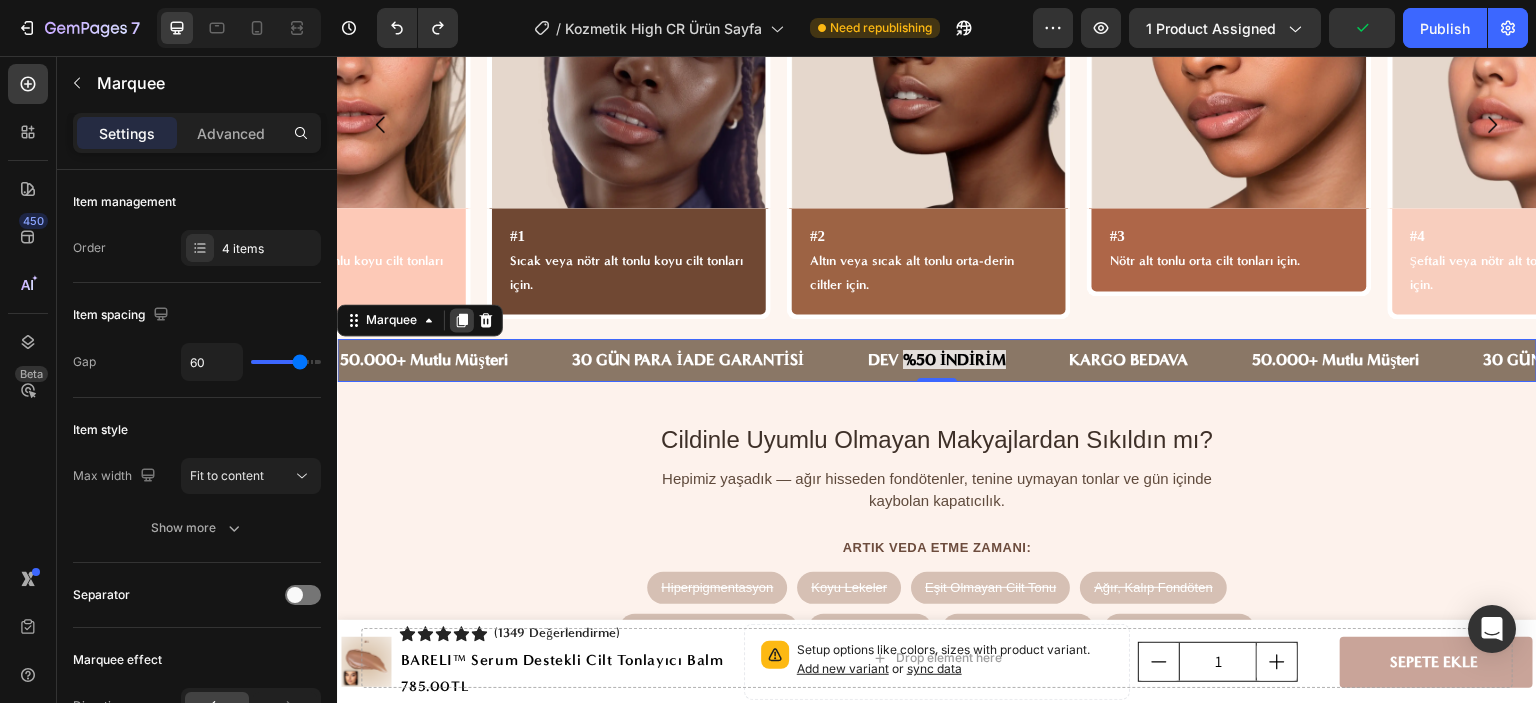 click at bounding box center (462, 320) 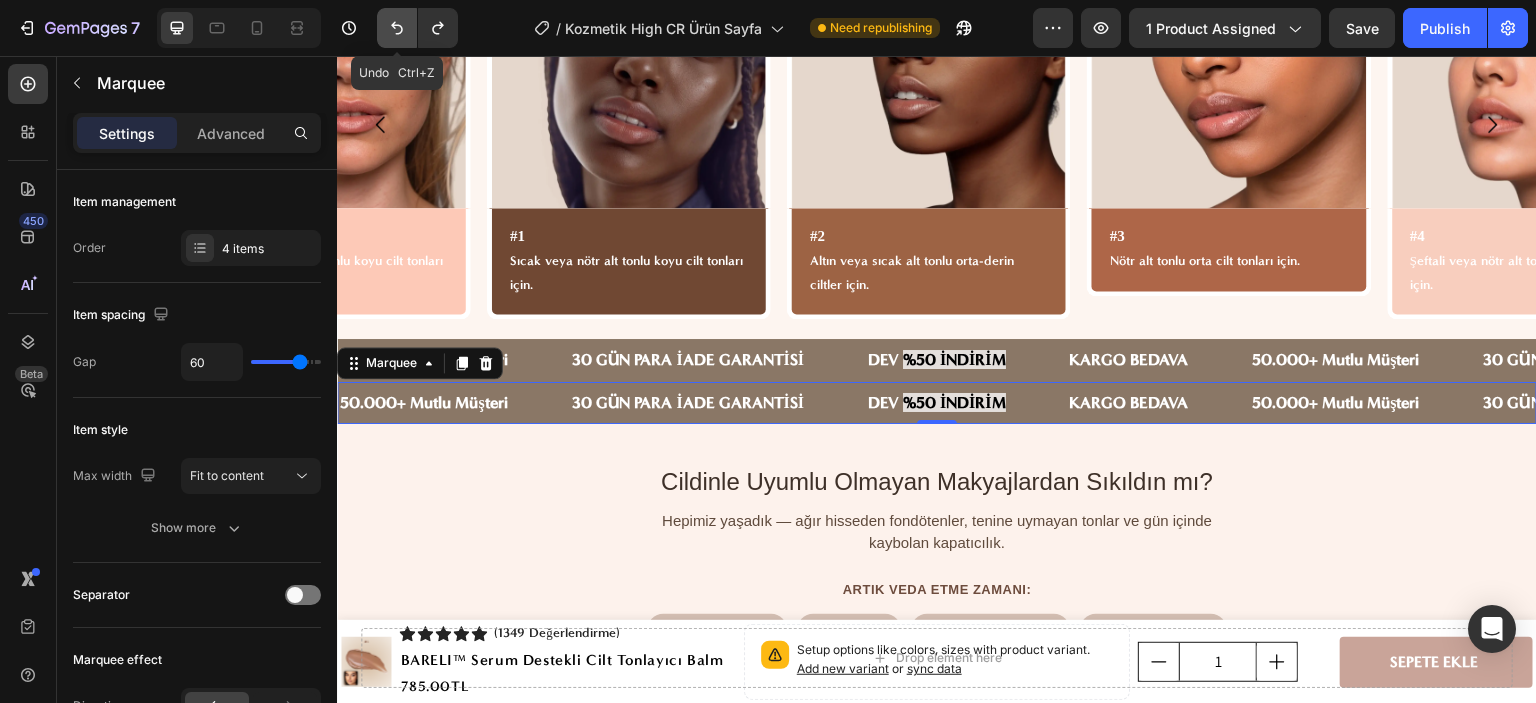 click 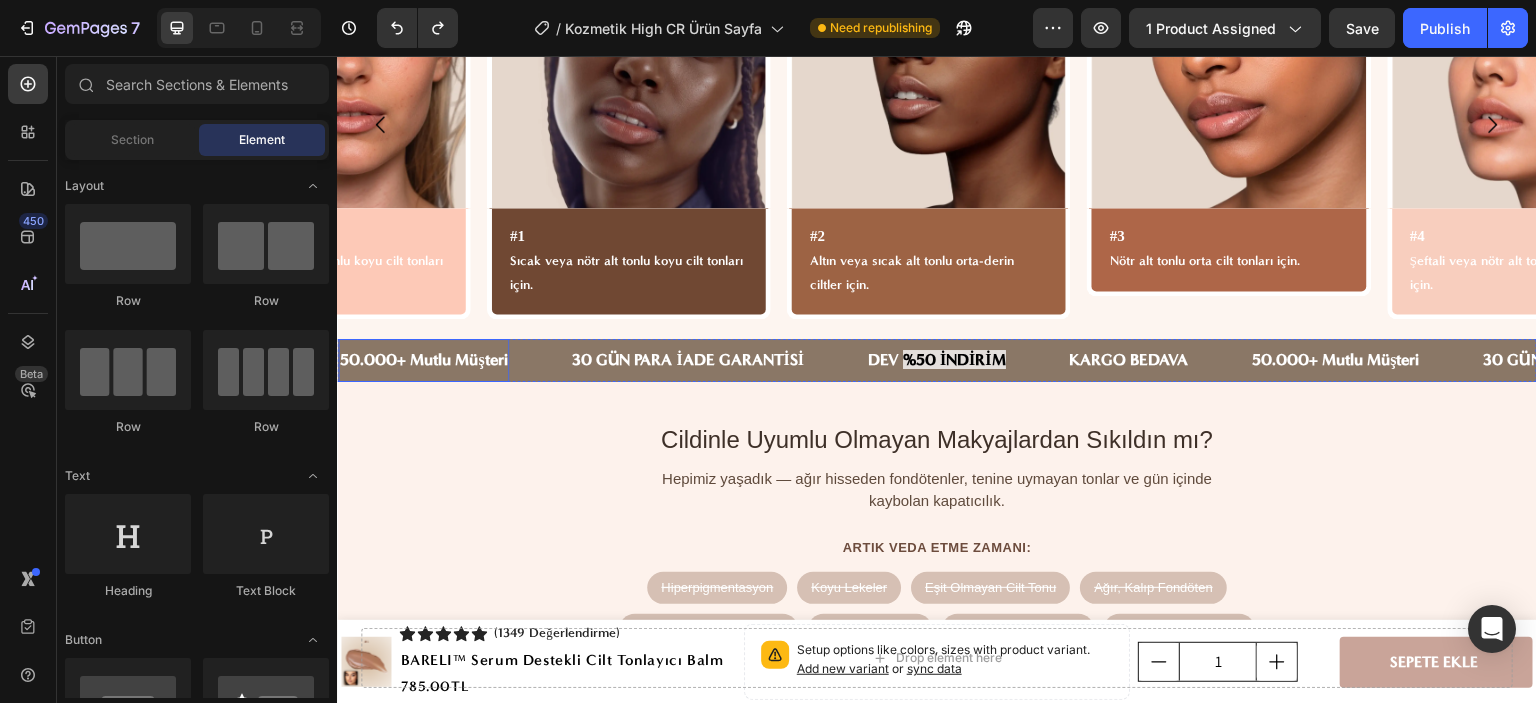 click on "50.000+ Mutlu Müşteri" at bounding box center (423, 360) 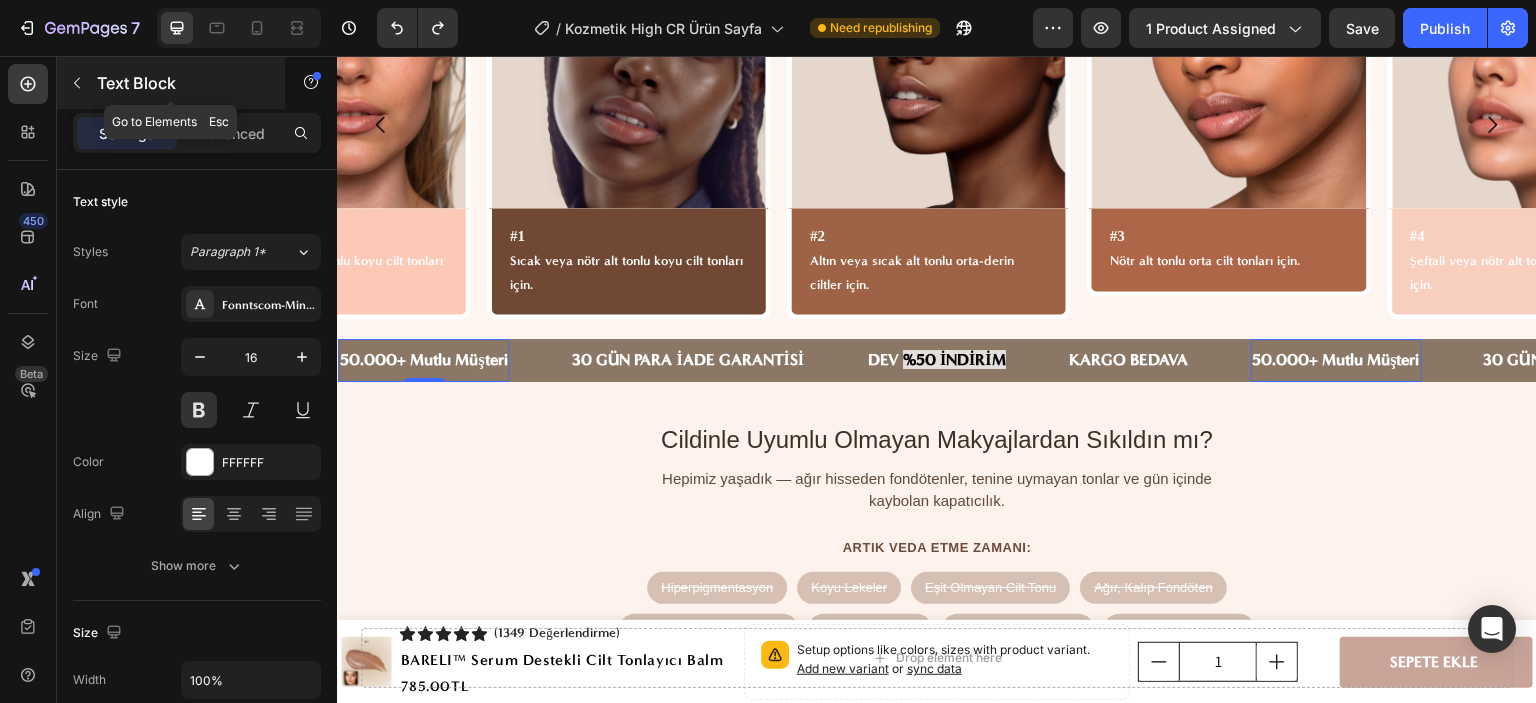 click at bounding box center [77, 83] 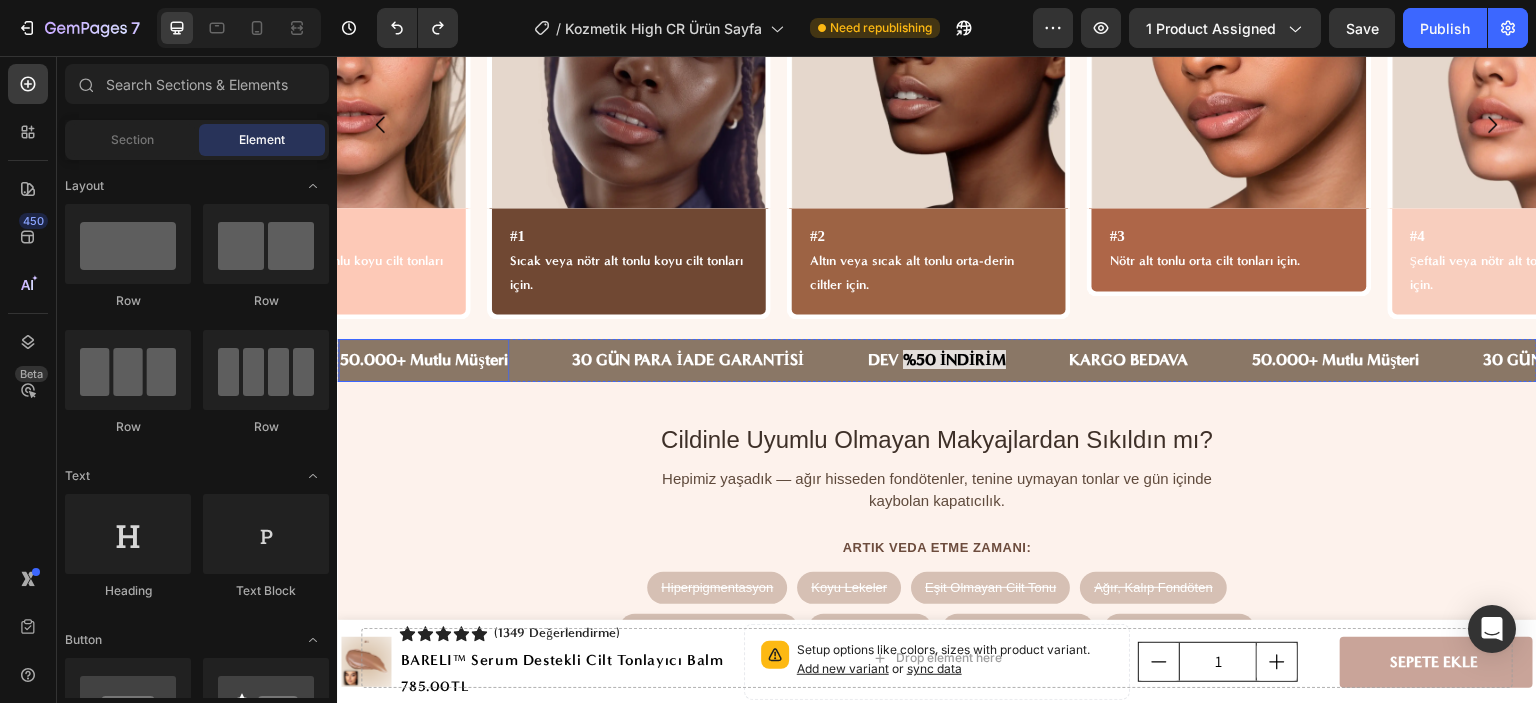 click on "50.000+ Mutlu Müşteri" at bounding box center (423, 360) 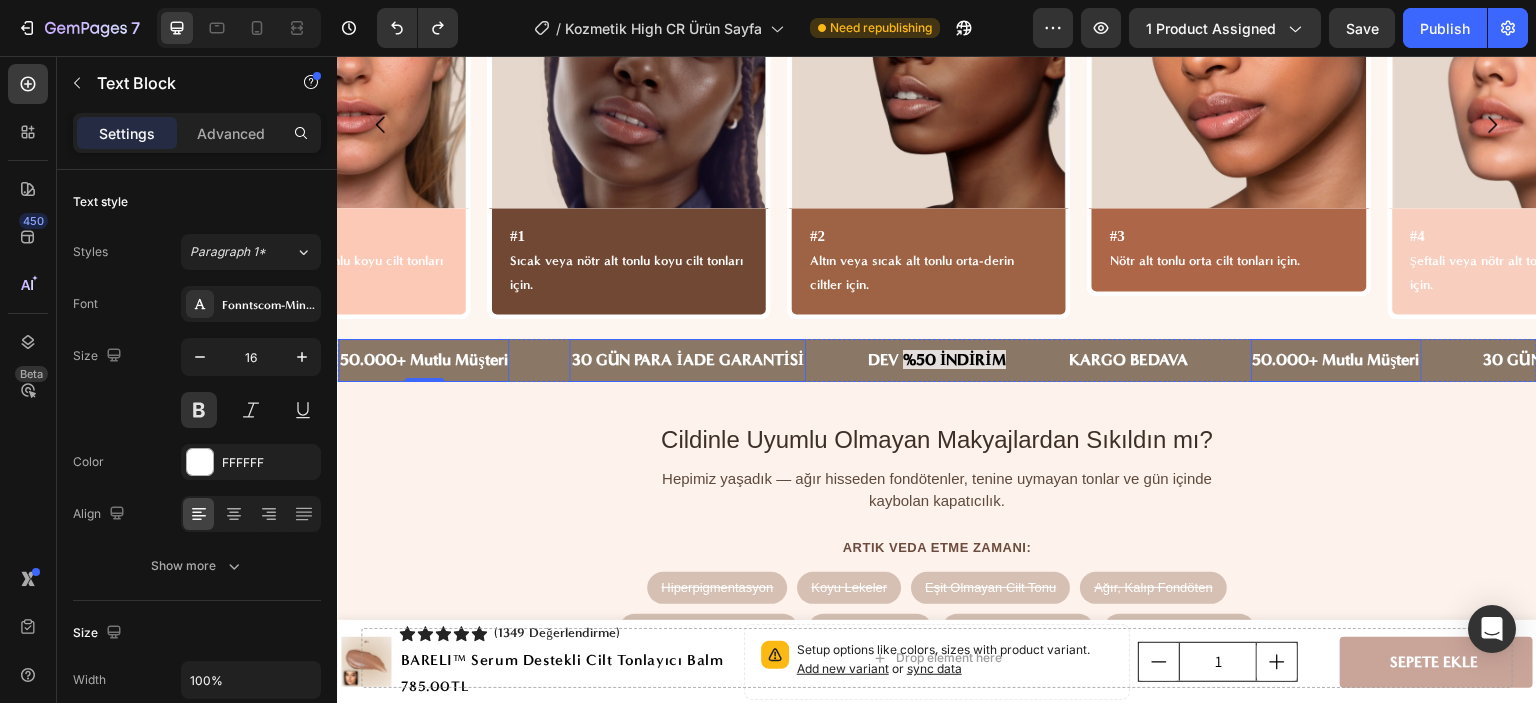 click on "30 GÜN PARA İADE GARANTİSİ" at bounding box center [687, 360] 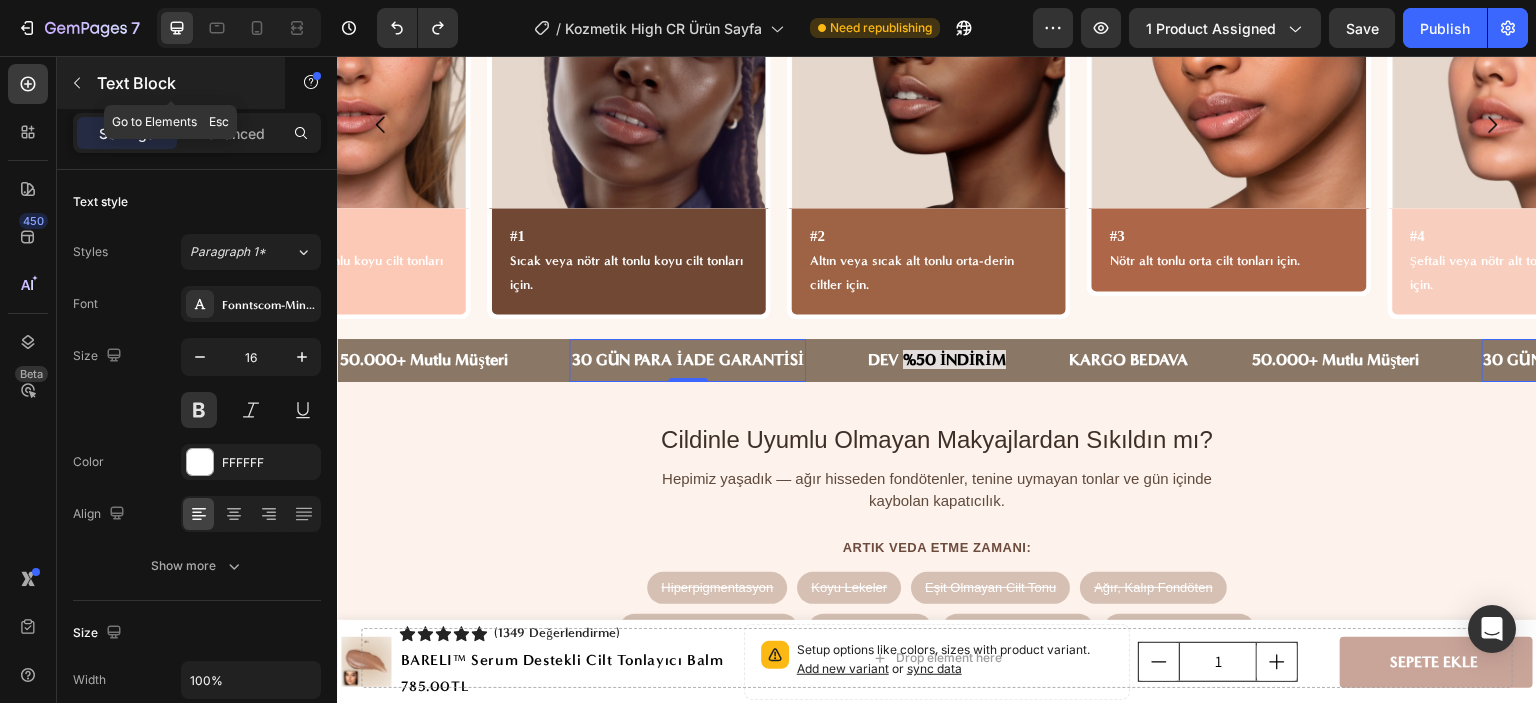 click 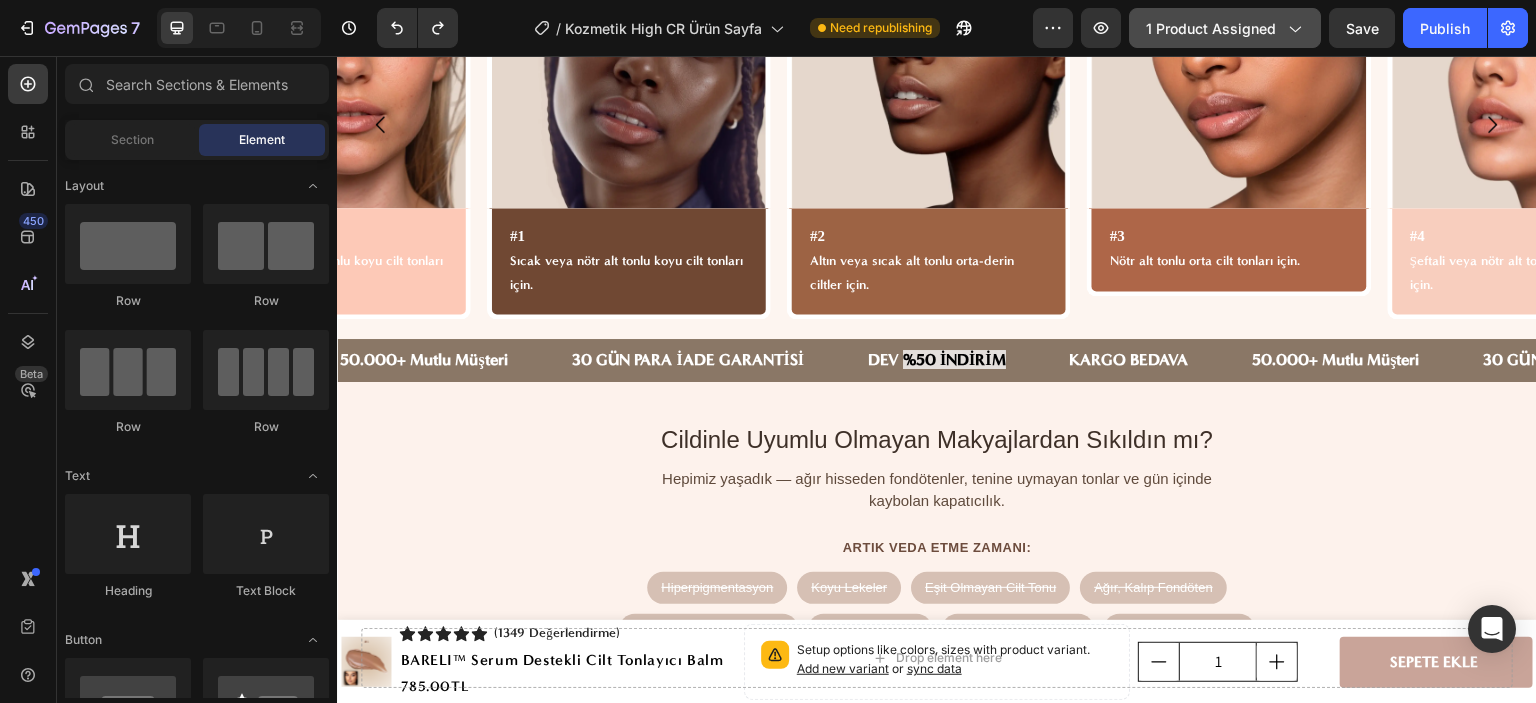 click on "1 product assigned" at bounding box center [1225, 28] 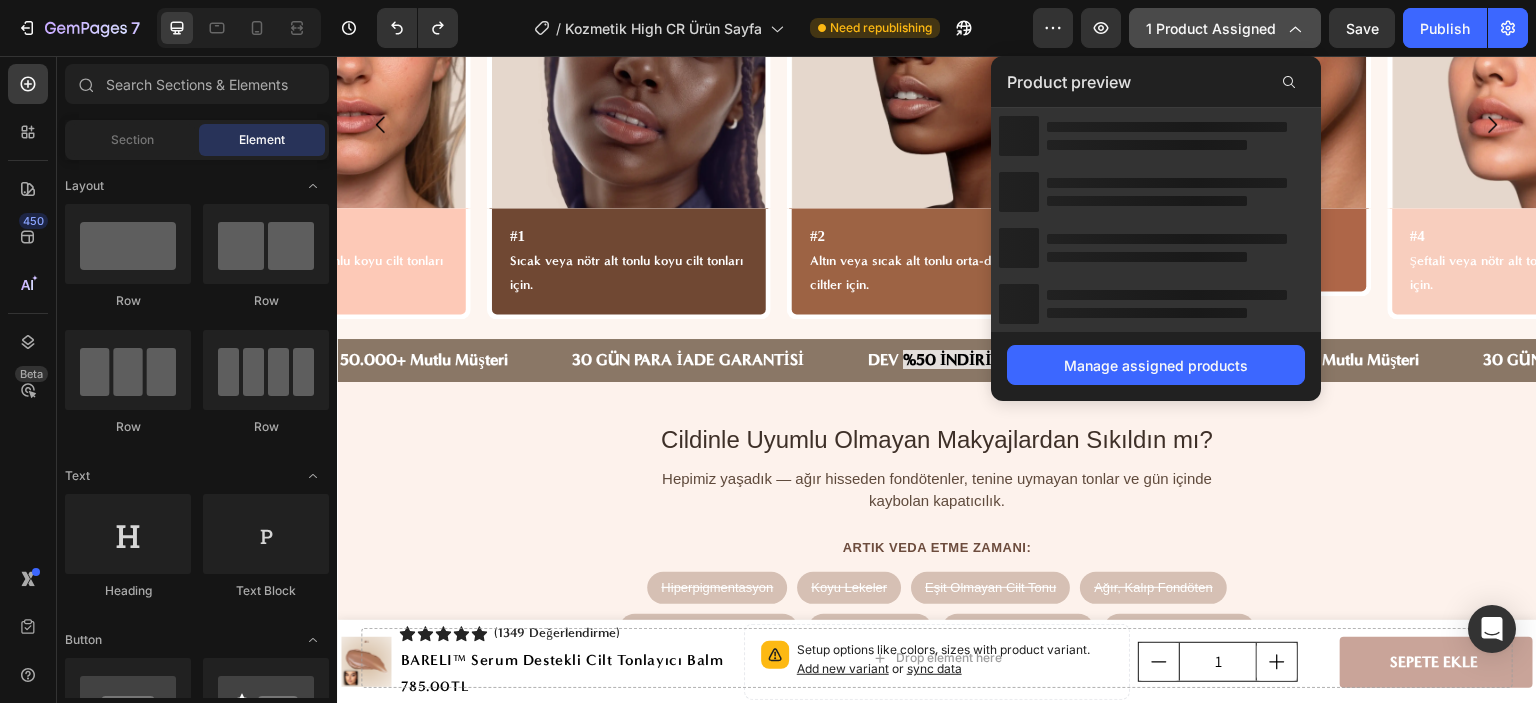 click on "1 product assigned" at bounding box center [1225, 28] 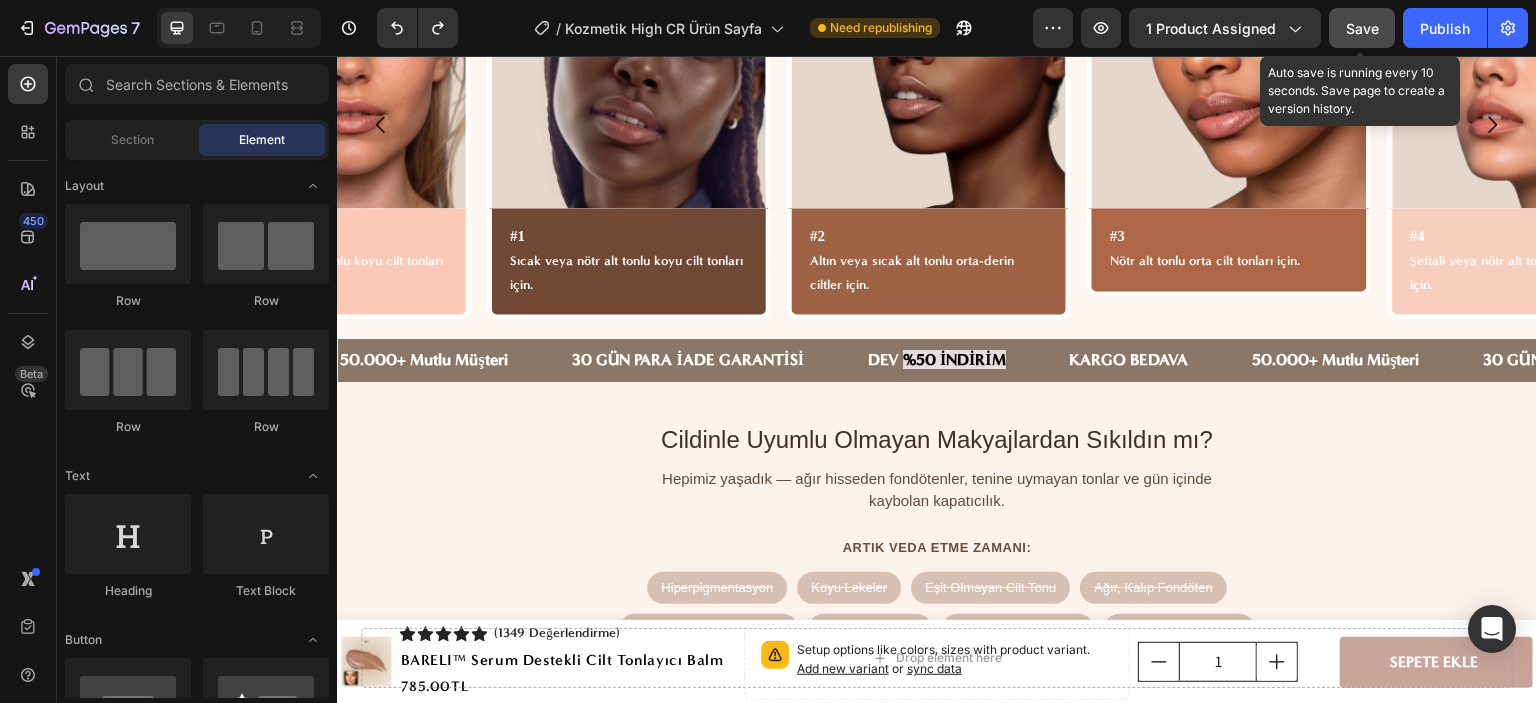 click on "Save" at bounding box center [1362, 28] 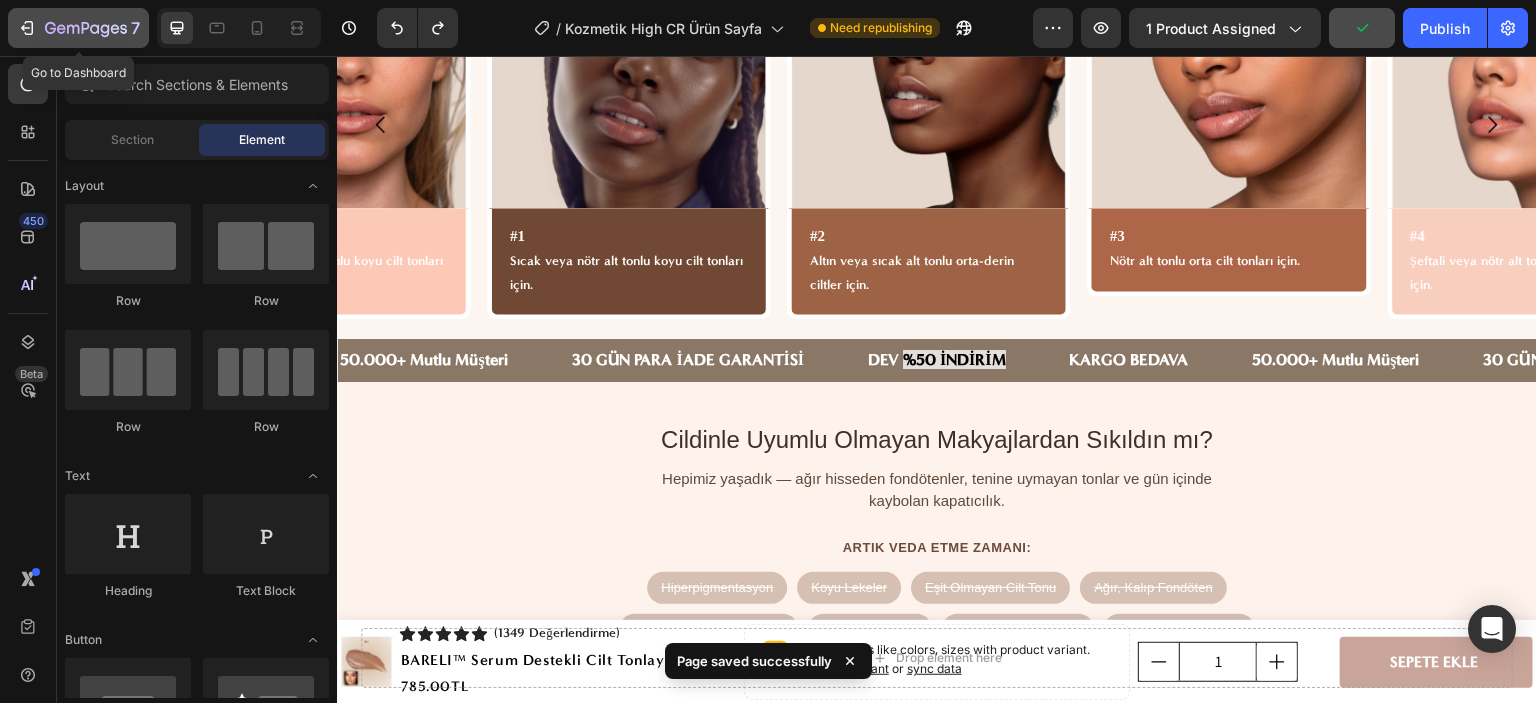 click 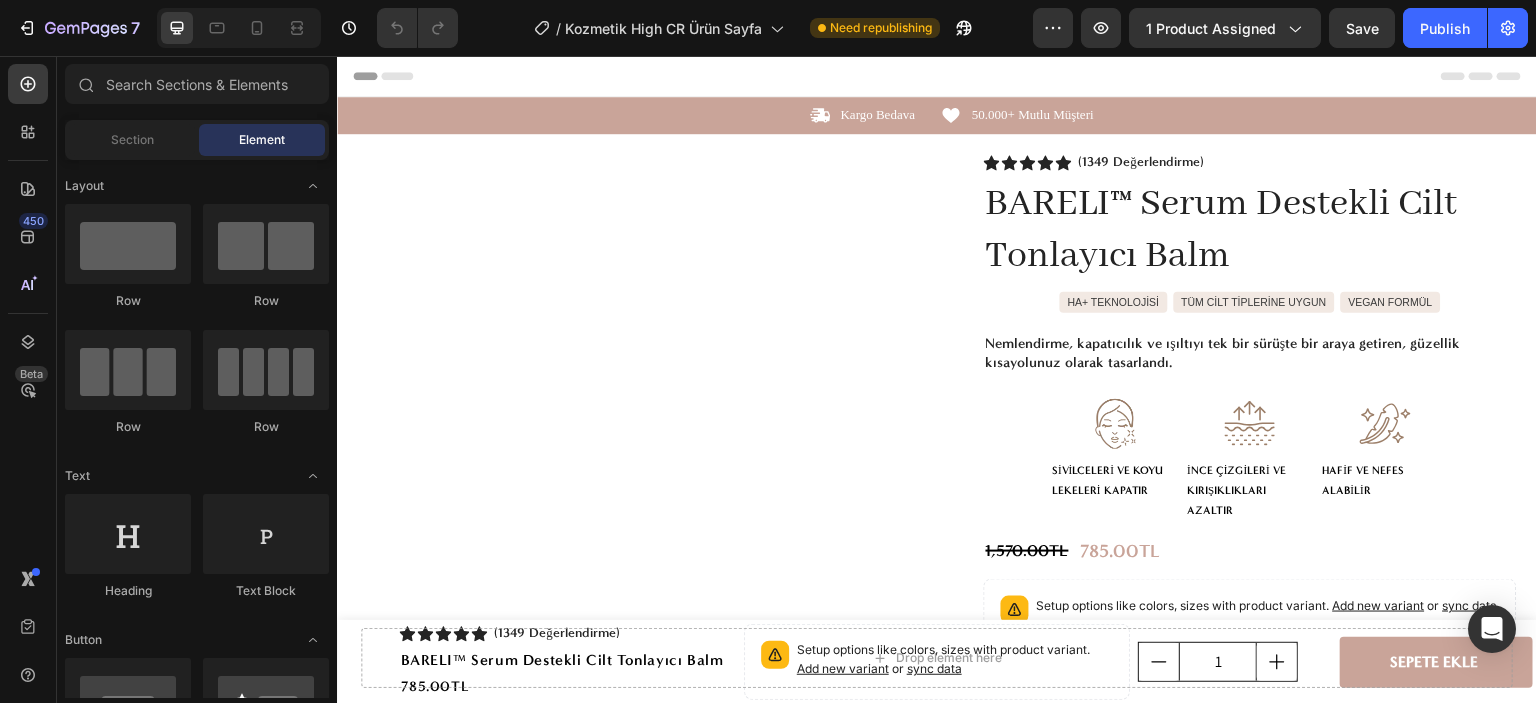 scroll, scrollTop: 0, scrollLeft: 0, axis: both 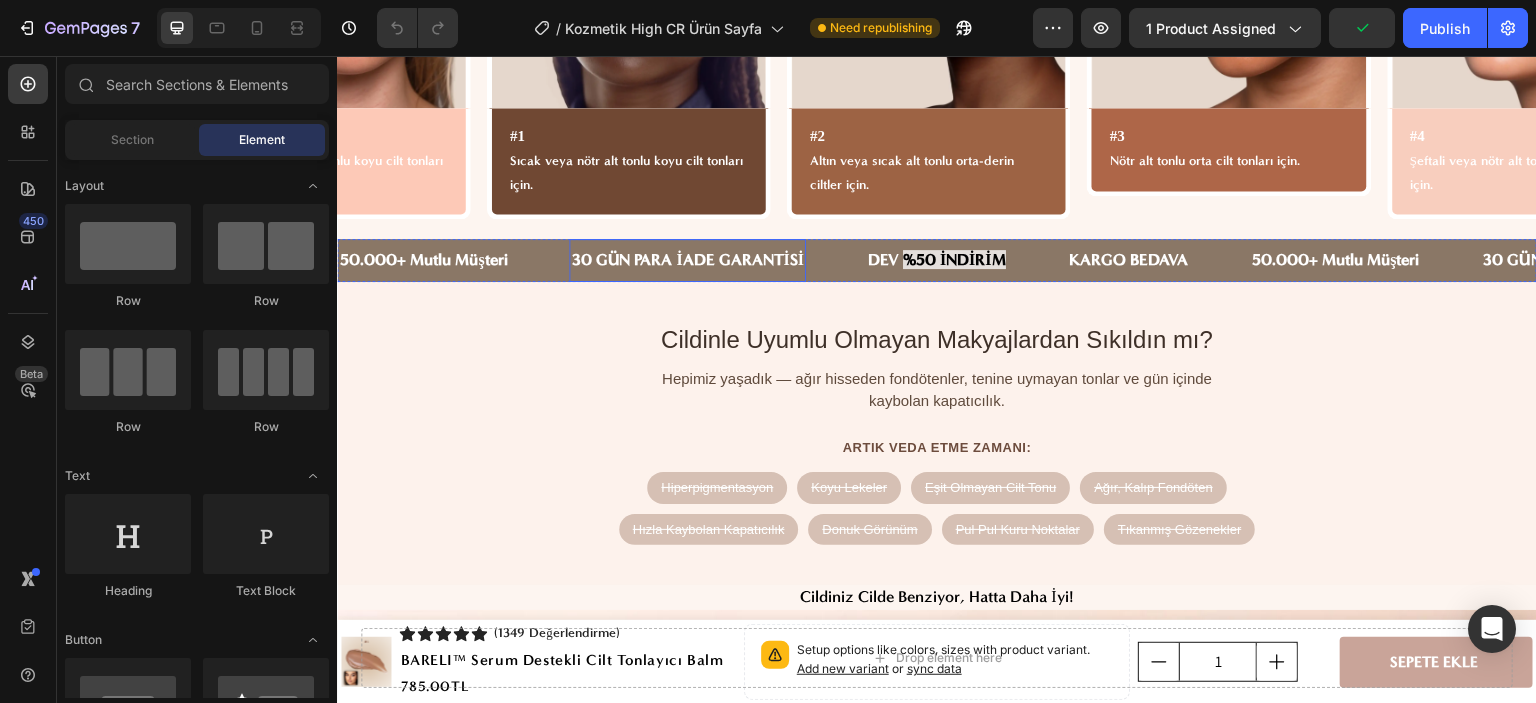 click on "30 GÜN PARA İADE GARANTİSİ" at bounding box center (687, 260) 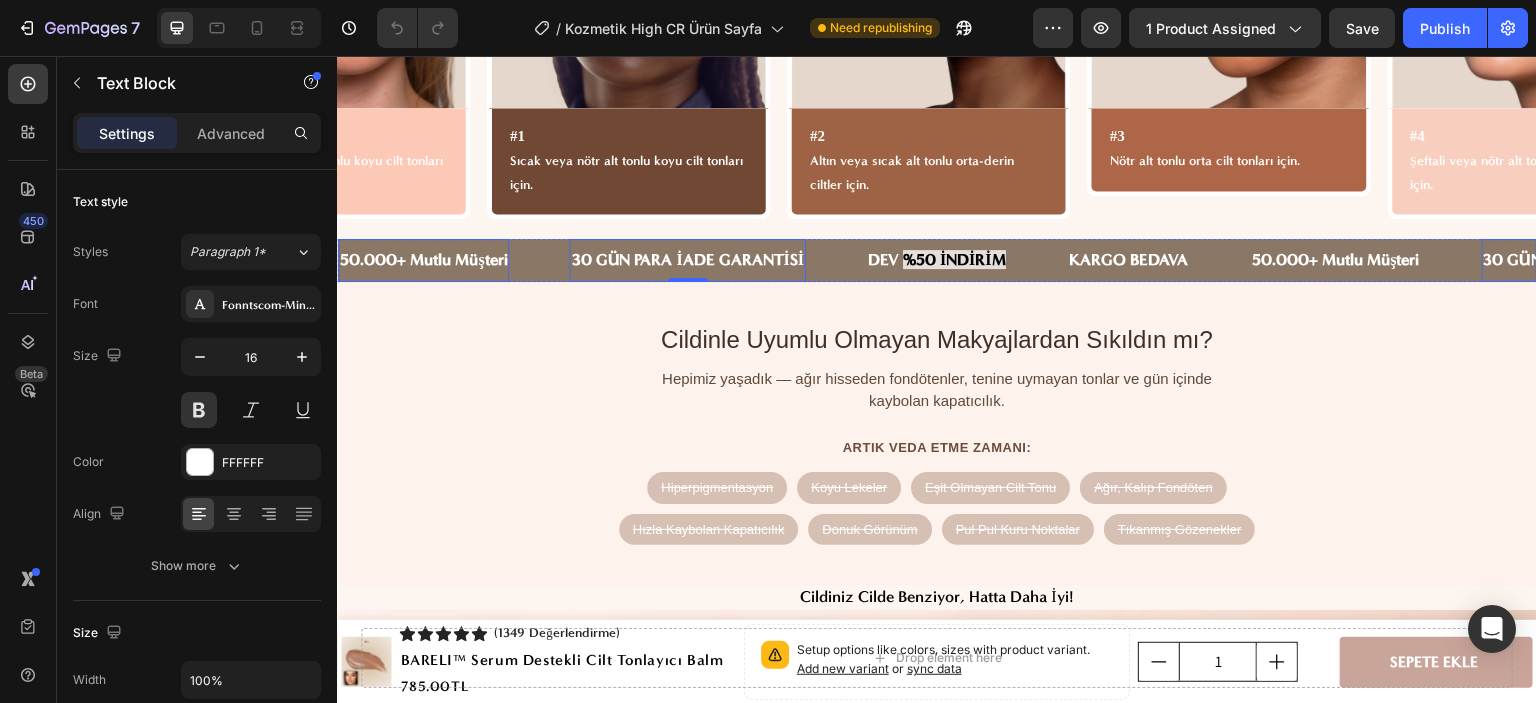 click on "50.000+ Mutlu Müşteri" at bounding box center (423, 260) 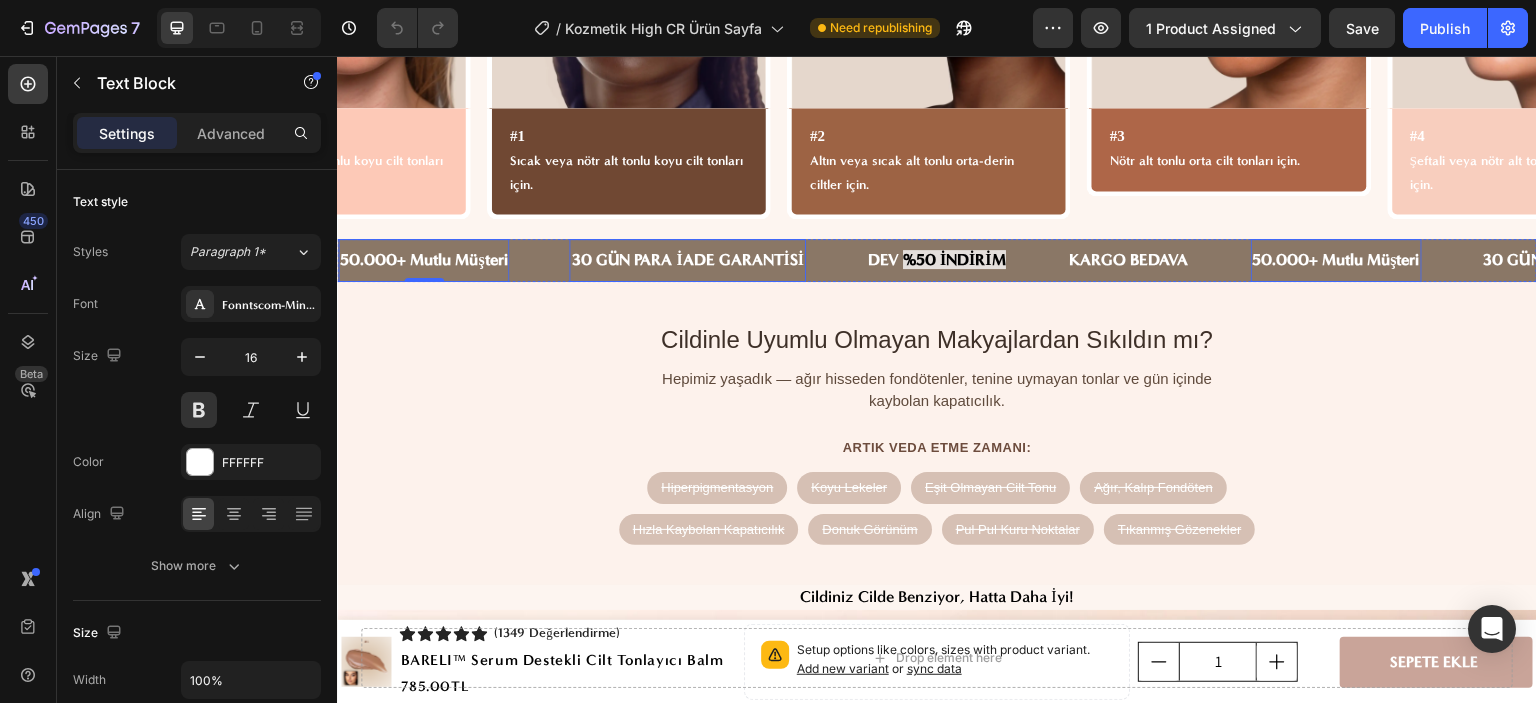 click on "30 GÜN PARA İADE GARANTİSİ" at bounding box center [687, 260] 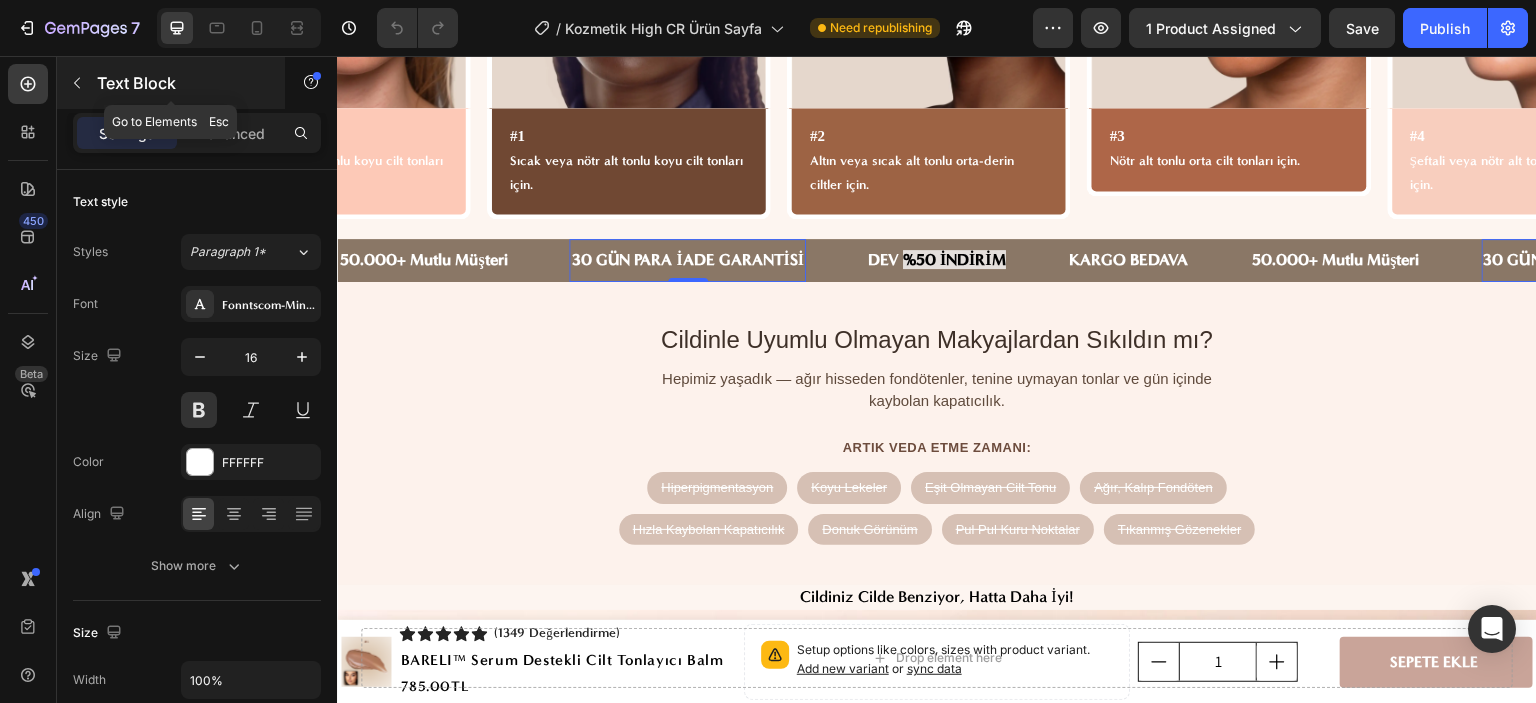 click 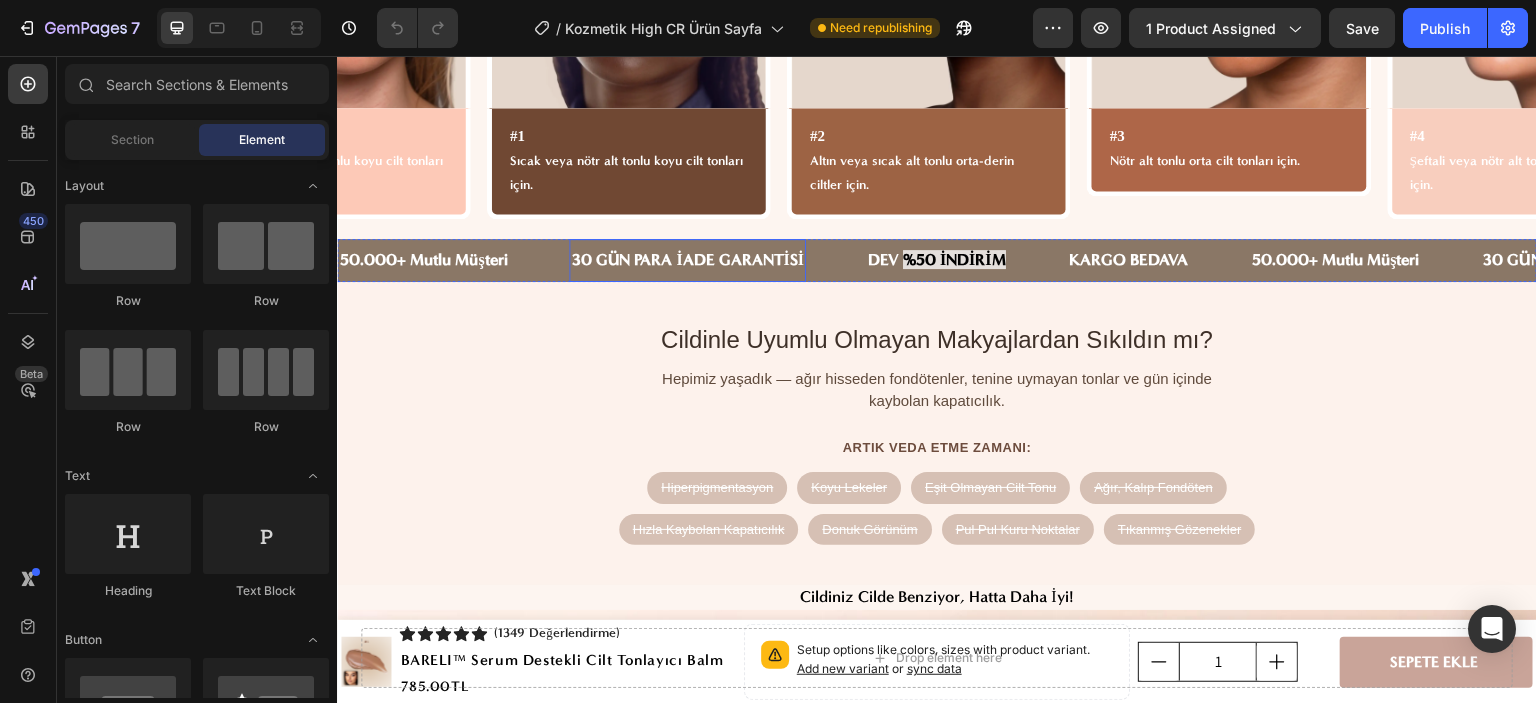 click on "30 GÜN PARA İADE GARANTİSİ" at bounding box center [687, 260] 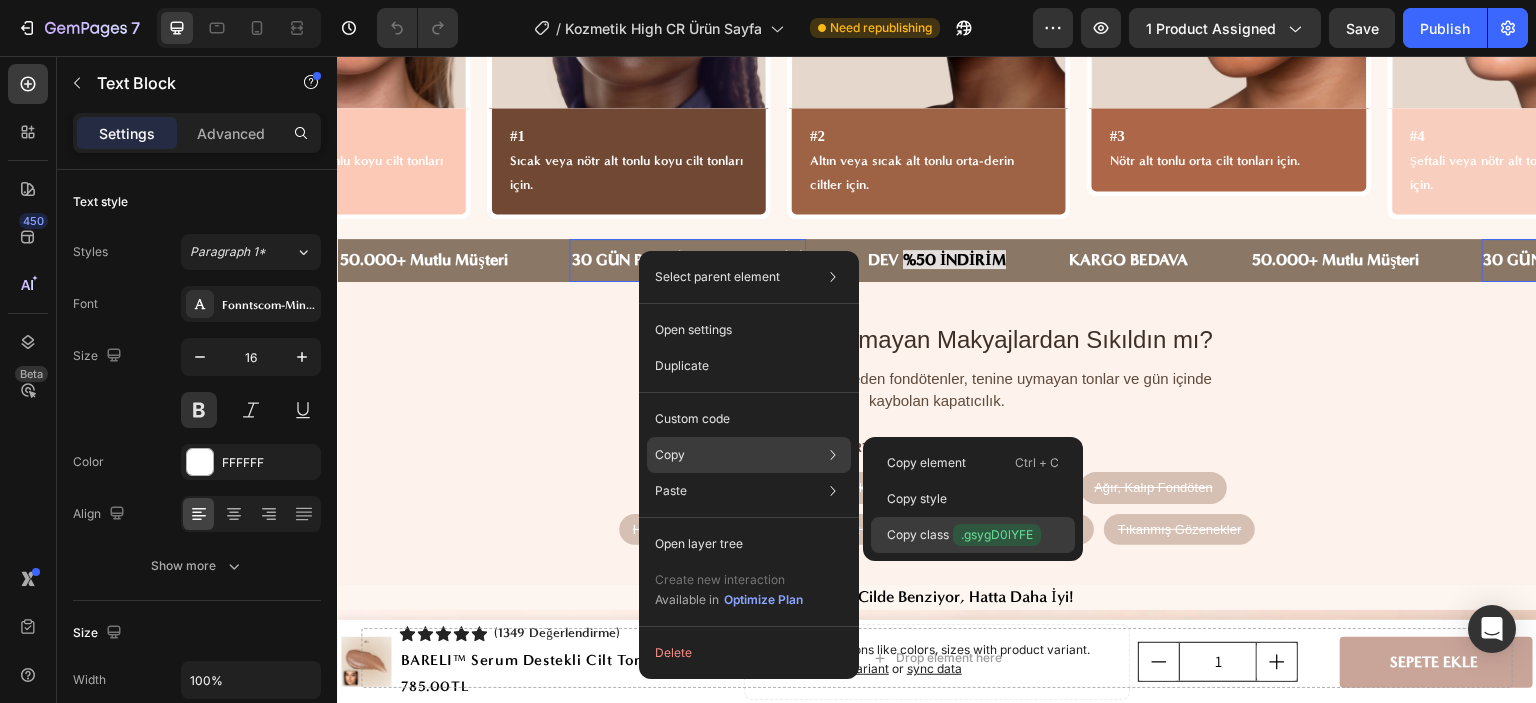 drag, startPoint x: 917, startPoint y: 534, endPoint x: 566, endPoint y: 388, distance: 380.15393 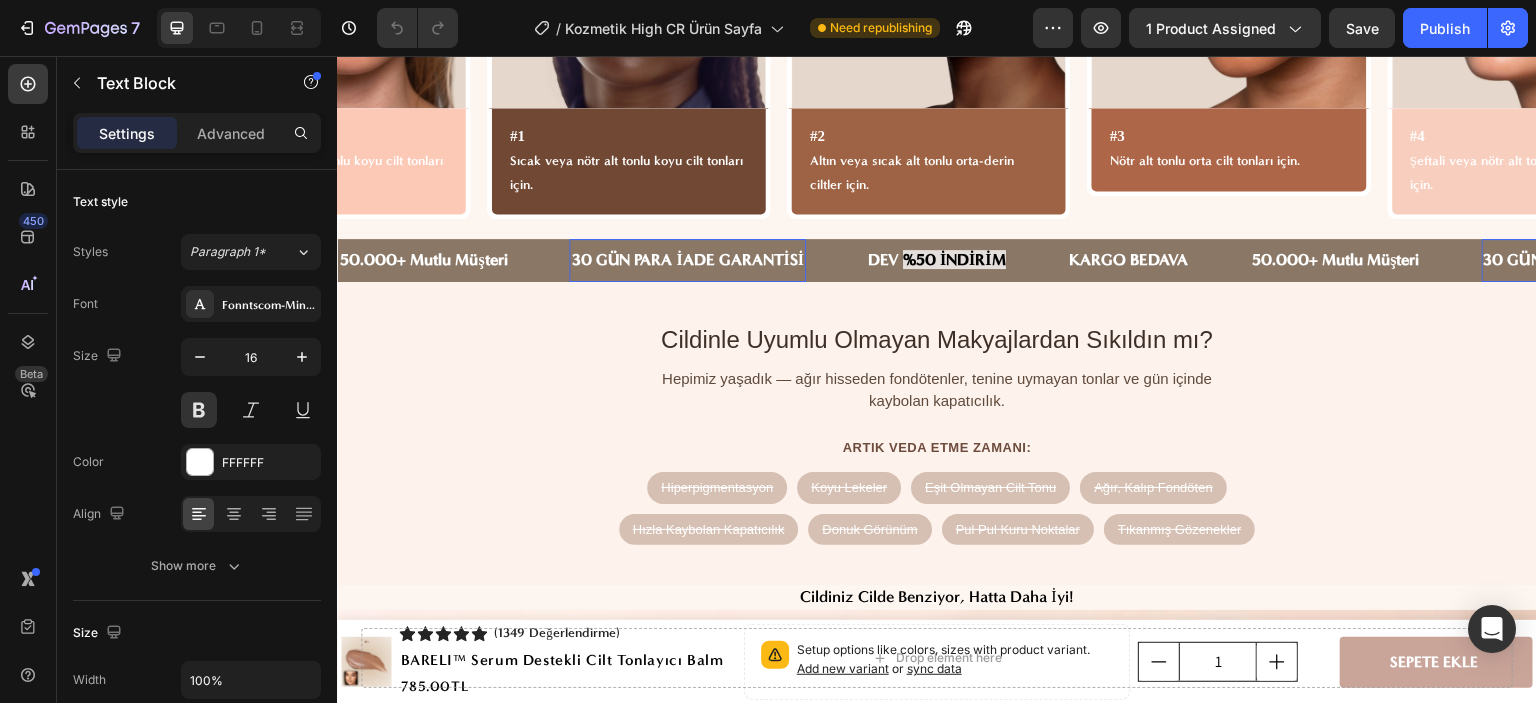 click on "30 GÜN PARA İADE GARANTİSİ" at bounding box center [1600, 260] 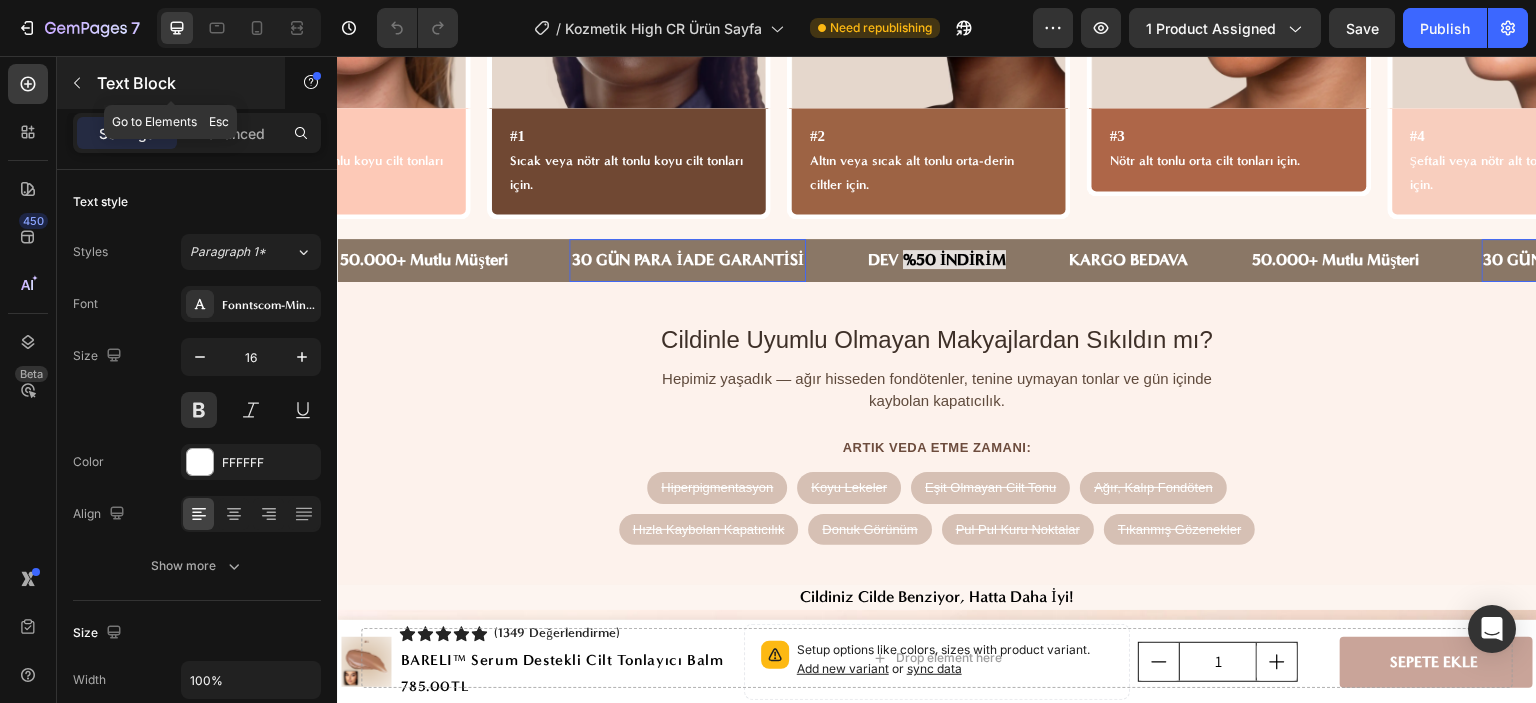 click 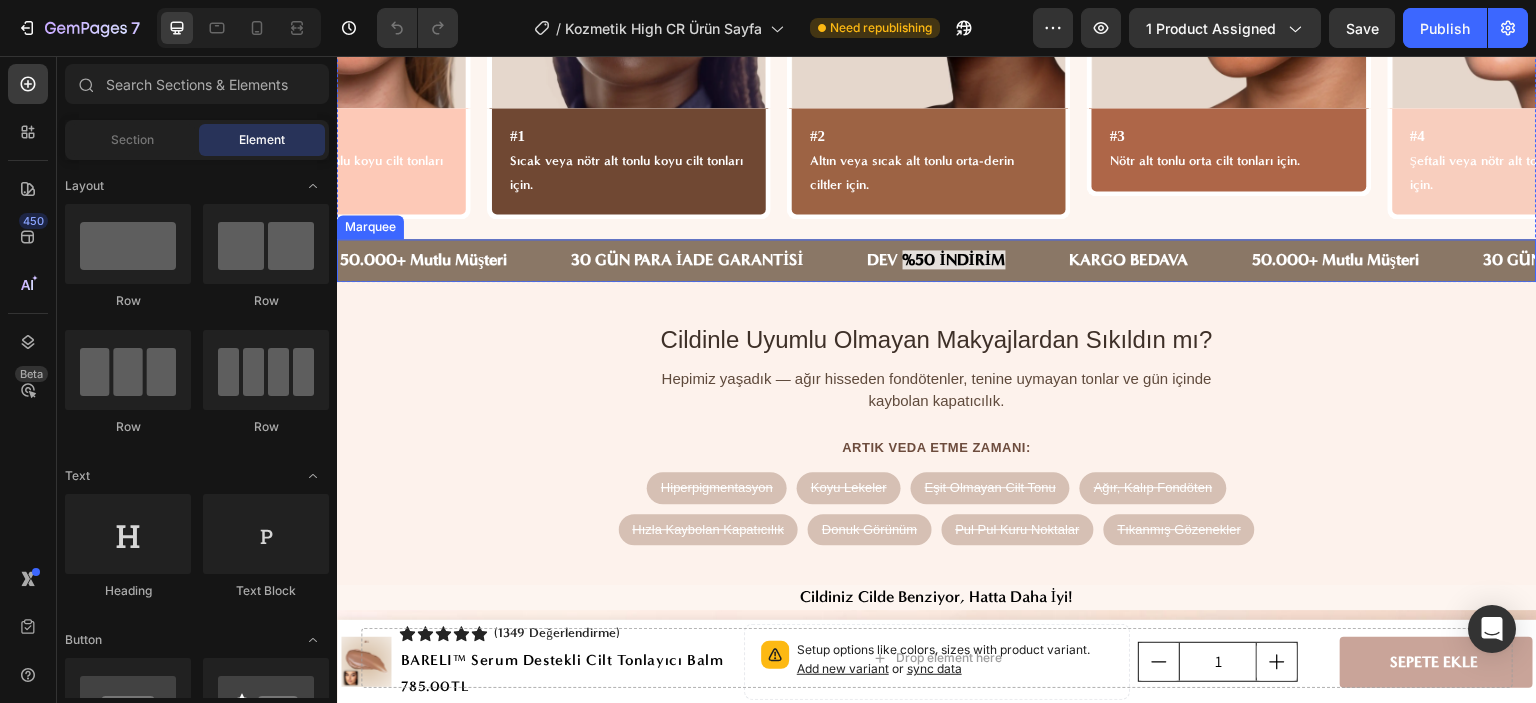 click on "50.000+ Mutlu Müşteri Text Block" at bounding box center [453, 260] 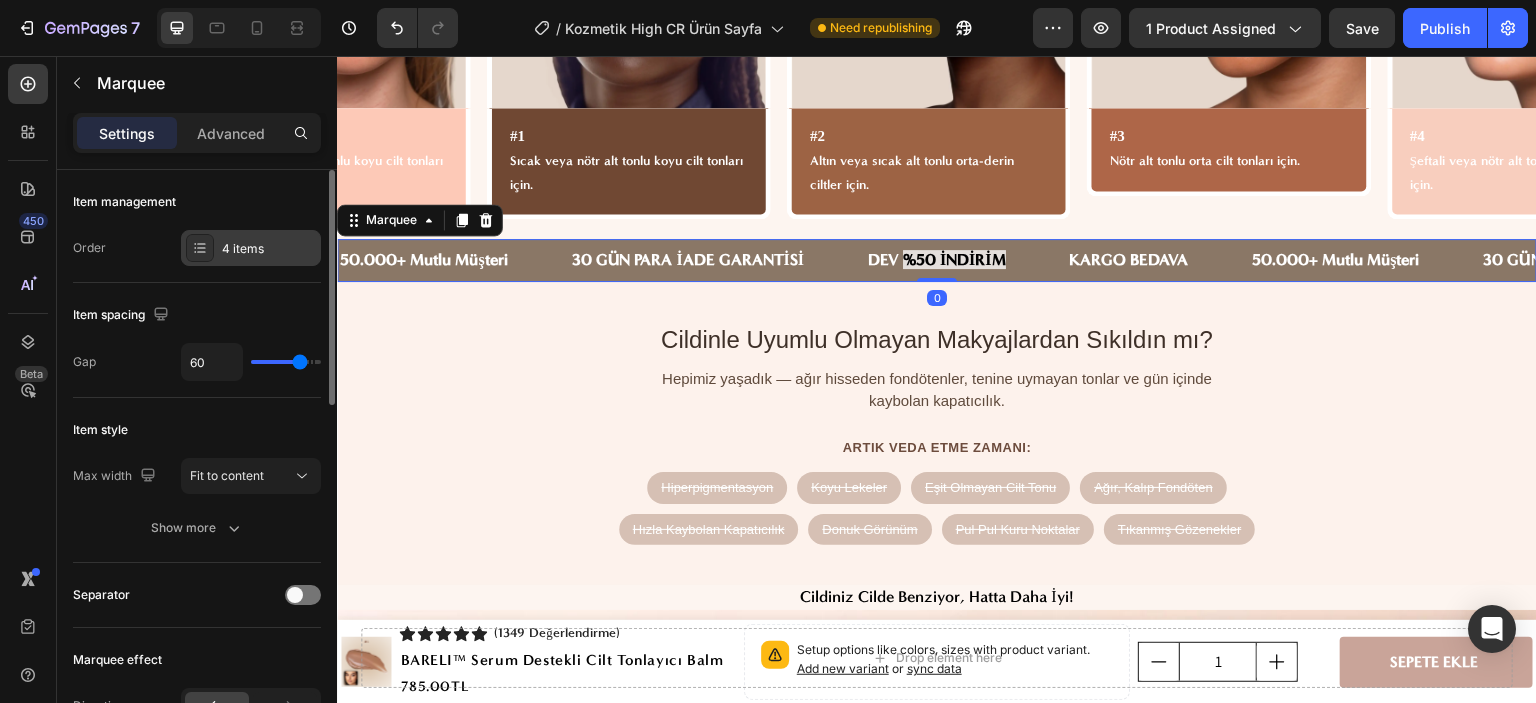 click on "4 items" at bounding box center [251, 248] 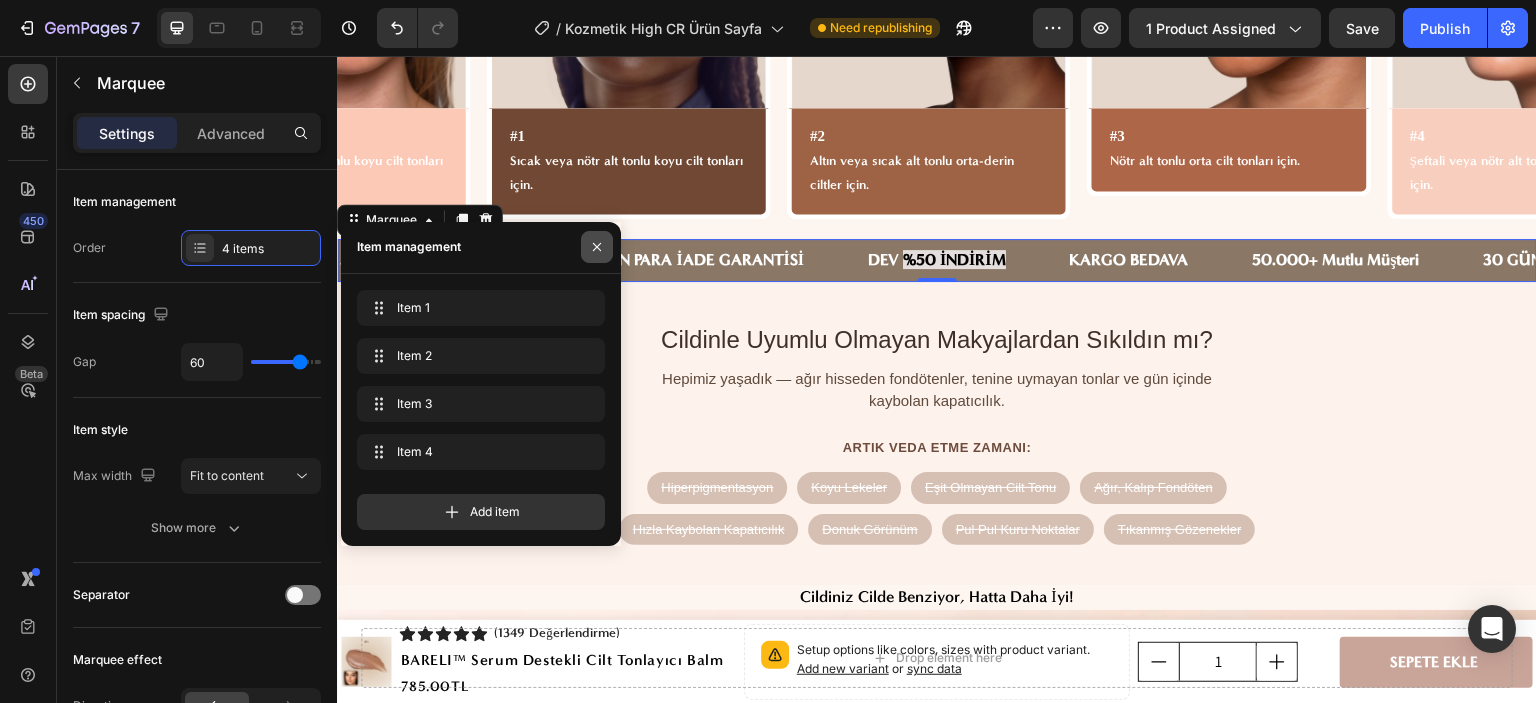 drag, startPoint x: 601, startPoint y: 244, endPoint x: 273, endPoint y: 193, distance: 331.94125 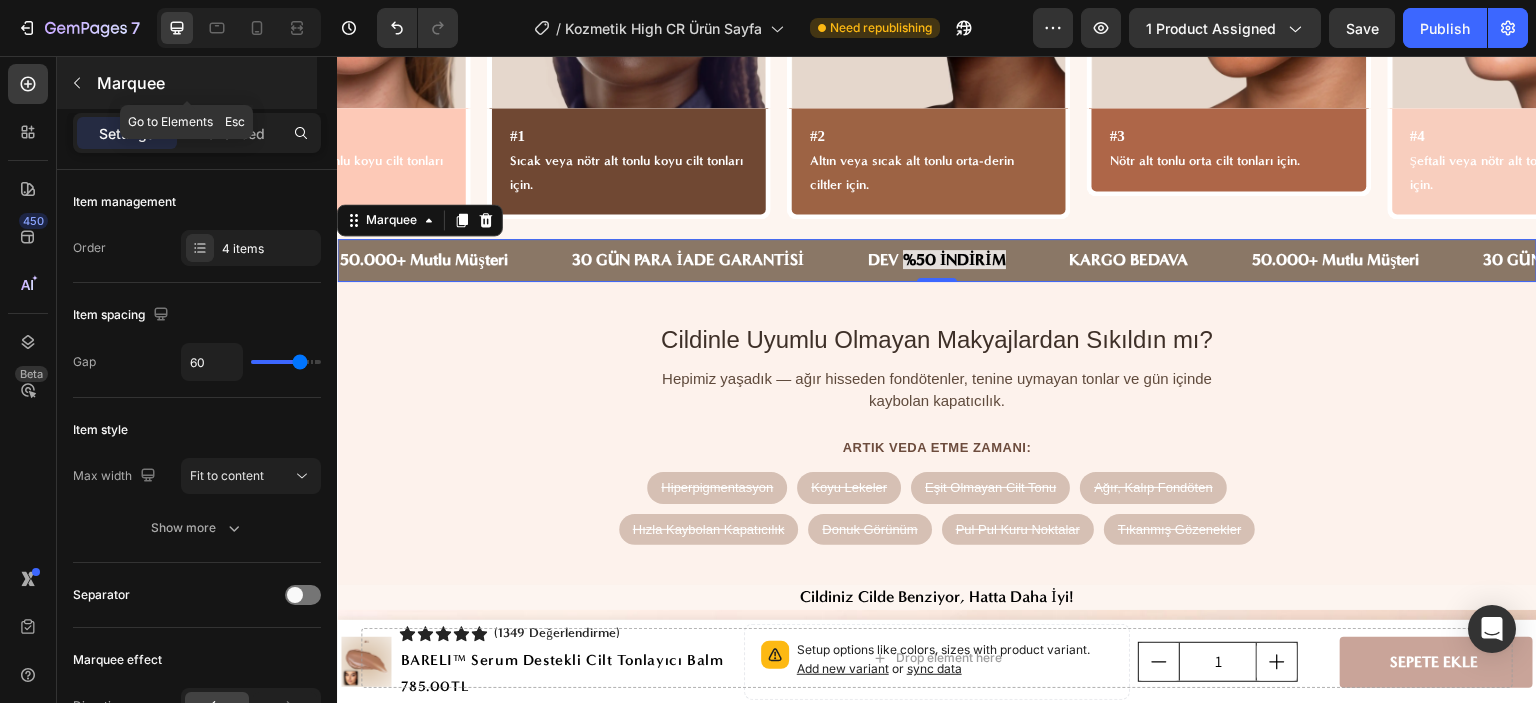 click at bounding box center [77, 83] 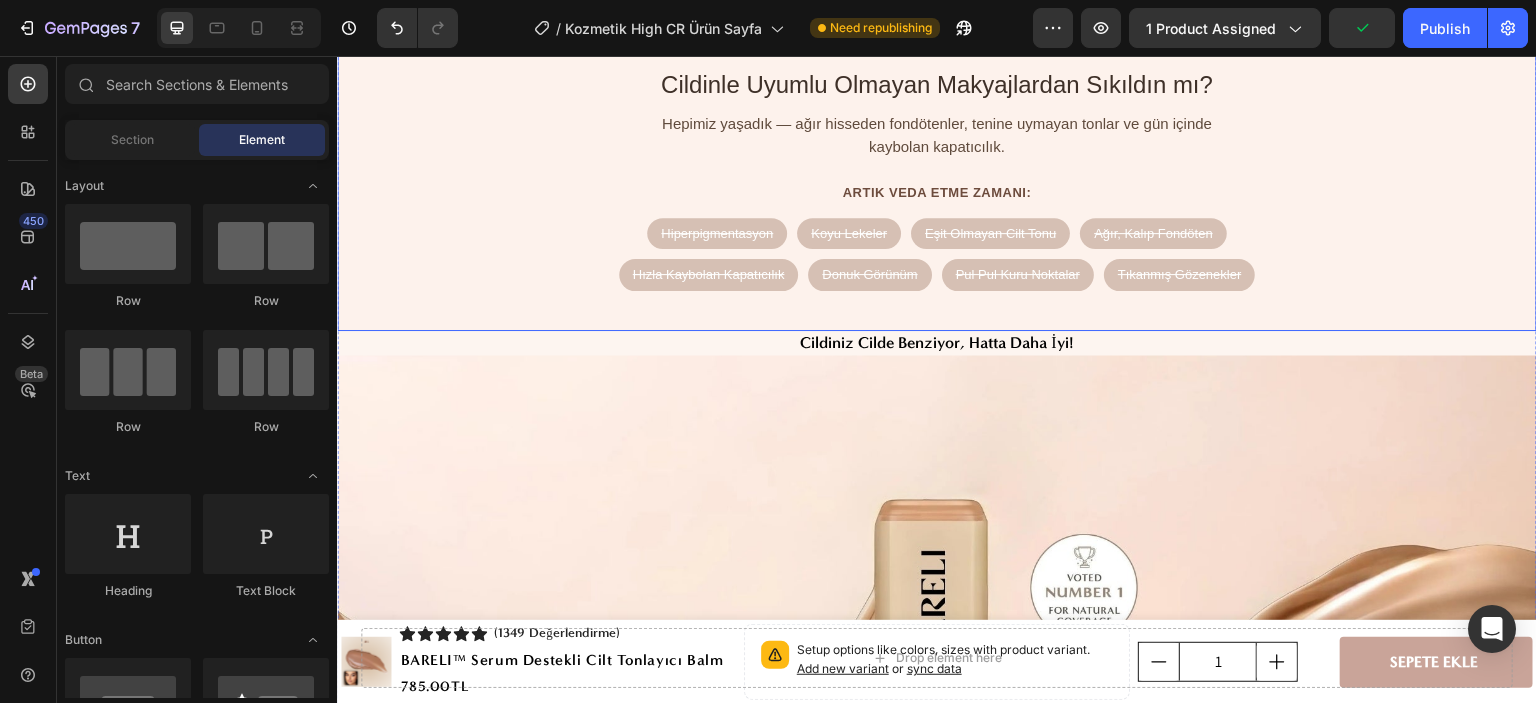 scroll, scrollTop: 2100, scrollLeft: 0, axis: vertical 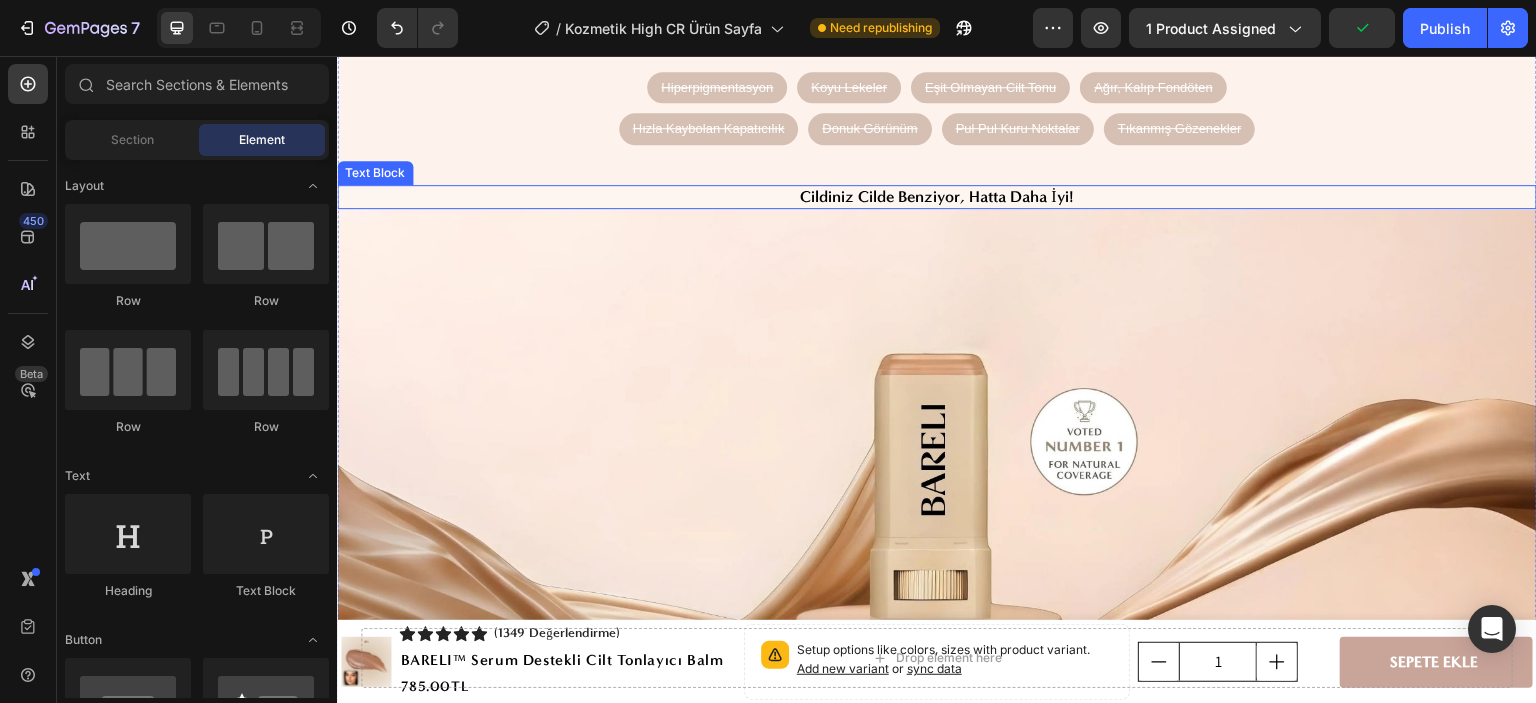 click on "Cildiniz Cilde Benziyor, Hatta Daha İyi!" at bounding box center (937, 197) 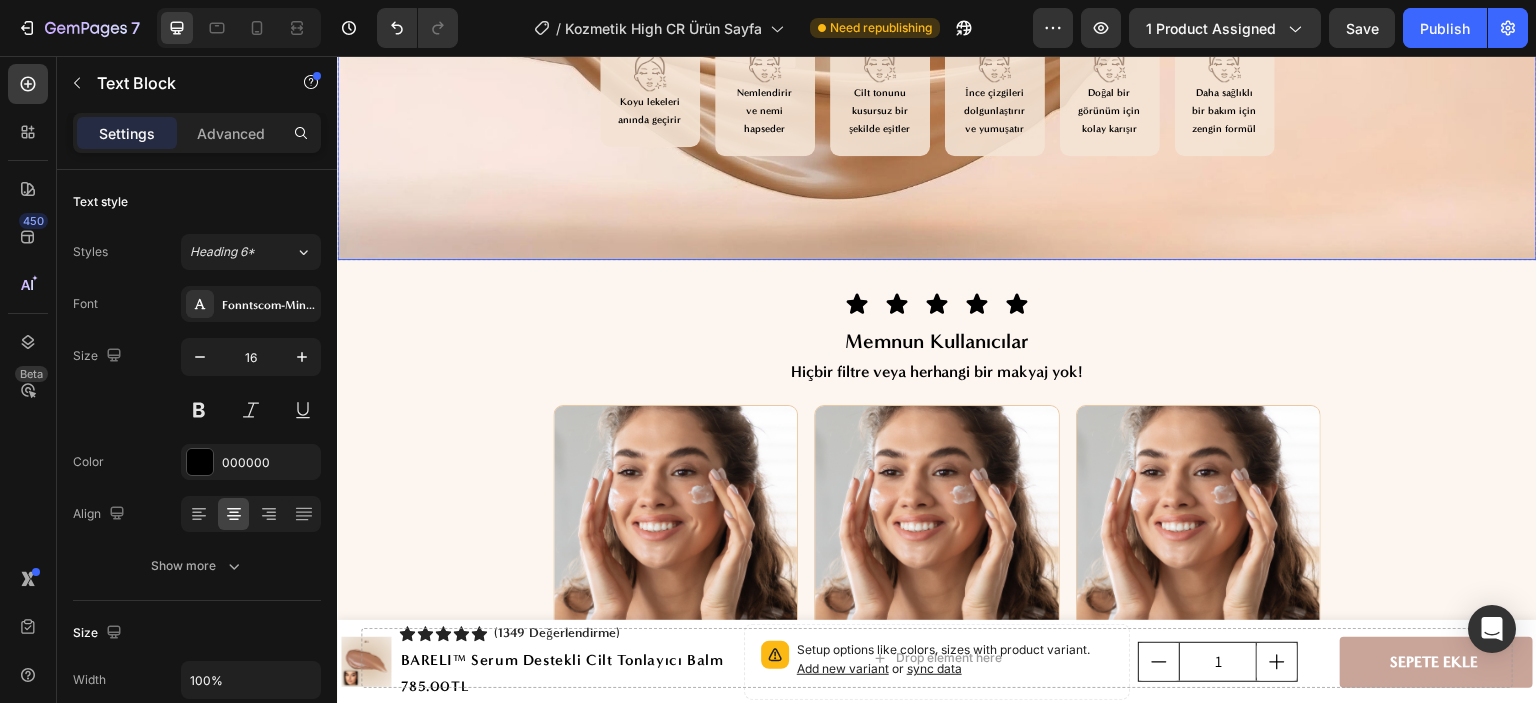 scroll, scrollTop: 2700, scrollLeft: 0, axis: vertical 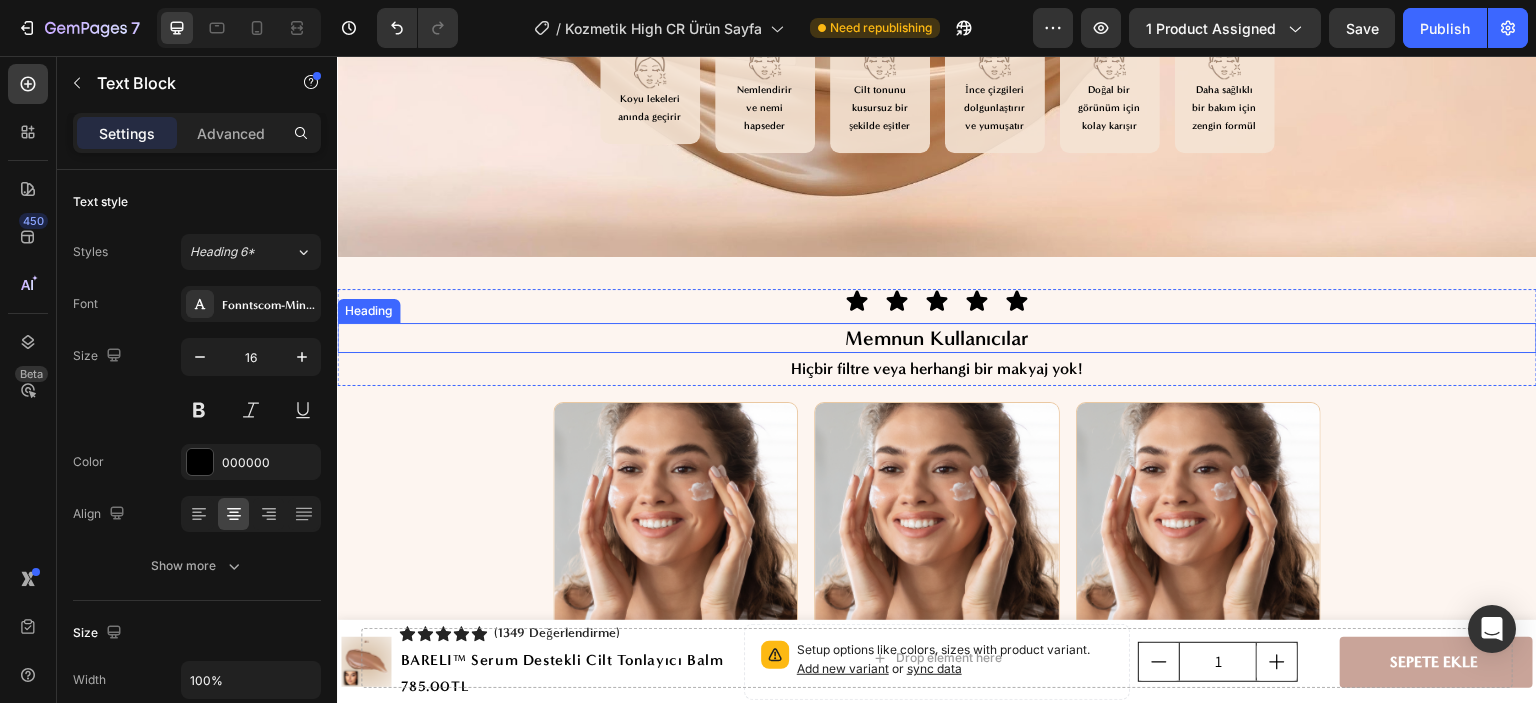 click on "Memnun Kullanıcılar" at bounding box center (937, 338) 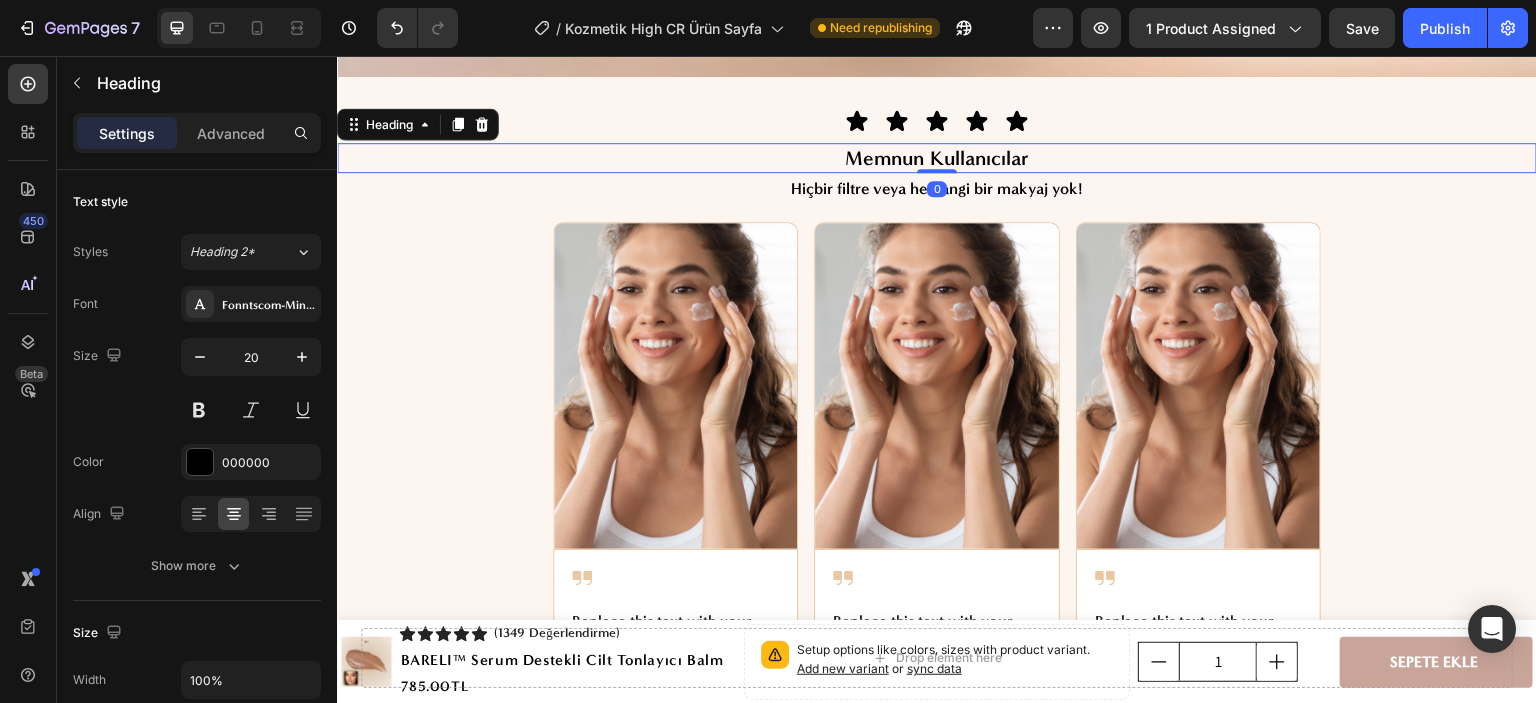 scroll, scrollTop: 2900, scrollLeft: 0, axis: vertical 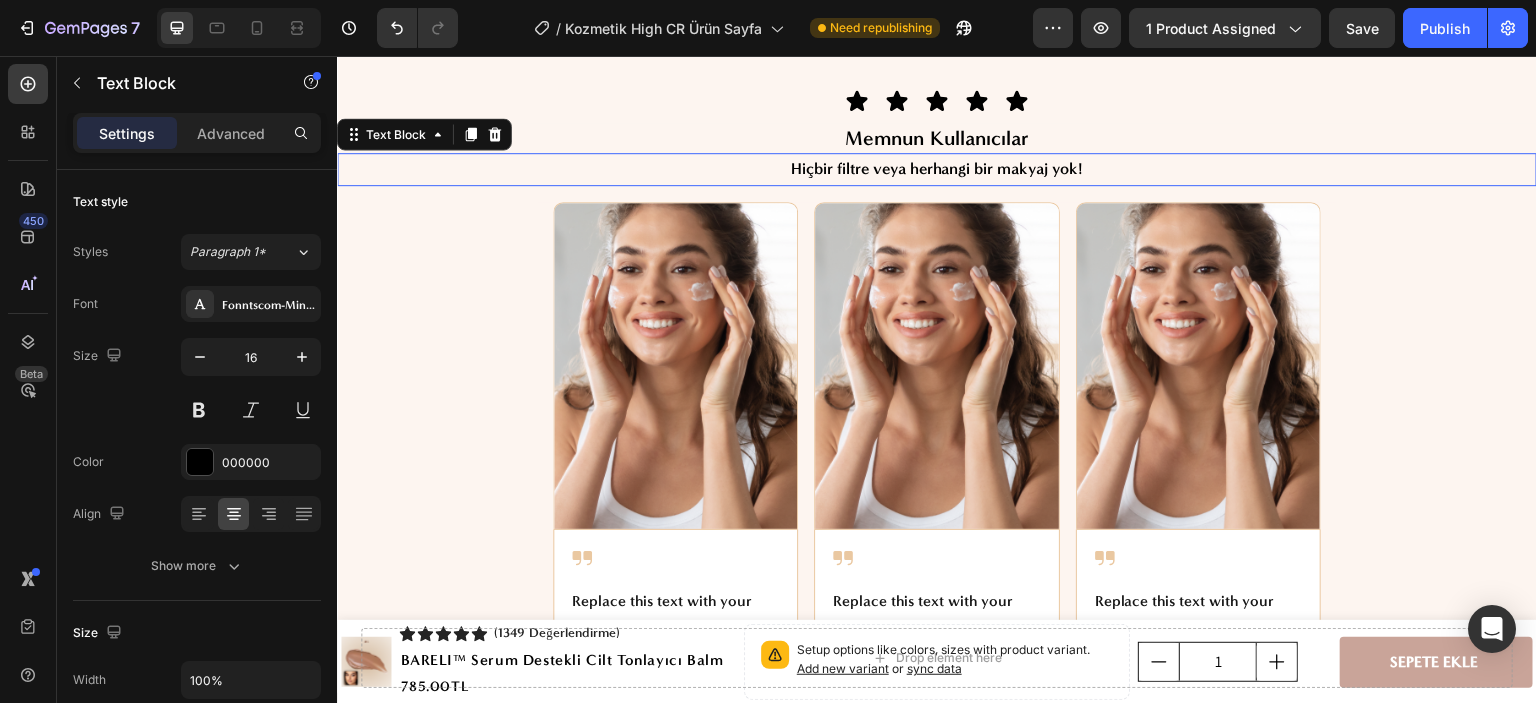 click on "Hiçbir filtre veya herhangi bir makyaj yok!" at bounding box center (937, 169) 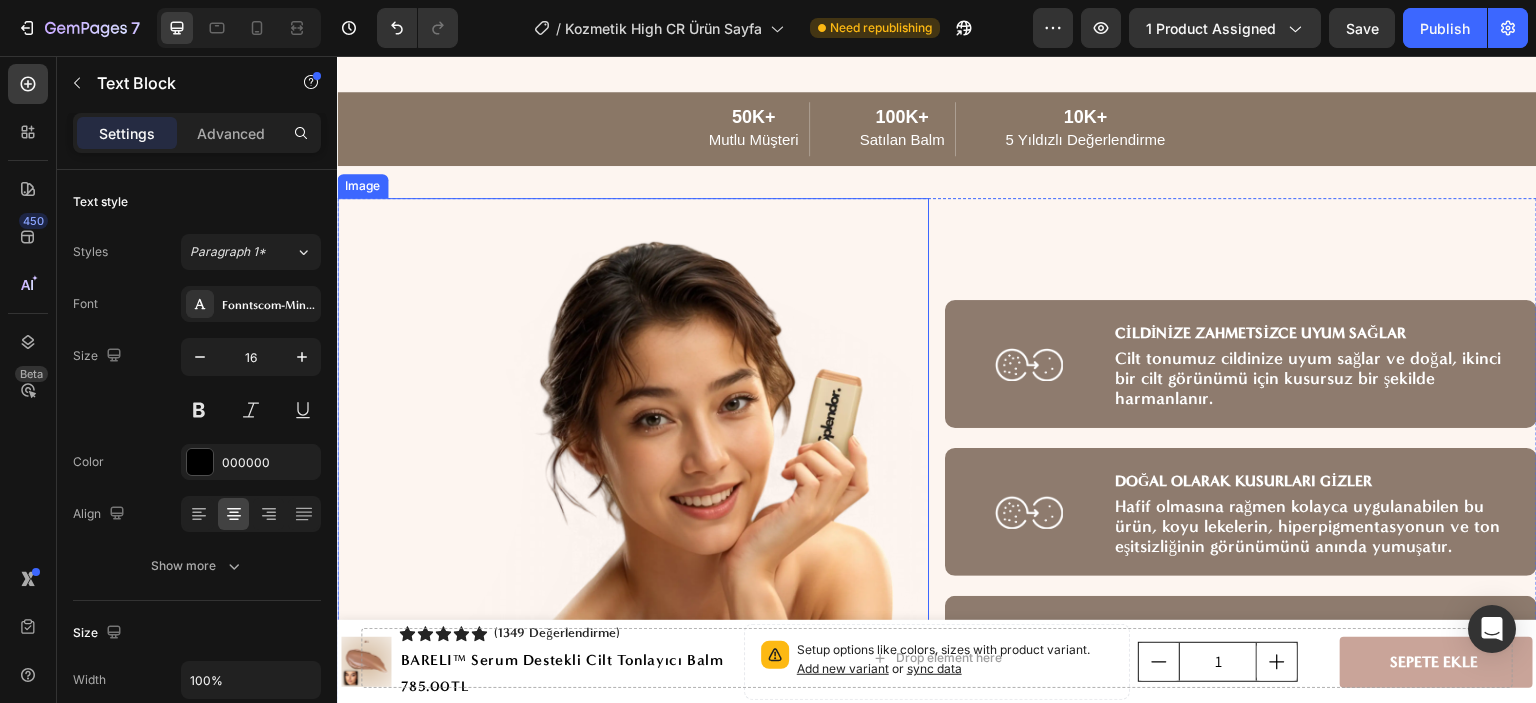 scroll, scrollTop: 3700, scrollLeft: 0, axis: vertical 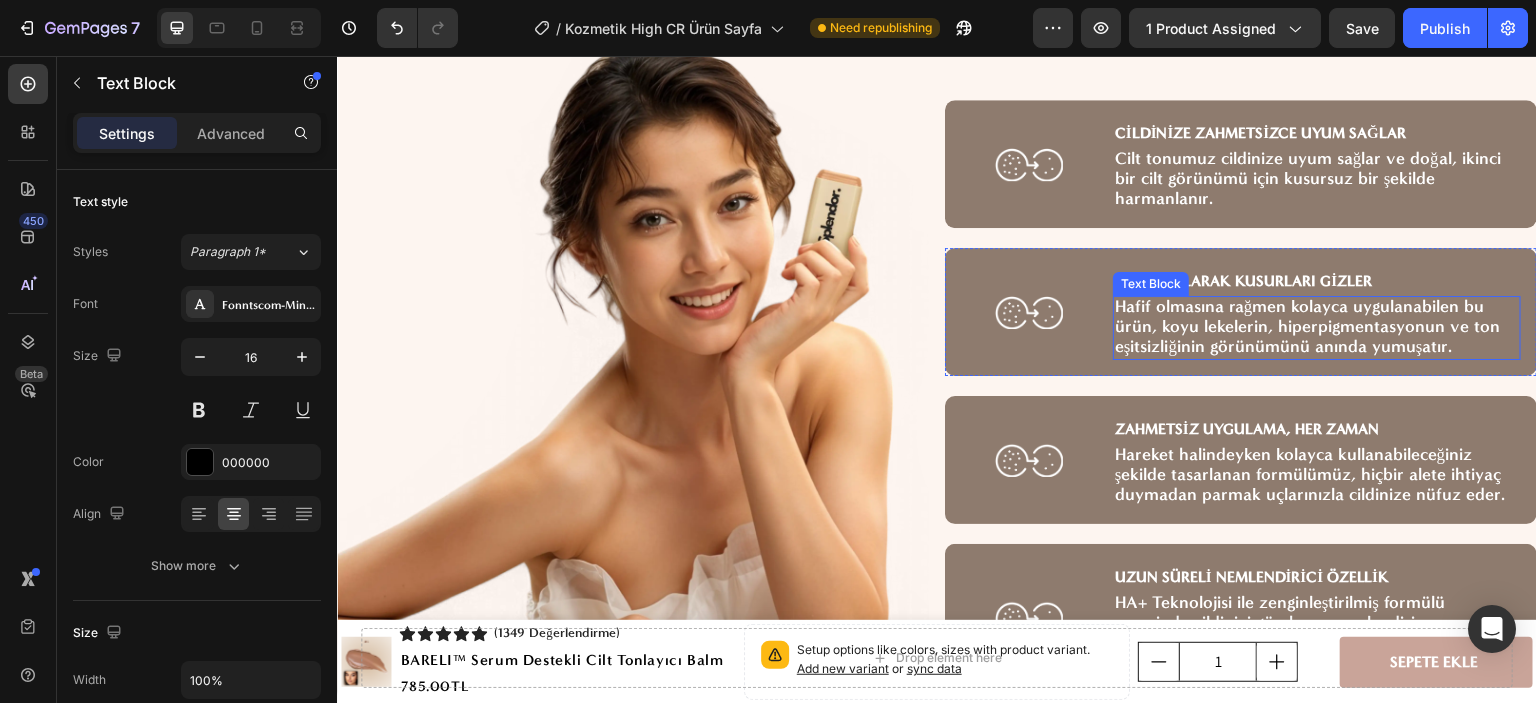 click on "Hafif olmasına rağmen kolayca uygulanabilen bu ürün, koyu lekelerin, hiperpigmentasyonun ve ton eşitsizliğinin görünümünü anında yumuşatır." at bounding box center (1307, 326) 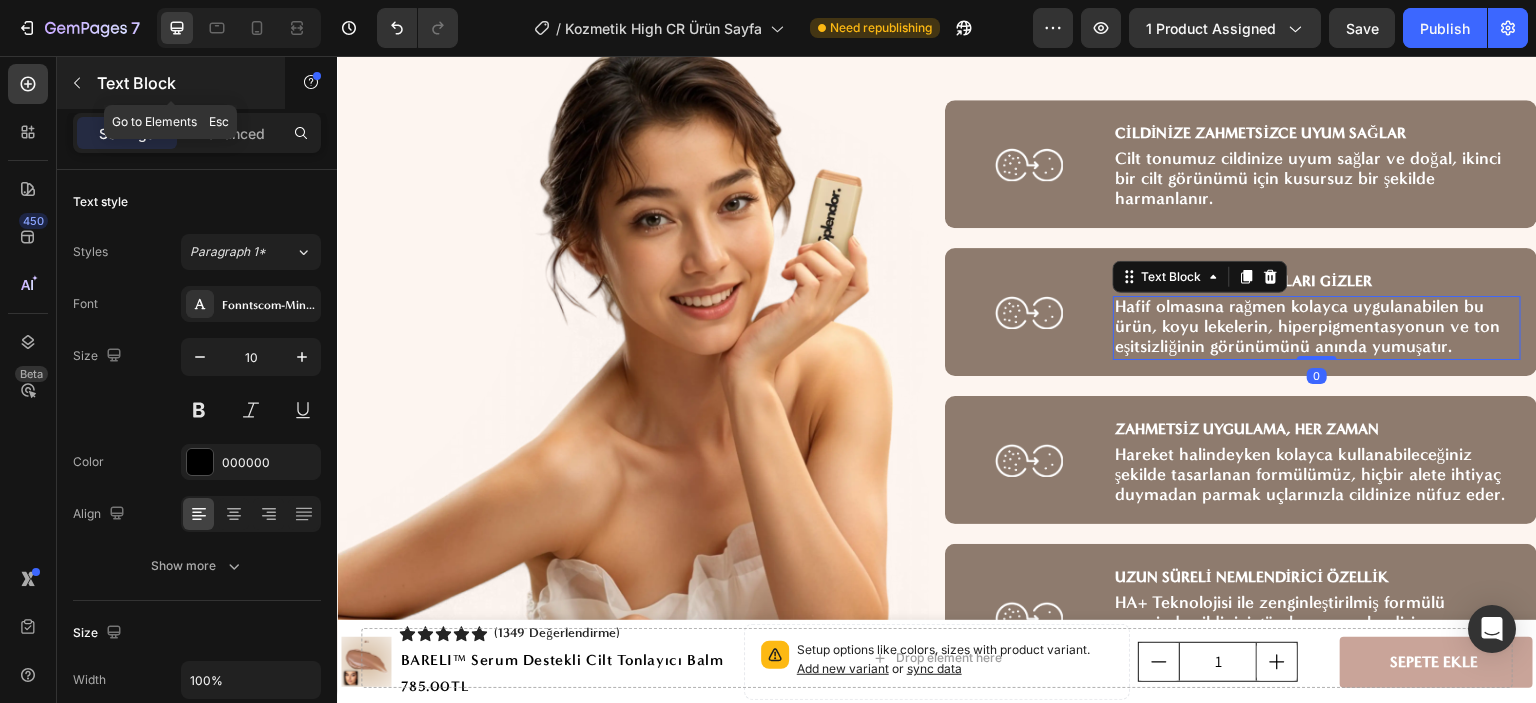 click 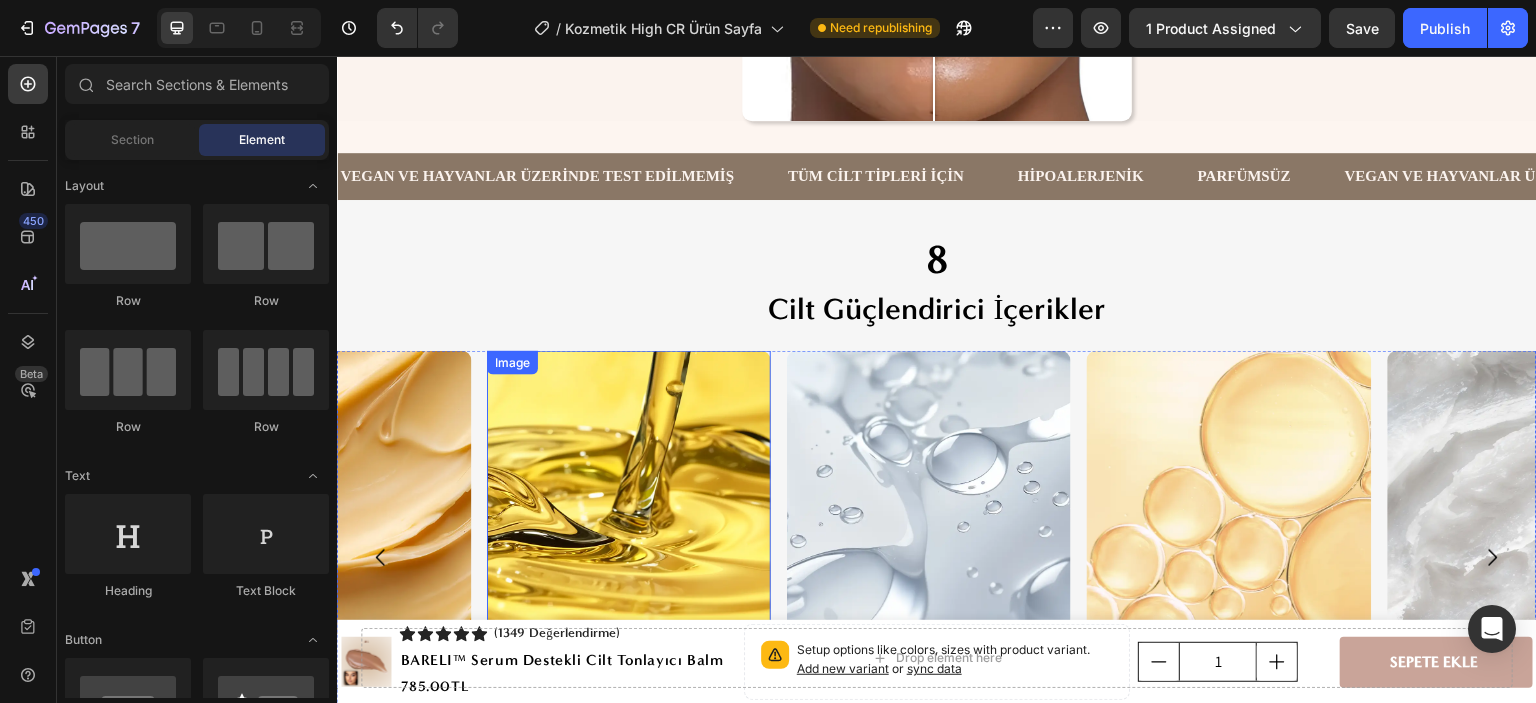 scroll, scrollTop: 4900, scrollLeft: 0, axis: vertical 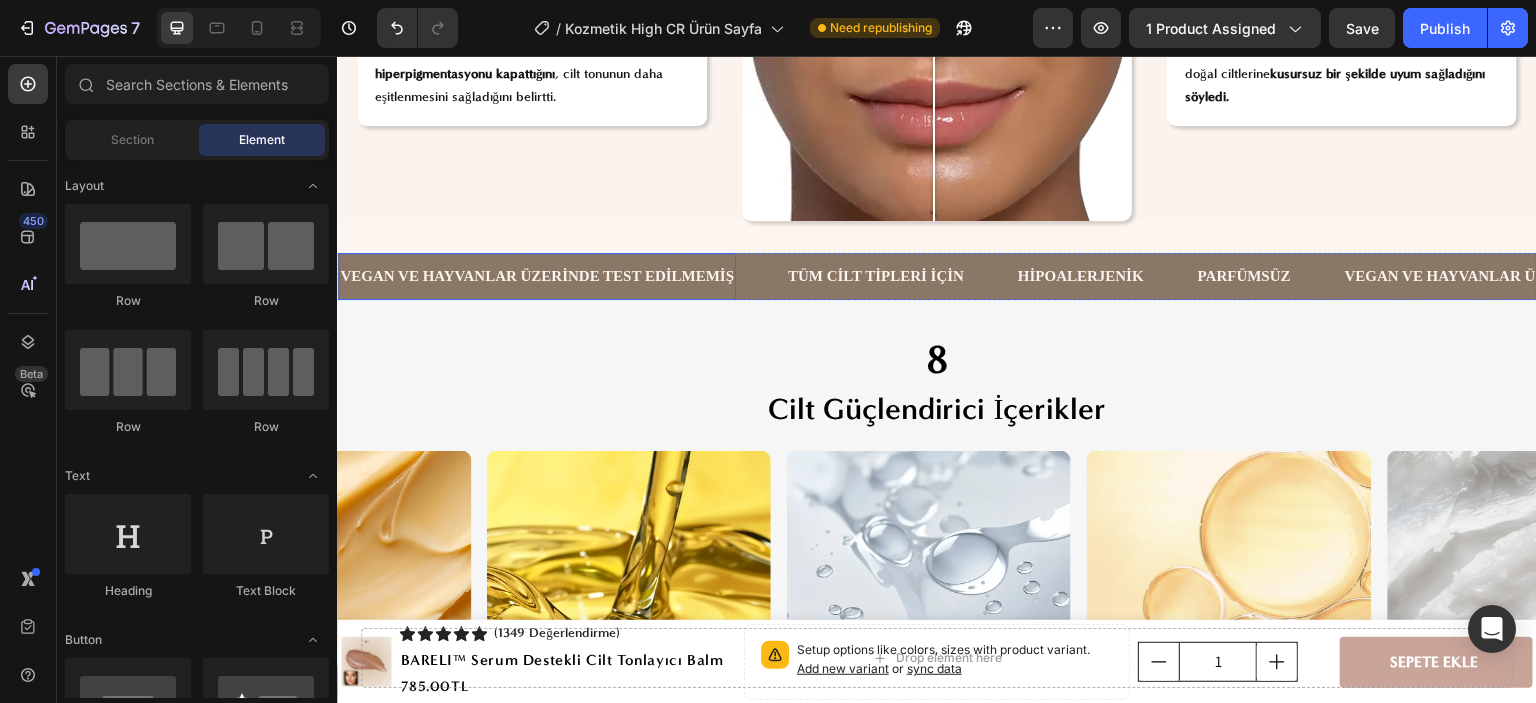 click on "VEGAN VE HAYVANLAR ÜZERİNDE TEST EDİLMEMİŞ" at bounding box center (537, 276) 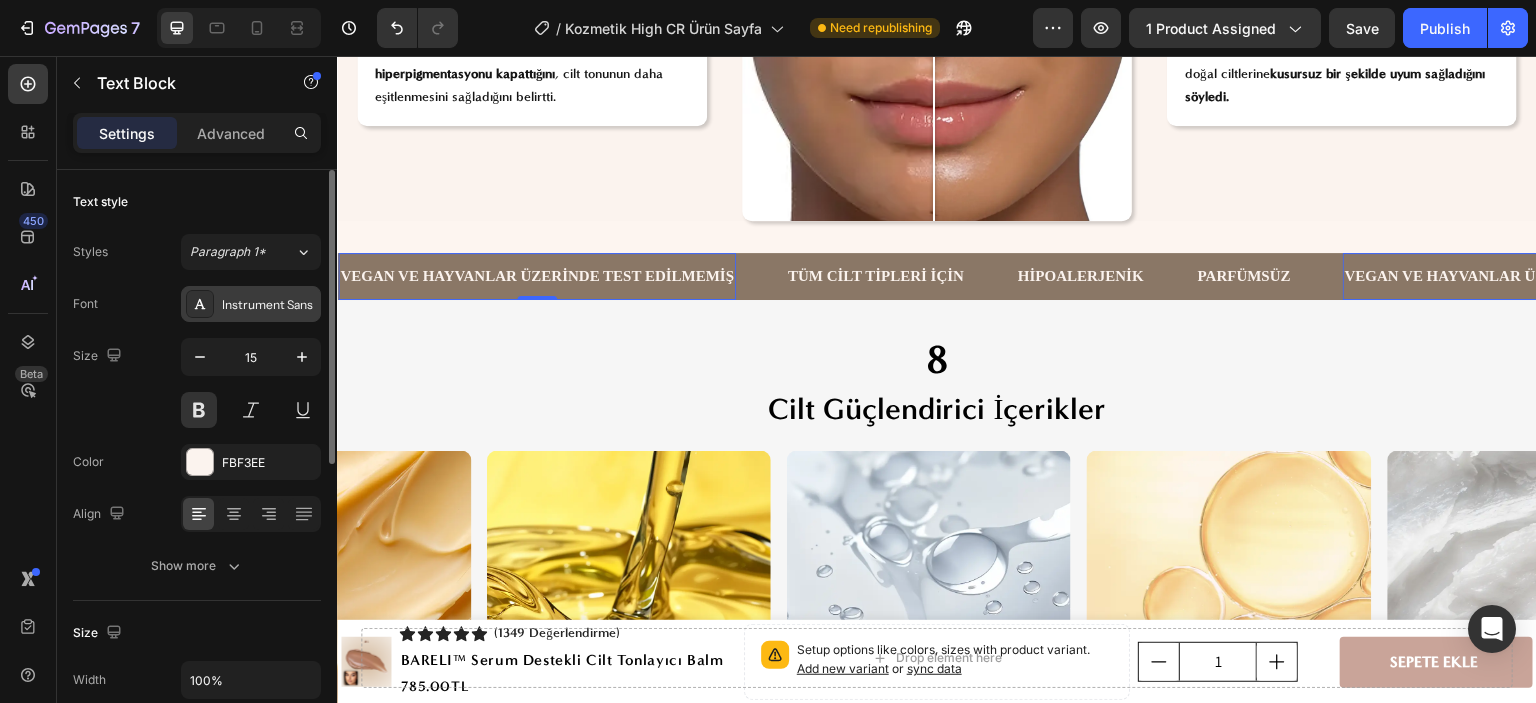 click on "Instrument Sans" at bounding box center [269, 305] 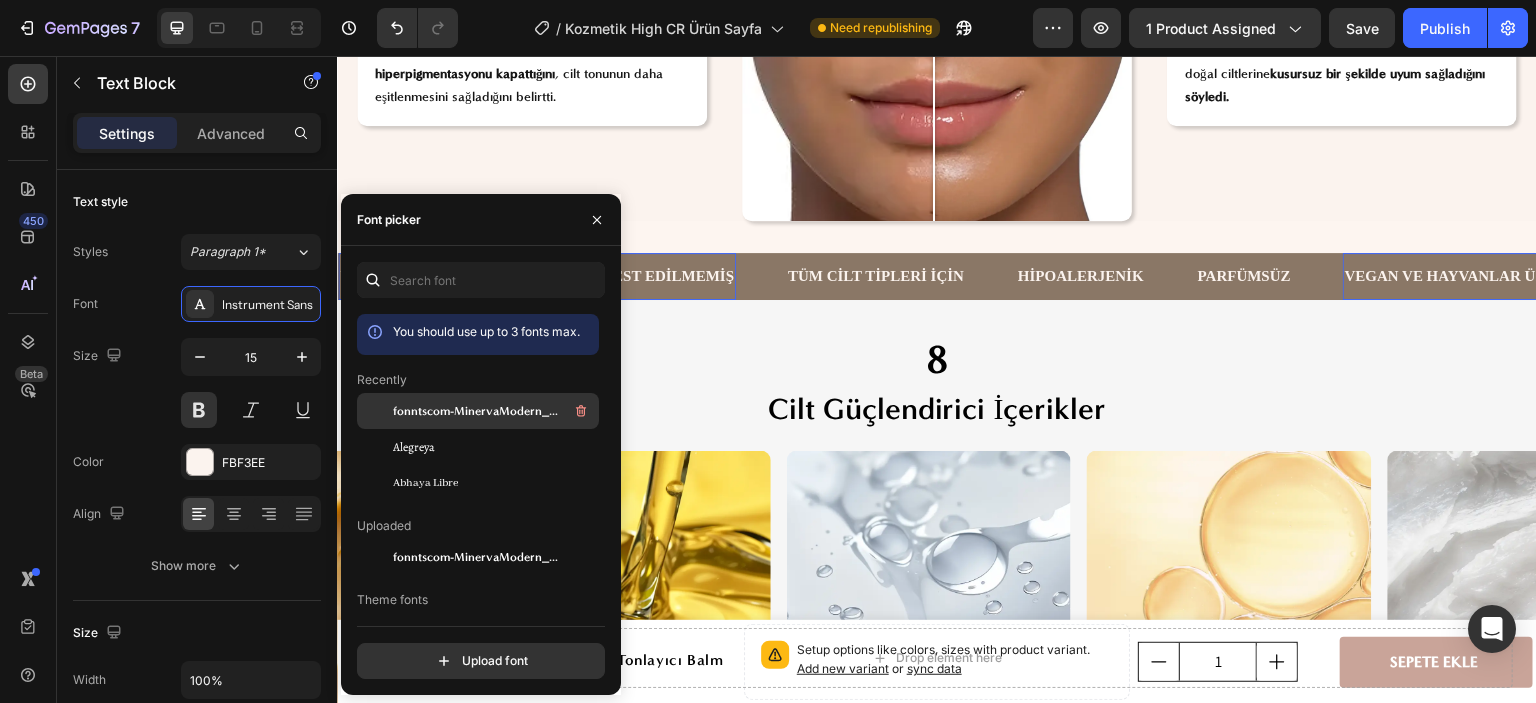 click on "fonntscom-MinervaModern_Bold" at bounding box center (476, 411) 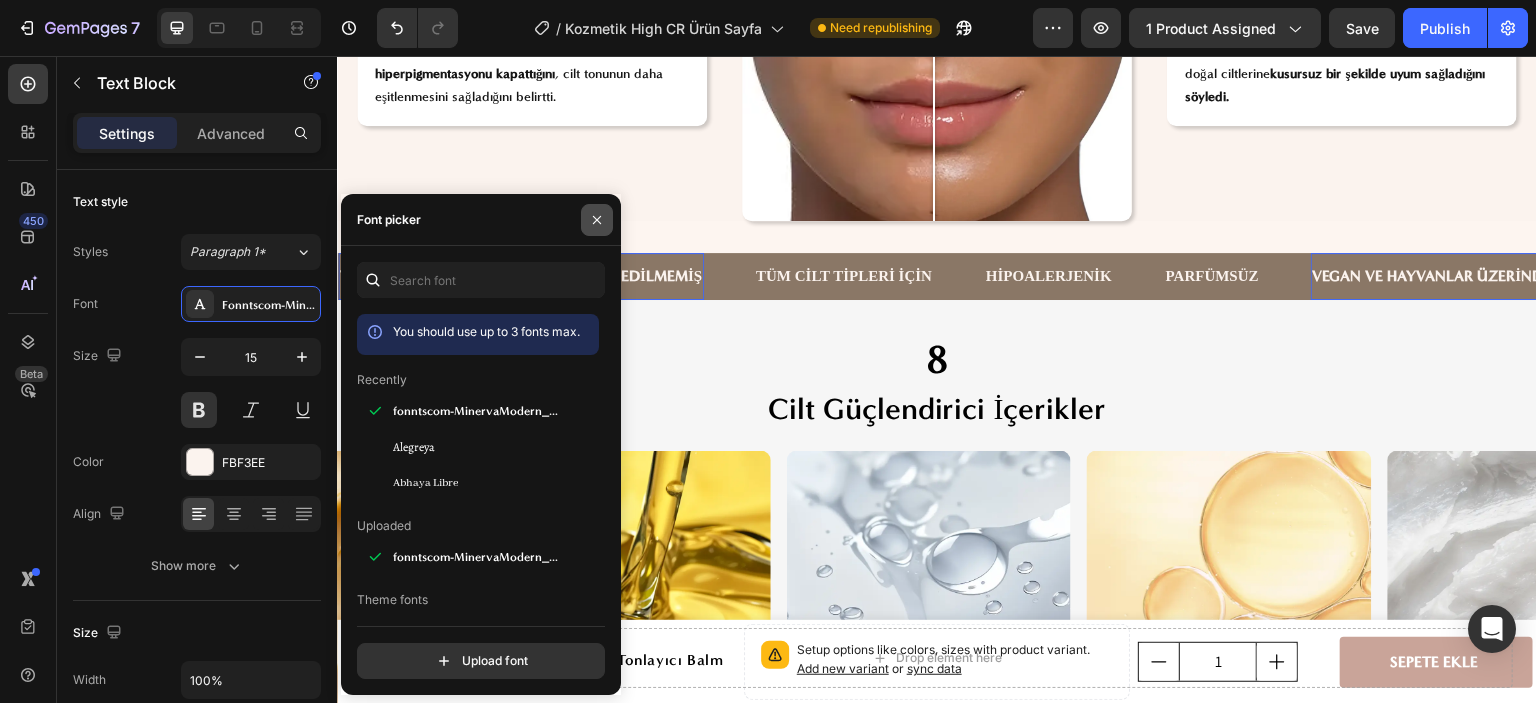 drag, startPoint x: 605, startPoint y: 214, endPoint x: 423, endPoint y: 197, distance: 182.79224 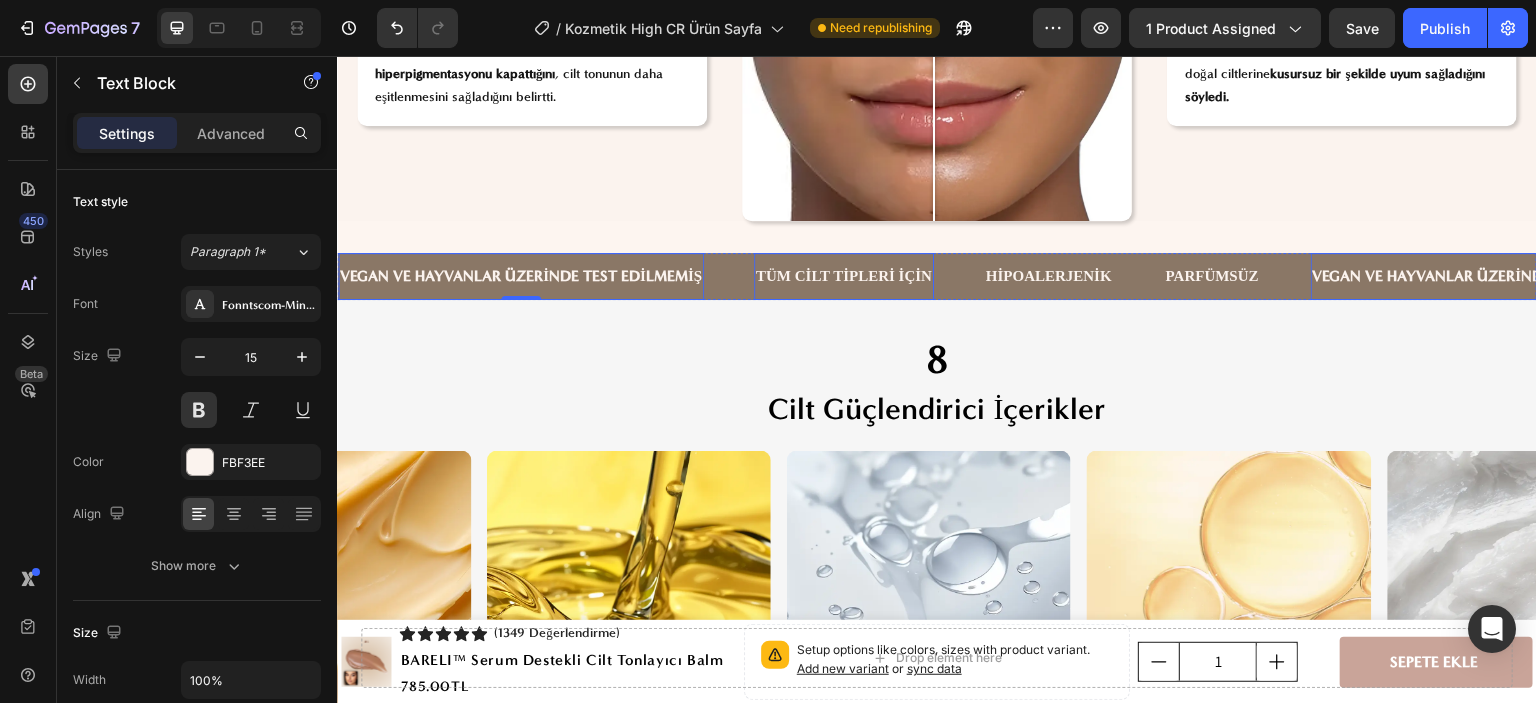 click on "TÜM CİLT TİPLERİ İÇİN" at bounding box center [844, 276] 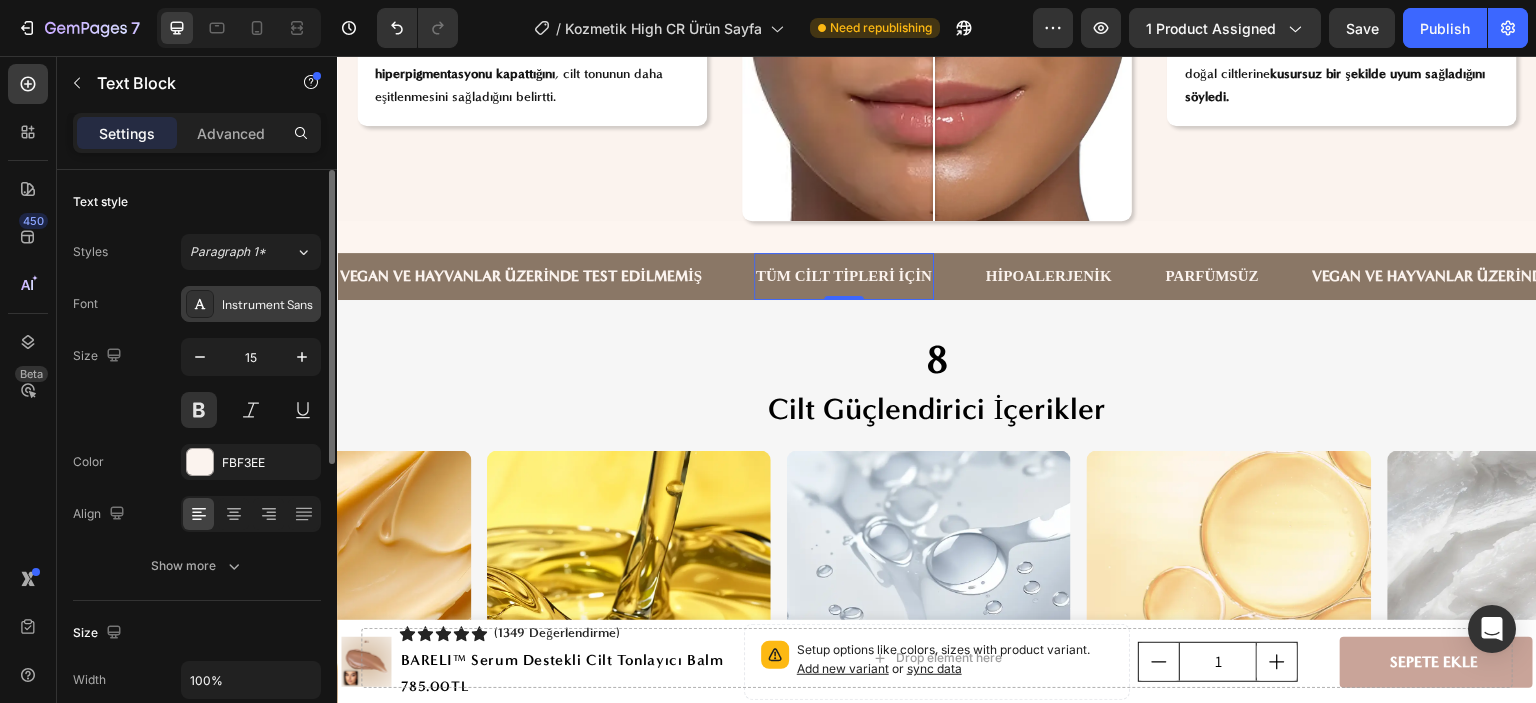 click on "Instrument Sans" at bounding box center (269, 305) 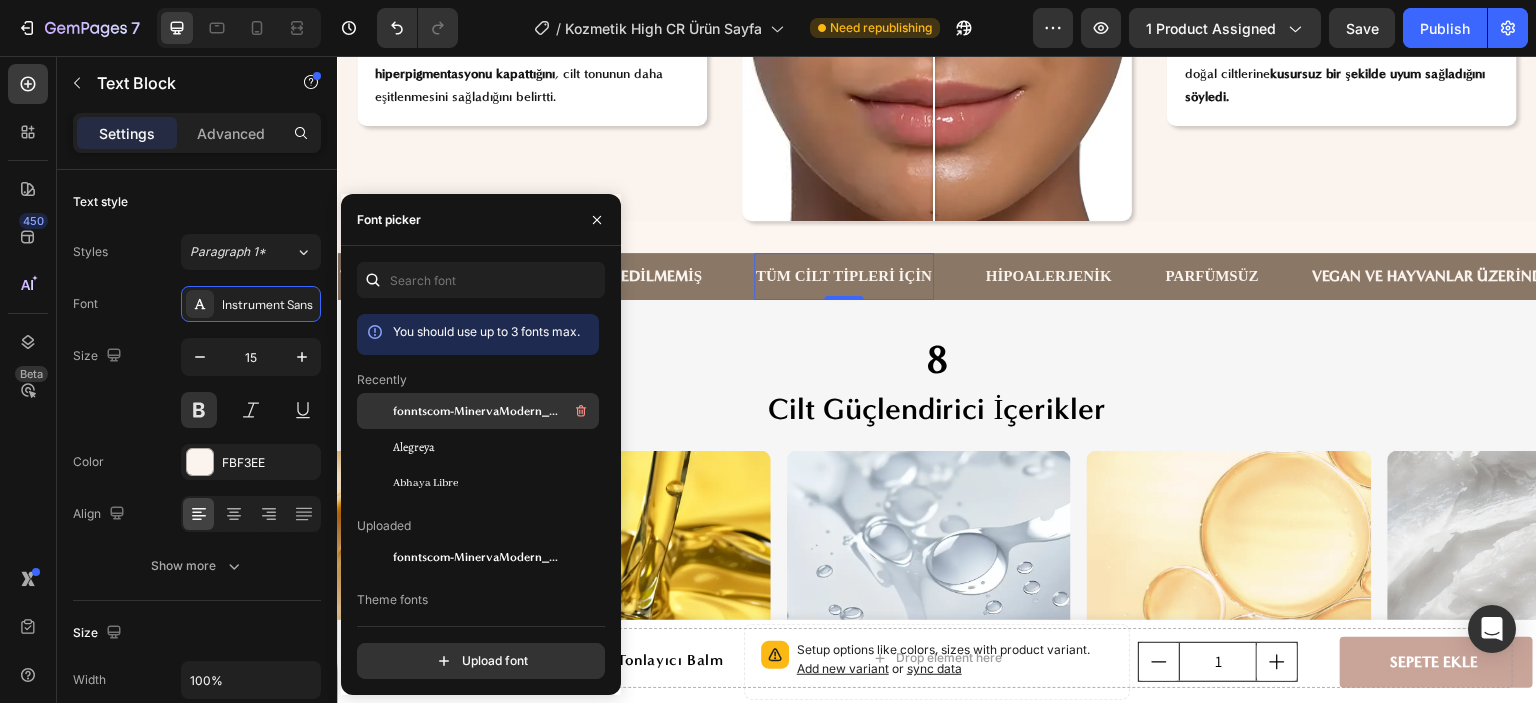 click on "fonntscom-MinervaModern_Bold" at bounding box center [476, 411] 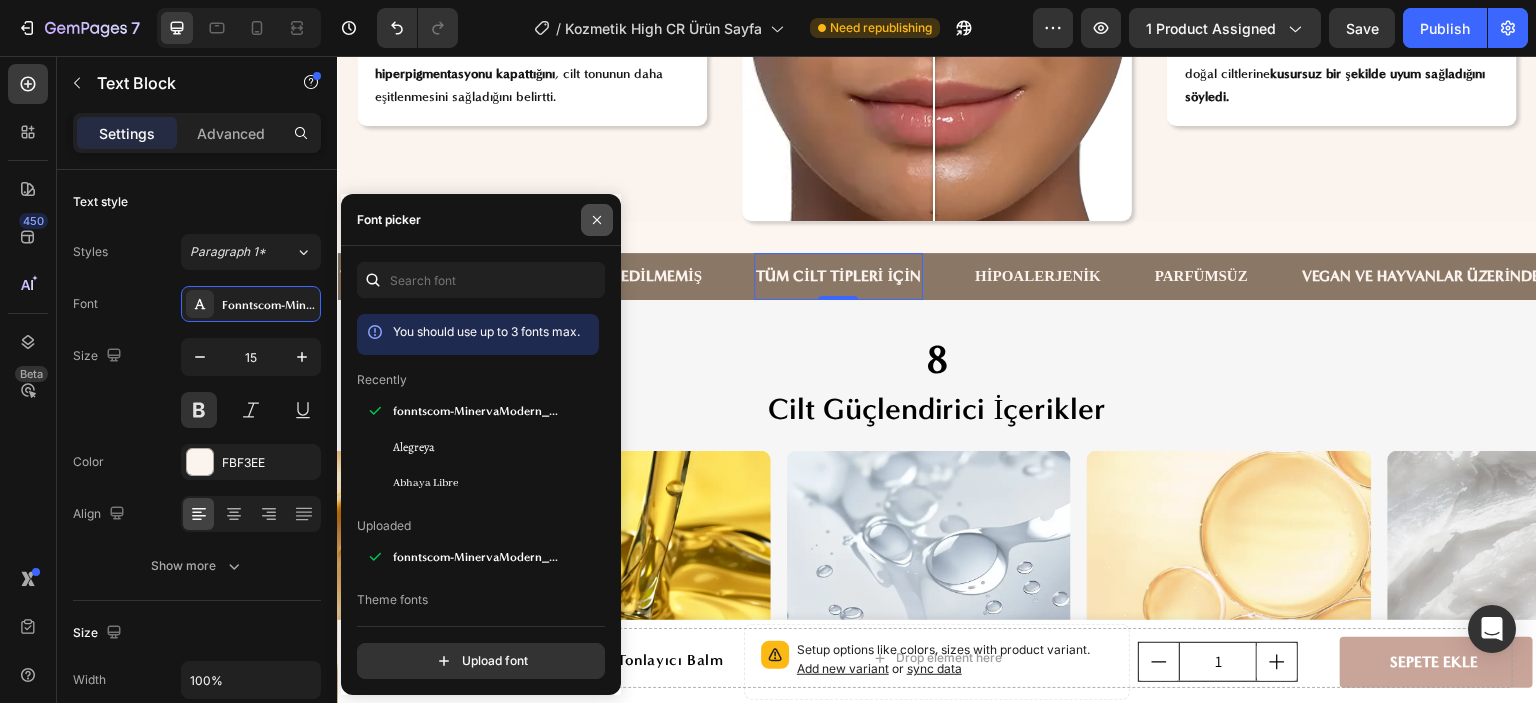 click 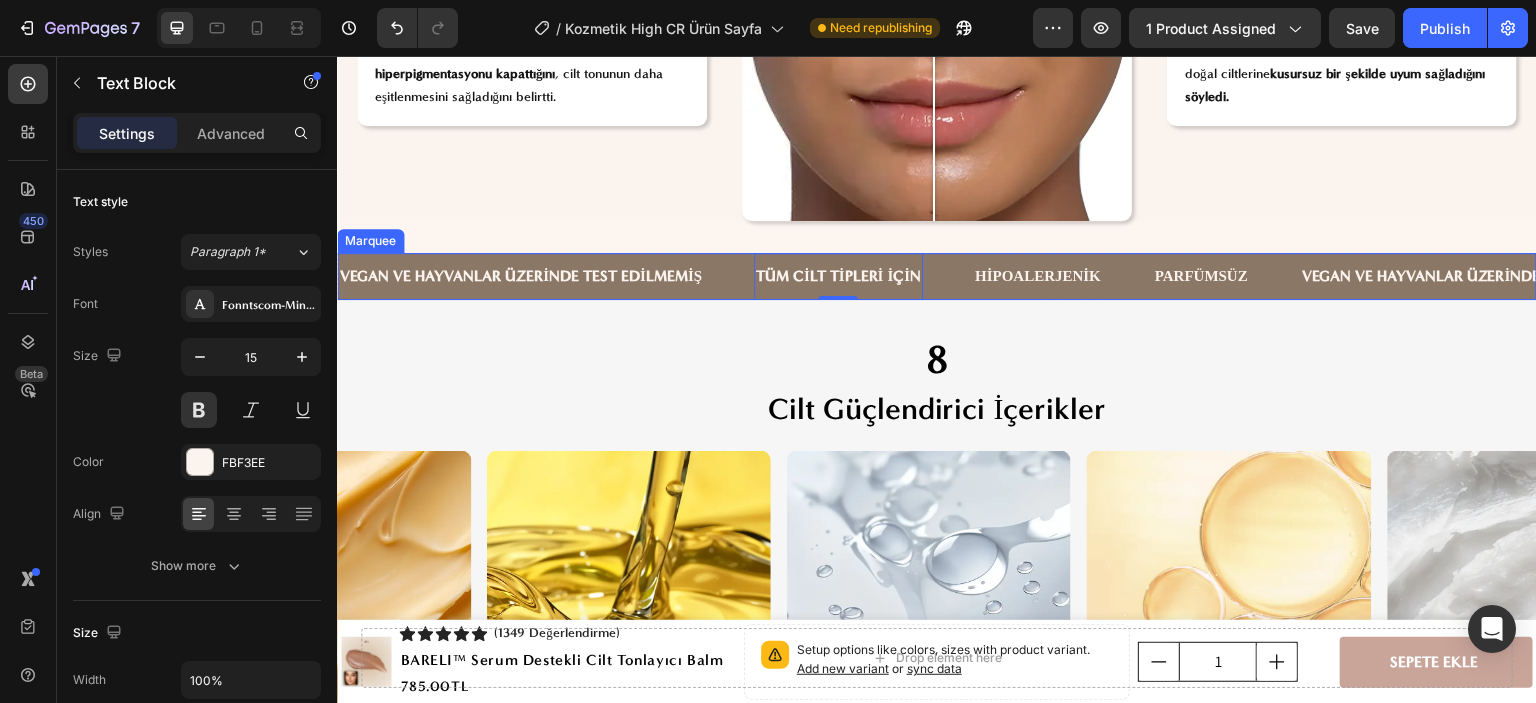 click on "VEGAN VE HAYVANLAR ÜZERİNDE TEST EDİLMEMİŞ Text Block" at bounding box center (546, 276) 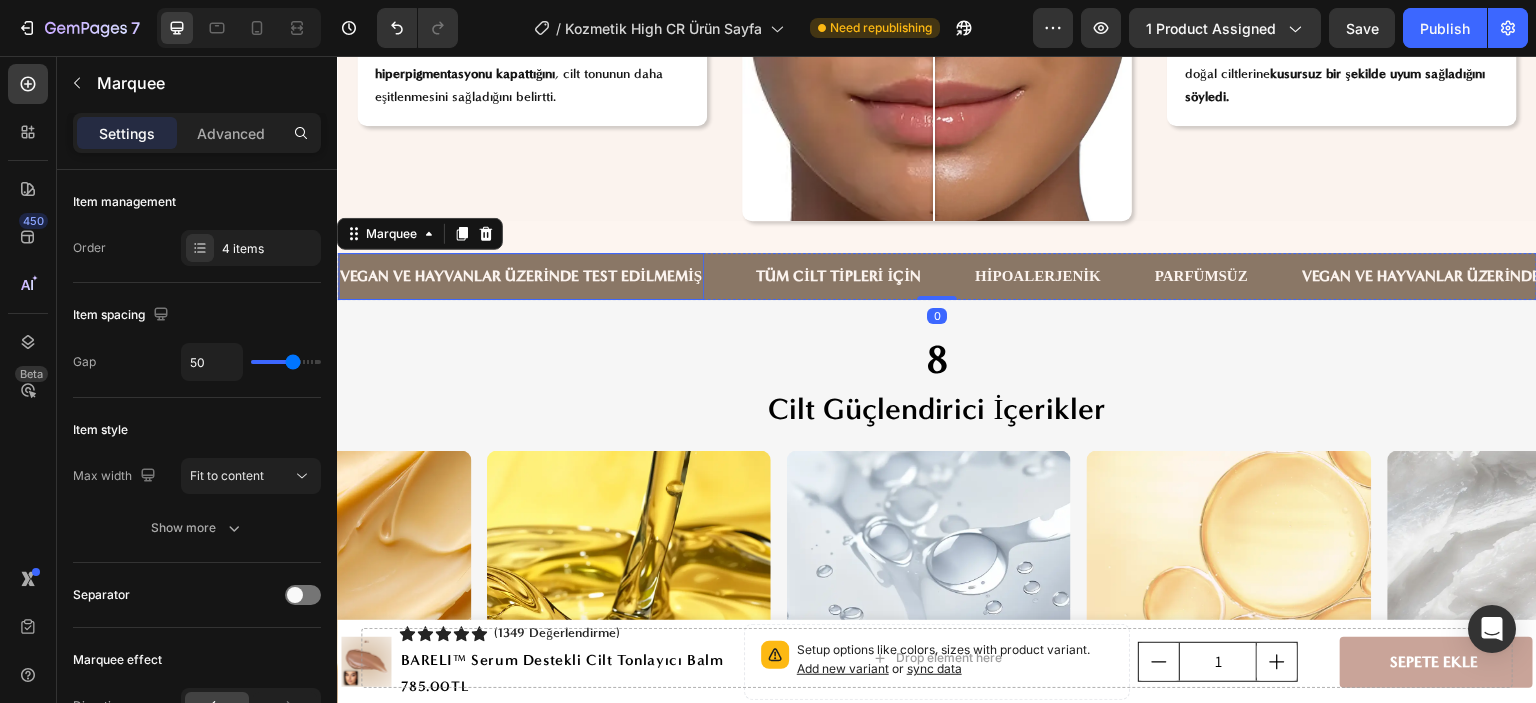 click on "VEGAN VE HAYVANLAR ÜZERİNDE TEST EDİLMEMİŞ" at bounding box center (521, 276) 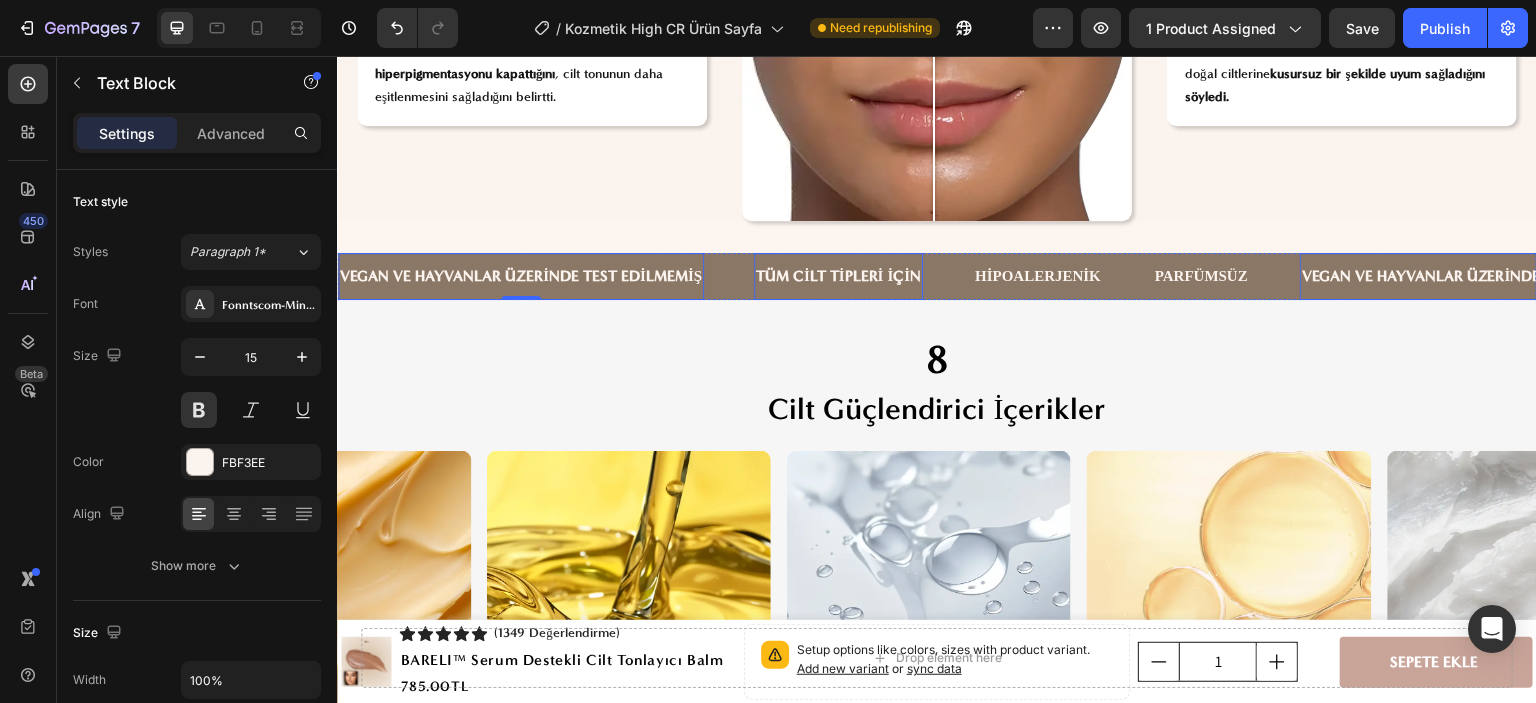 click on "TÜM CİLT TİPLERİ İÇİN" at bounding box center (838, 276) 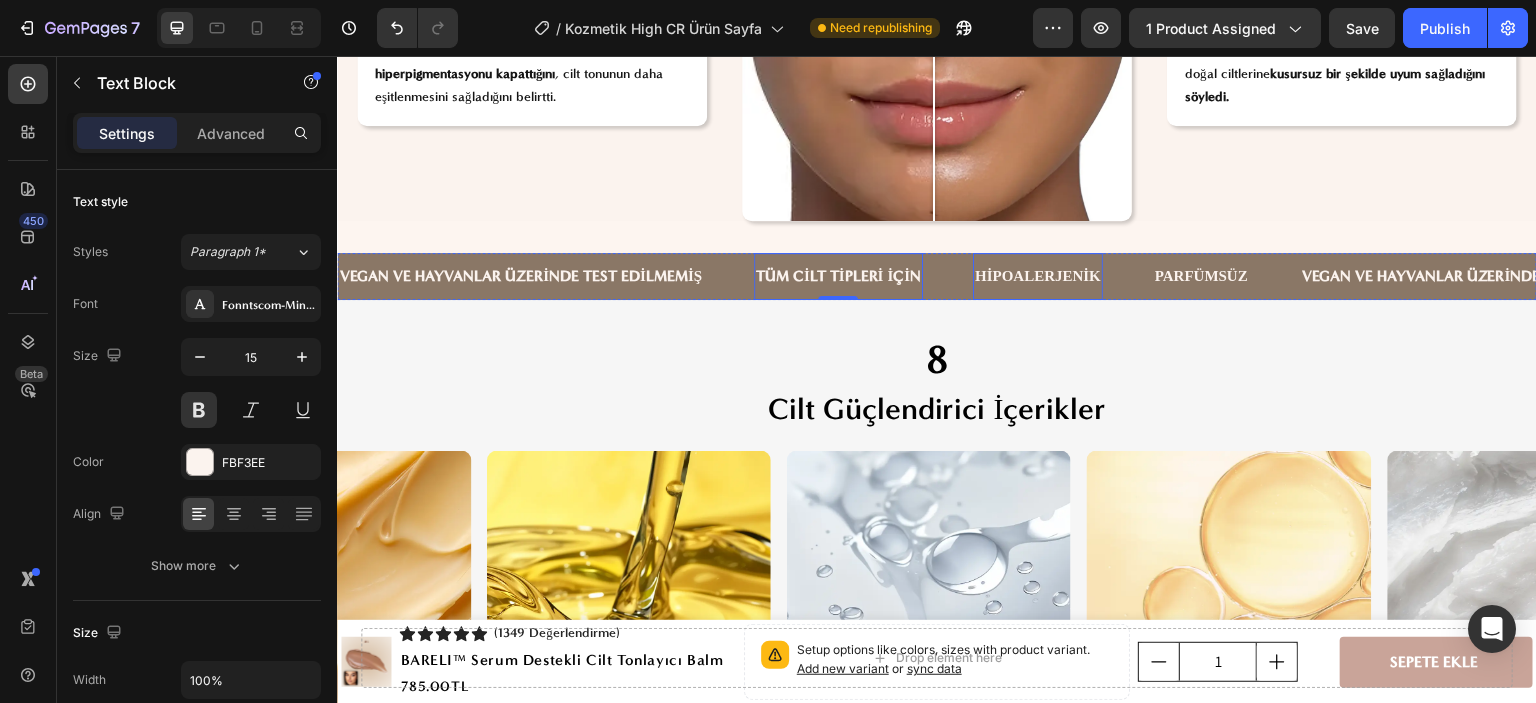 click on "HİPOALERJENİK" at bounding box center [1038, 276] 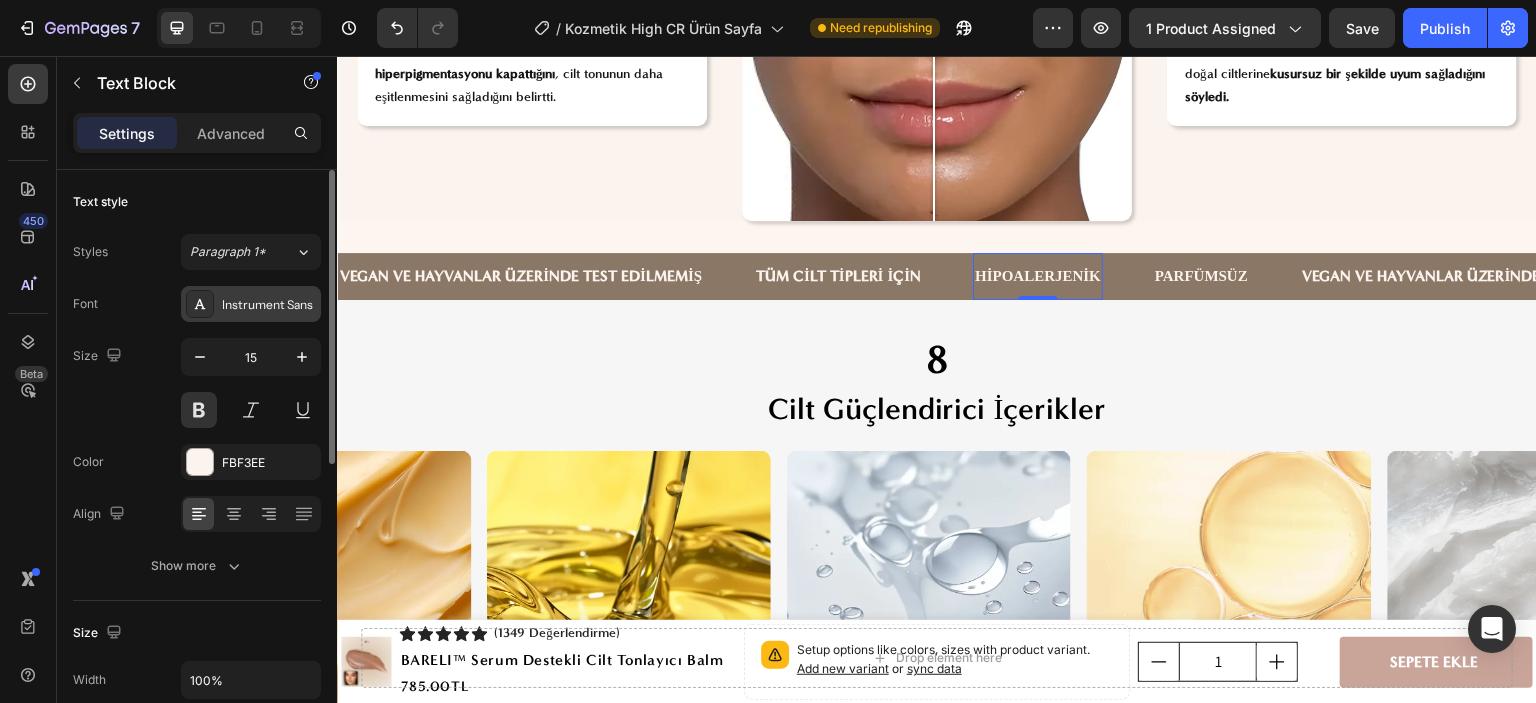 click on "Instrument Sans" at bounding box center [269, 305] 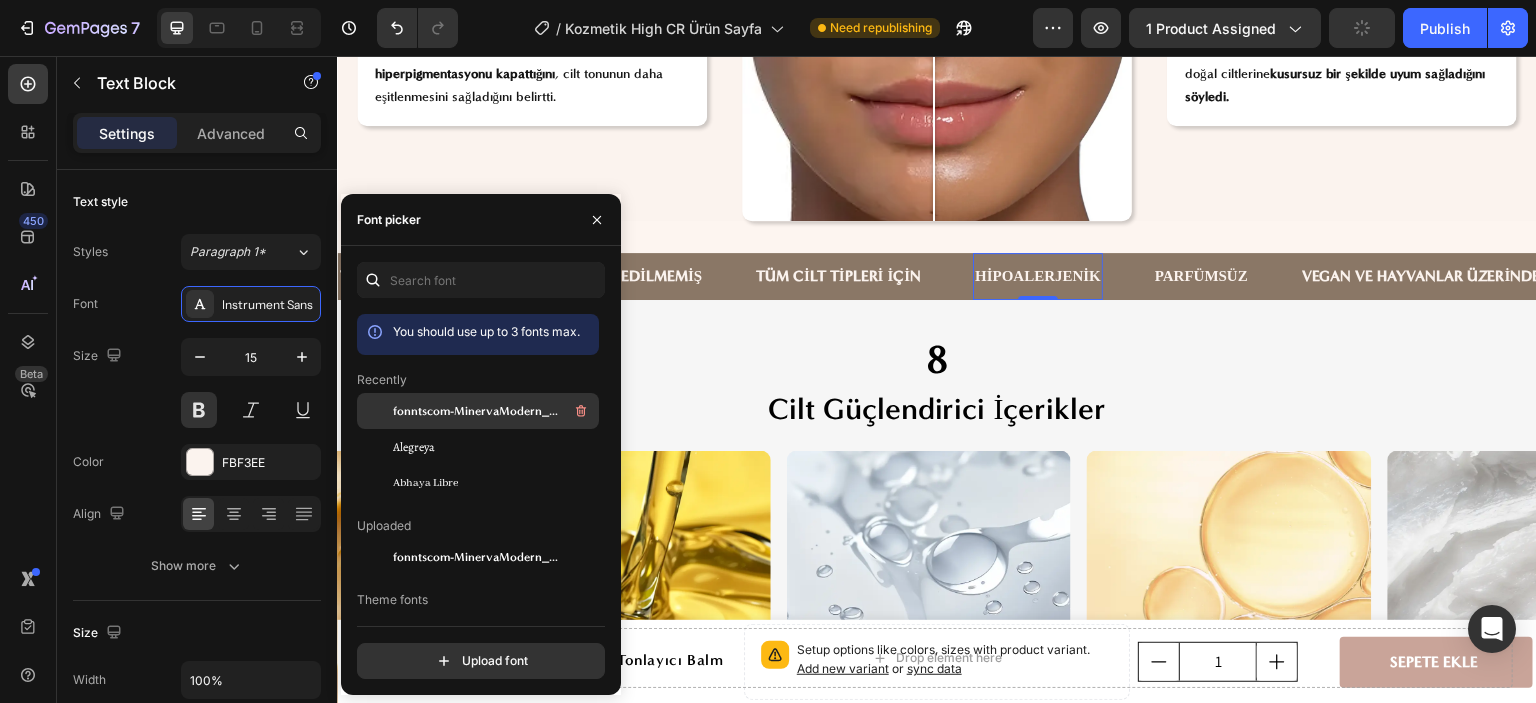 click on "fonntscom-MinervaModern_Bold" at bounding box center [476, 411] 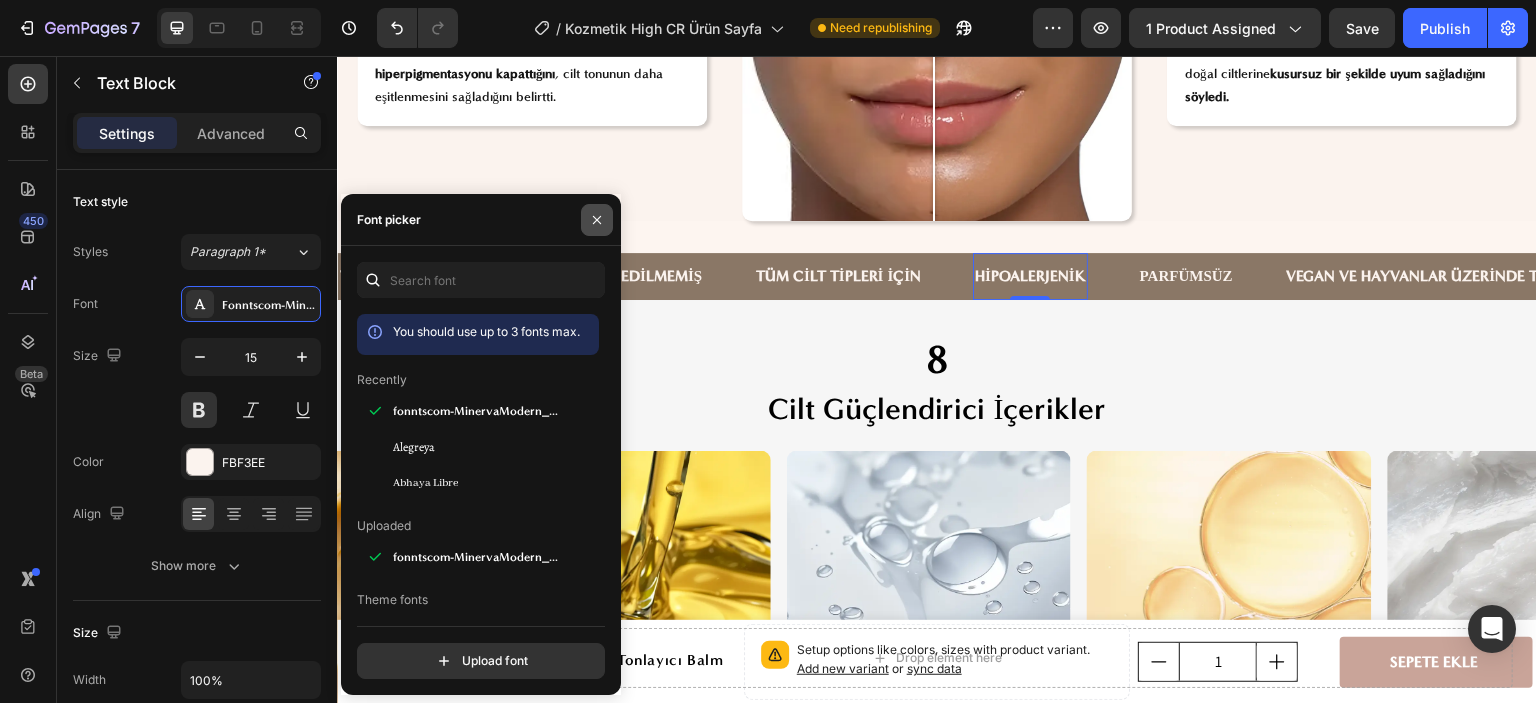 drag, startPoint x: 594, startPoint y: 220, endPoint x: 258, endPoint y: 164, distance: 340.6347 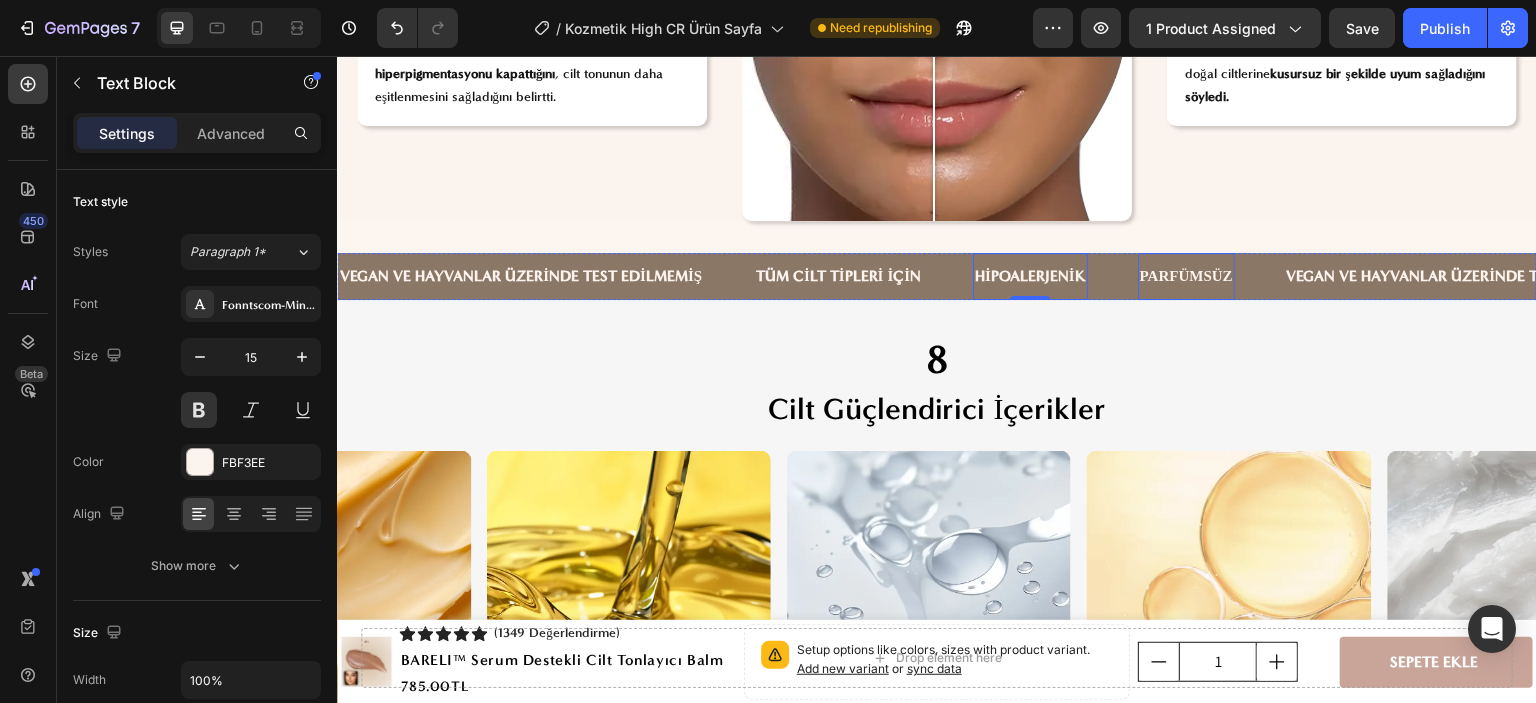 click on "PARFÜMSÜZ" at bounding box center [1186, 276] 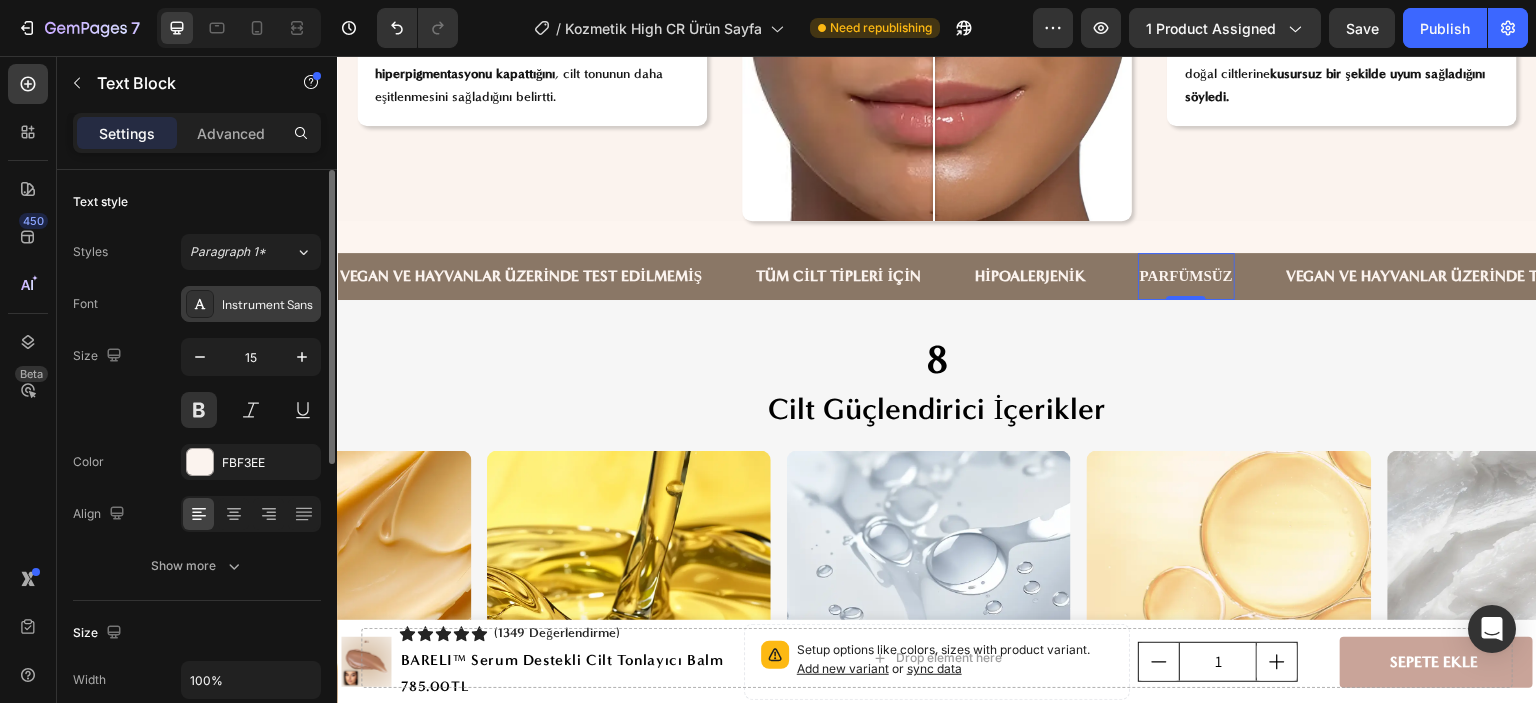 click on "Instrument Sans" at bounding box center (251, 304) 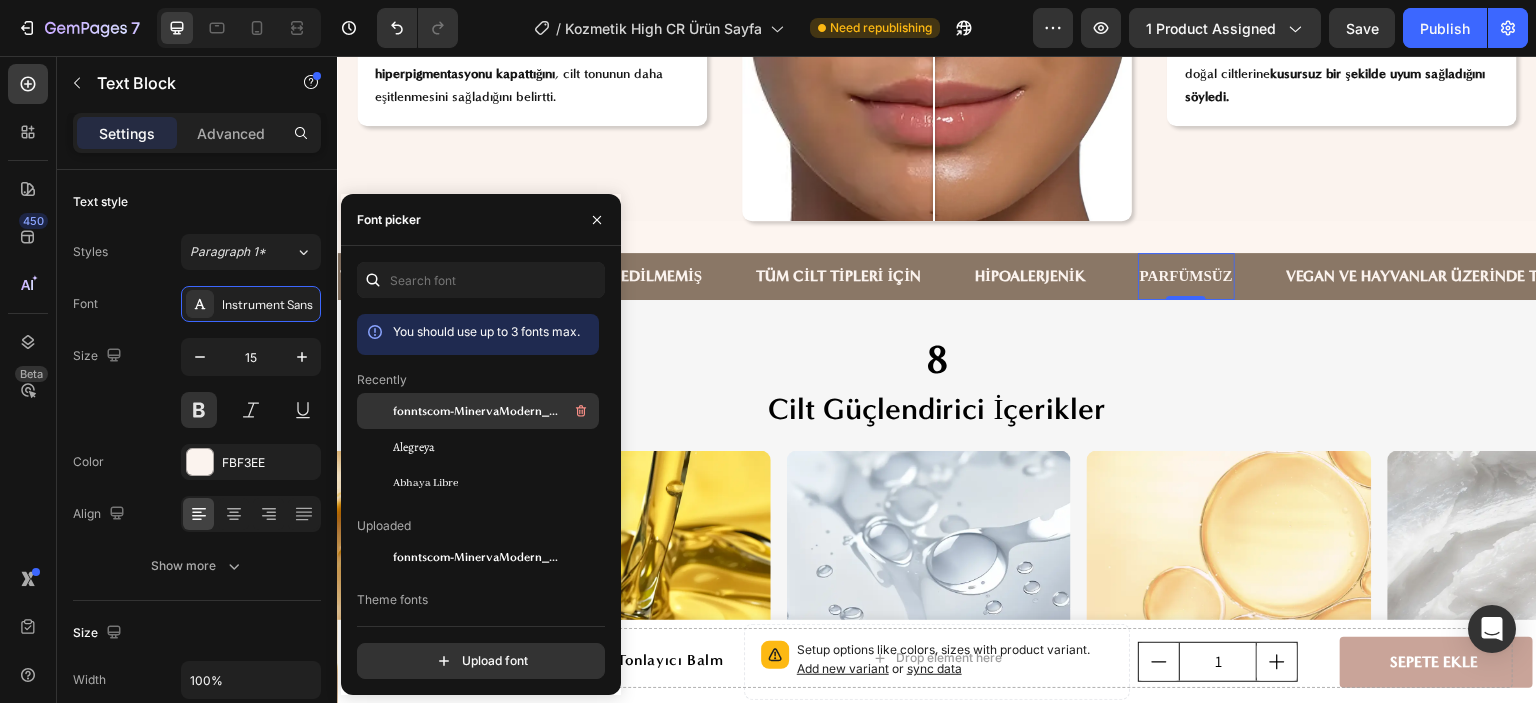 click on "fonntscom-MinervaModern_Bold" at bounding box center (476, 411) 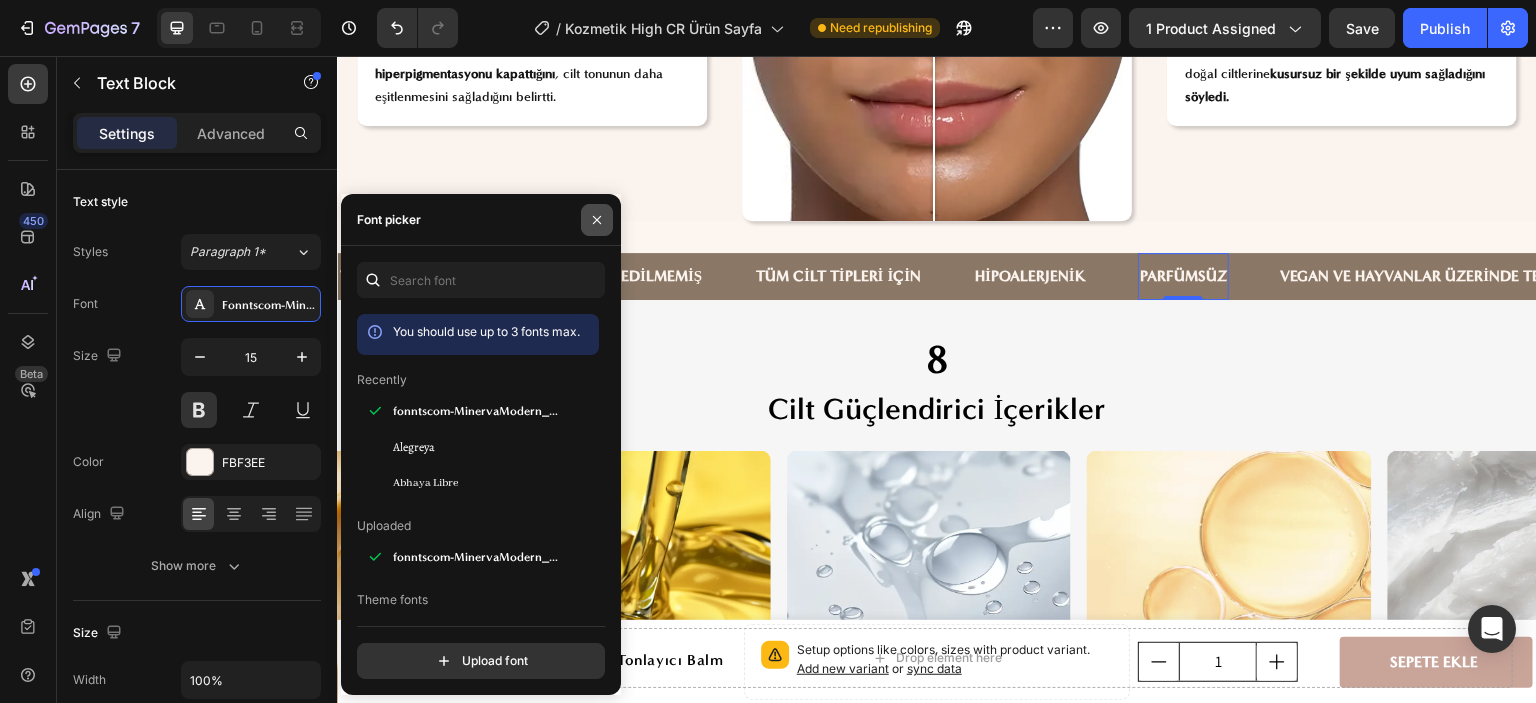 drag, startPoint x: 601, startPoint y: 219, endPoint x: 754, endPoint y: 231, distance: 153.46986 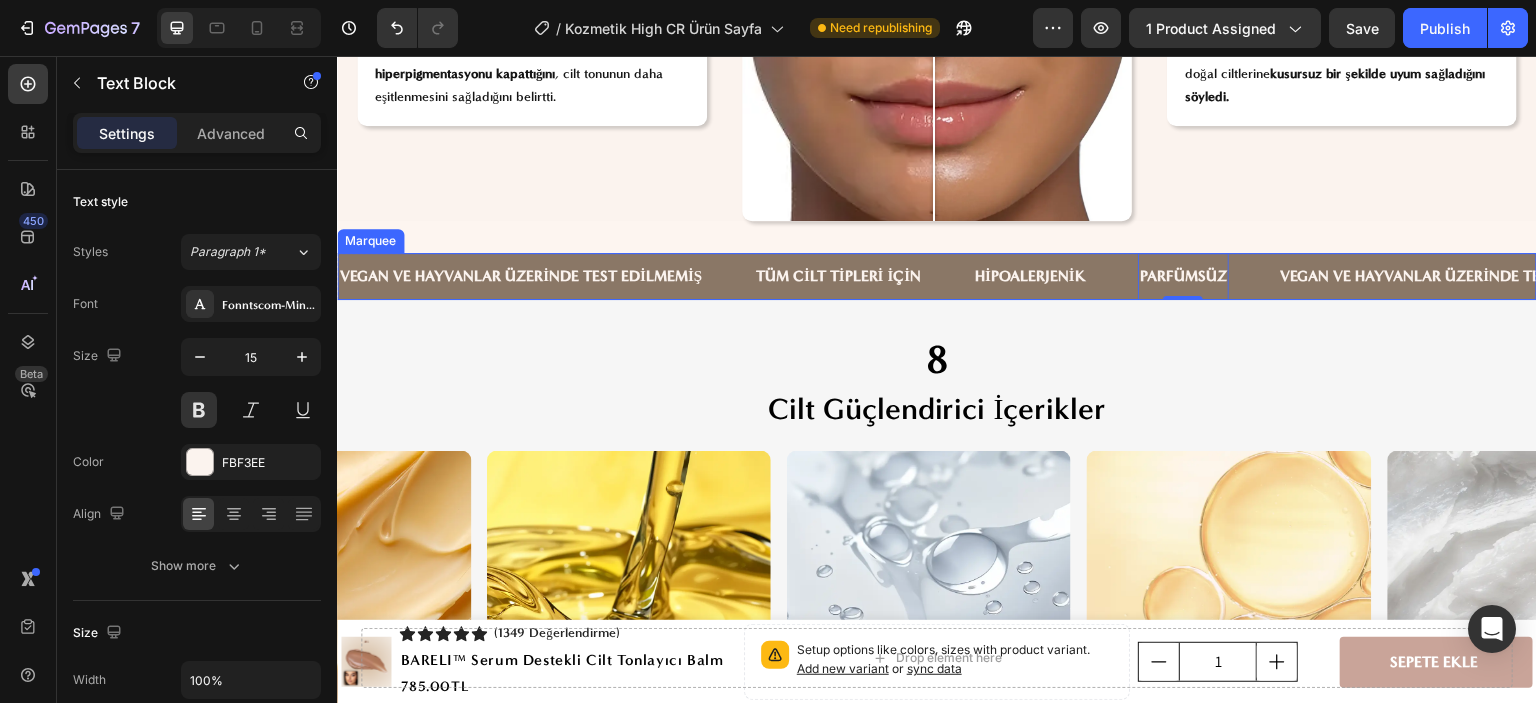 click on "VEGAN VE HAYVANLAR ÜZERİNDE TEST EDİLMEMİŞ Text Block" at bounding box center [546, 276] 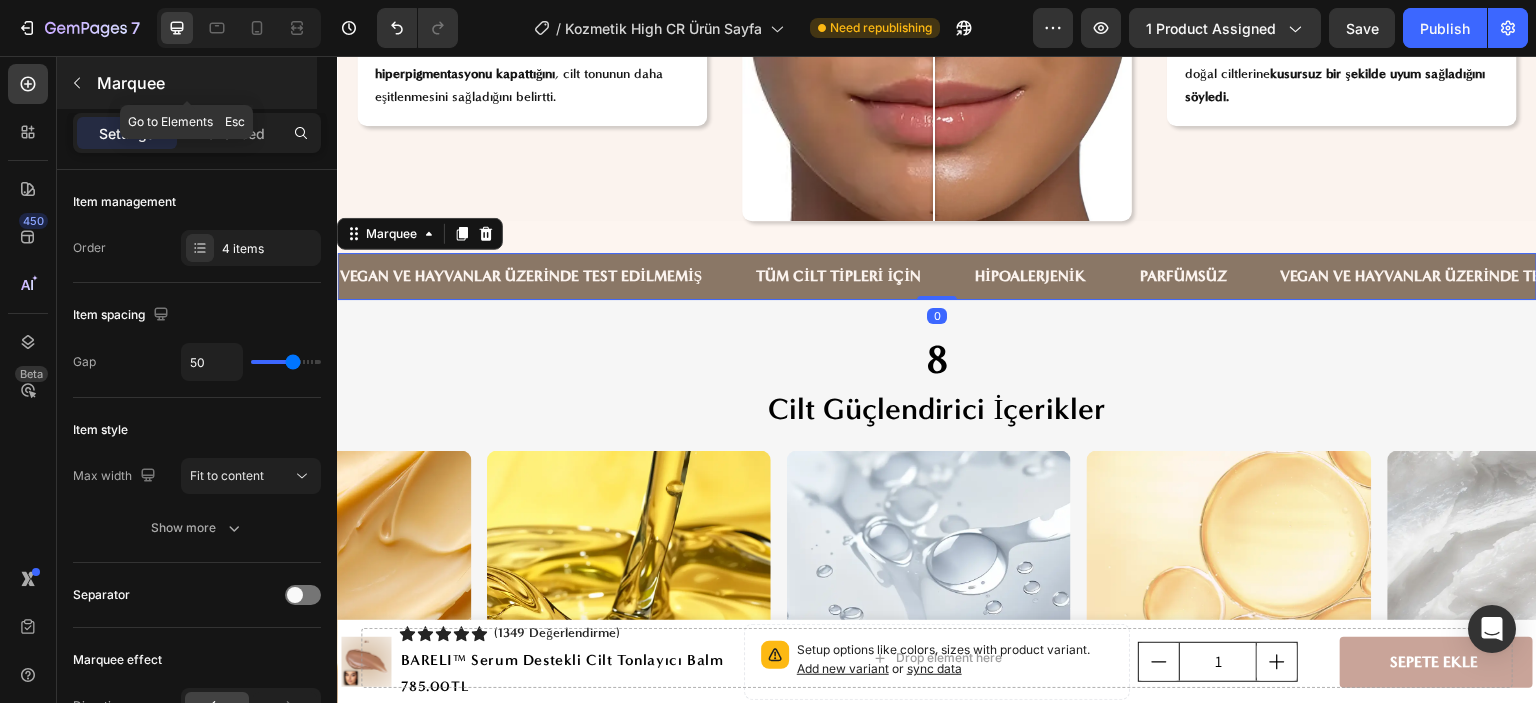 click at bounding box center (77, 83) 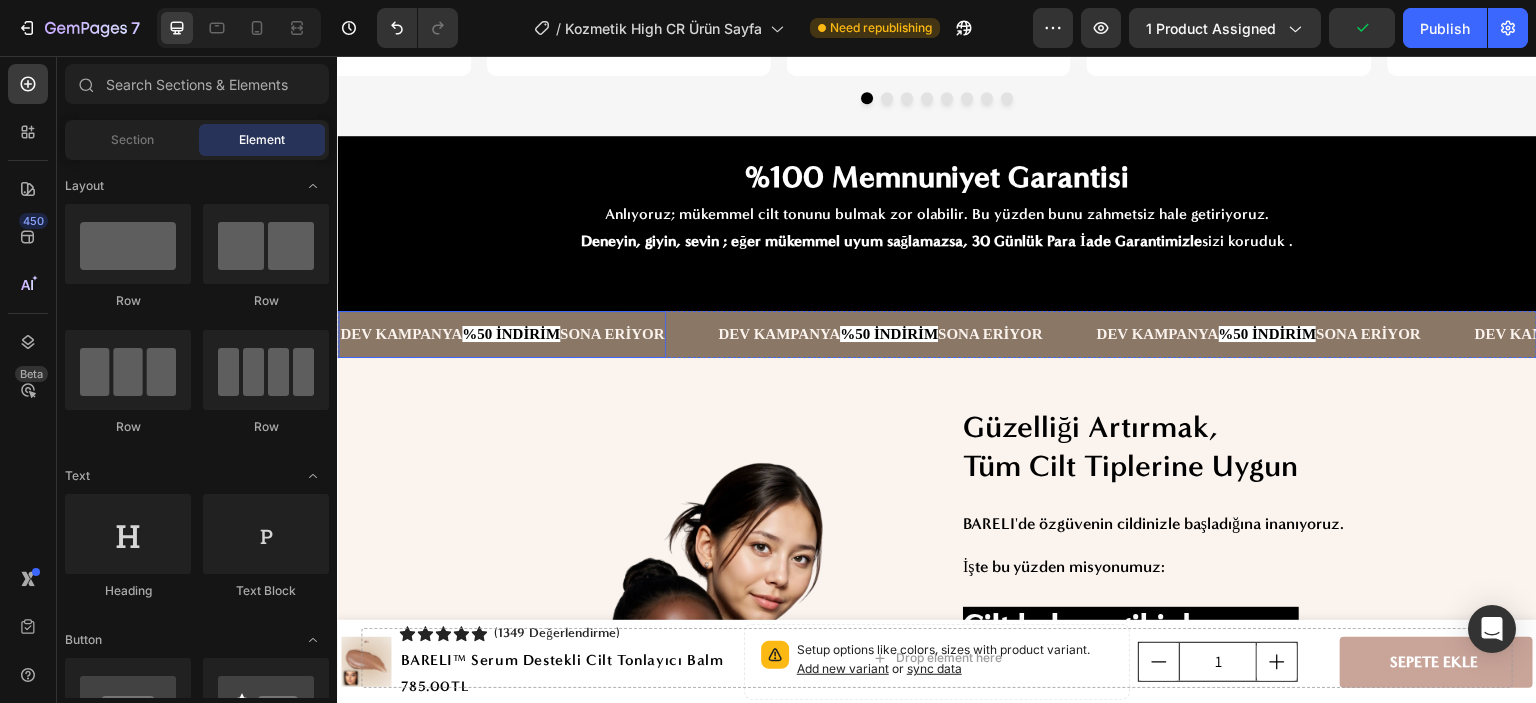 scroll, scrollTop: 5700, scrollLeft: 0, axis: vertical 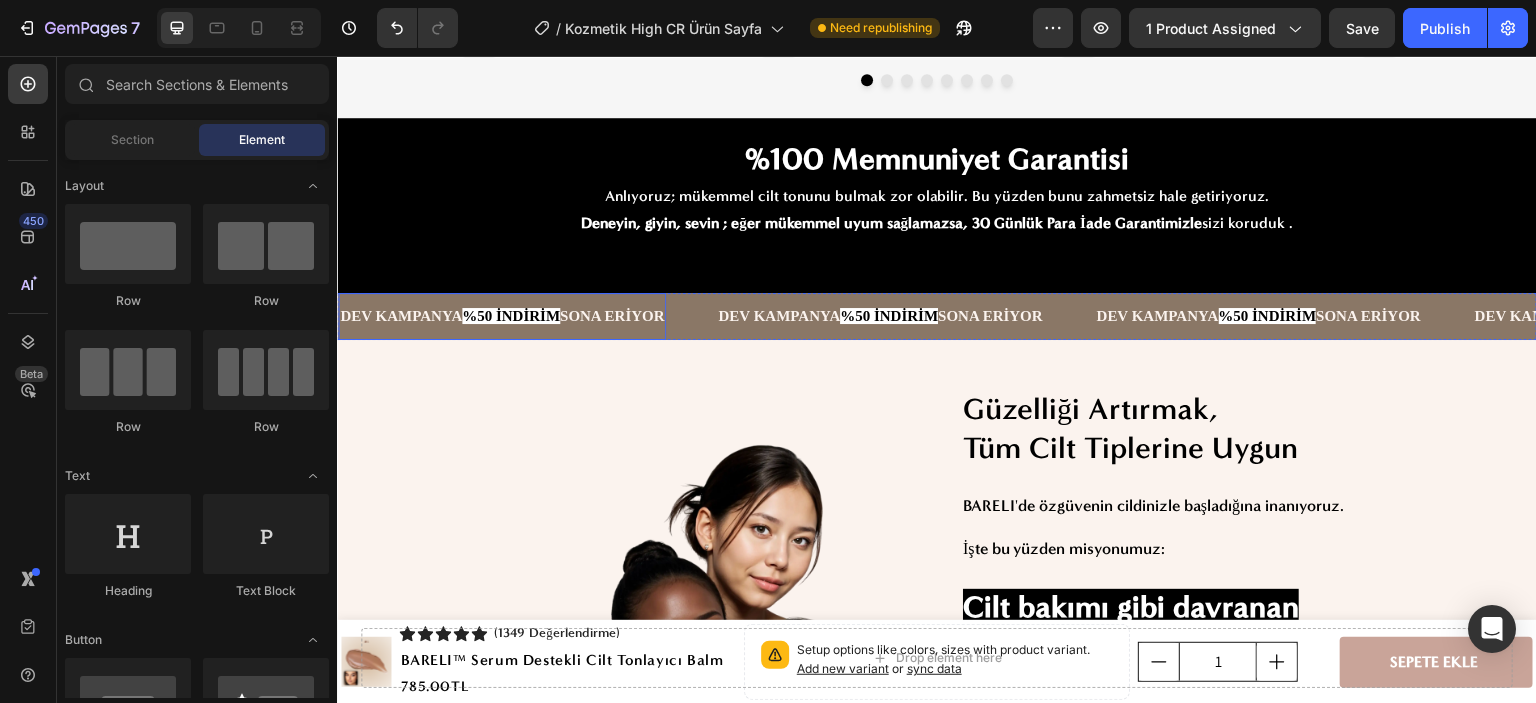 click on "DEV KAMPANYA  %50 İNDİRİM  SONA ERİYOR" at bounding box center (502, 316) 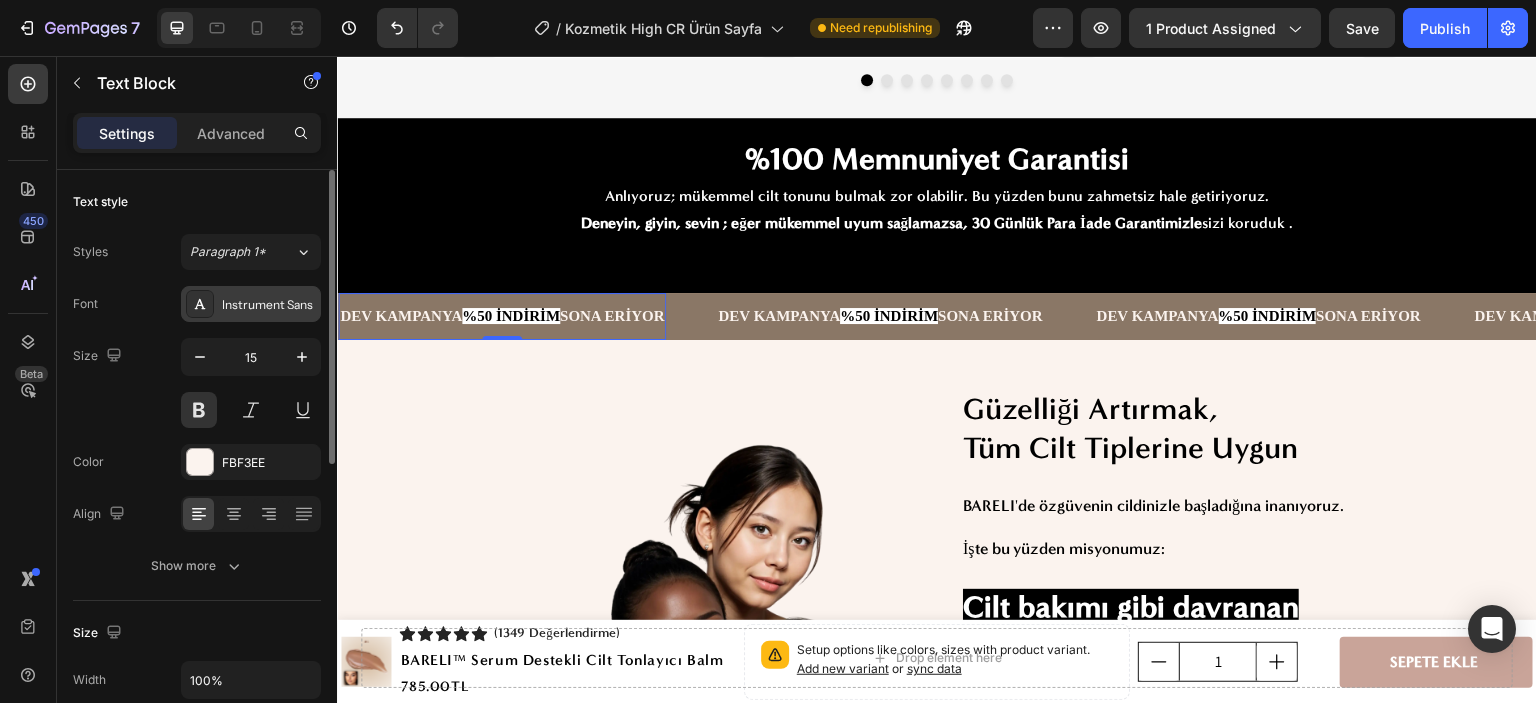 click on "Instrument Sans" at bounding box center [269, 305] 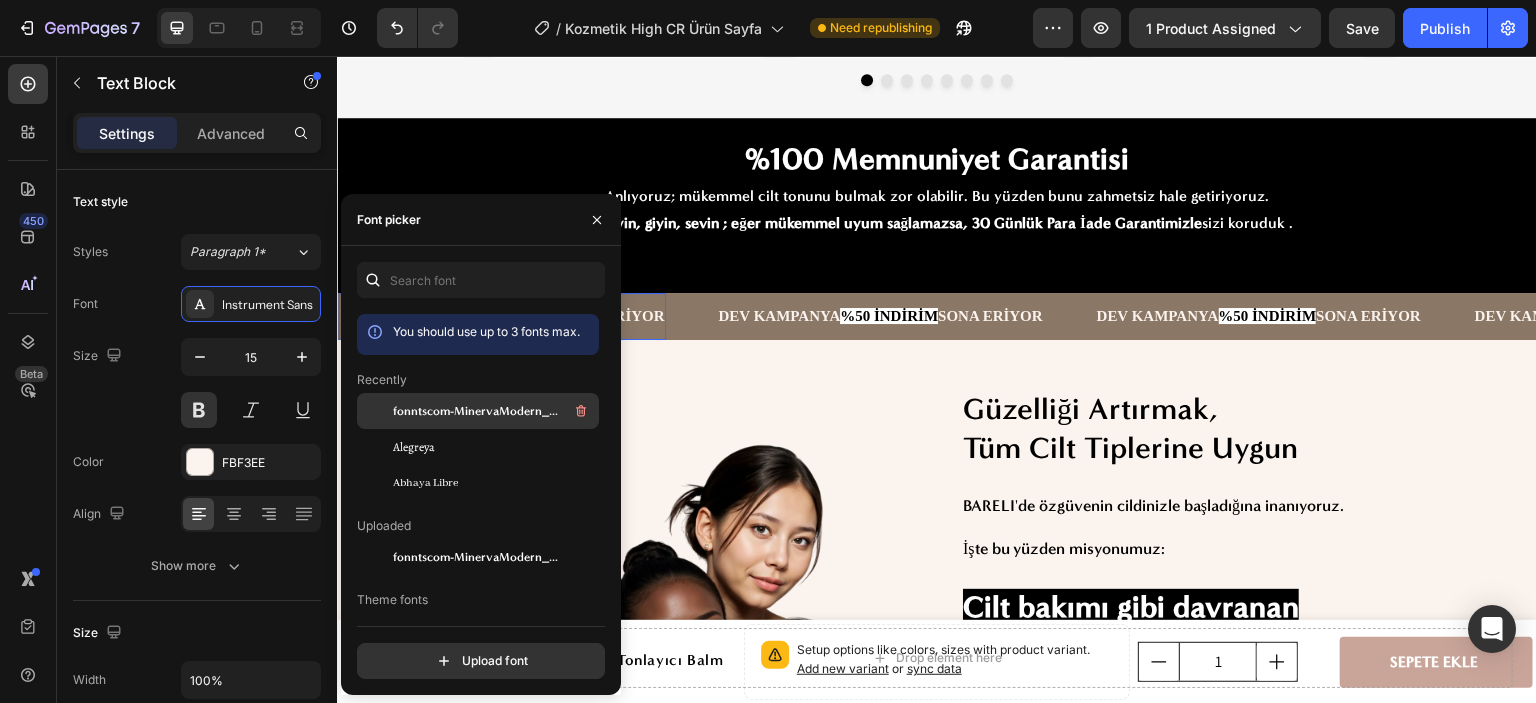 click on "fonntscom-MinervaModern_Bold" at bounding box center [476, 411] 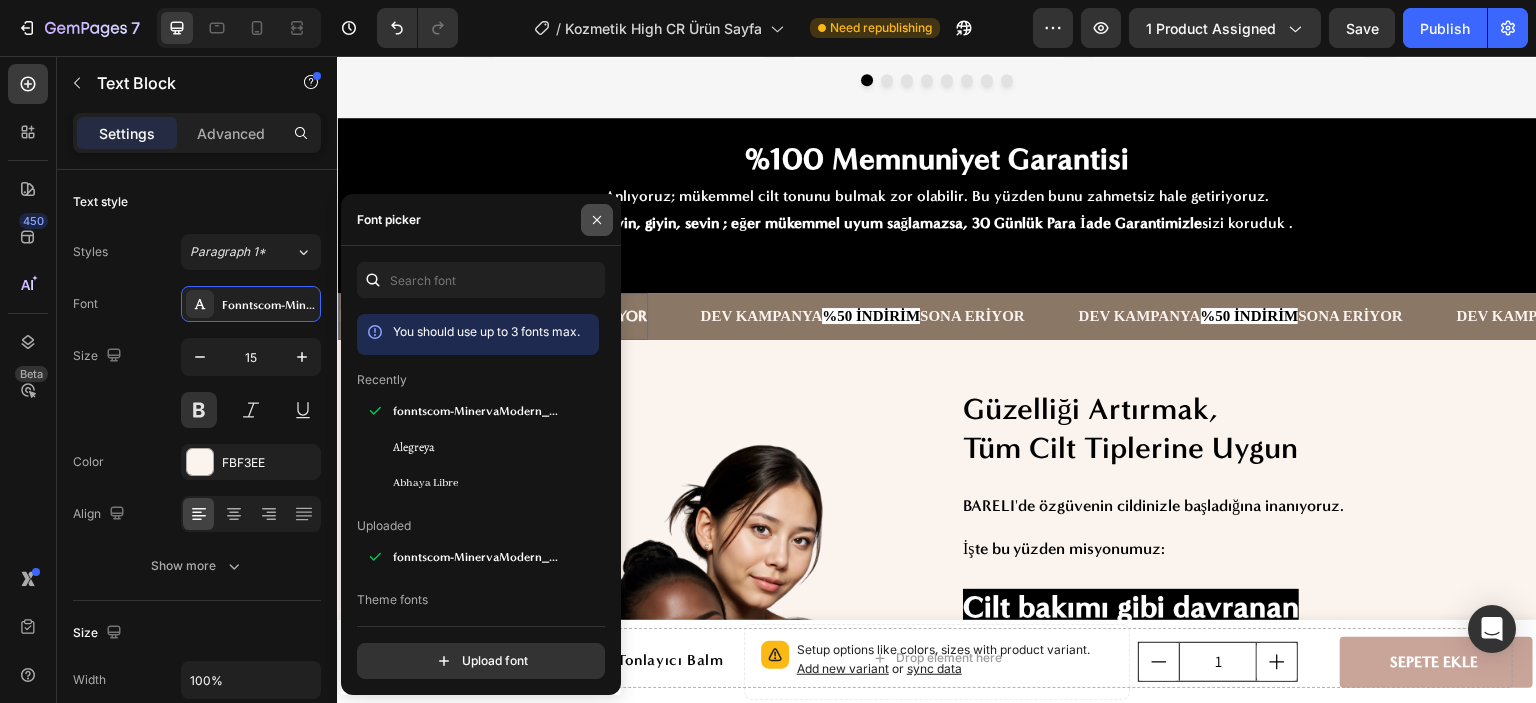 drag, startPoint x: 591, startPoint y: 219, endPoint x: 258, endPoint y: 166, distance: 337.19135 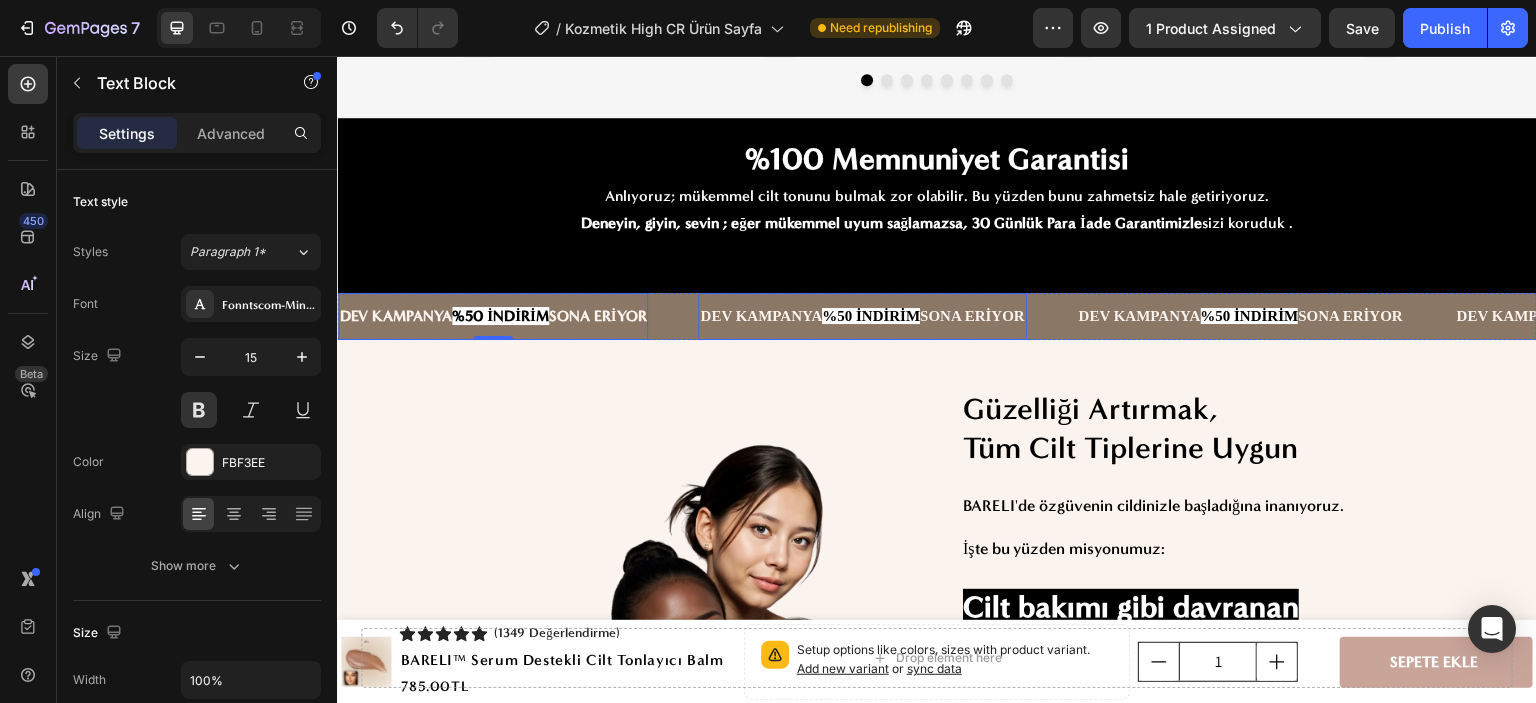 click on "DEV KAMPANYA  %50 İNDİRİM  SONA ERİYOR" at bounding box center (862, 316) 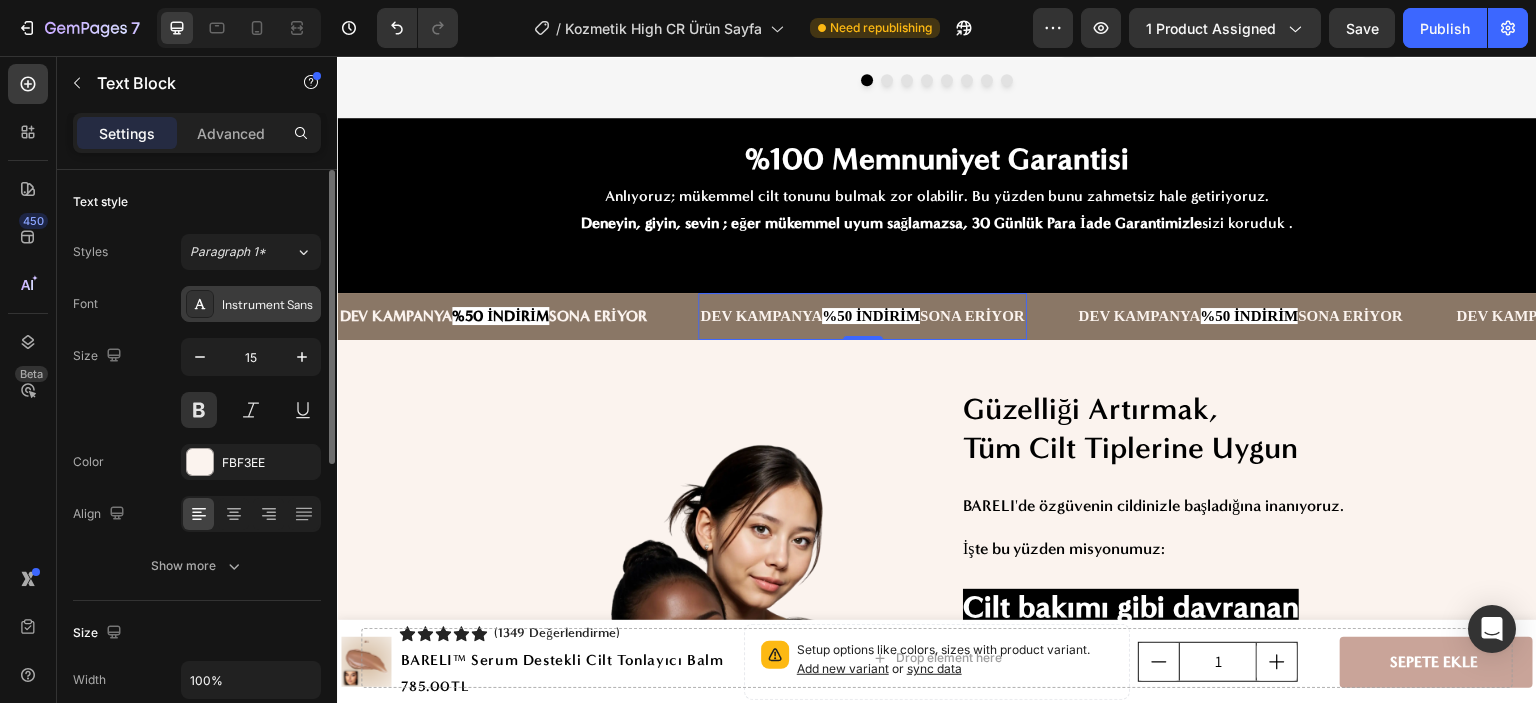 click on "Instrument Sans" at bounding box center (269, 305) 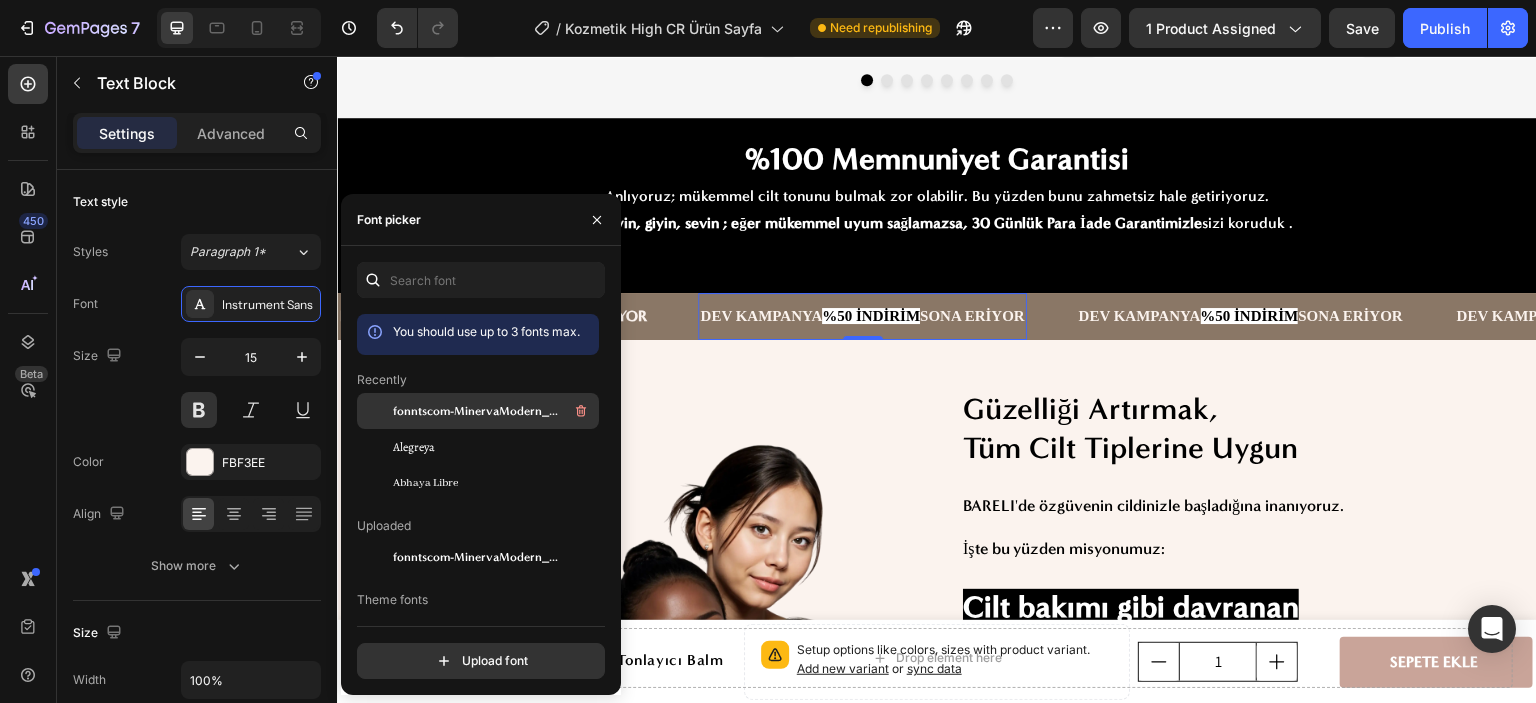 click on "fonntscom-MinervaModern_Bold" at bounding box center [476, 411] 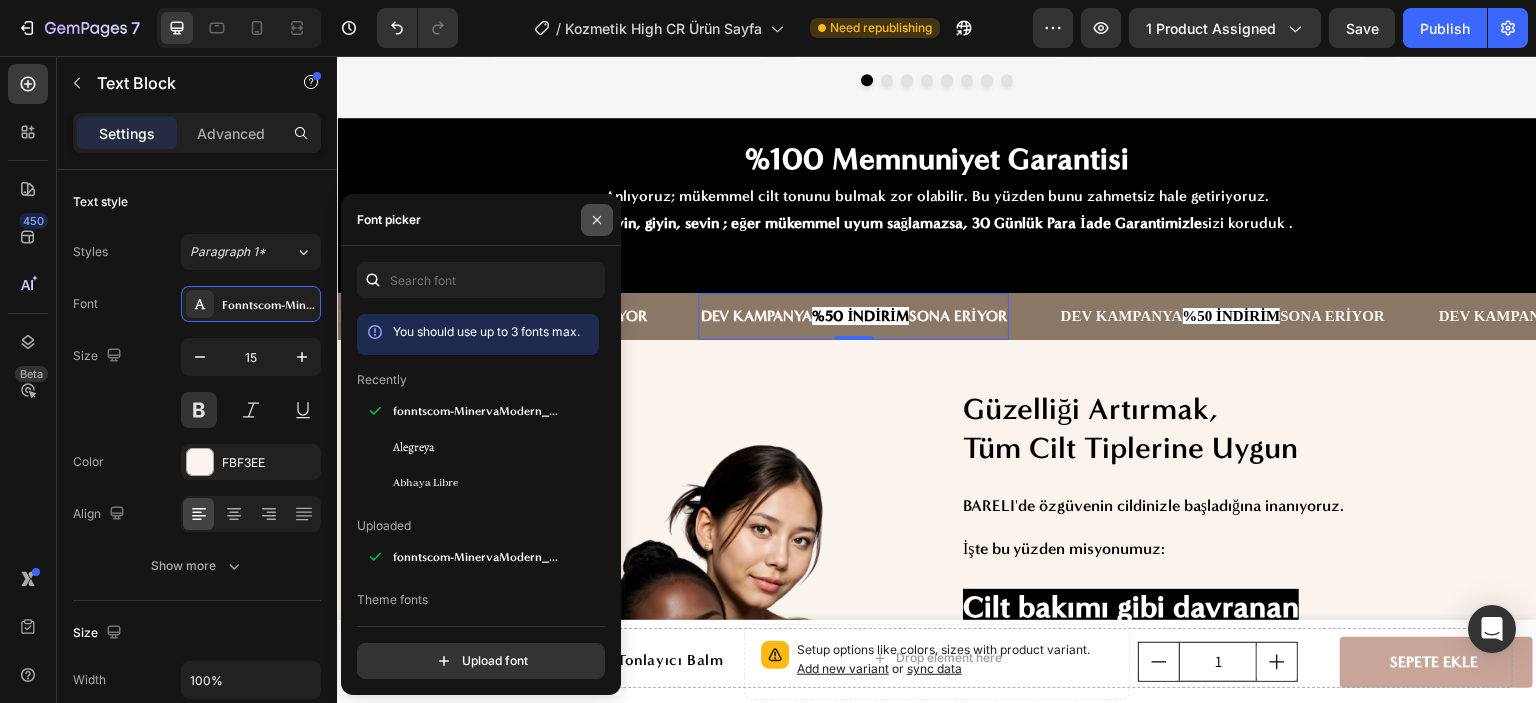 click 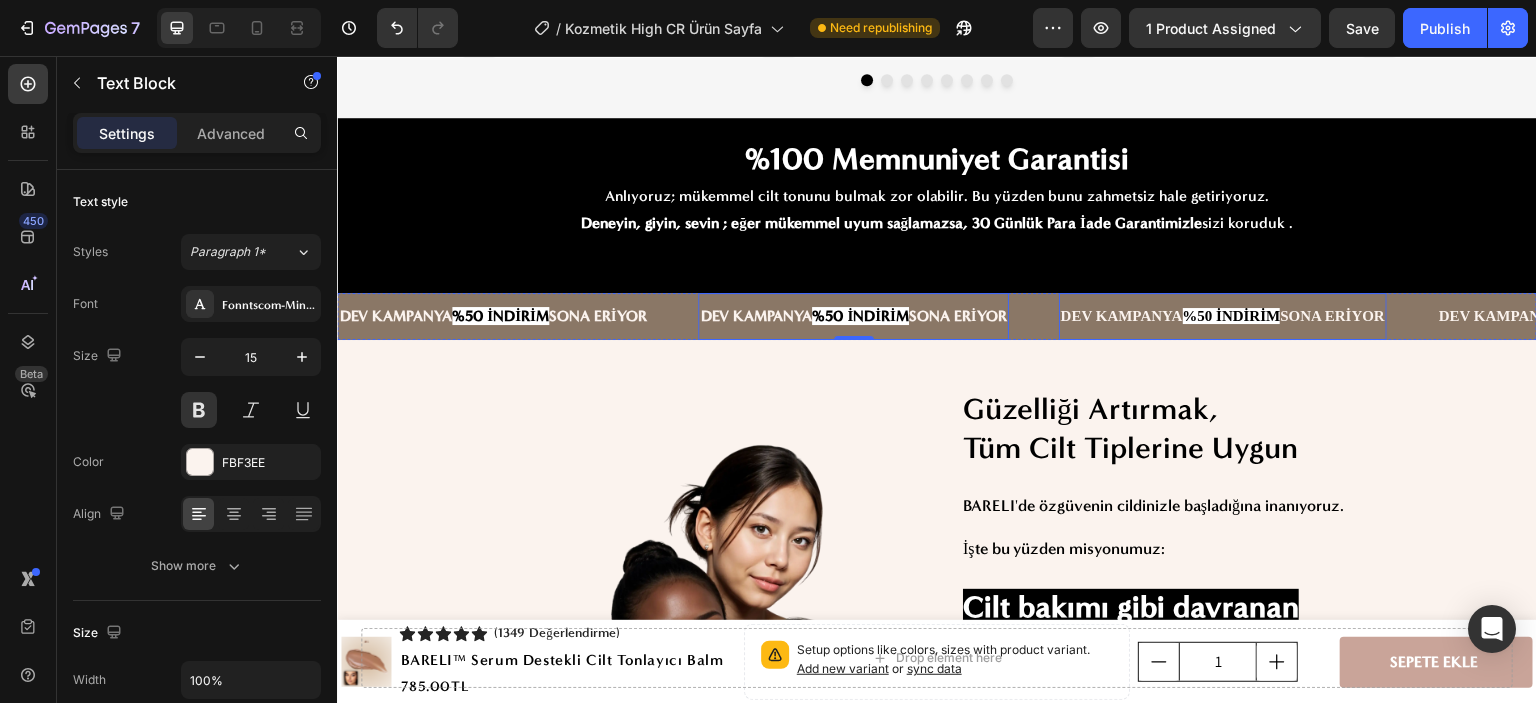 click on "DEV KAMPANYA  %50 İNDİRİM  SONA ERİYOR" at bounding box center (1223, 316) 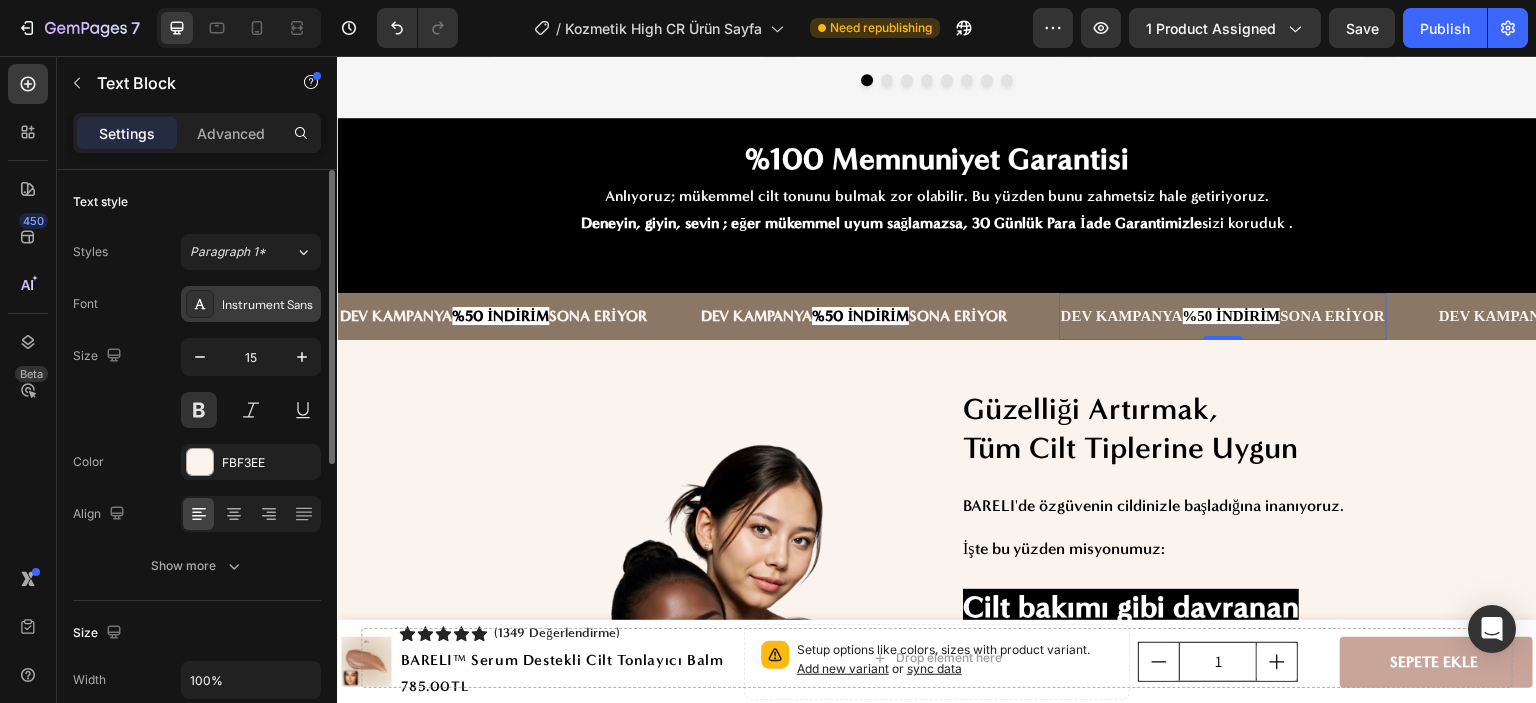 click on "Instrument Sans" at bounding box center [251, 304] 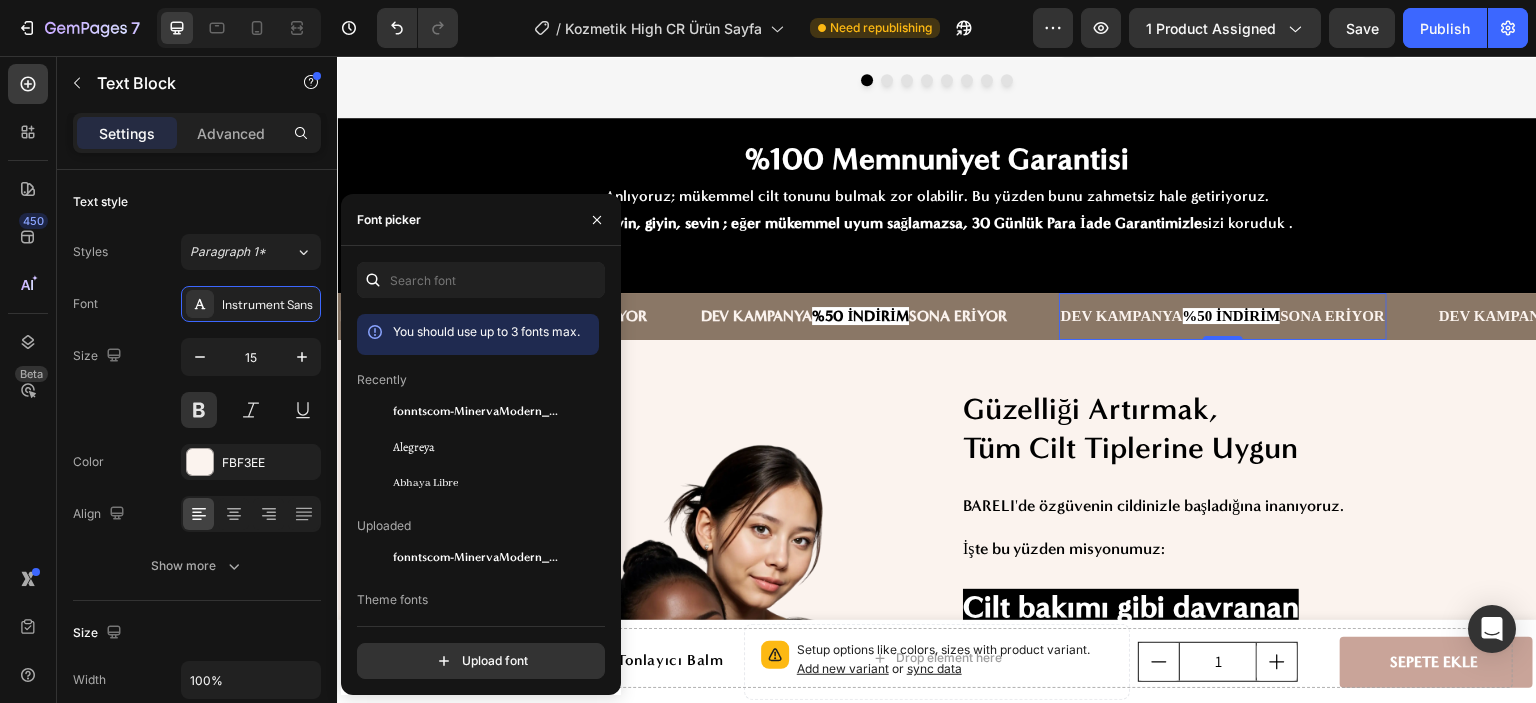click on "You should use up to 3 fonts max. Recently fonntscom-MinervaModern_Bold Alegreya Abhaya Libre Uploaded fonntscom-MinervaModern_Bold Theme fonts Instrument Sans Google fonts Change source ABeeZee ADLaM Display AR One Sans Abel Abhaya Libre Aboreto Abril Fatface Abyssinica SIL Aclonica Acme Actor Adamina" at bounding box center (478, 34154) 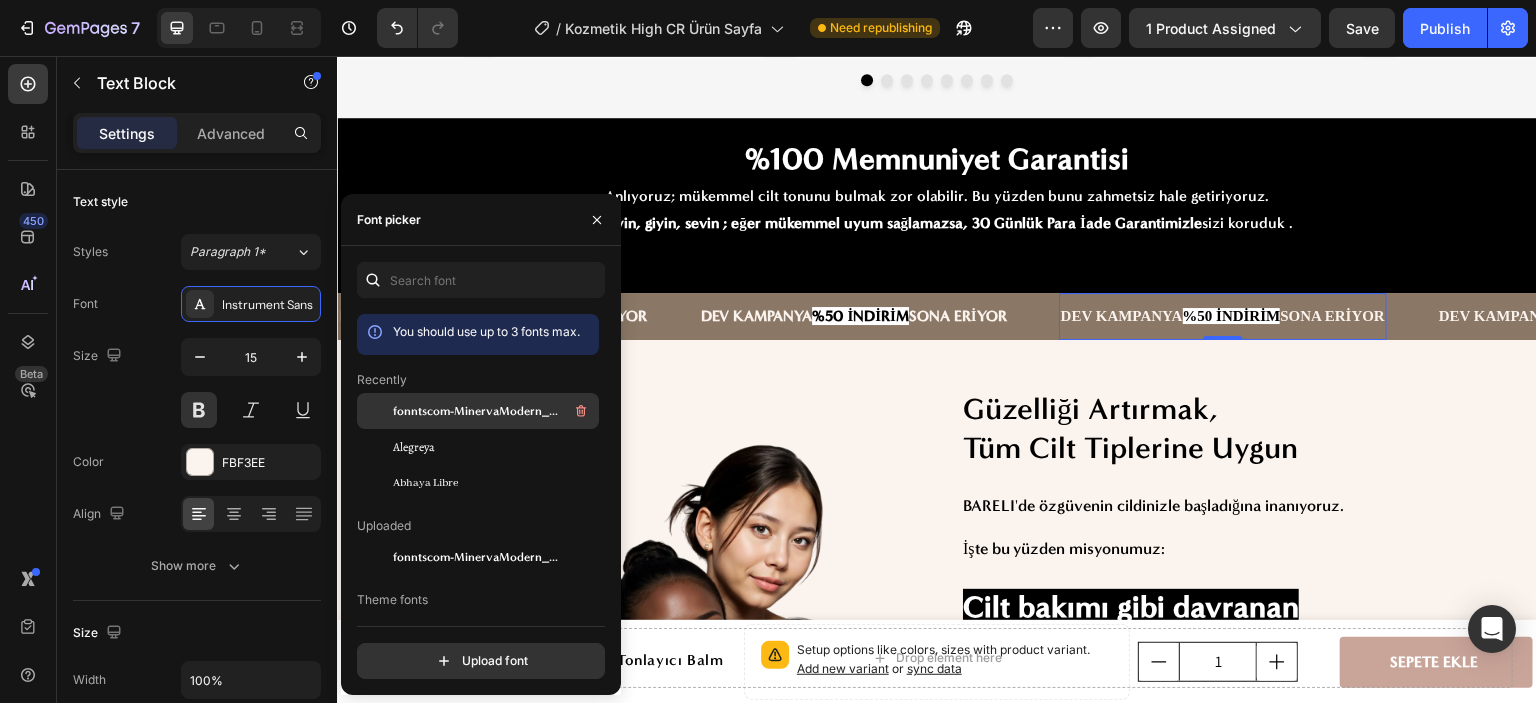 click on "fonntscom-MinervaModern_Bold" at bounding box center (476, 411) 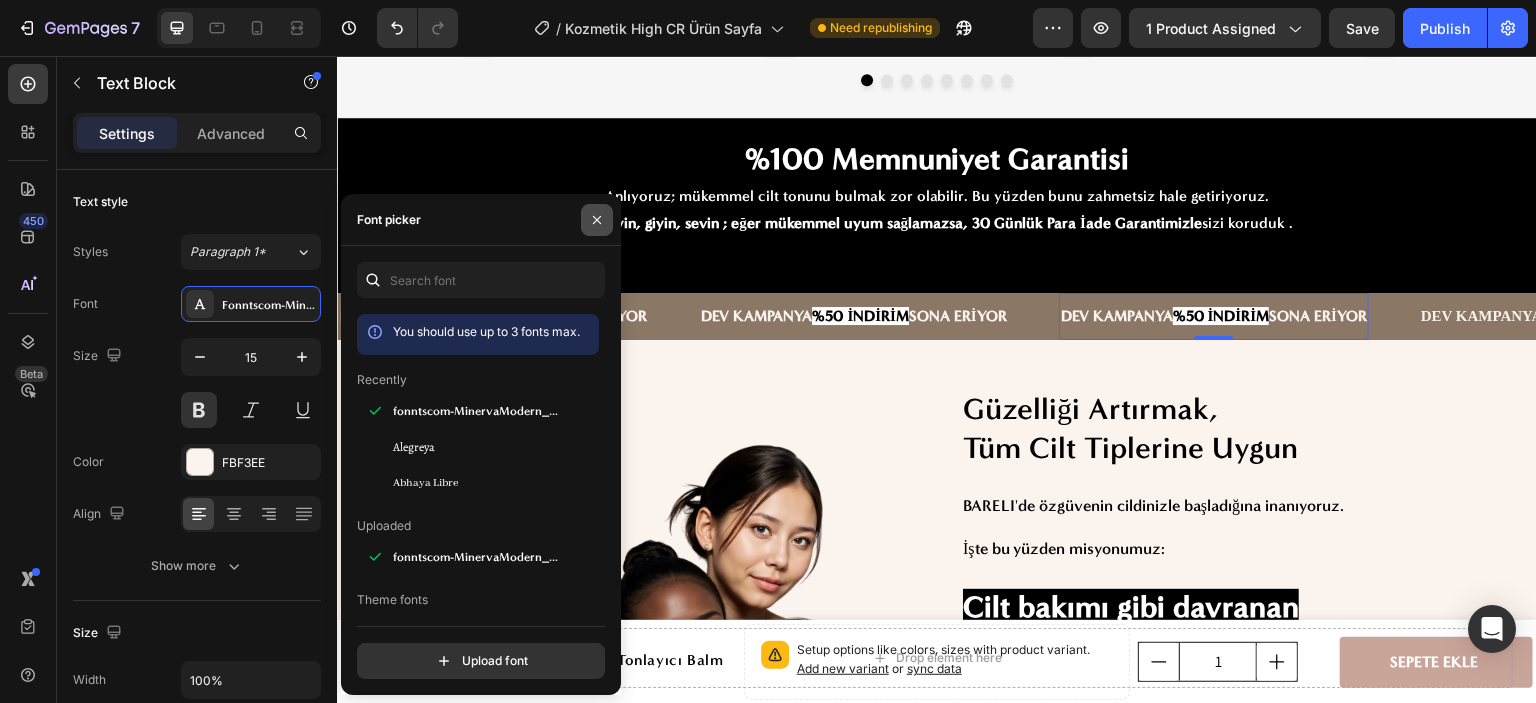 click 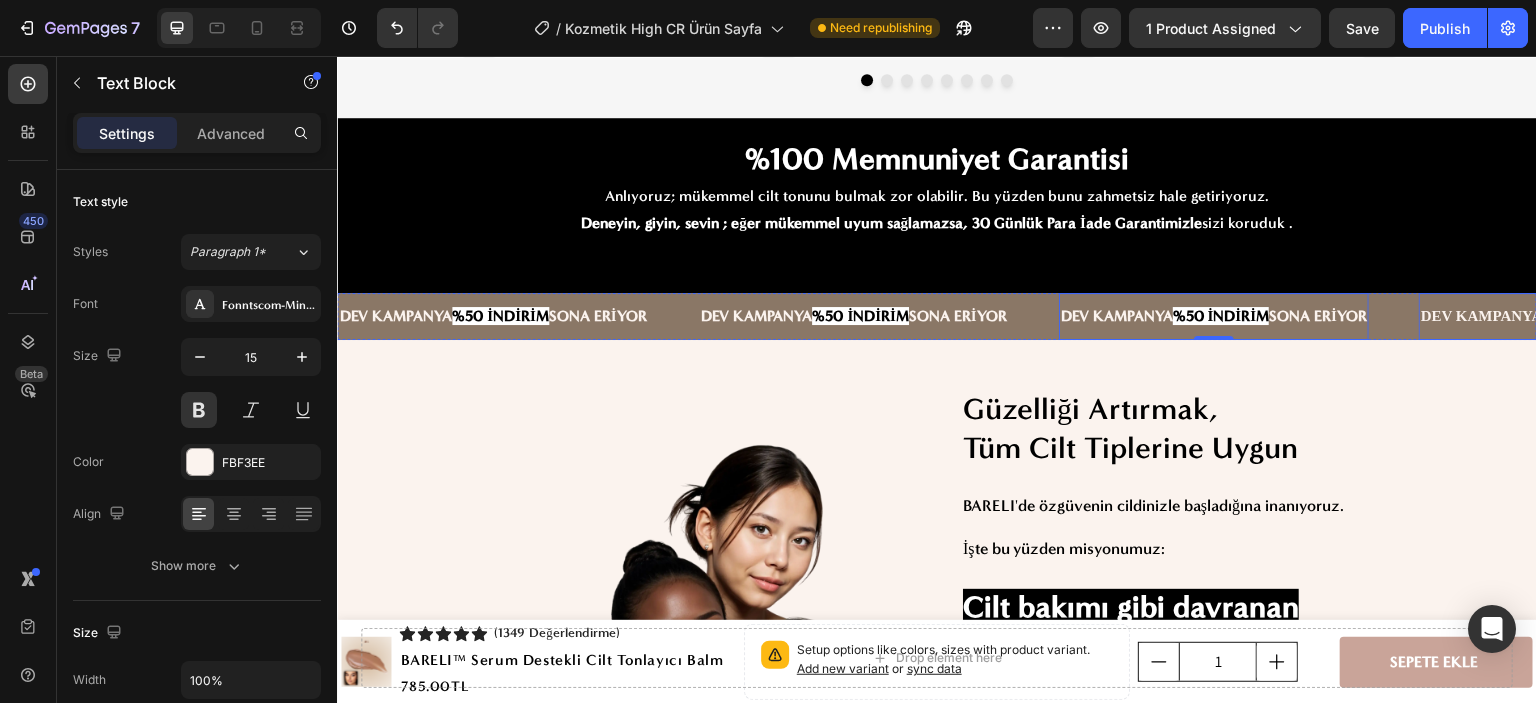 click on "DEV KAMPANYA  %50 İNDİRİM  SONA ERİYOR" at bounding box center (1583, 316) 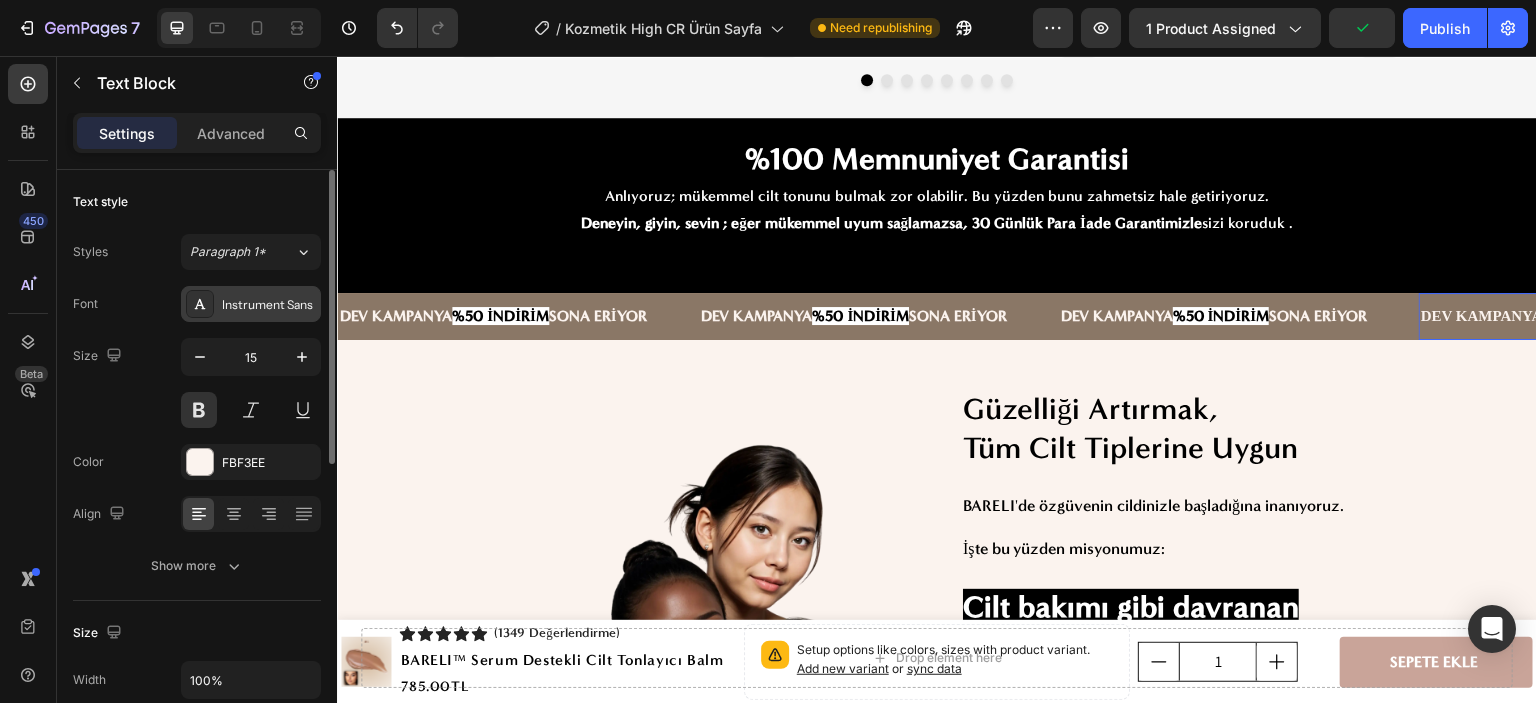 click on "Instrument Sans" at bounding box center (251, 304) 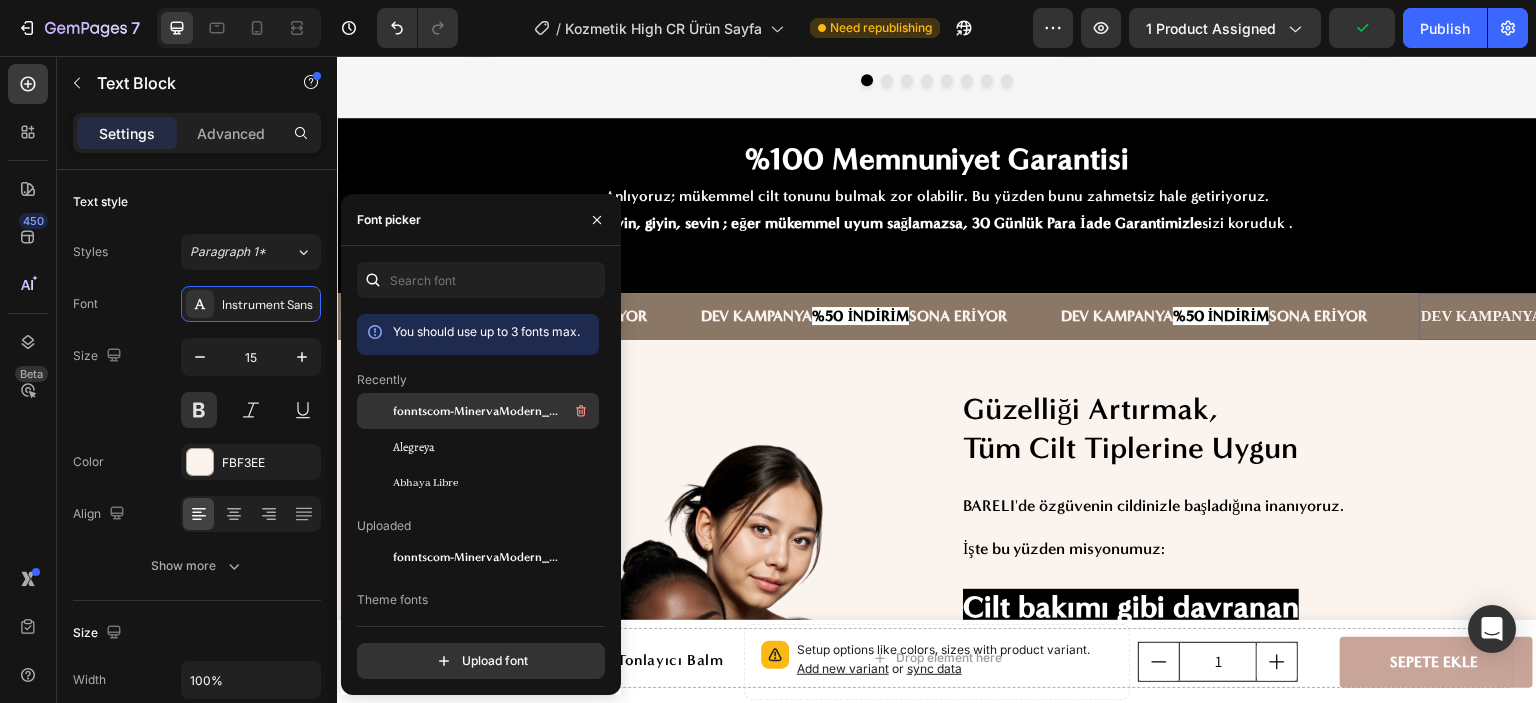 click on "fonntscom-MinervaModern_Bold" at bounding box center [476, 411] 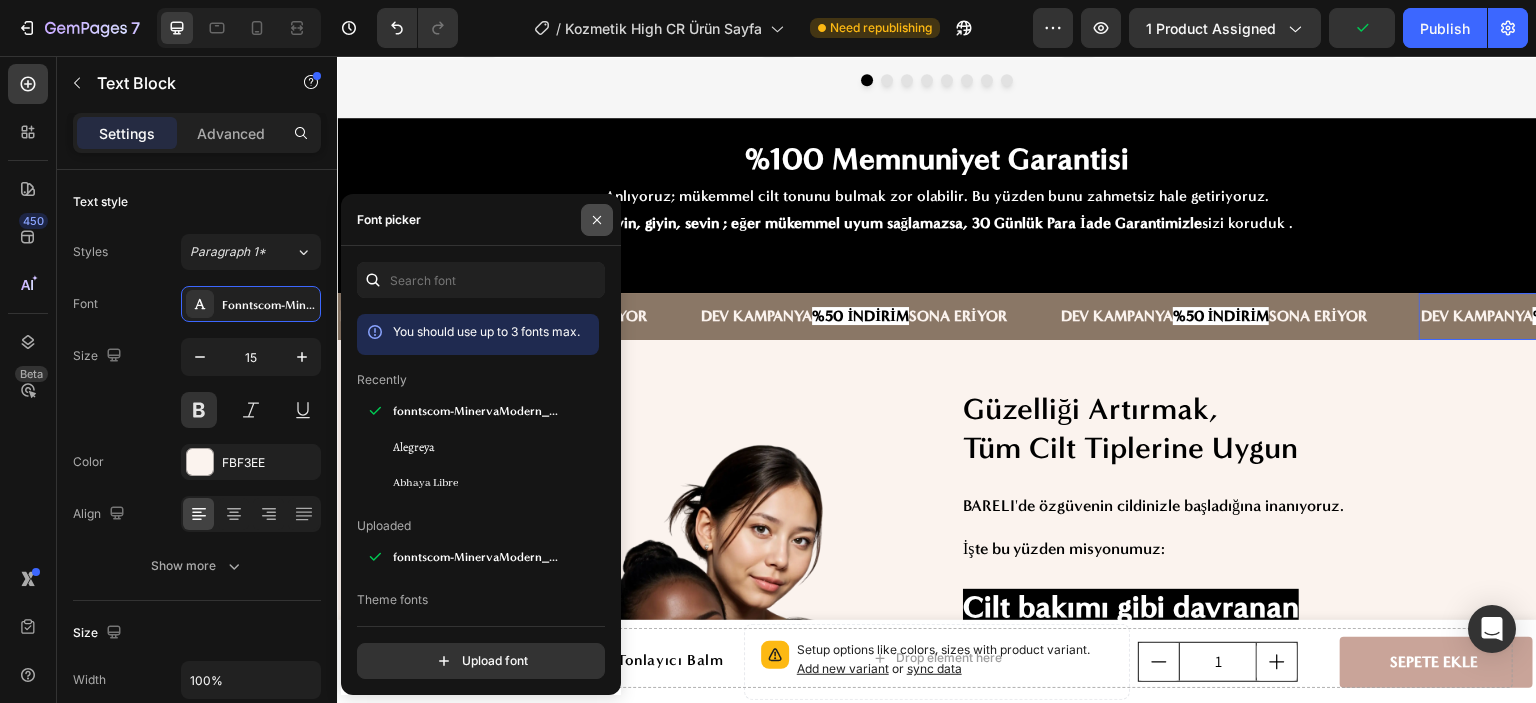 click 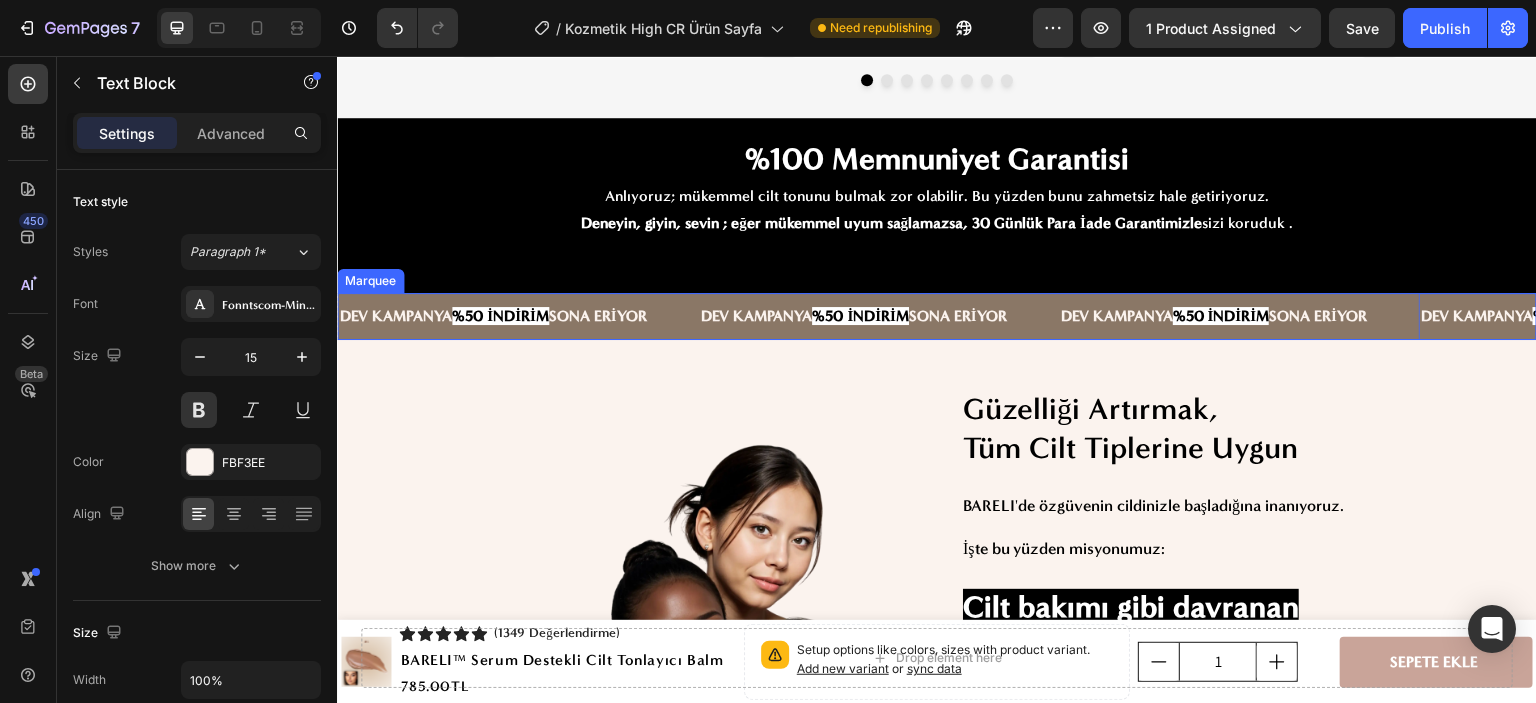 click on "DEV KAMPANYA  %50 İNDİRİM  SONA ERİYOR Text Block" at bounding box center [518, 316] 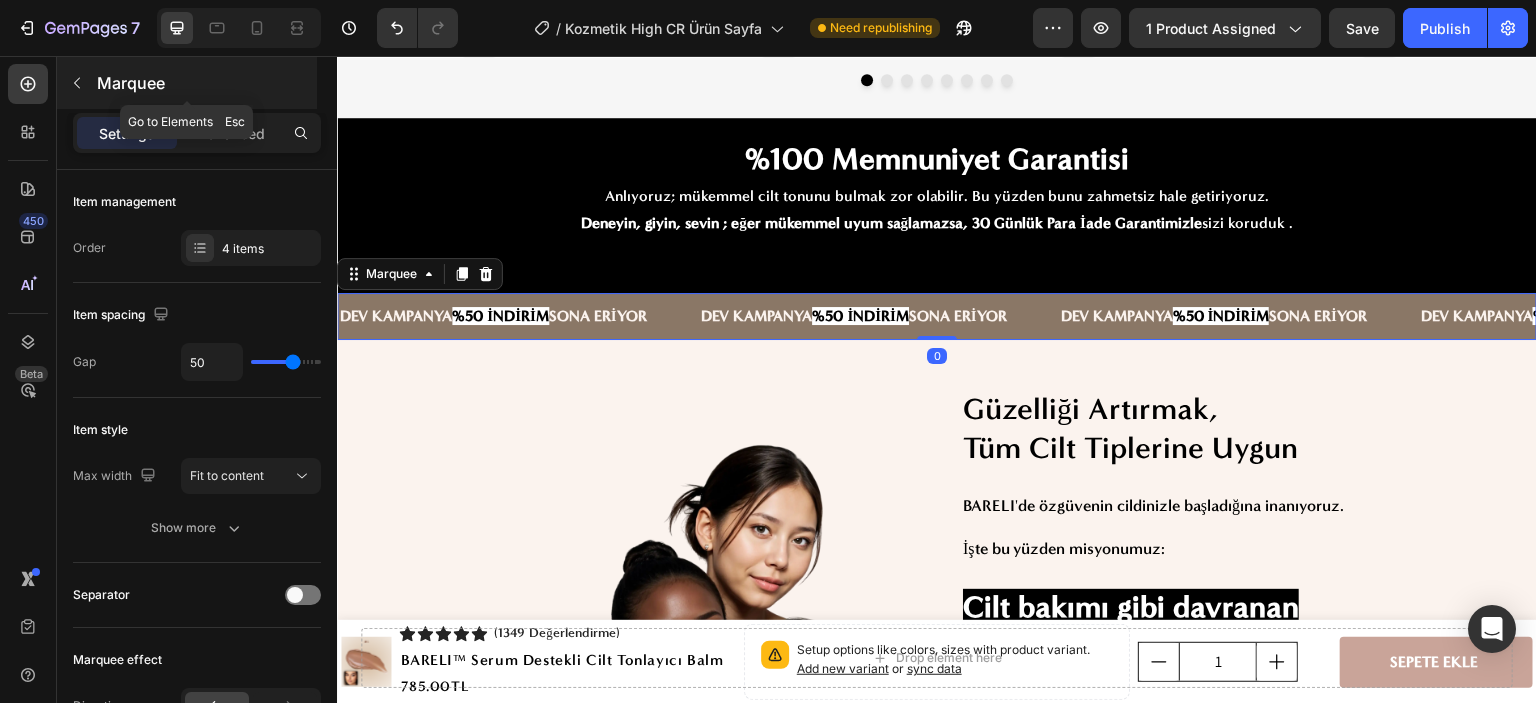click at bounding box center [77, 83] 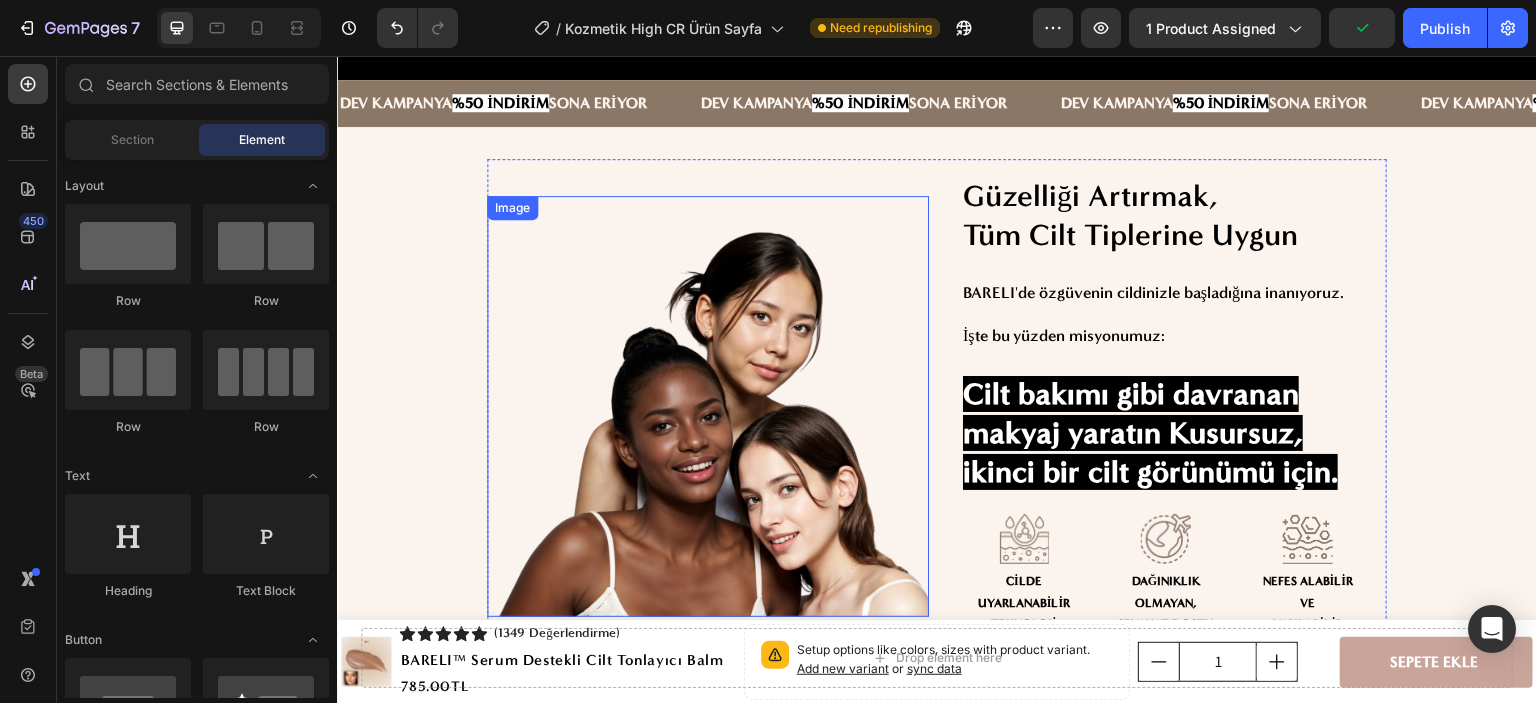 scroll, scrollTop: 5900, scrollLeft: 0, axis: vertical 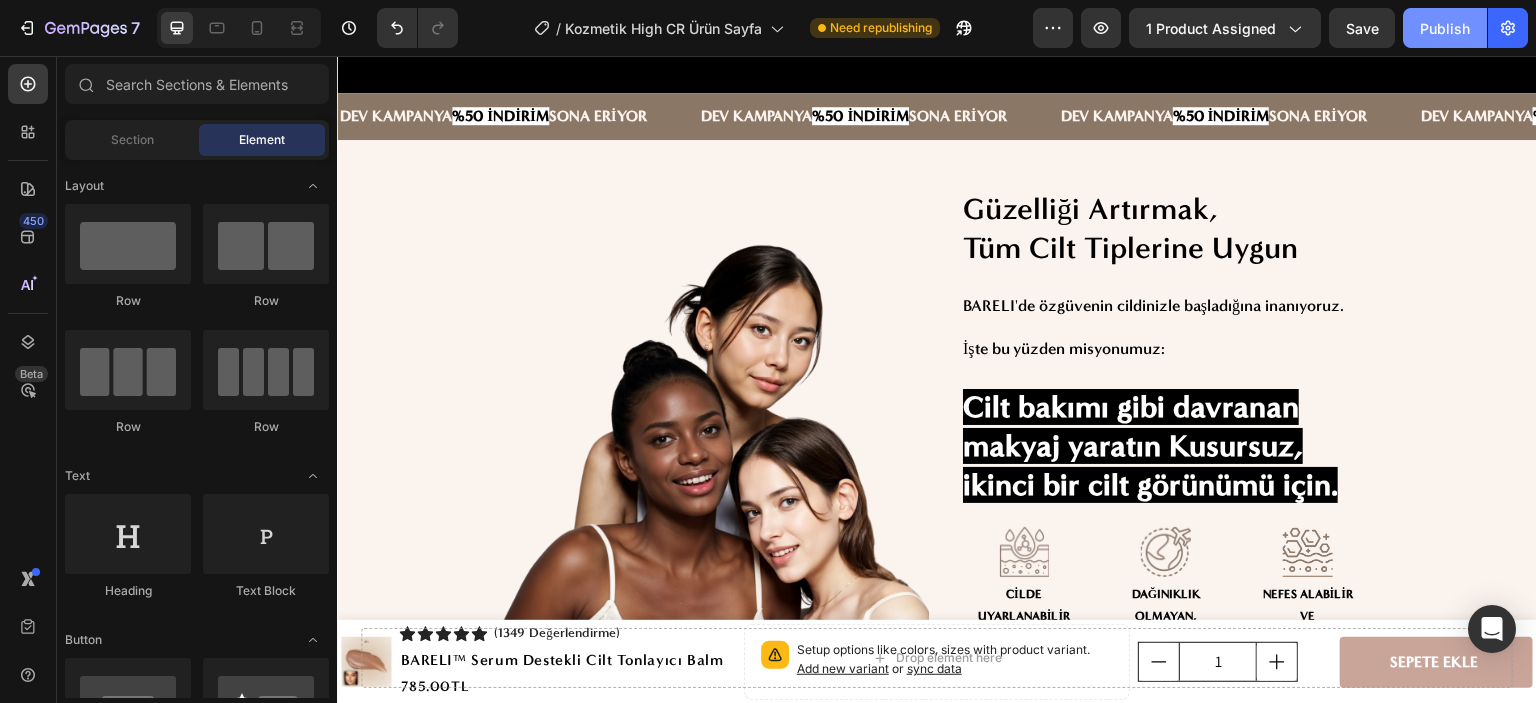 click on "Publish" 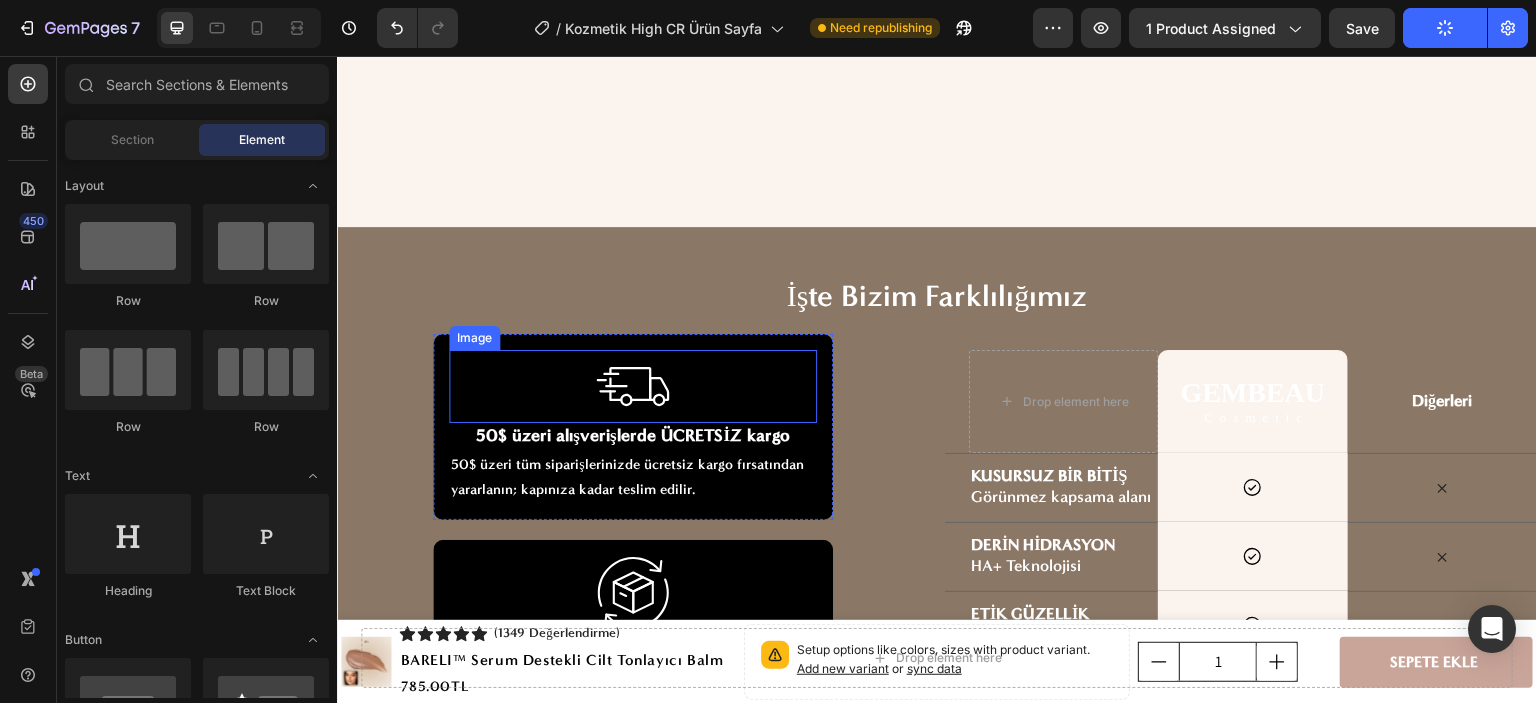 scroll, scrollTop: 6400, scrollLeft: 0, axis: vertical 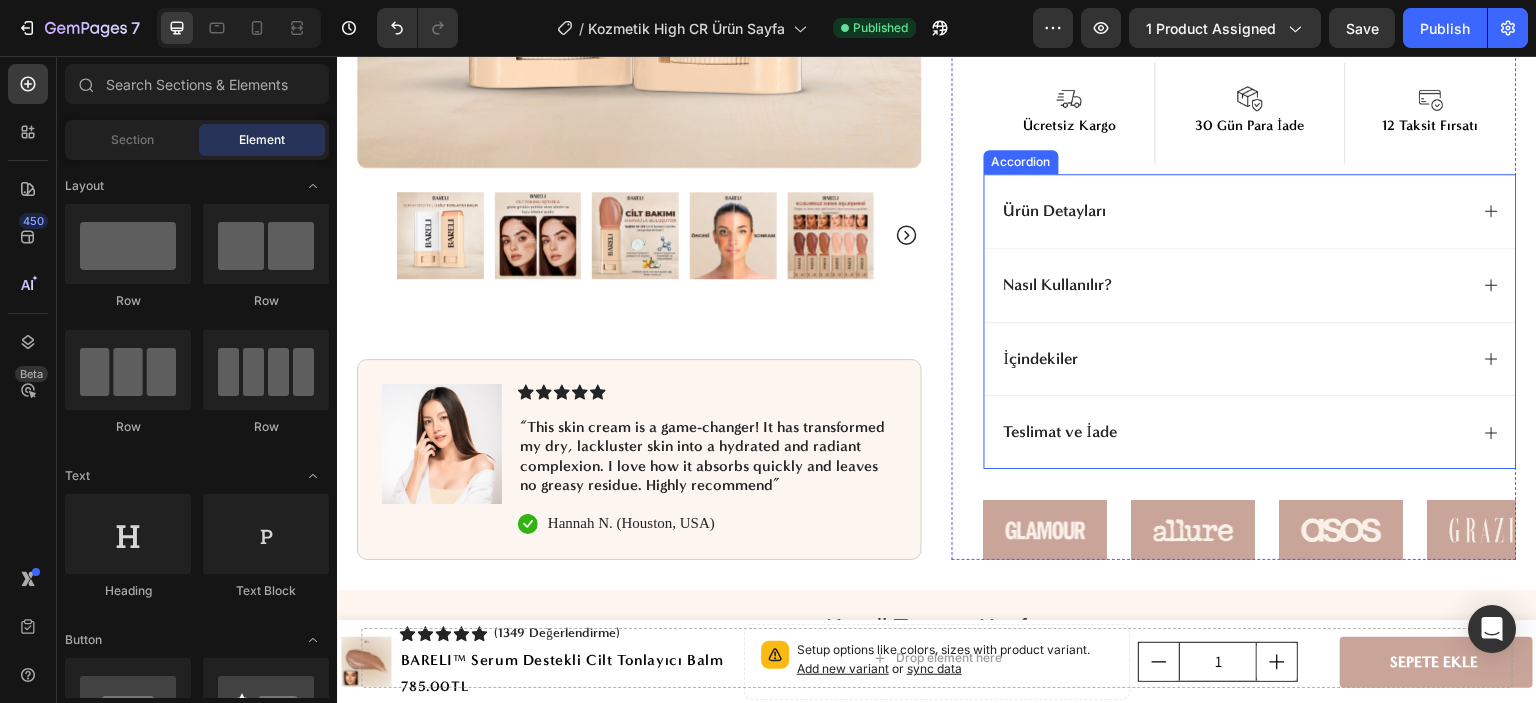 click on "İçindekiler" at bounding box center [1234, 359] 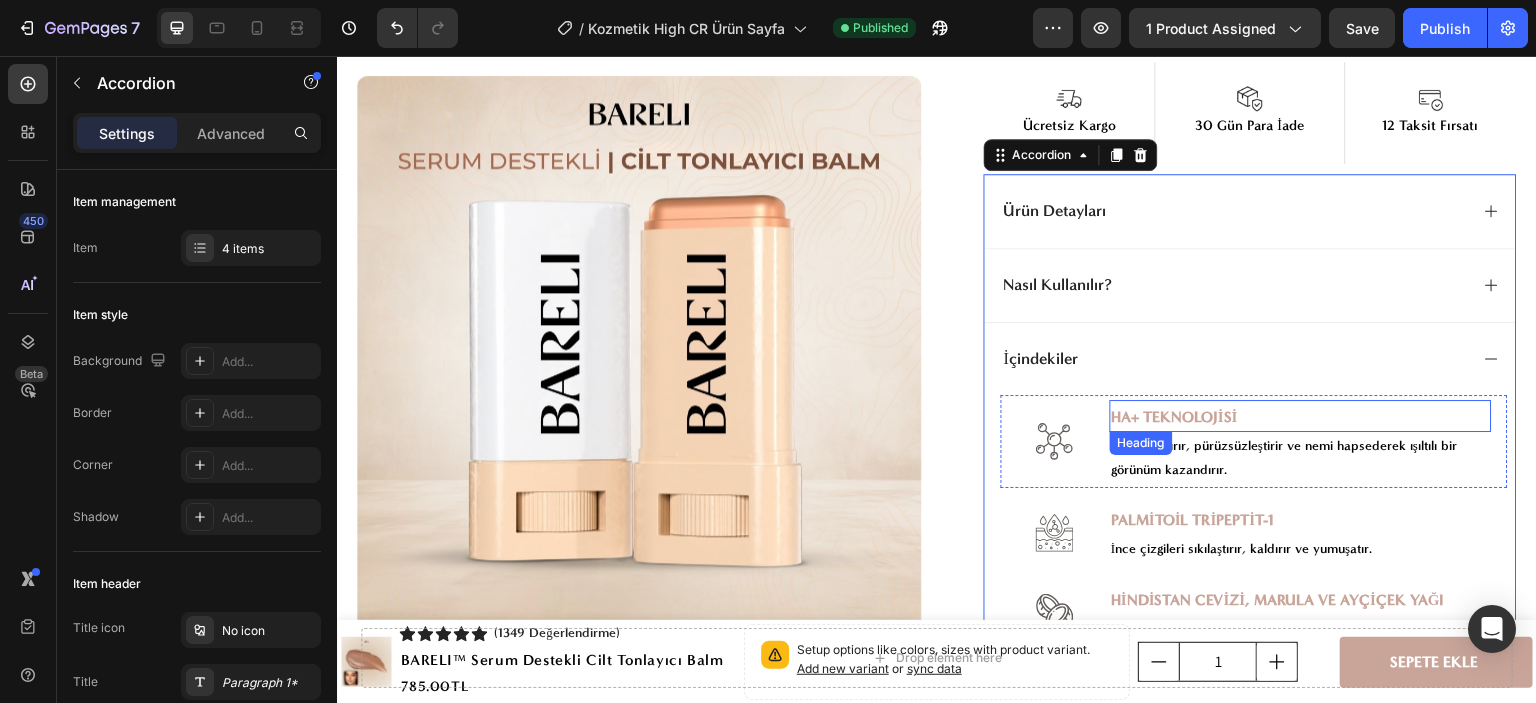 scroll, scrollTop: 1100, scrollLeft: 0, axis: vertical 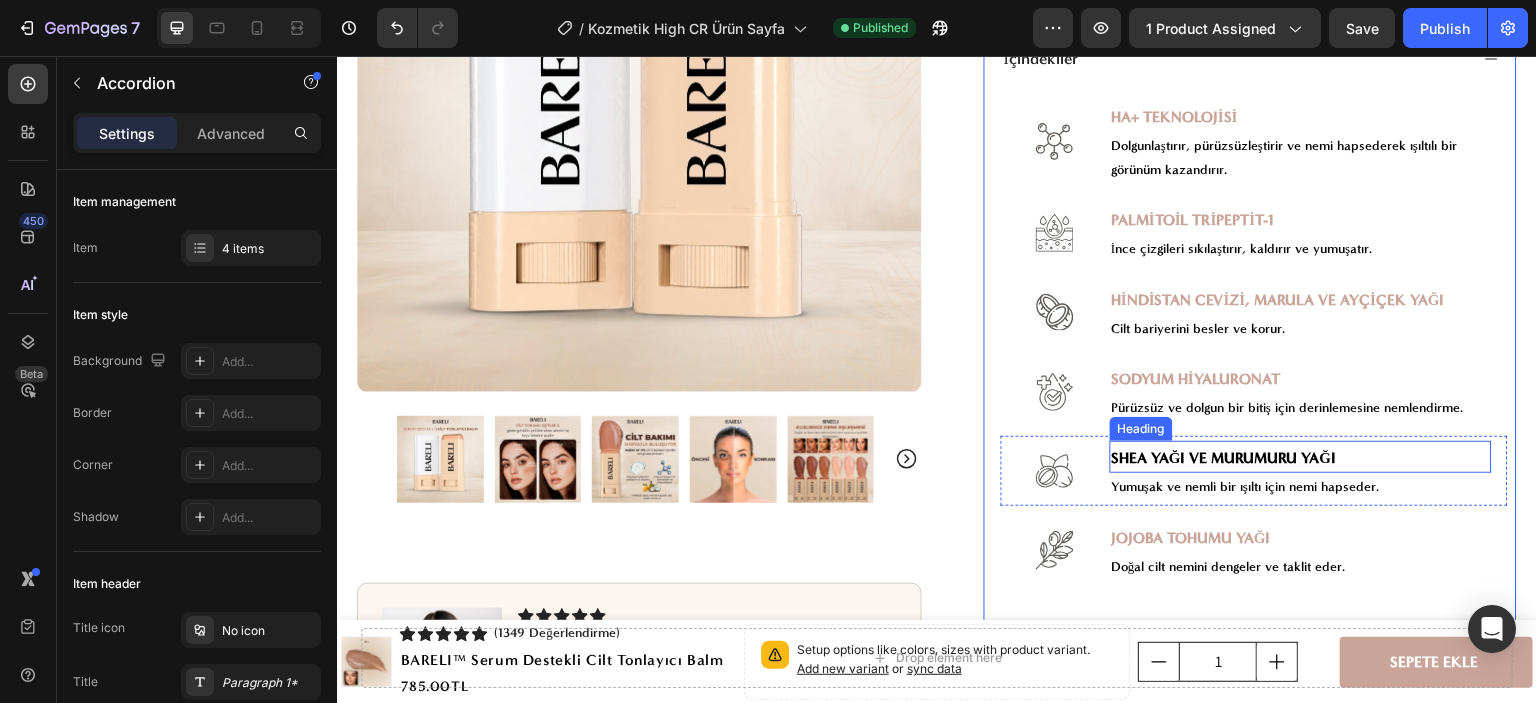 click on "SHEA YAĞI VE MURUMURU YAĞI" at bounding box center (1224, 458) 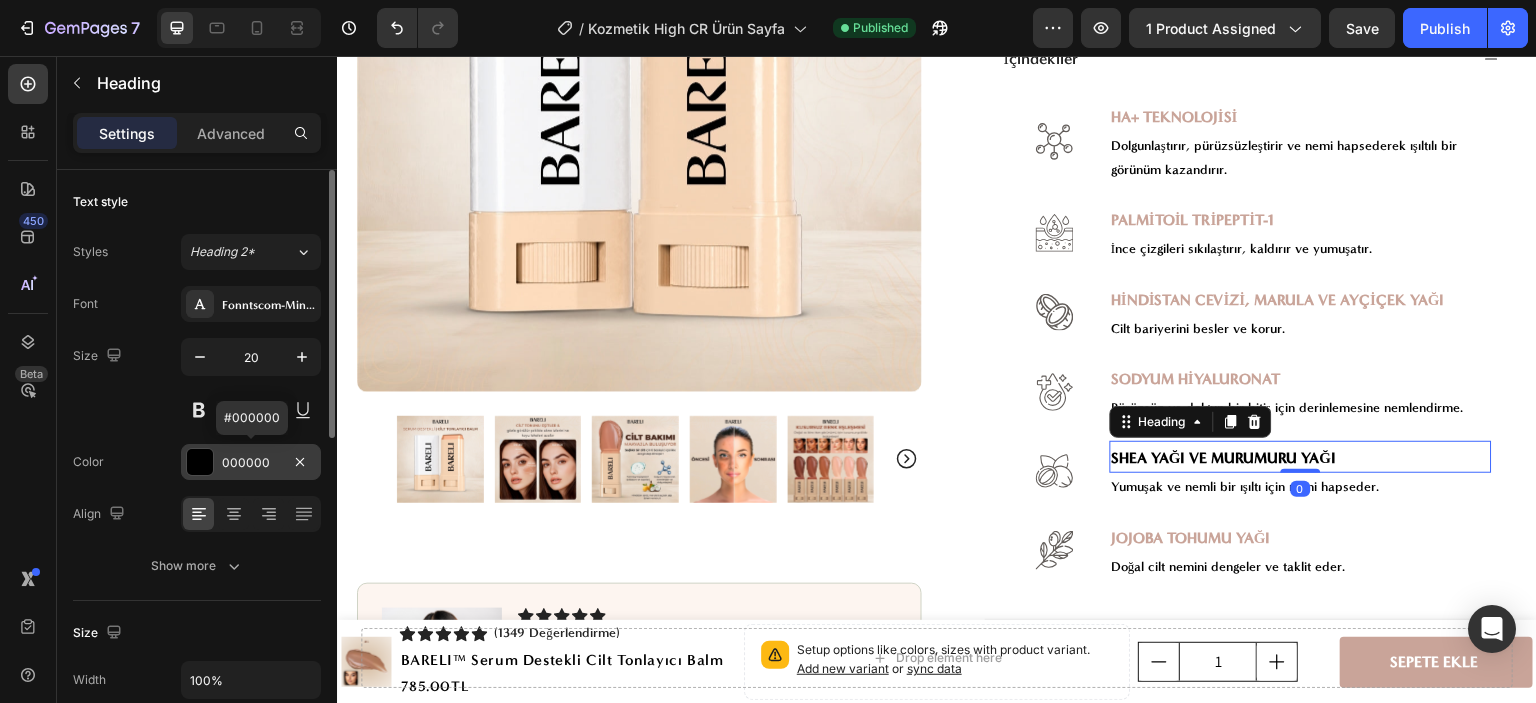 click on "000000" at bounding box center (251, 463) 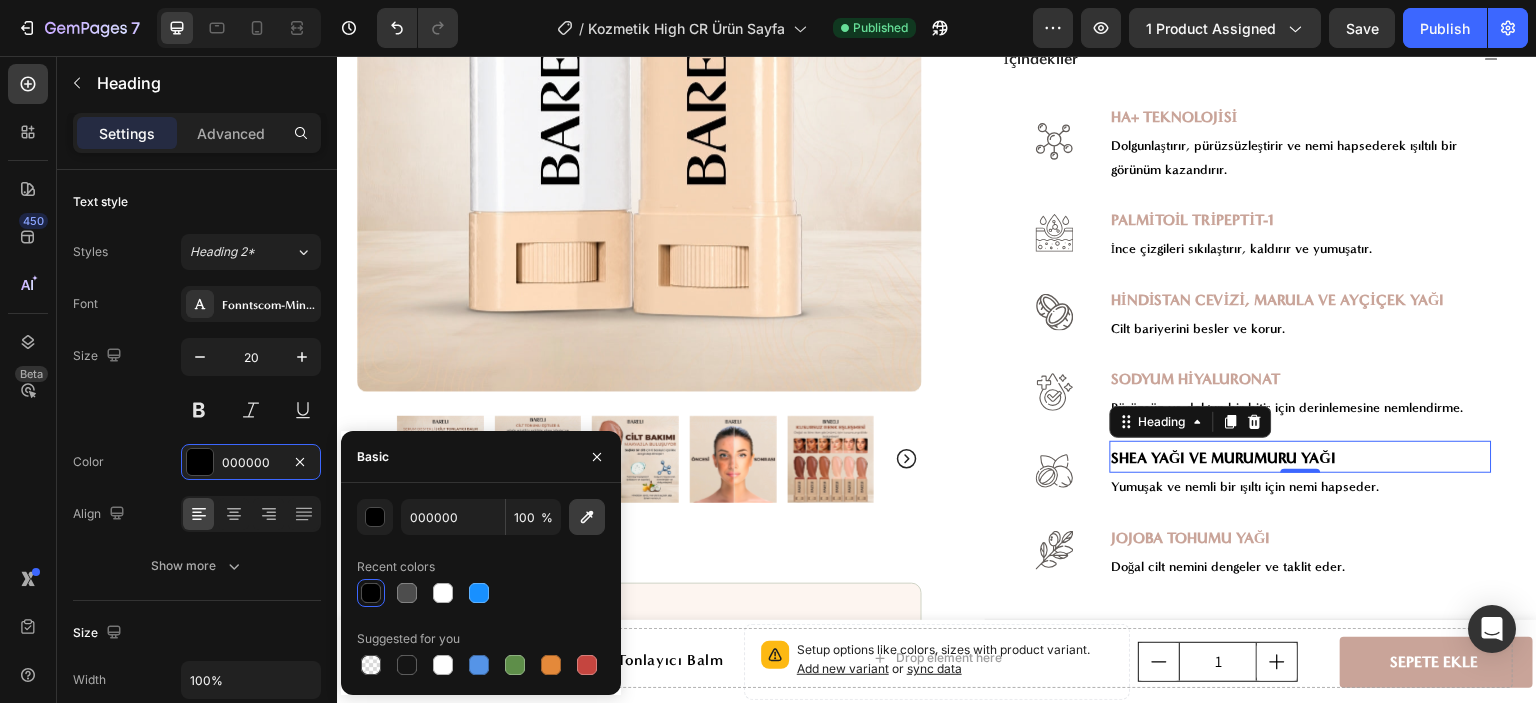 click 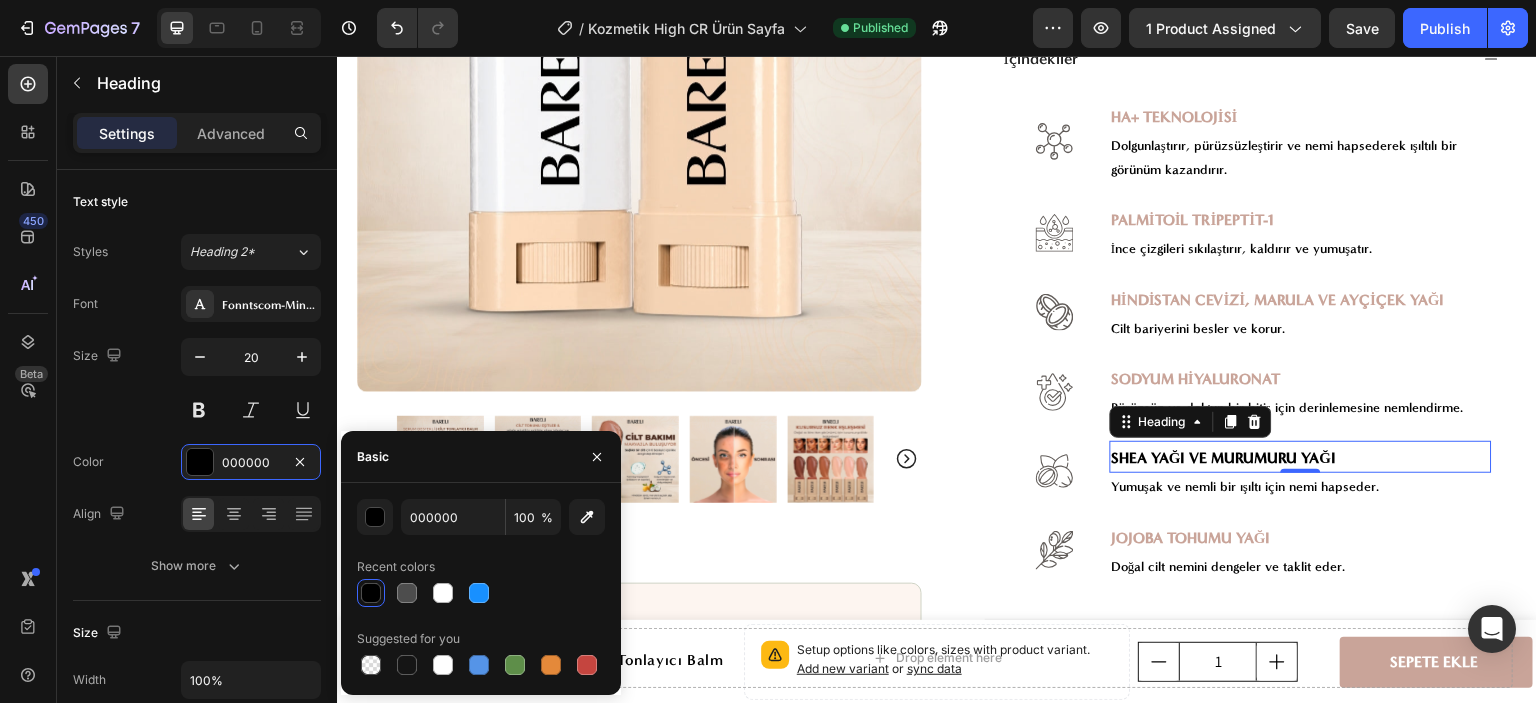 type on "C9A499" 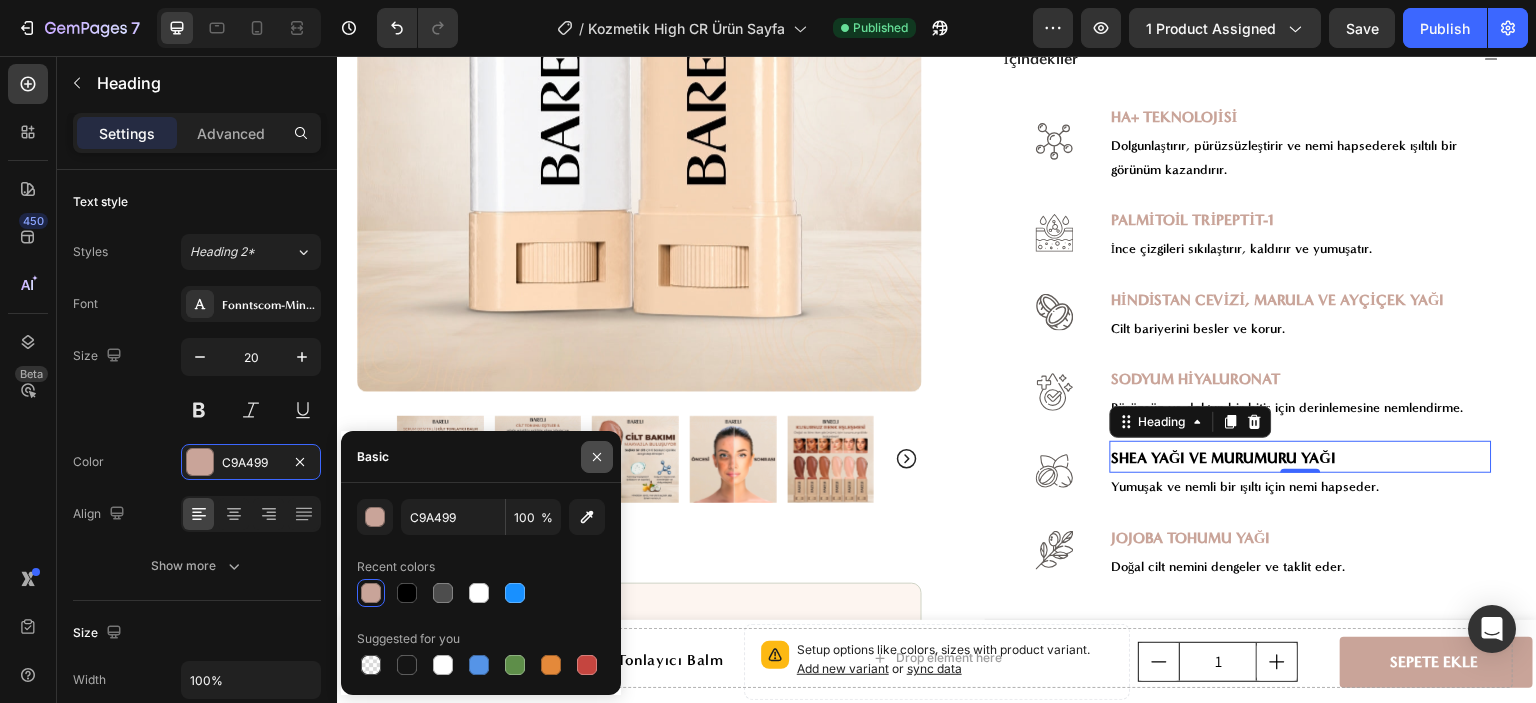 click 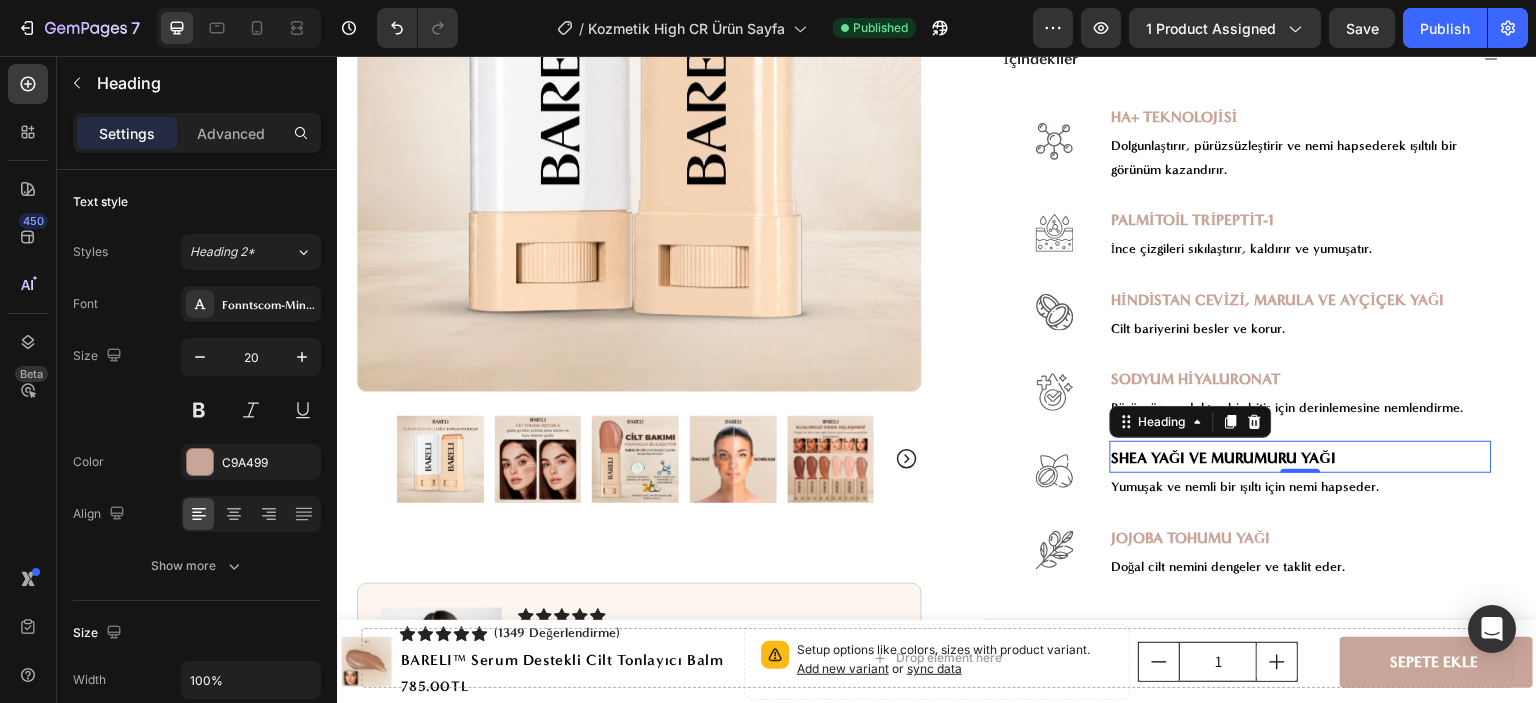 click on "SHEA YAĞI VE MURUMURU YAĞI" at bounding box center [1224, 458] 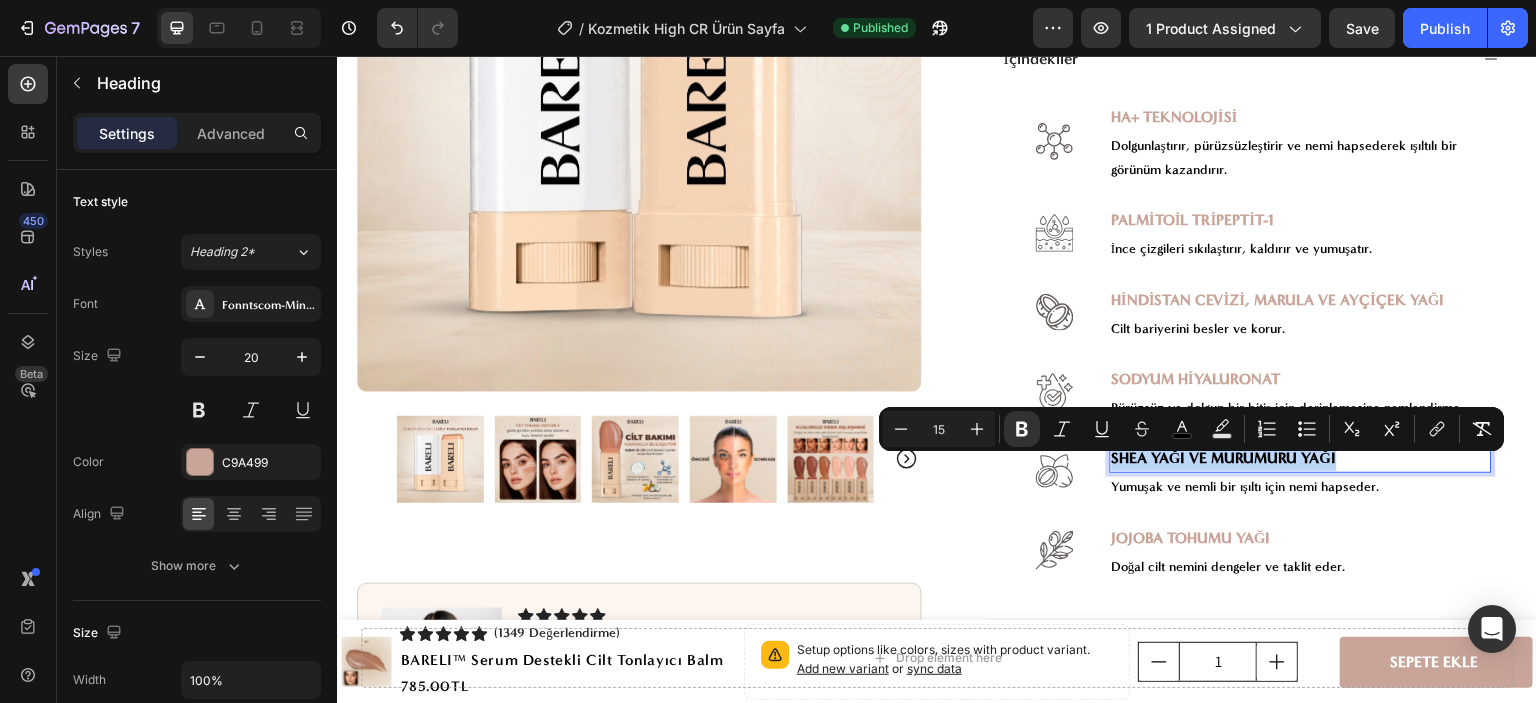 click on "SHEA YAĞI VE MURUMURU YAĞI" at bounding box center [1224, 458] 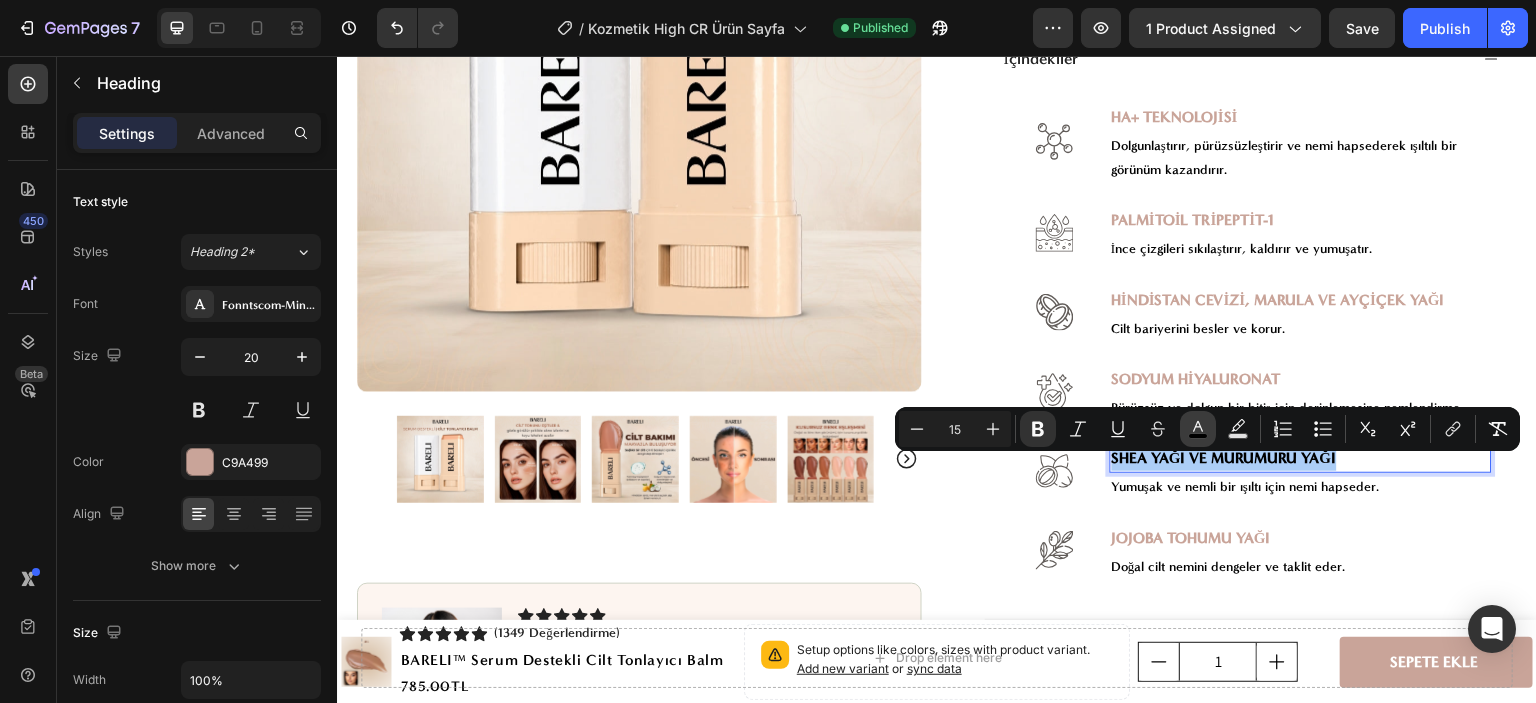 click 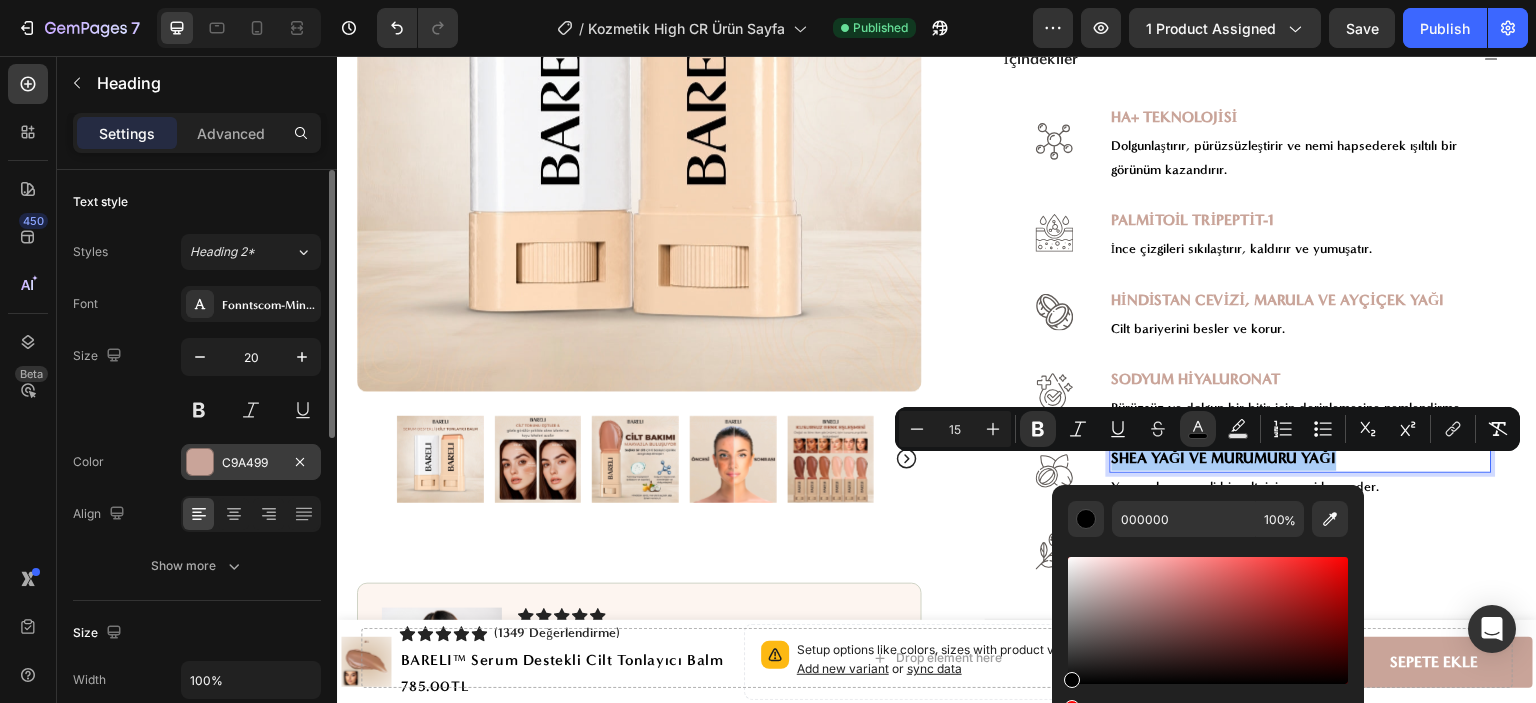click on "C9A499" at bounding box center [251, 463] 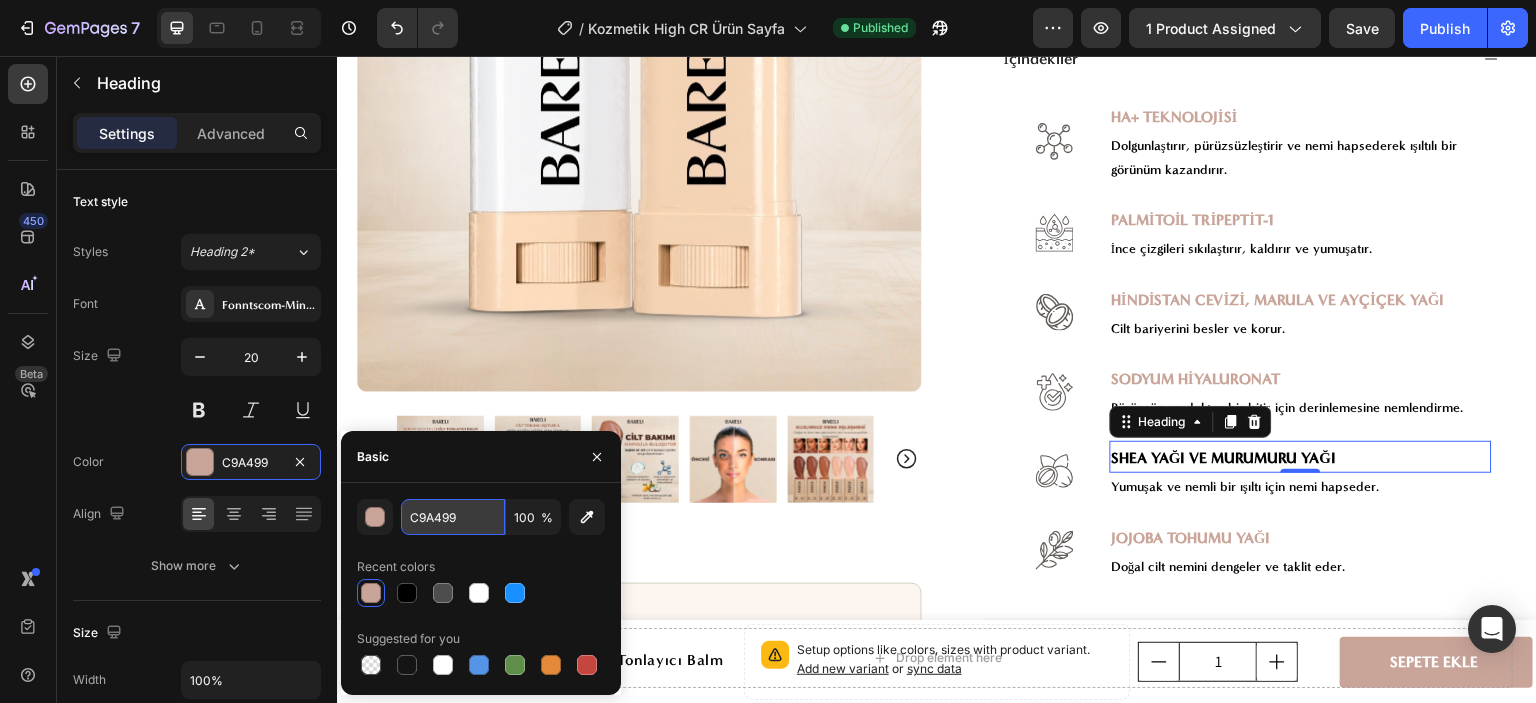 click on "C9A499" at bounding box center (453, 517) 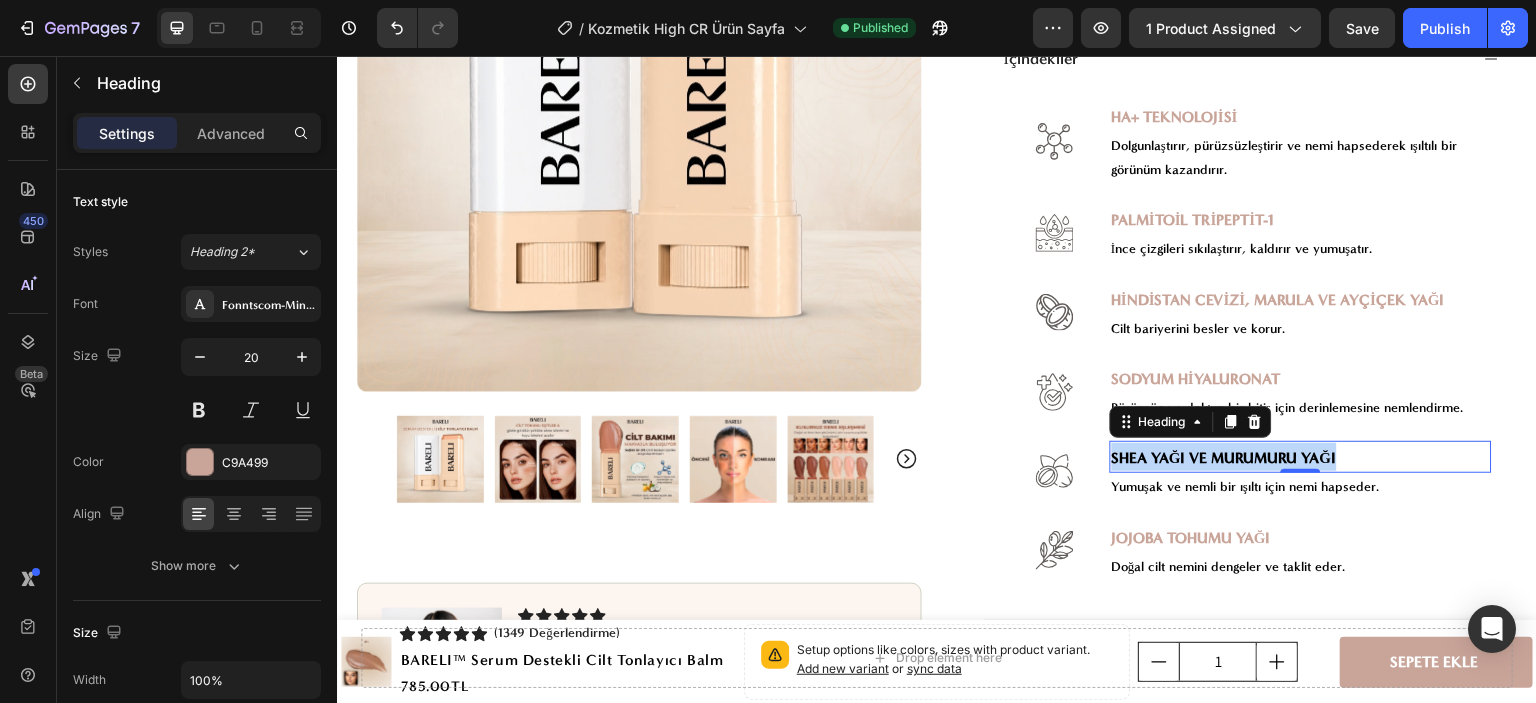 click on "SHEA YAĞI VE MURUMURU YAĞI" at bounding box center [1224, 458] 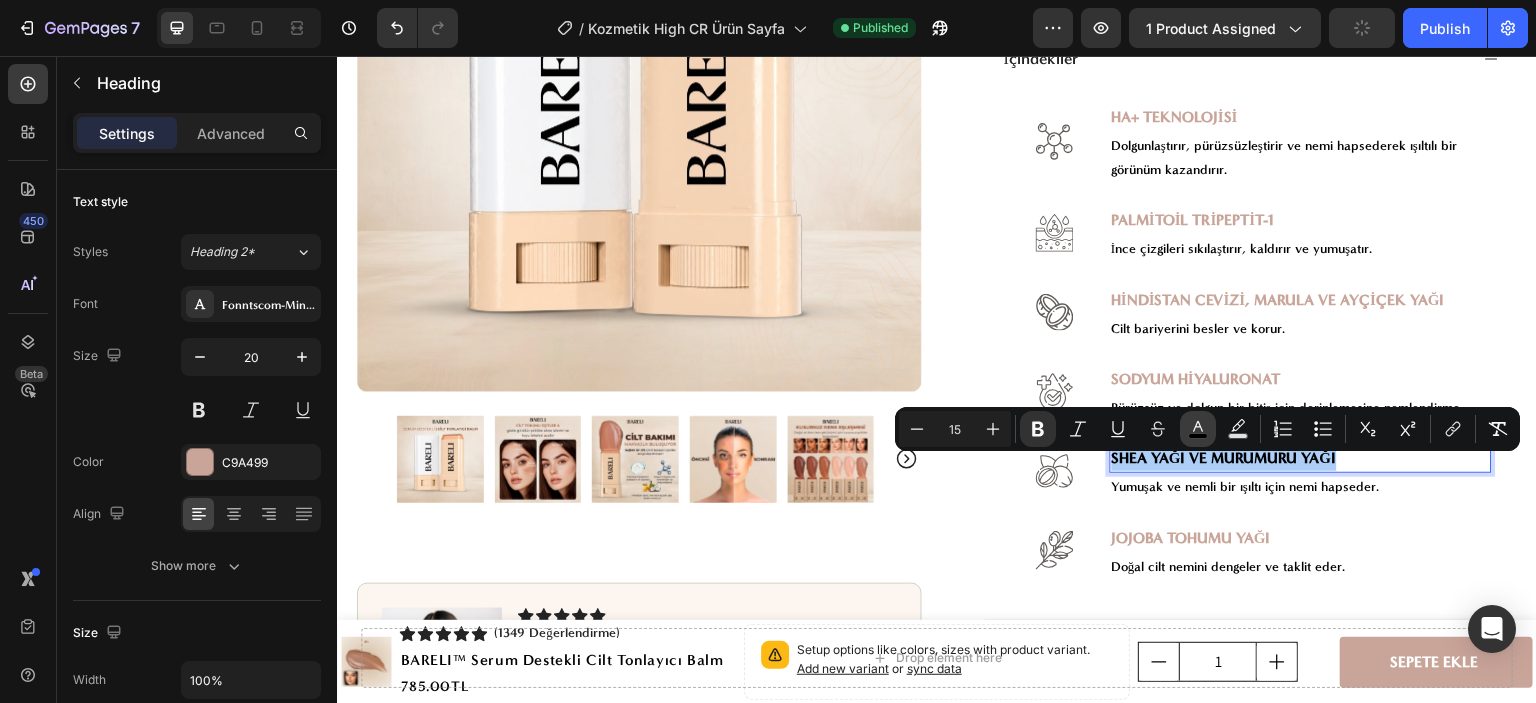 click 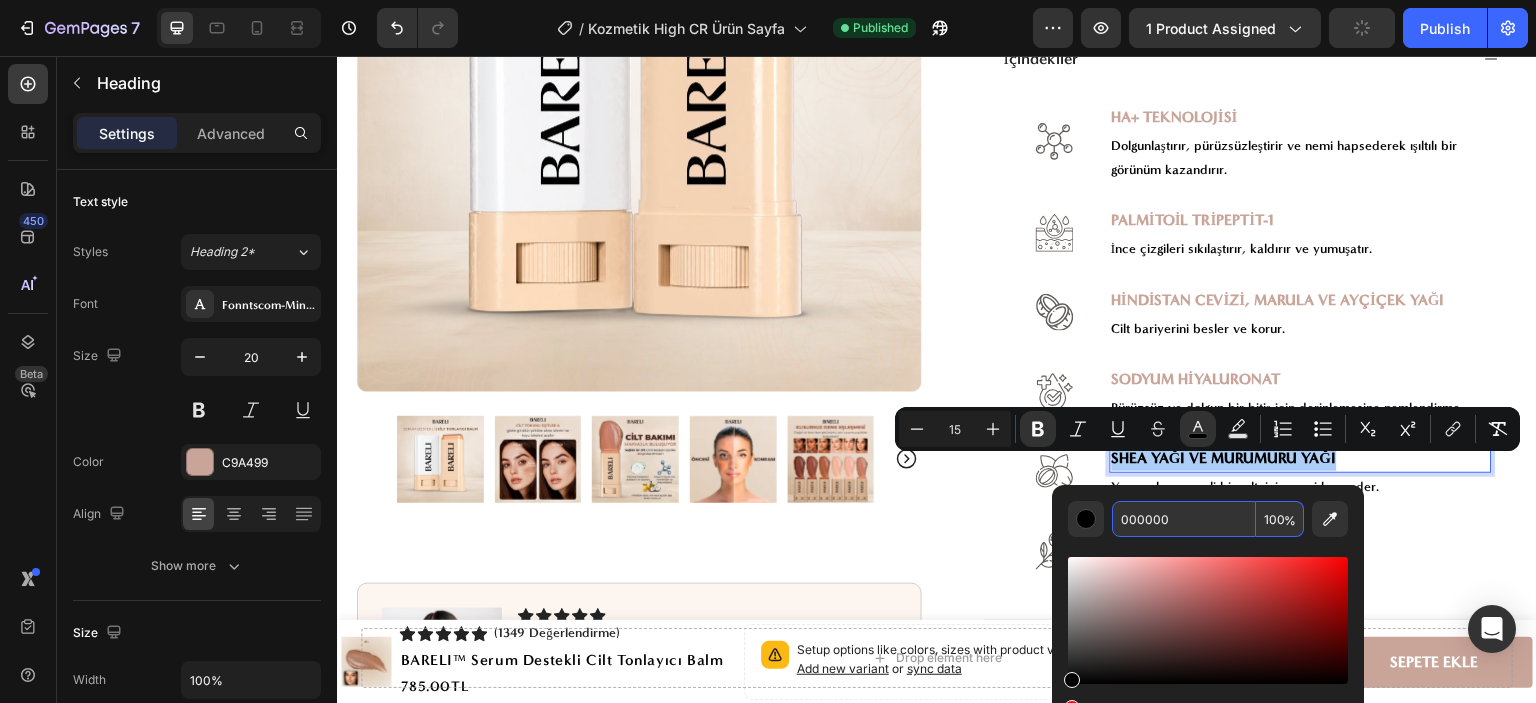 click on "000000" at bounding box center (1184, 519) 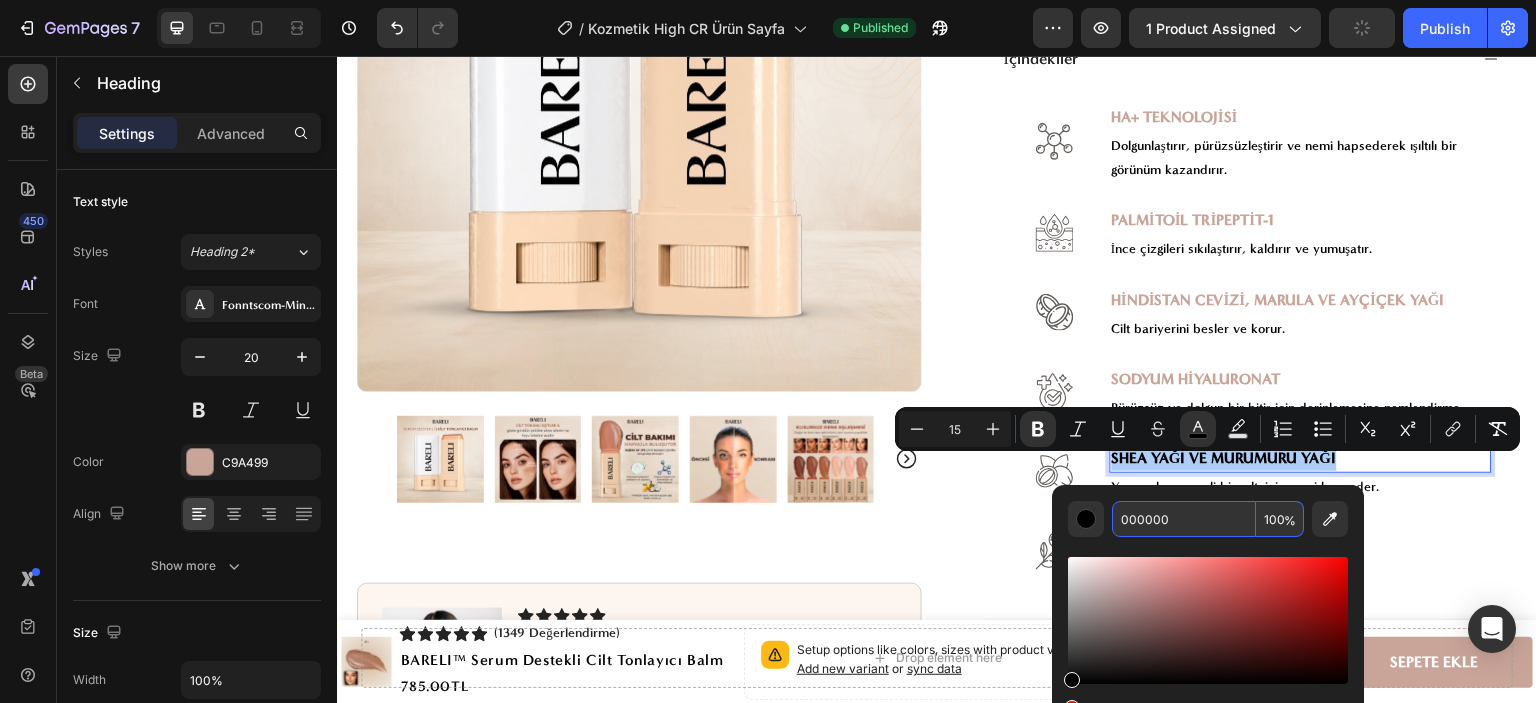 paste on "C9A499" 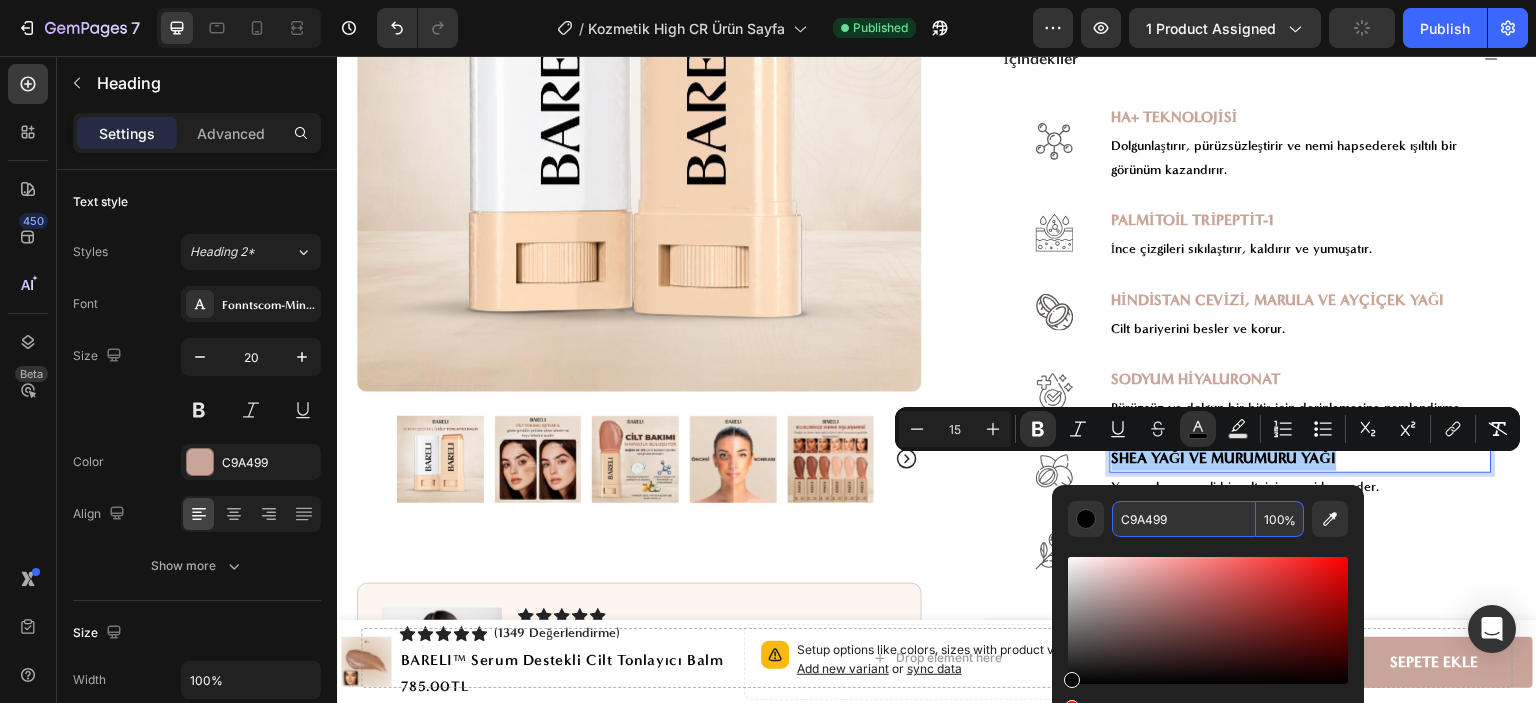 type on "C9A499" 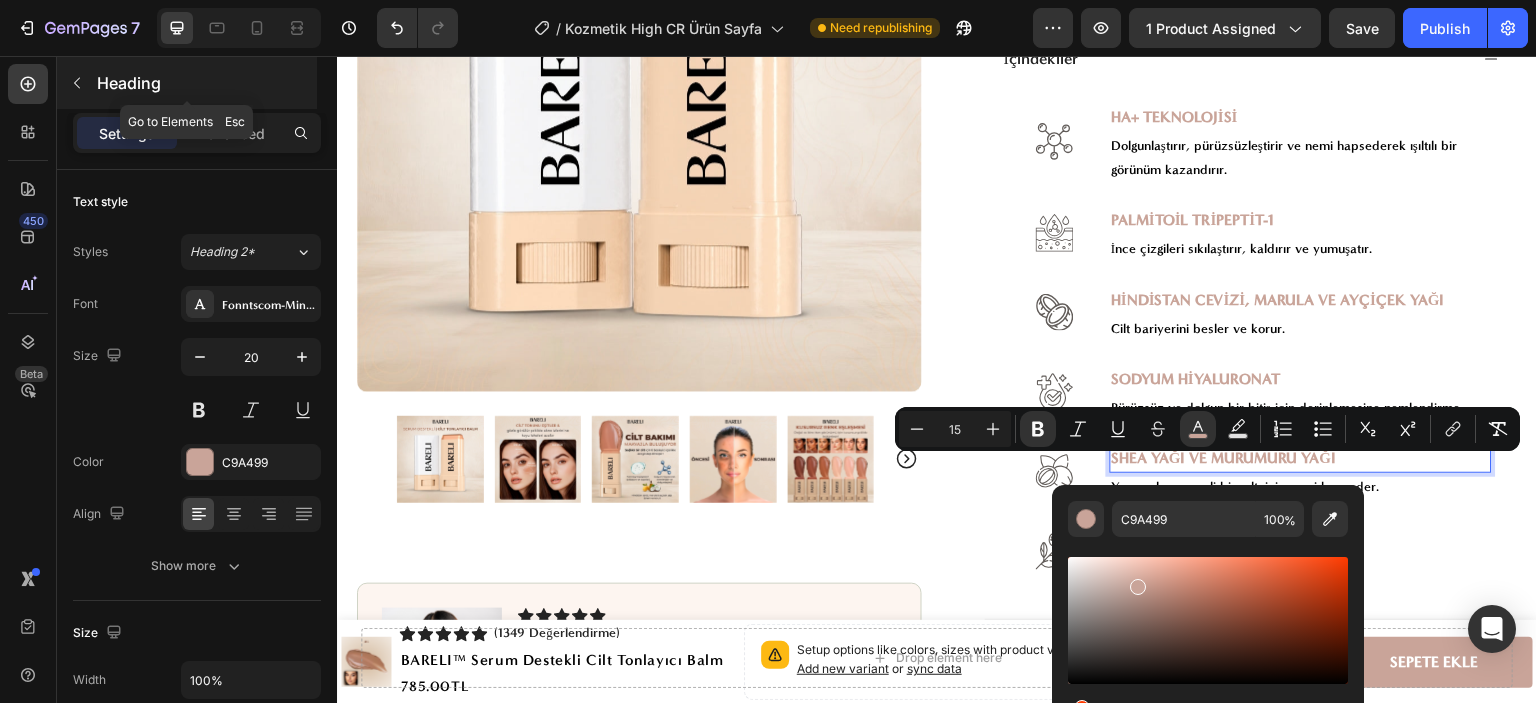 click at bounding box center (77, 83) 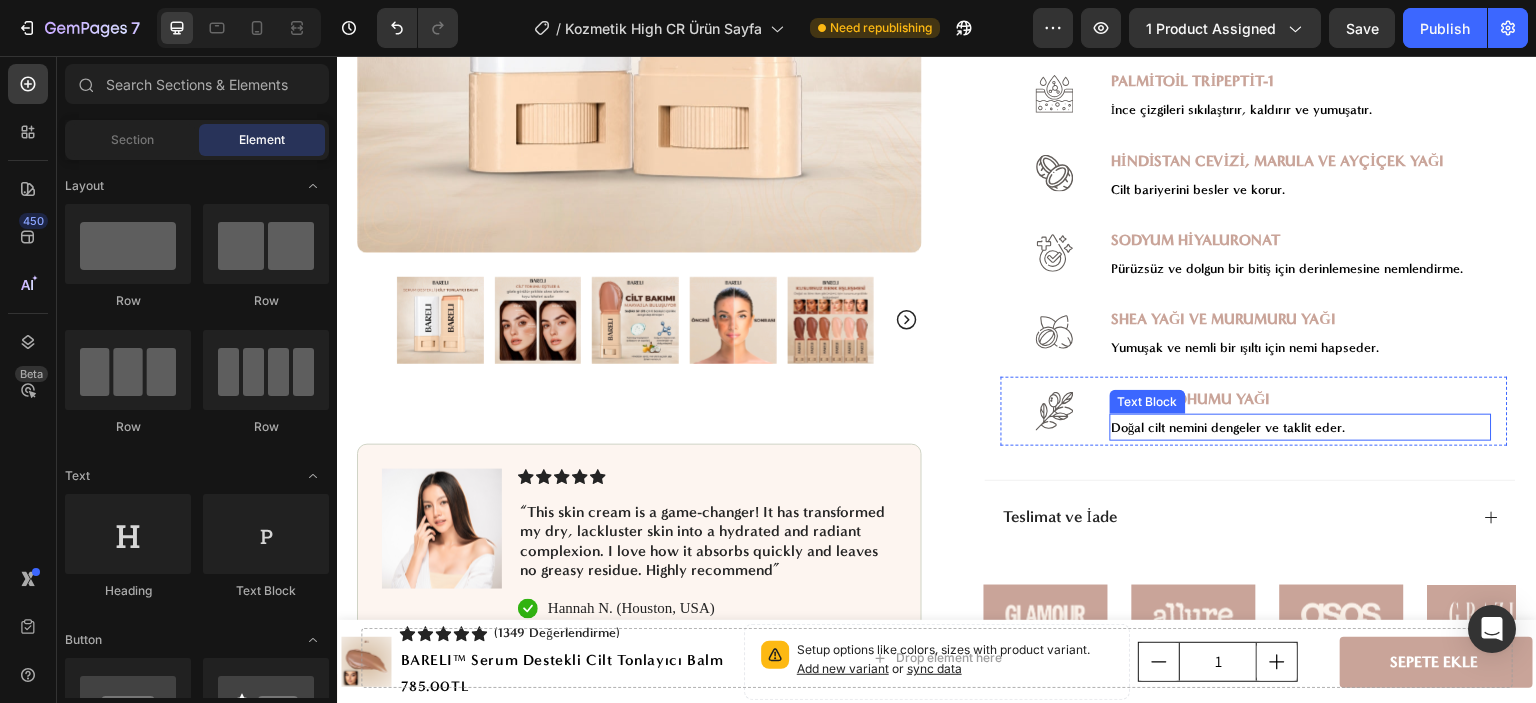 scroll, scrollTop: 1200, scrollLeft: 0, axis: vertical 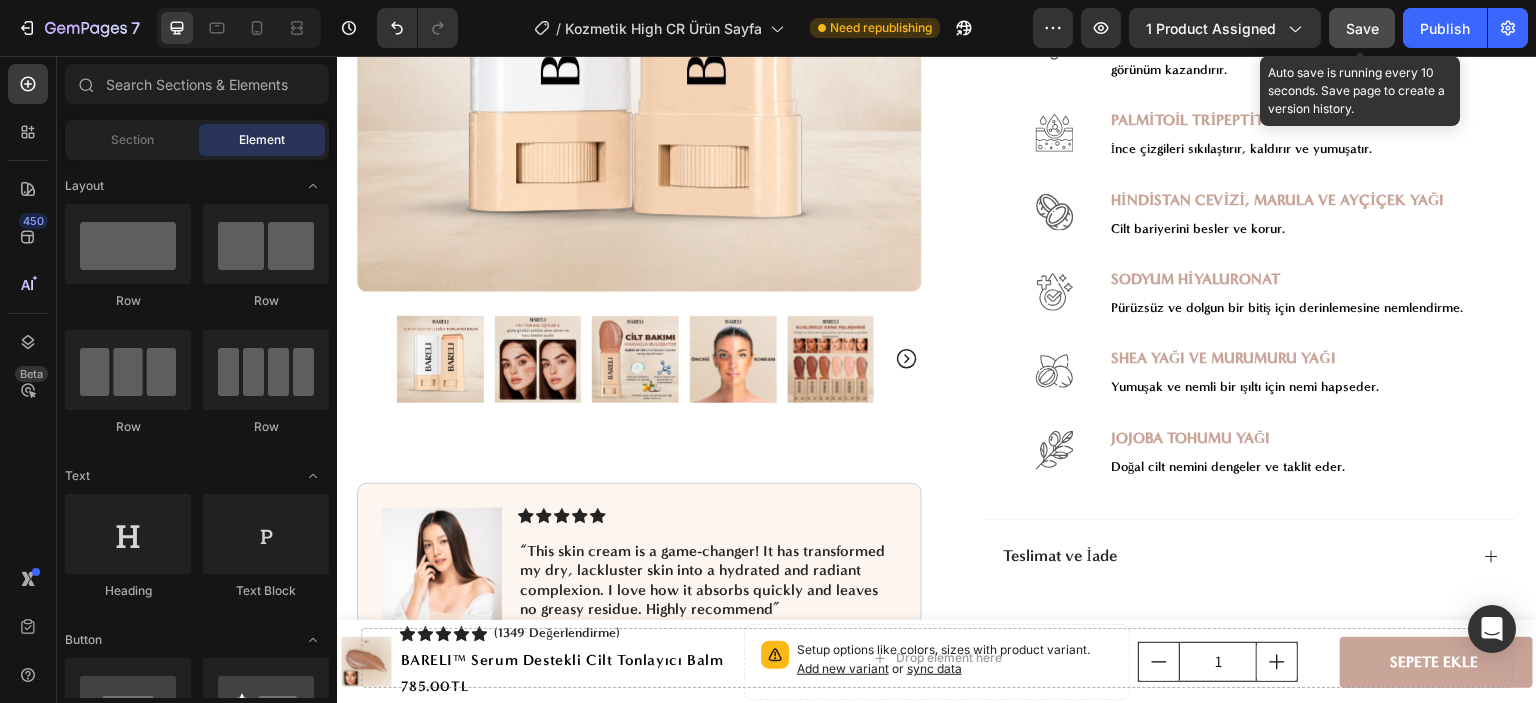 drag, startPoint x: 1374, startPoint y: 38, endPoint x: 993, endPoint y: 67, distance: 382.10208 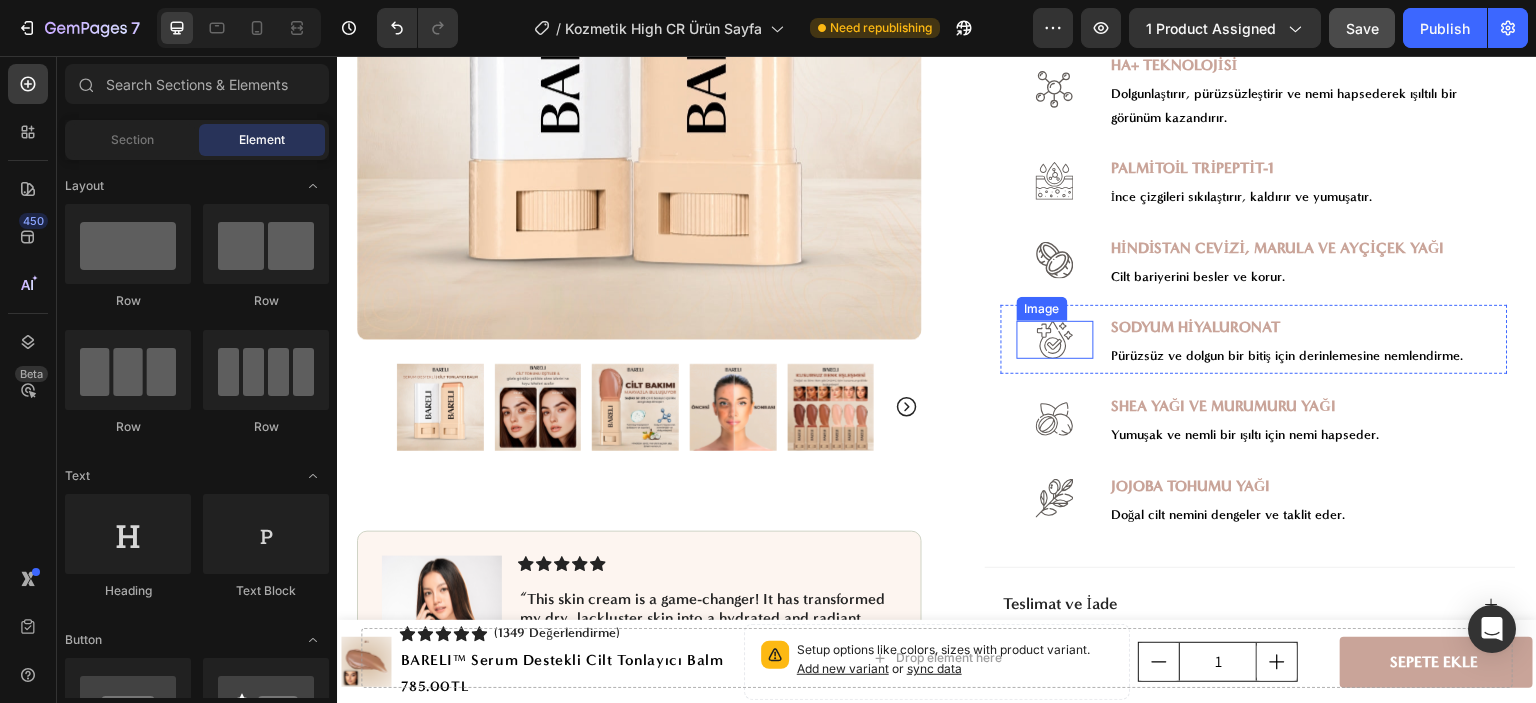 scroll, scrollTop: 1400, scrollLeft: 0, axis: vertical 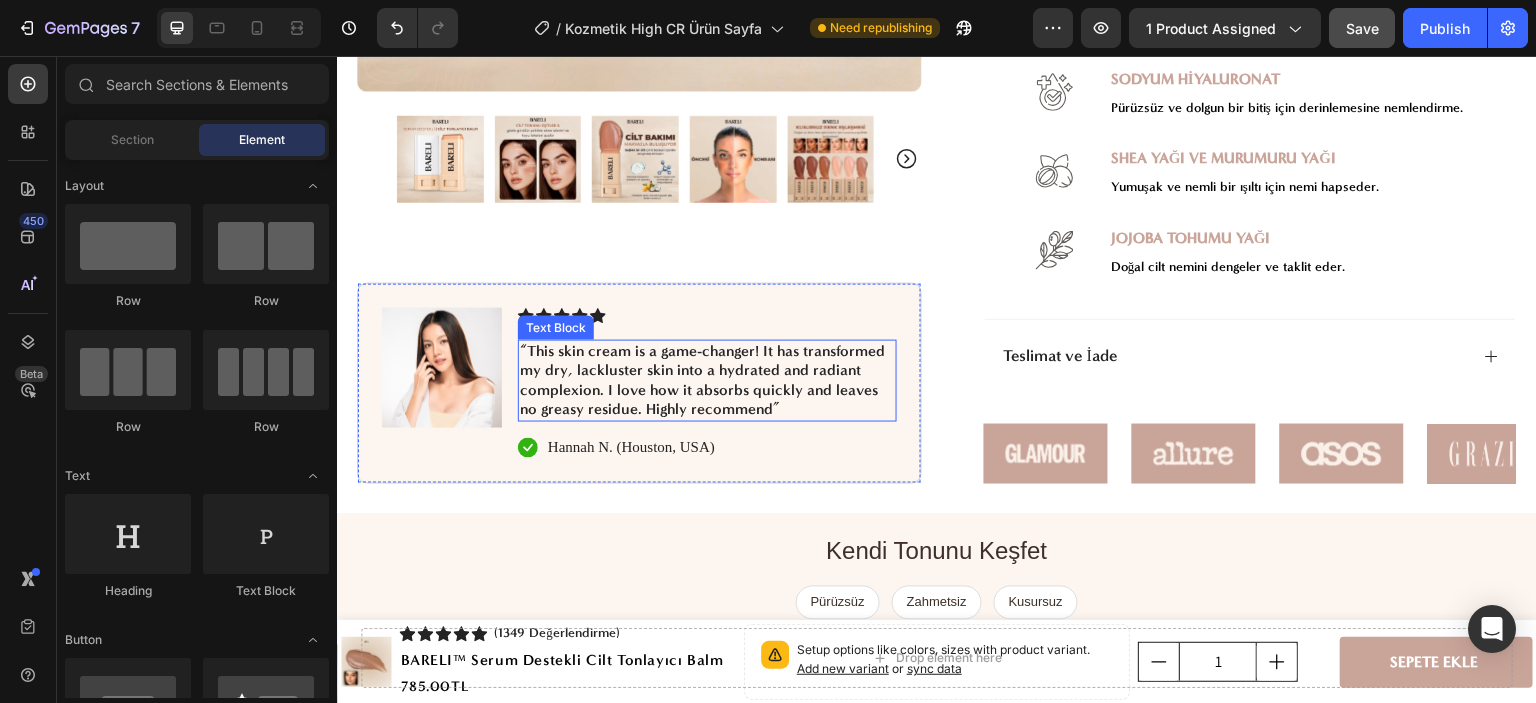click on "“This skin cream is a game-changer! It has transformed my dry, lackluster skin into a hydrated and radiant complexion. I love how it absorbs quickly and leaves no greasy residue. Highly recommend”" at bounding box center (707, 381) 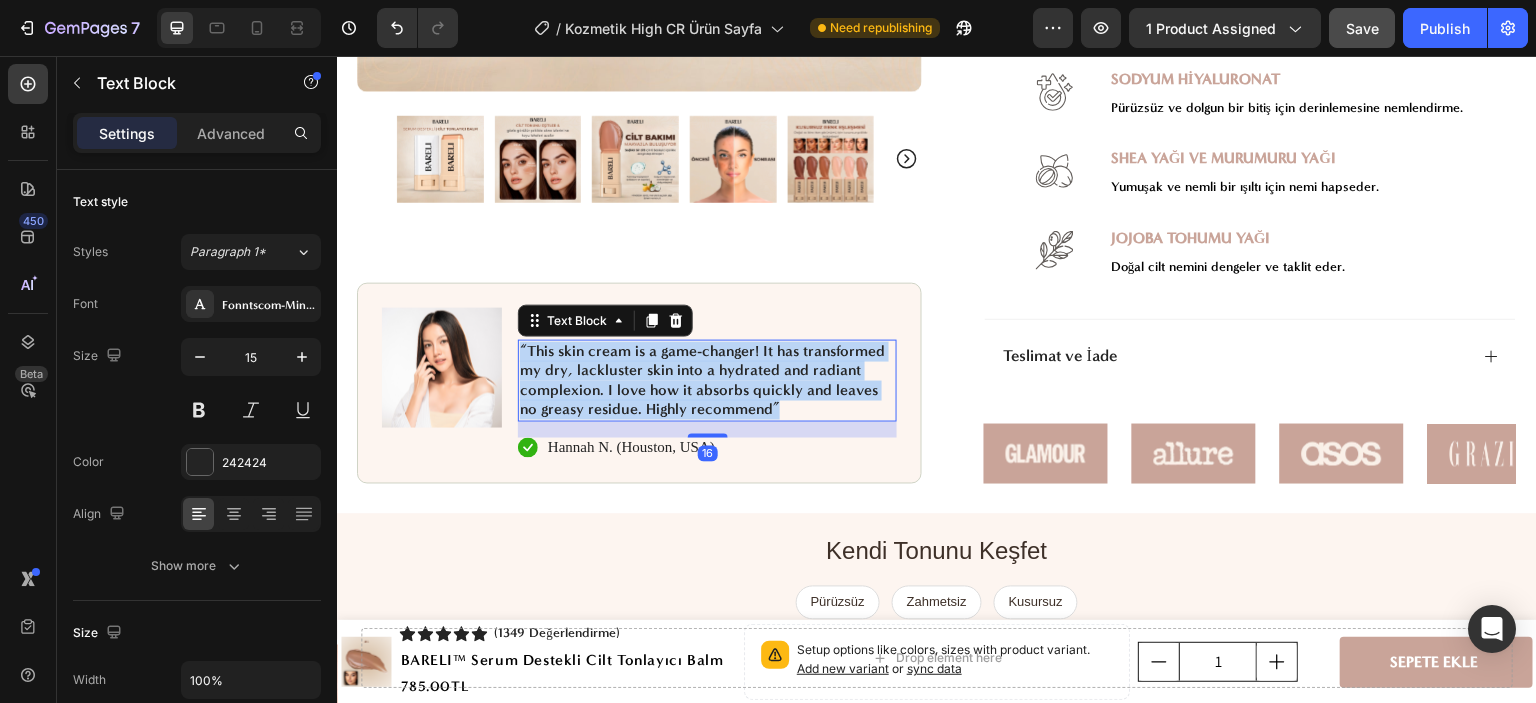 click on "“This skin cream is a game-changer! It has transformed my dry, lackluster skin into a hydrated and radiant complexion. I love how it absorbs quickly and leaves no greasy residue. Highly recommend”" at bounding box center (707, 381) 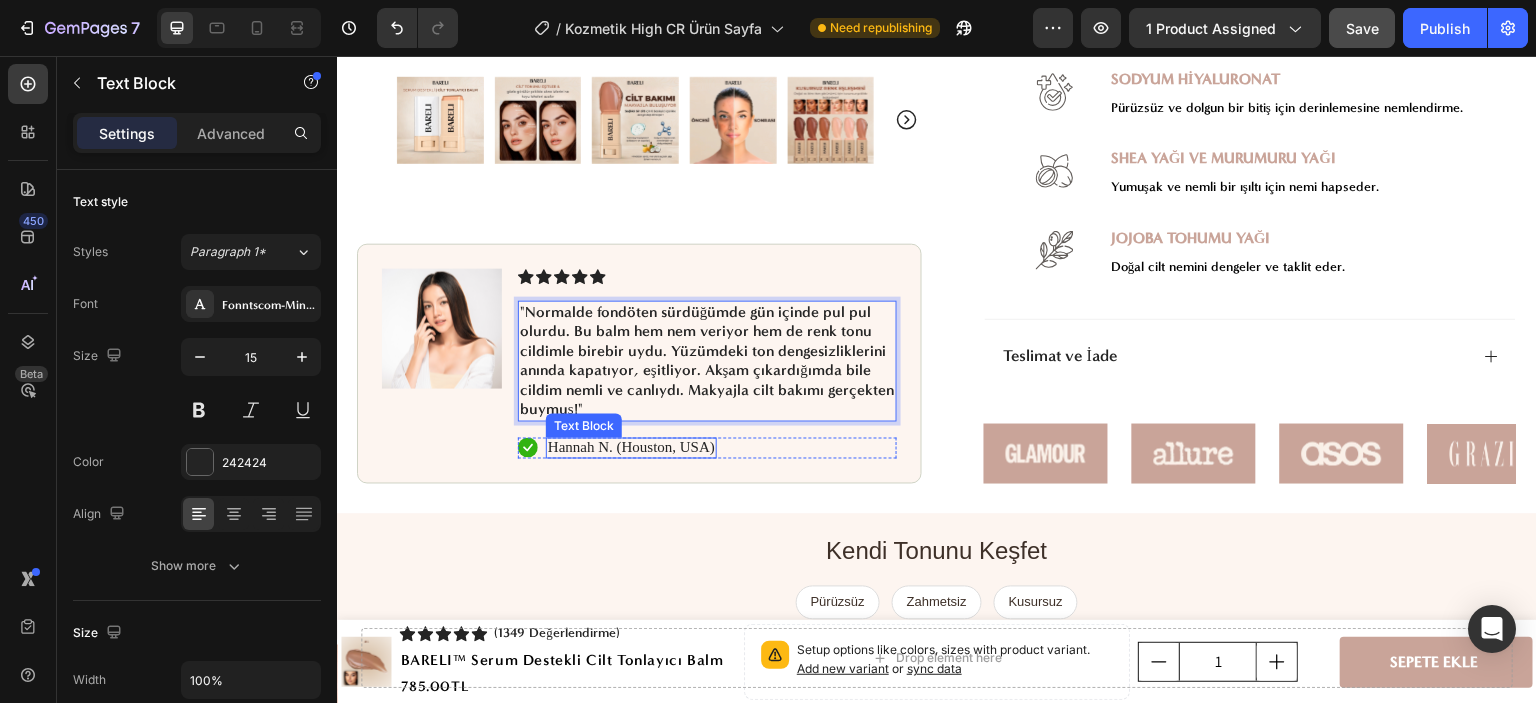 click on "Hannah N. (Houston, USA)" at bounding box center [631, 448] 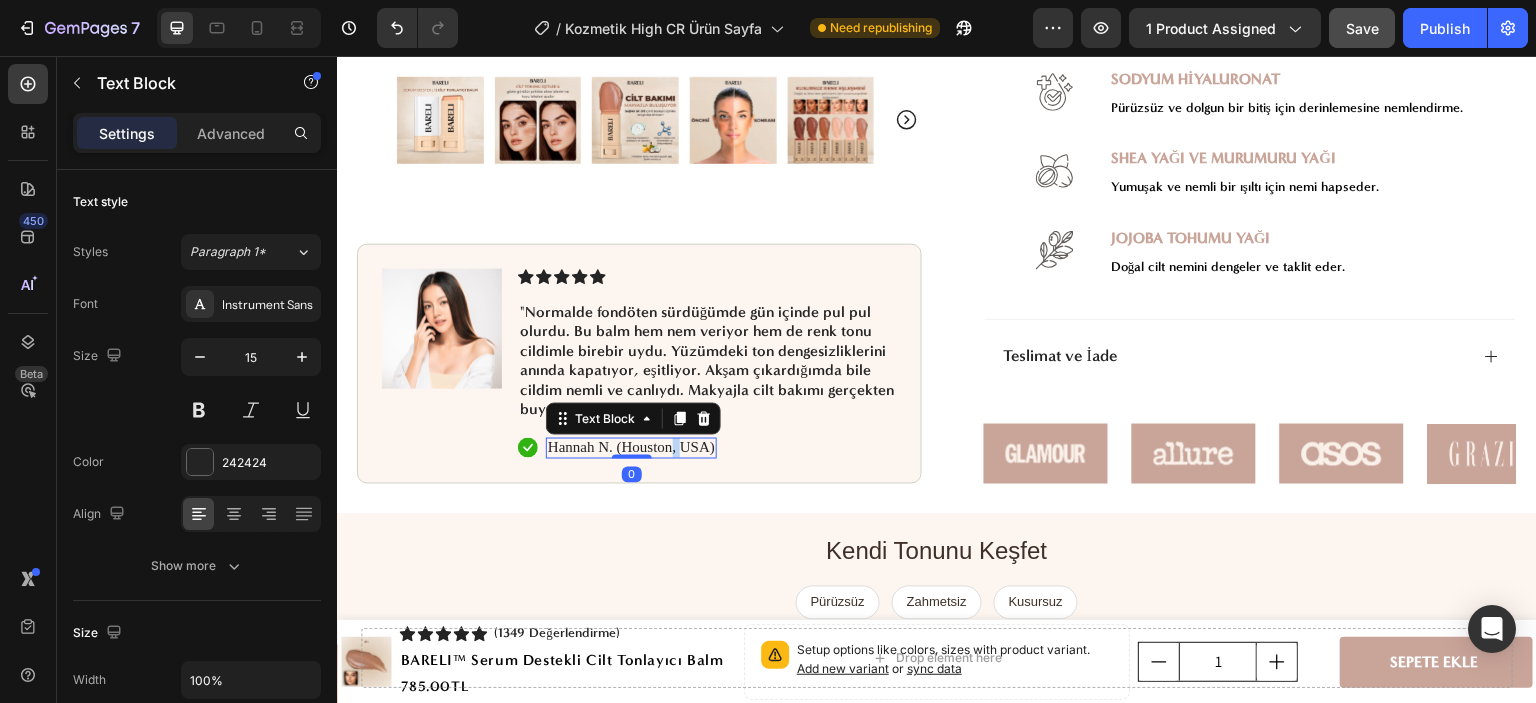 click on "Hannah N. (Houston, USA)" at bounding box center (631, 448) 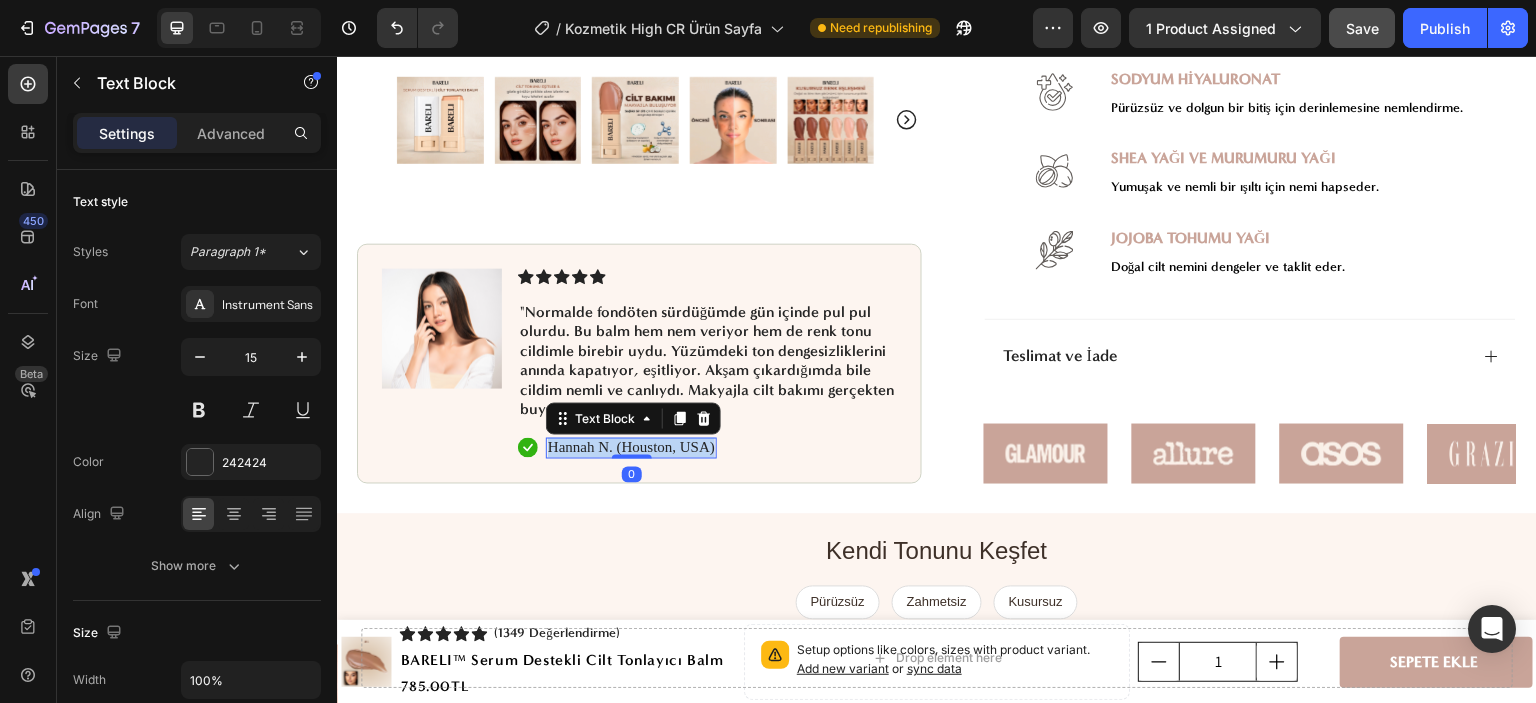 click on "Hannah N. (Houston, USA)" at bounding box center (631, 448) 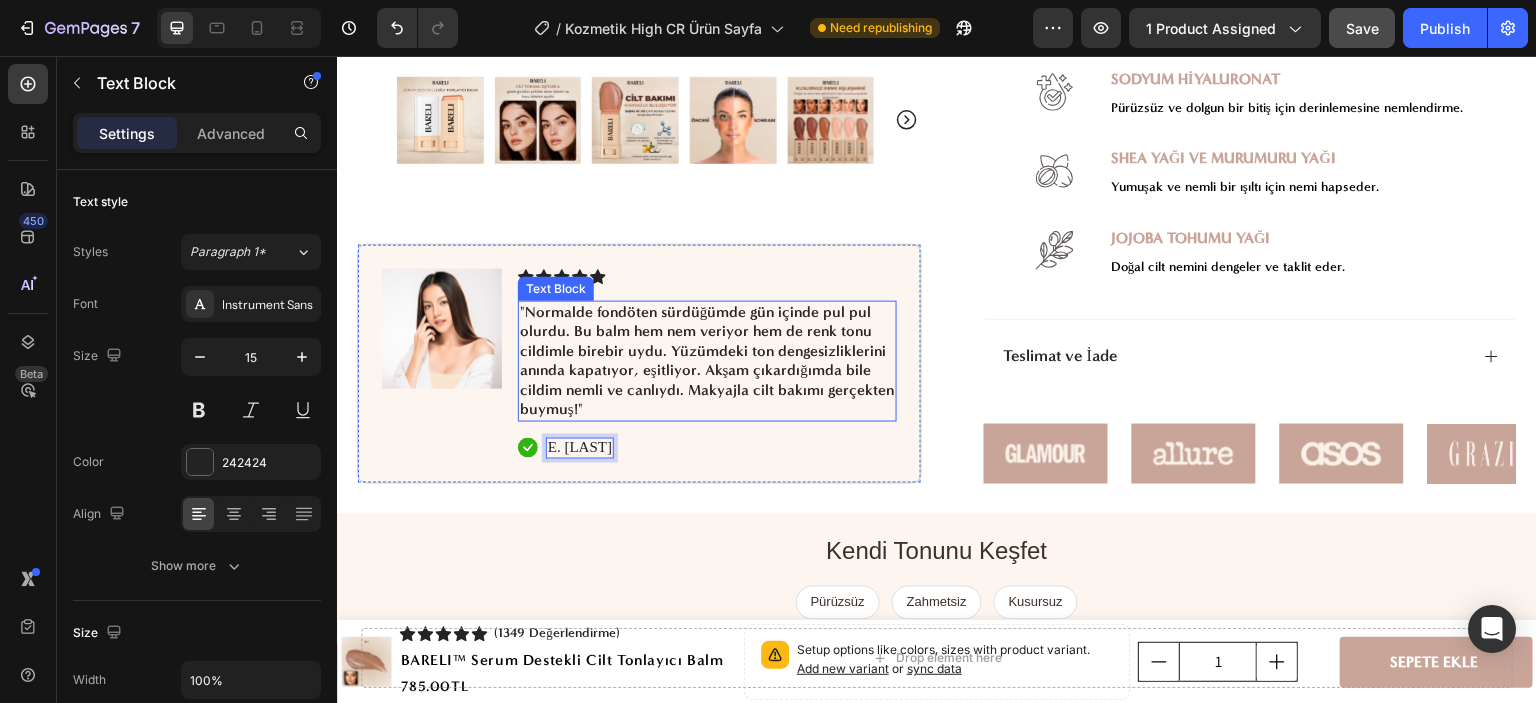 click on ""Normalde fondöten sürdüğümde gün içinde pul pul olurdu. Bu balm hem nem veriyor hem de renk tonu cildimle birebir uydu. Yüzümdeki ton dengesizliklerini anında kapatıyor, eşitliyor. Akşam çıkardığımda bile cildim nemli ve canlıydı. Makyajla cilt bakımı gerçekten buymuş!"" at bounding box center (707, 361) 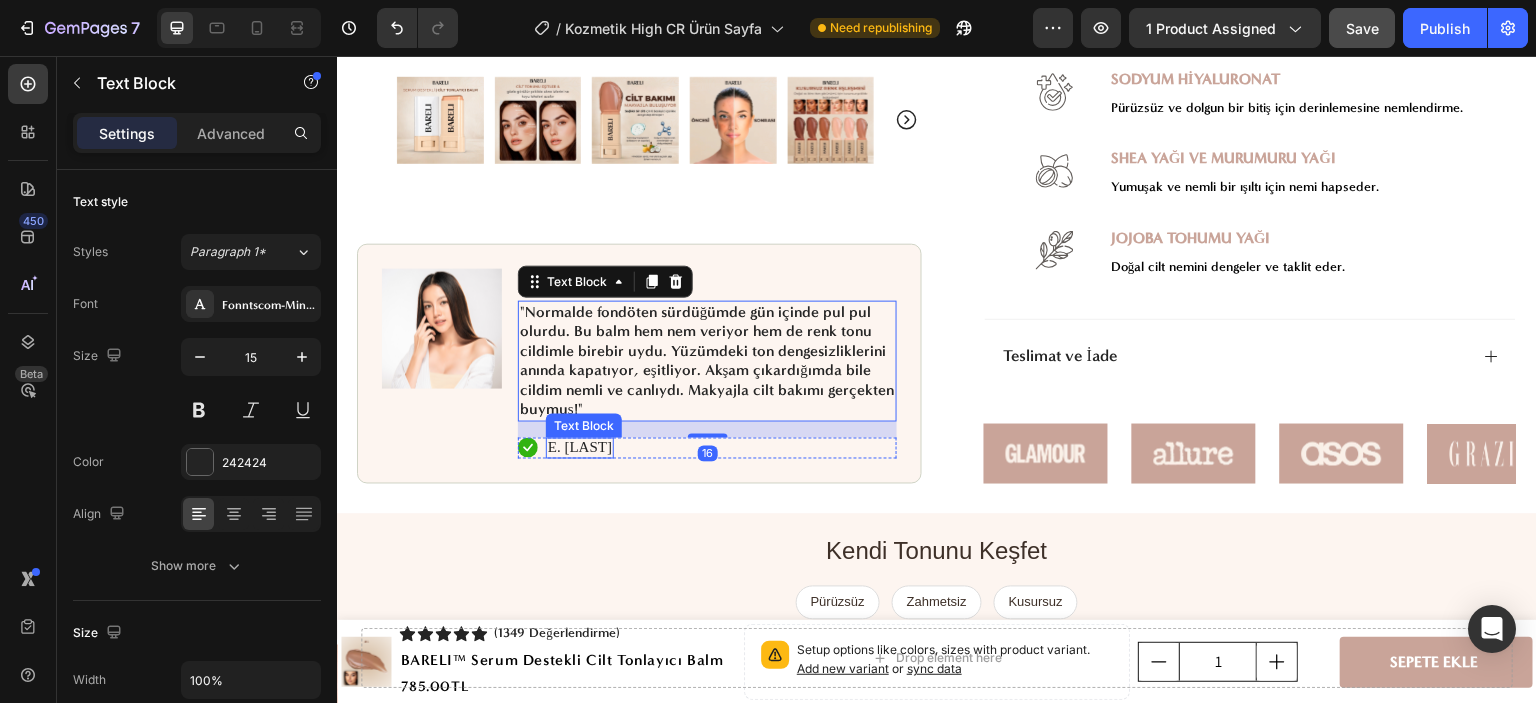 click on "E. [LAST]" at bounding box center [580, 448] 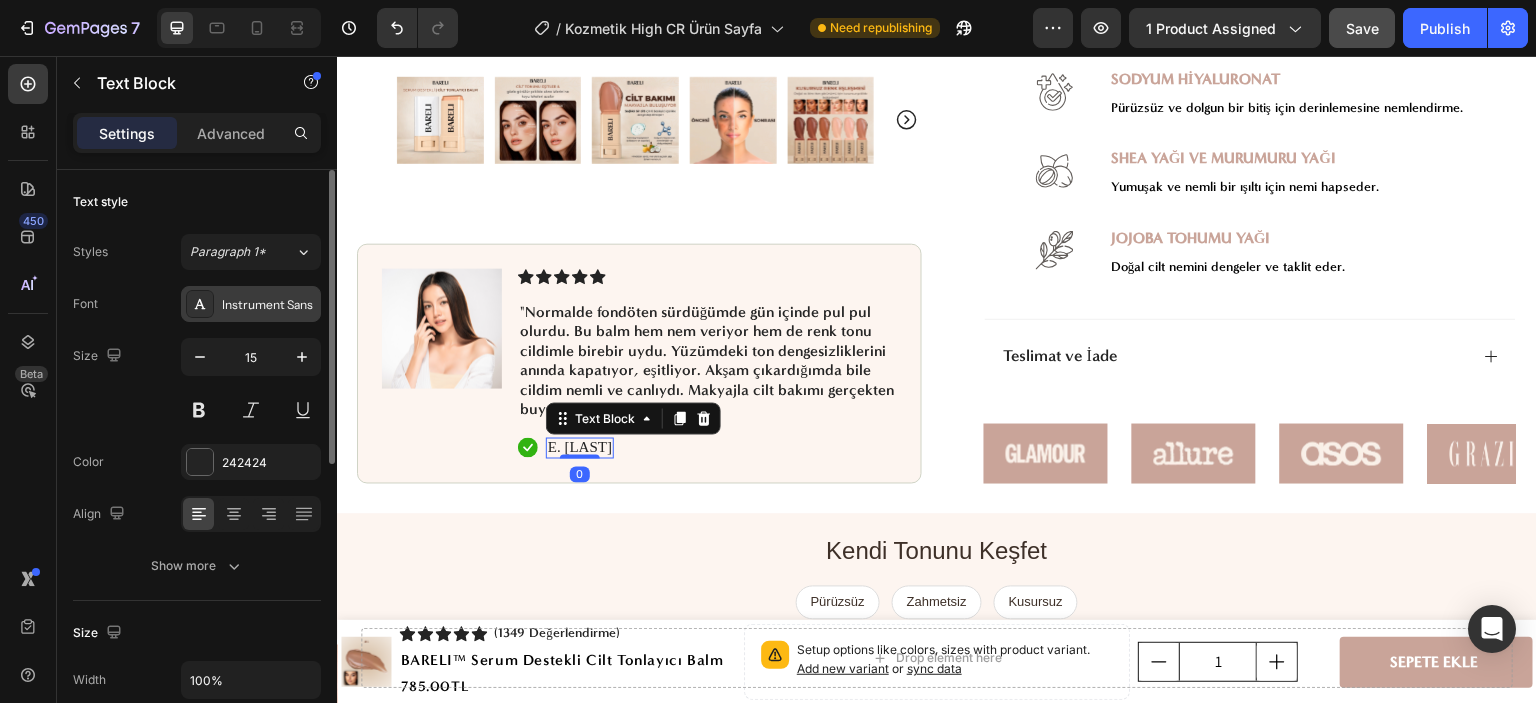 click on "Instrument Sans" at bounding box center (269, 305) 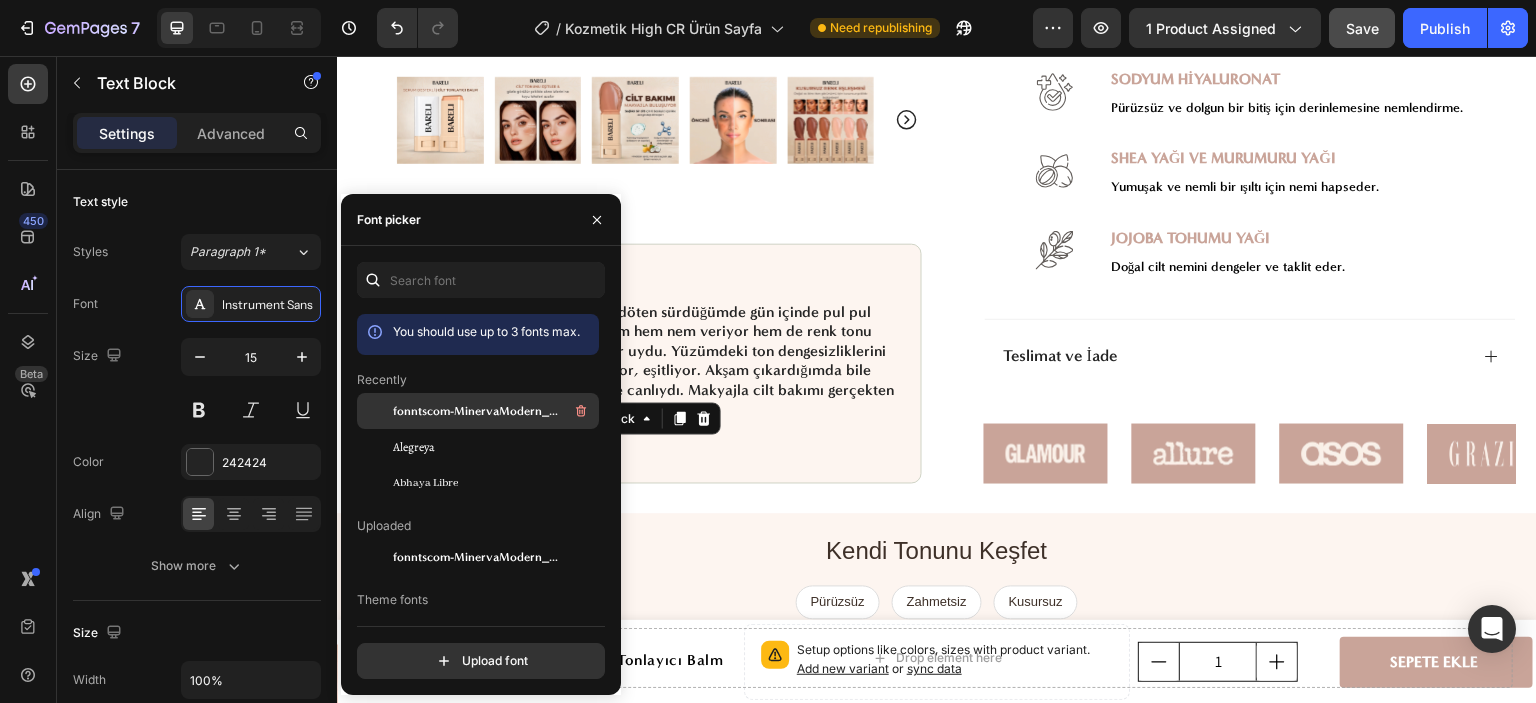 click on "fonntscom-MinervaModern_Bold" at bounding box center [476, 411] 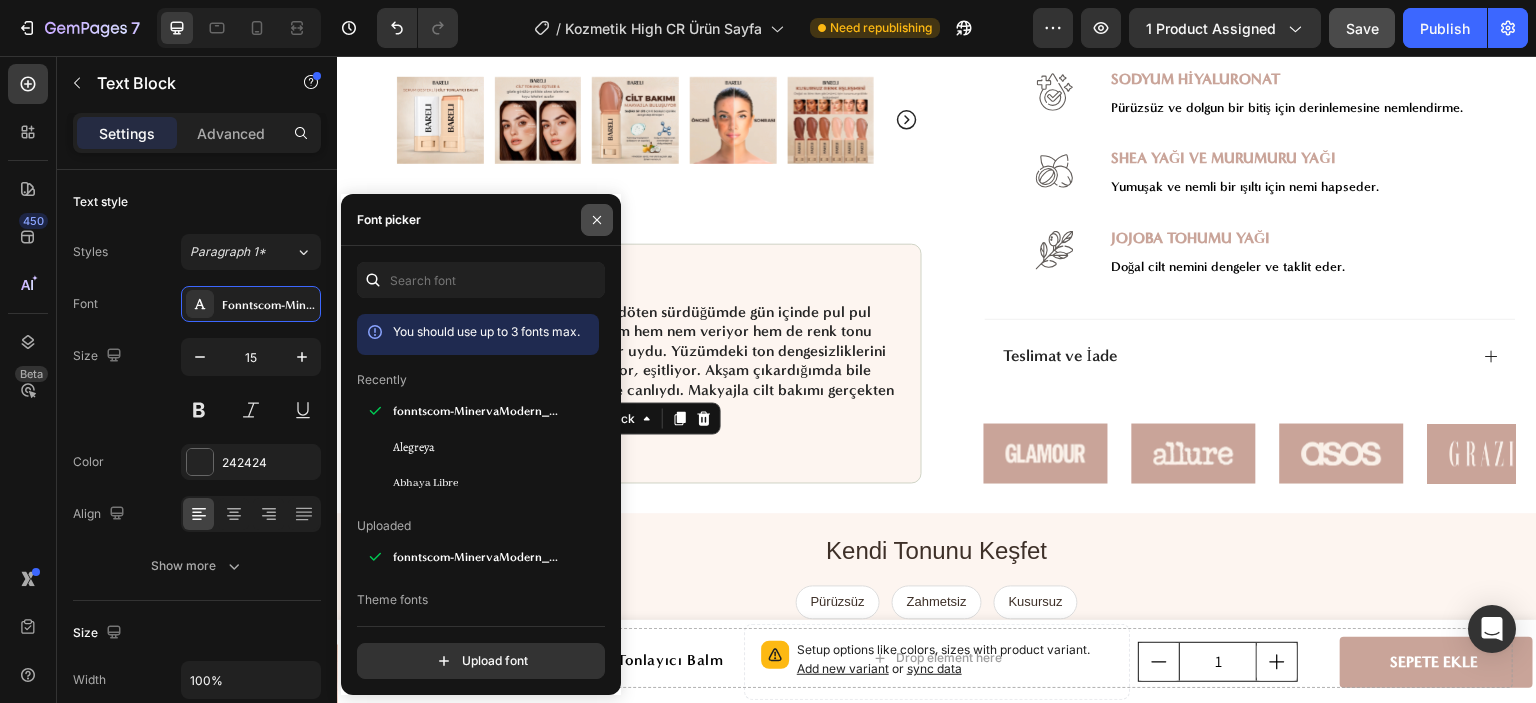 click 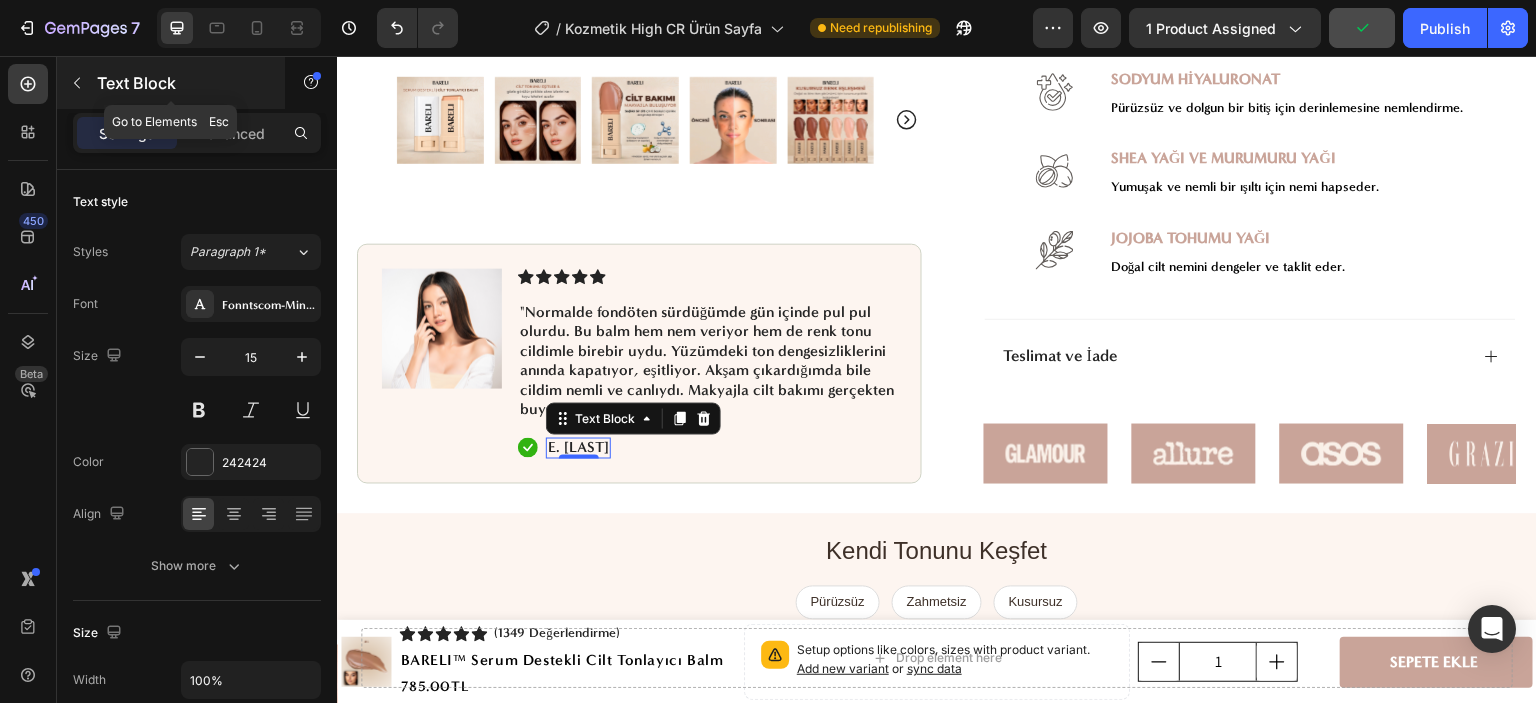 click at bounding box center (77, 83) 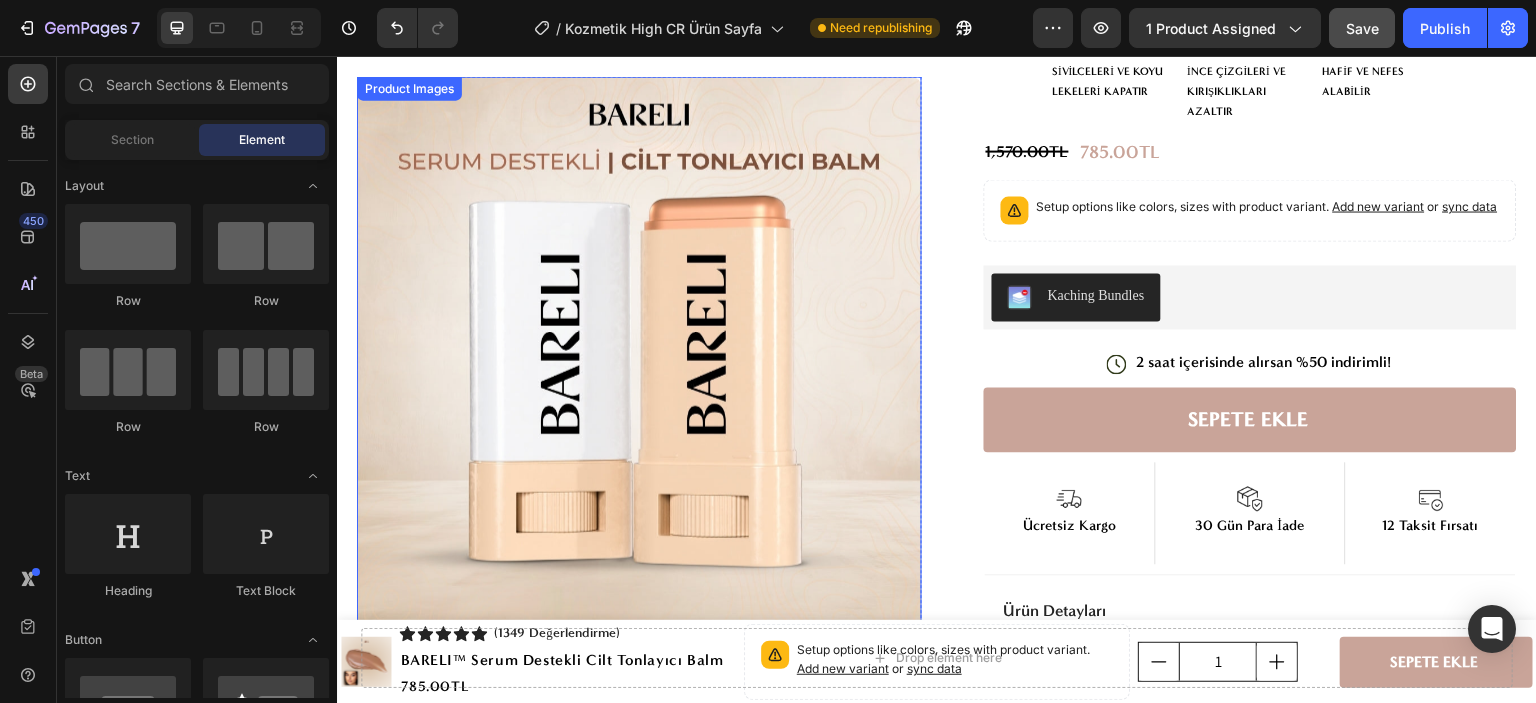 scroll, scrollTop: 0, scrollLeft: 0, axis: both 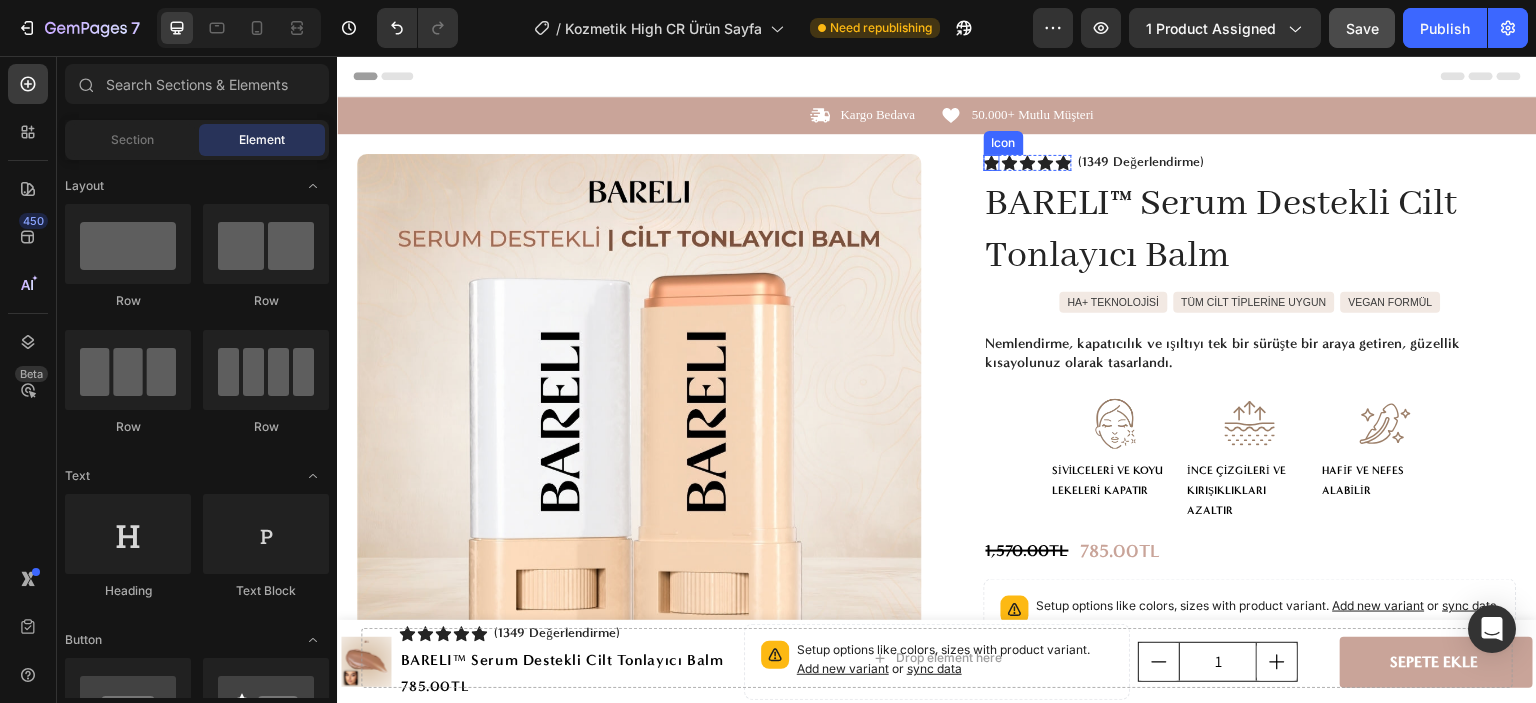 click 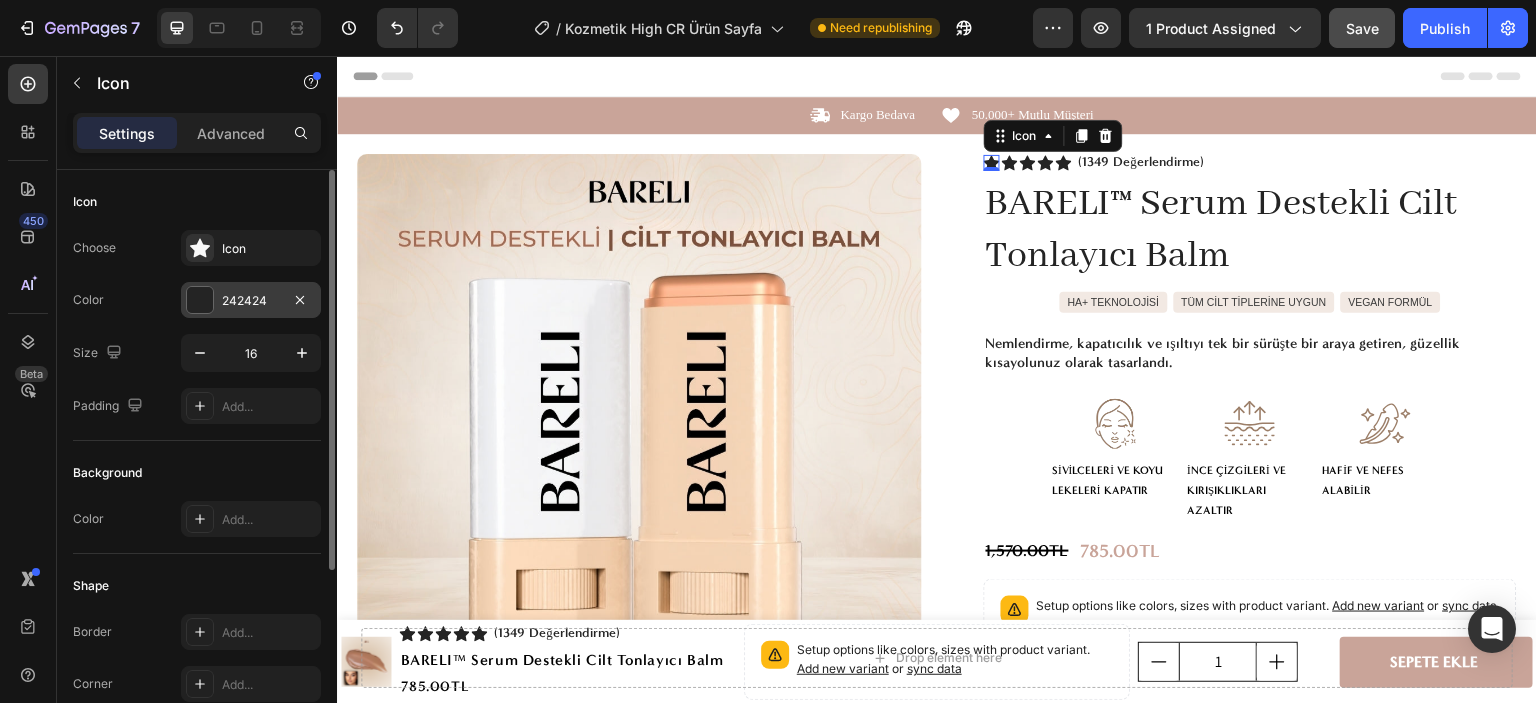 click on "242424" at bounding box center [251, 301] 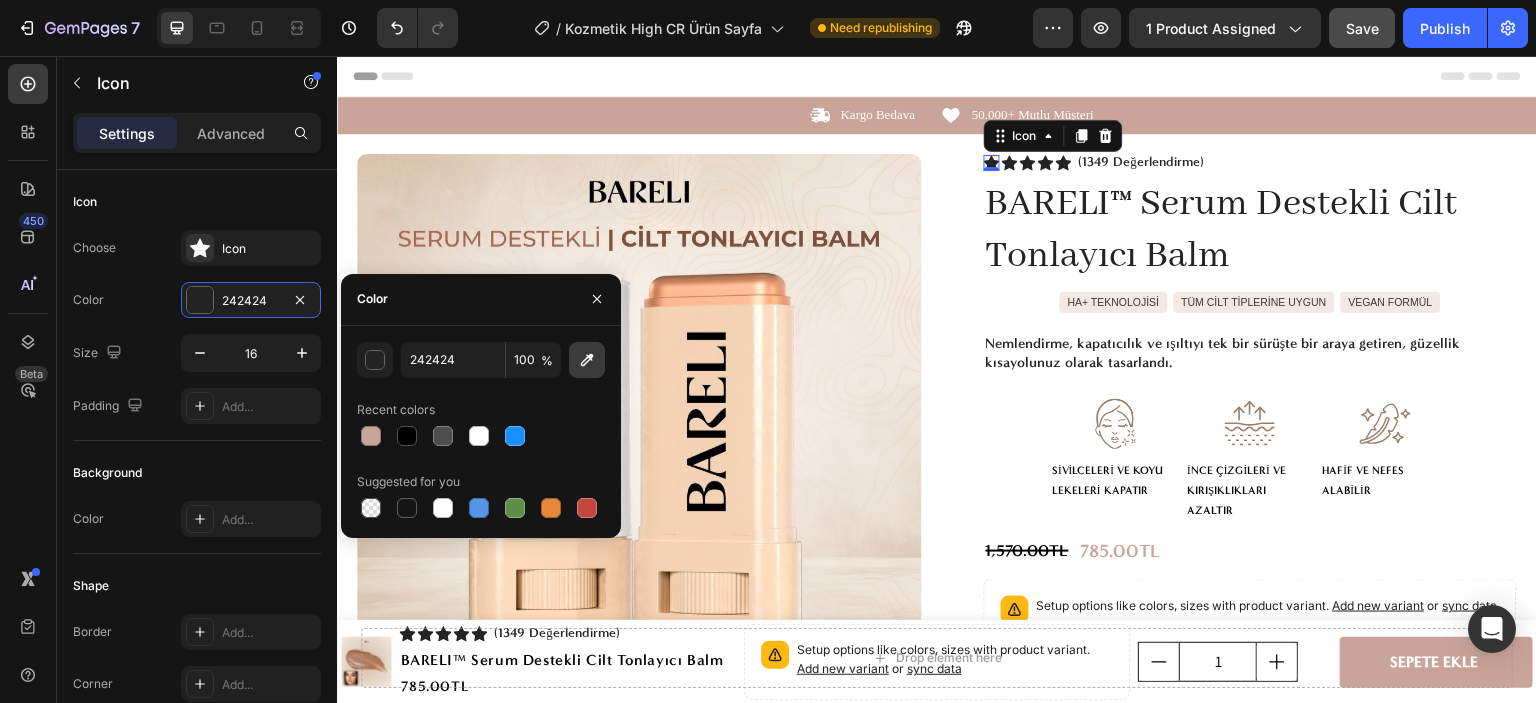 click 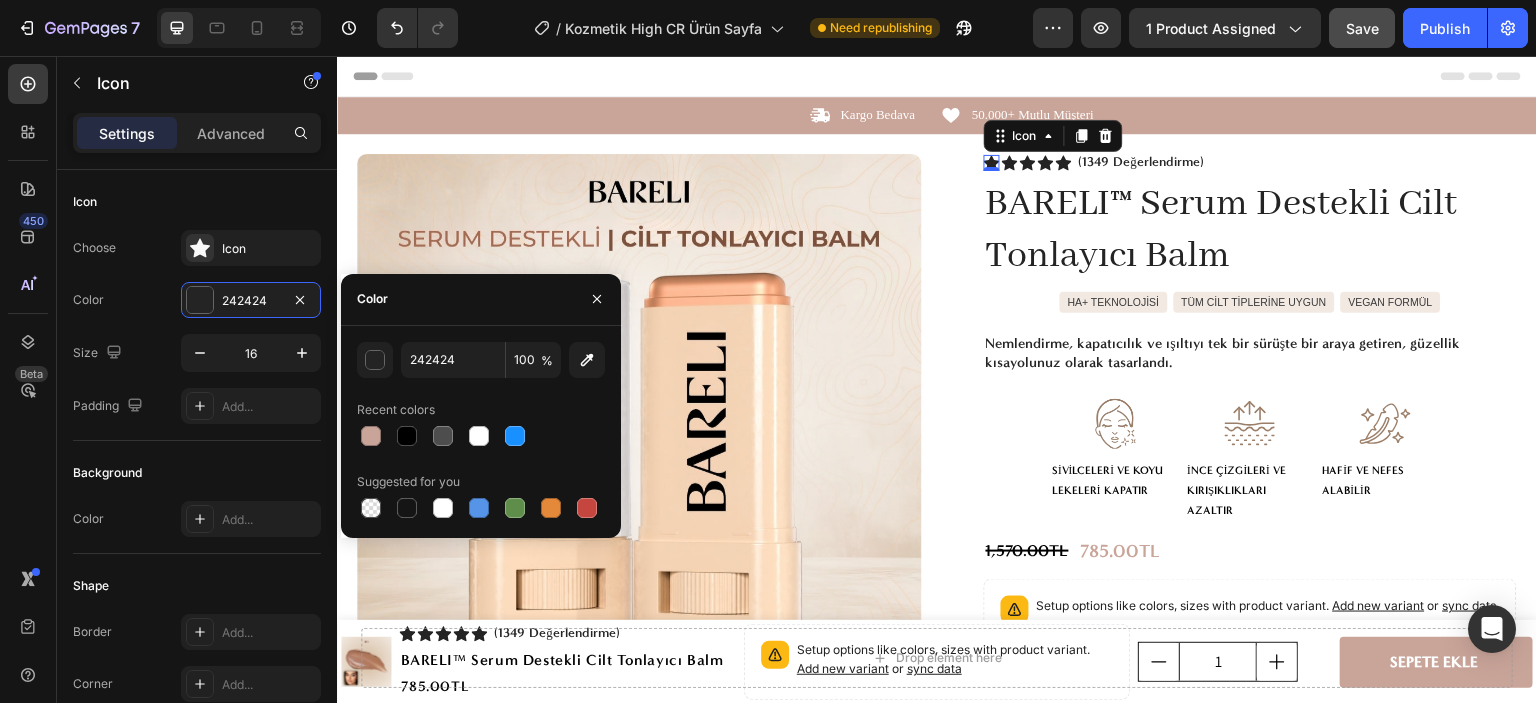 type on "C9A499" 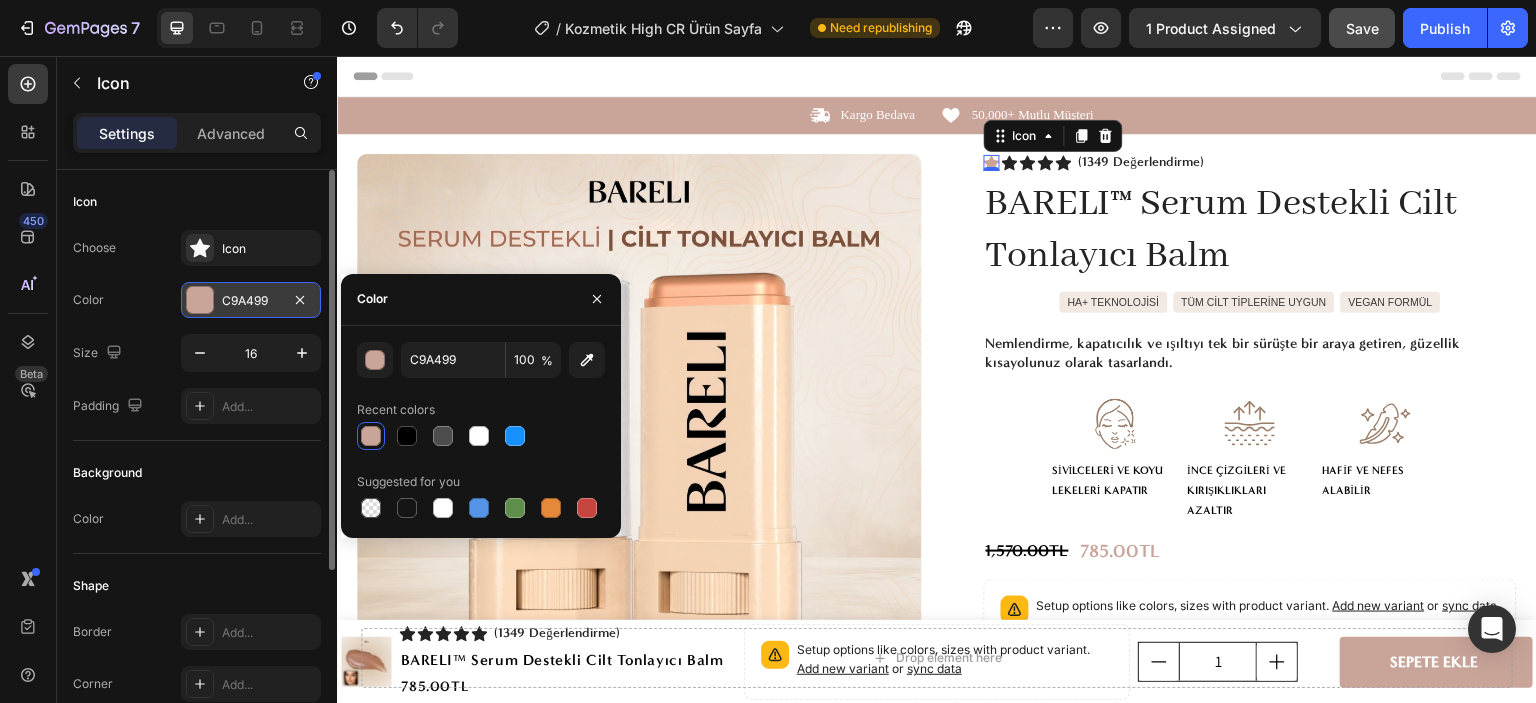 click on "C9A499" at bounding box center [251, 301] 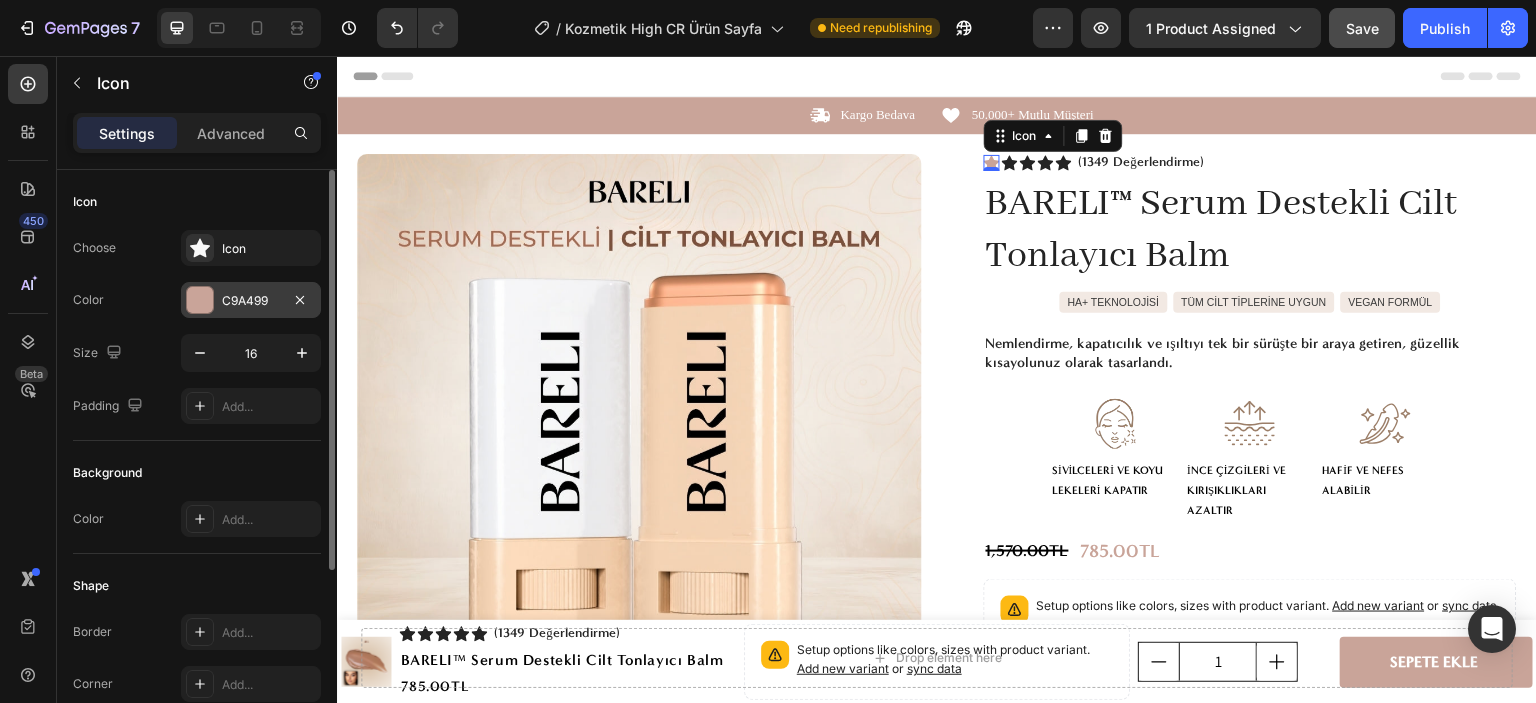 click on "C9A499" at bounding box center [251, 301] 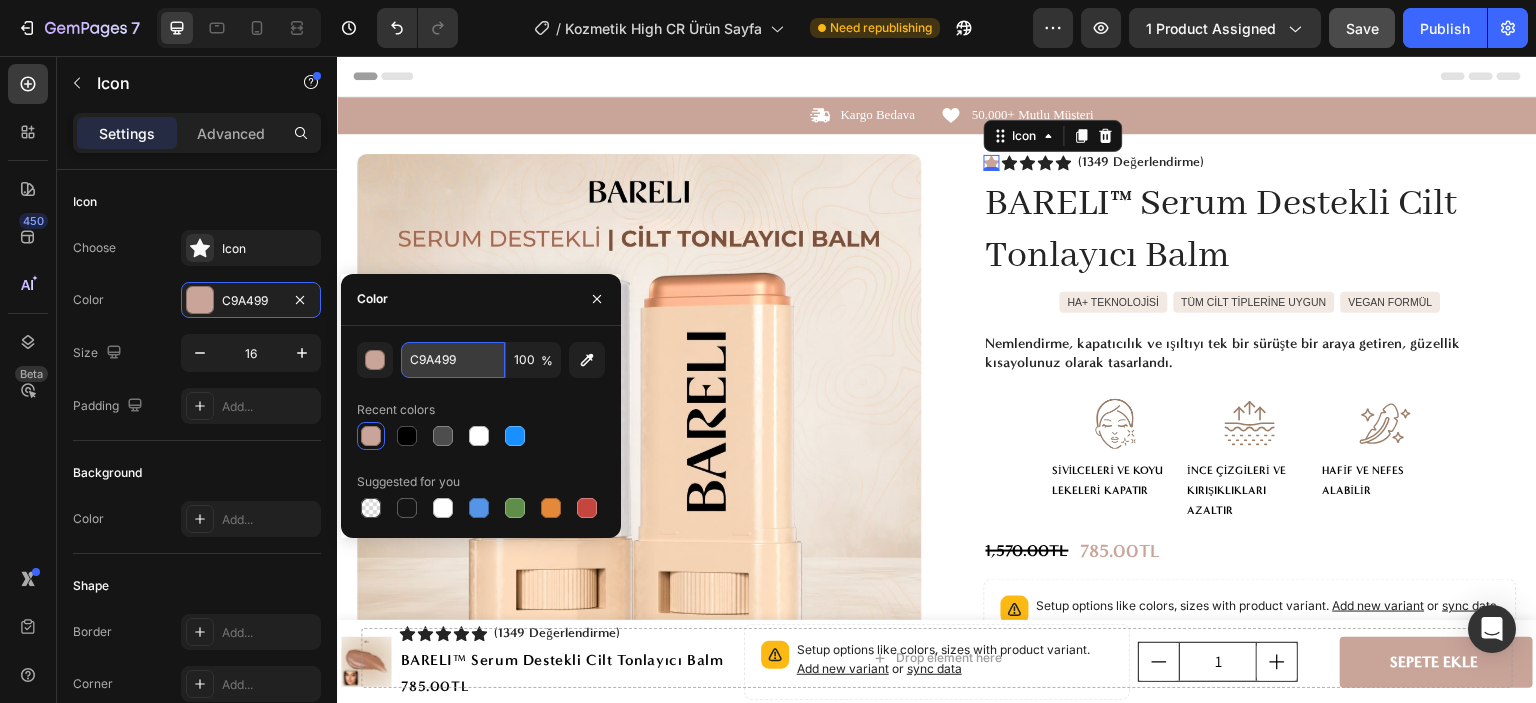 click on "C9A499" at bounding box center [453, 360] 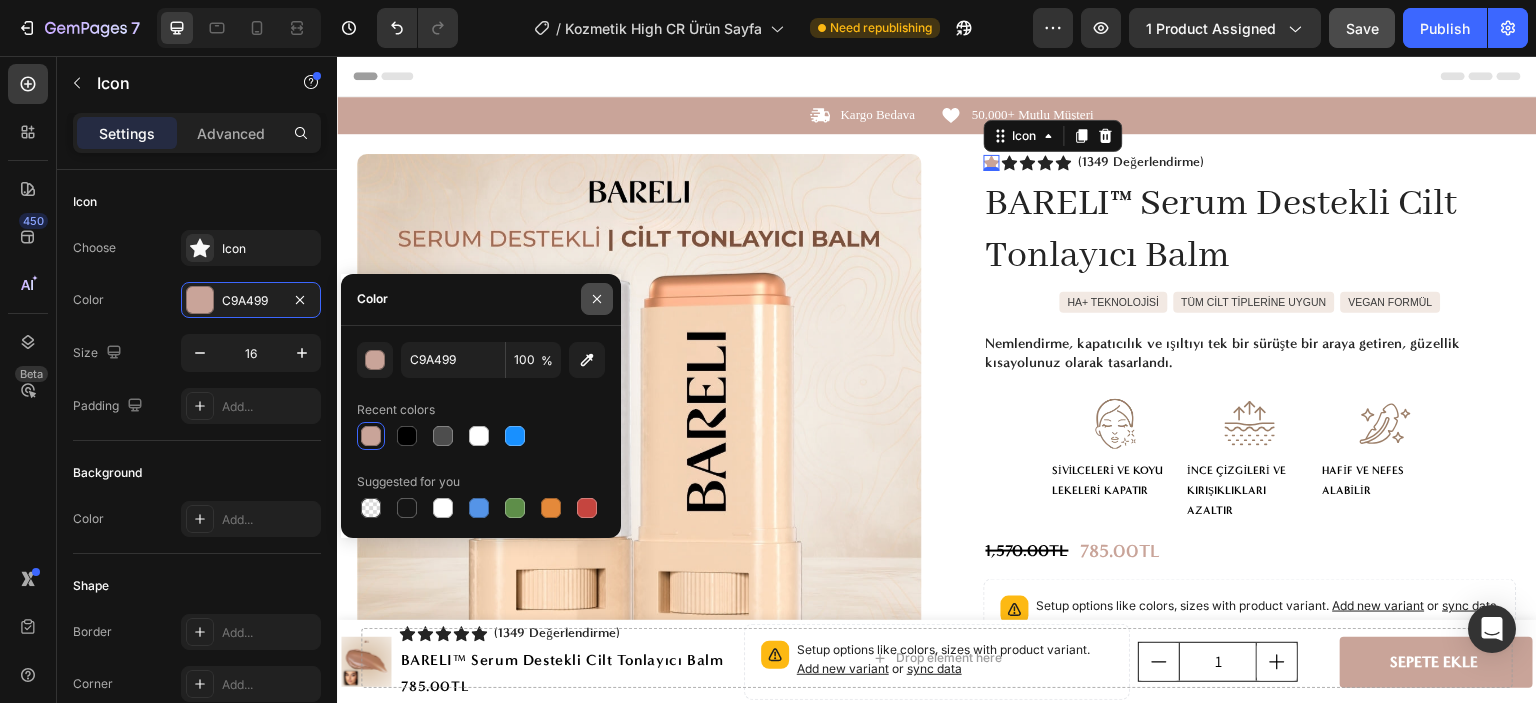 click at bounding box center [597, 299] 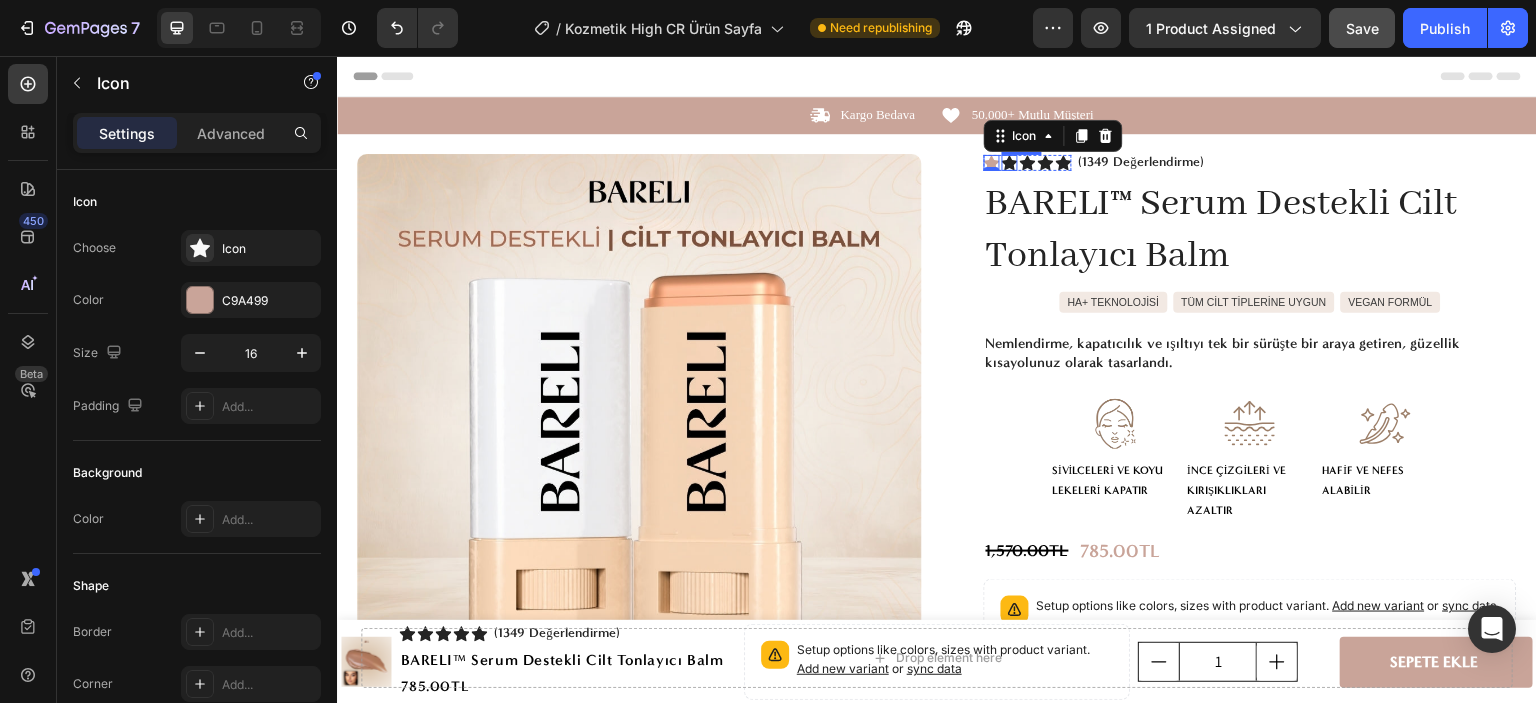 click on "Icon" at bounding box center (1010, 163) 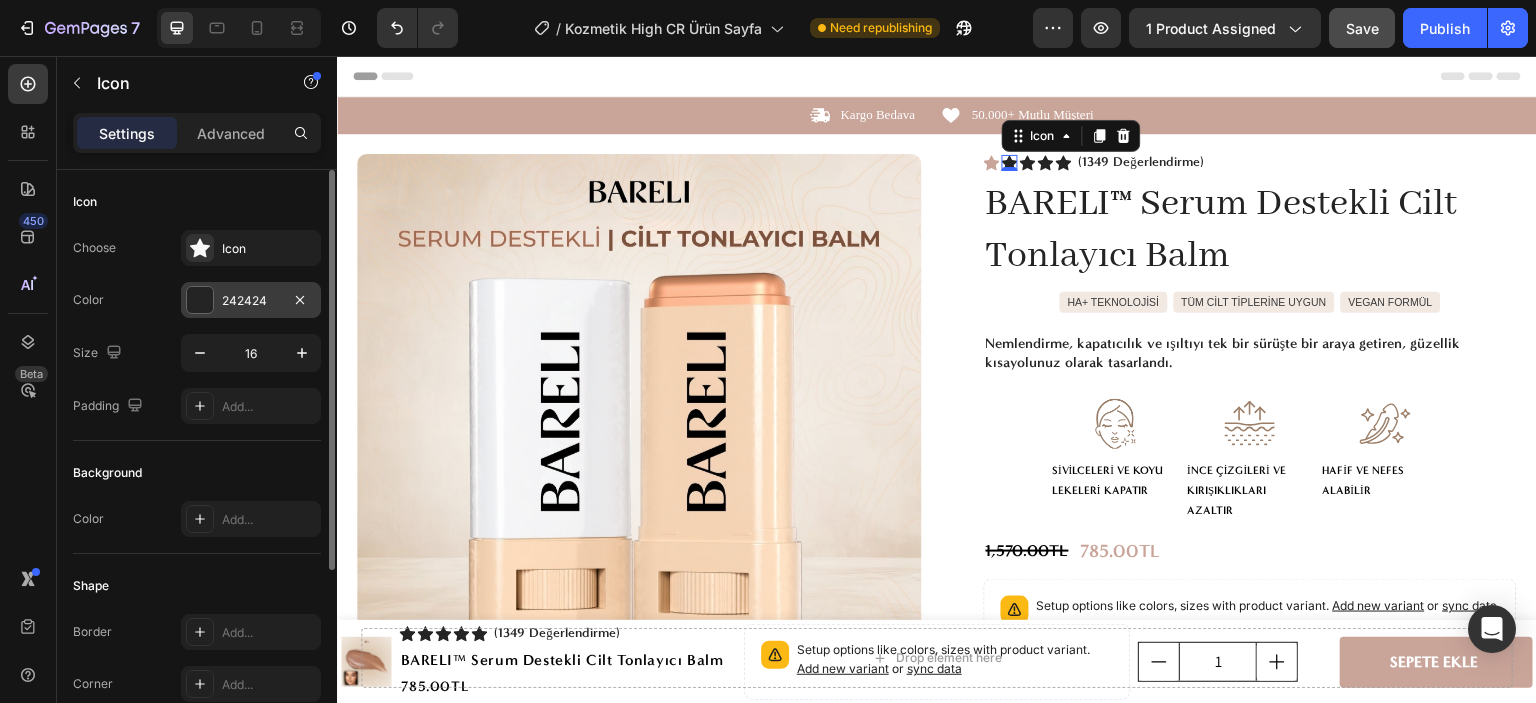 click on "242424" at bounding box center [251, 301] 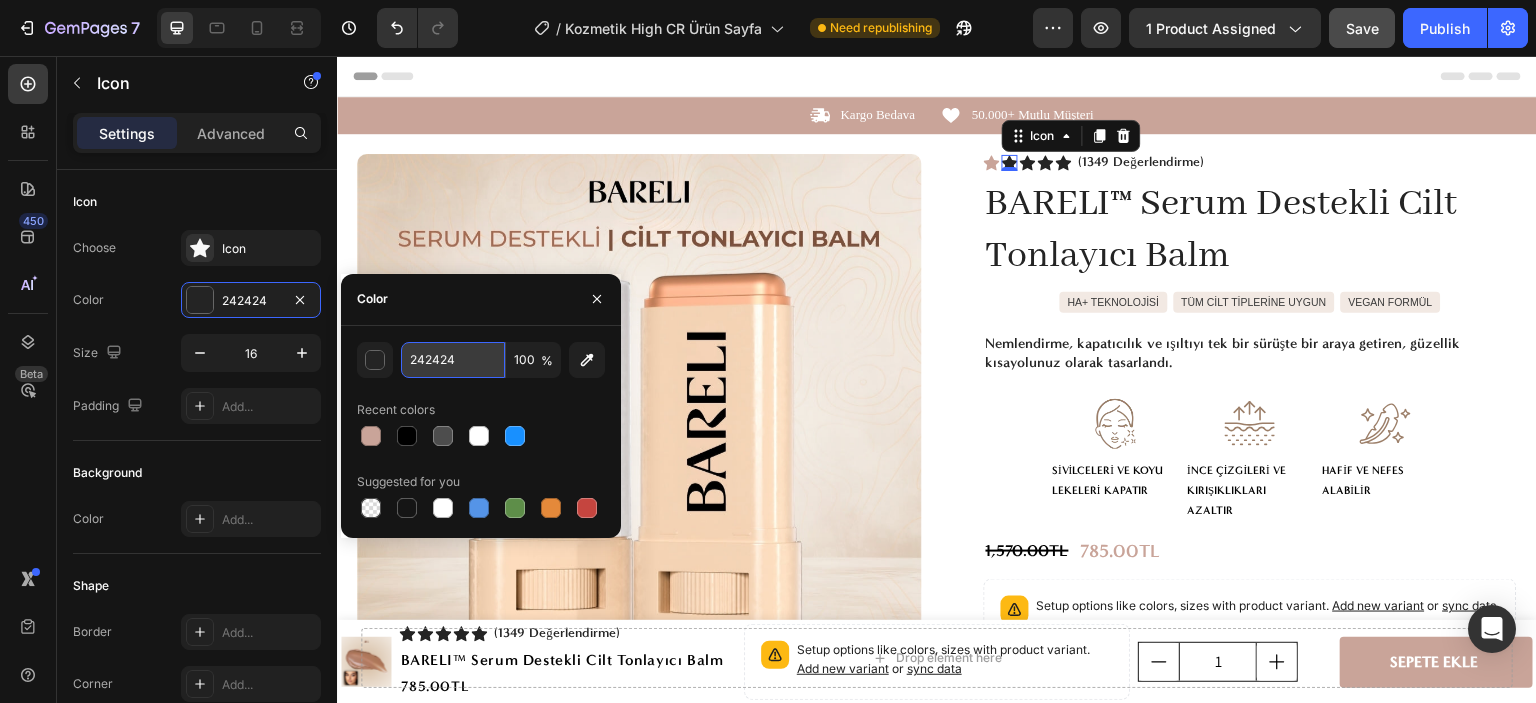 click on "242424" at bounding box center (453, 360) 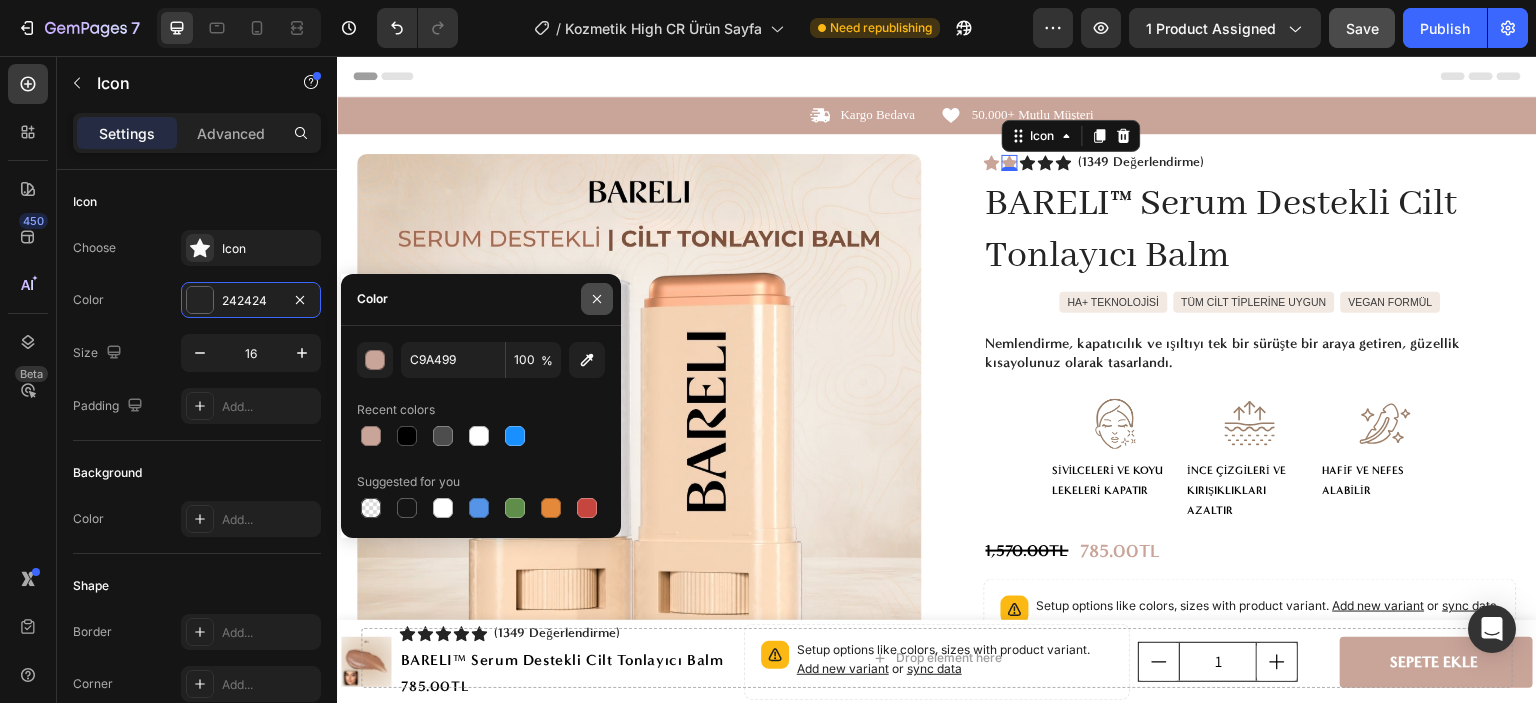 click 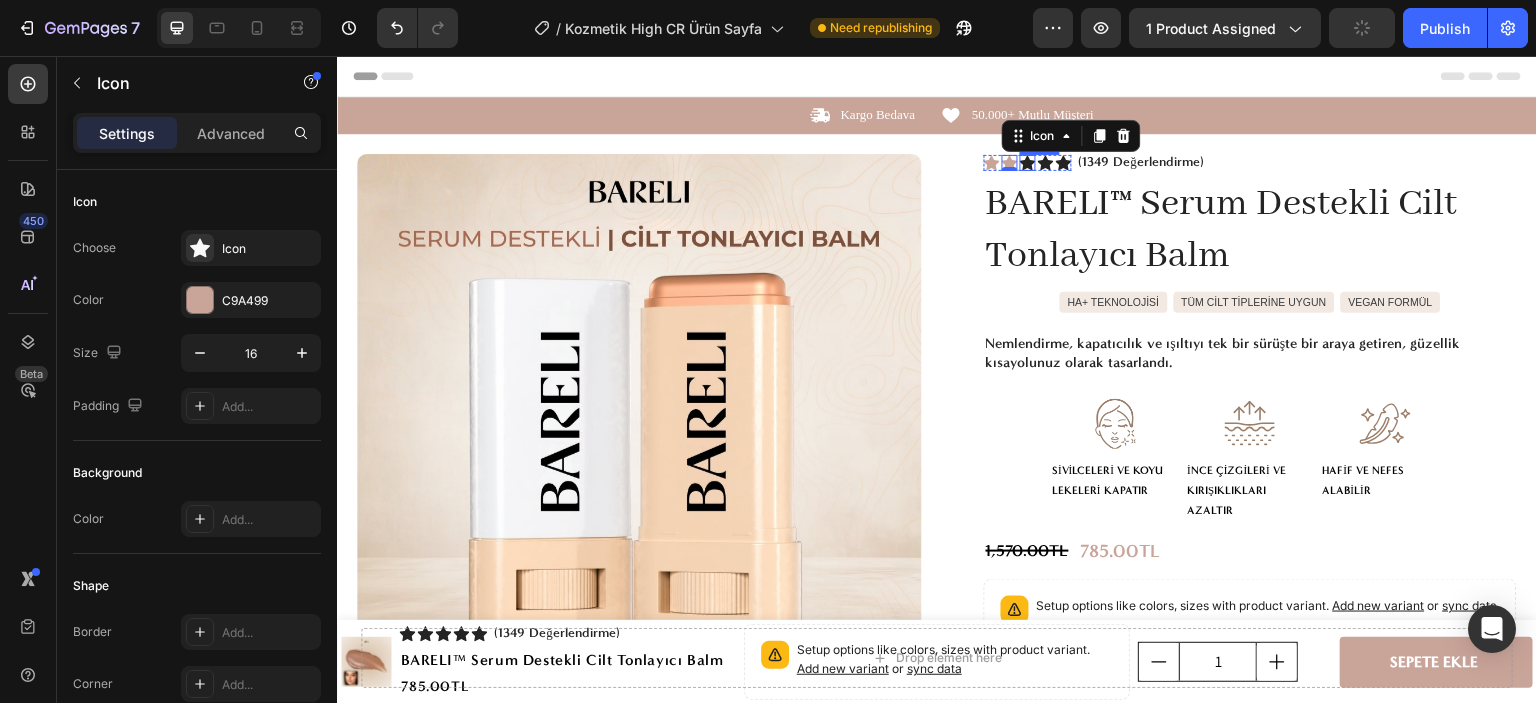 click 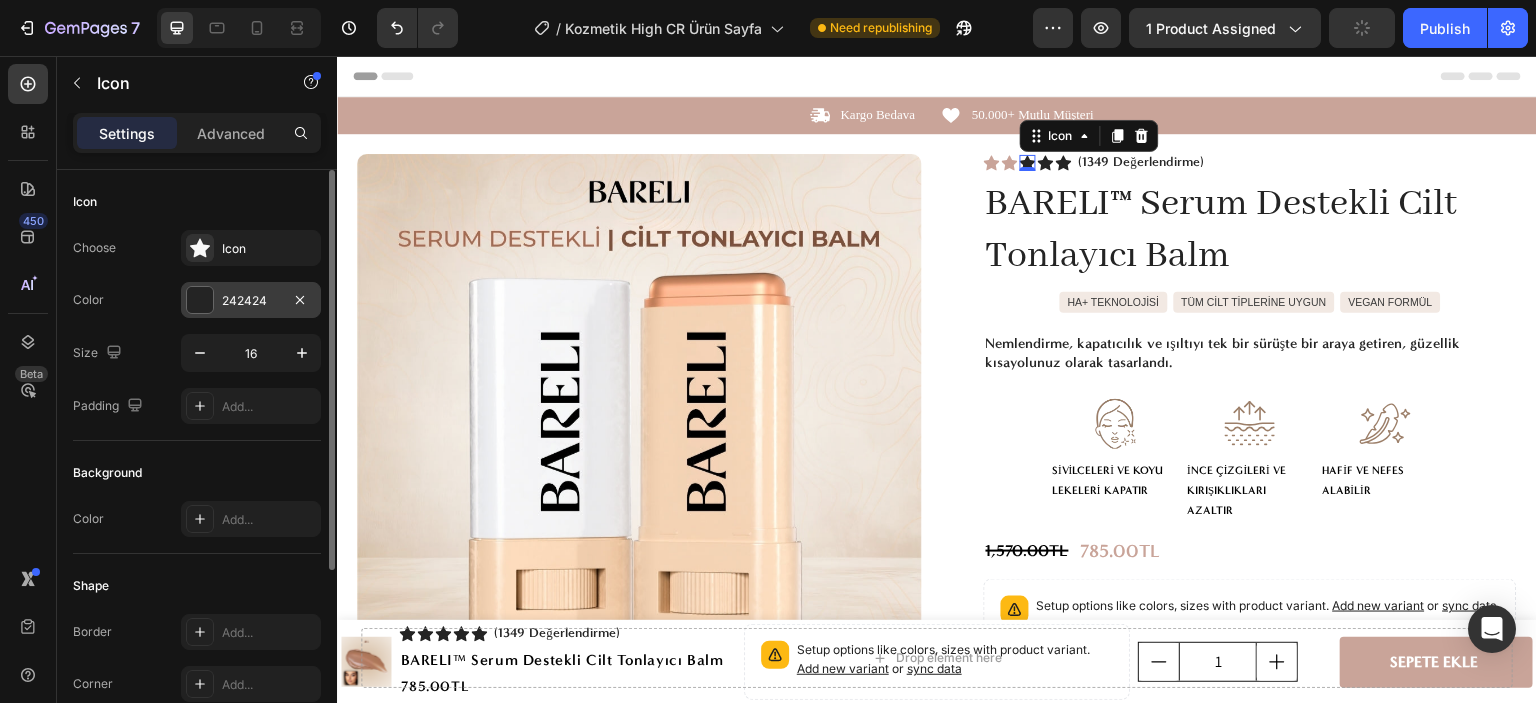 click on "242424" at bounding box center (251, 301) 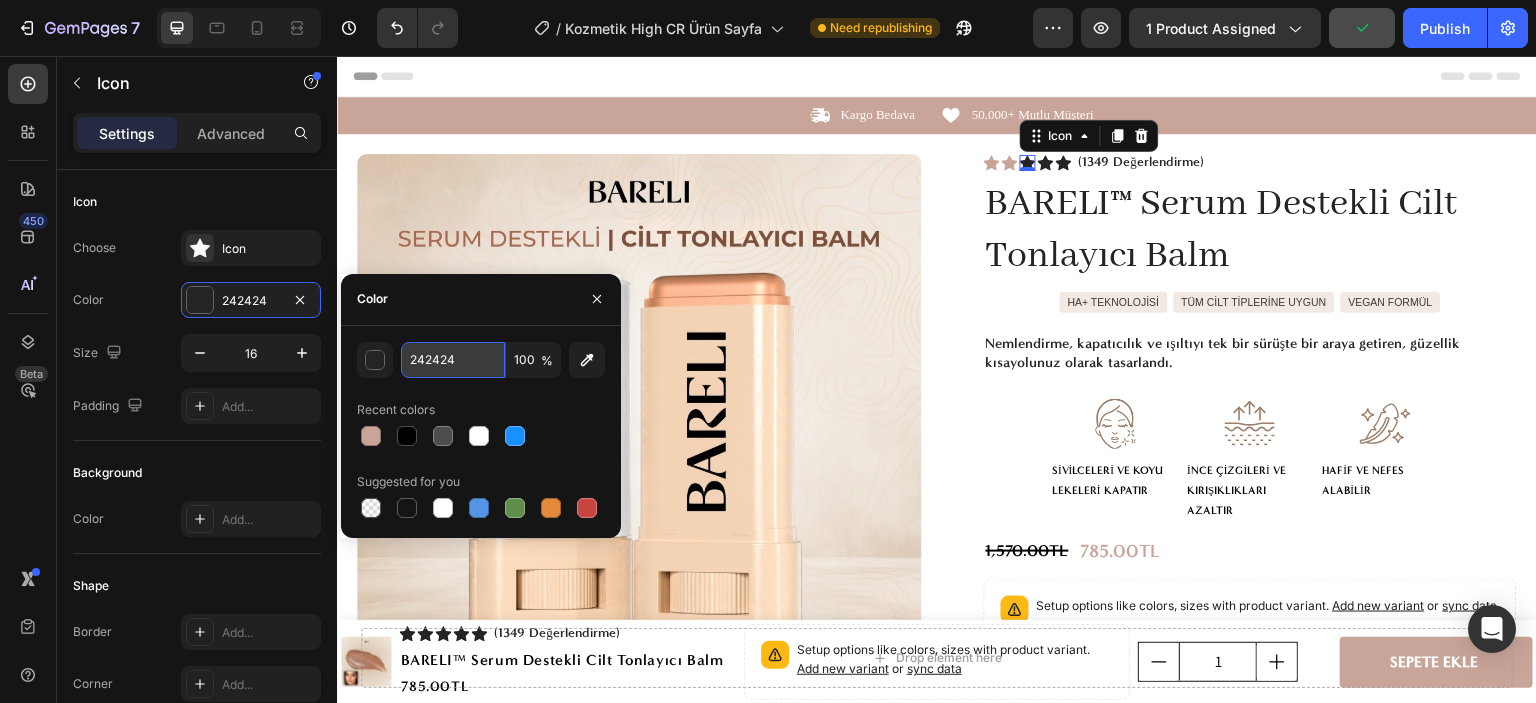 click on "242424" at bounding box center (453, 360) 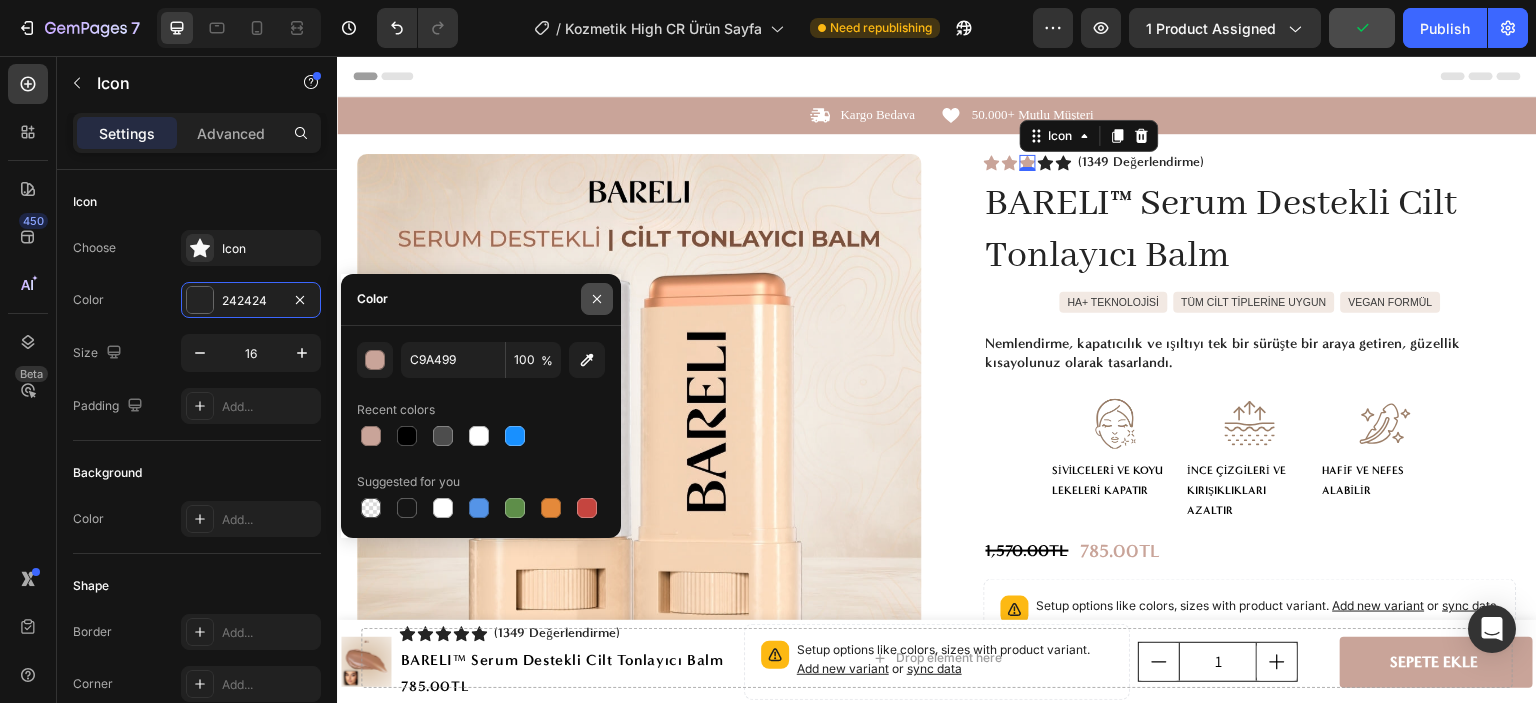click at bounding box center (597, 299) 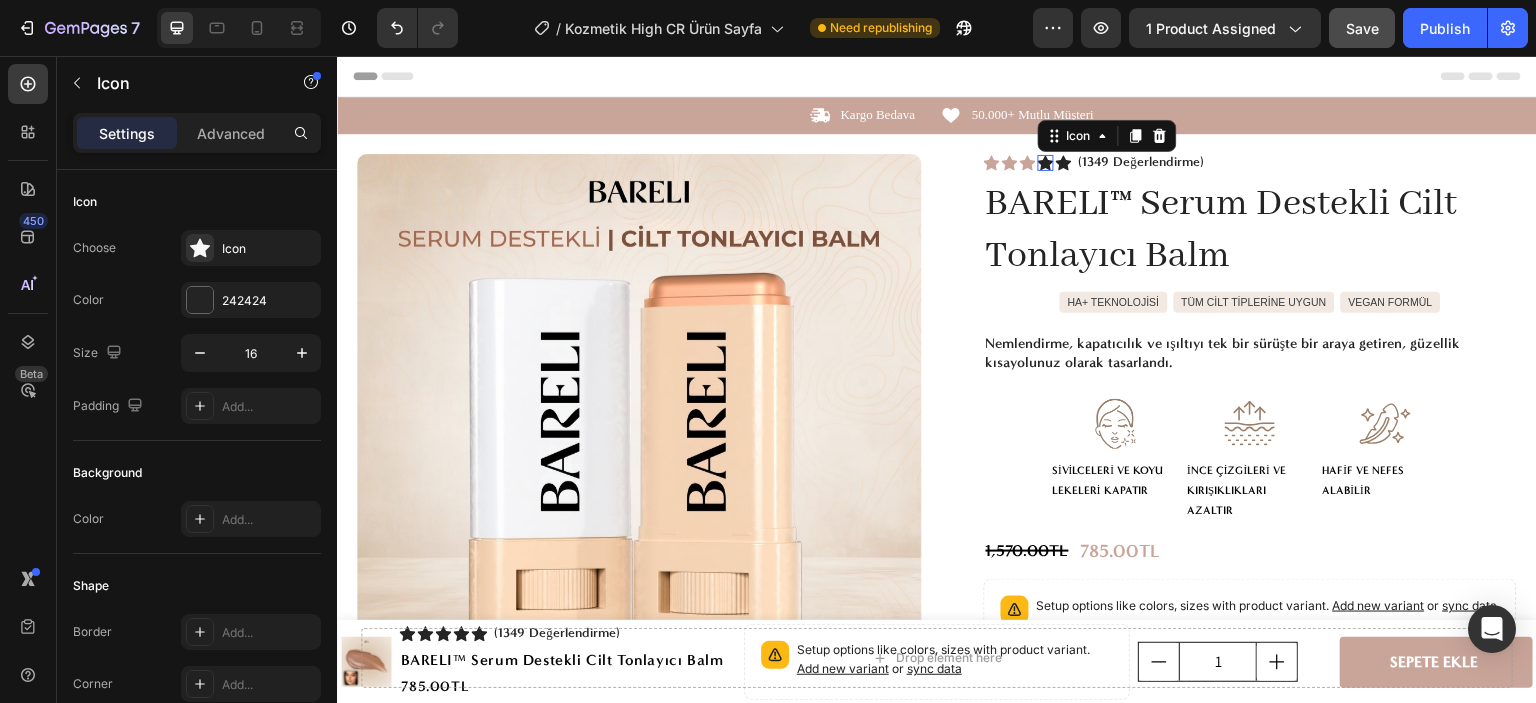 click on "Icon   0" at bounding box center [1046, 163] 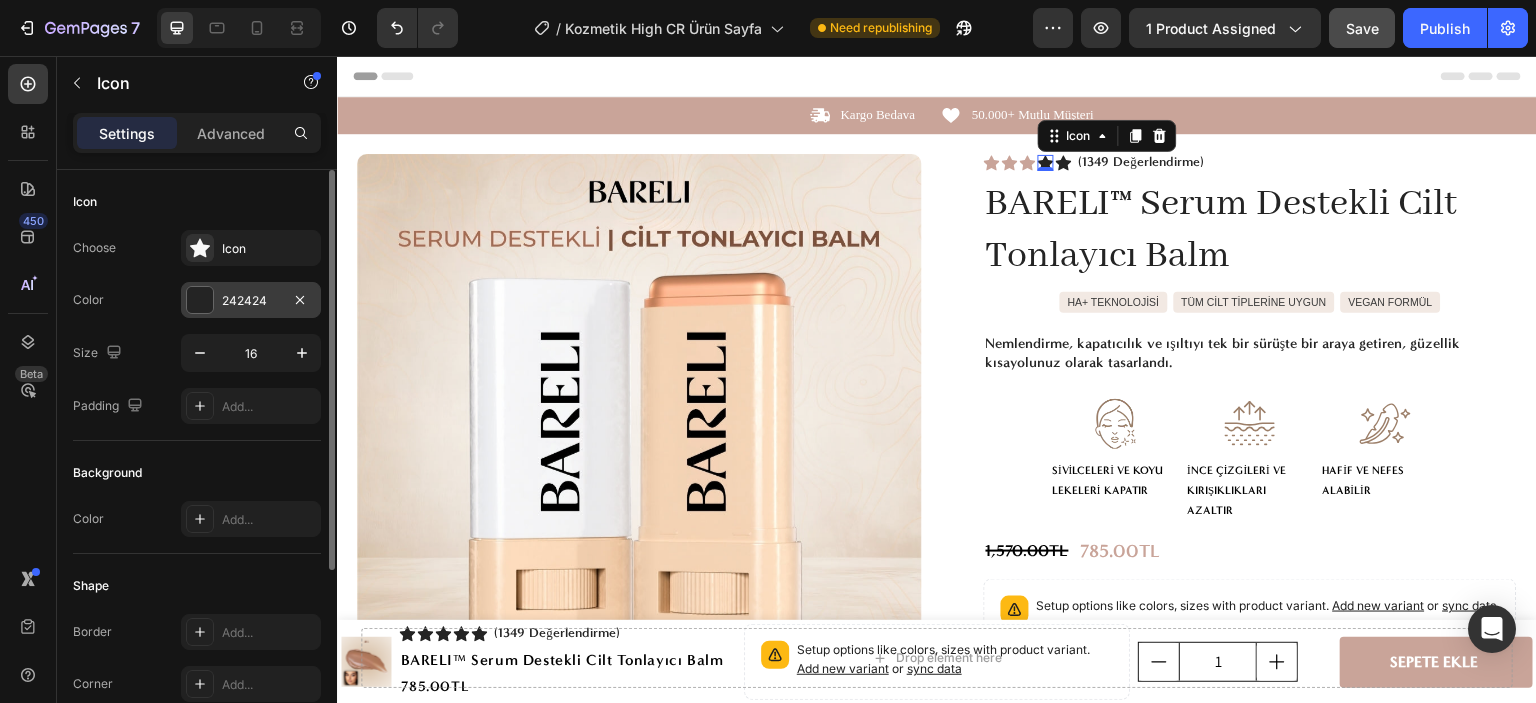 click on "242424" at bounding box center (251, 301) 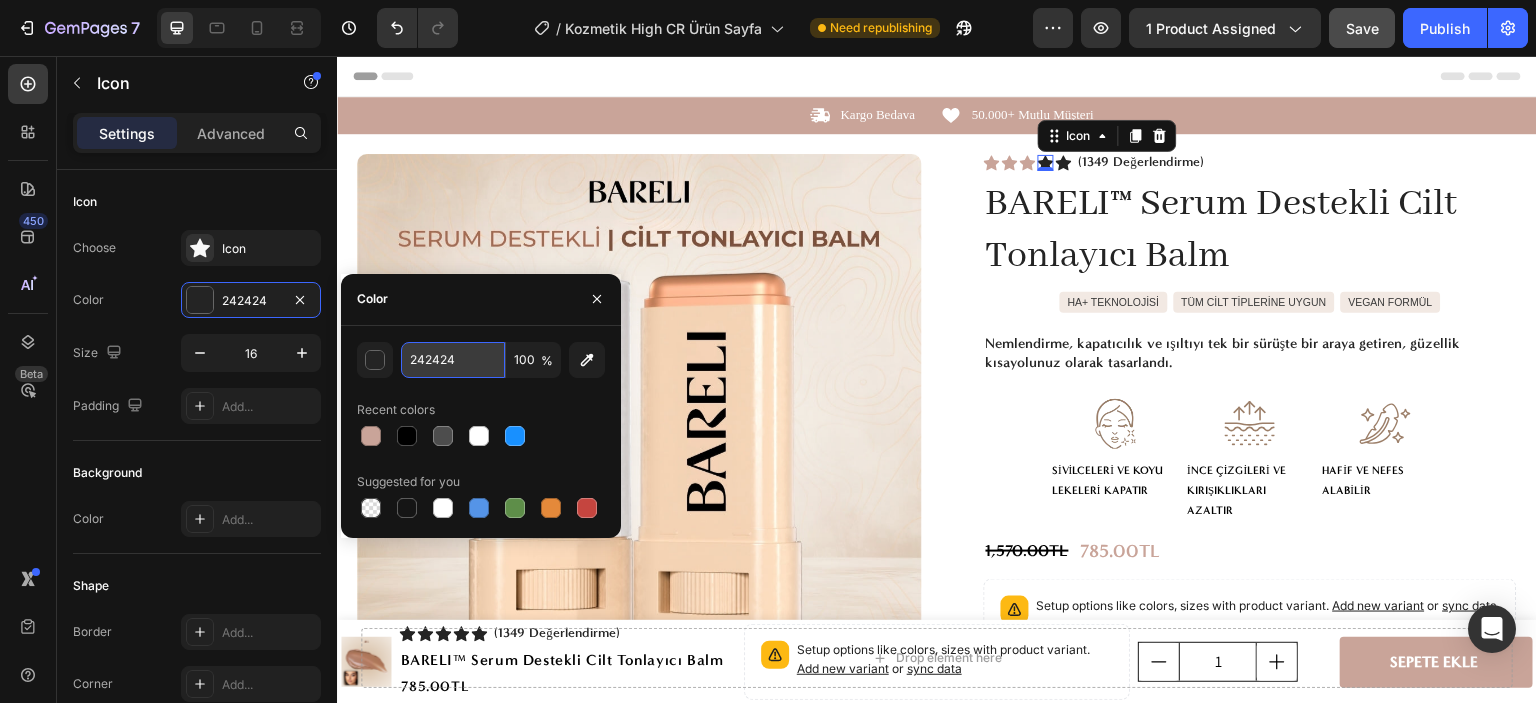 click on "242424" at bounding box center [453, 360] 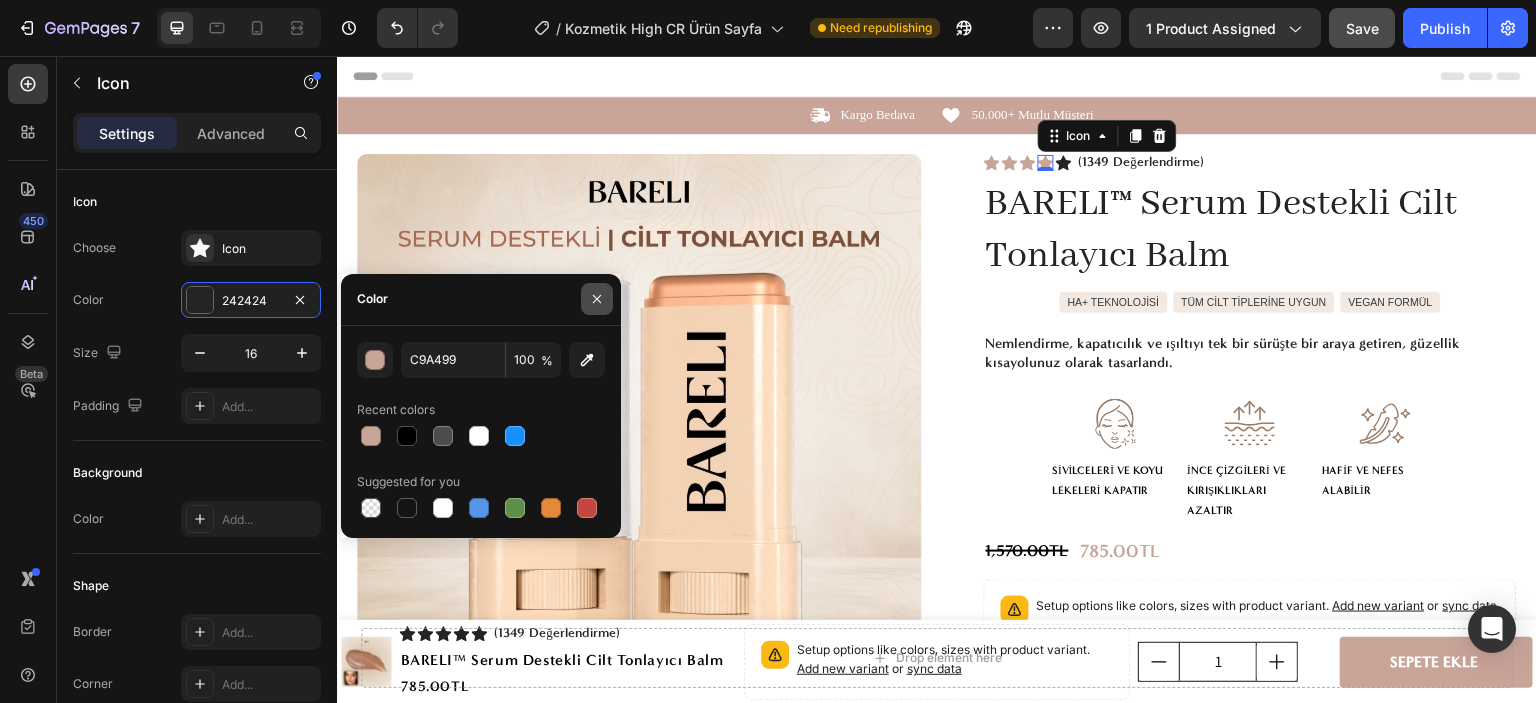 click 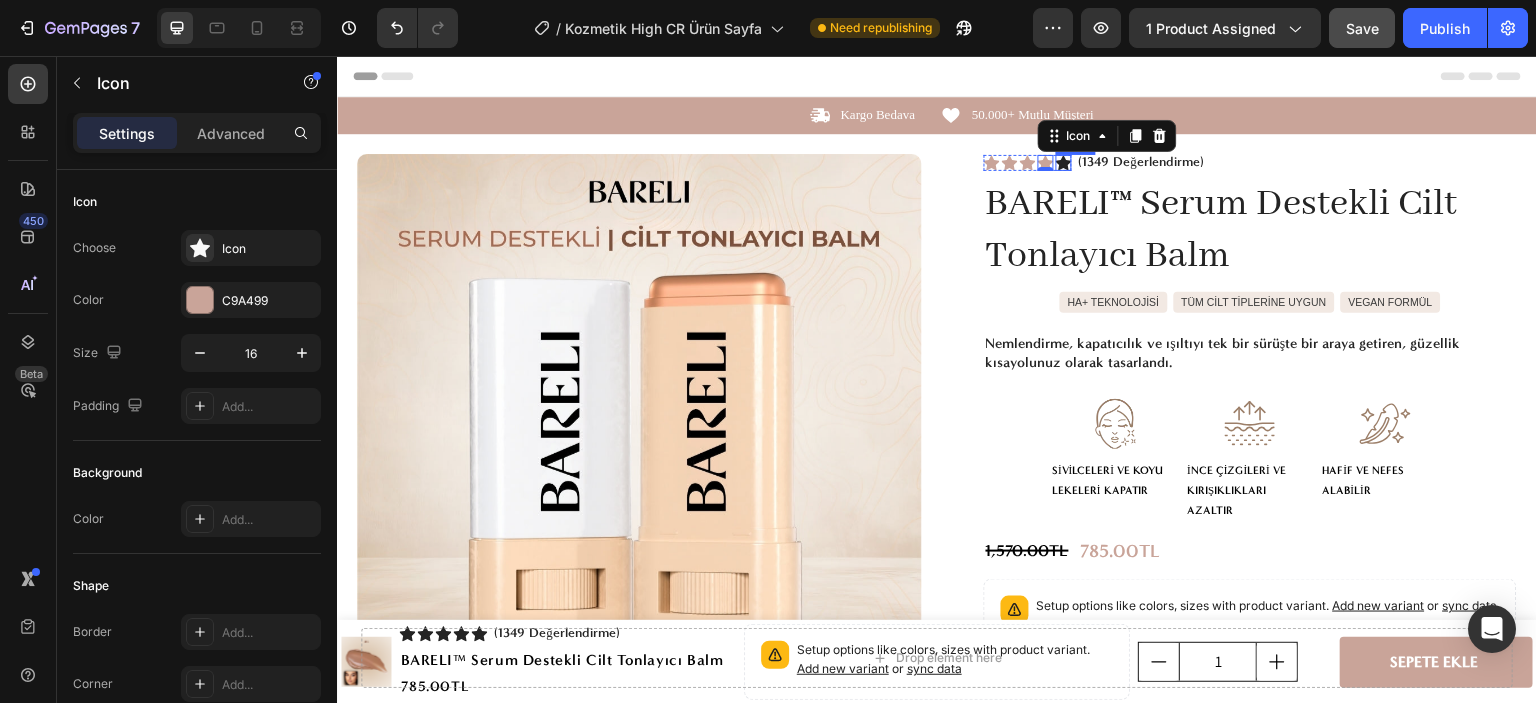 click 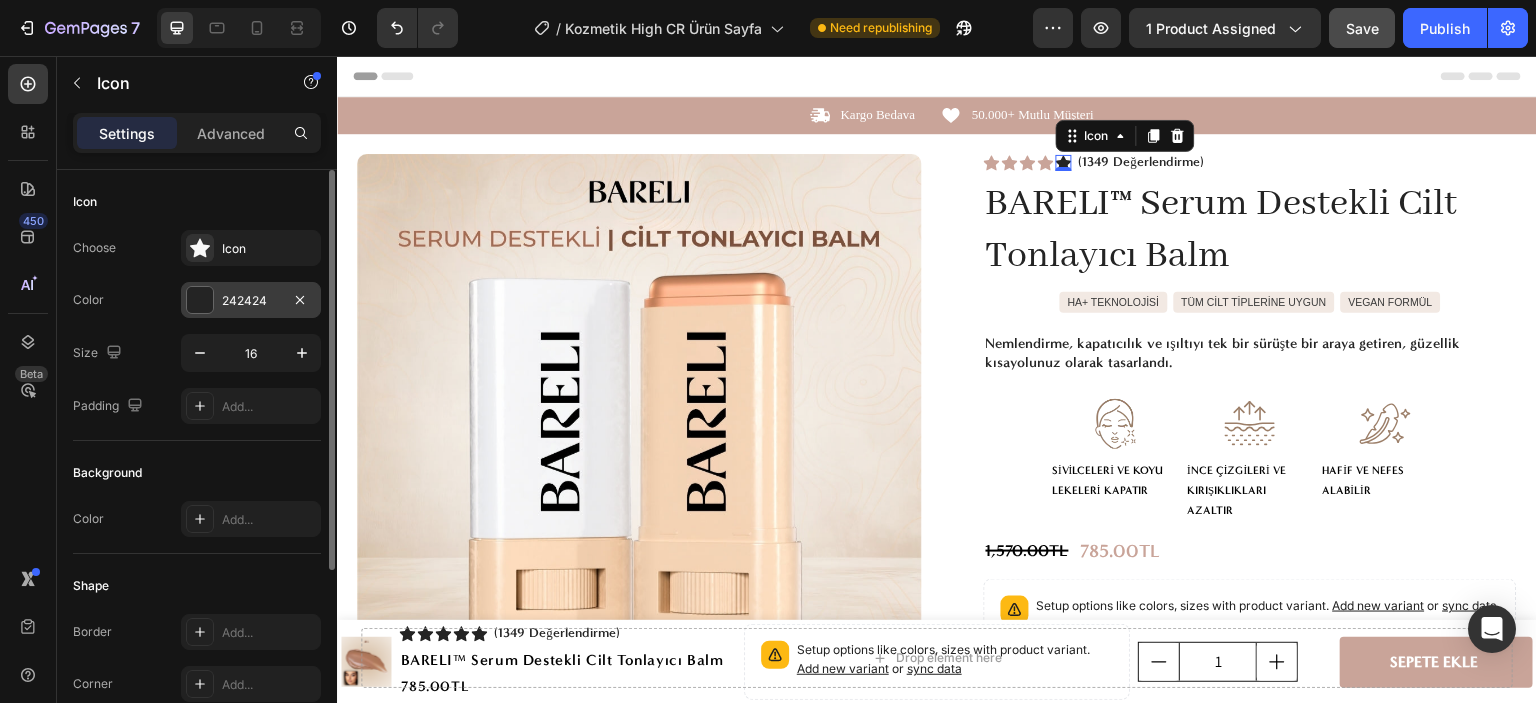 click on "242424" at bounding box center (251, 300) 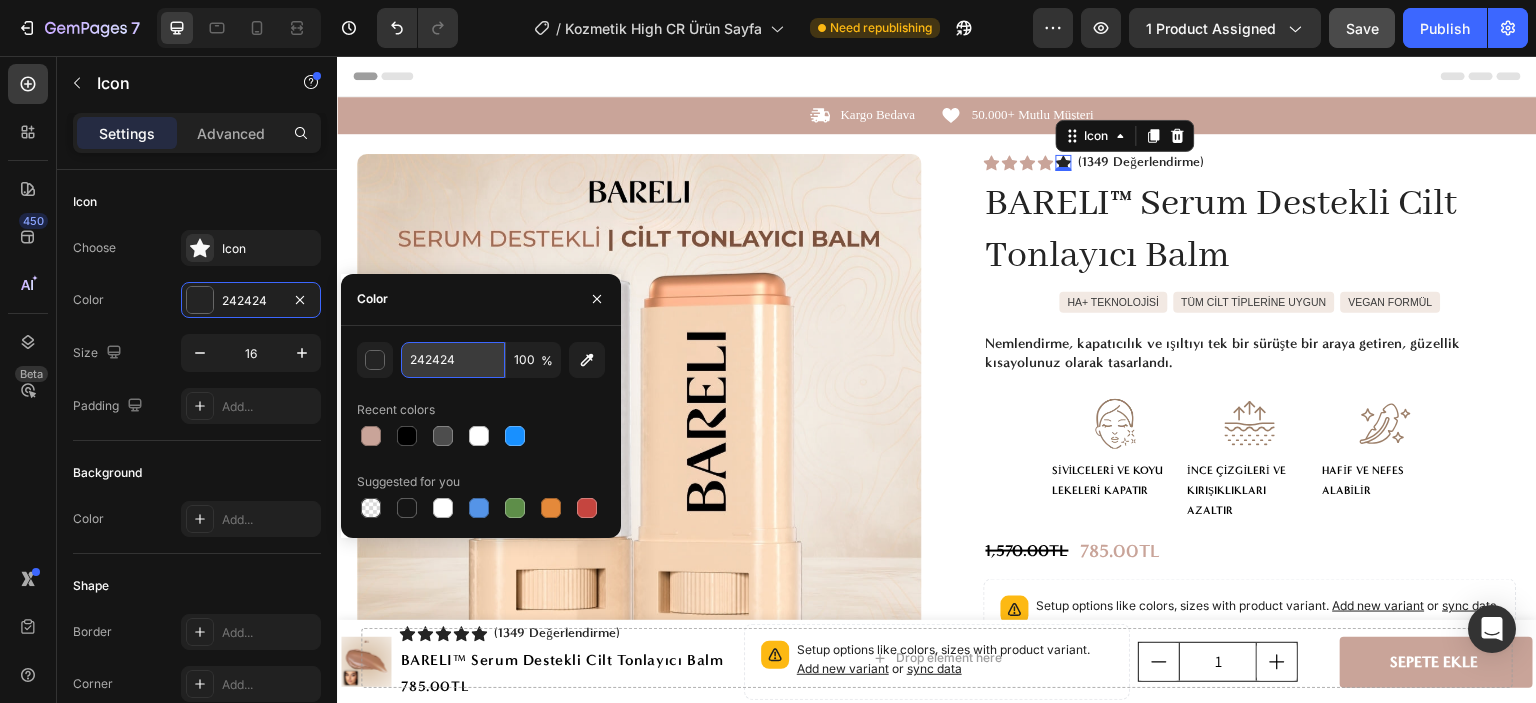 click on "242424" at bounding box center [453, 360] 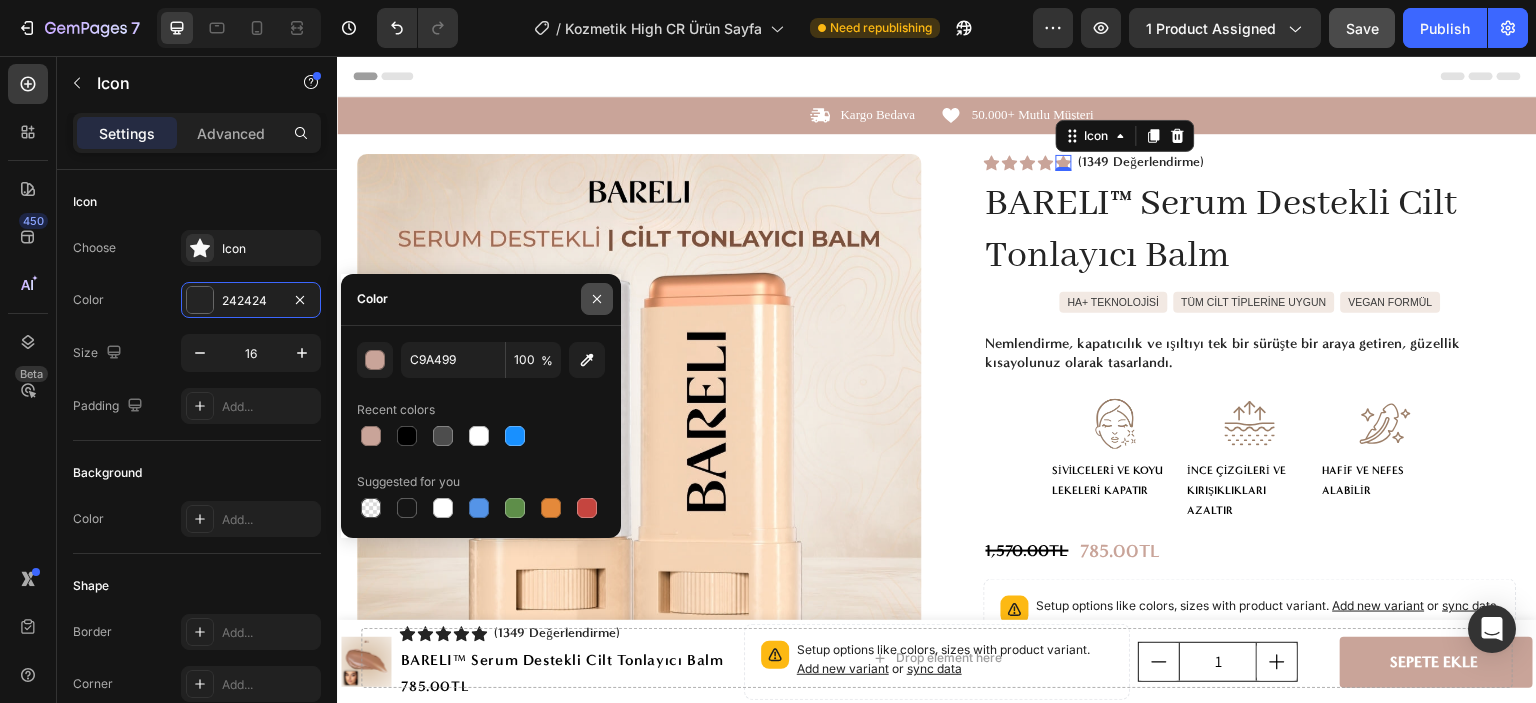 click 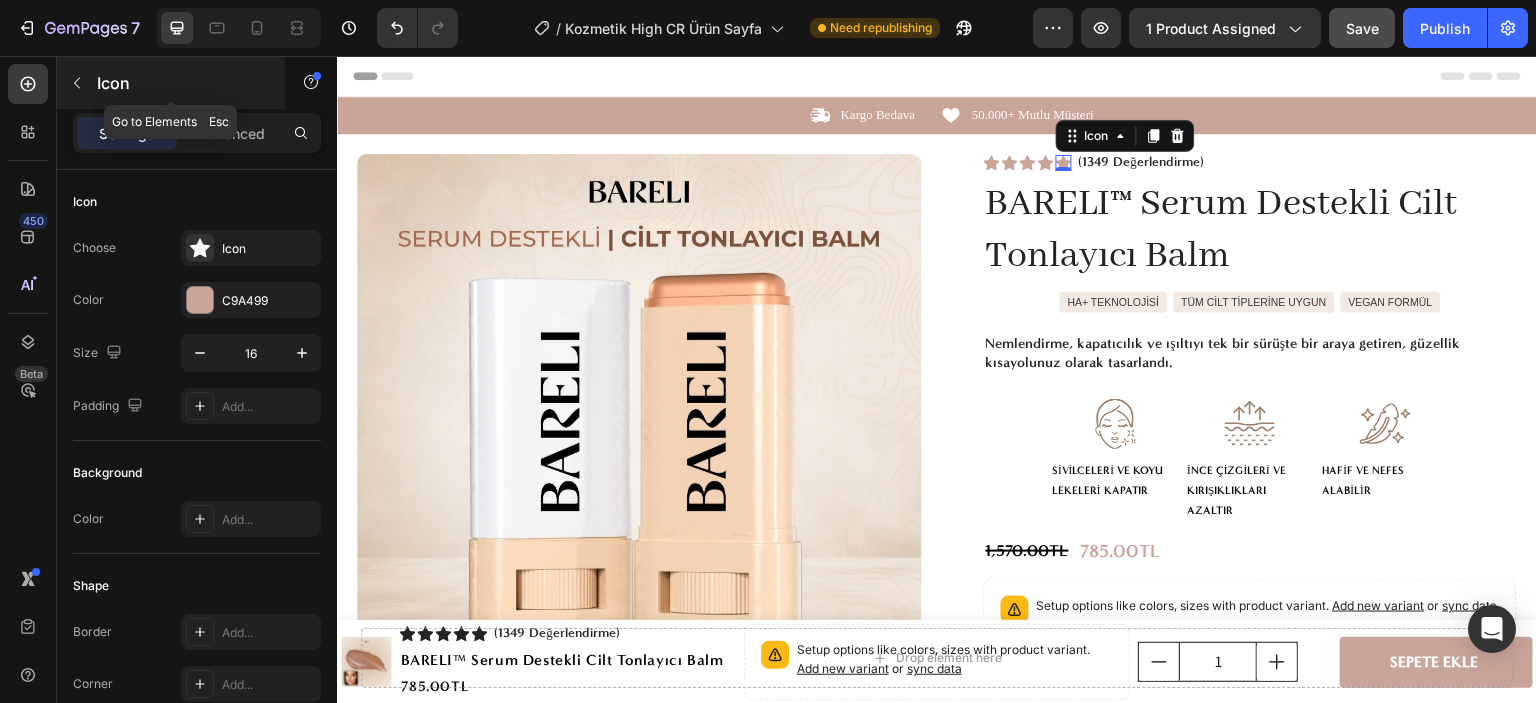 click at bounding box center [77, 83] 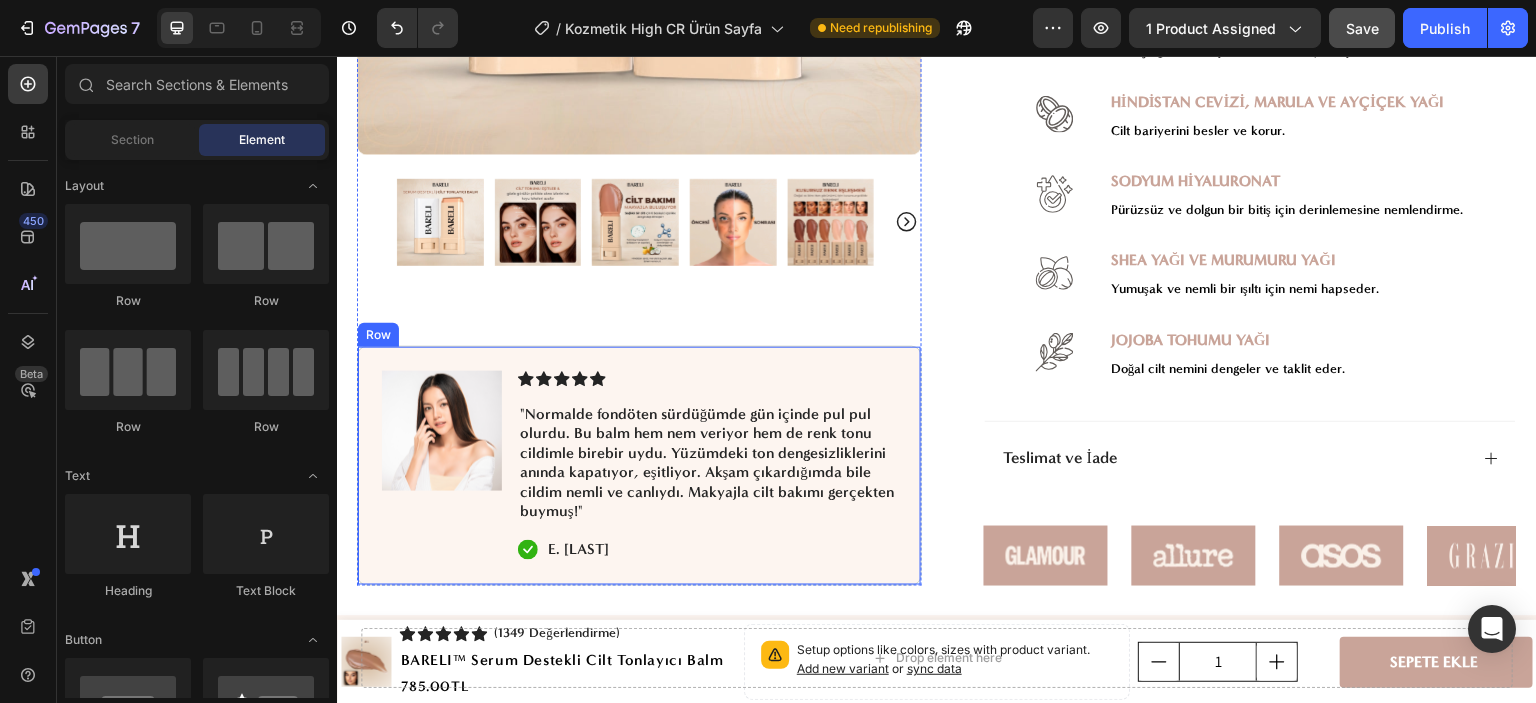 scroll, scrollTop: 1300, scrollLeft: 0, axis: vertical 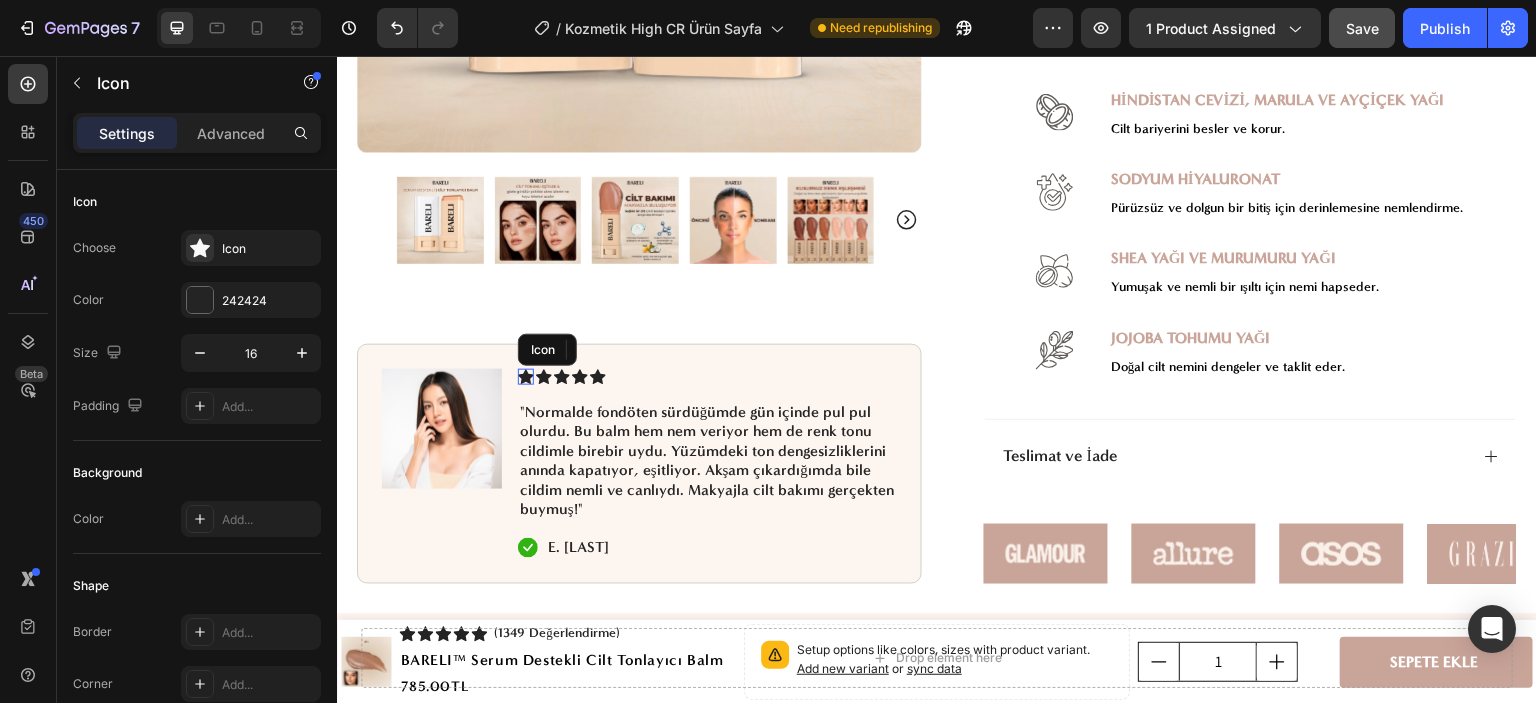 click 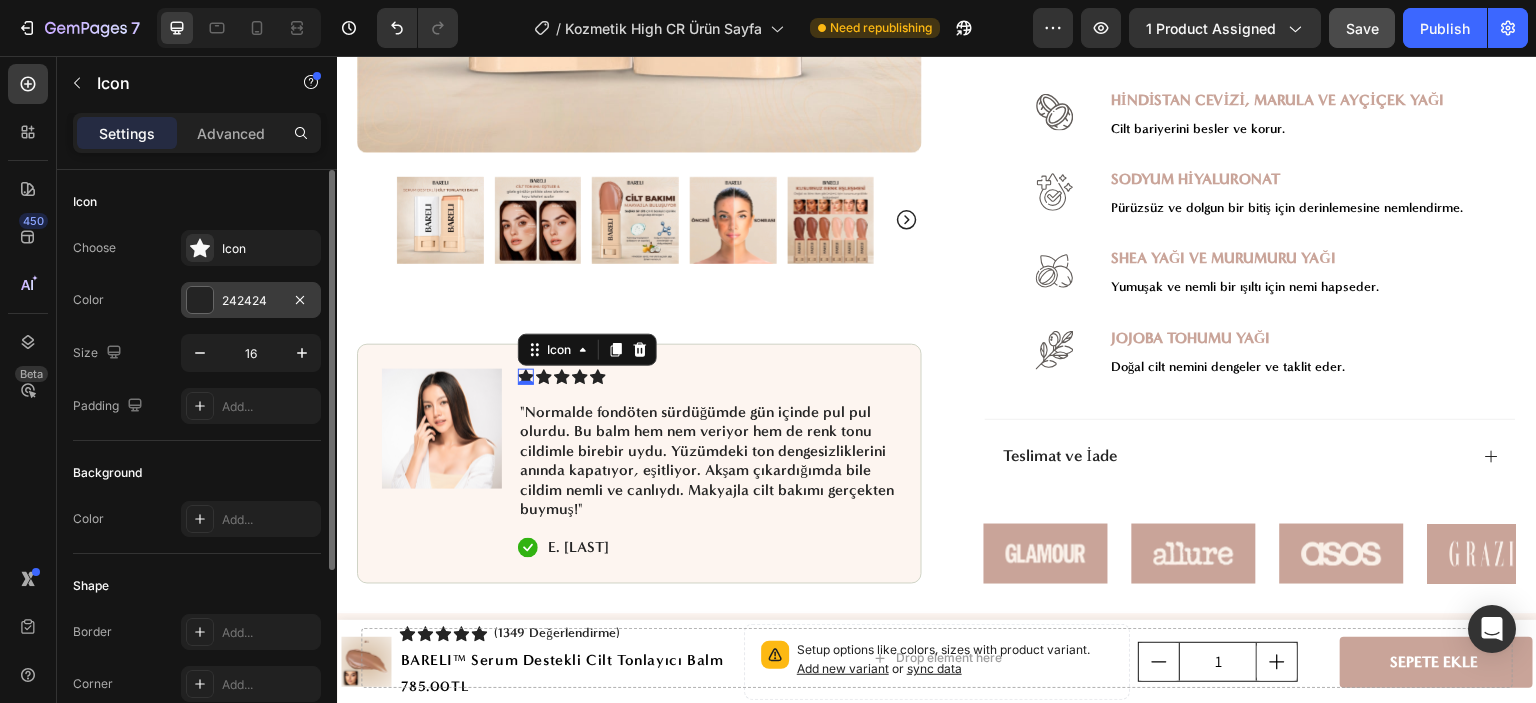 click on "242424" at bounding box center (251, 301) 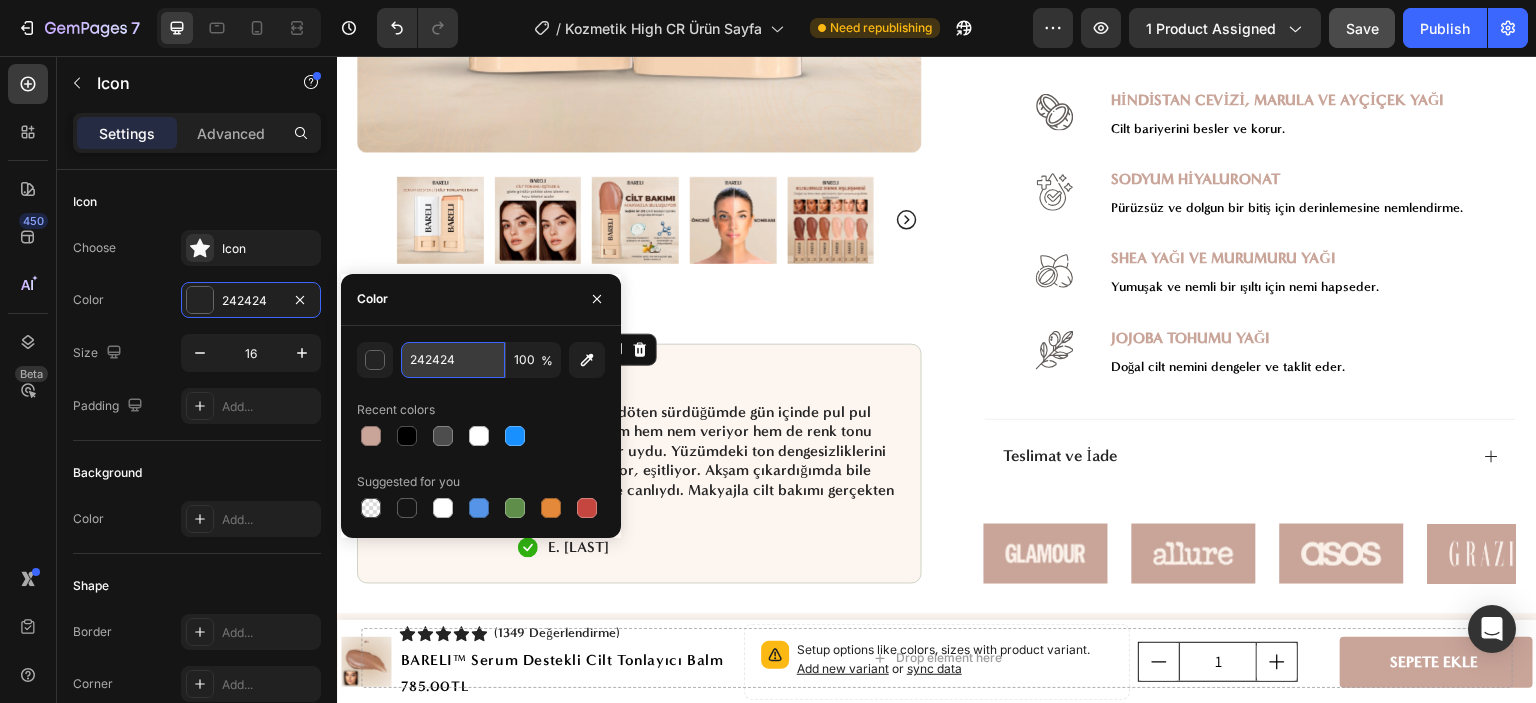click on "242424" at bounding box center [453, 360] 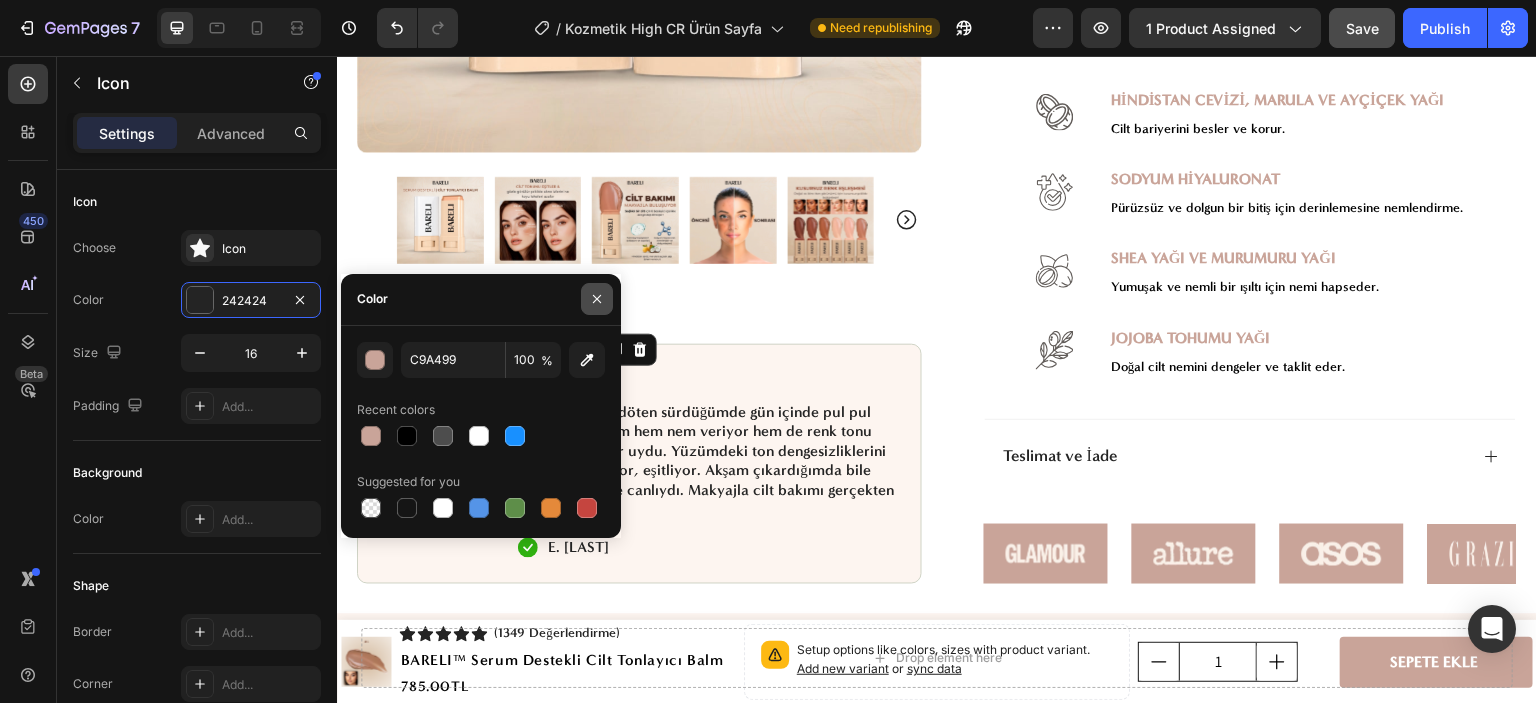 click 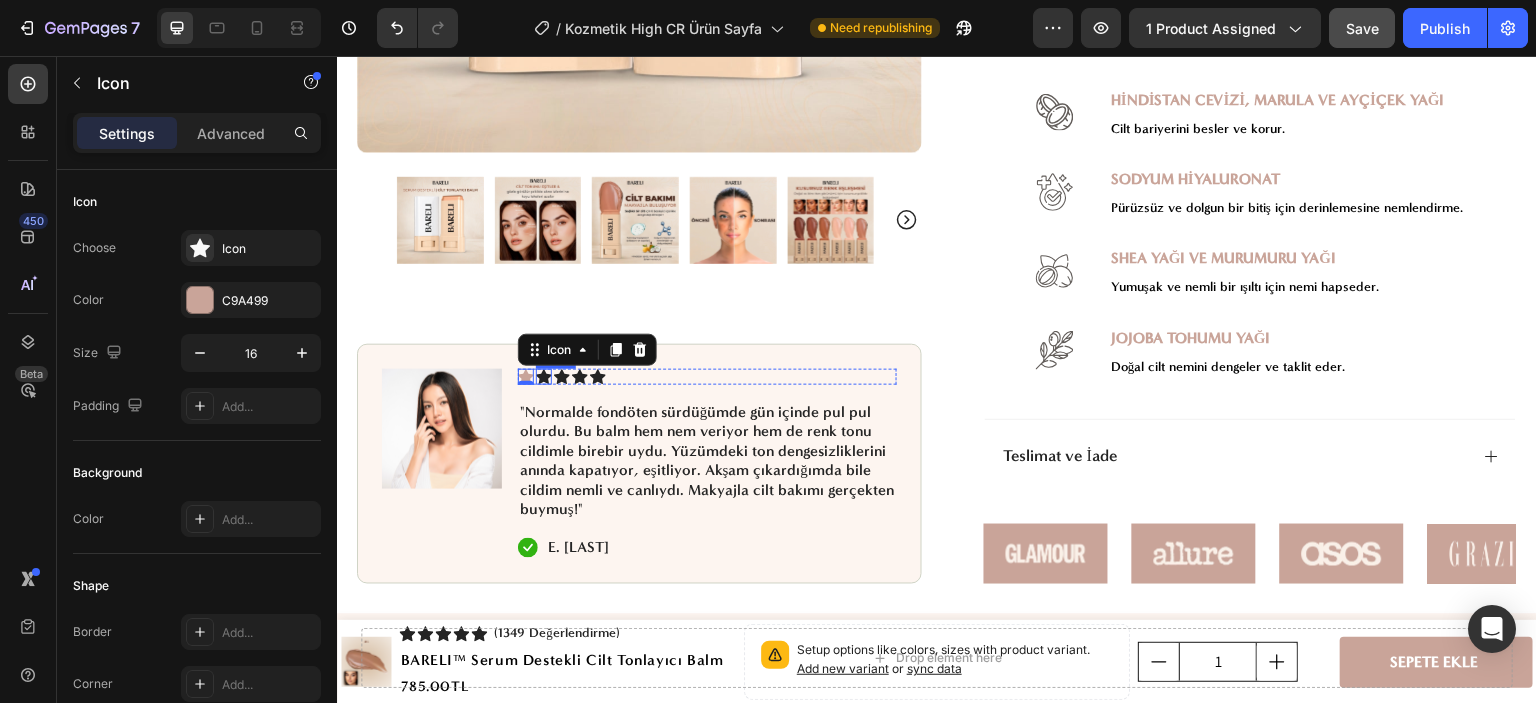 click 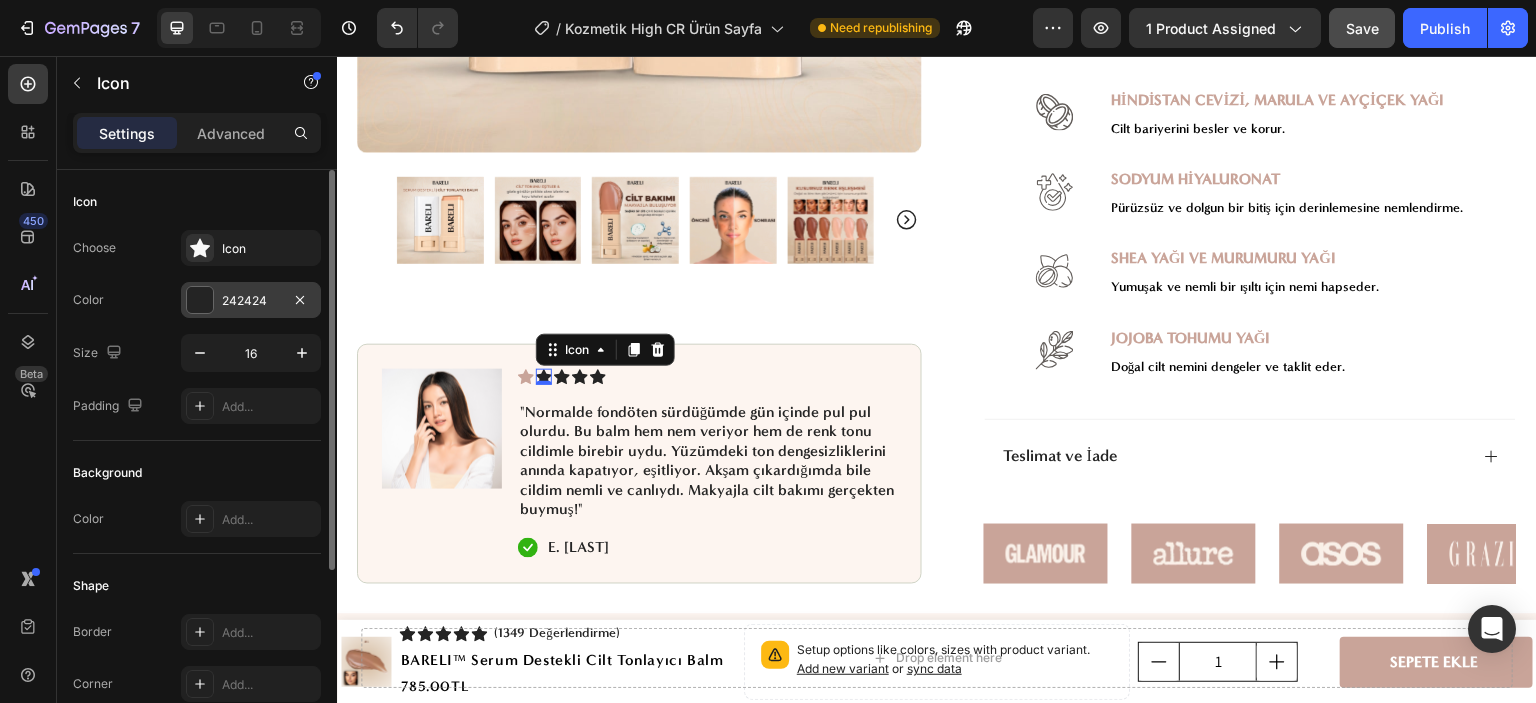 click on "242424" at bounding box center (251, 301) 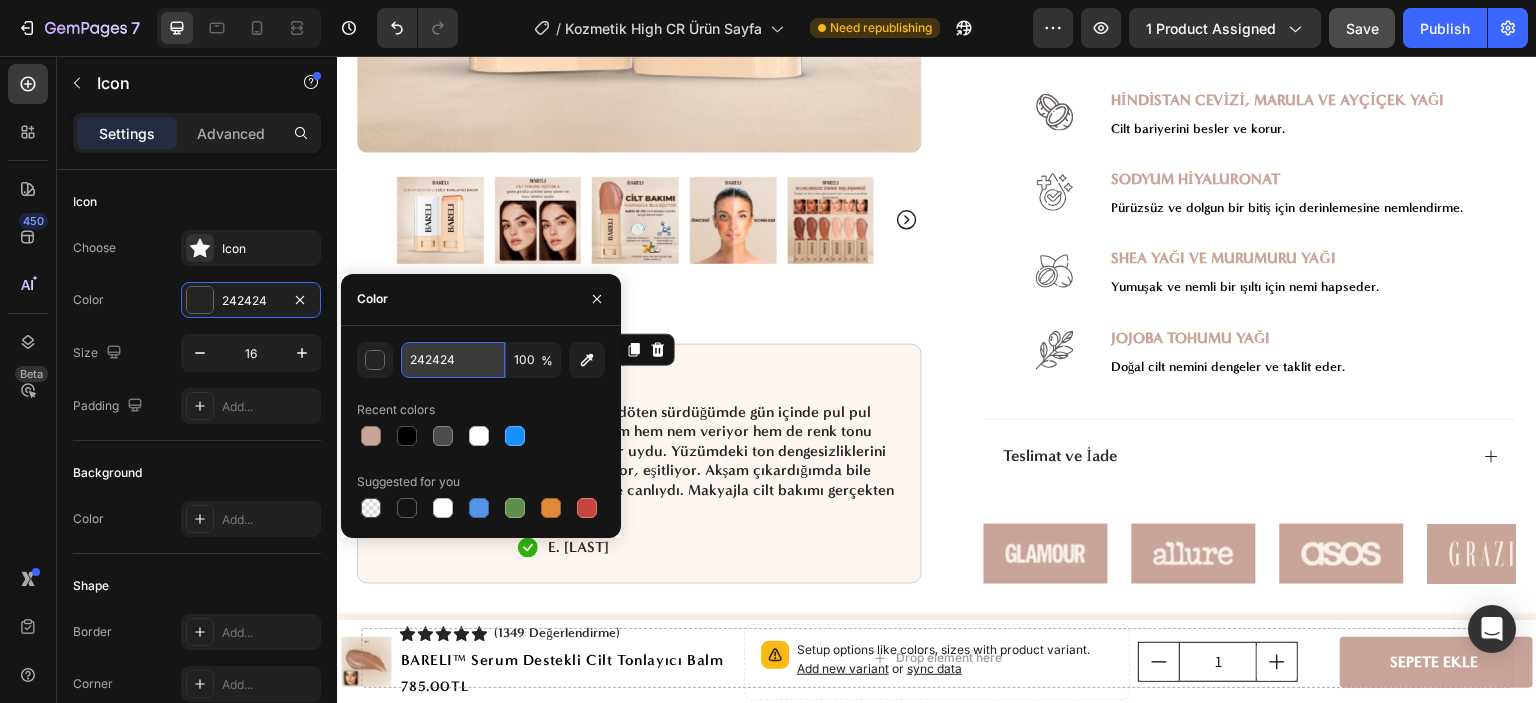 click on "242424" at bounding box center [453, 360] 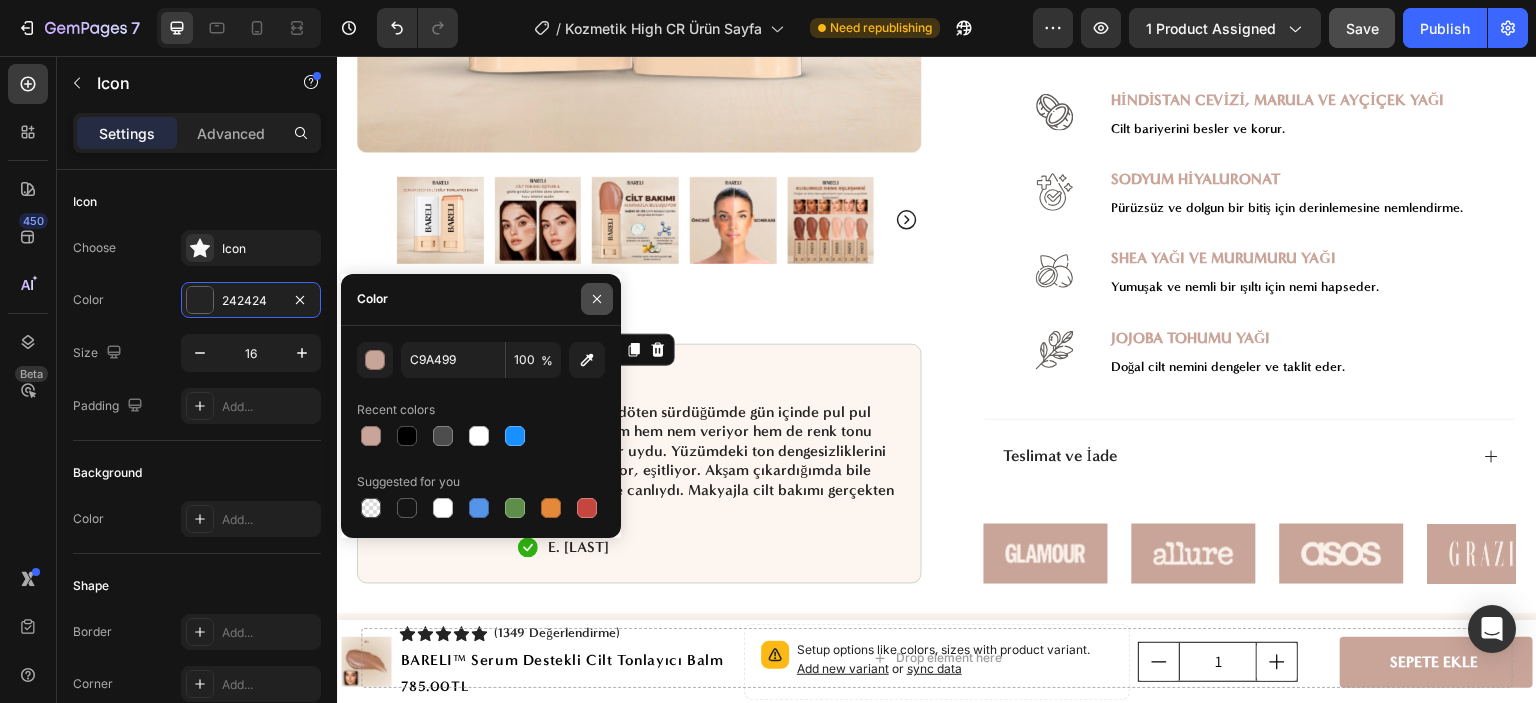 click 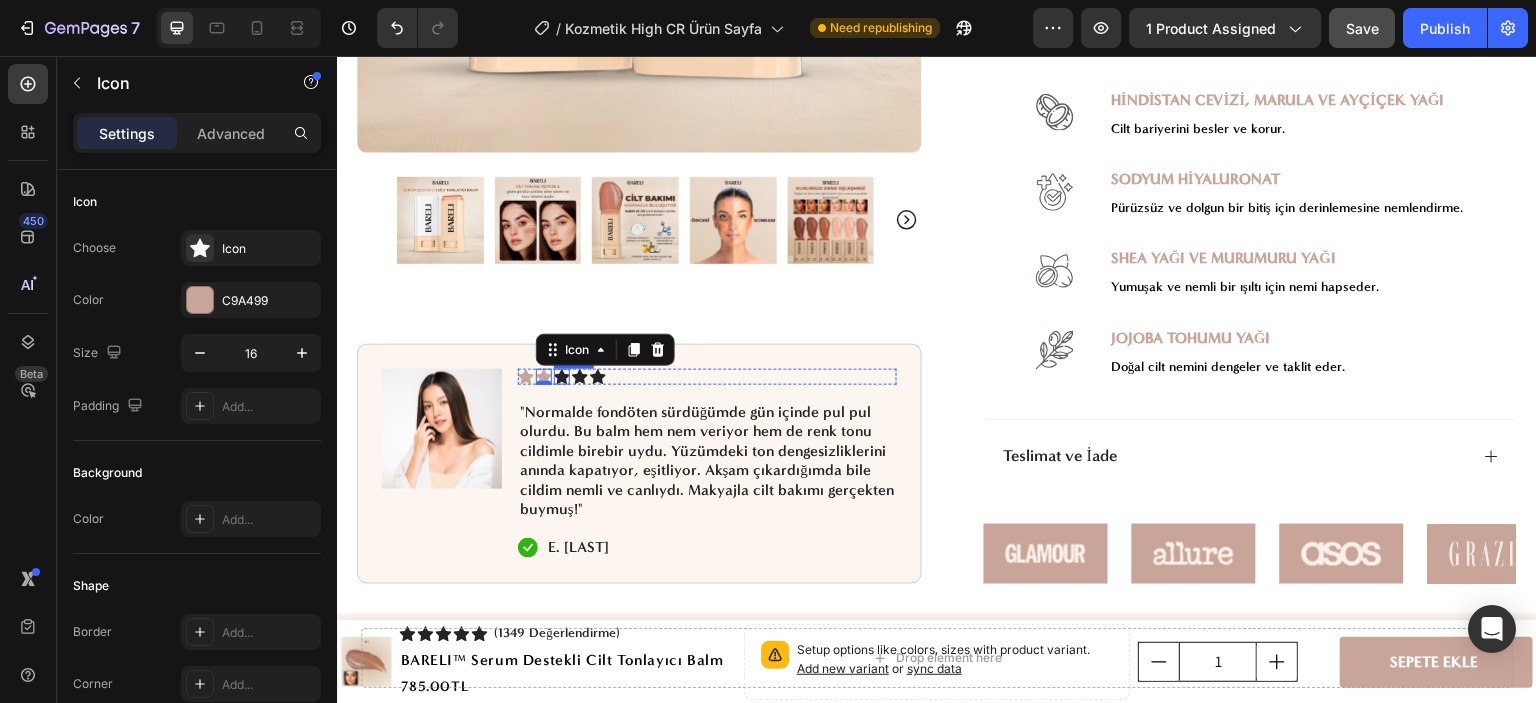 click 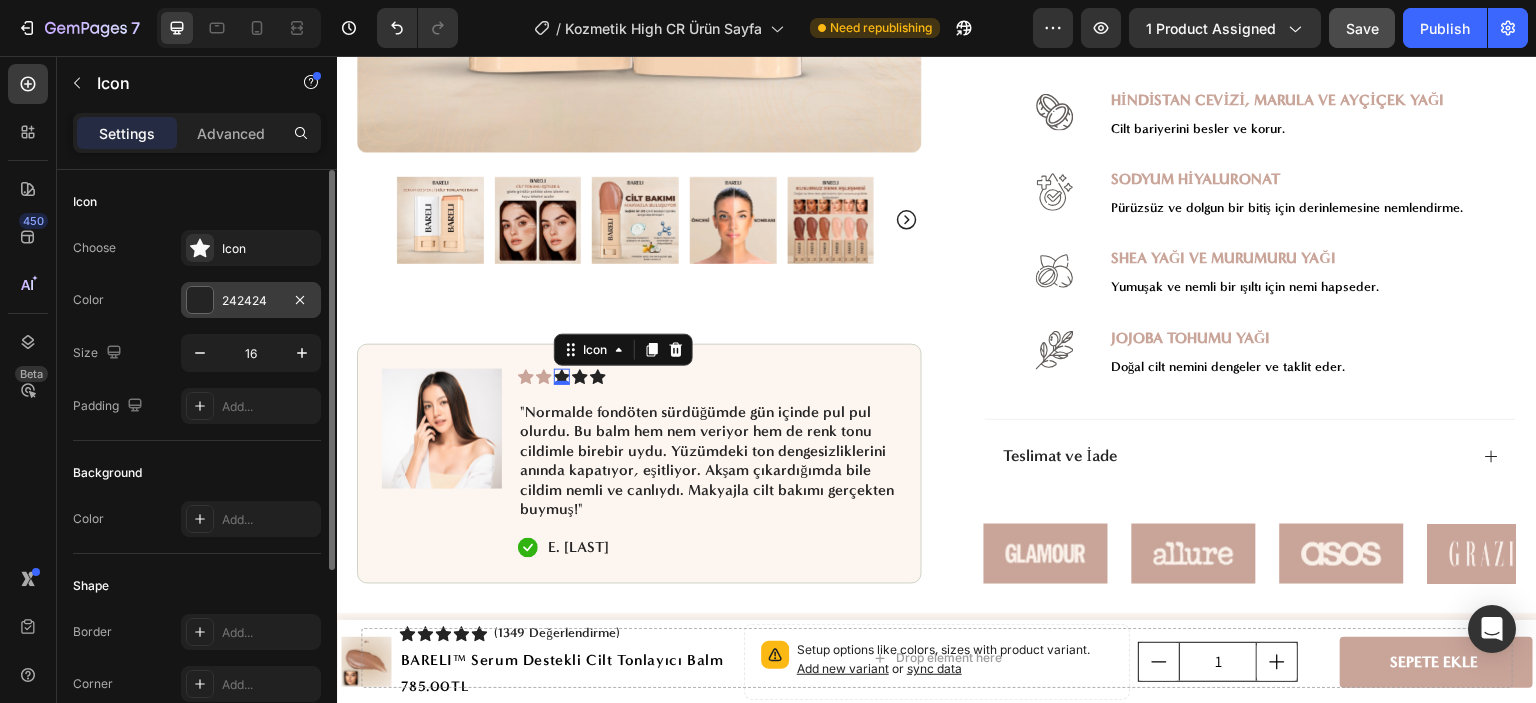 click on "242424" at bounding box center (251, 301) 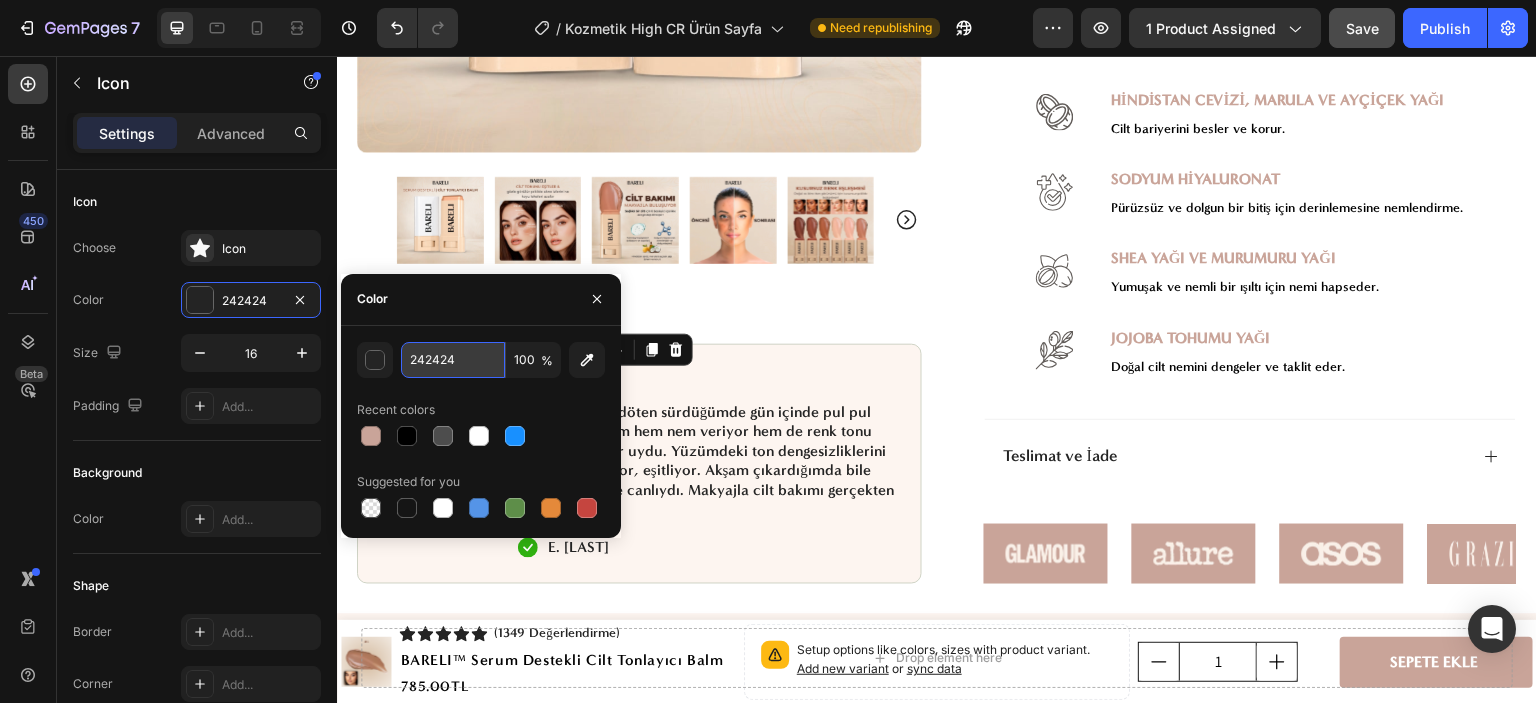 click on "242424" at bounding box center (453, 360) 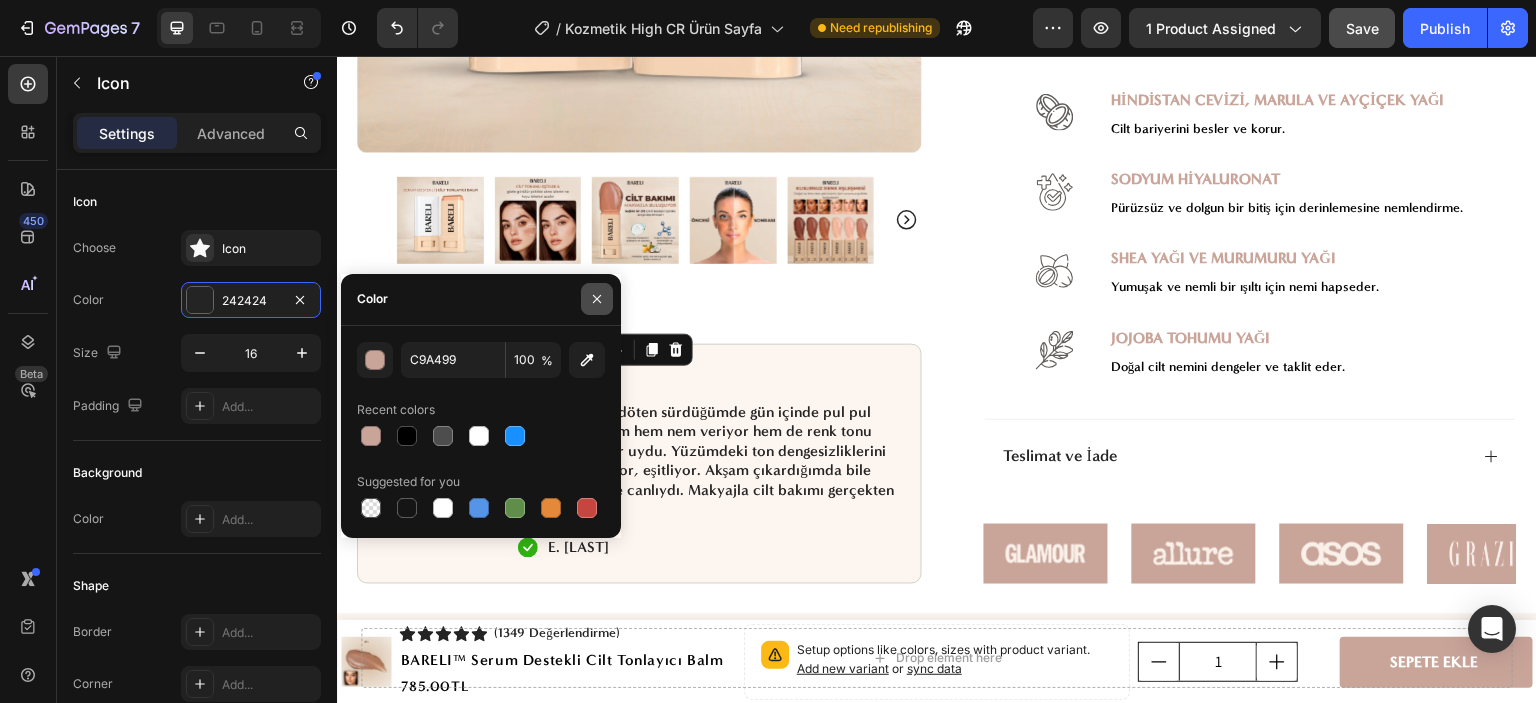 click 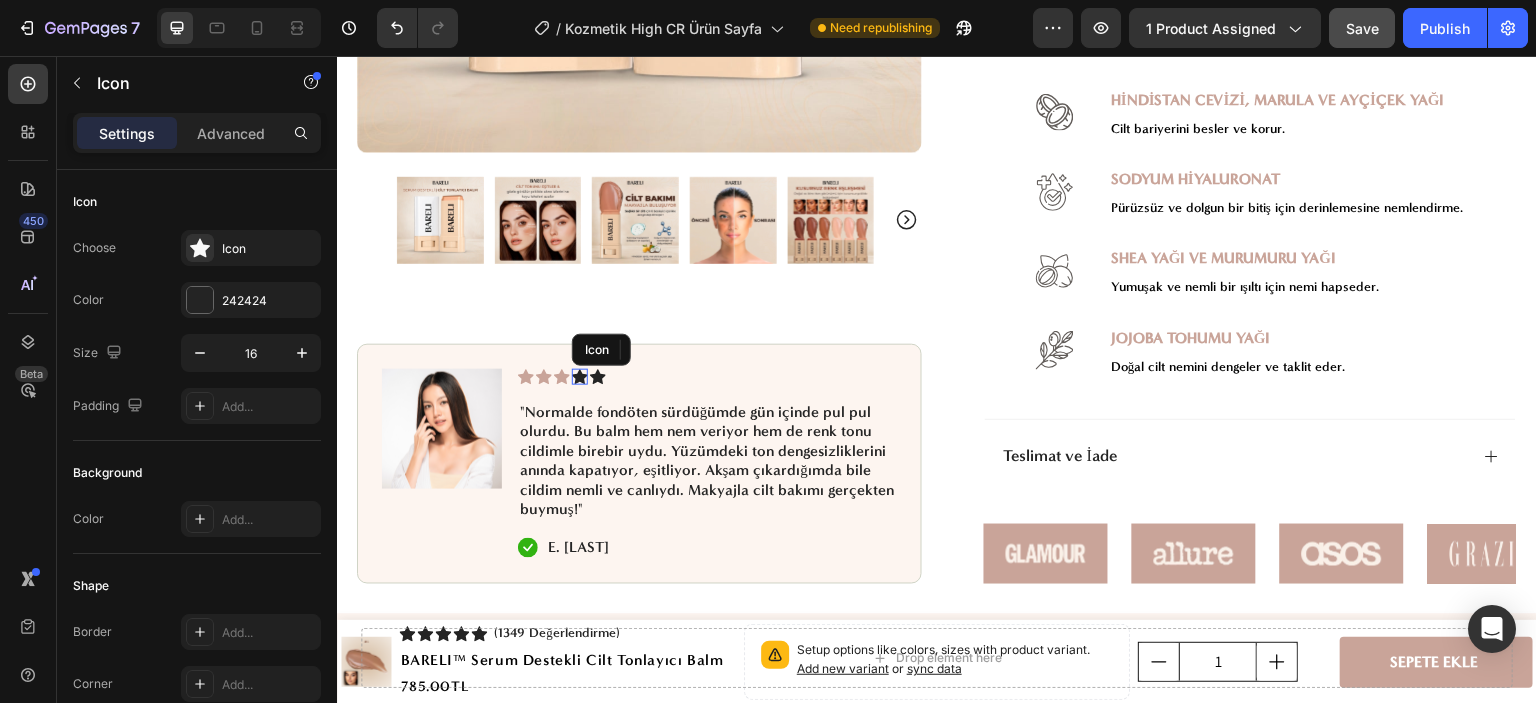 click 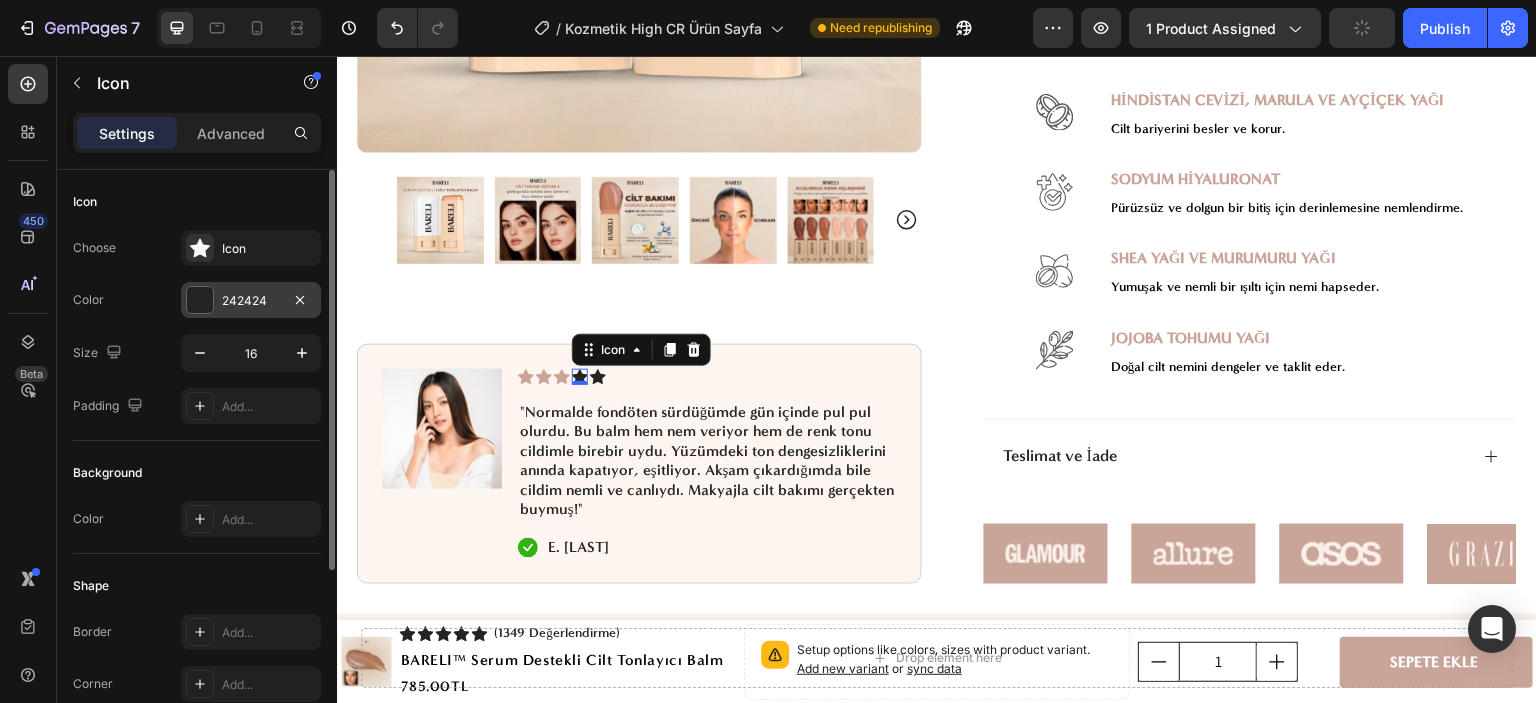 click at bounding box center (200, 300) 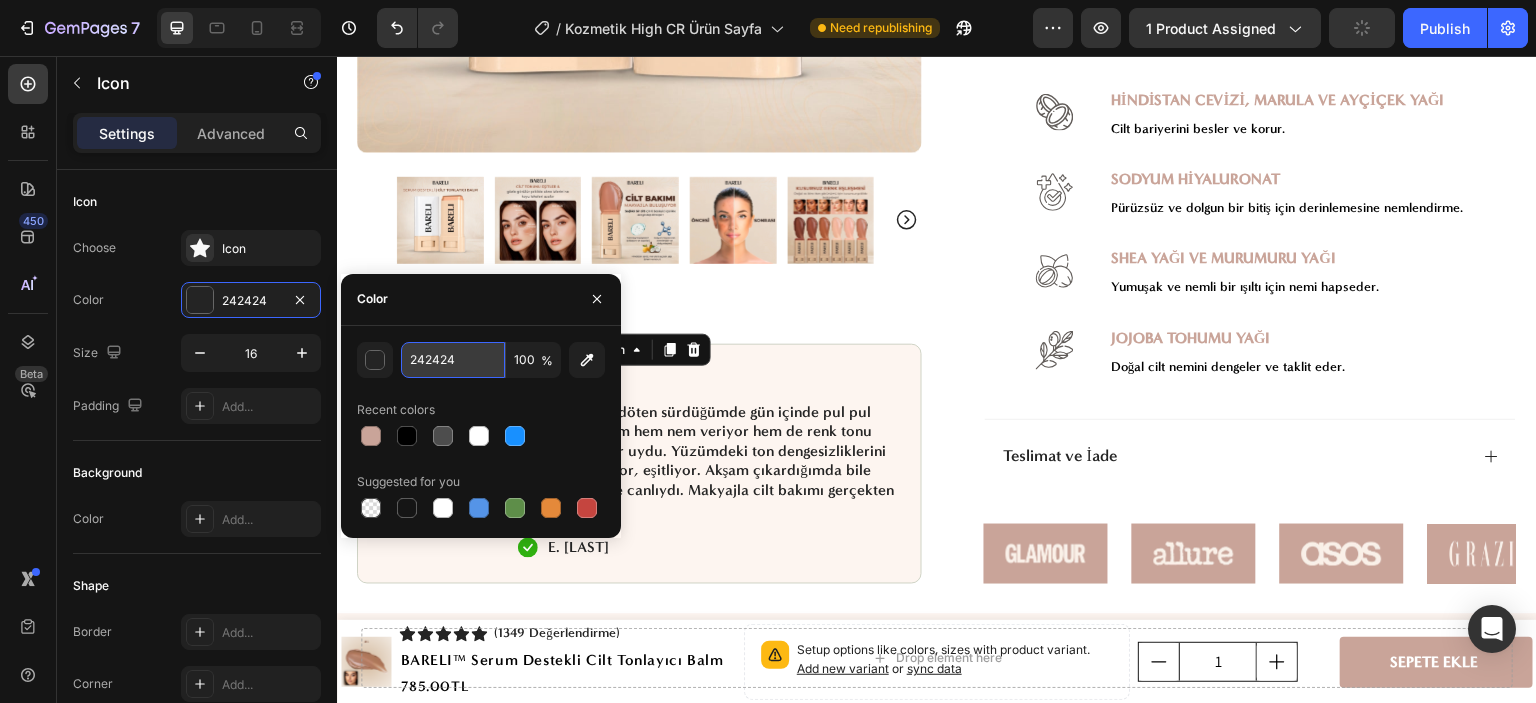 click on "242424" at bounding box center [453, 360] 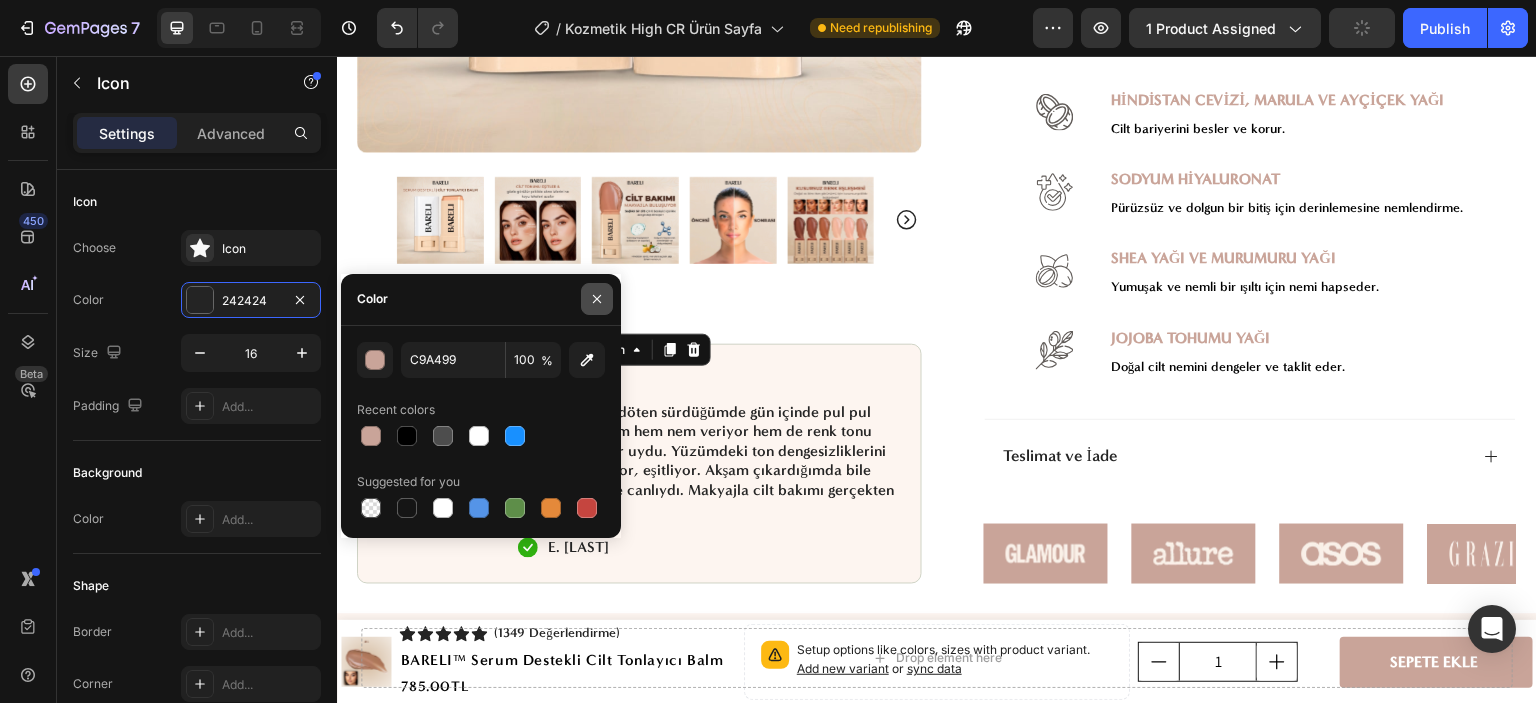 click at bounding box center [597, 299] 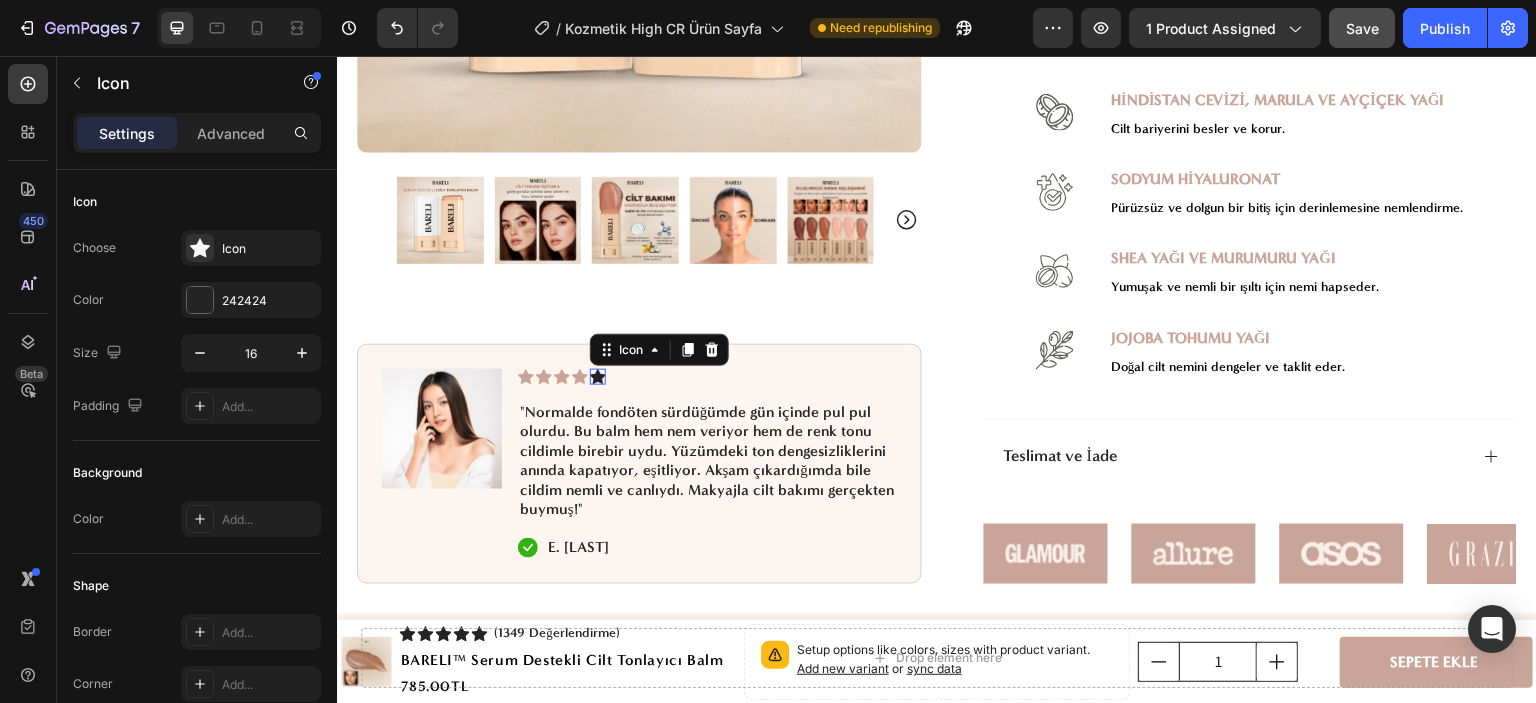 click on "Icon   0" at bounding box center [598, 377] 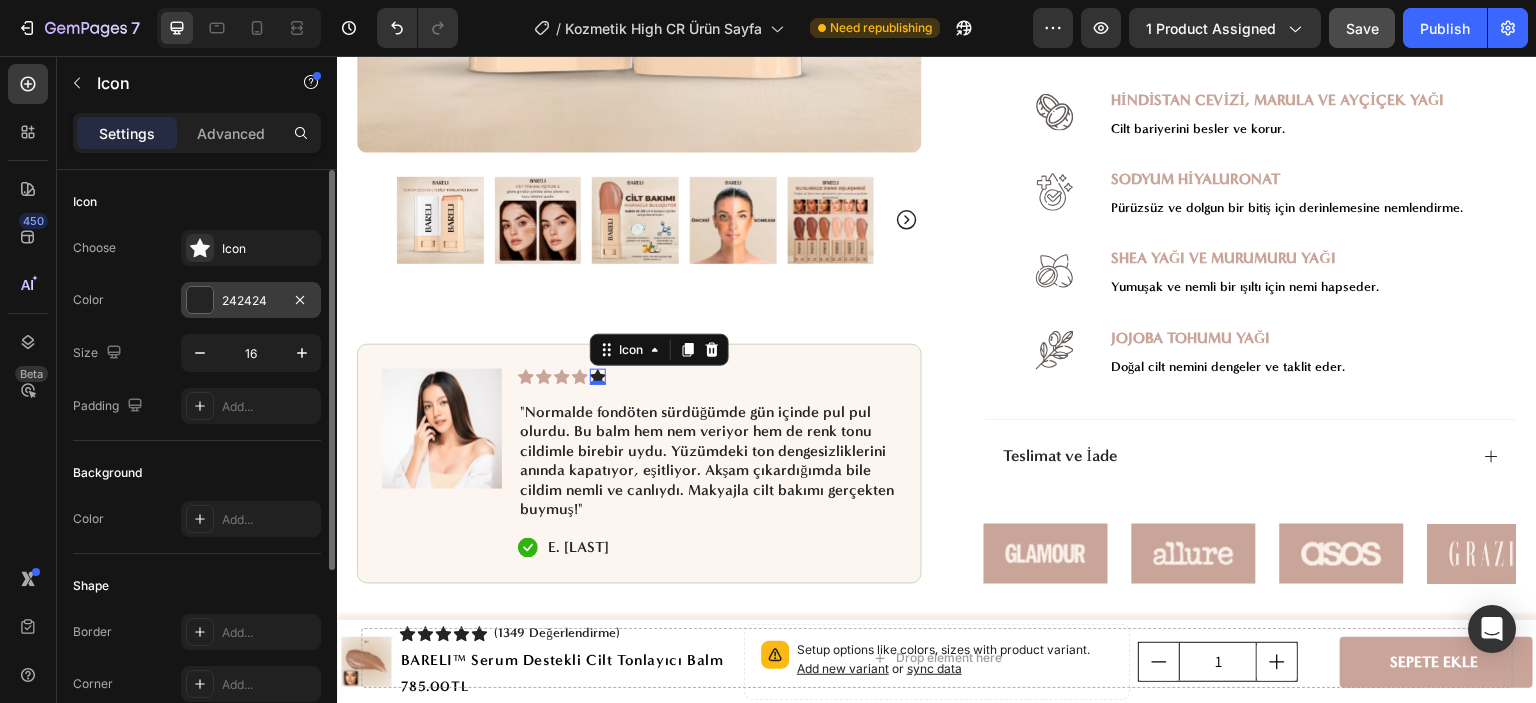 click on "242424" at bounding box center [251, 301] 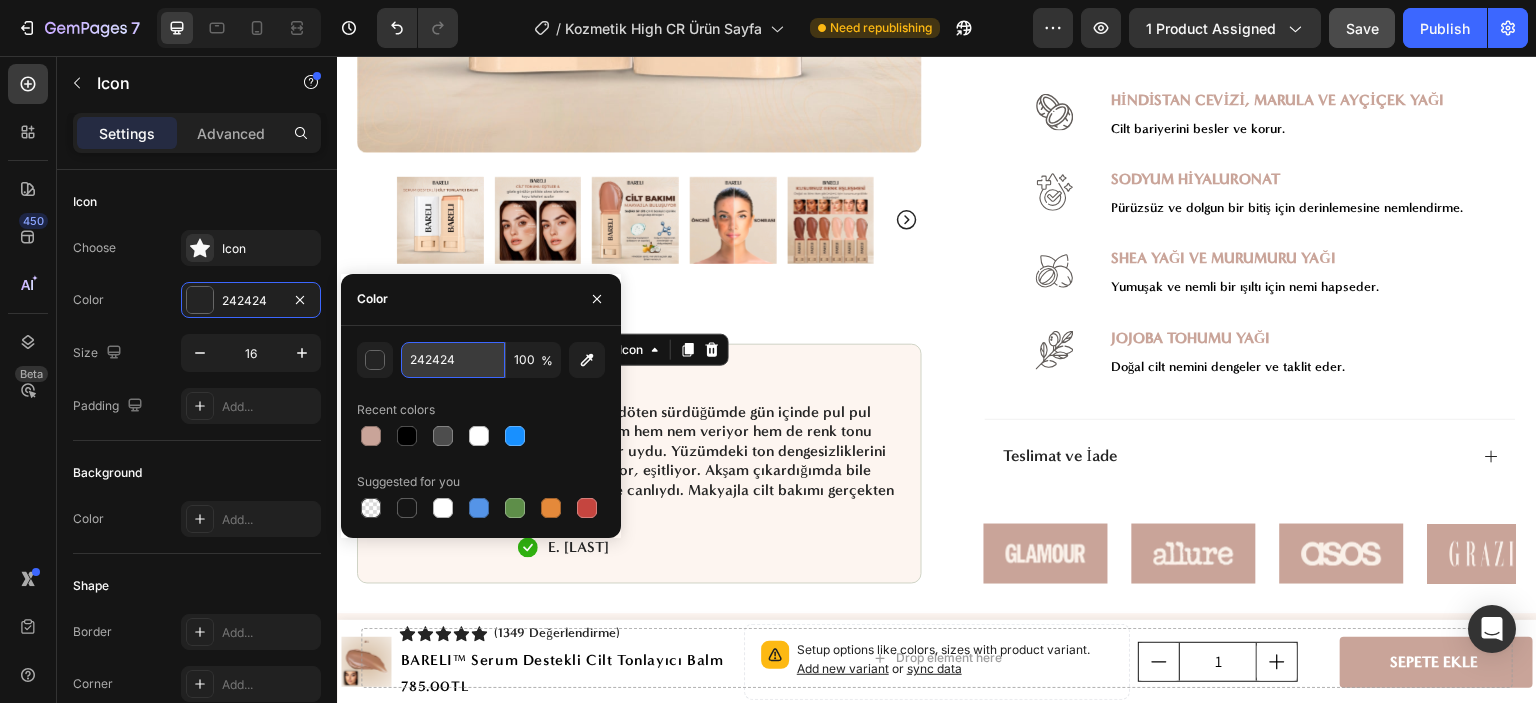 click on "242424" at bounding box center [453, 360] 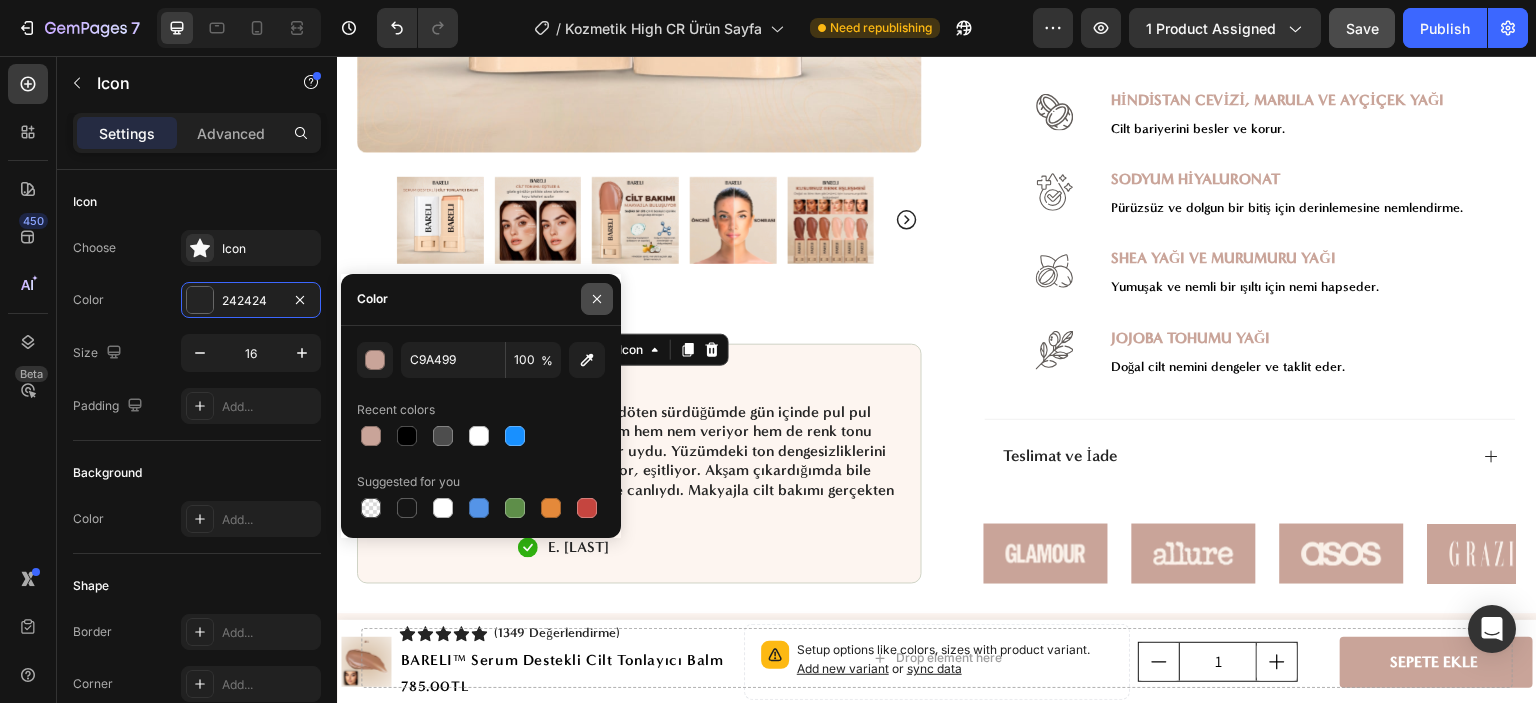 click 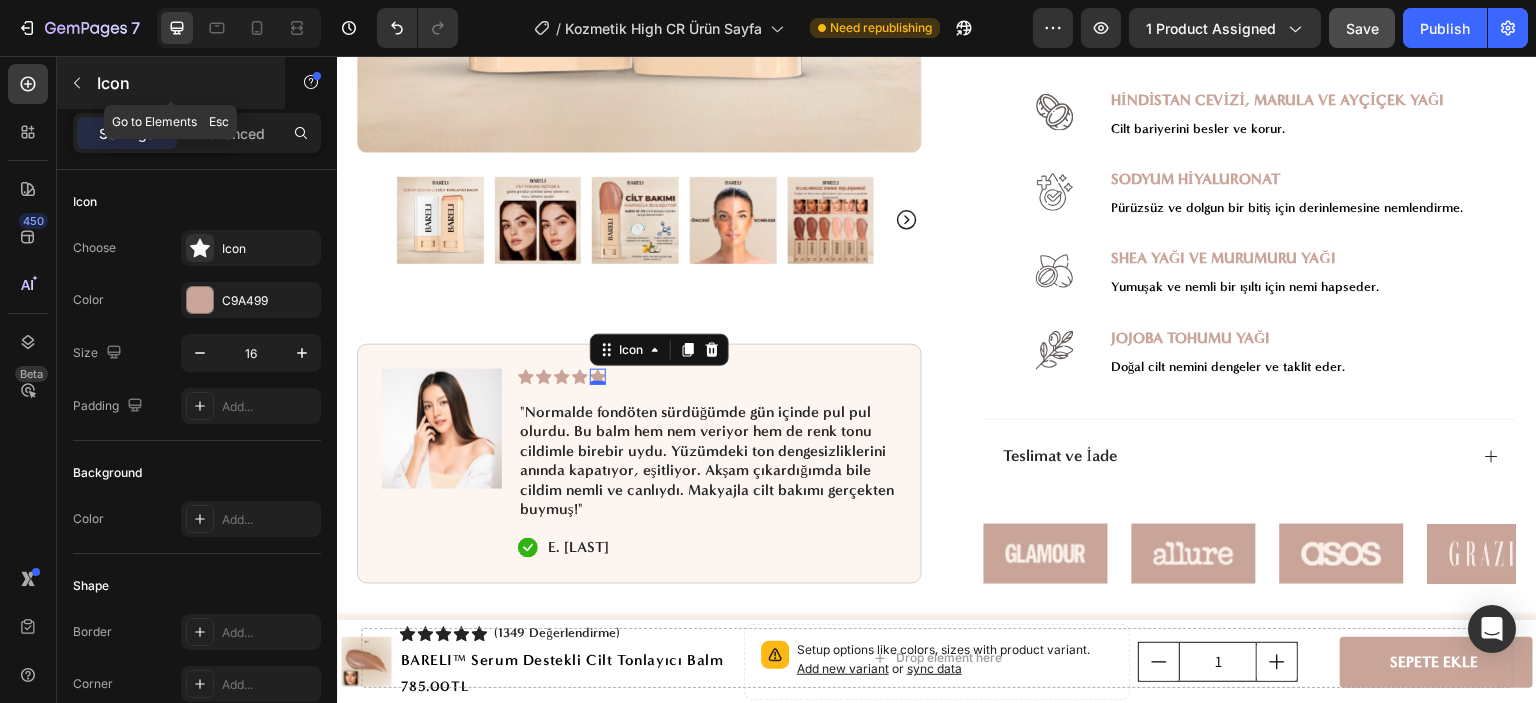 click at bounding box center (77, 83) 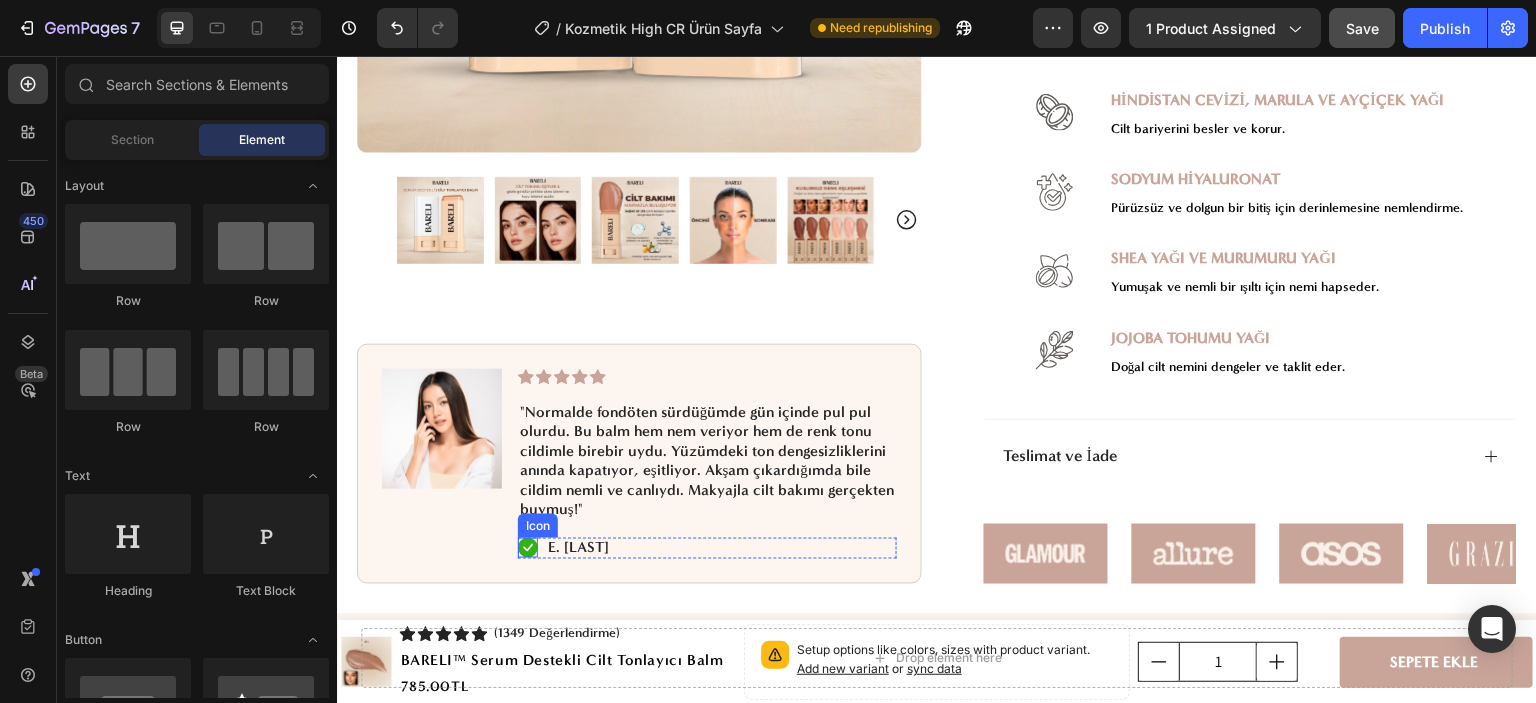 click 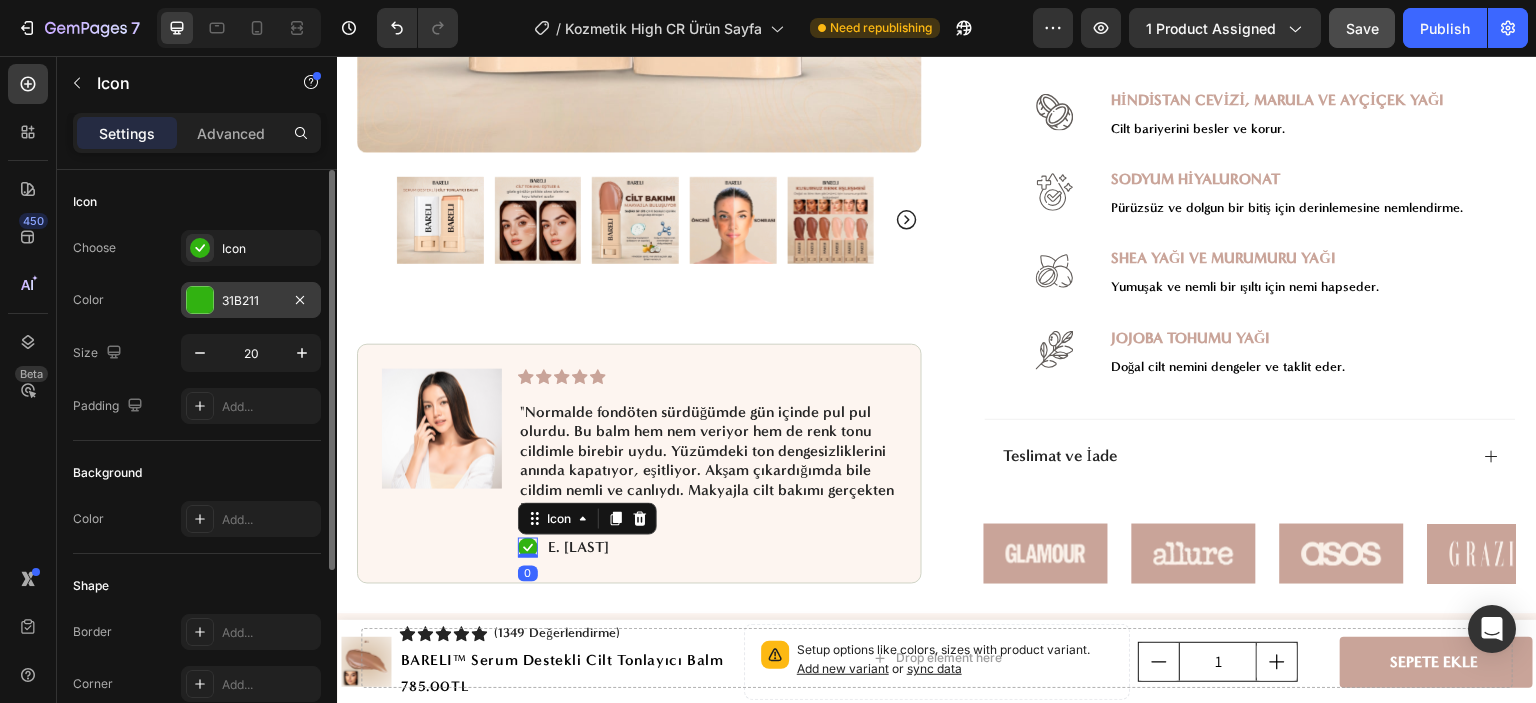 click on "31B211" at bounding box center [251, 301] 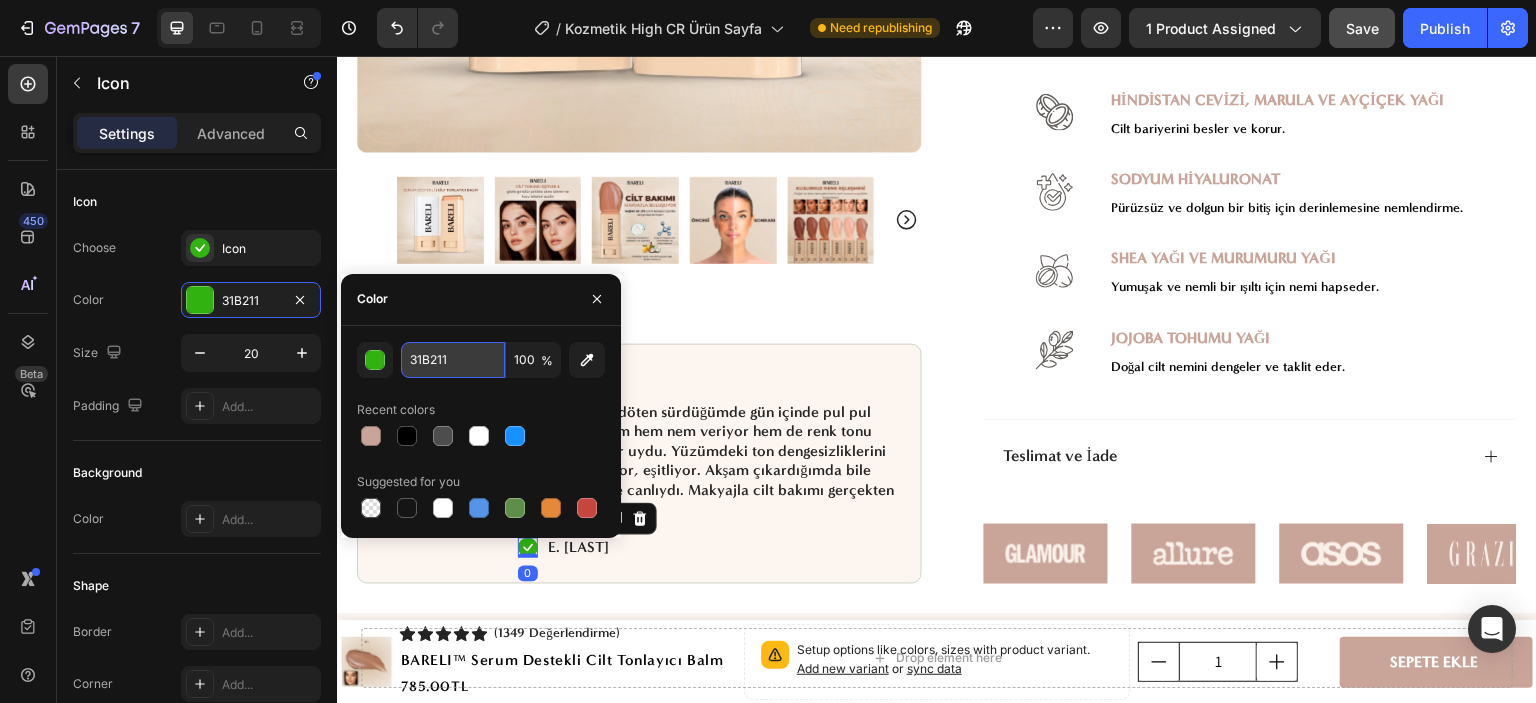click on "31B211" at bounding box center (453, 360) 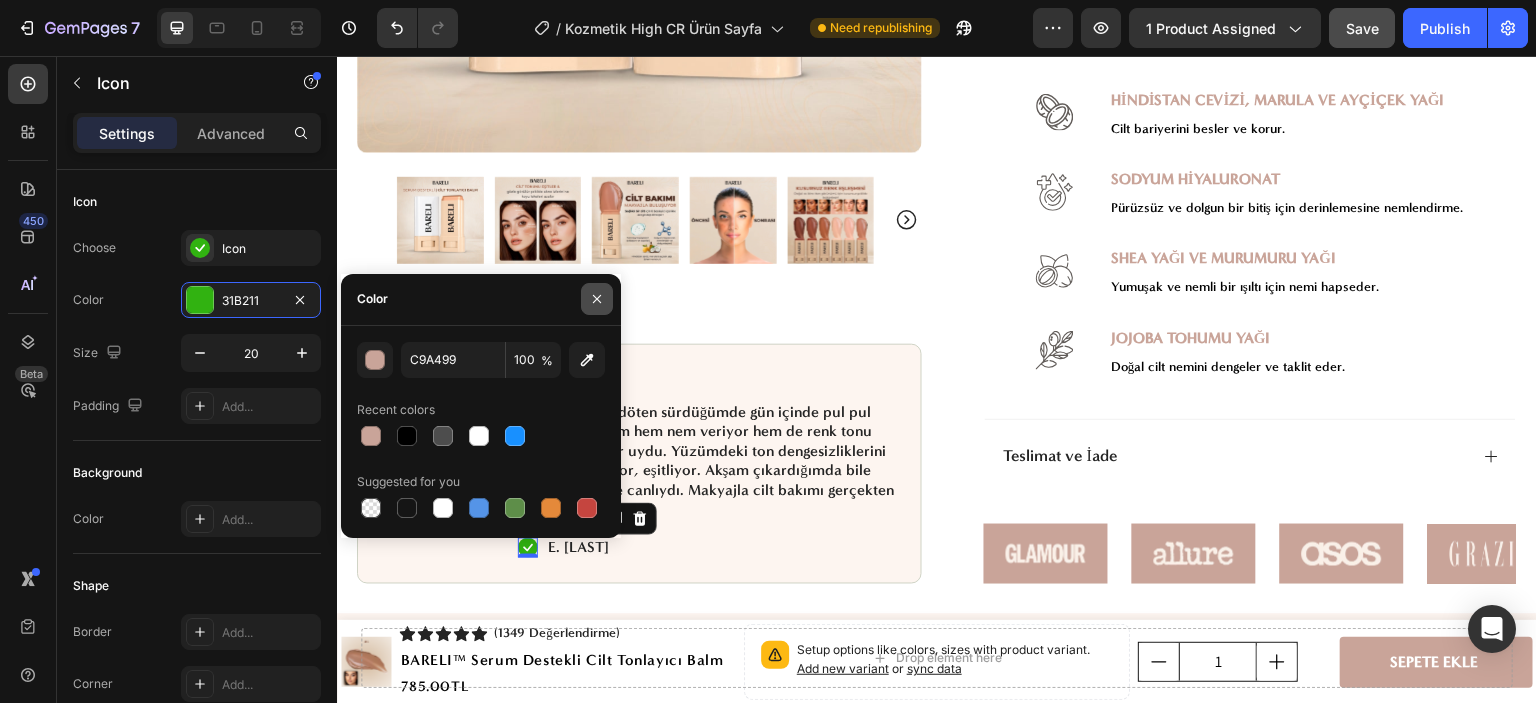 click at bounding box center (597, 299) 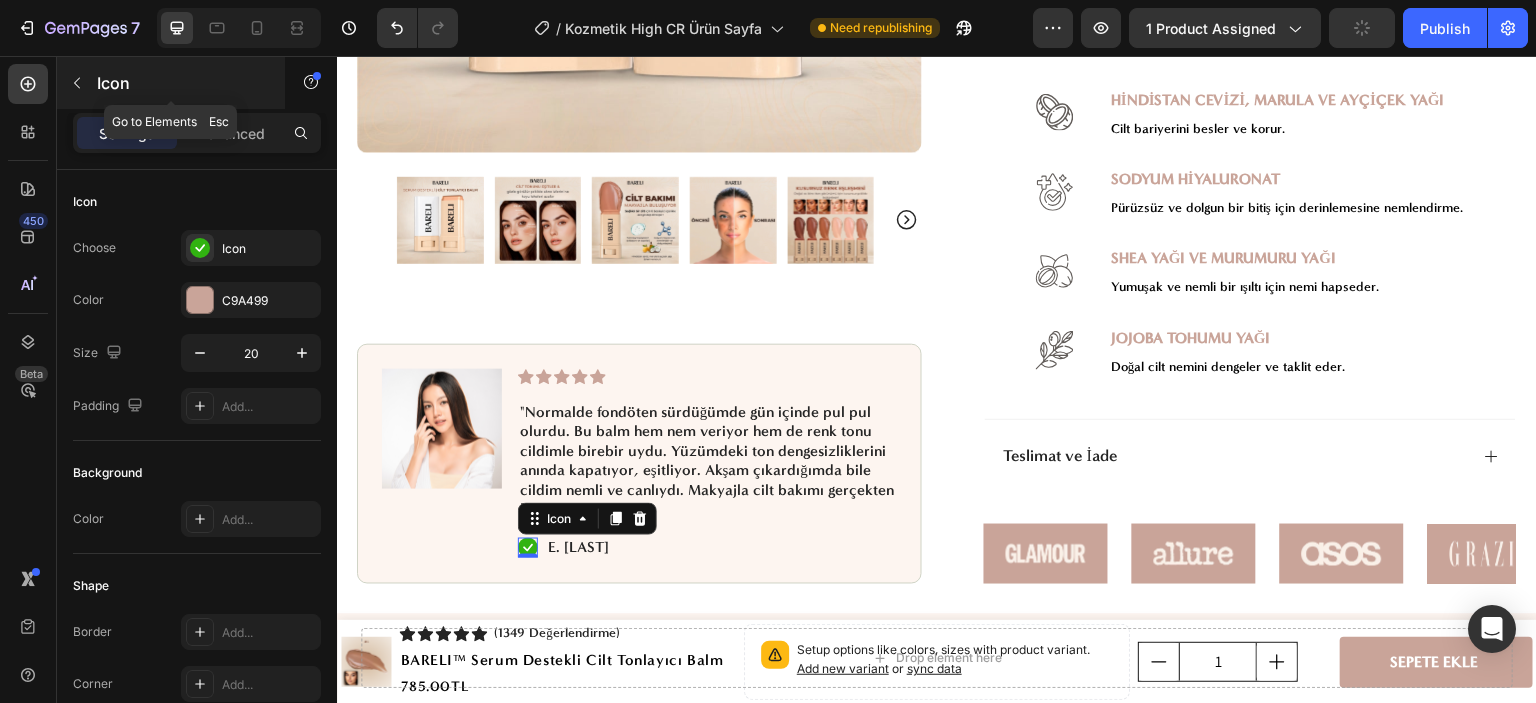 click 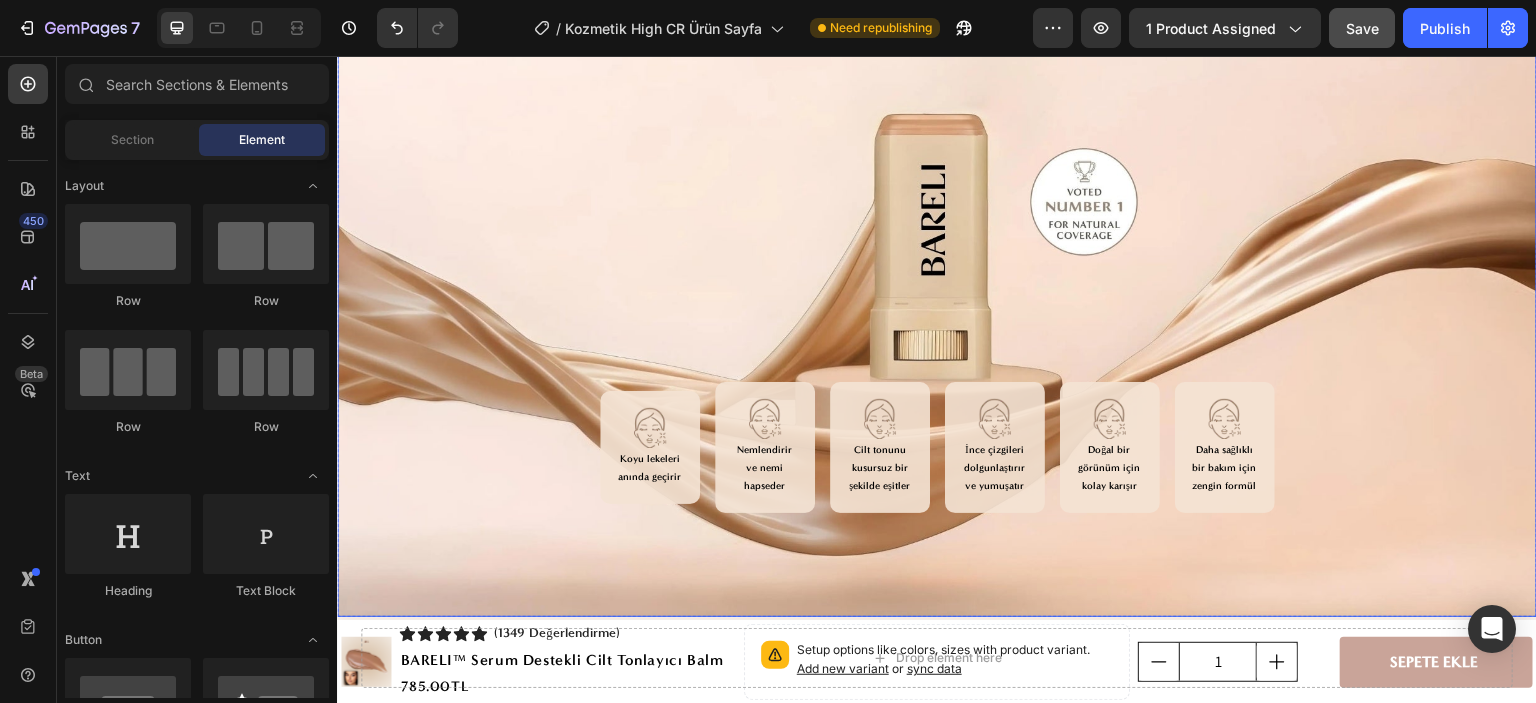 scroll, scrollTop: 3000, scrollLeft: 0, axis: vertical 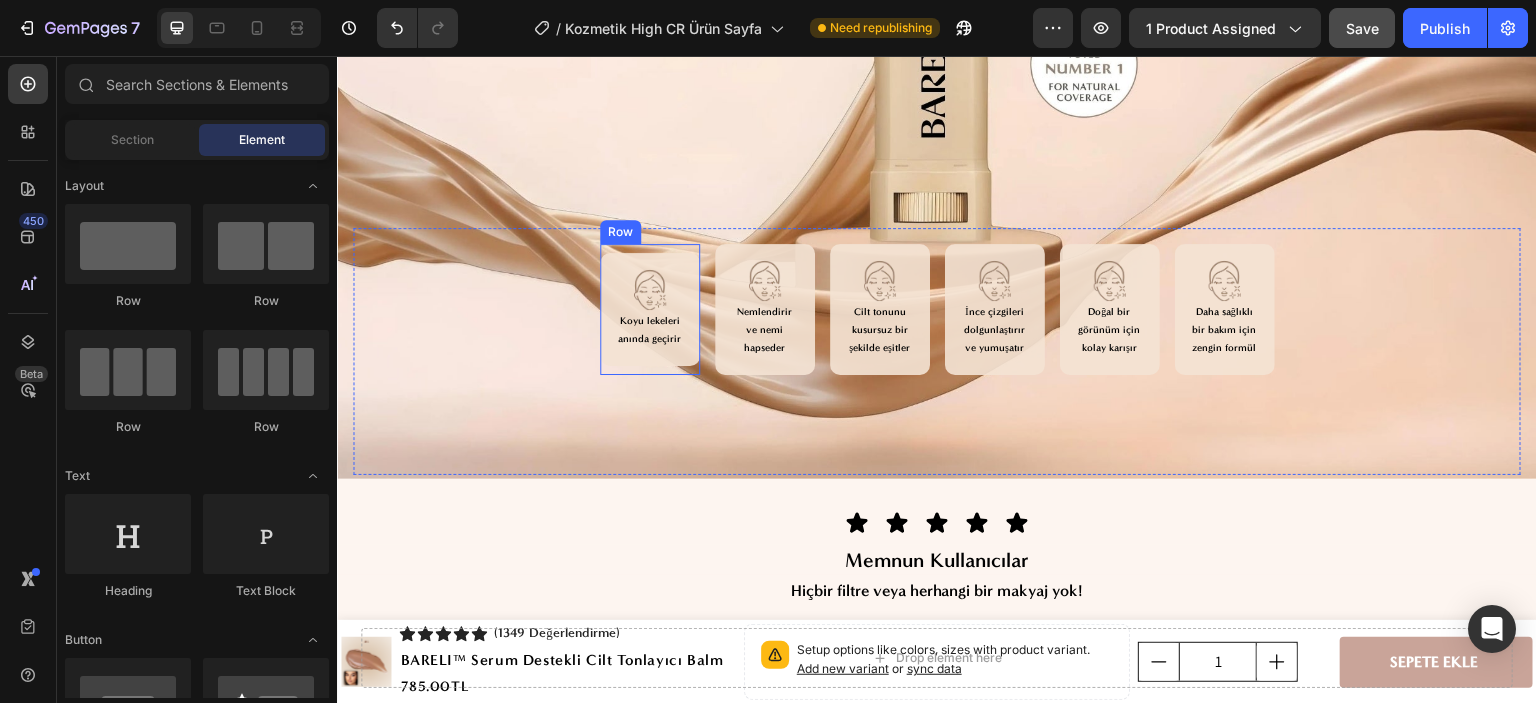 click on "Image Koyu lekeleri anında geçirir Text Block Row" at bounding box center (650, 309) 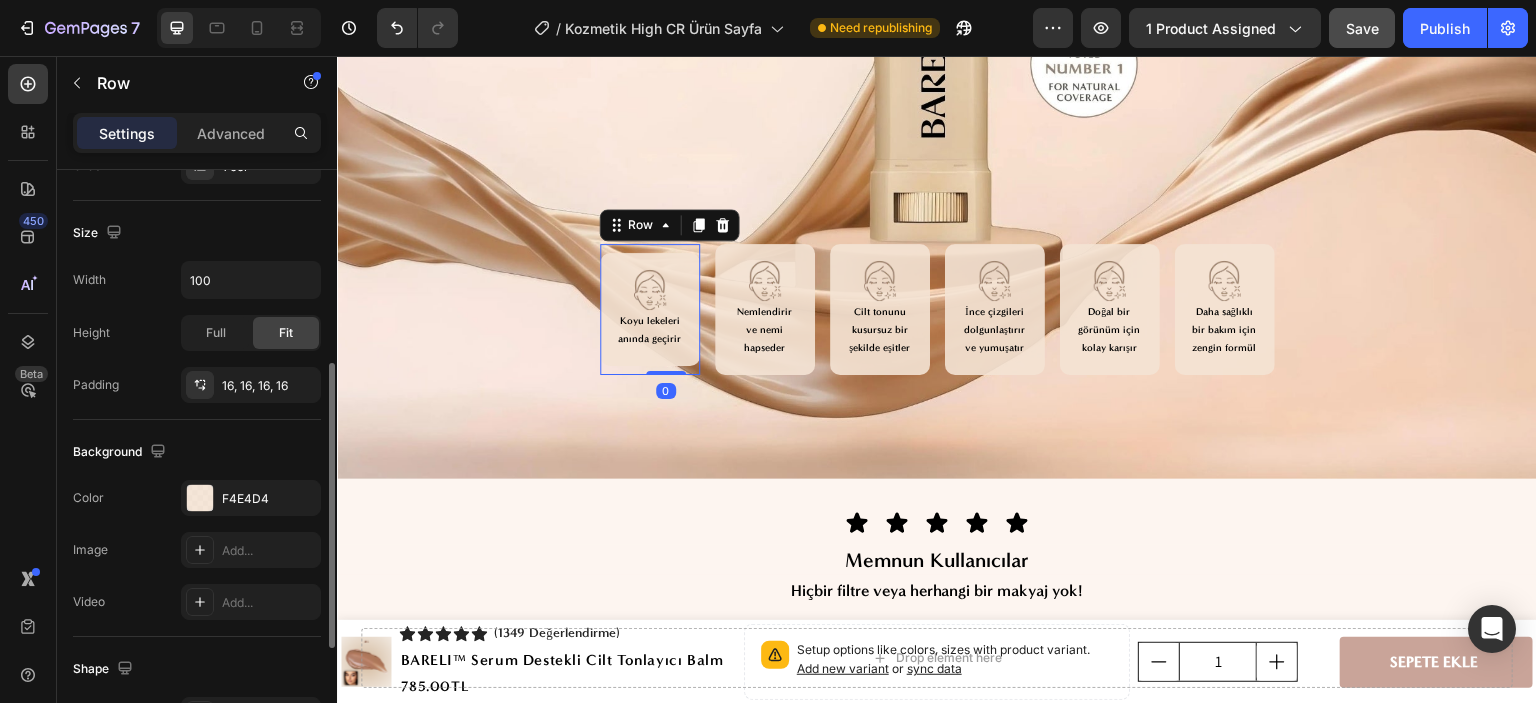 scroll, scrollTop: 628, scrollLeft: 0, axis: vertical 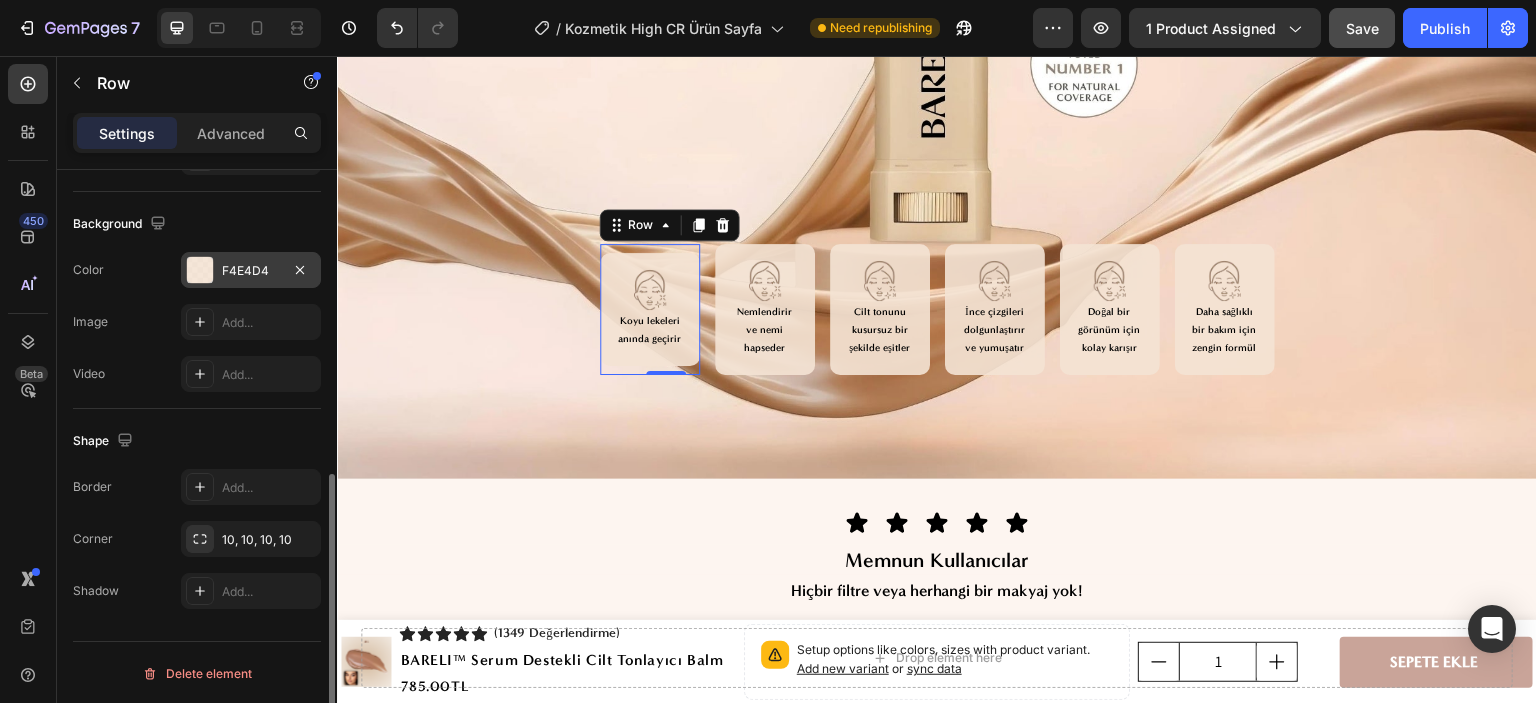 click on "F4E4D4" at bounding box center (251, 271) 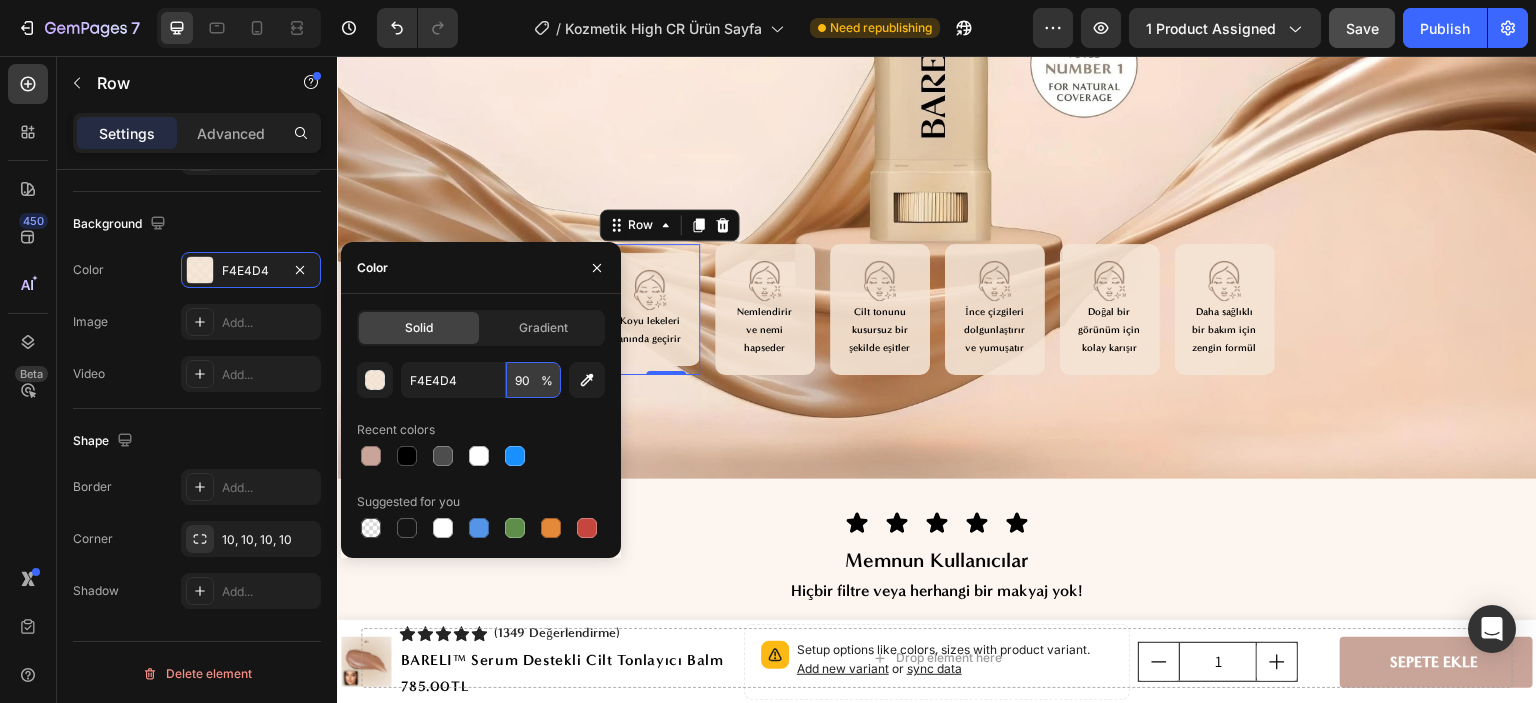 click on "90" at bounding box center [533, 380] 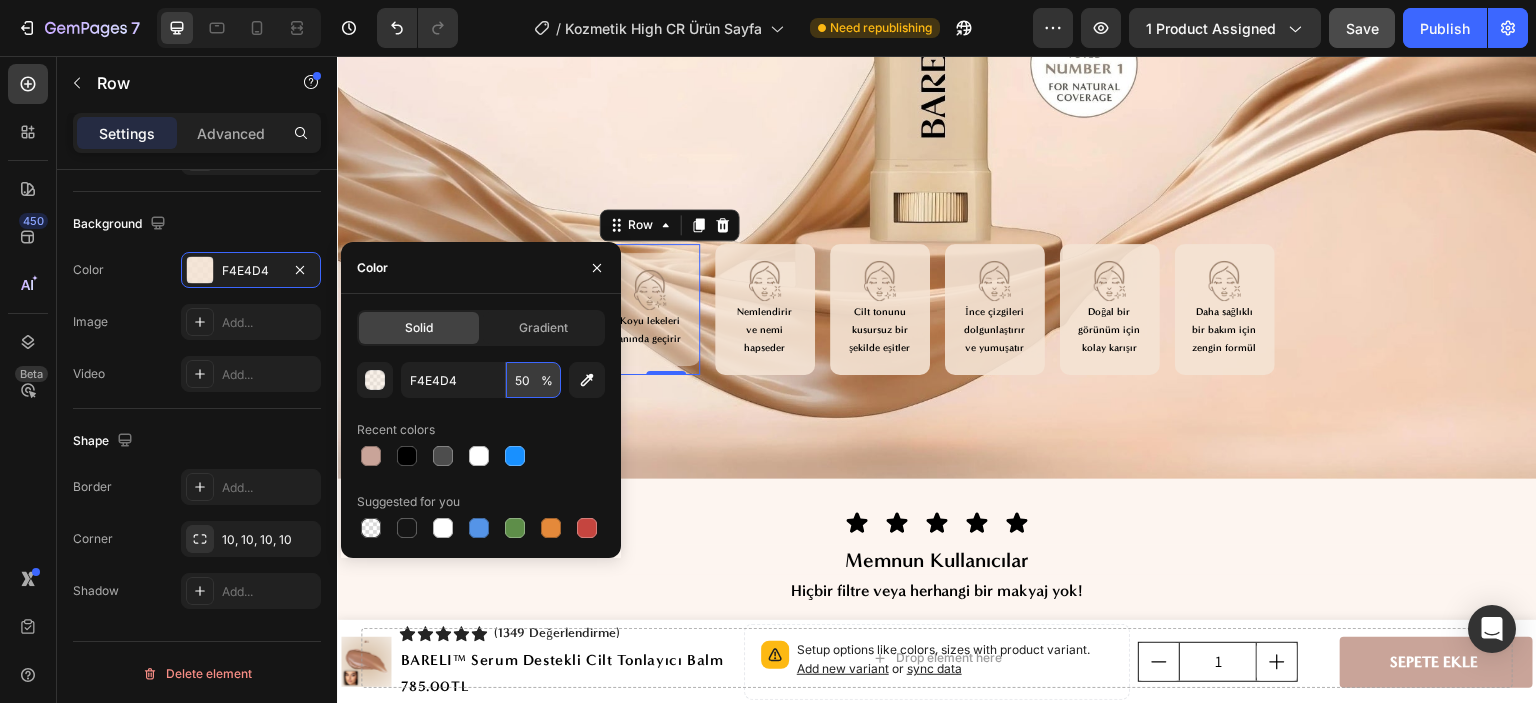 click on "50" at bounding box center [533, 380] 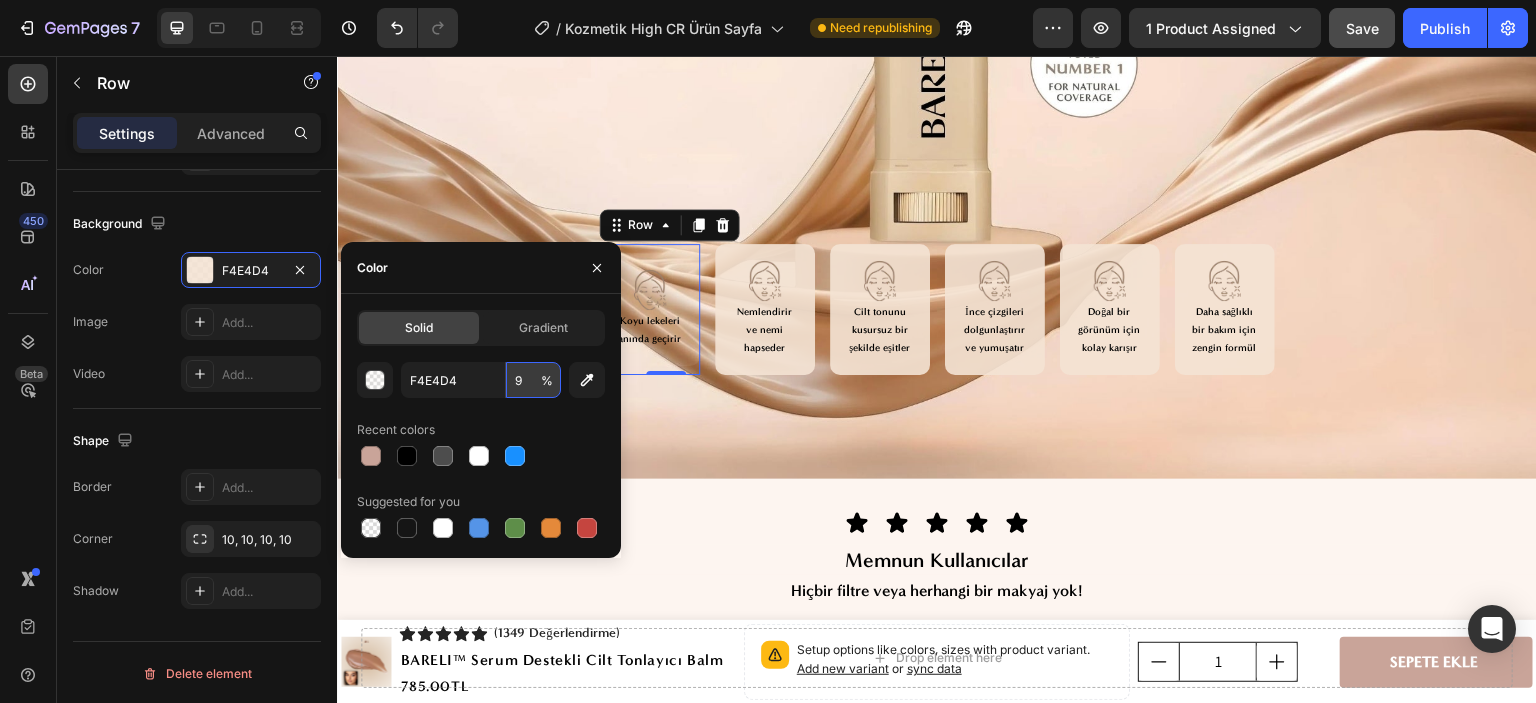 type on "95" 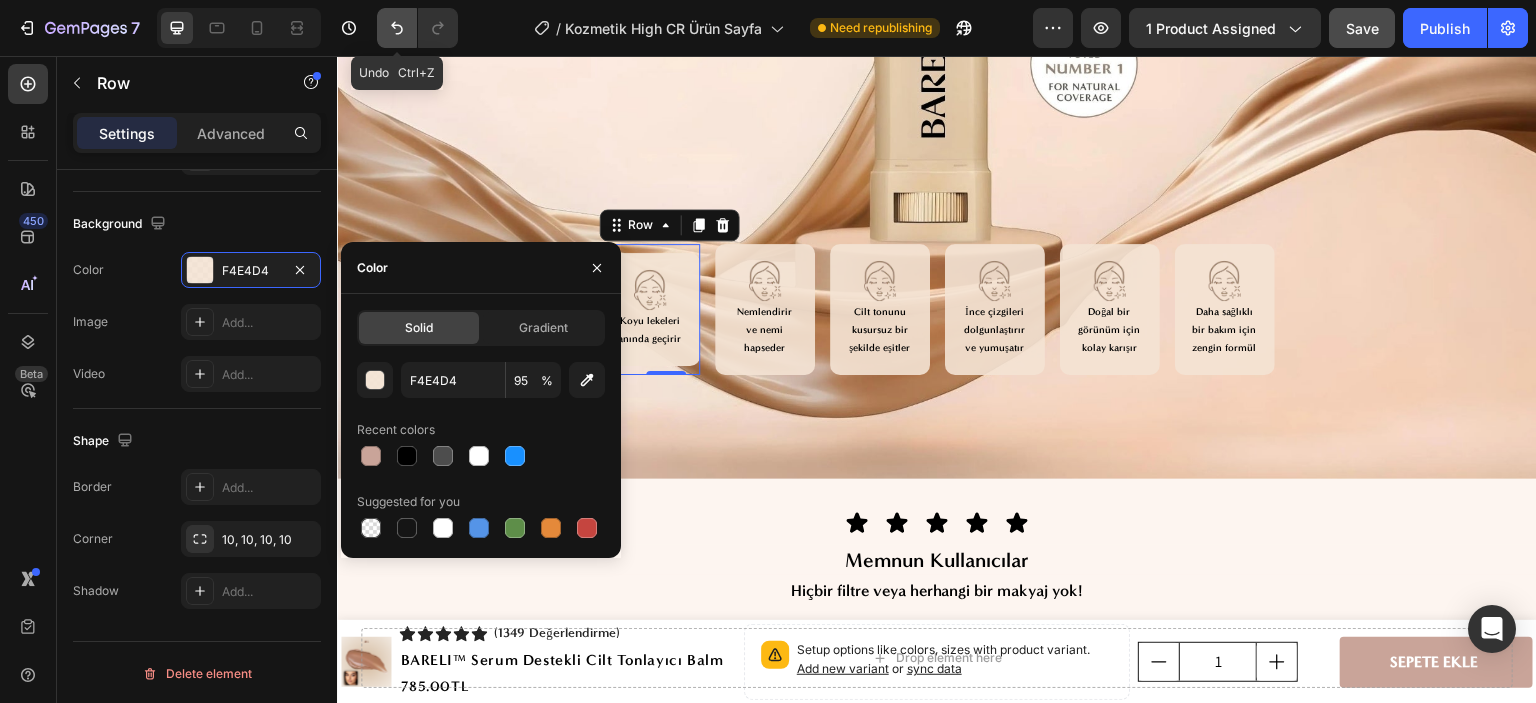 click 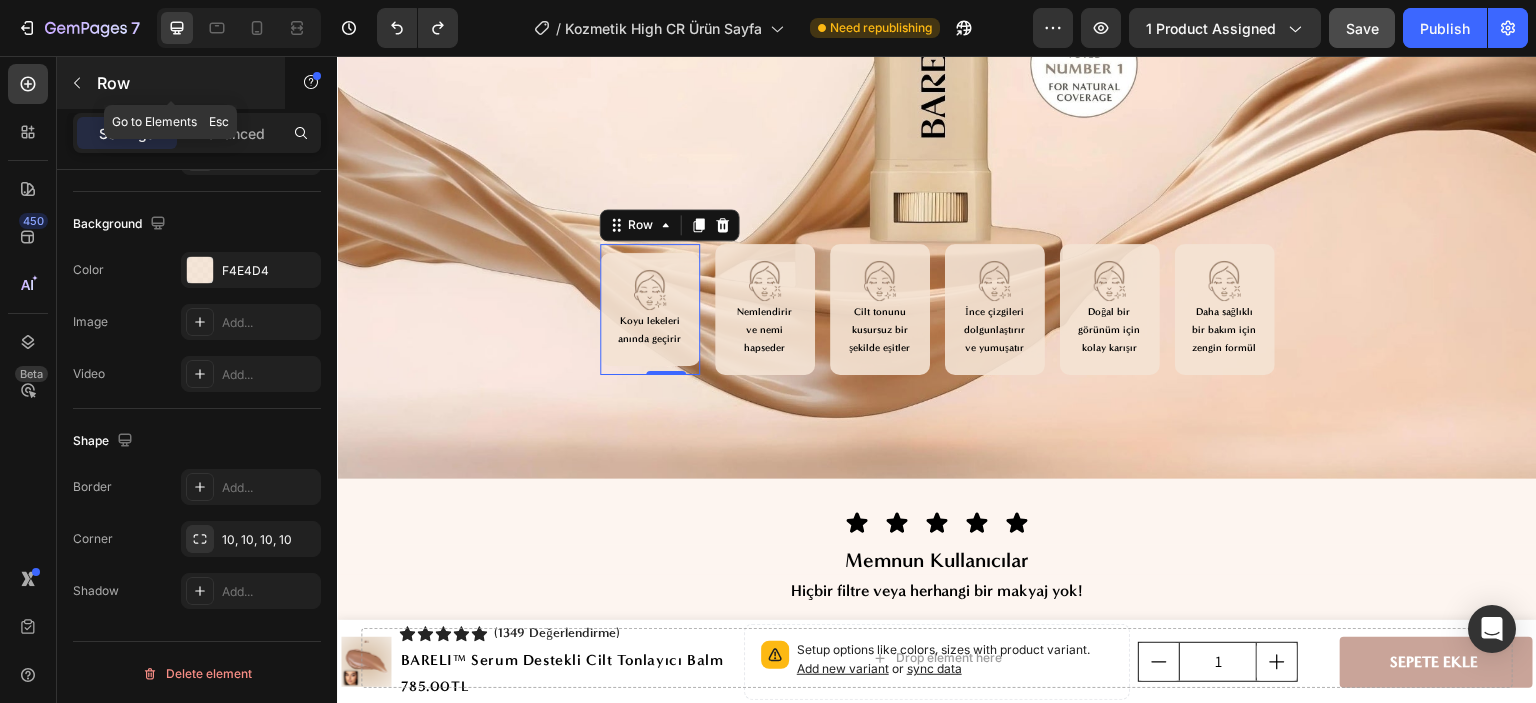 click 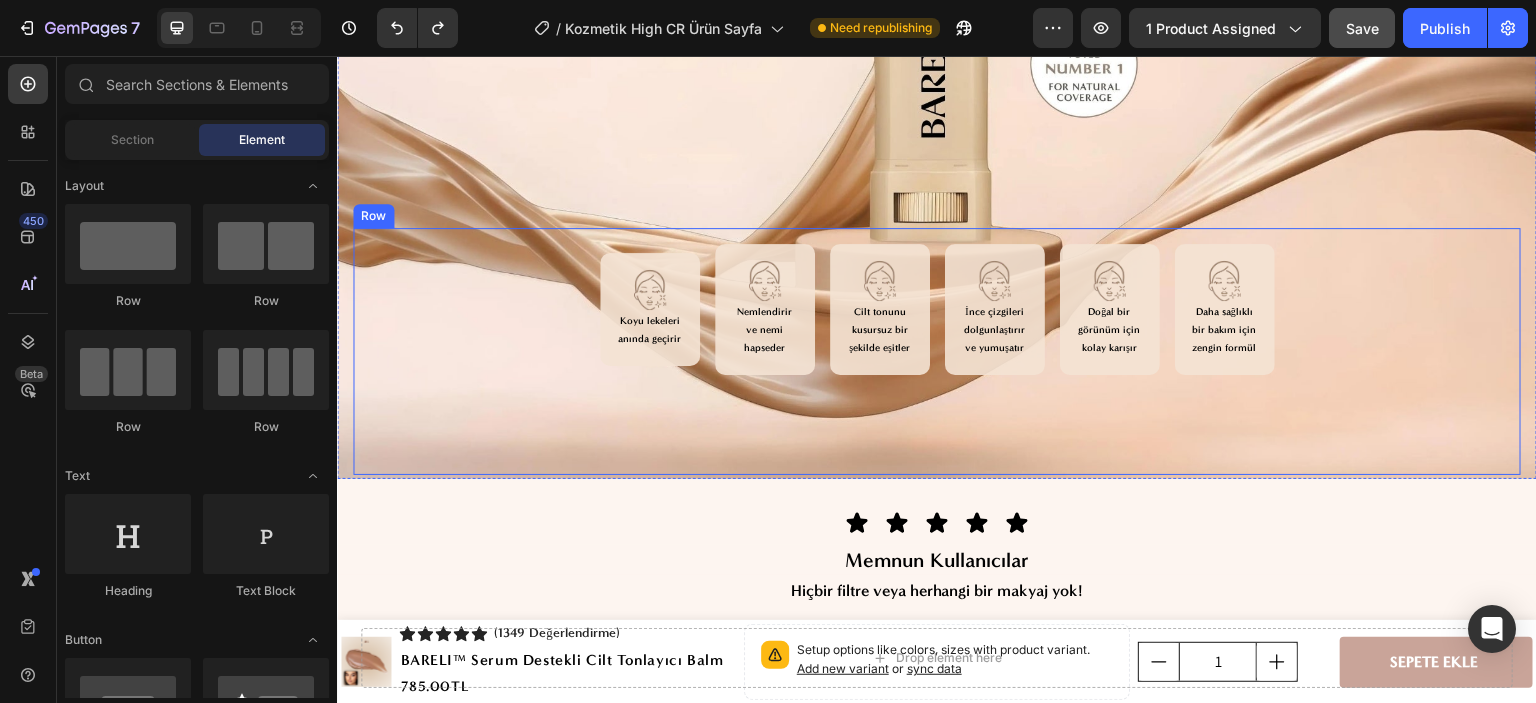 click on "Image Koyu lekeleri anında geçirir Text Block Row Image Nemlendirir ve nemi hapseder Text Block Row Image Cilt tonunu kusursuz bir şekilde eşitler Text Block Row Image İnce çizgileri dolgunlaştırır ve yumuşatır Text Block Row Image Doğal bir görünüm için kolay karışır Text Block Row Image Daha sağlıklı bir bakım için zengin formül Text Block Row Row" at bounding box center (937, 351) 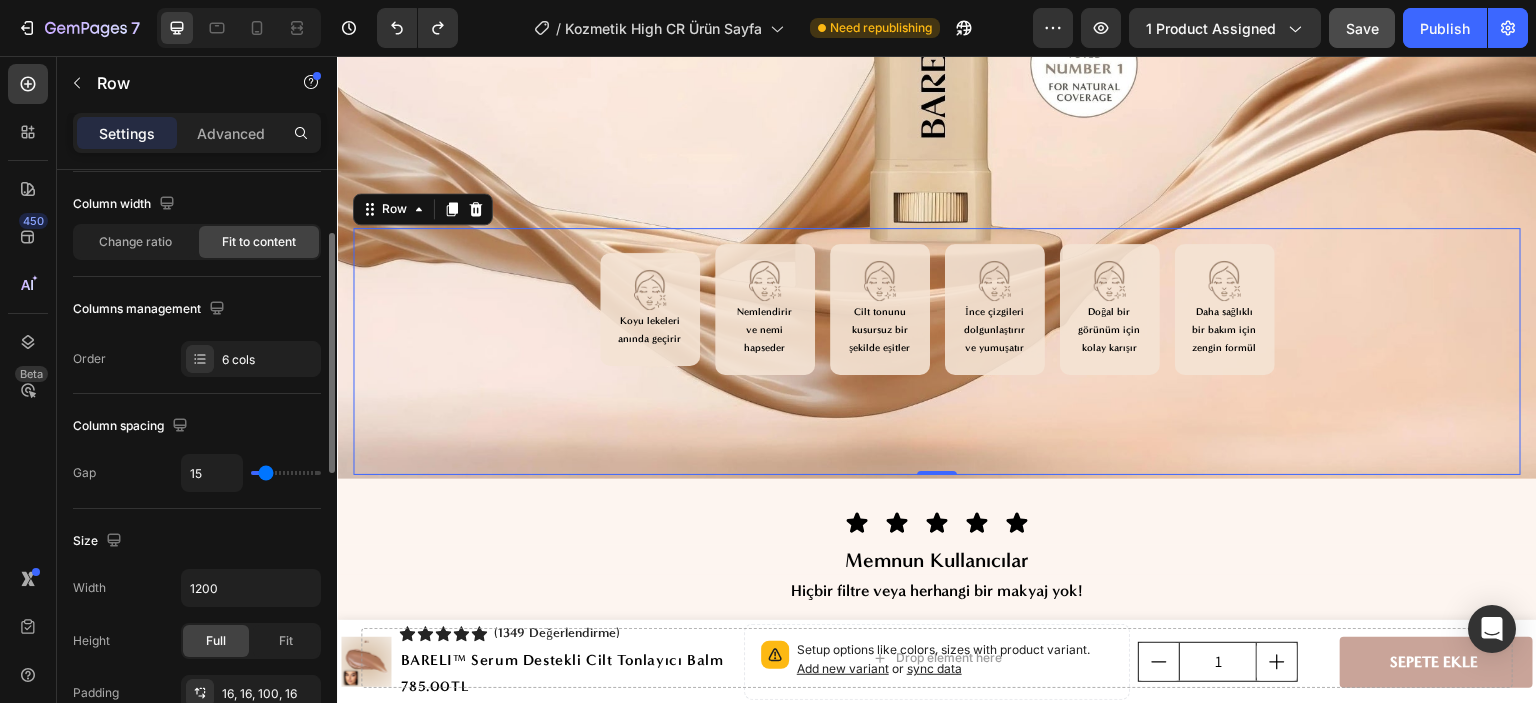scroll, scrollTop: 0, scrollLeft: 0, axis: both 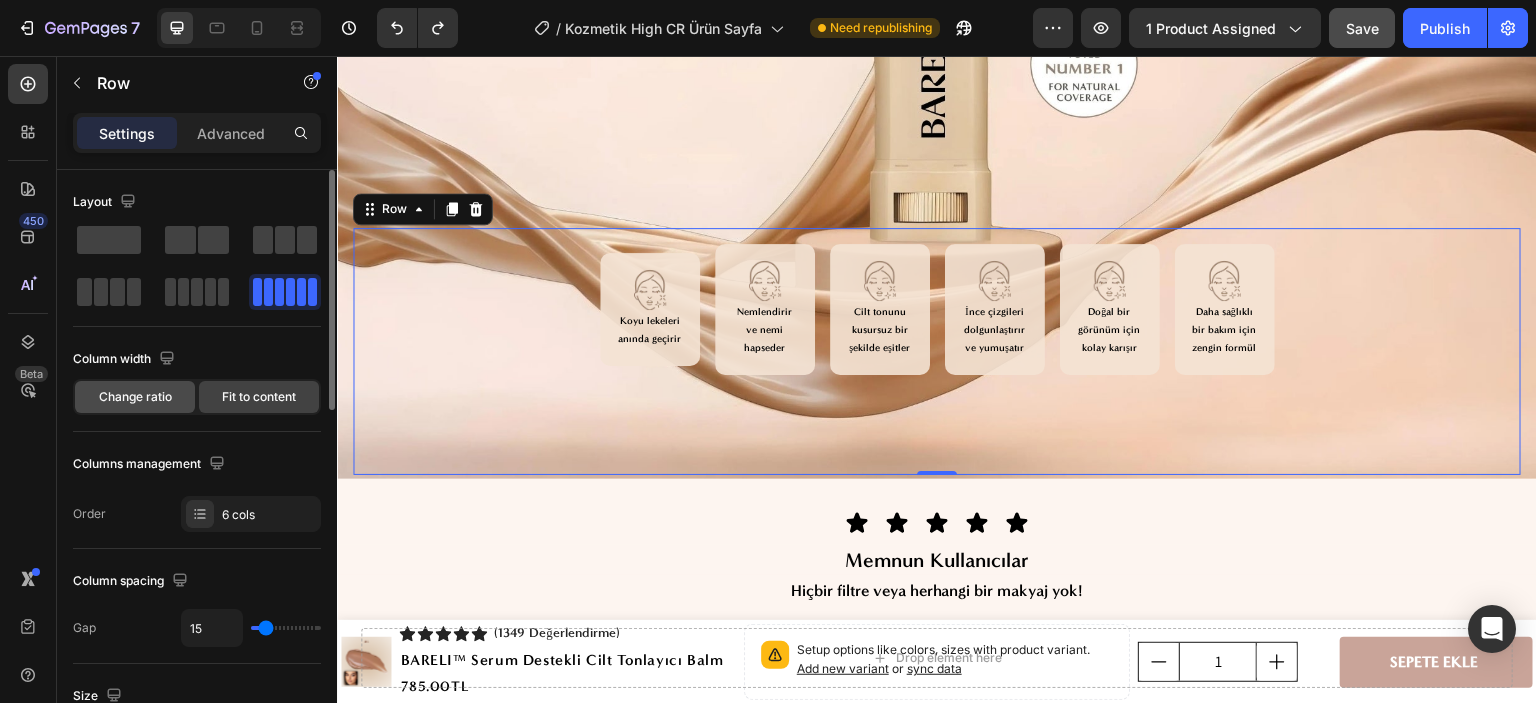 click on "Change ratio" 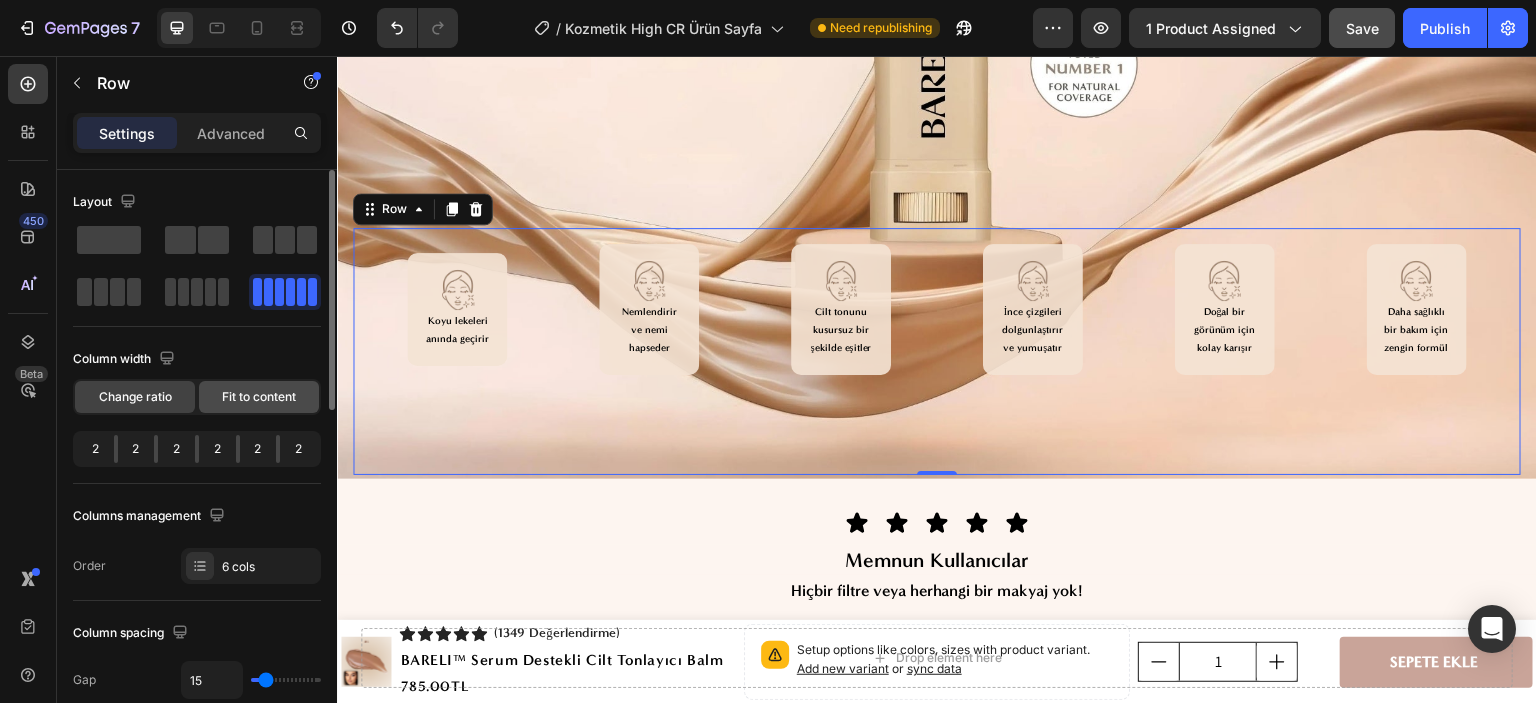 click on "Fit to content" 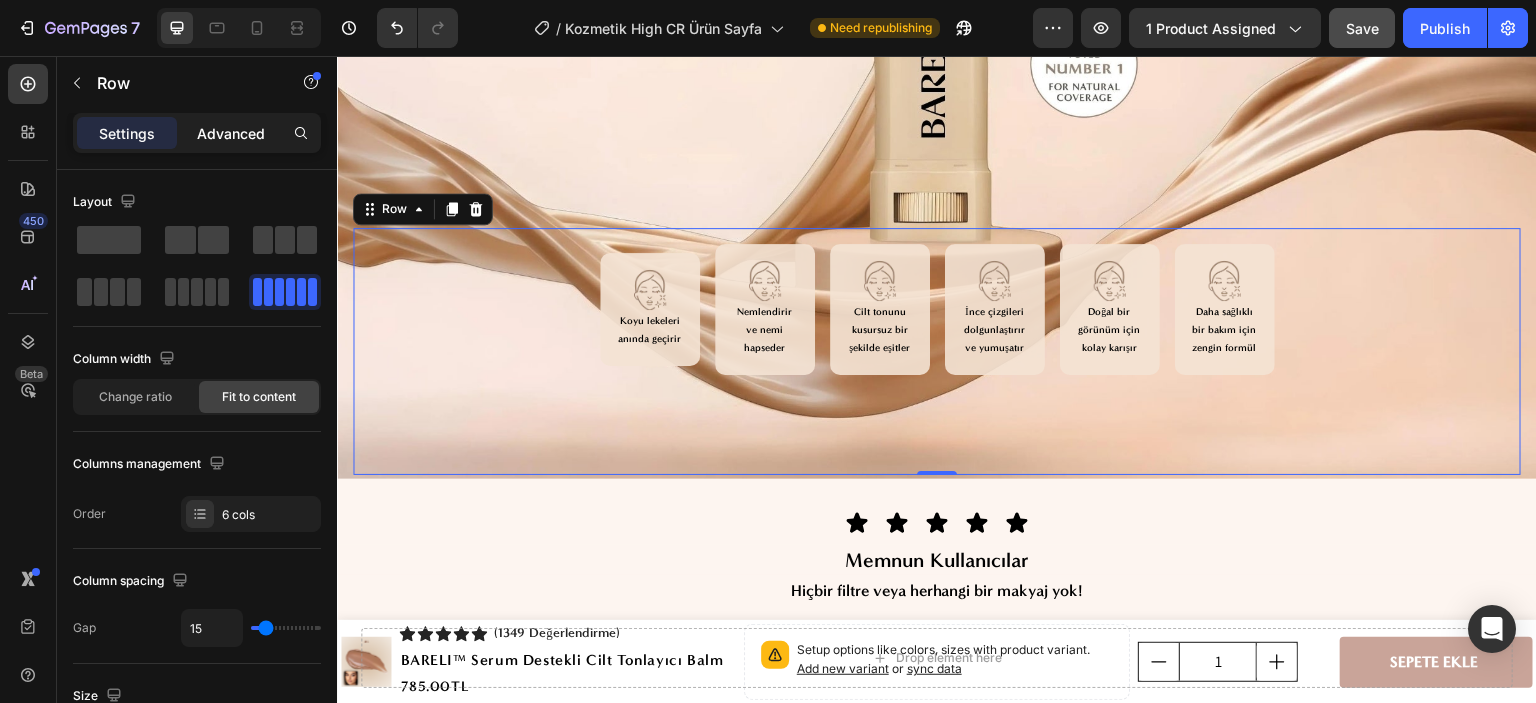 click on "Advanced" at bounding box center (231, 133) 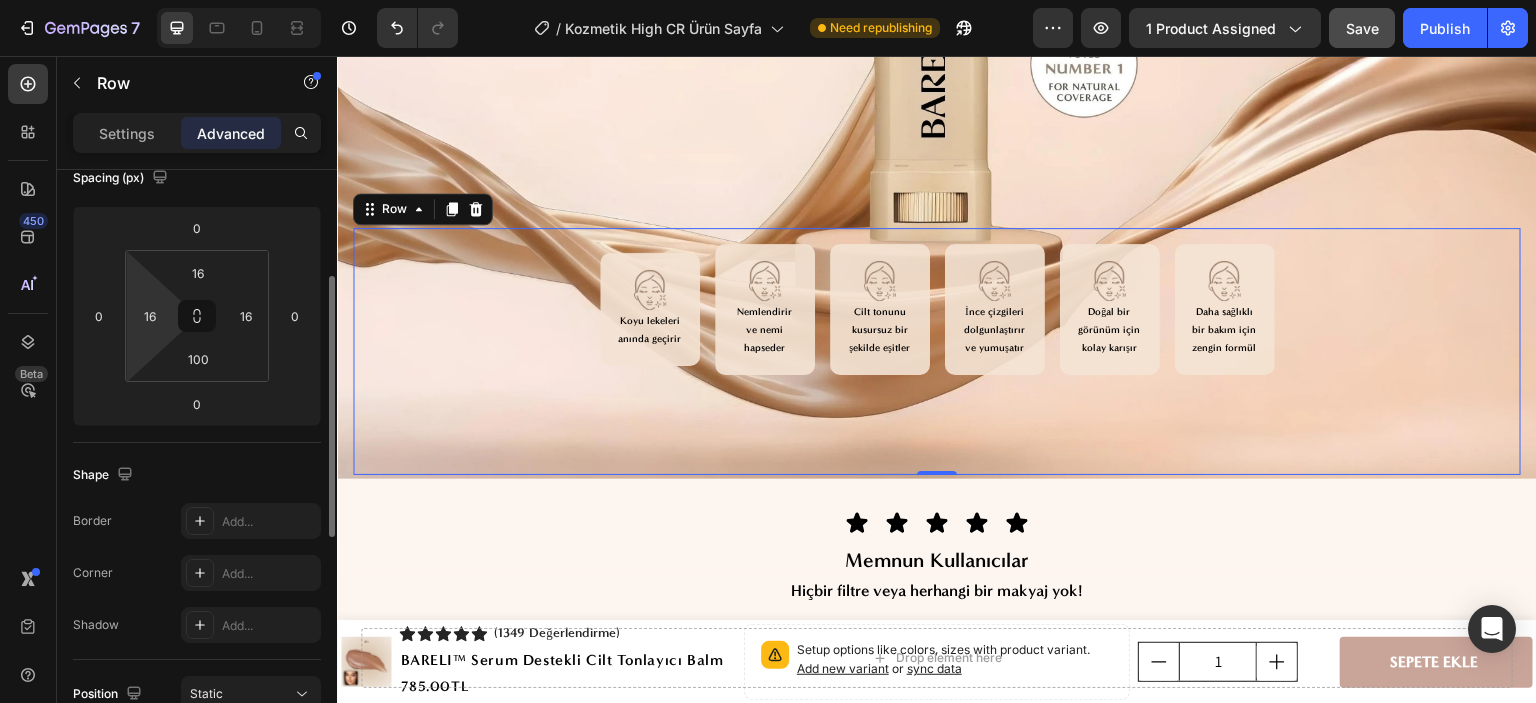 scroll, scrollTop: 0, scrollLeft: 0, axis: both 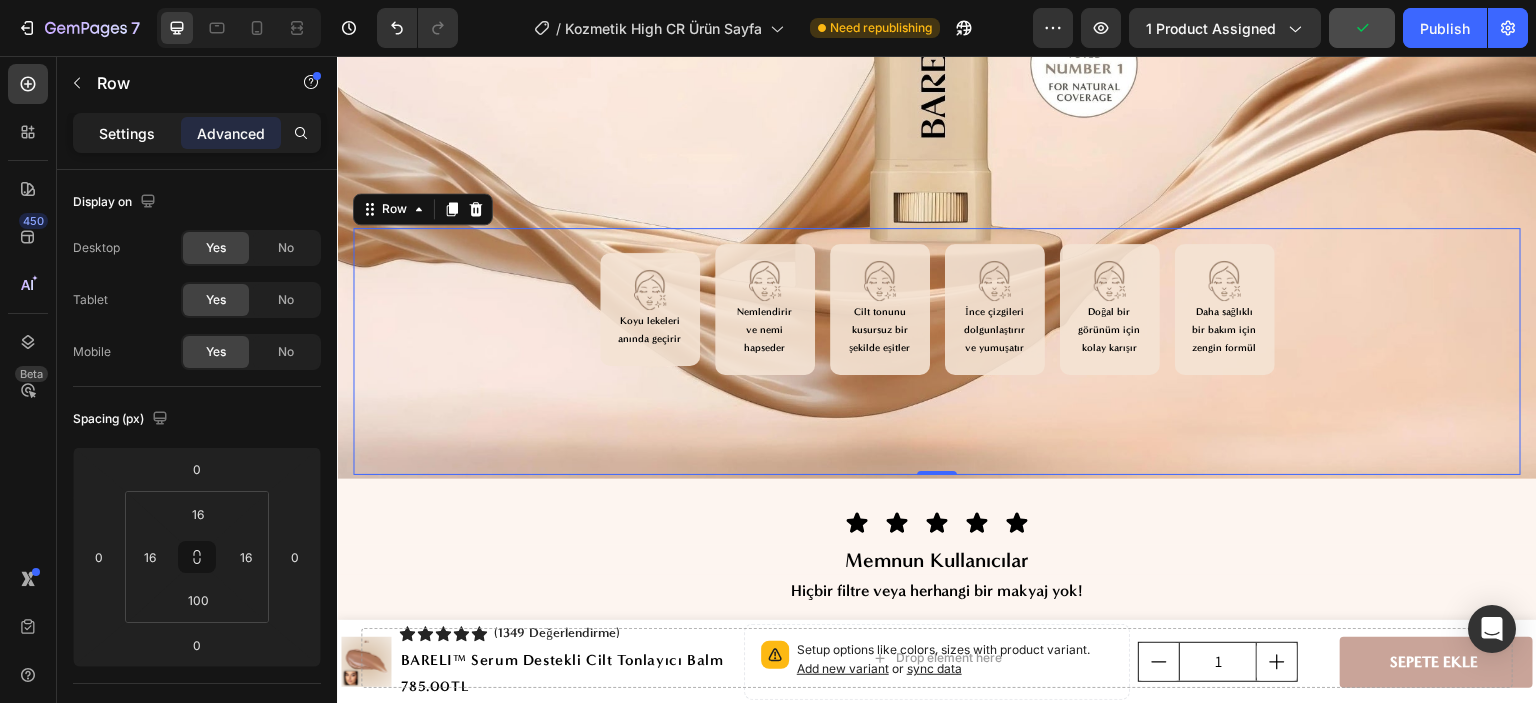 click on "Settings" at bounding box center (127, 133) 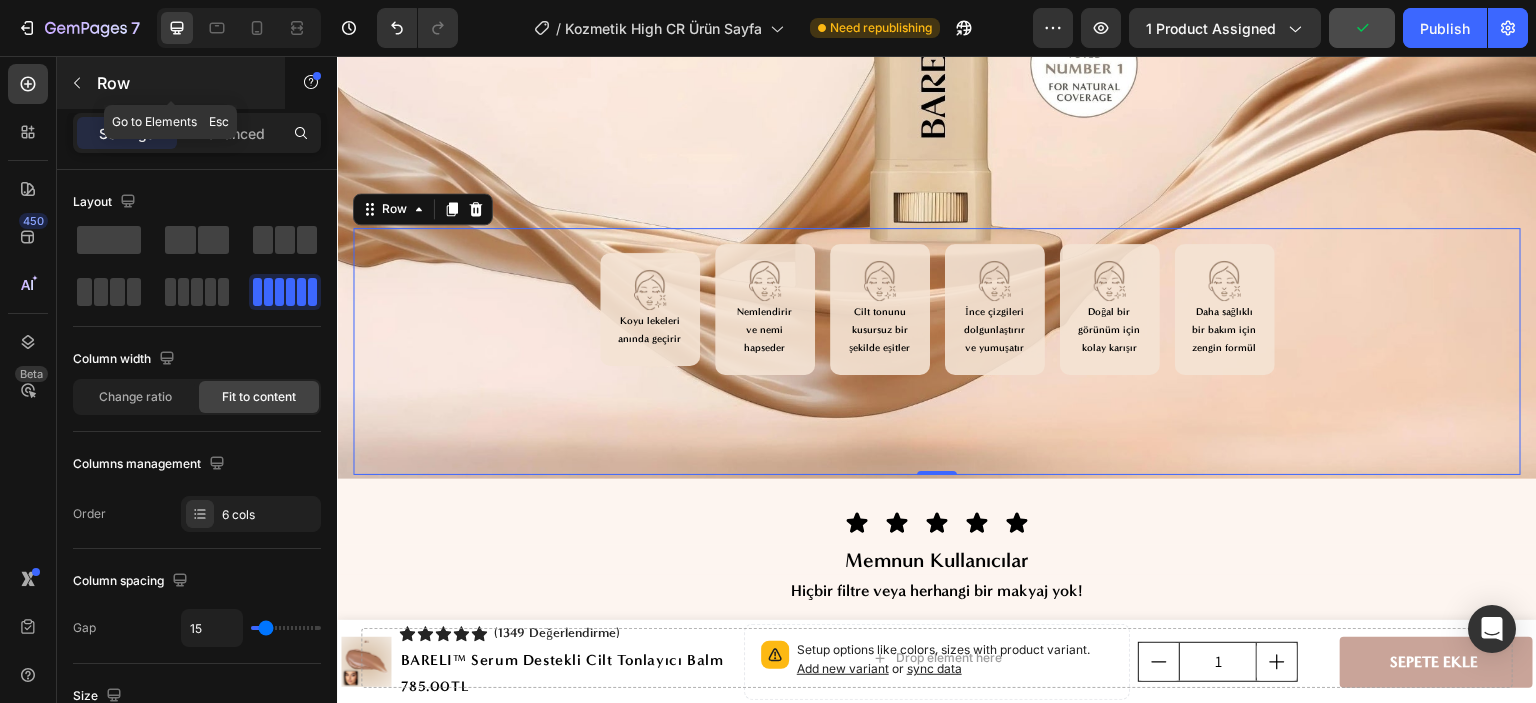 click 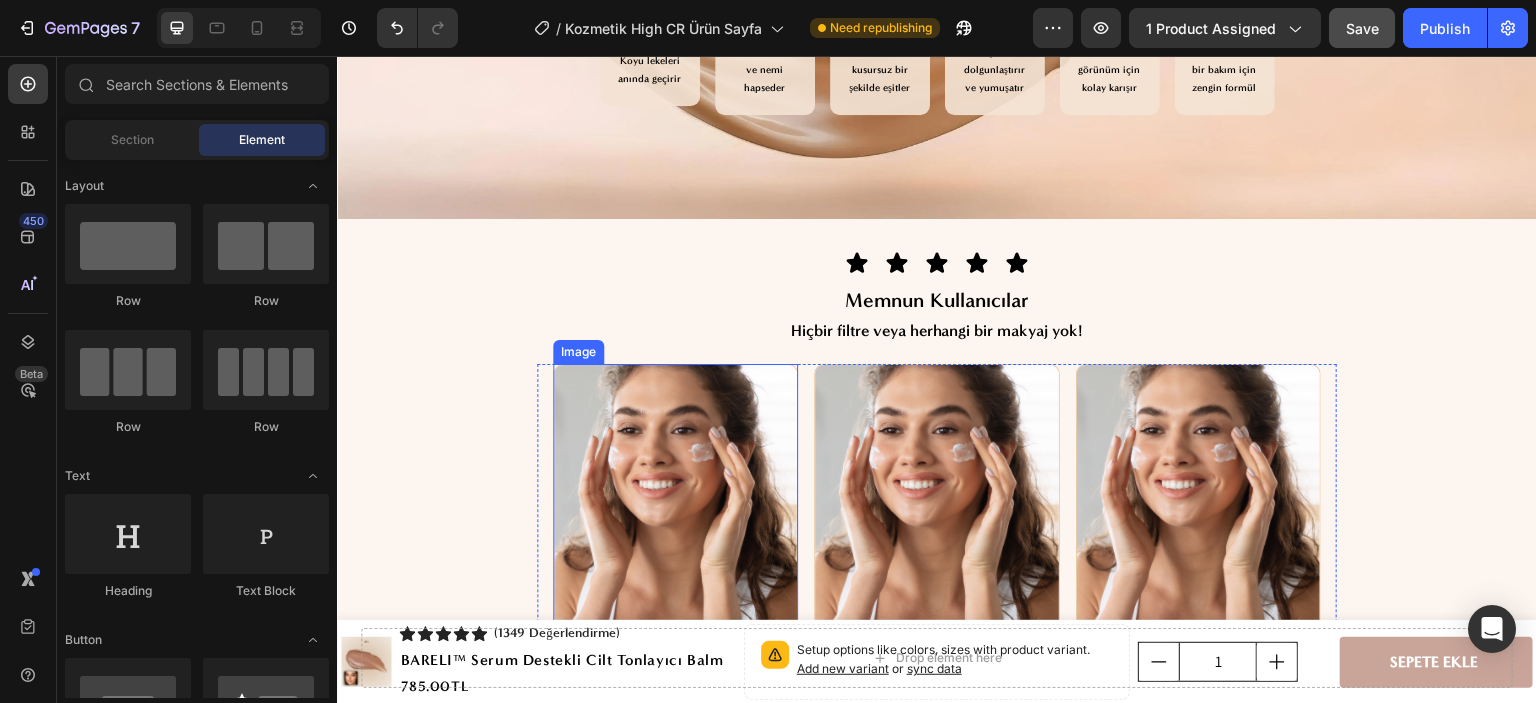 scroll, scrollTop: 3400, scrollLeft: 0, axis: vertical 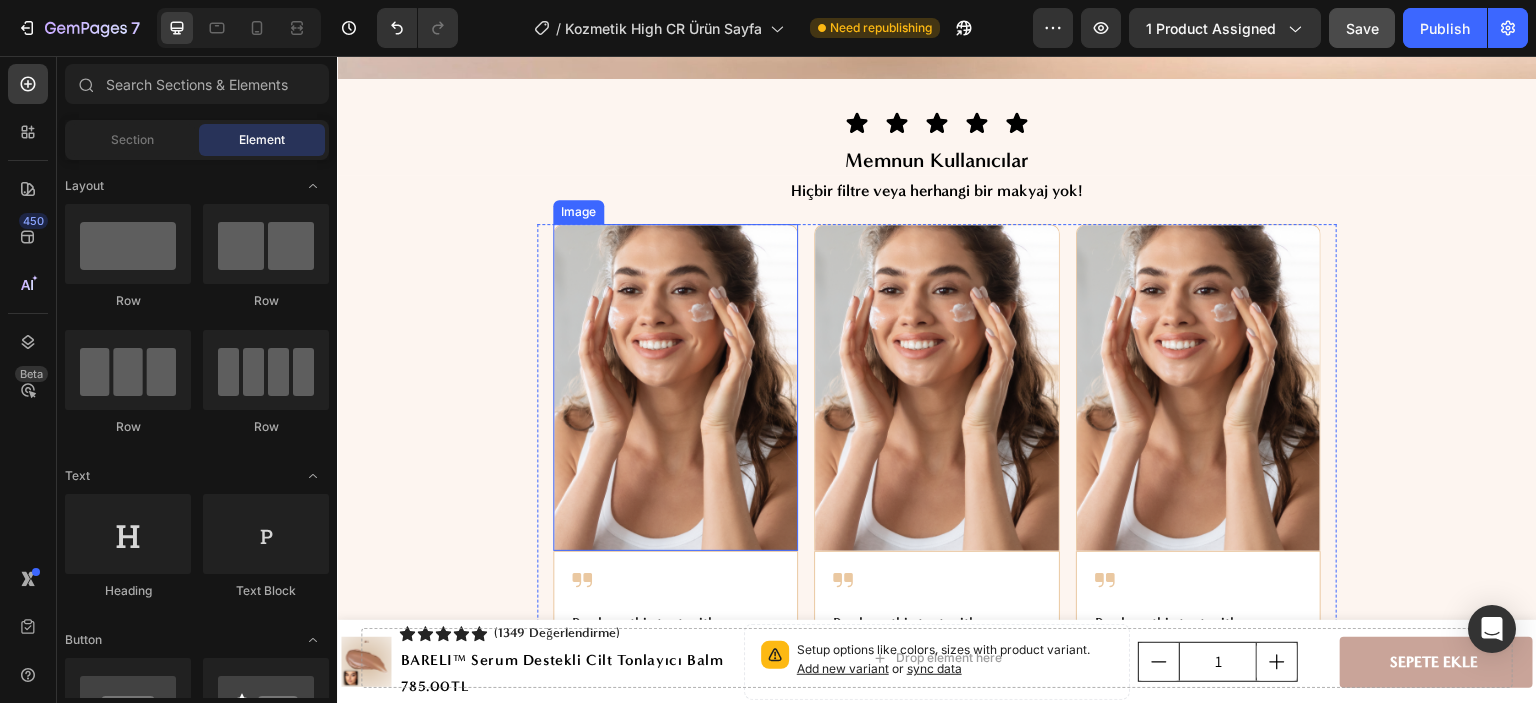 click at bounding box center (675, 387) 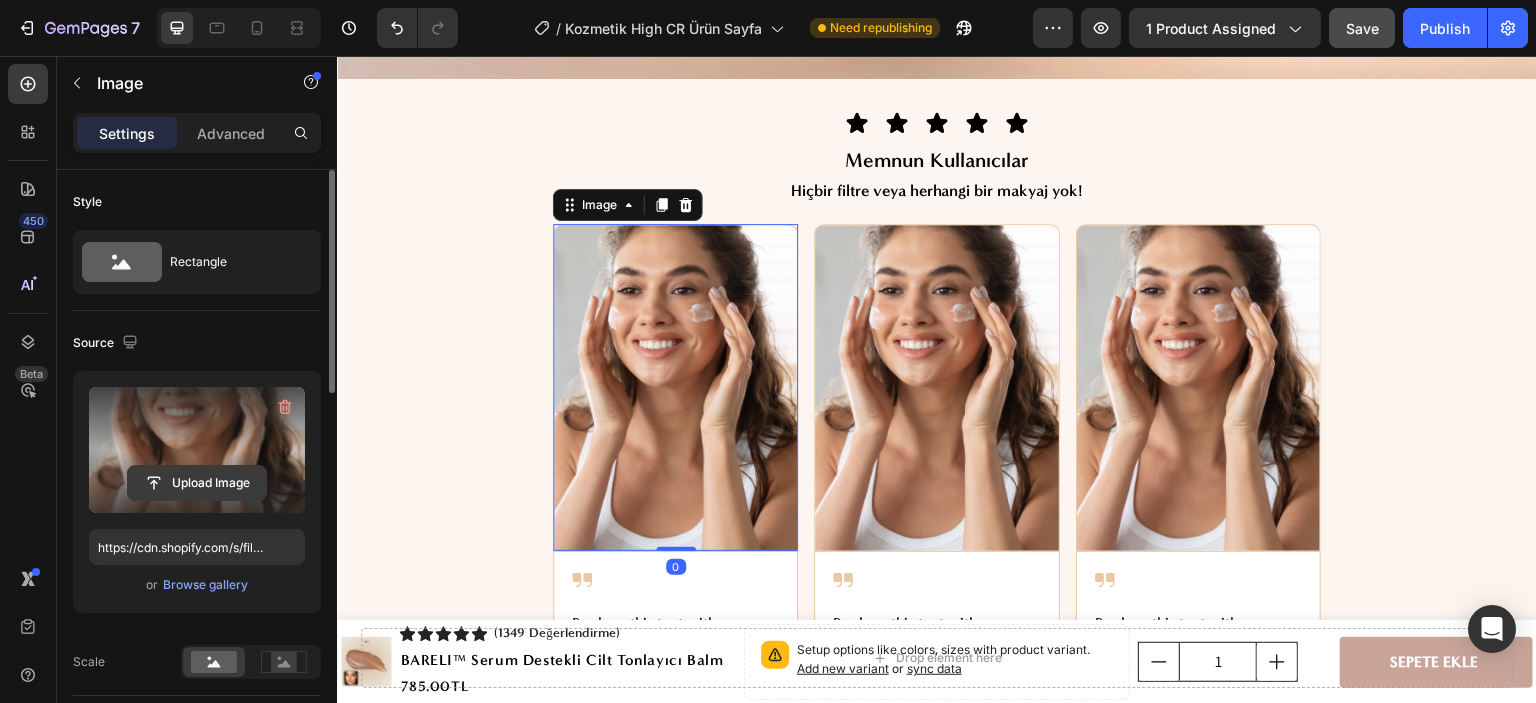 click 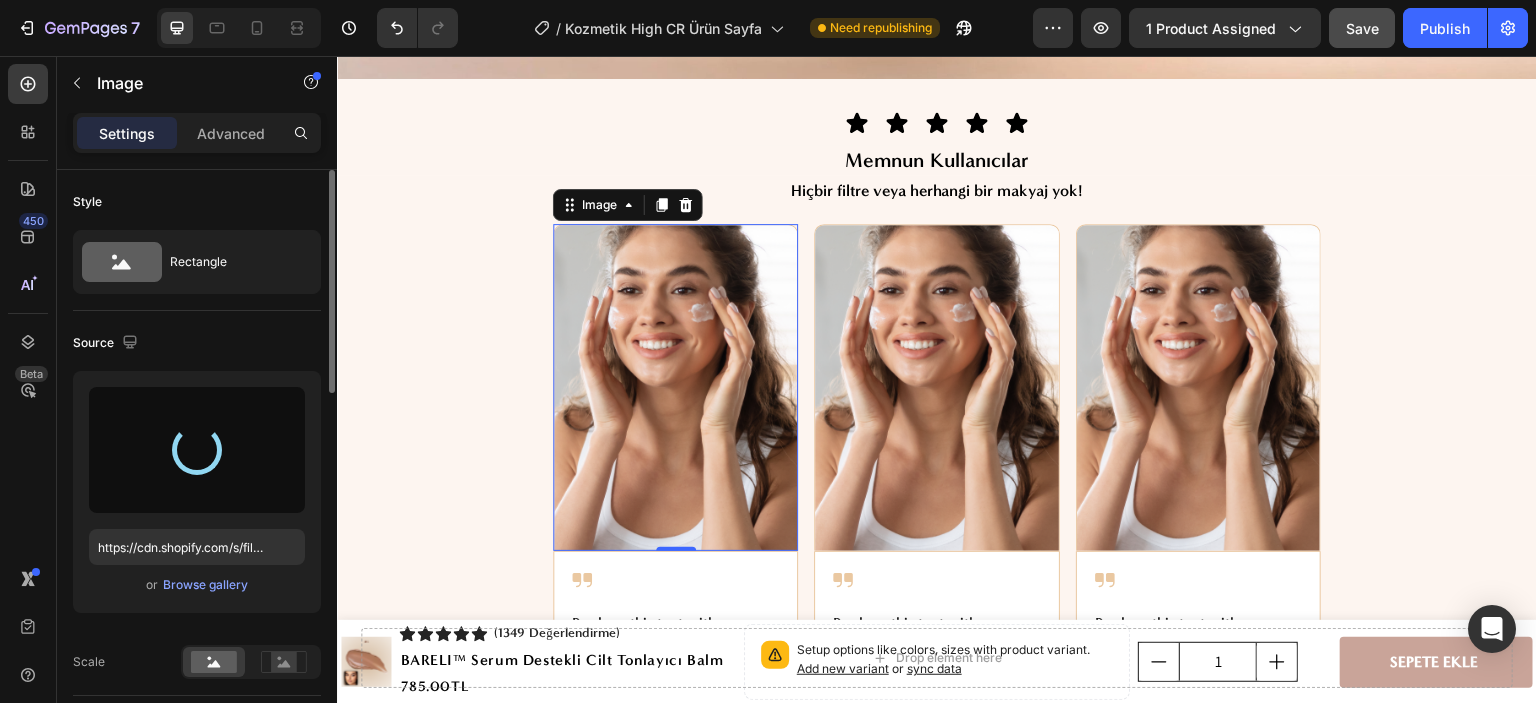 type on "https://cdn.shopify.com/s/files/1/0656/3374/7150/files/gempages_578158889476817424-0a6b29b9-38fe-408f-943f-6133caa292cc.png" 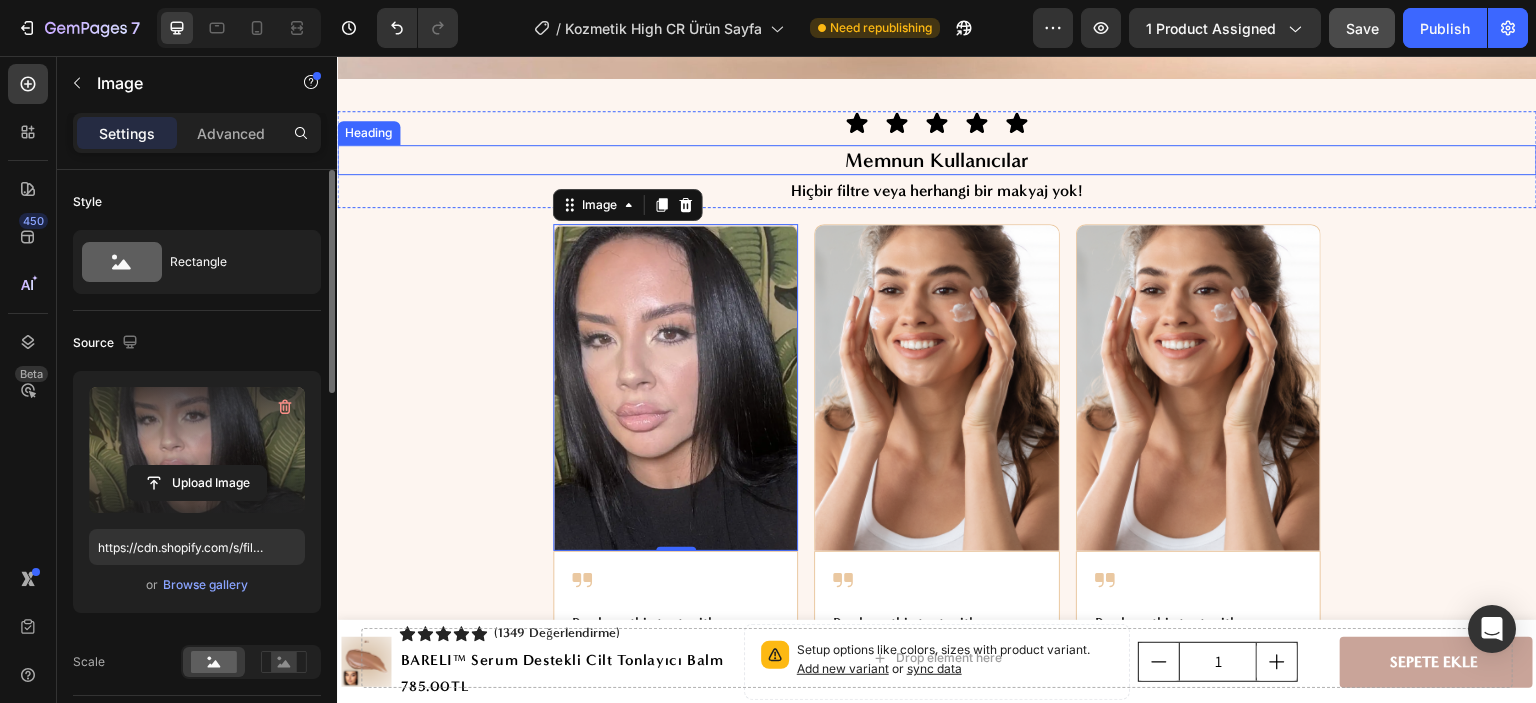 scroll, scrollTop: 3600, scrollLeft: 0, axis: vertical 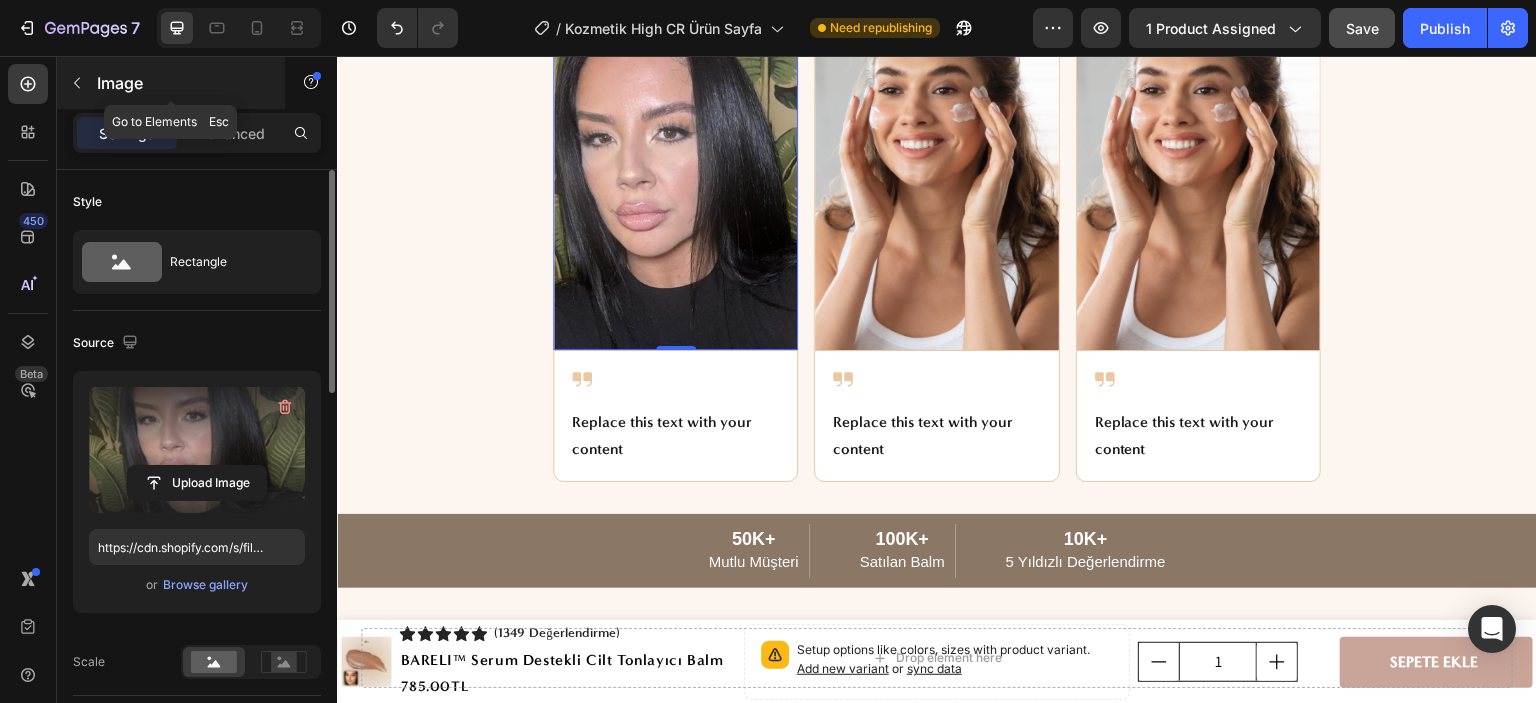 click at bounding box center (77, 83) 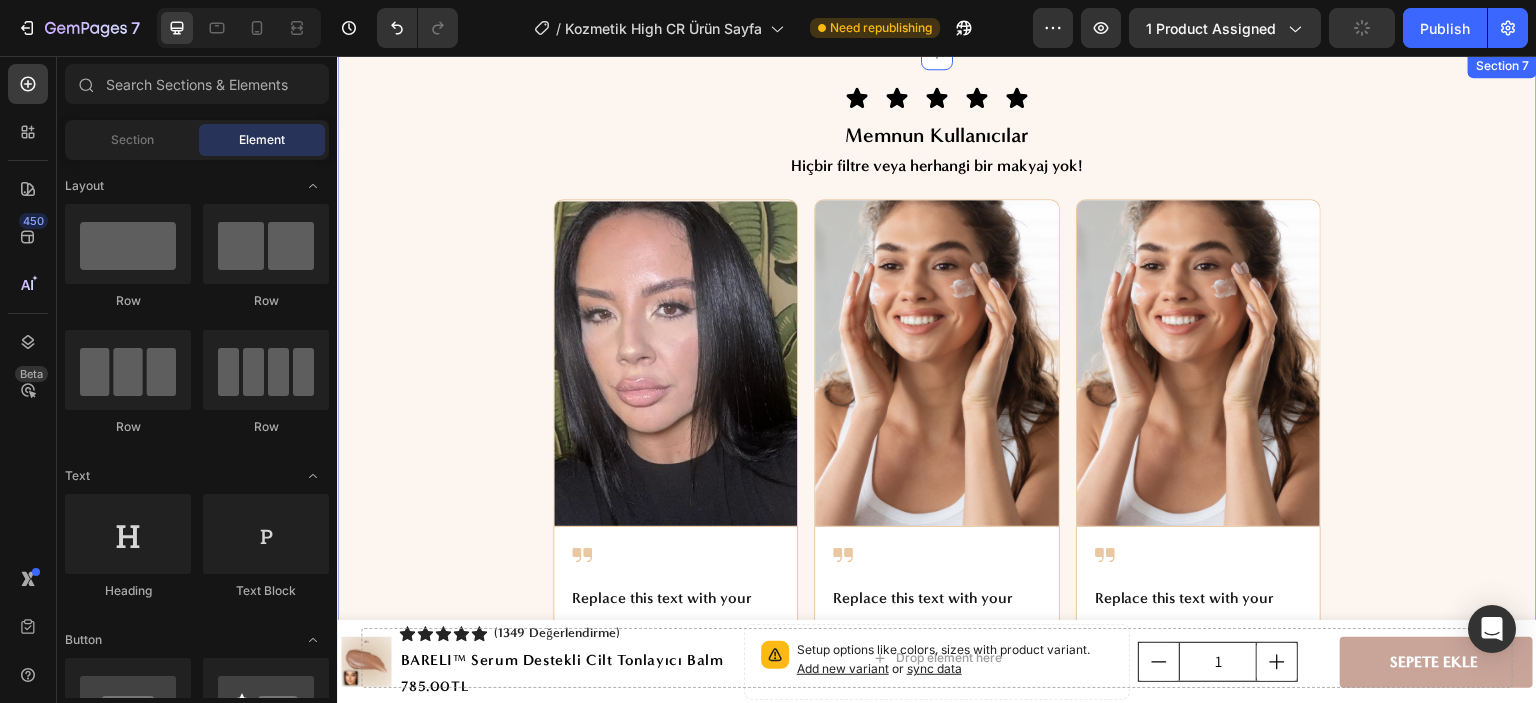 scroll, scrollTop: 3400, scrollLeft: 0, axis: vertical 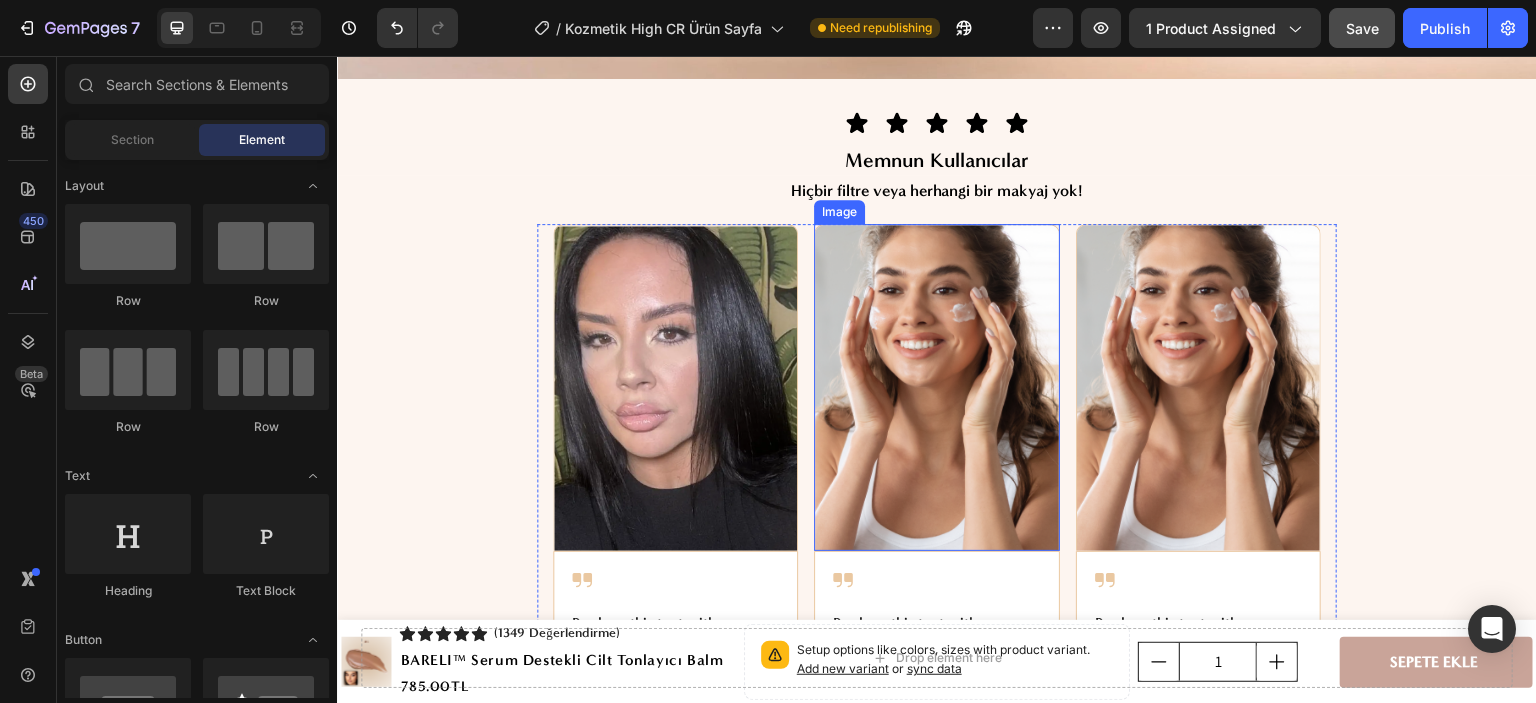 click at bounding box center [936, 387] 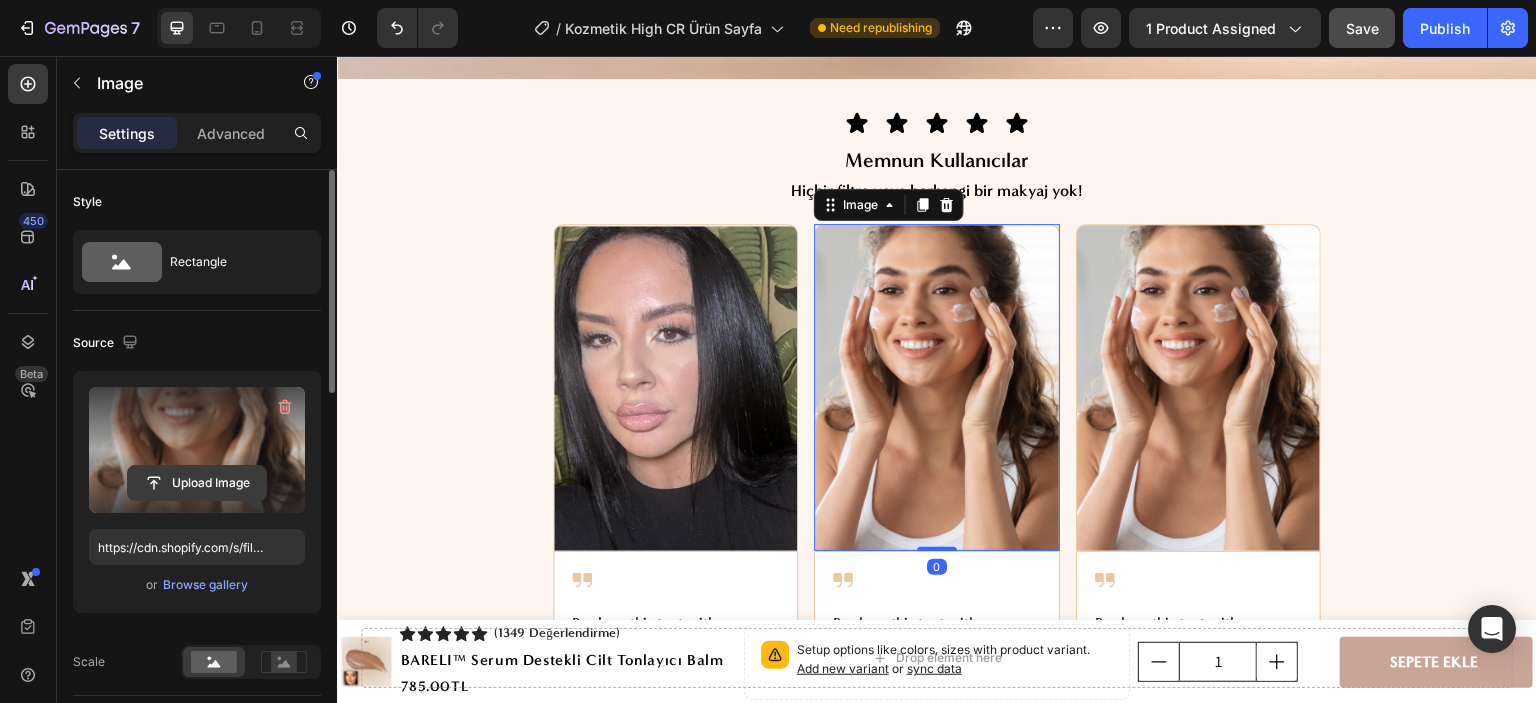 click 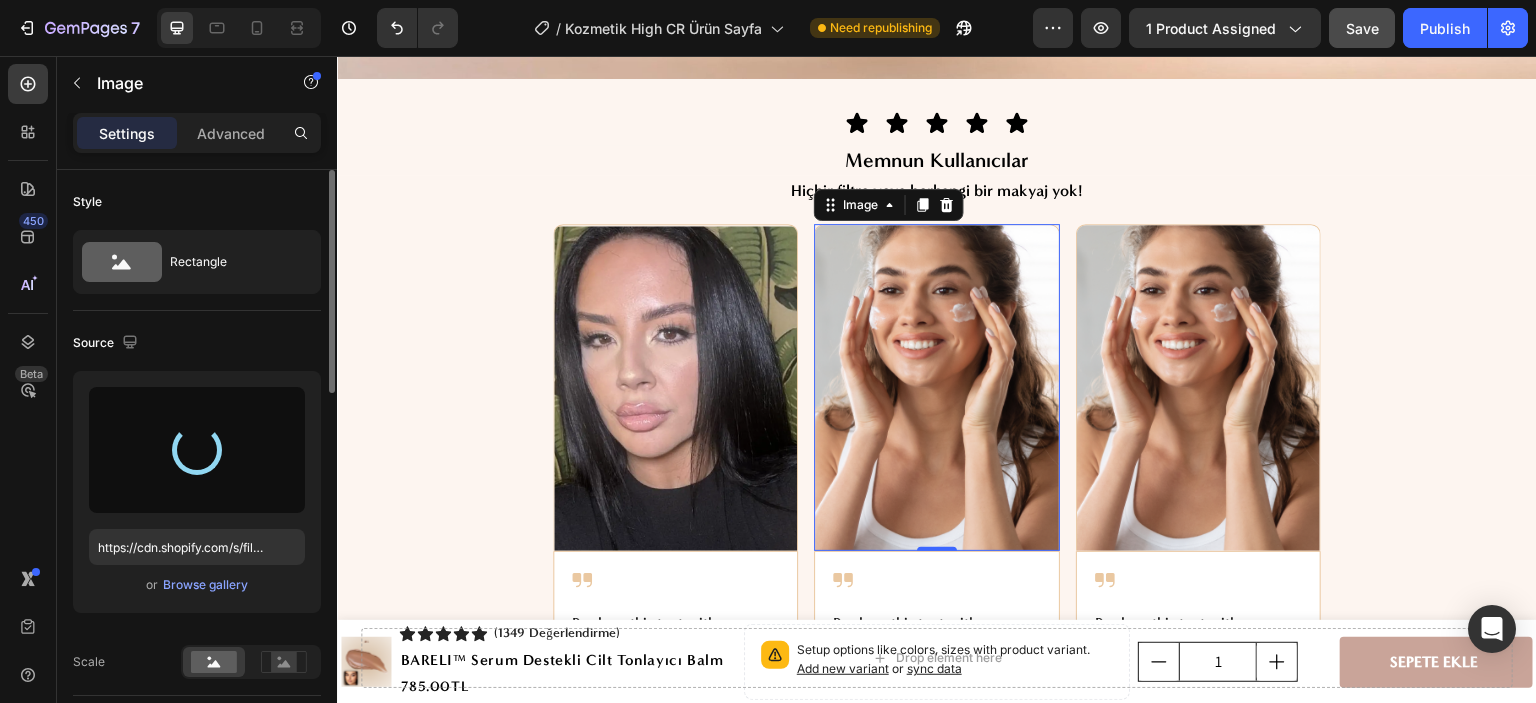 type on "https://cdn.shopify.com/s/files/1/0656/3374/7150/files/gempages_578158889476817424-07487c30-2a85-40de-a57b-9d5dd2c64d44.png" 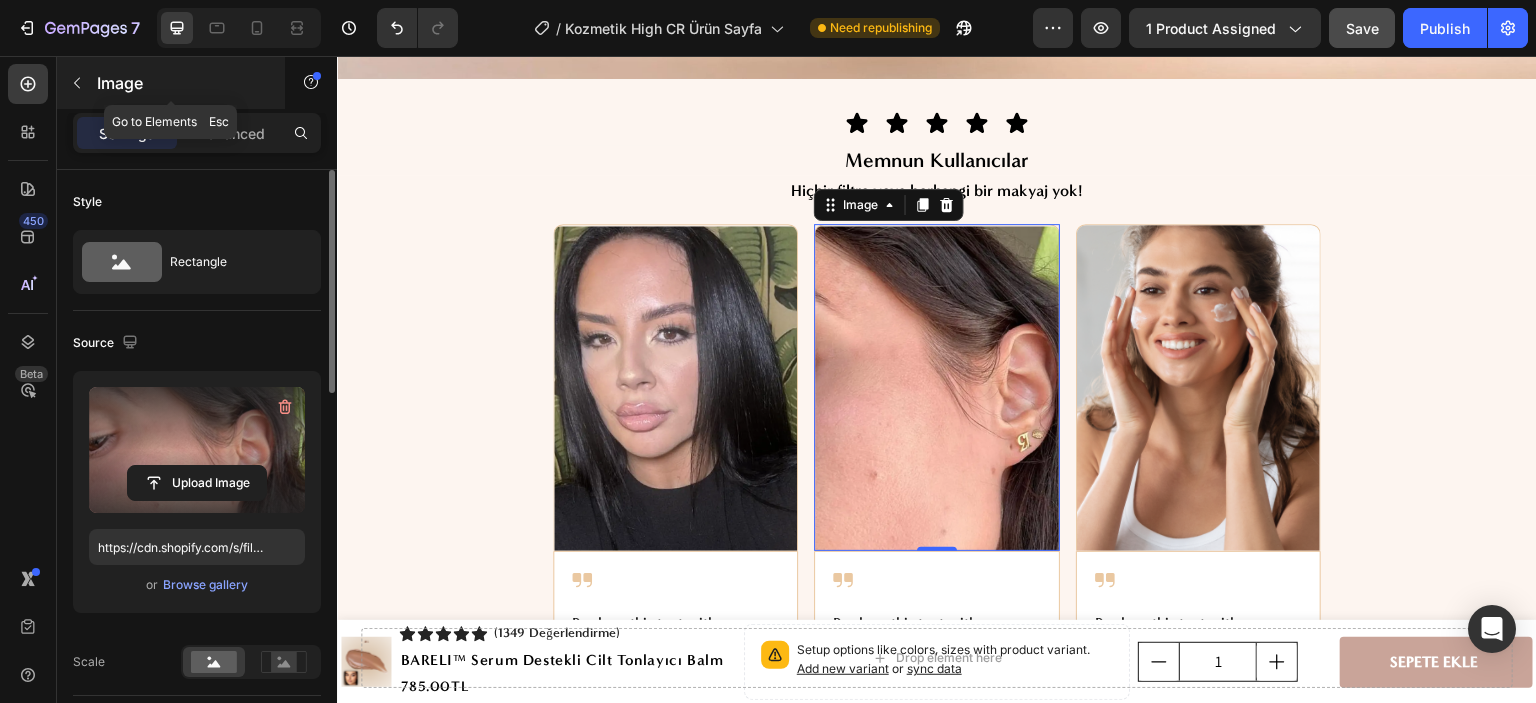 click at bounding box center (77, 83) 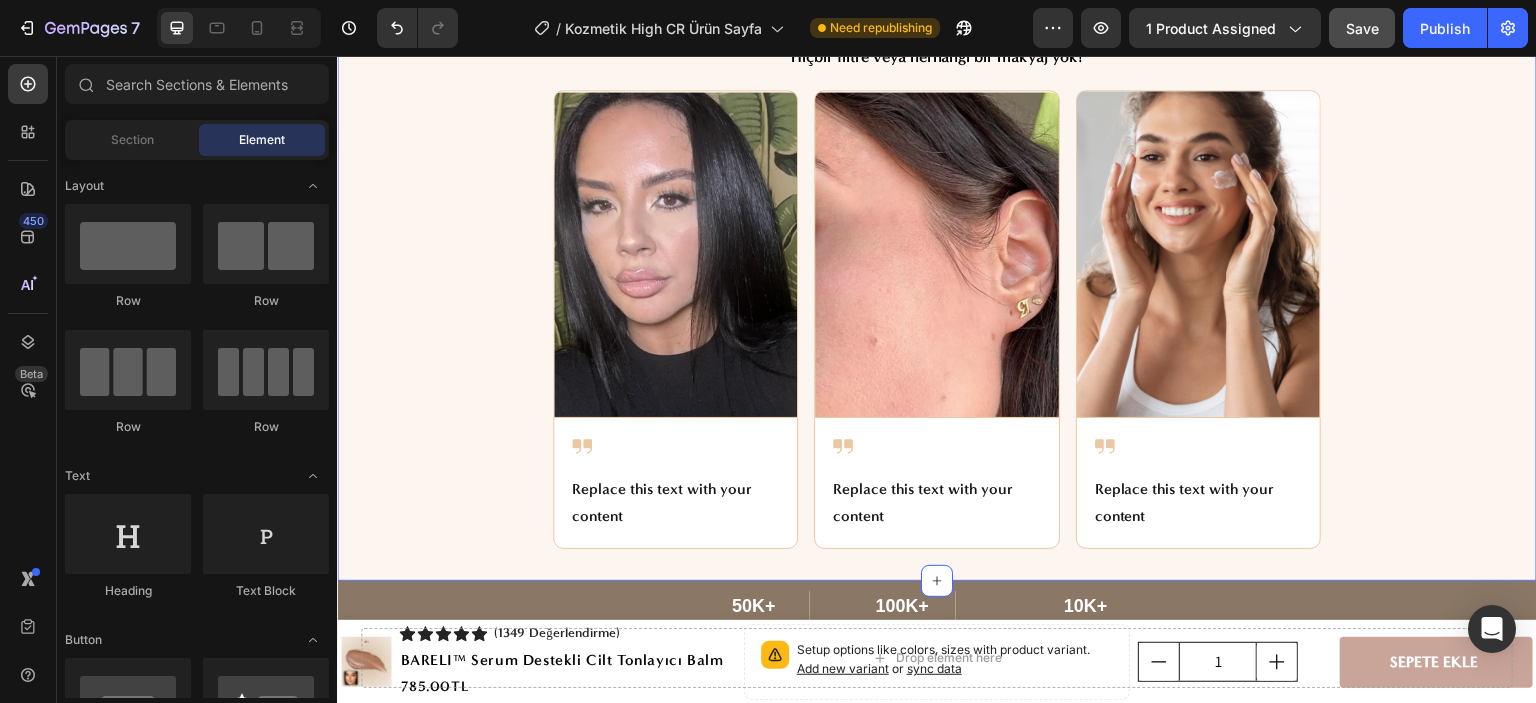 scroll, scrollTop: 3600, scrollLeft: 0, axis: vertical 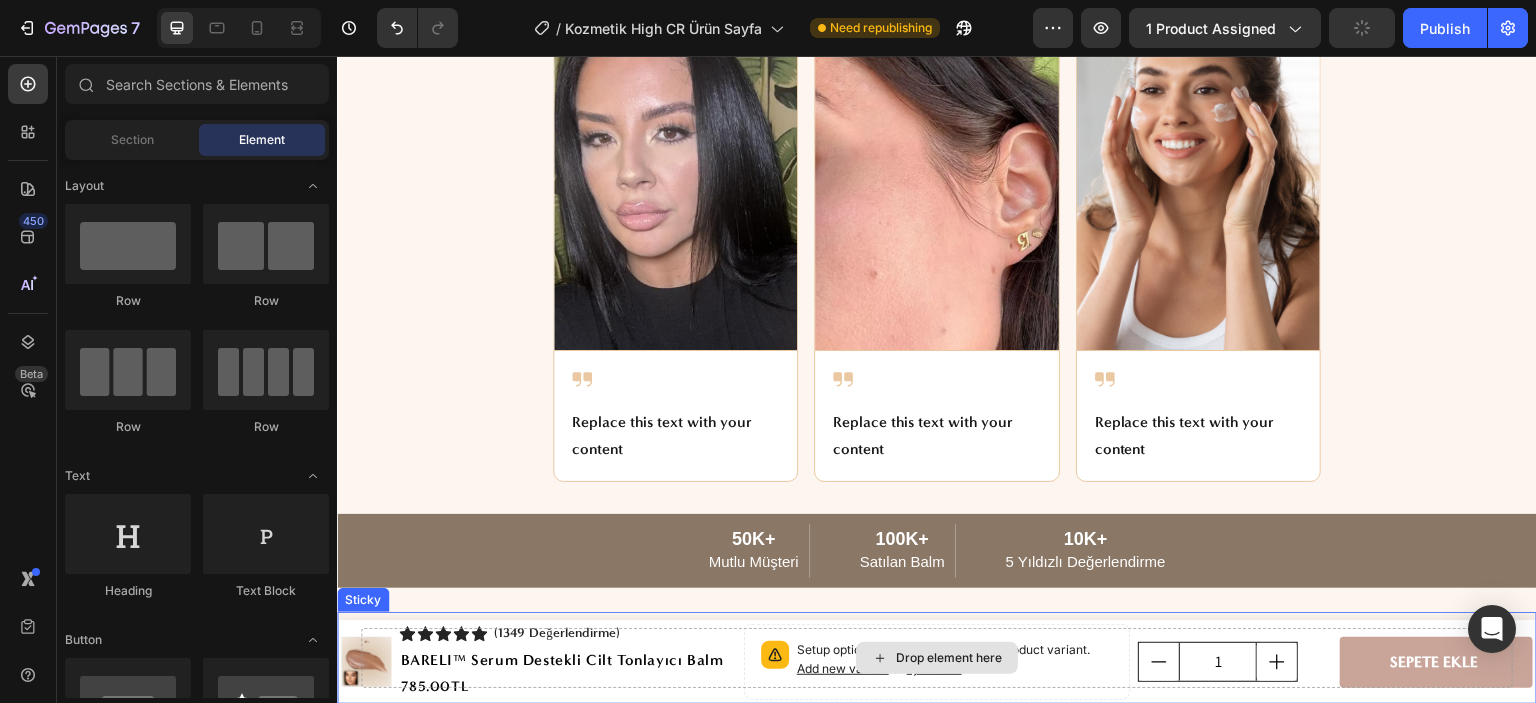 click on "Drop element here" at bounding box center (937, 658) 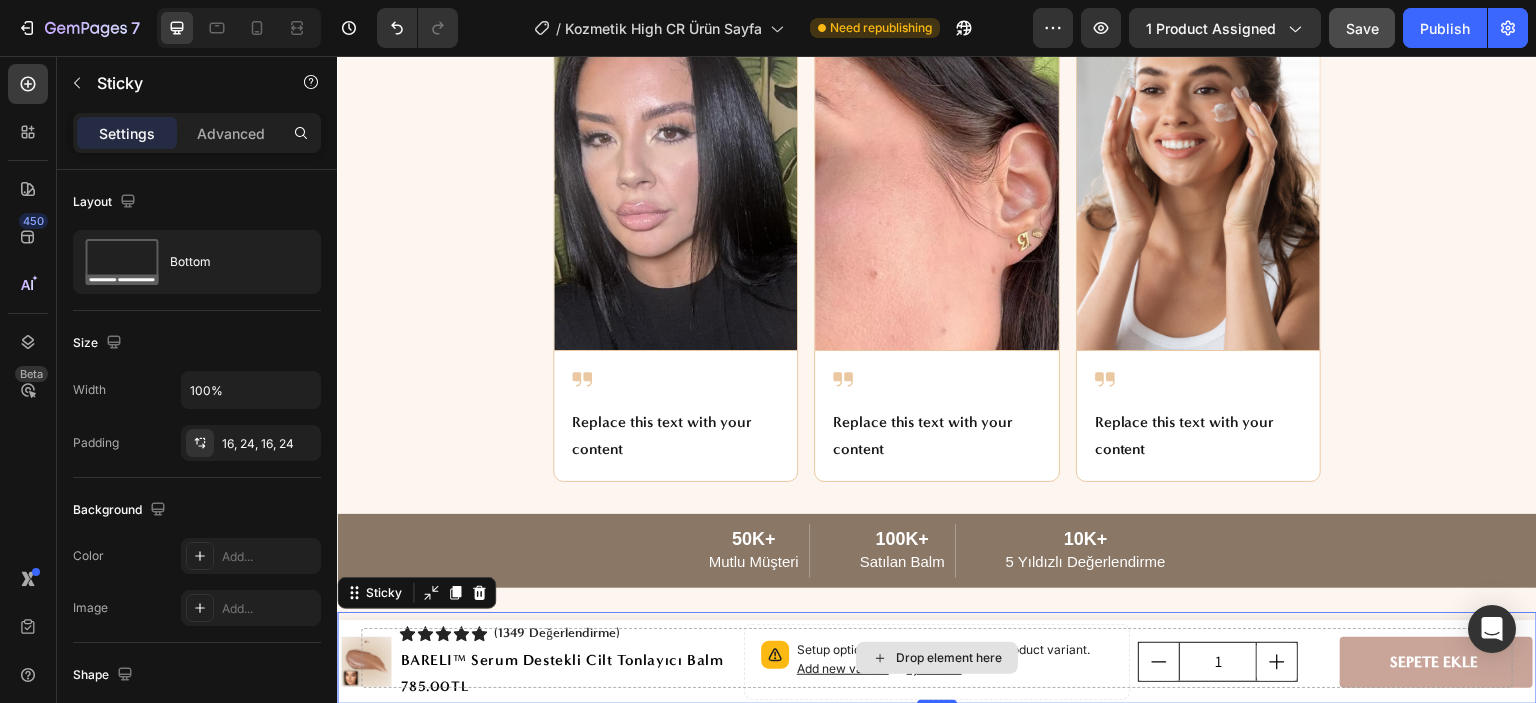 click on "Drop element here" at bounding box center [937, 658] 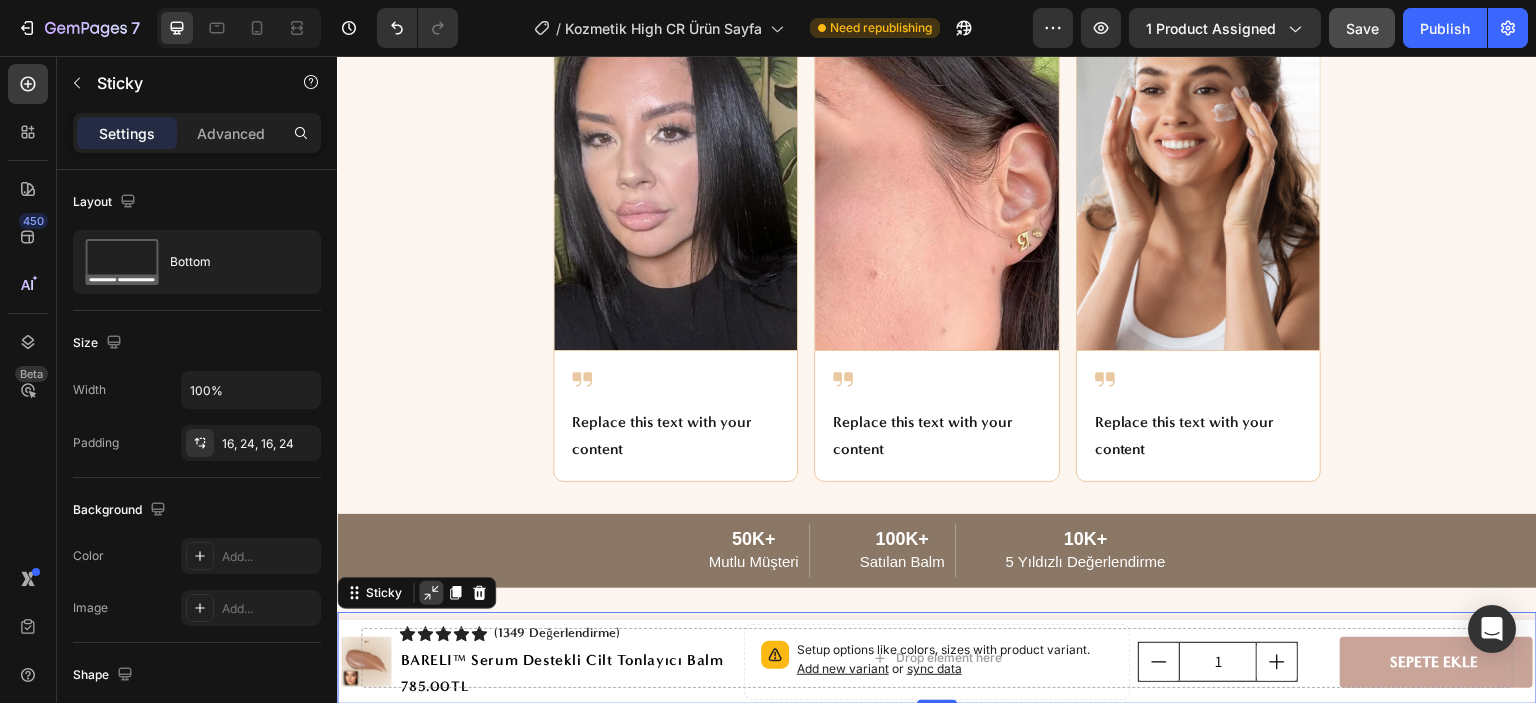 click 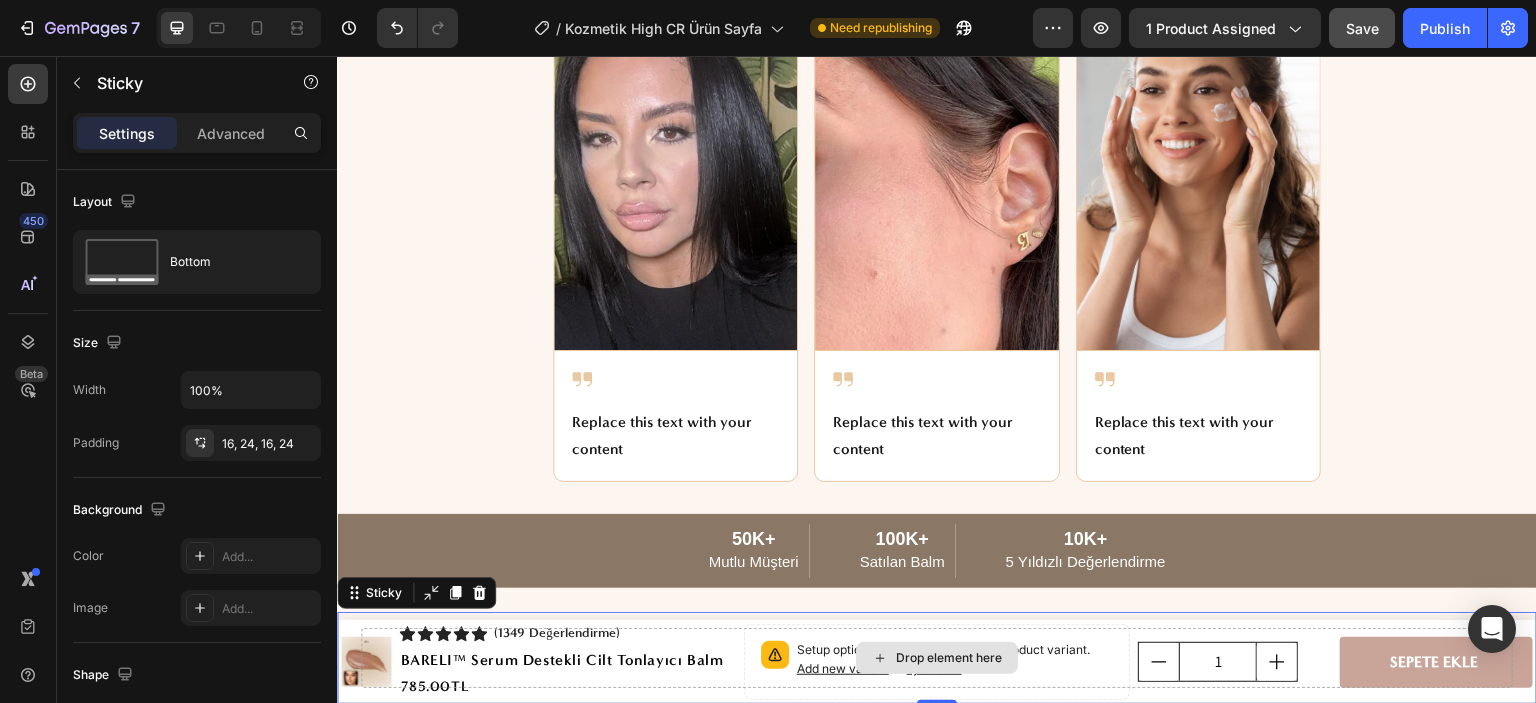 click on "Drop element here" at bounding box center [937, 658] 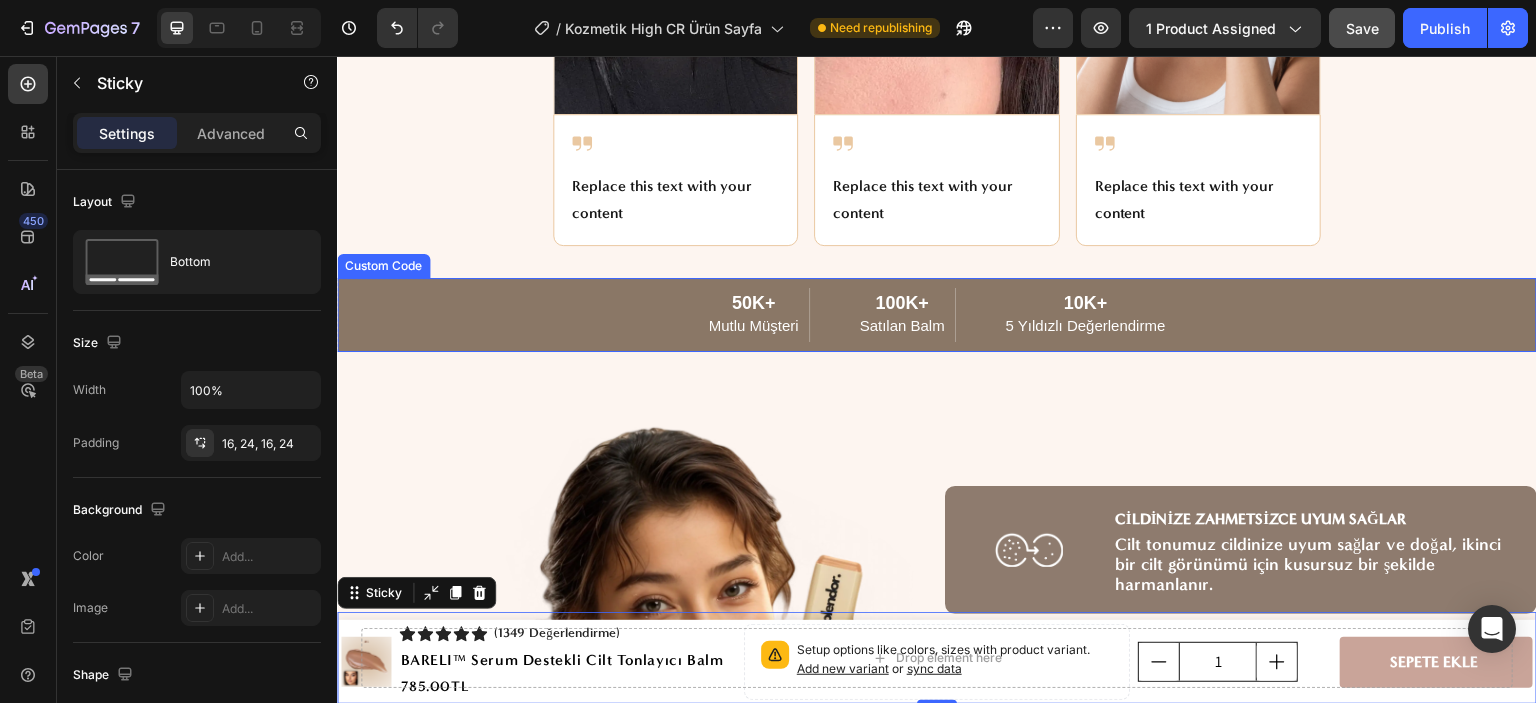 scroll, scrollTop: 3900, scrollLeft: 0, axis: vertical 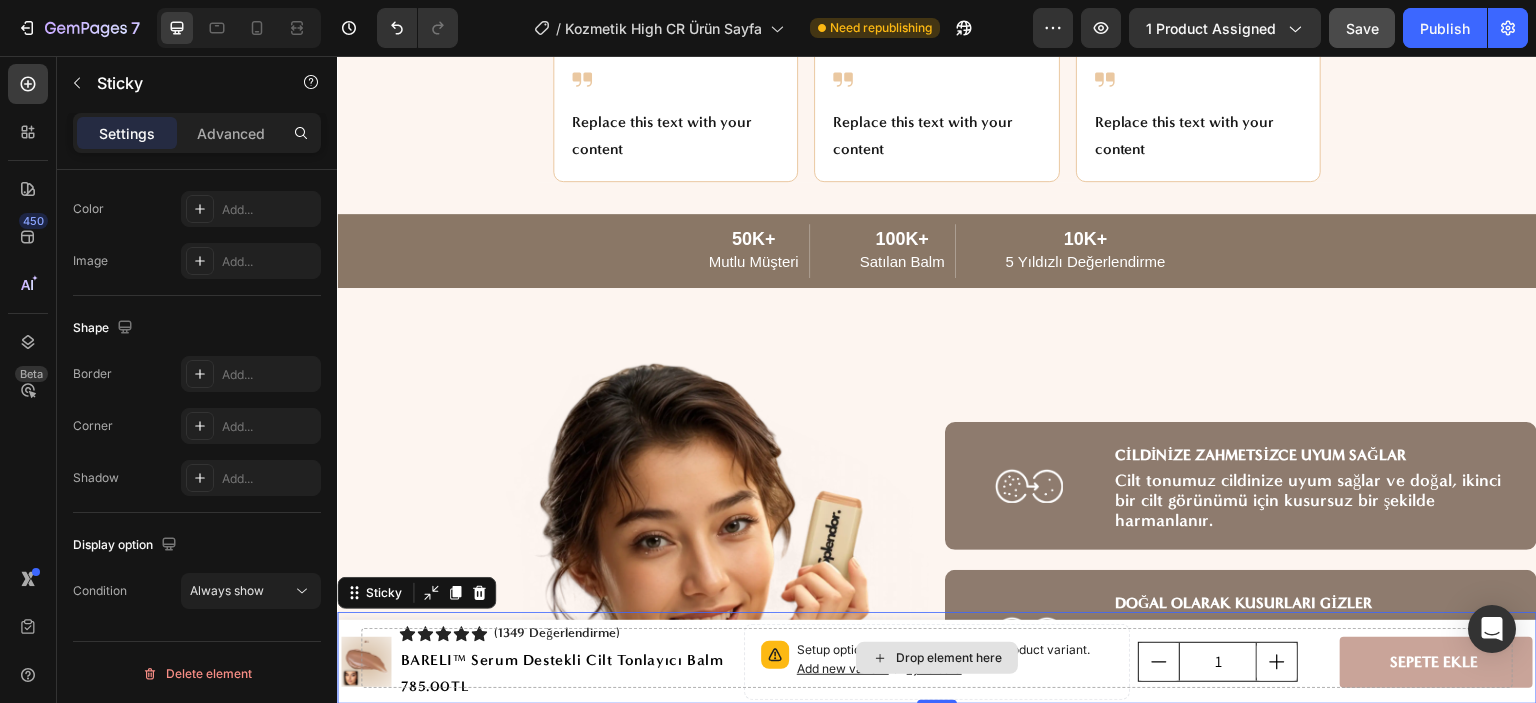 click on "Drop element here" at bounding box center (937, 658) 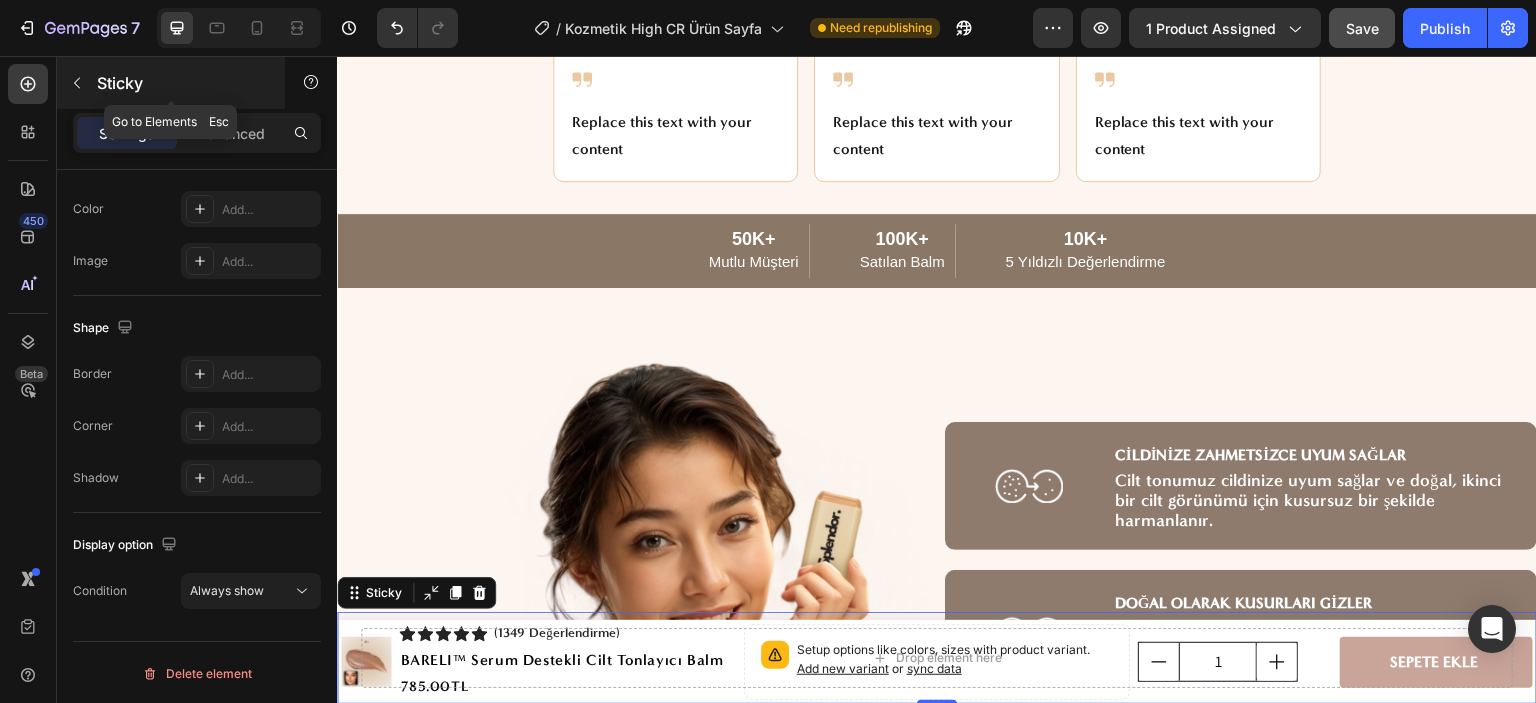 click 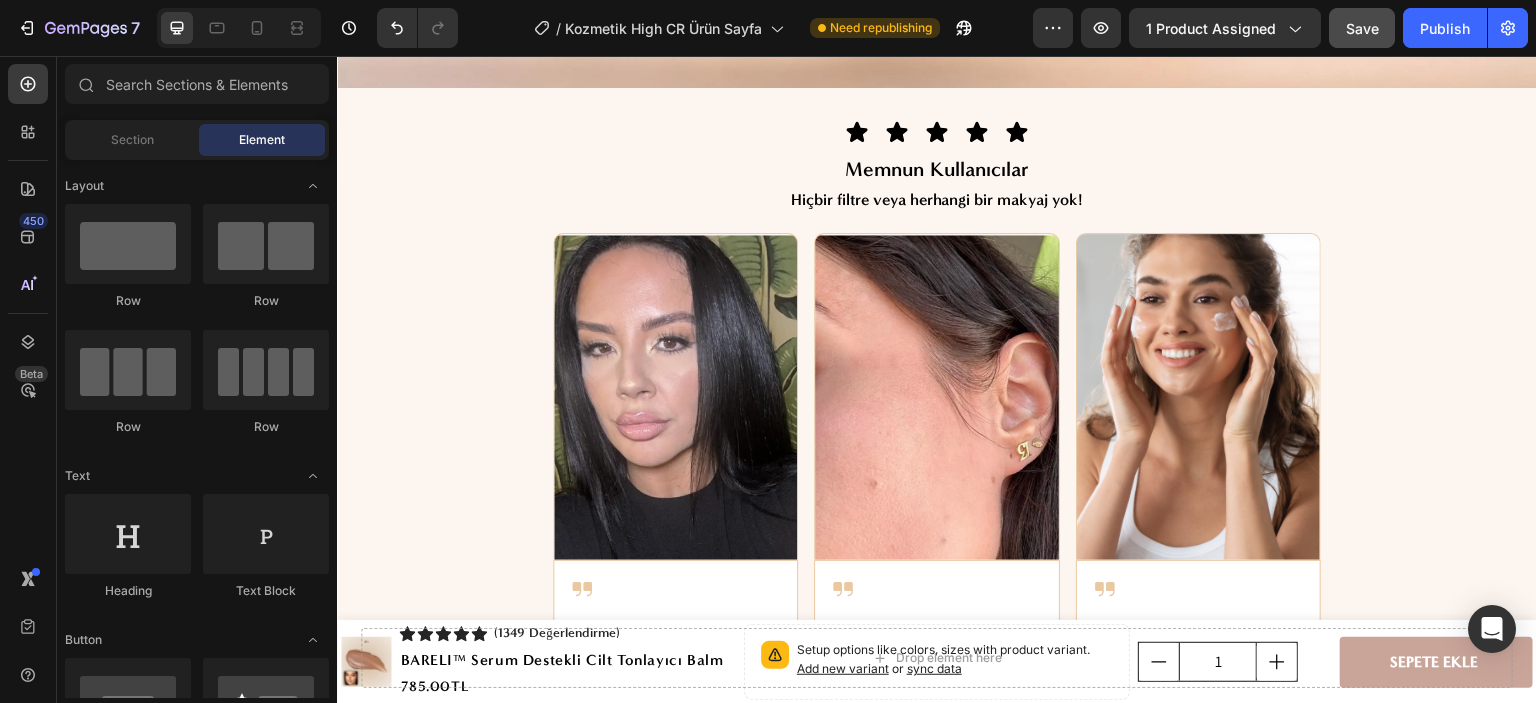 scroll, scrollTop: 3500, scrollLeft: 0, axis: vertical 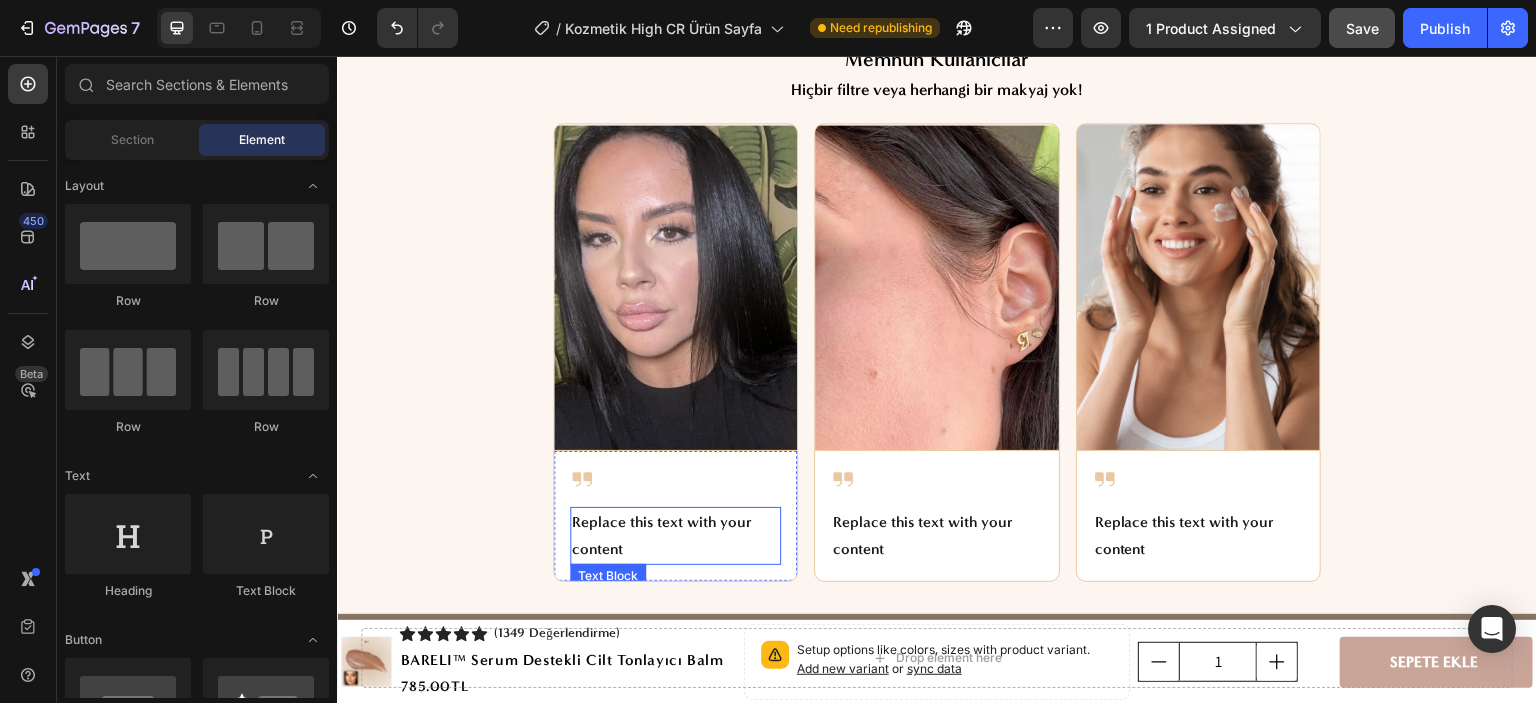 click on "Replace this text with your content" at bounding box center (675, 536) 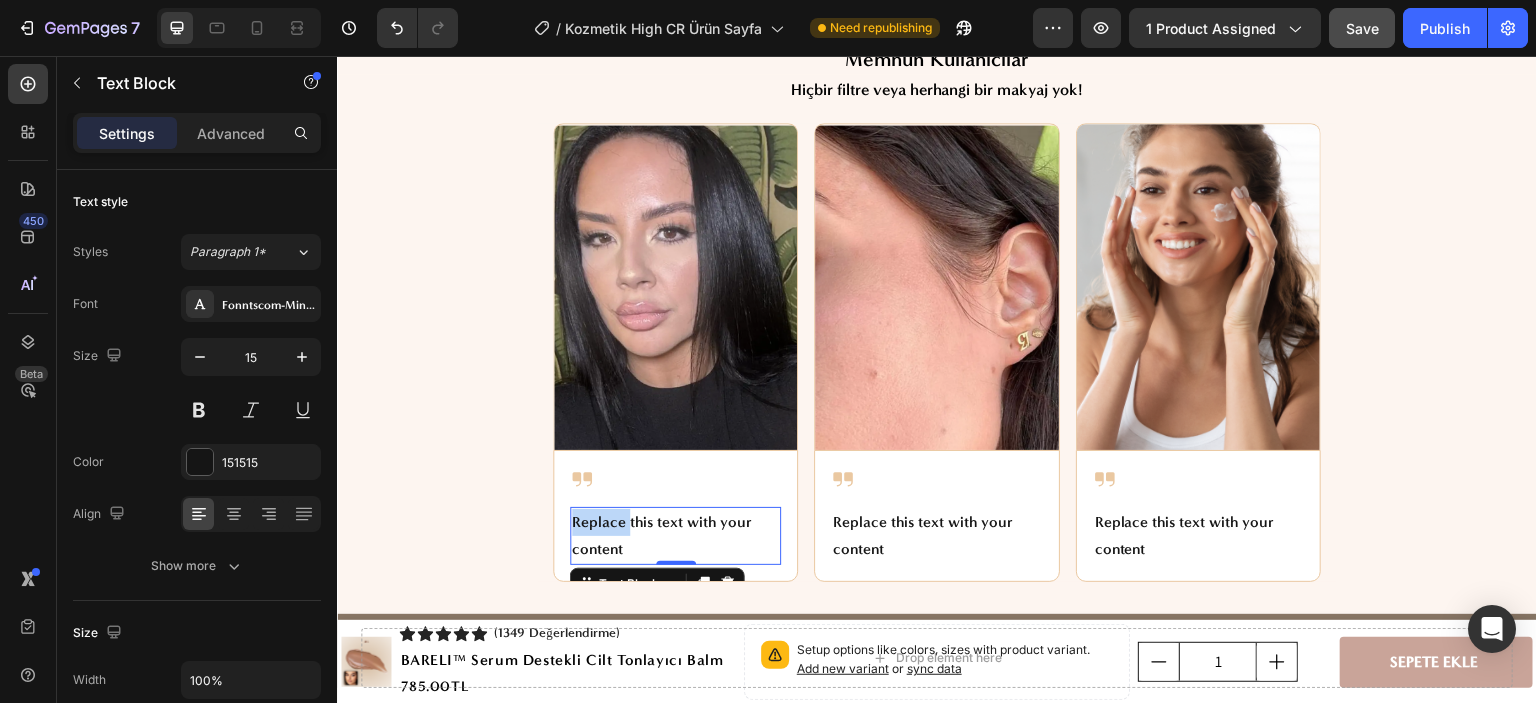click on "Replace this text with your content" at bounding box center [675, 536] 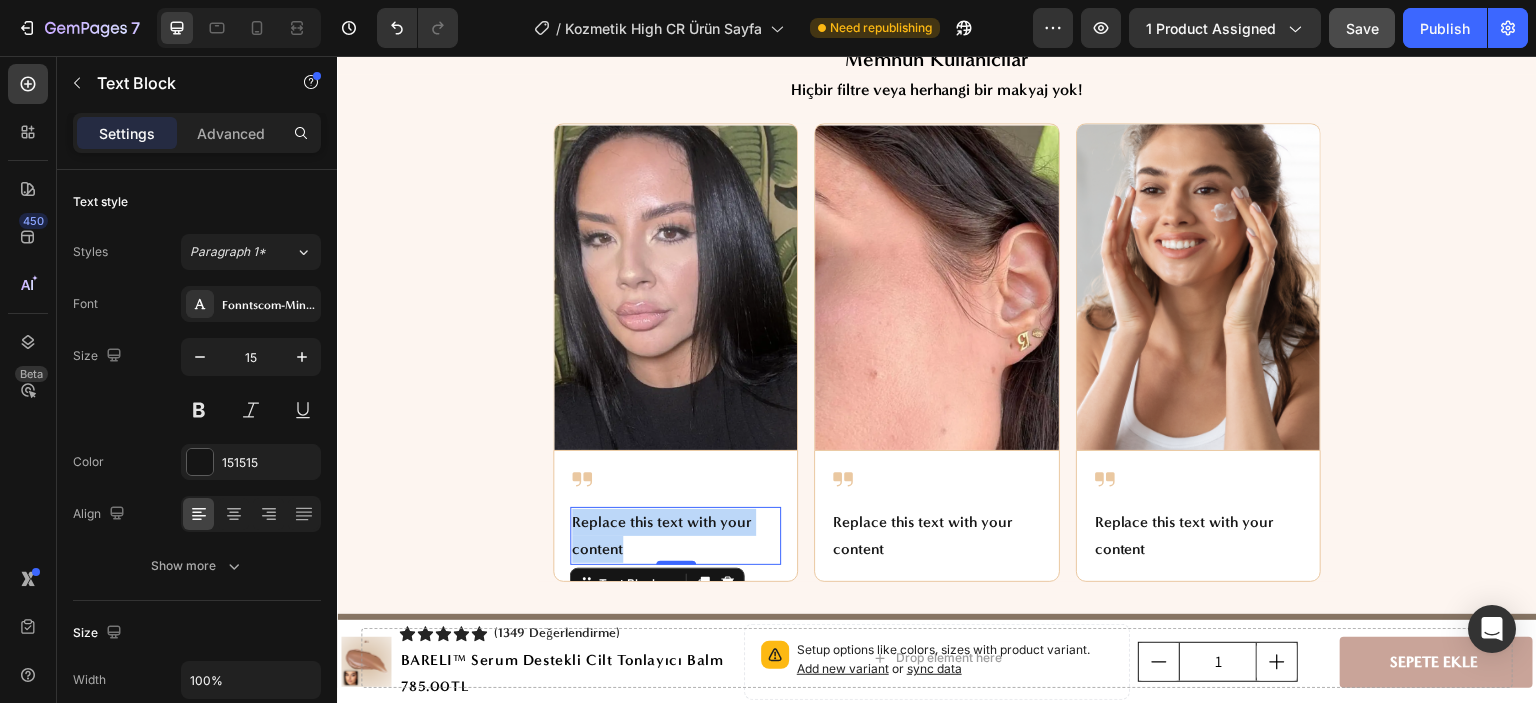 click on "Replace this text with your content" at bounding box center [675, 536] 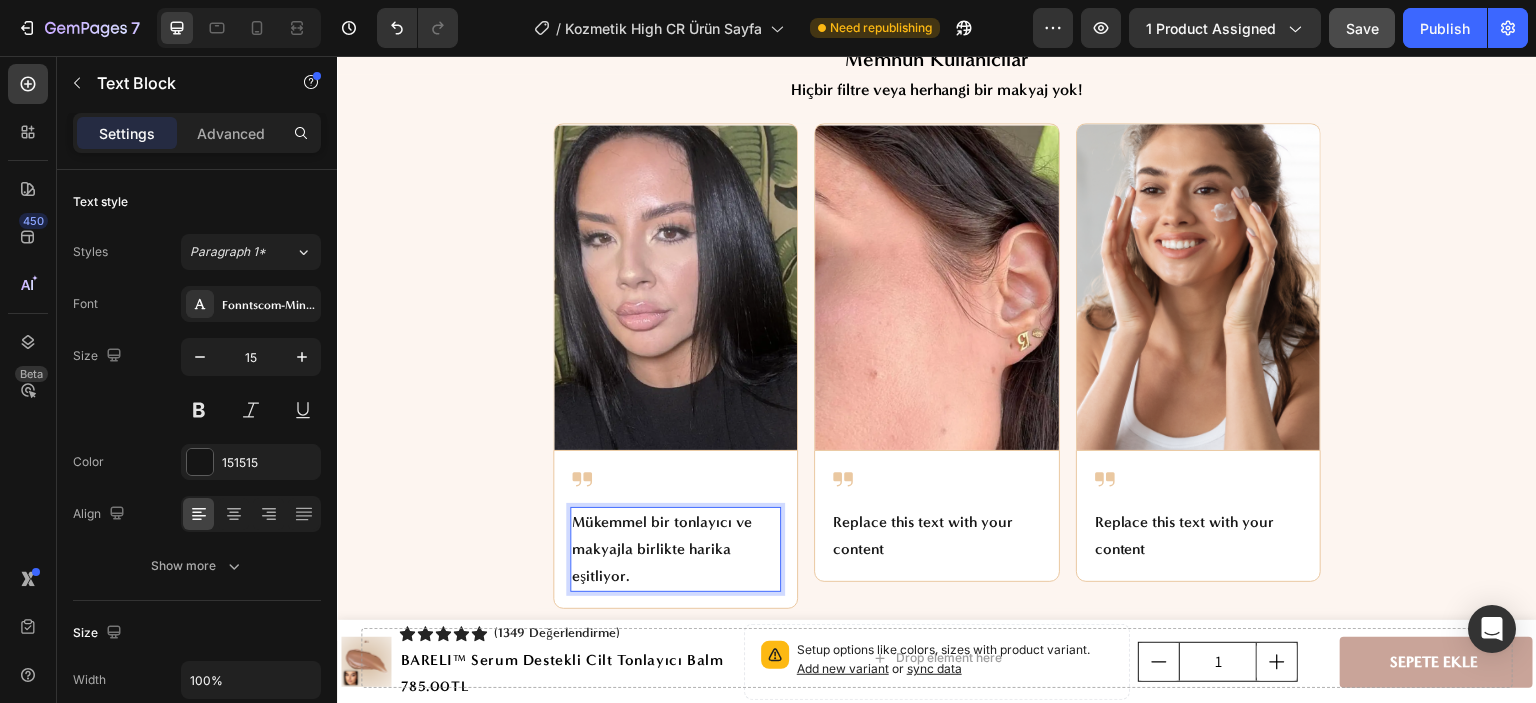 click on "Mükemmel bir tonlayıcı ve makyajla birlikte harika eşitliyor." at bounding box center (675, 549) 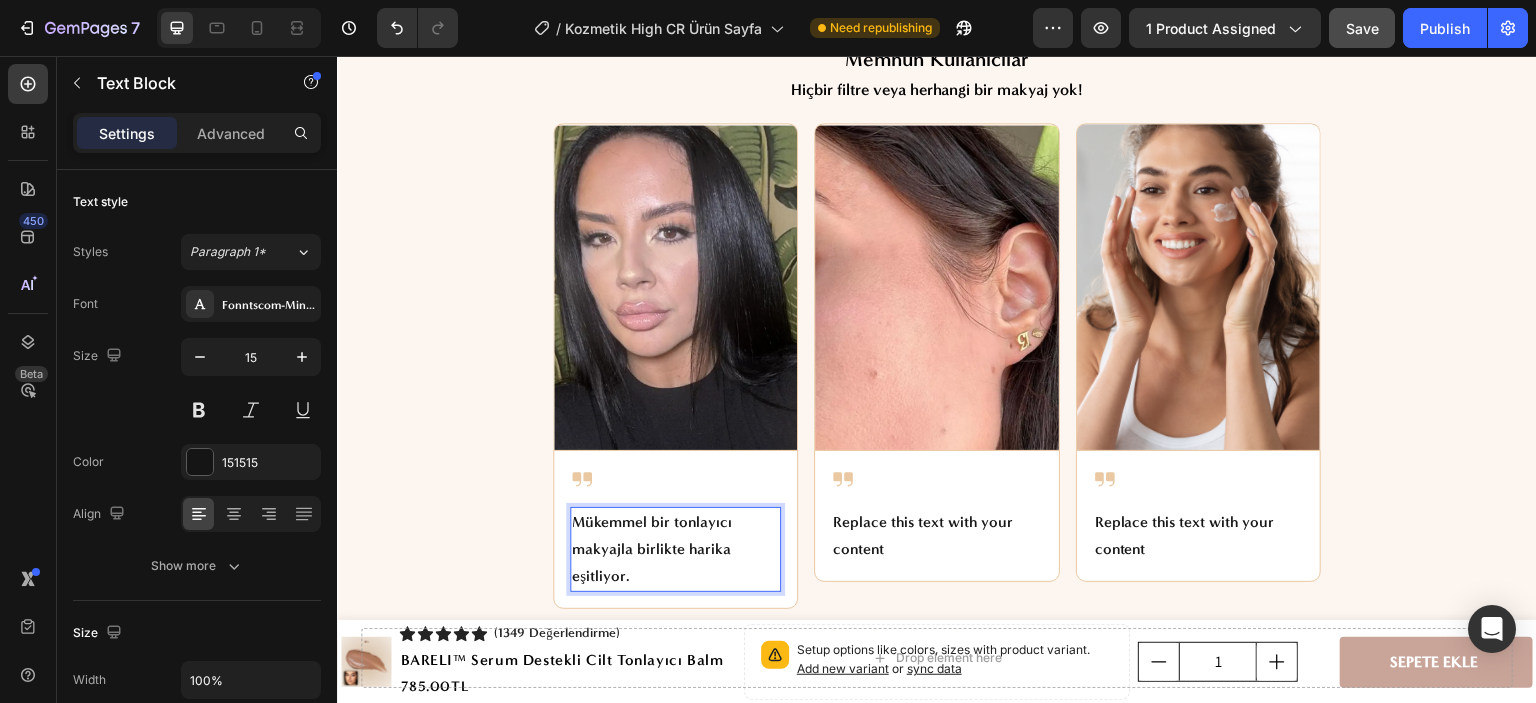 click on "Mükemmel bir tonlayıcı makyajla birlikte harika eşitliyor." at bounding box center (675, 549) 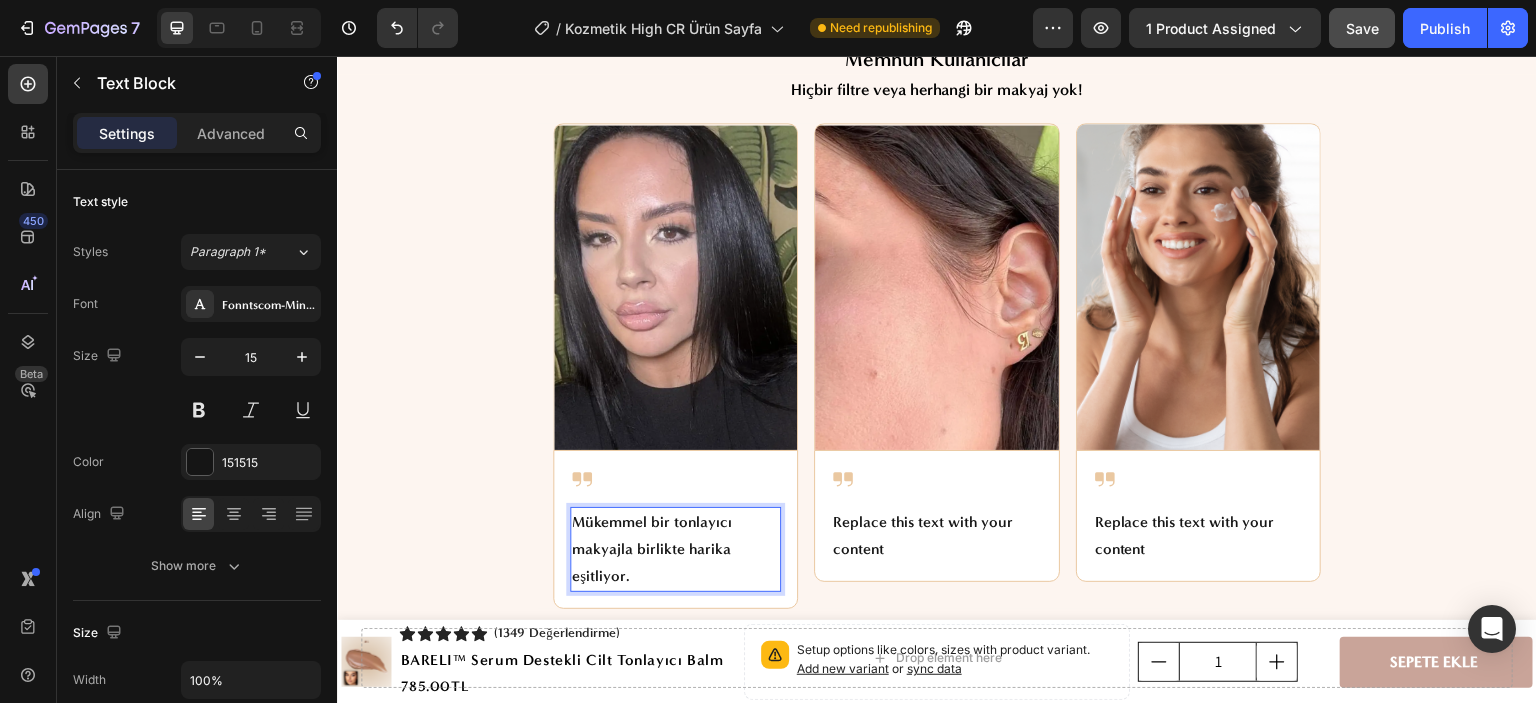 click on "Mükemmel bir tonlayıcı makyajla birlikte harika eşitliyor." at bounding box center (675, 549) 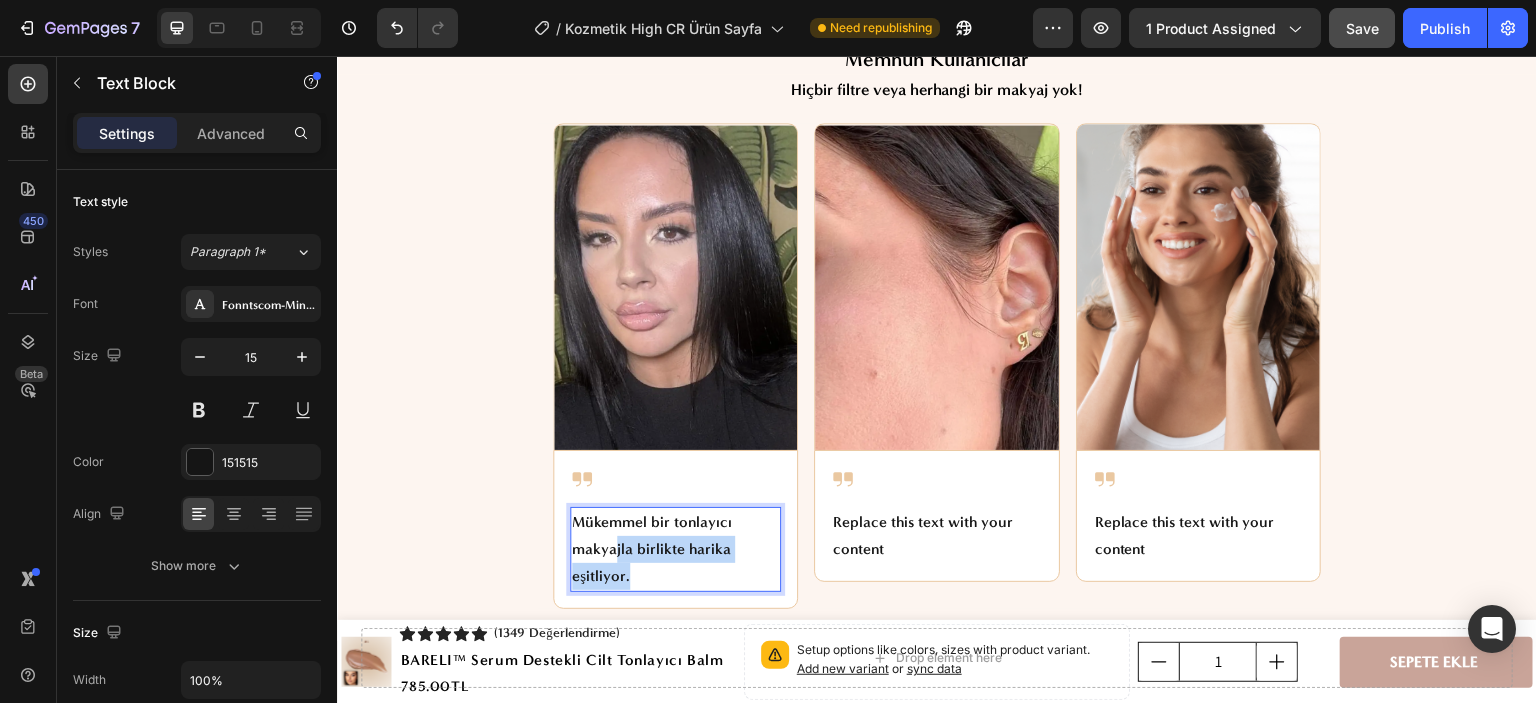 drag, startPoint x: 634, startPoint y: 577, endPoint x: 608, endPoint y: 552, distance: 36.069378 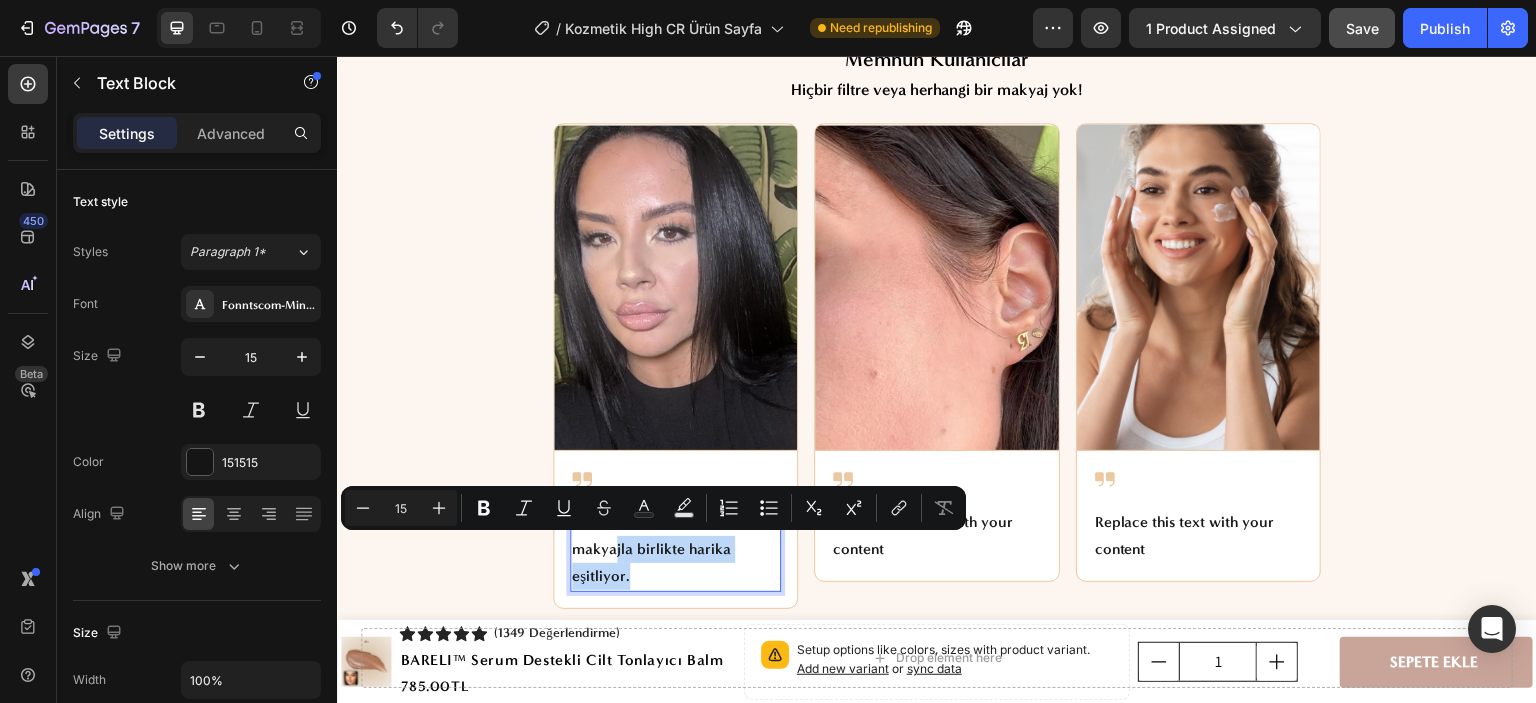 click on "Mükemmel bir tonlayıcı makyajla birlikte harika eşitliyor." at bounding box center [675, 549] 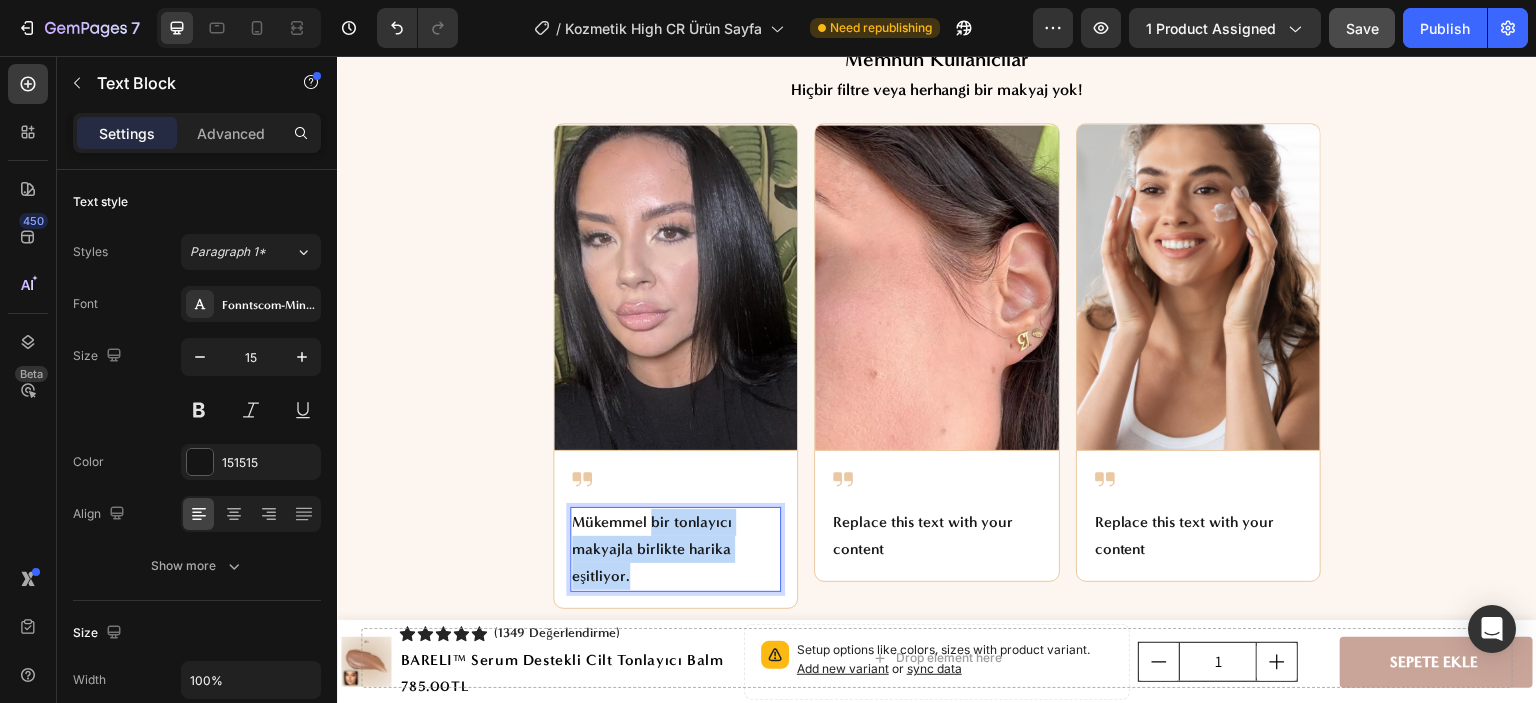 drag, startPoint x: 633, startPoint y: 575, endPoint x: 643, endPoint y: 520, distance: 55.9017 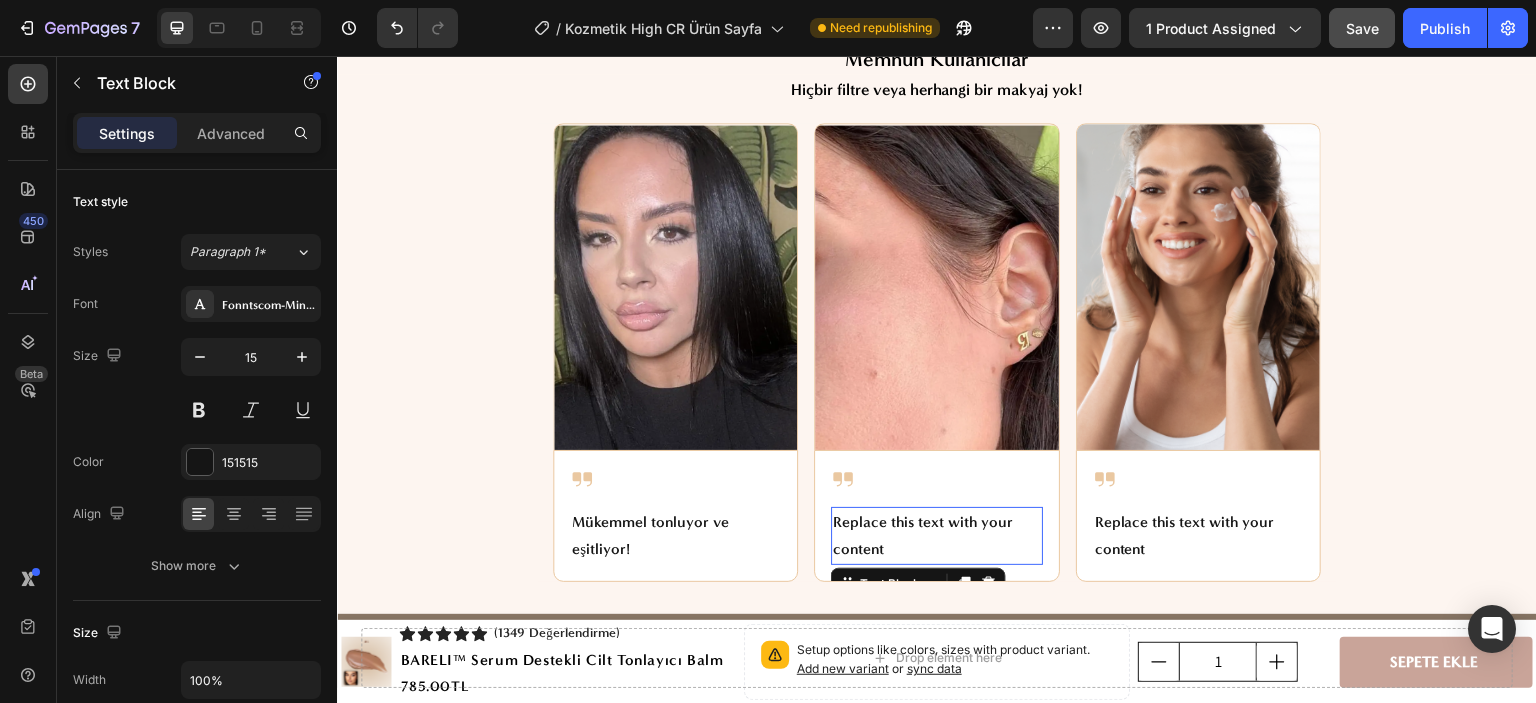 click on "Replace this text with your content" at bounding box center (936, 536) 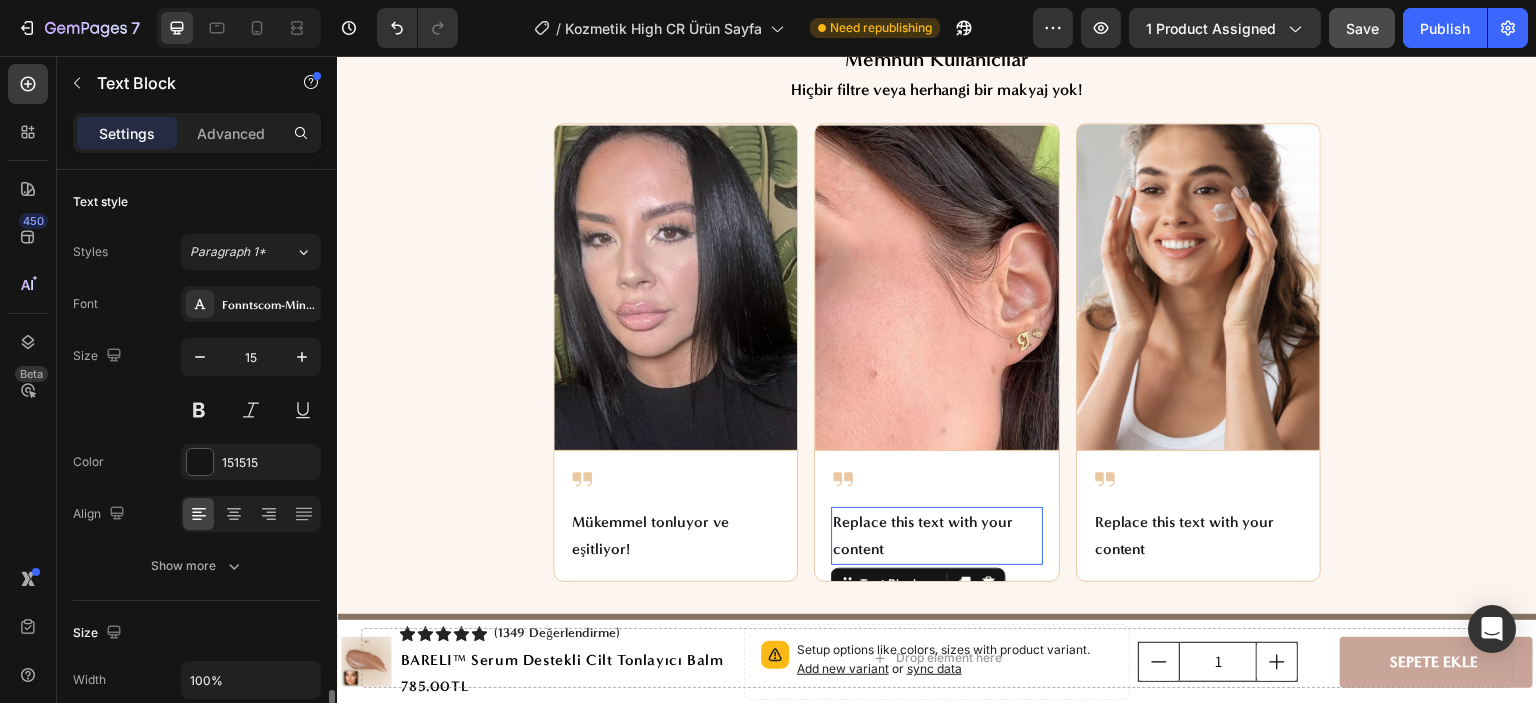 scroll, scrollTop: 347, scrollLeft: 0, axis: vertical 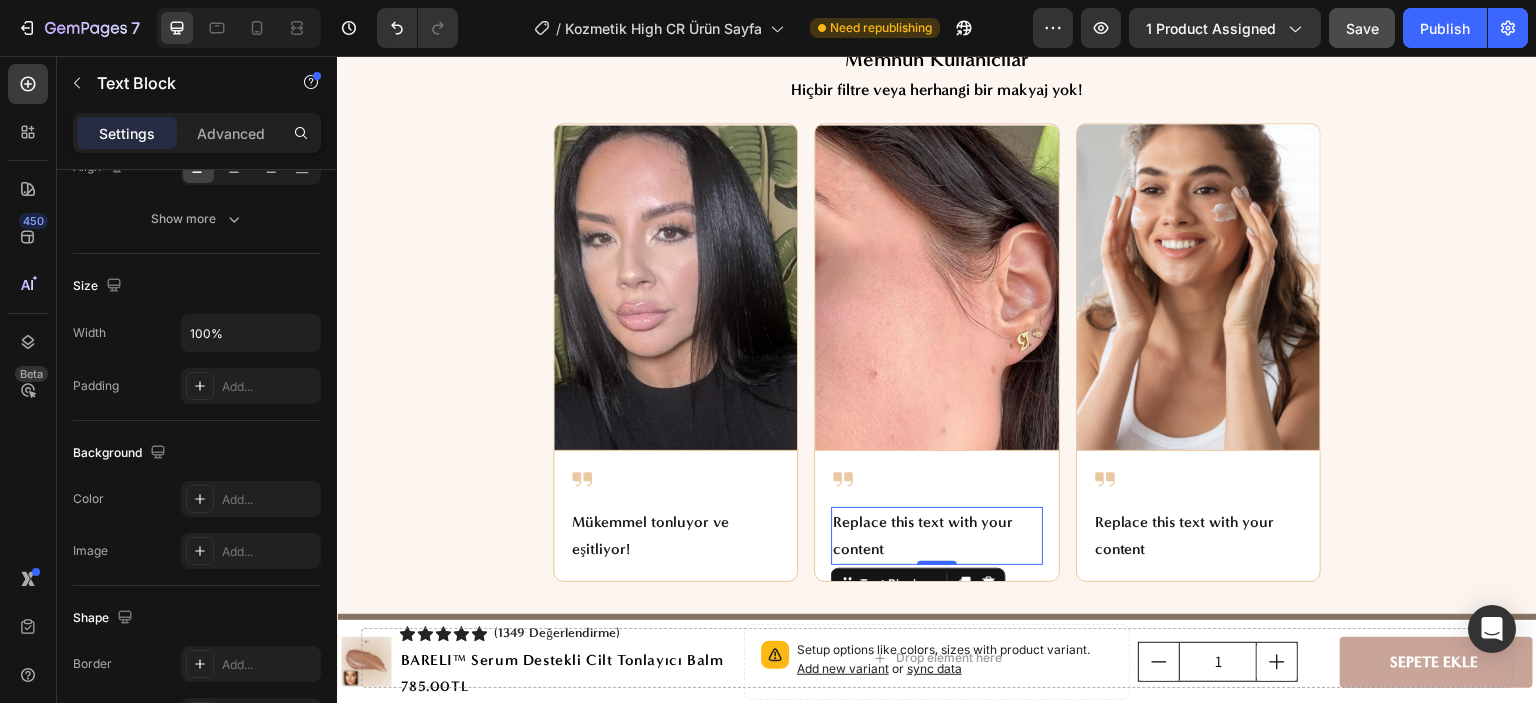 click on "Replace this text with your content" at bounding box center [936, 536] 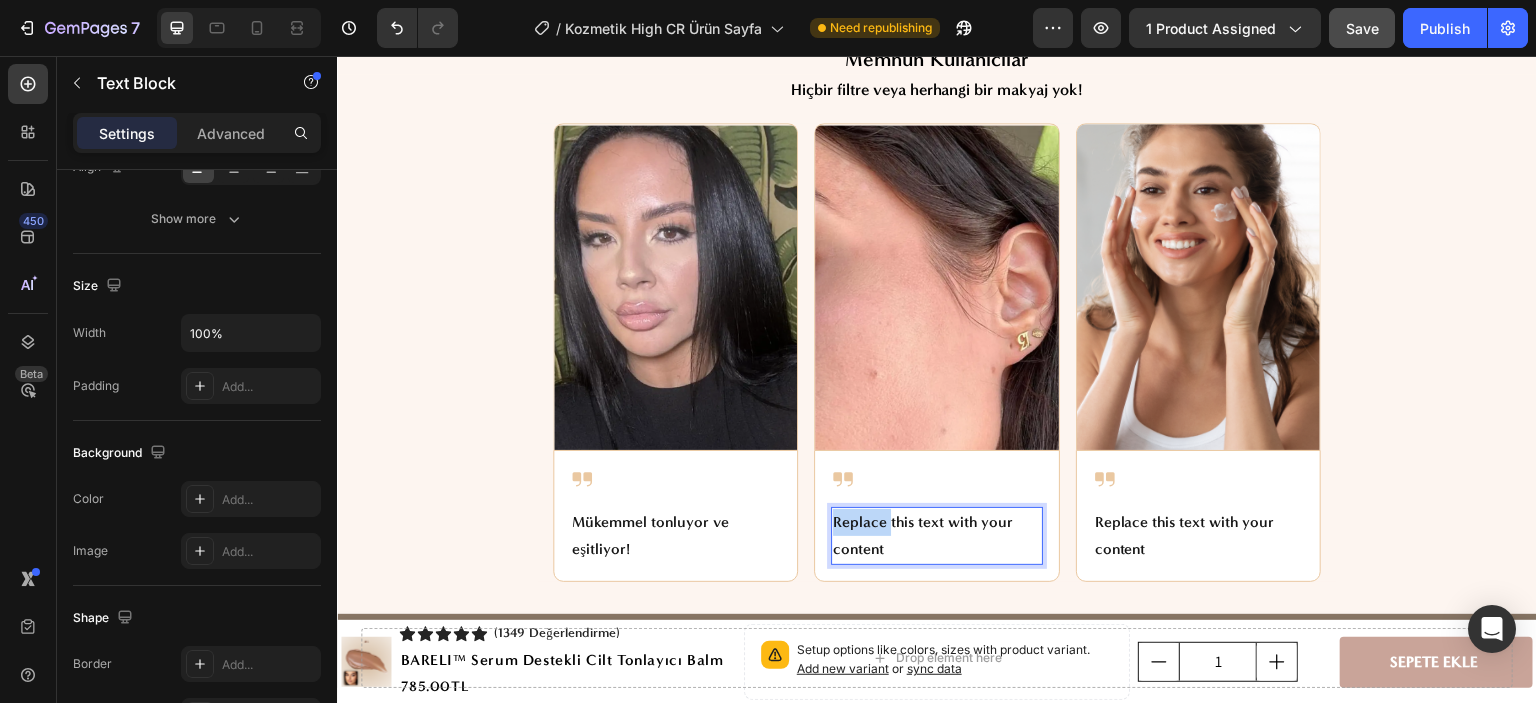 click on "Replace this text with your content" at bounding box center [936, 536] 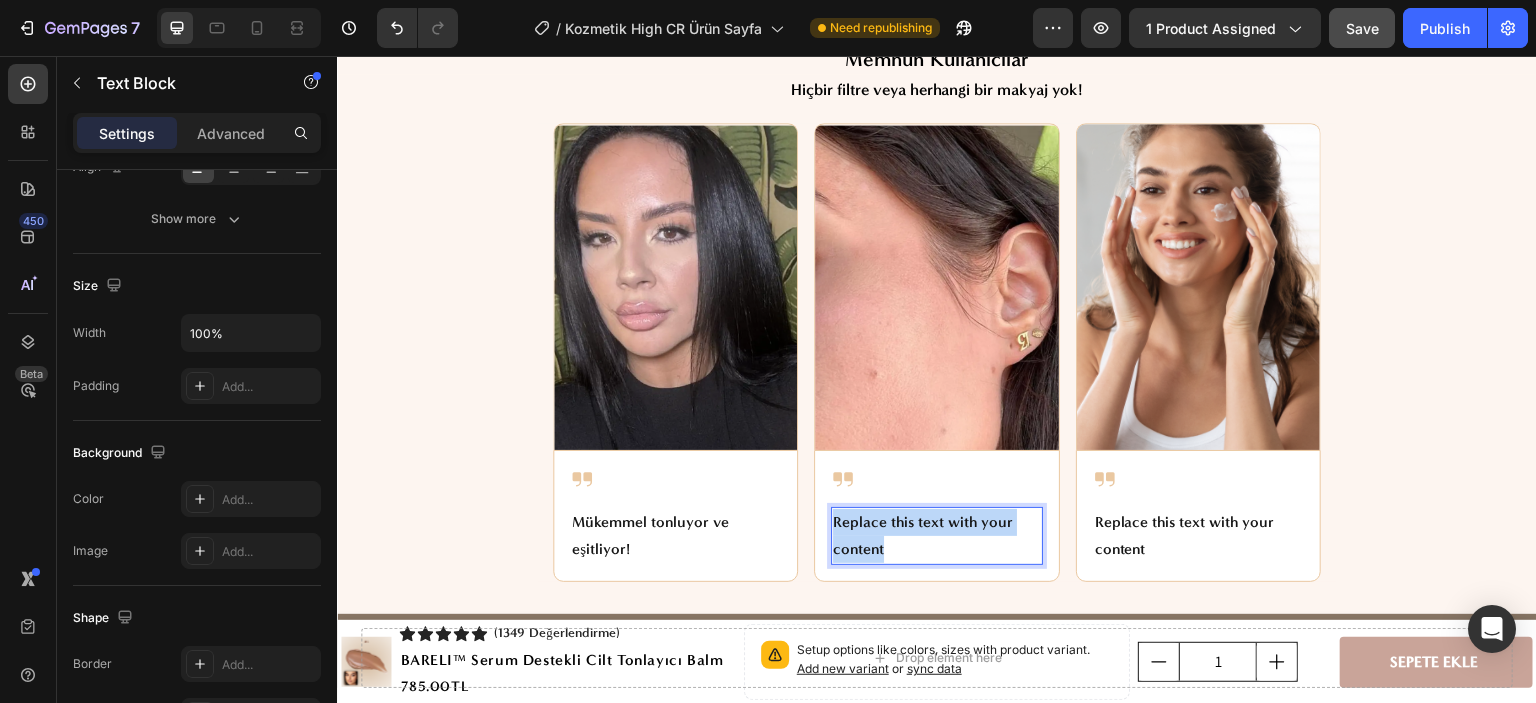 click on "Replace this text with your content" at bounding box center [936, 536] 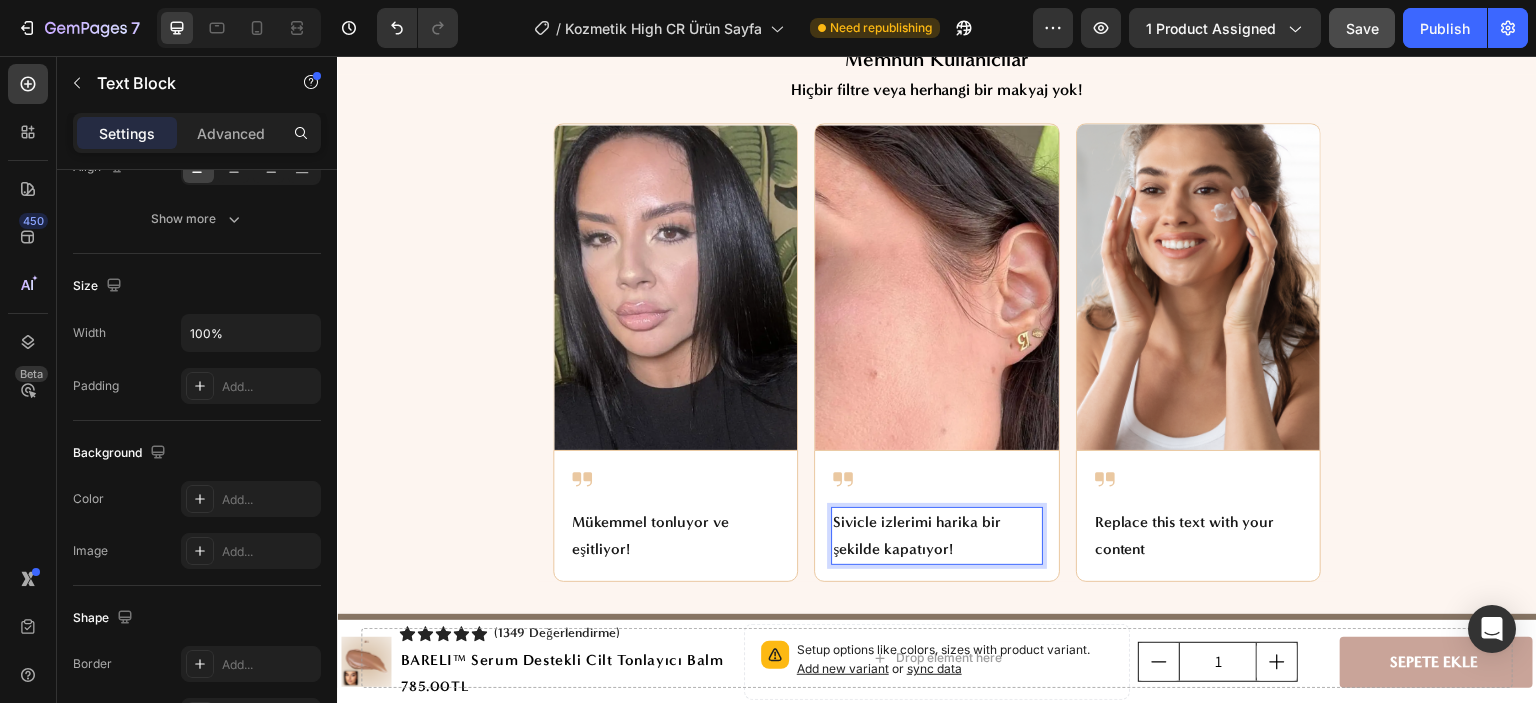 click on "Sivicle izlerimi harika bir şekilde kapatıyor!" at bounding box center [936, 536] 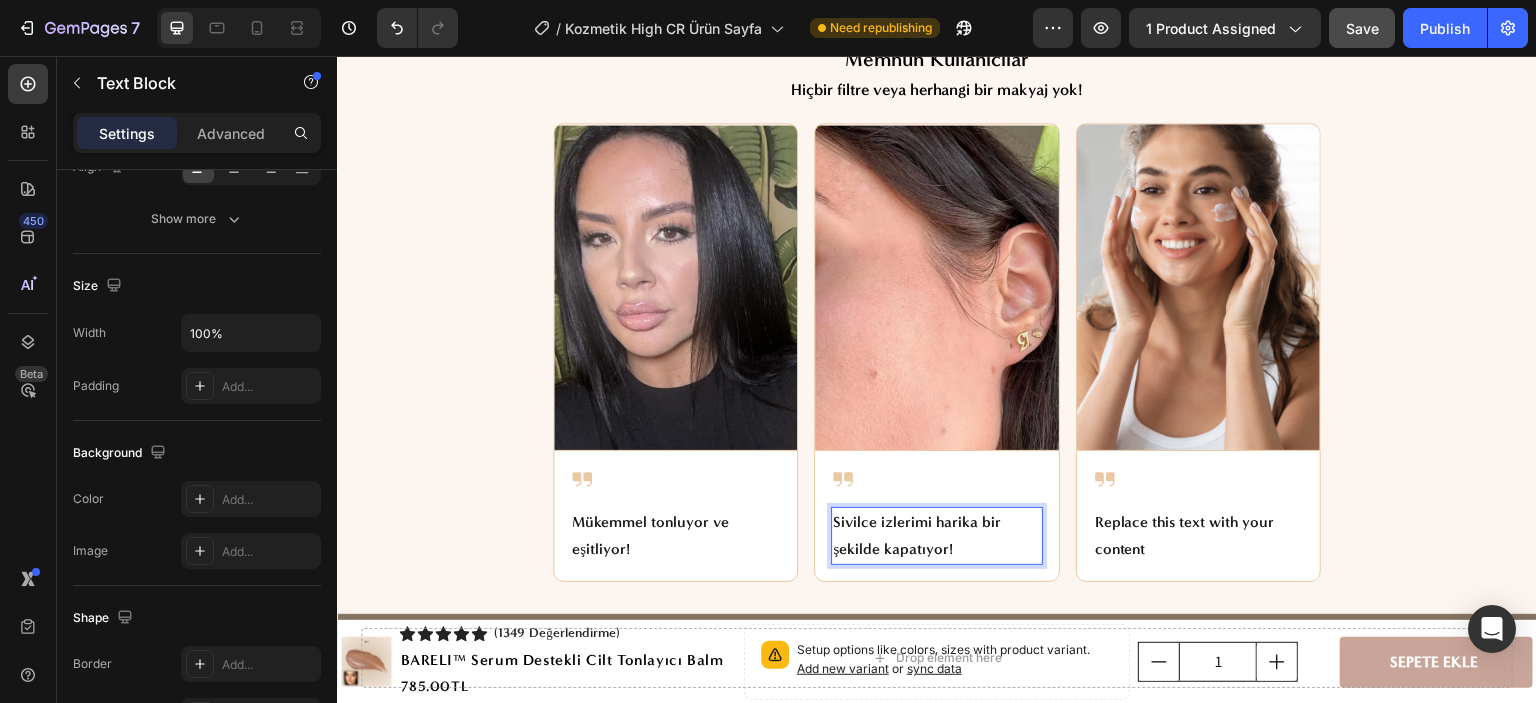 click on "Sivilce izlerimi harika bir şekilde kapatıyor!" at bounding box center [936, 536] 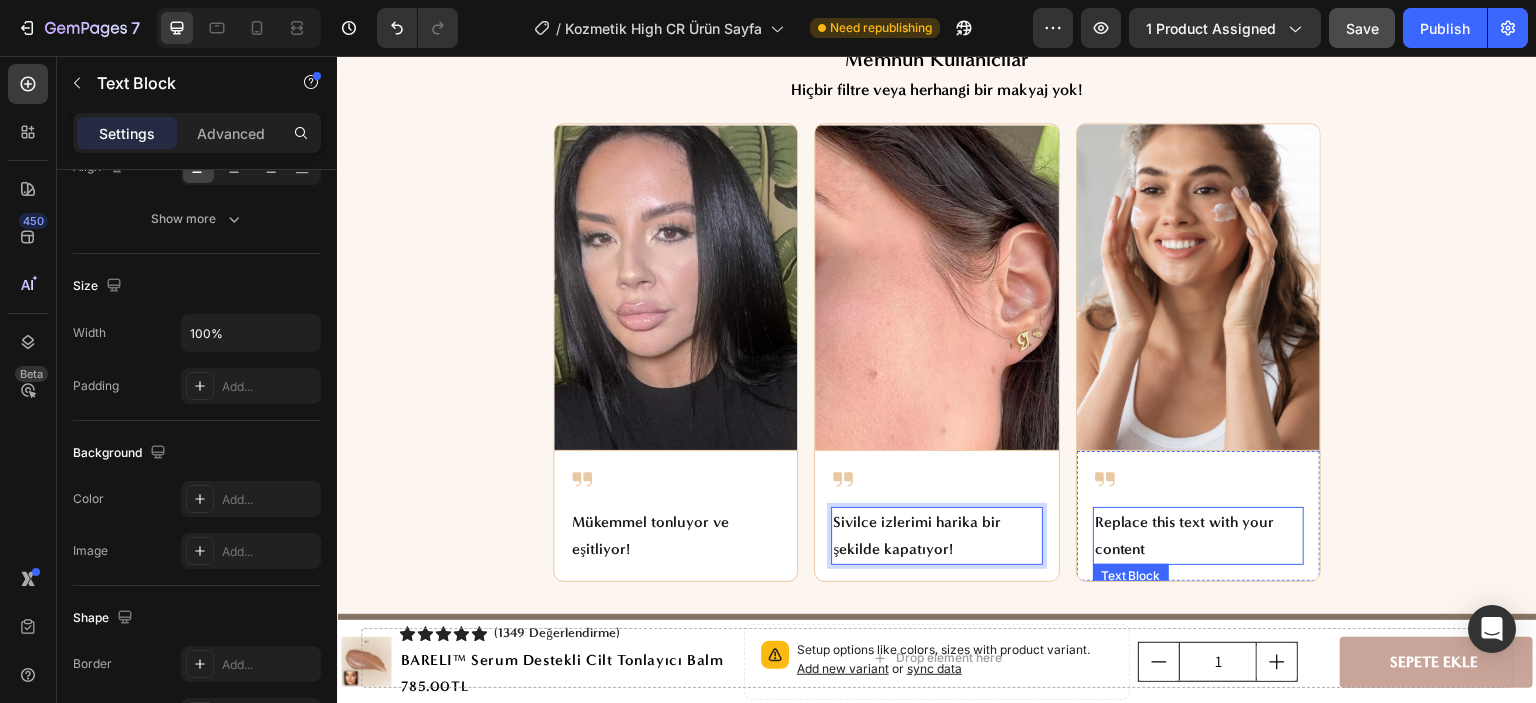 click on "Replace this text with your content" at bounding box center (1198, 536) 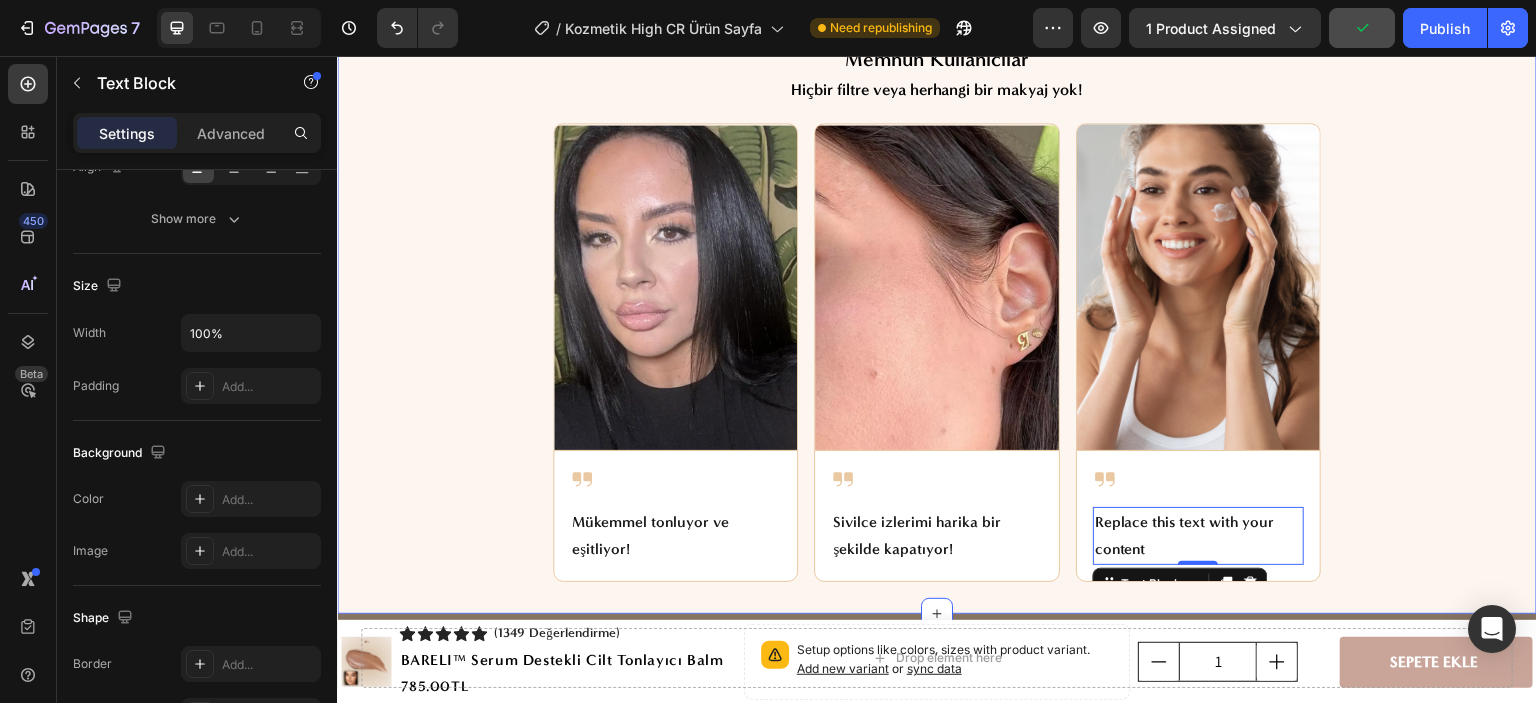 scroll, scrollTop: 3600, scrollLeft: 0, axis: vertical 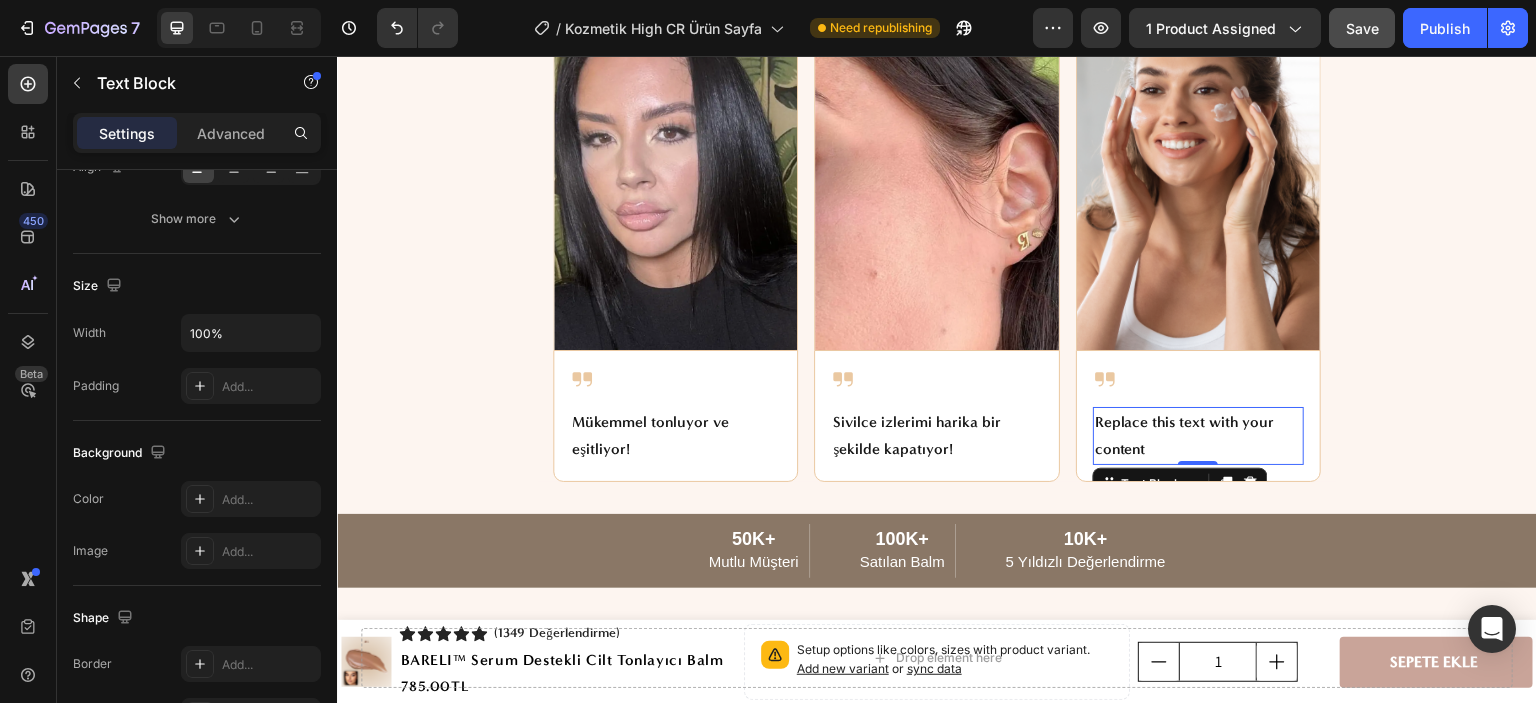 click on "Replace this text with your content" at bounding box center (1198, 436) 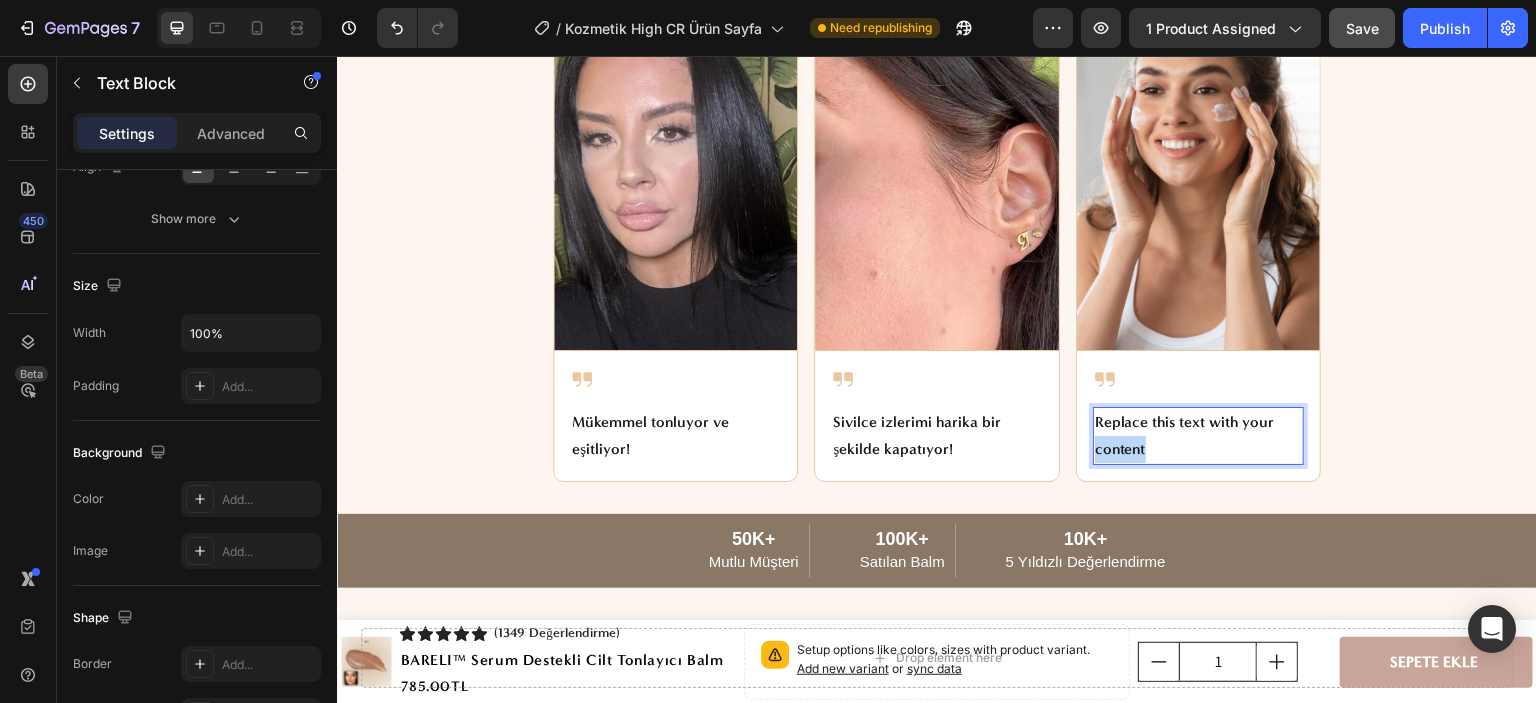 click on "Replace this text with your content" at bounding box center (1198, 436) 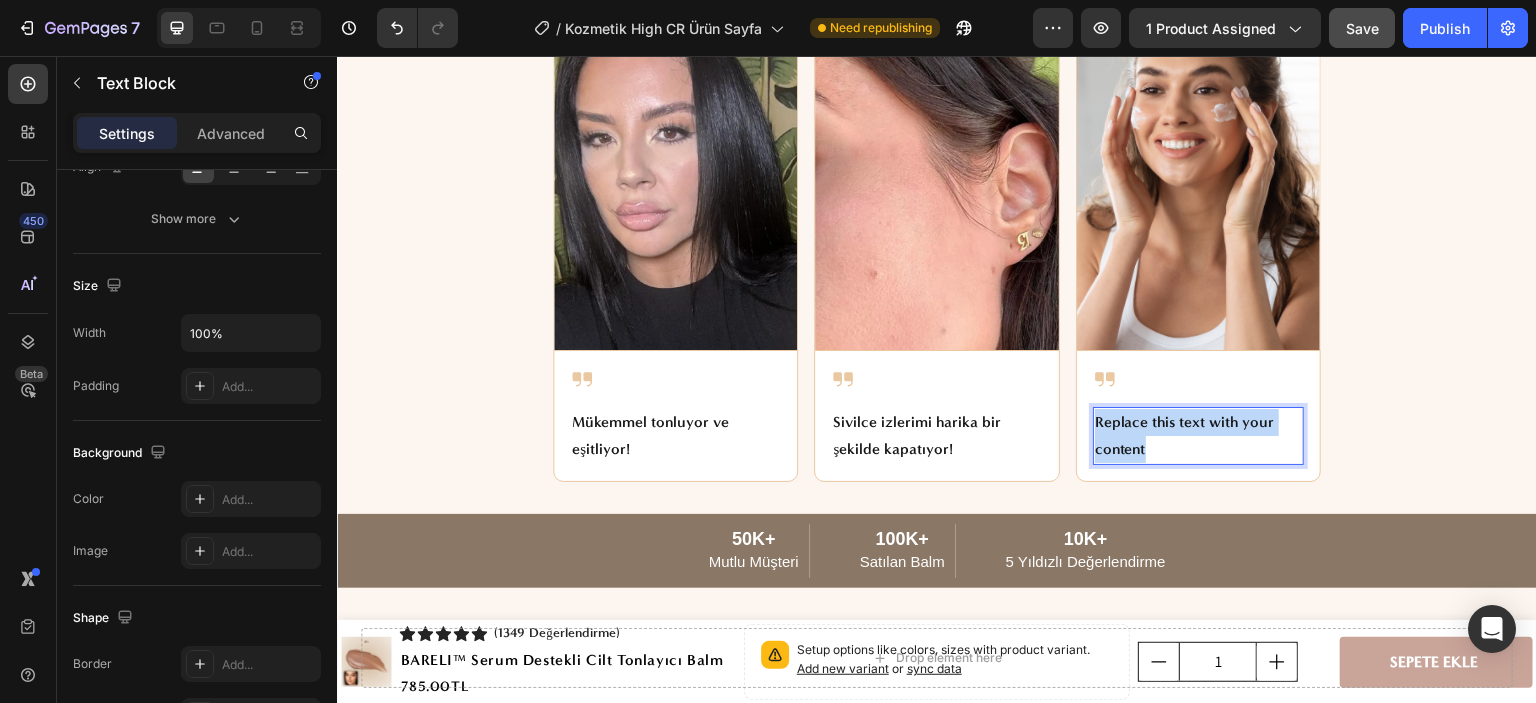 click on "Replace this text with your content" at bounding box center (1198, 436) 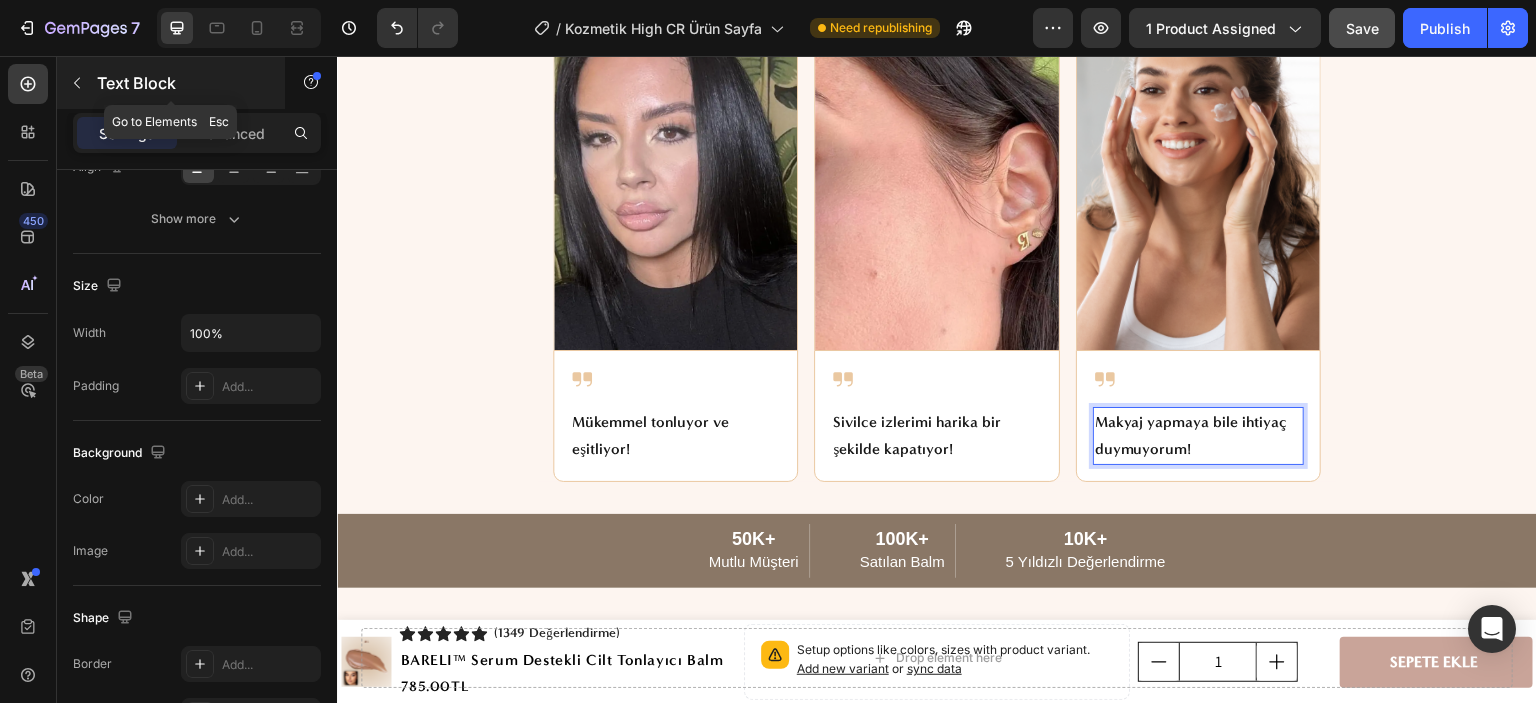 click 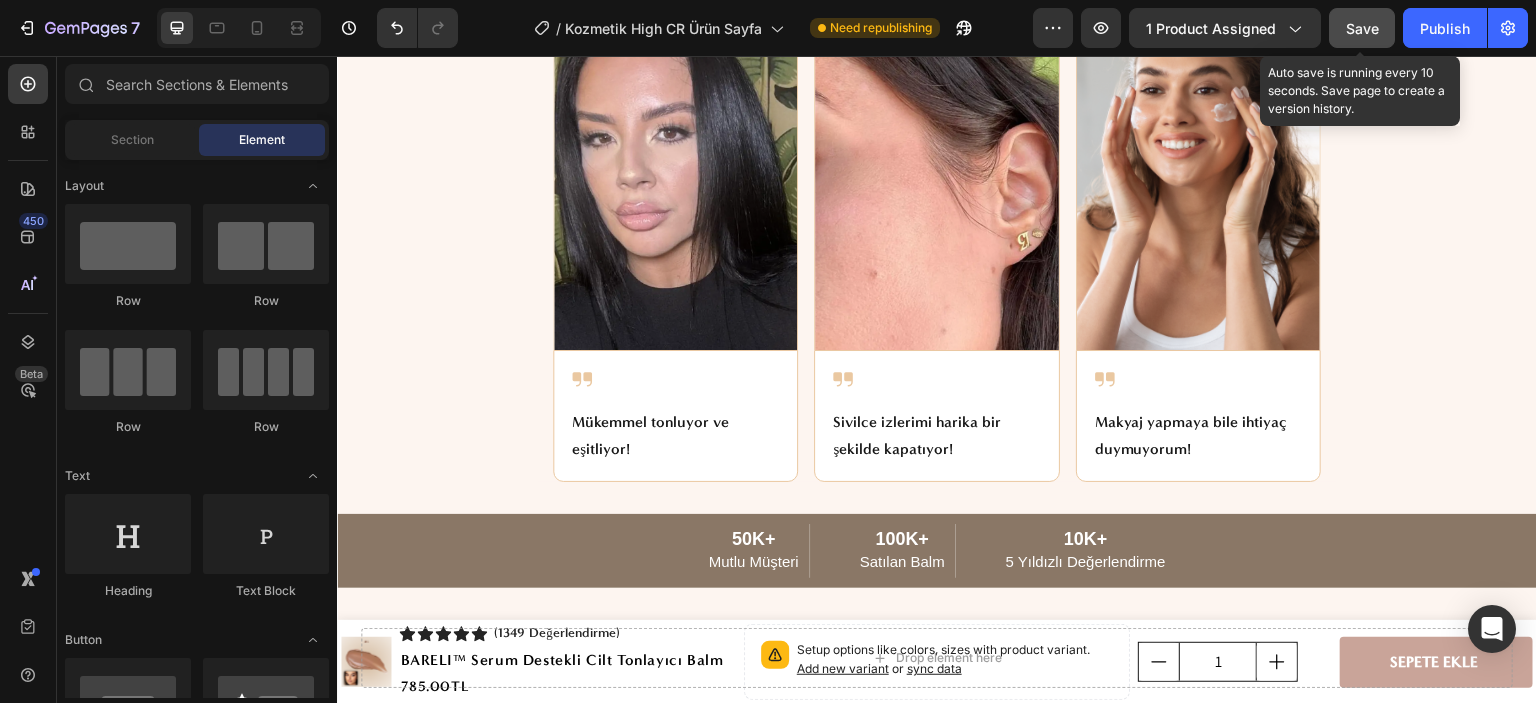 click on "Save" at bounding box center (1362, 28) 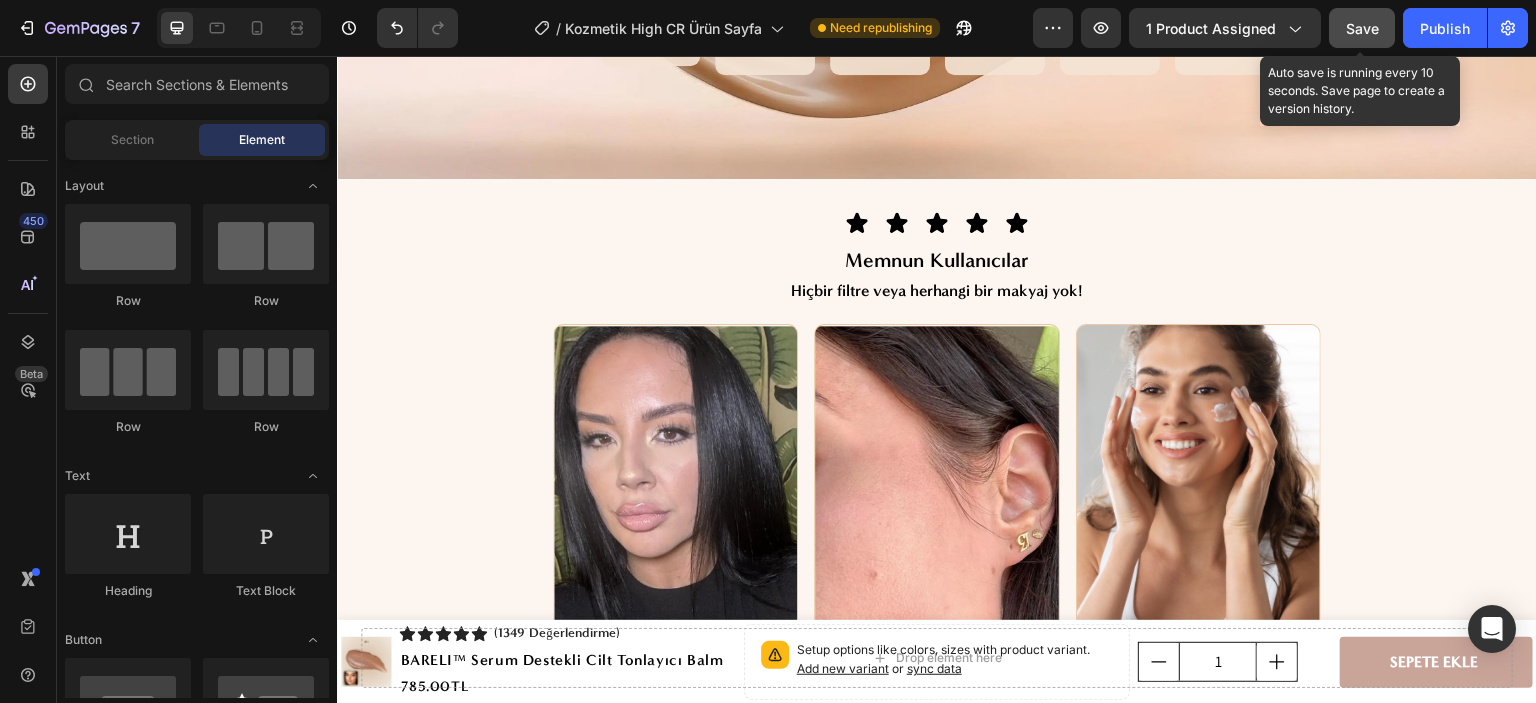 scroll, scrollTop: 3500, scrollLeft: 0, axis: vertical 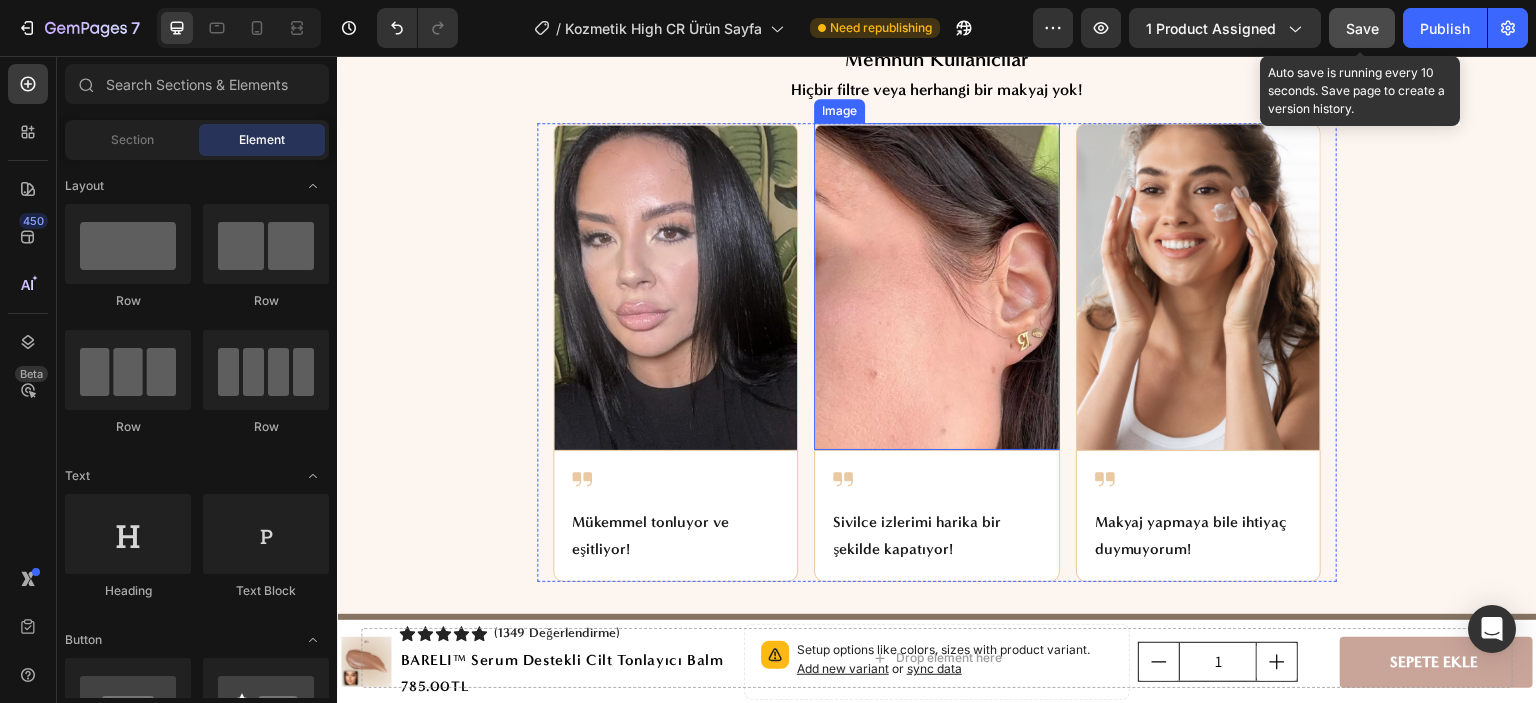 click at bounding box center (1198, 286) 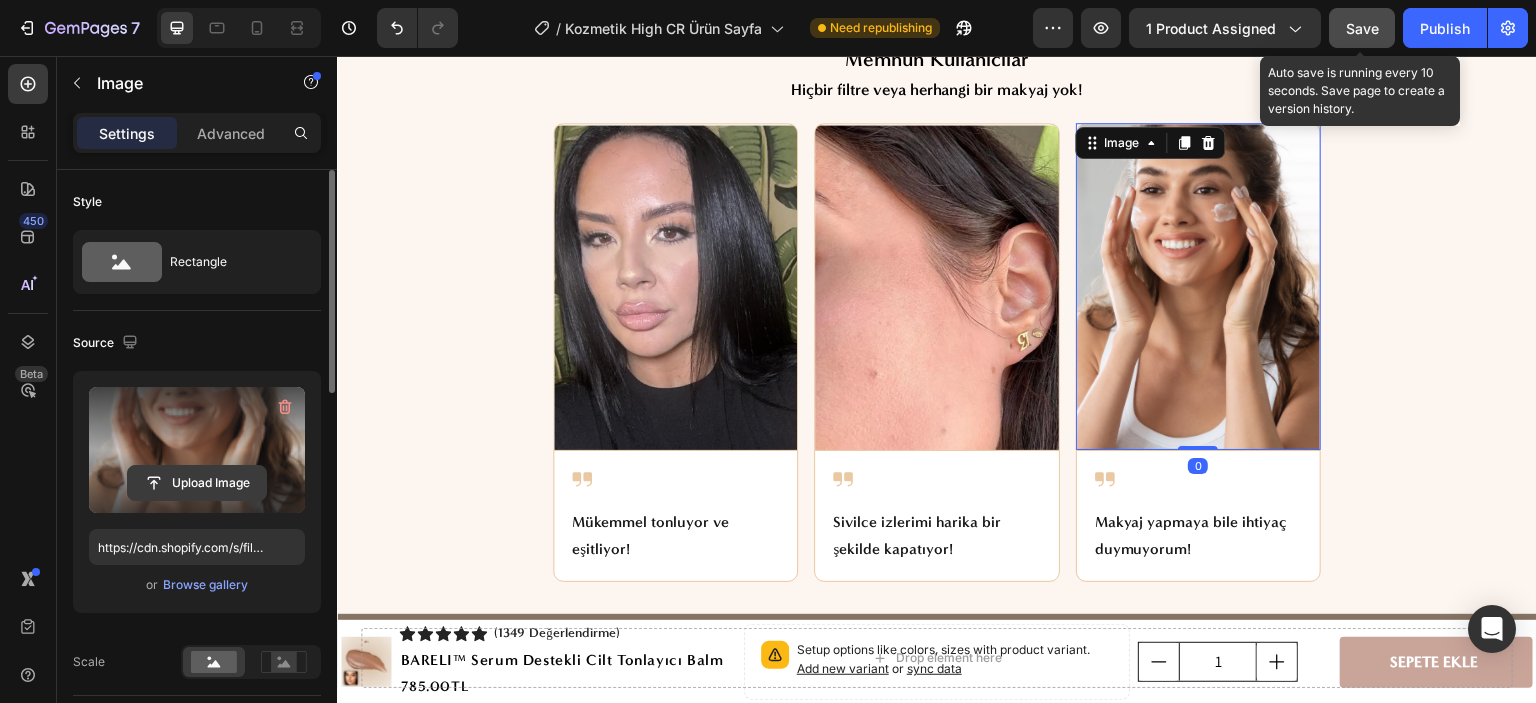 click 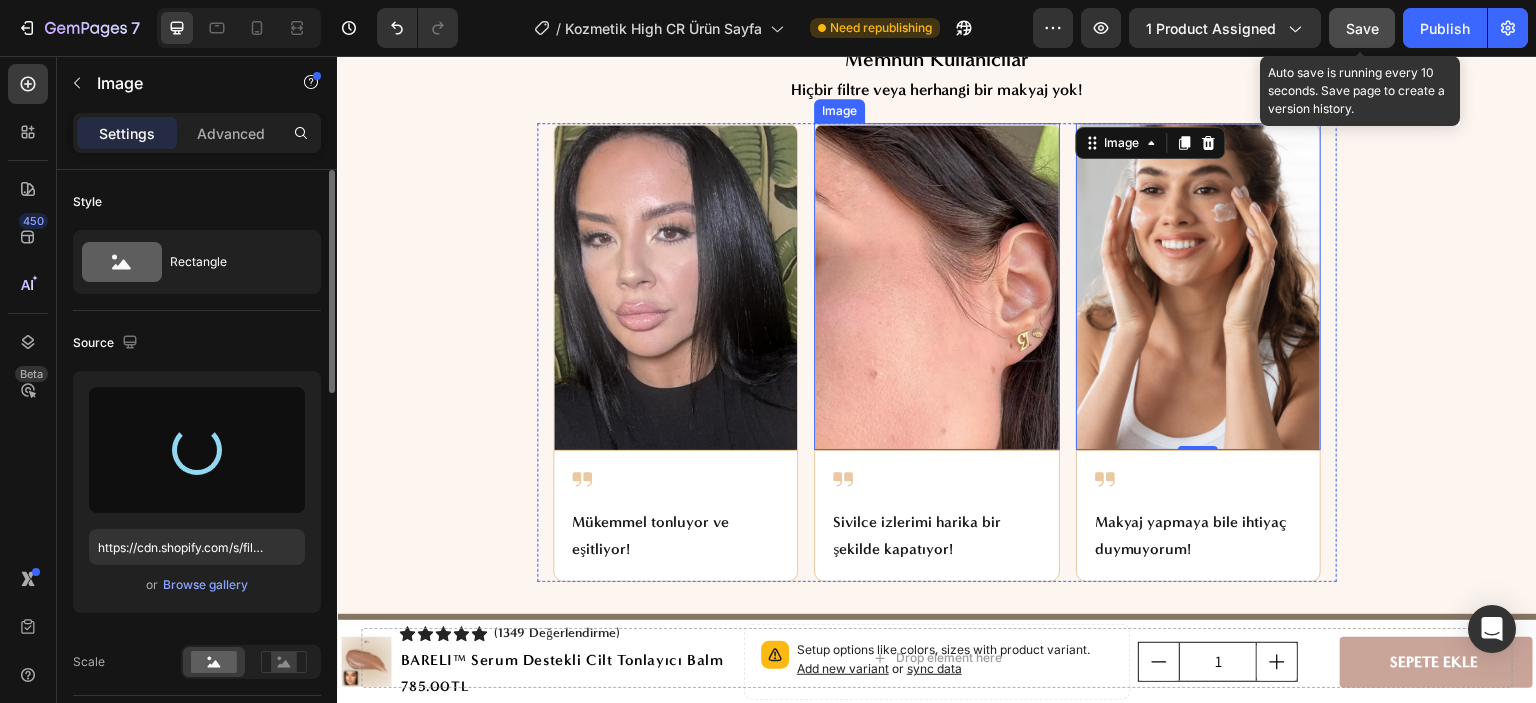 type on "https://cdn.shopify.com/s/files/1/0656/3374/7150/files/gempages_578158889476817424-09e7495e-29ab-4829-98fb-bcf322d12821.png" 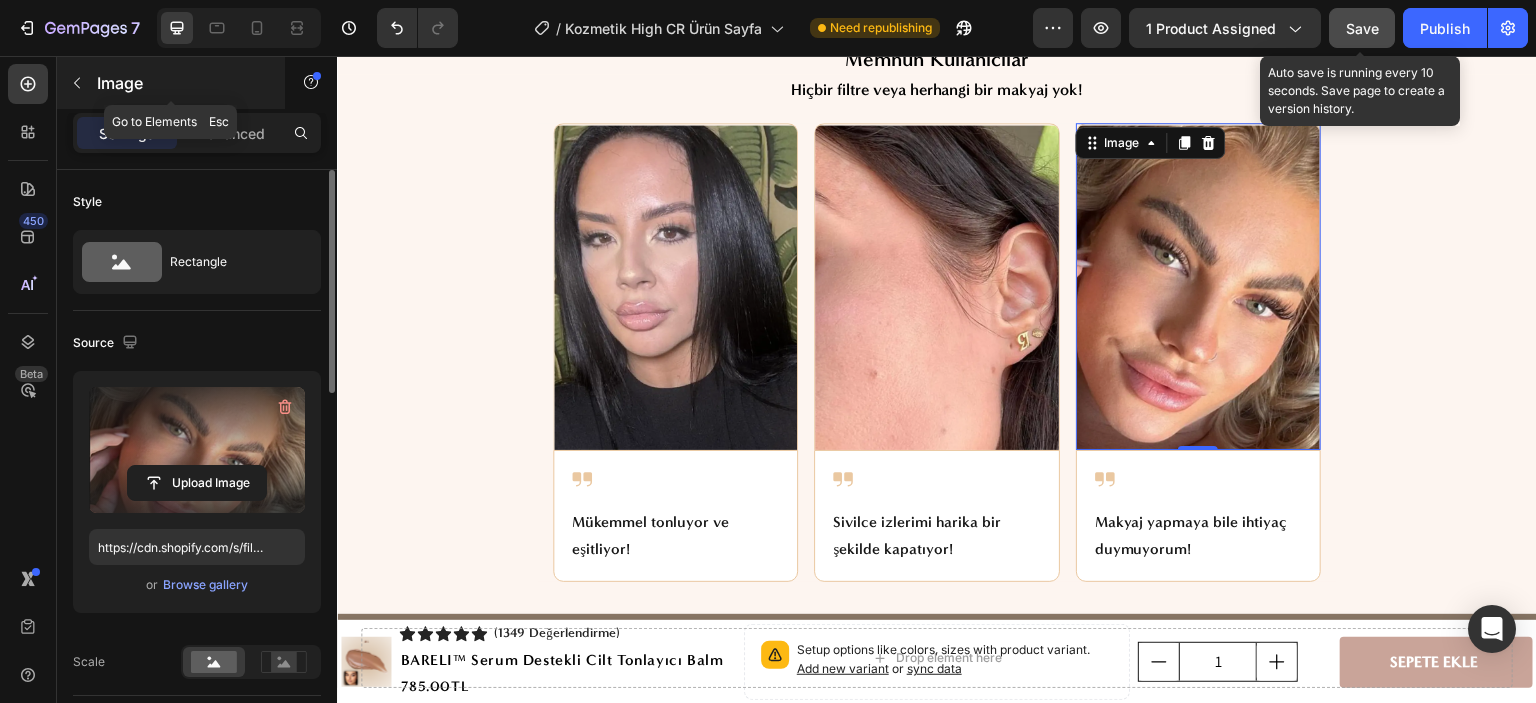 click 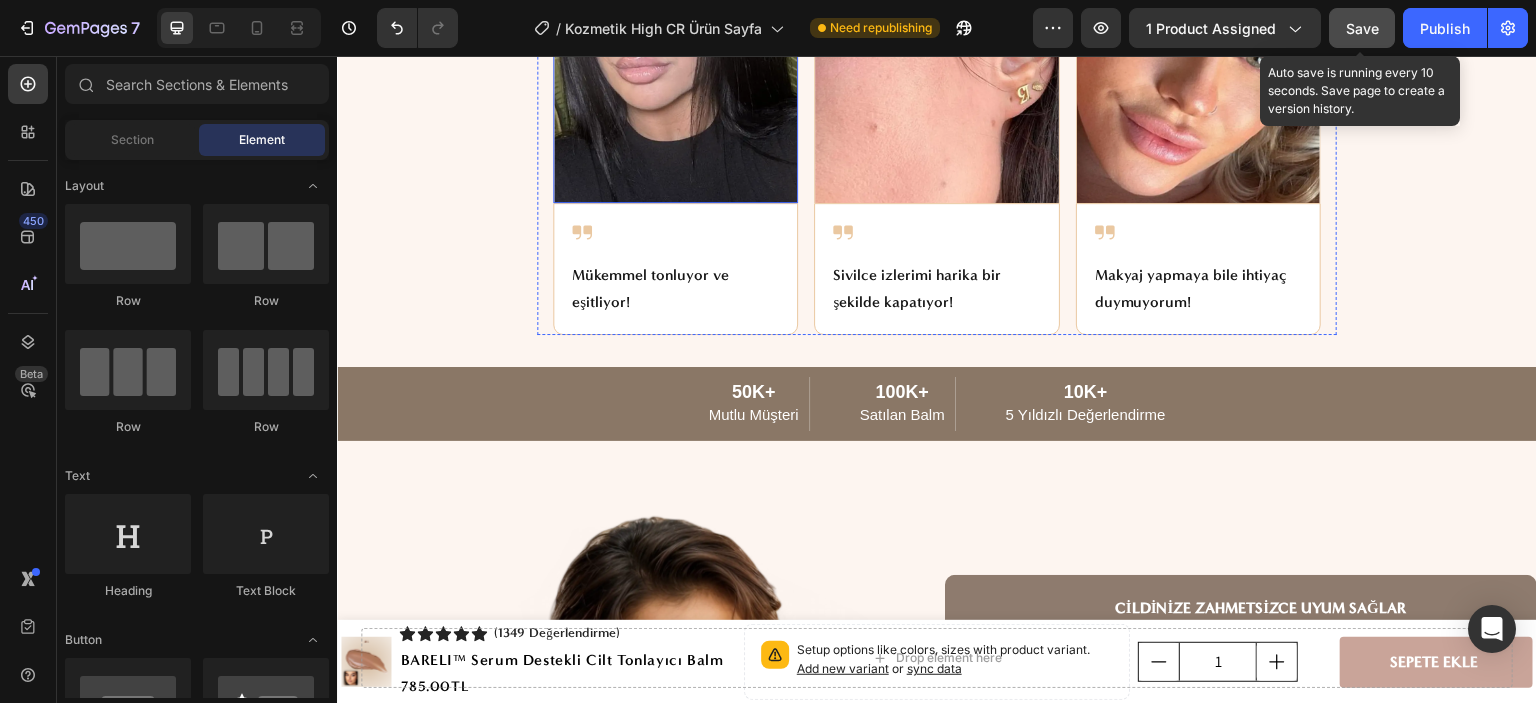 scroll, scrollTop: 3800, scrollLeft: 0, axis: vertical 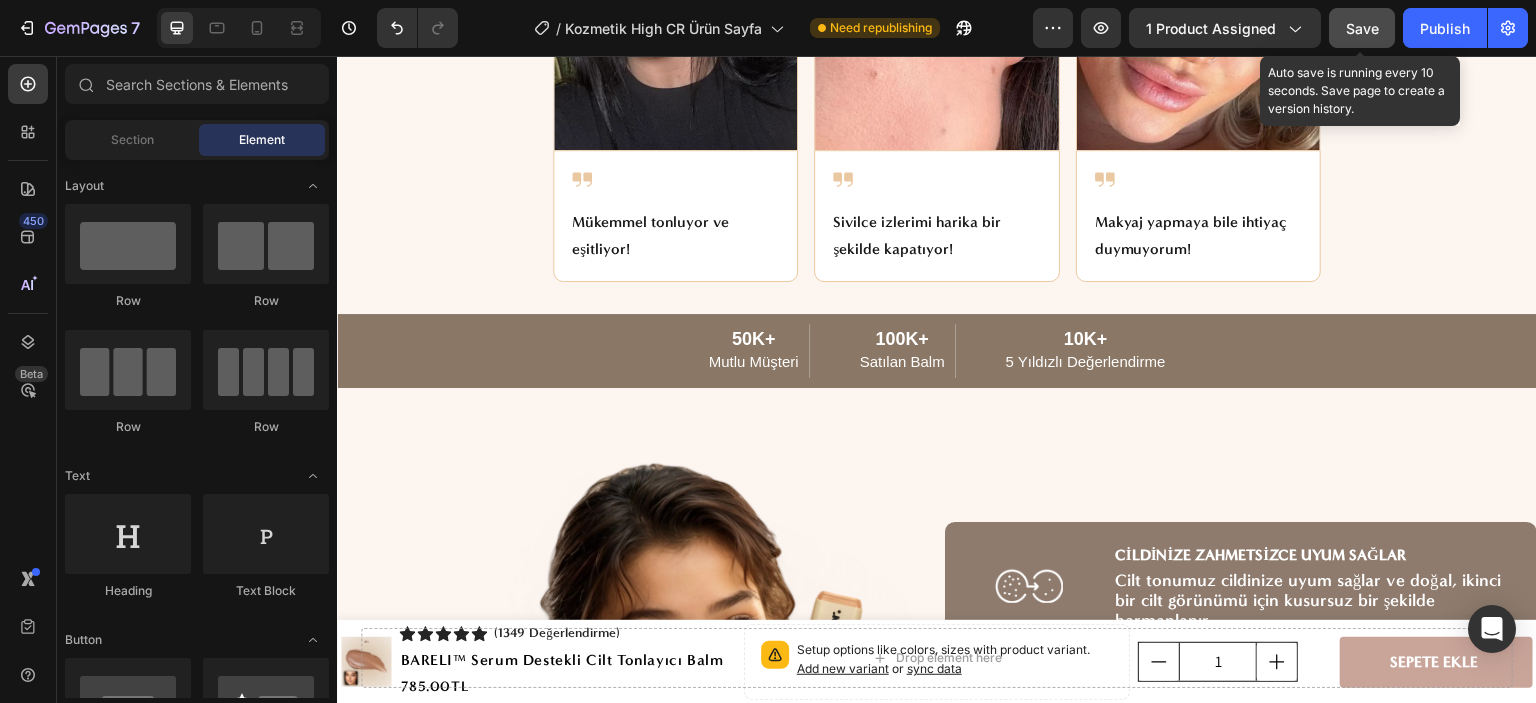 click on "Save" at bounding box center [1362, 28] 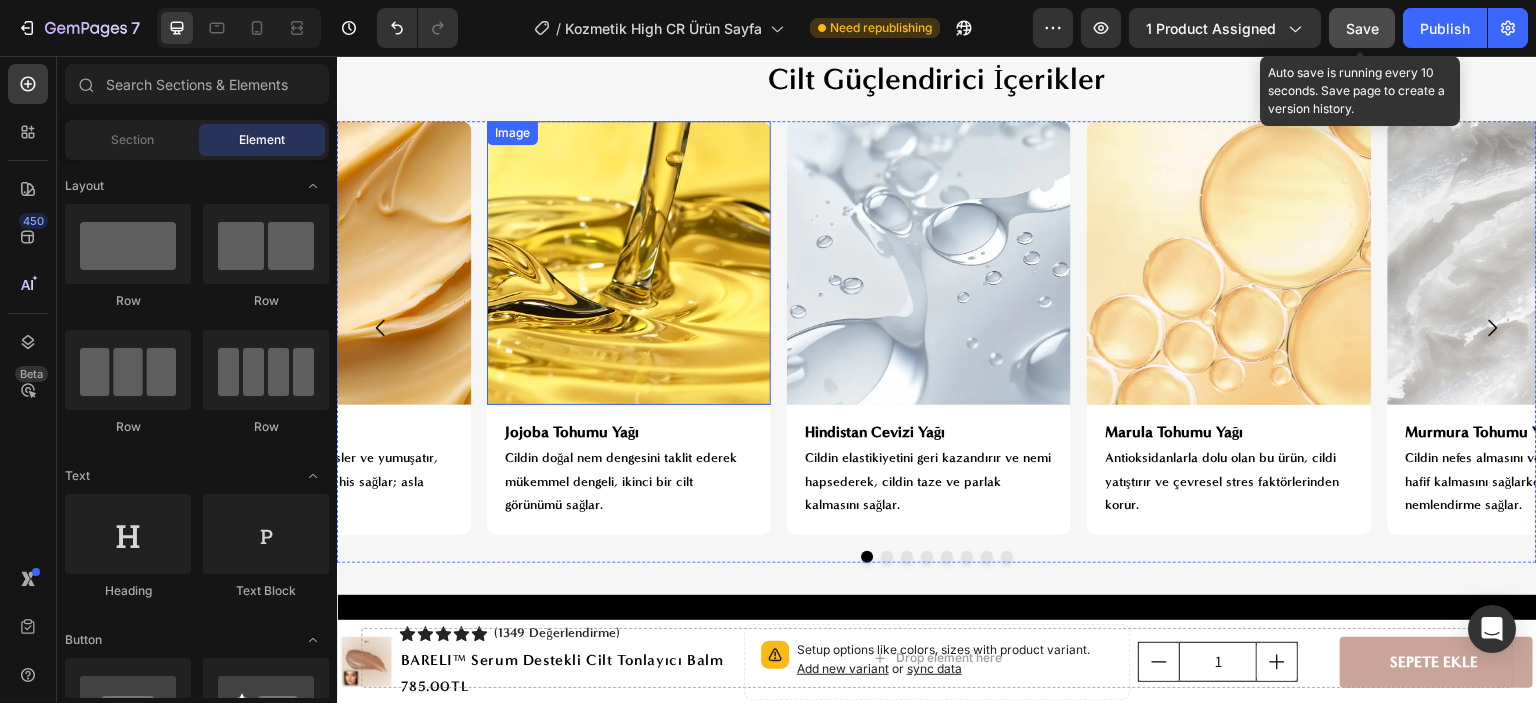 scroll, scrollTop: 5700, scrollLeft: 0, axis: vertical 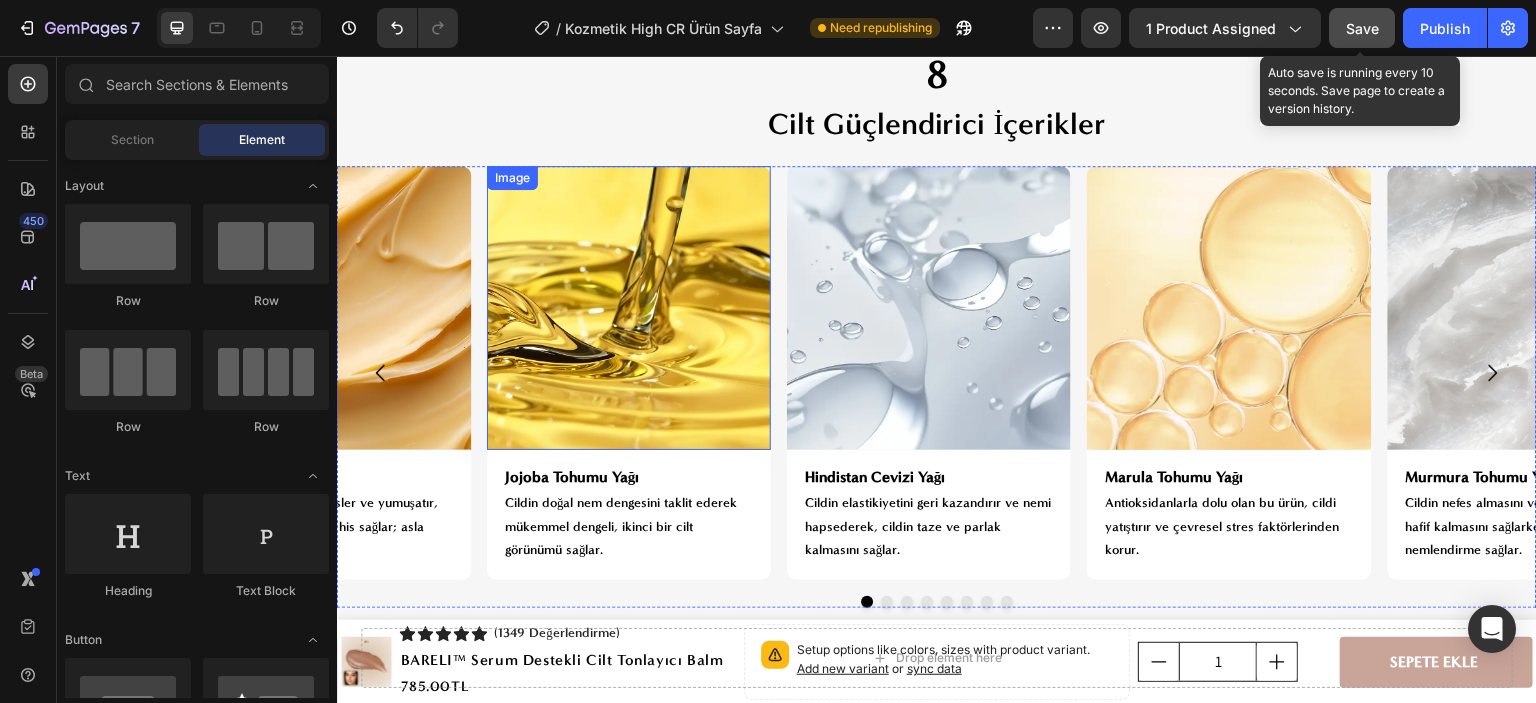 click at bounding box center (629, 308) 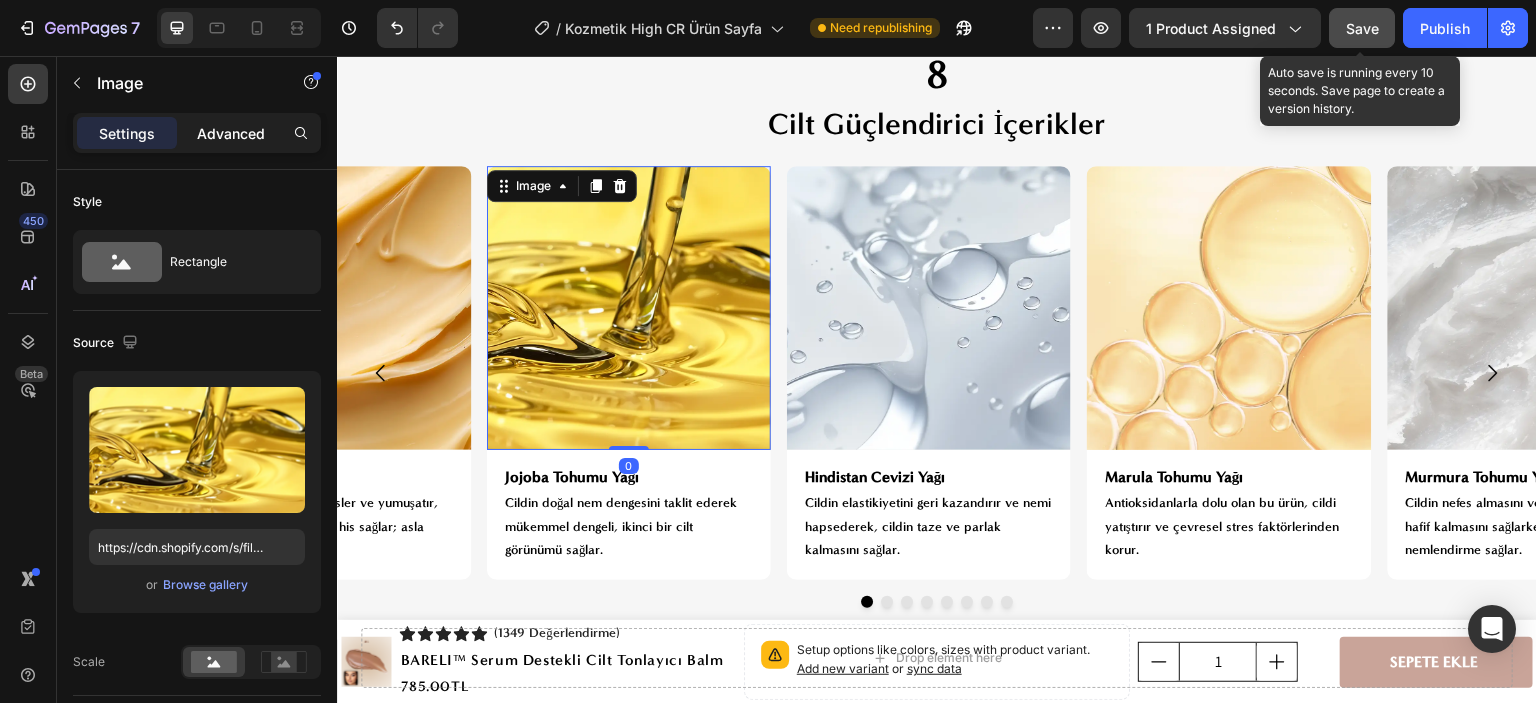 click on "Advanced" at bounding box center [231, 133] 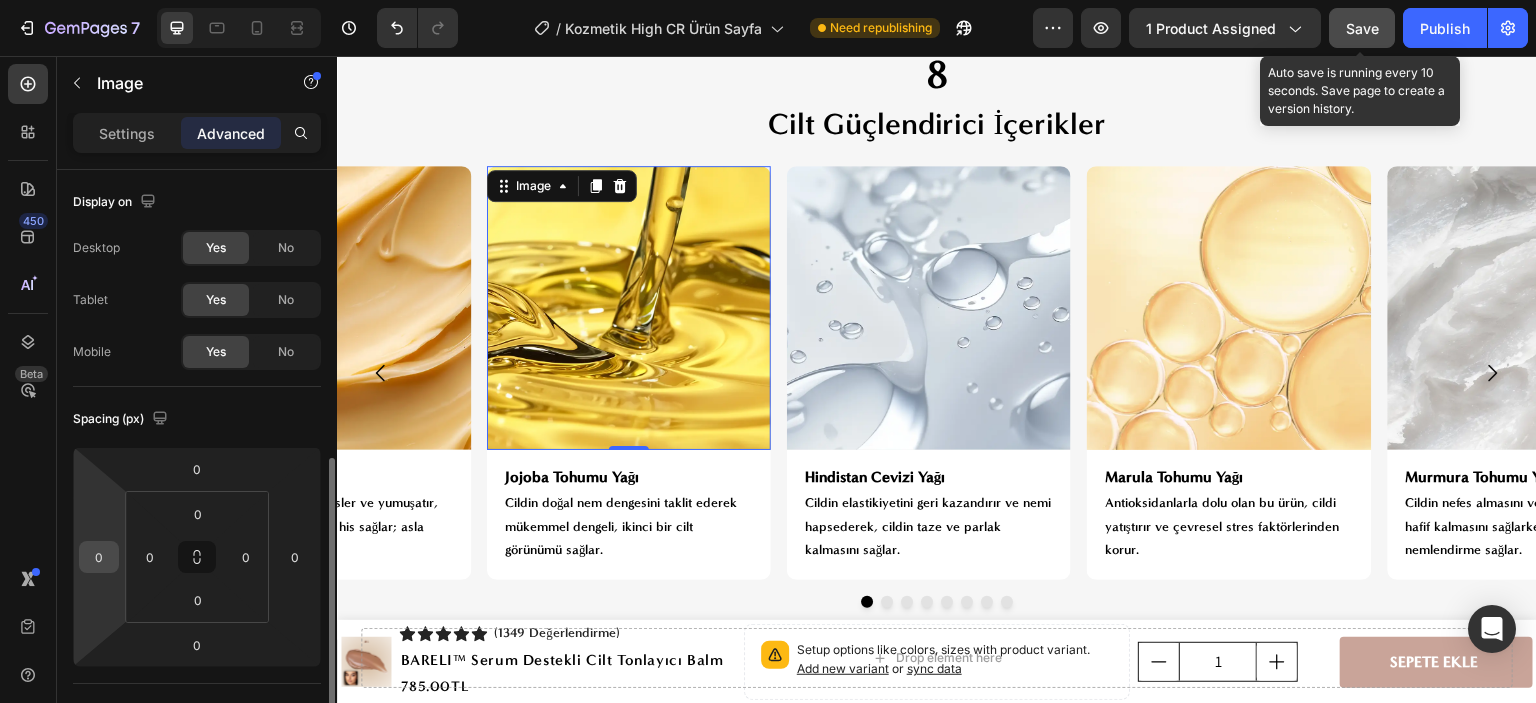 scroll, scrollTop: 300, scrollLeft: 0, axis: vertical 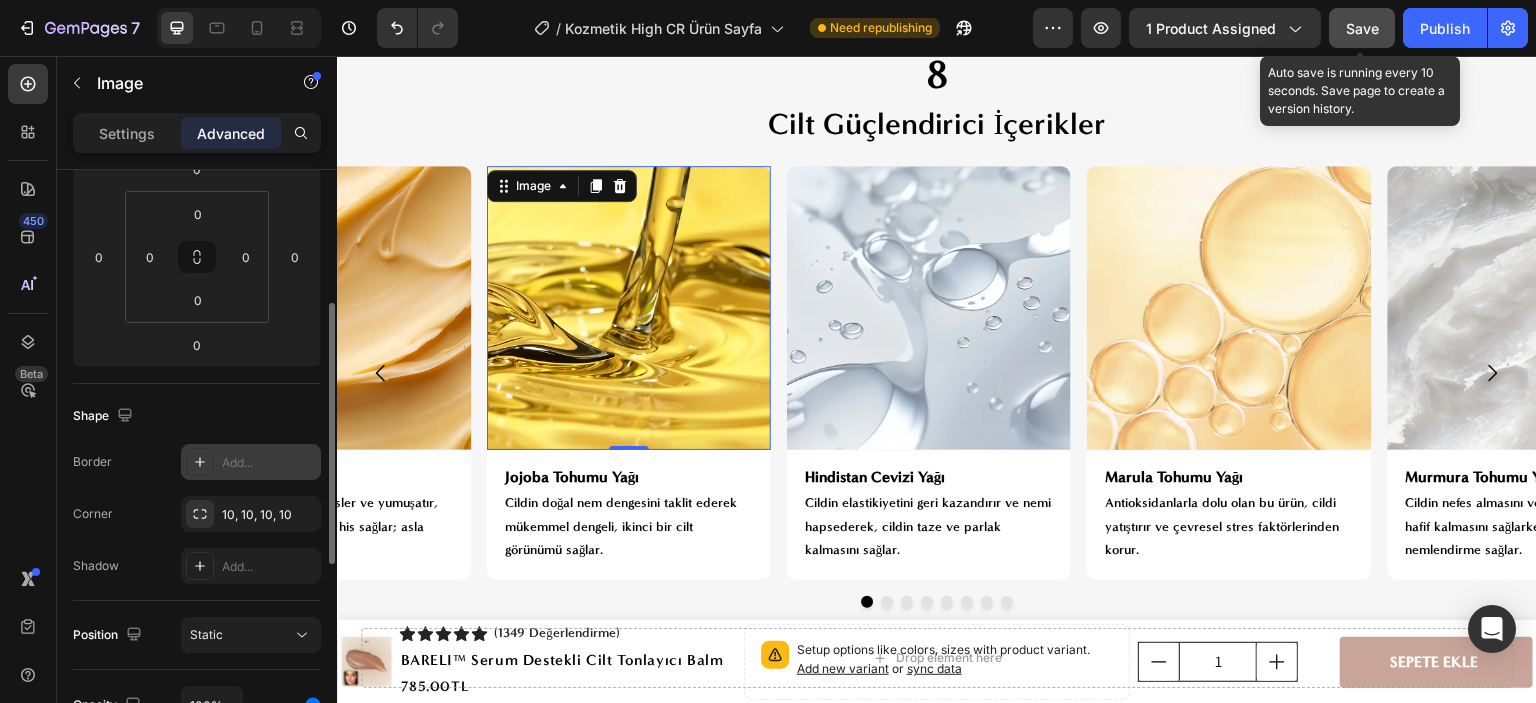 click on "Add..." at bounding box center [269, 463] 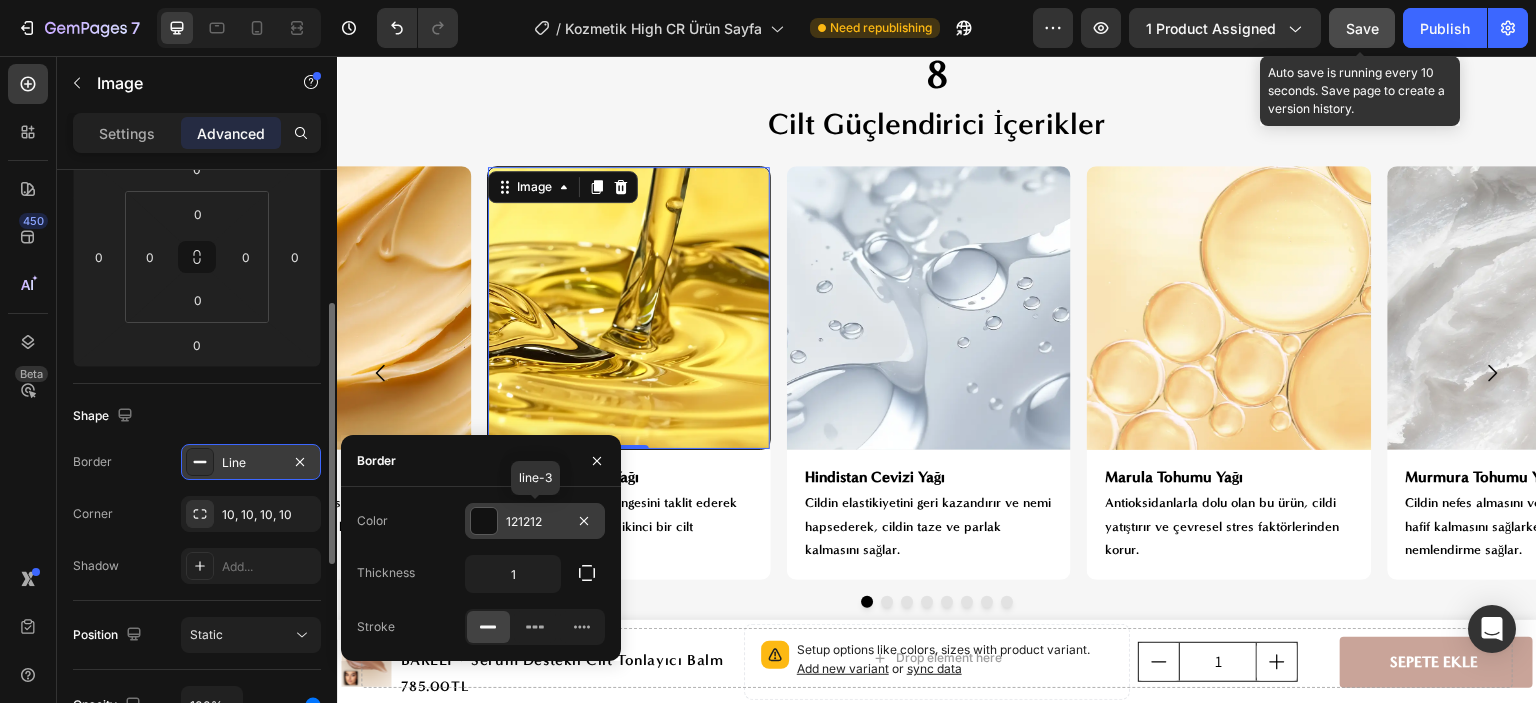 click on "121212" at bounding box center (535, 522) 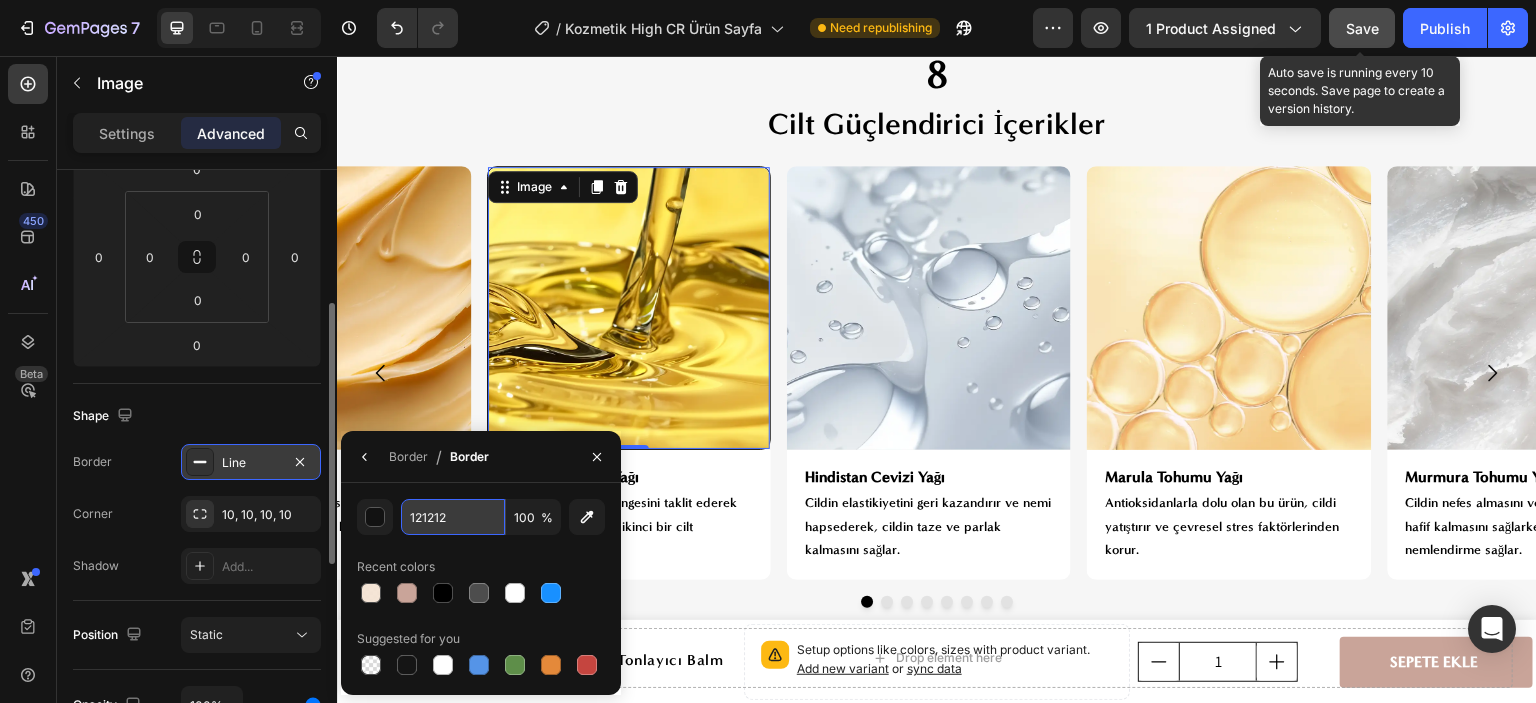 click on "121212" at bounding box center (453, 517) 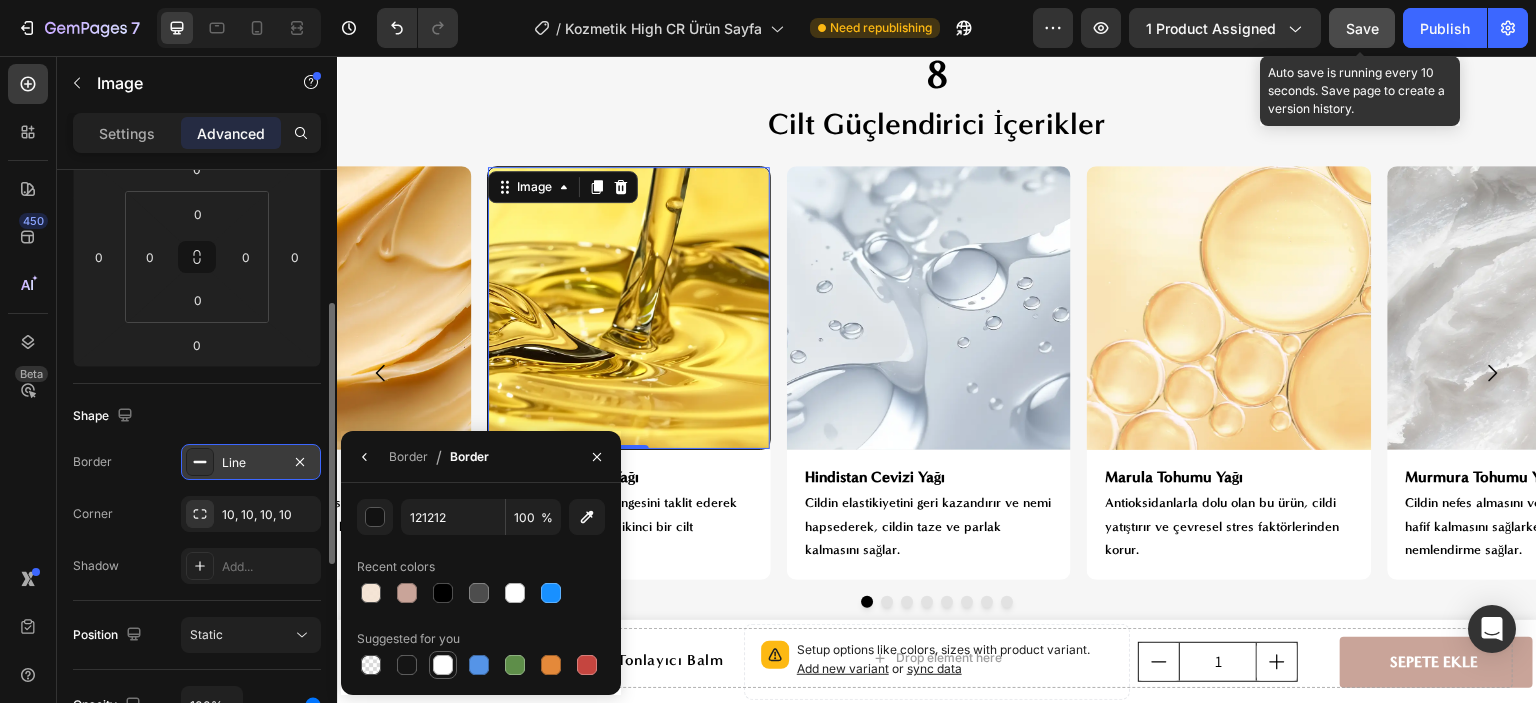click at bounding box center (443, 665) 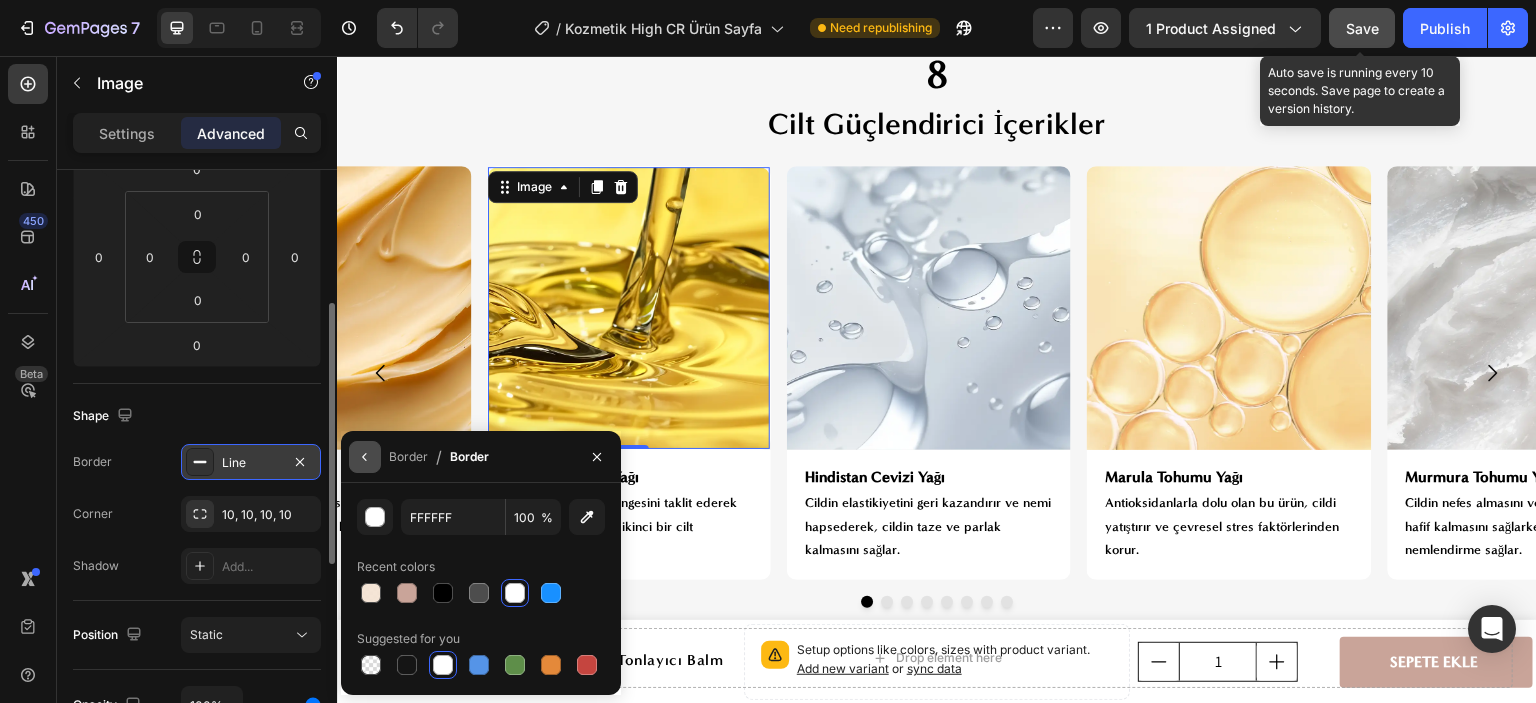 click at bounding box center [365, 457] 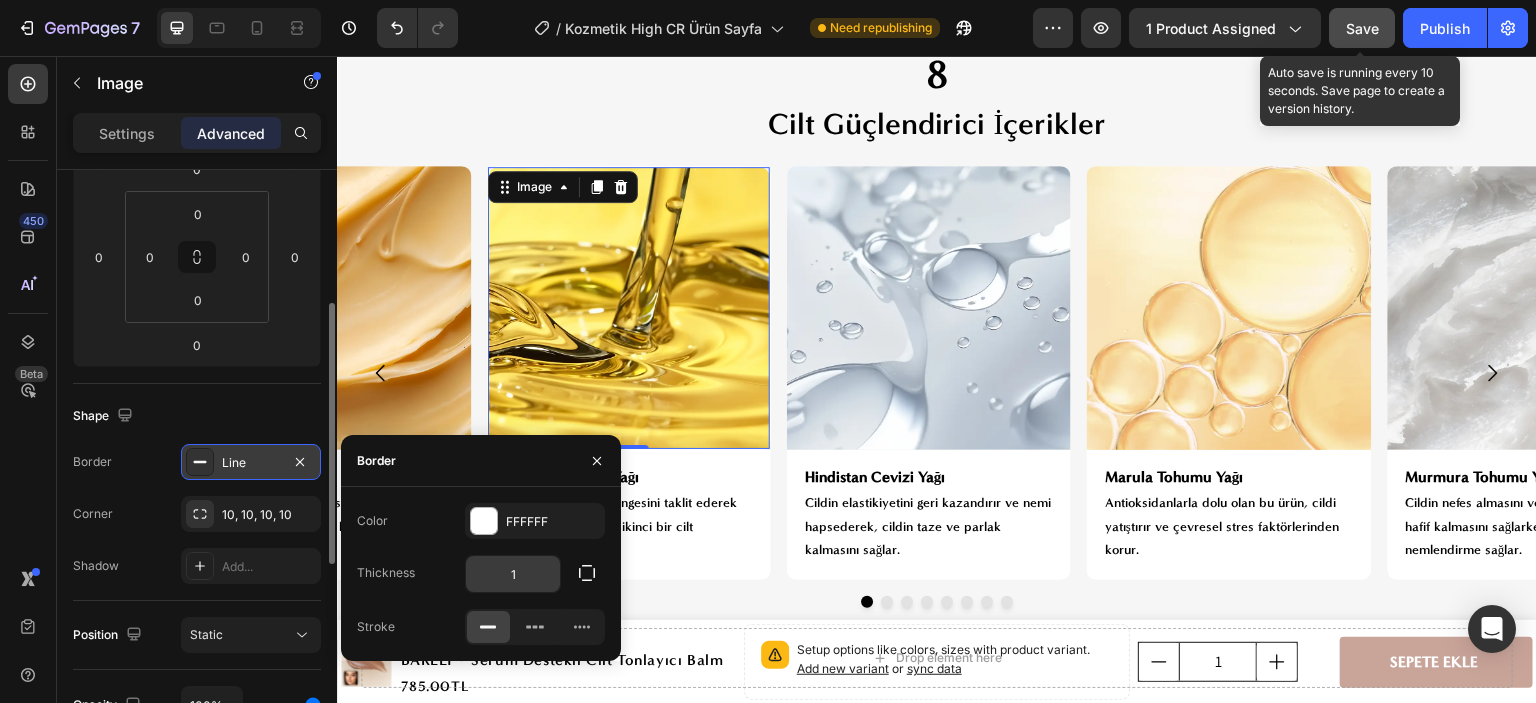 click on "1" at bounding box center (513, 574) 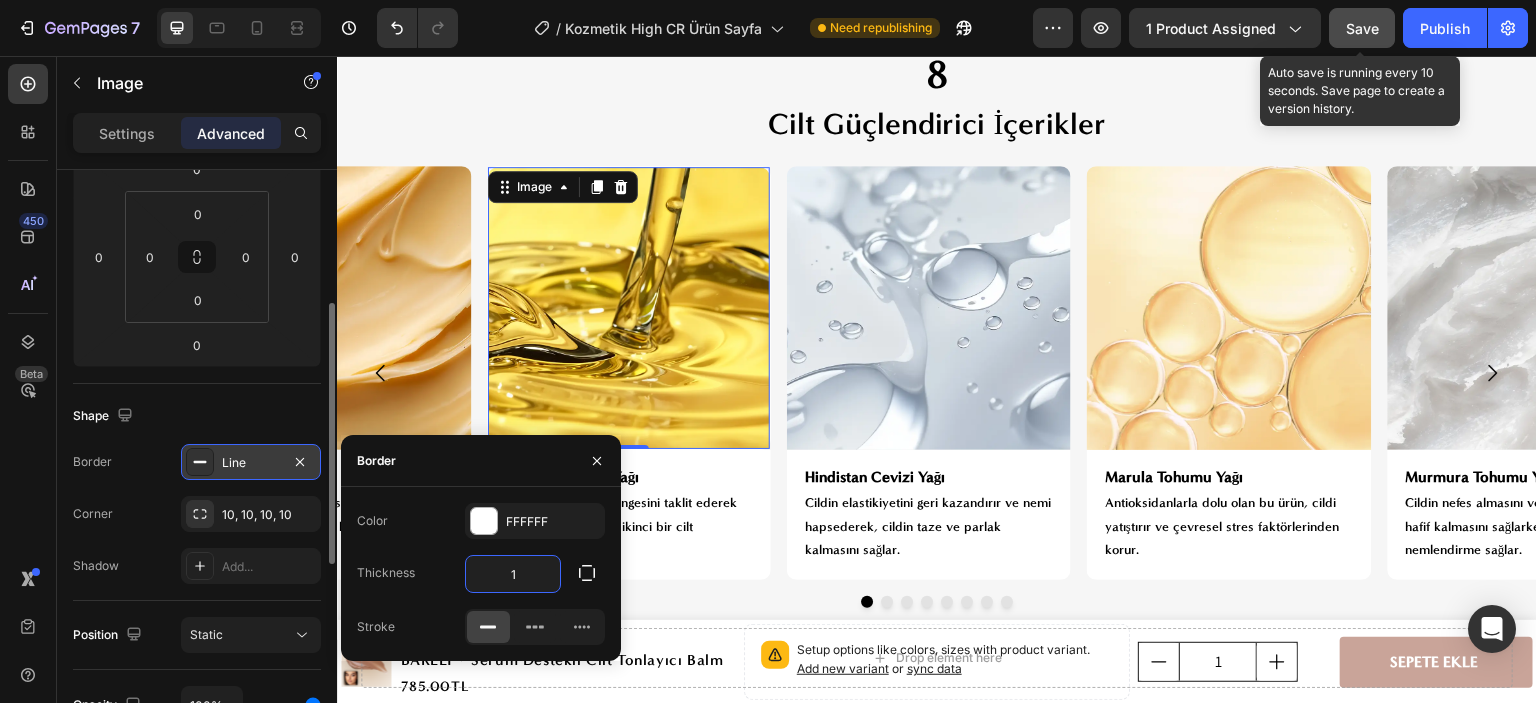 type on "5" 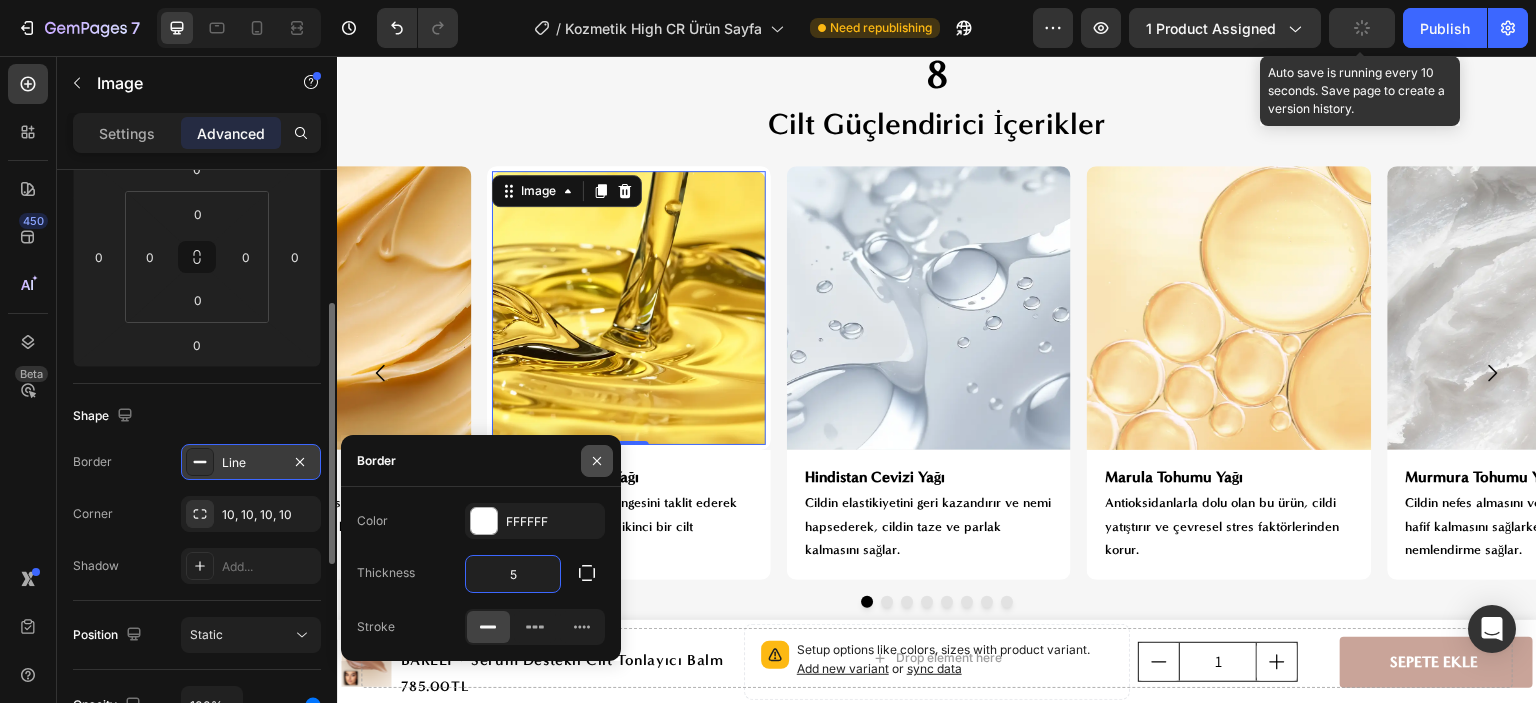 click 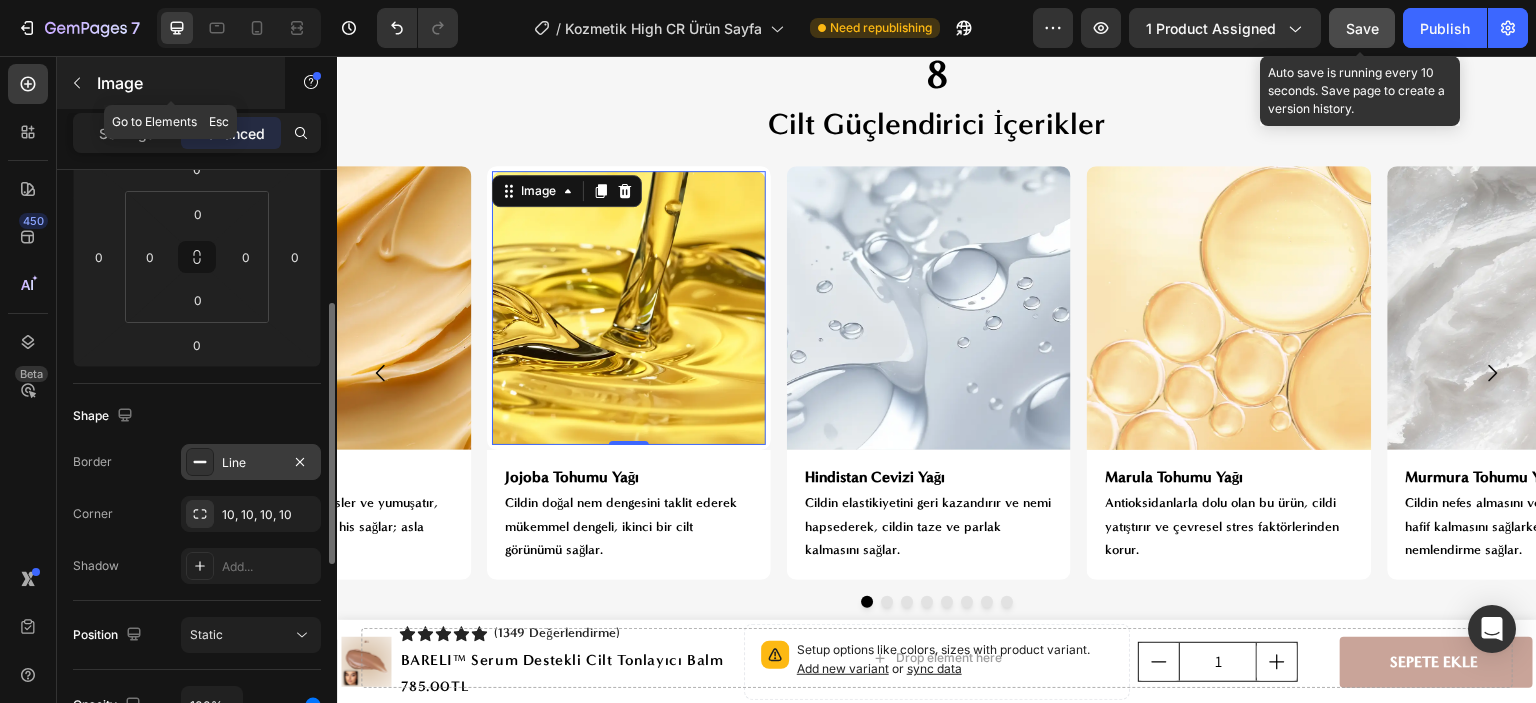 click at bounding box center [77, 83] 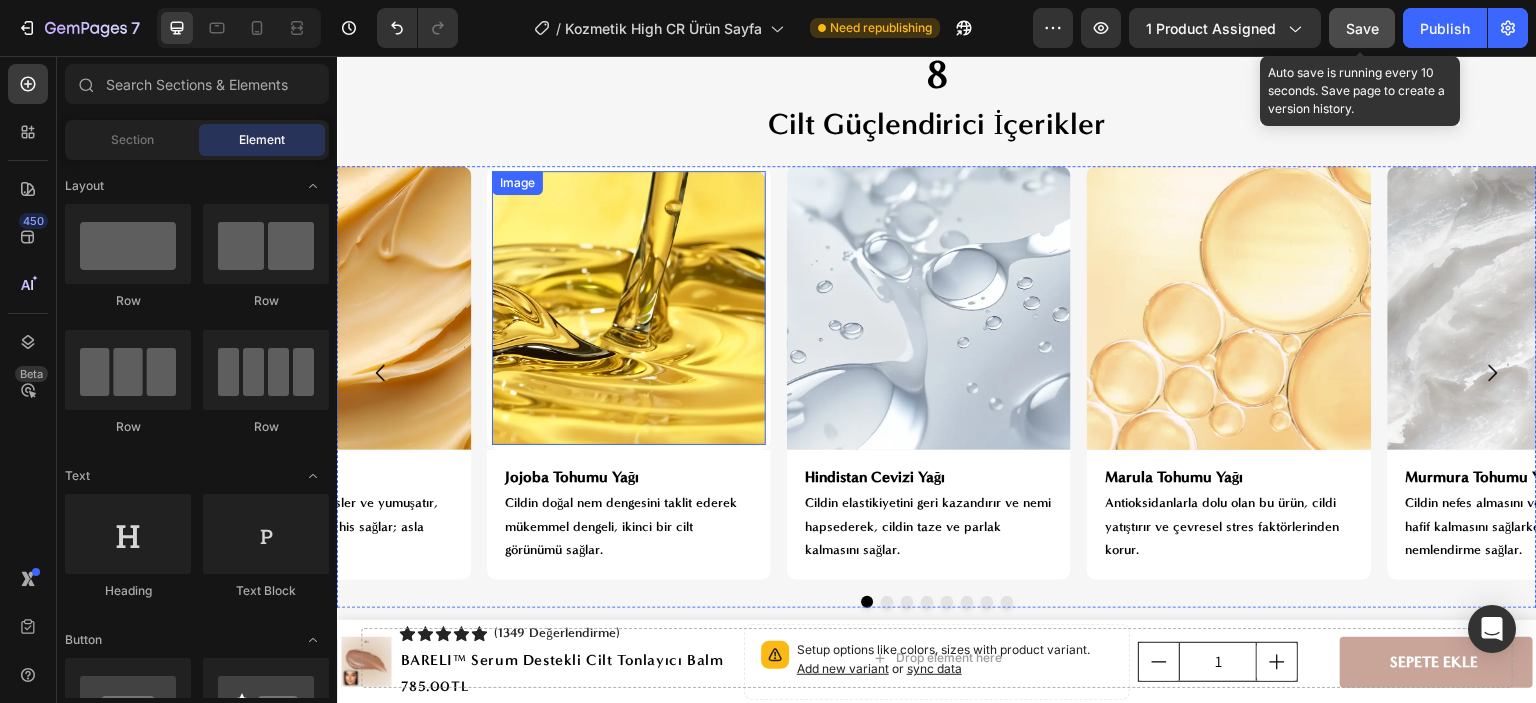 click at bounding box center [629, 308] 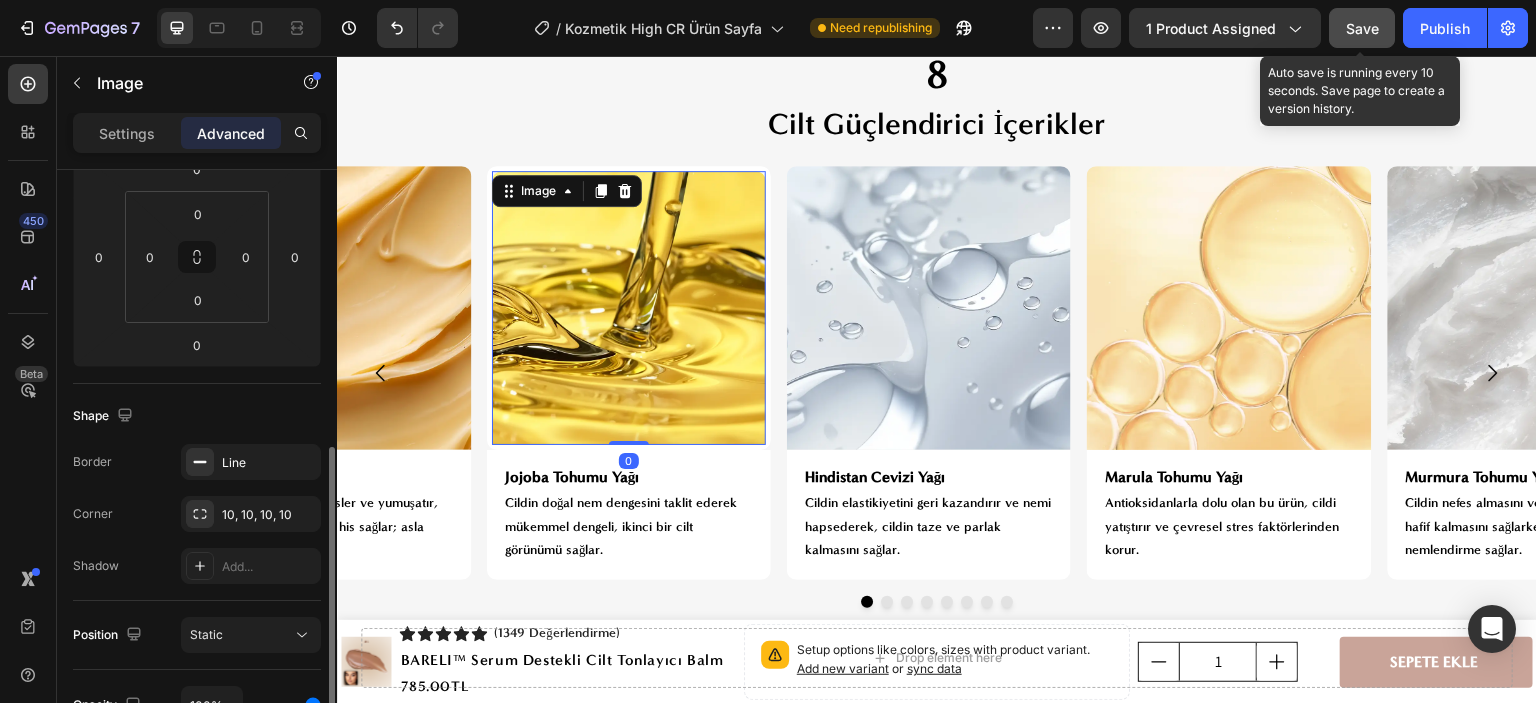 scroll, scrollTop: 400, scrollLeft: 0, axis: vertical 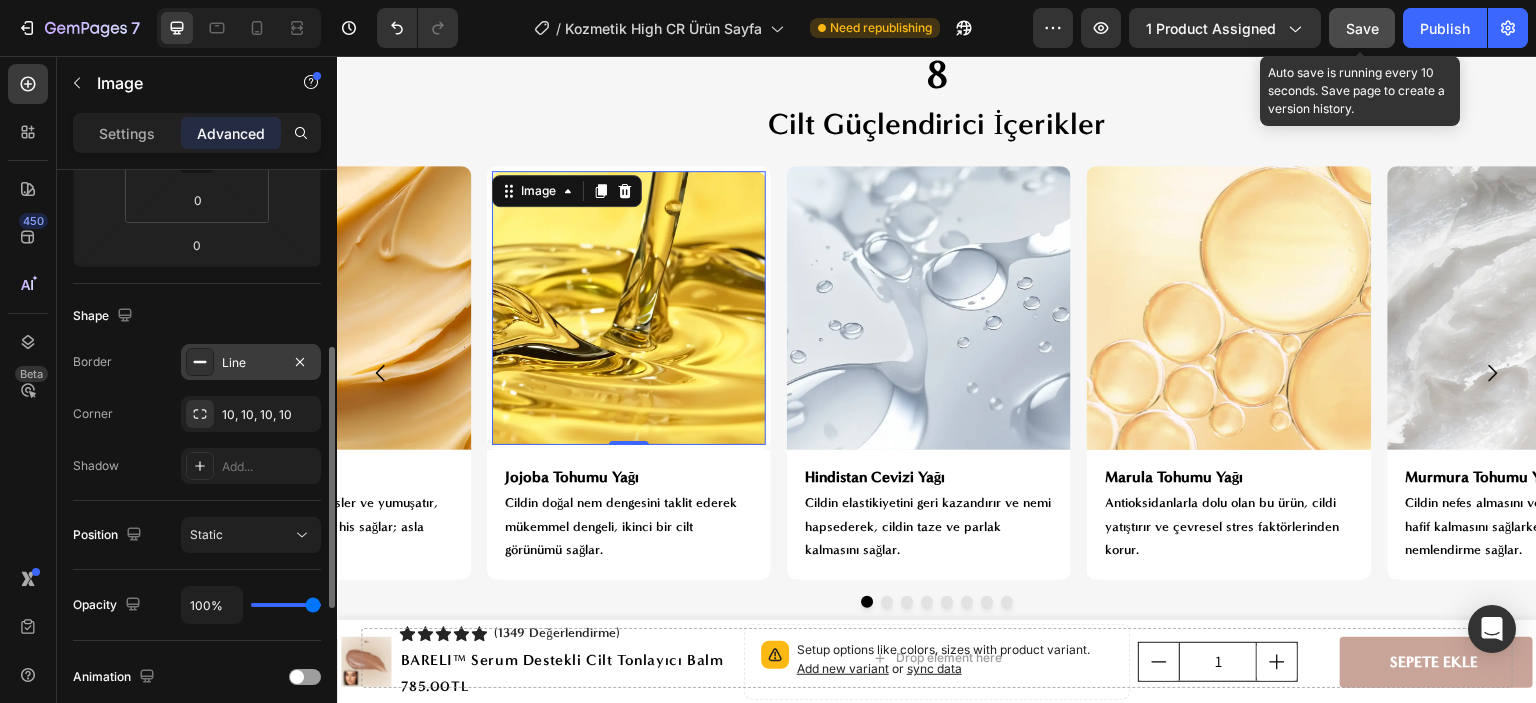 click at bounding box center (200, 362) 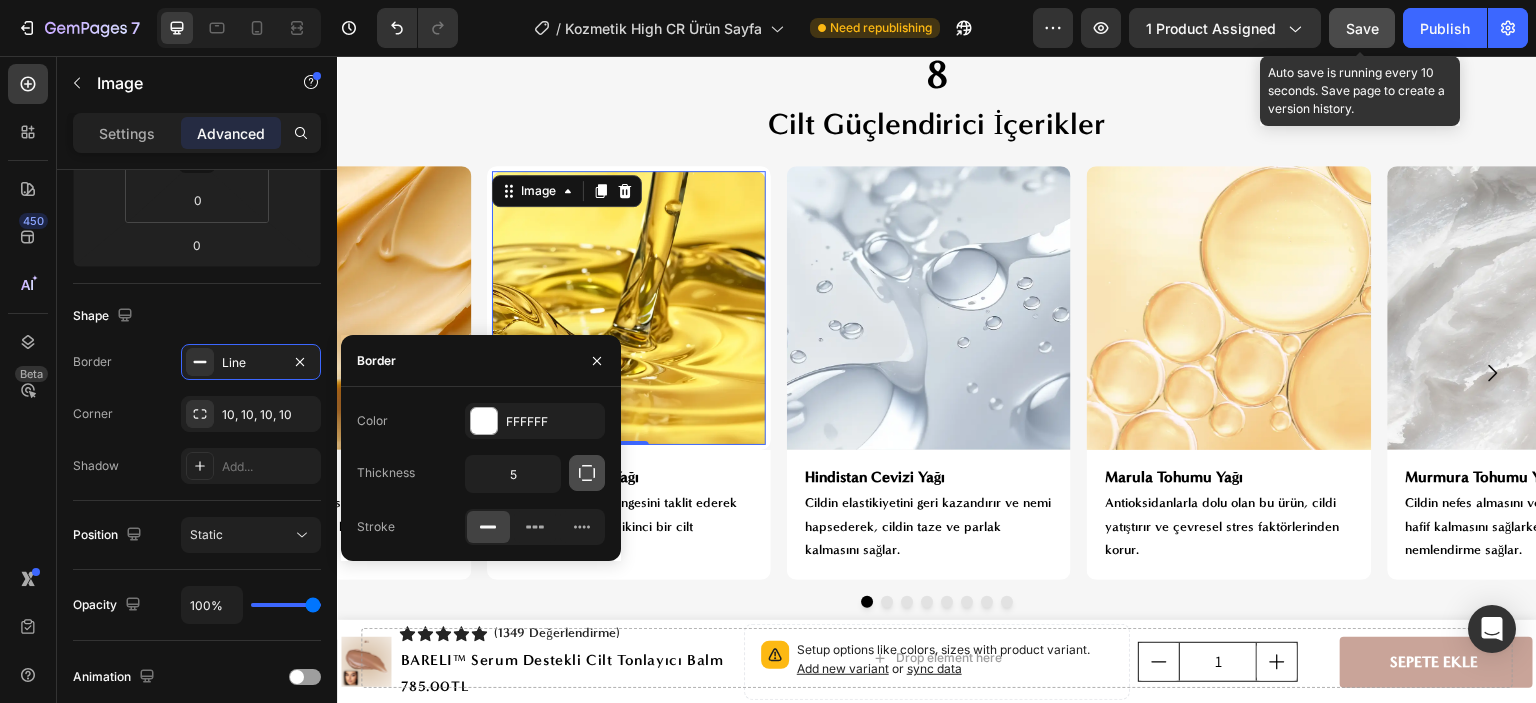click 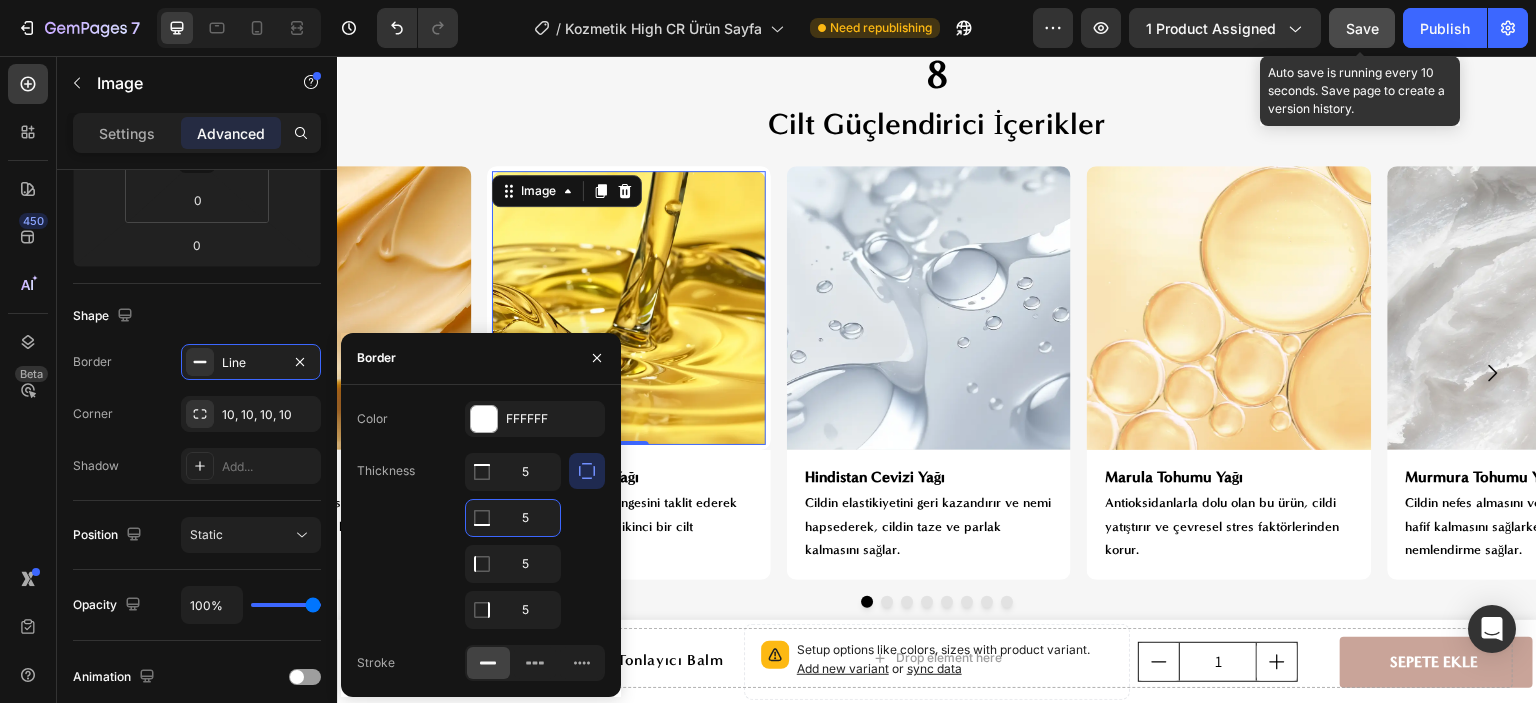 click on "5" at bounding box center [513, 518] 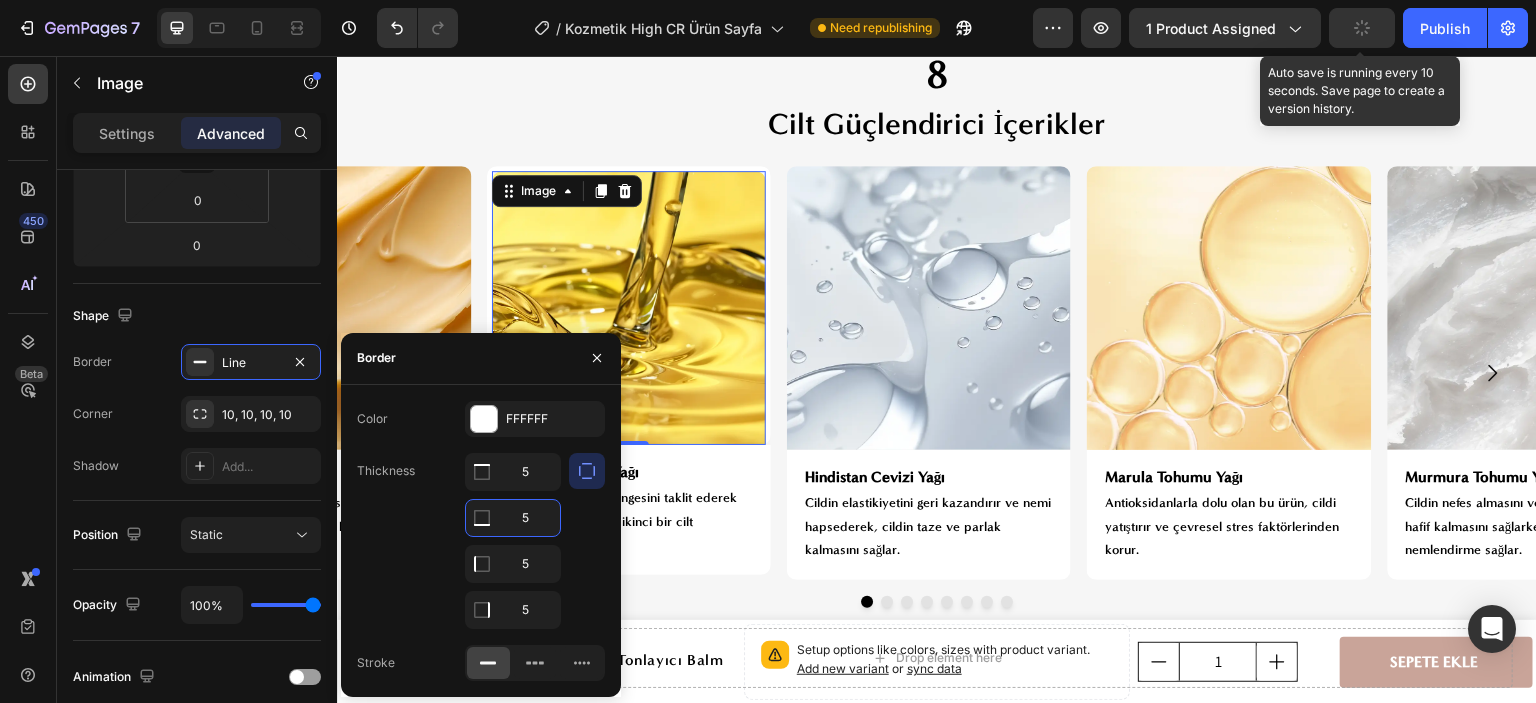 type on "0" 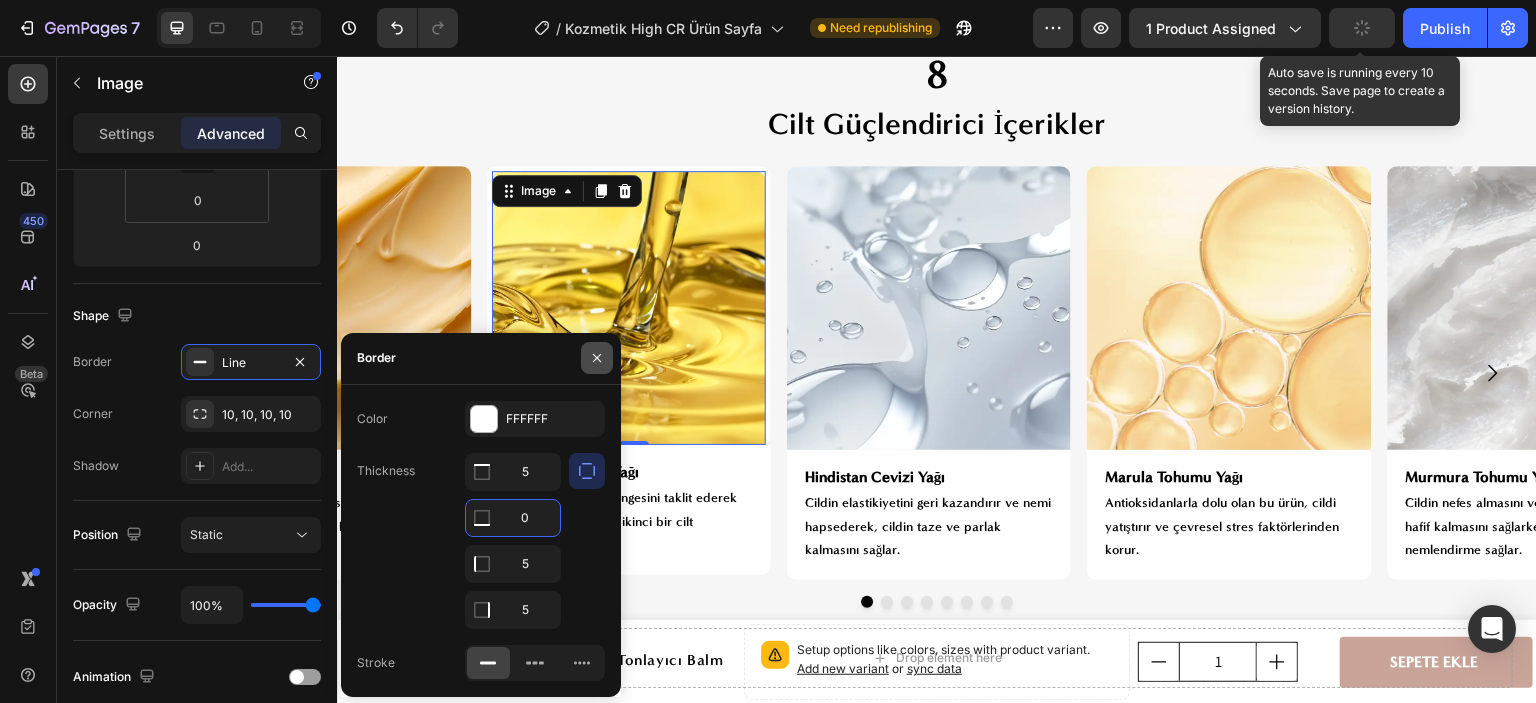 click at bounding box center [597, 358] 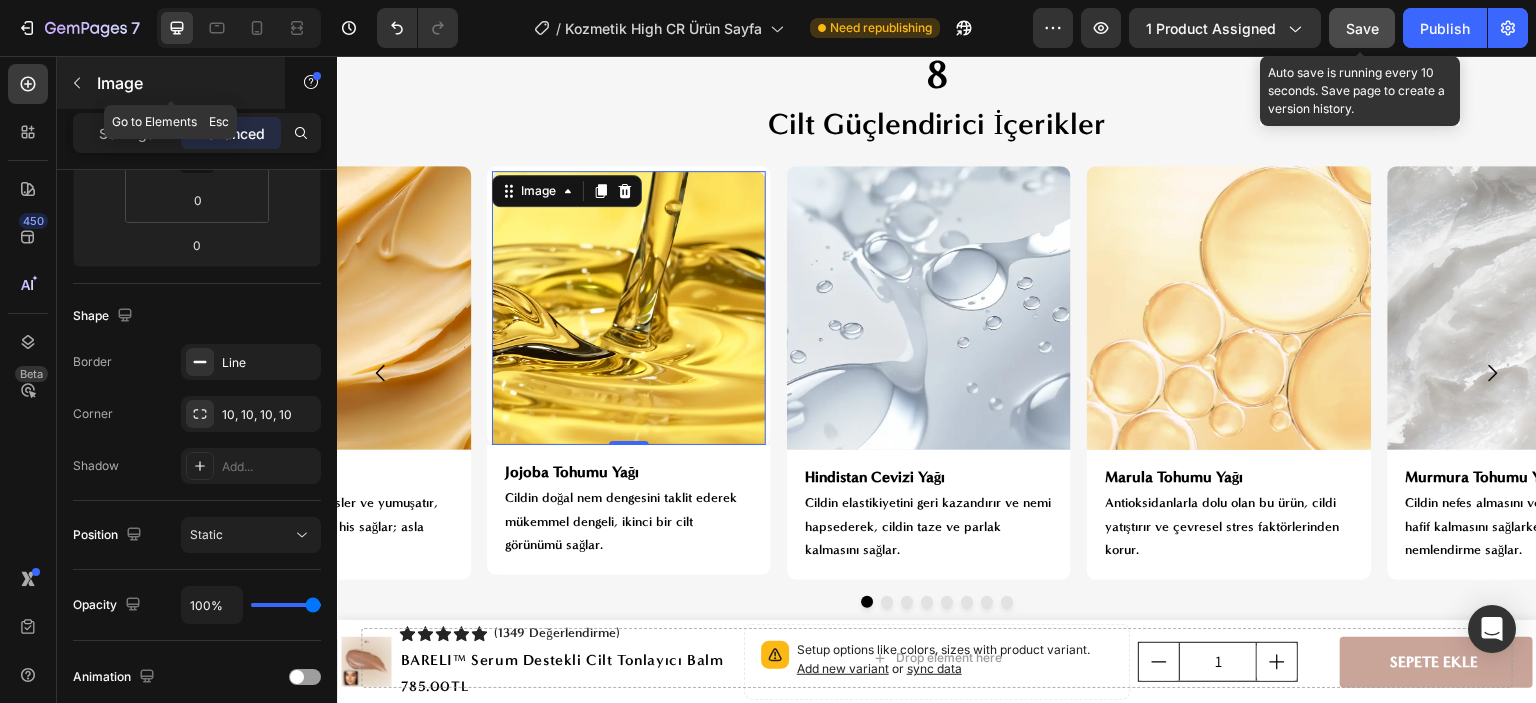 click 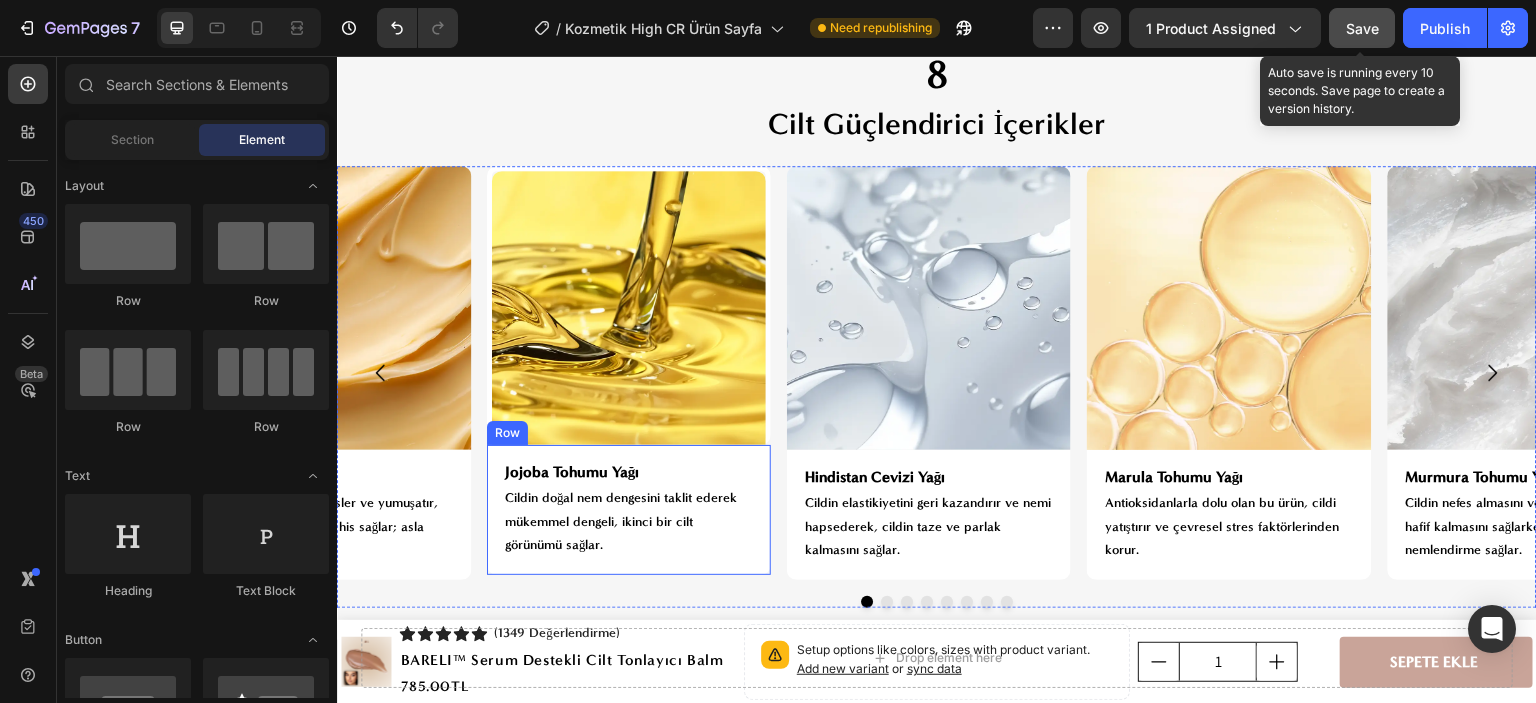 click on "Jojoba Tohumu Yağı Heading Cildin doğal nem dengesini taklit ederek mükemmel dengeli, ikinci bir cilt görünümü sağlar. Text Block Row" at bounding box center (629, 510) 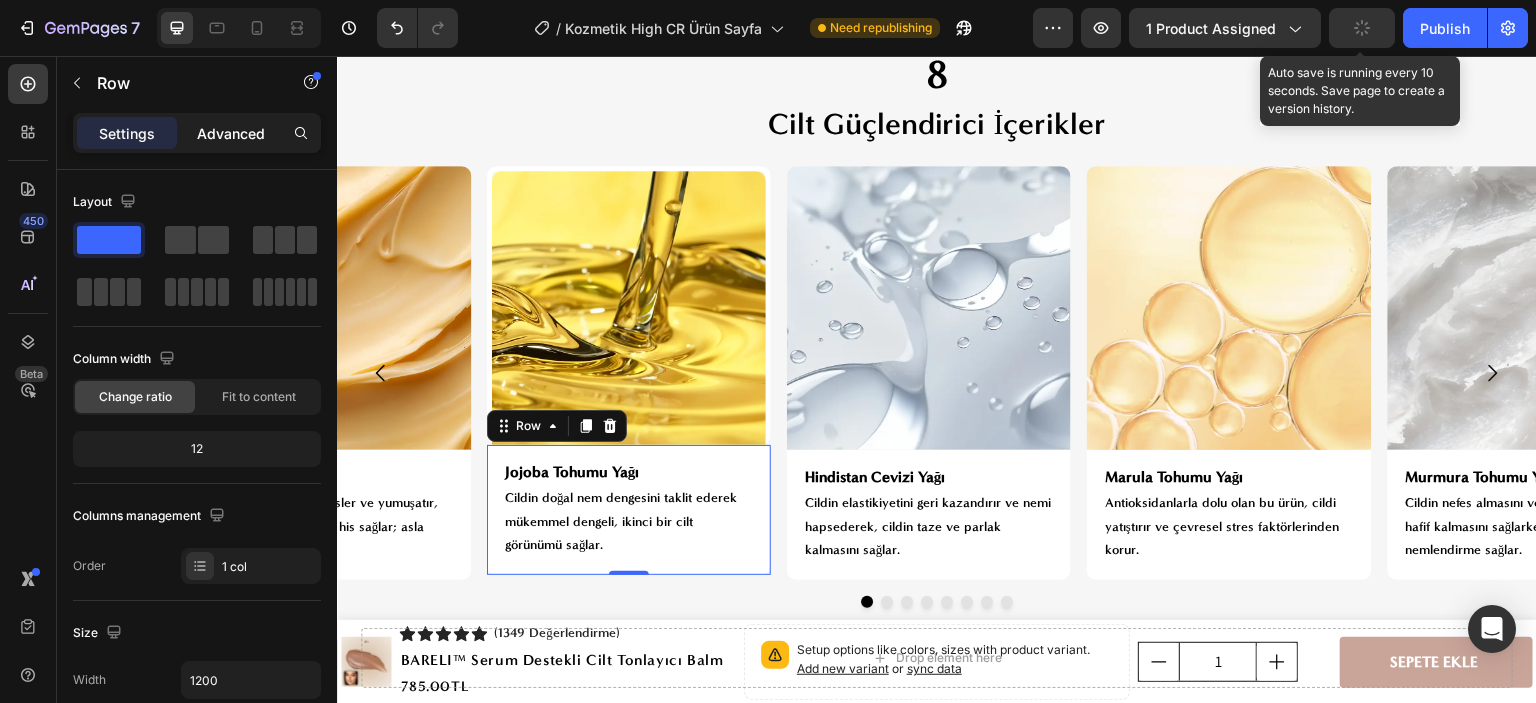 click on "Advanced" at bounding box center [231, 133] 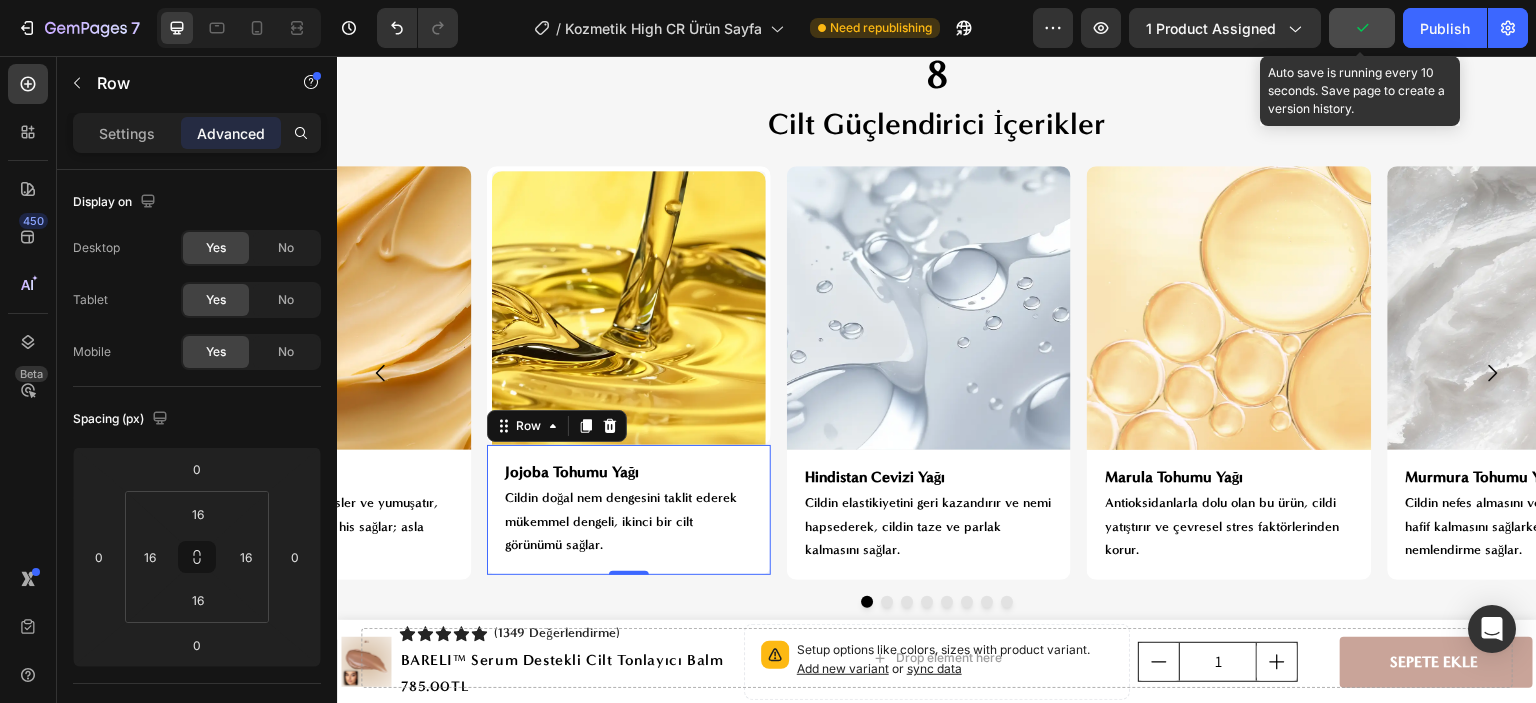 scroll, scrollTop: 200, scrollLeft: 0, axis: vertical 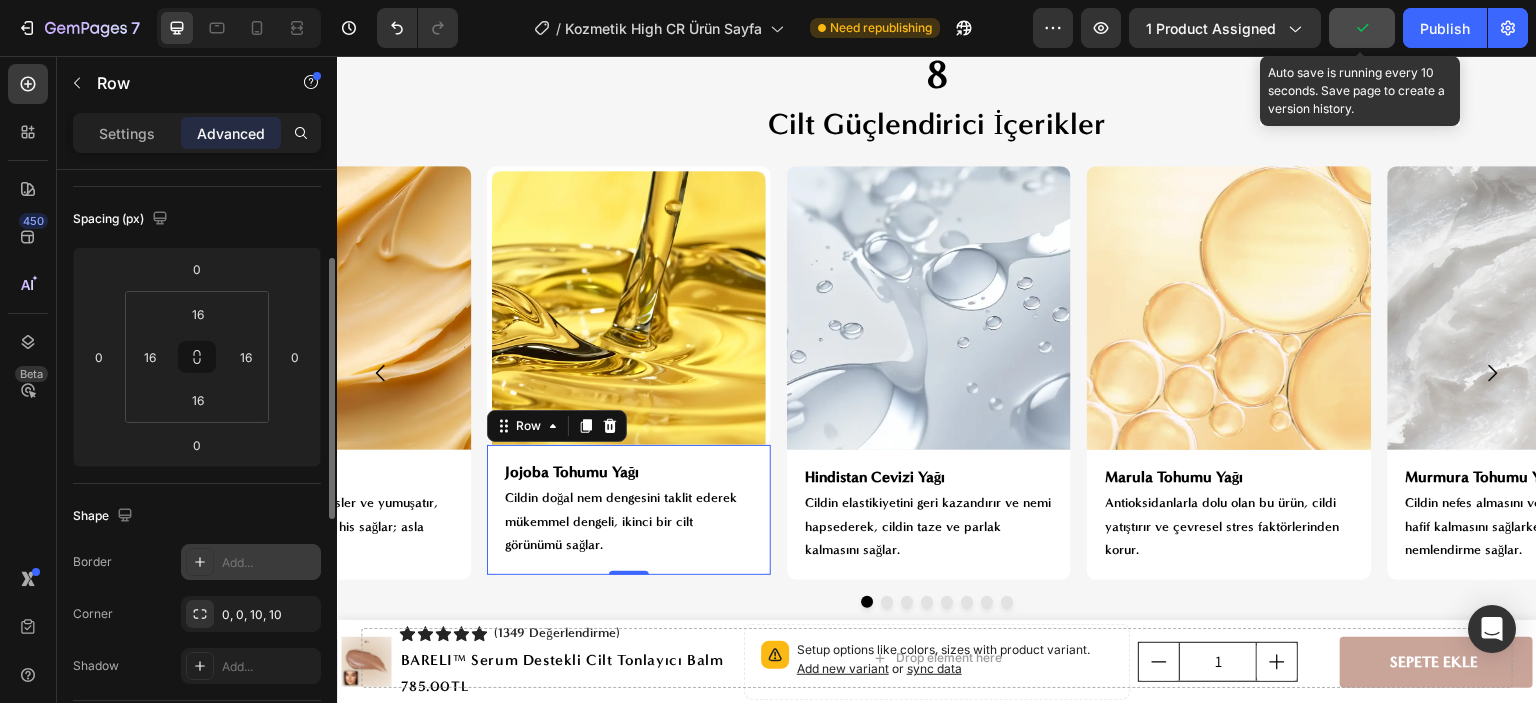 click on "Add..." at bounding box center (269, 563) 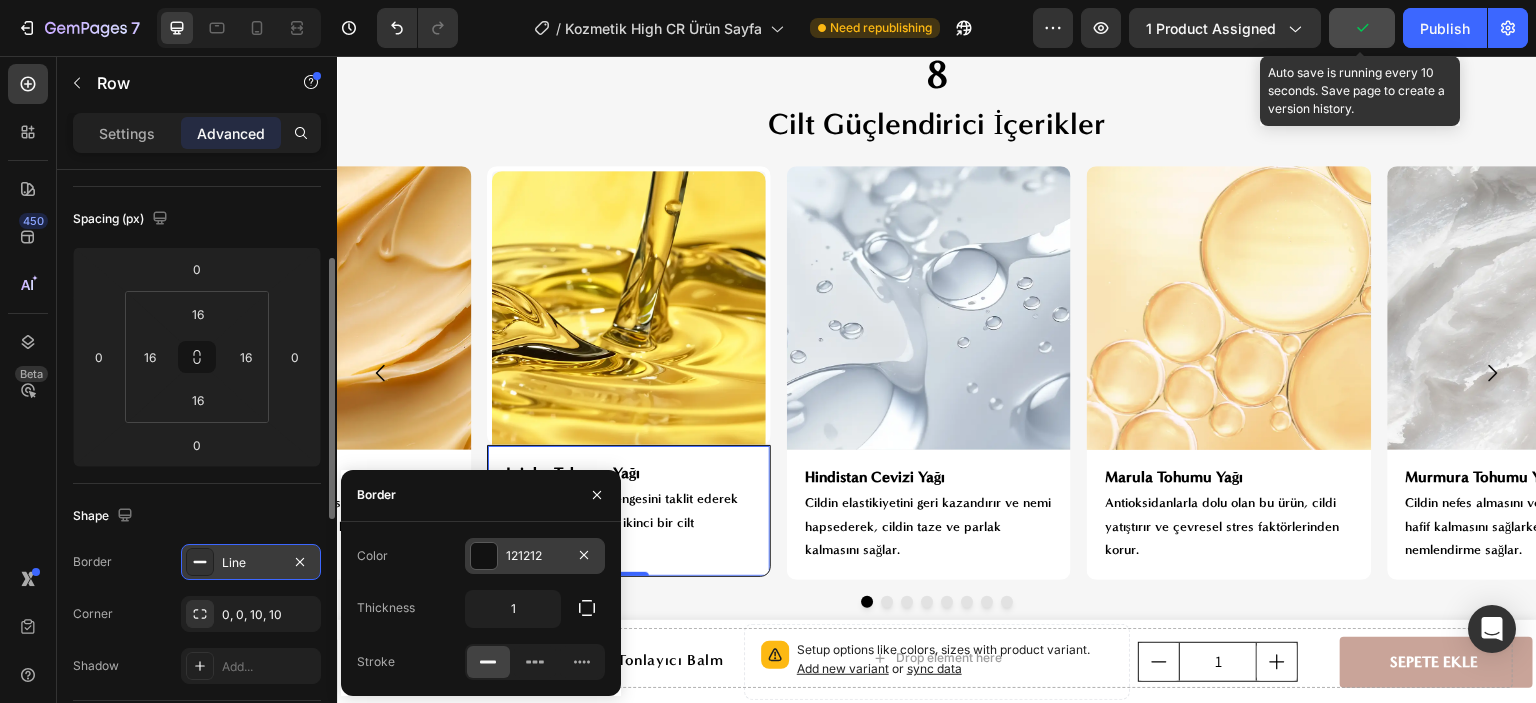 click on "121212" at bounding box center [535, 556] 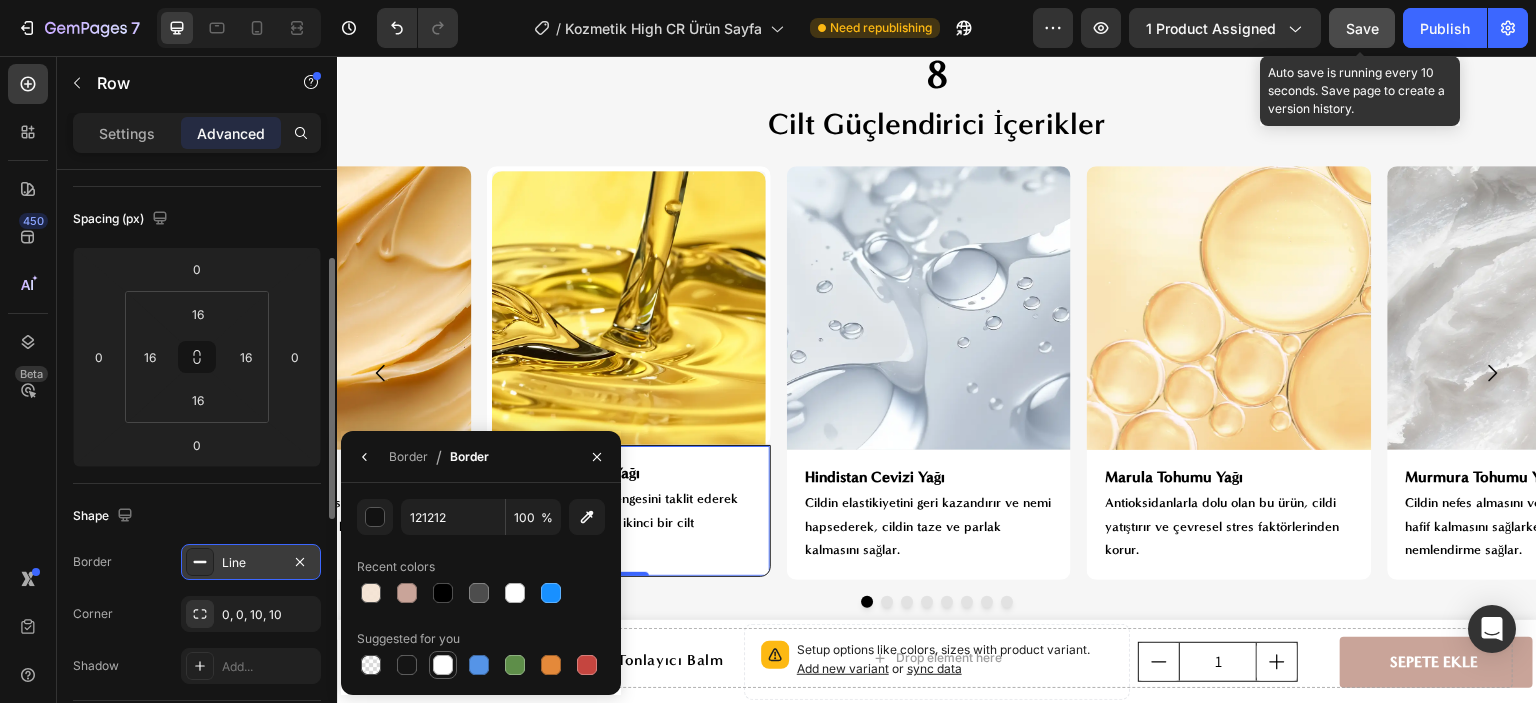 click at bounding box center [443, 665] 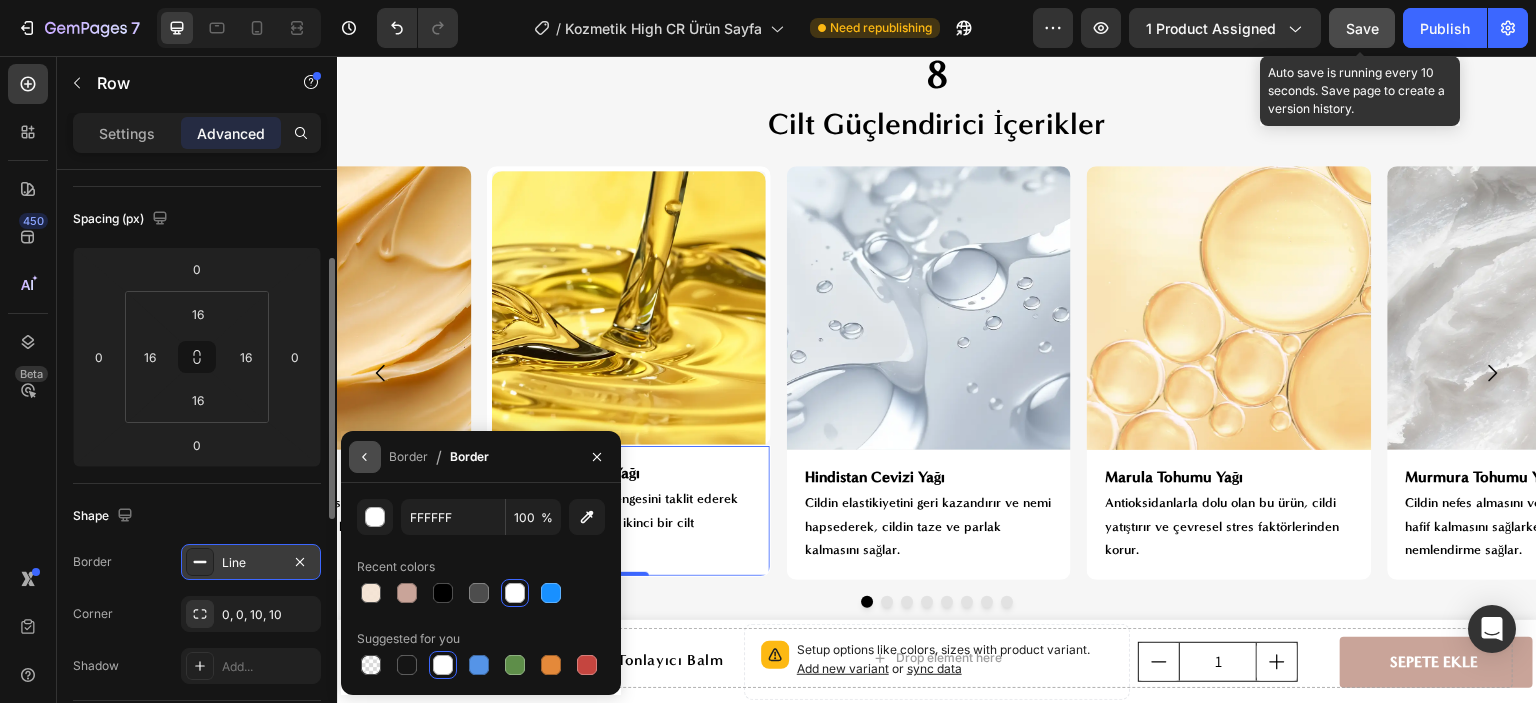 click 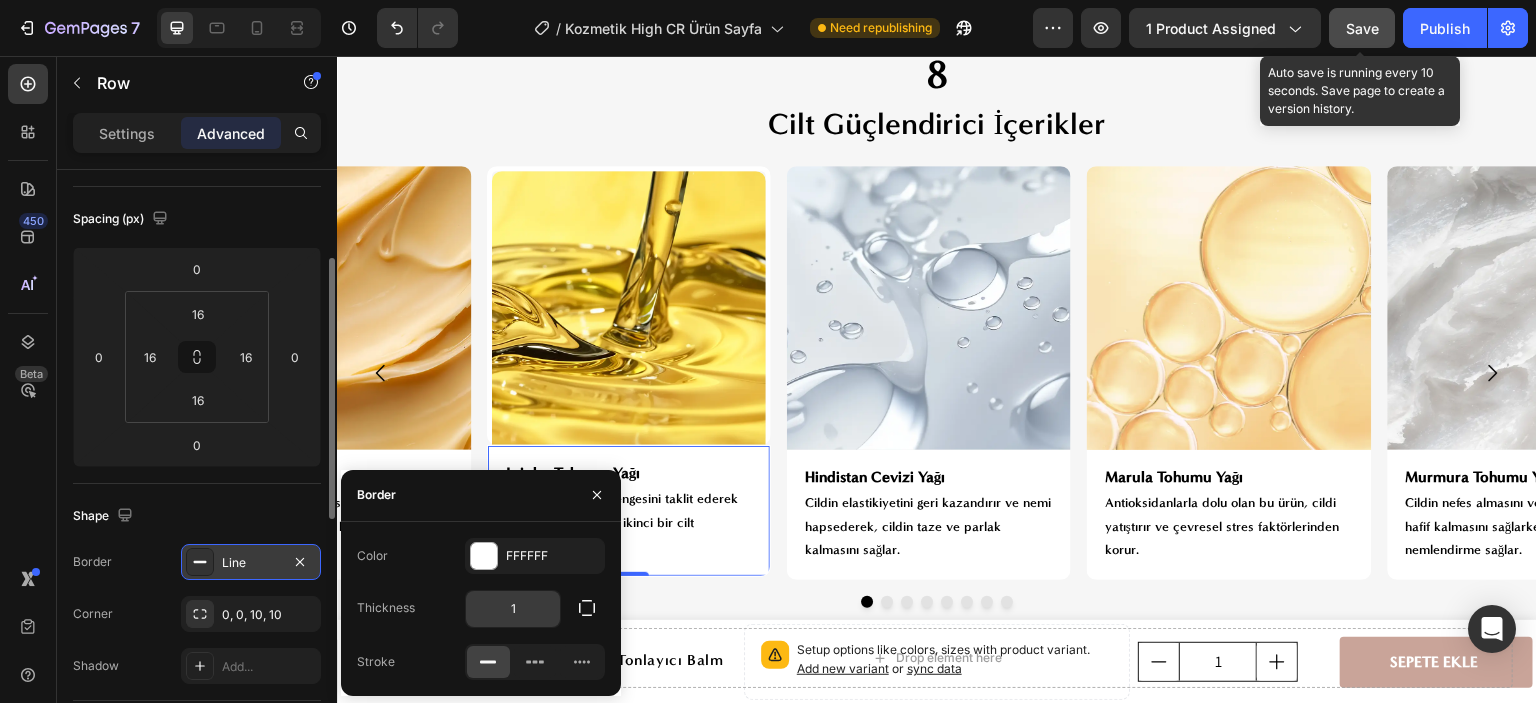 click on "1" at bounding box center [513, 609] 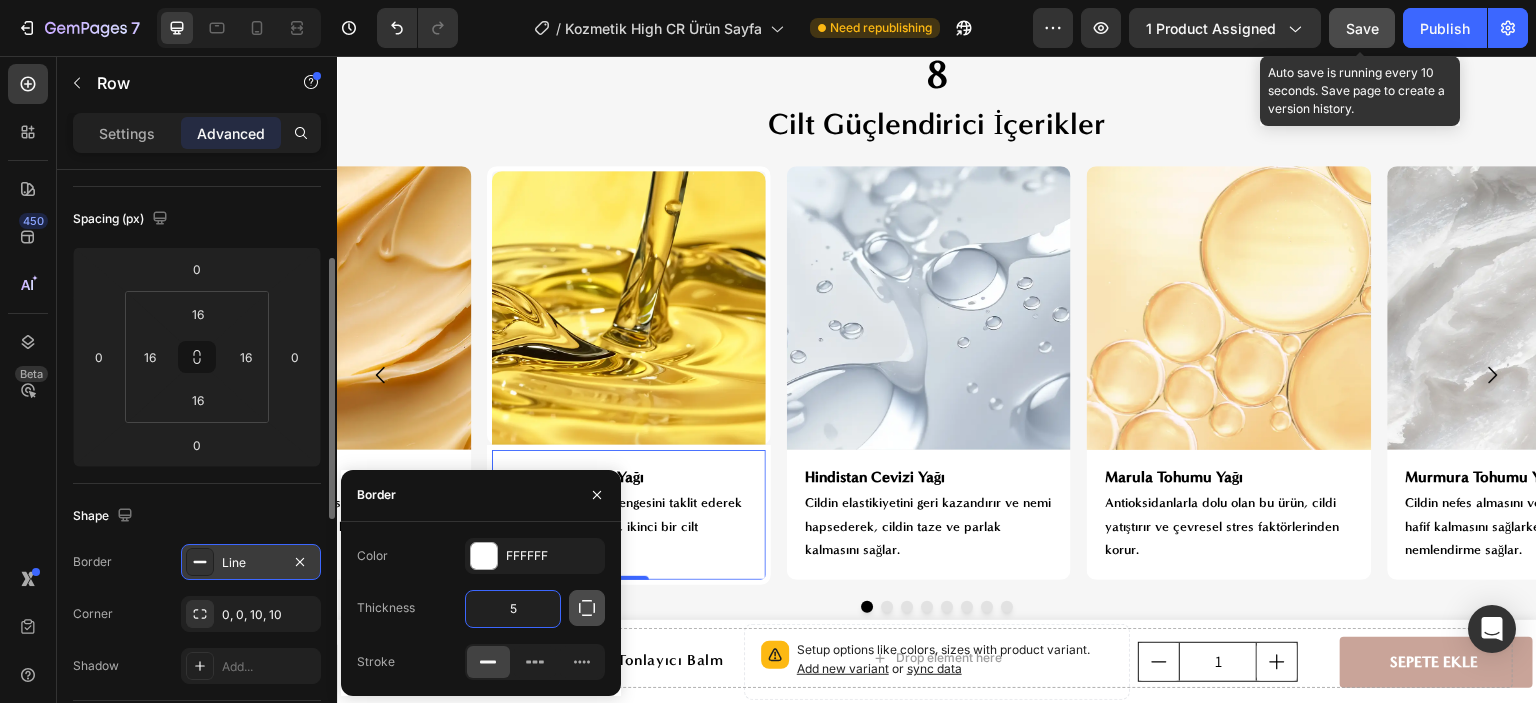 click 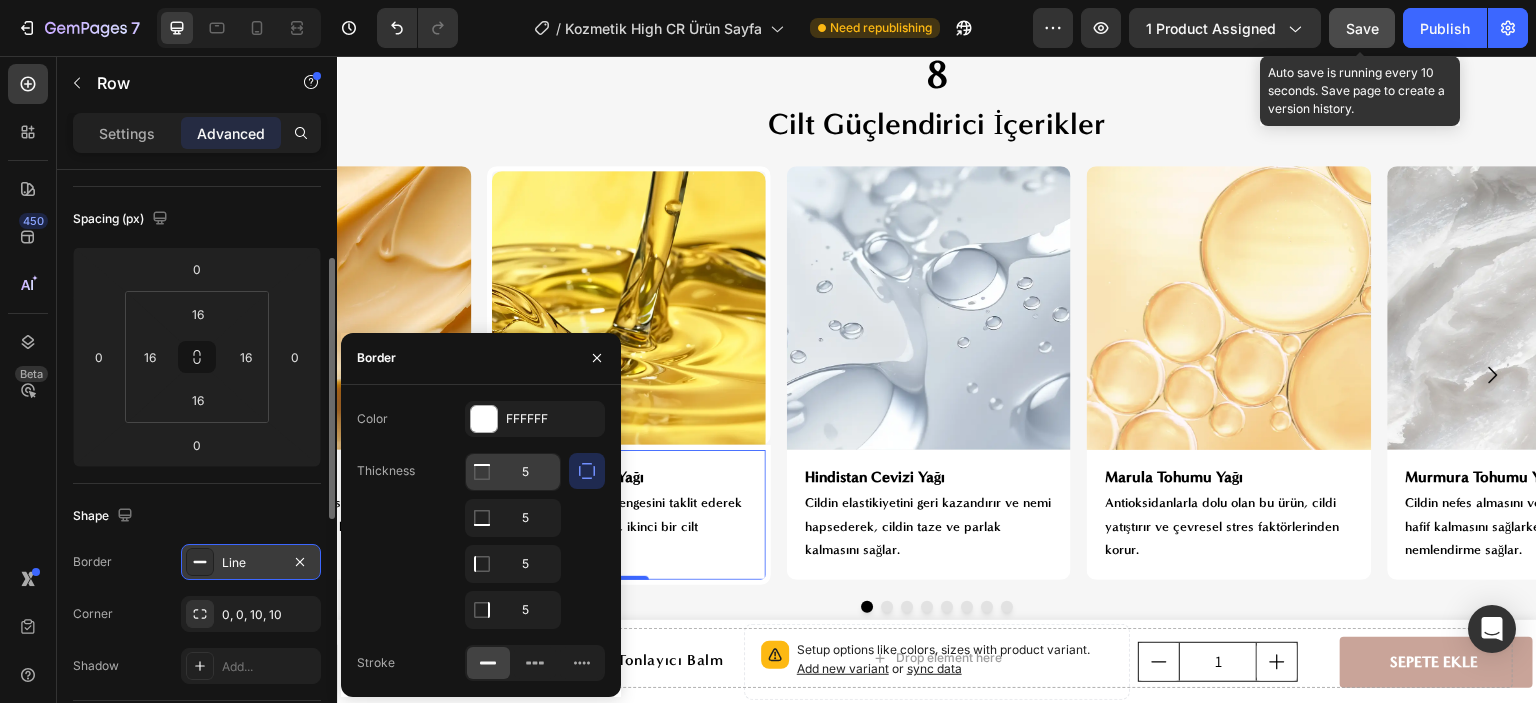 click on "5" at bounding box center (513, 472) 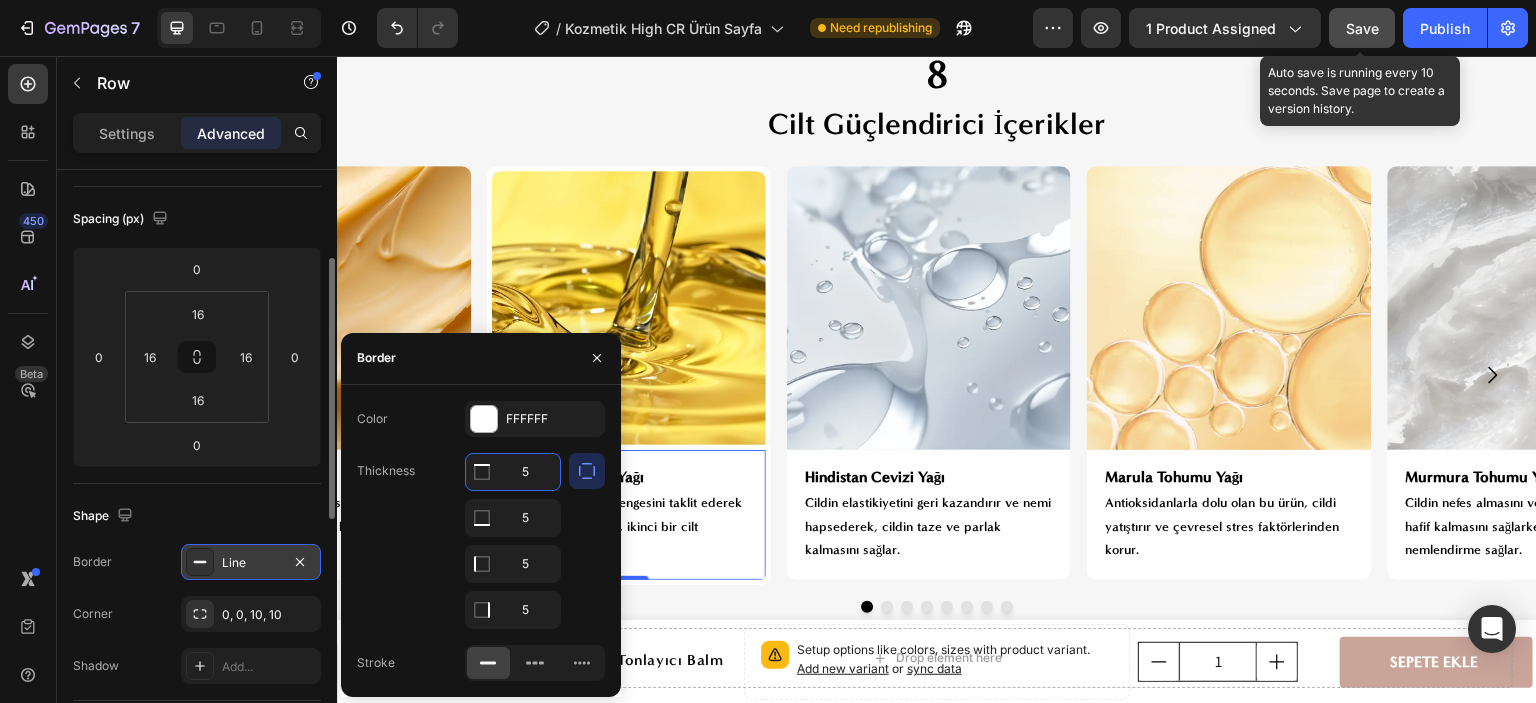 type on "0" 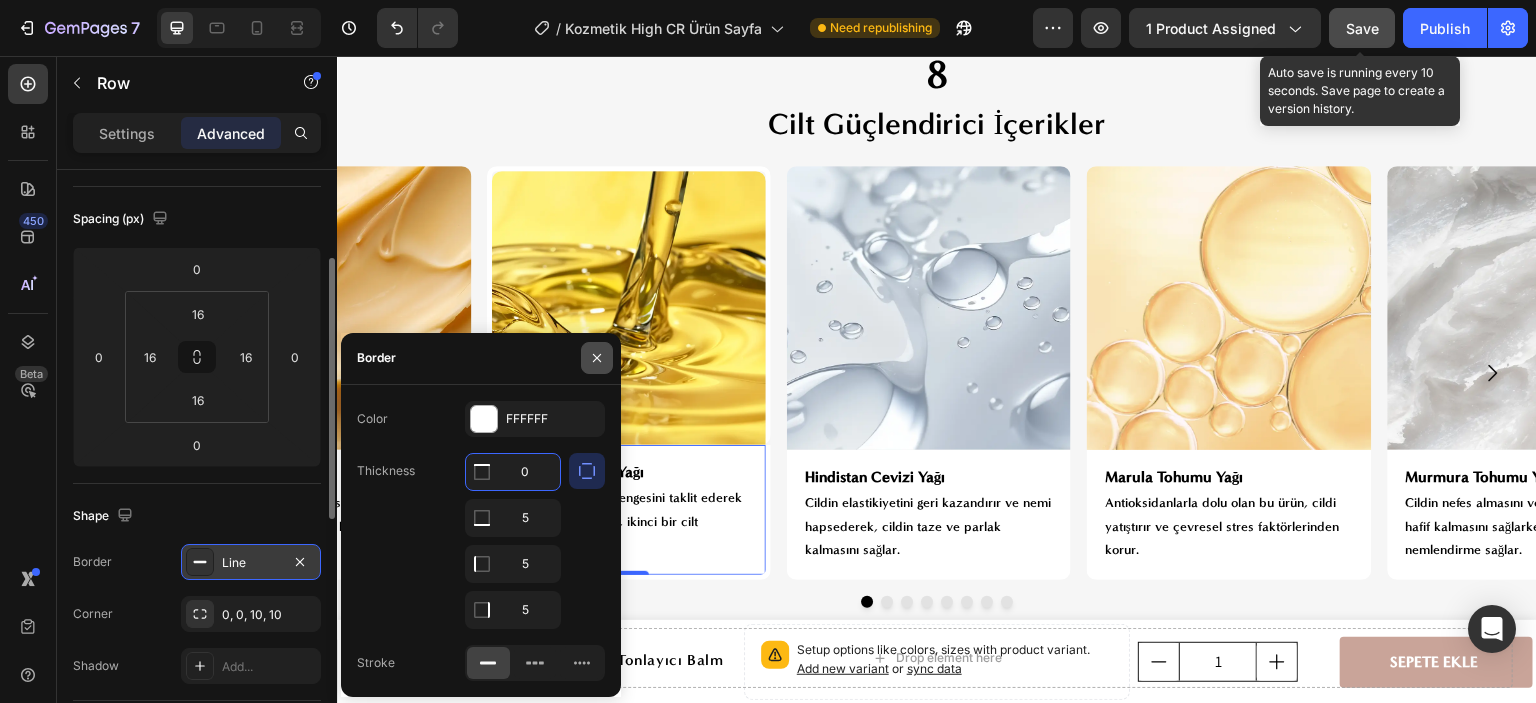 click 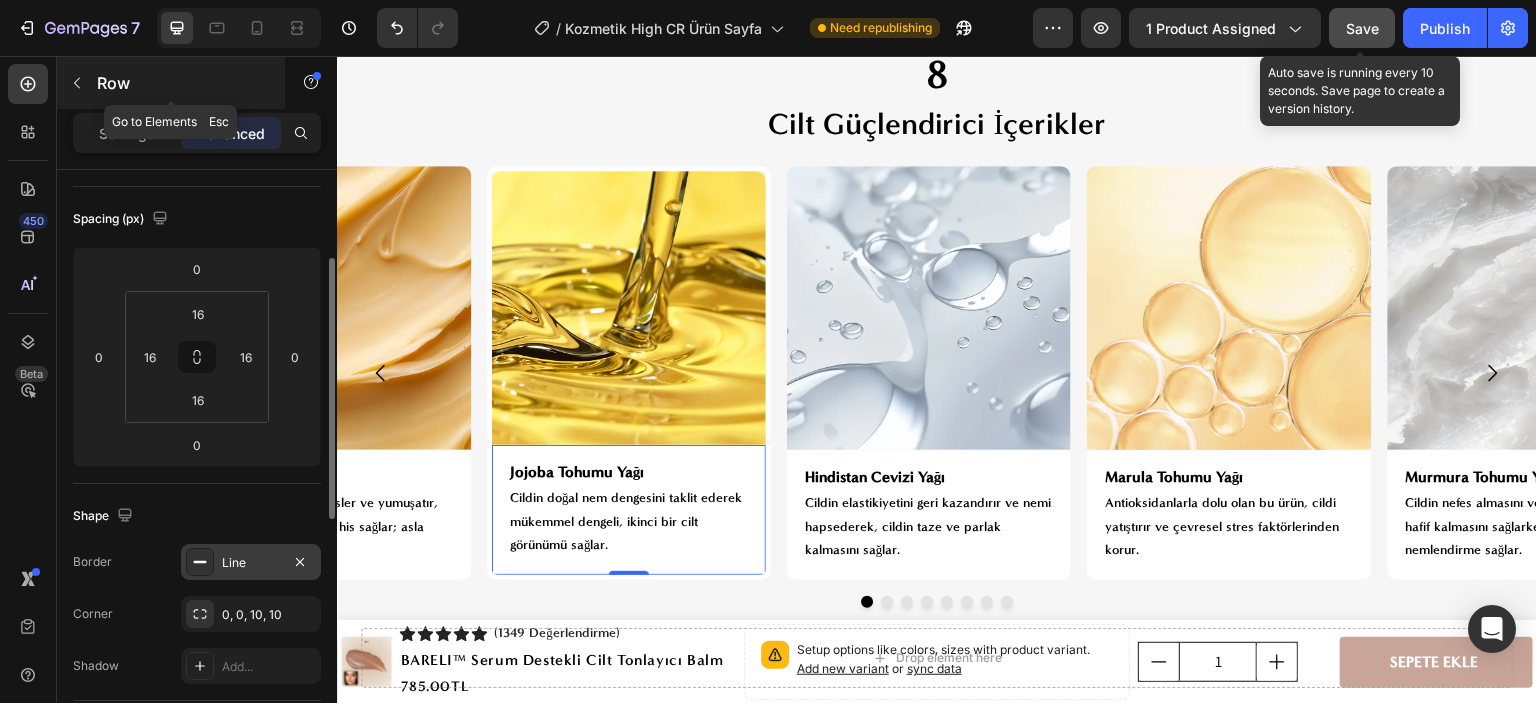 click 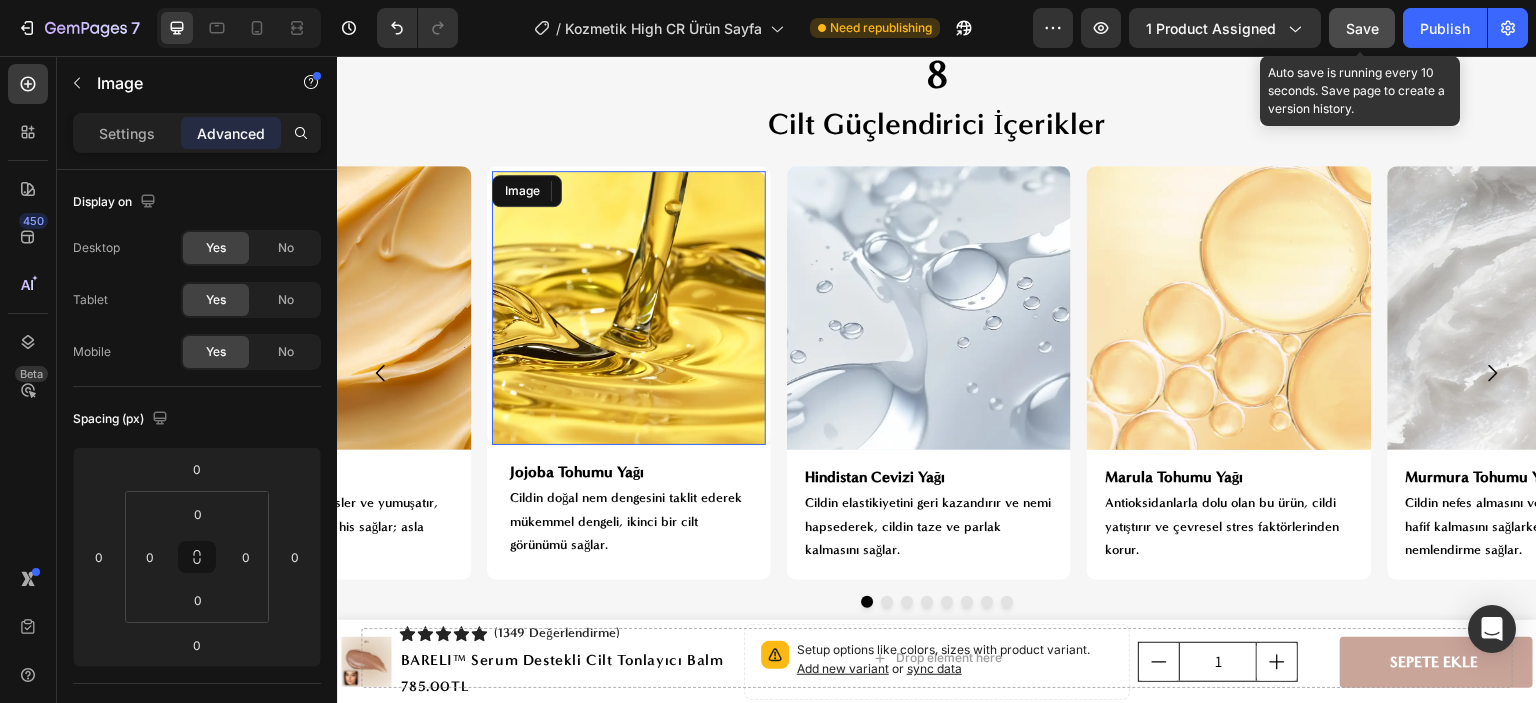 click at bounding box center (629, 308) 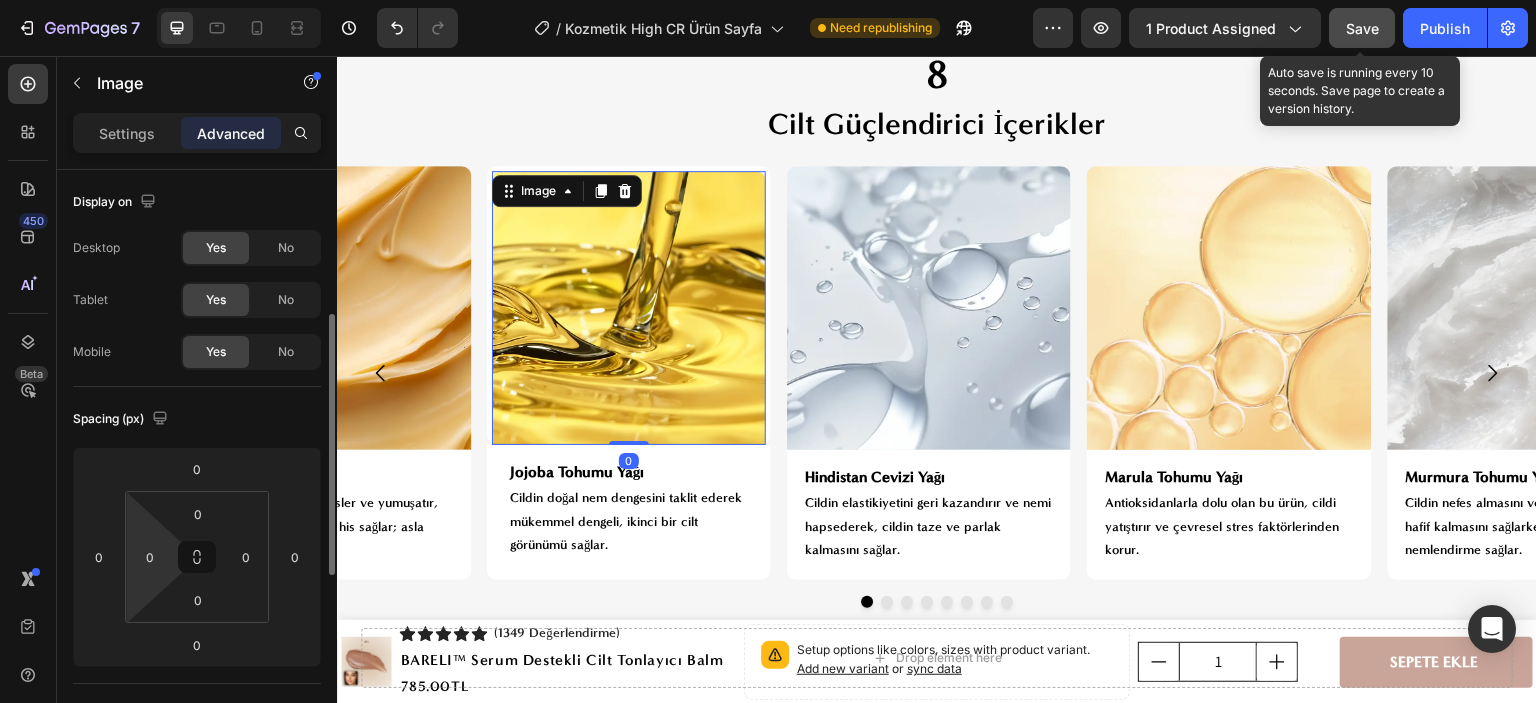 scroll, scrollTop: 400, scrollLeft: 0, axis: vertical 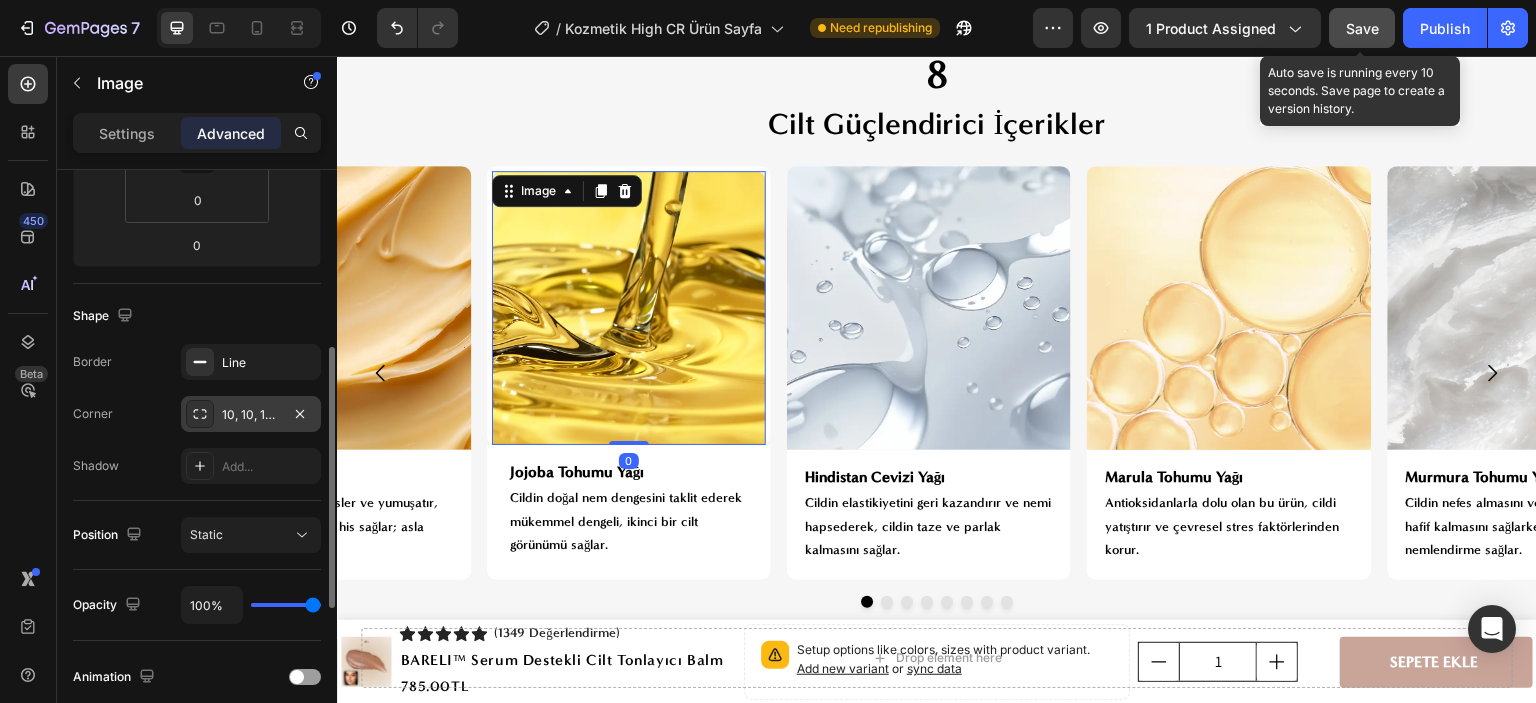 click on "10, 10, 10, 10" at bounding box center [251, 415] 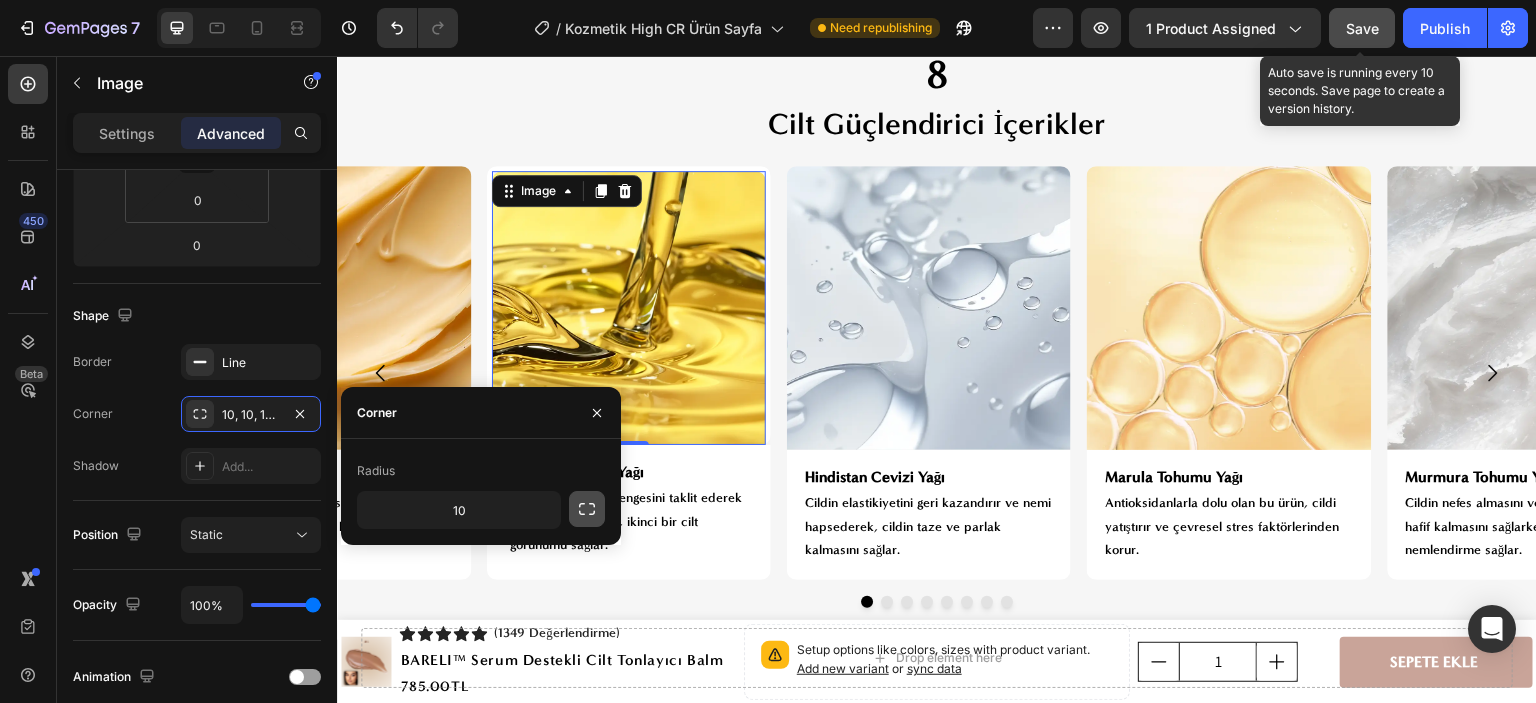 click 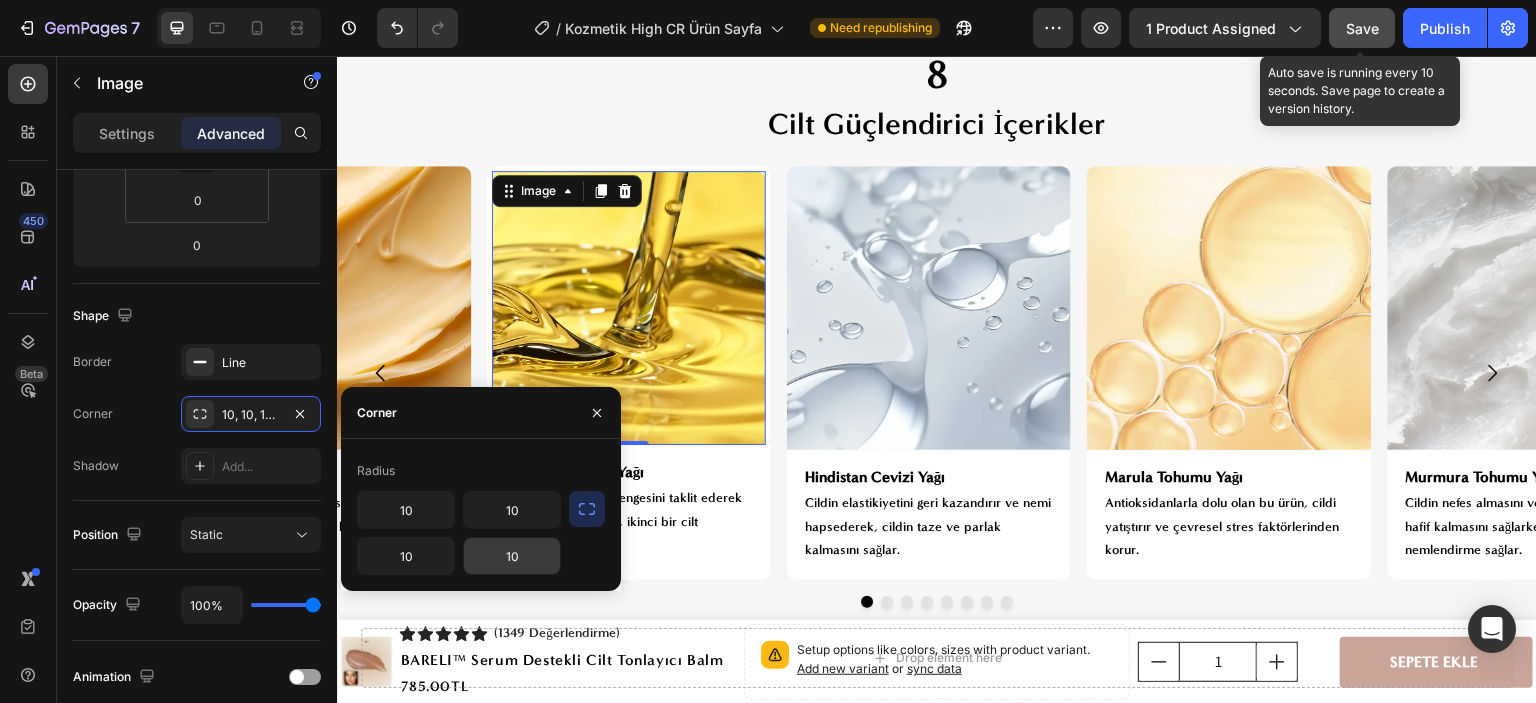 click on "10" at bounding box center (512, 556) 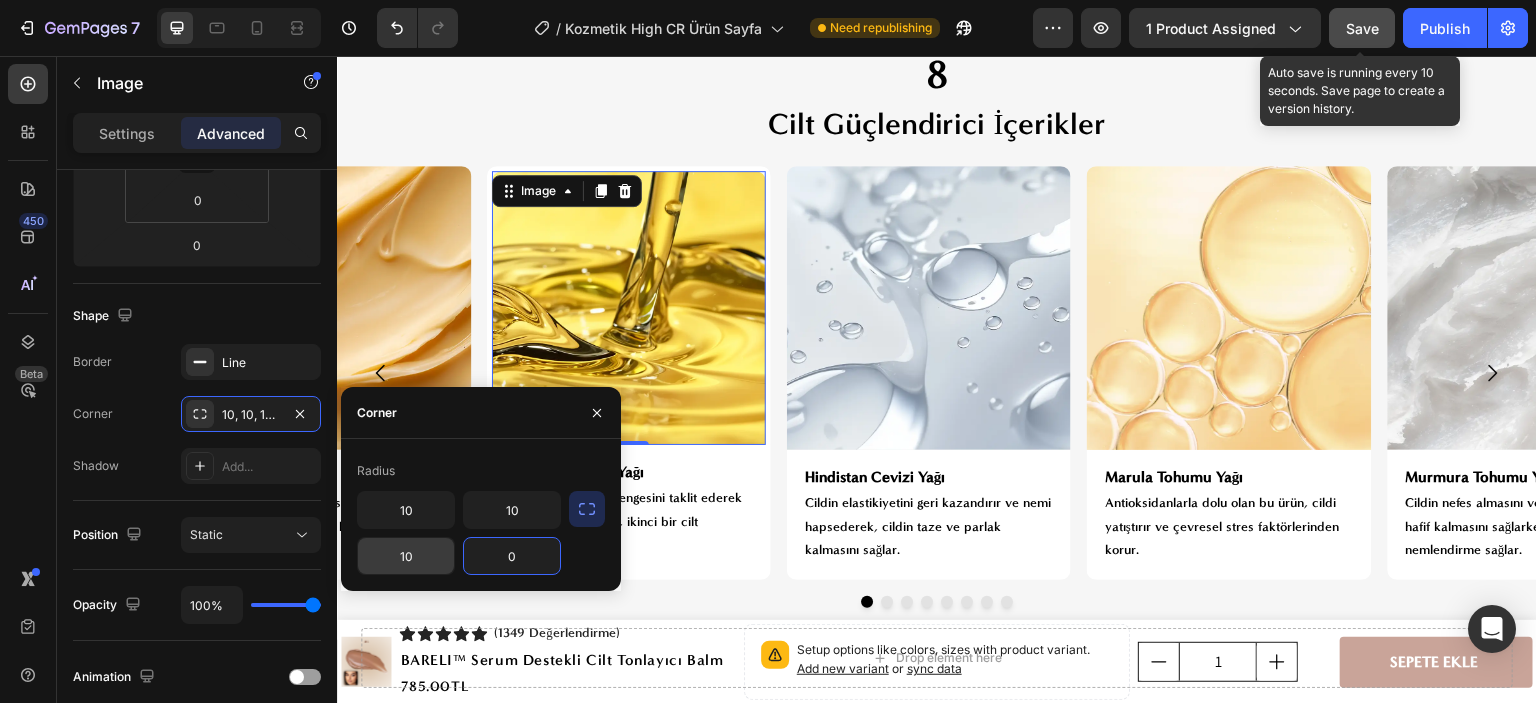 type on "0" 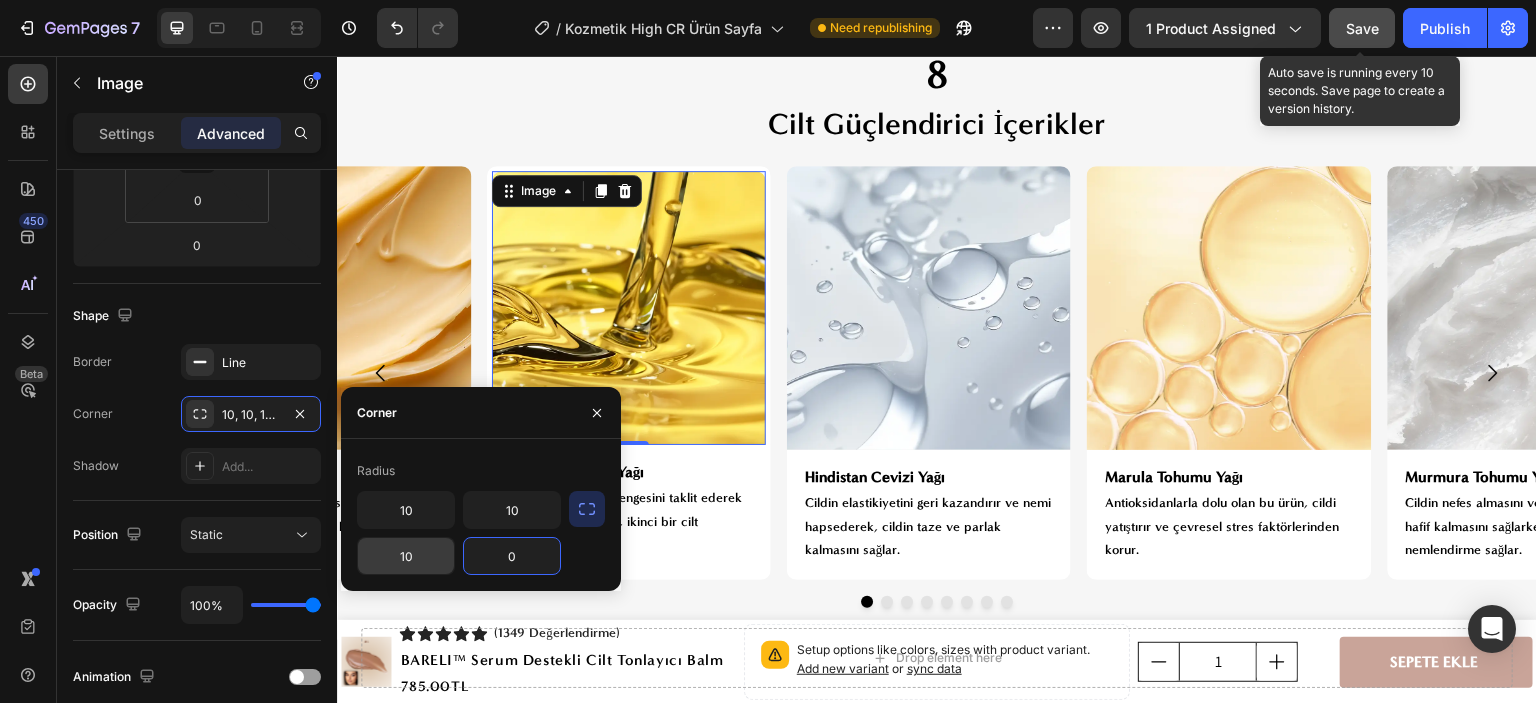 click on "10" at bounding box center [406, 556] 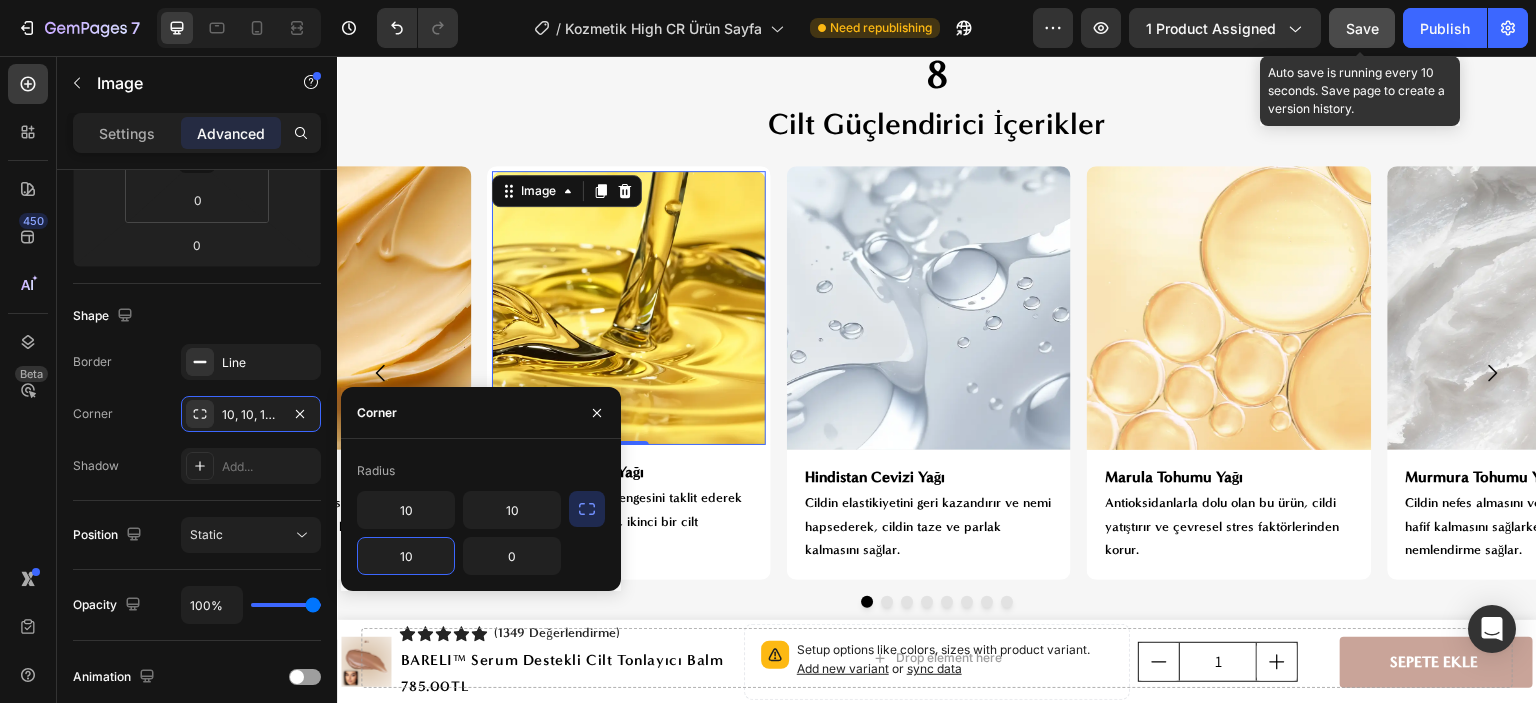 type on "0" 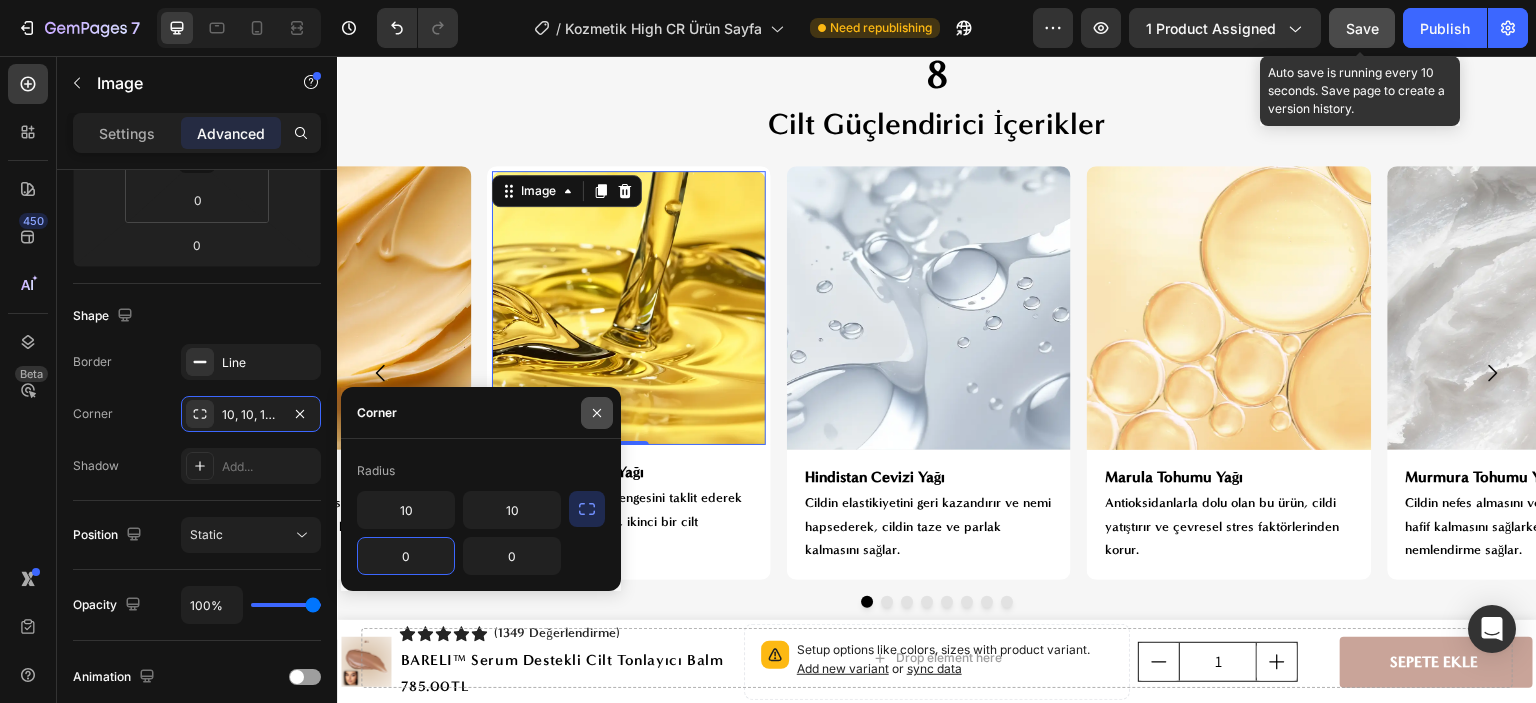 click 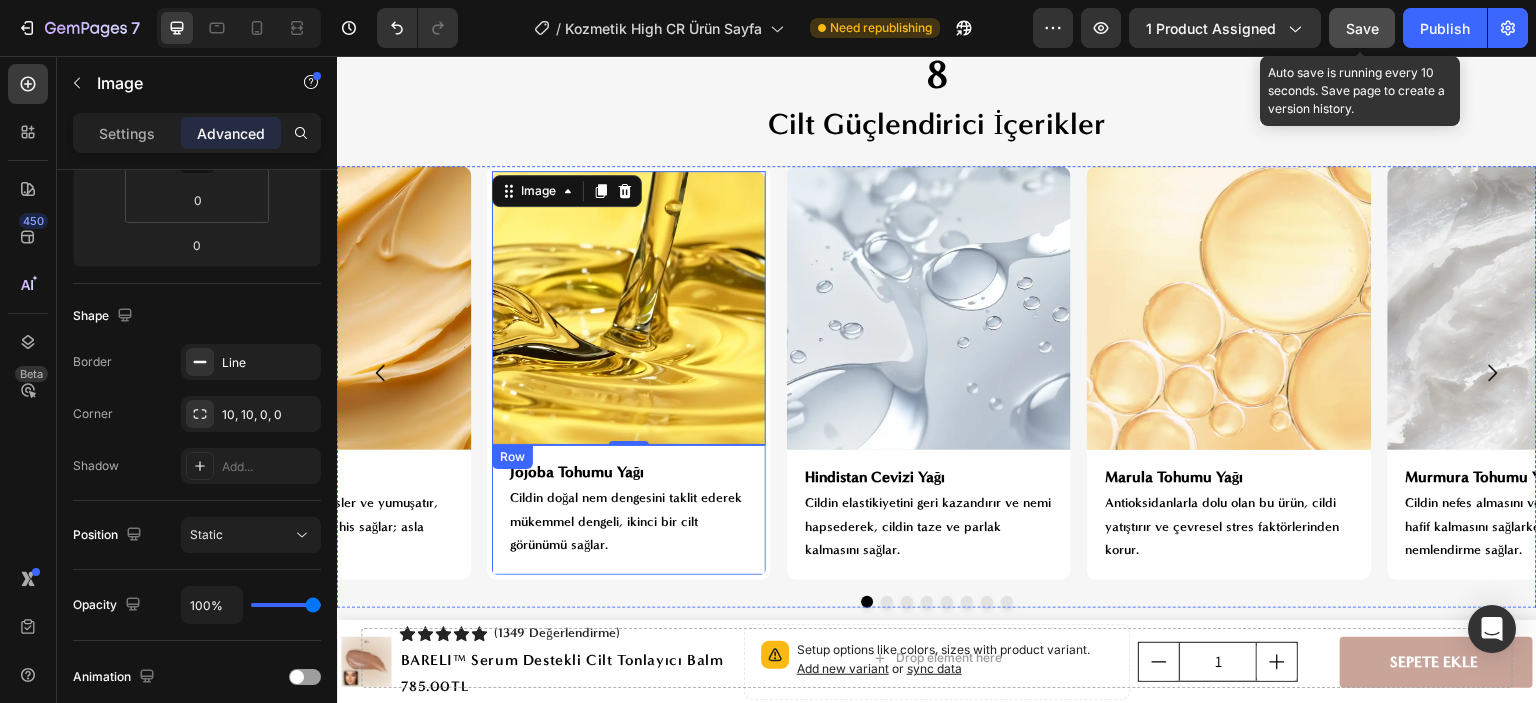 click on "Jojoba Tohumu Yağı Heading Cildin doğal nem dengesini taklit ederek mükemmel dengeli, ikinci bir cilt görünümü sağlar. Text Block Row" at bounding box center (629, 512) 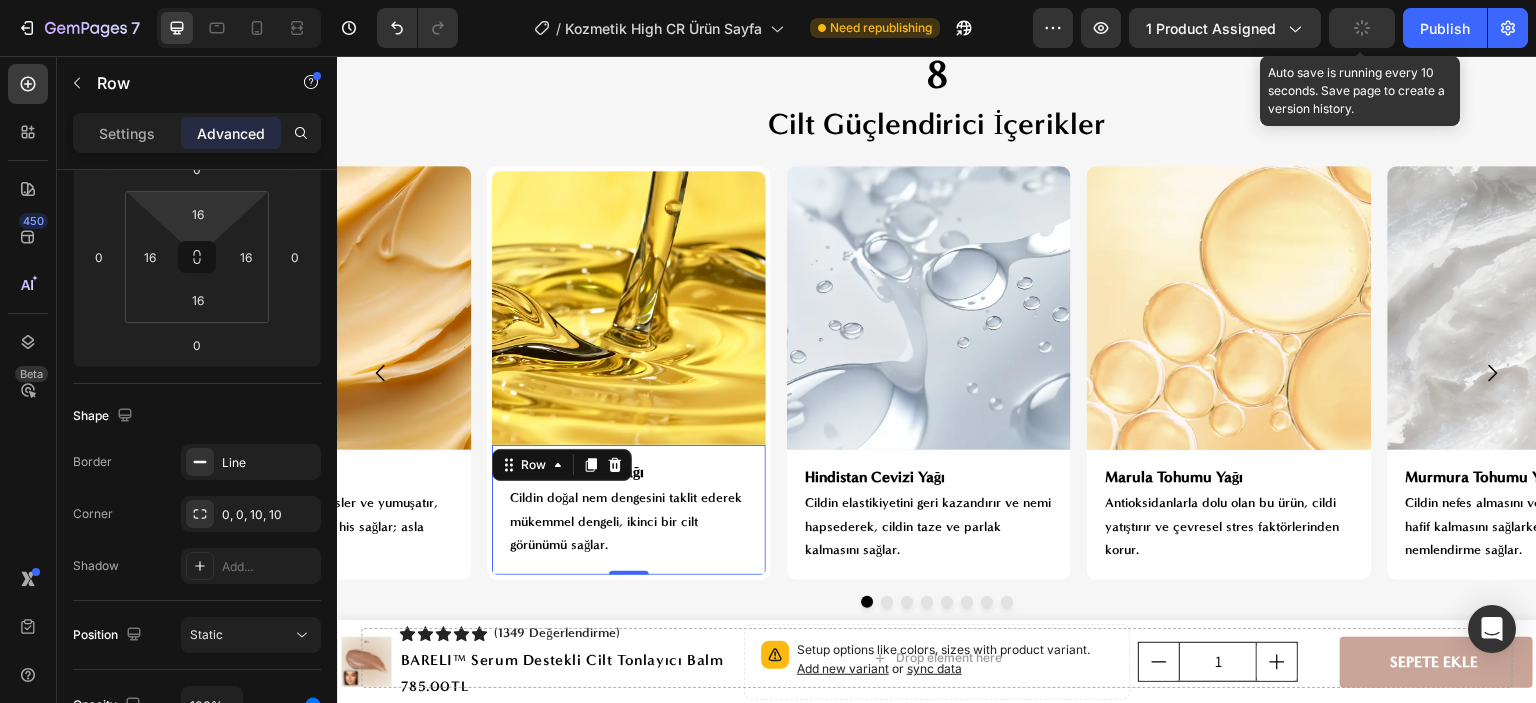 scroll, scrollTop: 400, scrollLeft: 0, axis: vertical 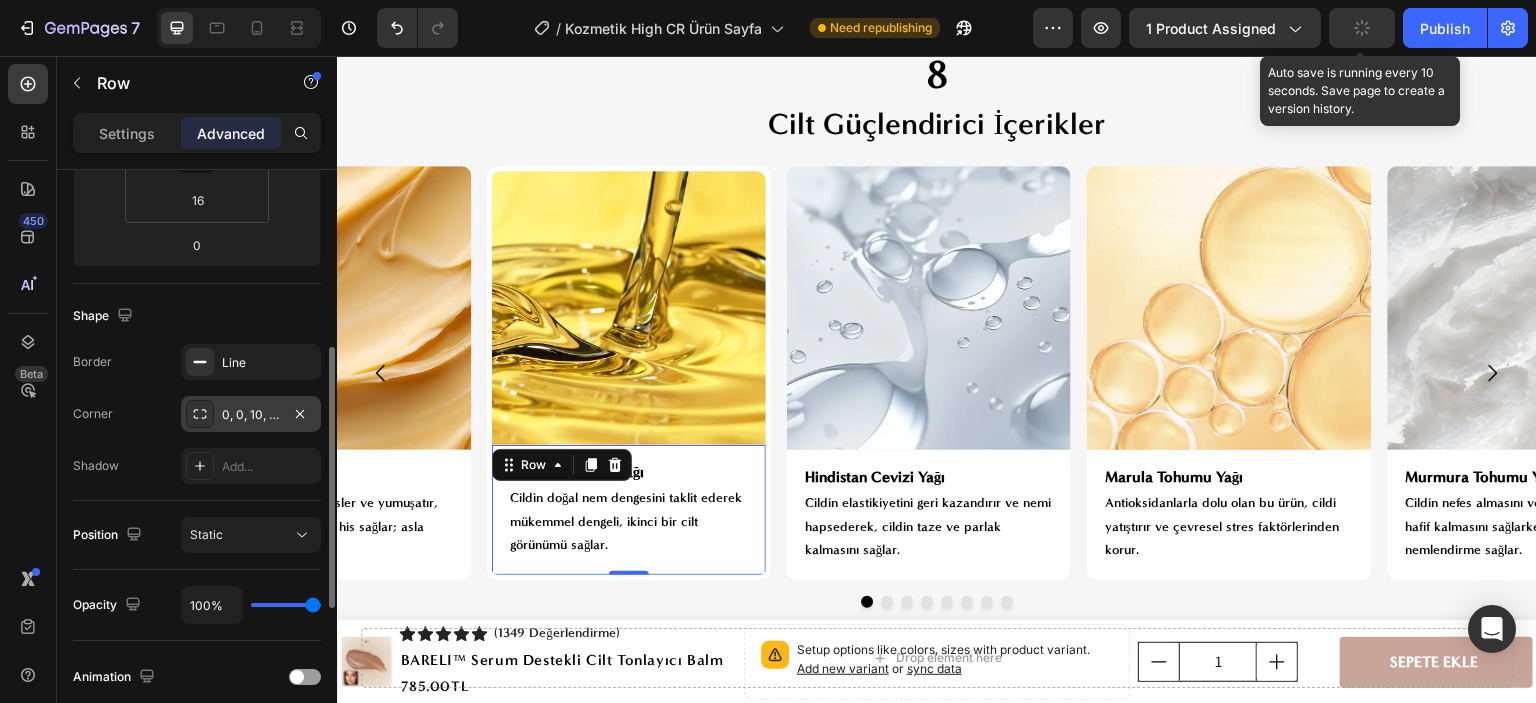 click on "0, 0, 10, 10" at bounding box center (251, 415) 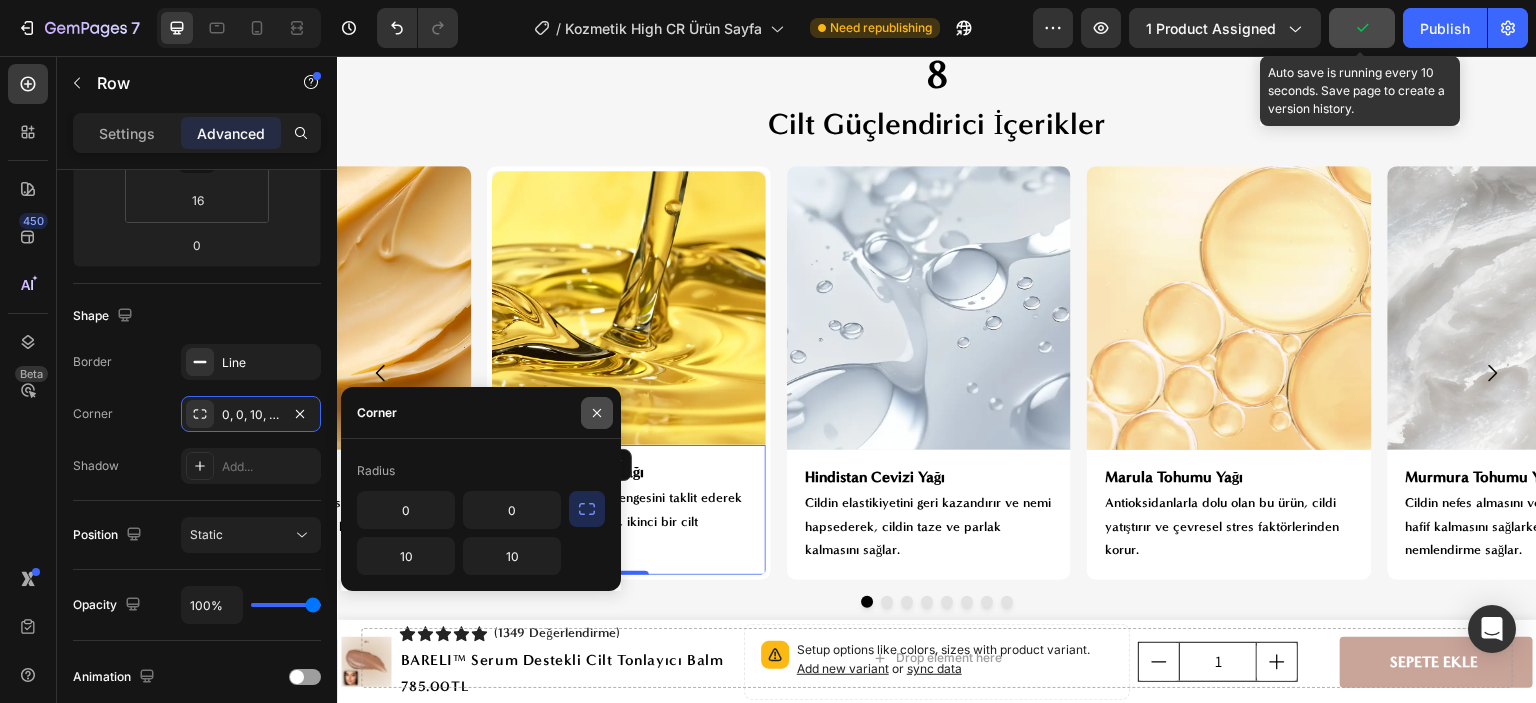 click 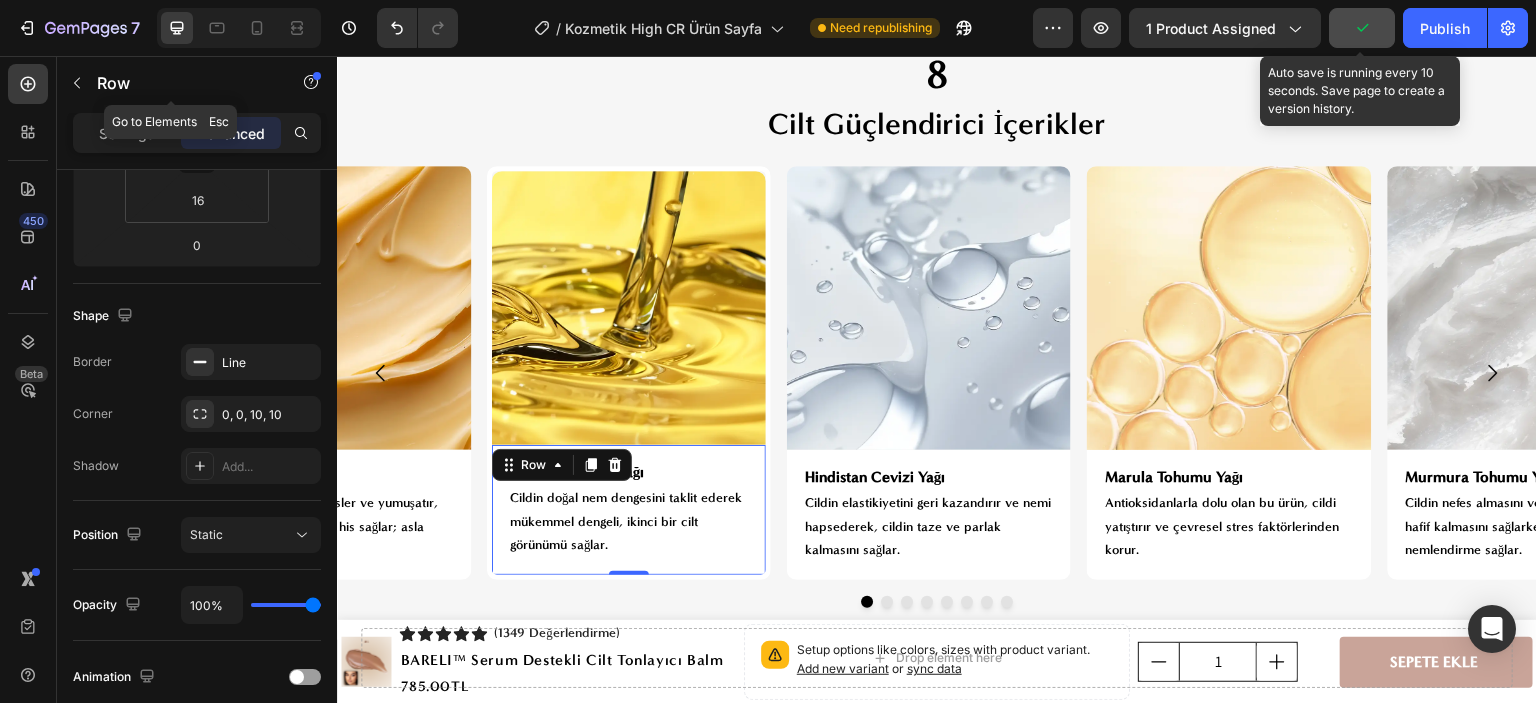 click 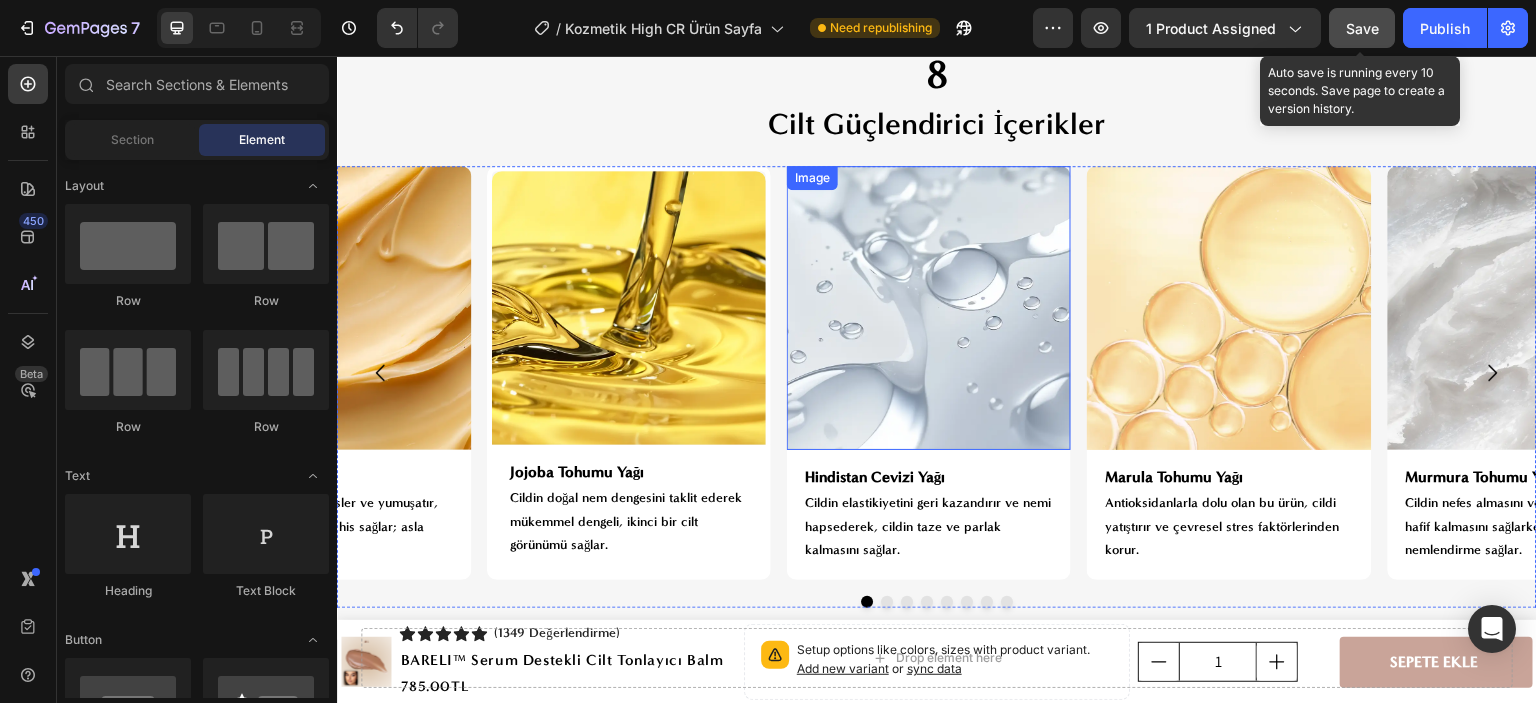 click at bounding box center [929, 308] 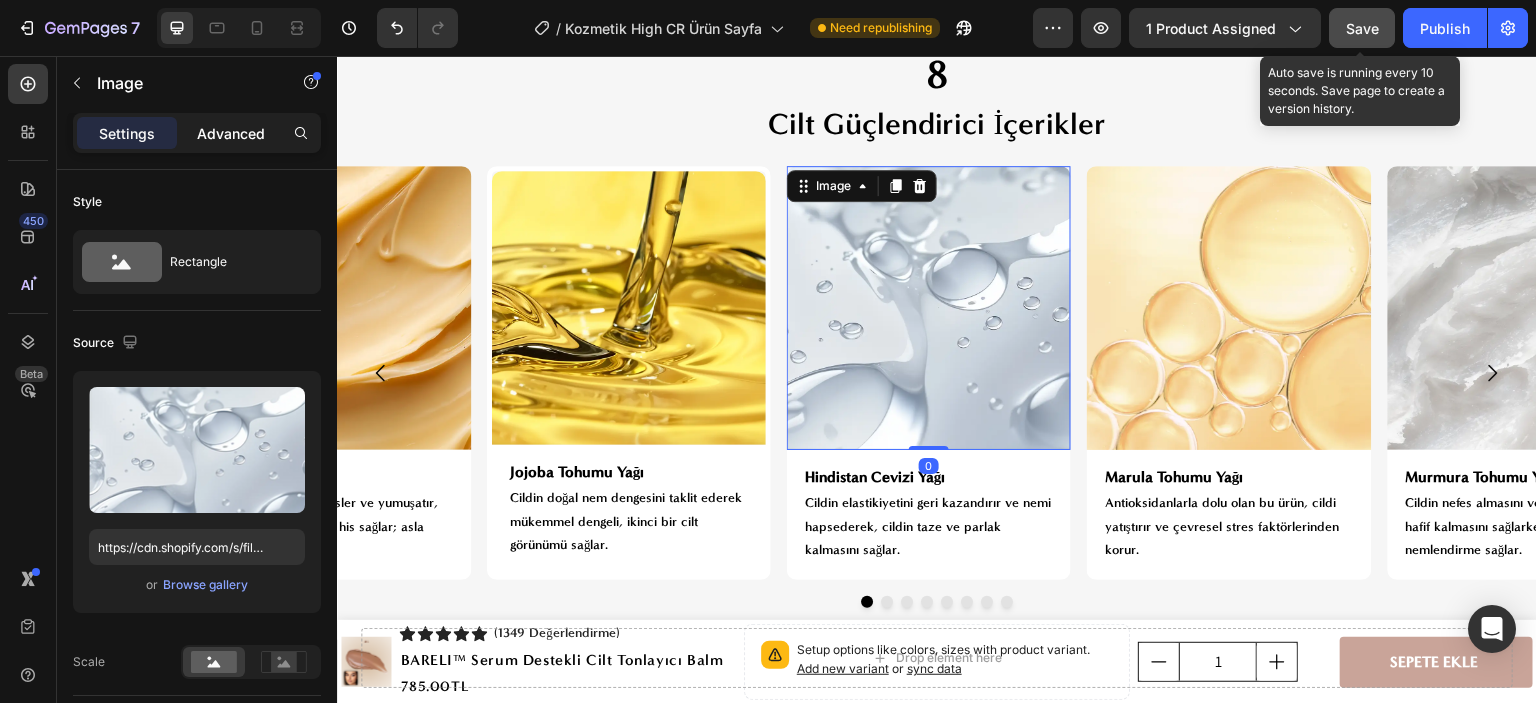 click on "Advanced" at bounding box center [231, 133] 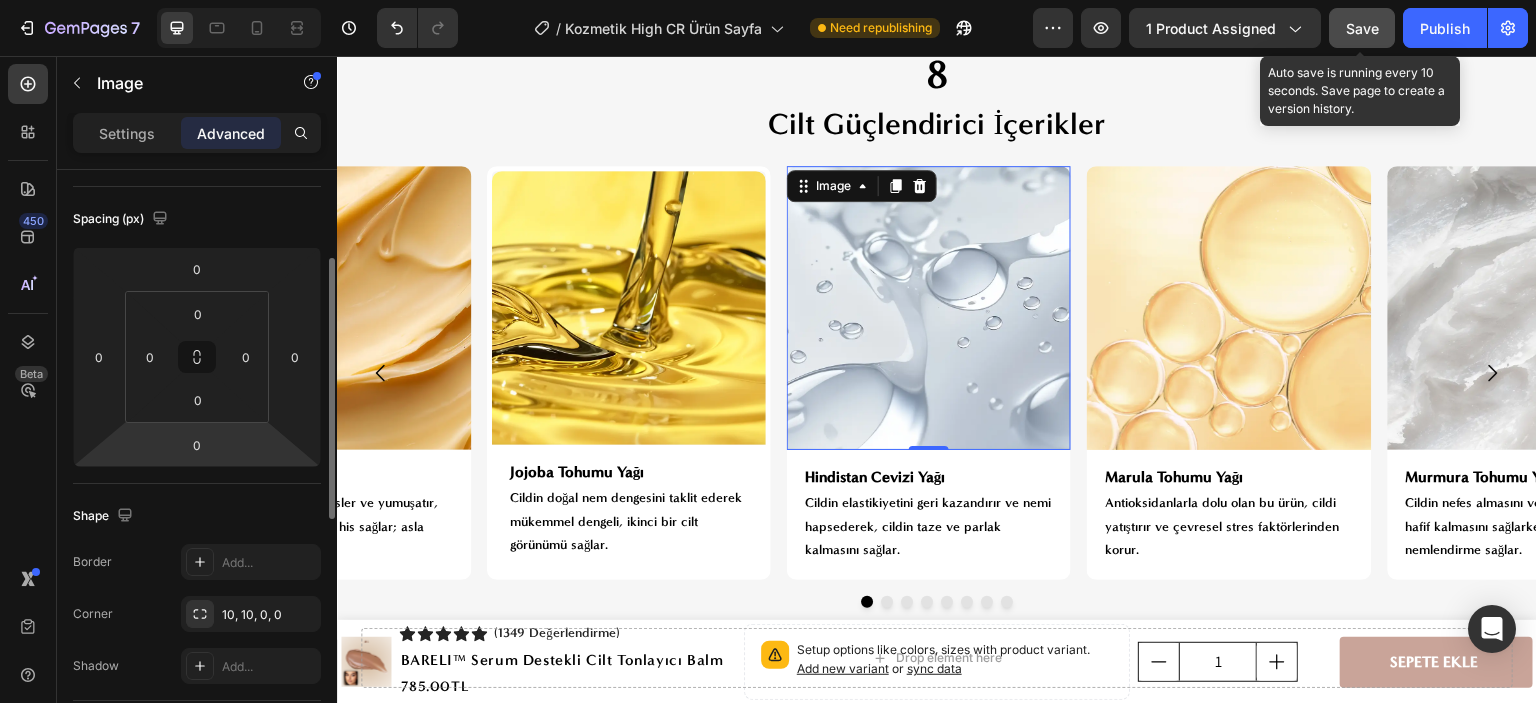 scroll, scrollTop: 400, scrollLeft: 0, axis: vertical 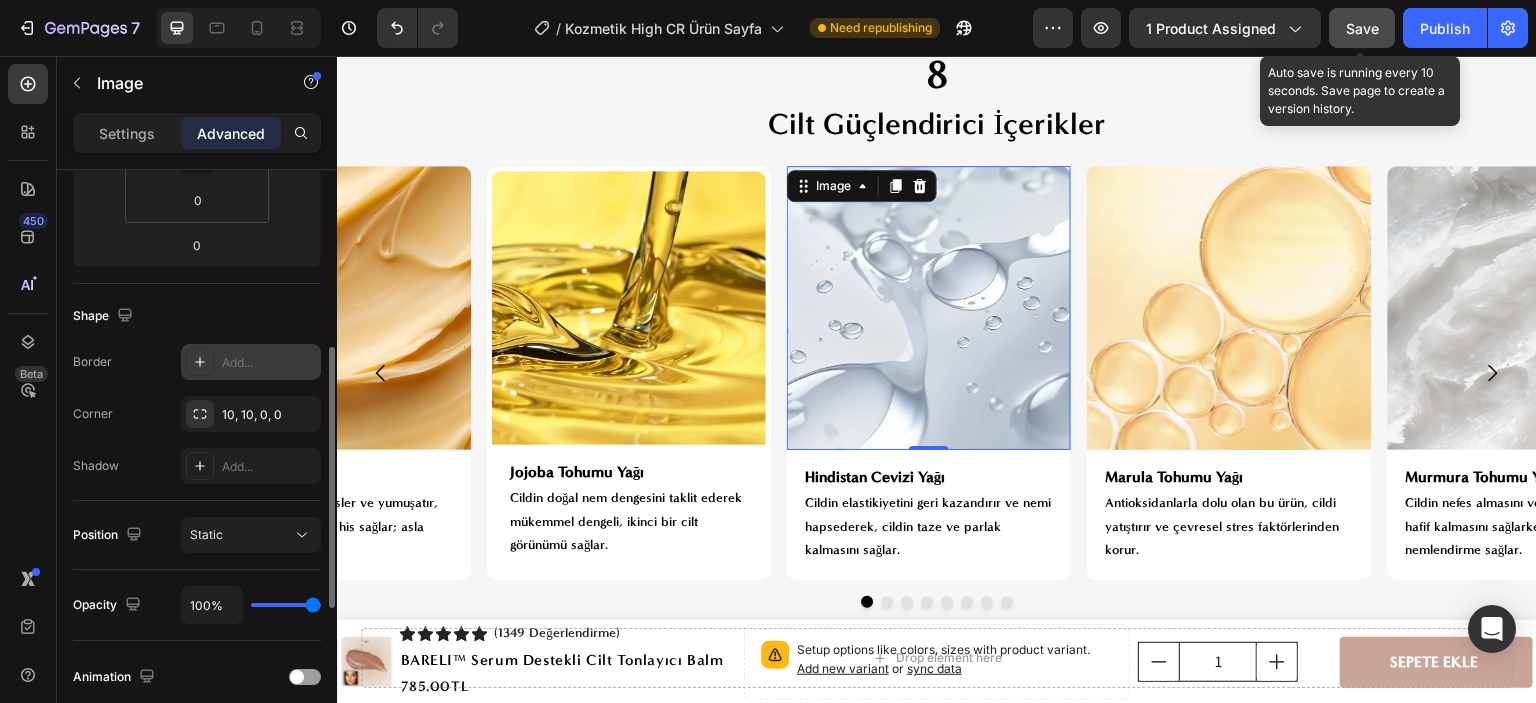 click on "Add..." at bounding box center (269, 363) 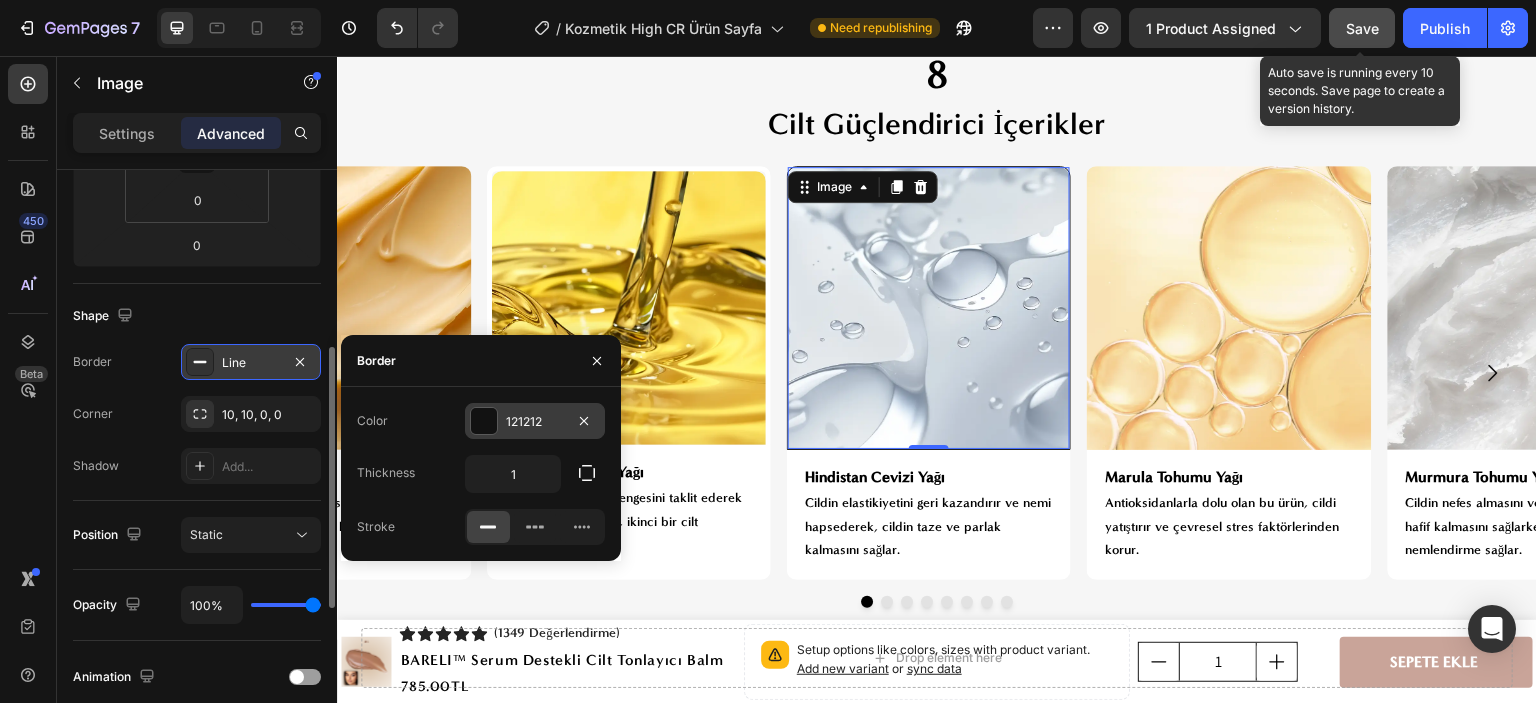 click on "121212" at bounding box center [535, 422] 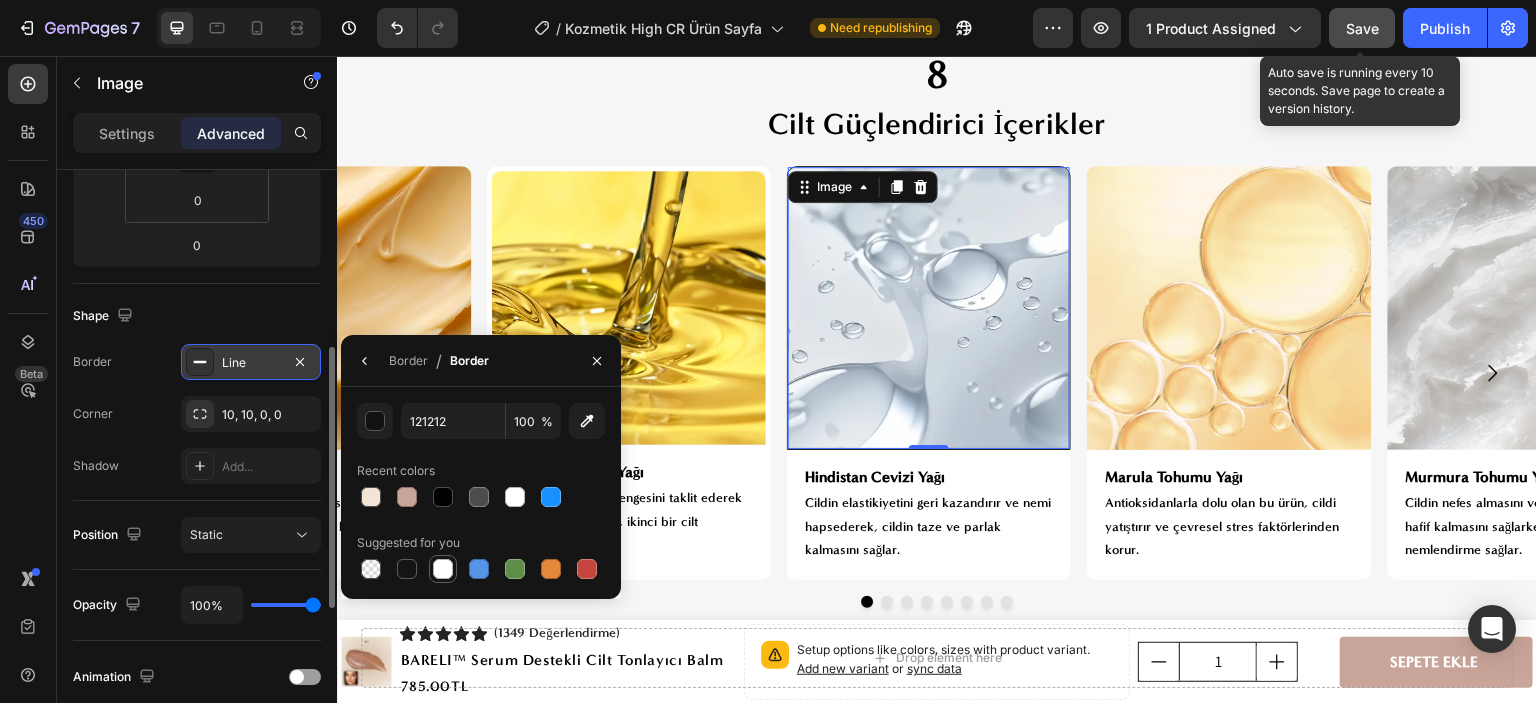 click at bounding box center (443, 569) 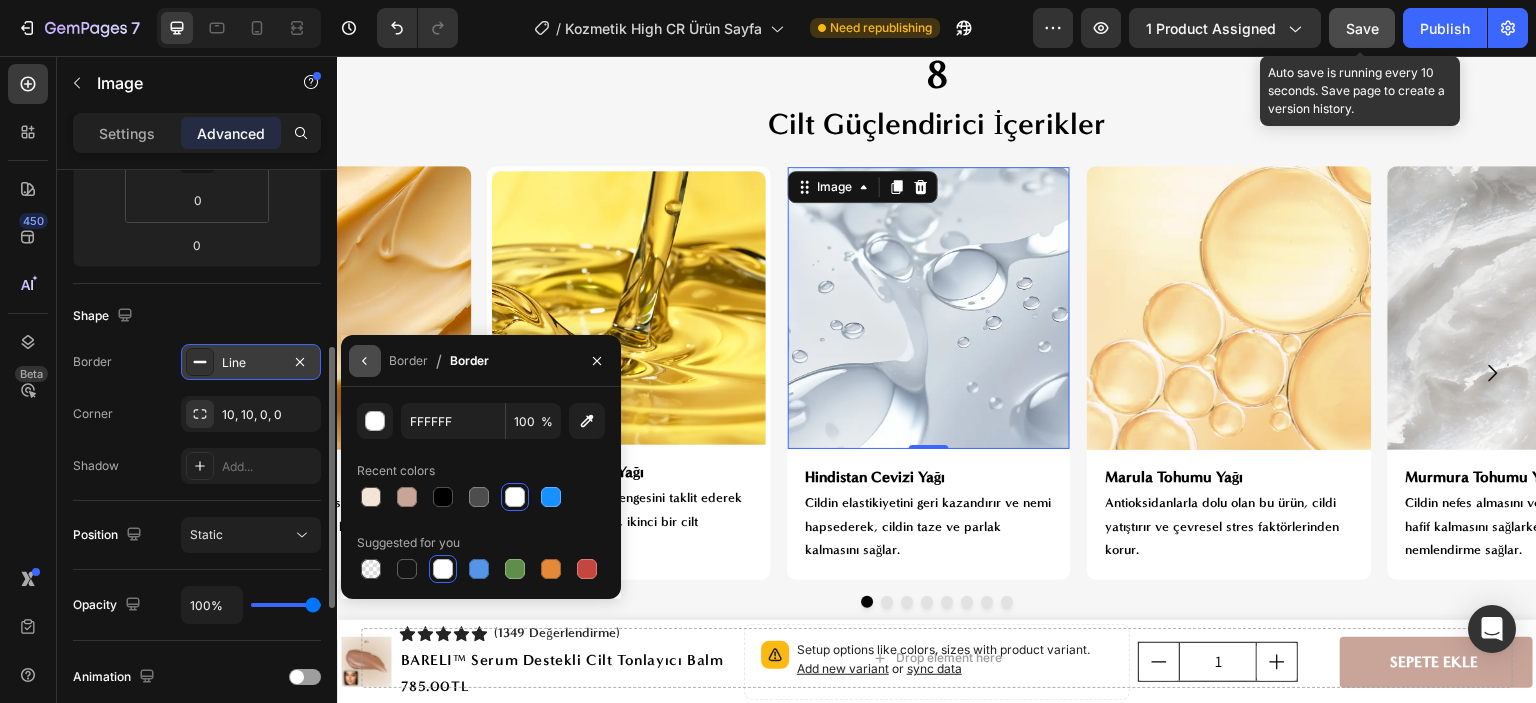 click 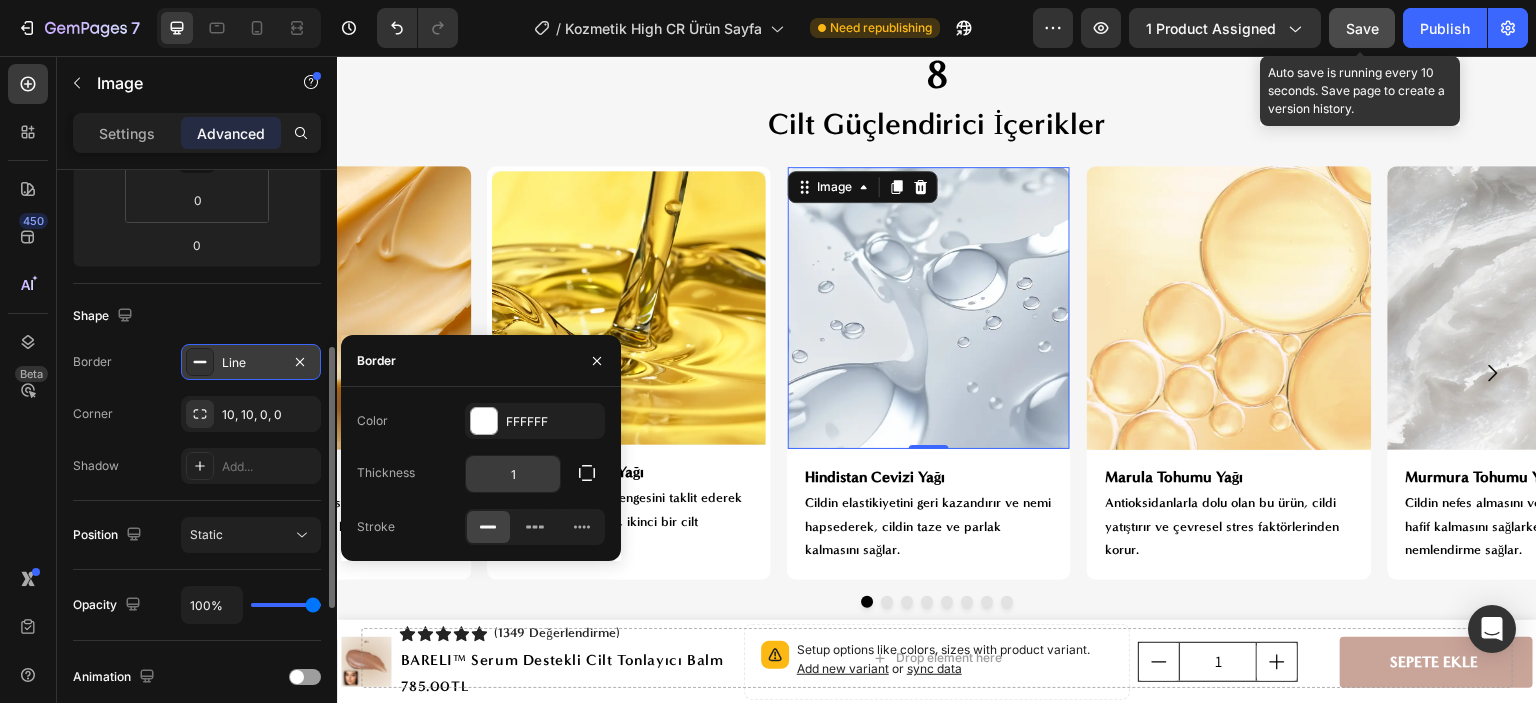 click on "1" at bounding box center (513, 474) 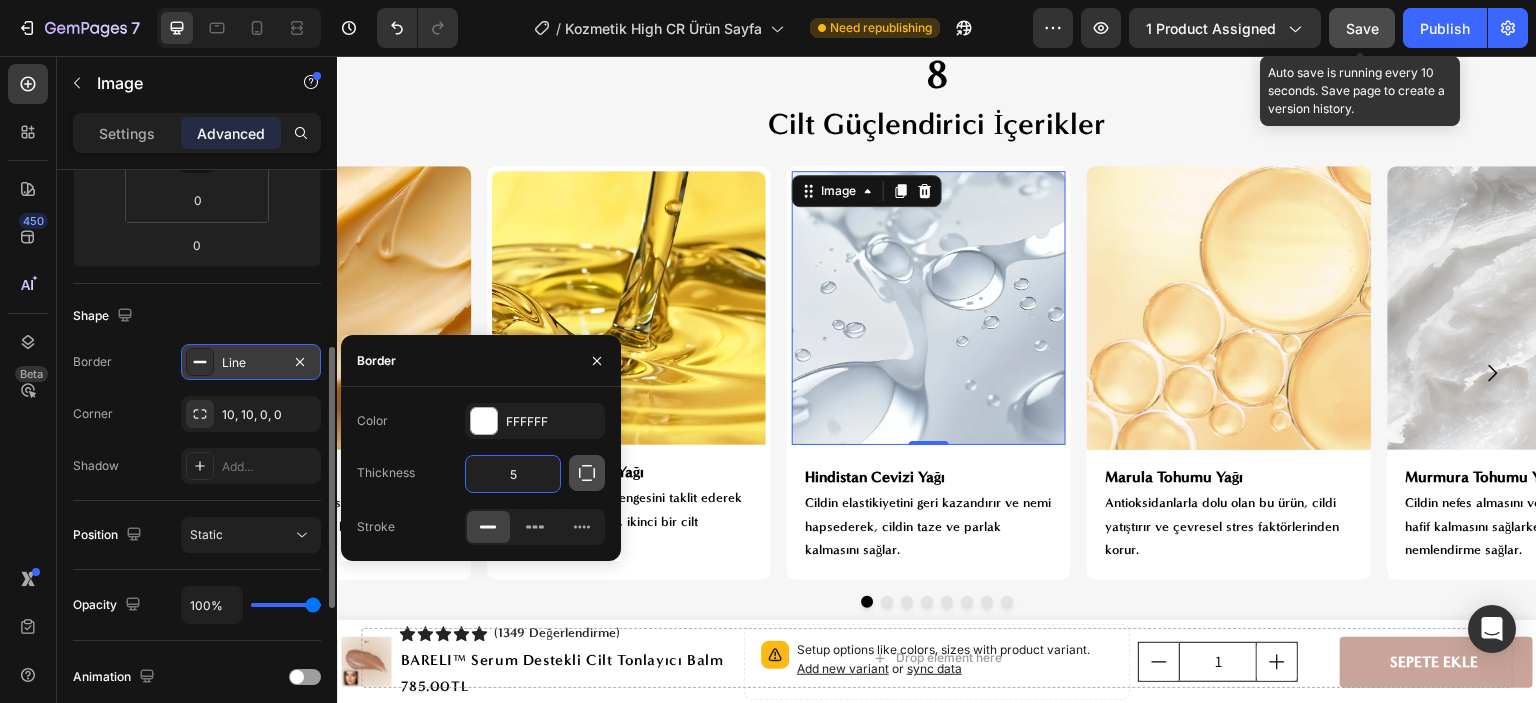 type on "5" 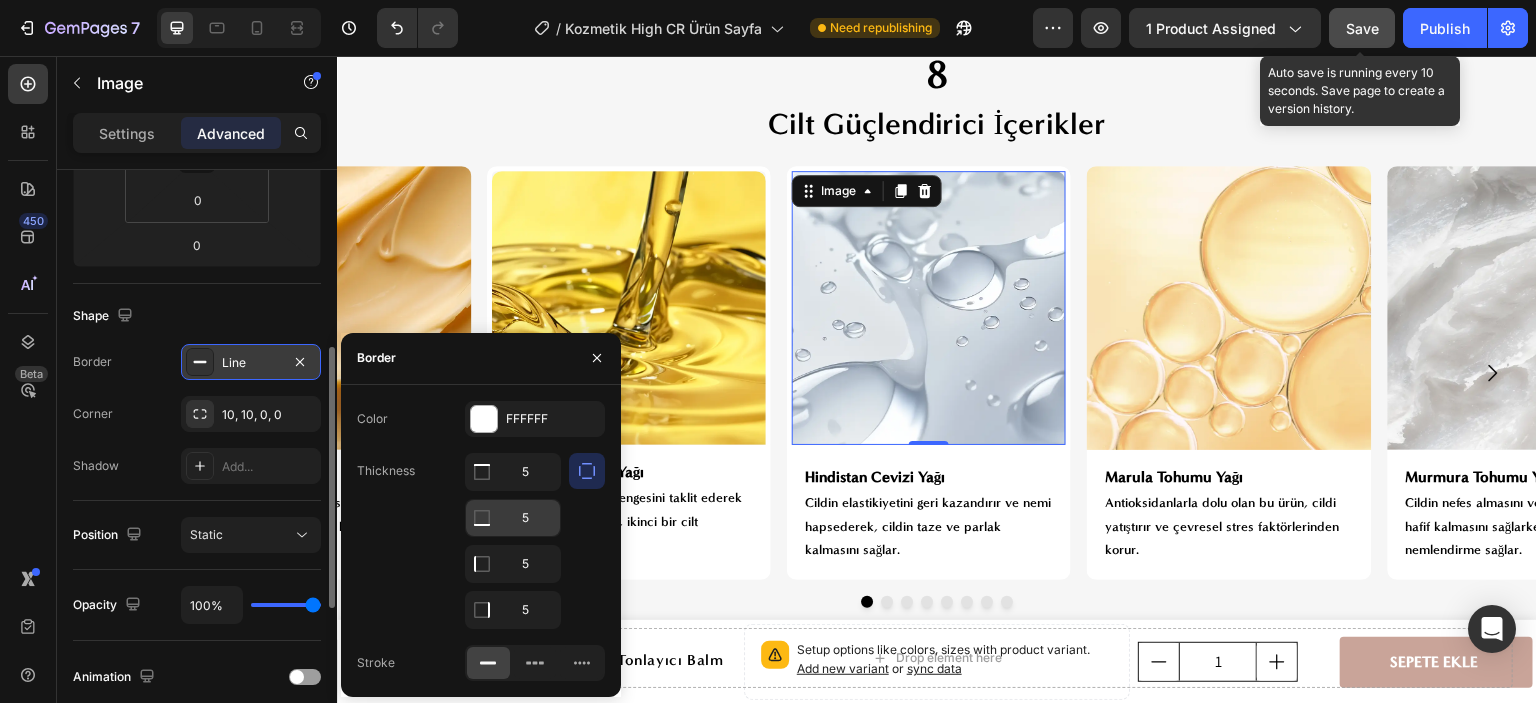 click on "5" at bounding box center [513, 472] 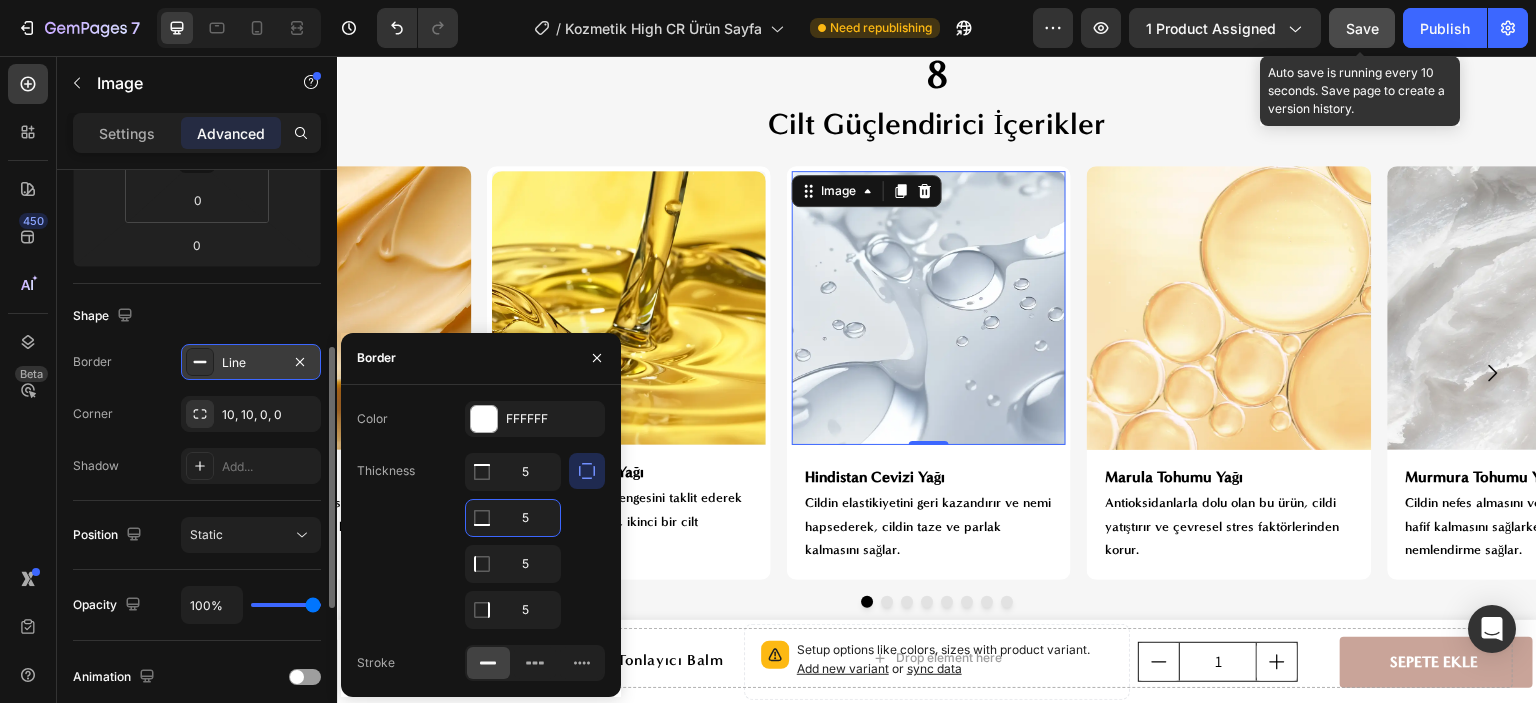 type on "0" 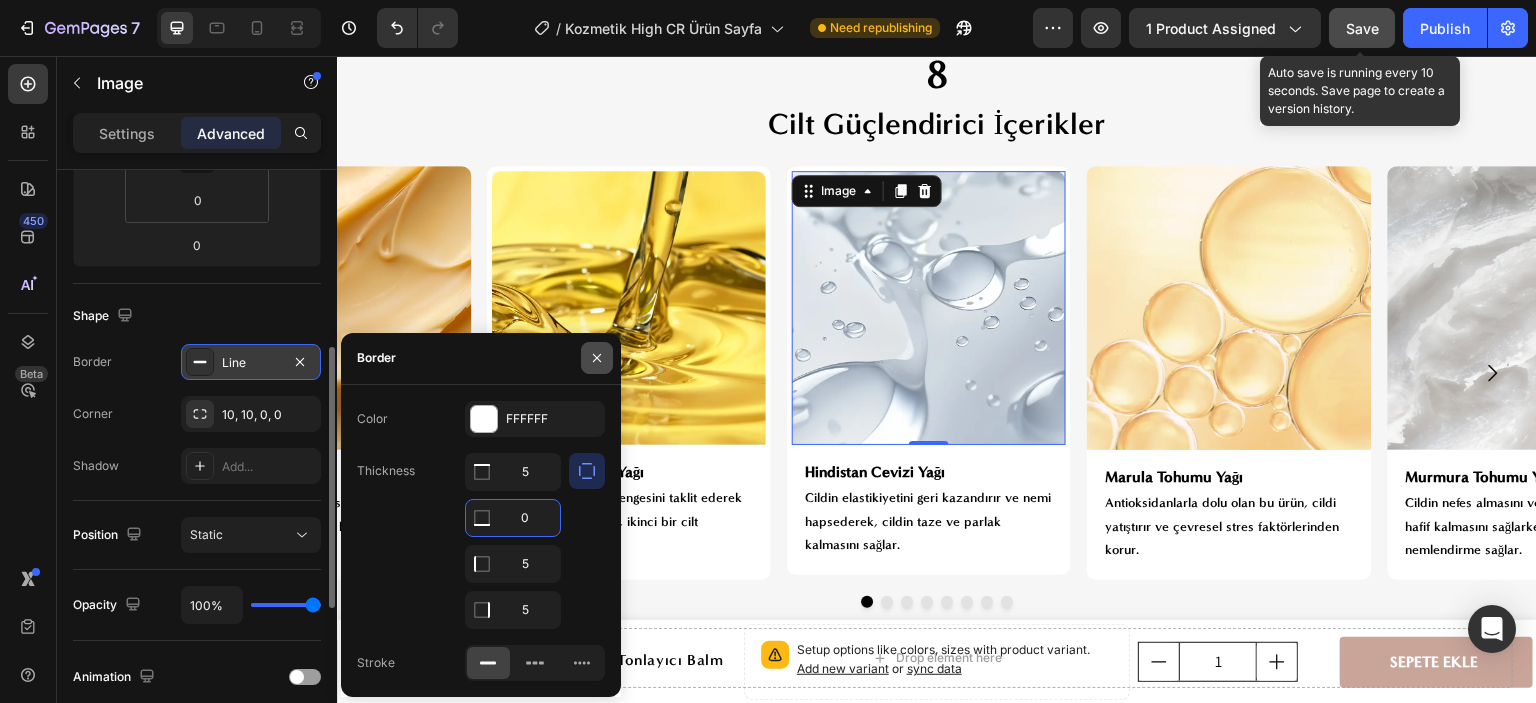click 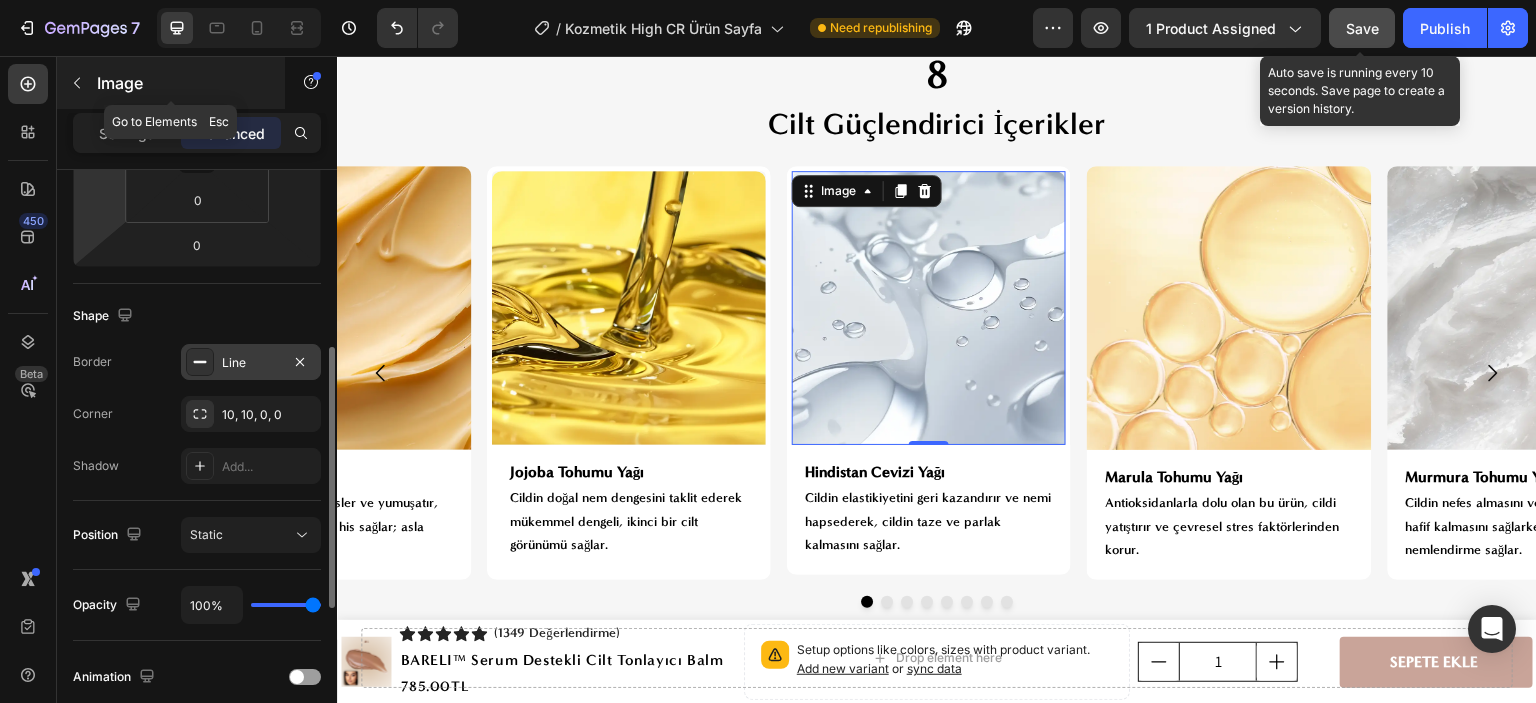 click 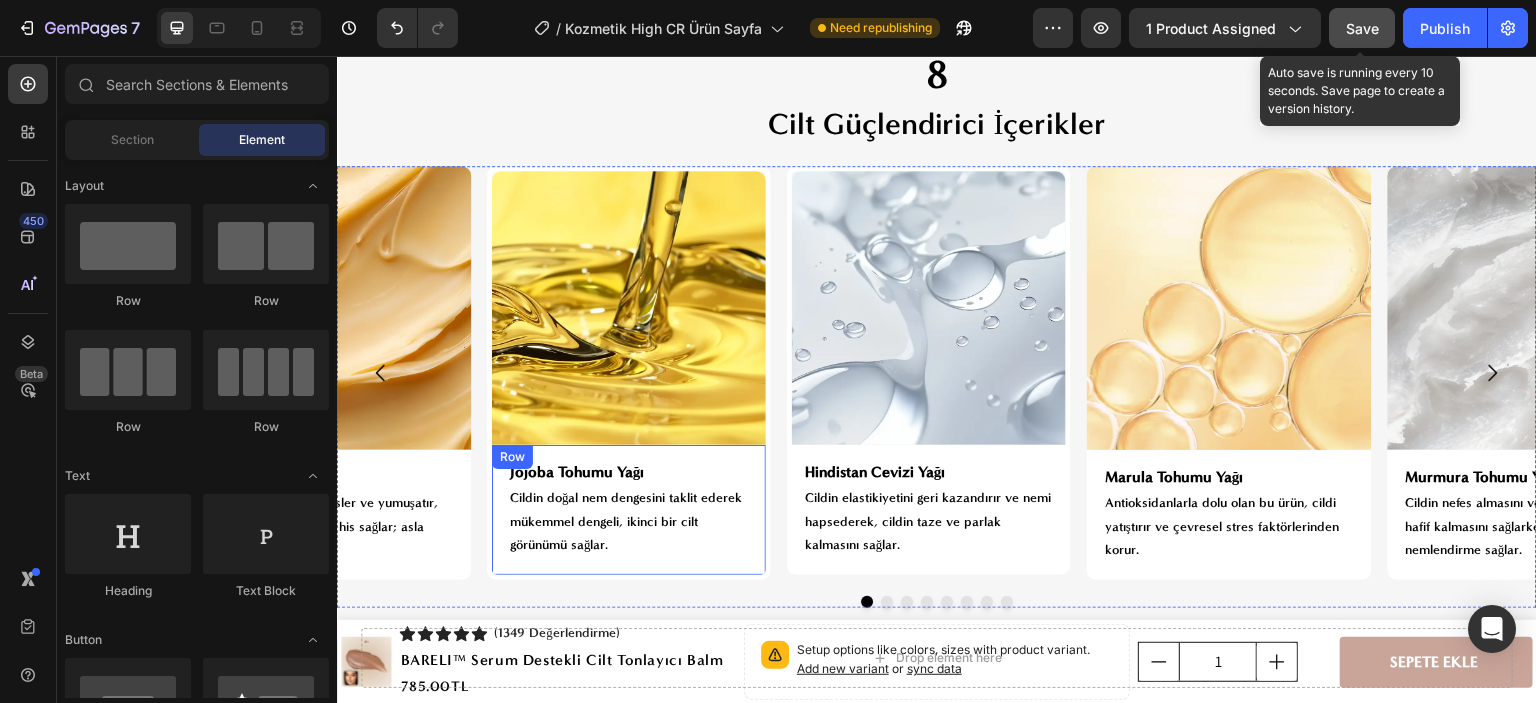 click on "Jojoba Tohumu Yağı Heading Cildin doğal nem dengesini taklit ederek mükemmel dengeli, ikinci bir cilt görünümü sağlar. Text Block Row" at bounding box center [629, 512] 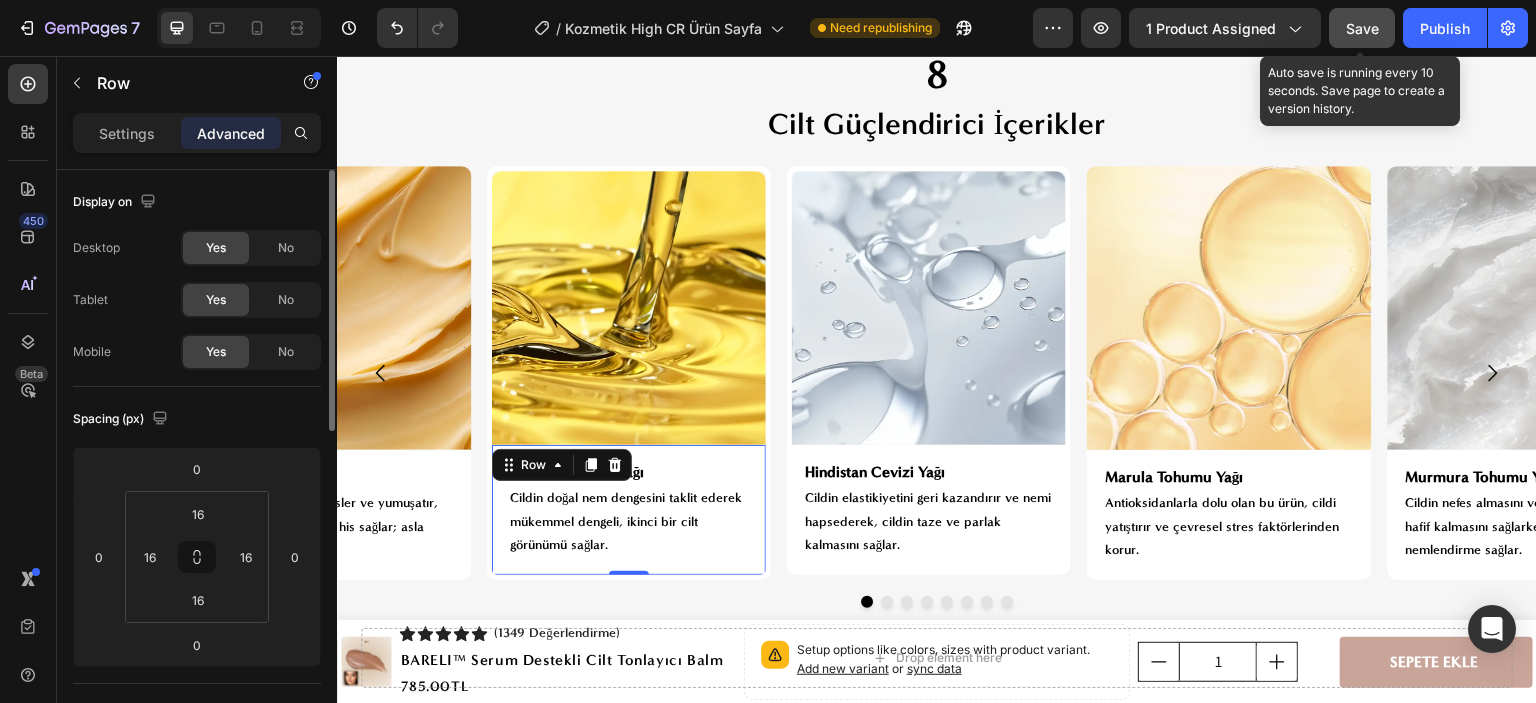 scroll, scrollTop: 400, scrollLeft: 0, axis: vertical 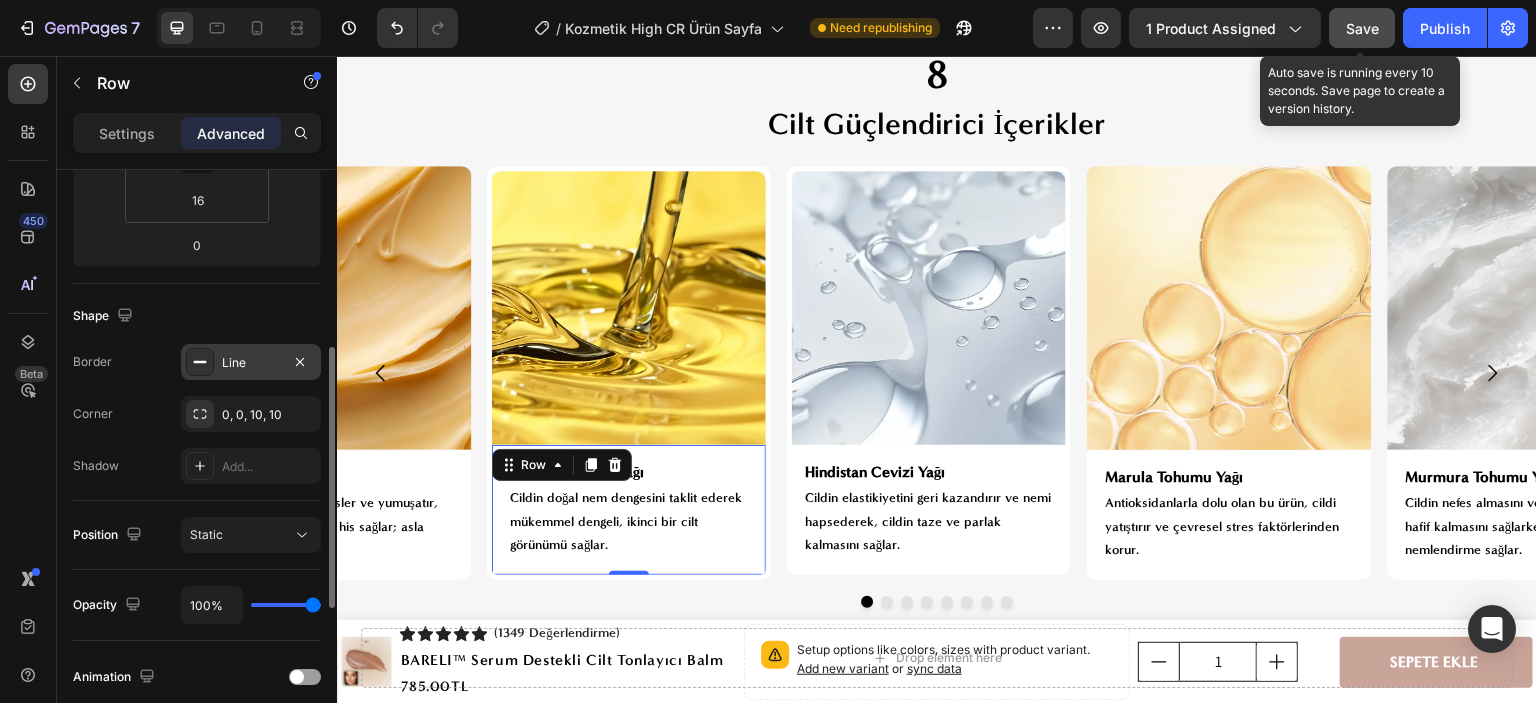 click on "Line" at bounding box center (251, 363) 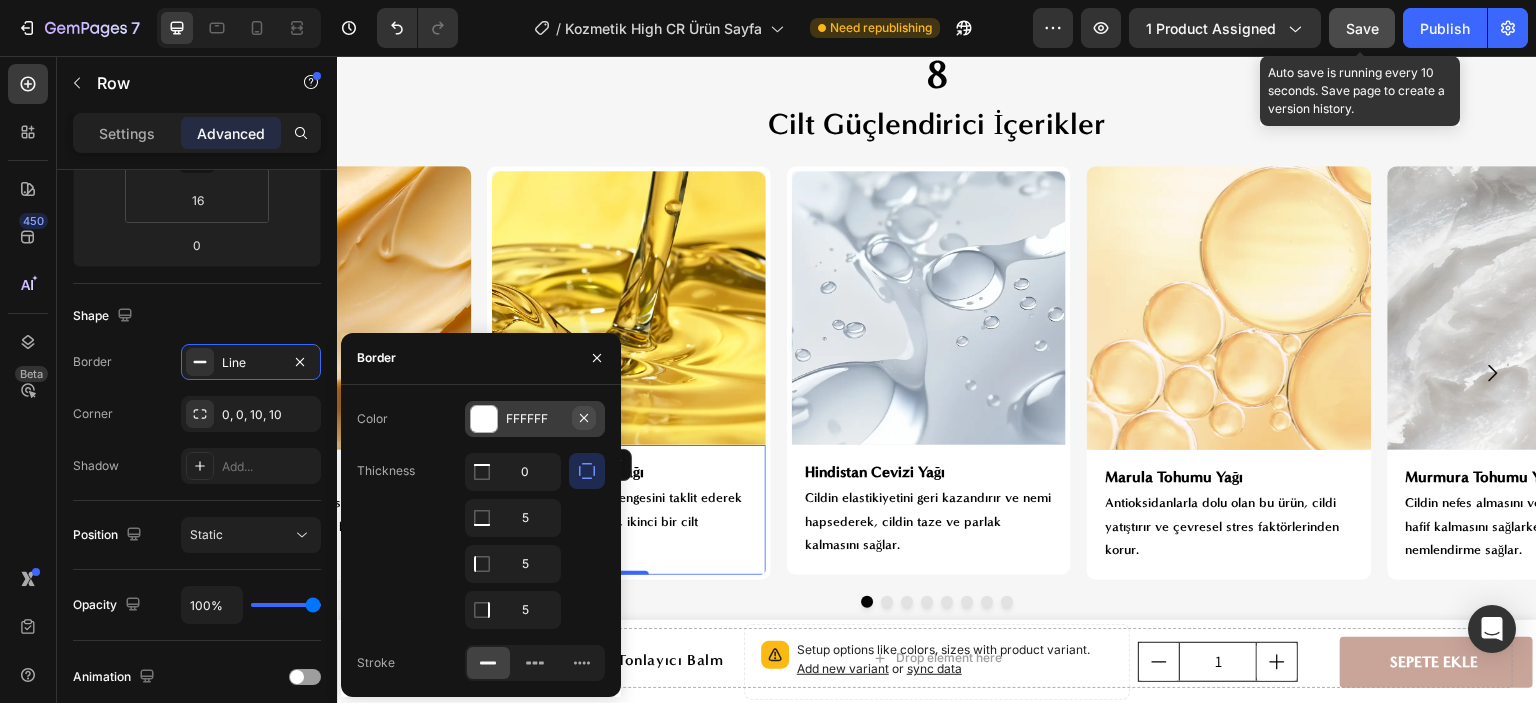 click 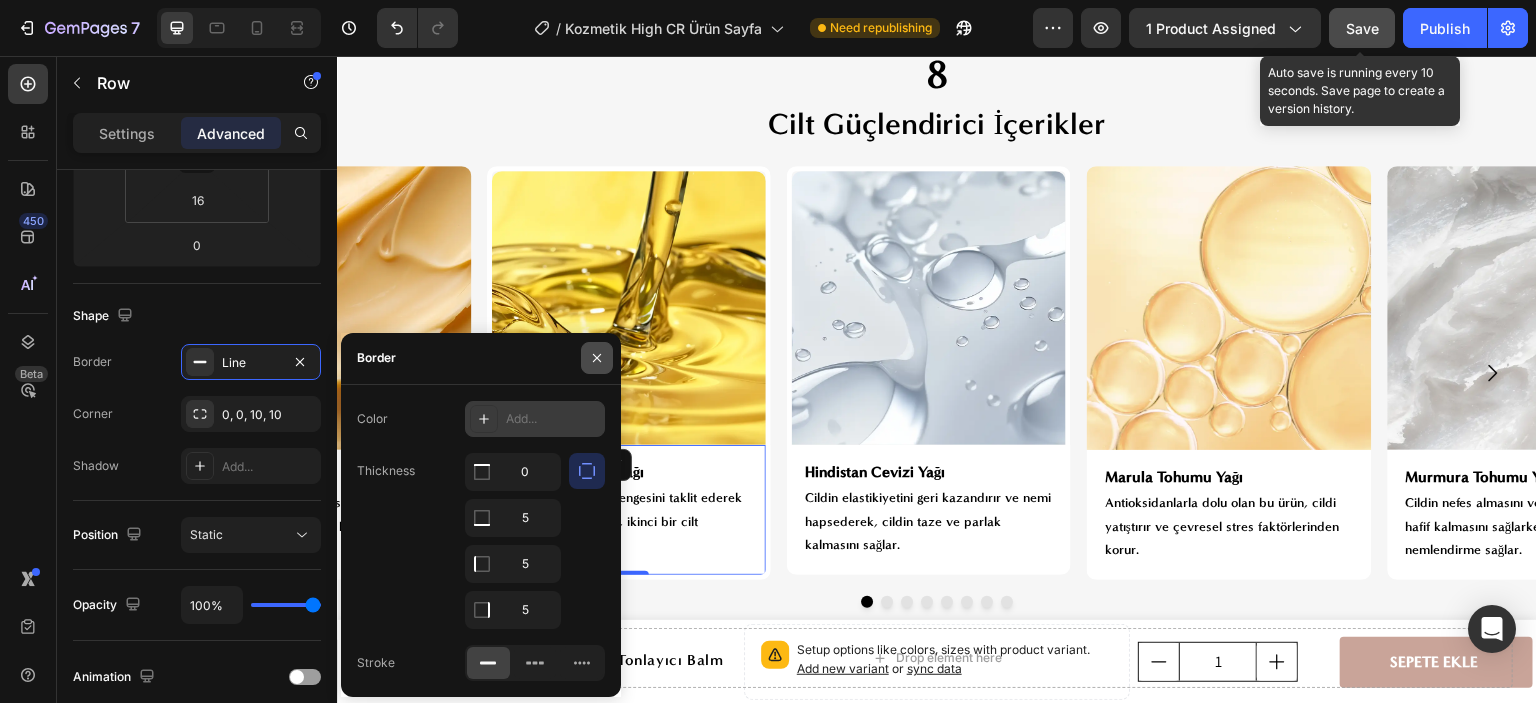 drag, startPoint x: 588, startPoint y: 355, endPoint x: 219, endPoint y: 308, distance: 371.98117 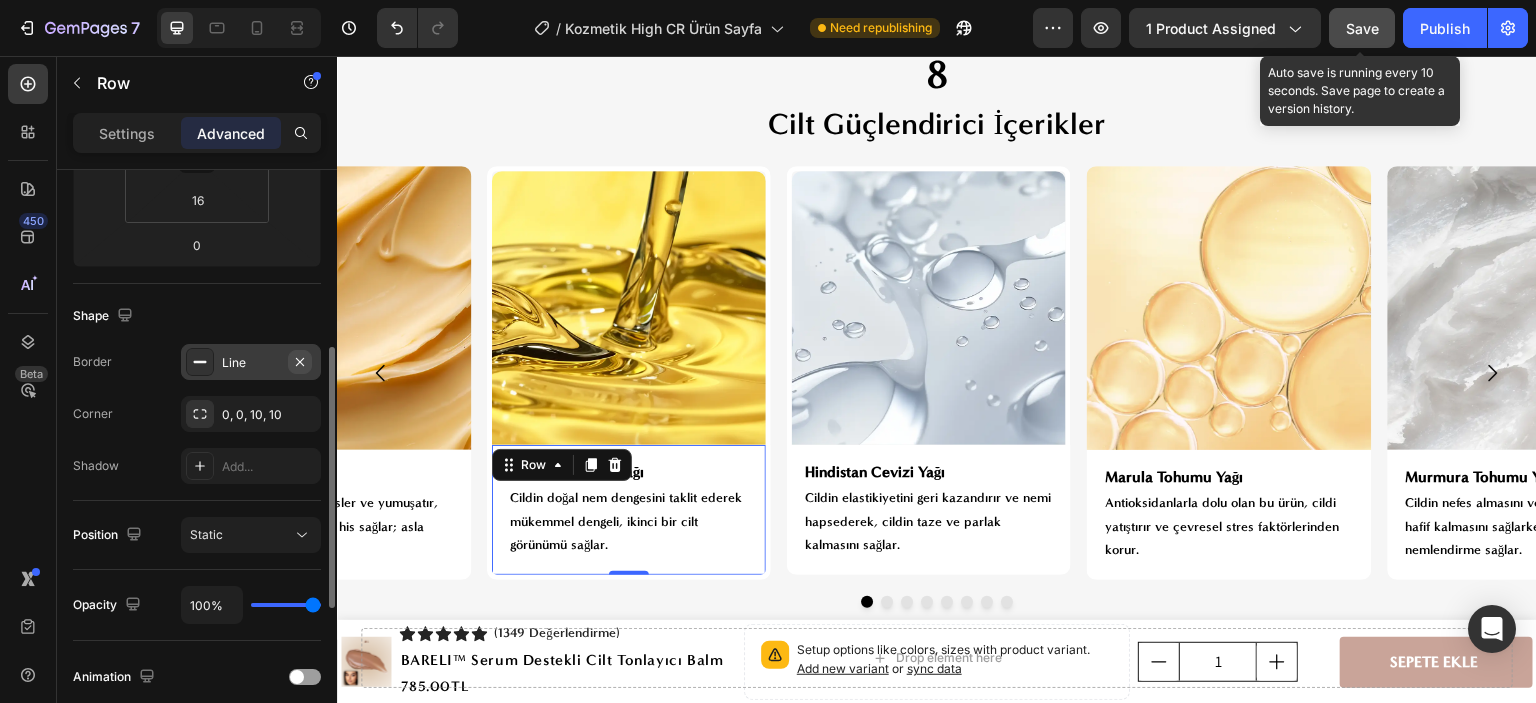 click 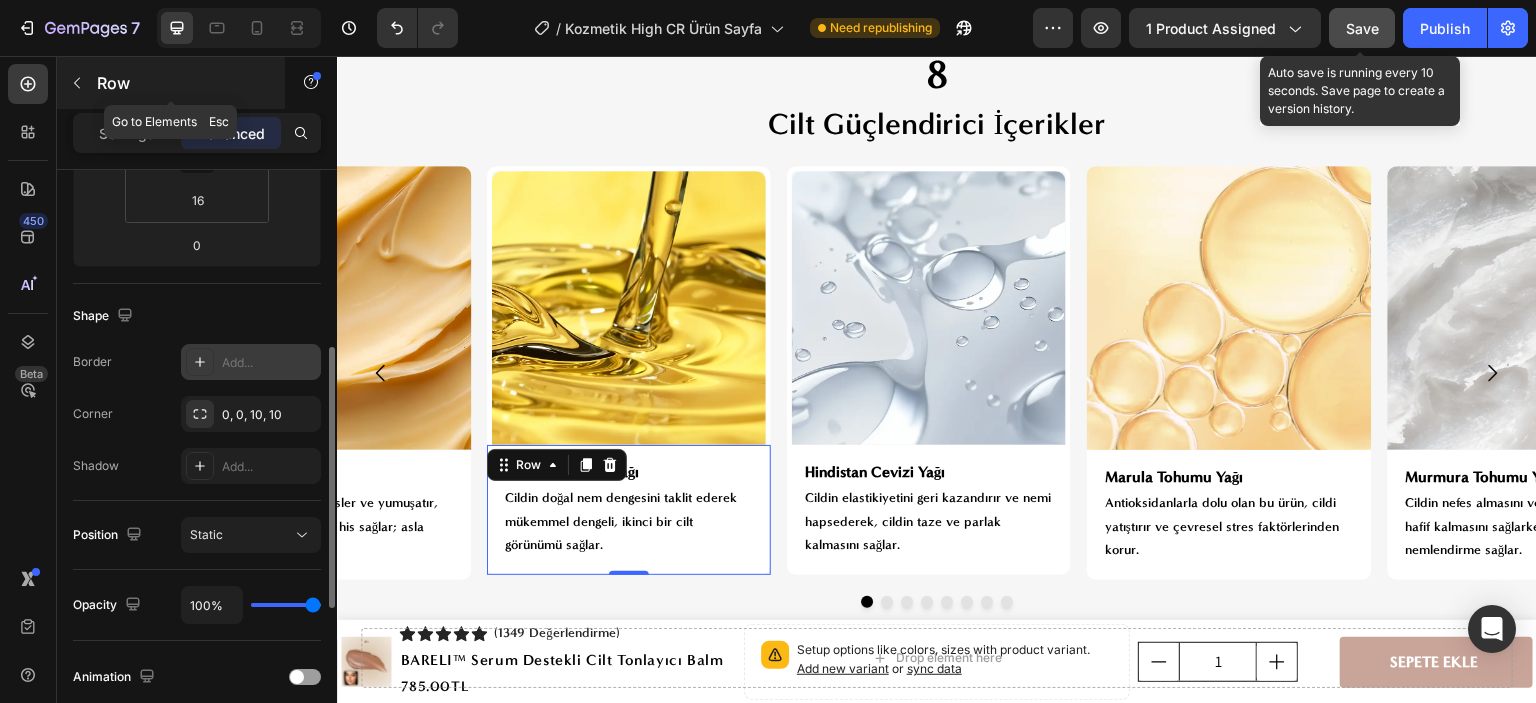 click 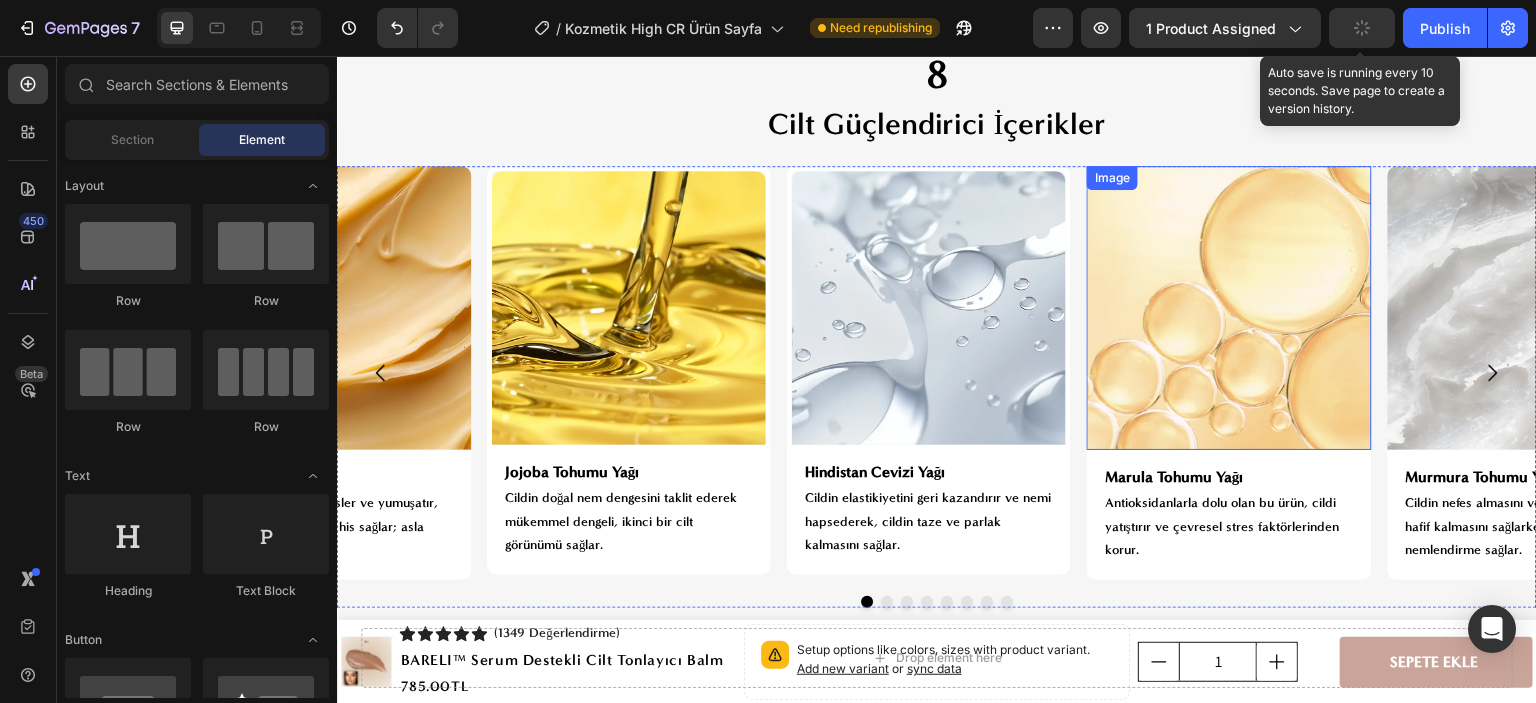 click at bounding box center (1229, 308) 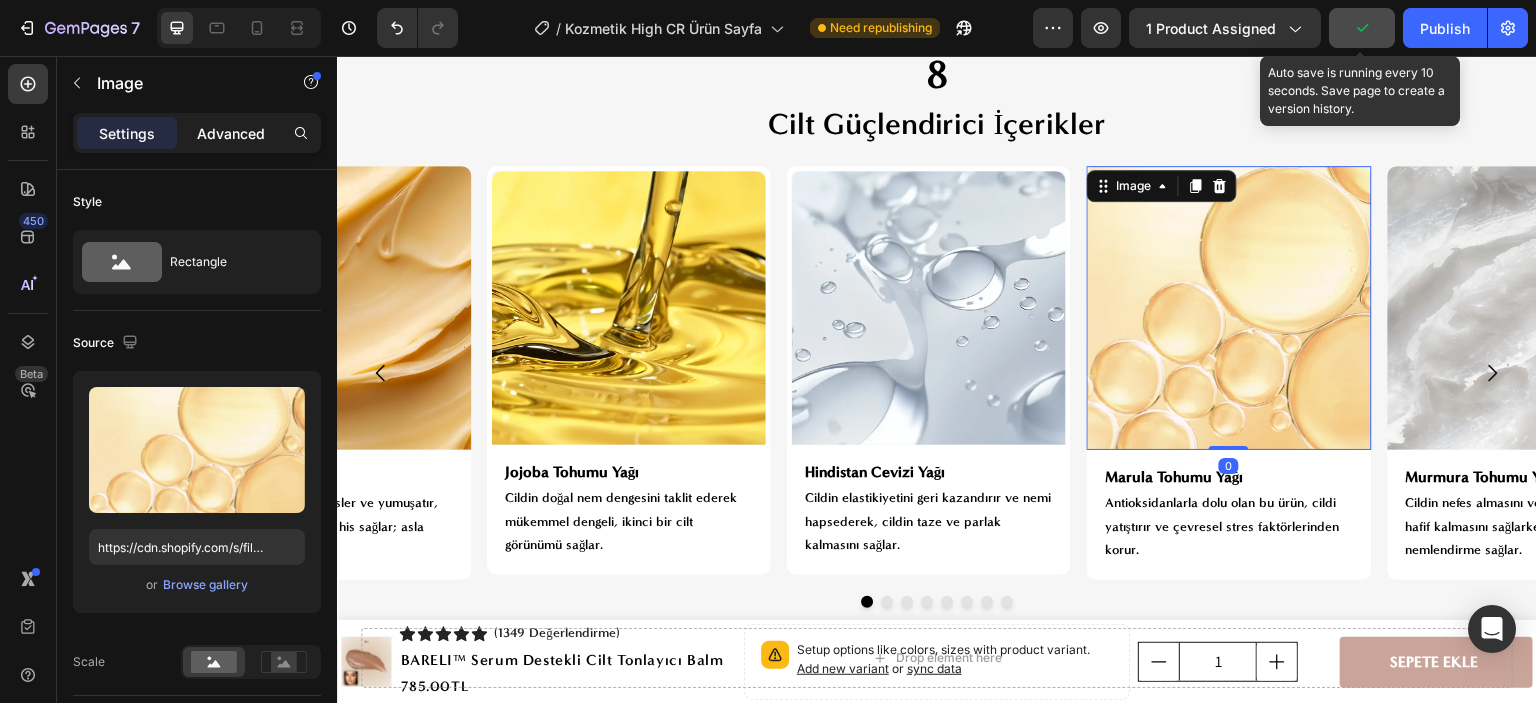 click on "Advanced" at bounding box center [231, 133] 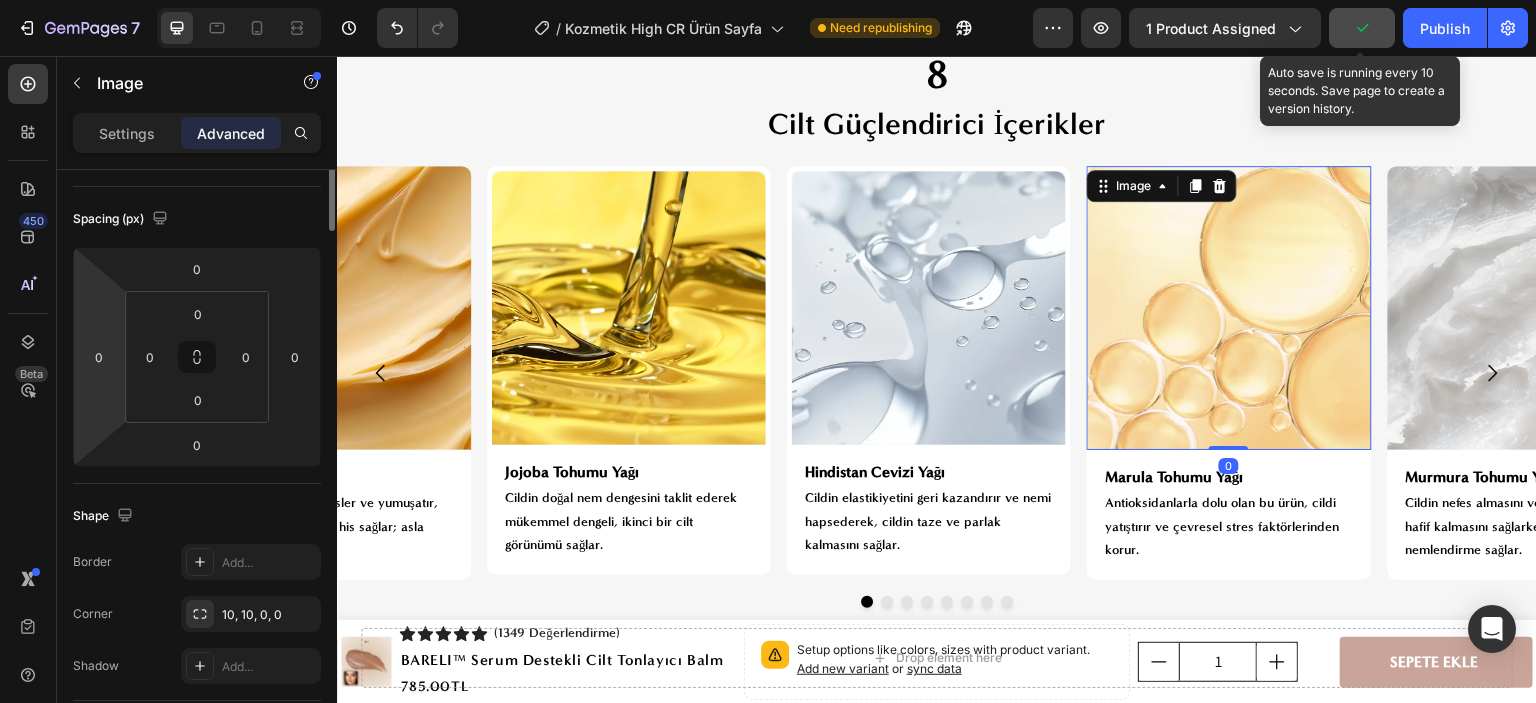 scroll, scrollTop: 300, scrollLeft: 0, axis: vertical 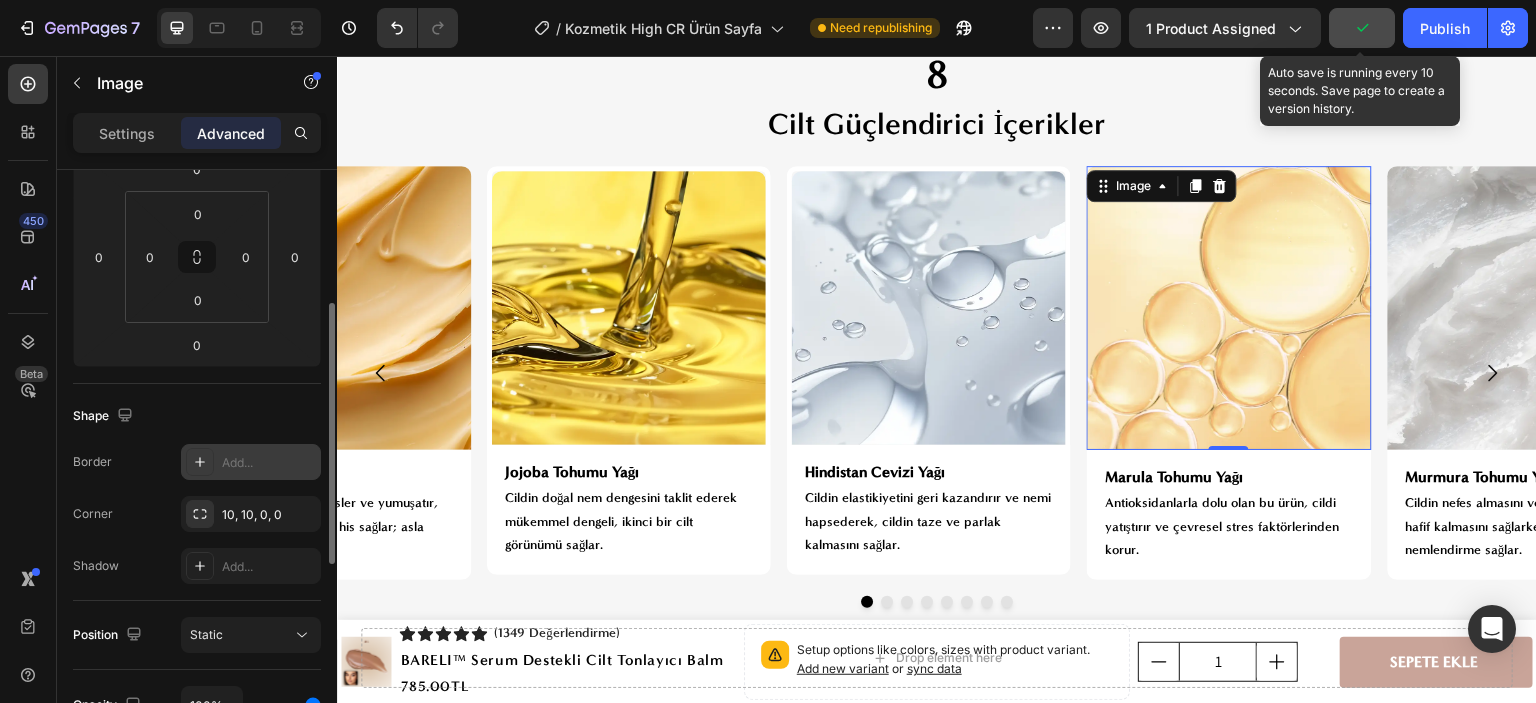 click on "Add..." at bounding box center [269, 463] 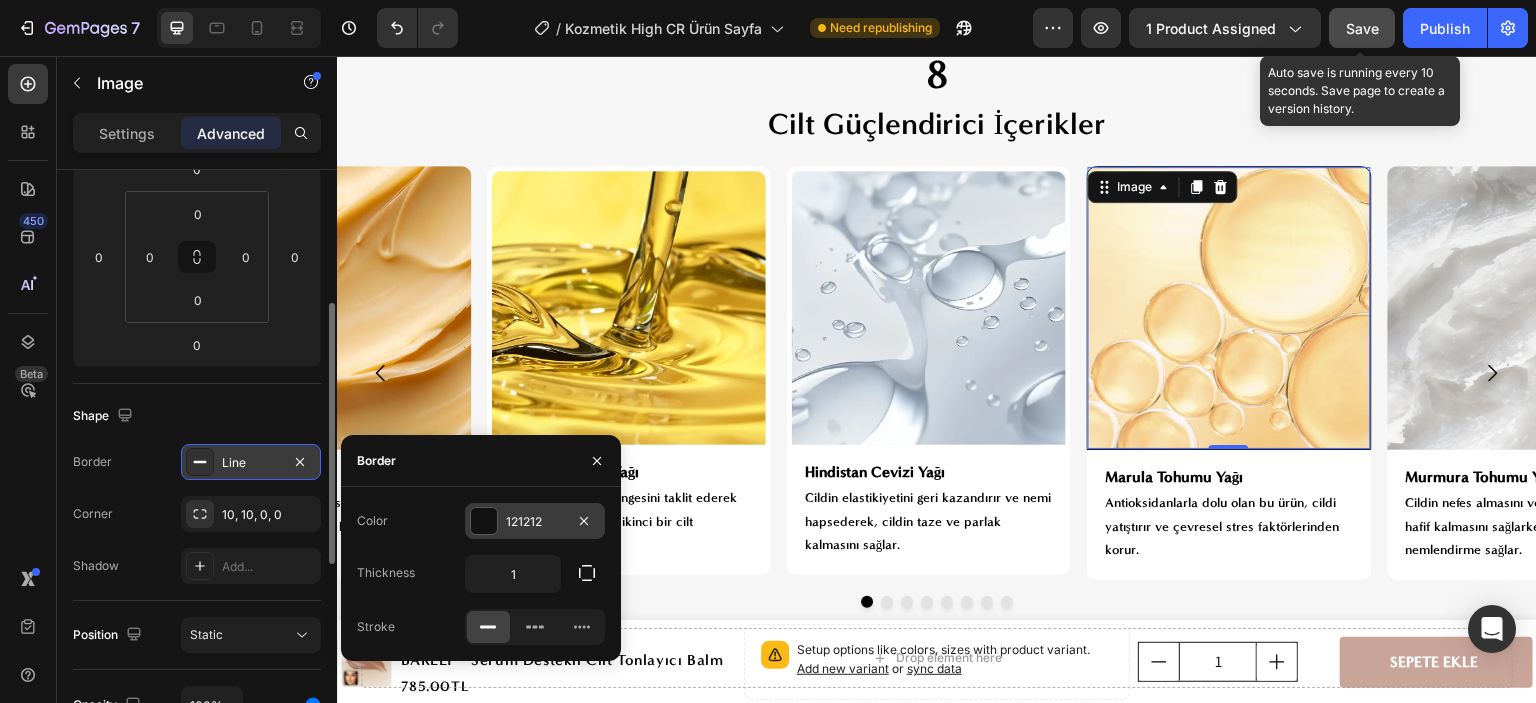 click on "121212" at bounding box center (535, 522) 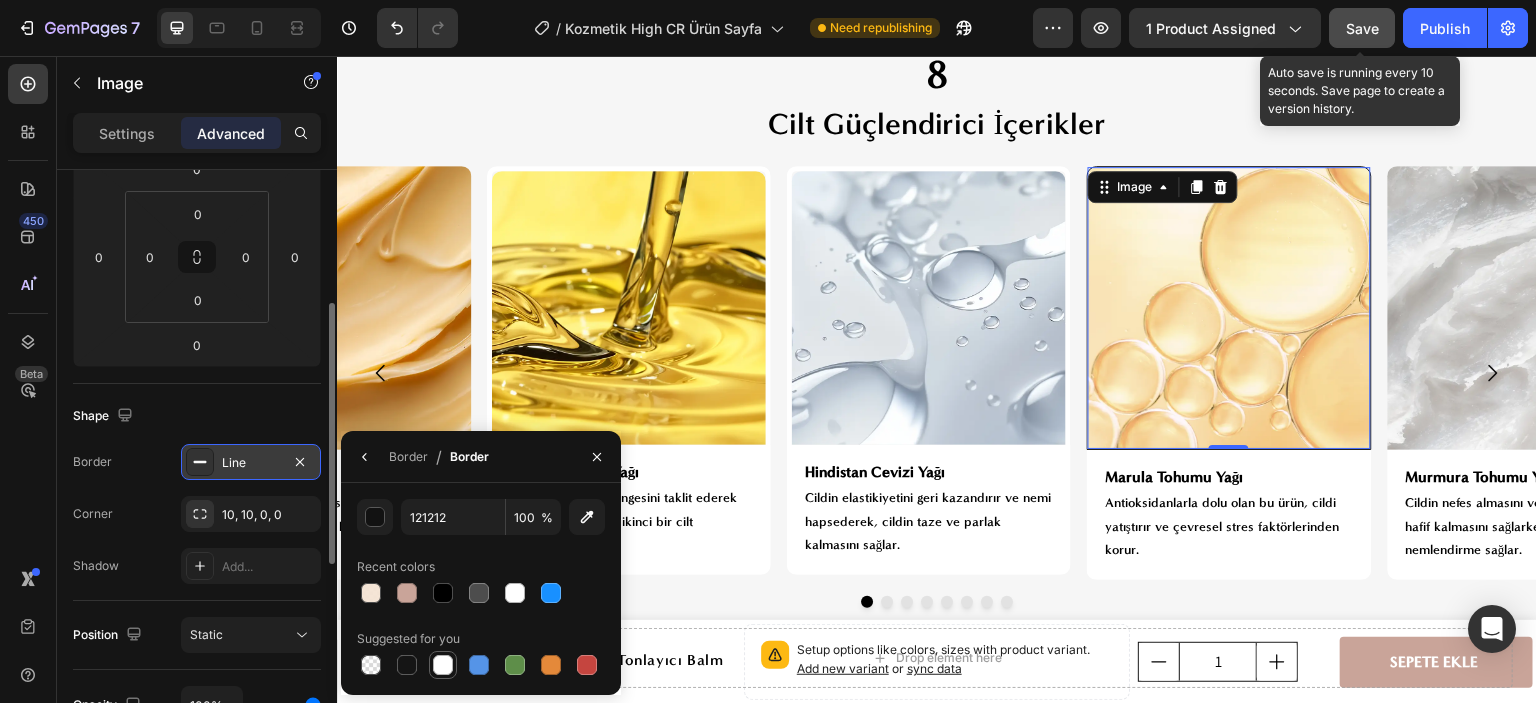 click at bounding box center (443, 665) 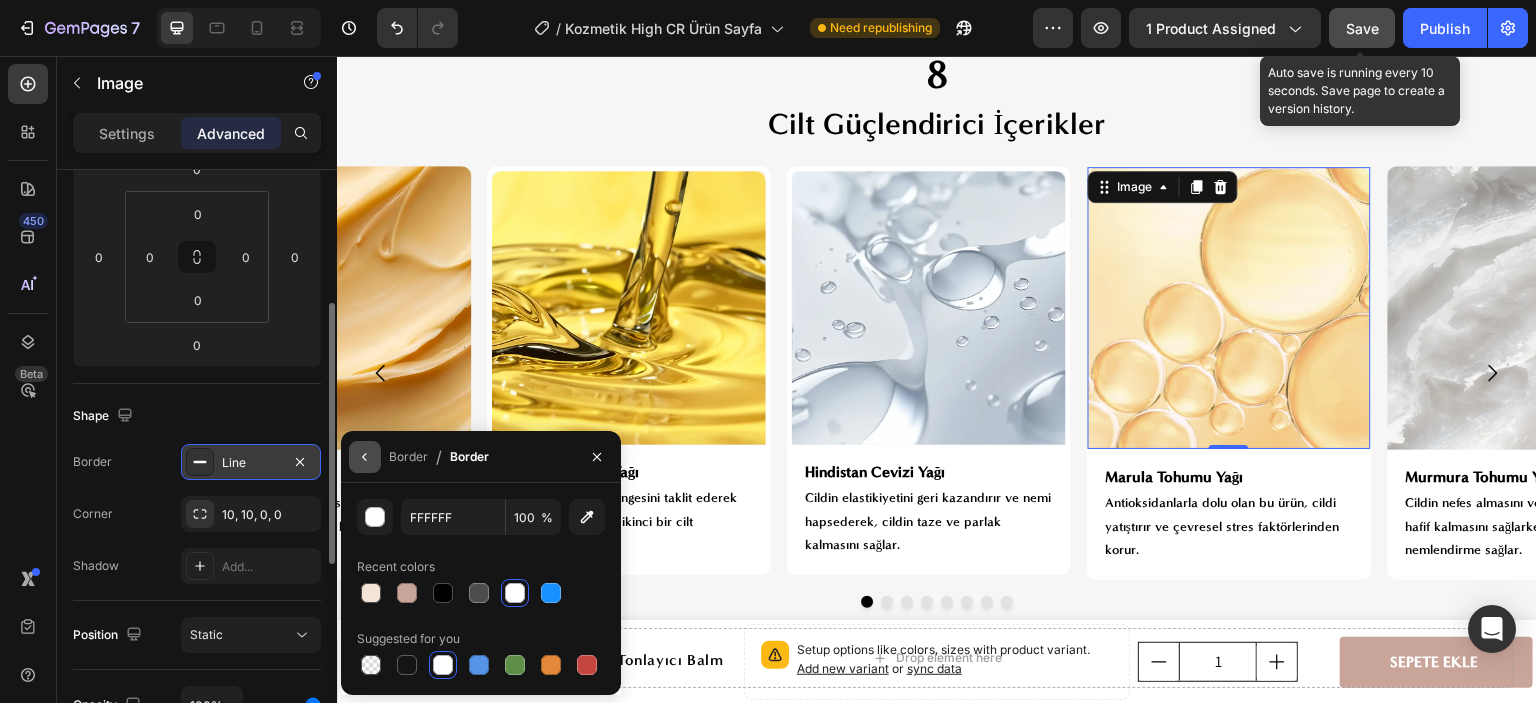 click at bounding box center [365, 457] 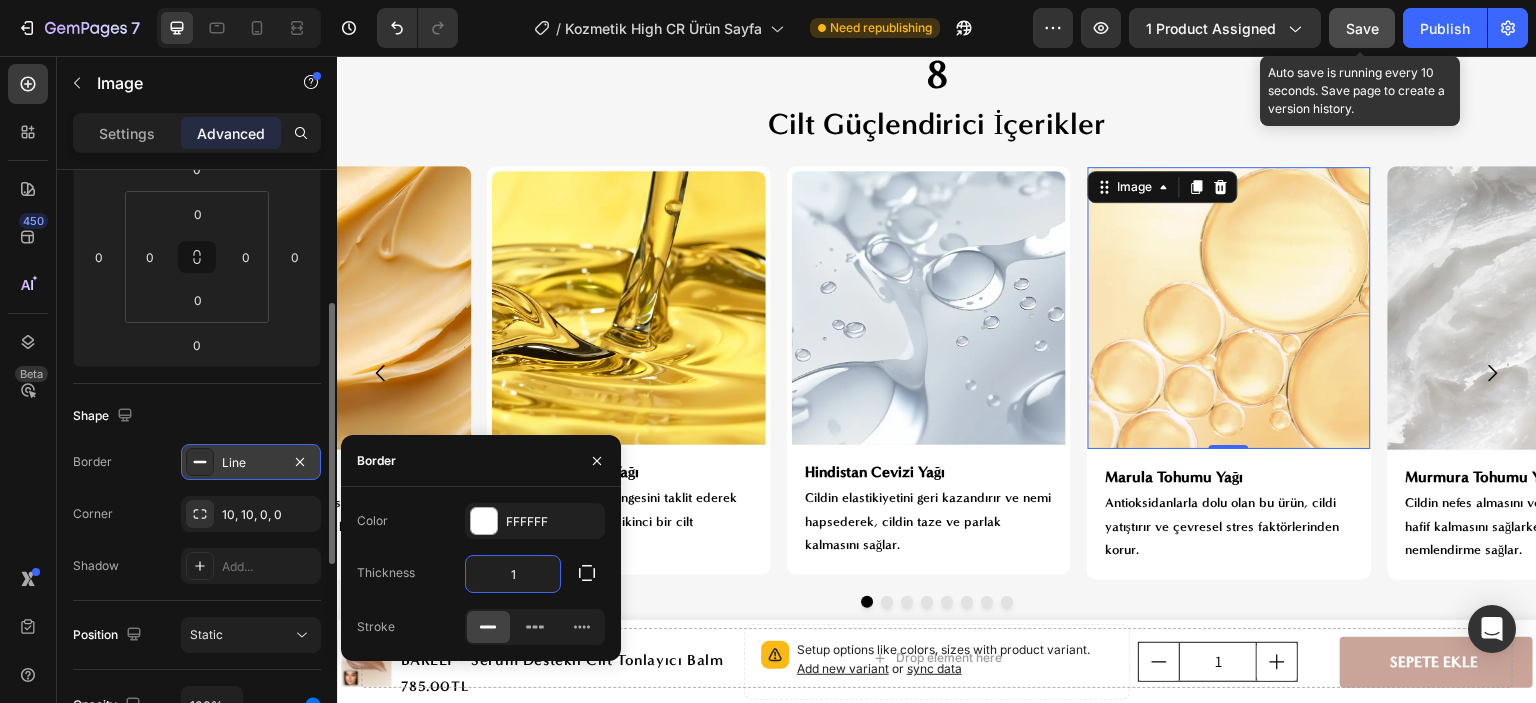 click on "1" at bounding box center (513, 574) 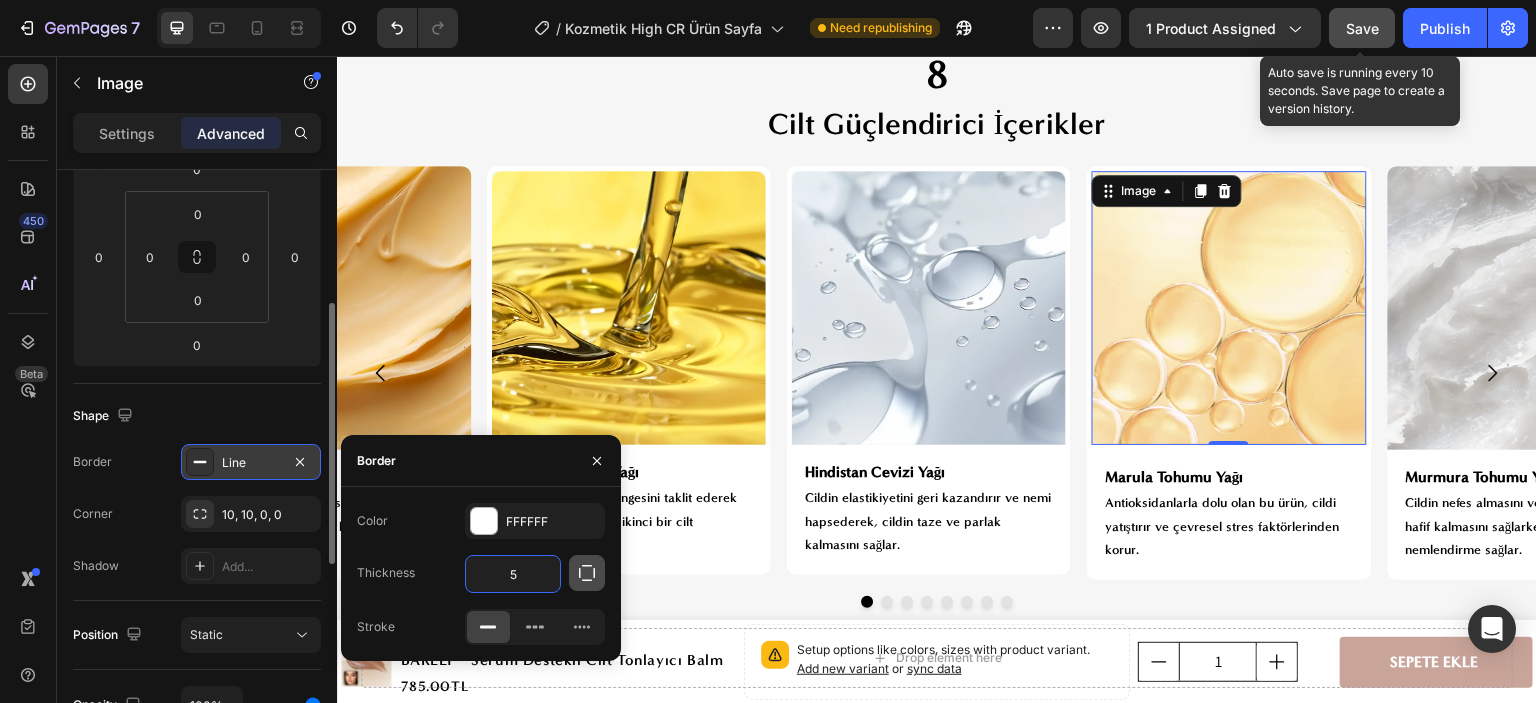 type on "5" 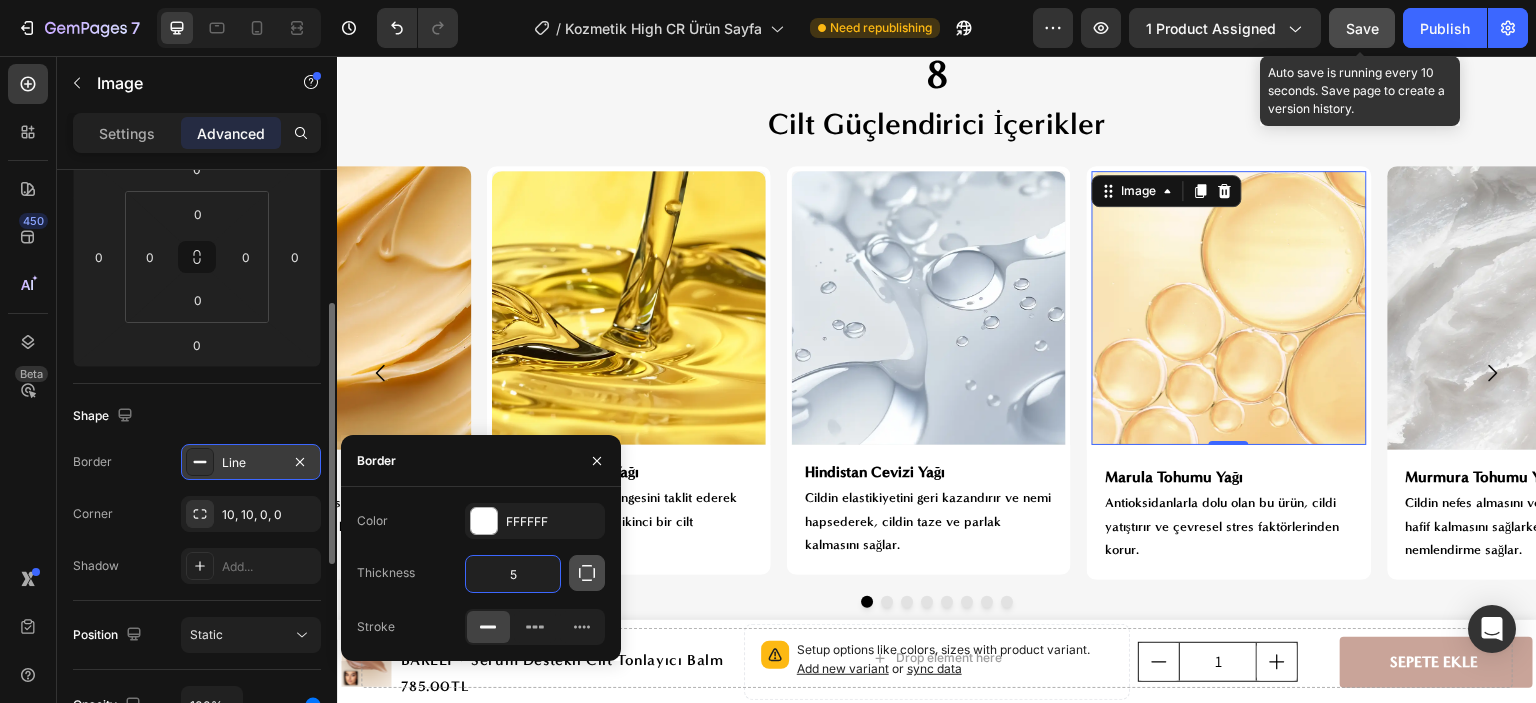 click 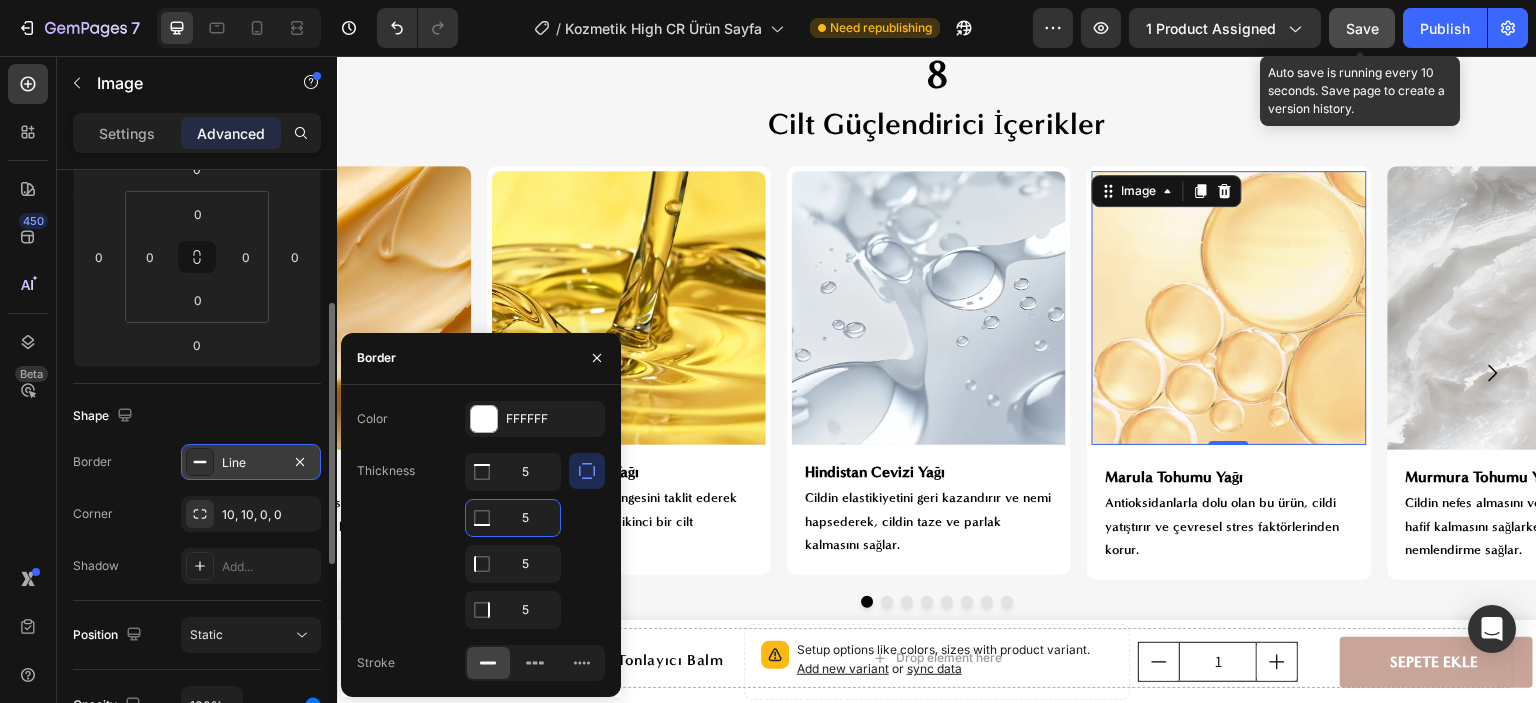 click on "5" at bounding box center [513, 518] 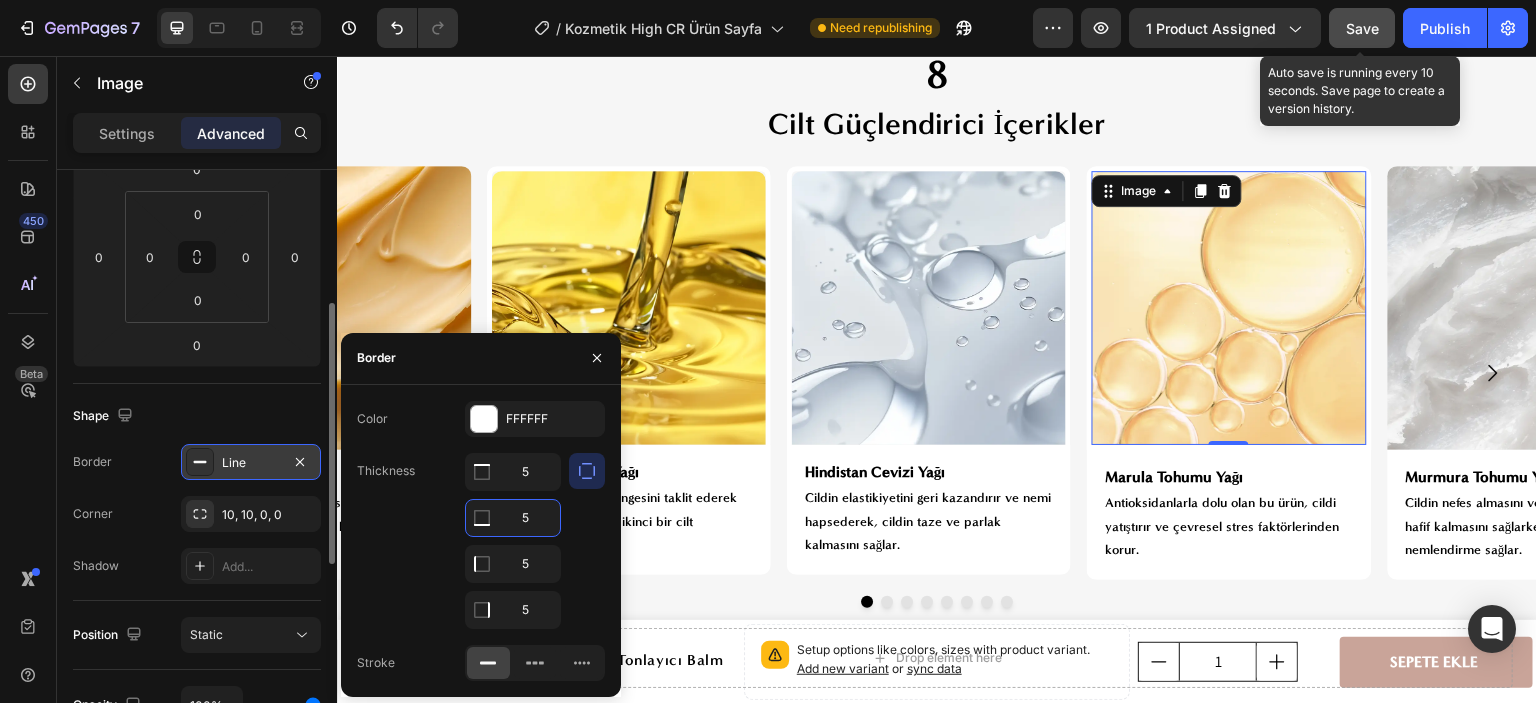 type on "0" 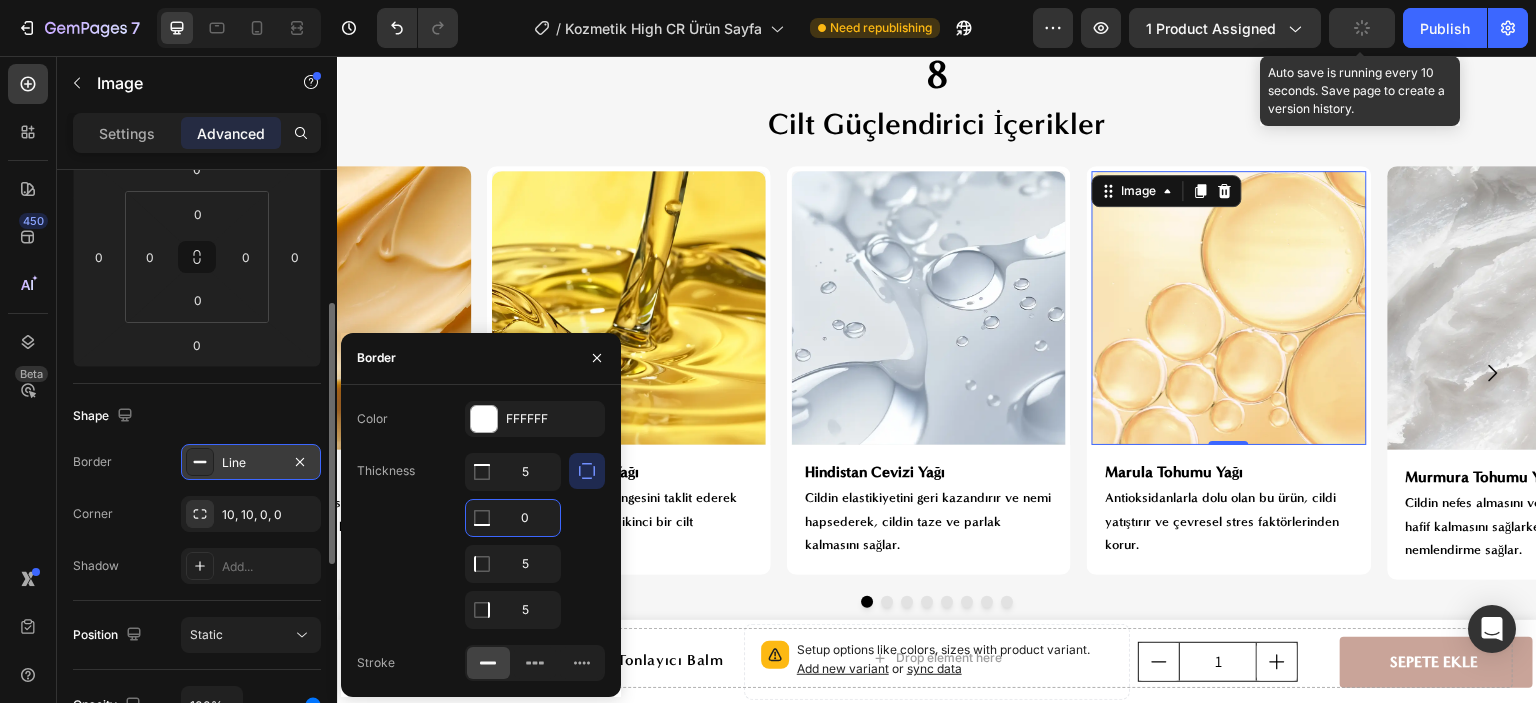 click 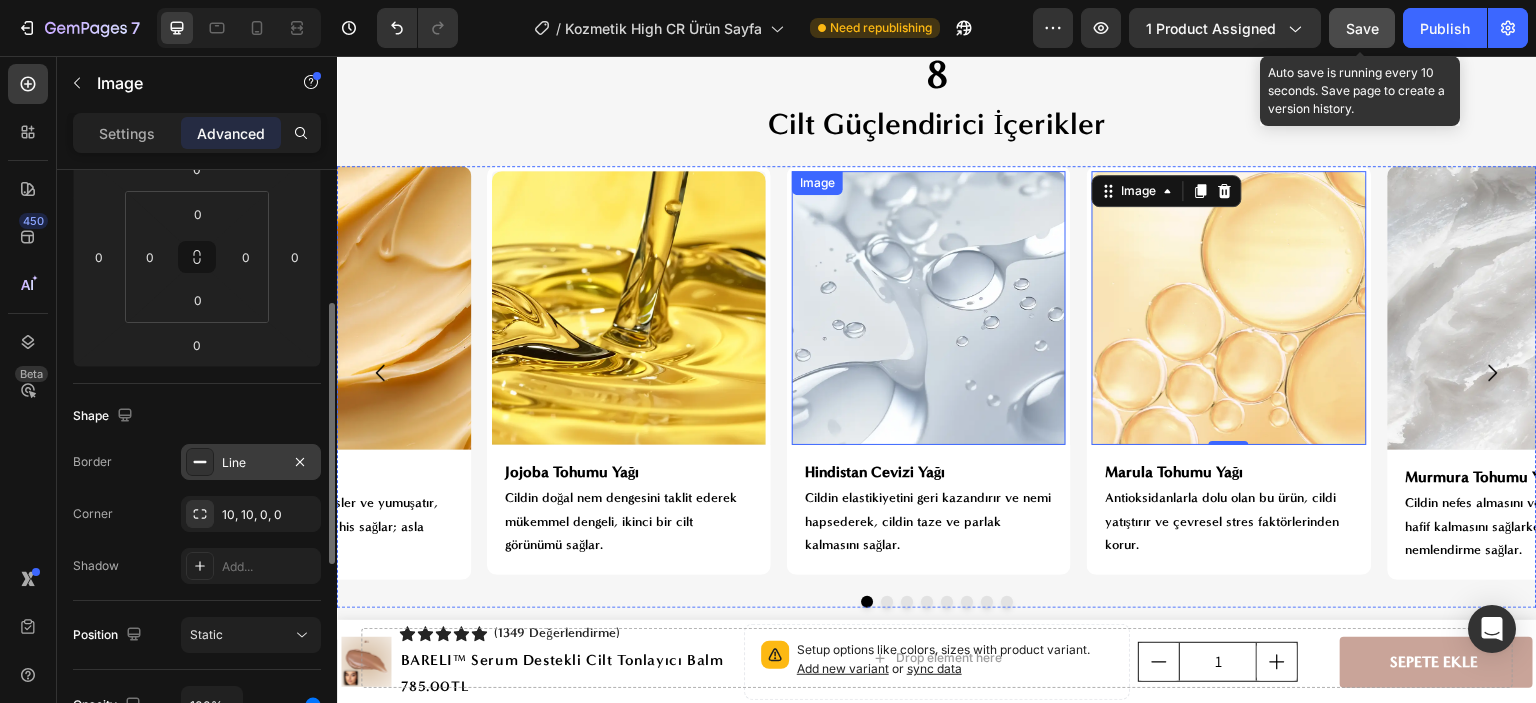 click at bounding box center [929, 308] 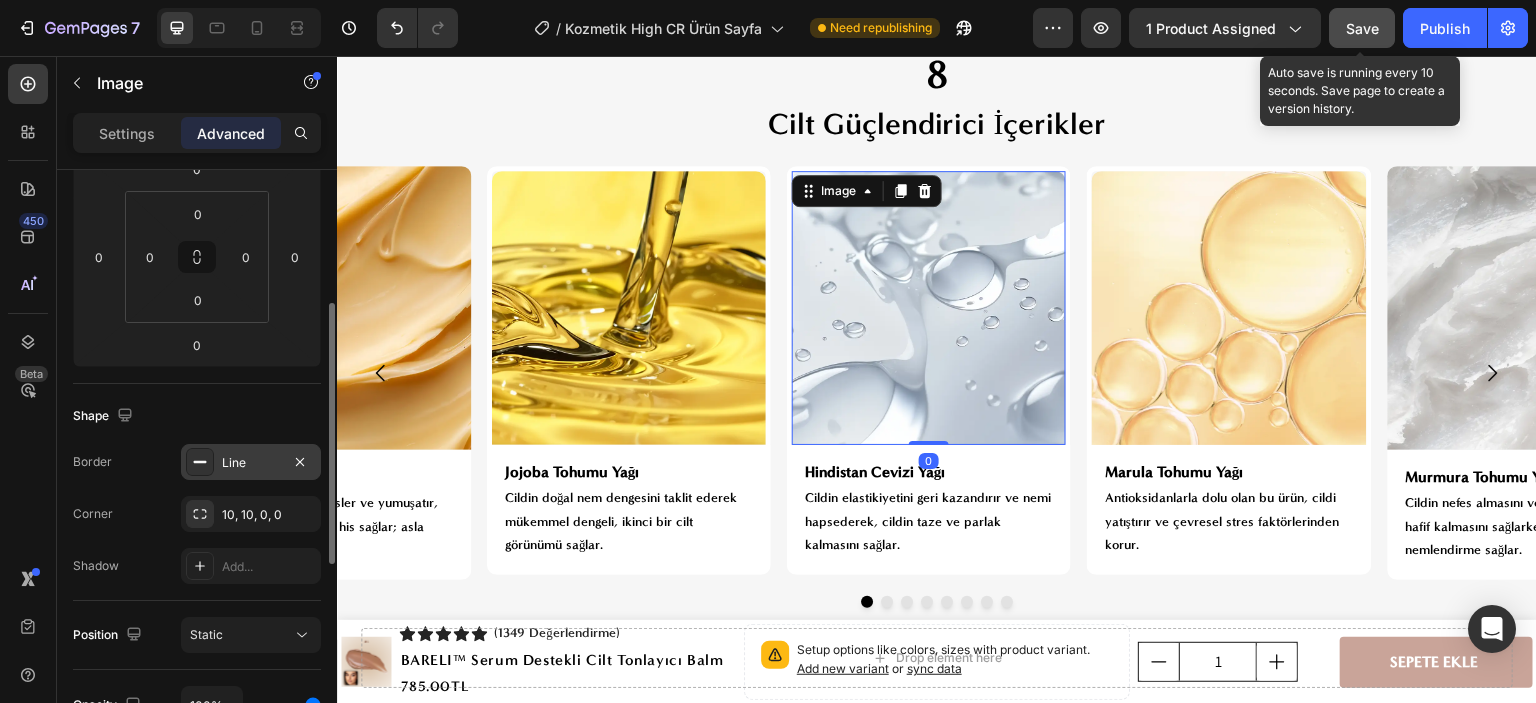 click on "Line" at bounding box center (251, 463) 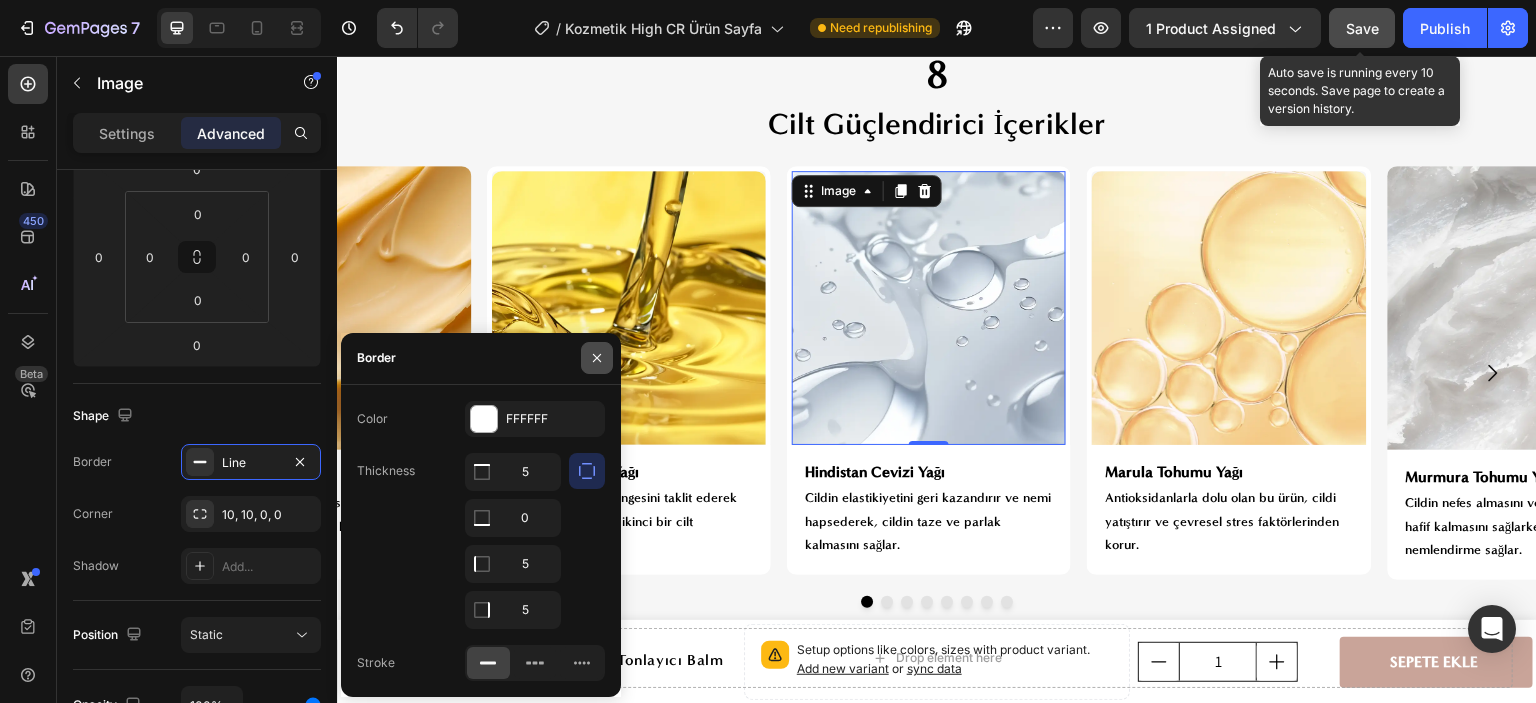 click 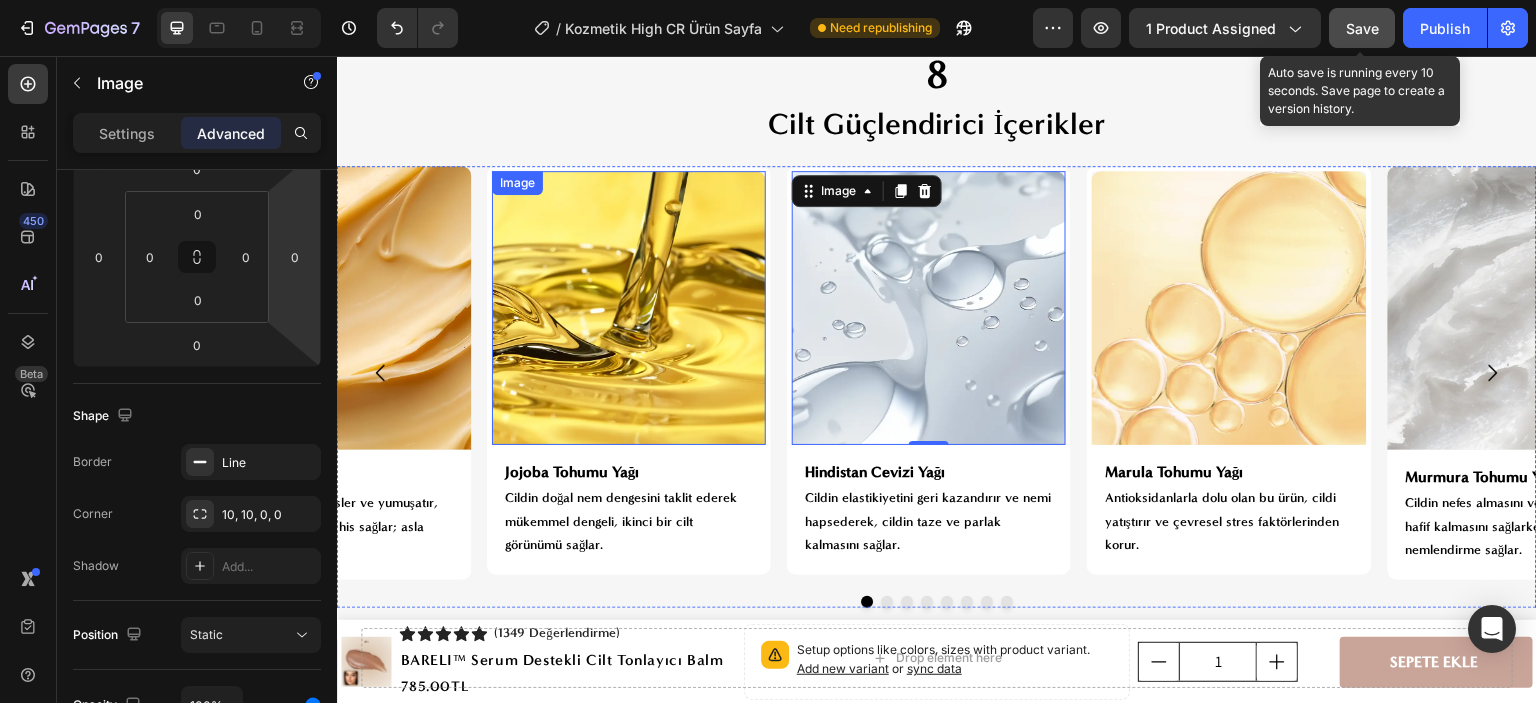 click at bounding box center (629, 308) 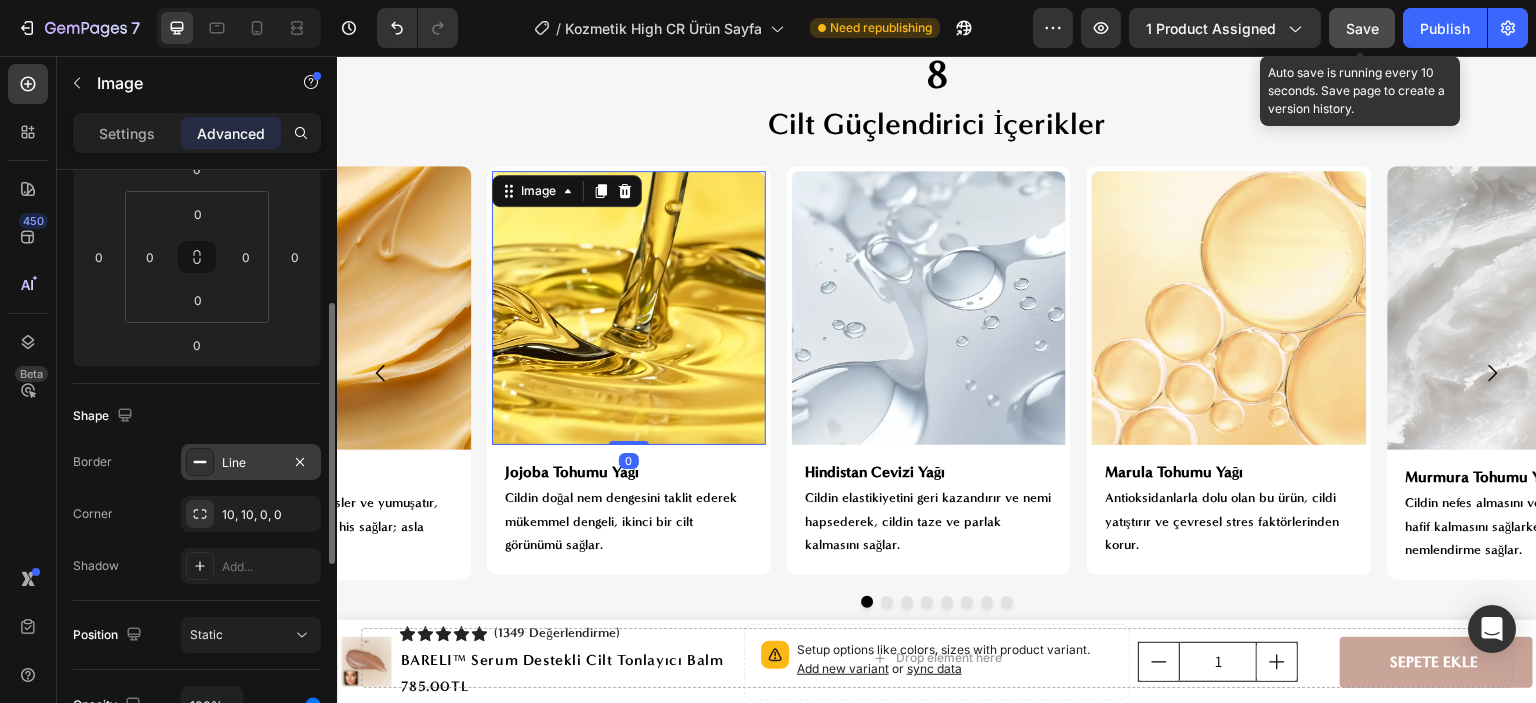 click on "Line" at bounding box center [251, 463] 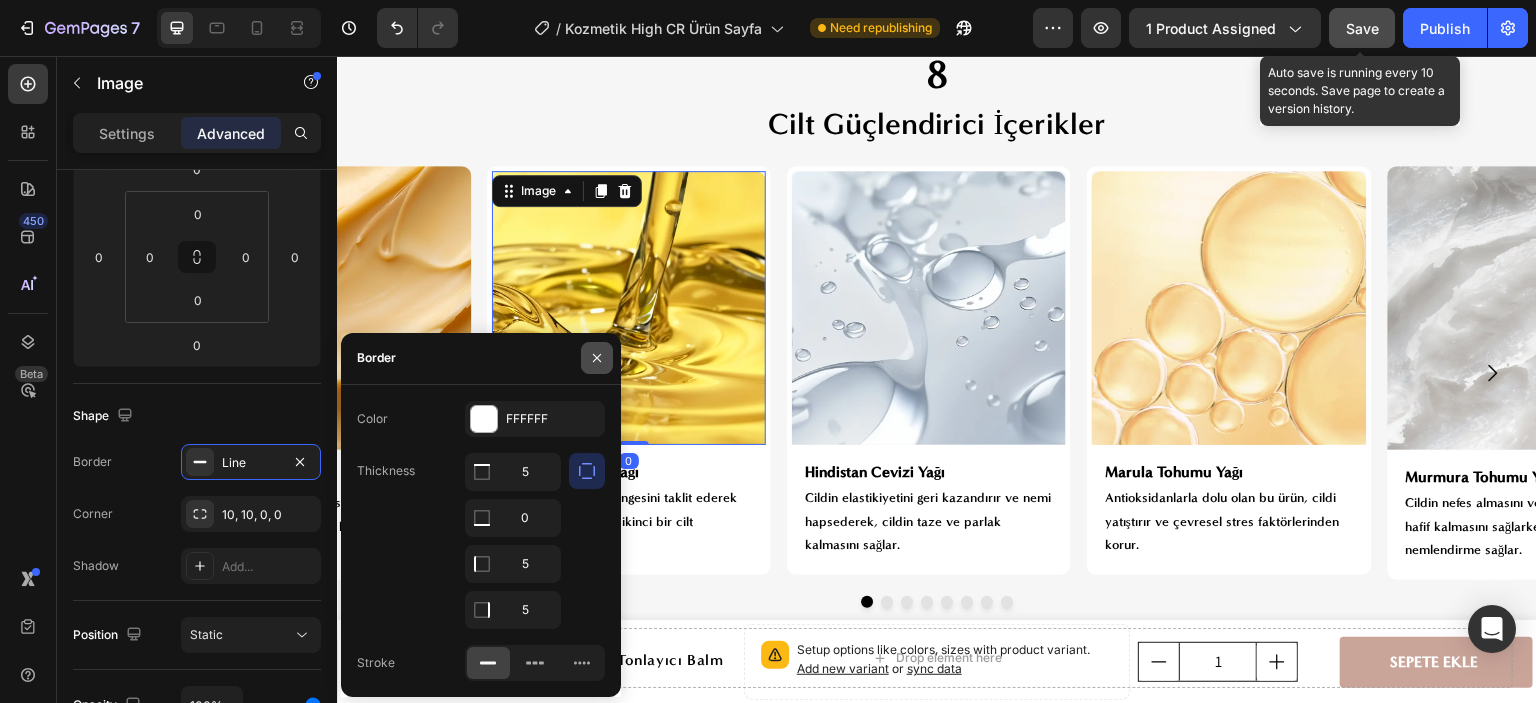 drag, startPoint x: 600, startPoint y: 361, endPoint x: 155, endPoint y: 272, distance: 453.81274 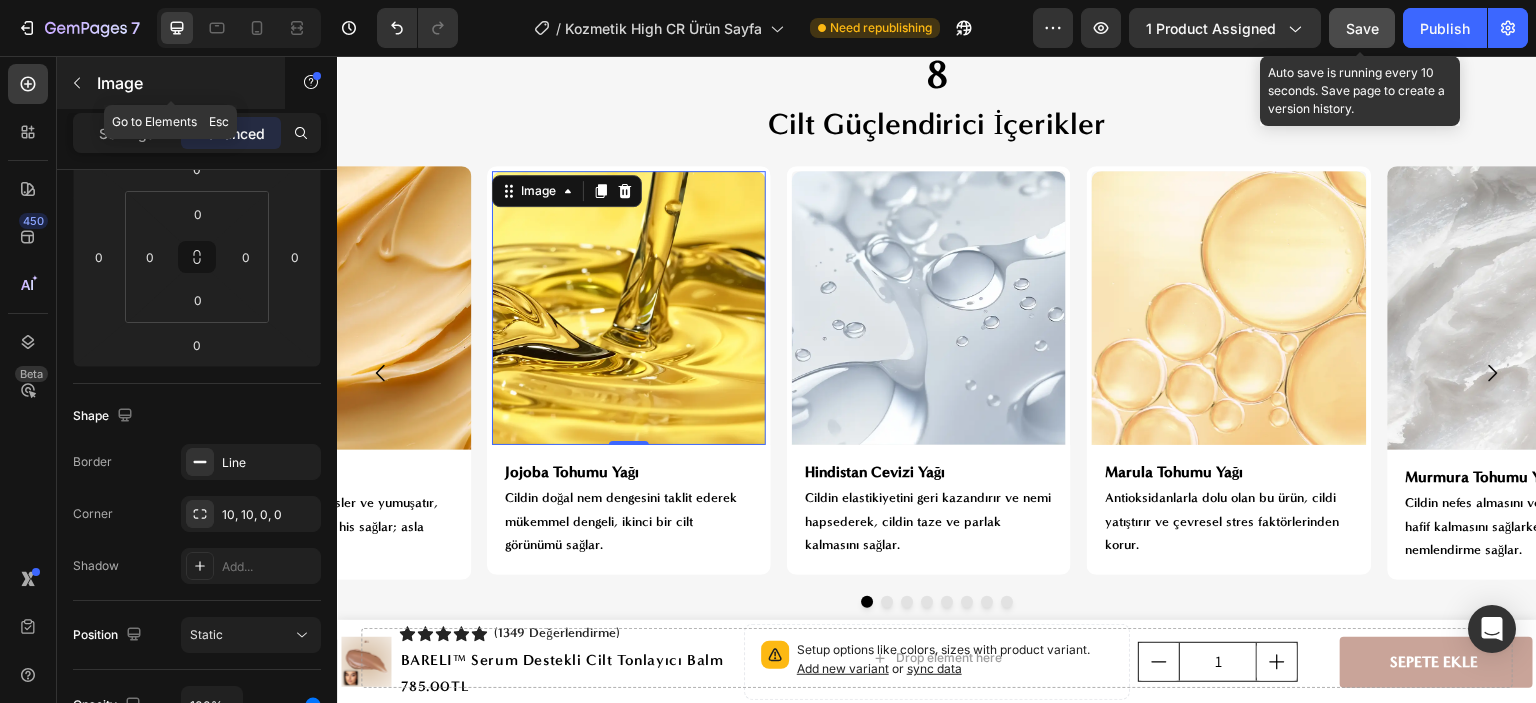 click 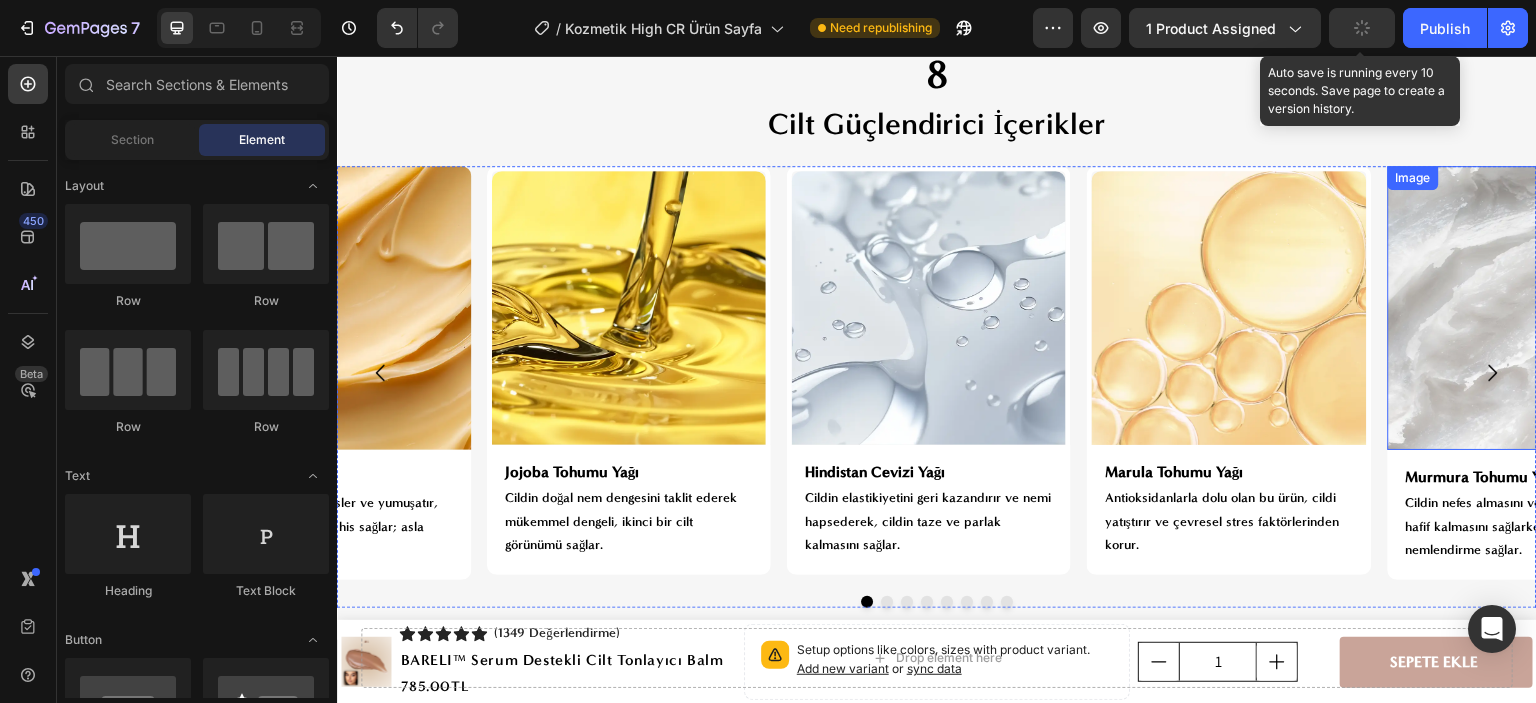 click at bounding box center [1530, 308] 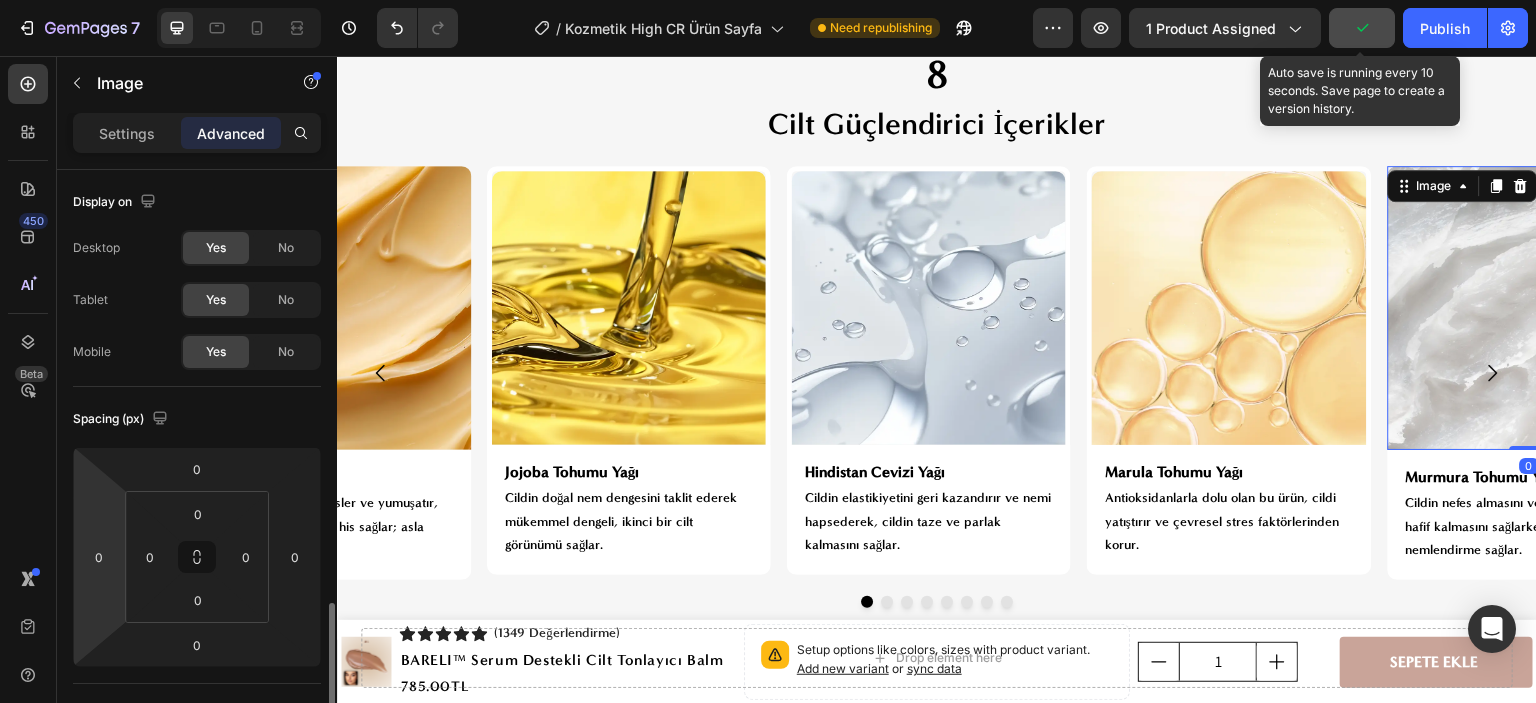 scroll, scrollTop: 400, scrollLeft: 0, axis: vertical 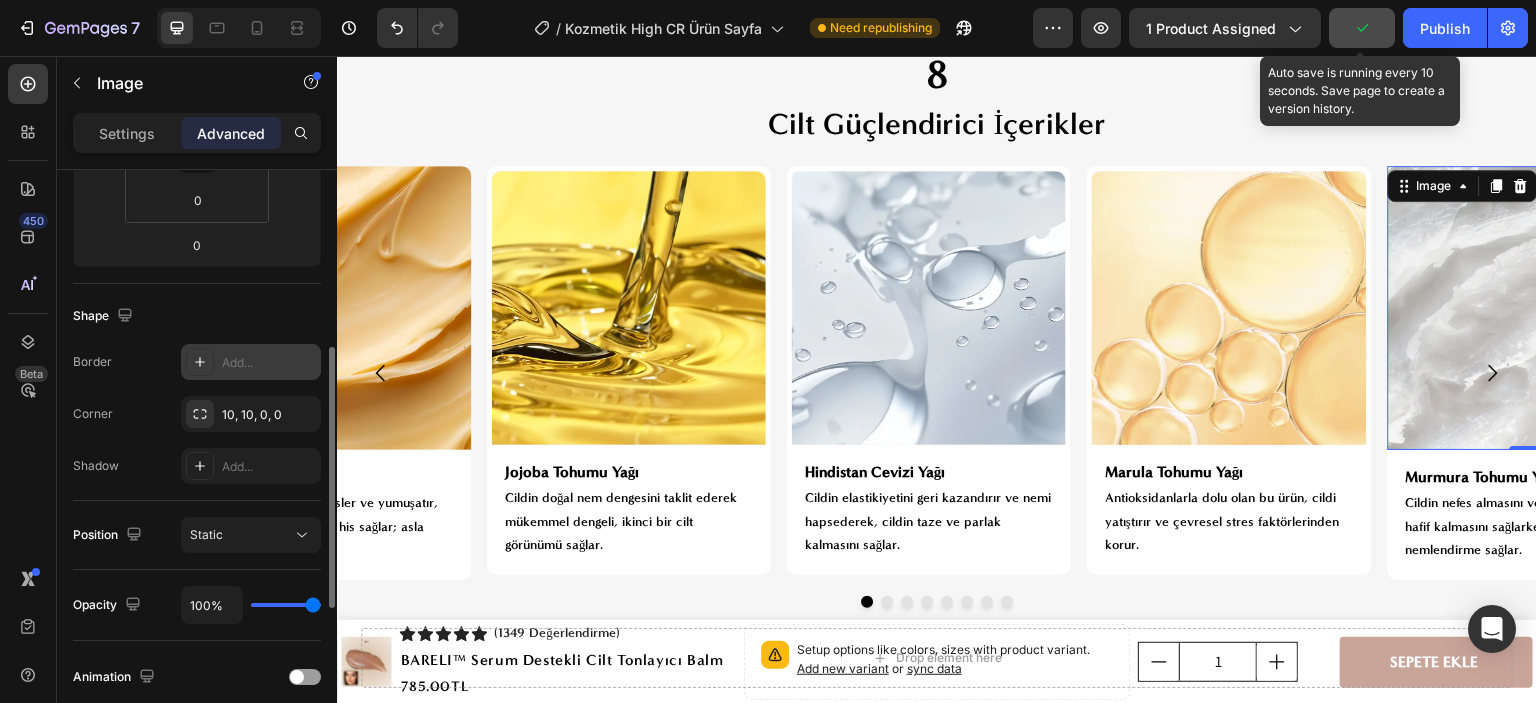 click on "Add..." at bounding box center (269, 363) 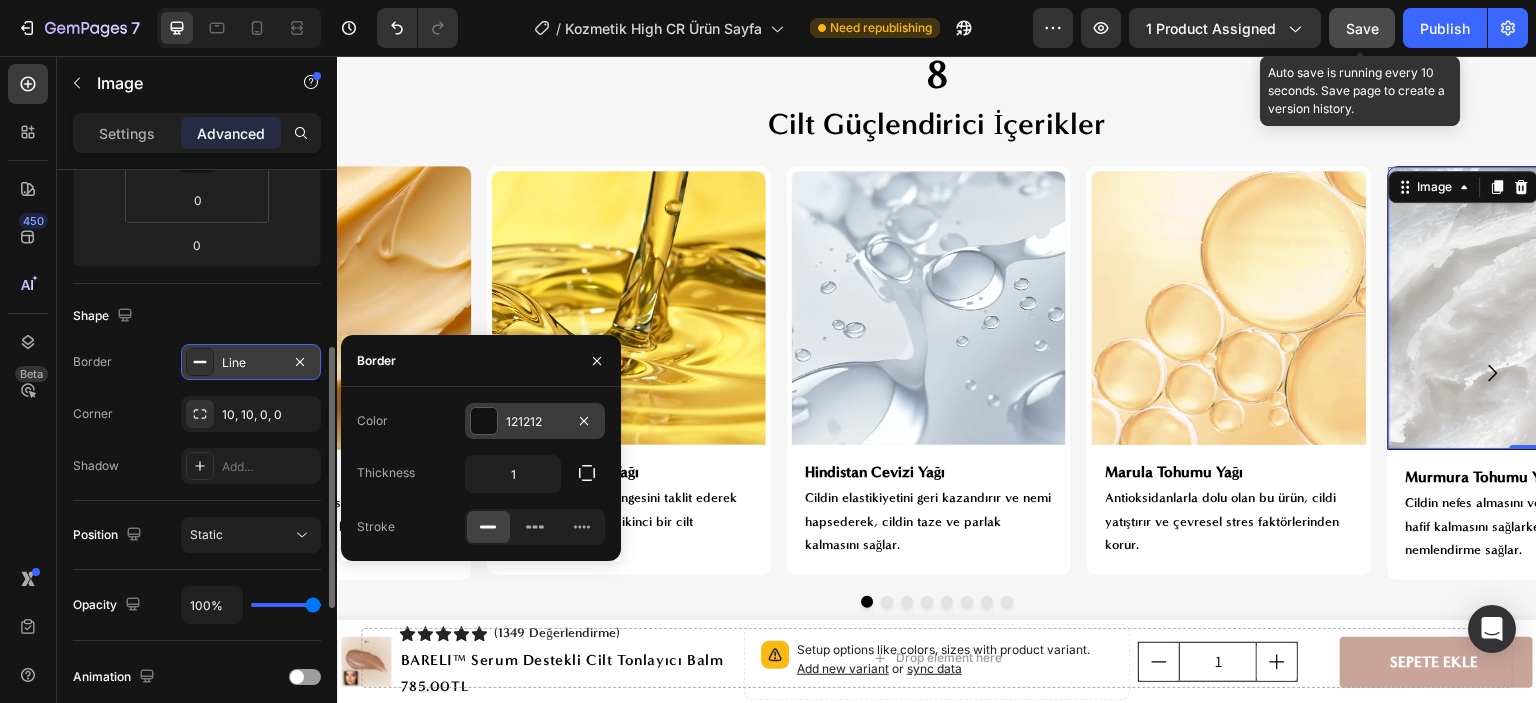 click at bounding box center [484, 421] 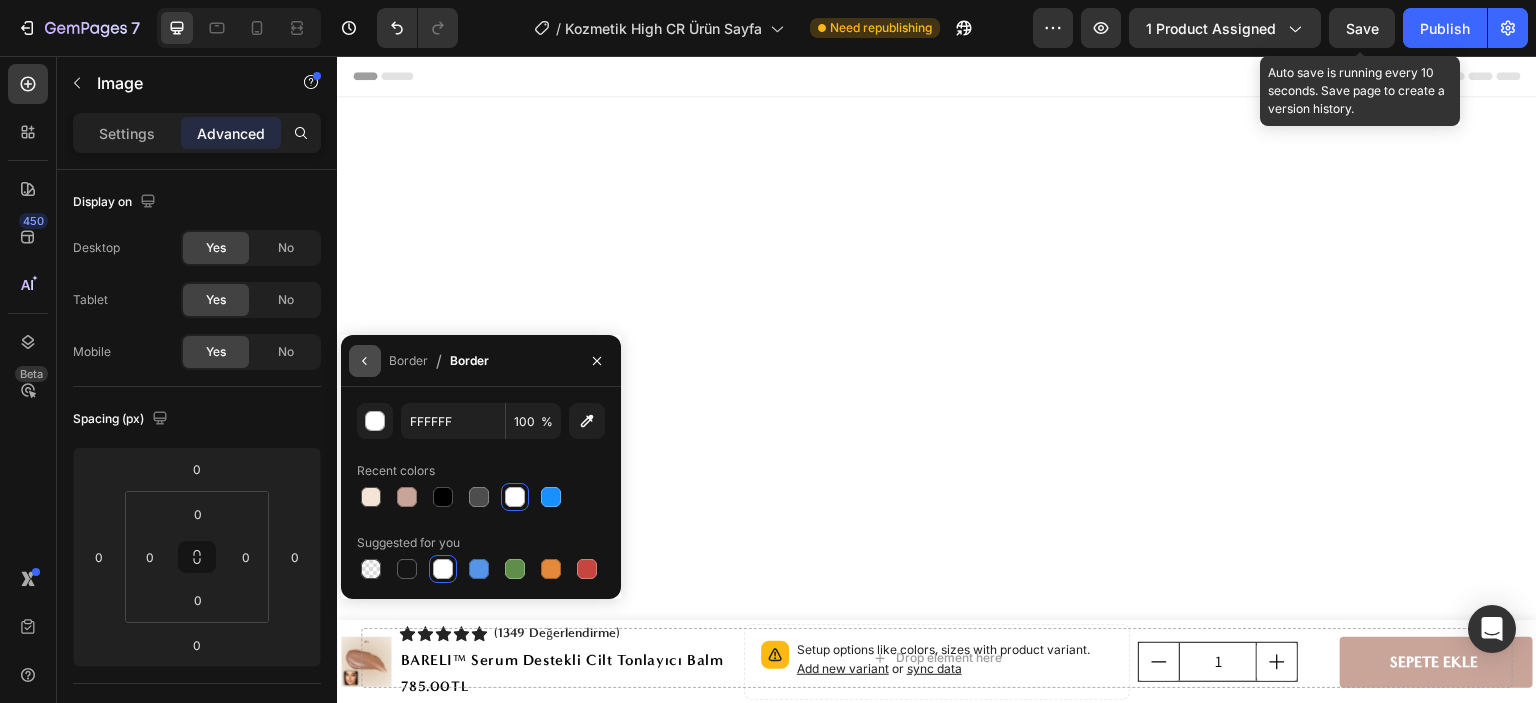 scroll, scrollTop: 5700, scrollLeft: 0, axis: vertical 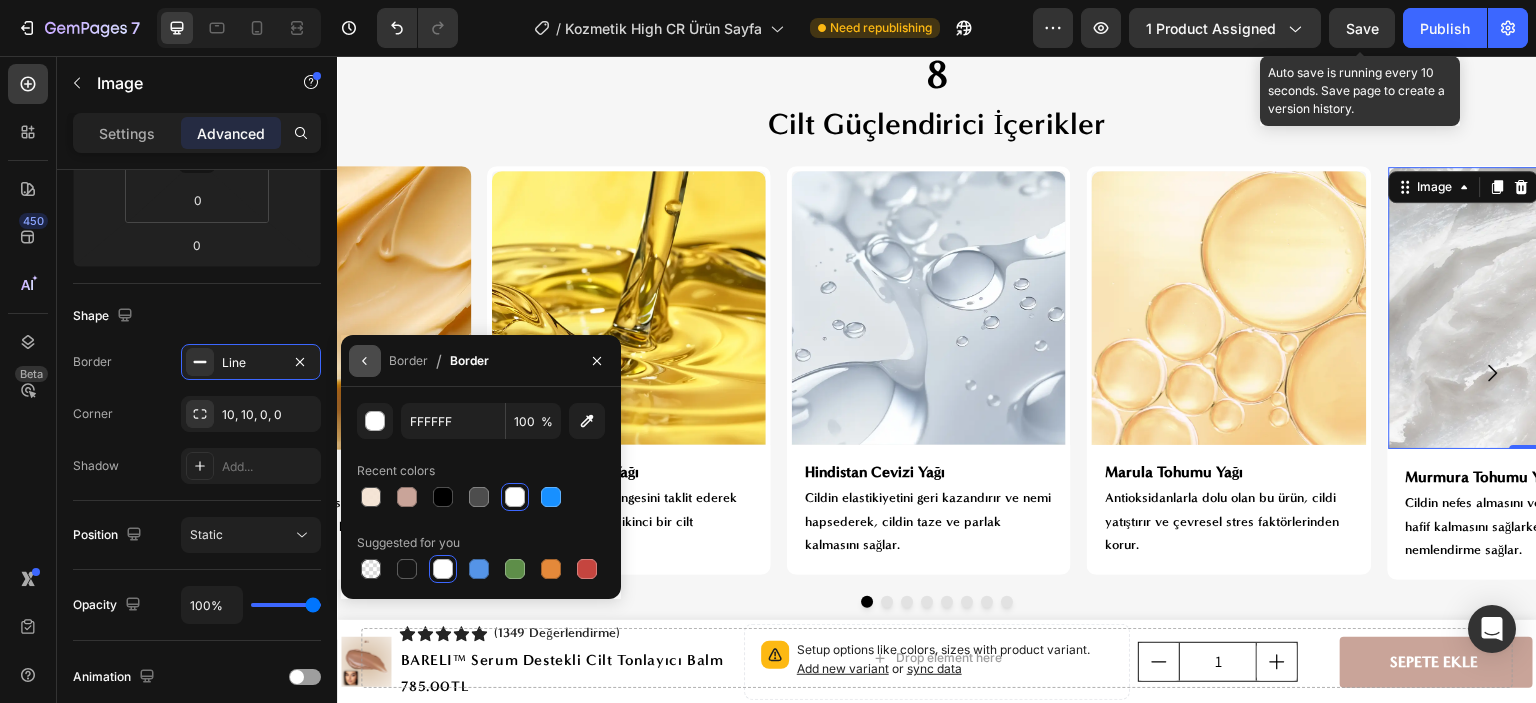 click 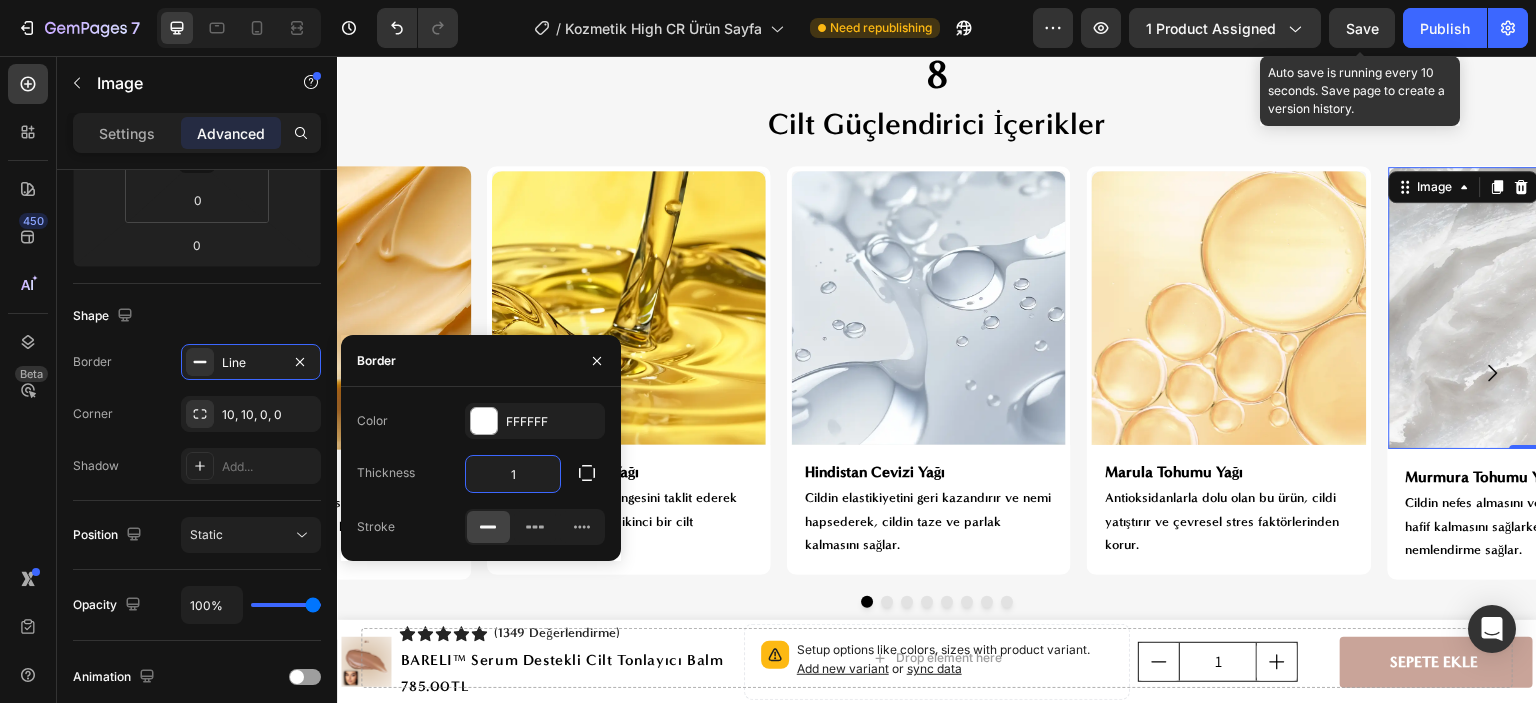 click on "1" at bounding box center (513, 474) 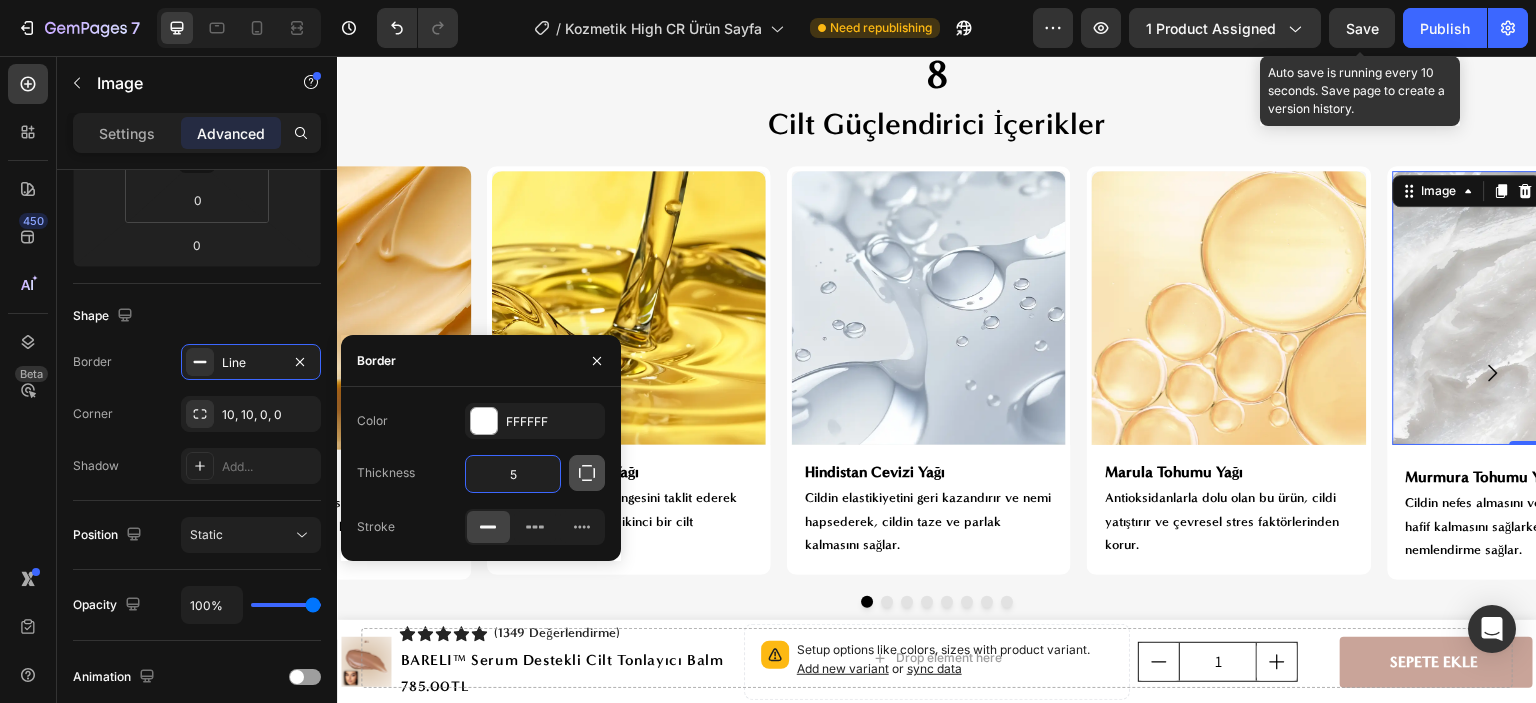 type on "5" 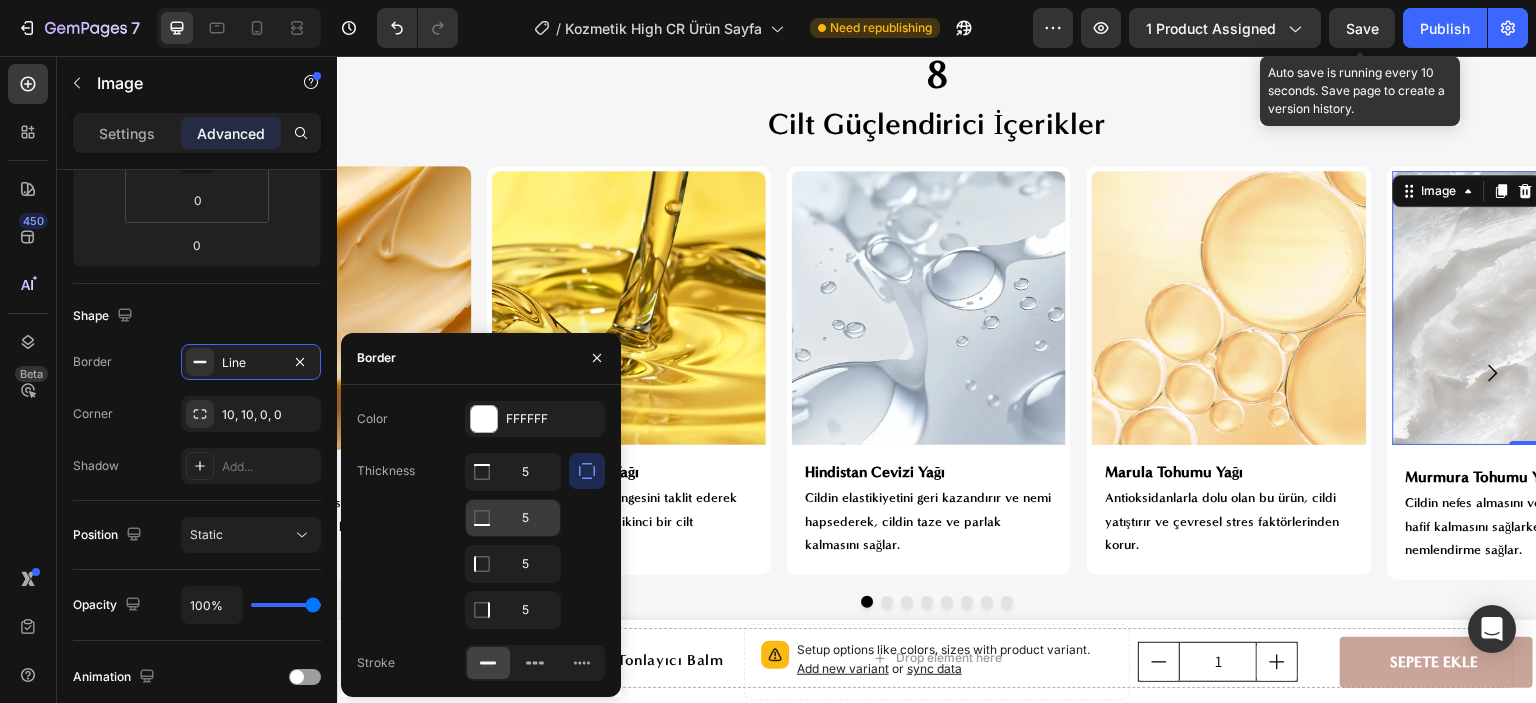 click on "5" at bounding box center [513, 472] 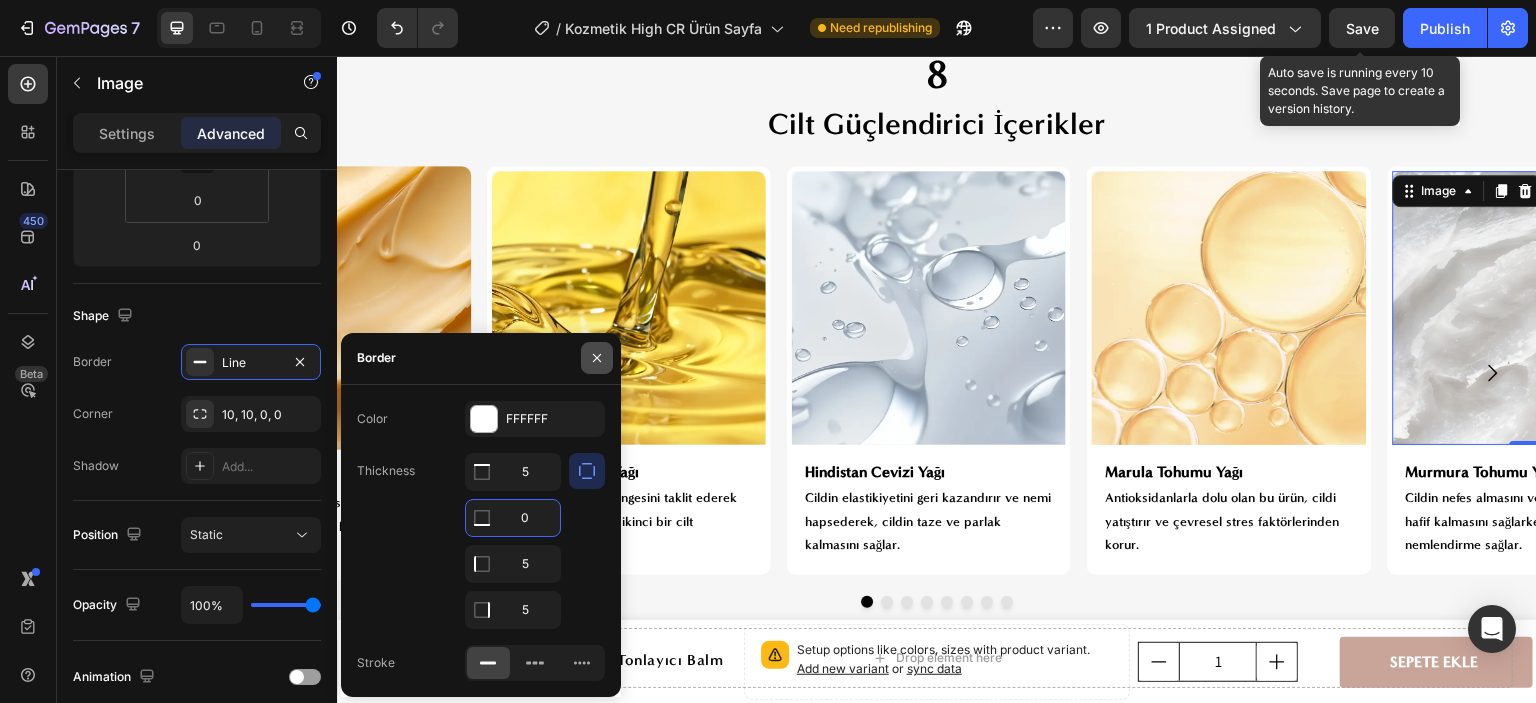 type on "0" 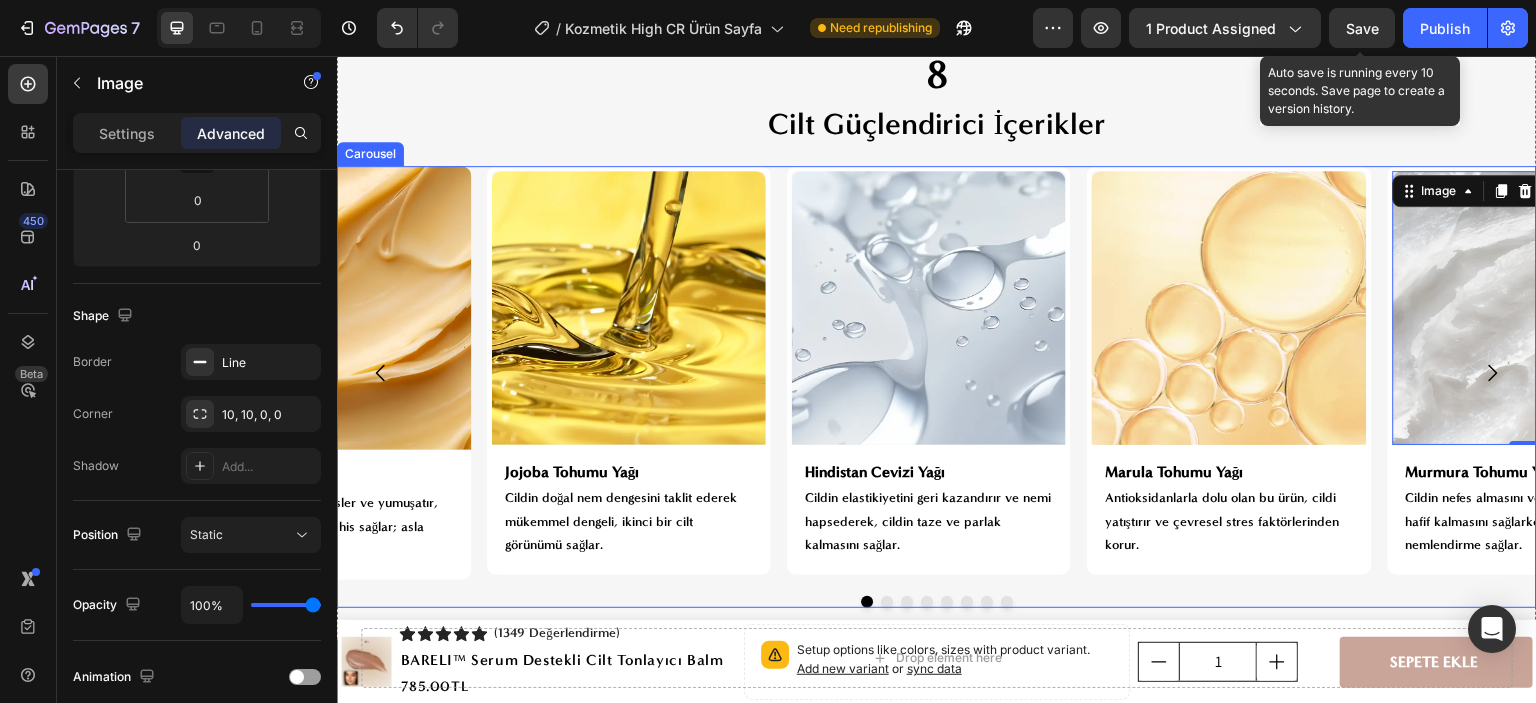 click 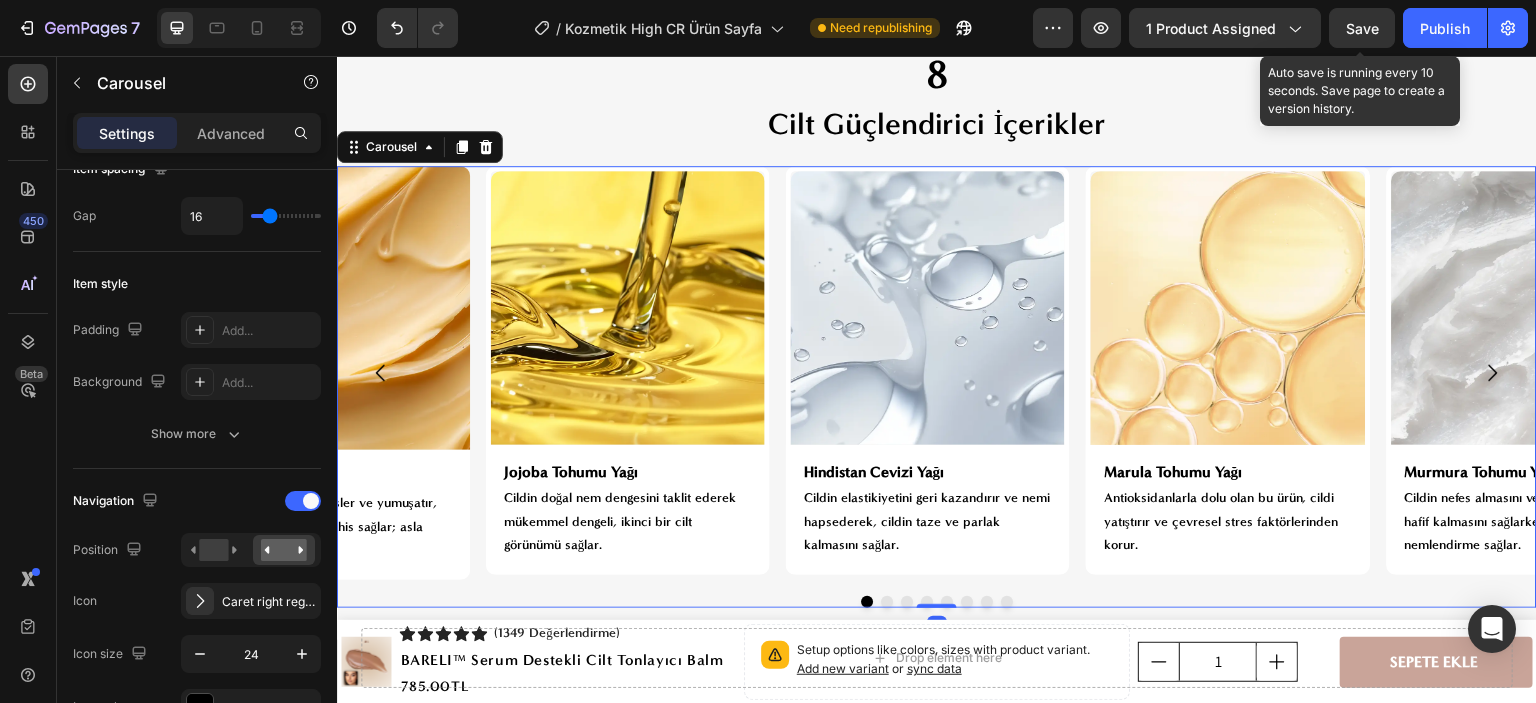 scroll, scrollTop: 0, scrollLeft: 0, axis: both 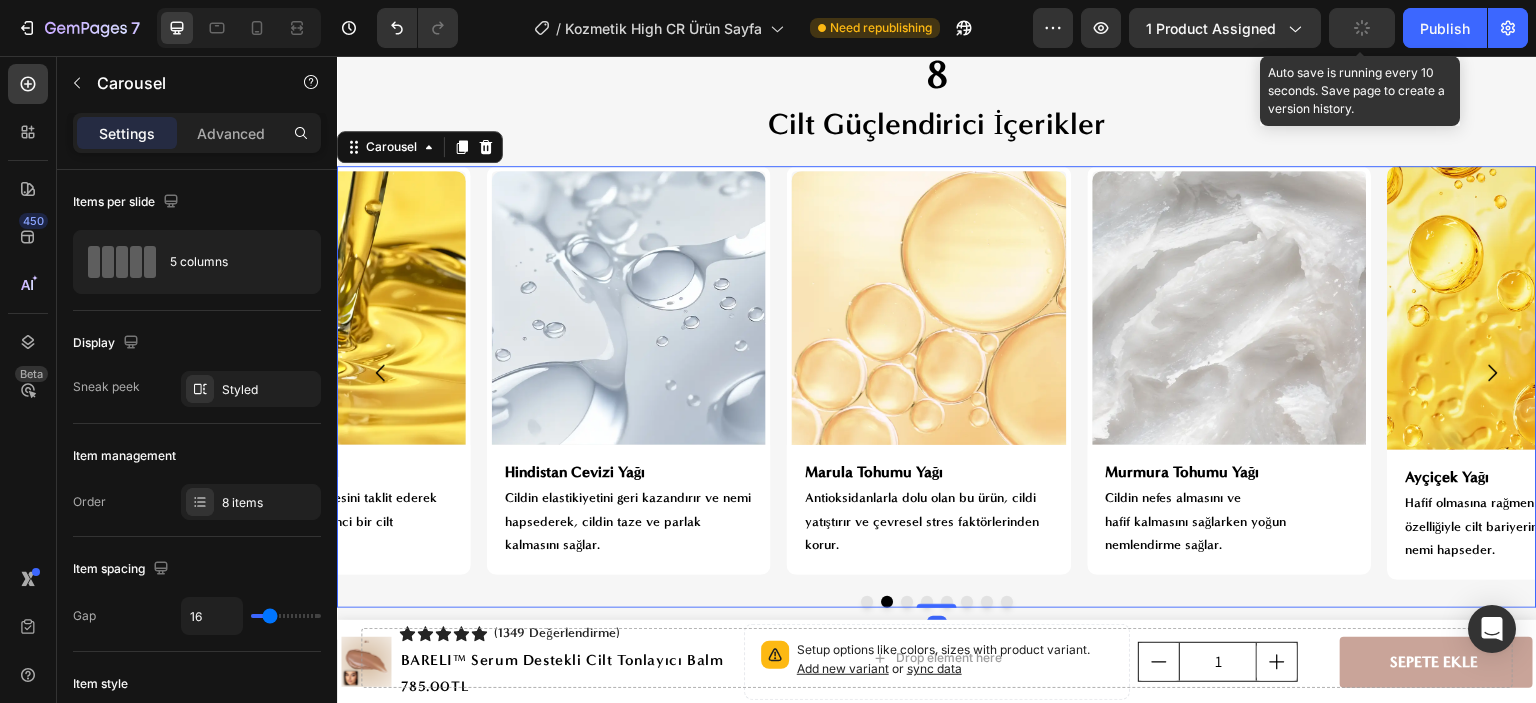 click 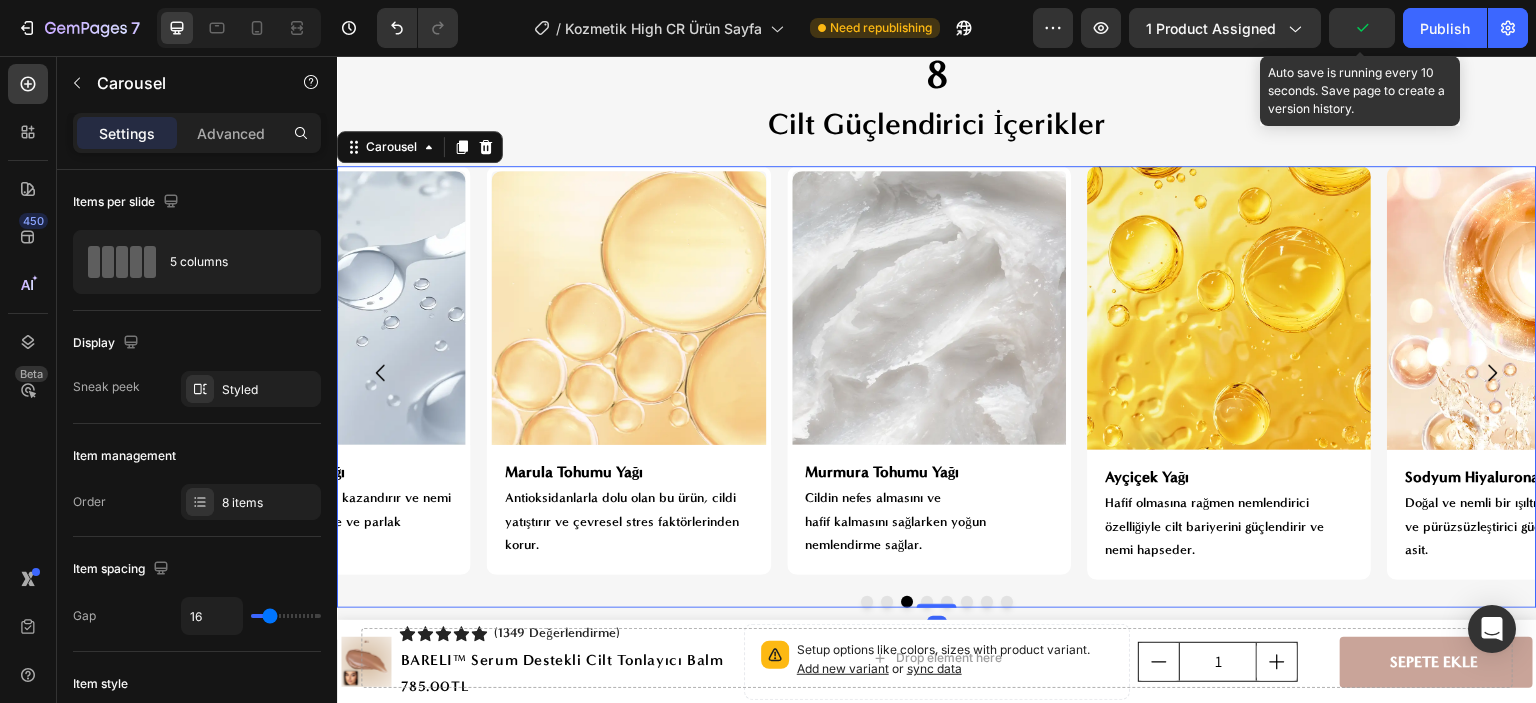 click 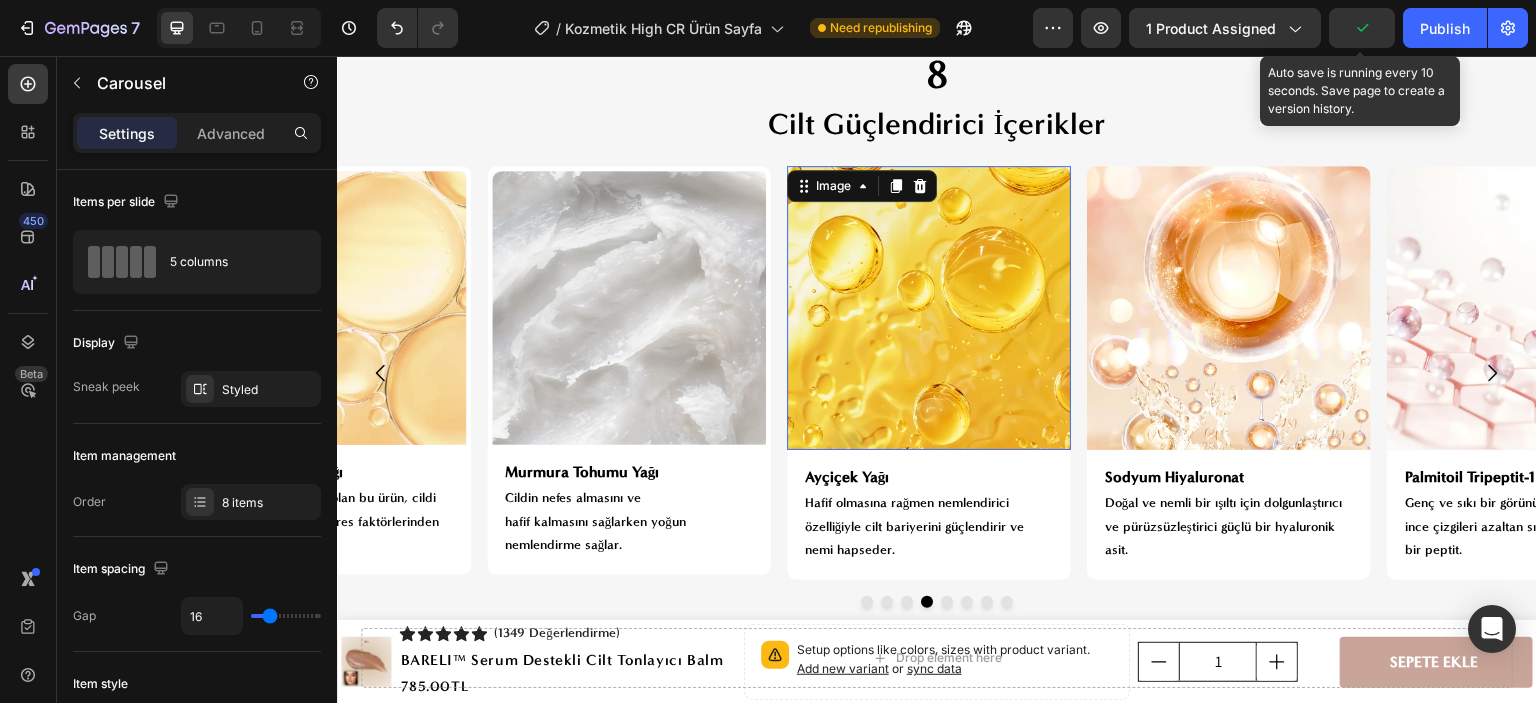 click at bounding box center (929, 308) 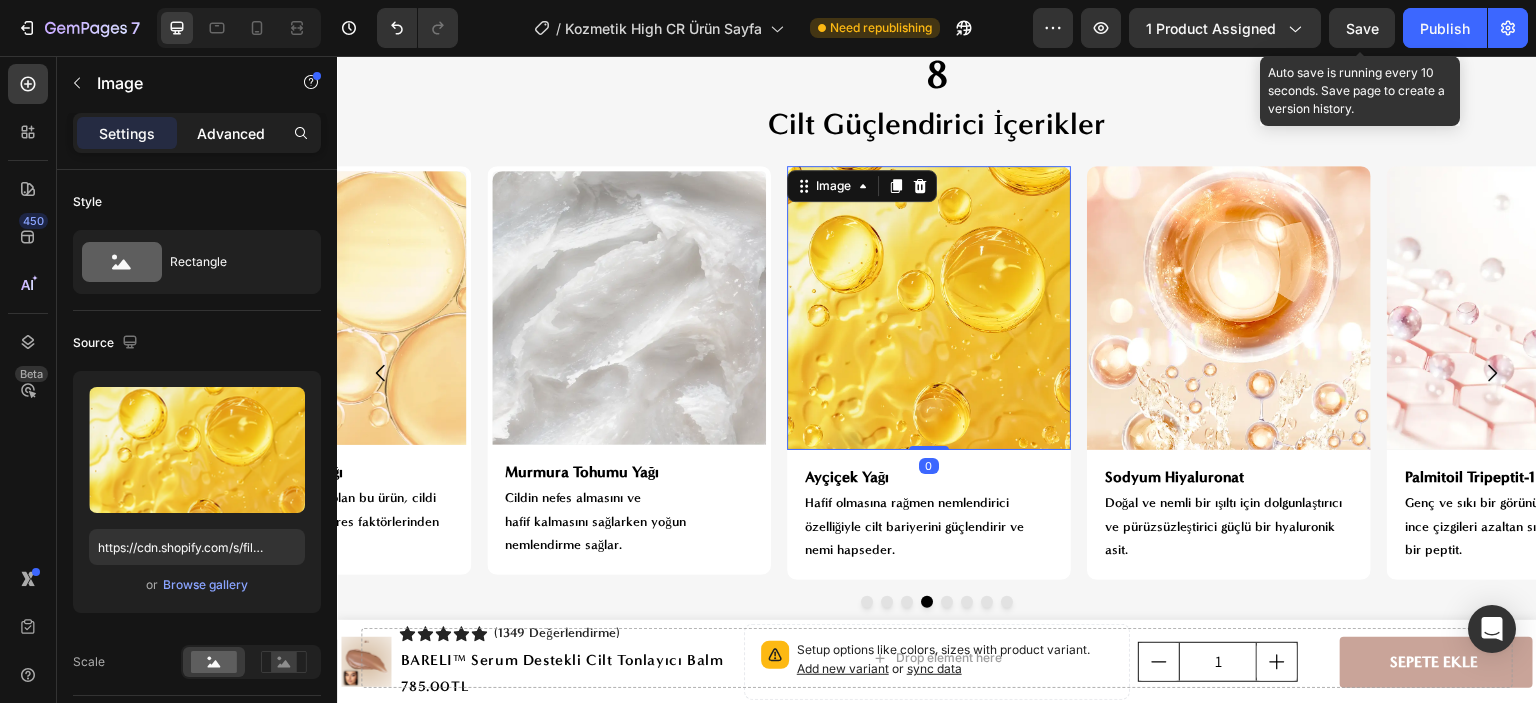 click on "Advanced" at bounding box center [231, 133] 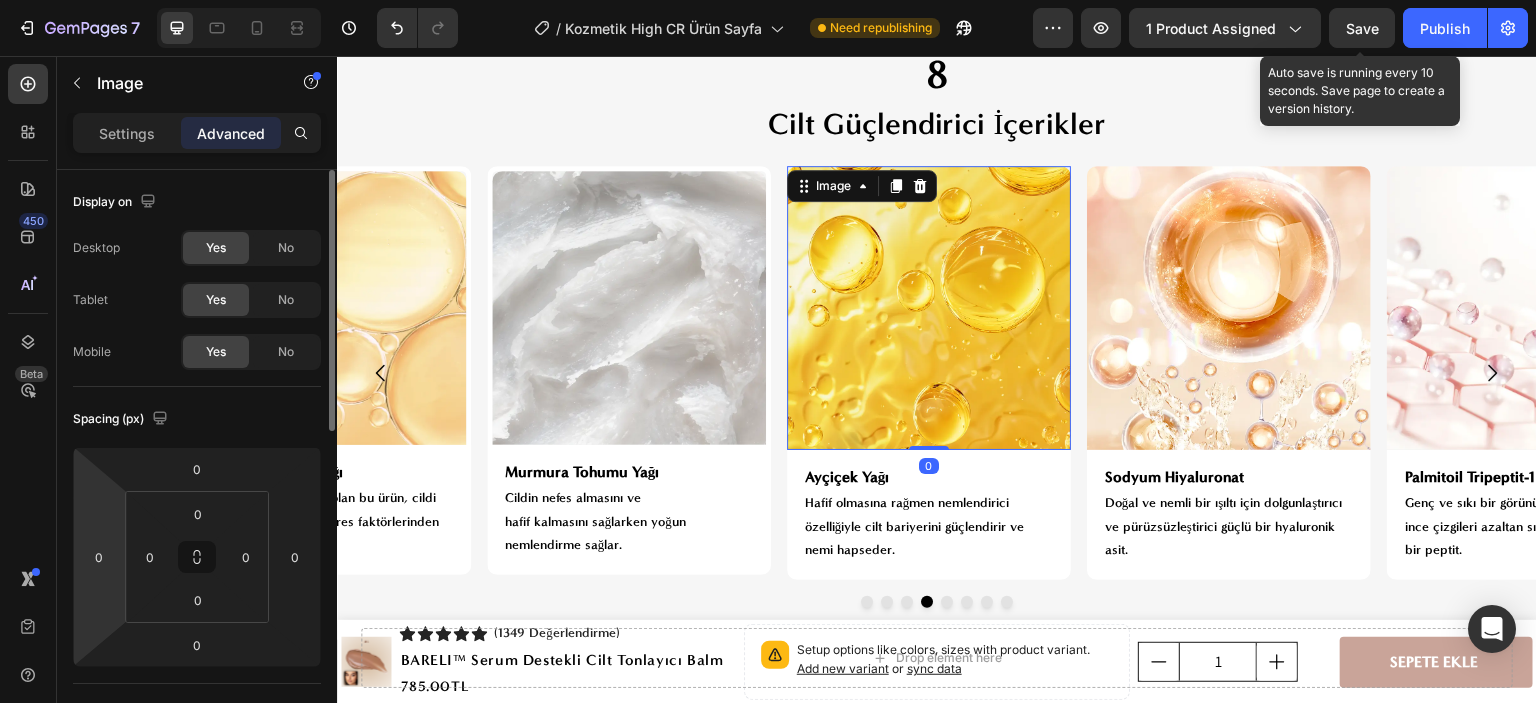 scroll, scrollTop: 300, scrollLeft: 0, axis: vertical 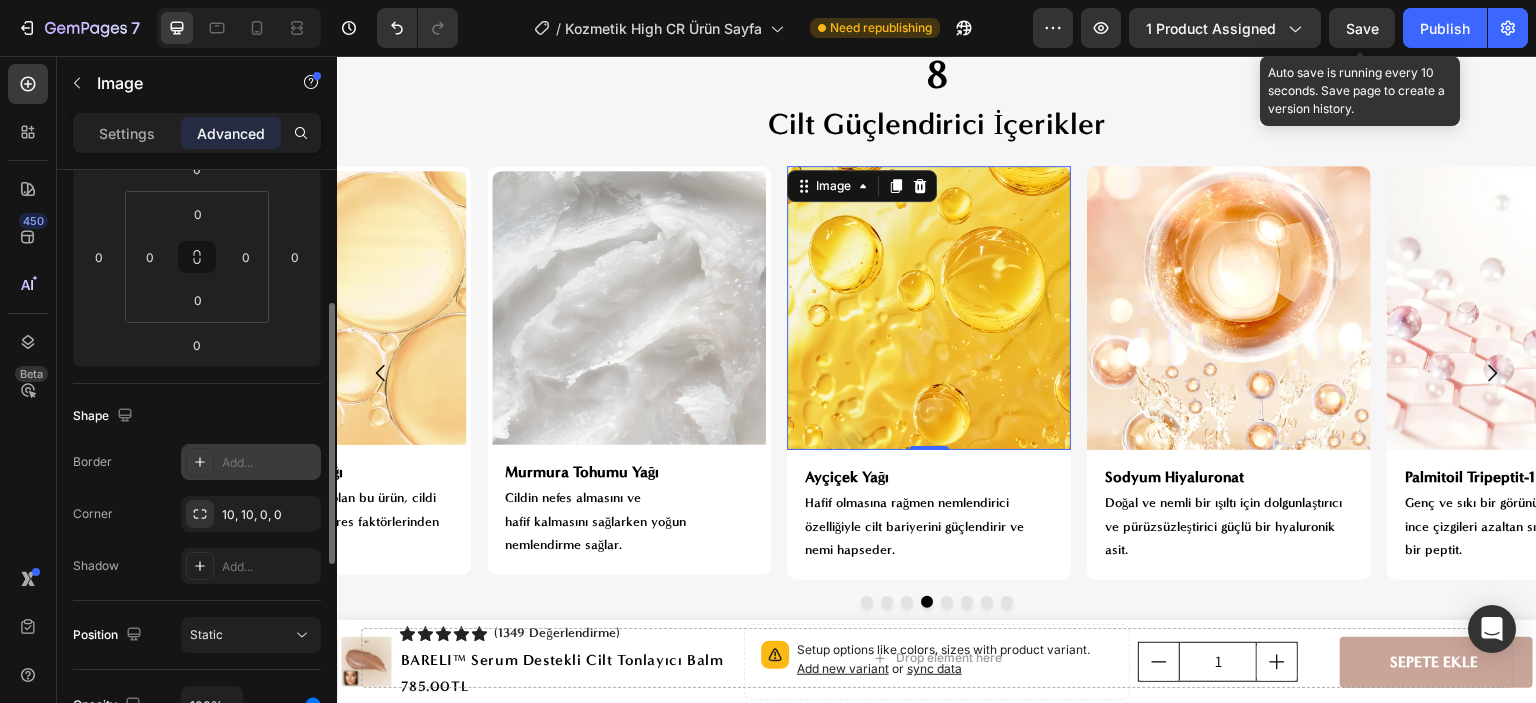 click on "Add..." at bounding box center [251, 462] 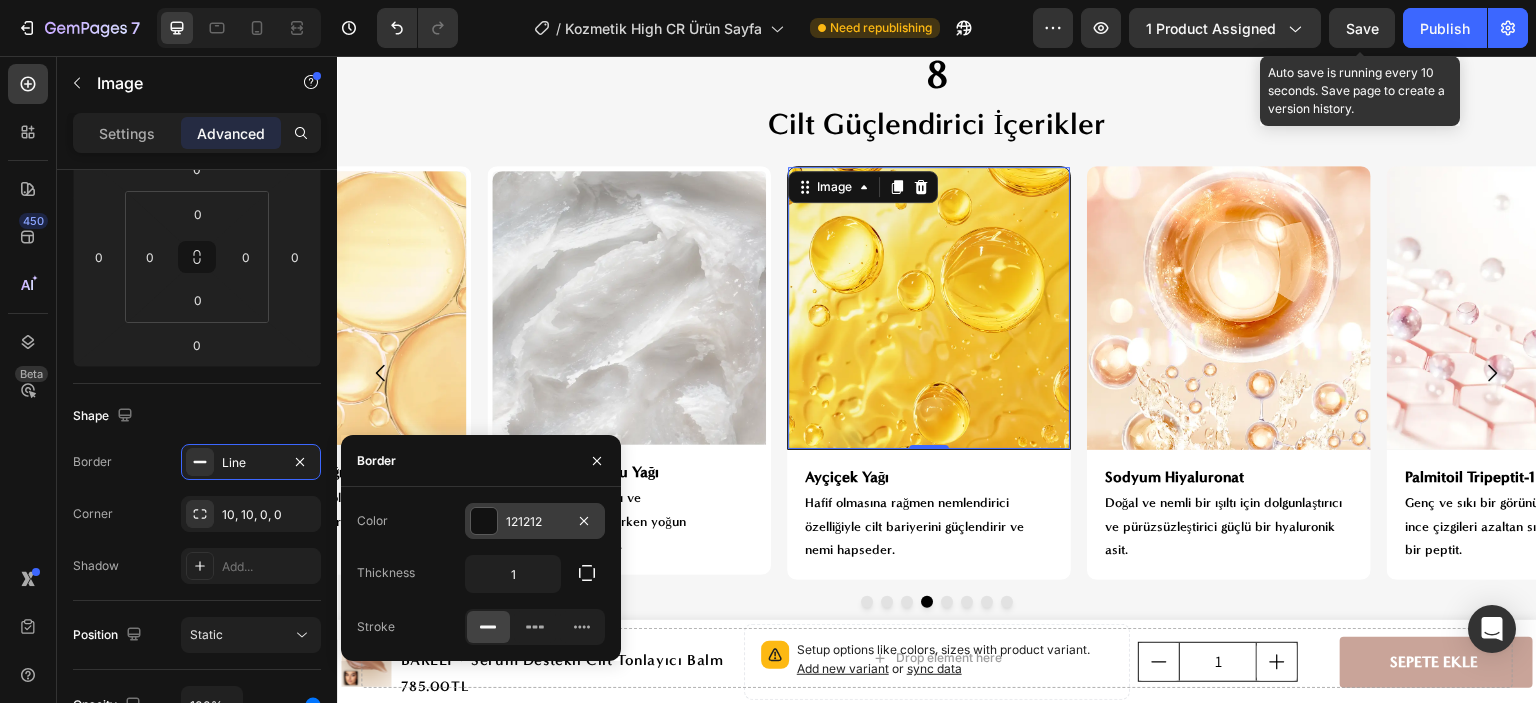 click on "121212" at bounding box center (535, 522) 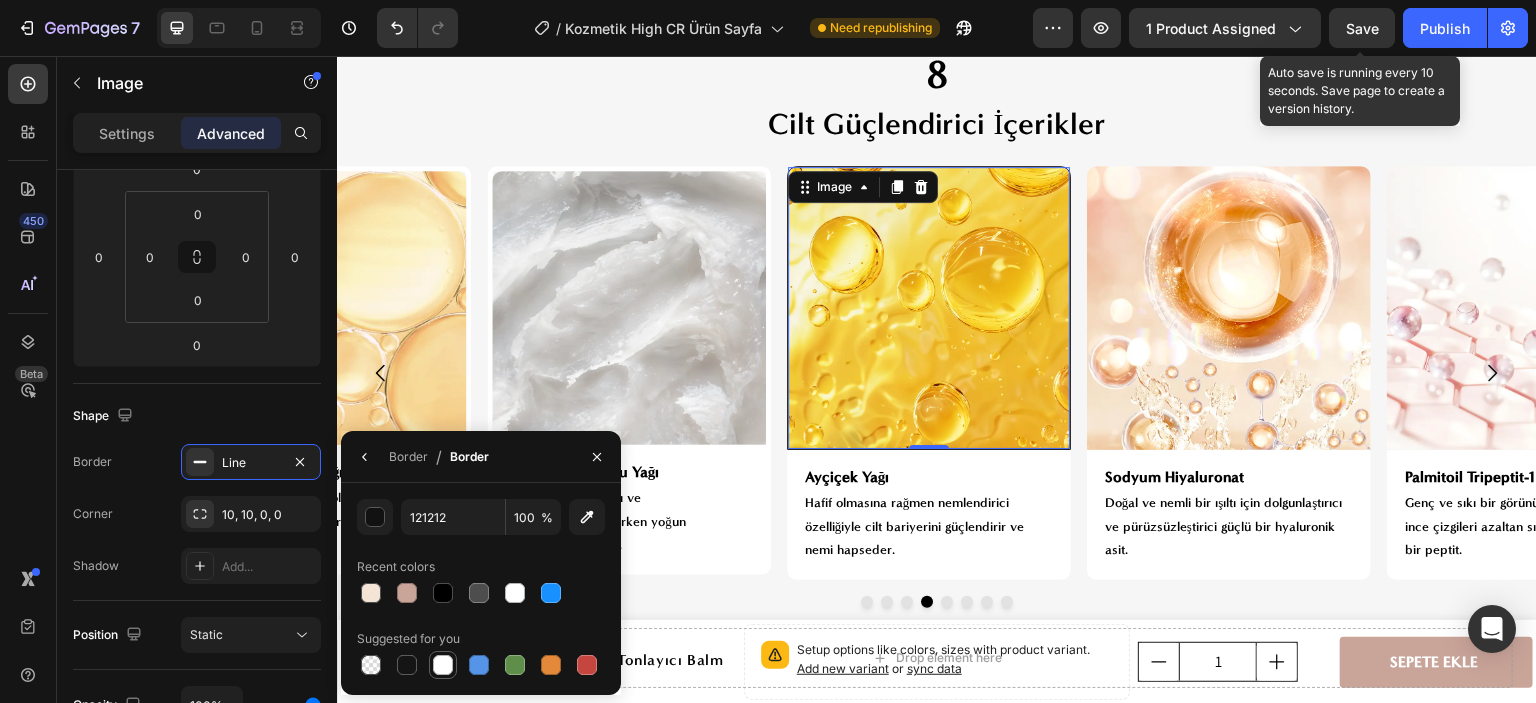 click at bounding box center (443, 665) 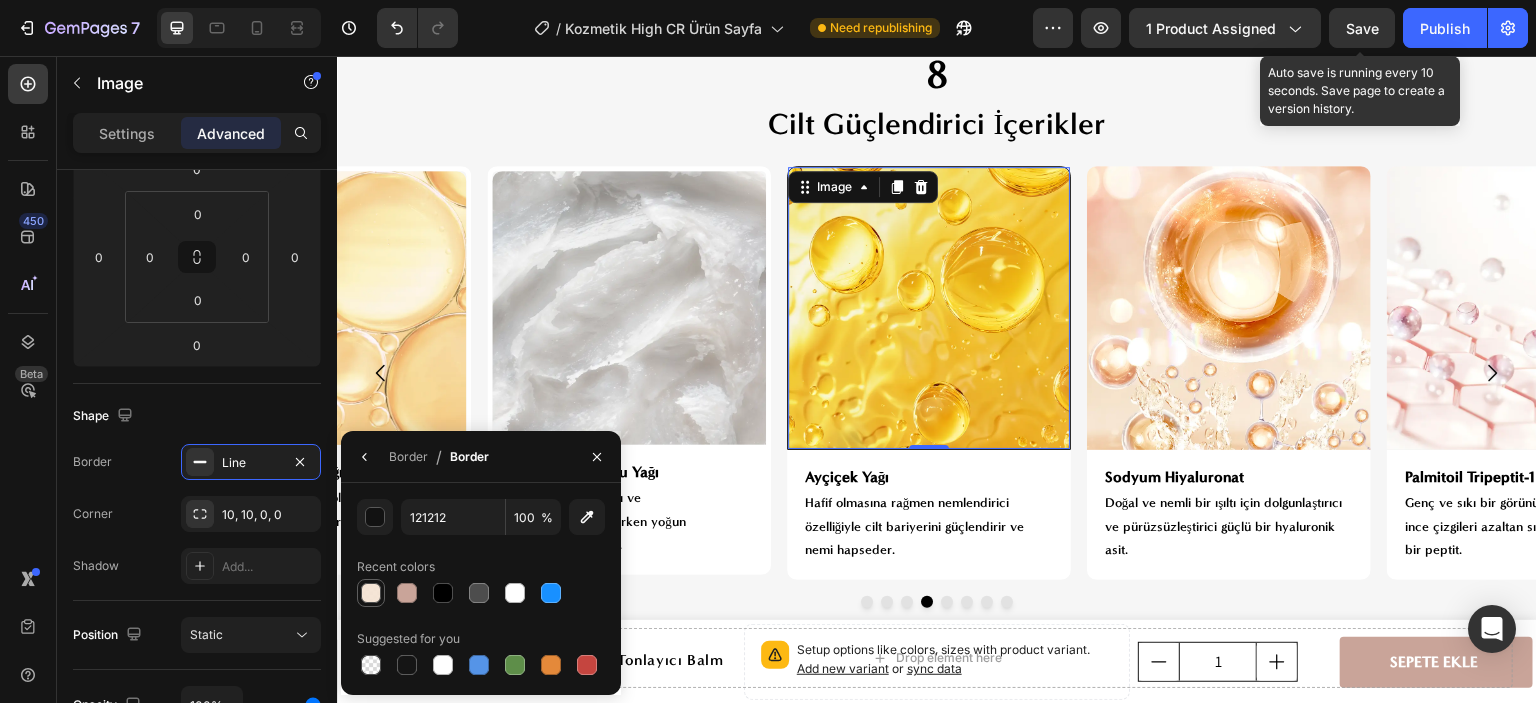 type on "FFFFFF" 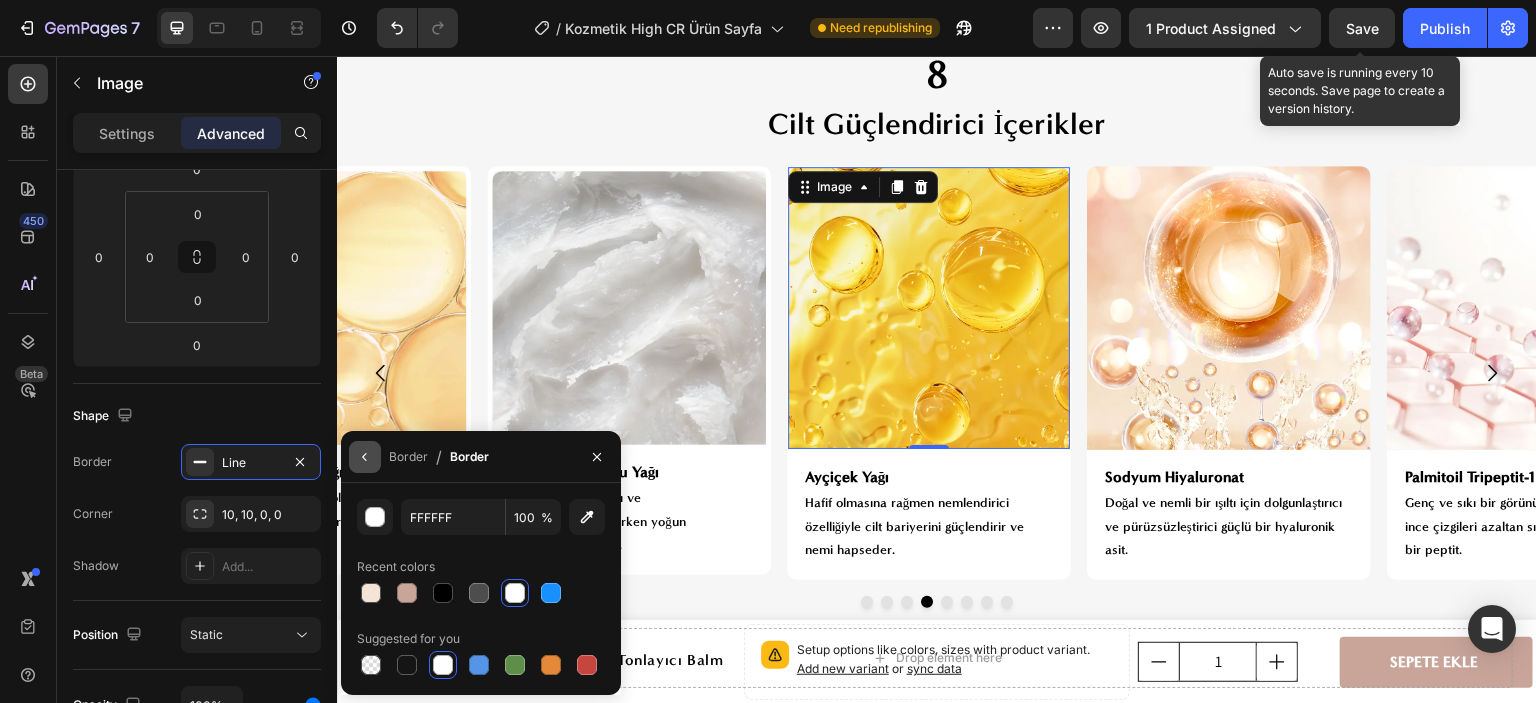 click at bounding box center [365, 457] 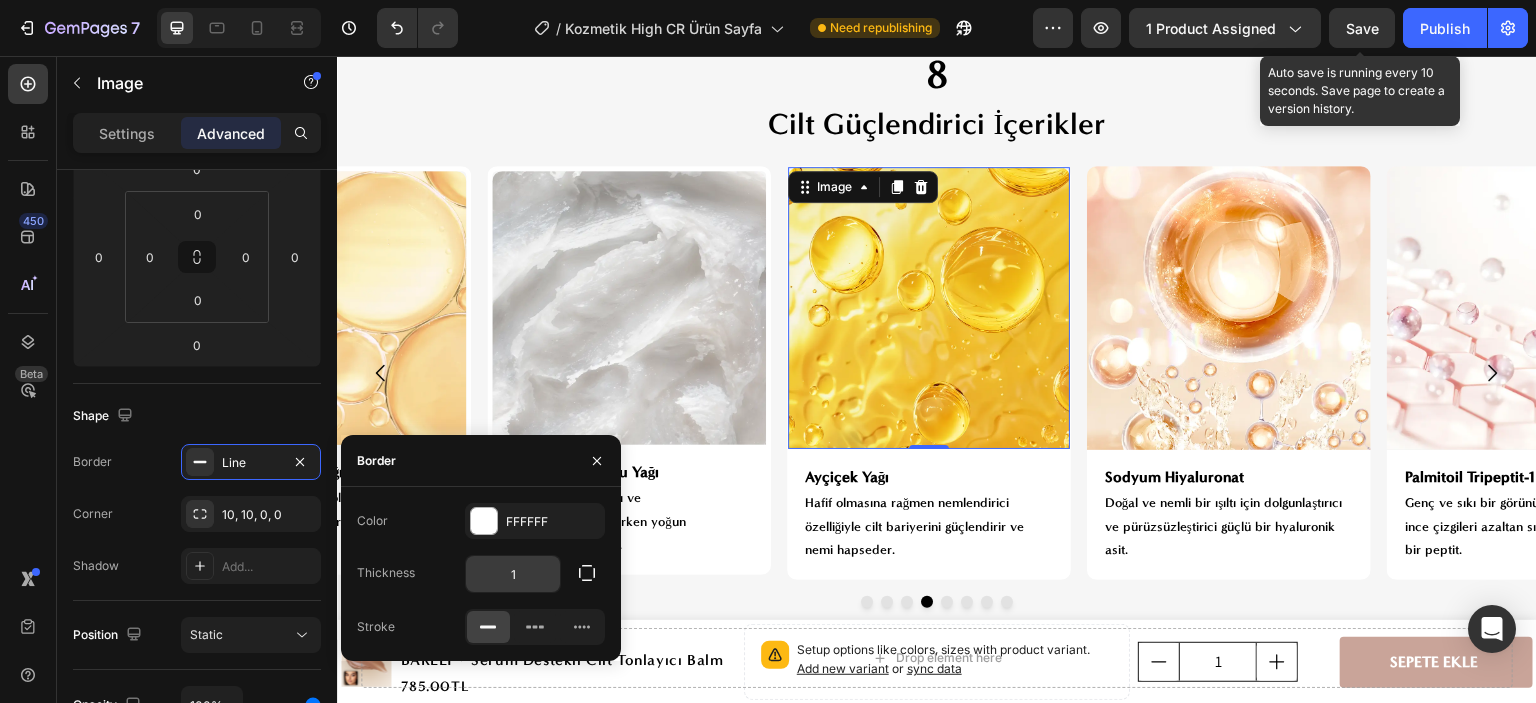 click on "1" at bounding box center [513, 574] 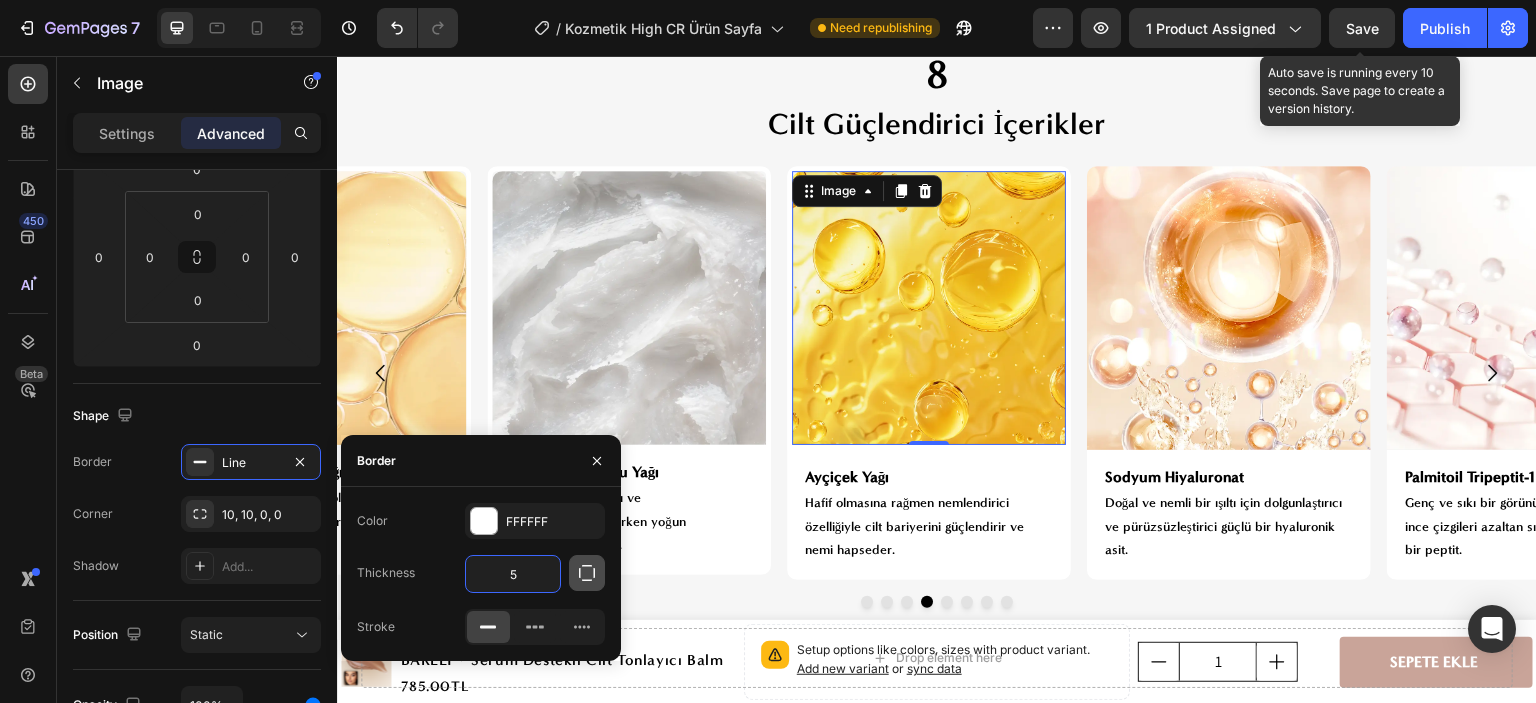 type on "5" 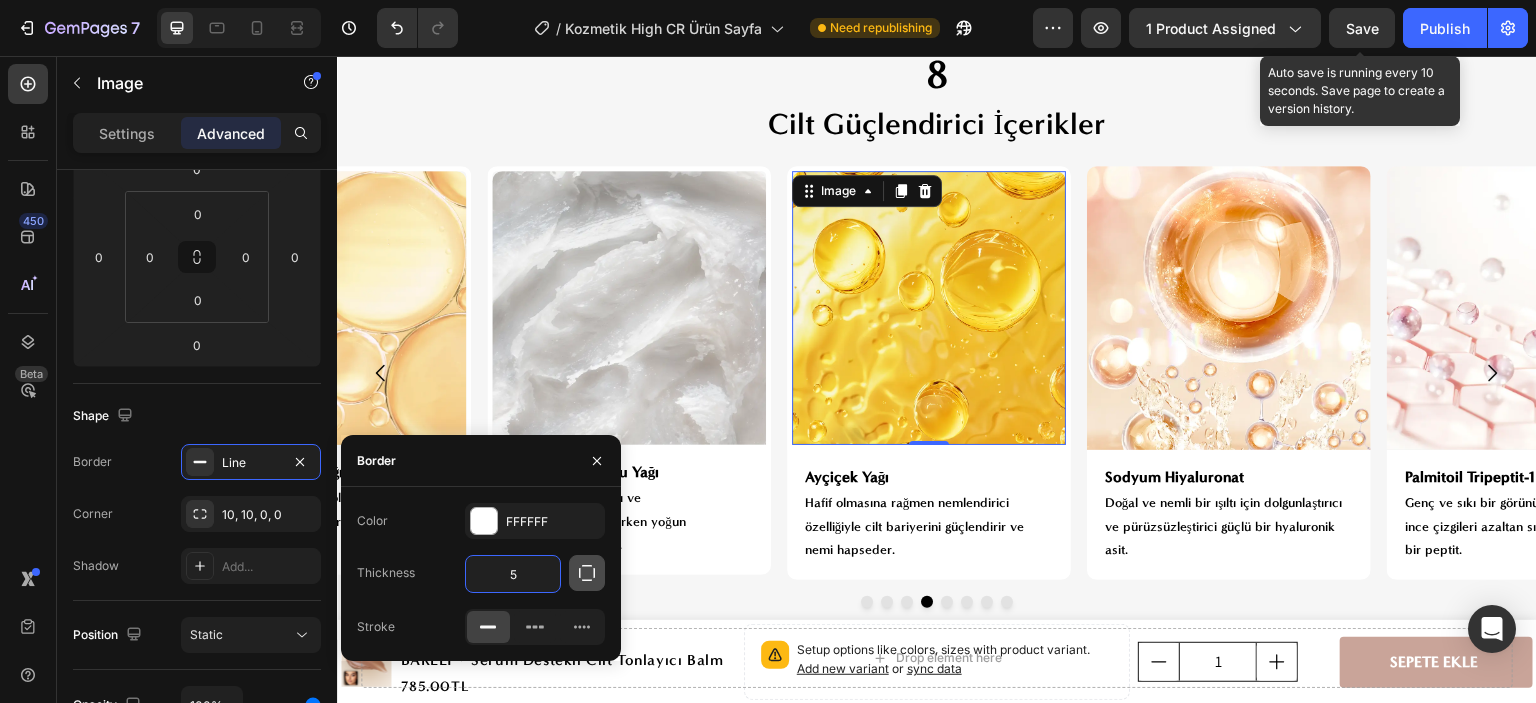 click at bounding box center [587, 573] 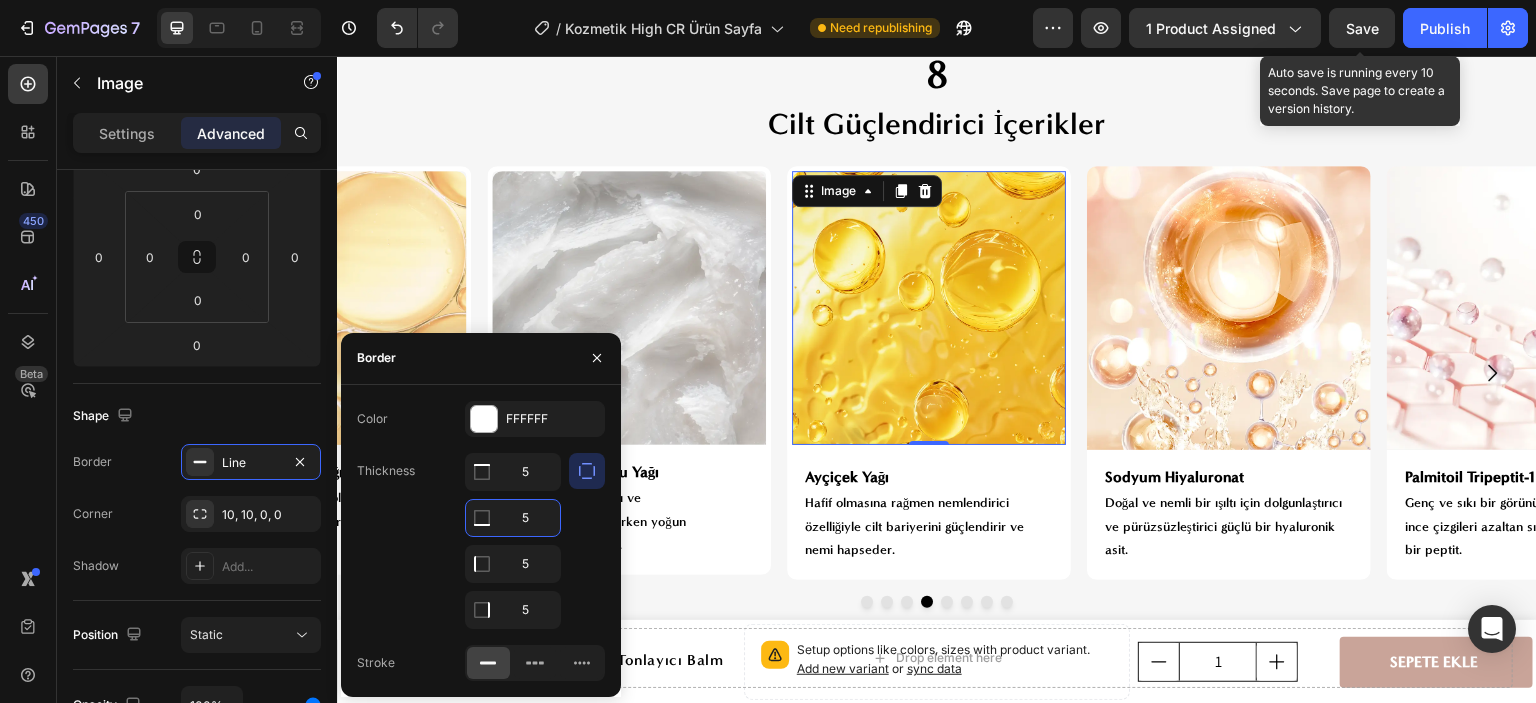 click on "5" at bounding box center [513, 518] 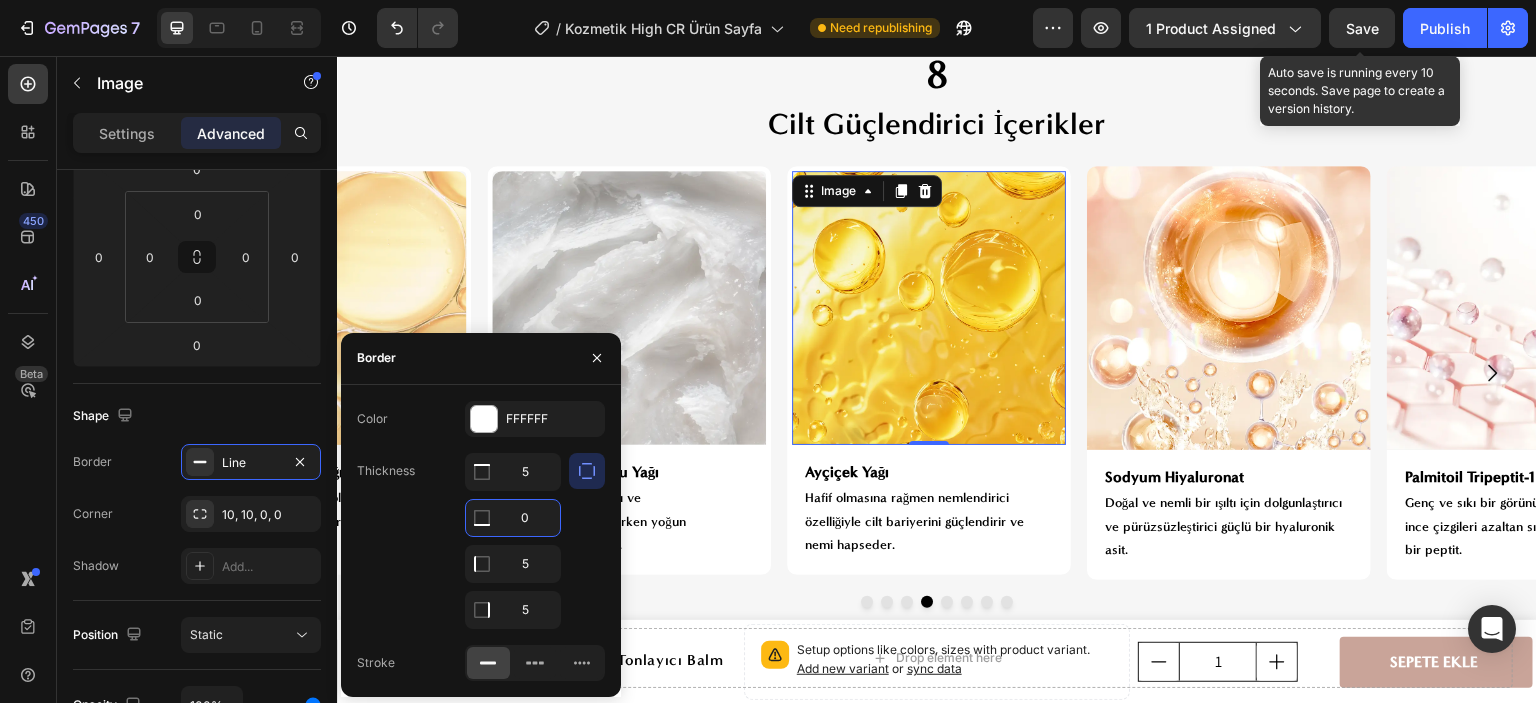 click at bounding box center [597, 358] 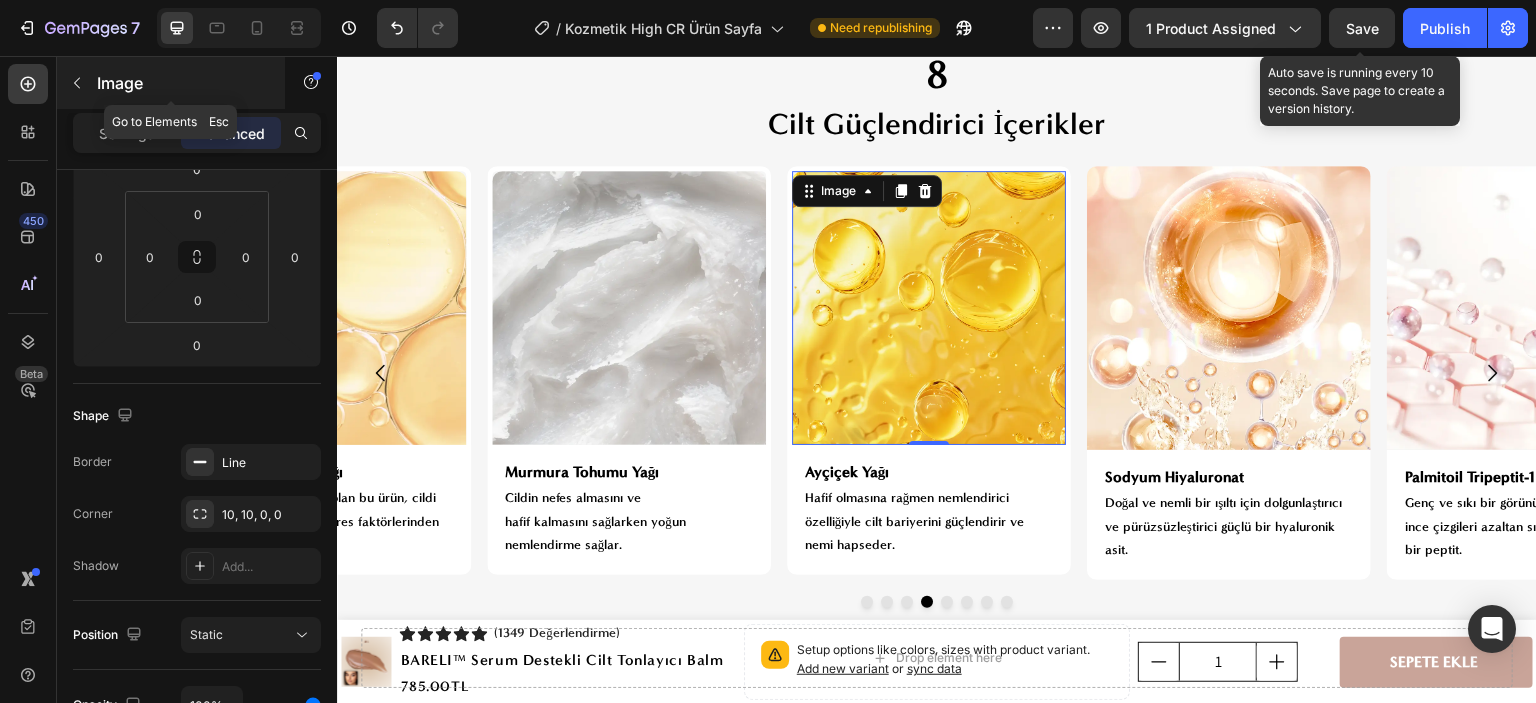 click 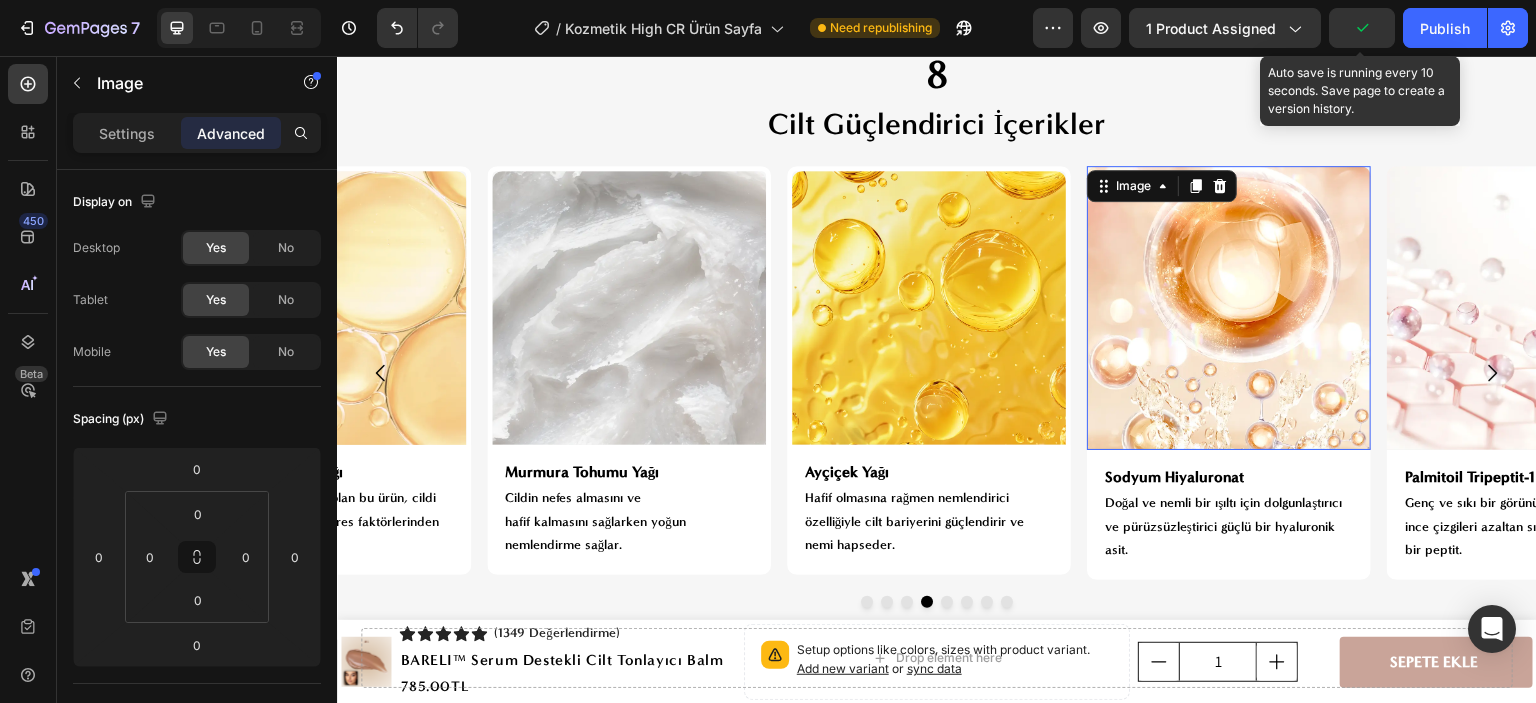 click at bounding box center [1229, 308] 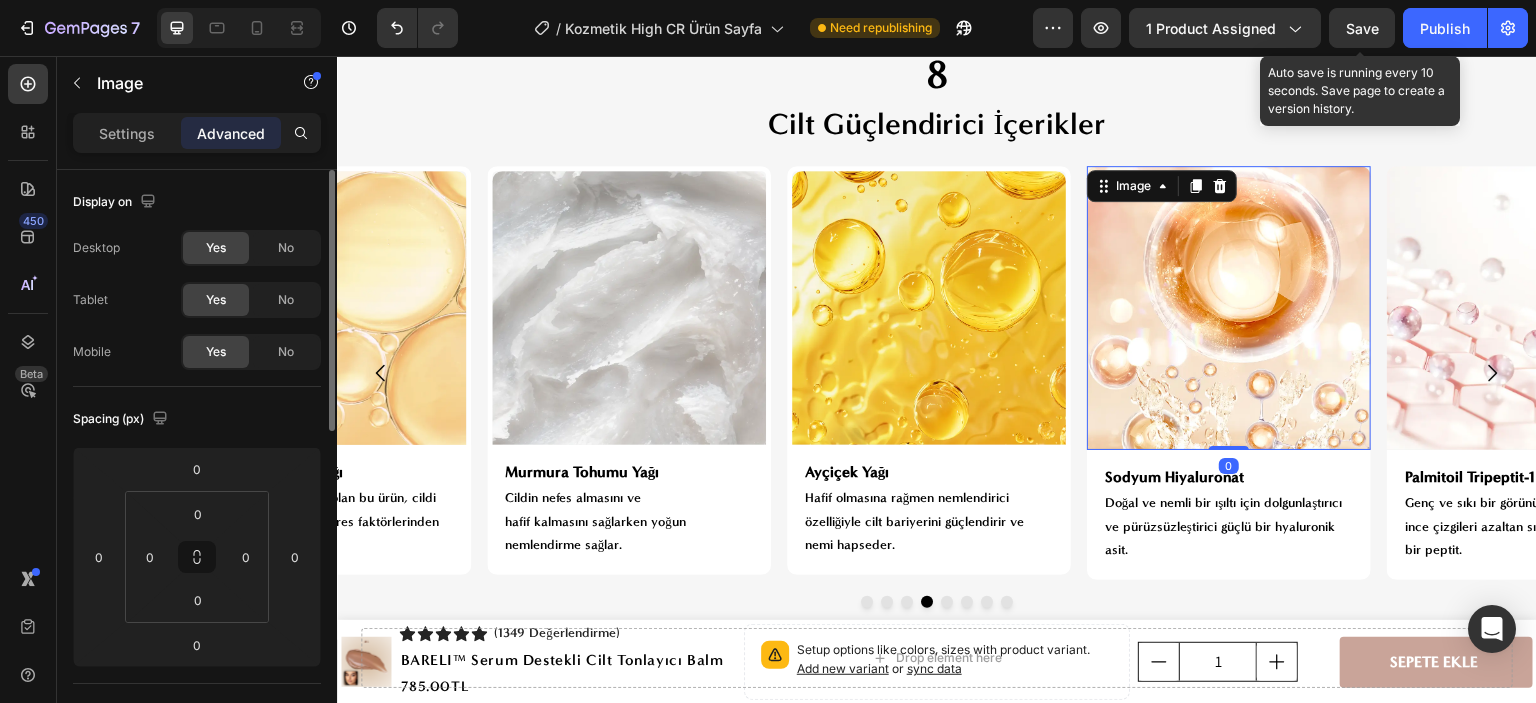 scroll, scrollTop: 400, scrollLeft: 0, axis: vertical 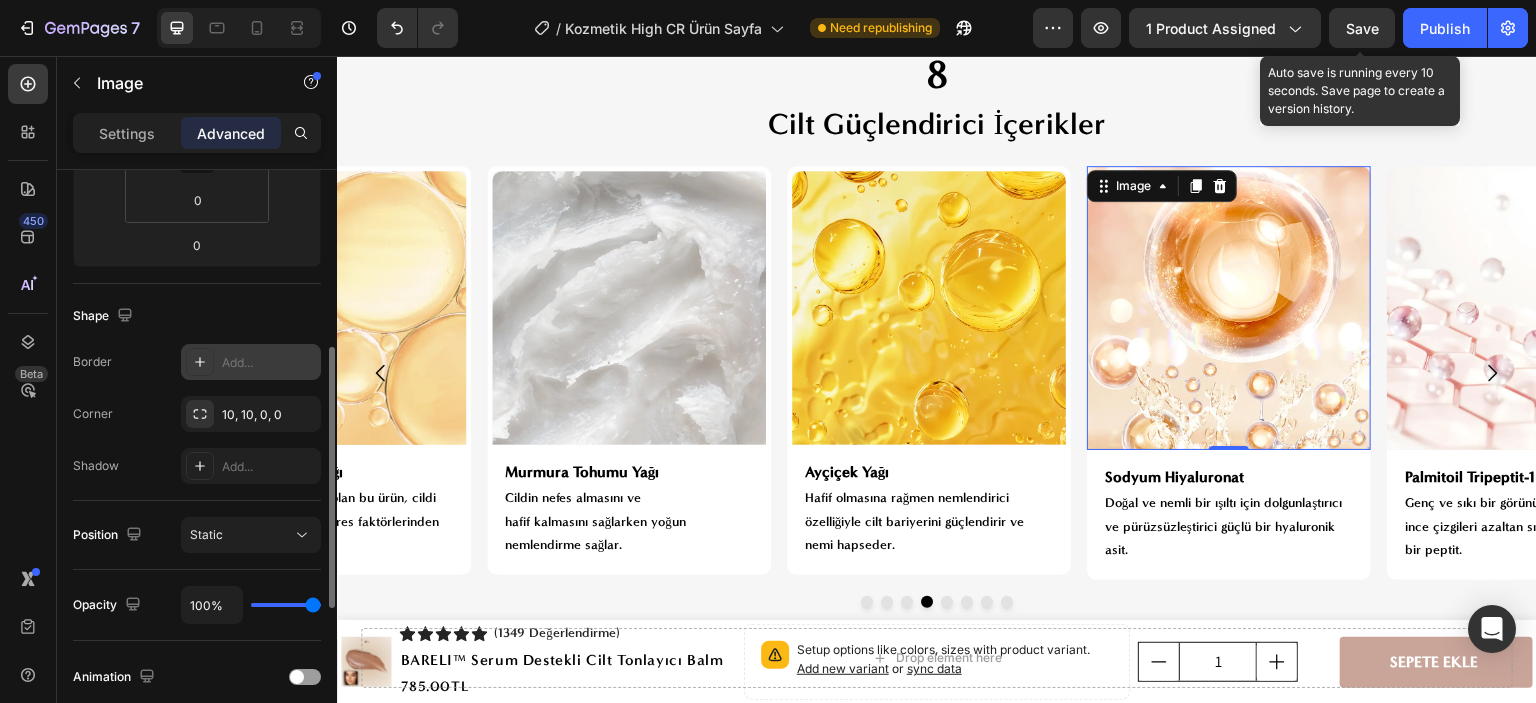 click on "Add..." at bounding box center (269, 363) 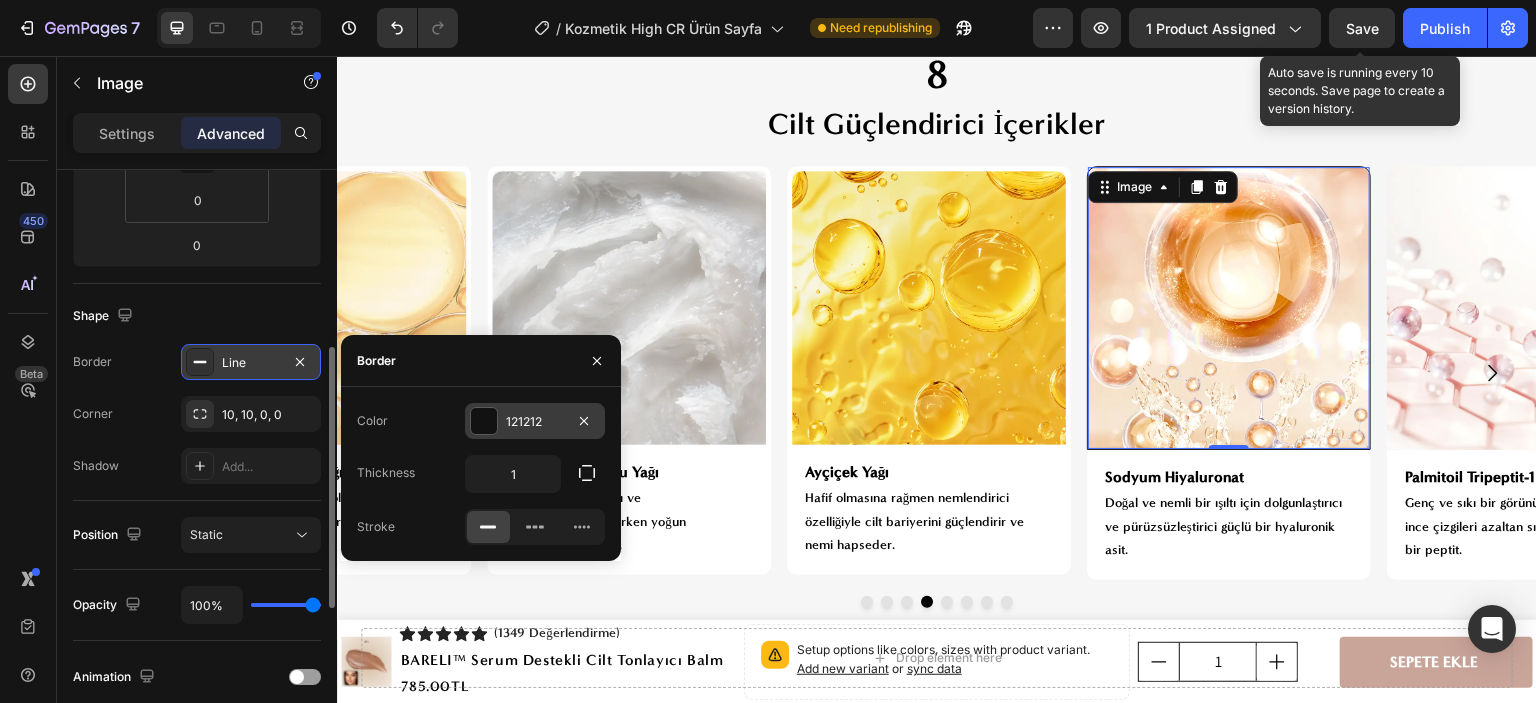 click on "121212" at bounding box center (535, 422) 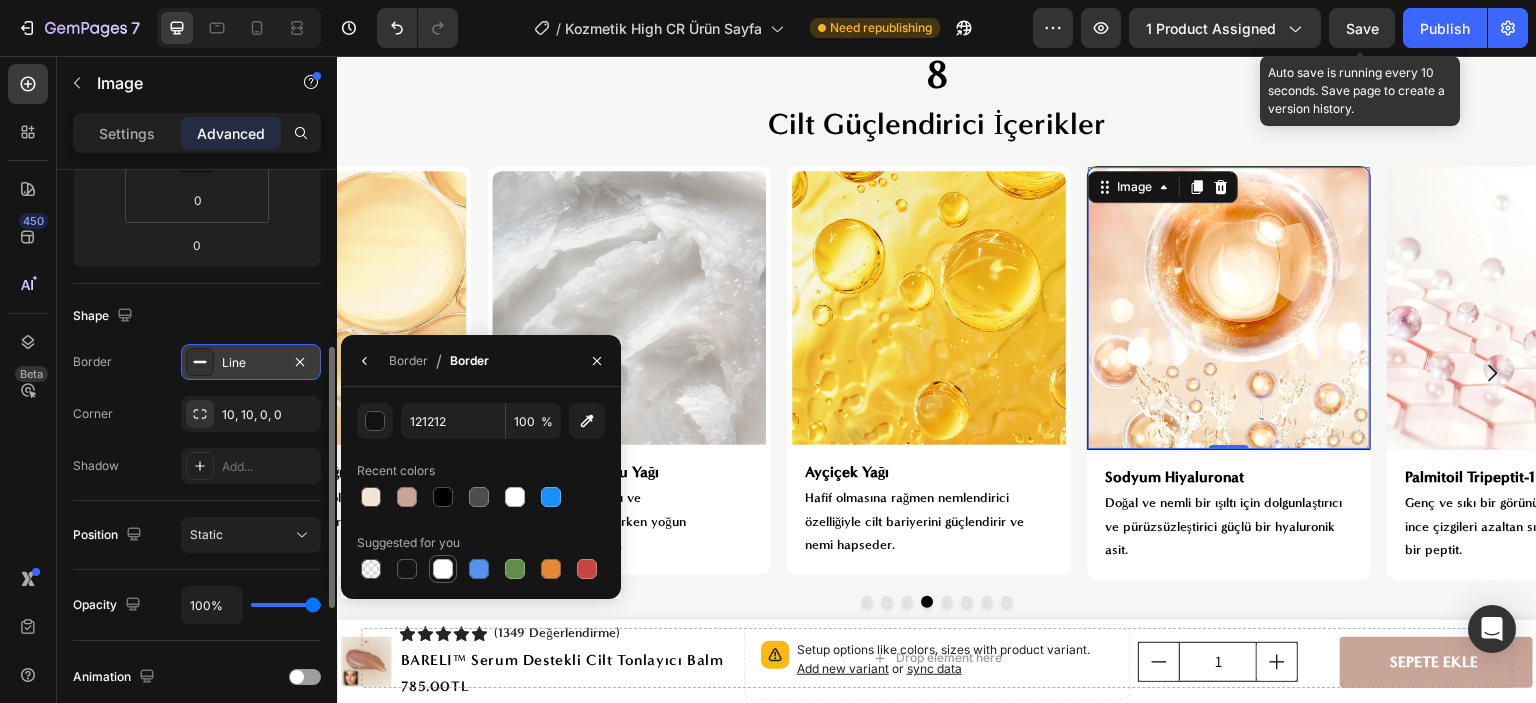 click at bounding box center [443, 569] 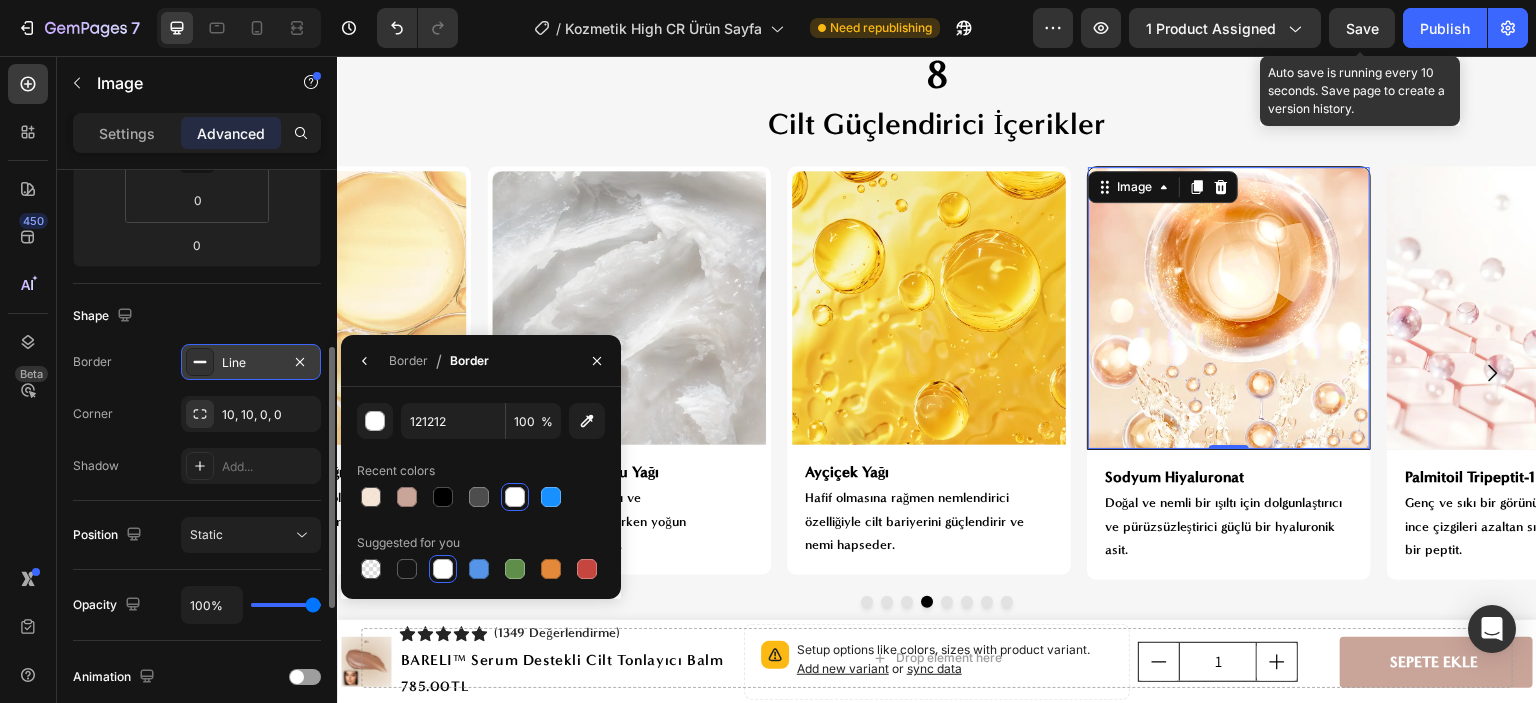 type on "FFFFFF" 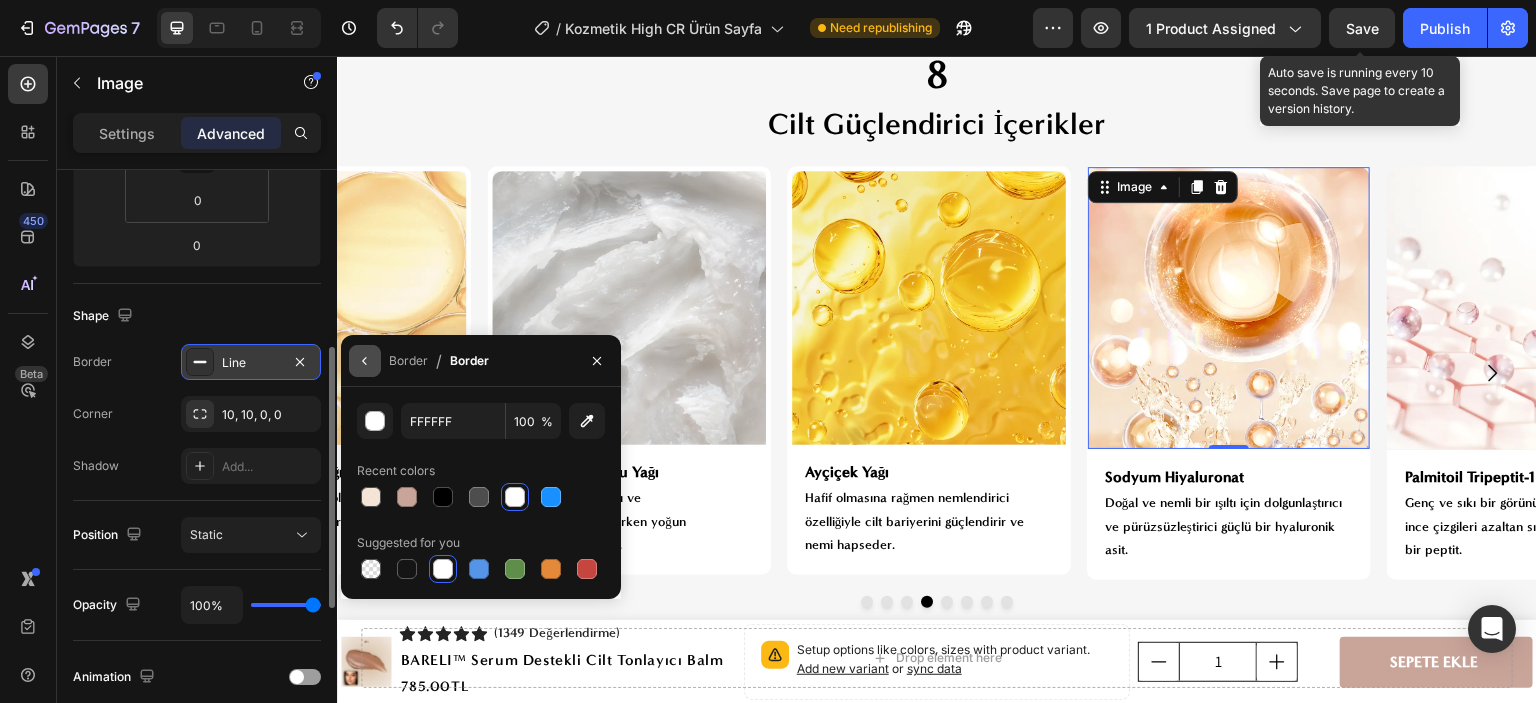 click at bounding box center [365, 361] 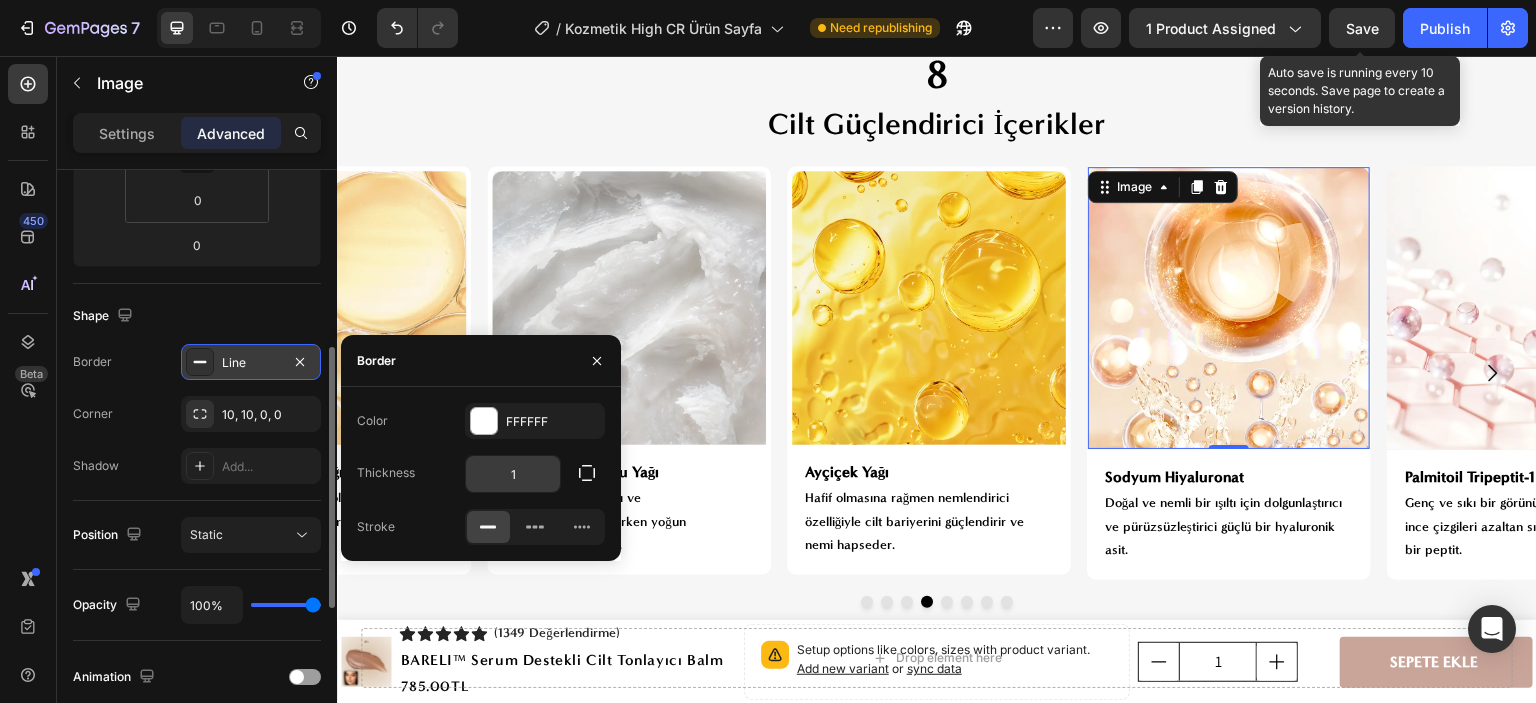 click on "1" at bounding box center (513, 474) 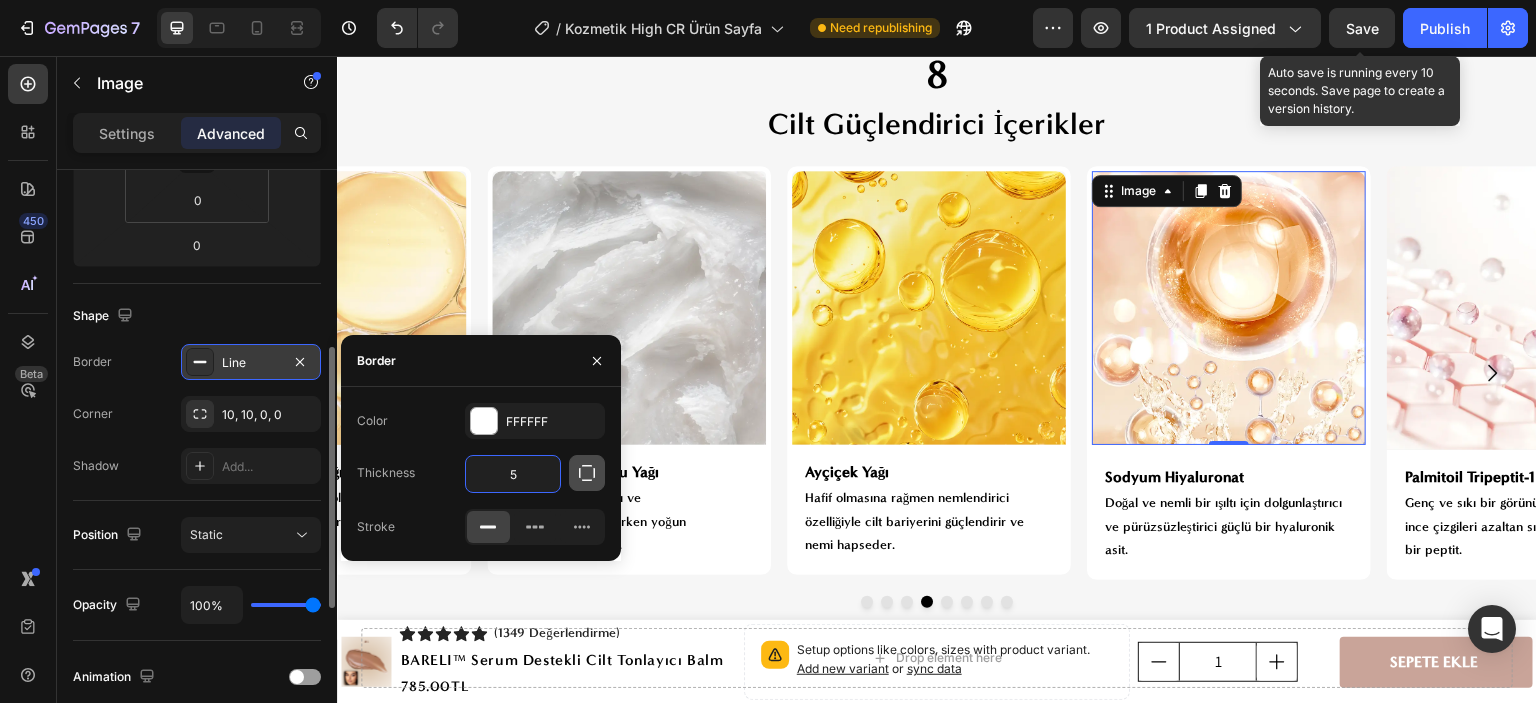 type on "5" 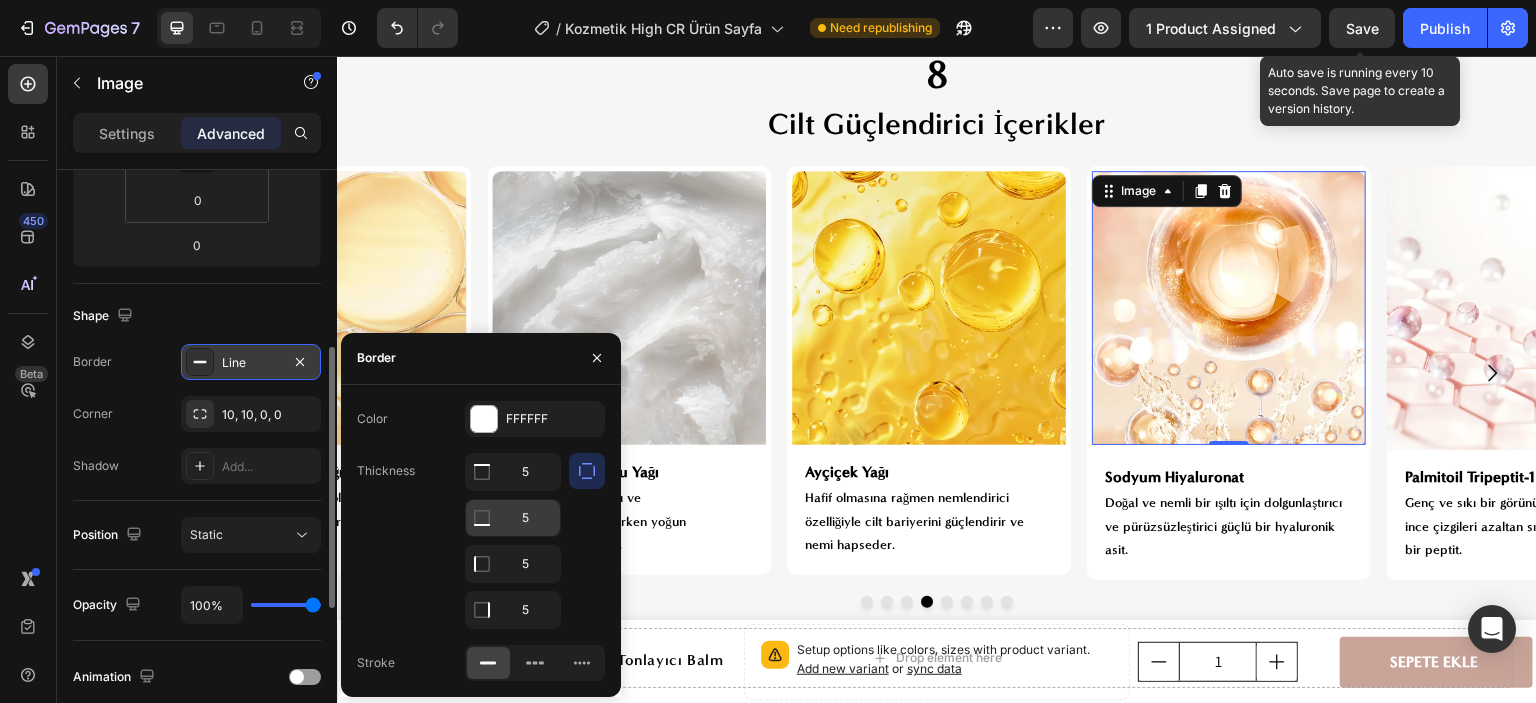 click on "5" at bounding box center [513, 472] 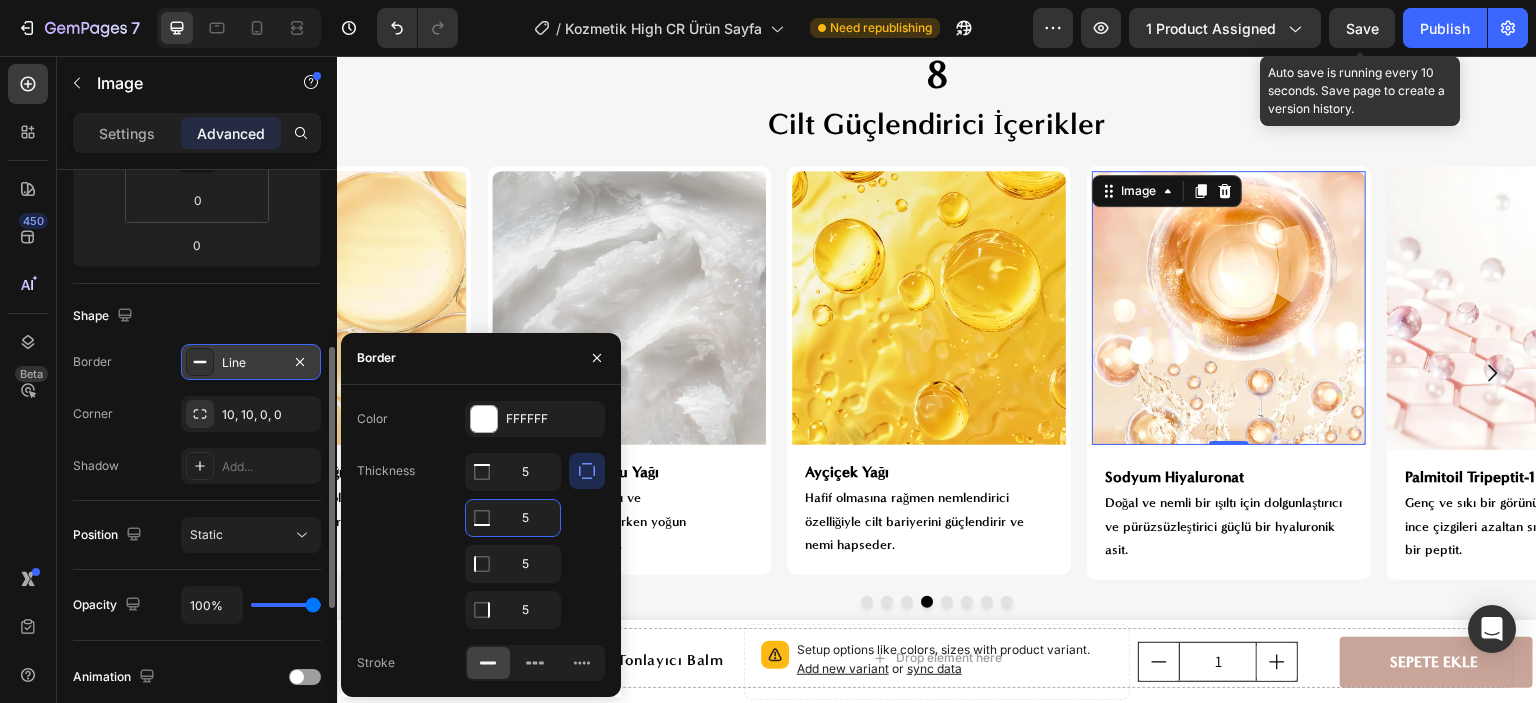 type on "0" 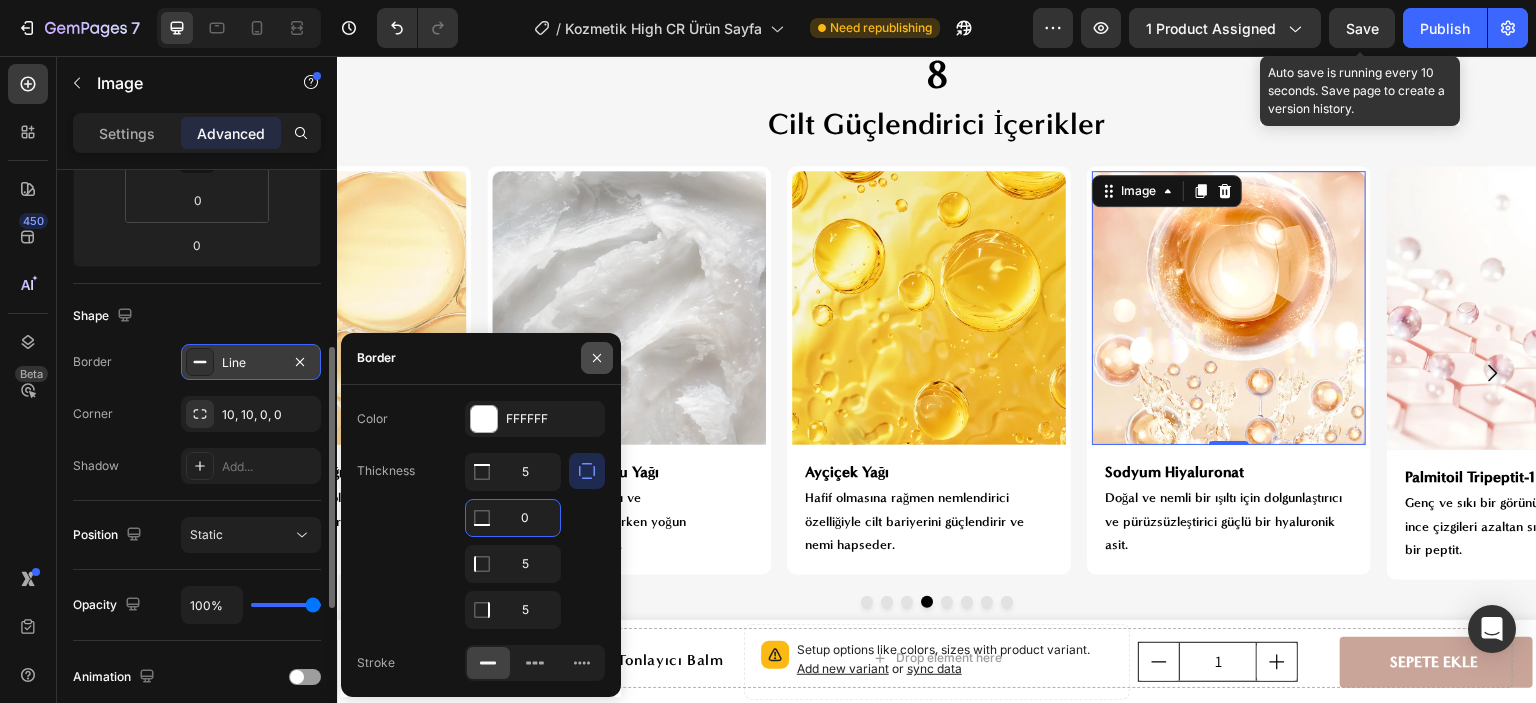 click 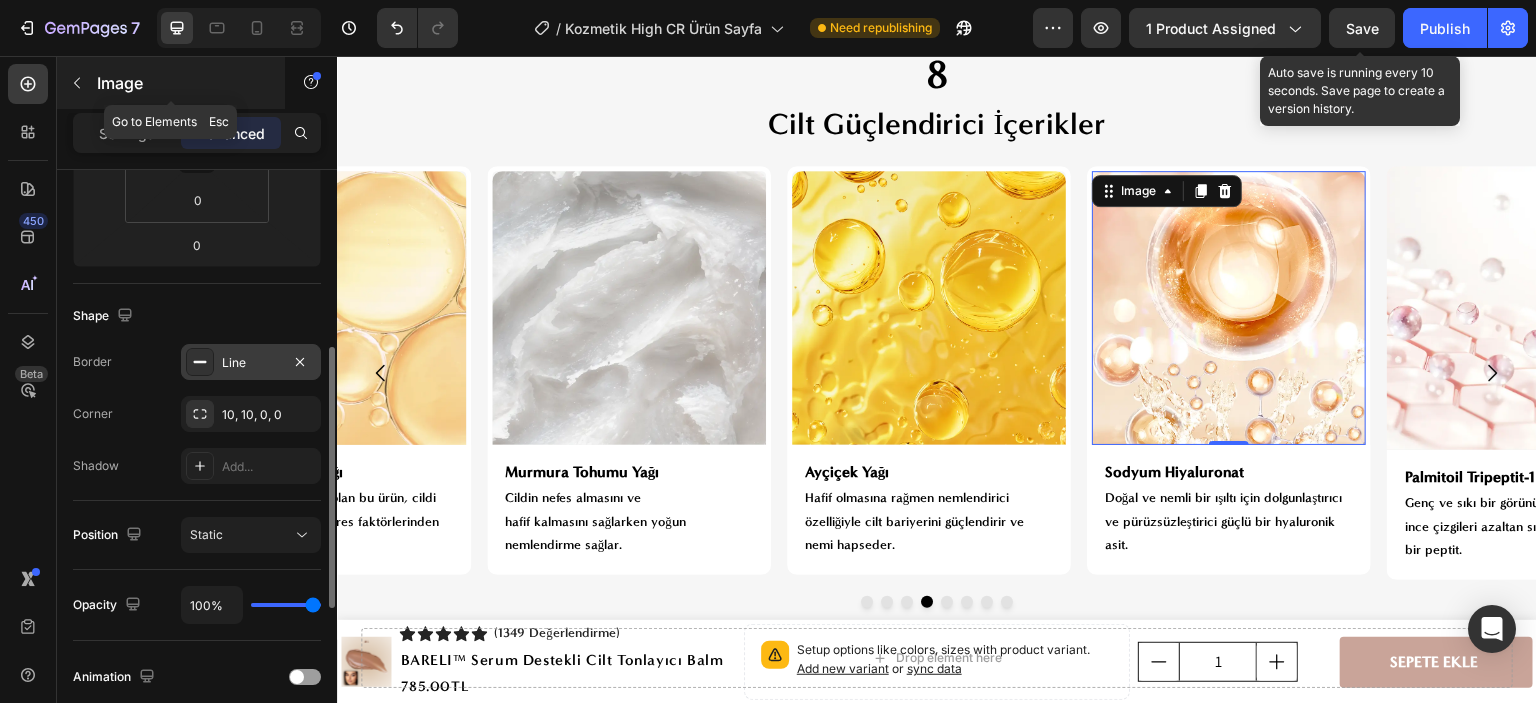 click 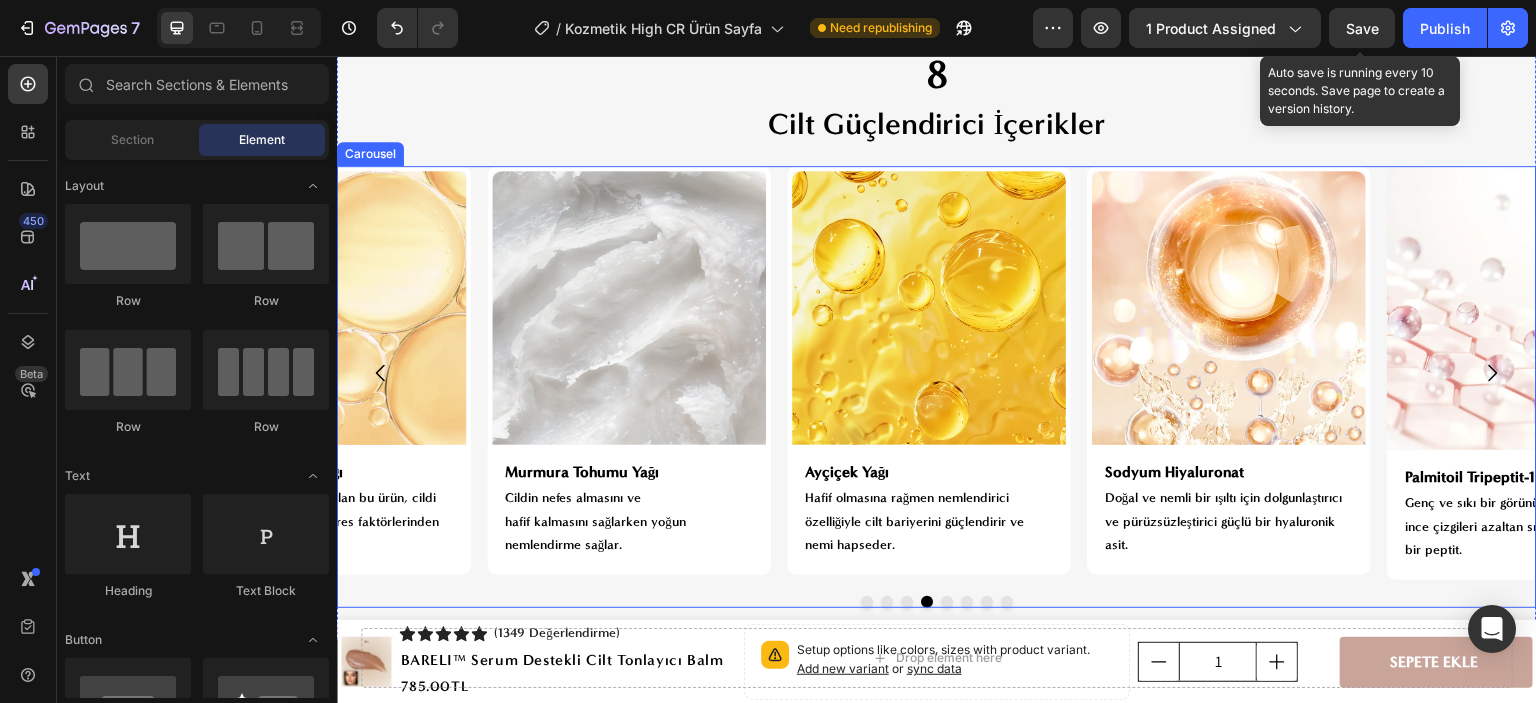 click 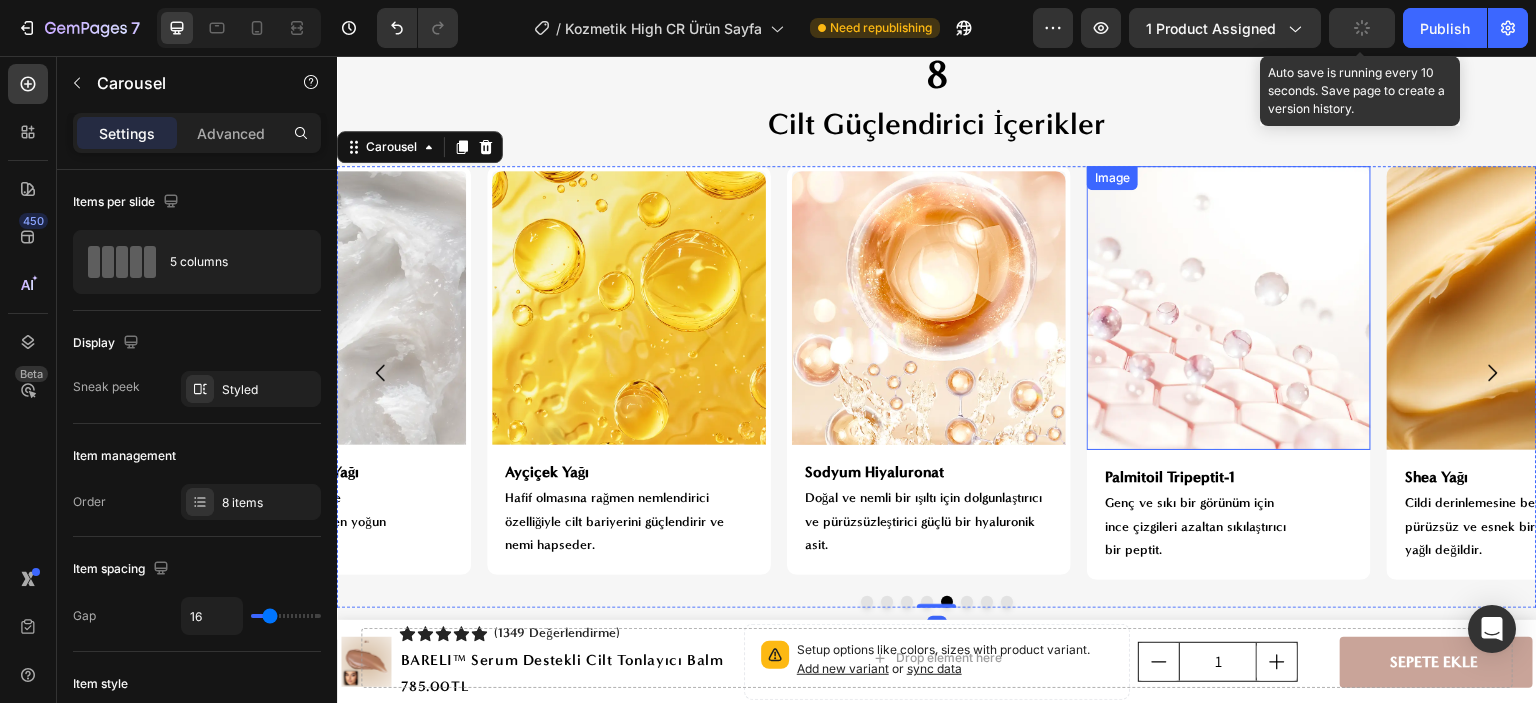 click at bounding box center (1229, 308) 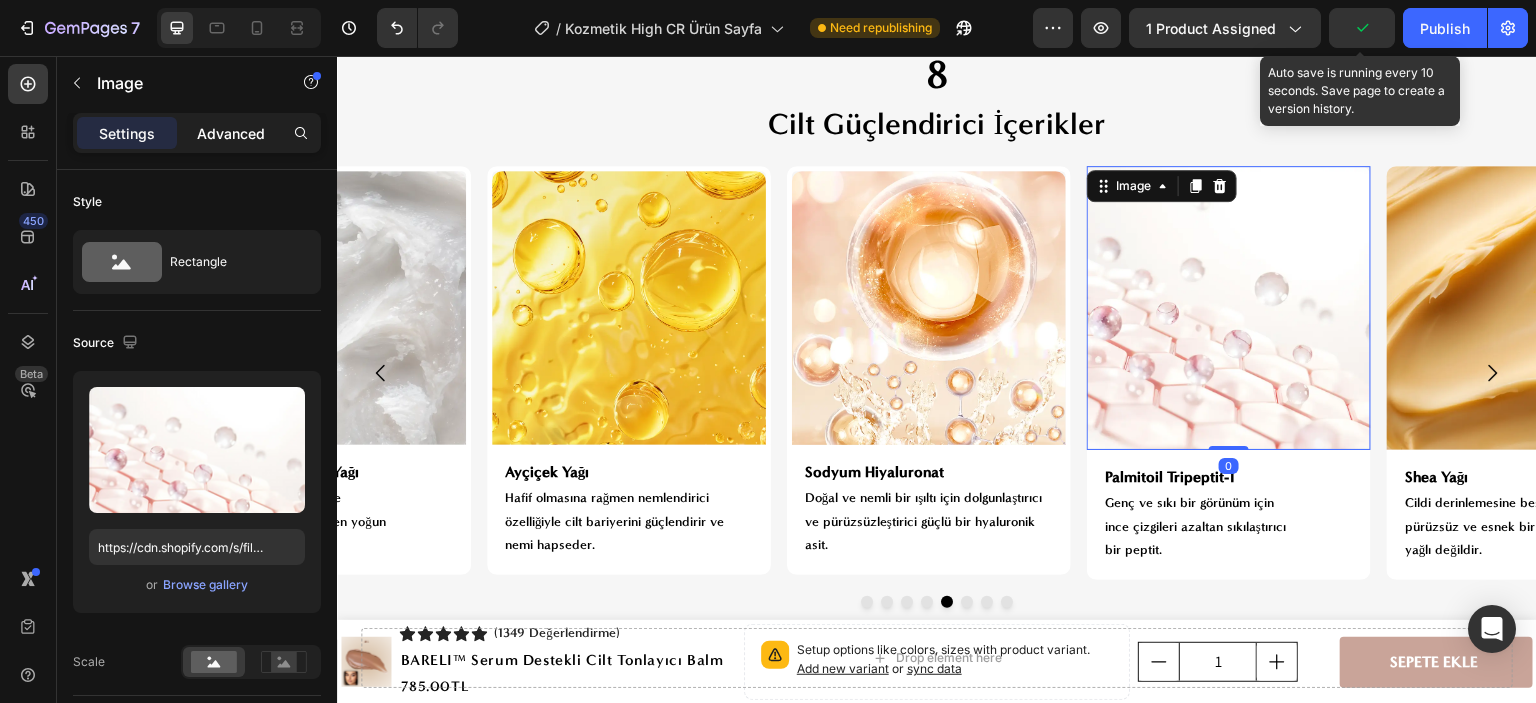 click on "Advanced" at bounding box center (231, 133) 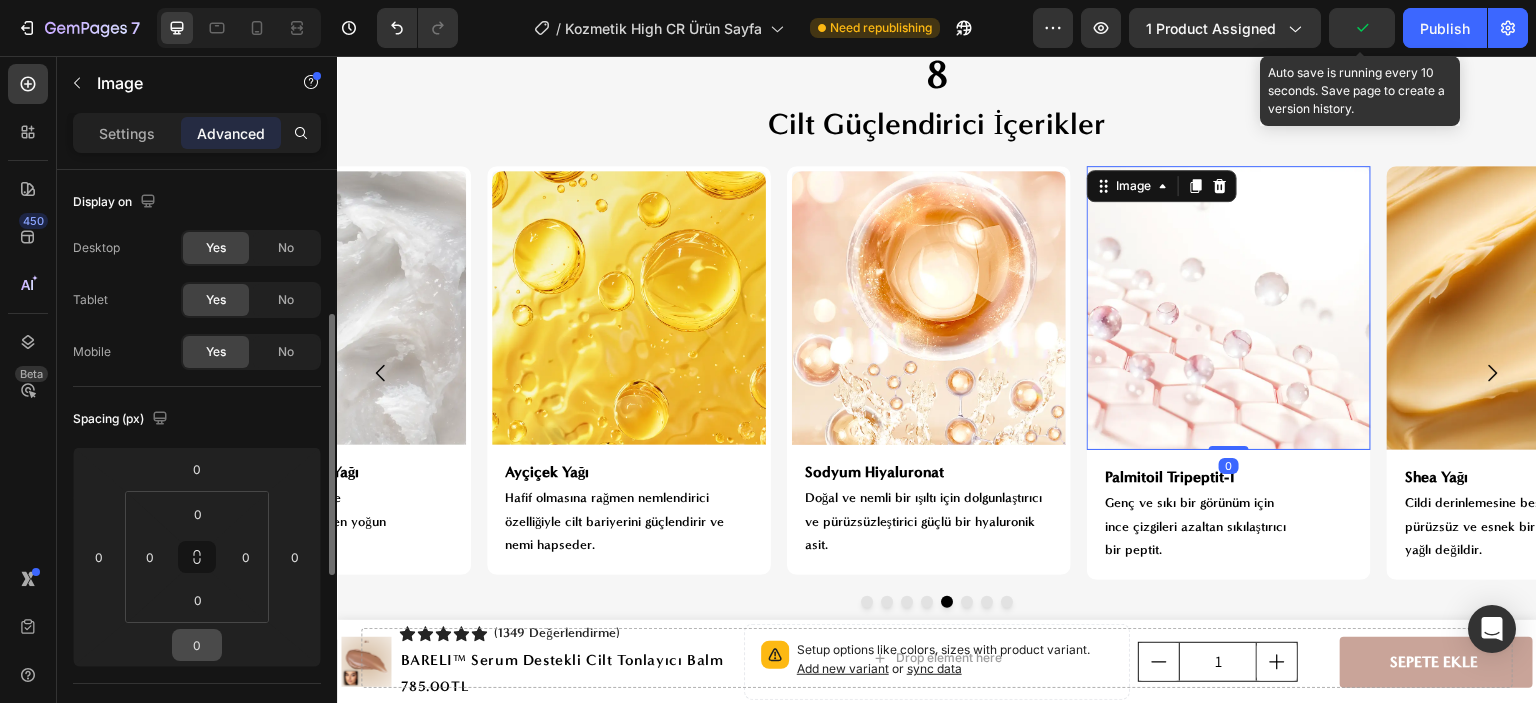 scroll, scrollTop: 200, scrollLeft: 0, axis: vertical 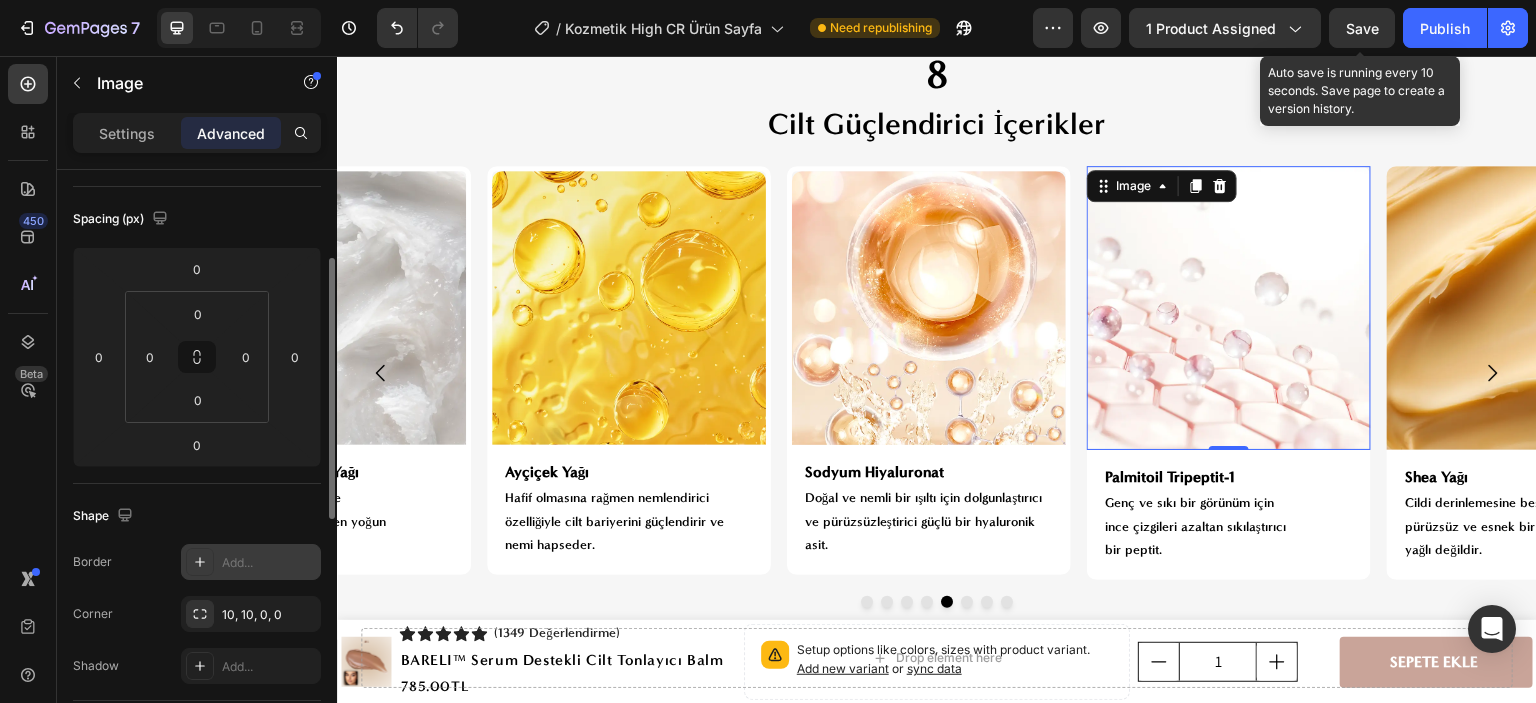 click on "Add..." at bounding box center [269, 563] 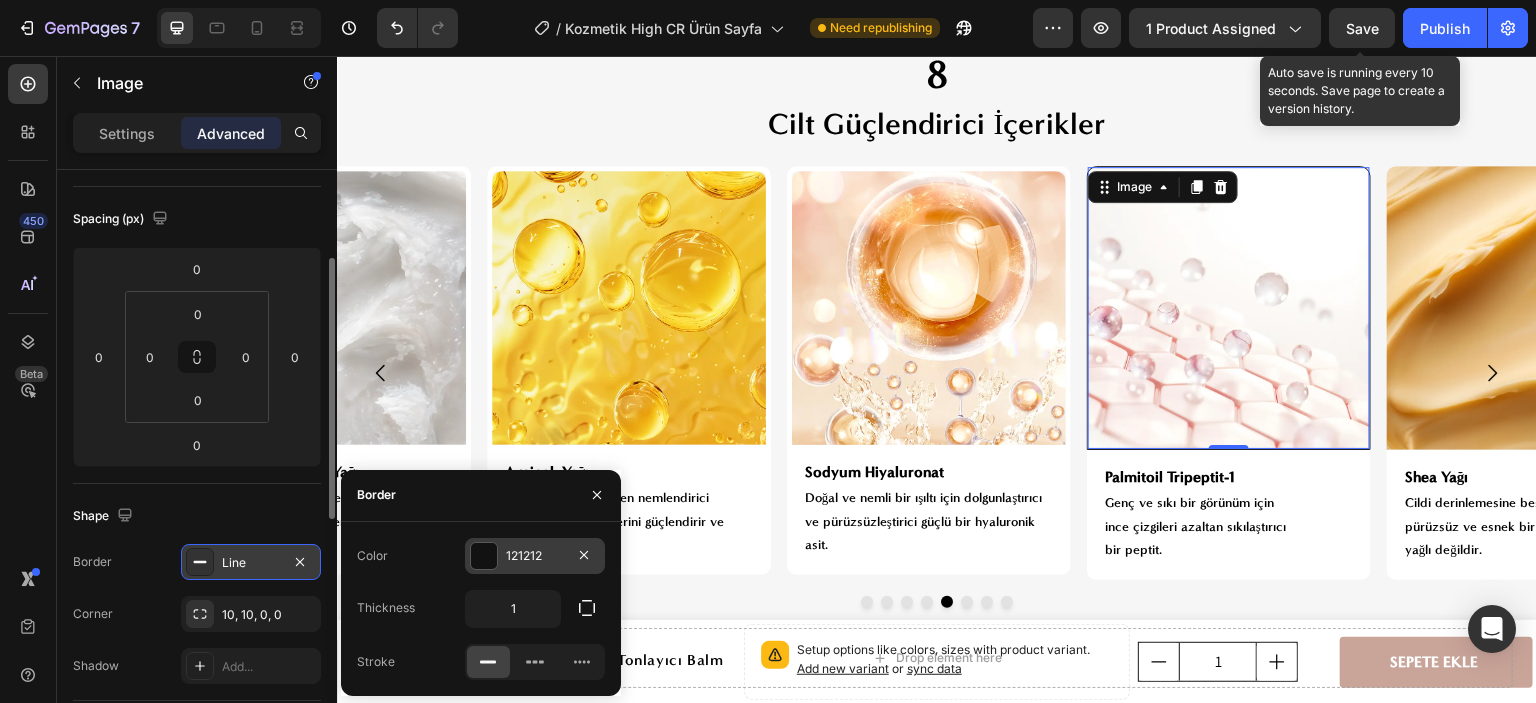 click on "121212" at bounding box center [535, 556] 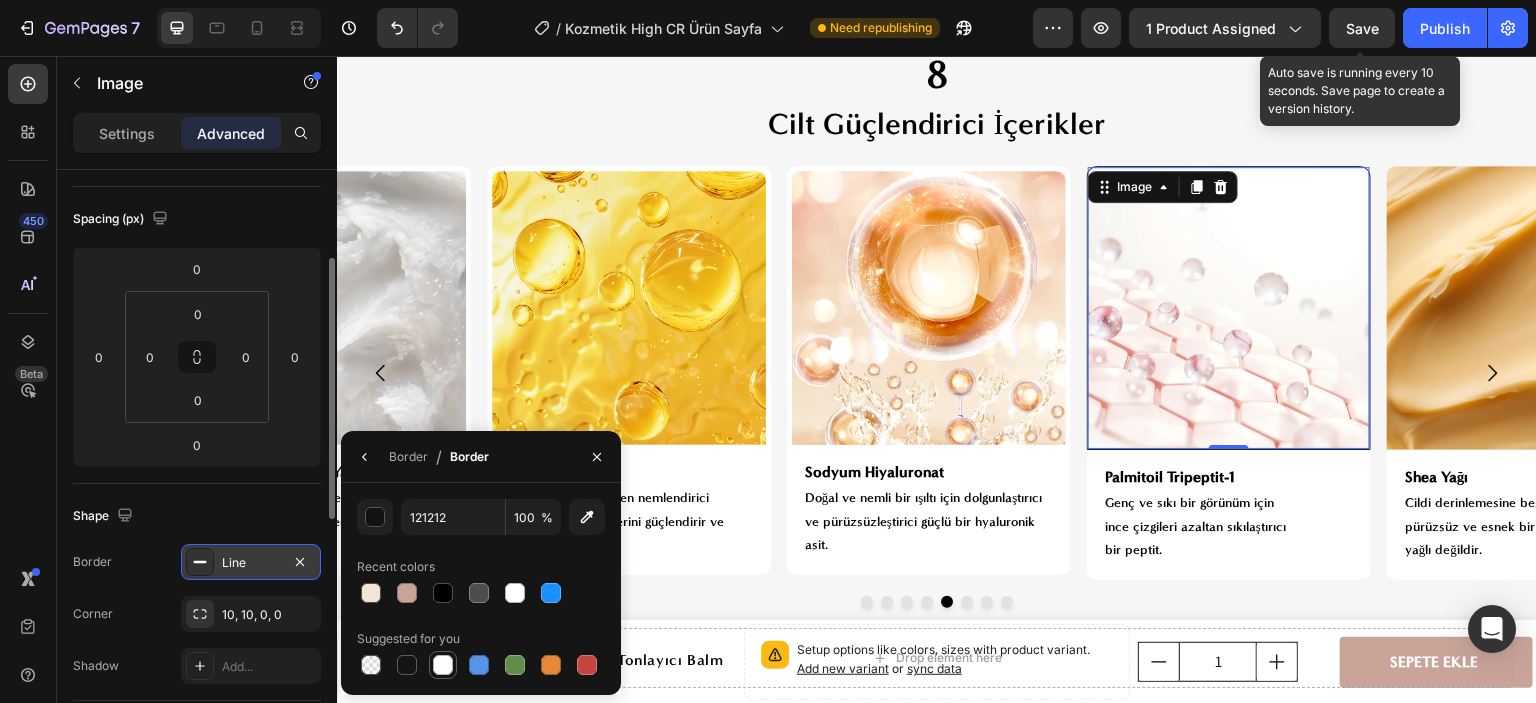 click at bounding box center (443, 665) 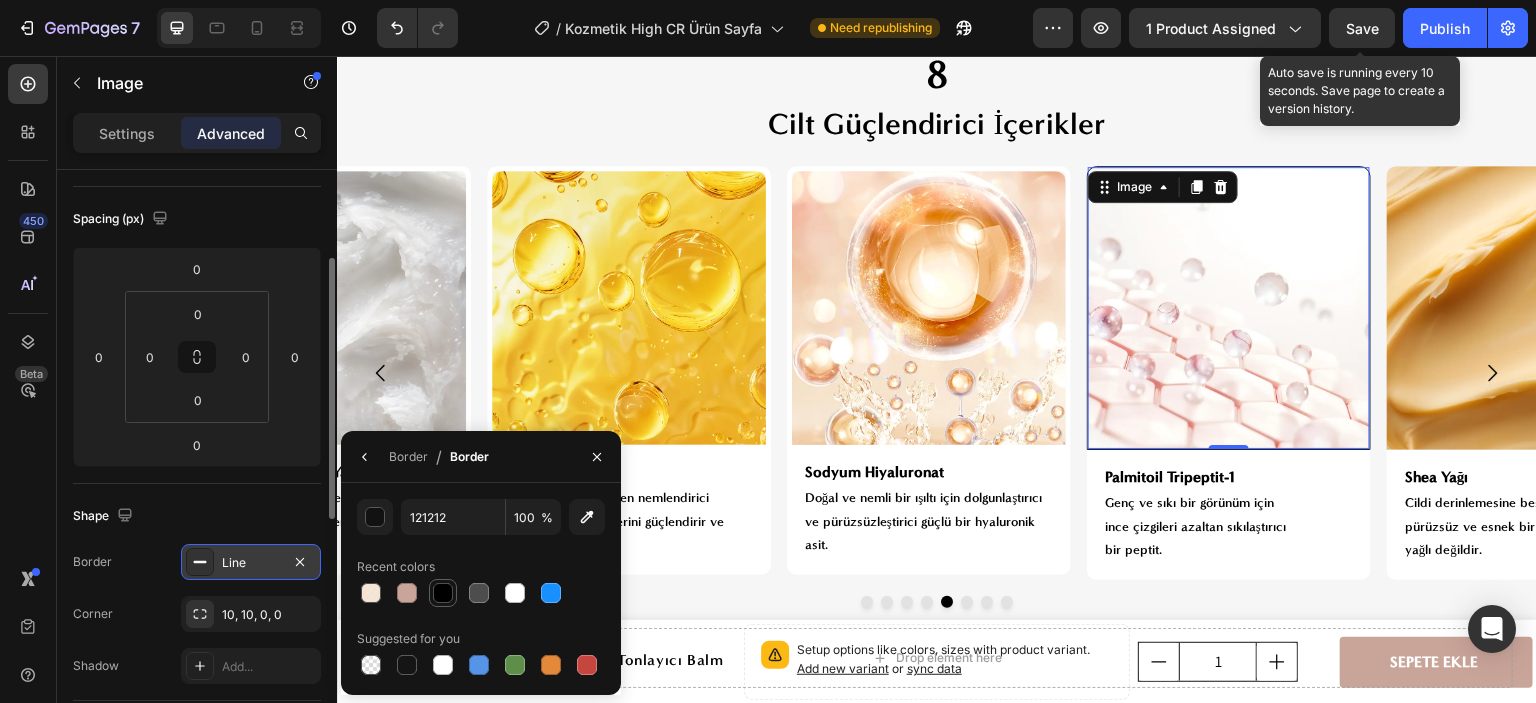 type on "FFFFFF" 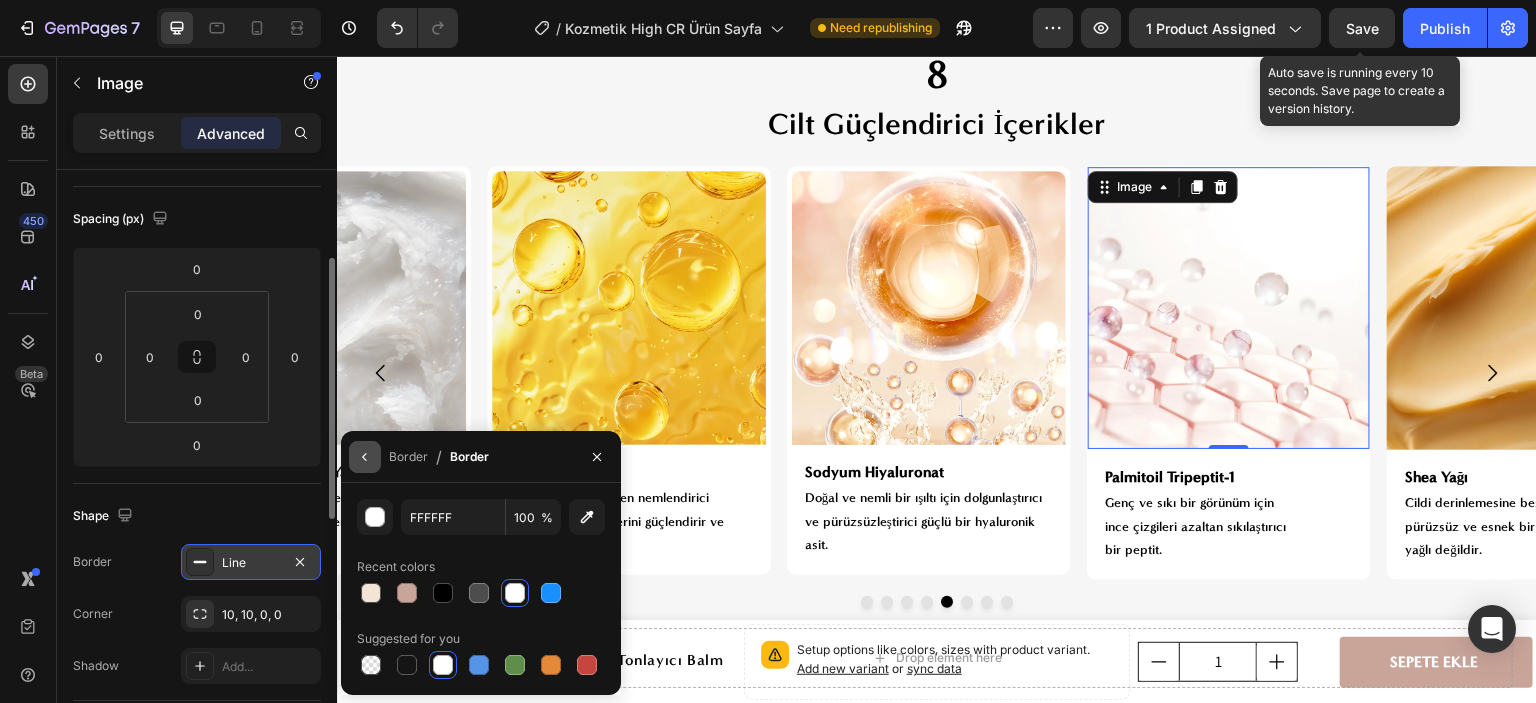 drag, startPoint x: 361, startPoint y: 464, endPoint x: 24, endPoint y: 411, distance: 341.1422 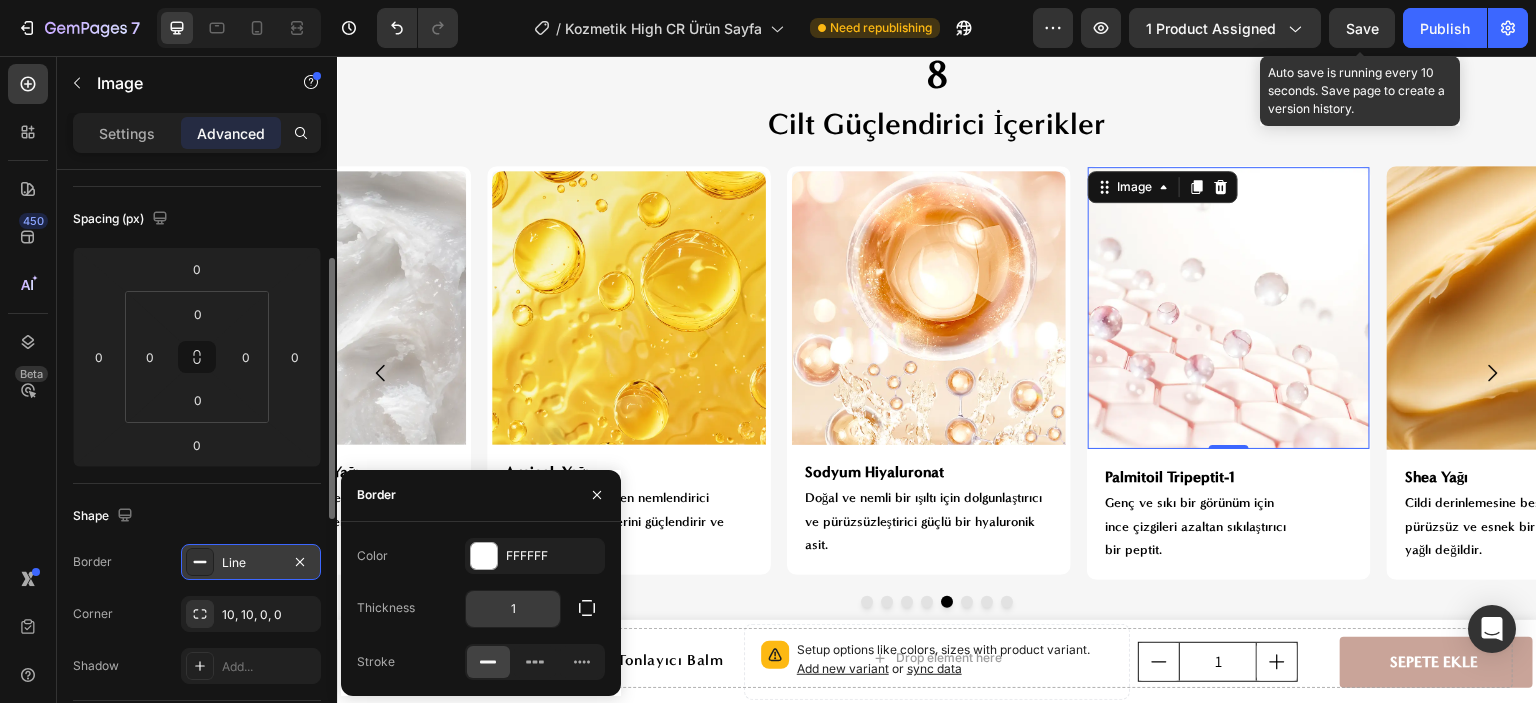 click on "1" at bounding box center (513, 609) 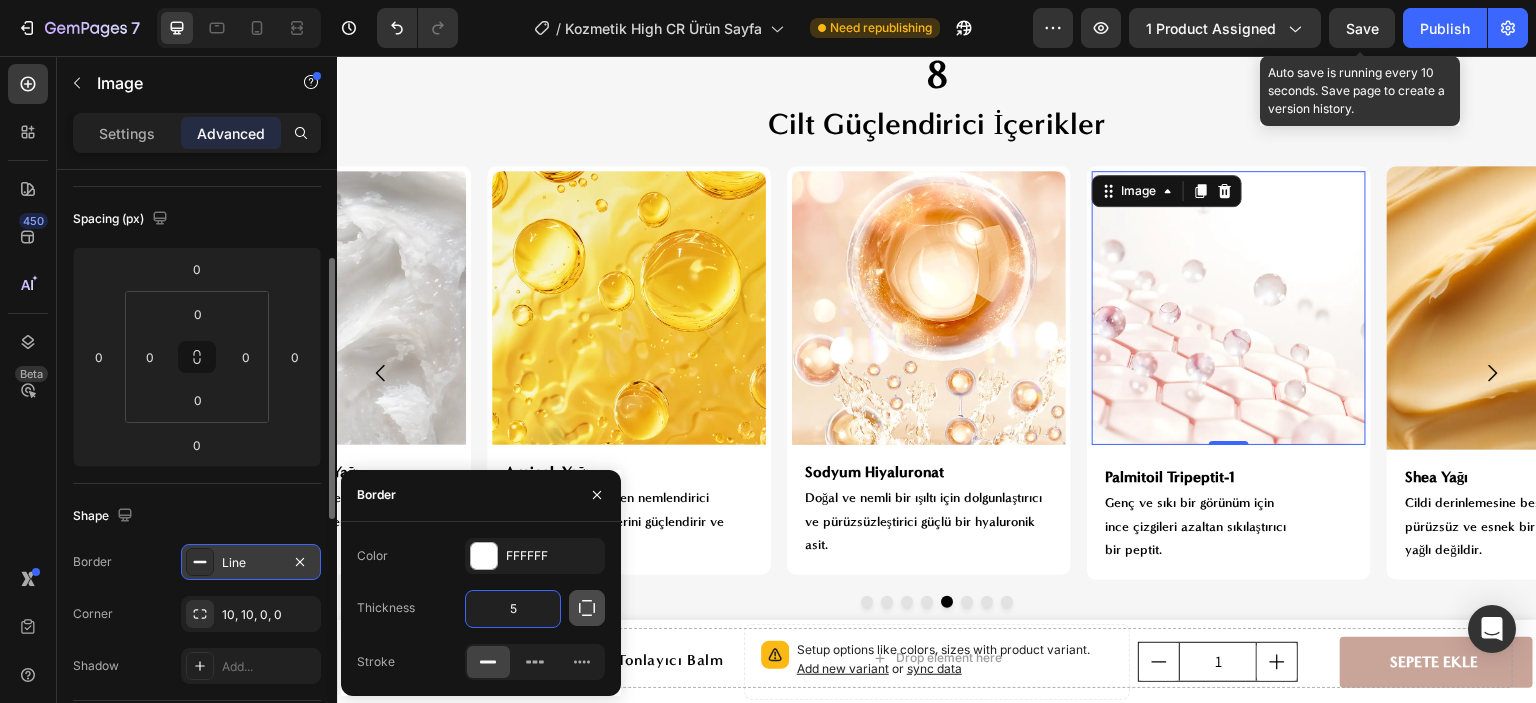 type on "5" 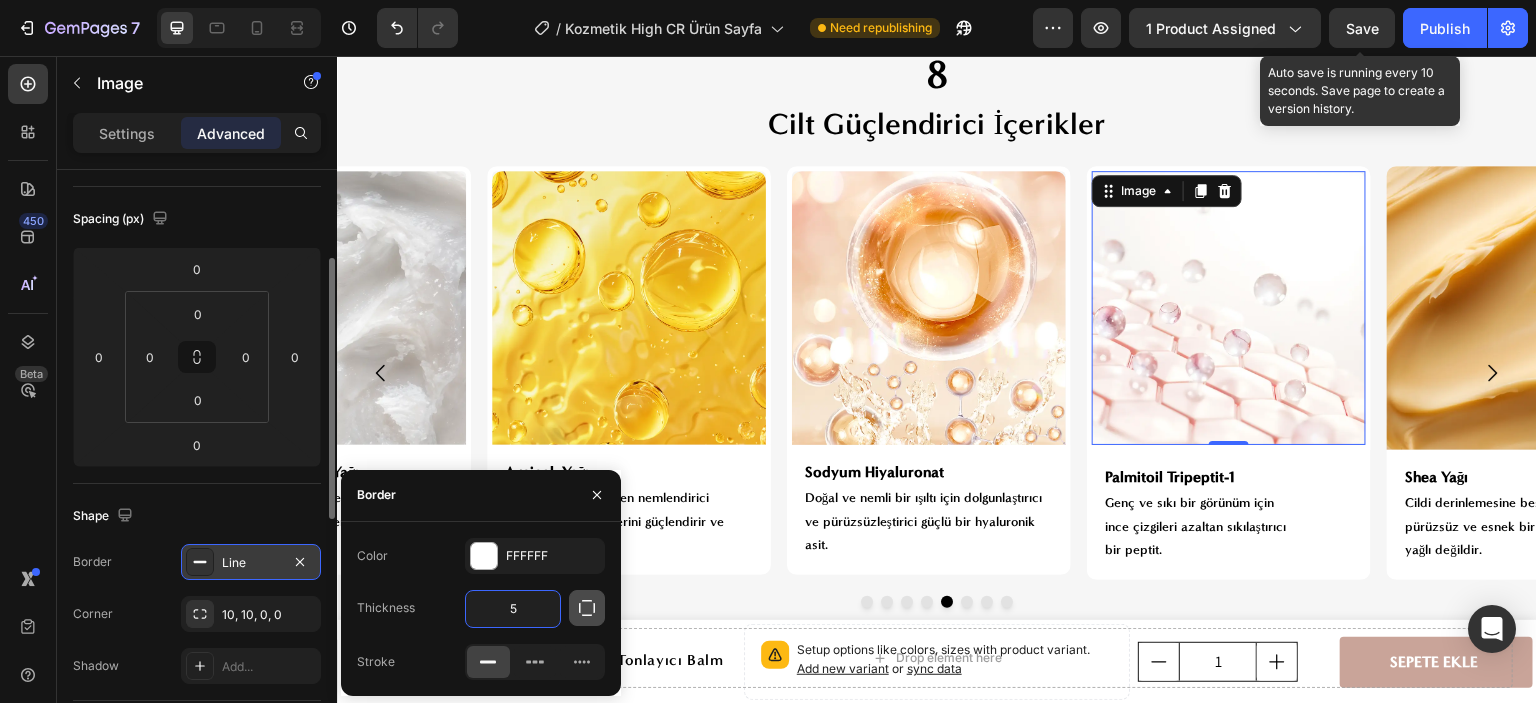 click 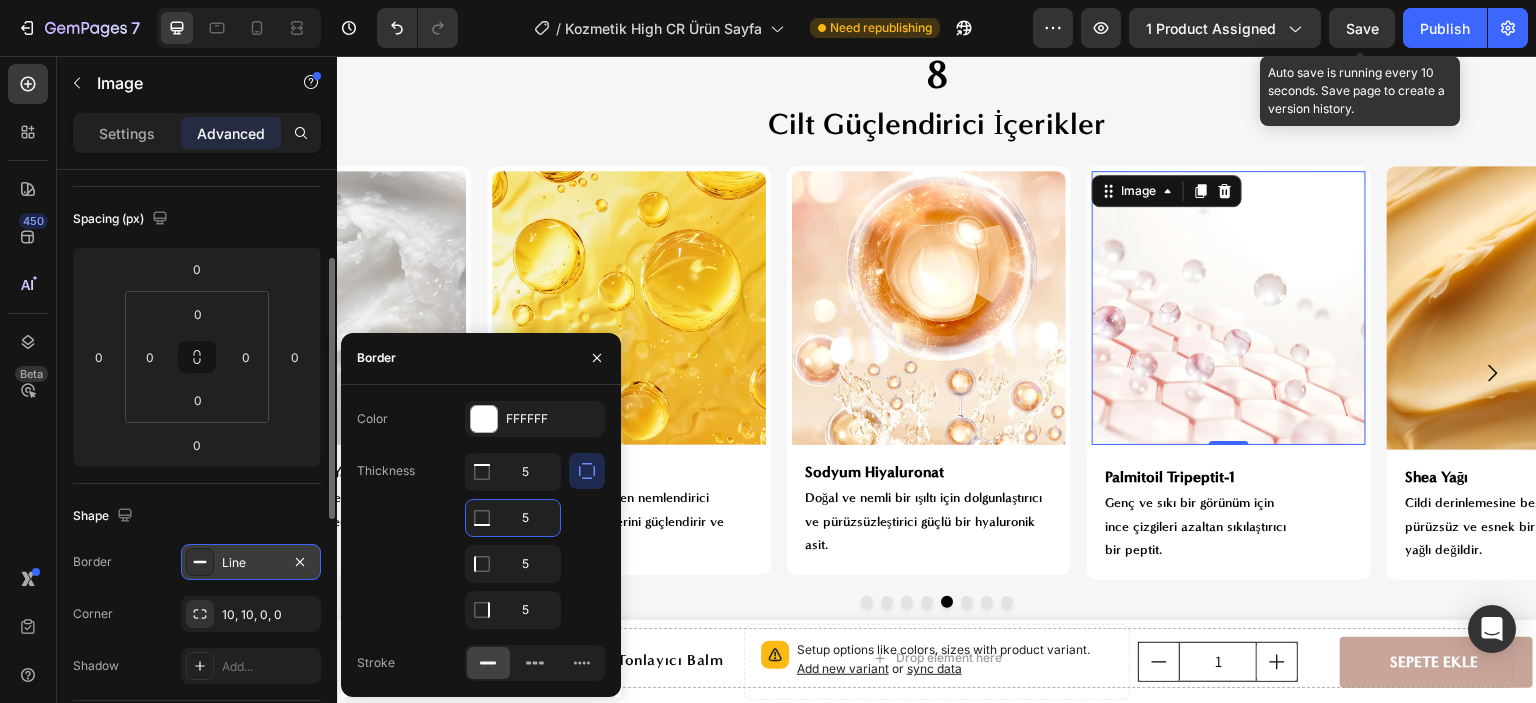 click on "5" at bounding box center [513, 518] 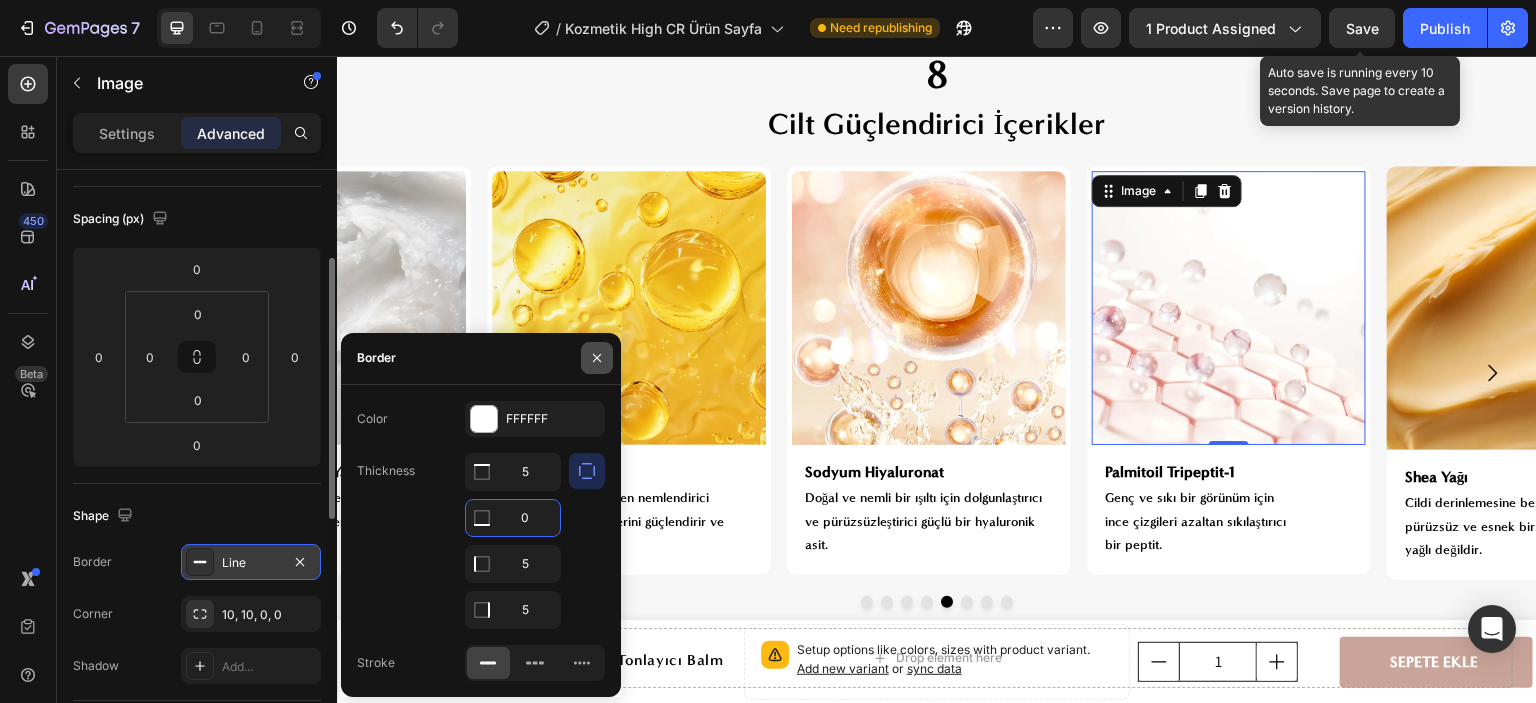 click at bounding box center (597, 358) 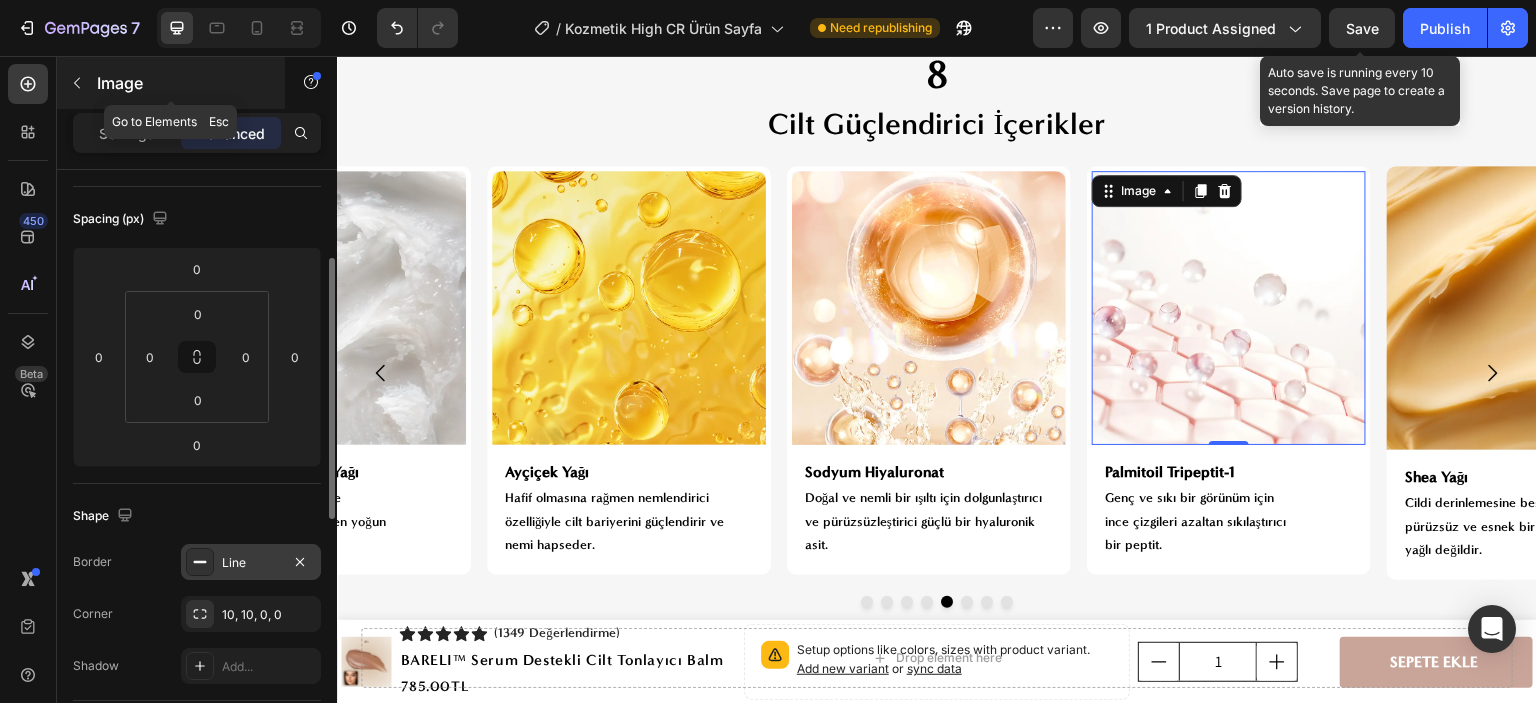 click 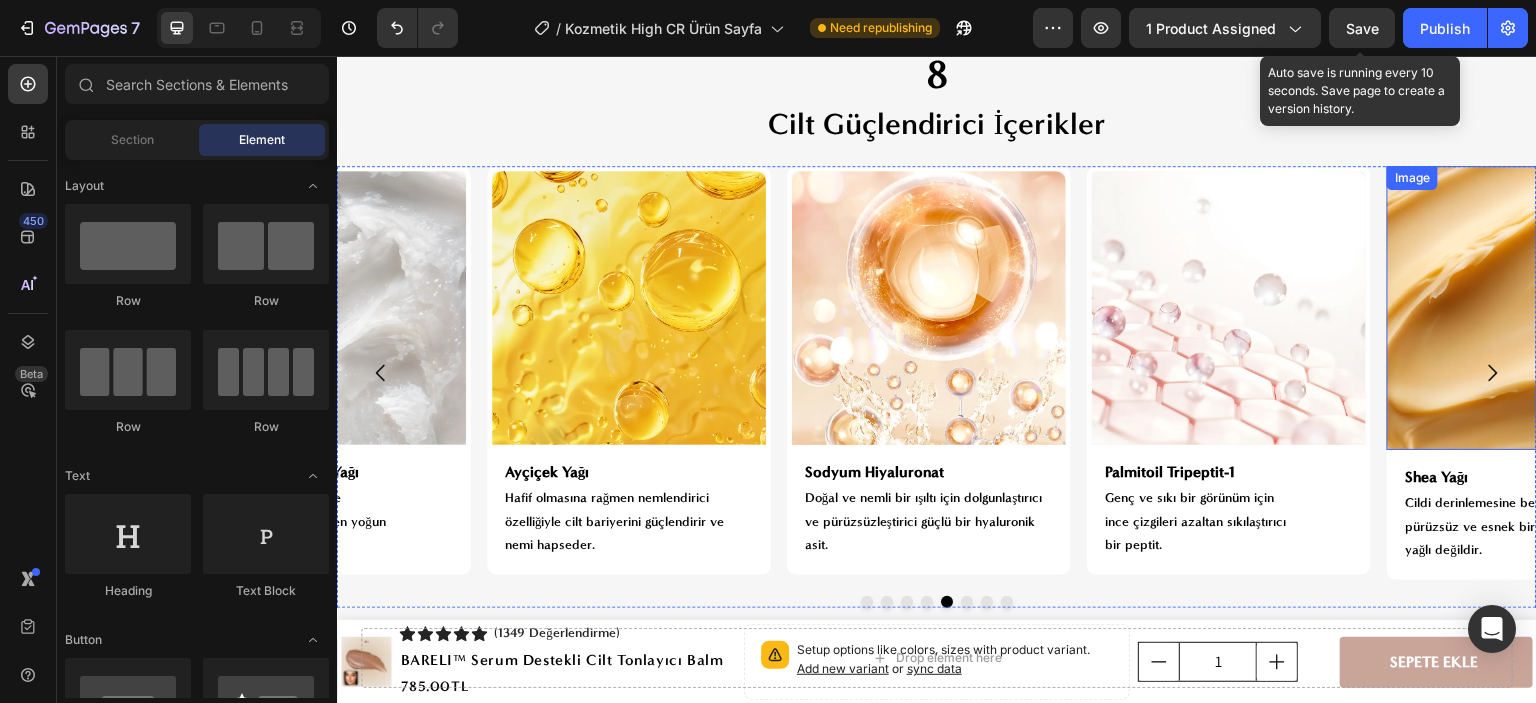 click at bounding box center (1530, 308) 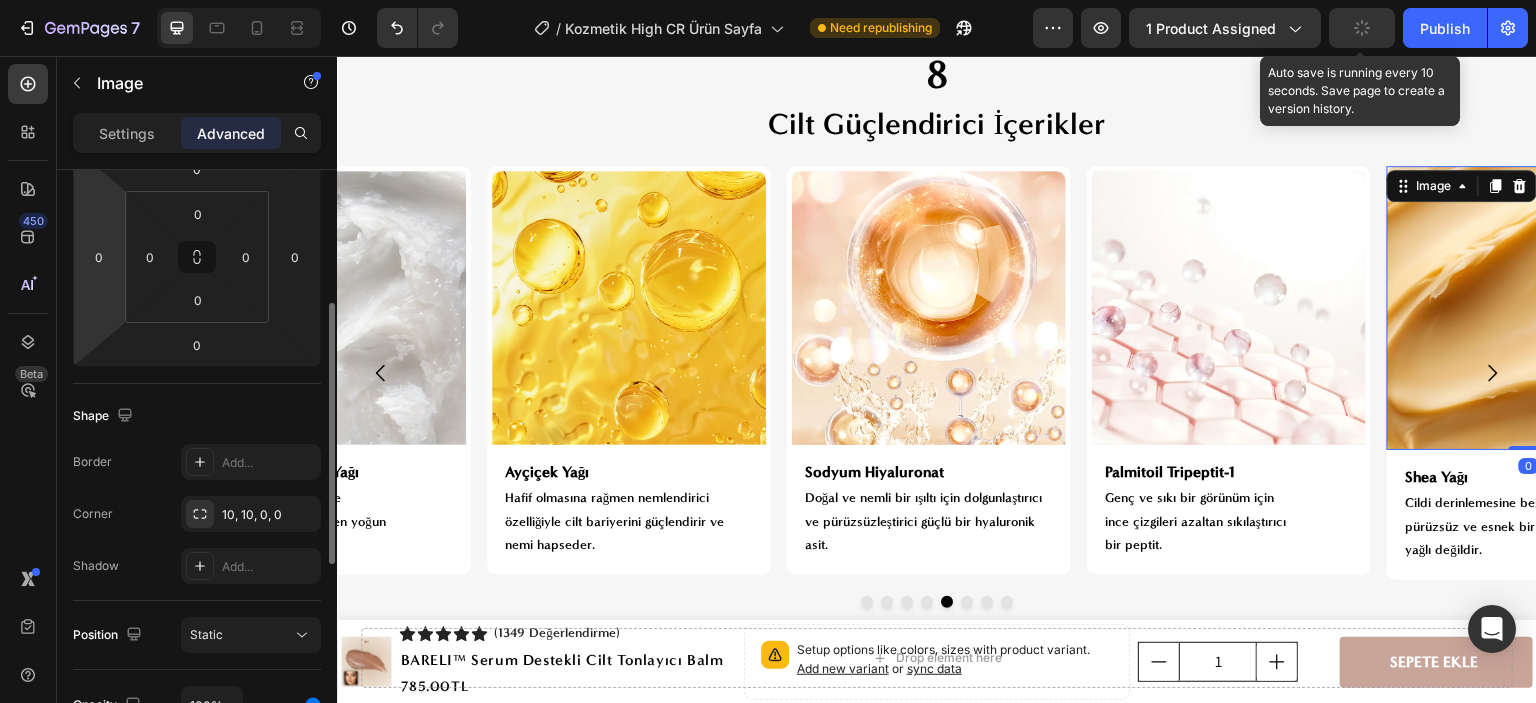 scroll, scrollTop: 400, scrollLeft: 0, axis: vertical 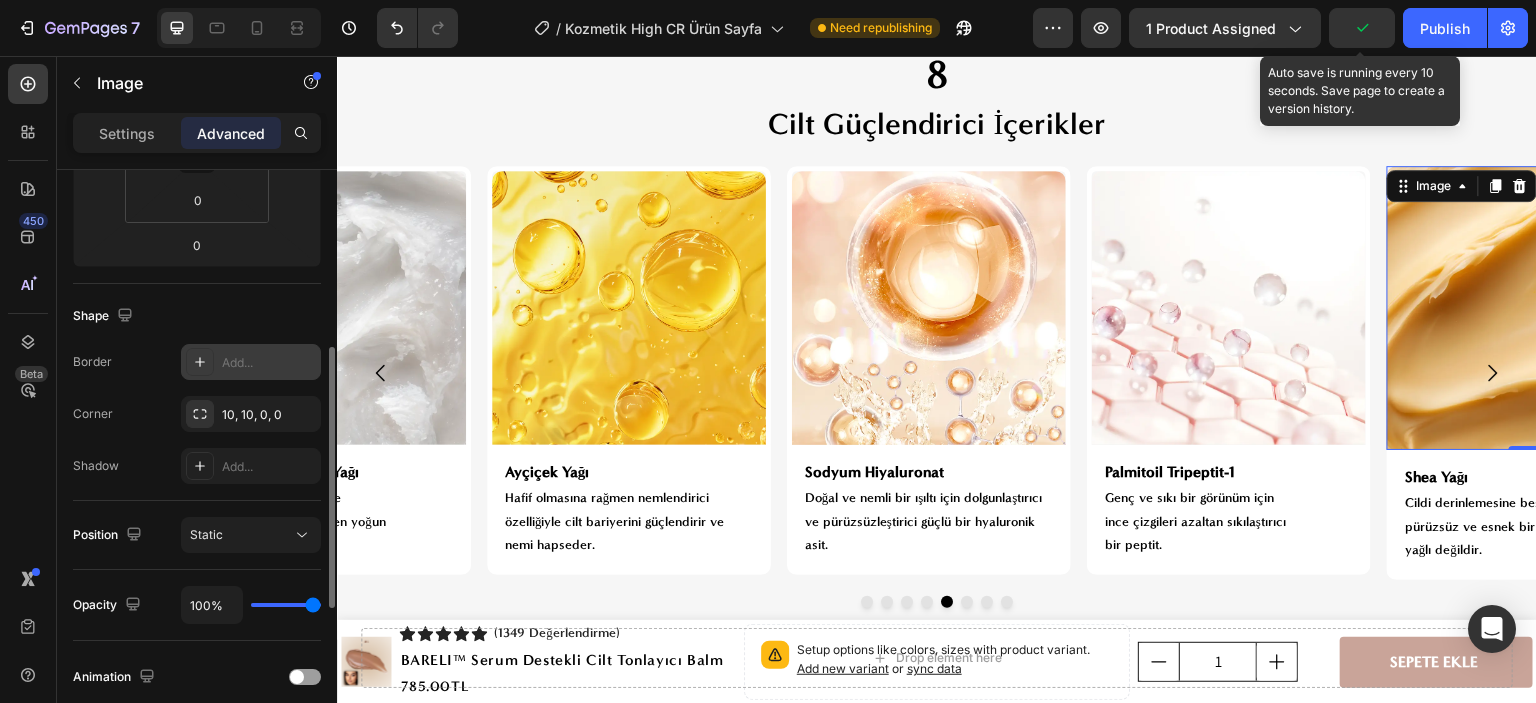 click on "Add..." at bounding box center [269, 363] 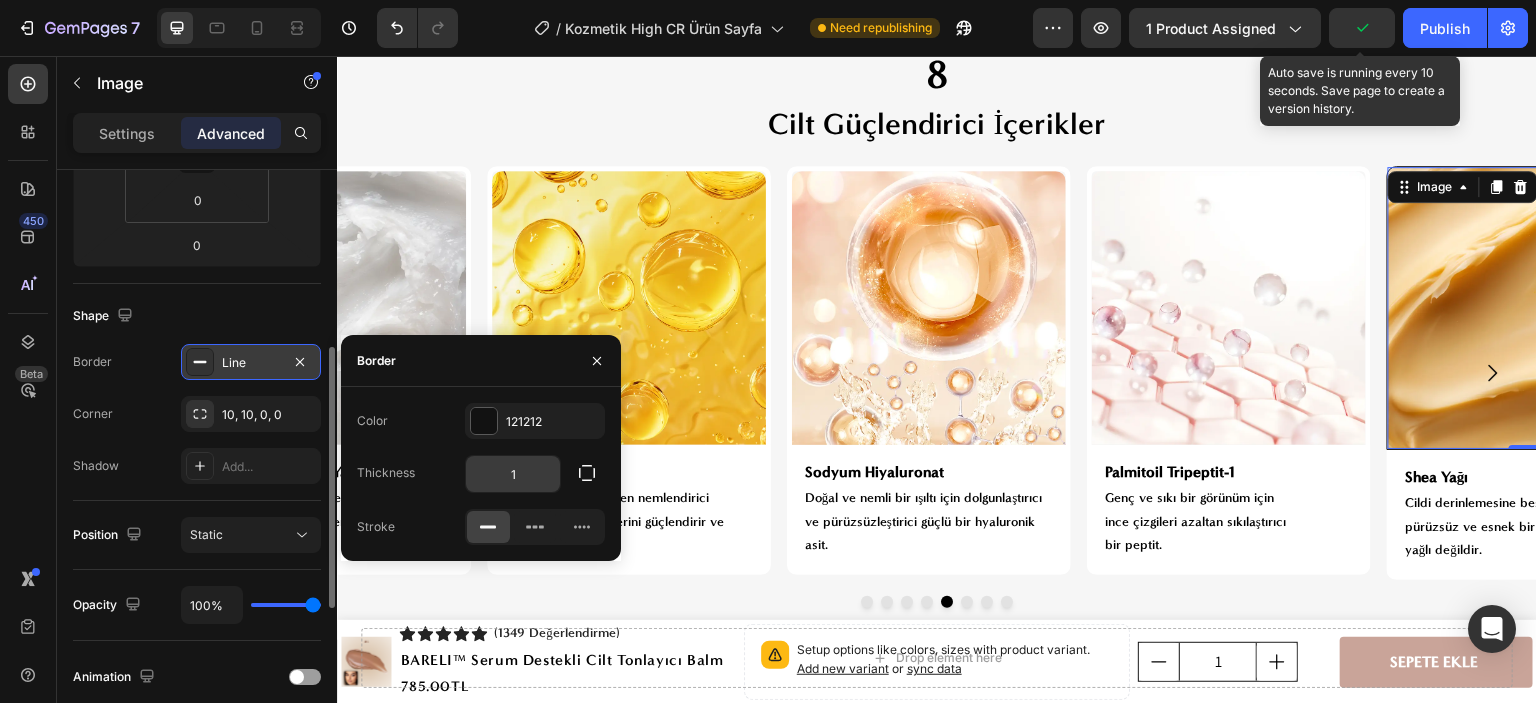 click on "1" at bounding box center [513, 474] 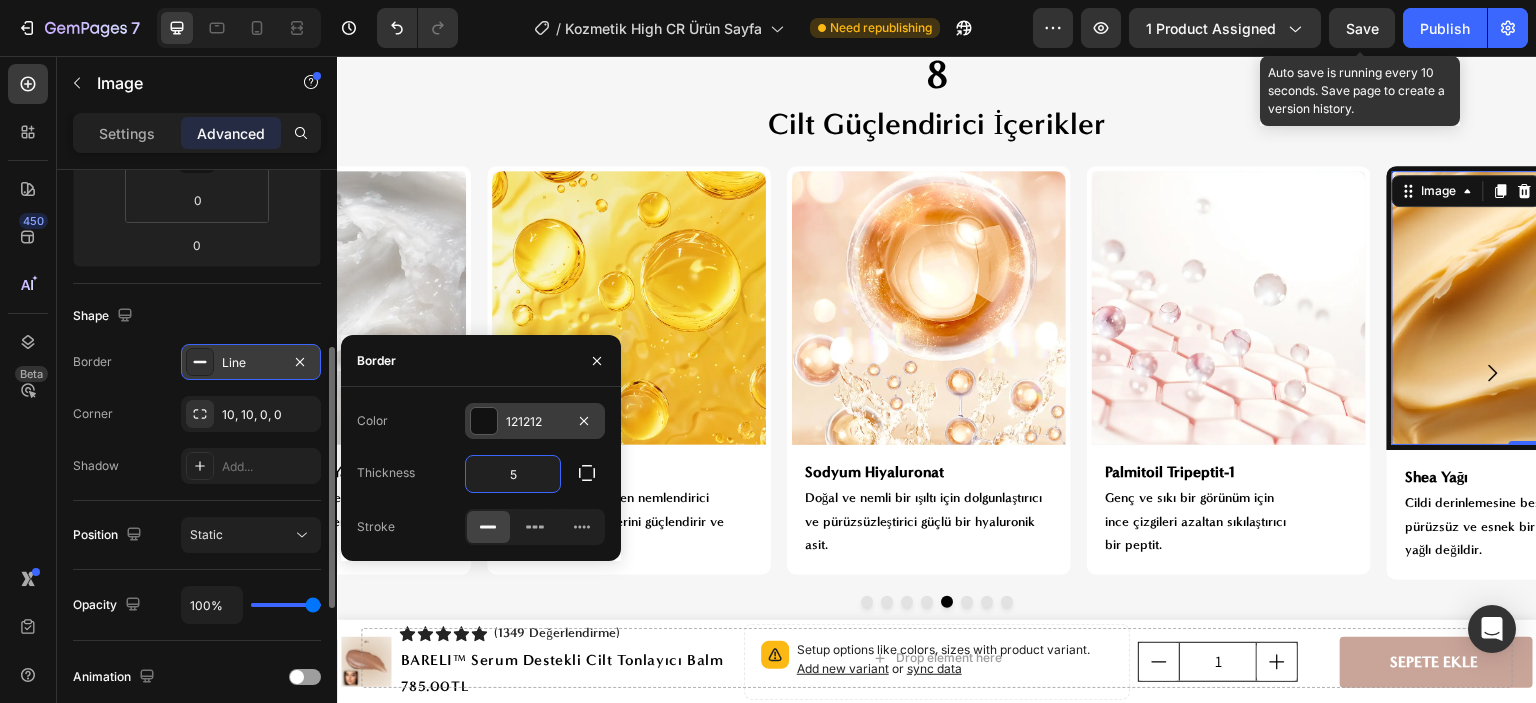 type on "5" 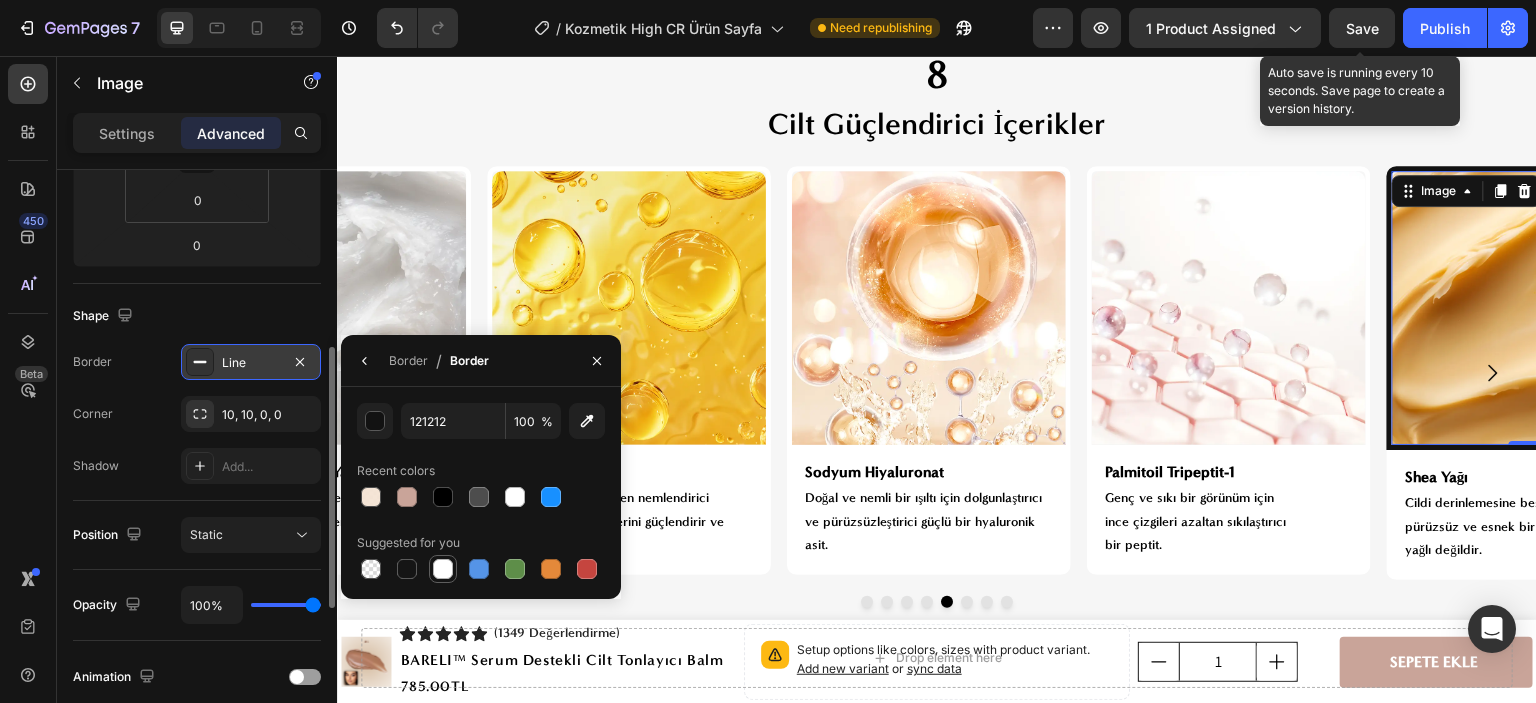 click at bounding box center (443, 569) 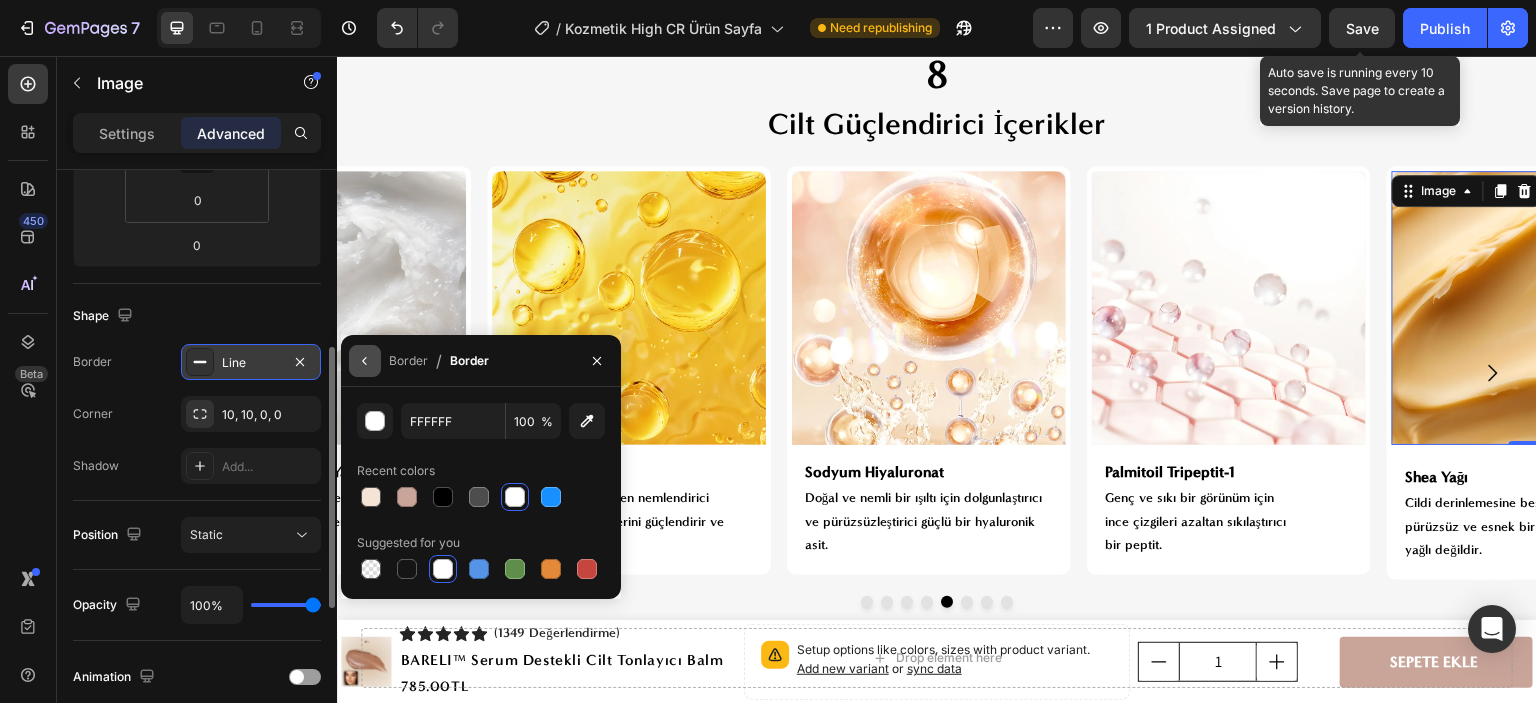 click at bounding box center [365, 361] 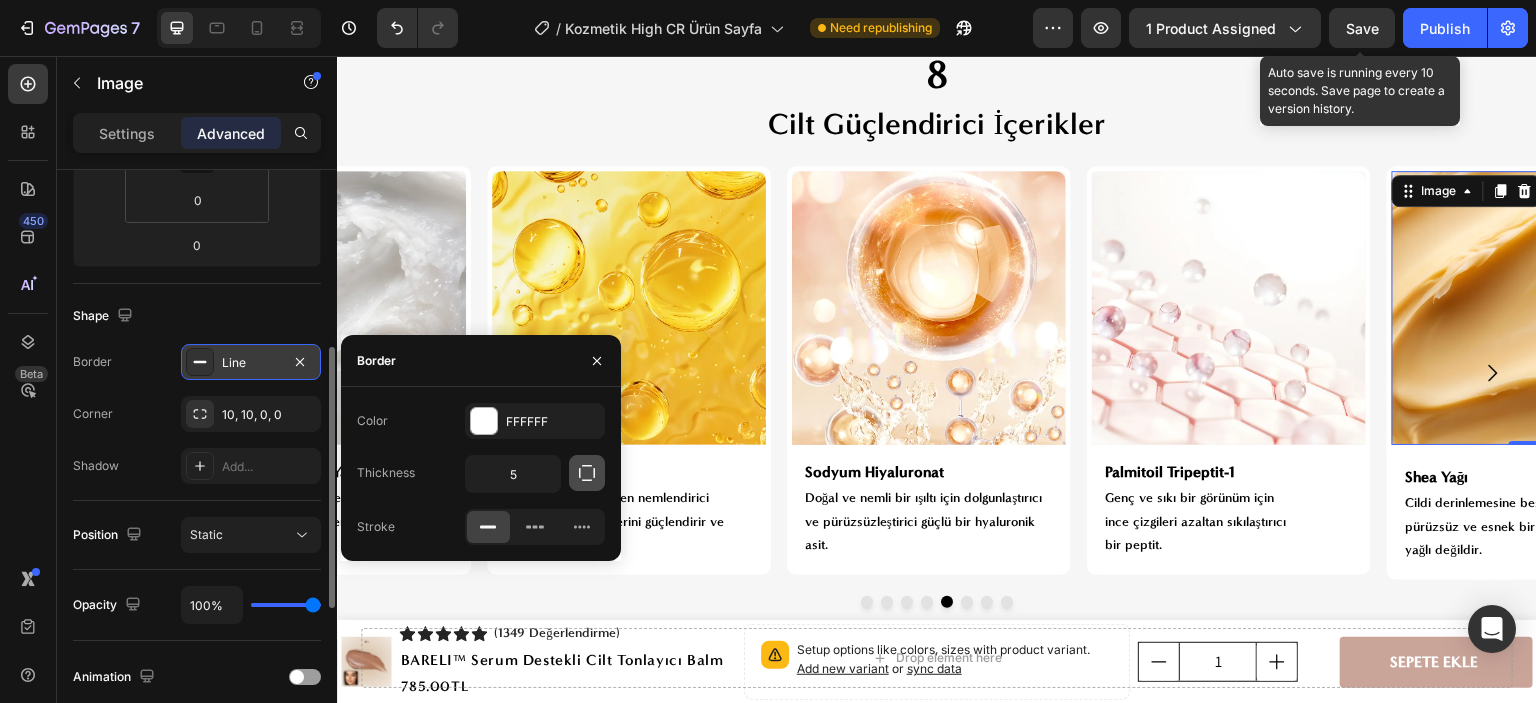 click 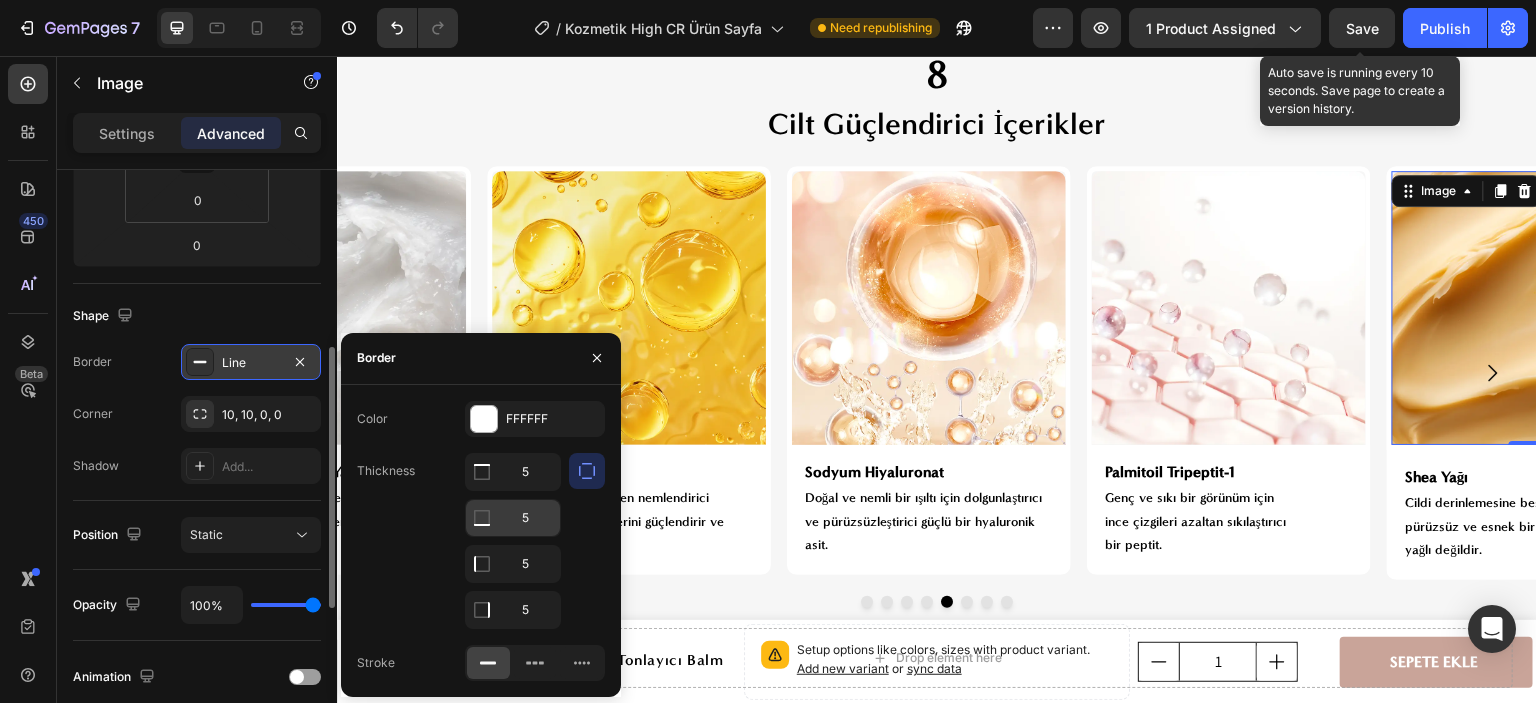 click on "5" at bounding box center (513, 472) 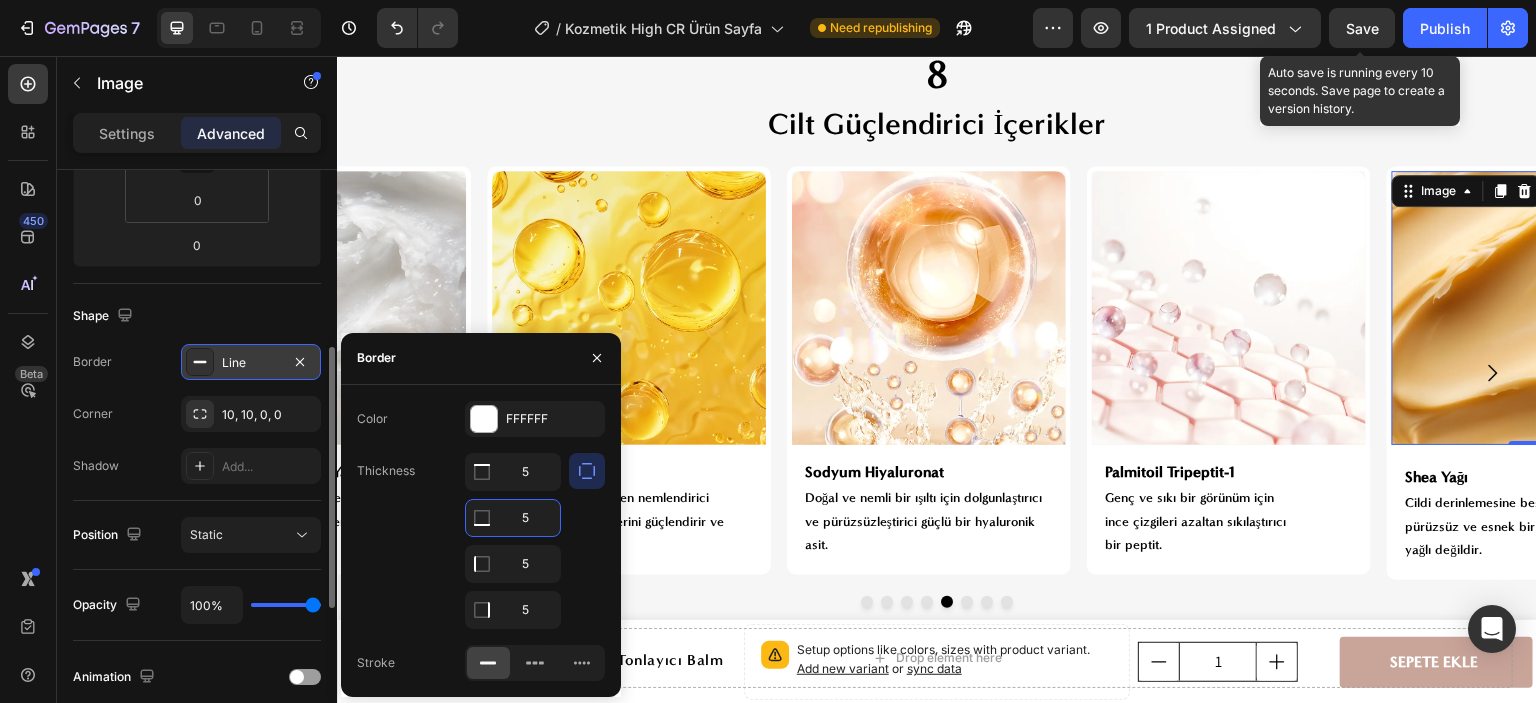 type on "0" 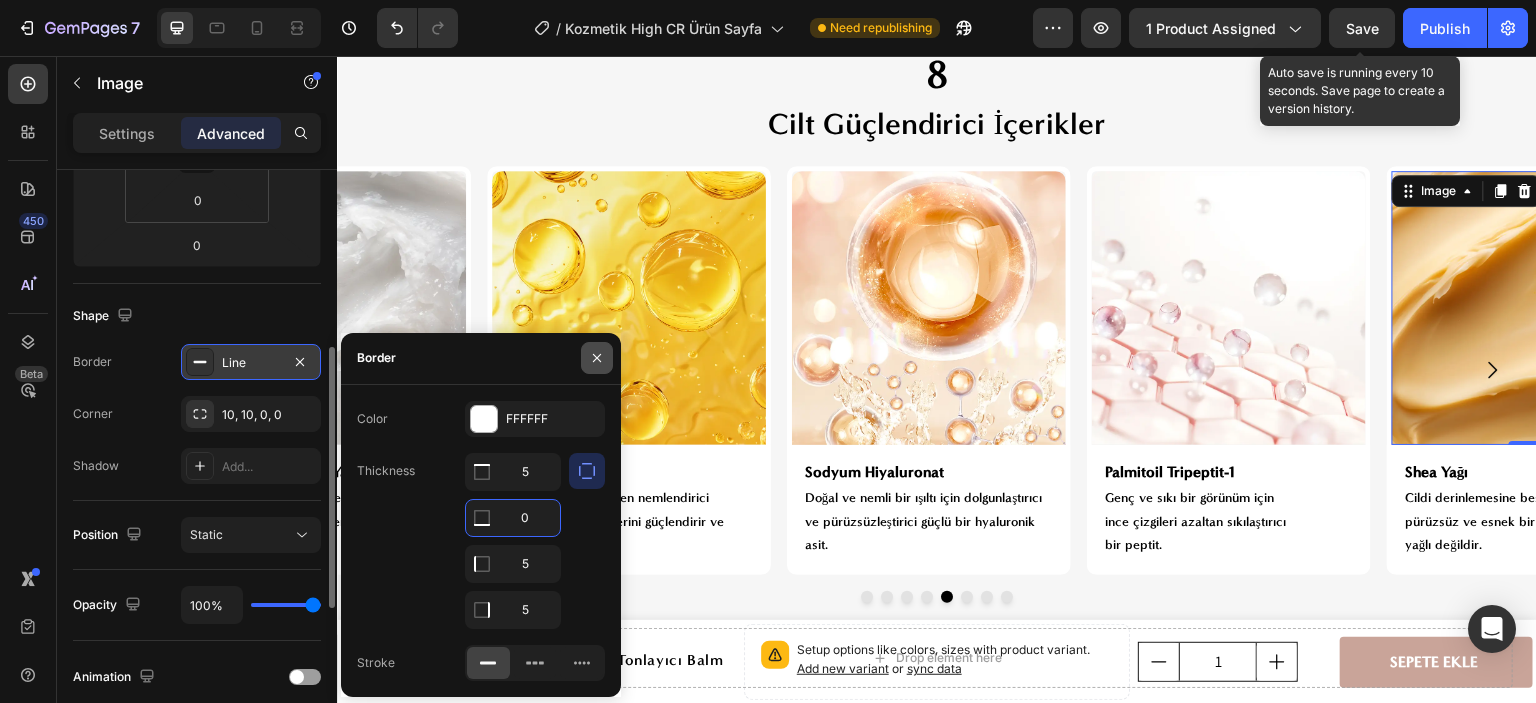 click 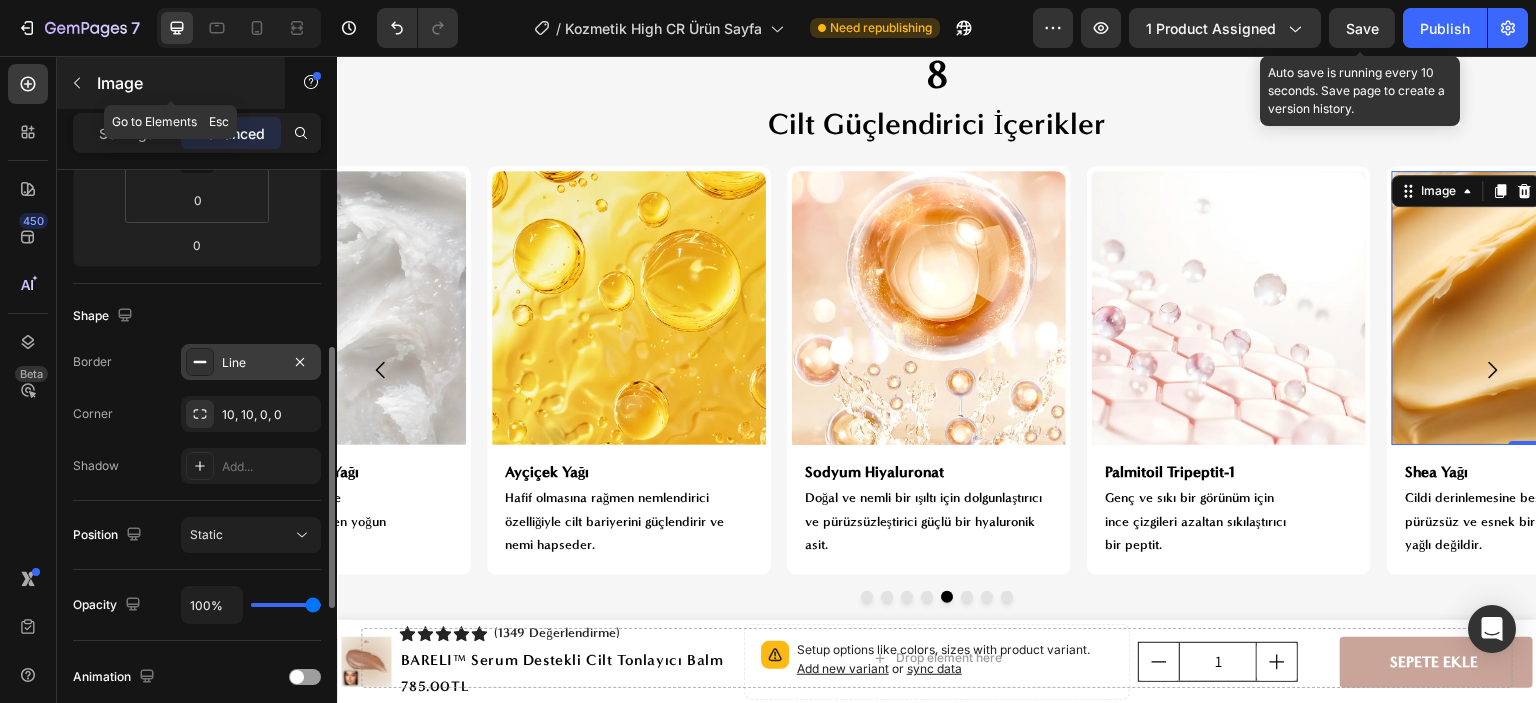 click at bounding box center (77, 83) 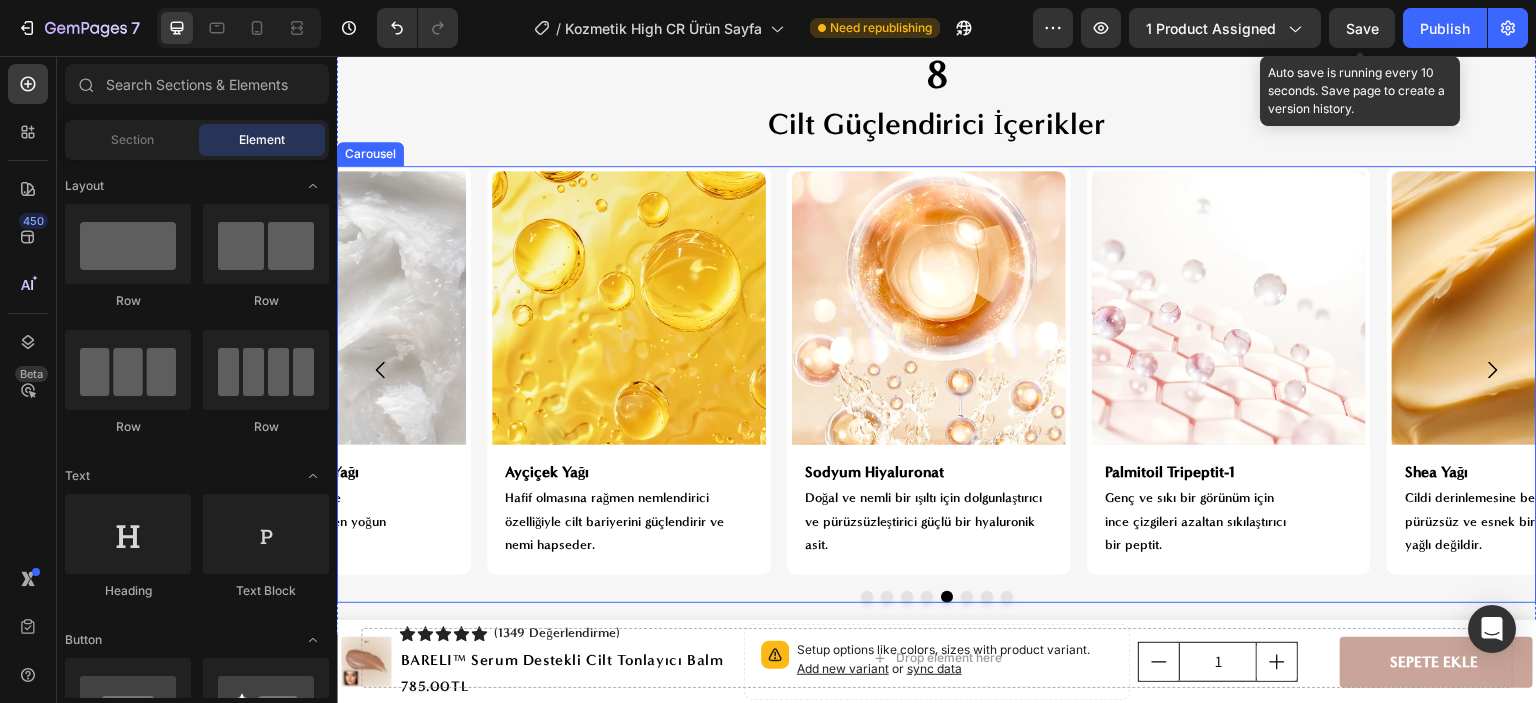 click 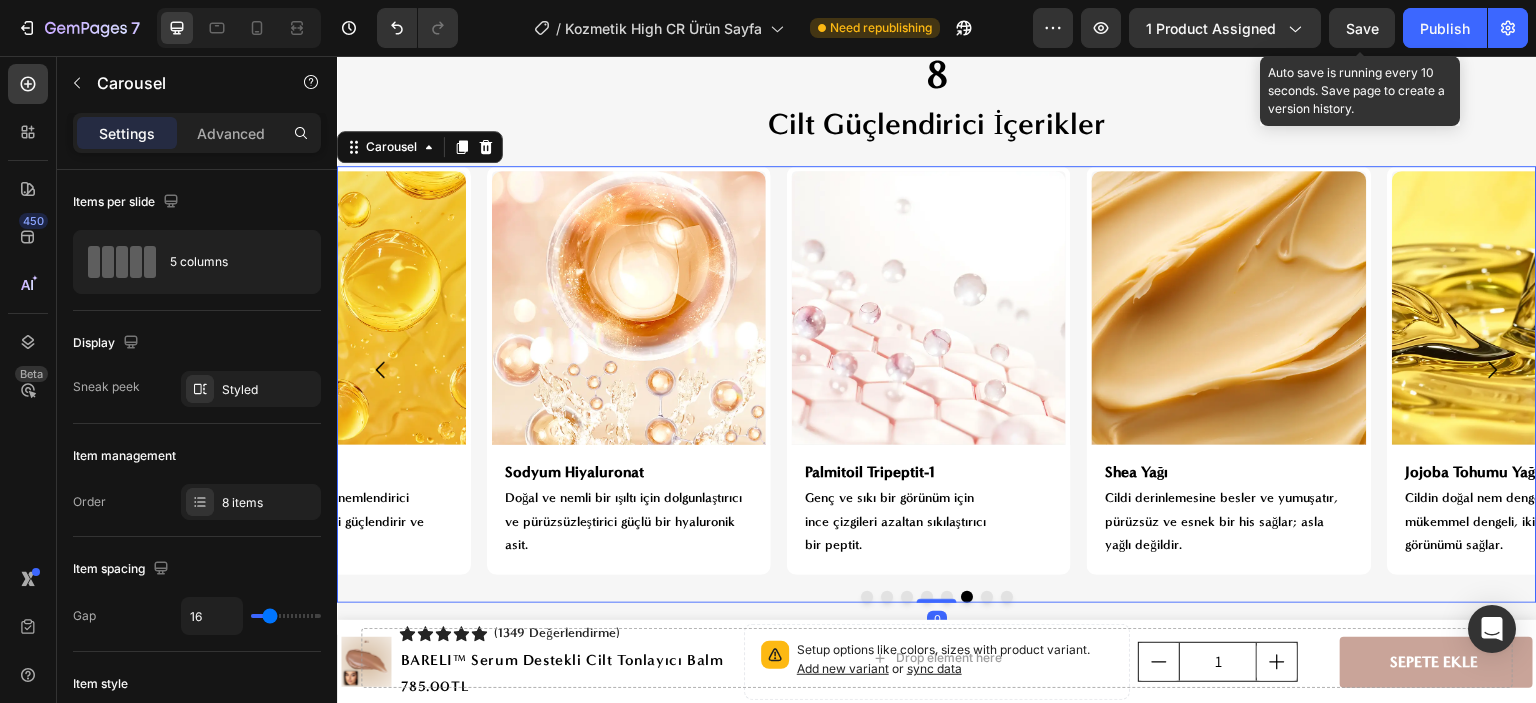 click 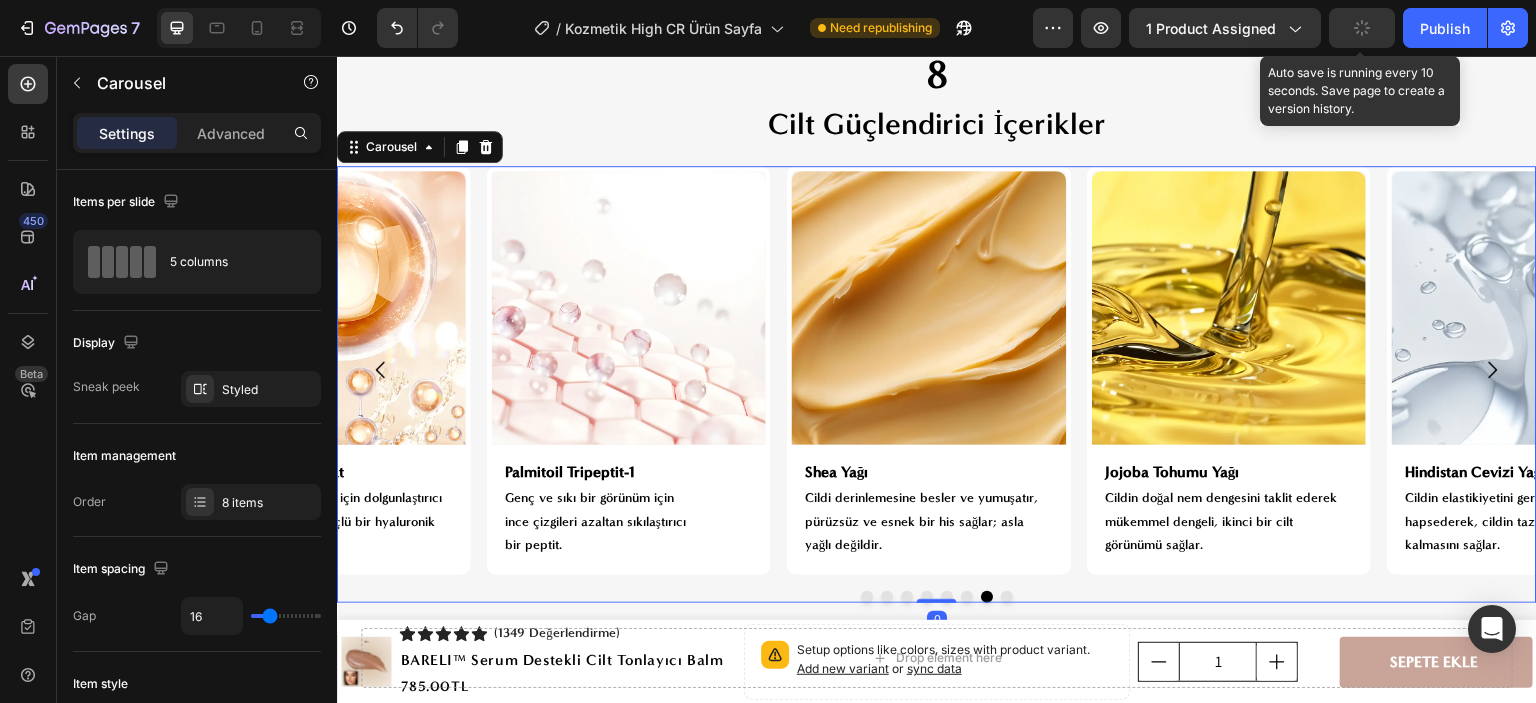 click 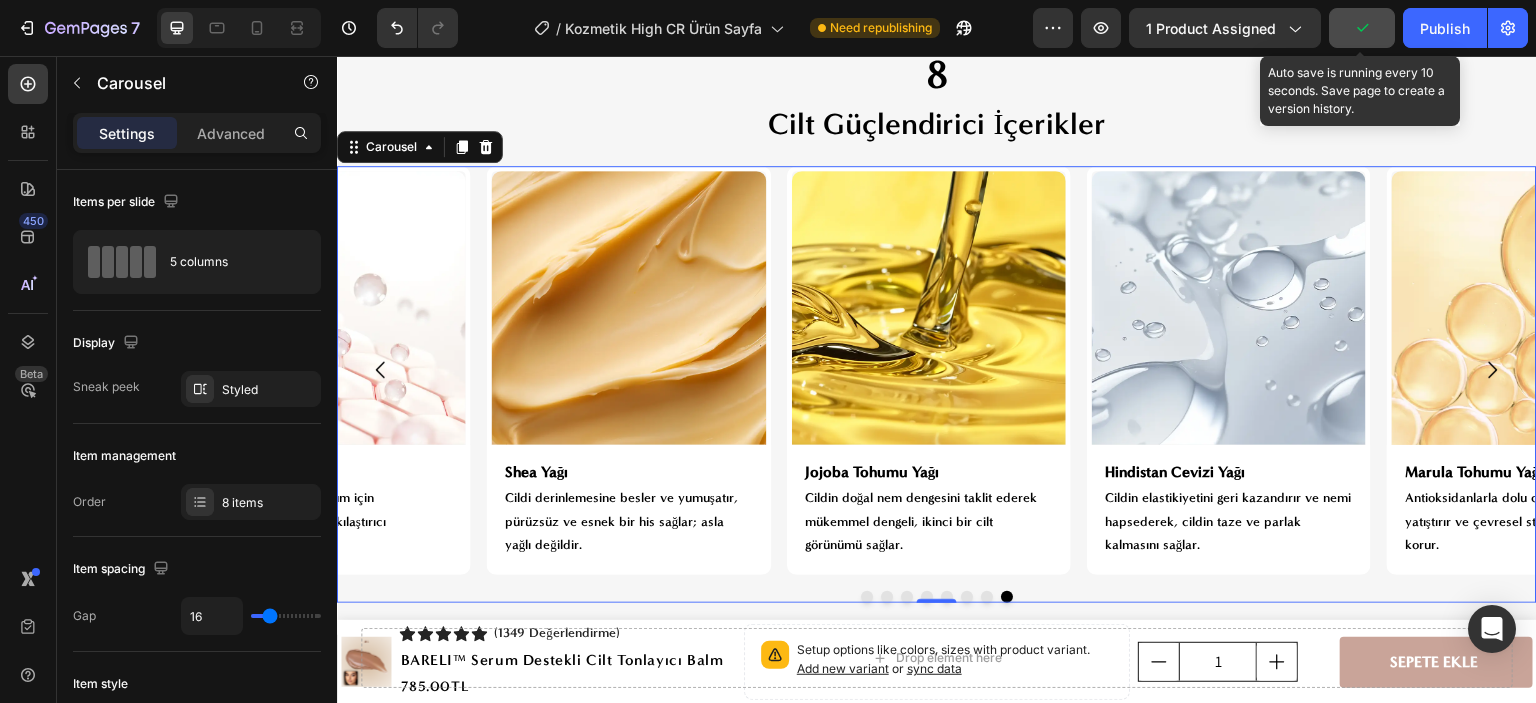 click 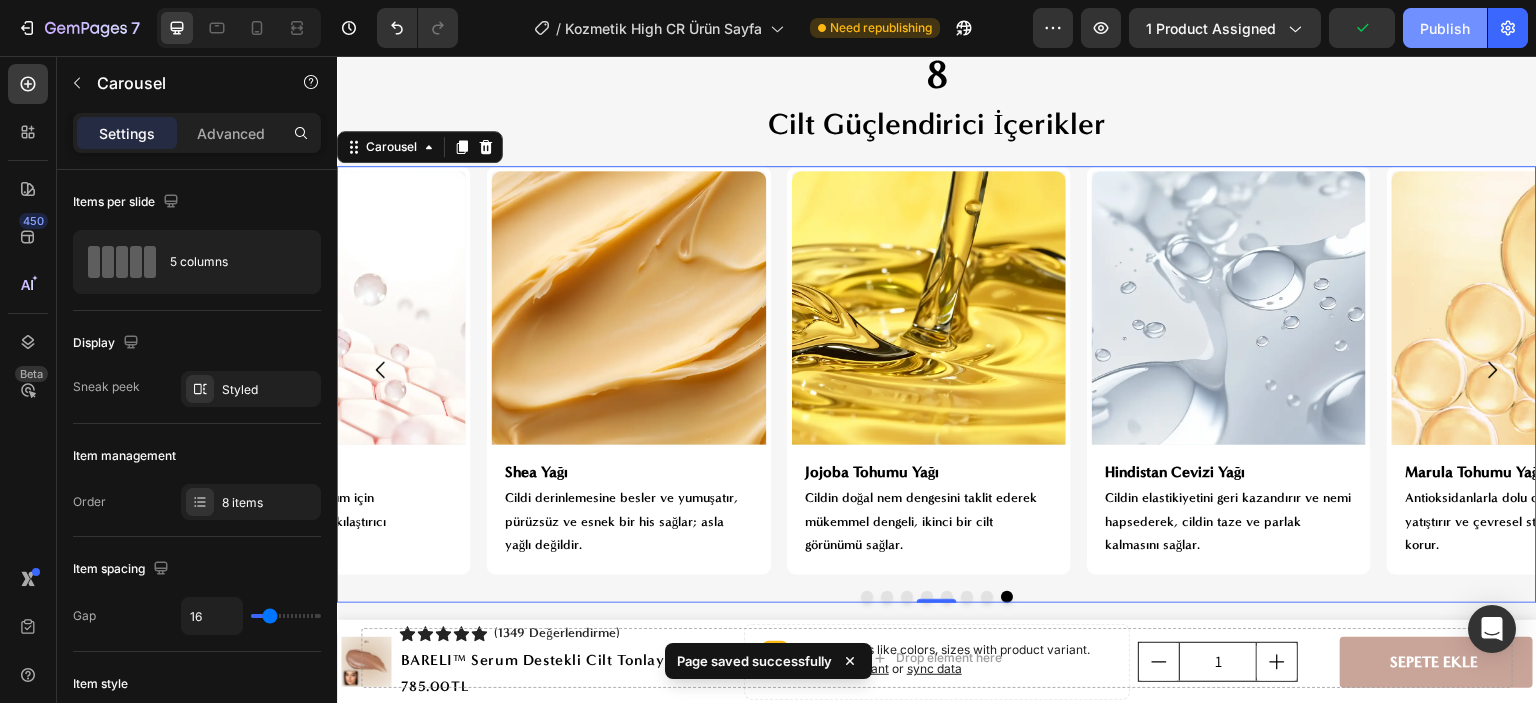 click on "Publish" at bounding box center [1445, 28] 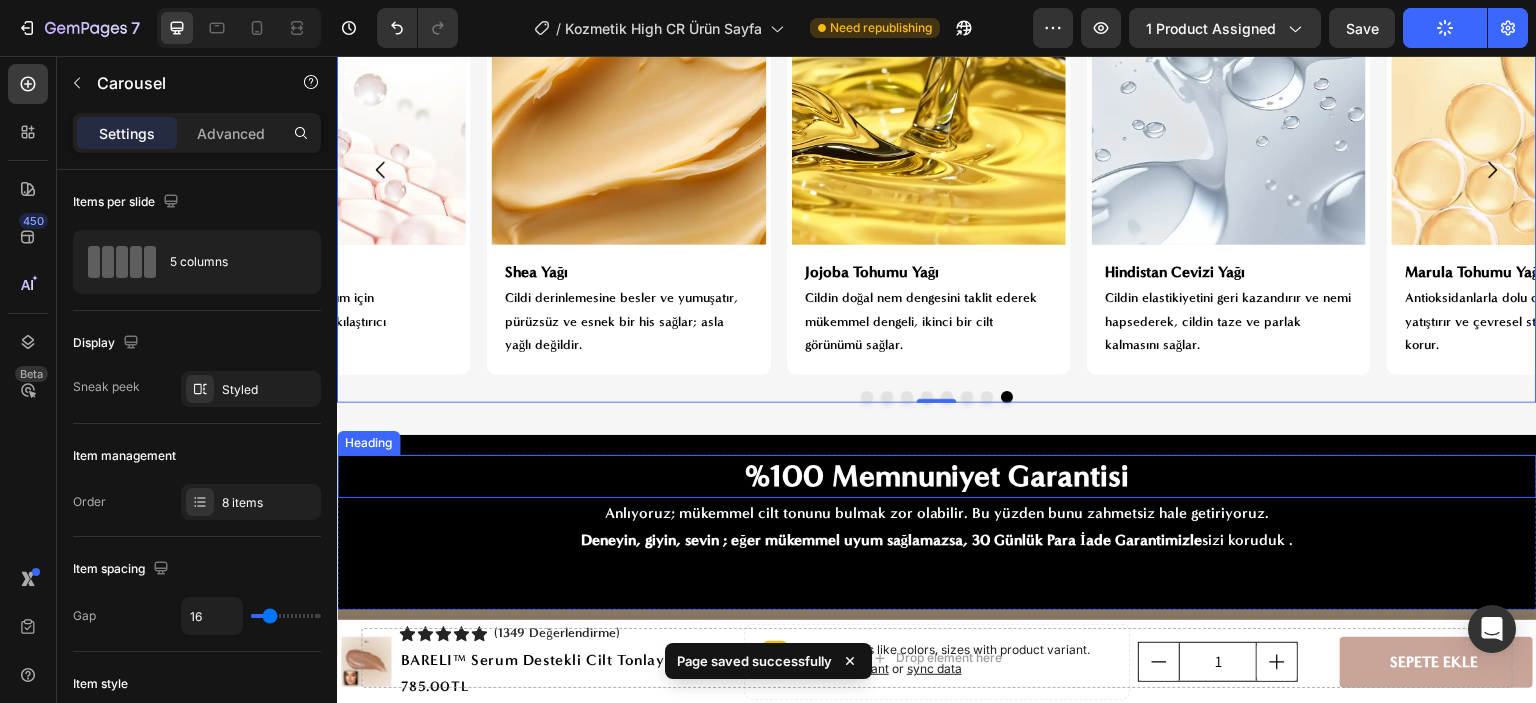 scroll, scrollTop: 5800, scrollLeft: 0, axis: vertical 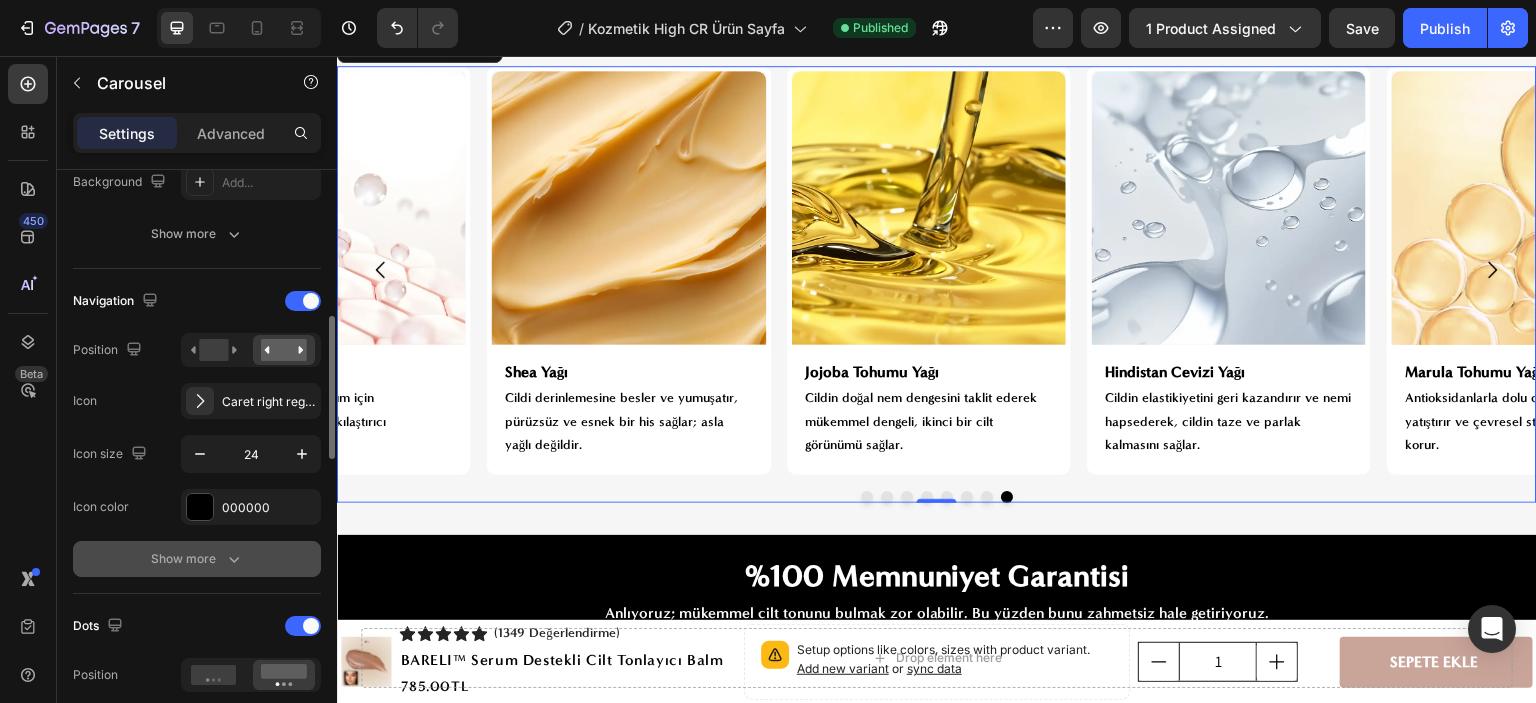 click on "Show more" at bounding box center [197, 559] 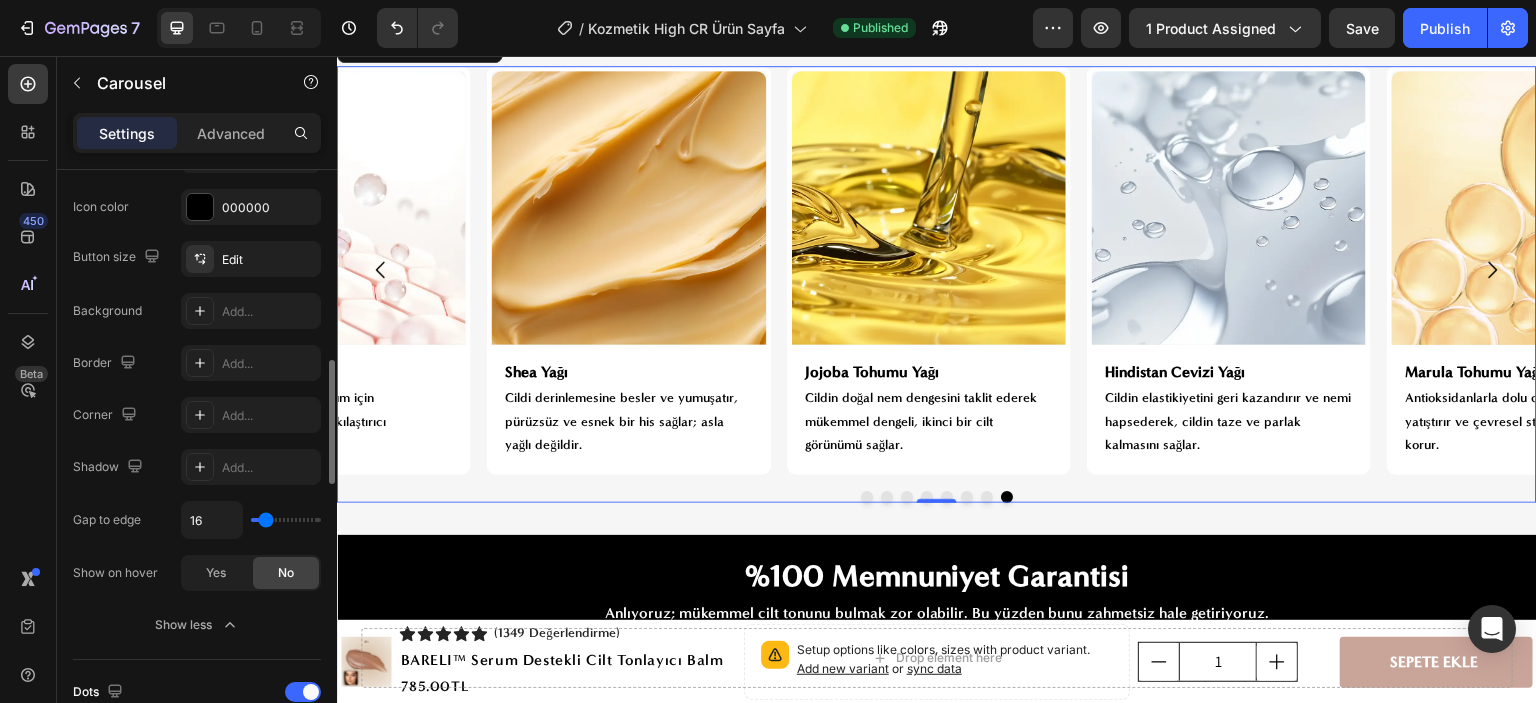scroll, scrollTop: 700, scrollLeft: 0, axis: vertical 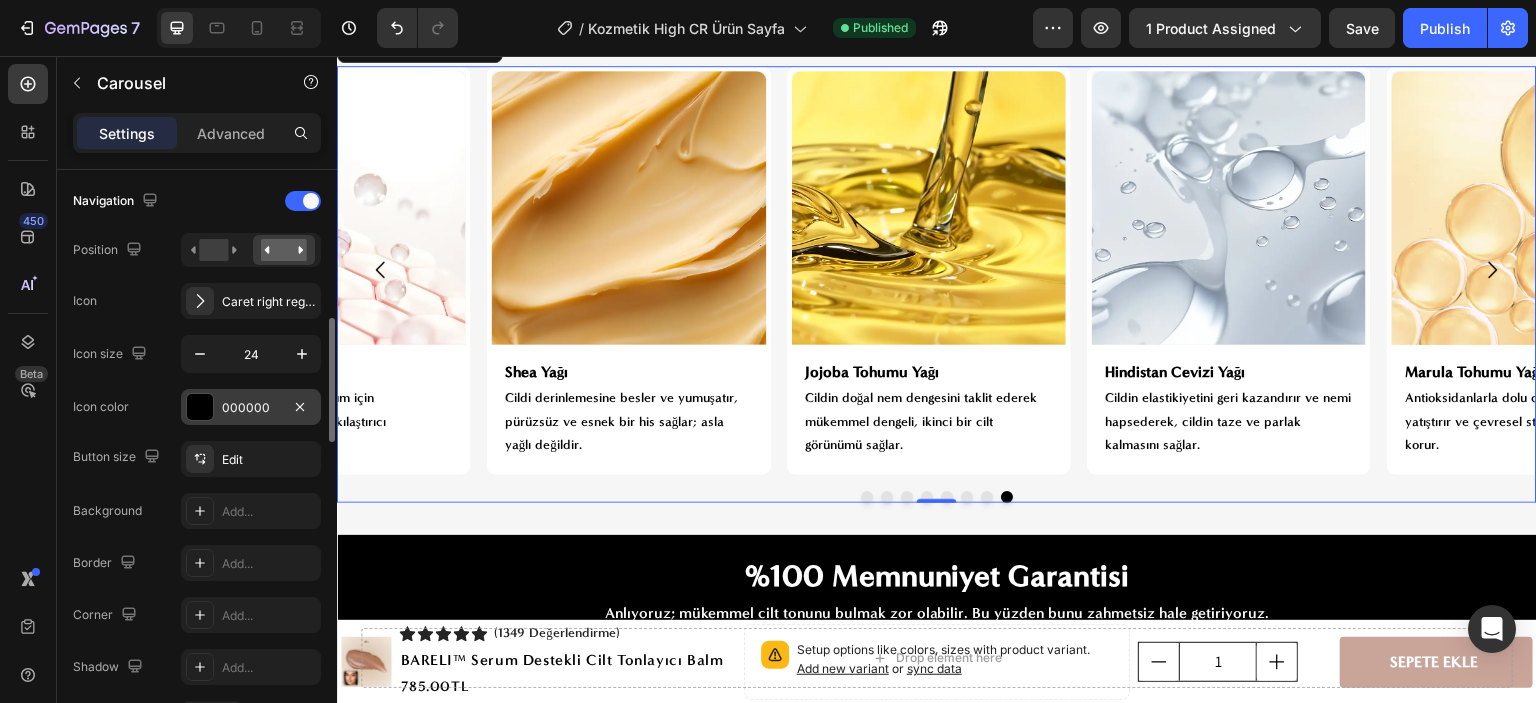 click at bounding box center (200, 407) 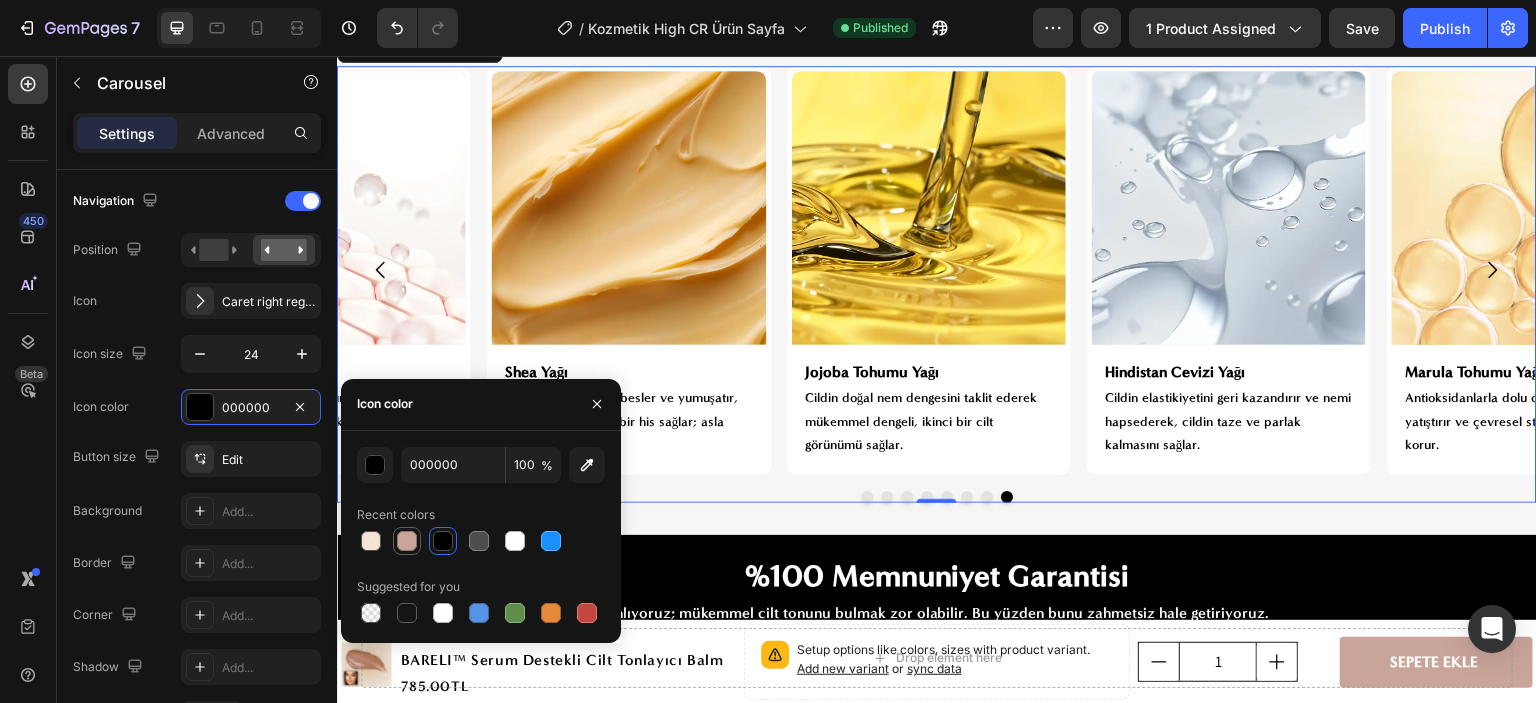 click at bounding box center (407, 541) 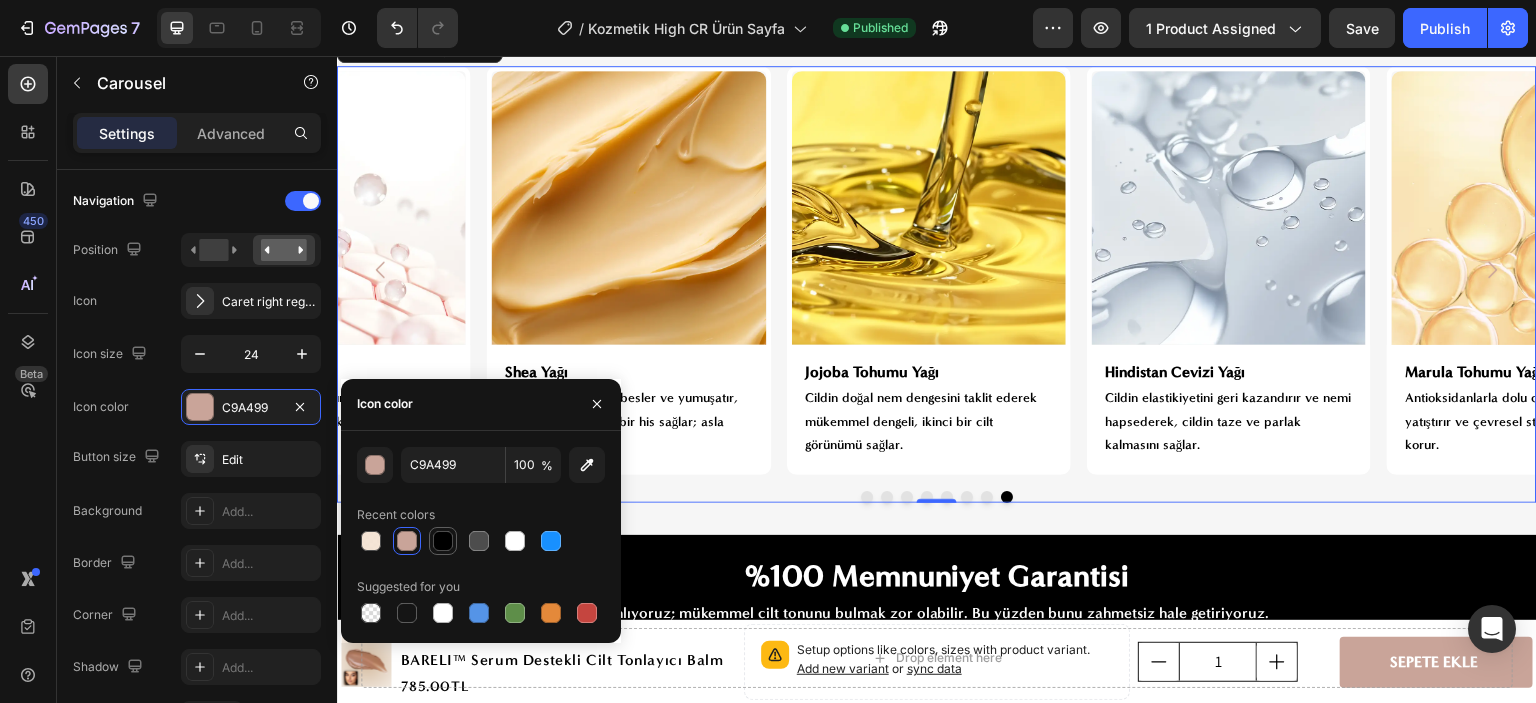 click at bounding box center [443, 541] 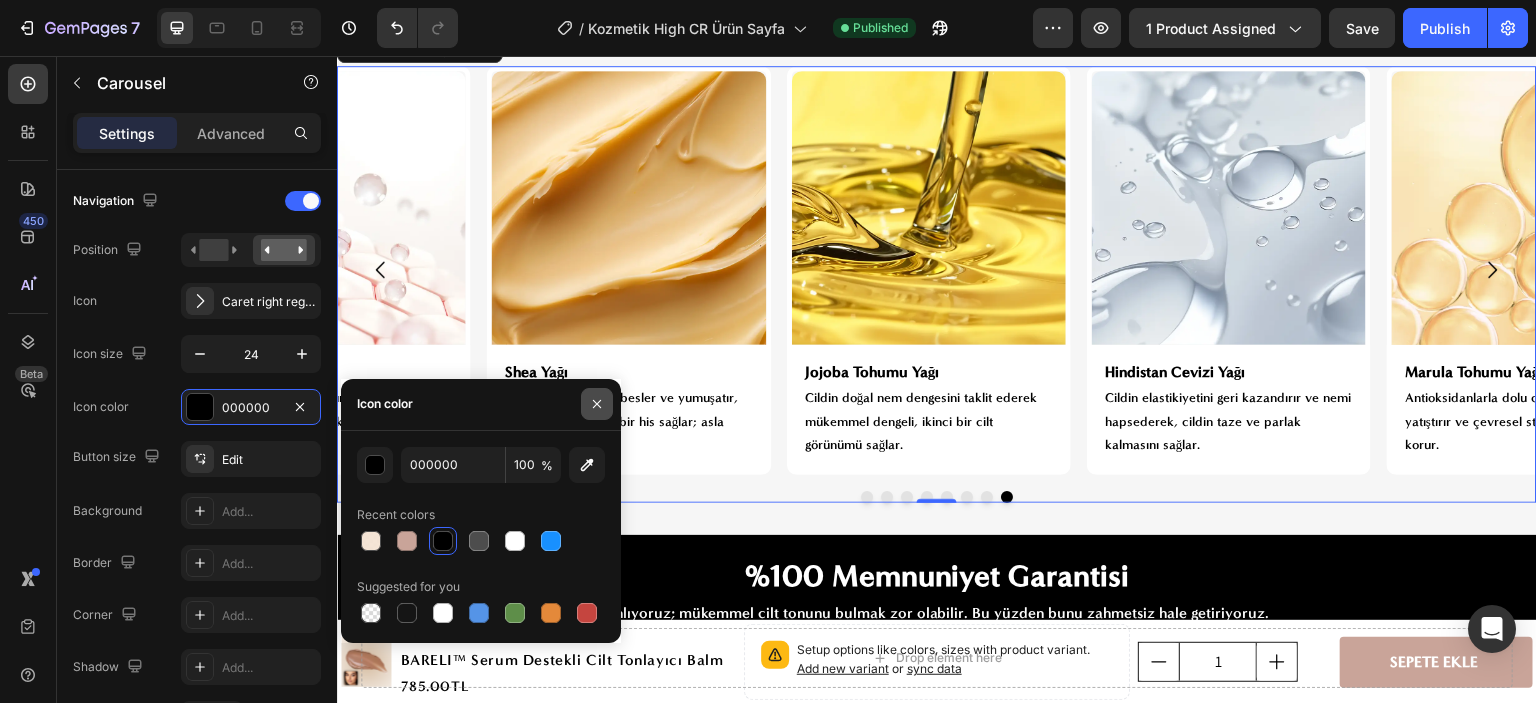 click 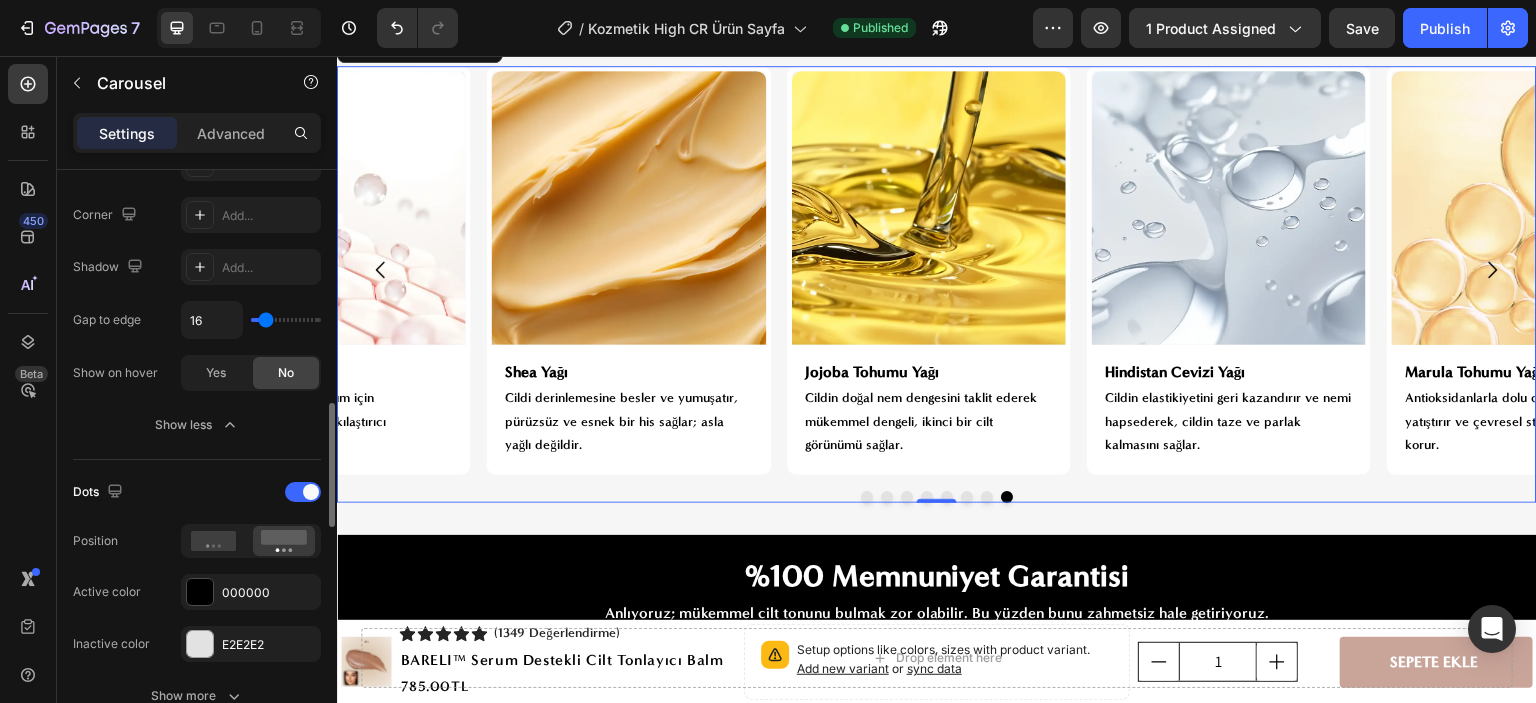 scroll, scrollTop: 1200, scrollLeft: 0, axis: vertical 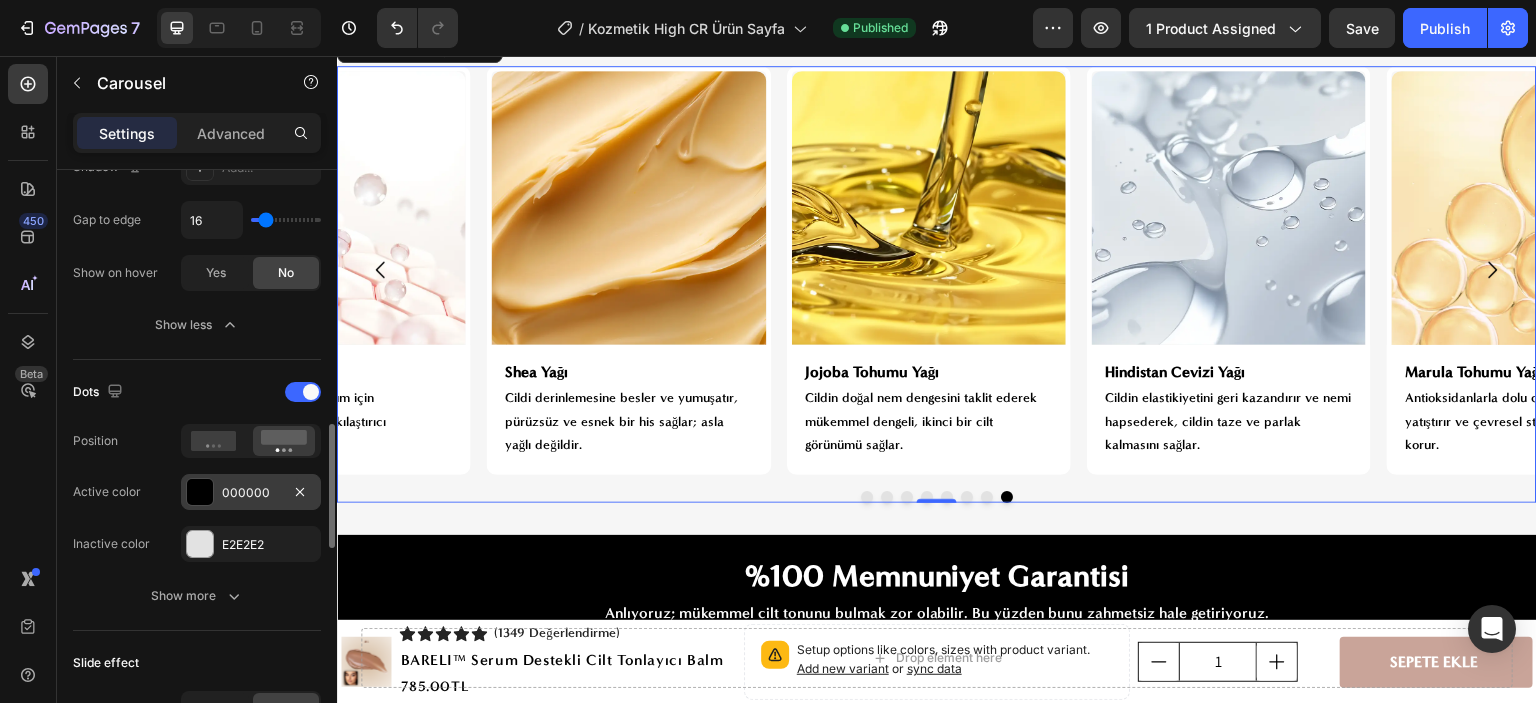 click on "000000" at bounding box center [251, 493] 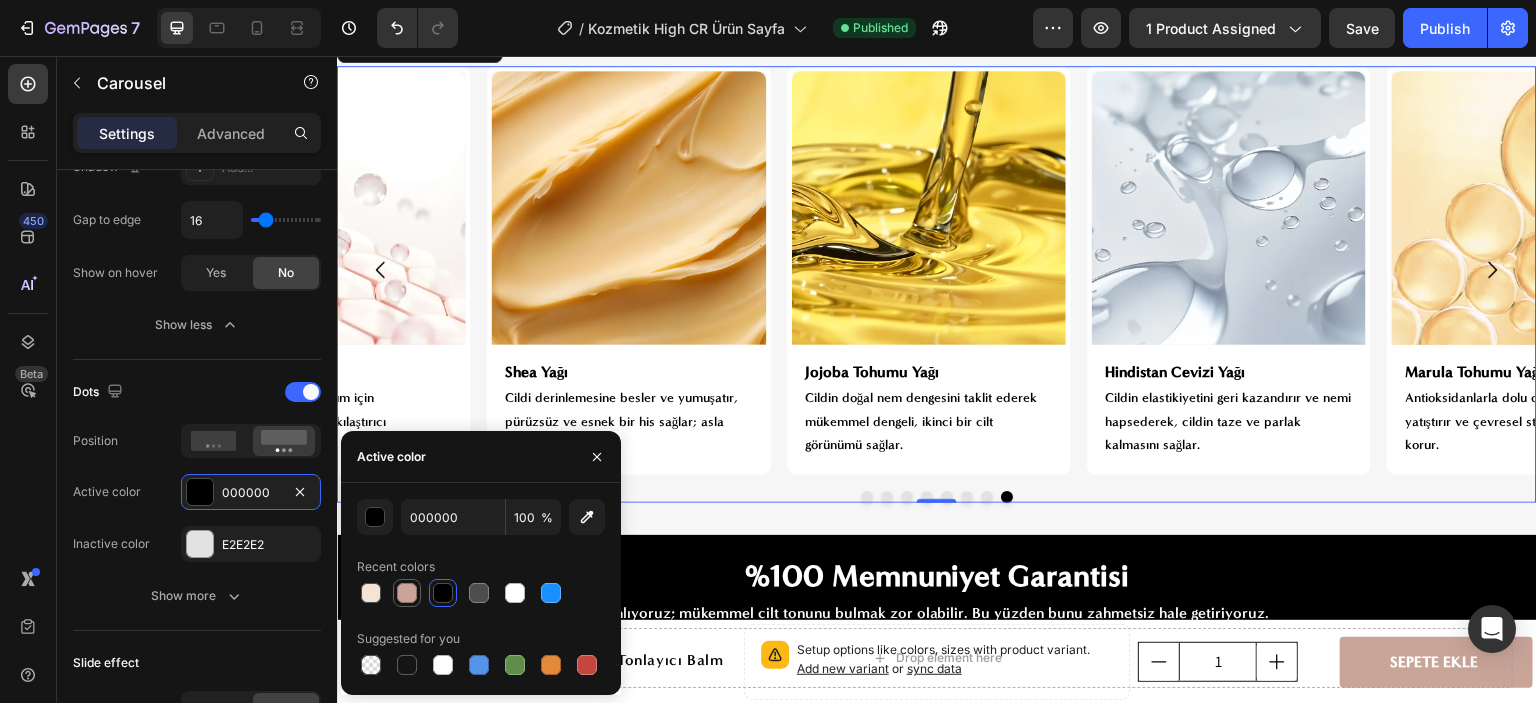 click at bounding box center (407, 593) 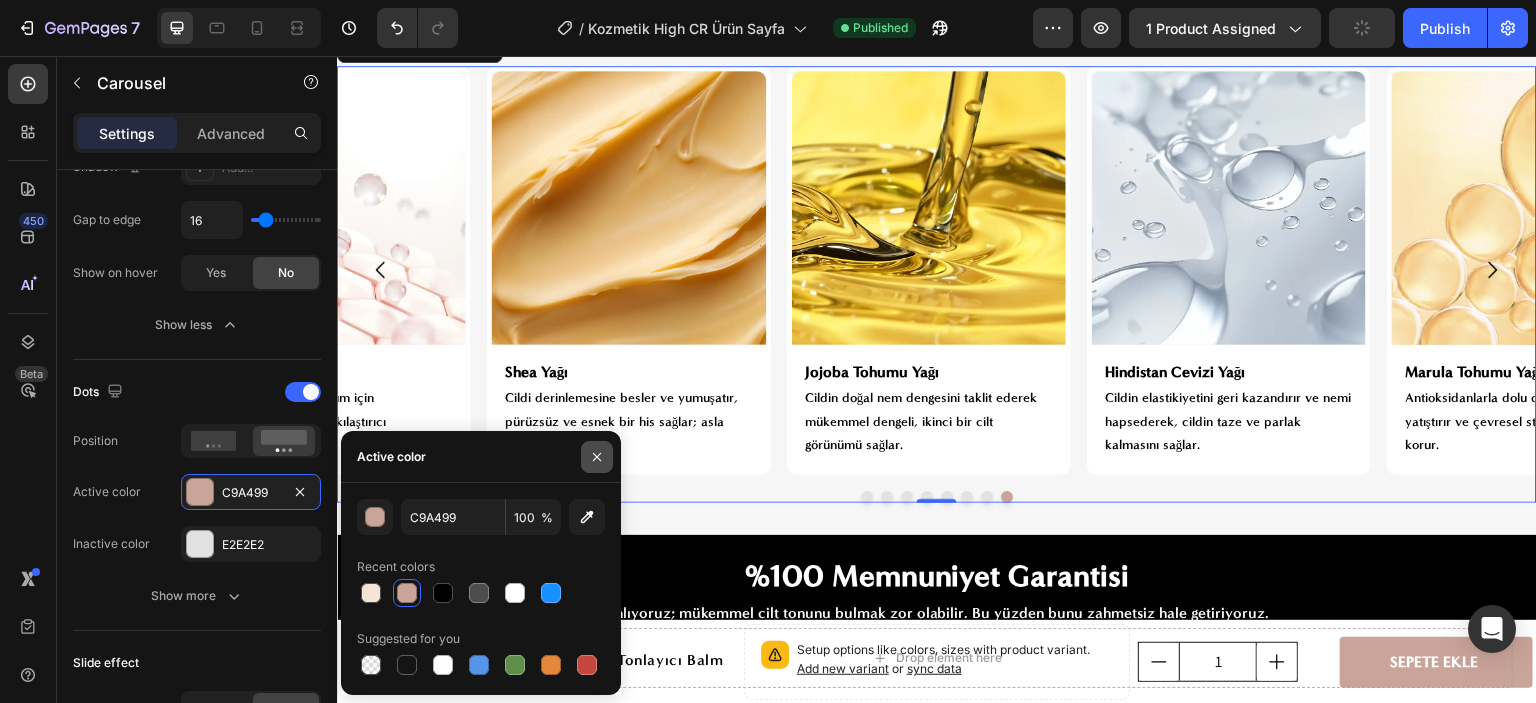 click at bounding box center [597, 457] 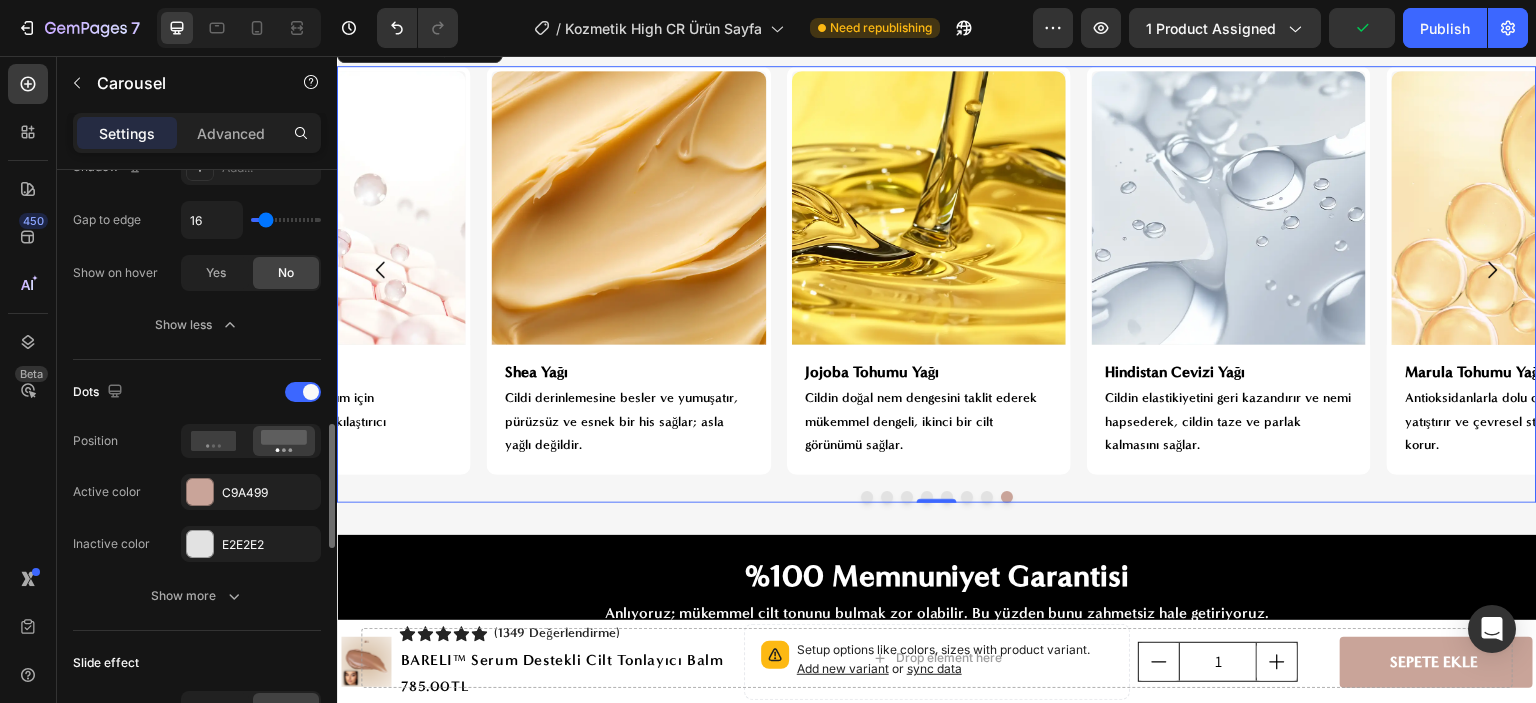 click on "Dots Position Active color C9A499 Inactive color E2E2E2" at bounding box center [197, 469] 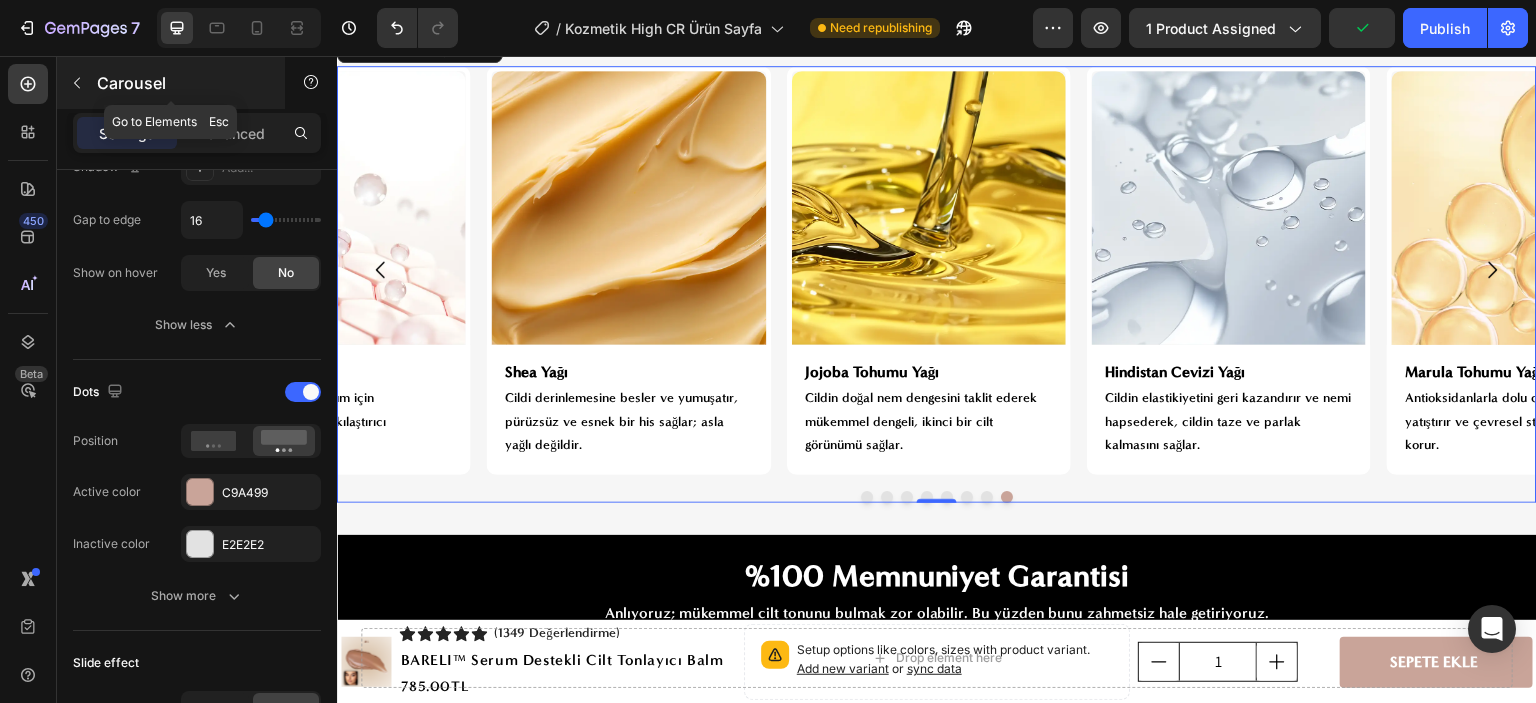click 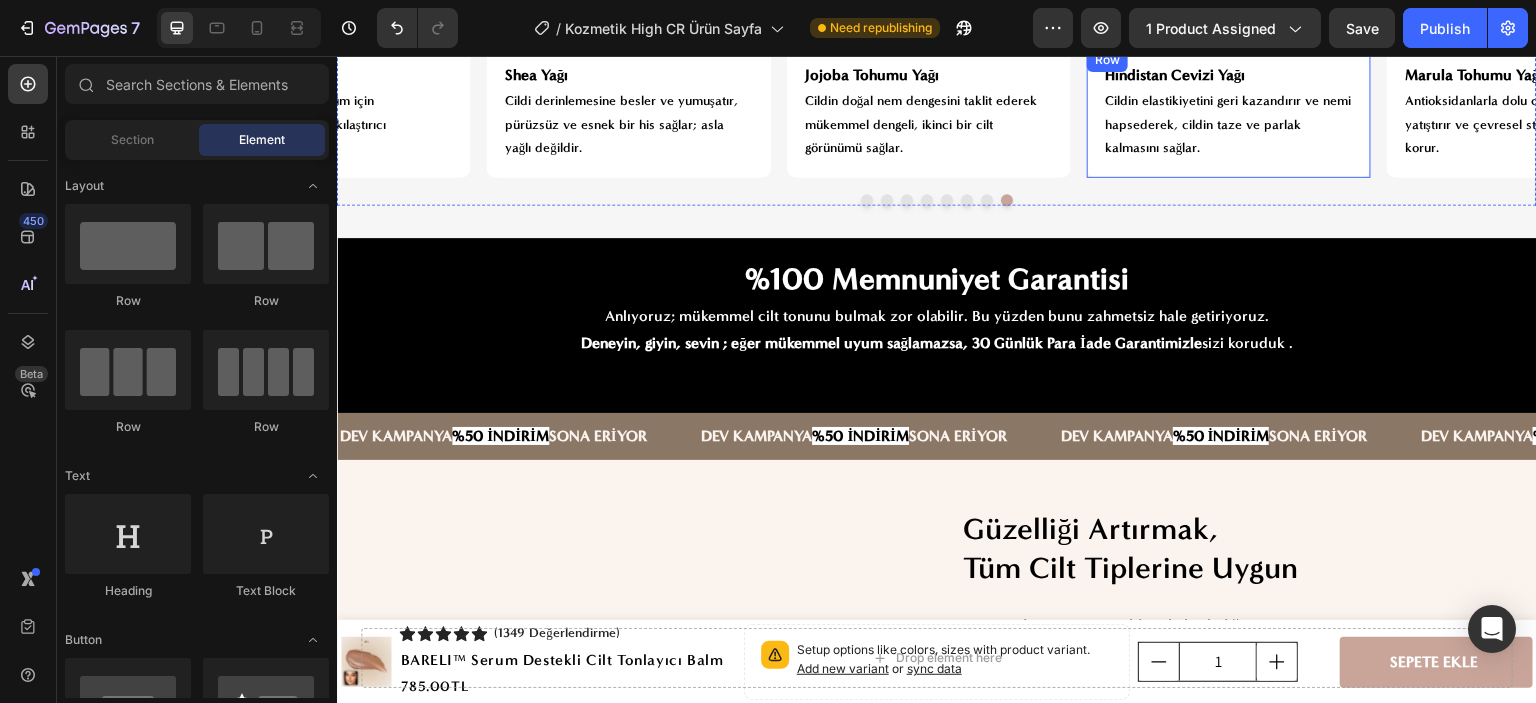 scroll, scrollTop: 6100, scrollLeft: 0, axis: vertical 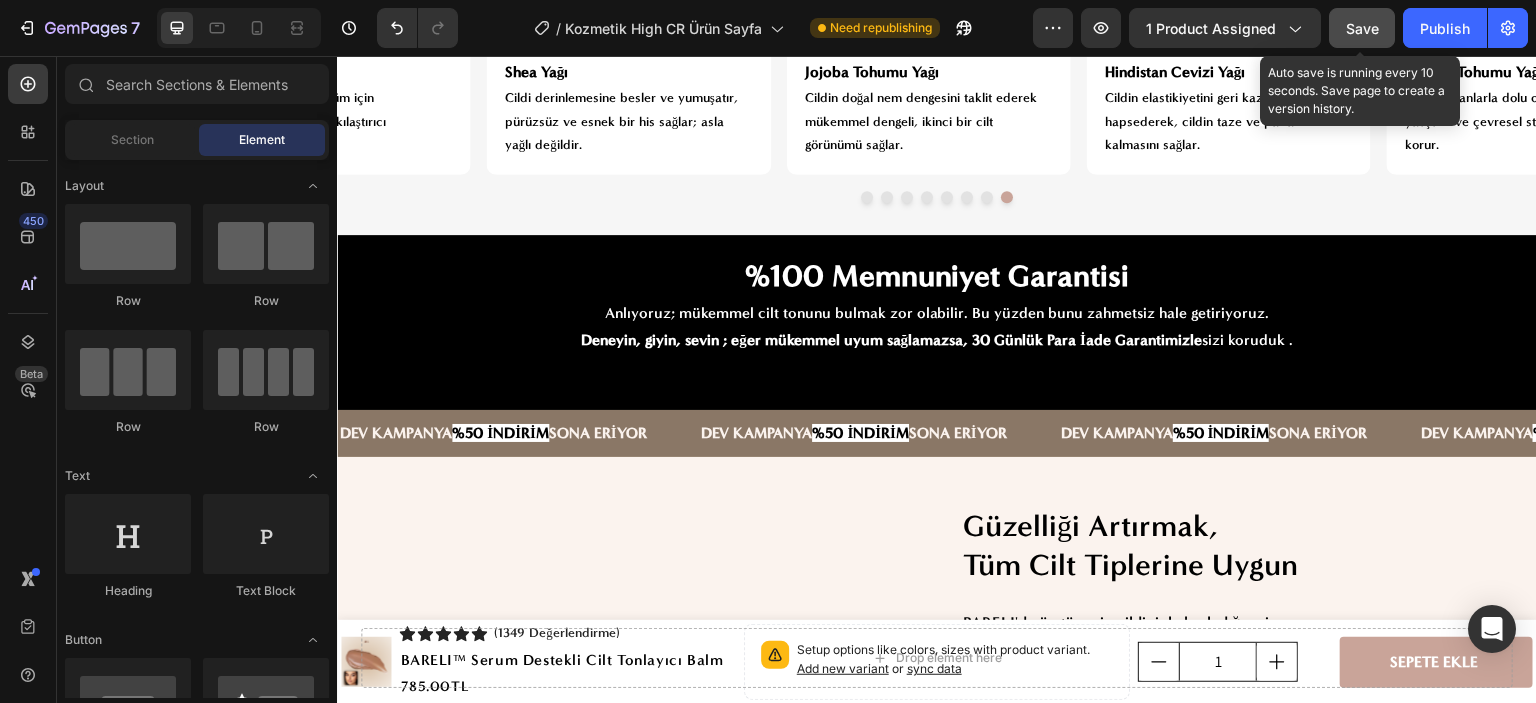 click on "Save" 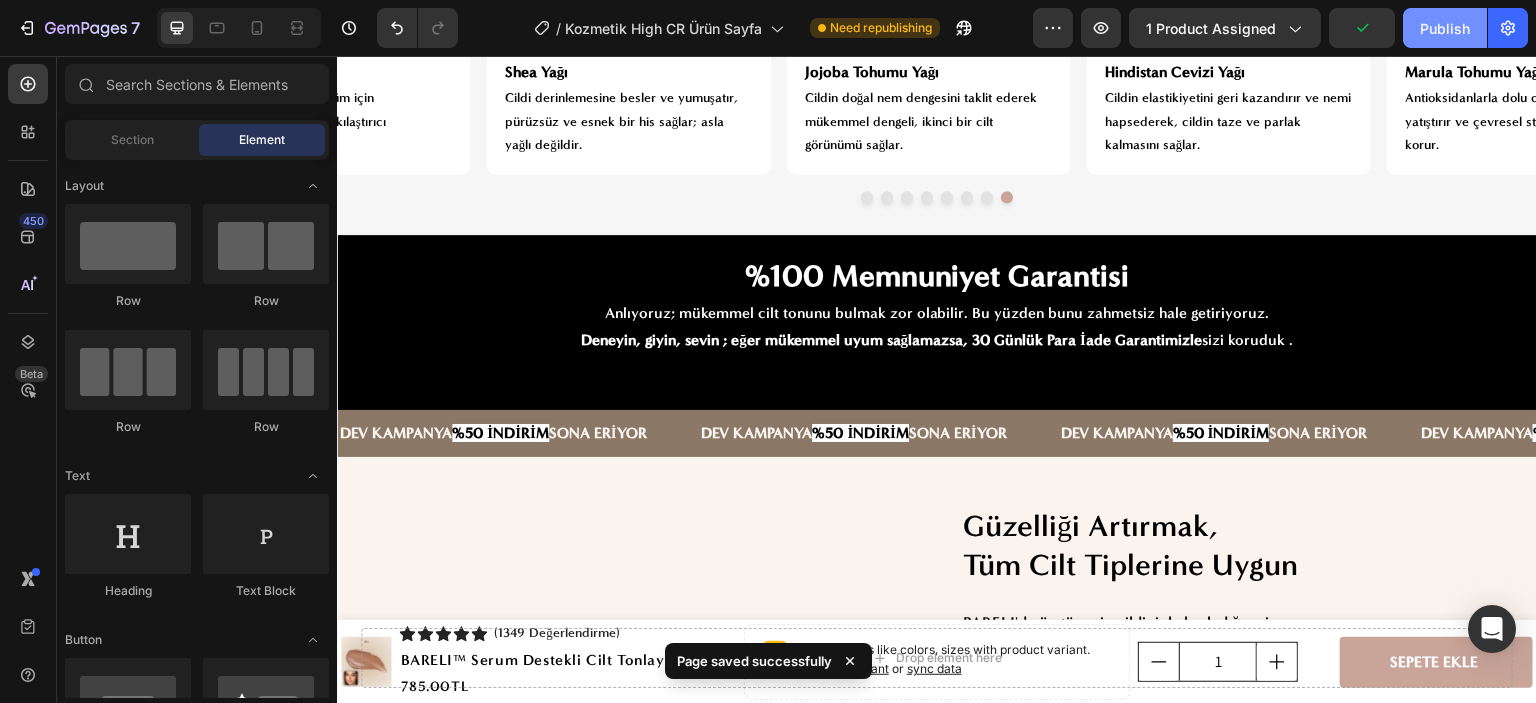 click on "Publish" at bounding box center (1445, 28) 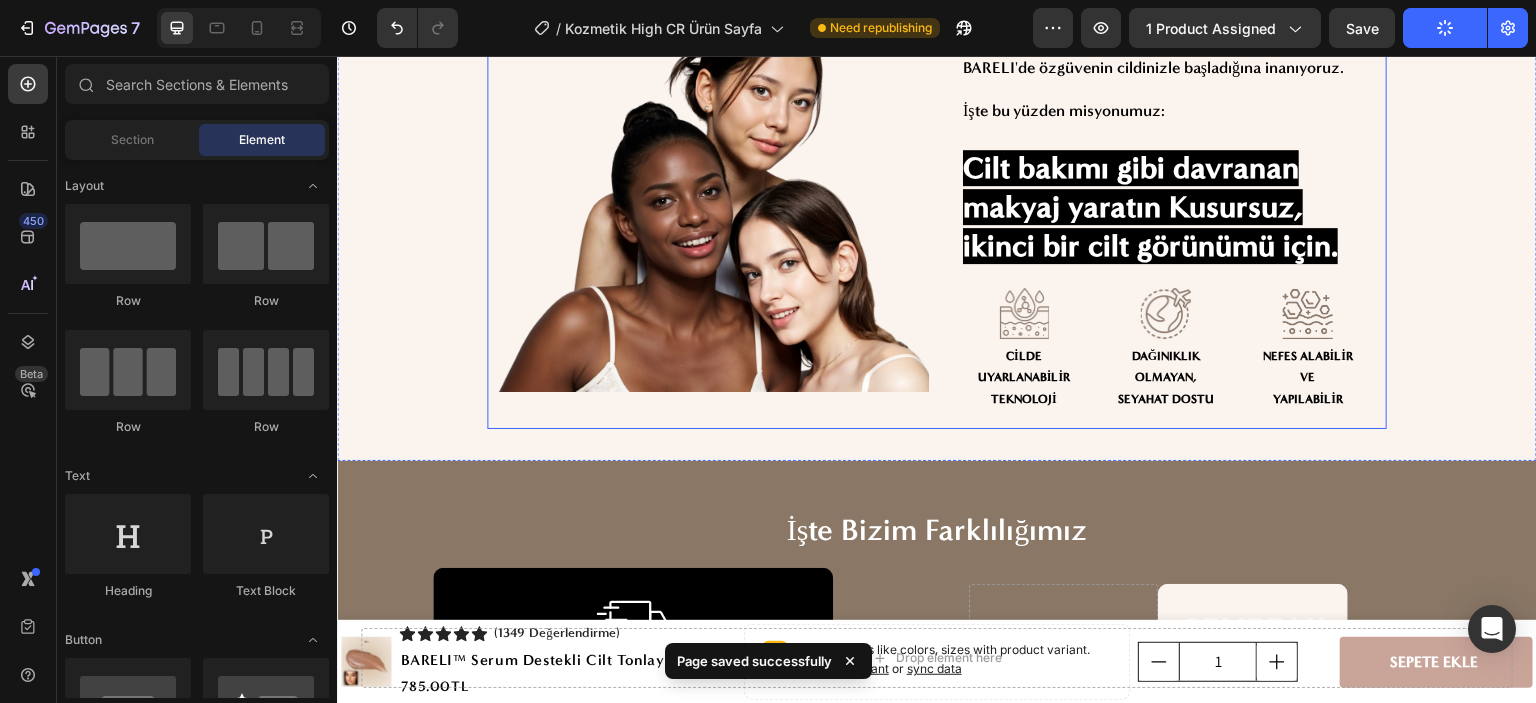 scroll, scrollTop: 6700, scrollLeft: 0, axis: vertical 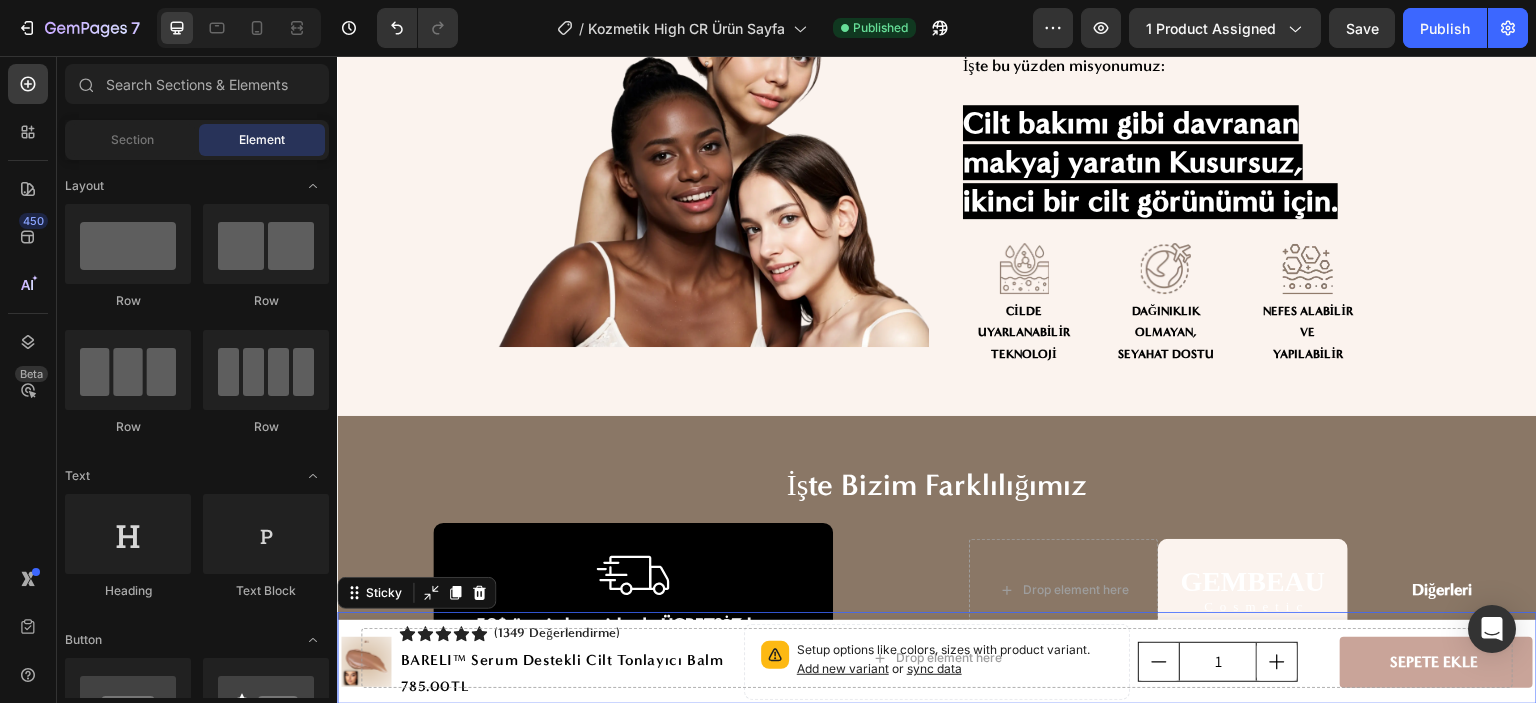 click on "Drop element here Sticky   0" at bounding box center [937, 658] 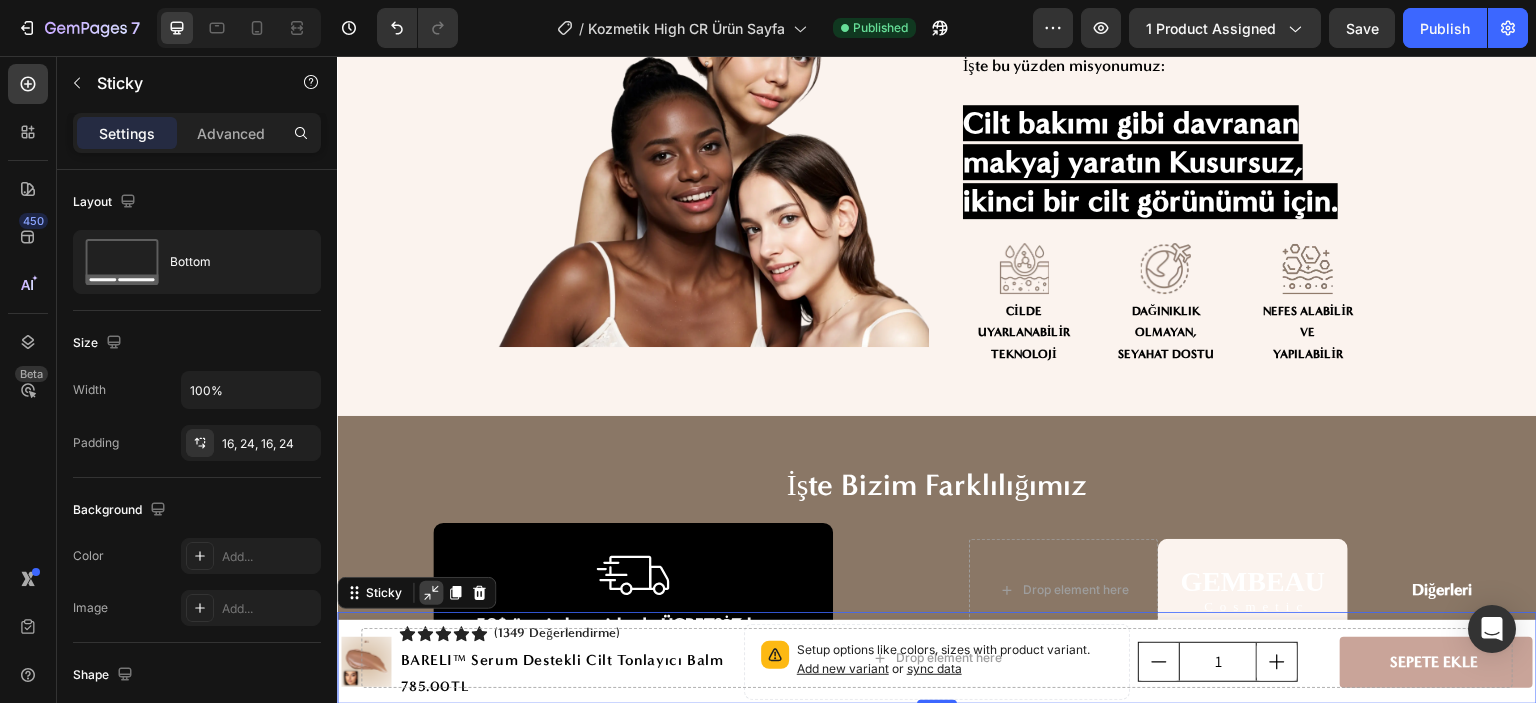 click 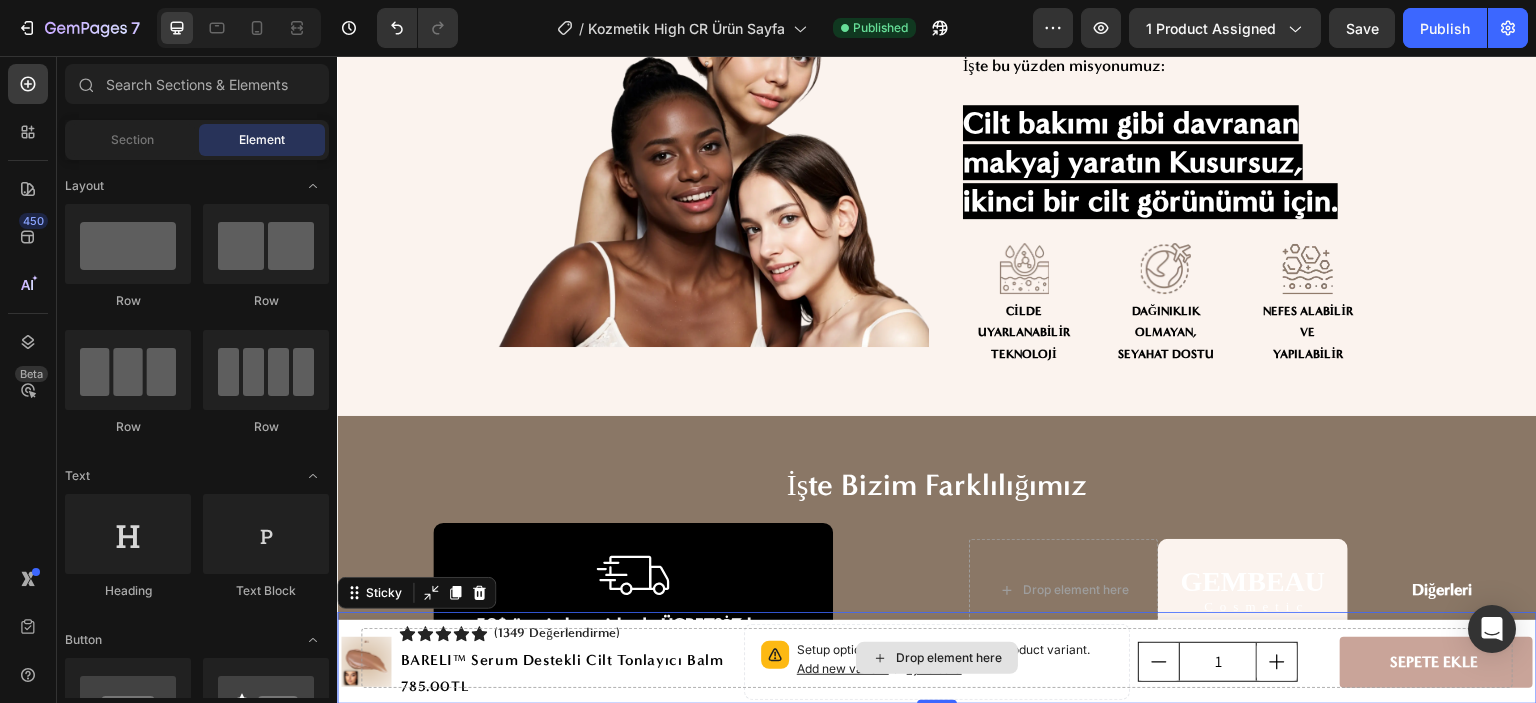 click on "Drop element here" at bounding box center [937, 658] 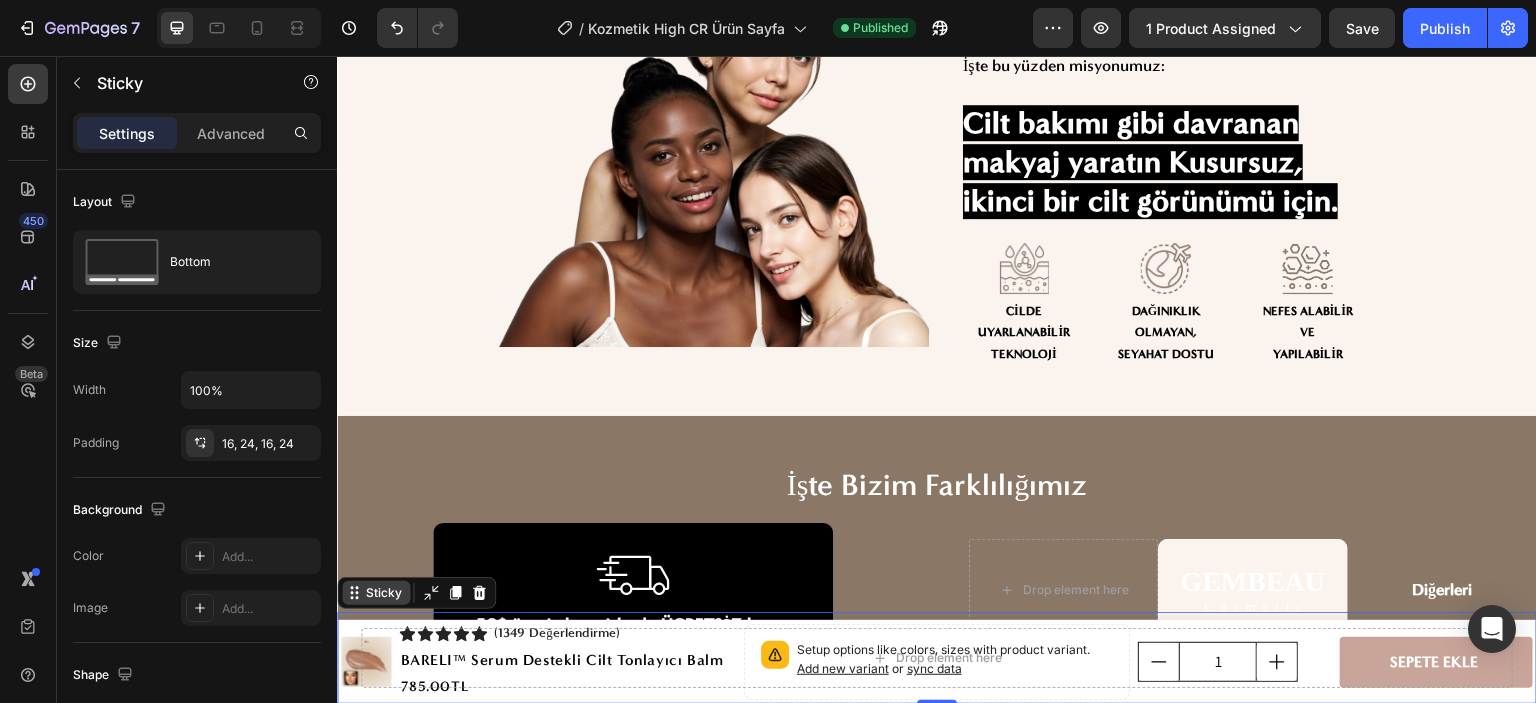 click on "Sticky" at bounding box center [384, 593] 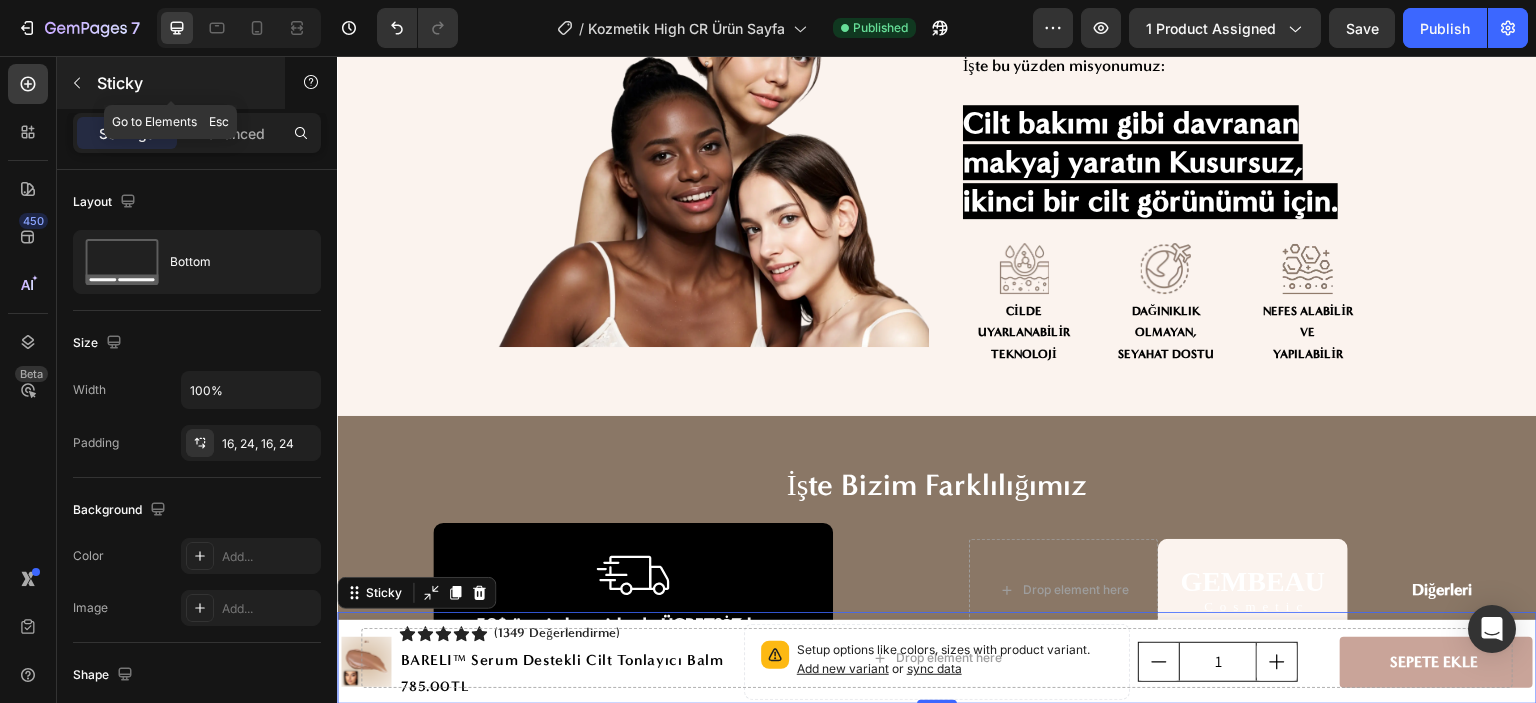 click at bounding box center (77, 83) 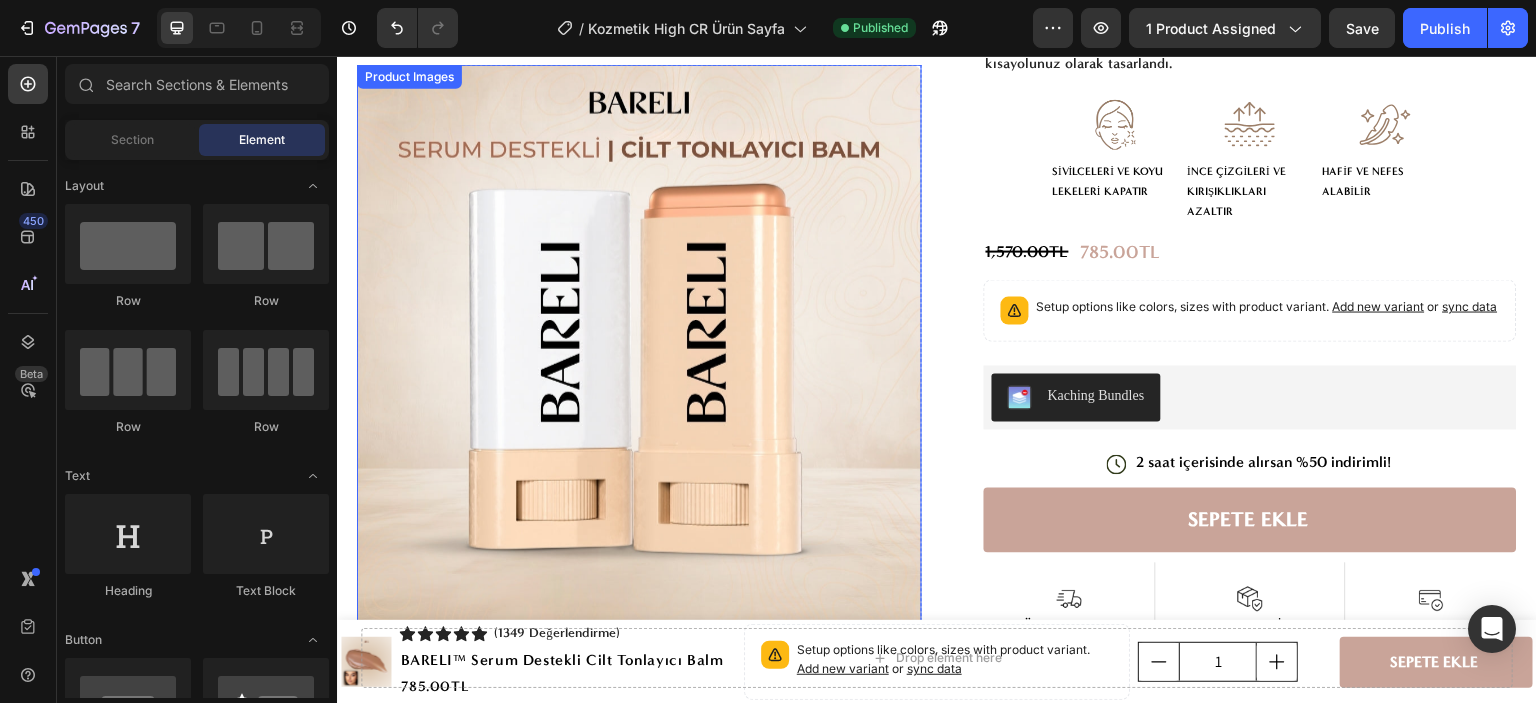 scroll, scrollTop: 0, scrollLeft: 0, axis: both 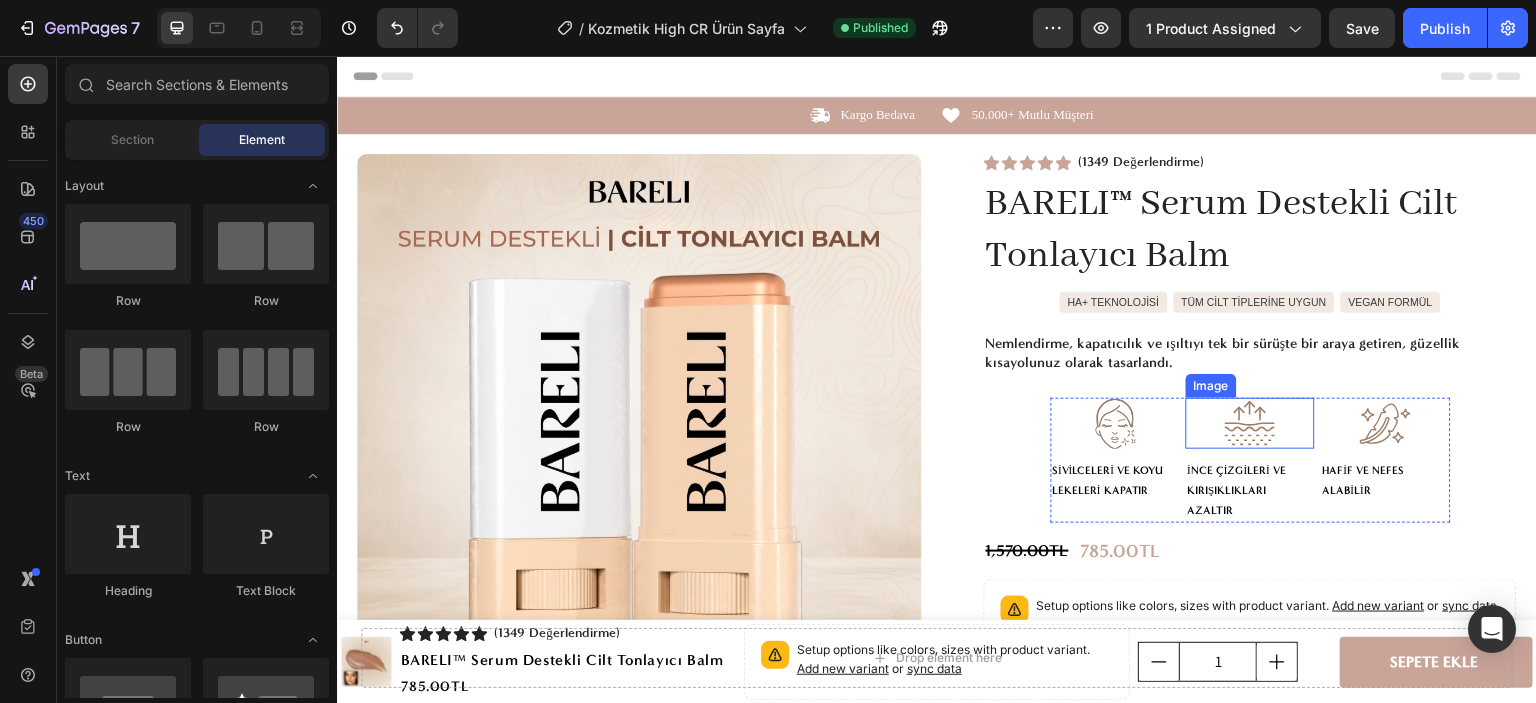 click at bounding box center (1251, 424) 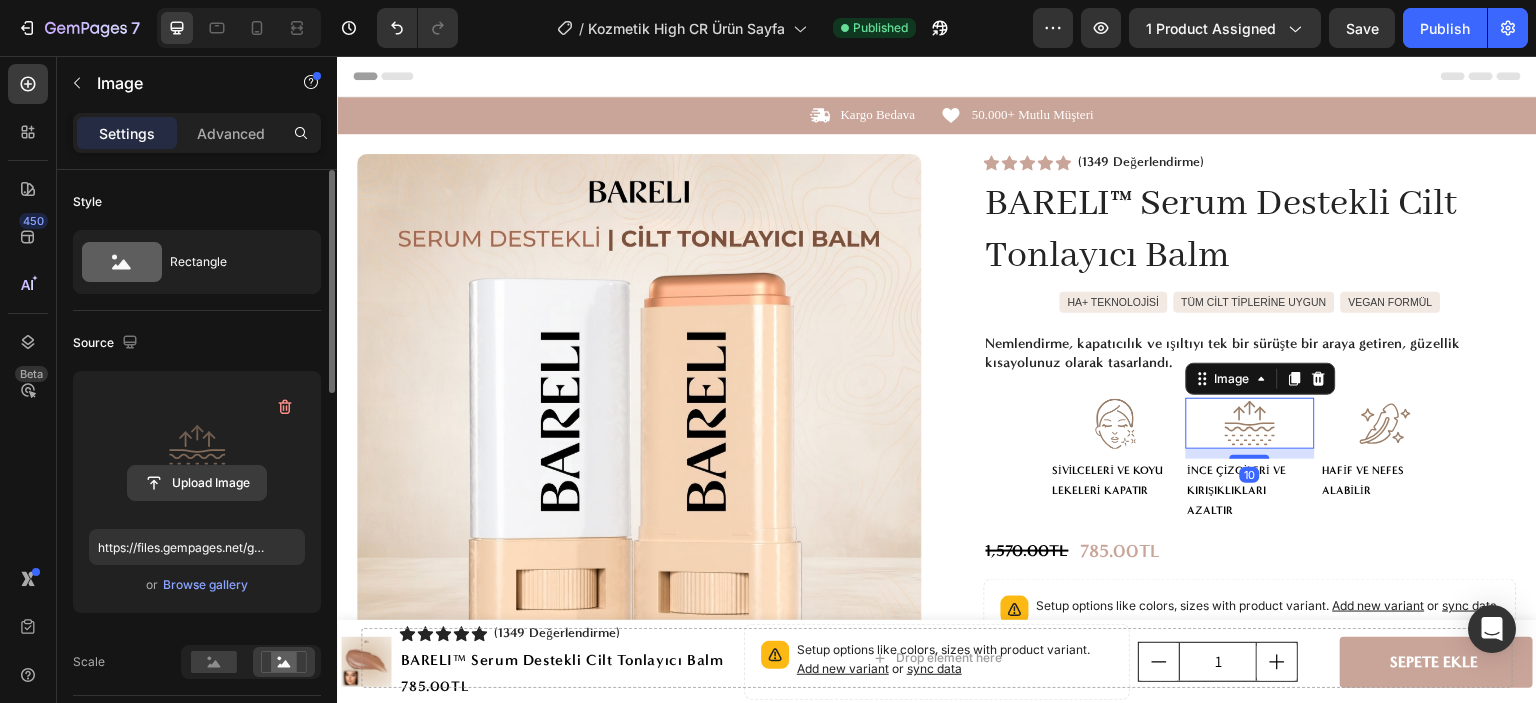 click 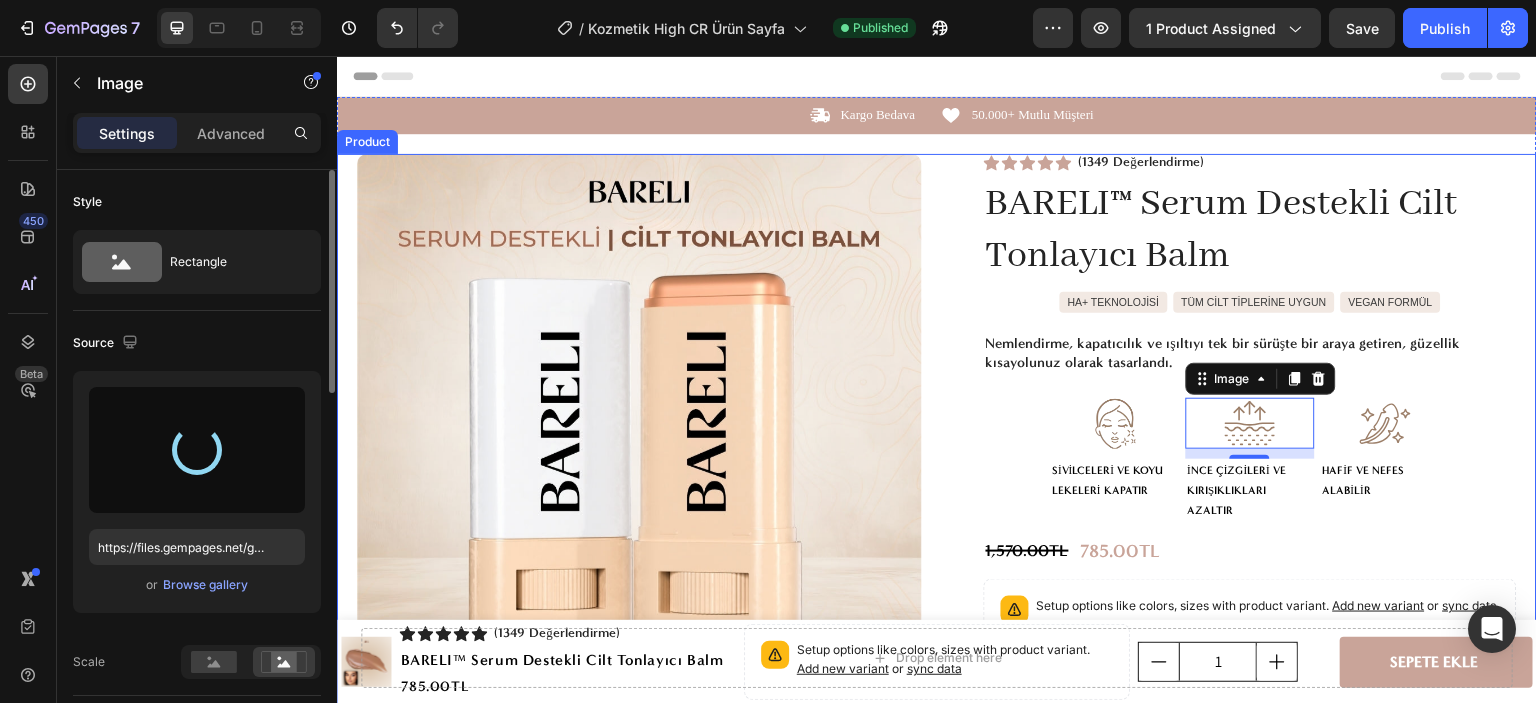 type on "https://cdn.shopify.com/s/files/1/0656/3374/7150/files/gempages_578158889476817424-c8bc4729-eb1e-4b57-ba72-5ed6c19e06d6.png" 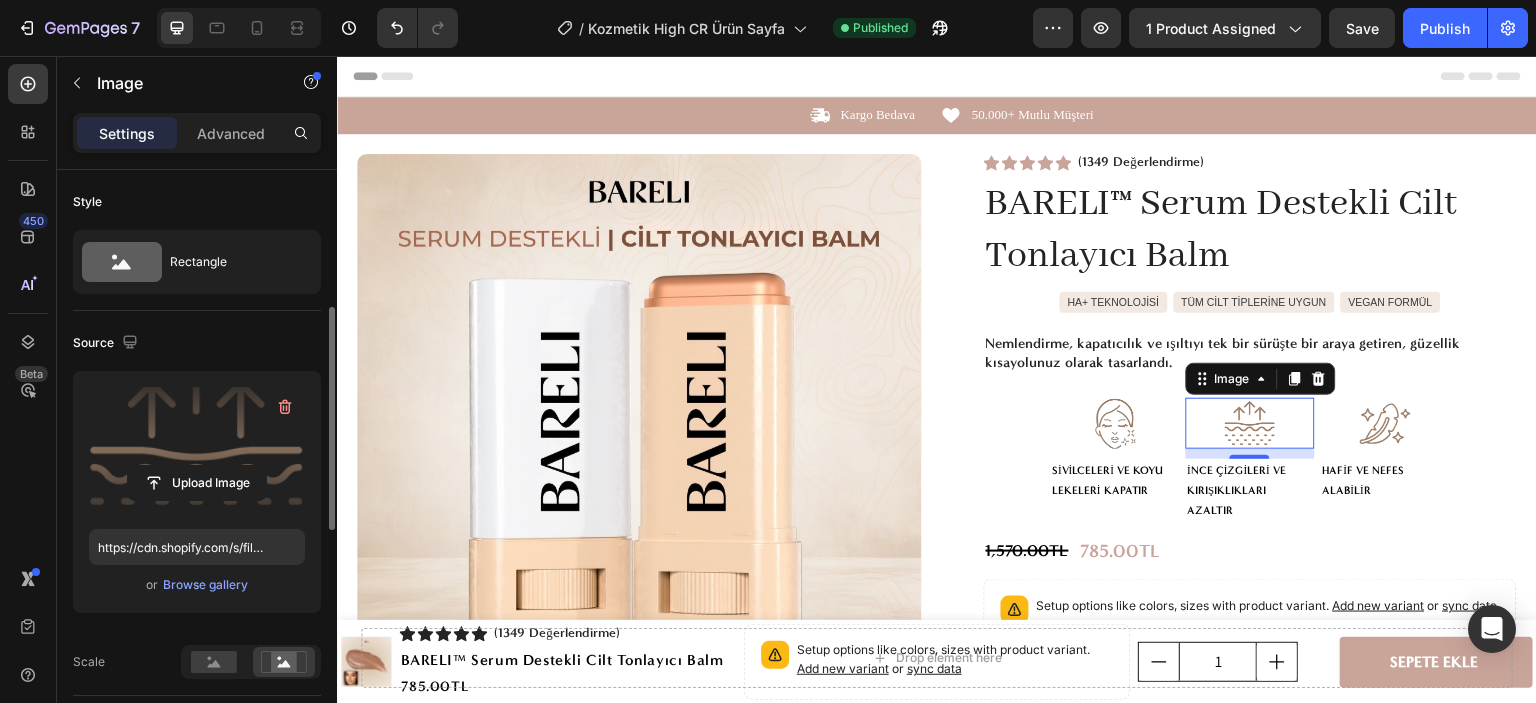 scroll, scrollTop: 200, scrollLeft: 0, axis: vertical 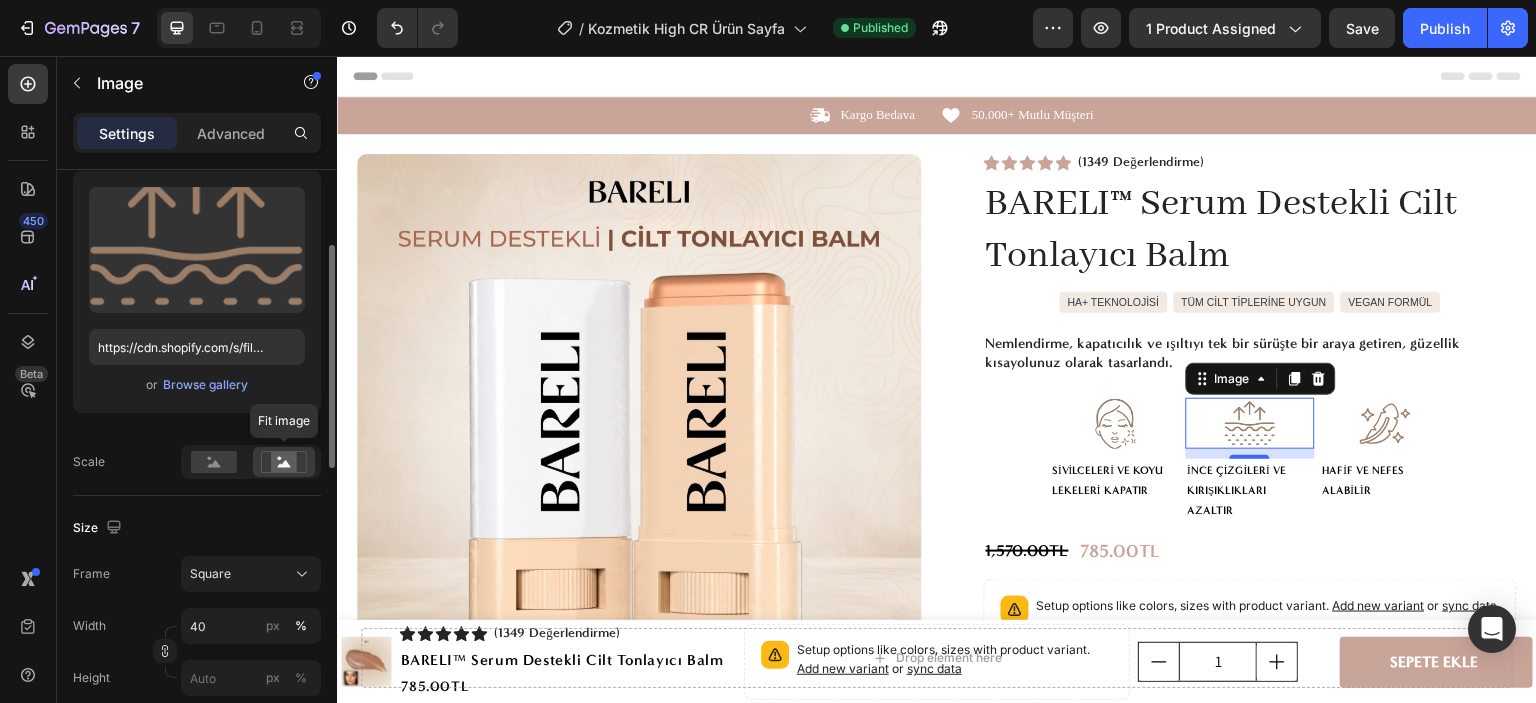 click 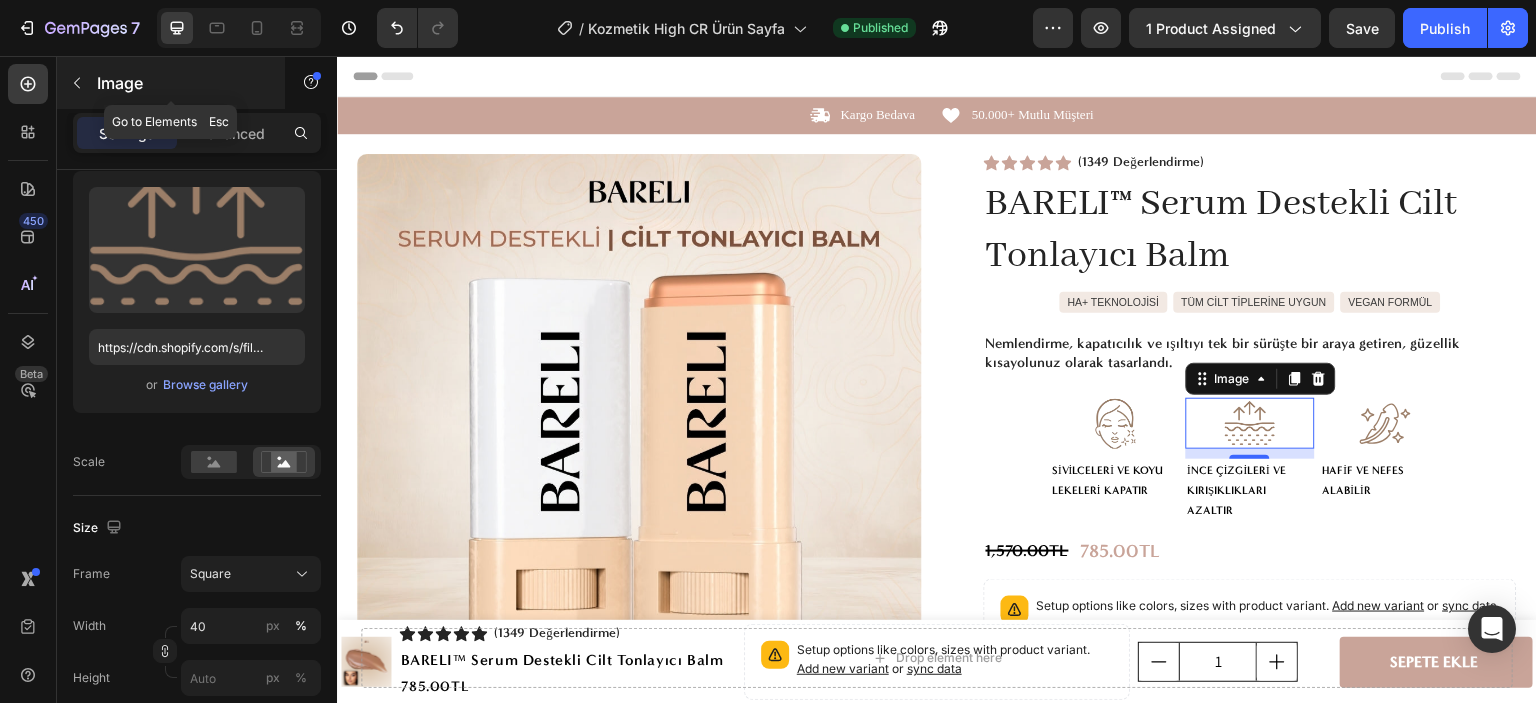 click 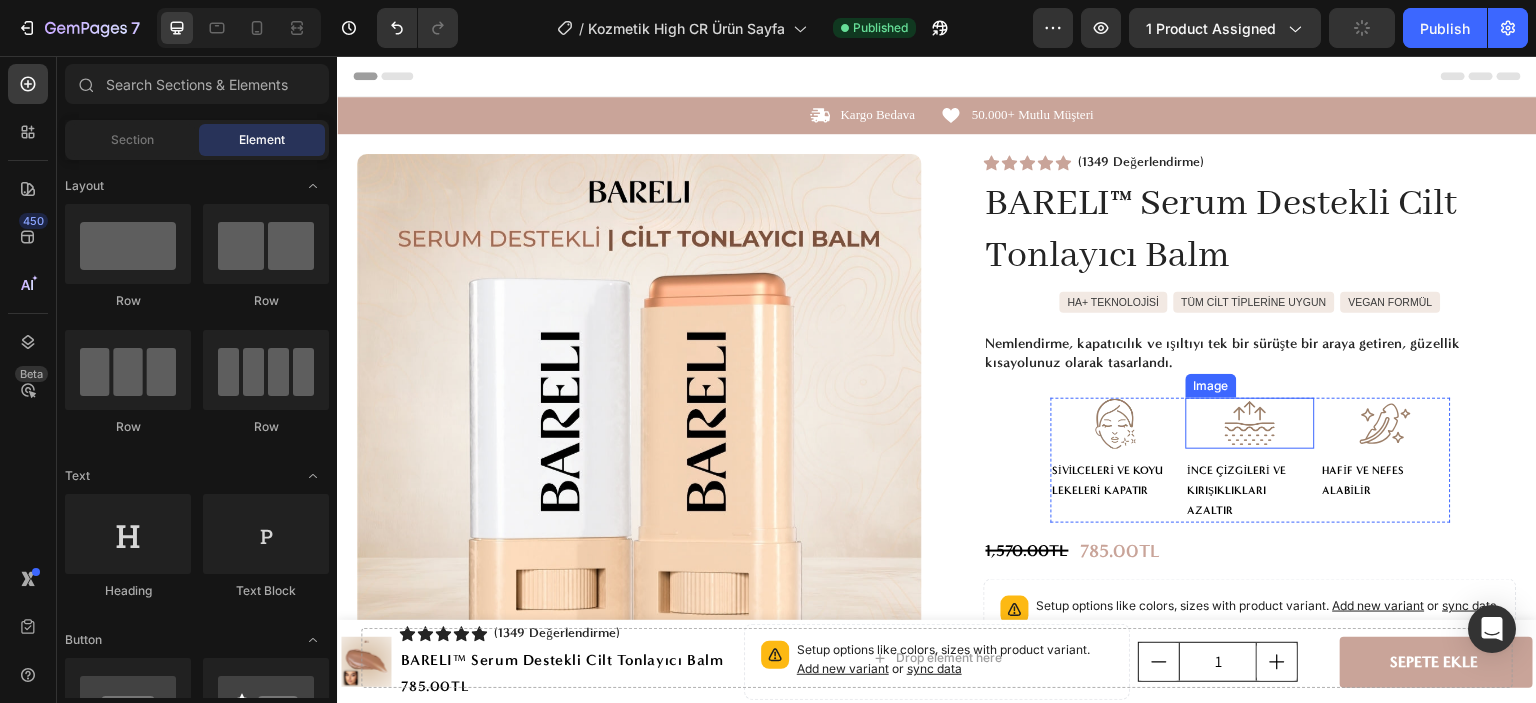 click at bounding box center (1251, 424) 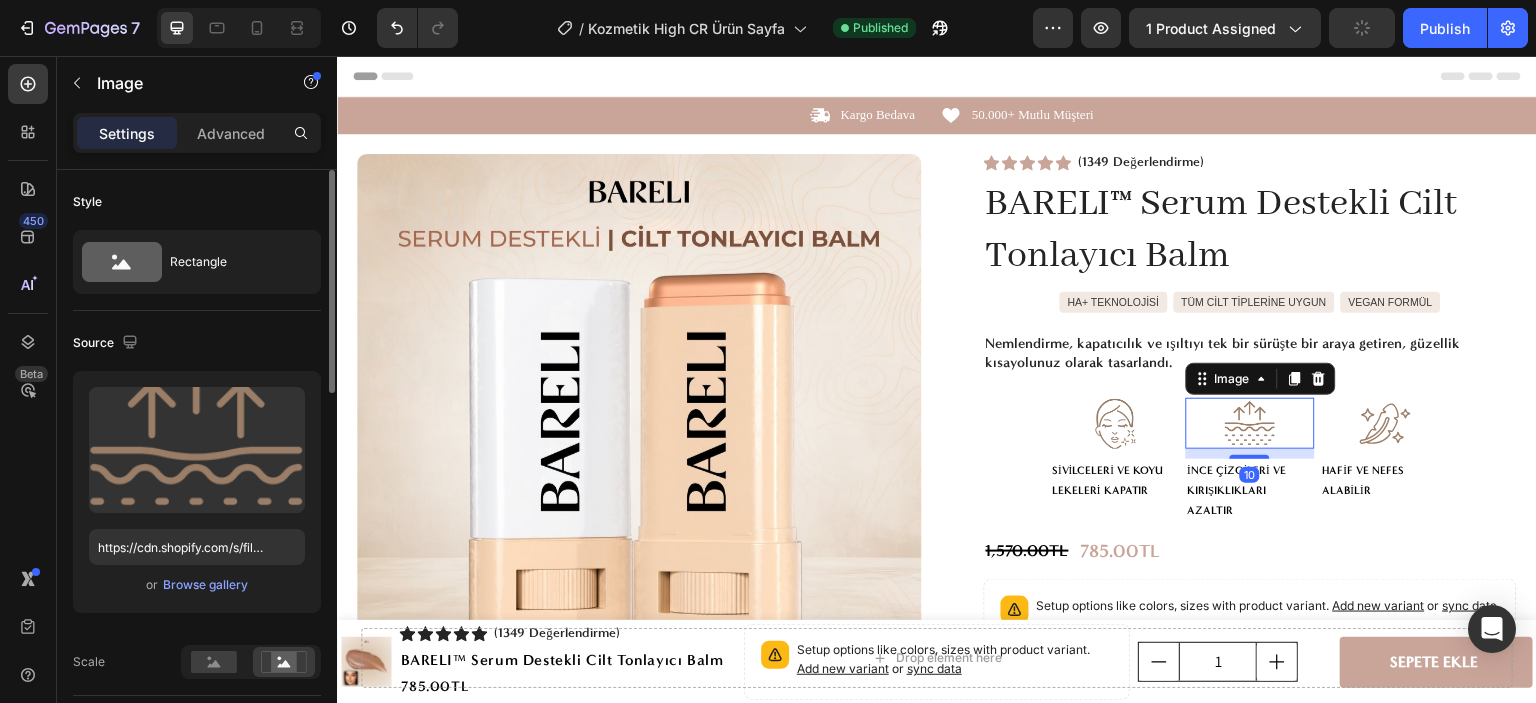 scroll, scrollTop: 200, scrollLeft: 0, axis: vertical 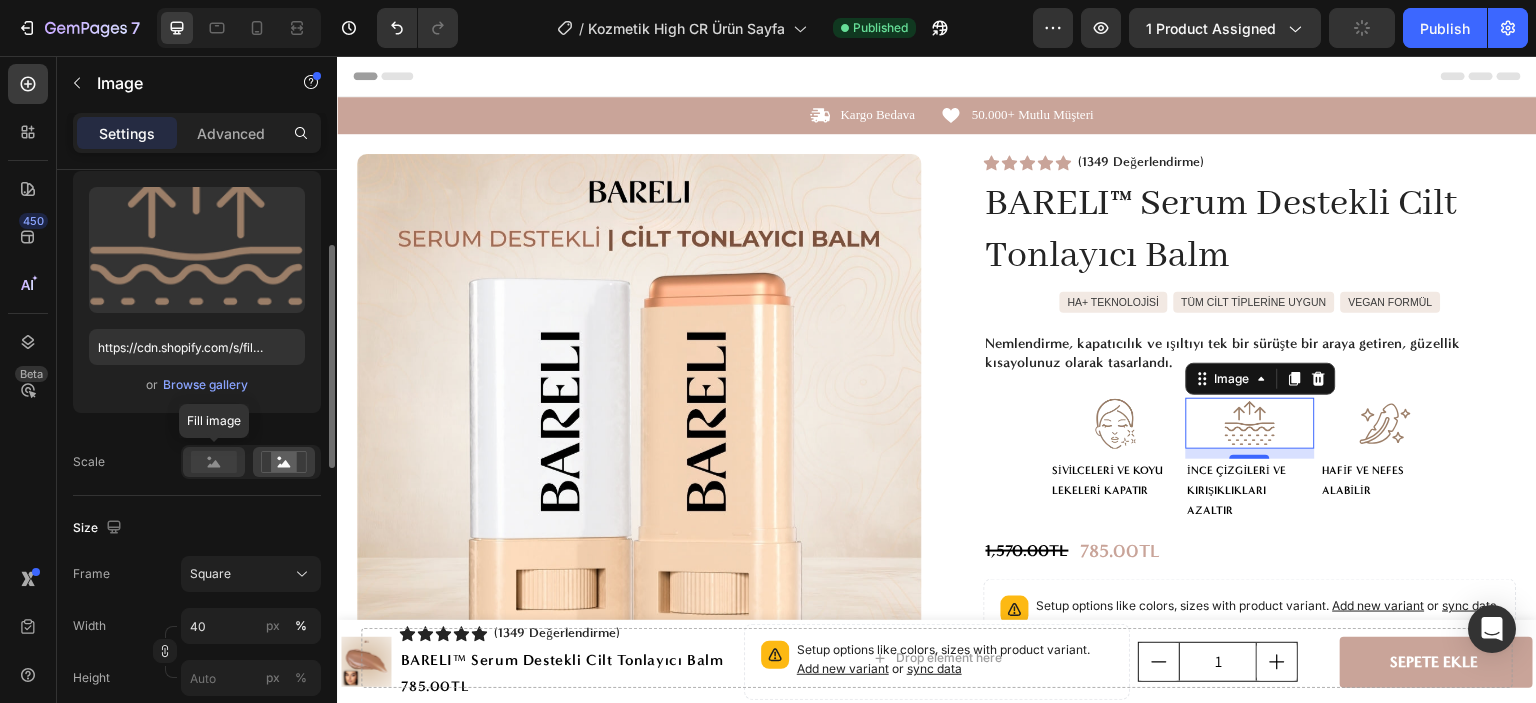click 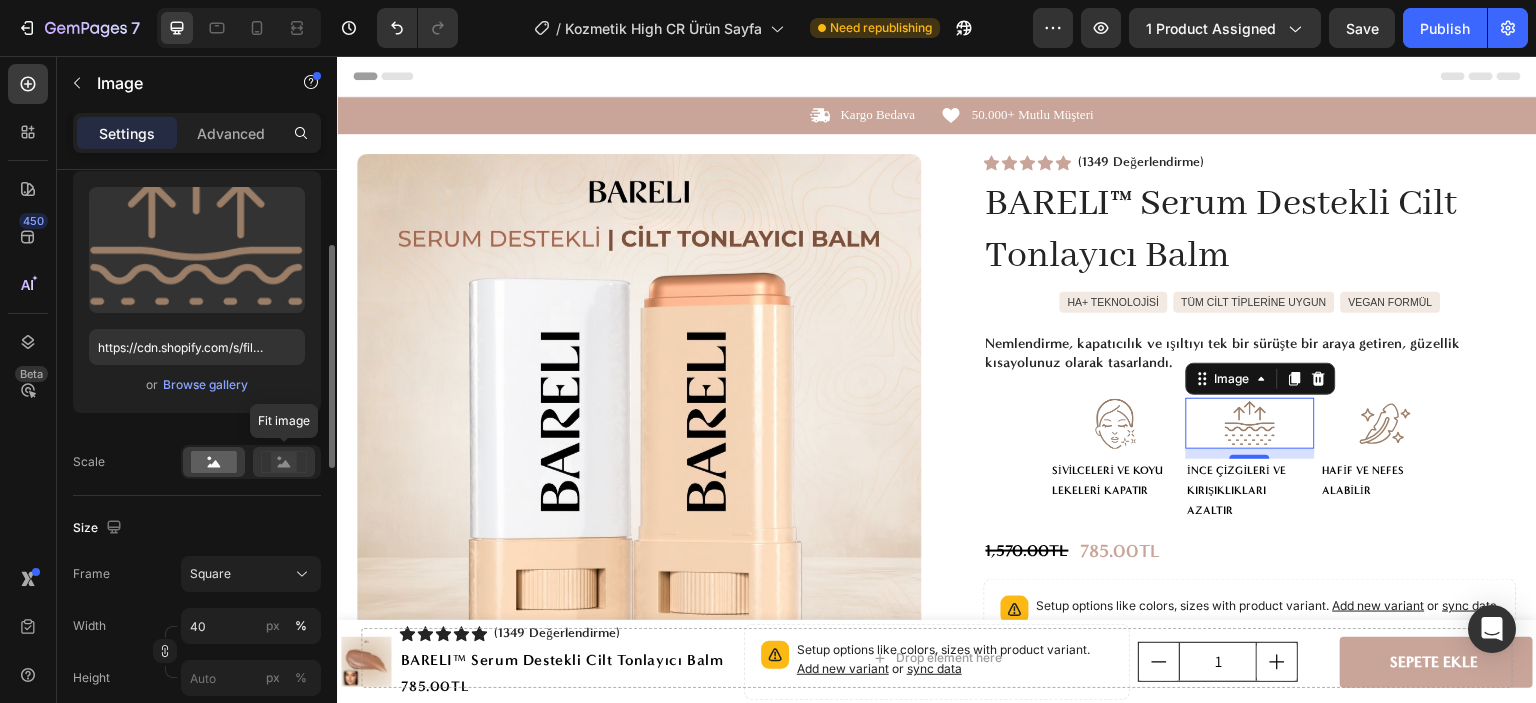 click 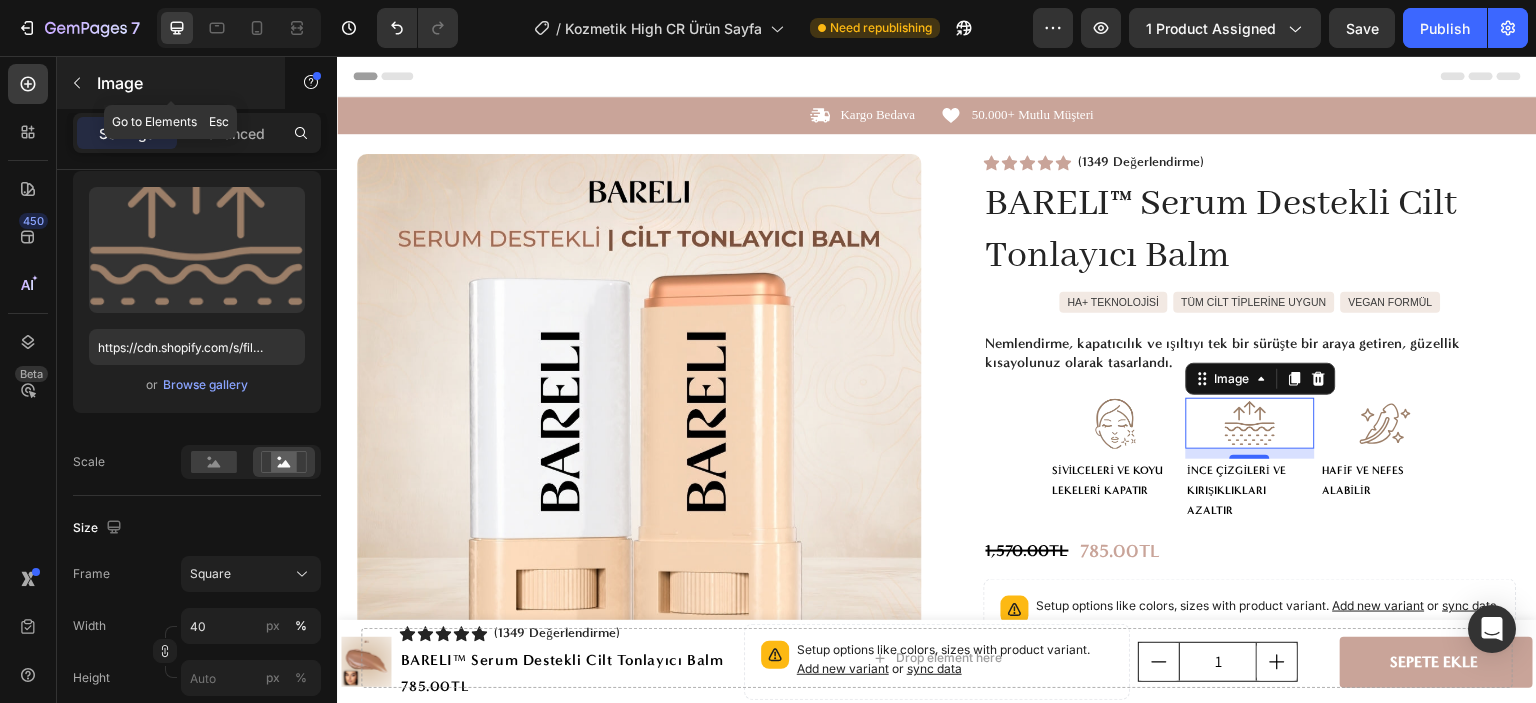 click 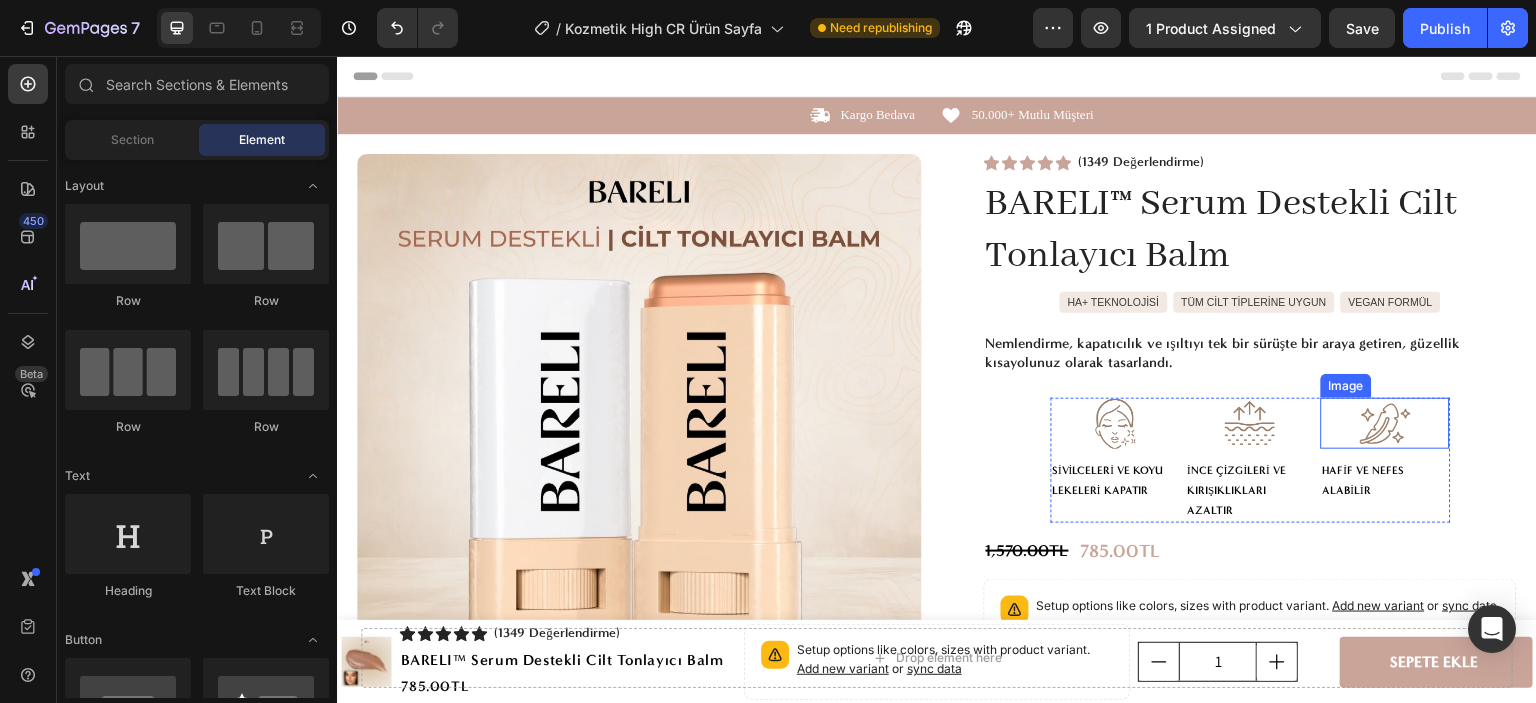 click at bounding box center (1386, 424) 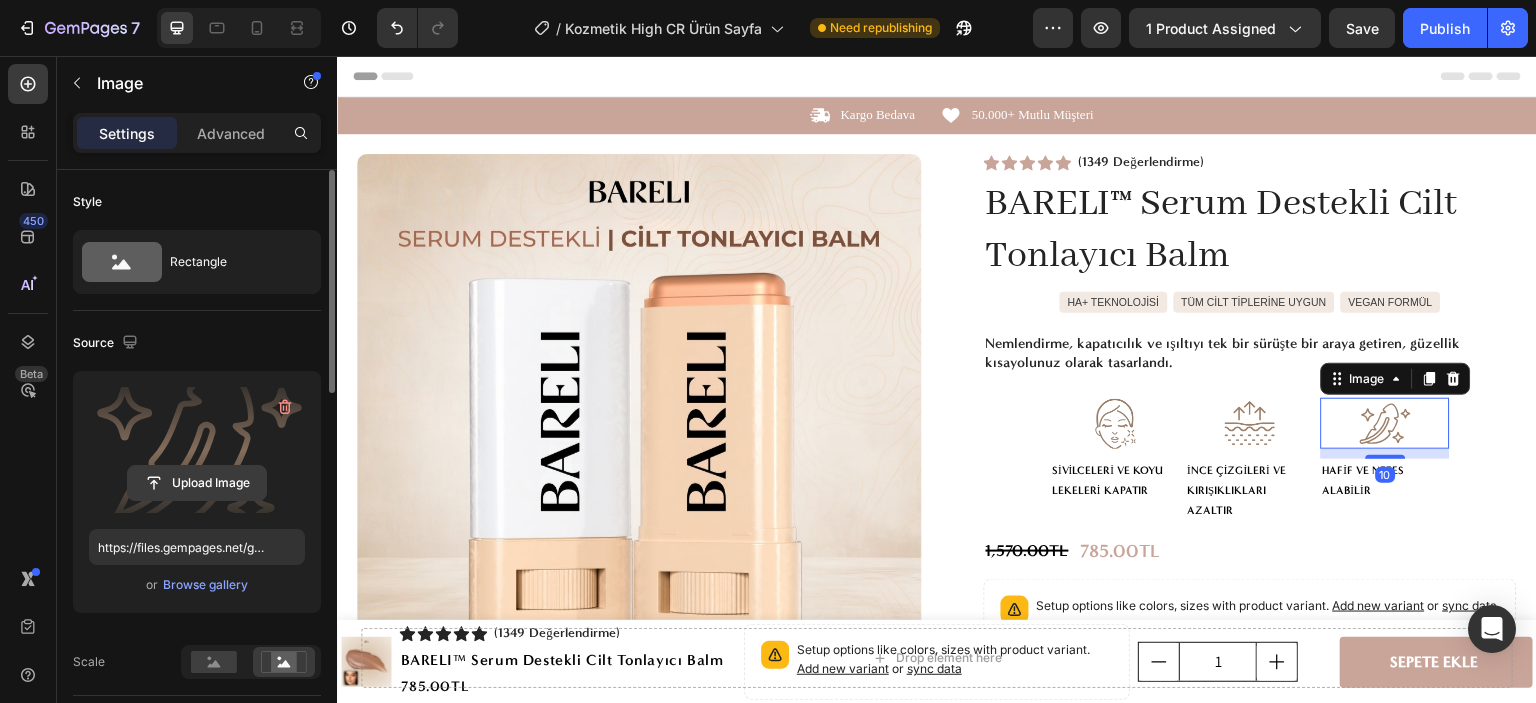 click 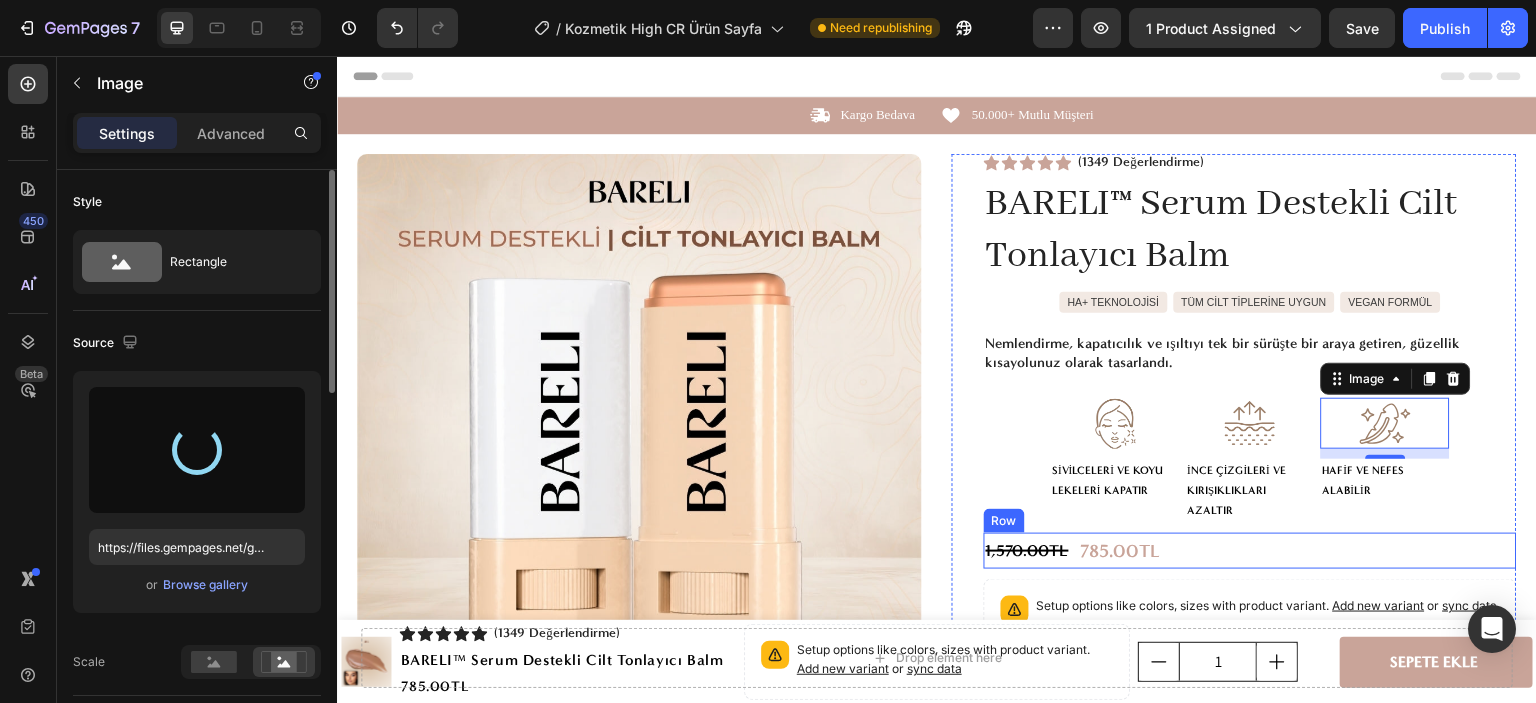 type on "https://cdn.shopify.com/s/files/1/0656/3374/7150/files/gempages_578158889476817424-af39a31a-6278-4eac-8c8d-0d5f8542d1d3.png" 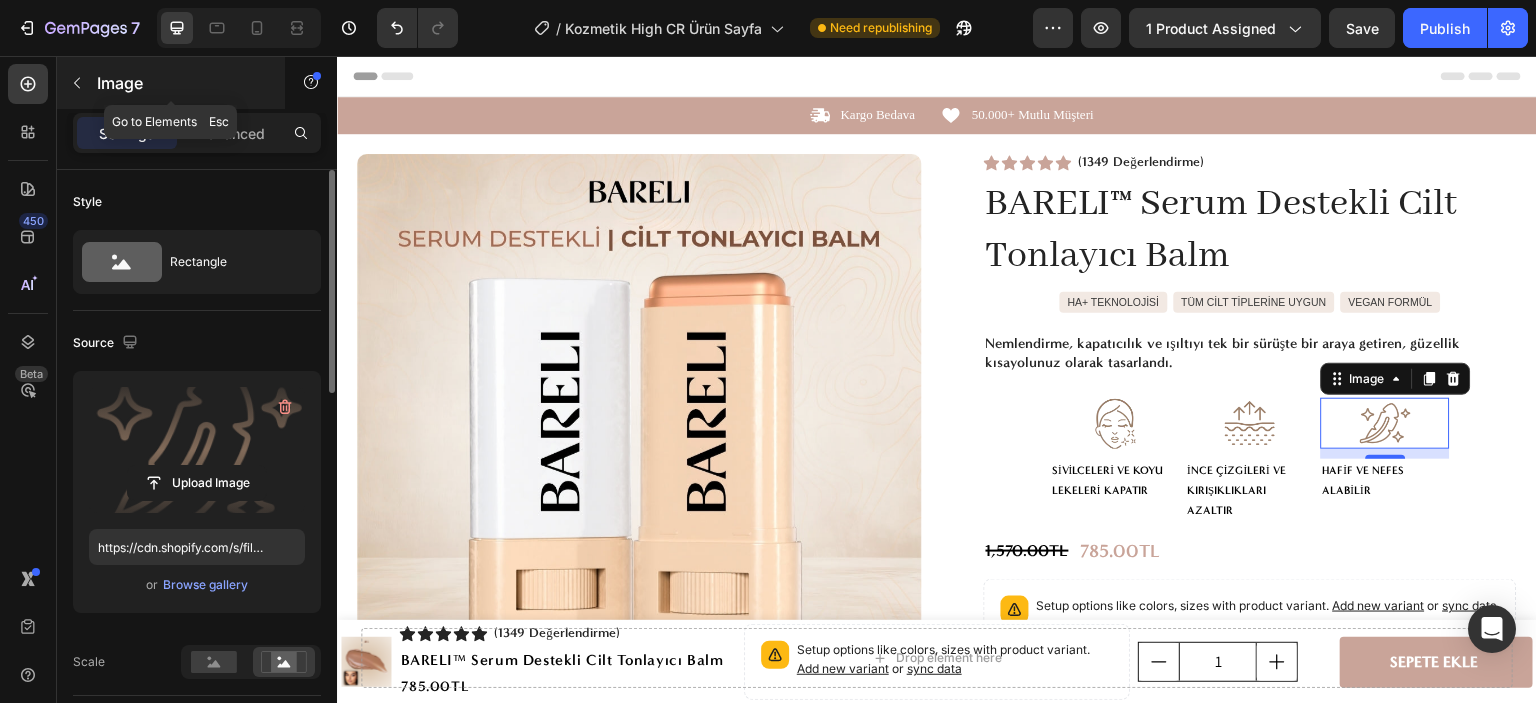 click 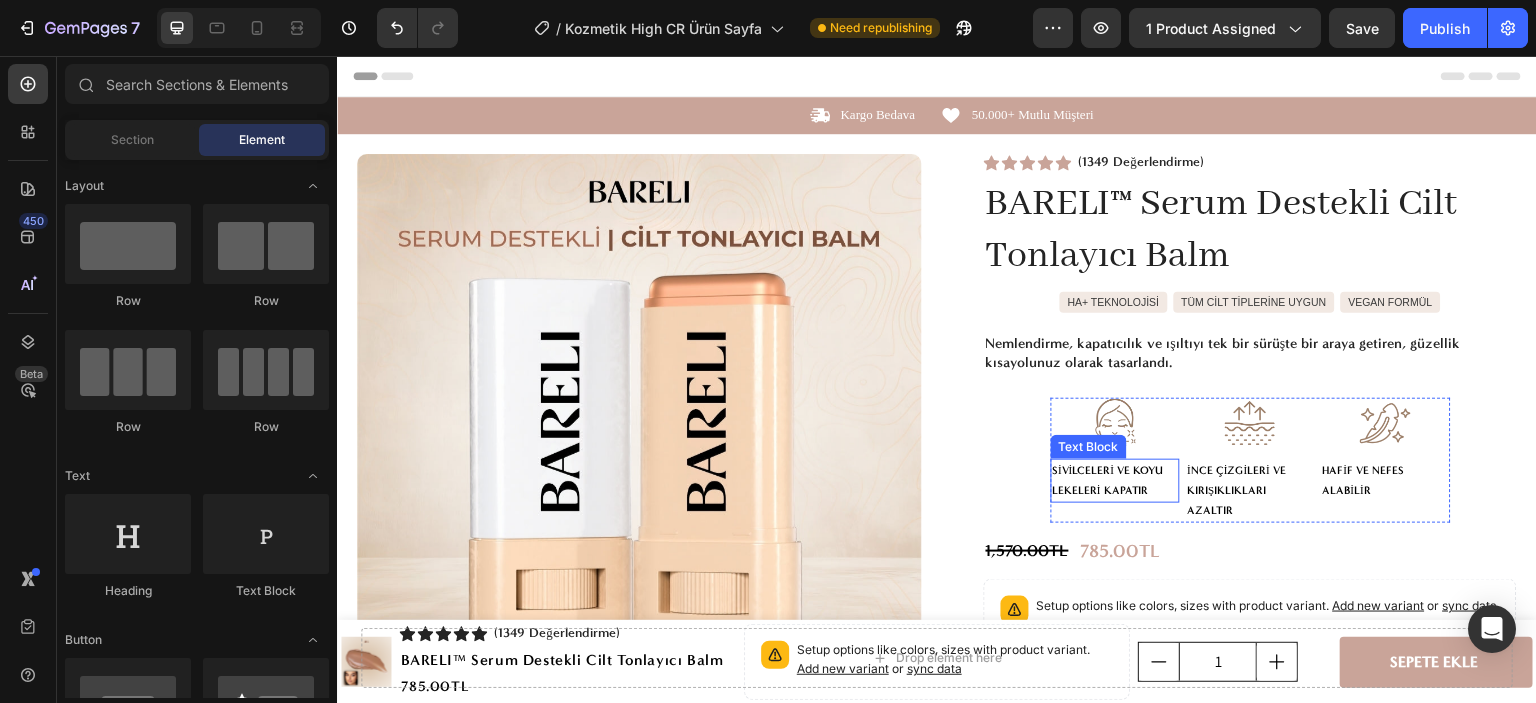 click on "SİVİLCELERİ VE KOYU LEKELERİ KAPATIR" at bounding box center [1115, 481] 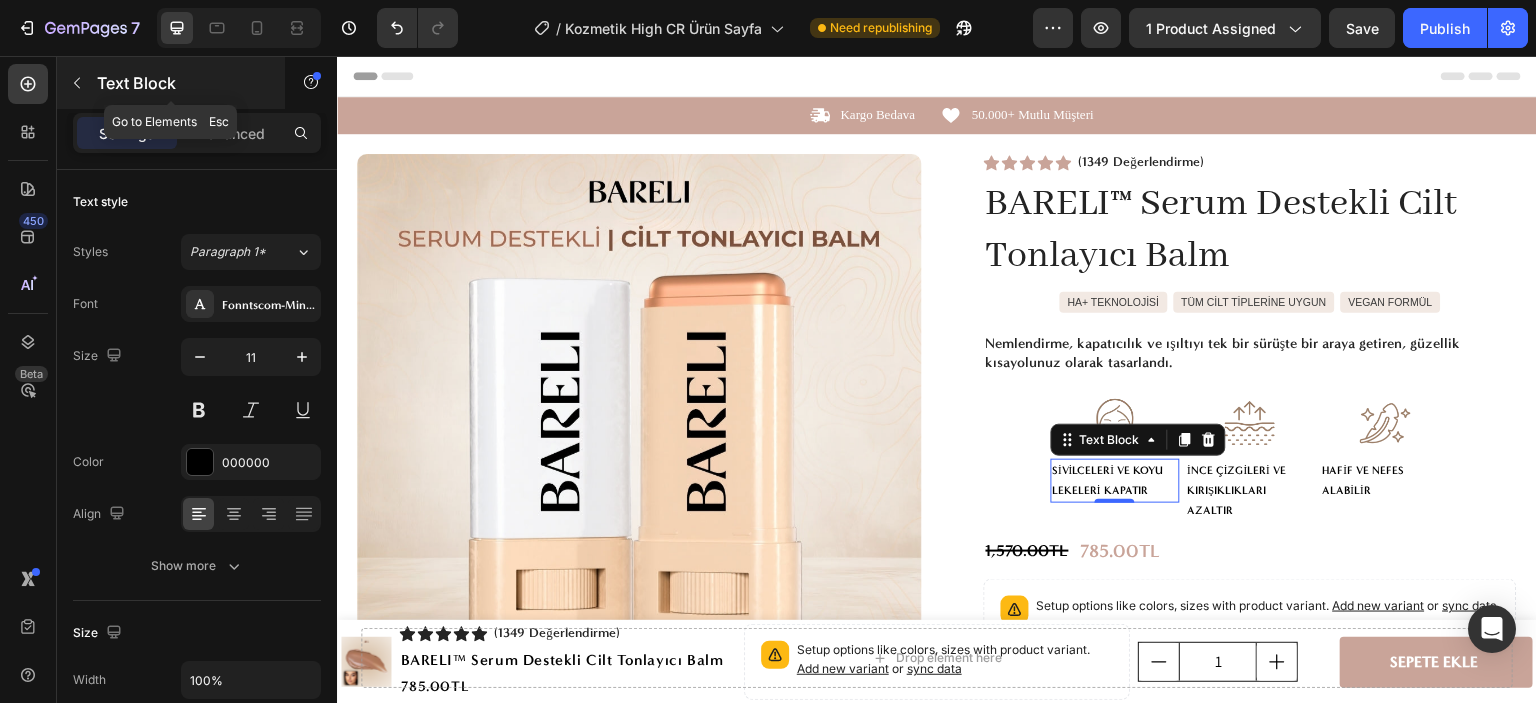 click at bounding box center (77, 83) 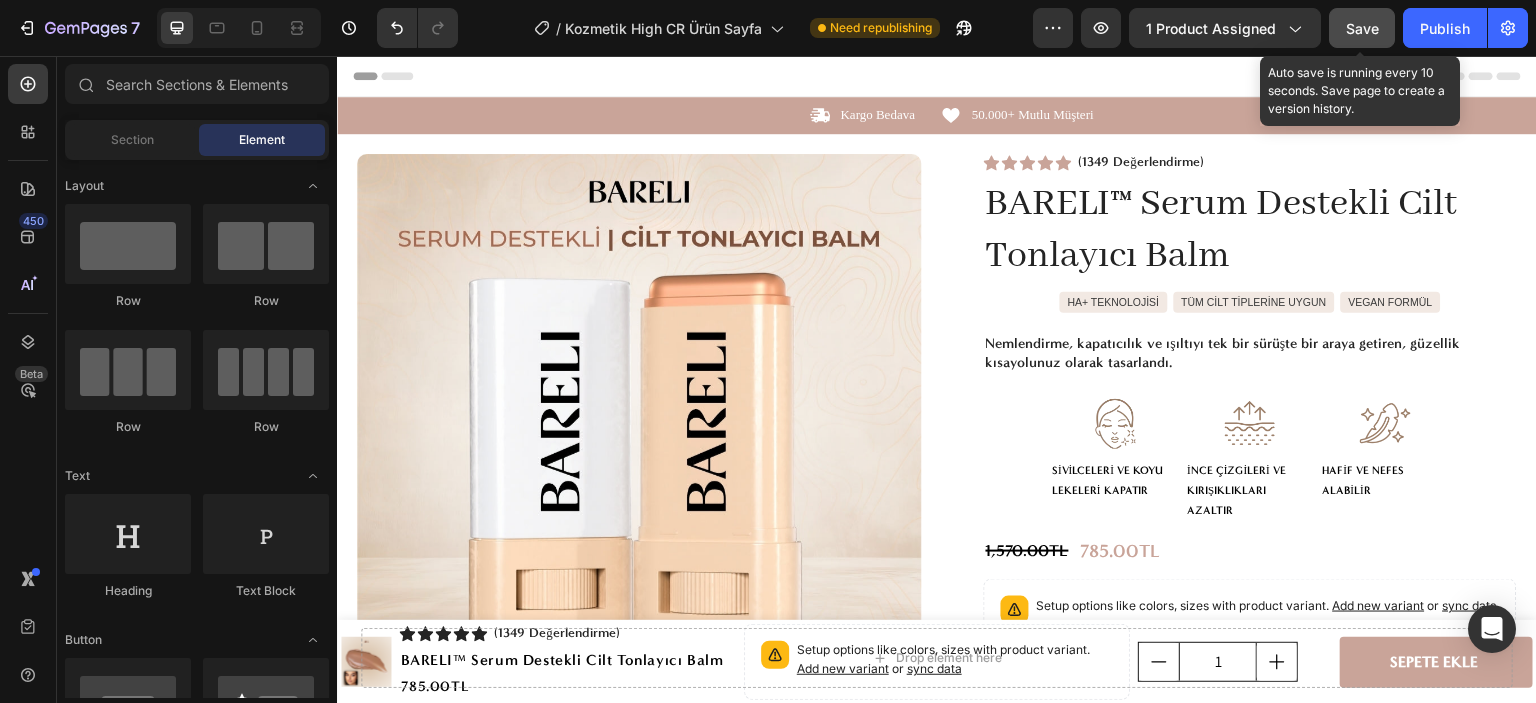click on "Save" at bounding box center [1362, 28] 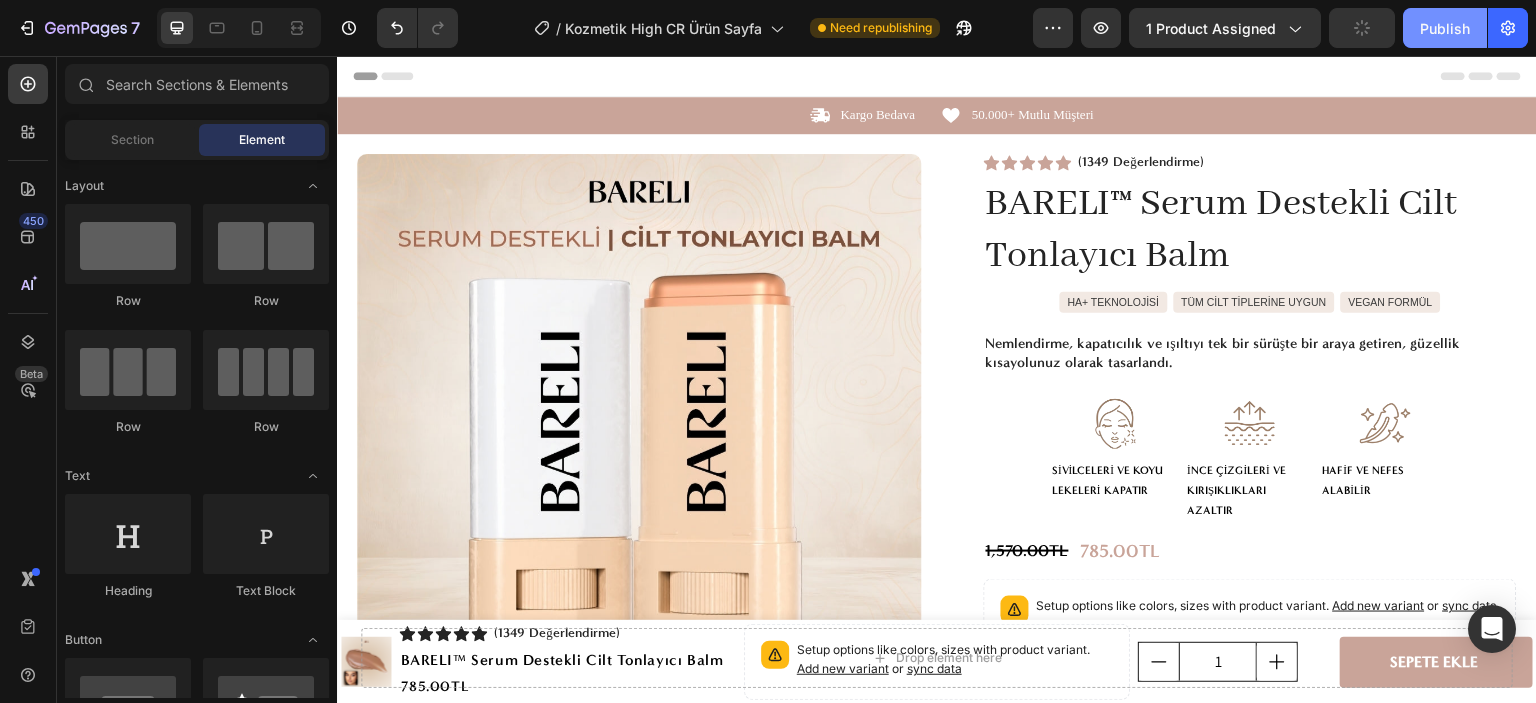click on "Publish" at bounding box center [1445, 28] 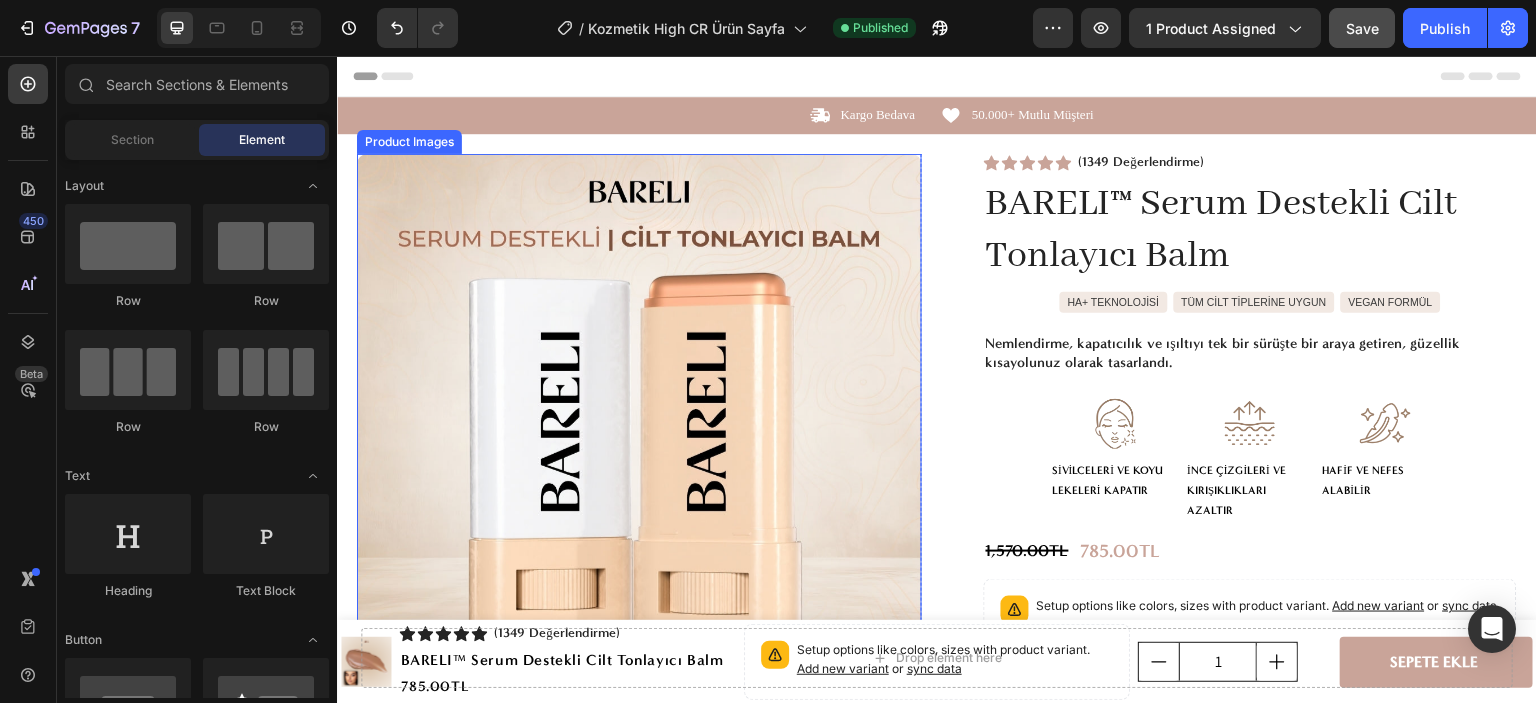 type 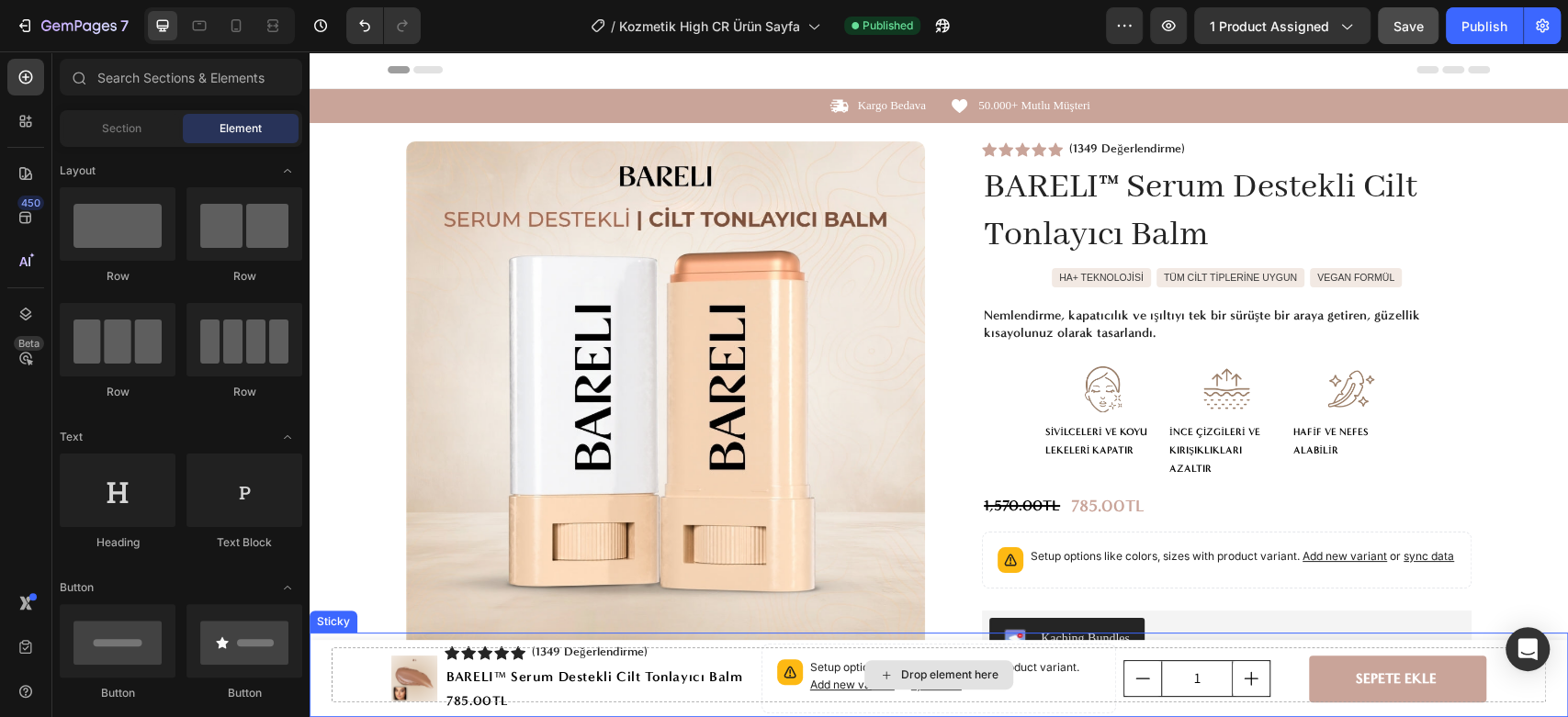 click on "Drop element here" at bounding box center (939, 675) 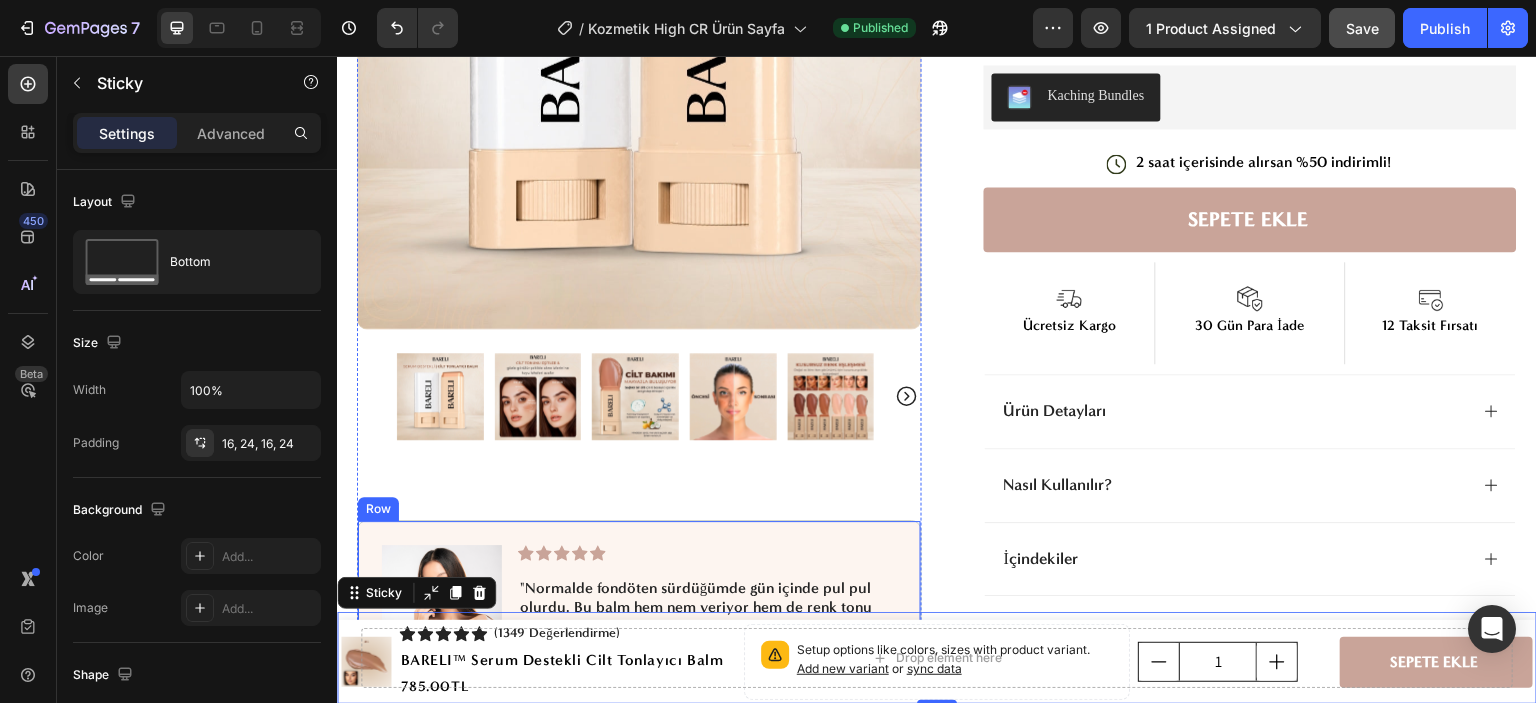 scroll, scrollTop: 900, scrollLeft: 0, axis: vertical 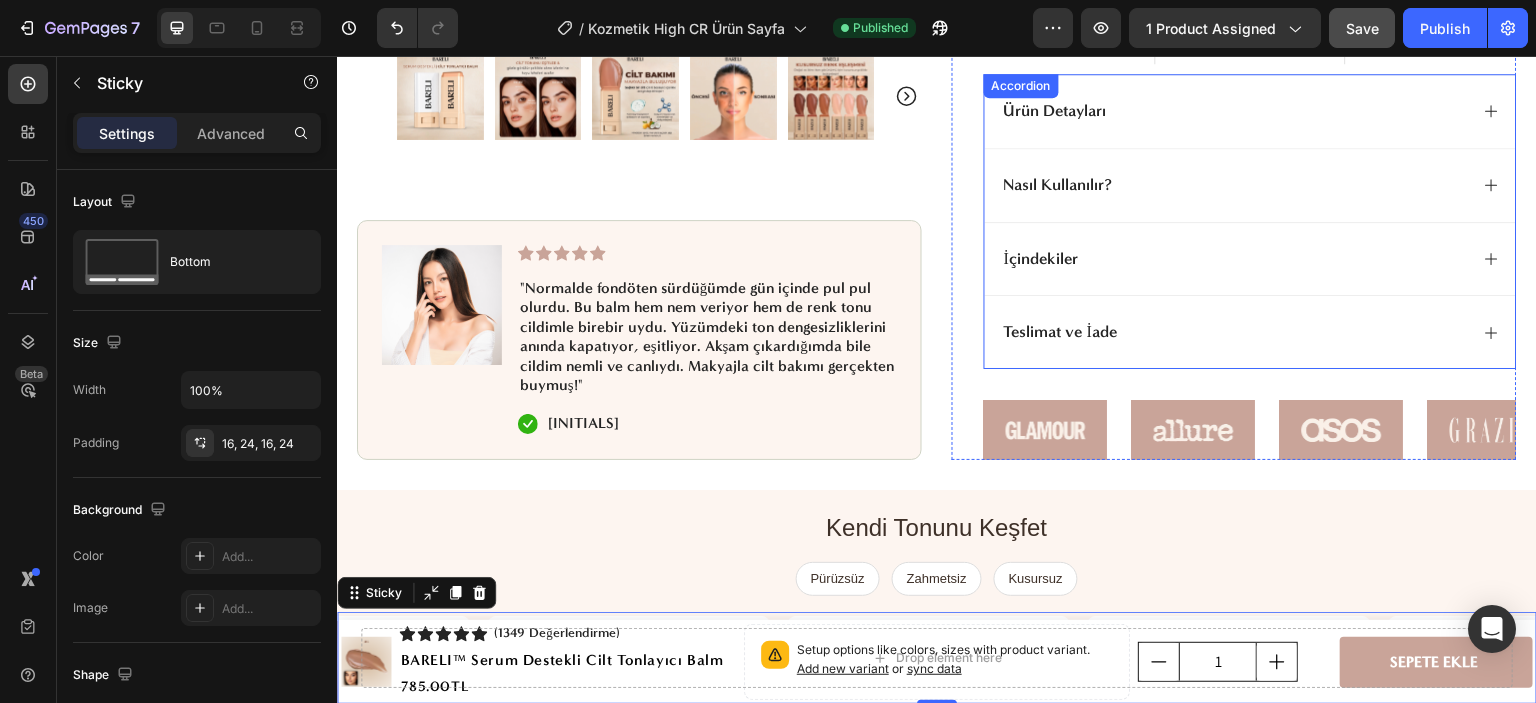 click on "Nasıl Kullanılır?" at bounding box center (1234, 185) 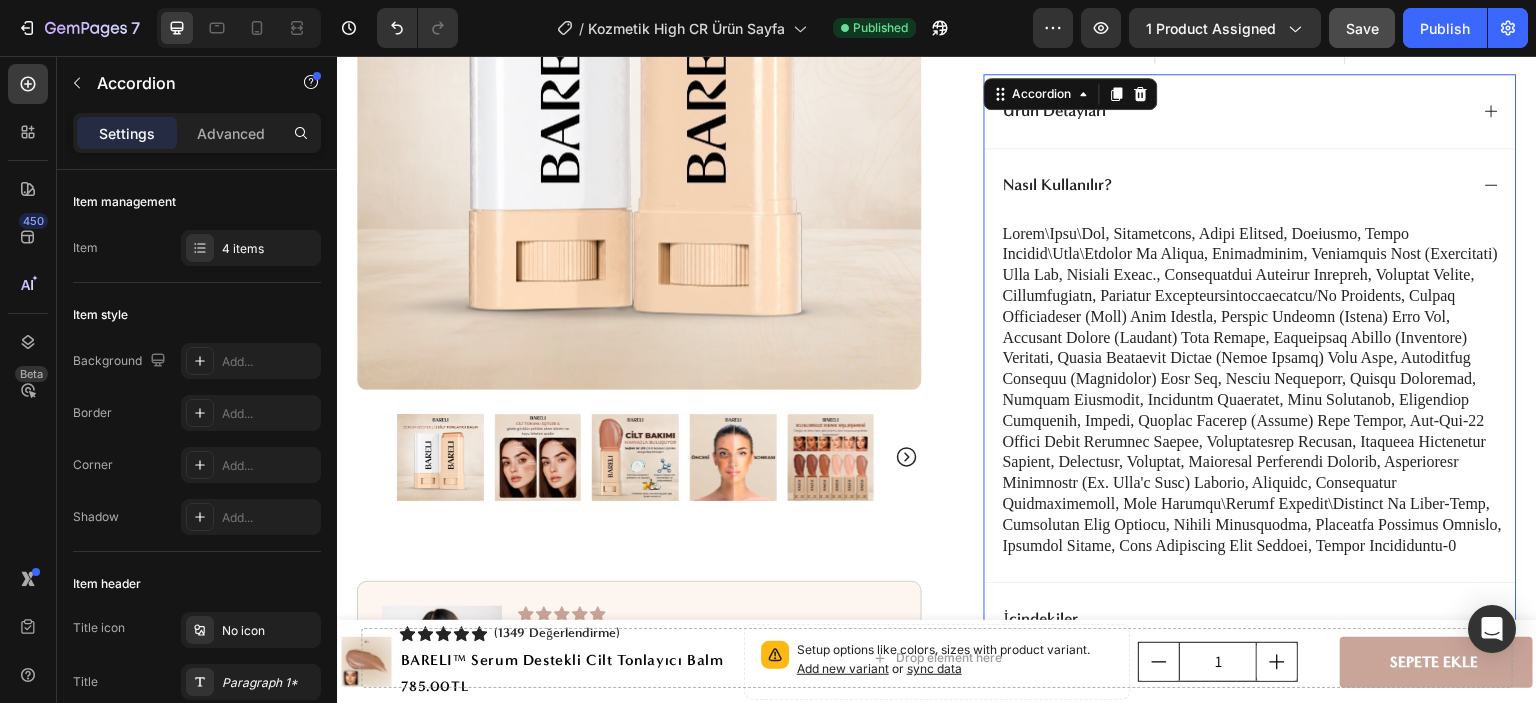 click on "Nasıl Kullanılır?" at bounding box center [1234, 185] 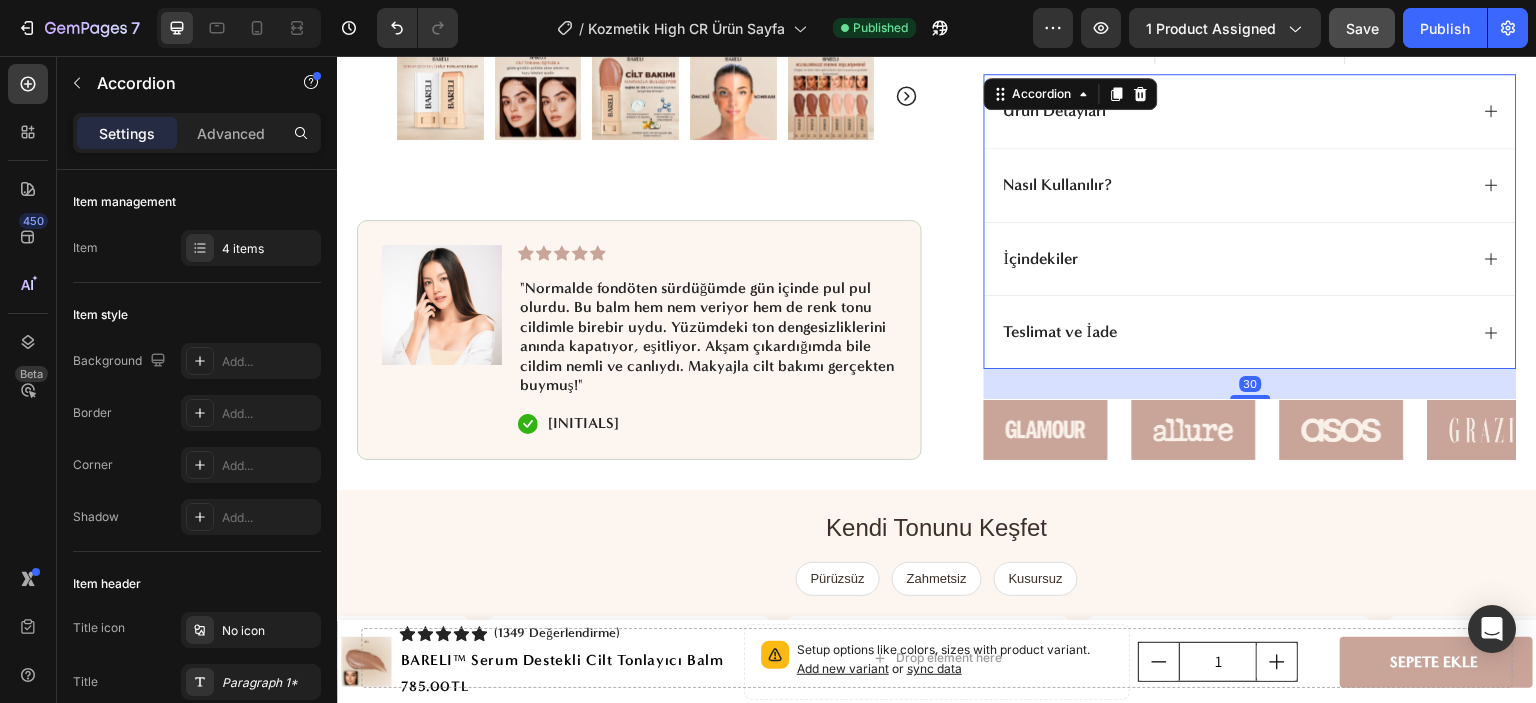 click on "Ürün Detayları" at bounding box center [1234, 111] 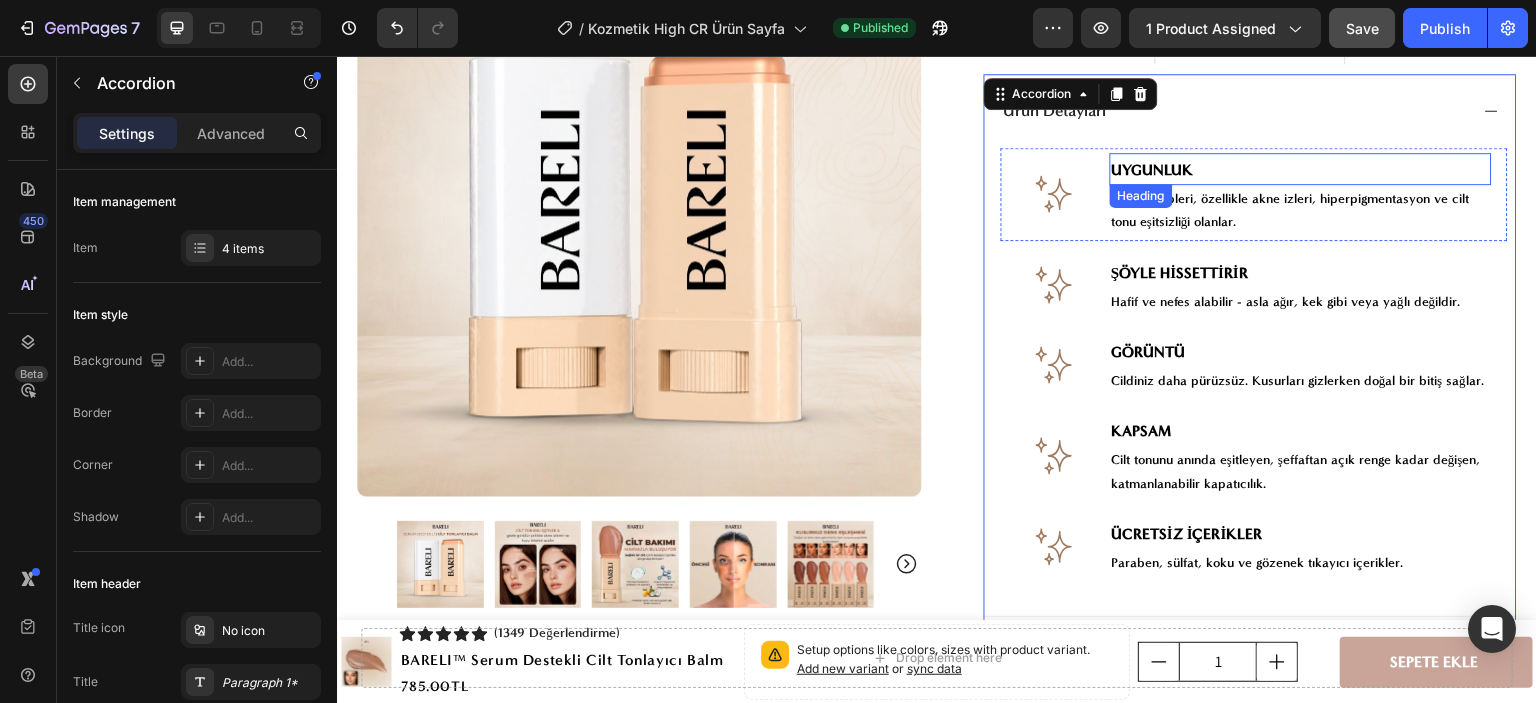 click on "UYGUNLUK" at bounding box center (1153, 170) 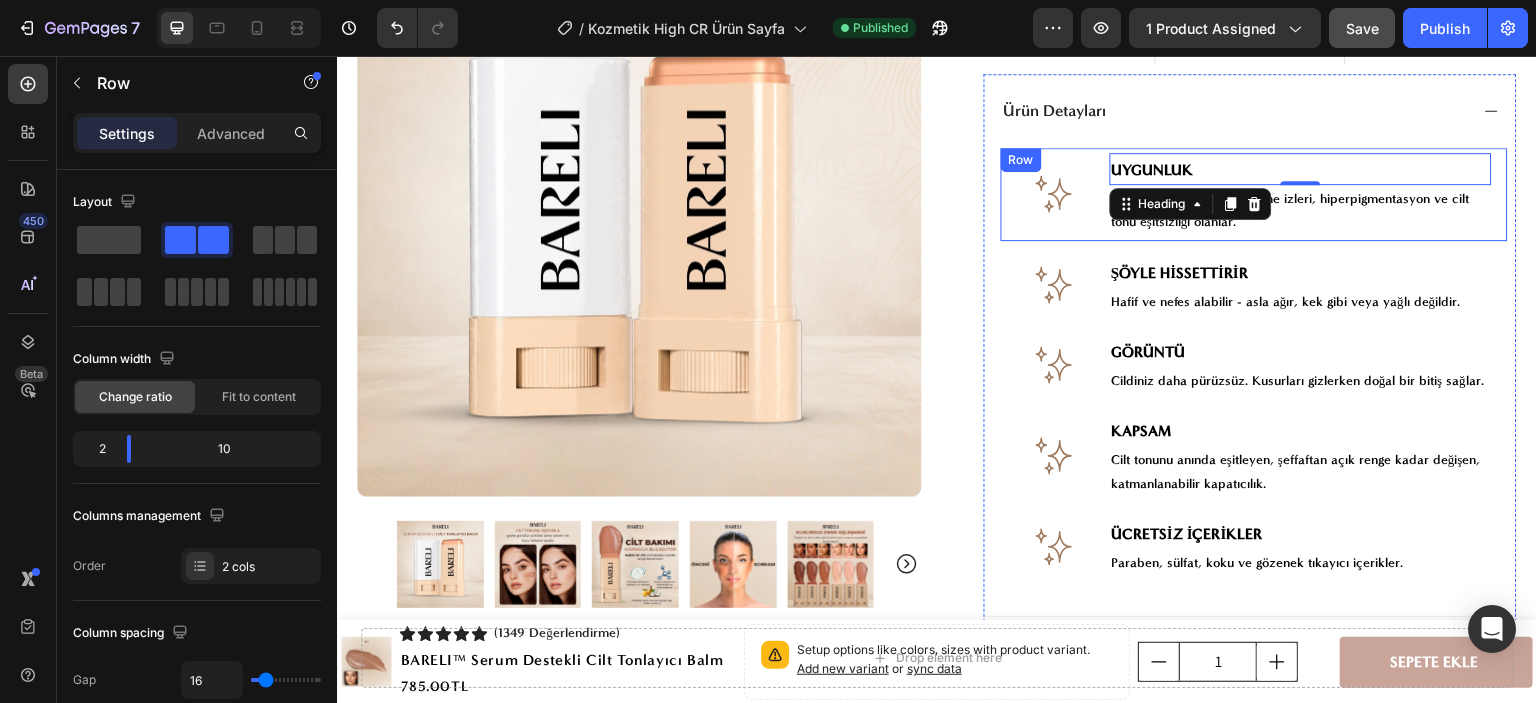 click on "Image UYGUNLUK Heading   0 Tüm cilt tipleri, özellikle akne izleri, hiperpigmentasyon ve cilt tonu eşitsizliği olanlar. Text Block Row" at bounding box center (1254, 194) 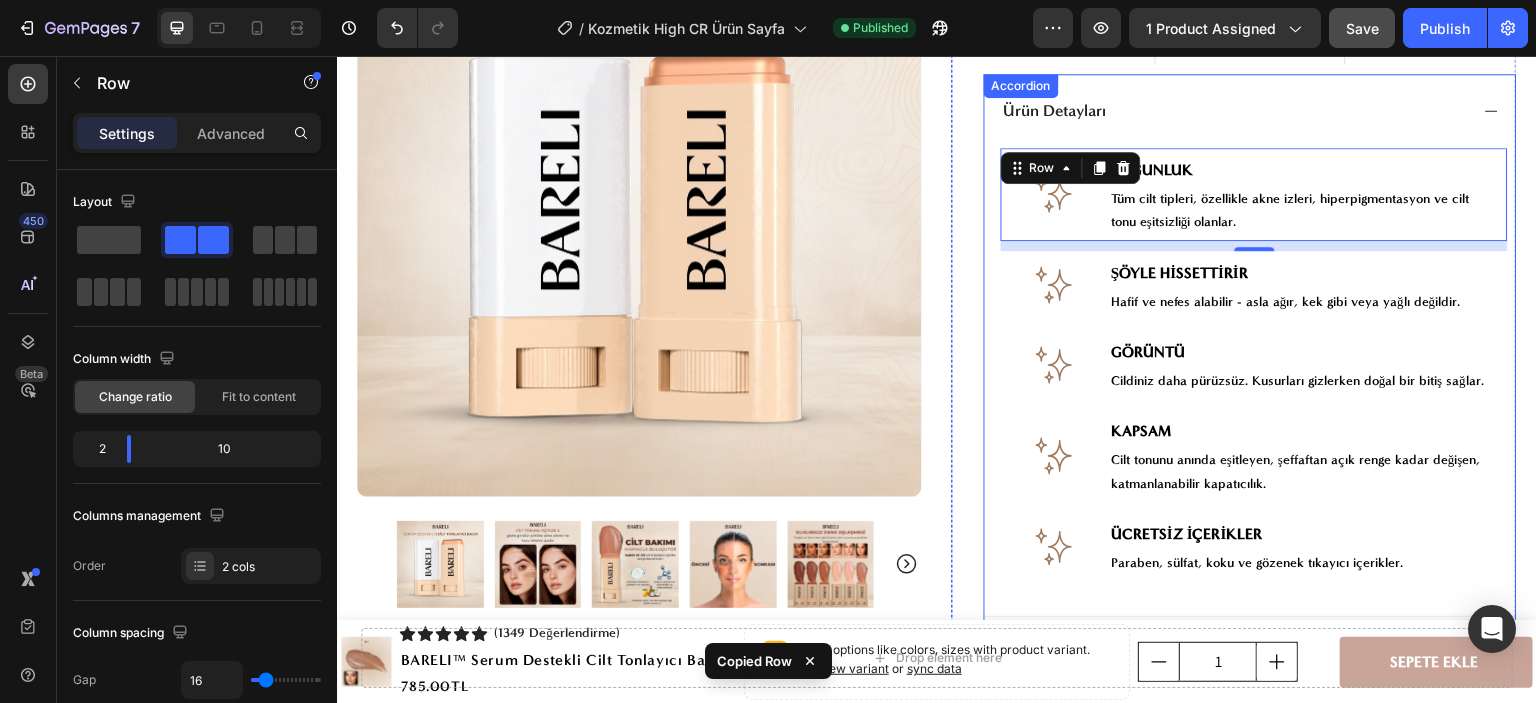 click on "Ürün Detayları" at bounding box center (1234, 111) 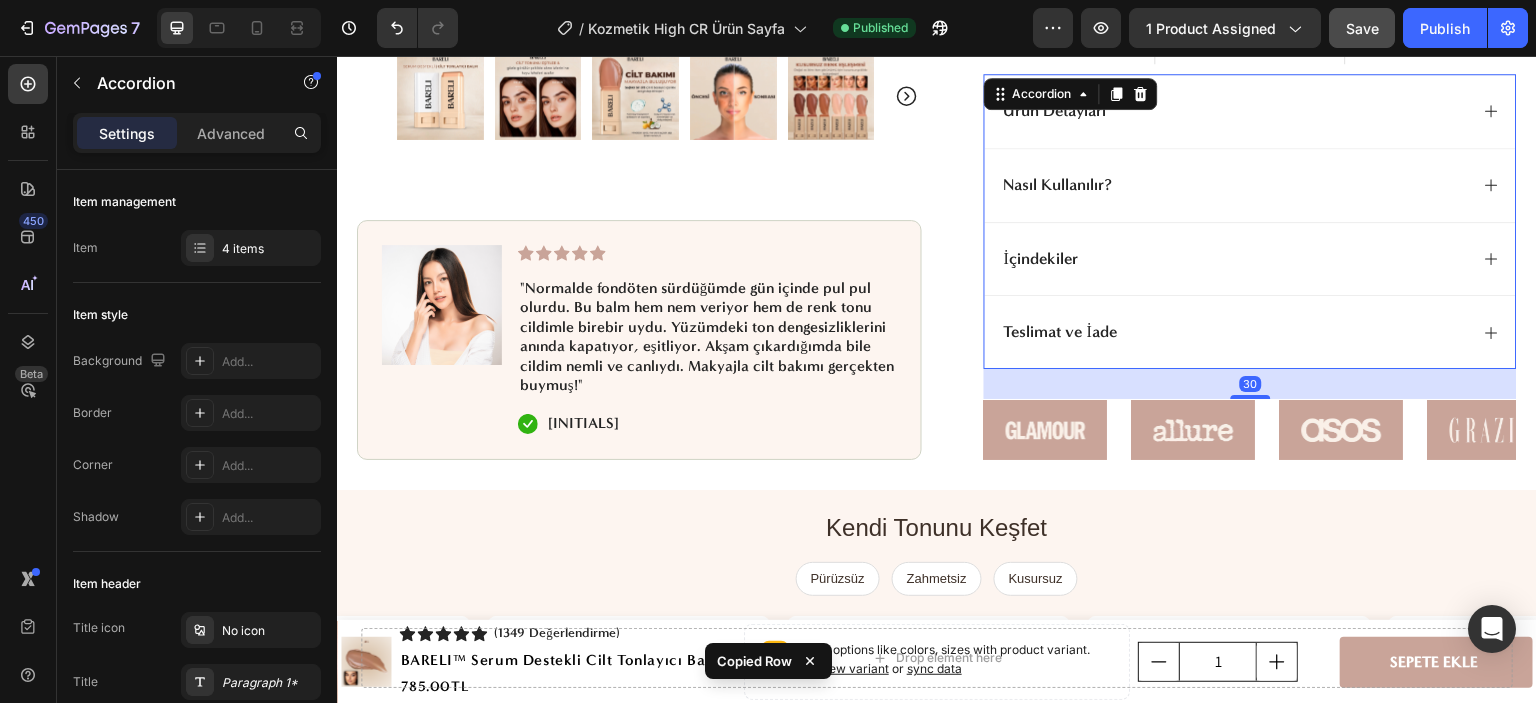 click on "Nasıl Kullanılır?" at bounding box center [1234, 185] 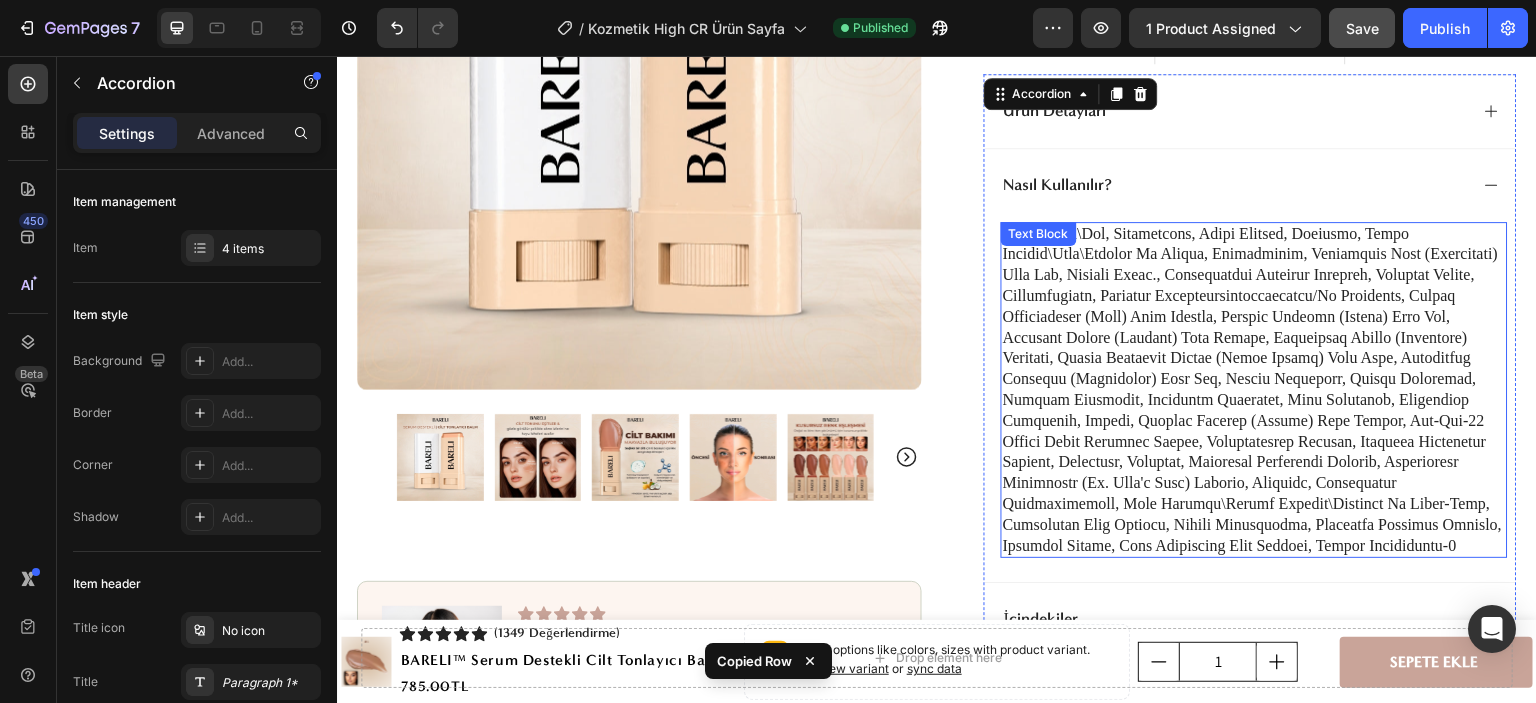 click at bounding box center (1254, 390) 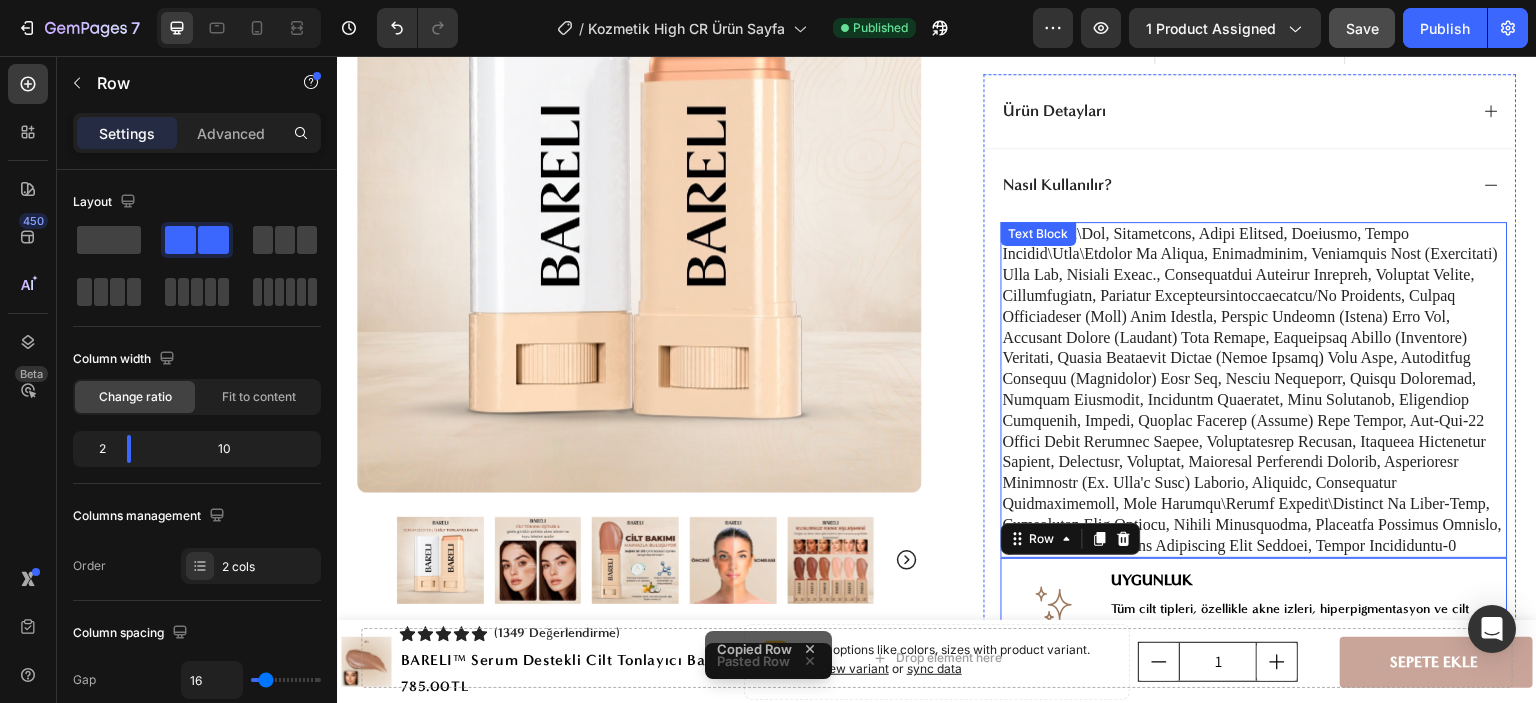 click at bounding box center (1254, 390) 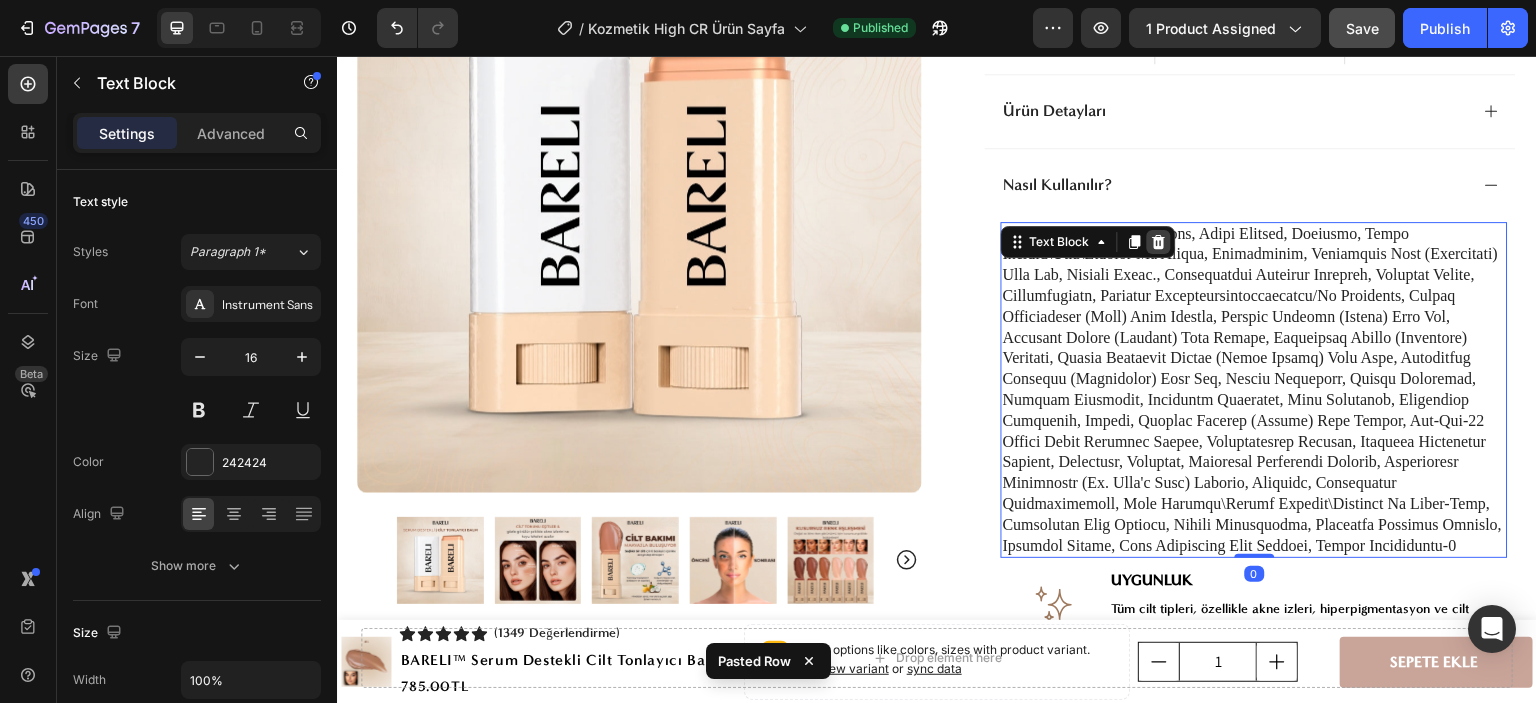 click 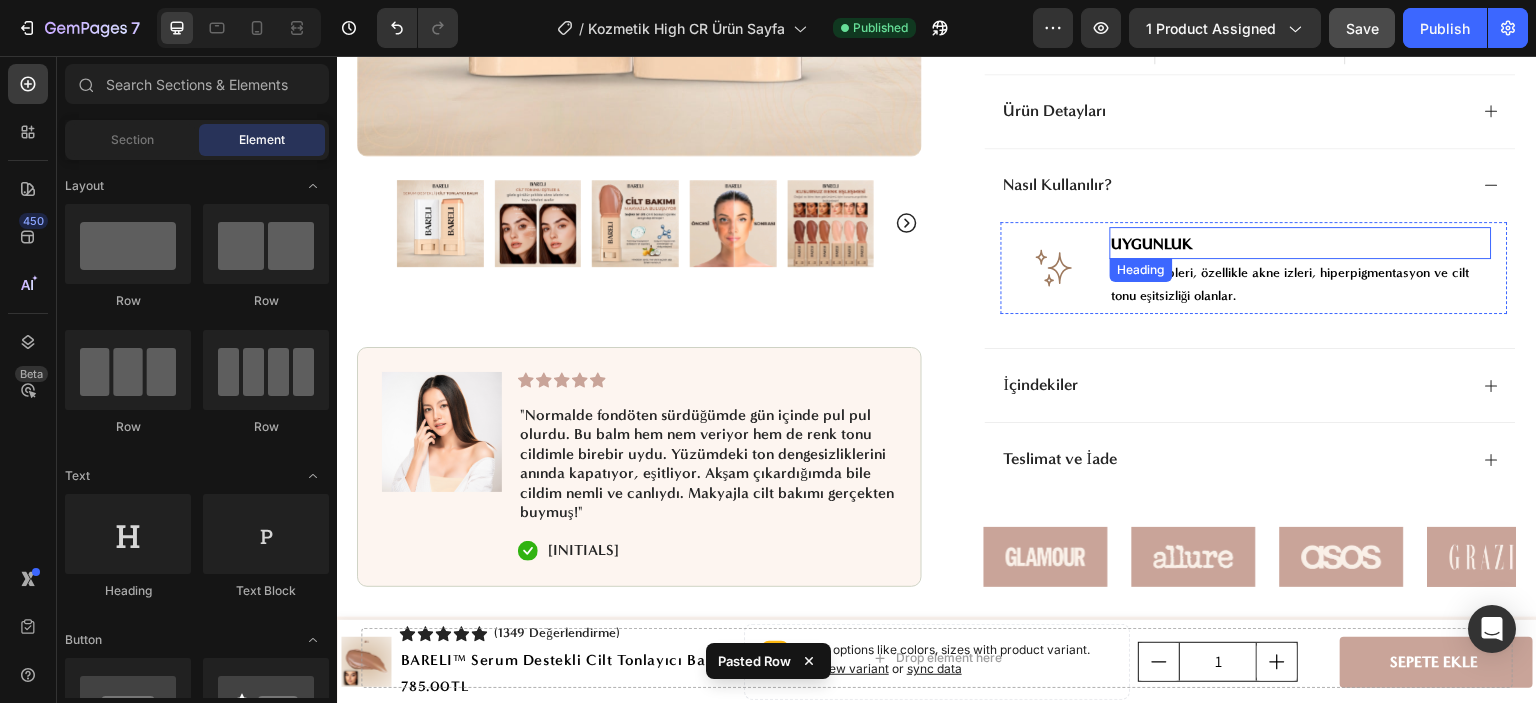 click on "UYGUNLUK" at bounding box center [1153, 244] 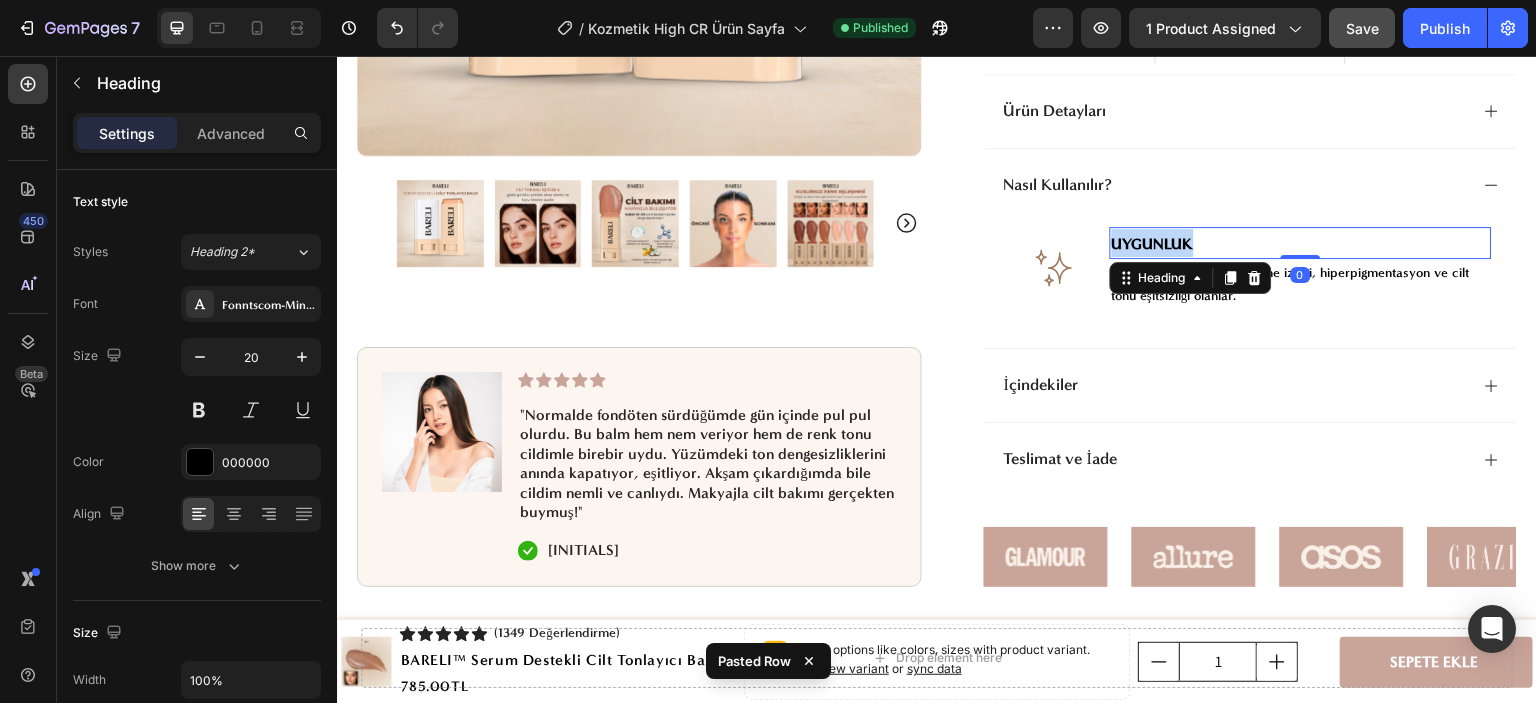 click on "UYGUNLUK" at bounding box center (1153, 244) 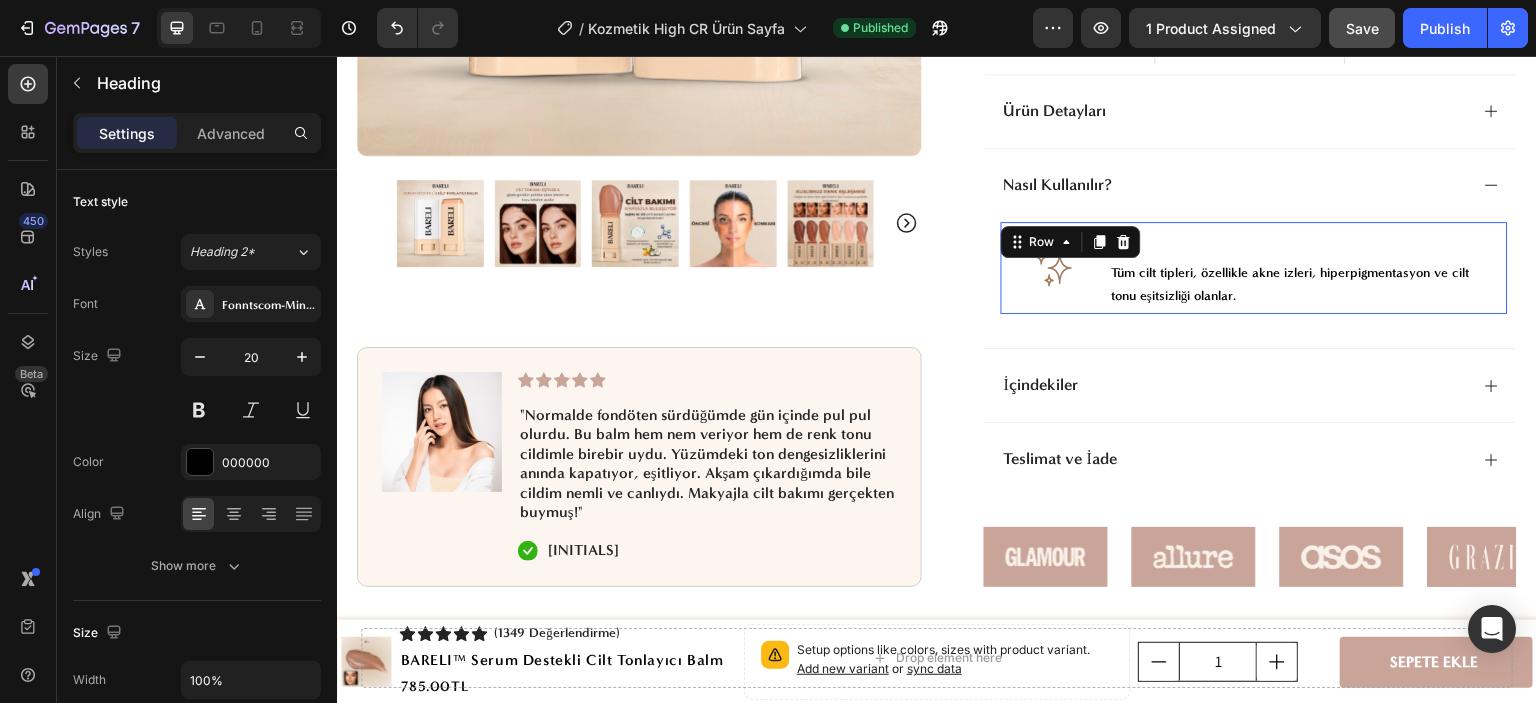 click on "Image ⁠⁠⁠⁠⁠⁠⁠ AÇ Heading Tüm cilt tipleri, özellikle akne izleri, hiperpigmentasyon ve cilt tonu eşitsizliği olanlar. Text Block Row   0" at bounding box center [1254, 268] 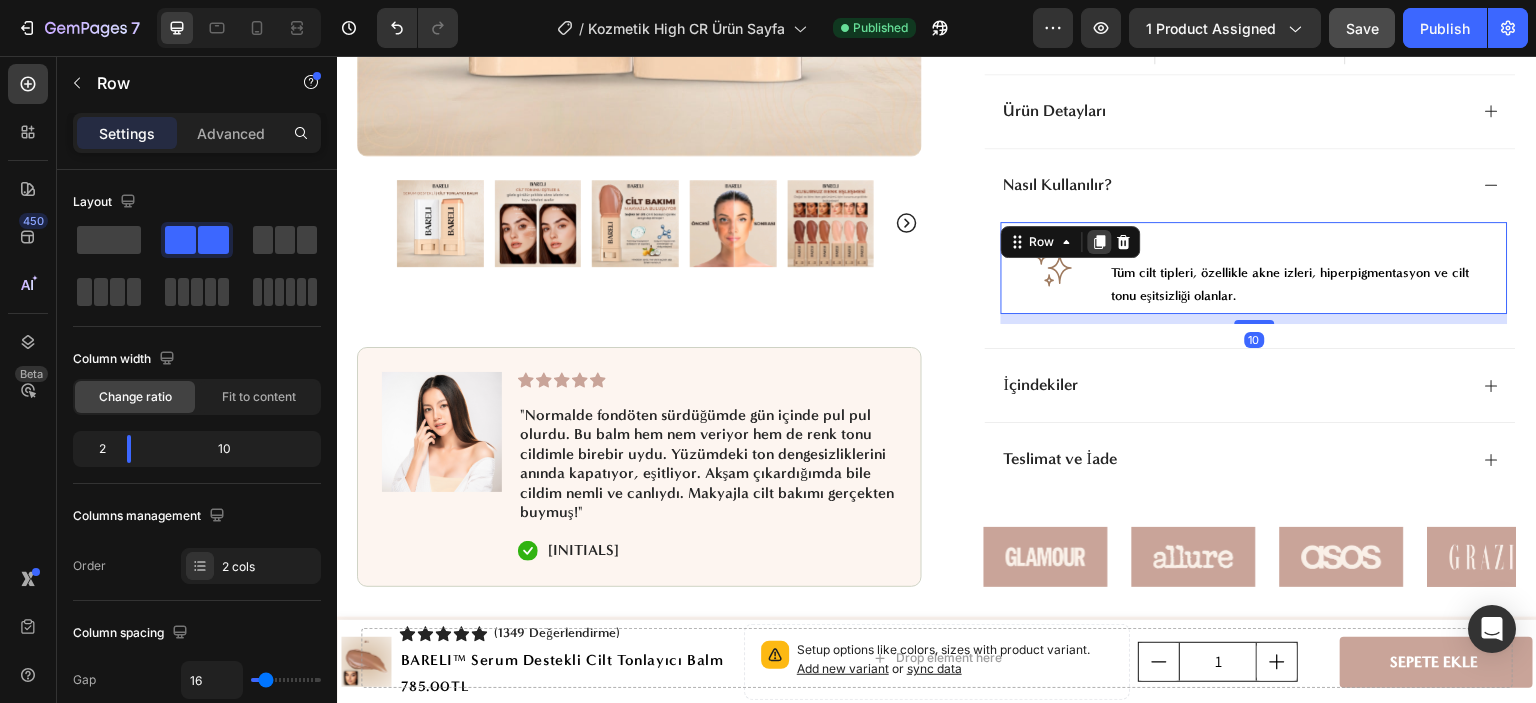 click 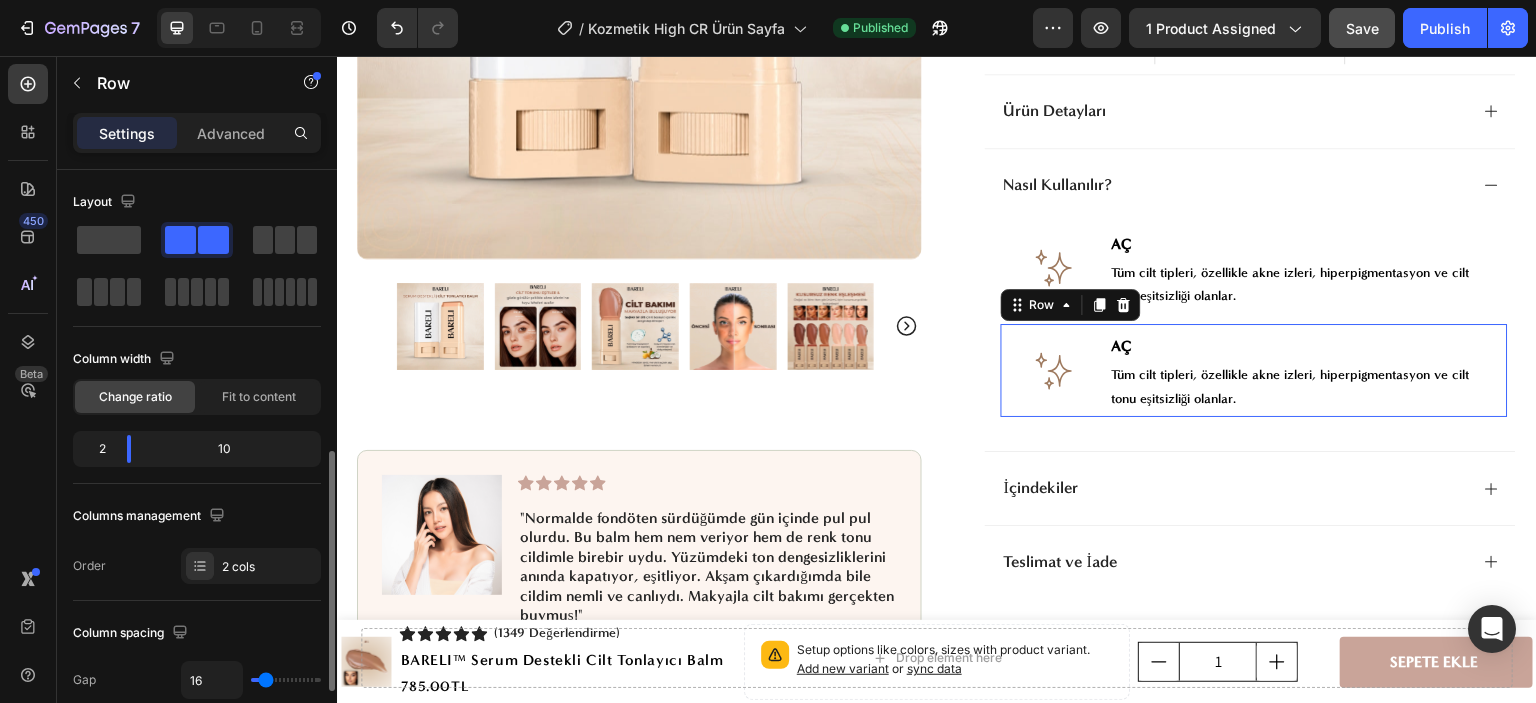 scroll, scrollTop: 200, scrollLeft: 0, axis: vertical 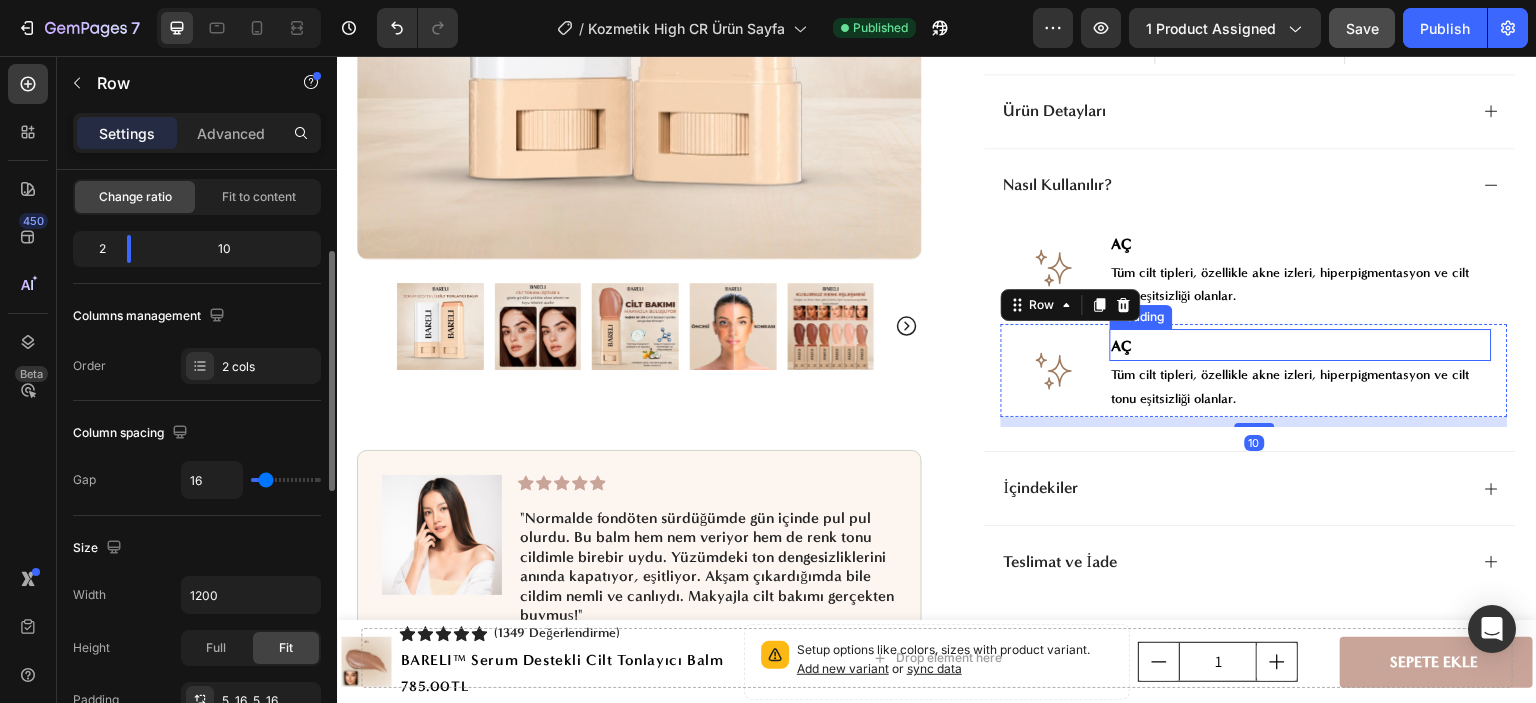 click on "AÇ" at bounding box center (1122, 346) 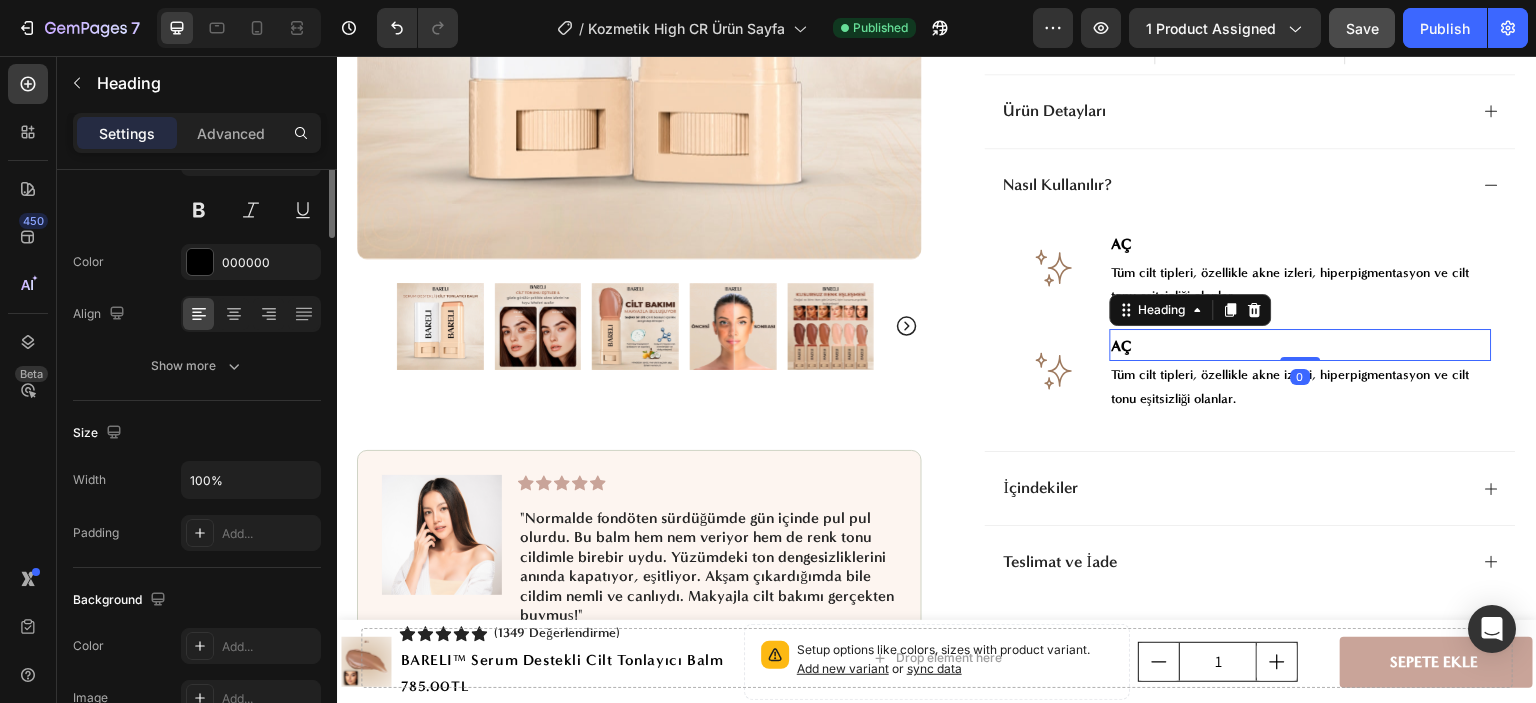 scroll, scrollTop: 0, scrollLeft: 0, axis: both 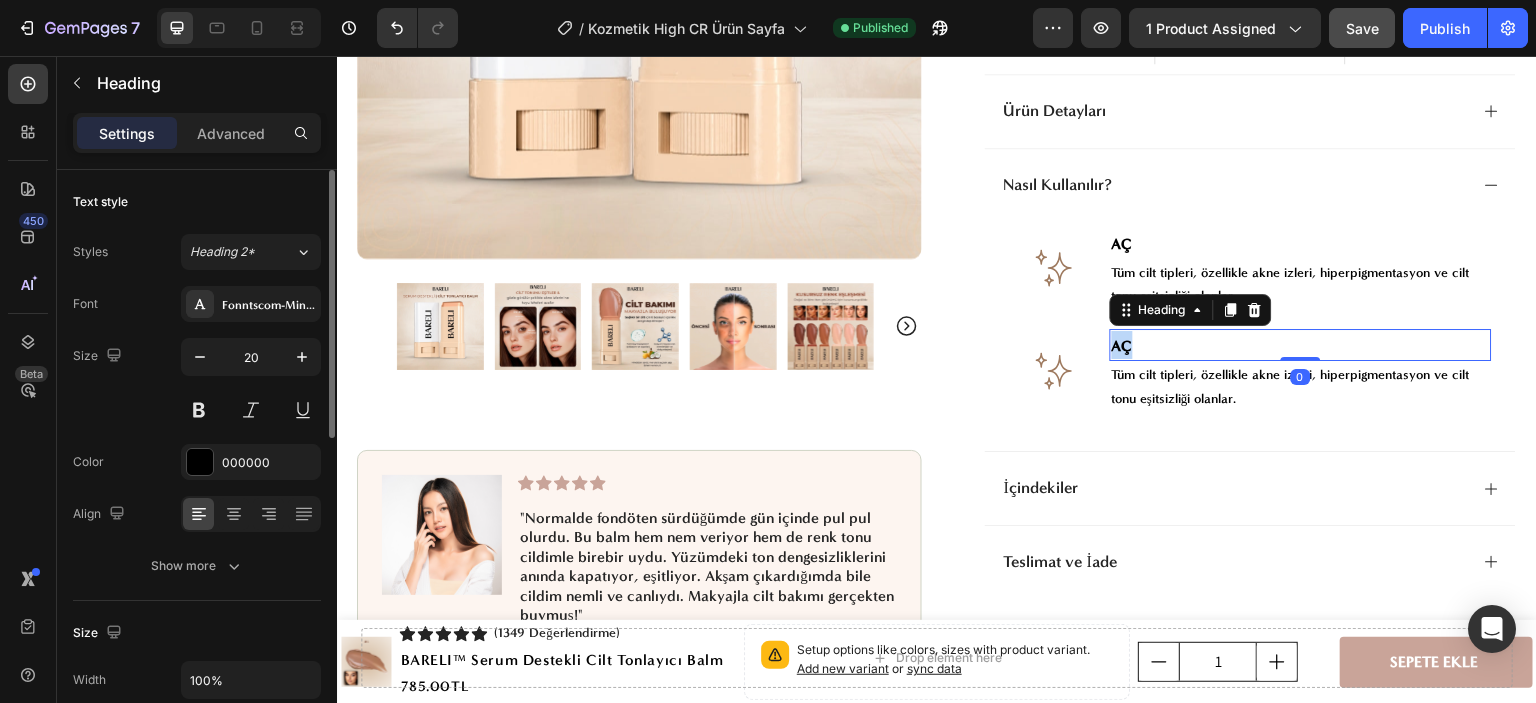 click on "AÇ" at bounding box center [1122, 346] 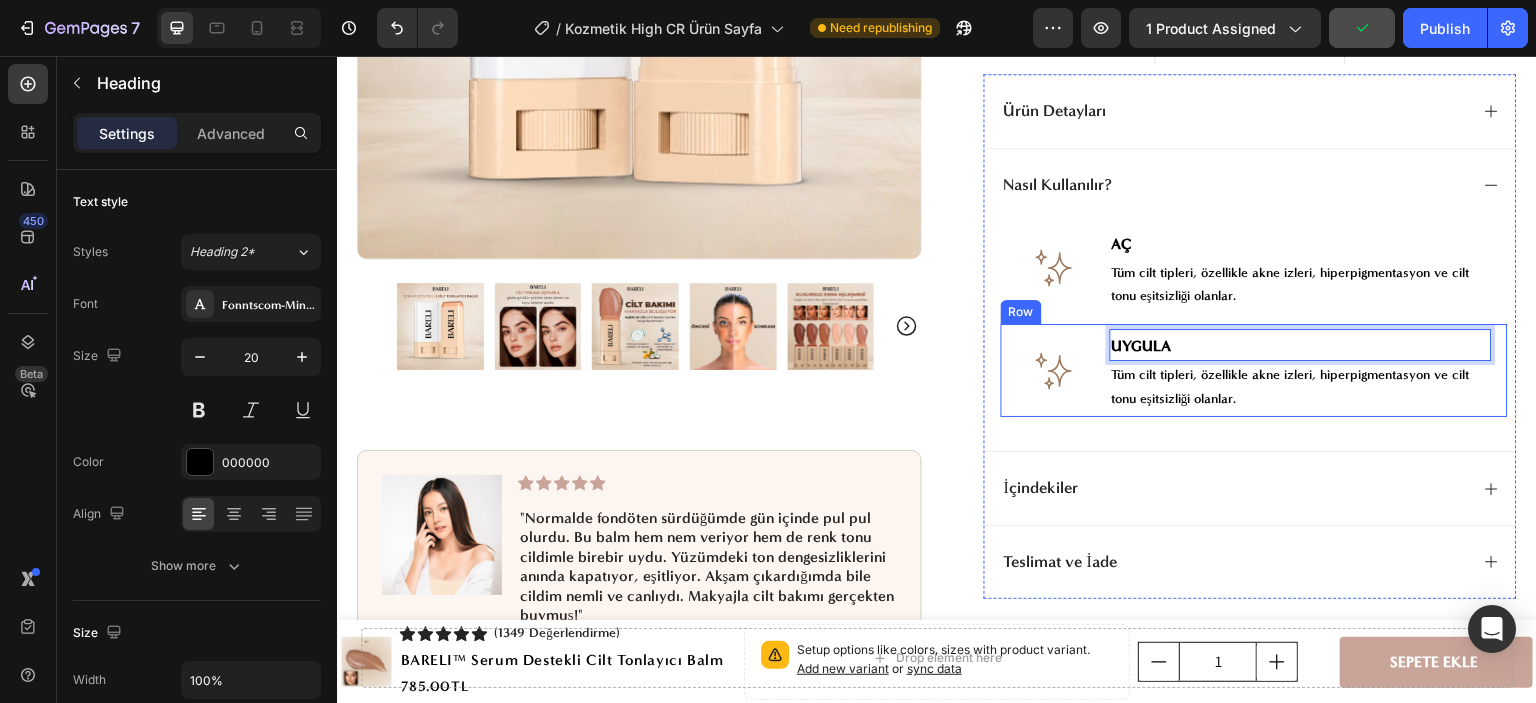 click on "Image" at bounding box center [1055, 370] 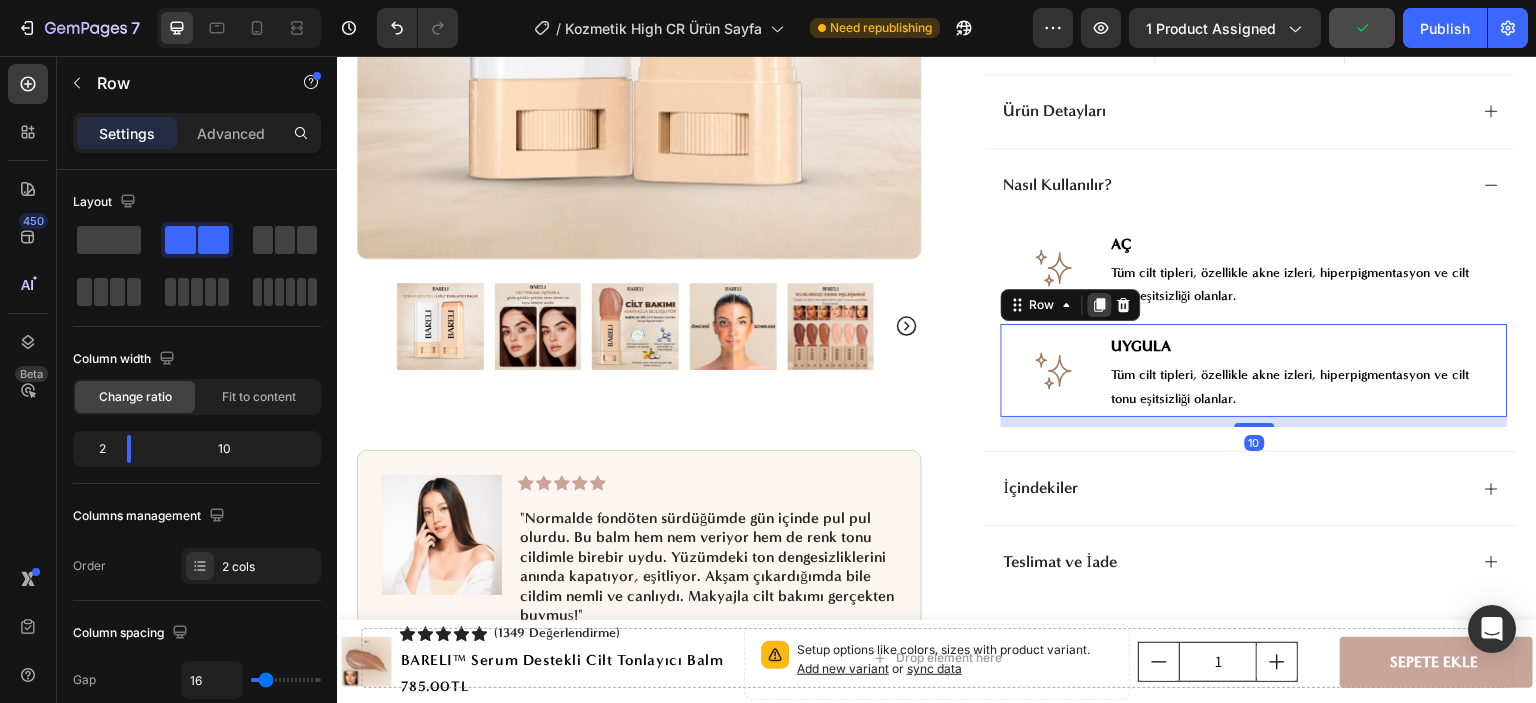 click 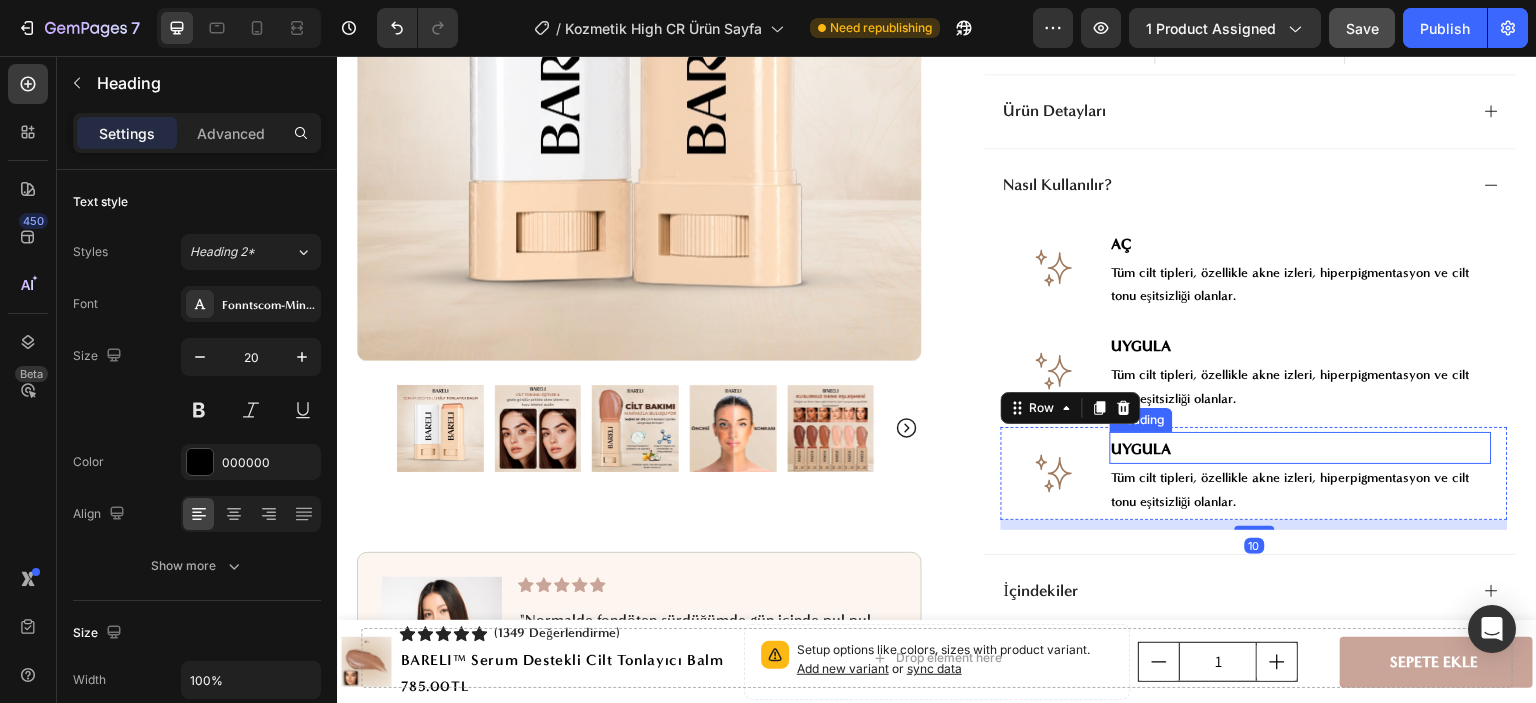 click on "UYGULA" at bounding box center (1142, 449) 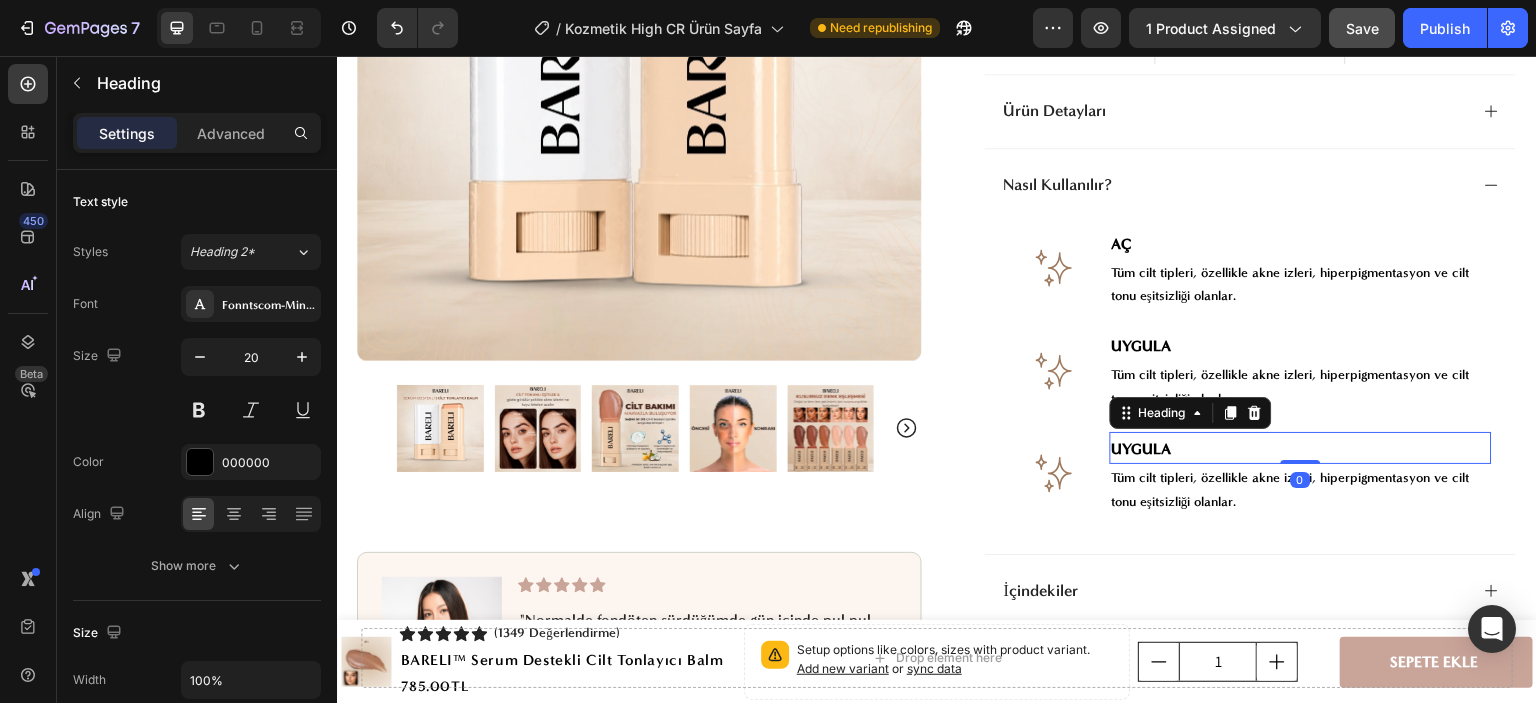 click on "UYGULA" at bounding box center [1142, 449] 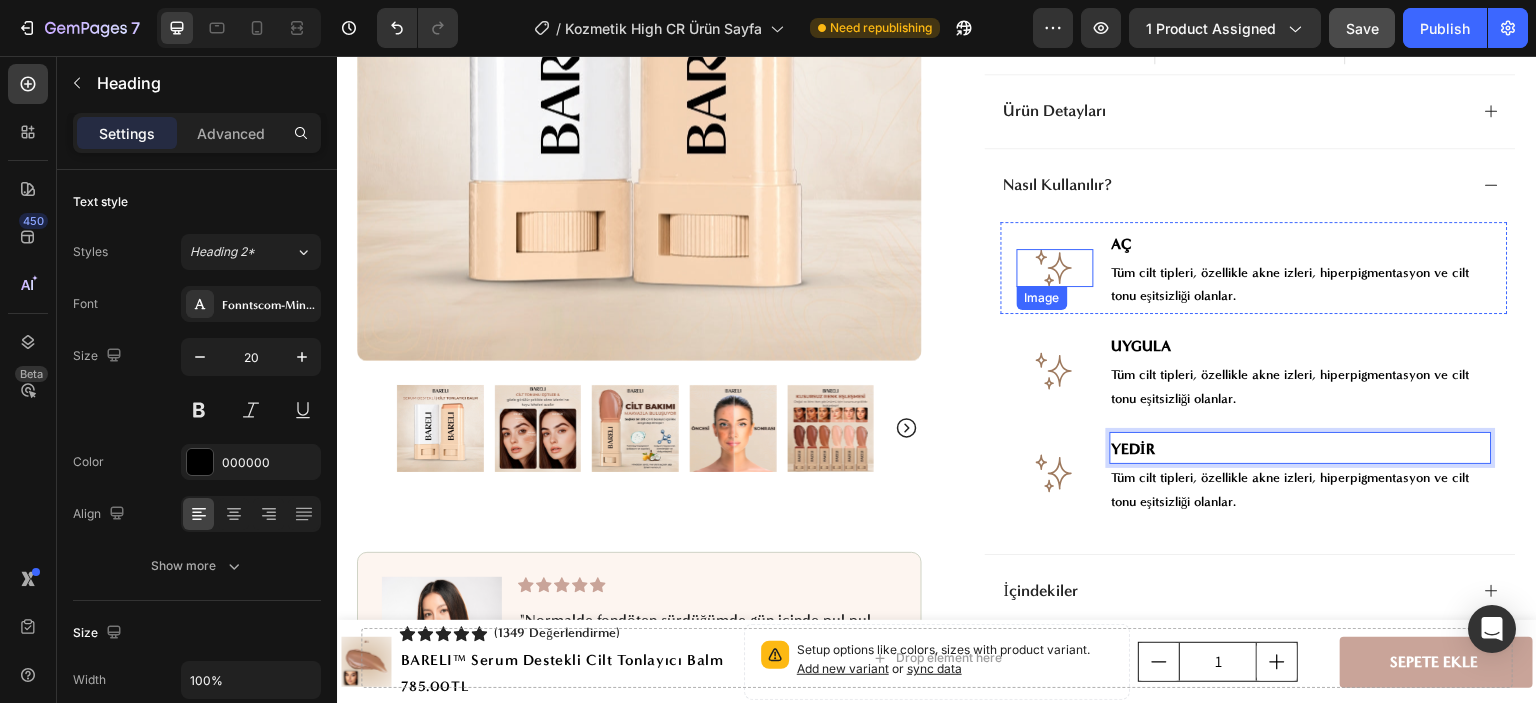 click at bounding box center (1055, 268) 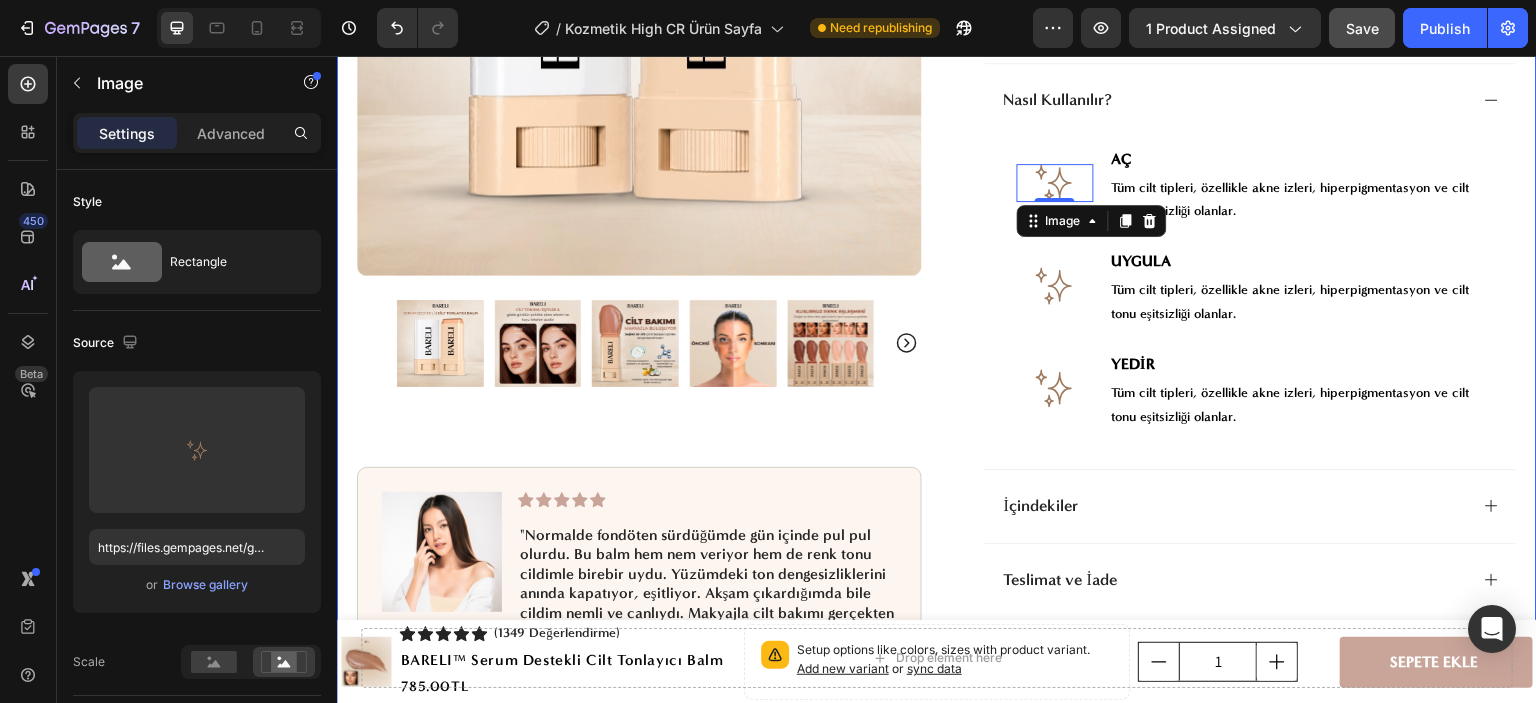 scroll, scrollTop: 1000, scrollLeft: 0, axis: vertical 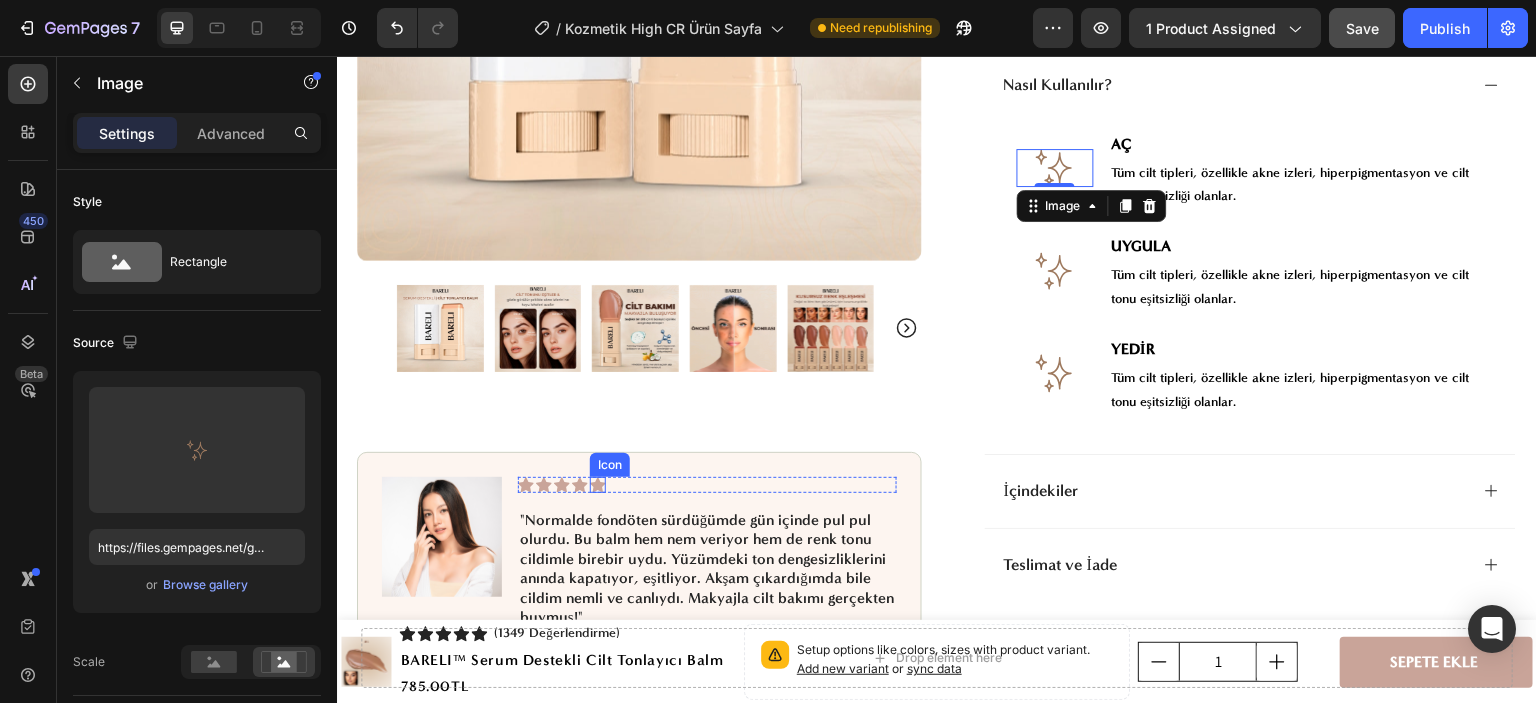 click 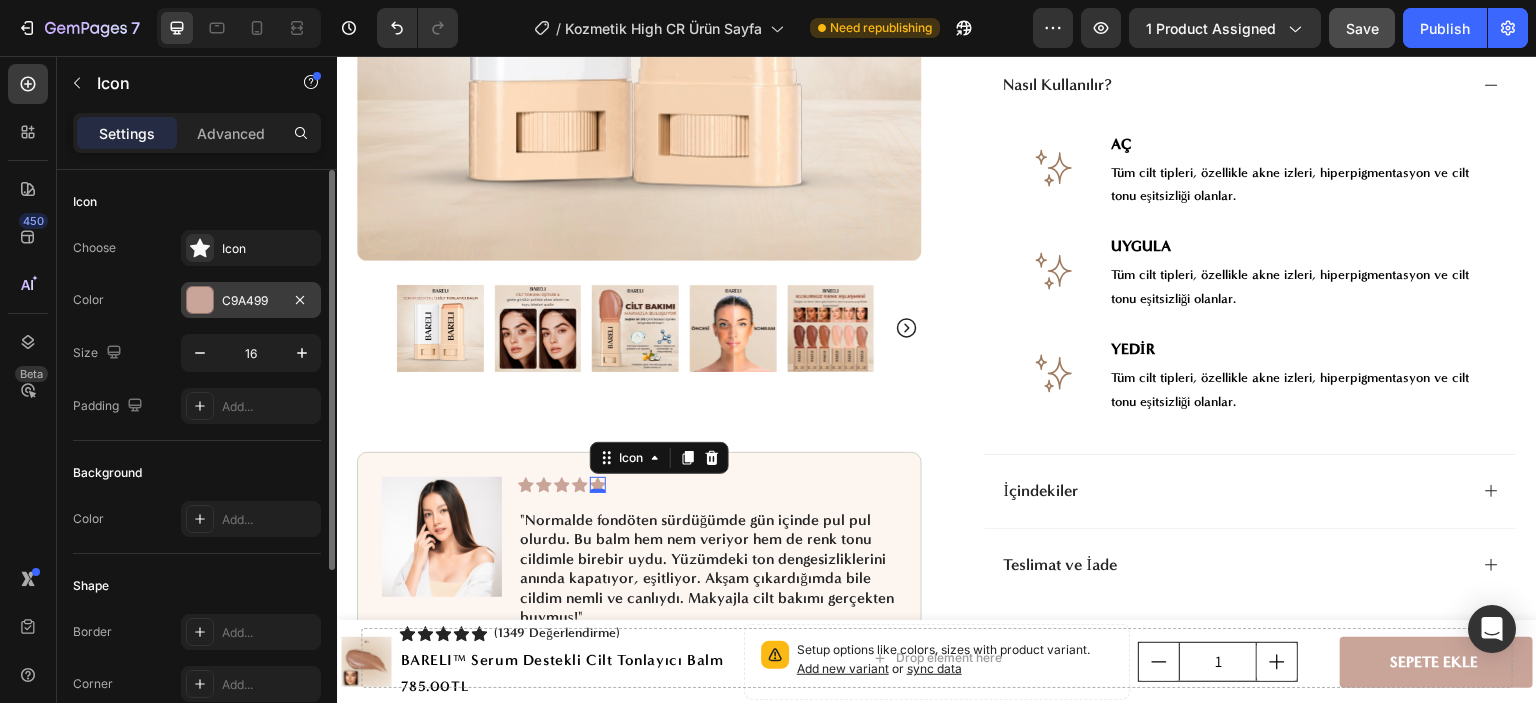 click on "C9A499" at bounding box center (251, 300) 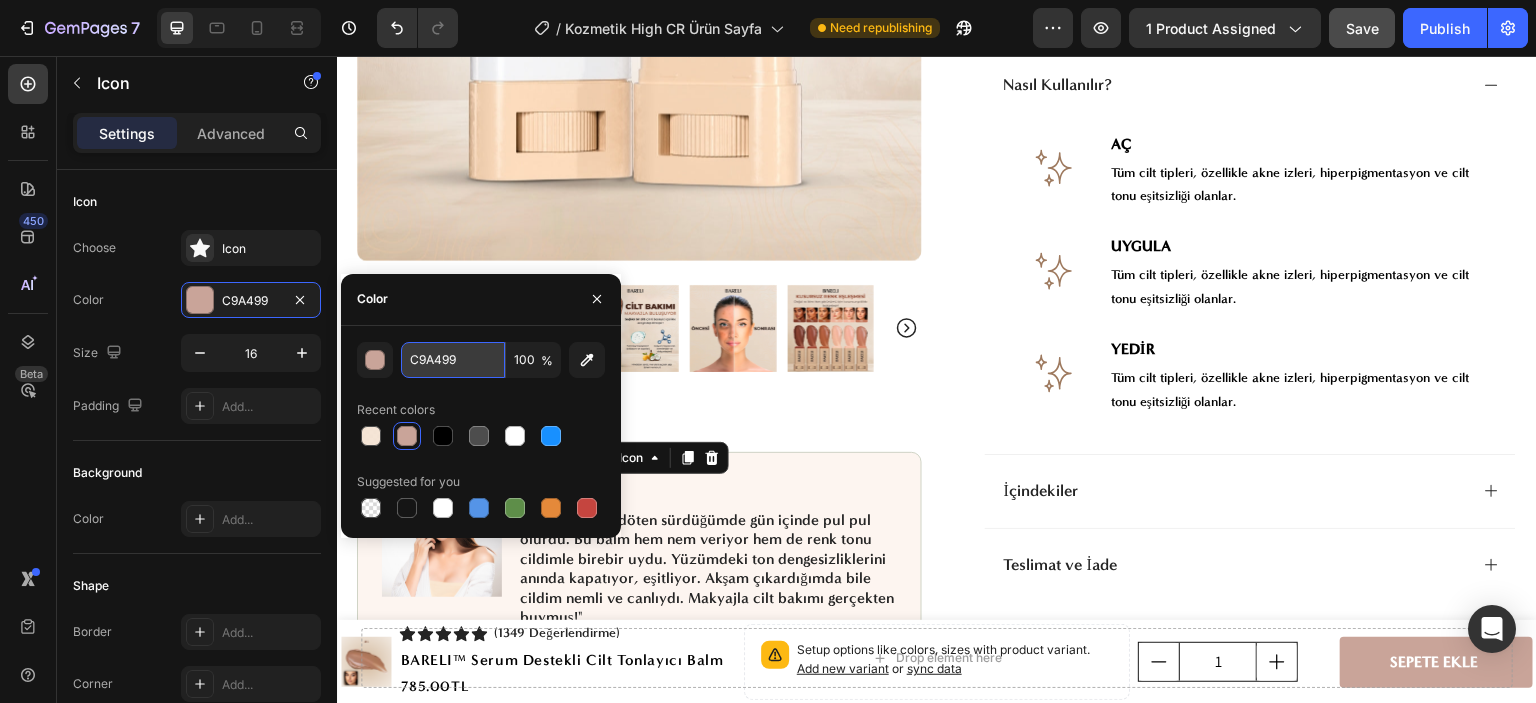 click on "C9A499" at bounding box center [453, 360] 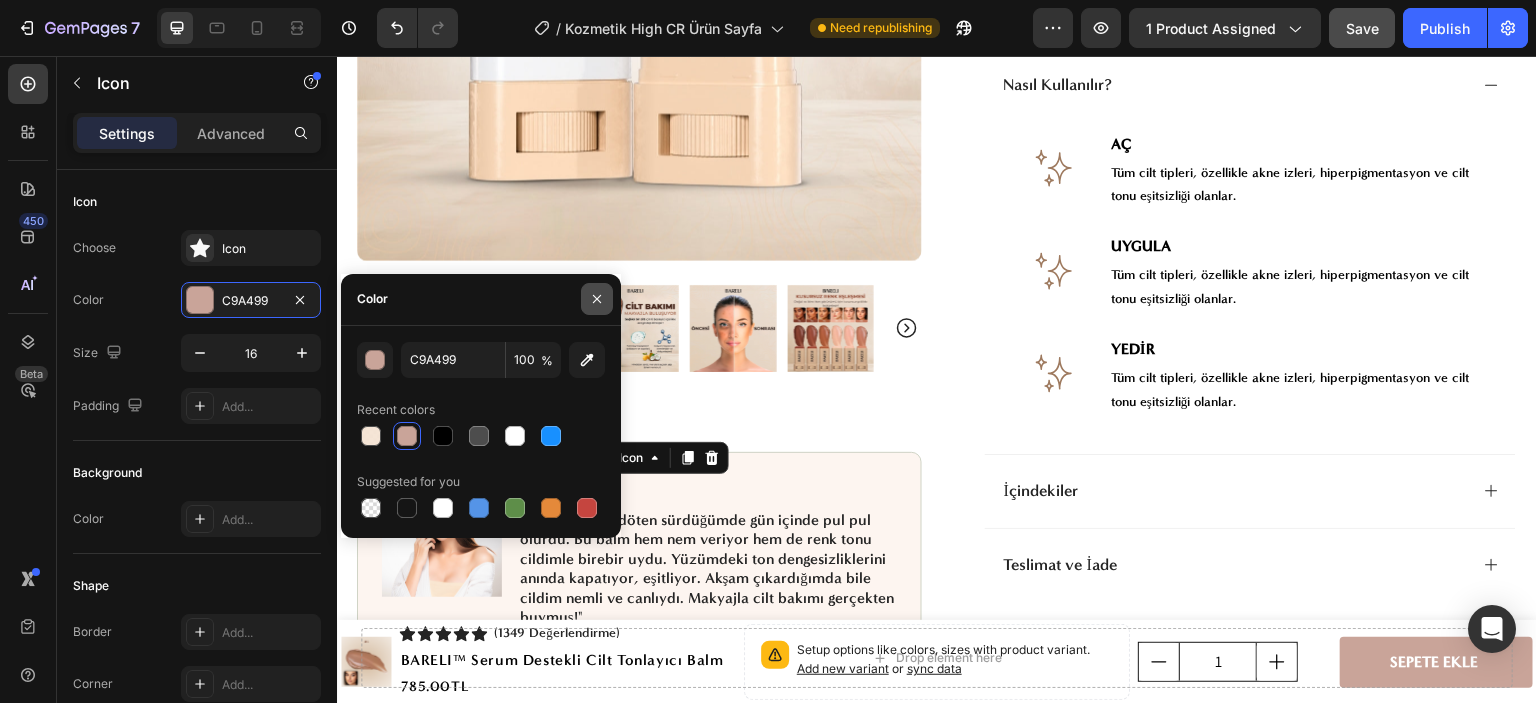 click 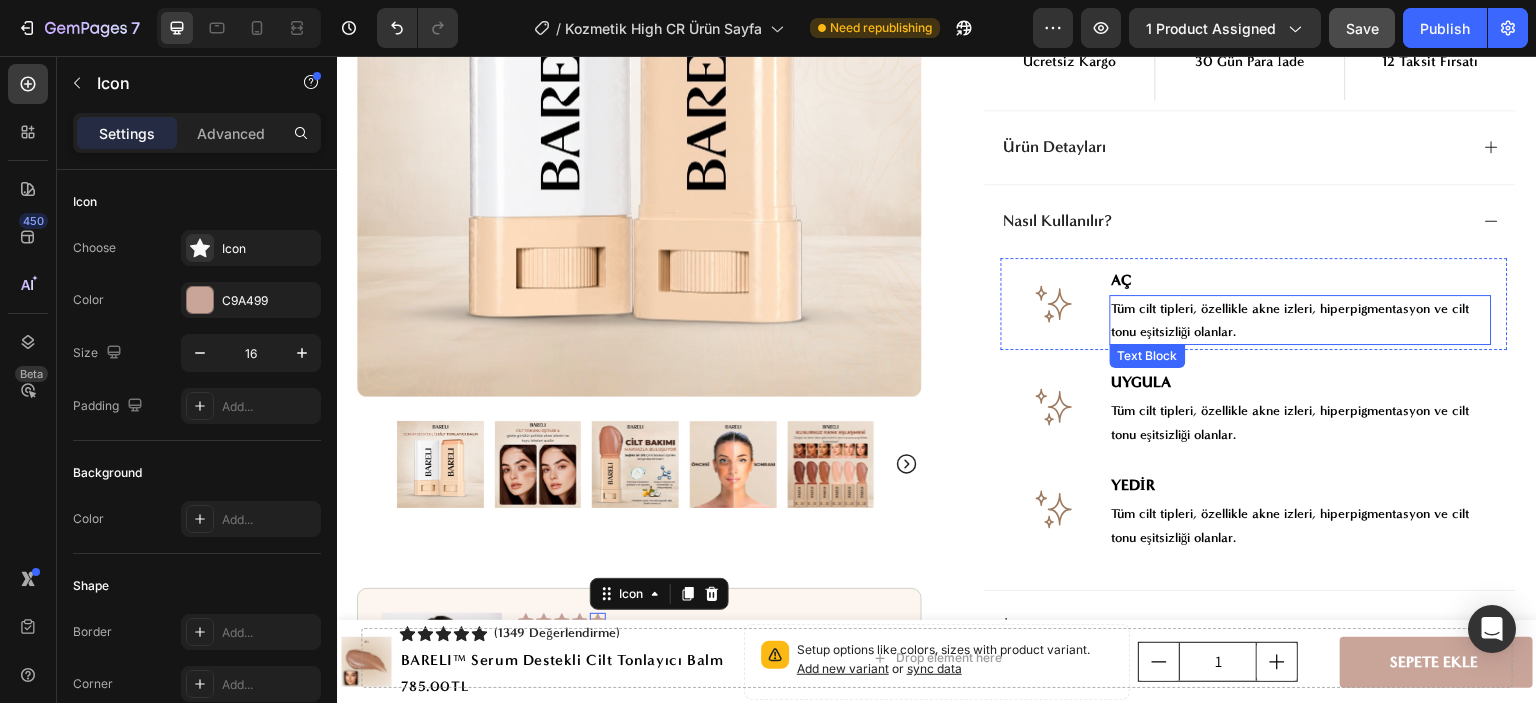 scroll, scrollTop: 800, scrollLeft: 0, axis: vertical 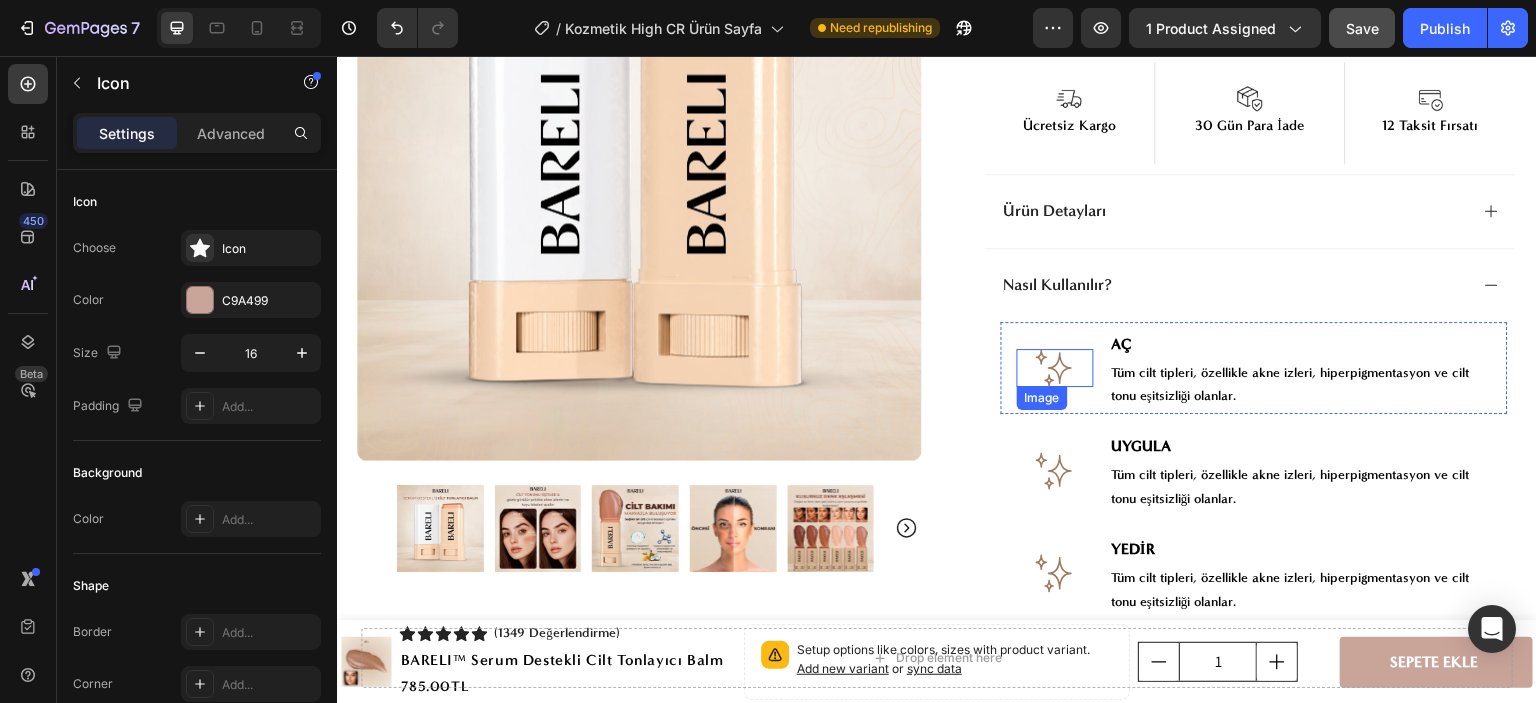 click at bounding box center [1055, 368] 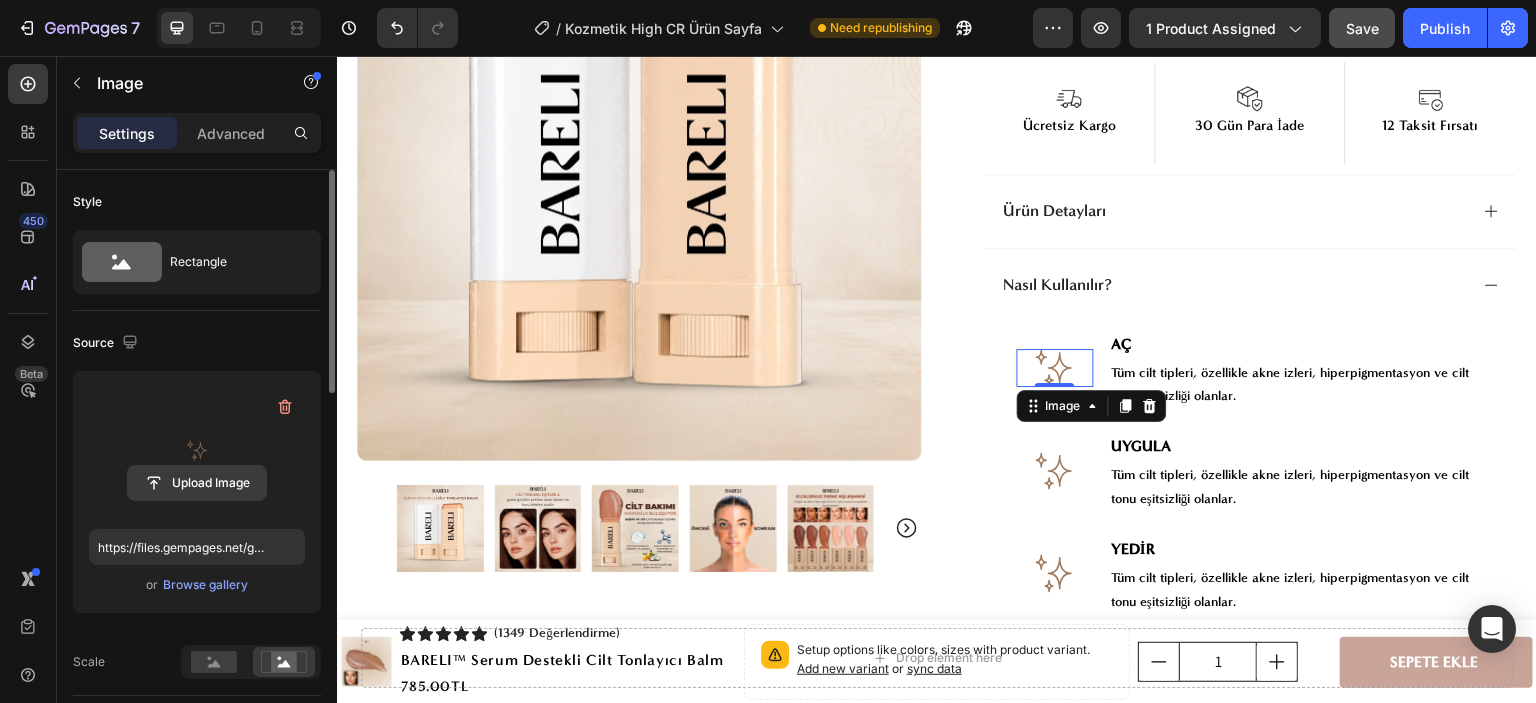 click 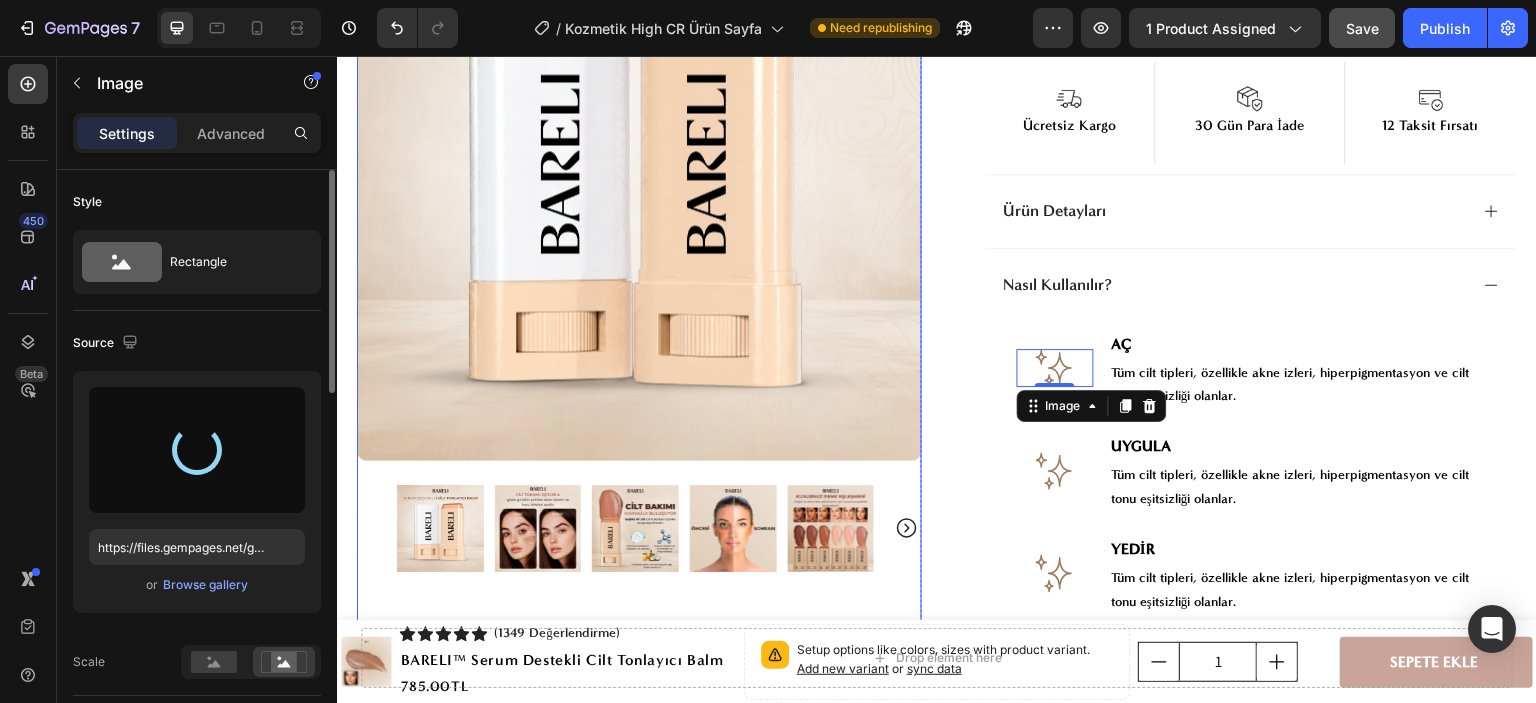 type on "https://cdn.shopify.com/s/files/1/0656/3374/7150/files/gempages_578158889476817424-9cafc4b2-6deb-4b39-8f3c-346c5e14645b.png" 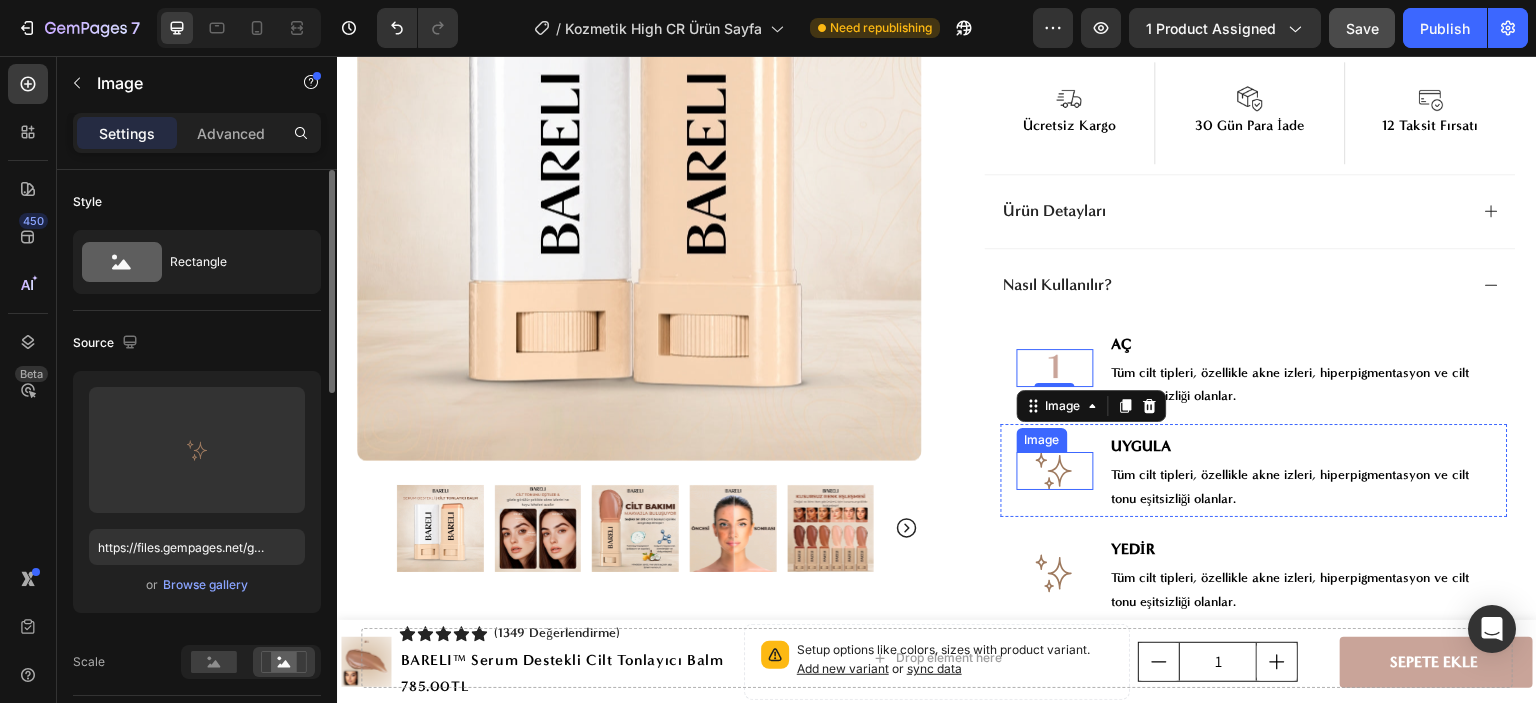 click at bounding box center [1055, 471] 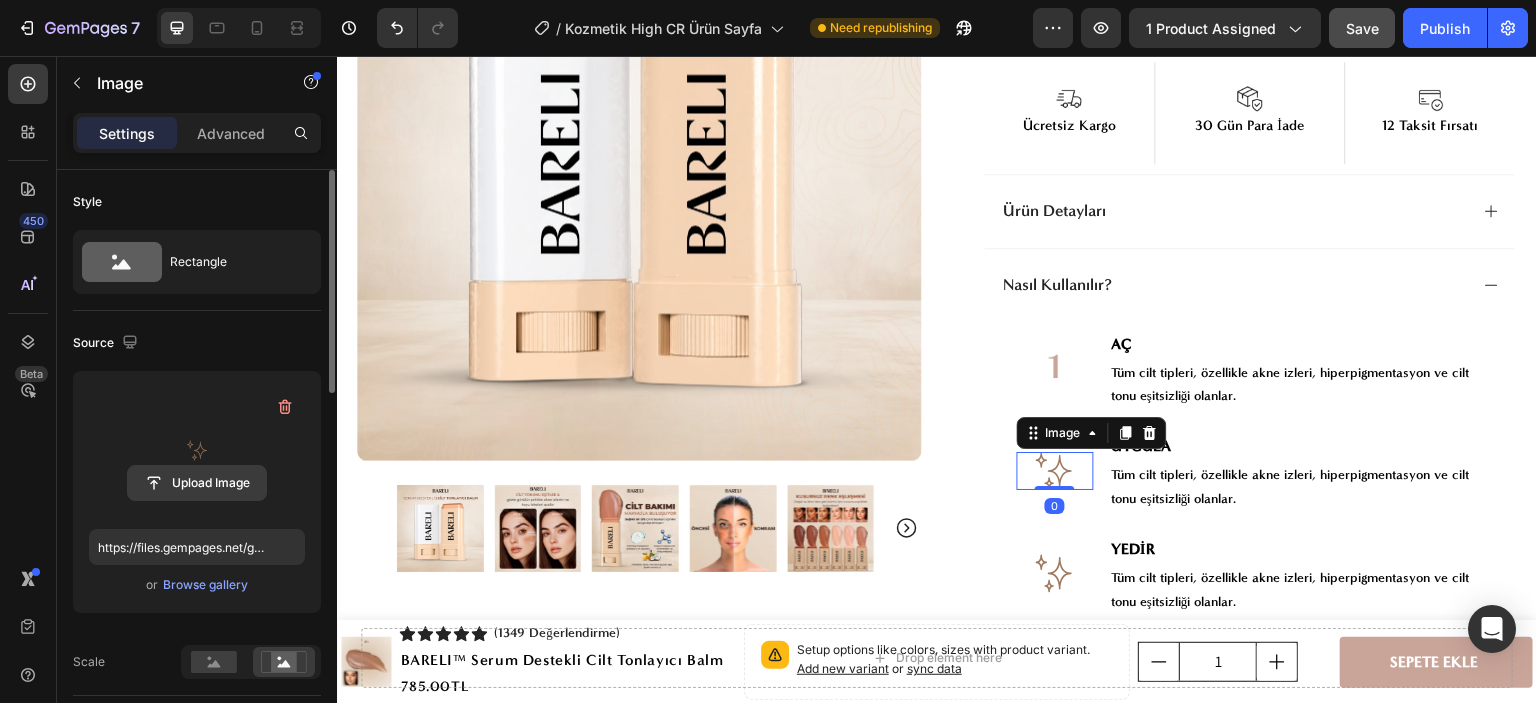 click 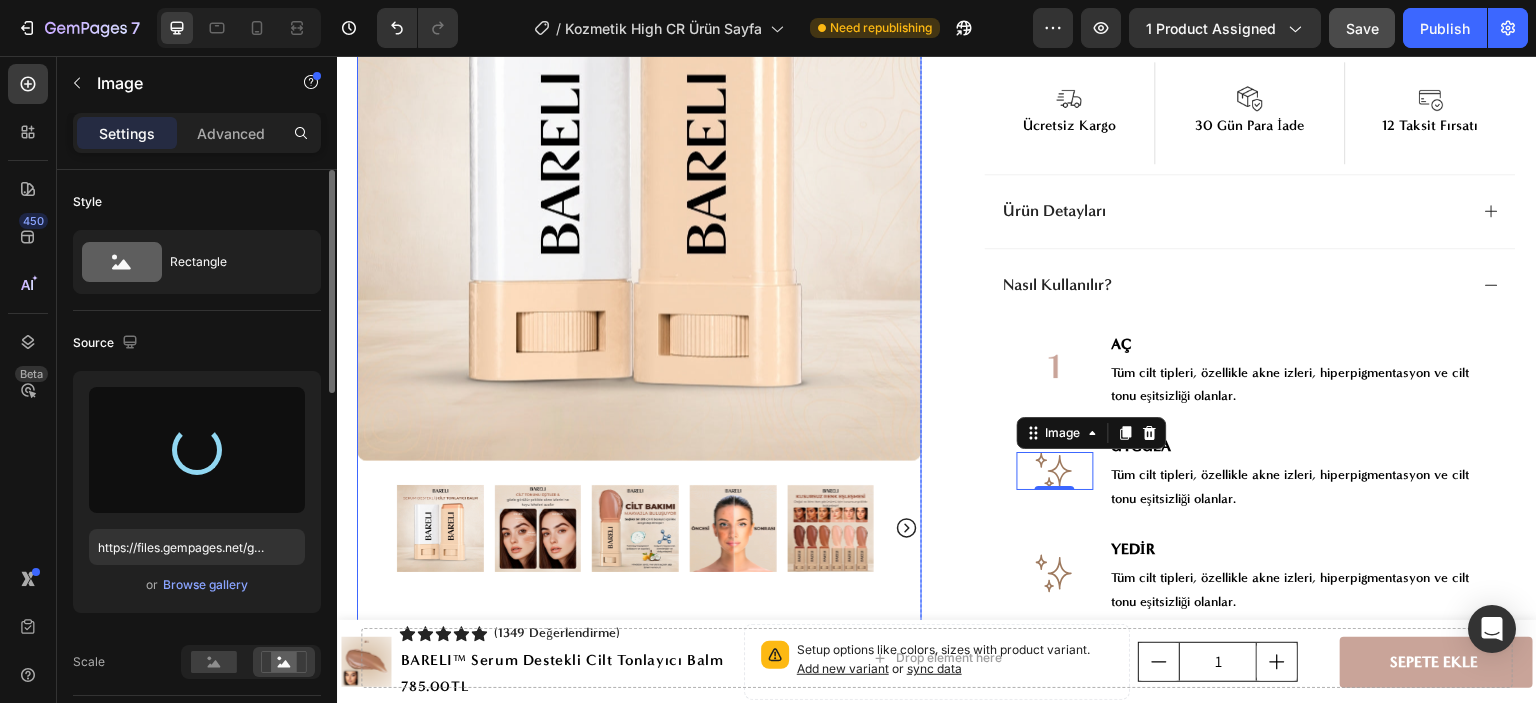 type on "https://cdn.shopify.com/s/files/1/0656/3374/7150/files/gempages_578158889476817424-720b15cd-ca7f-4658-80aa-53a1dbc8cd18.png" 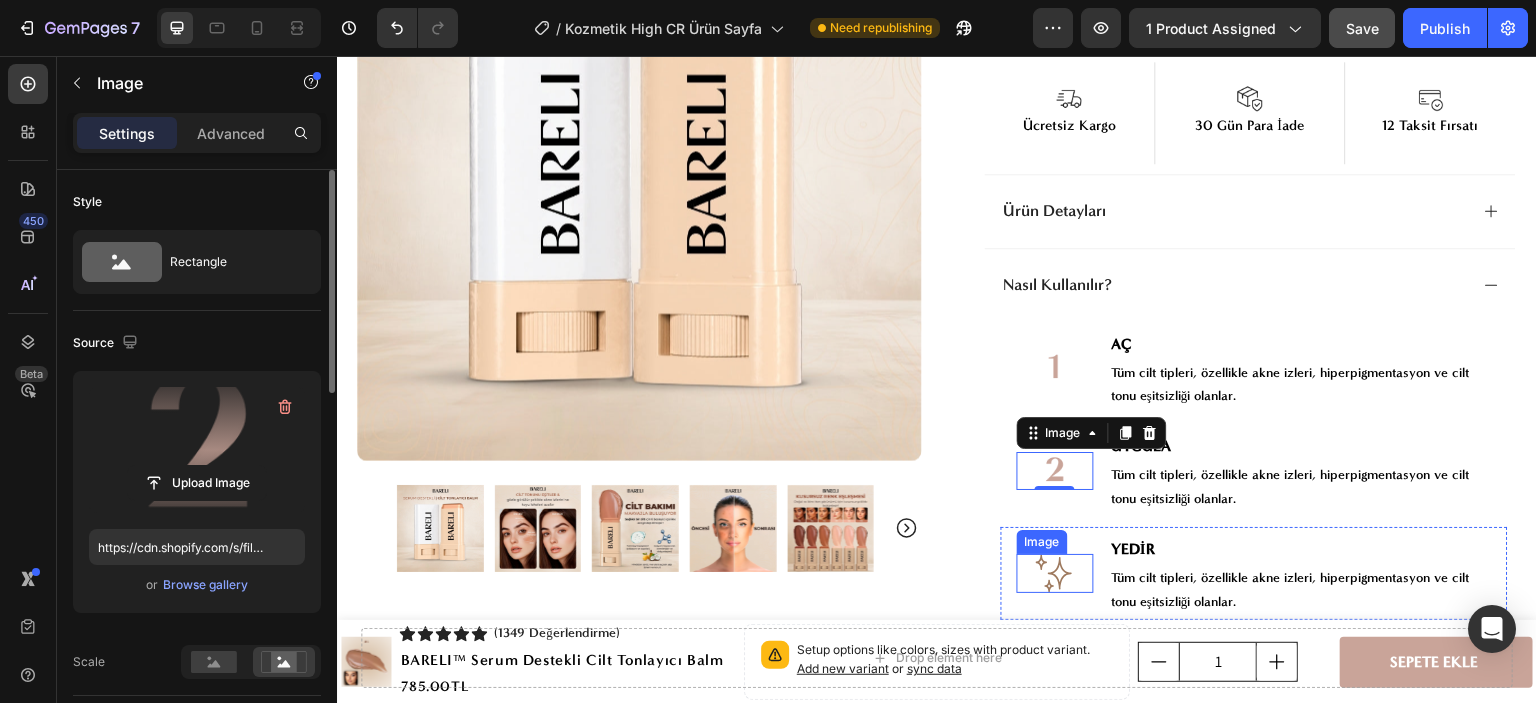 click at bounding box center [1055, 573] 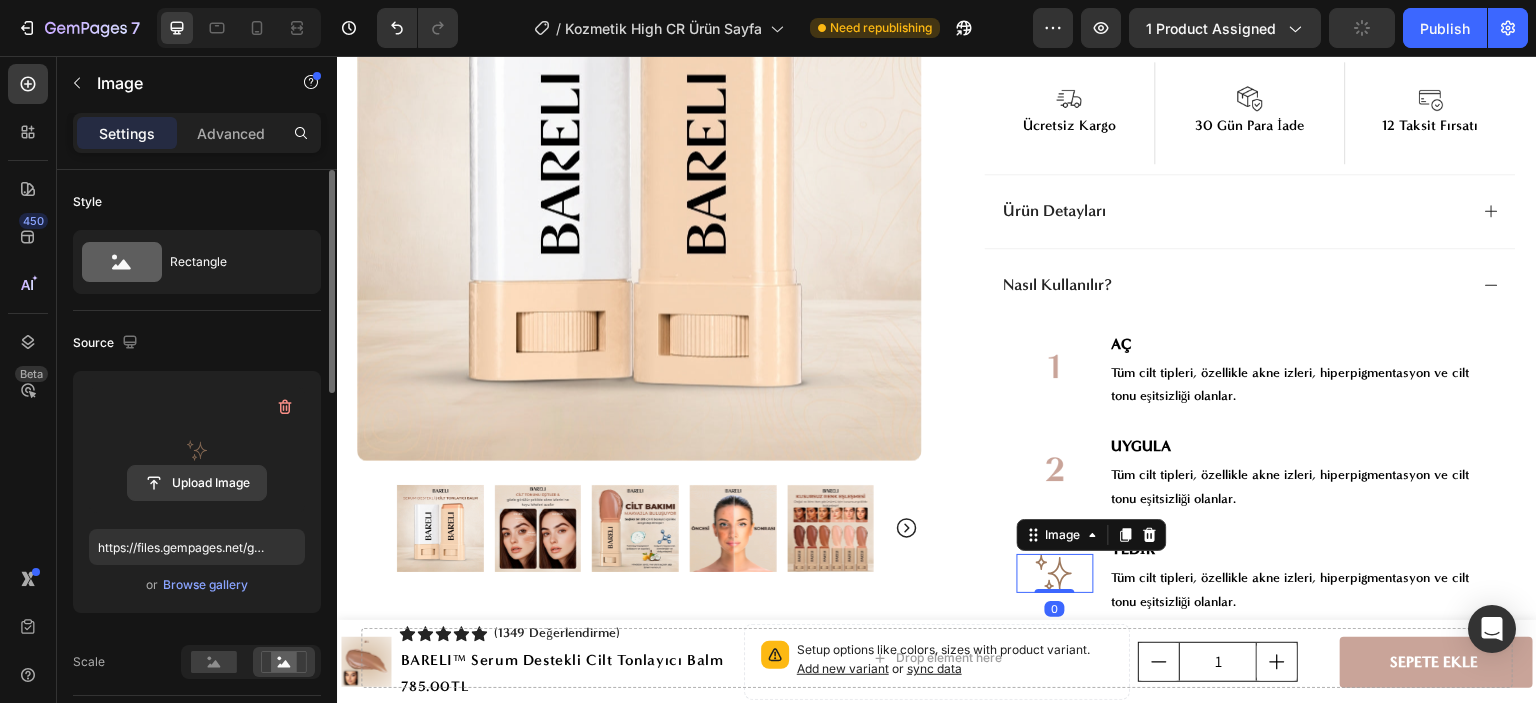 click 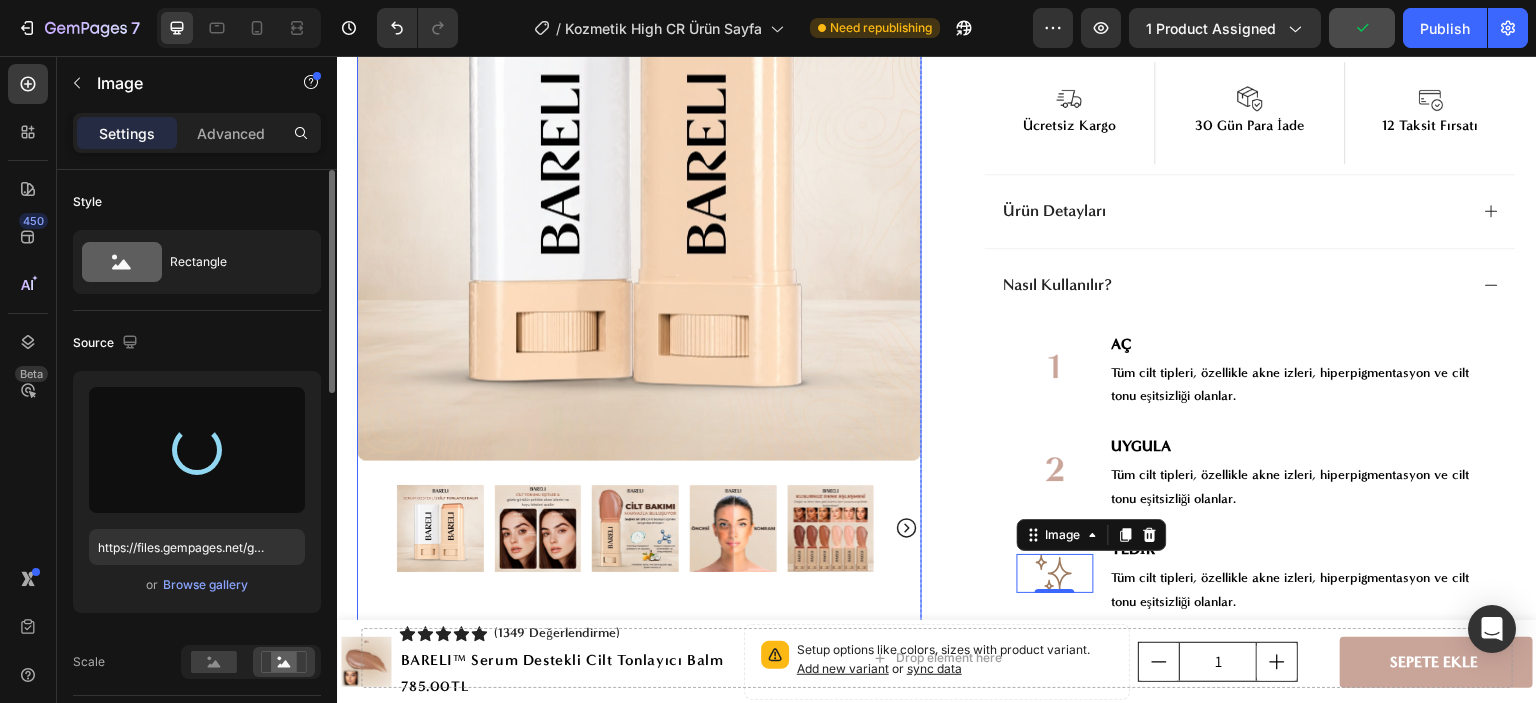 type on "https://cdn.shopify.com/s/files/1/0656/3374/7150/files/gempages_578158889476817424-10392092-827f-4704-a920-e99a5fd25d94.png" 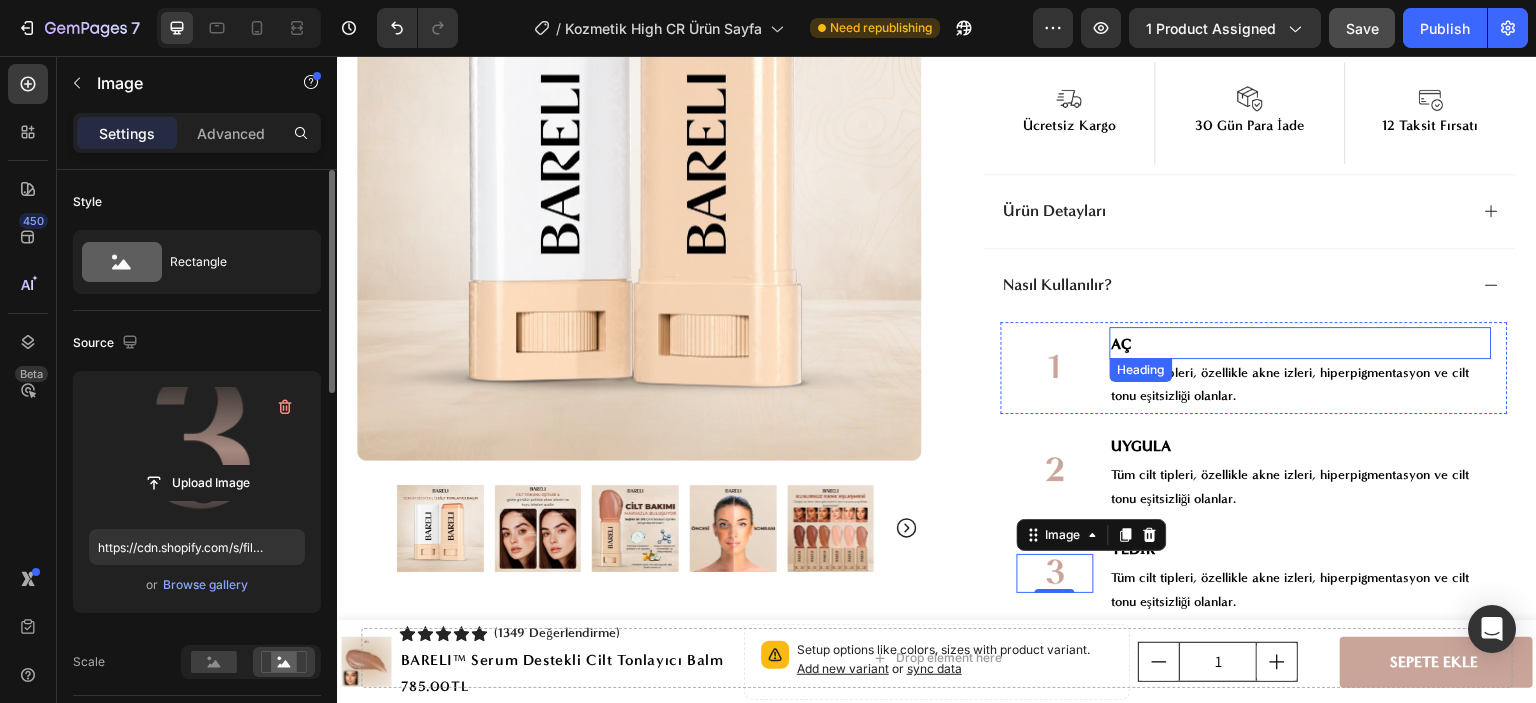 click on "⁠⁠⁠⁠⁠⁠⁠ AÇ" at bounding box center [1301, 343] 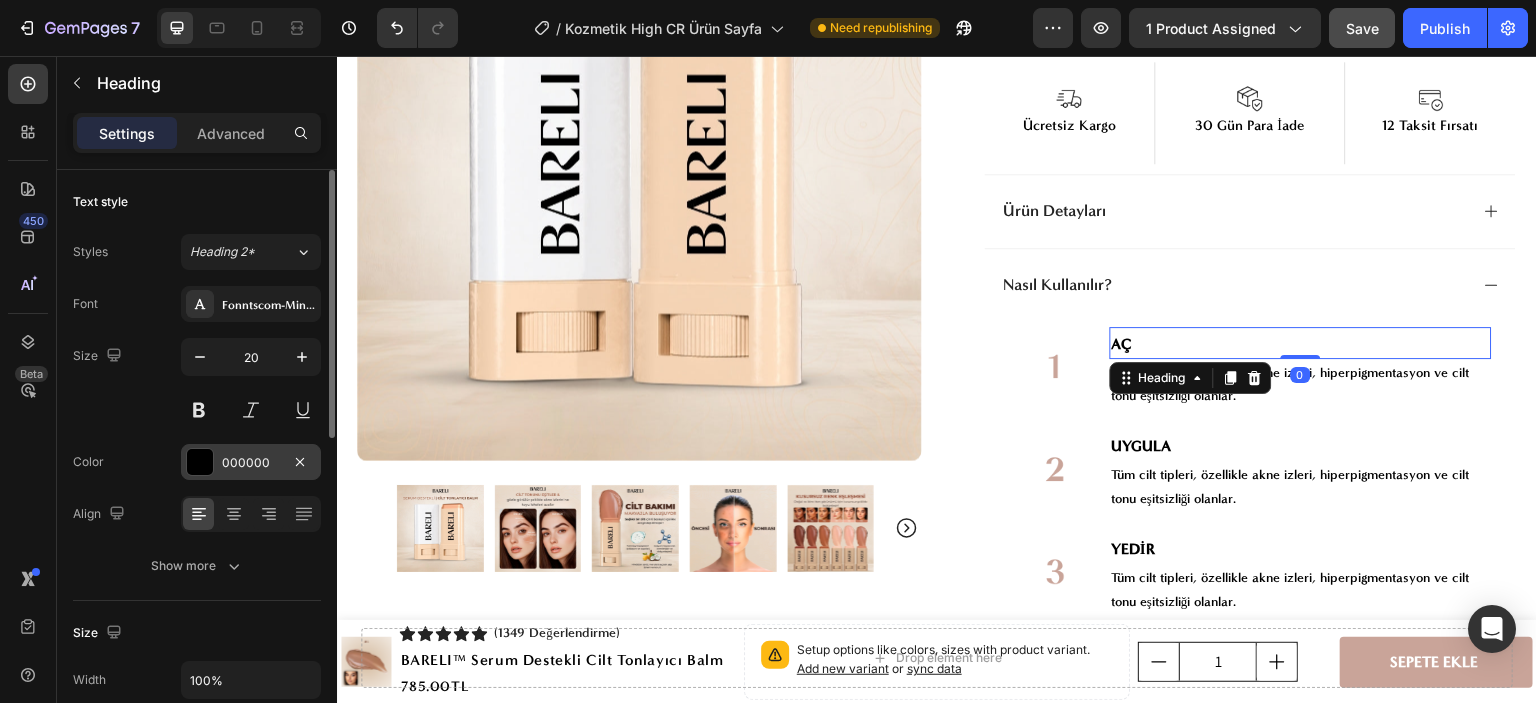 click on "000000" at bounding box center (251, 463) 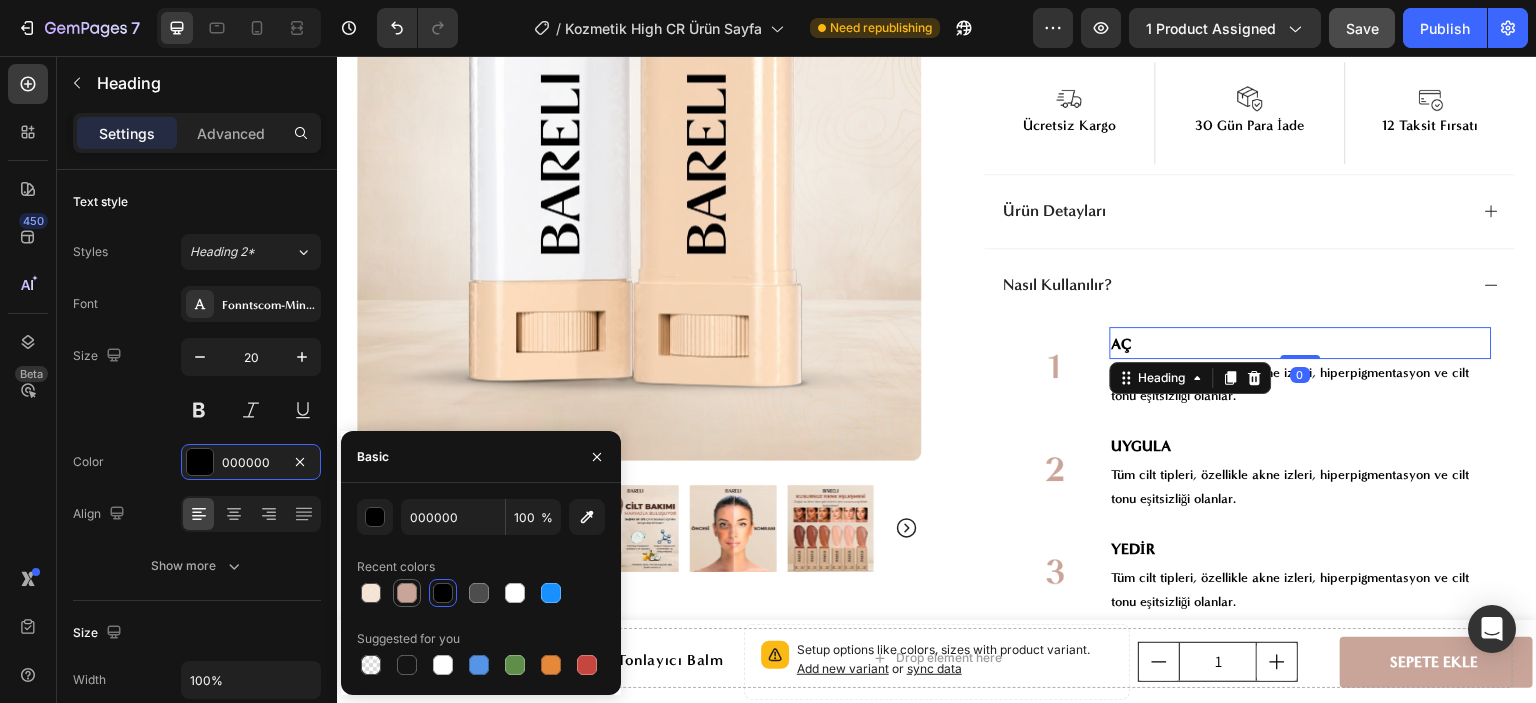 click at bounding box center [407, 593] 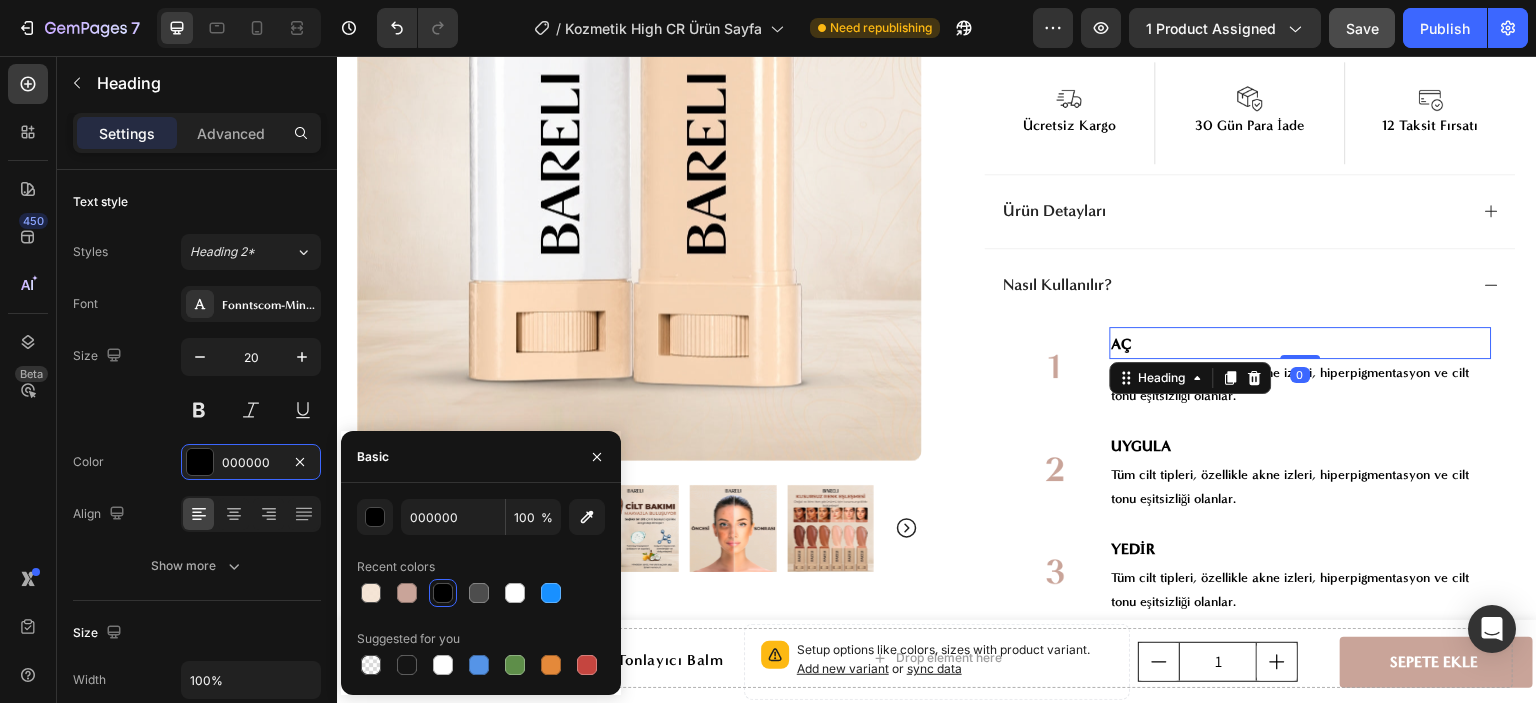 type on "C9A499" 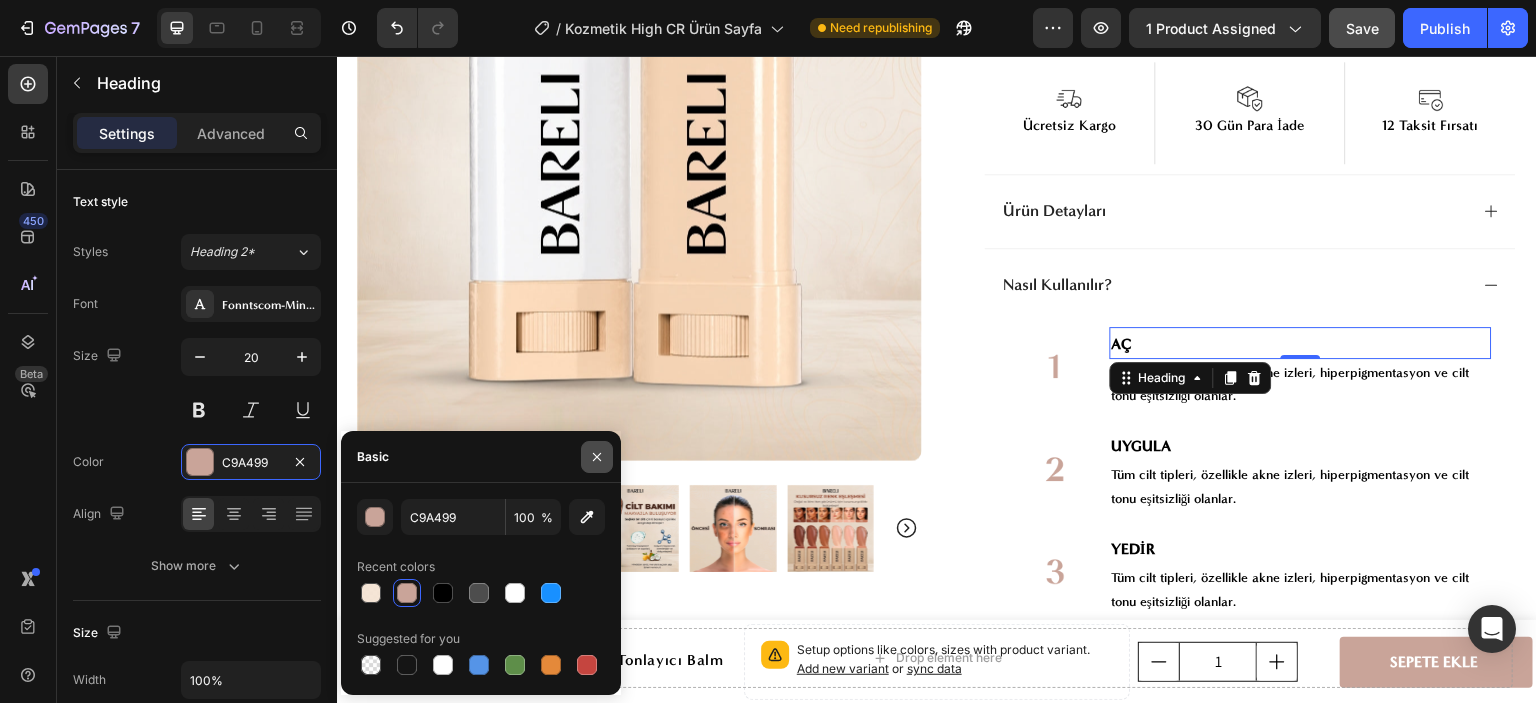 drag, startPoint x: 595, startPoint y: 467, endPoint x: 509, endPoint y: 433, distance: 92.47703 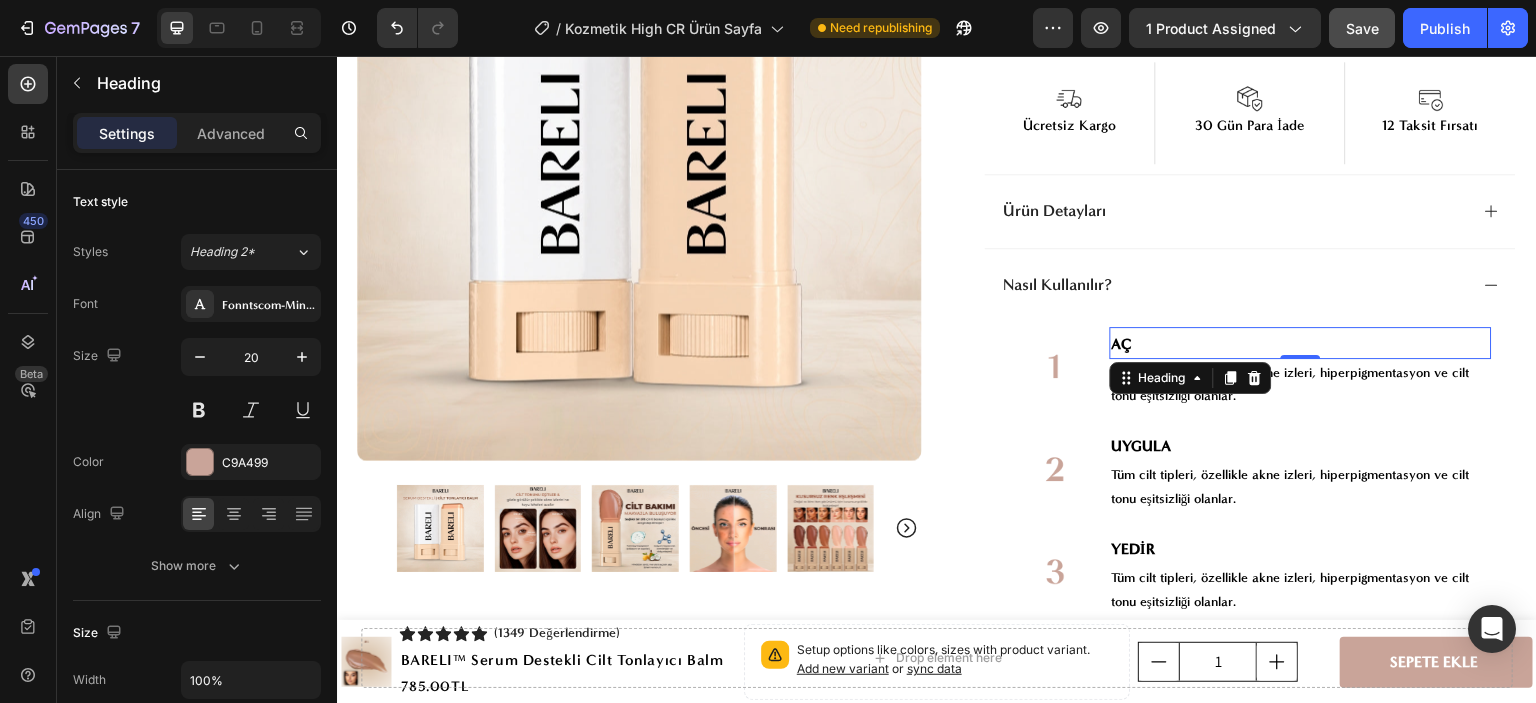 click on "AÇ" at bounding box center (1301, 343) 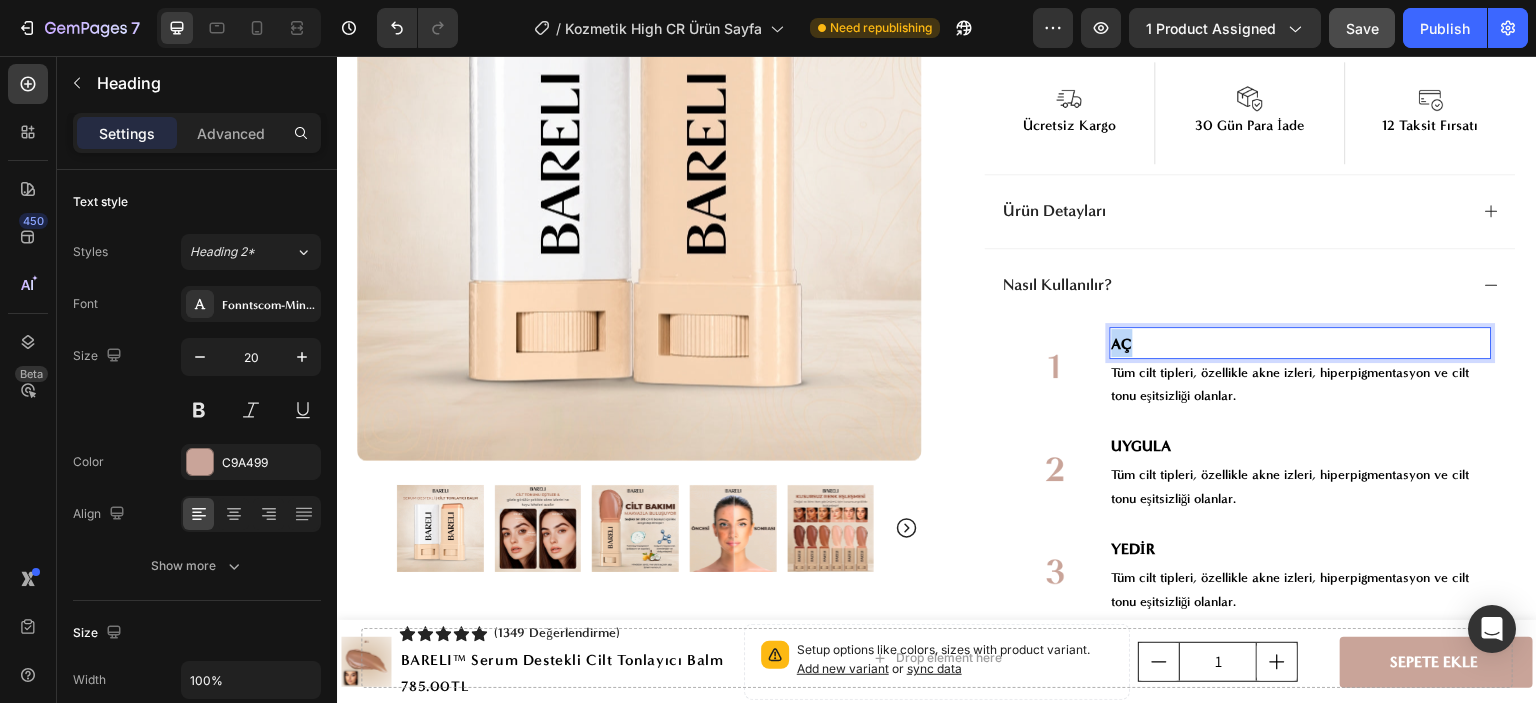click on "AÇ" at bounding box center [1301, 343] 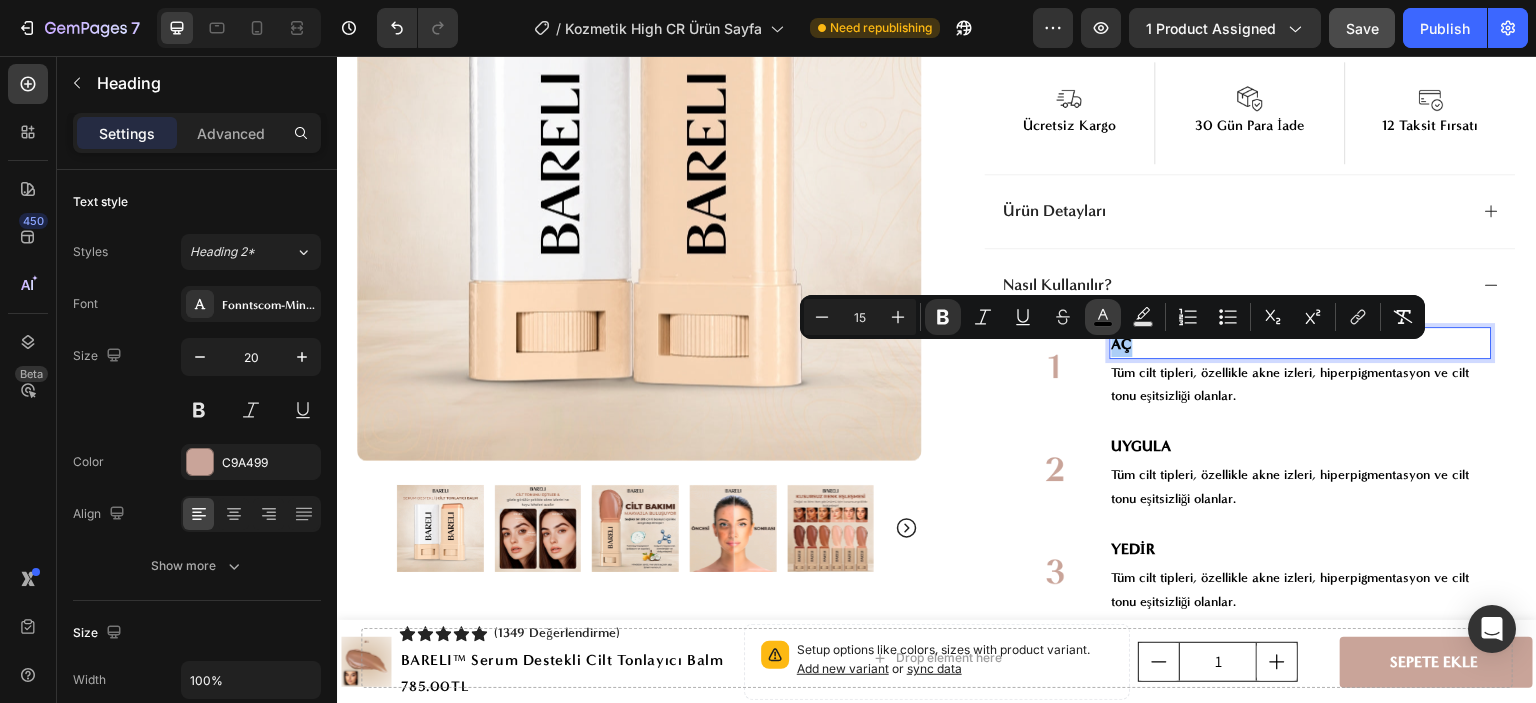 click 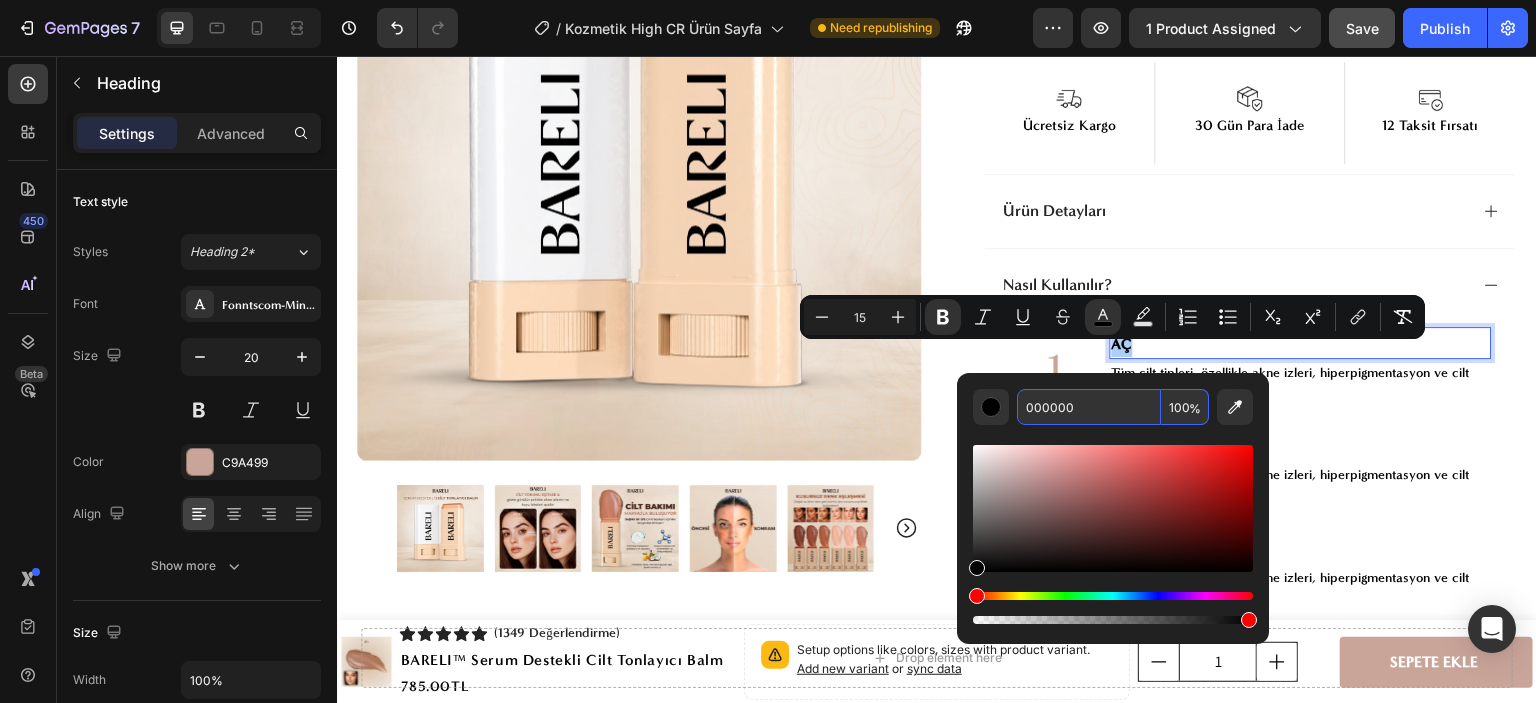 click on "000000" at bounding box center (1089, 407) 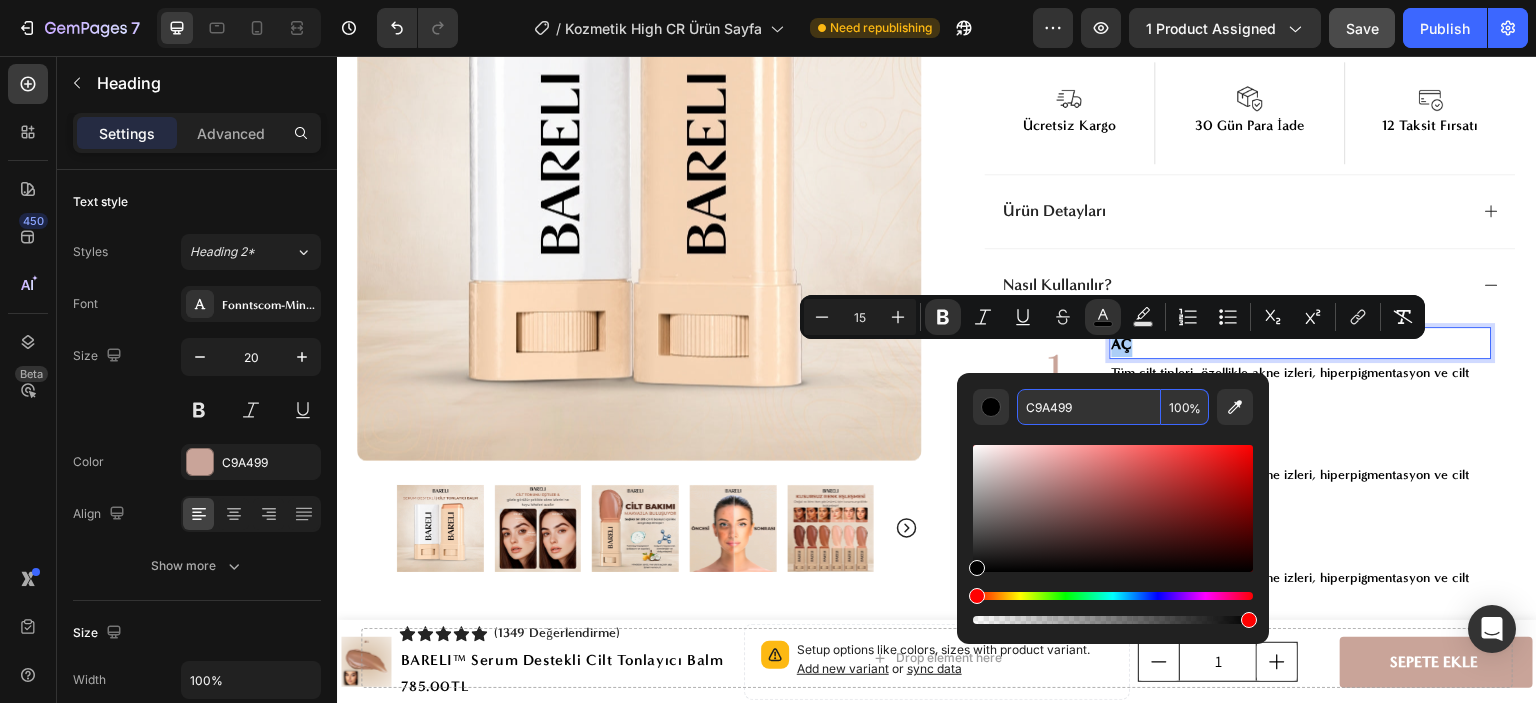 type on "C9A499" 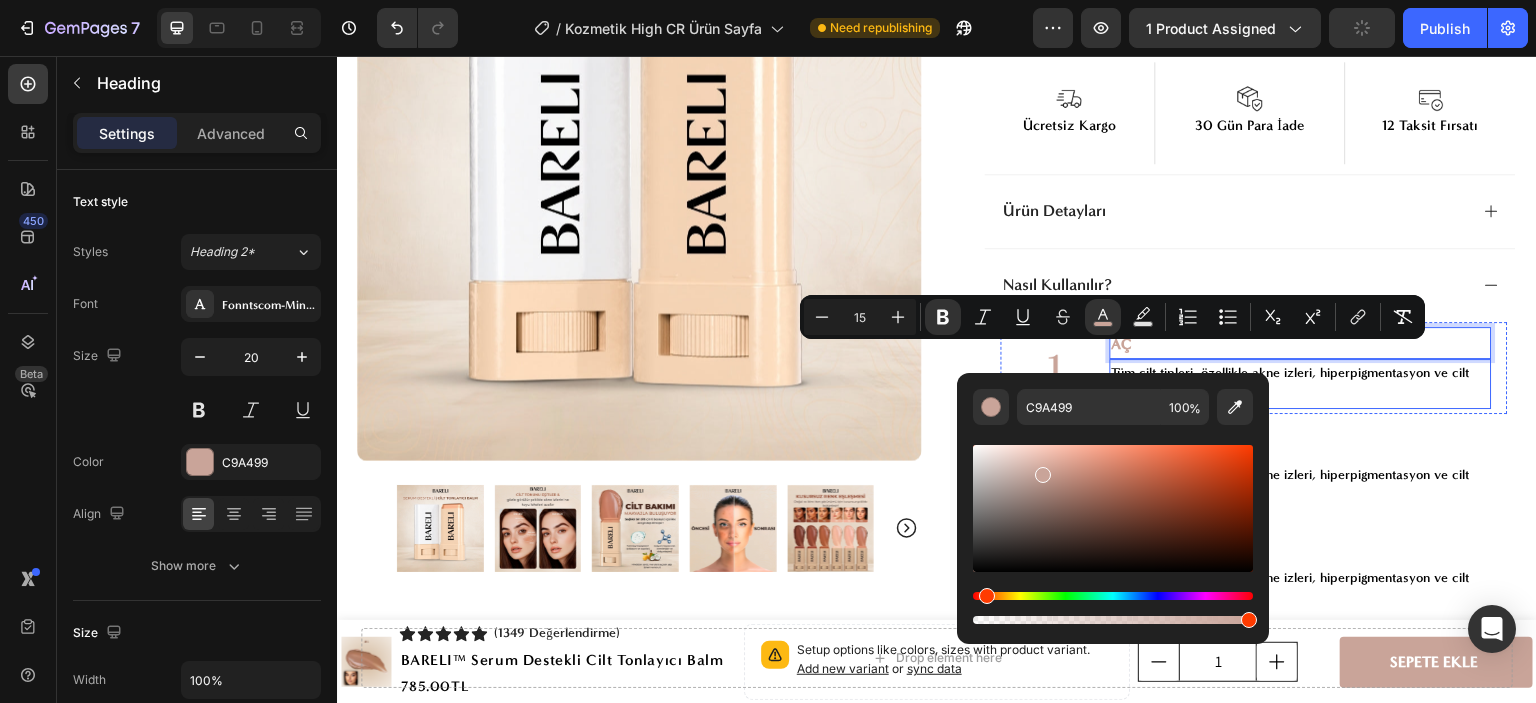 click on "Tüm cilt tipleri, özellikle akne izleri, hiperpigmentasyon ve cilt tonu eşitsizliği olanlar." at bounding box center [1291, 384] 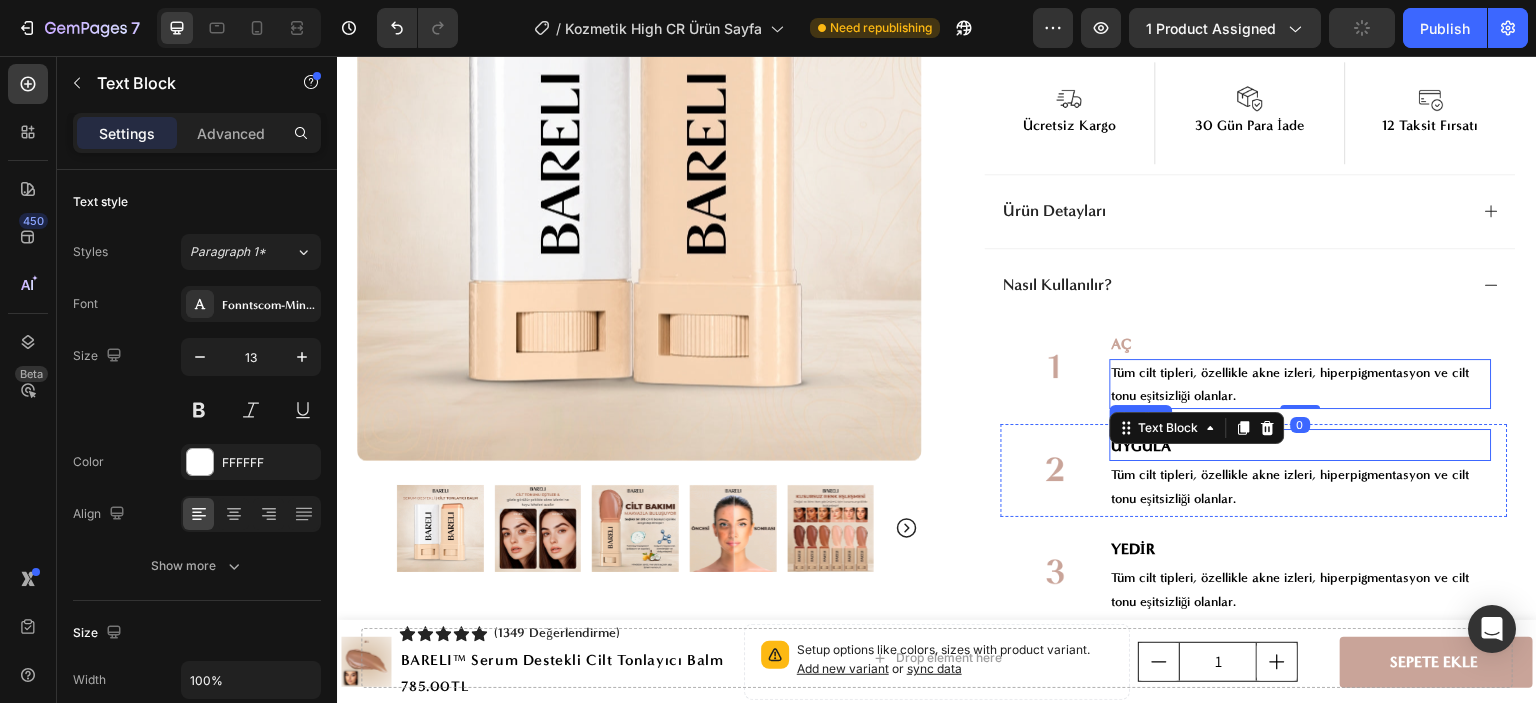 click on "UYGULA" at bounding box center [1142, 446] 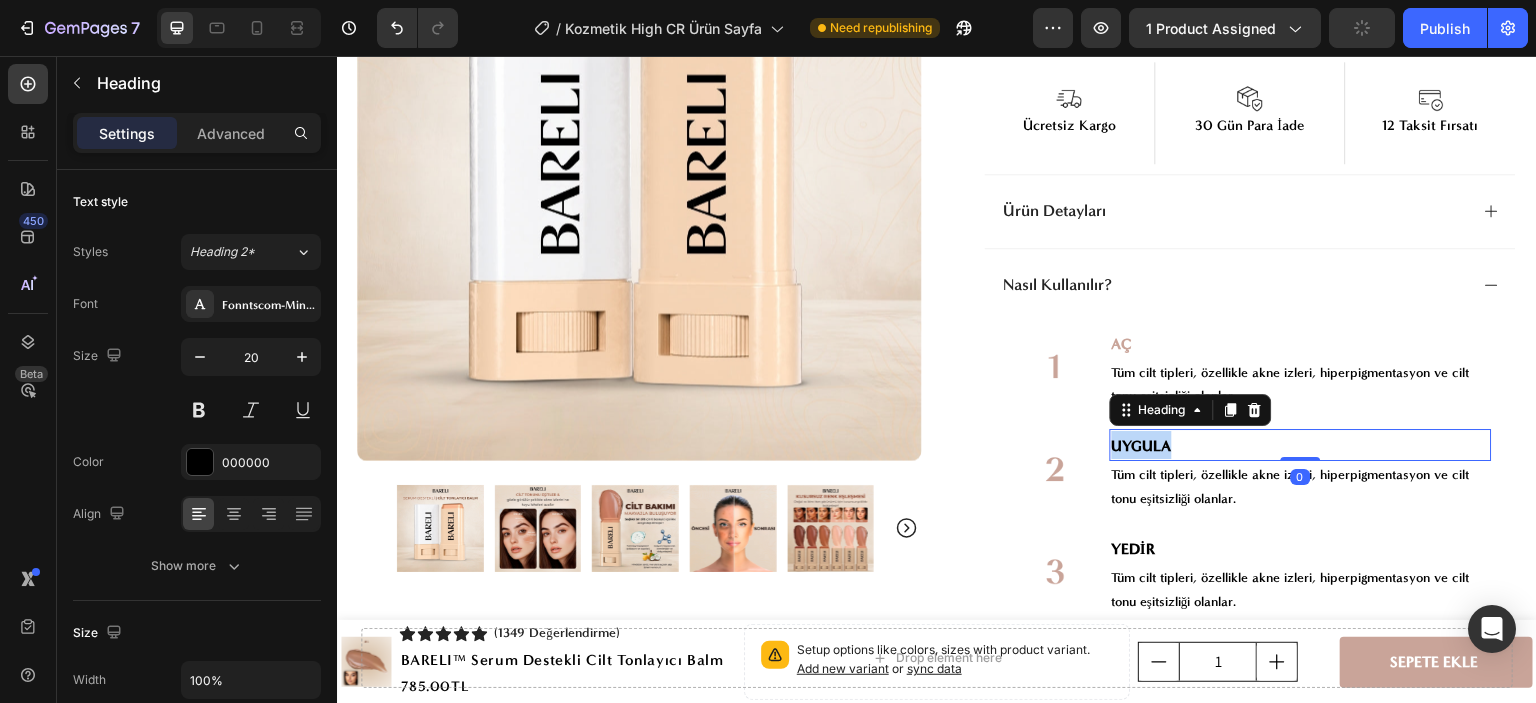 click on "UYGULA" at bounding box center (1142, 446) 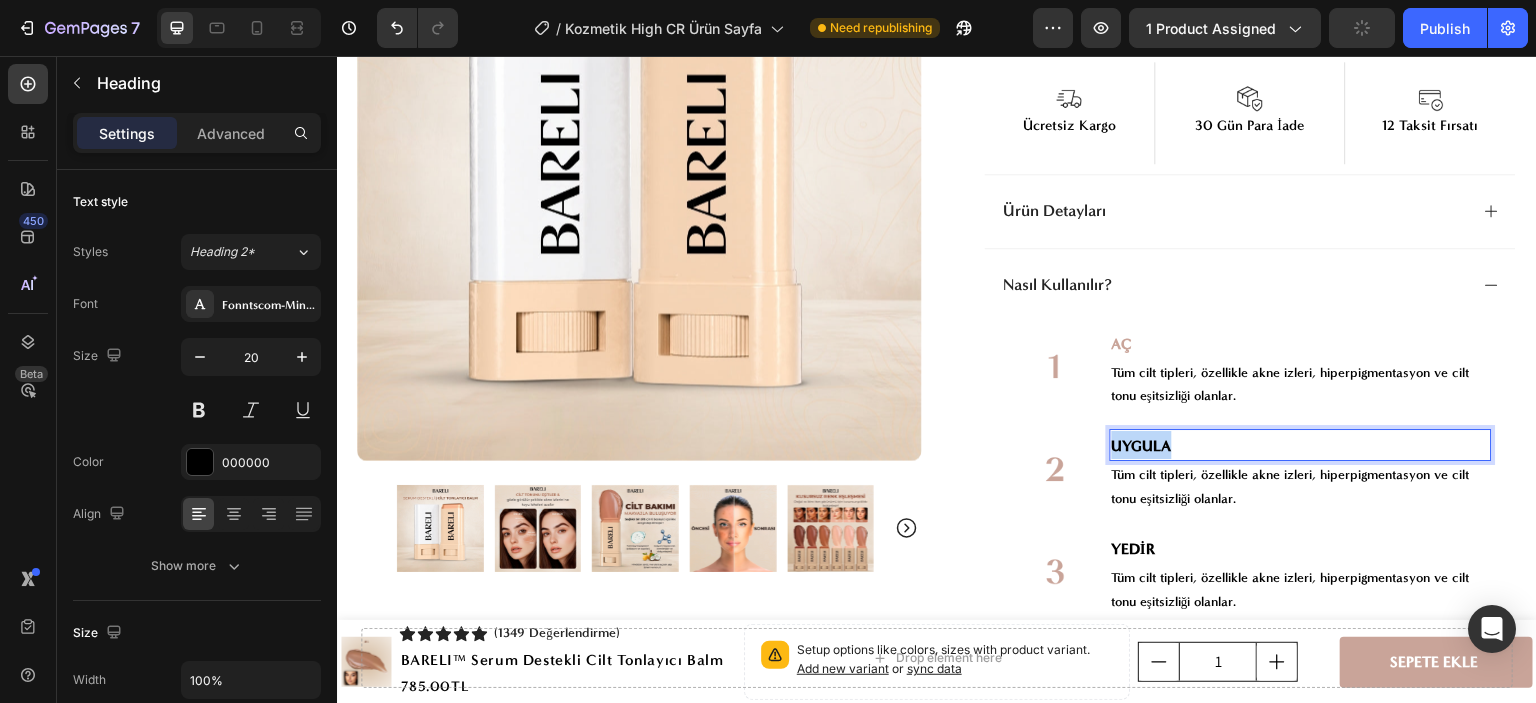 click on "UYGULA" at bounding box center (1142, 446) 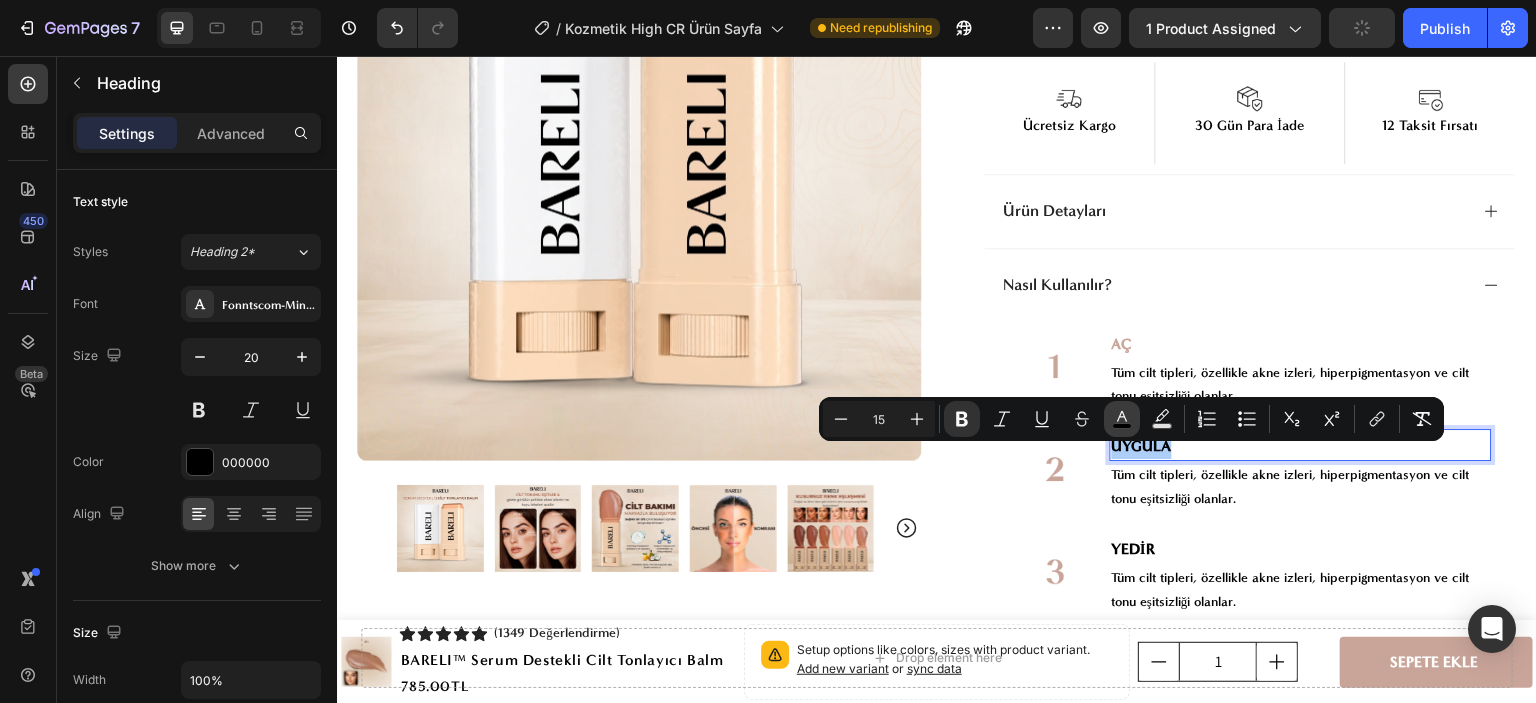 click 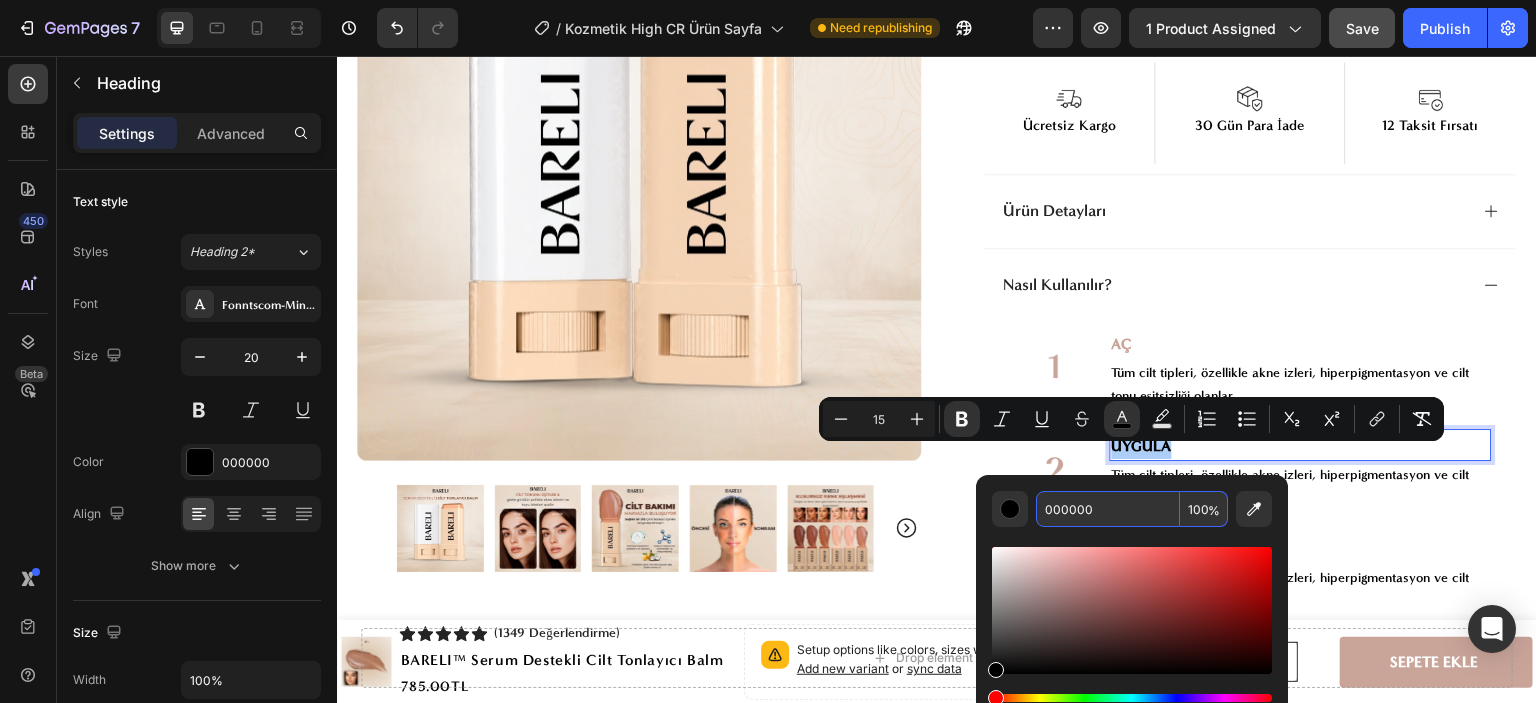 click on "000000" at bounding box center [1108, 509] 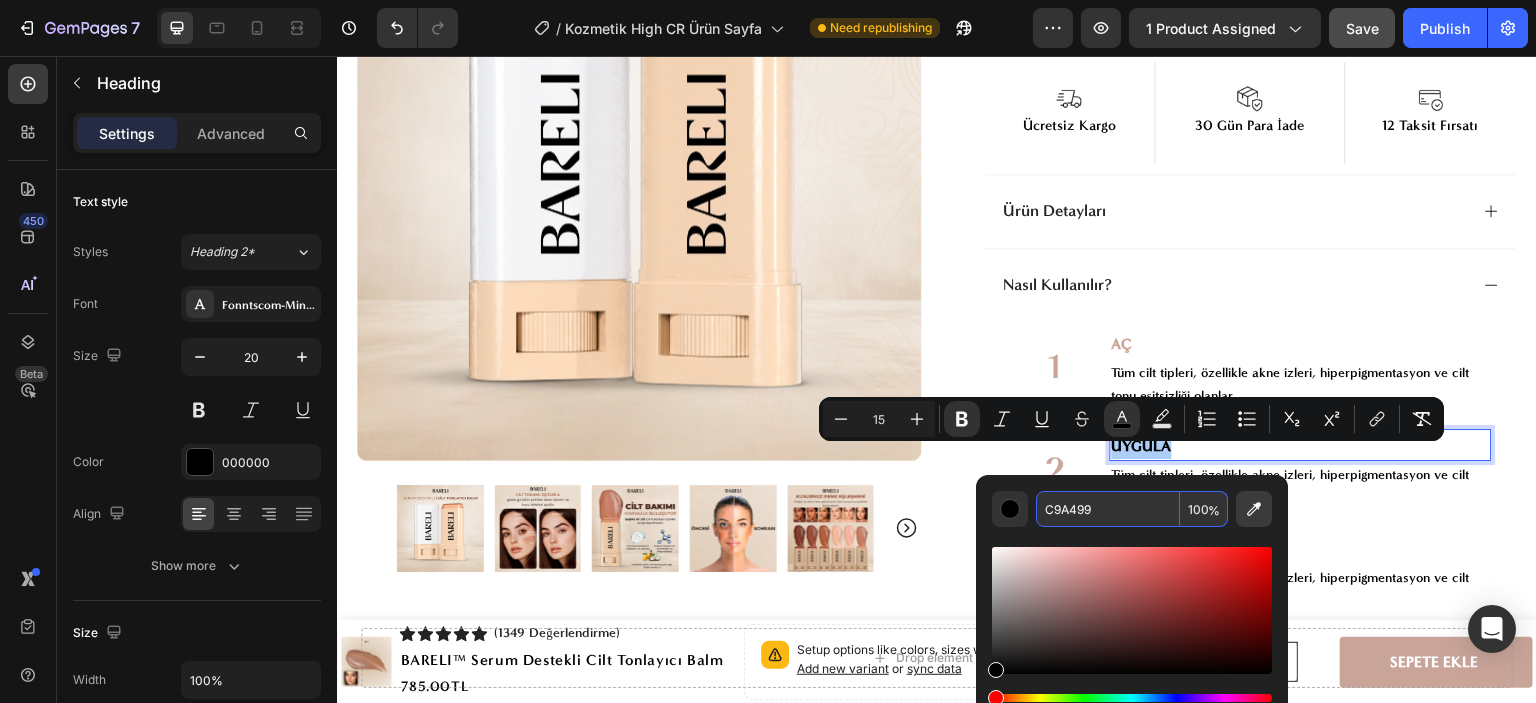 type on "C9A499" 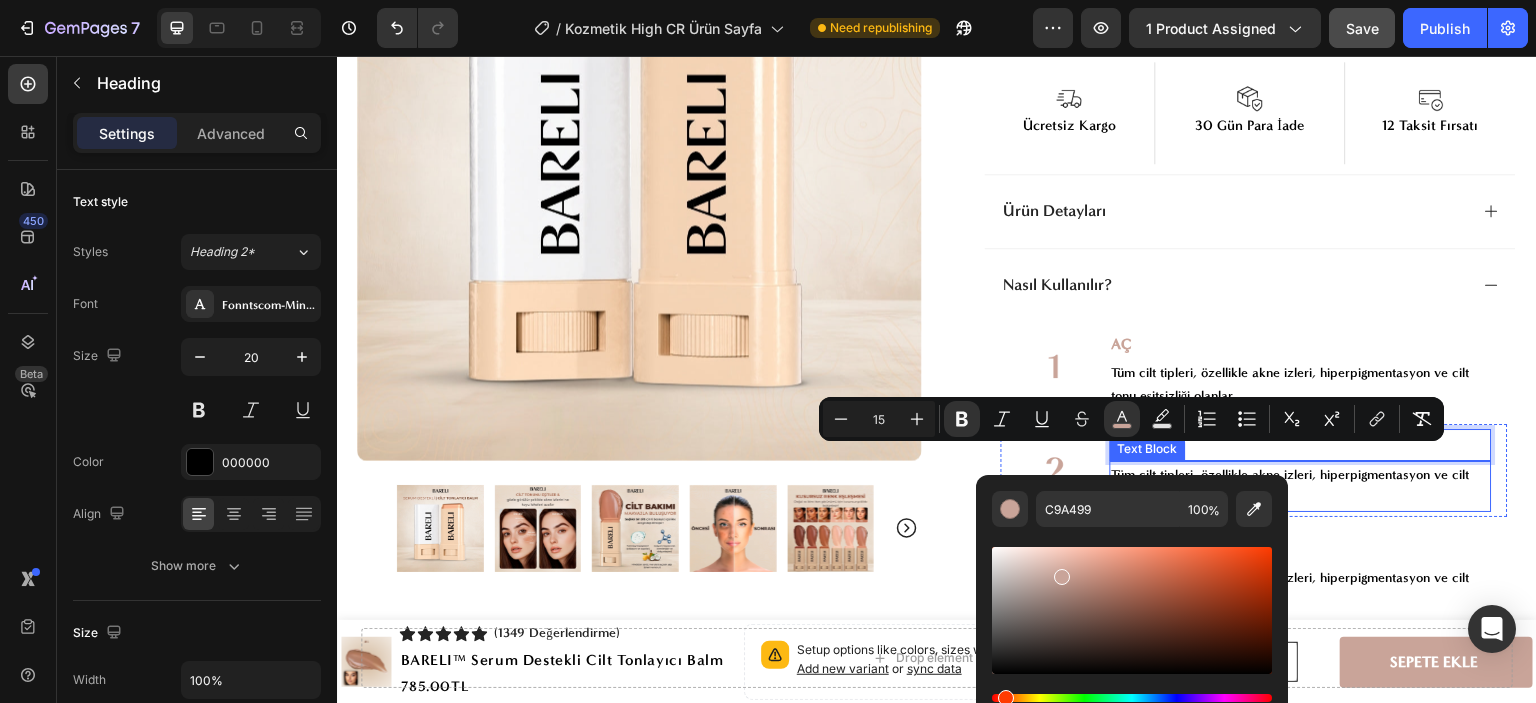 click on "Tüm cilt tipleri, özellikle akne izleri, hiperpigmentasyon ve cilt tonu eşitsizliği olanlar." at bounding box center [1301, 486] 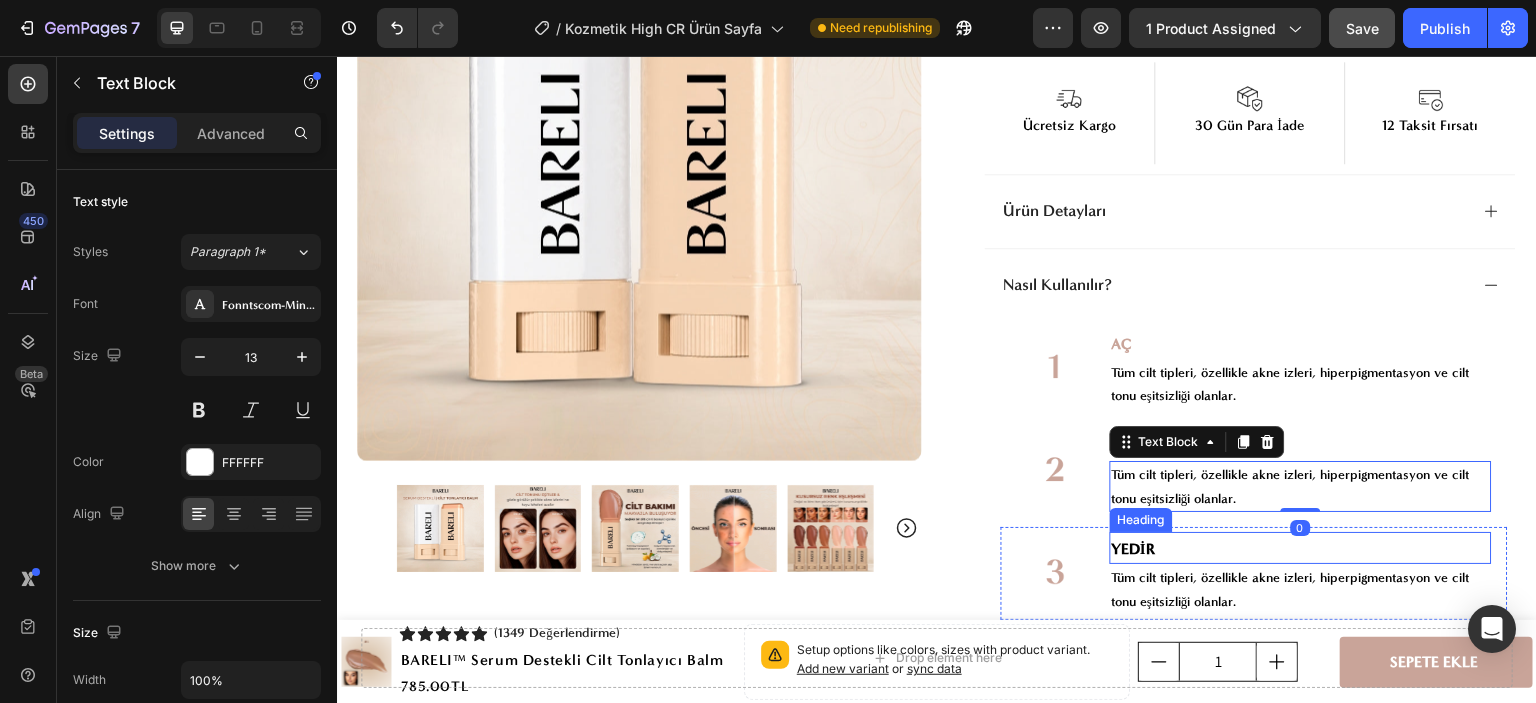 click on "YEDİR" at bounding box center (1134, 549) 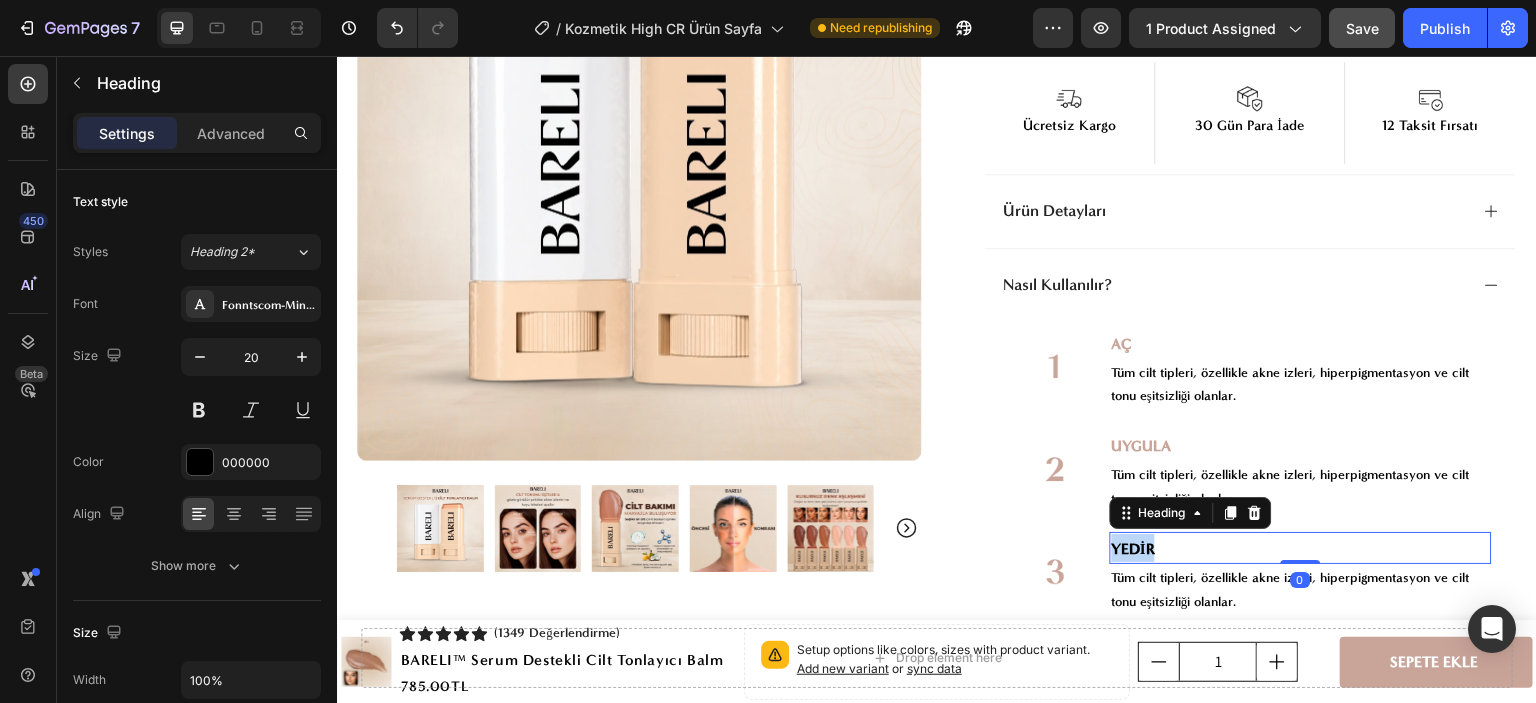 click on "YEDİR" at bounding box center (1134, 549) 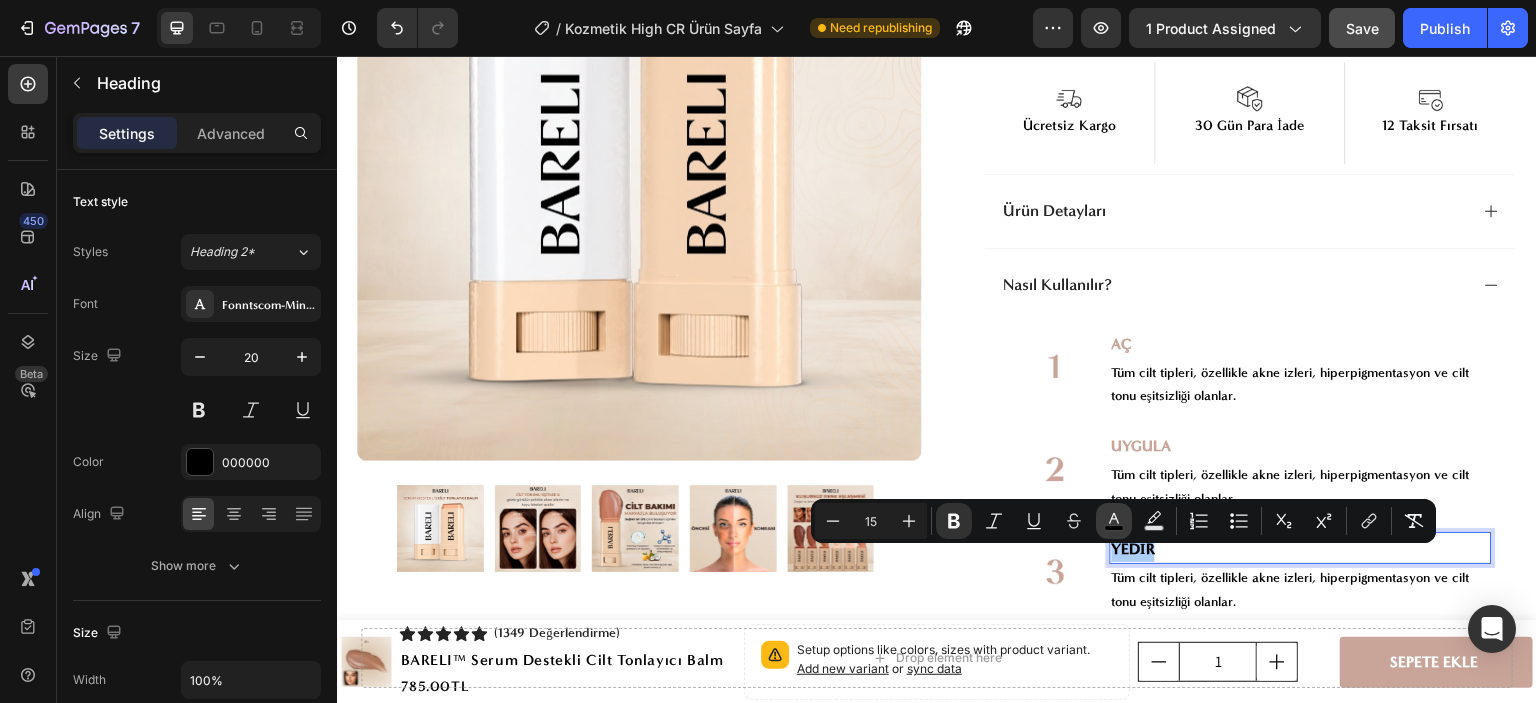 click 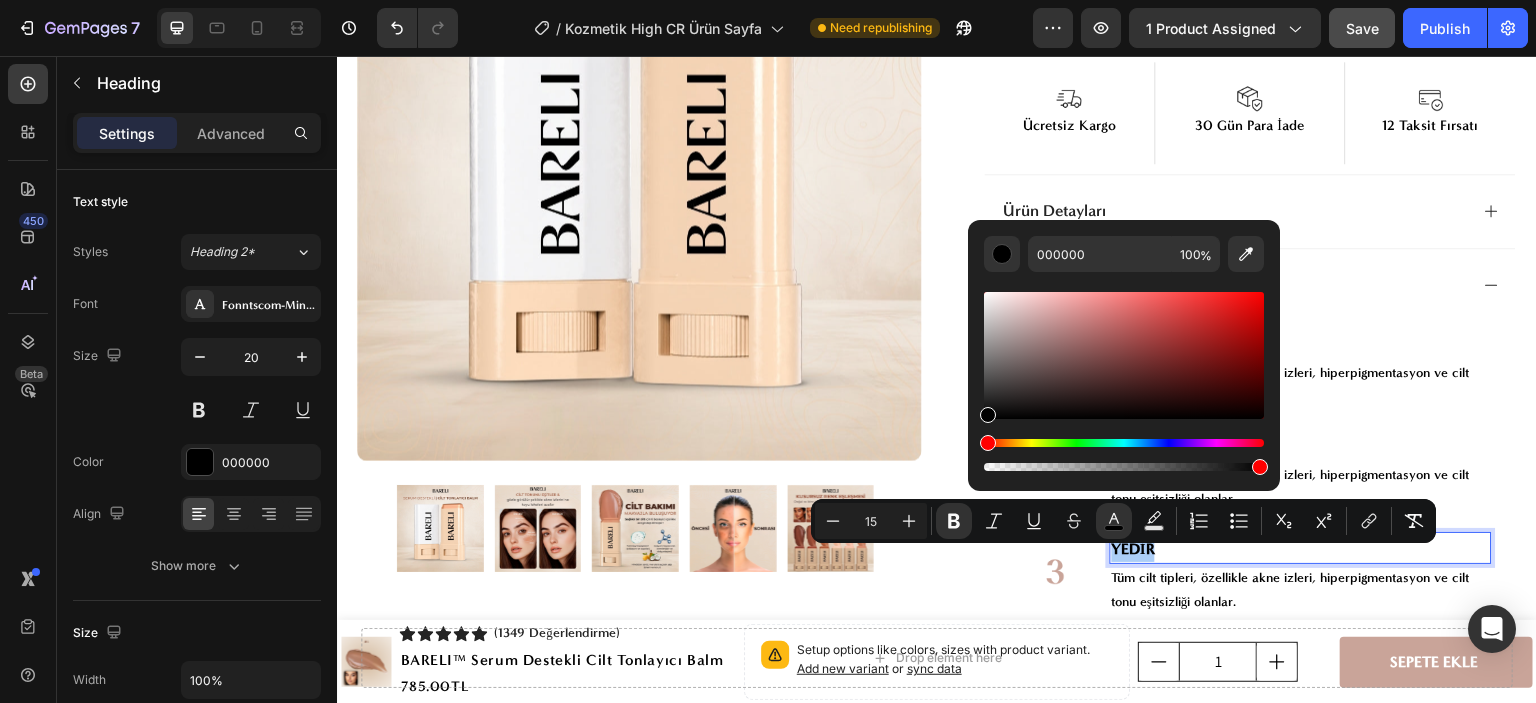 click at bounding box center (1124, 373) 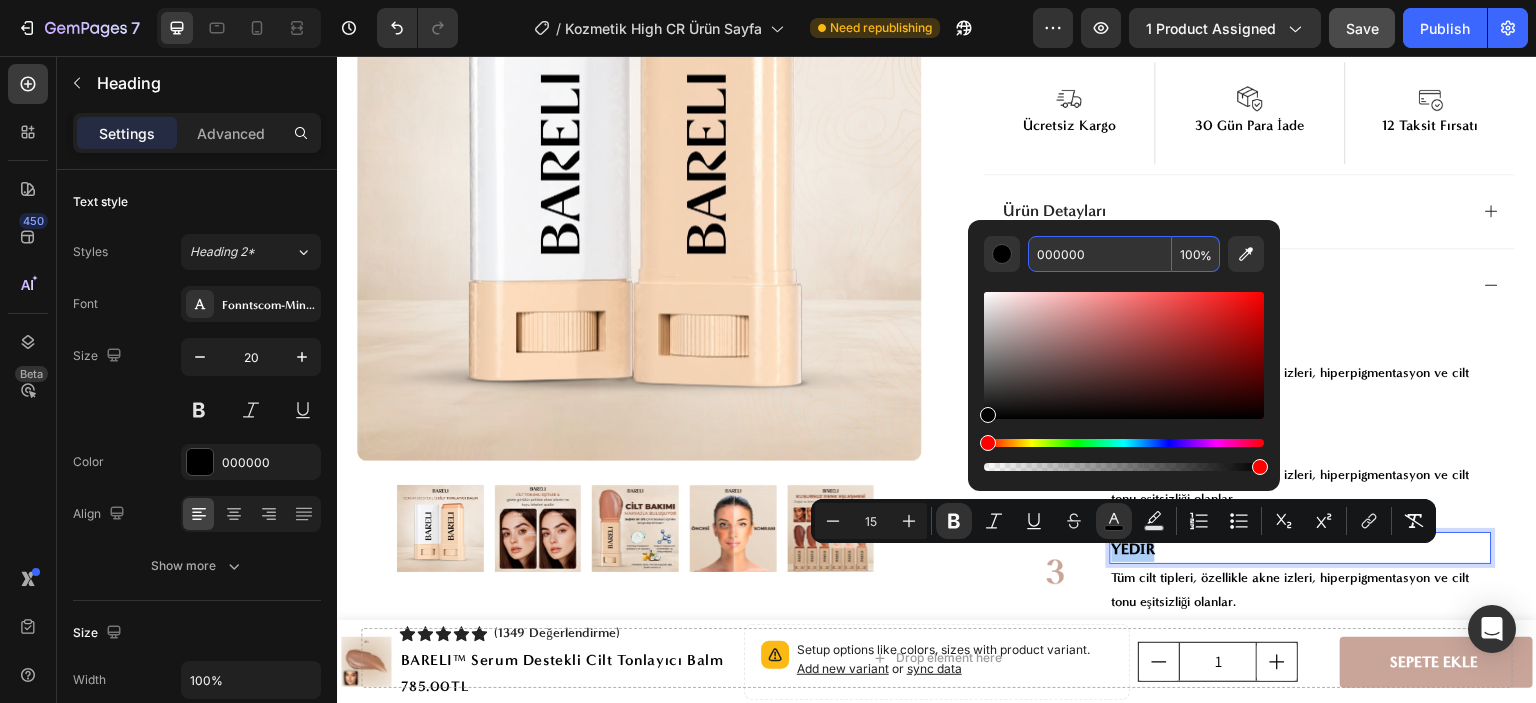click on "000000" at bounding box center [1100, 254] 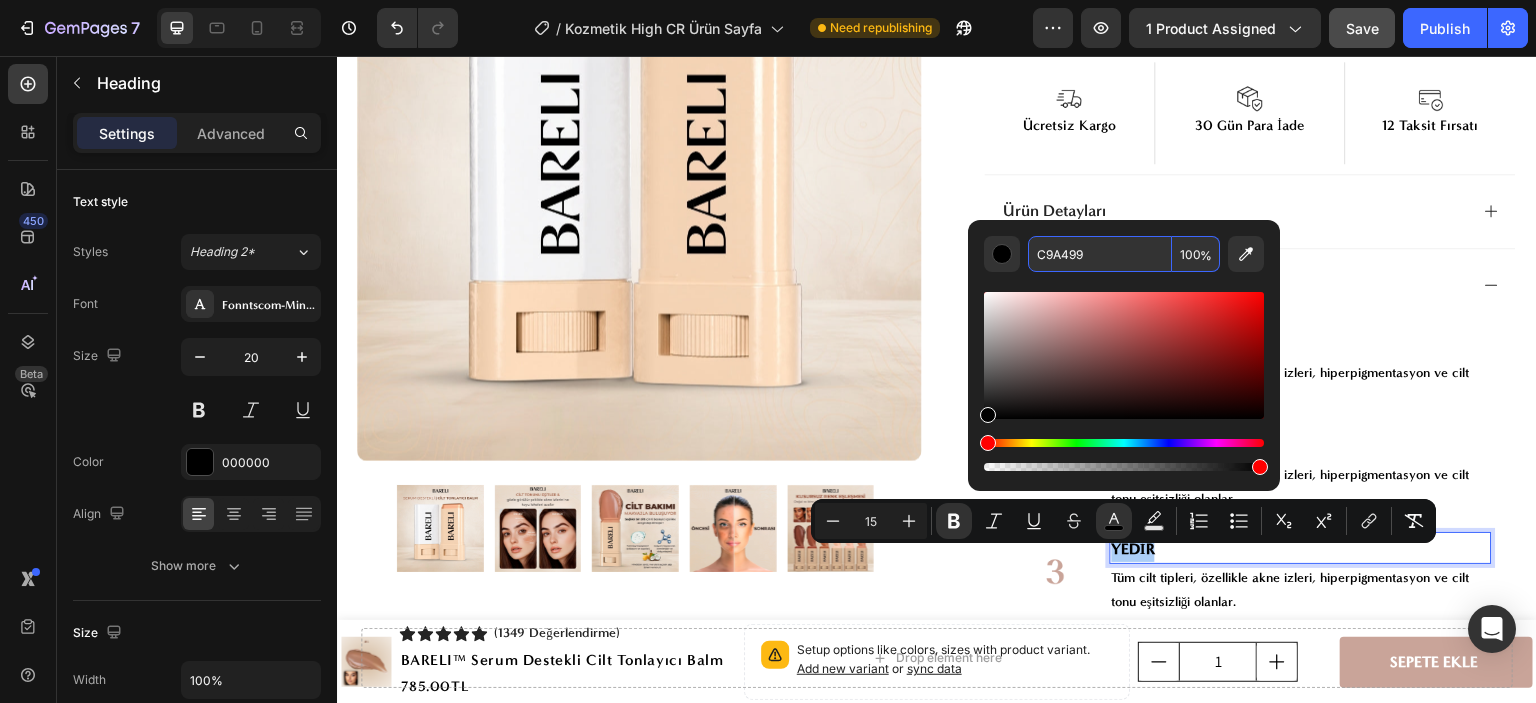 type on "C9A499" 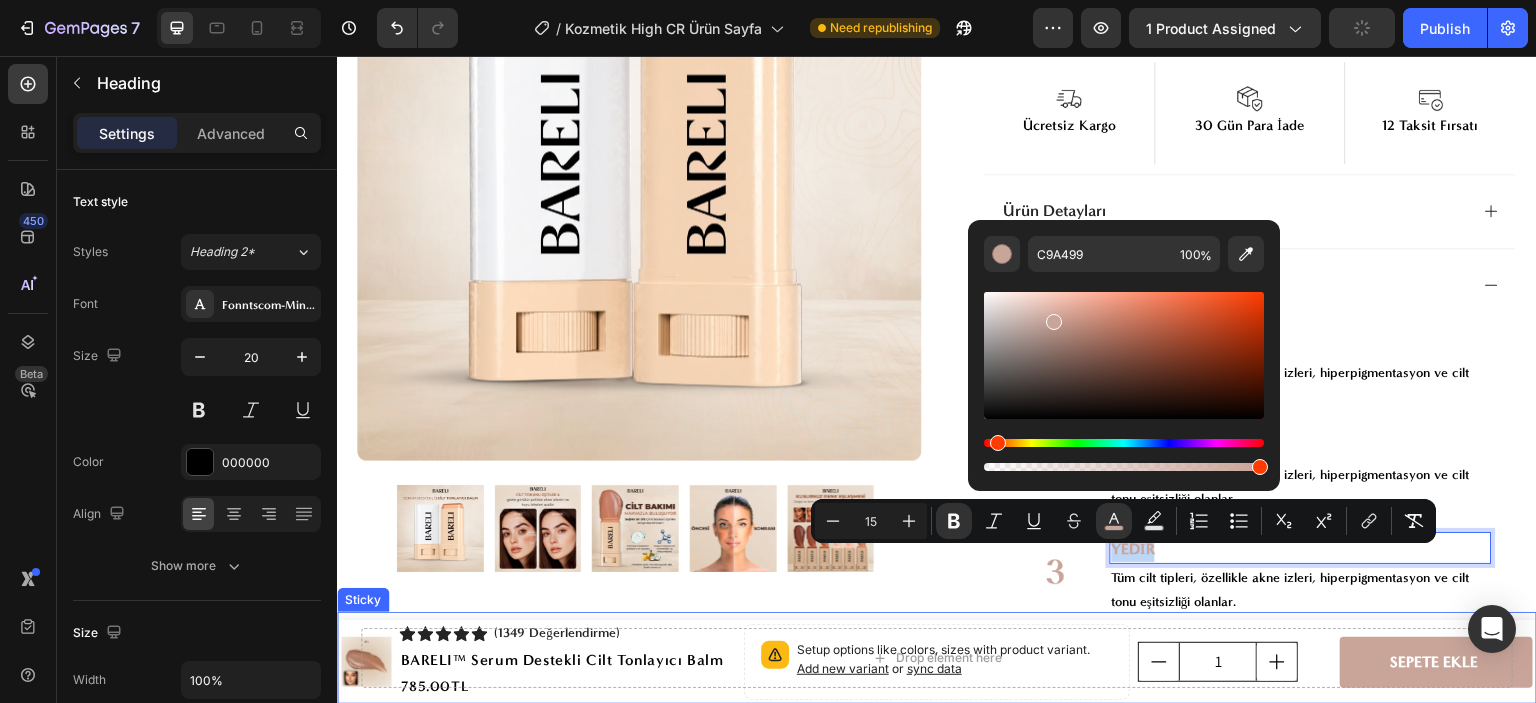 click on "Tüm cilt tipleri, özellikle akne izleri, hiperpigmentasyon ve cilt tonu eşitsizliği olanlar." at bounding box center [1301, 589] 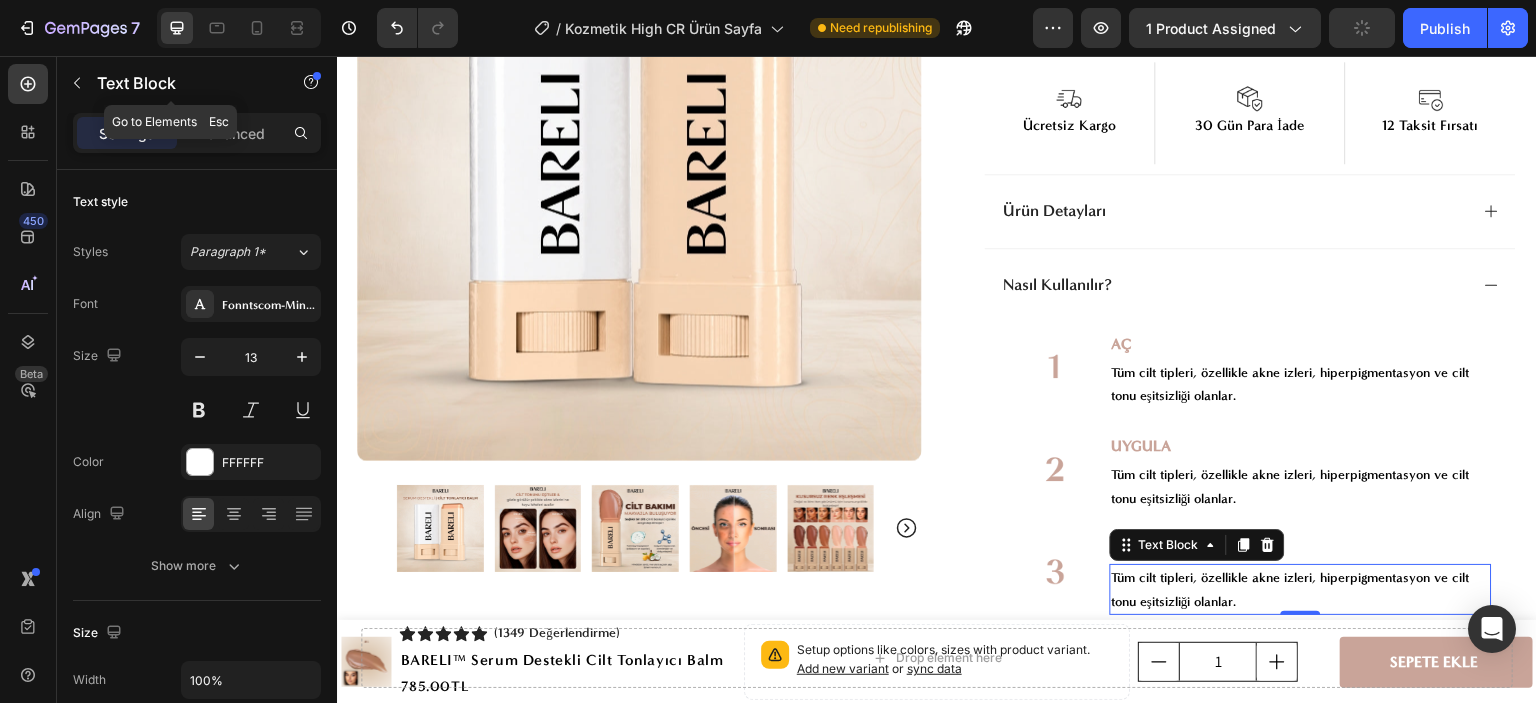 click 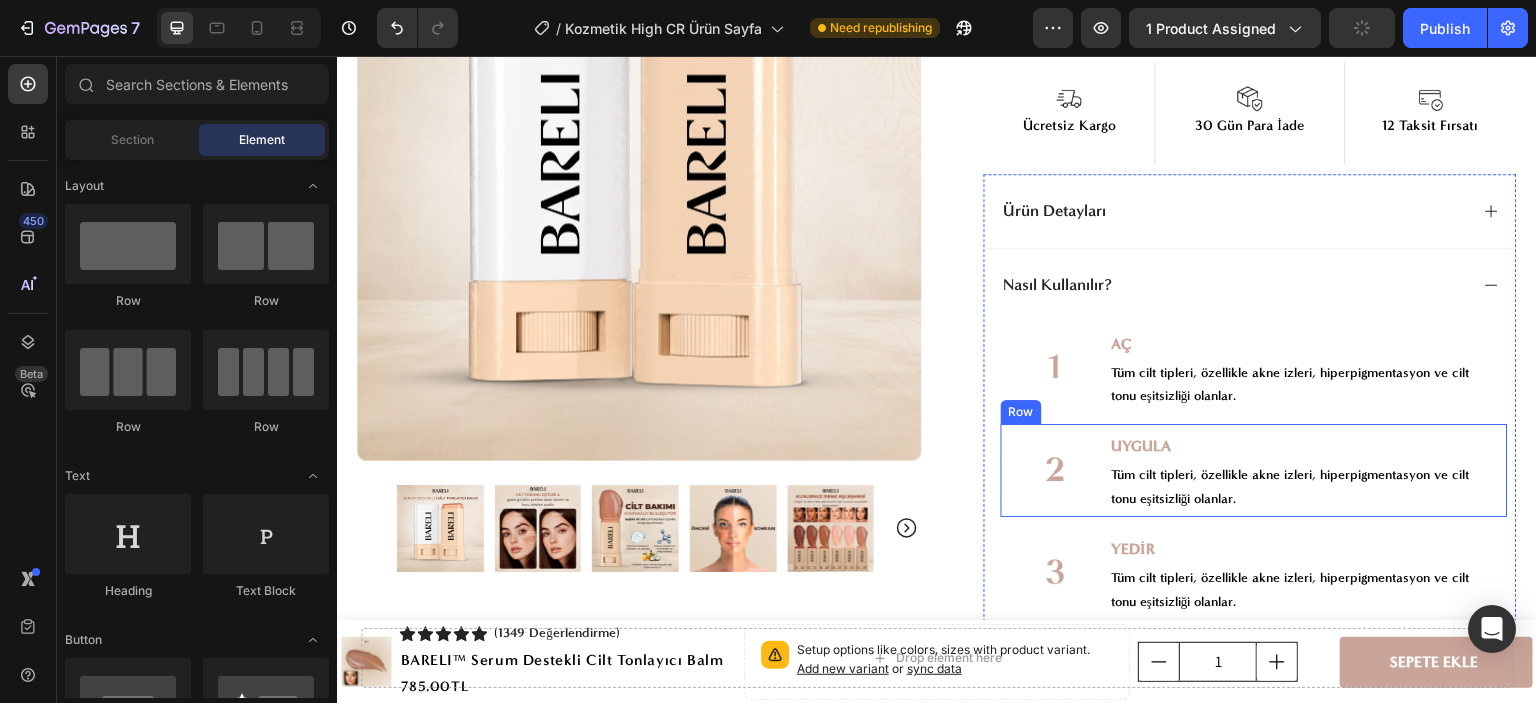 scroll, scrollTop: 900, scrollLeft: 0, axis: vertical 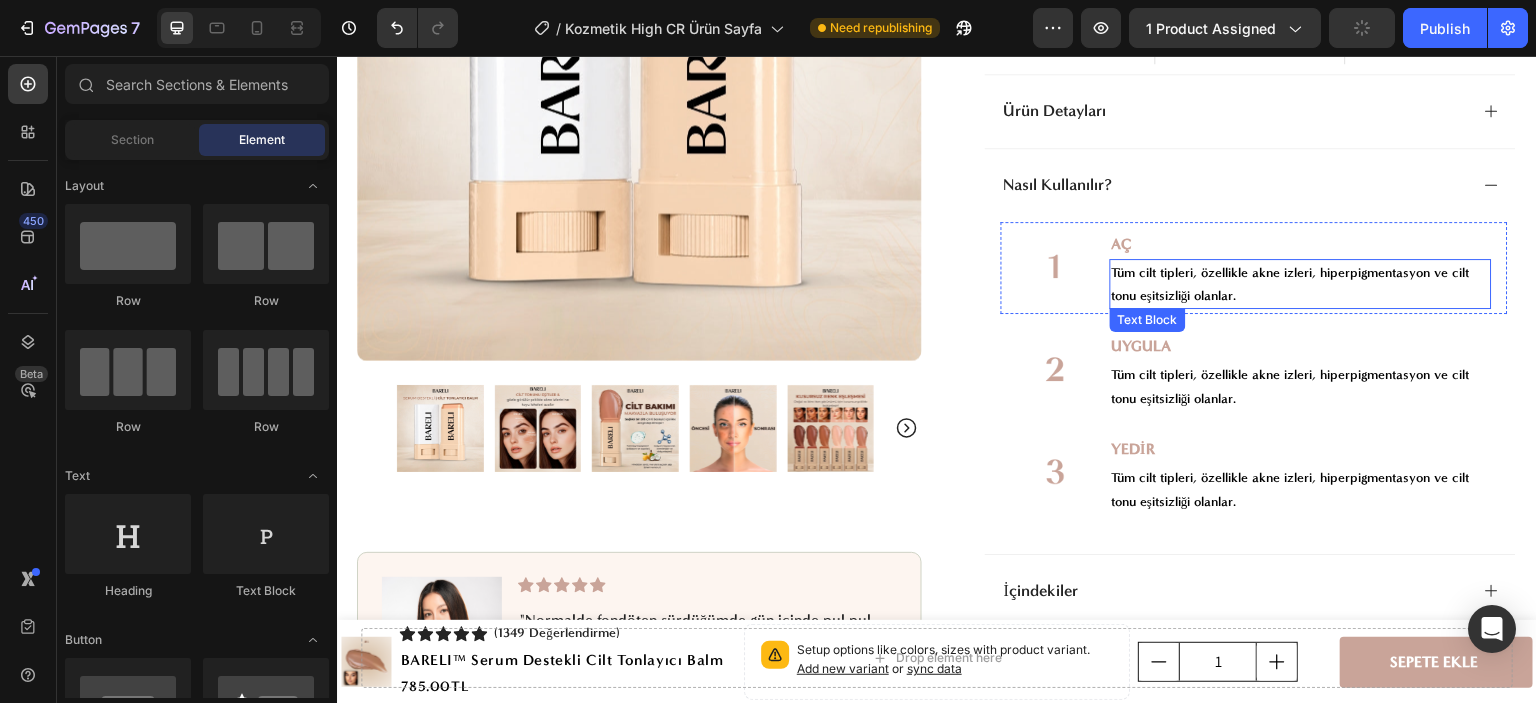 click on "Tüm cilt tipleri, özellikle akne izleri, hiperpigmentasyon ve cilt tonu eşitsizliği olanlar." at bounding box center [1301, 284] 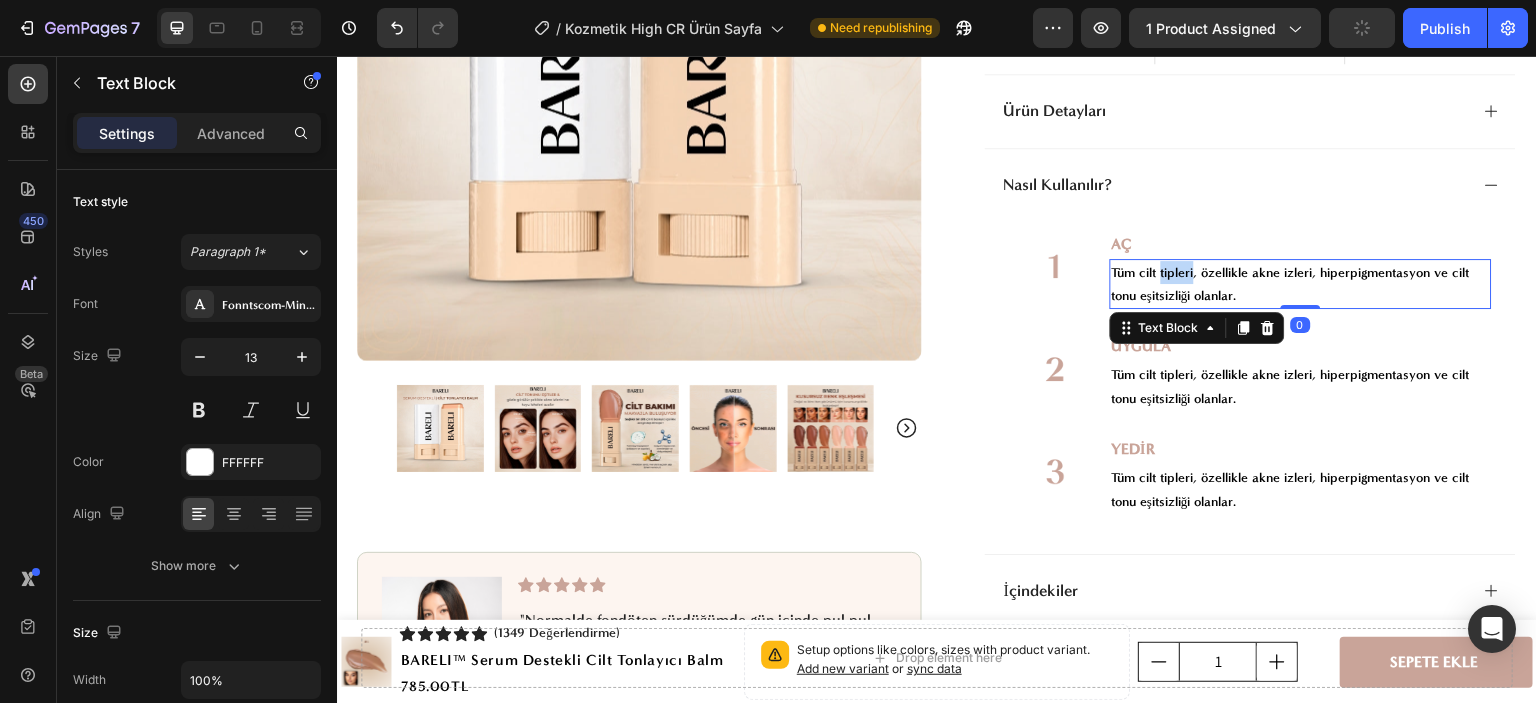 click on "Tüm cilt tipleri, özellikle akne izleri, hiperpigmentasyon ve cilt tonu eşitsizliği olanlar." at bounding box center [1301, 284] 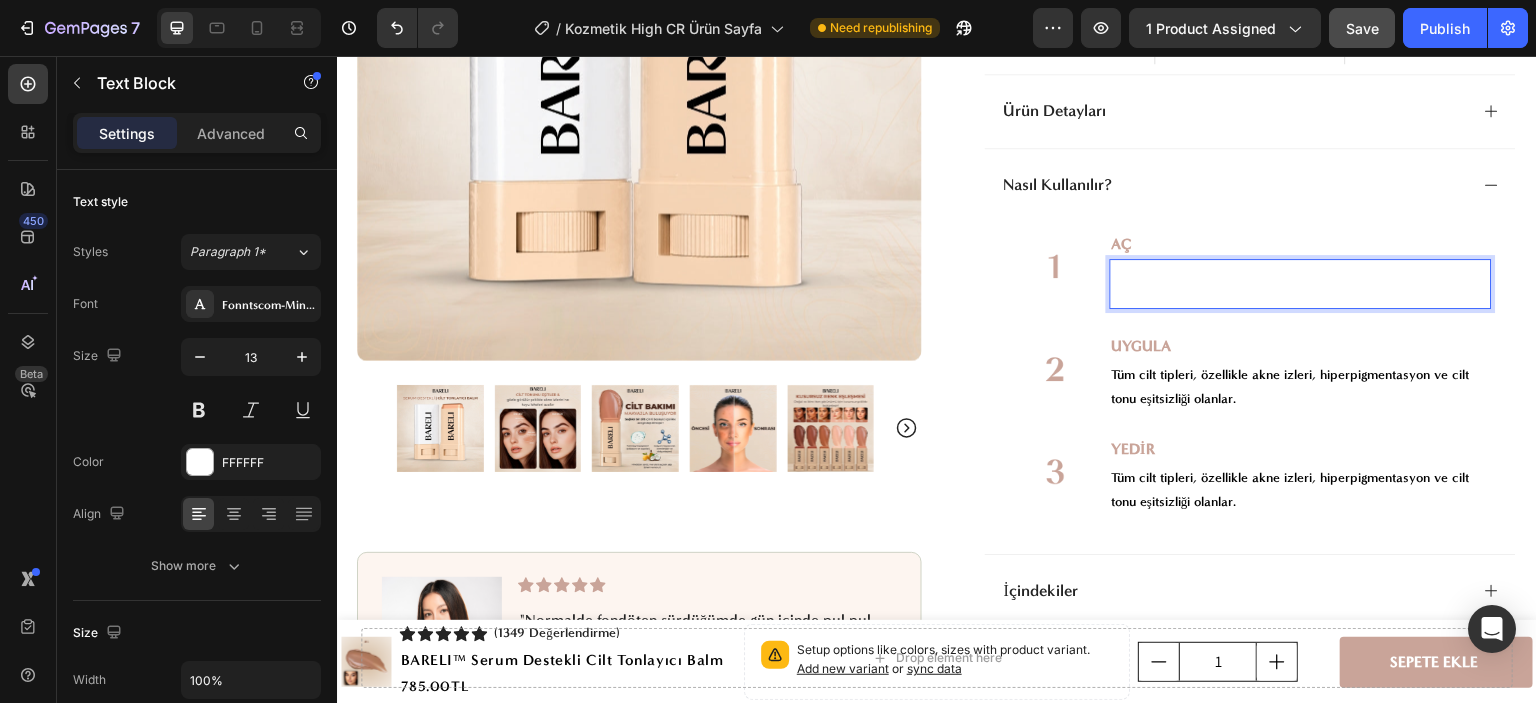 click on "Balsamı çevirin ve doğrudan temiz cilde uygulayın." at bounding box center [1301, 272] 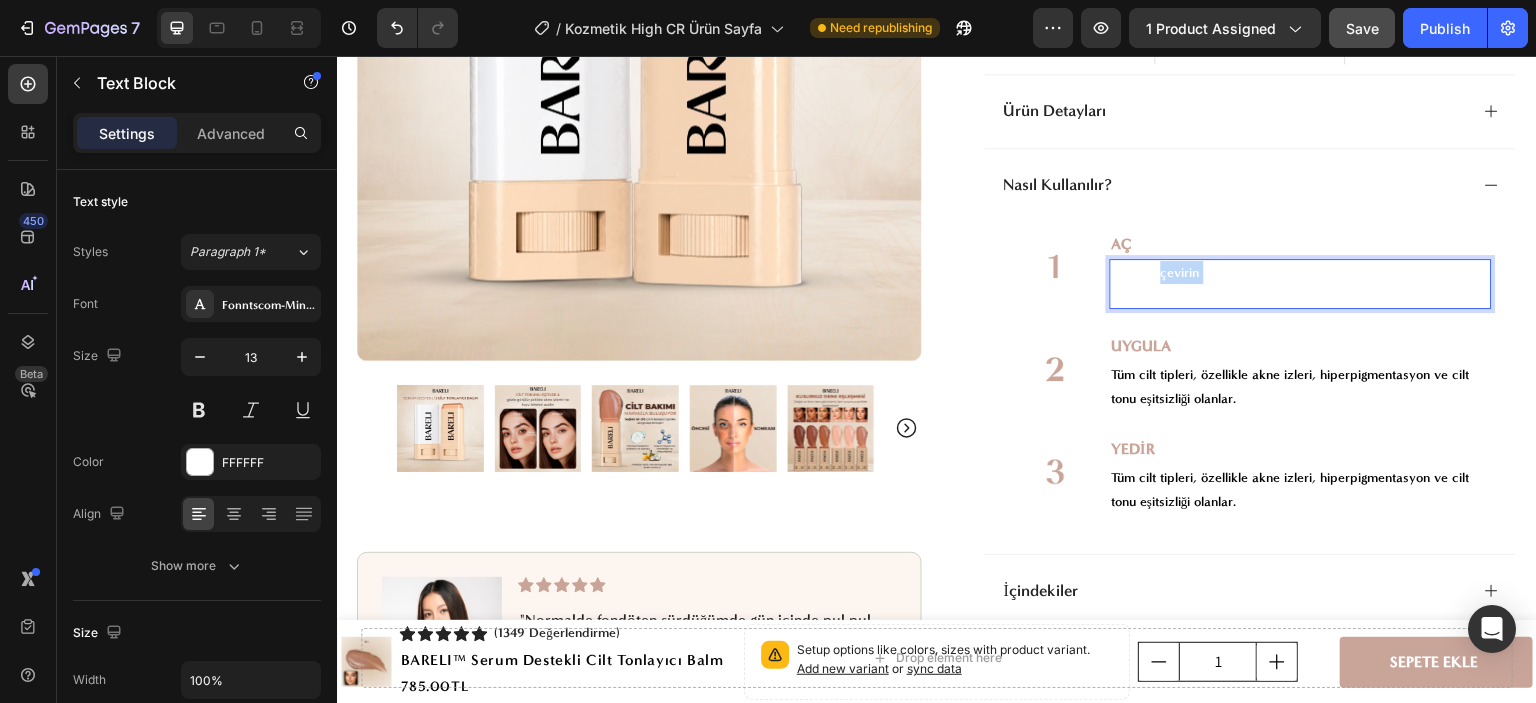 click on "Balsamı çevirin ve doğrudan temiz cilde uygulayın." at bounding box center [1301, 272] 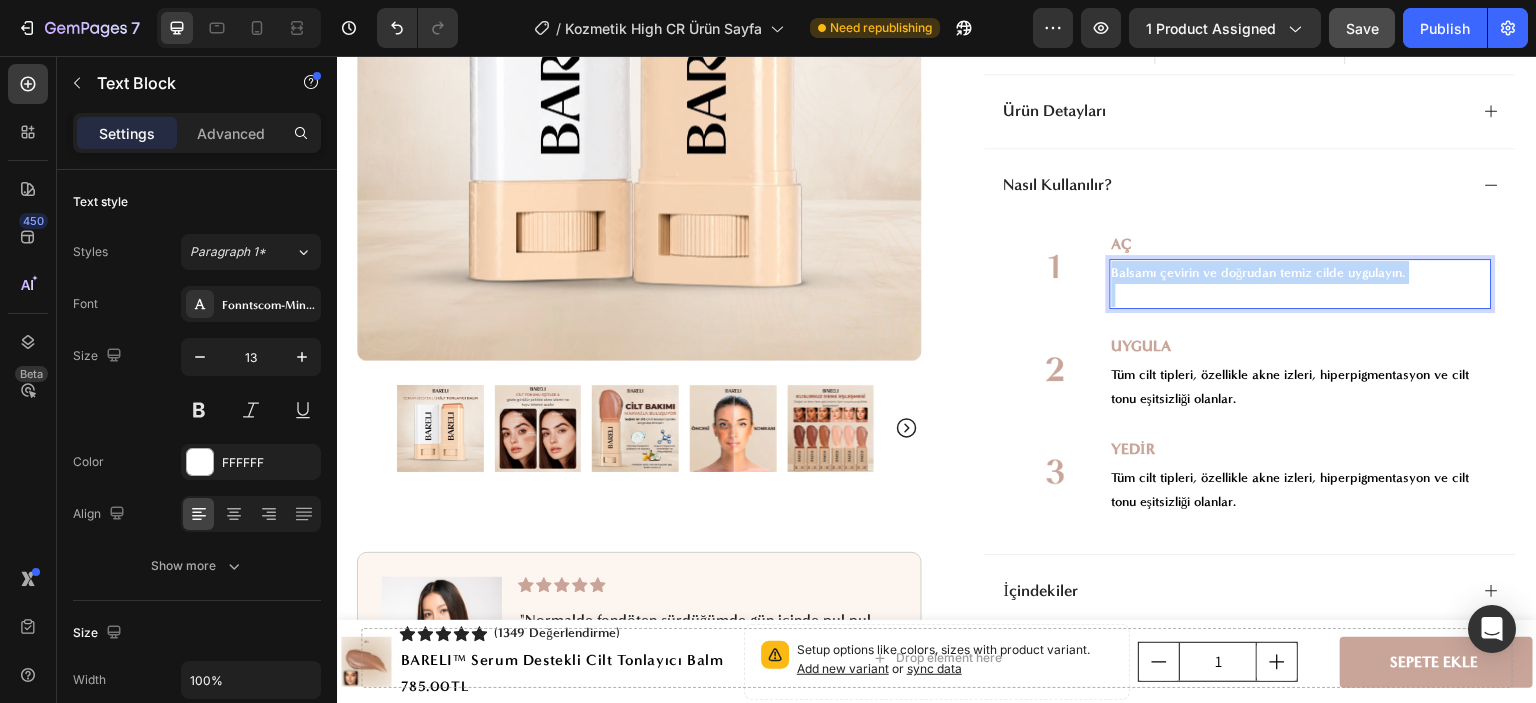 click on "Balsamı çevirin ve doğrudan temiz cilde uygulayın." at bounding box center (1301, 272) 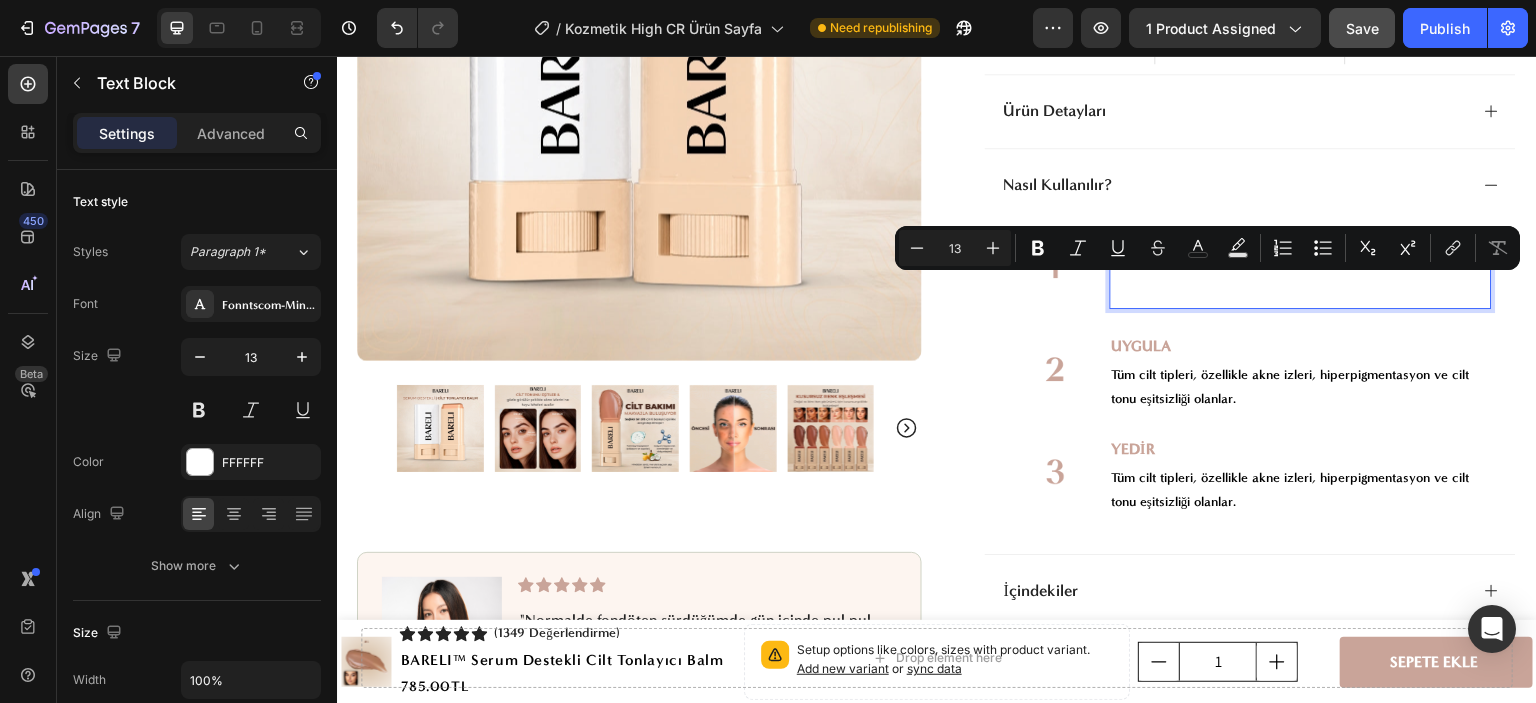 click at bounding box center [1301, 295] 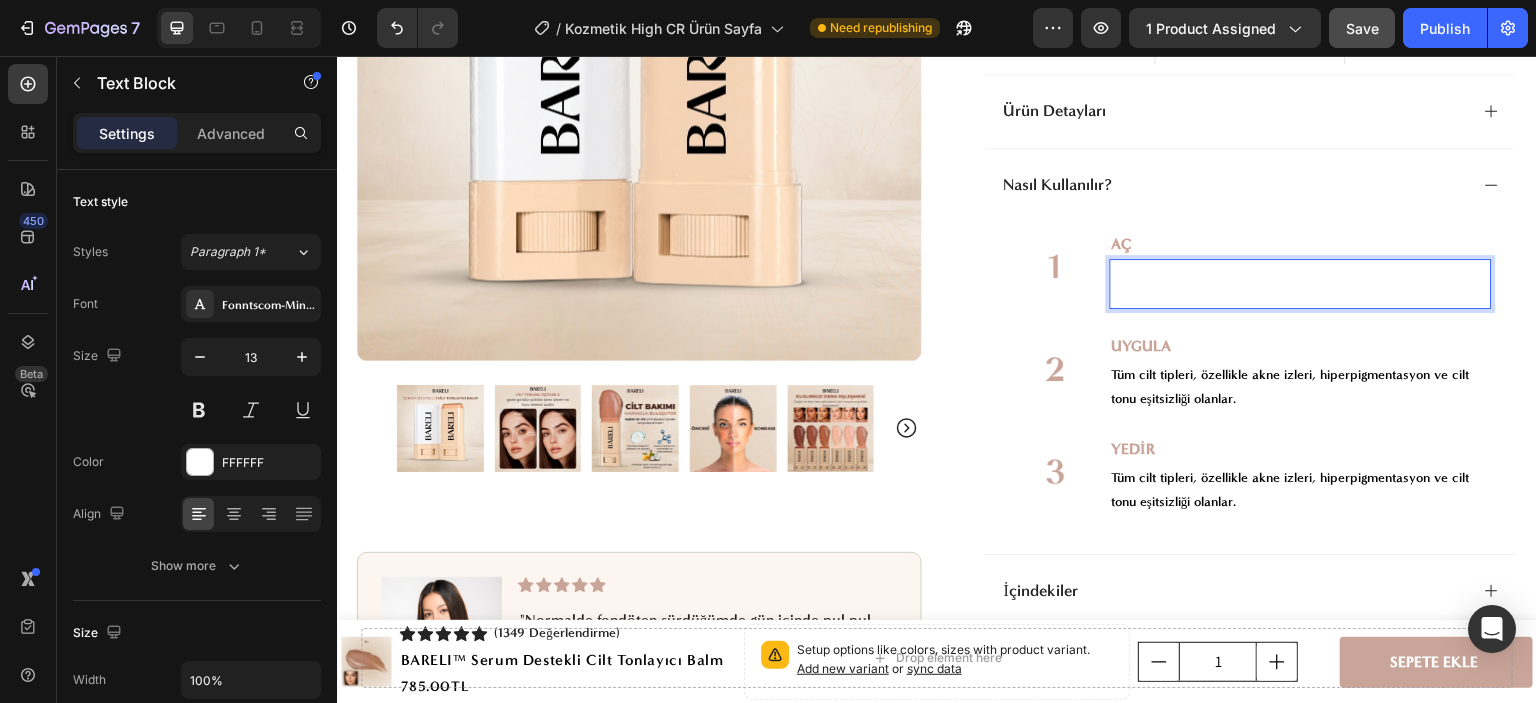 click at bounding box center [1301, 295] 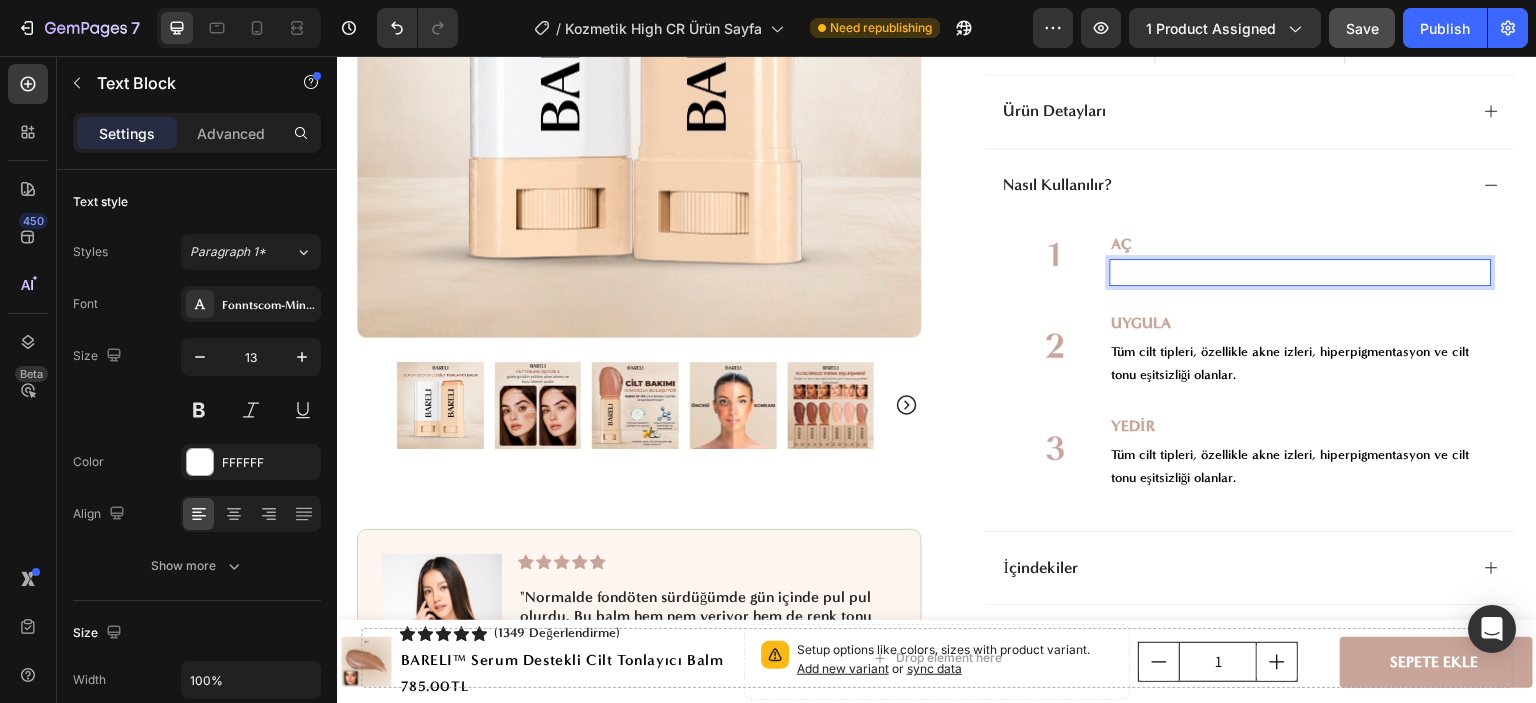 click on "Balsamı çevirin ve doğrudan temiz cilde uygulayın." at bounding box center (1301, 272) 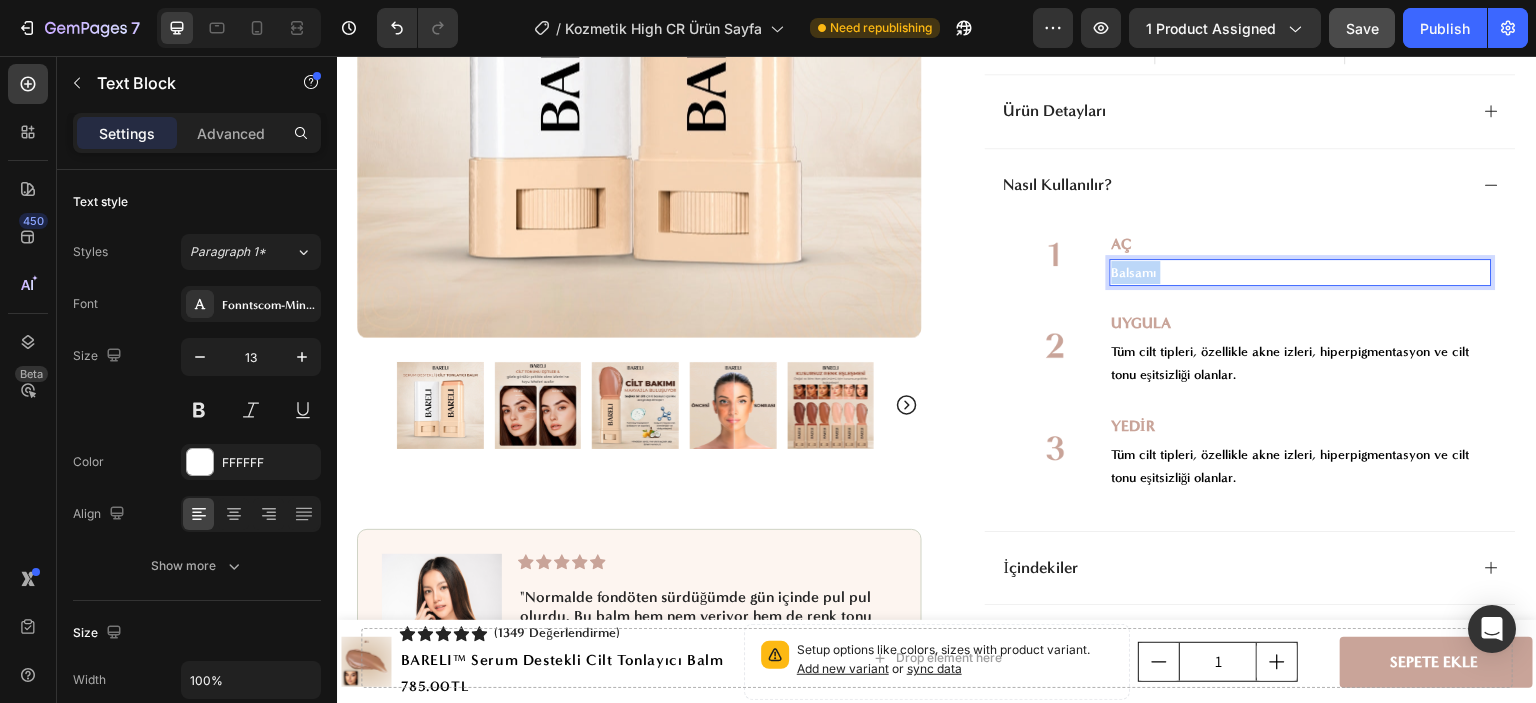 click on "Balsamı çevirin ve doğrudan temiz cilde uygulayın." at bounding box center (1301, 272) 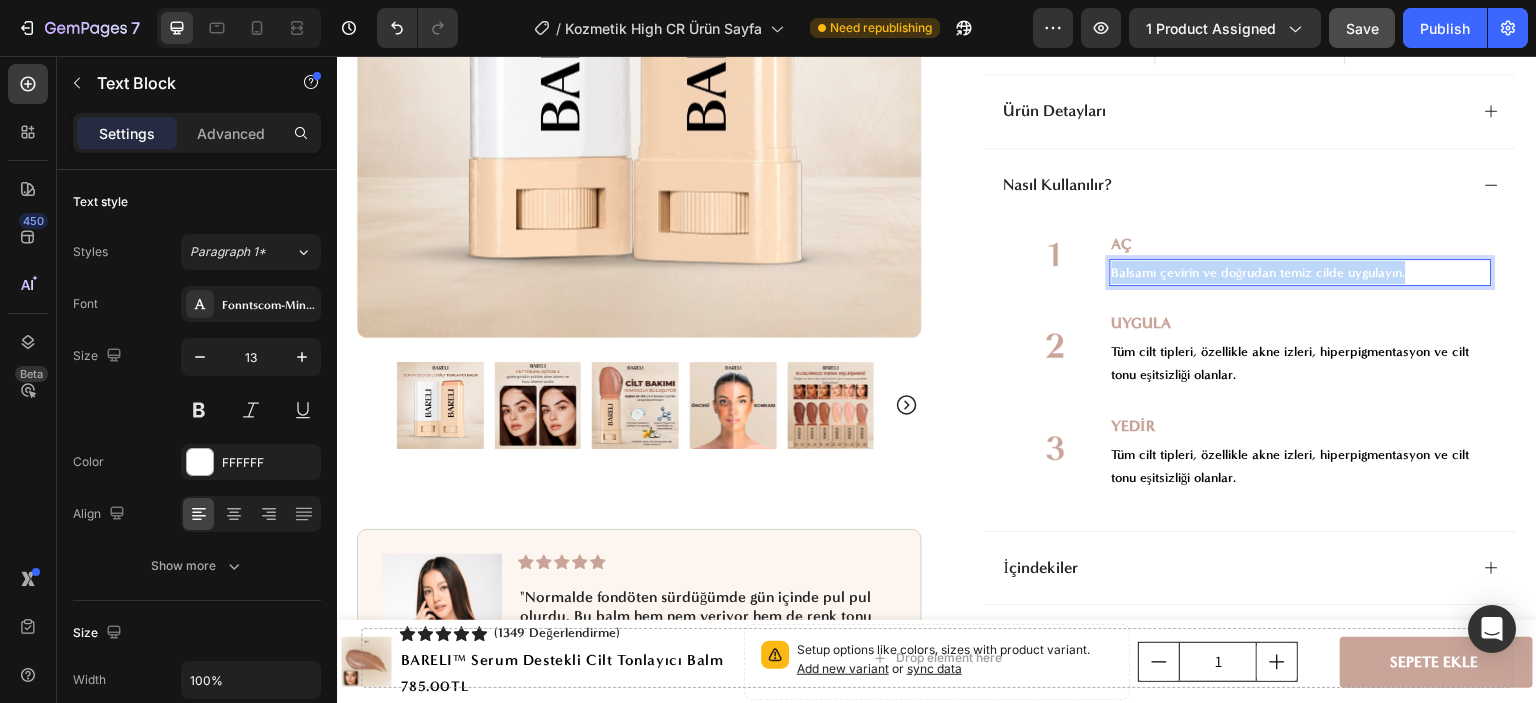 click on "Balsamı çevirin ve doğrudan temiz cilde uygulayın." at bounding box center (1301, 272) 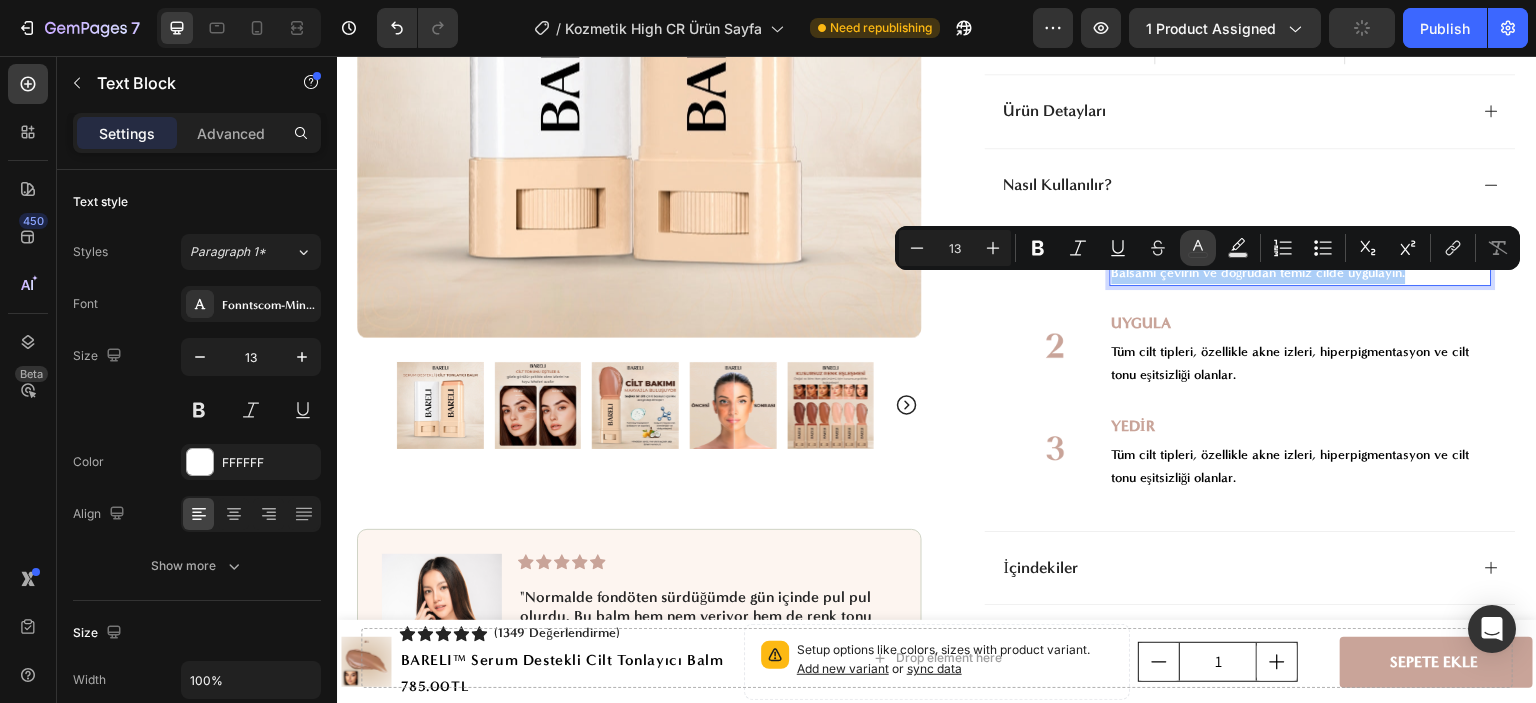 click on "color" at bounding box center (1198, 248) 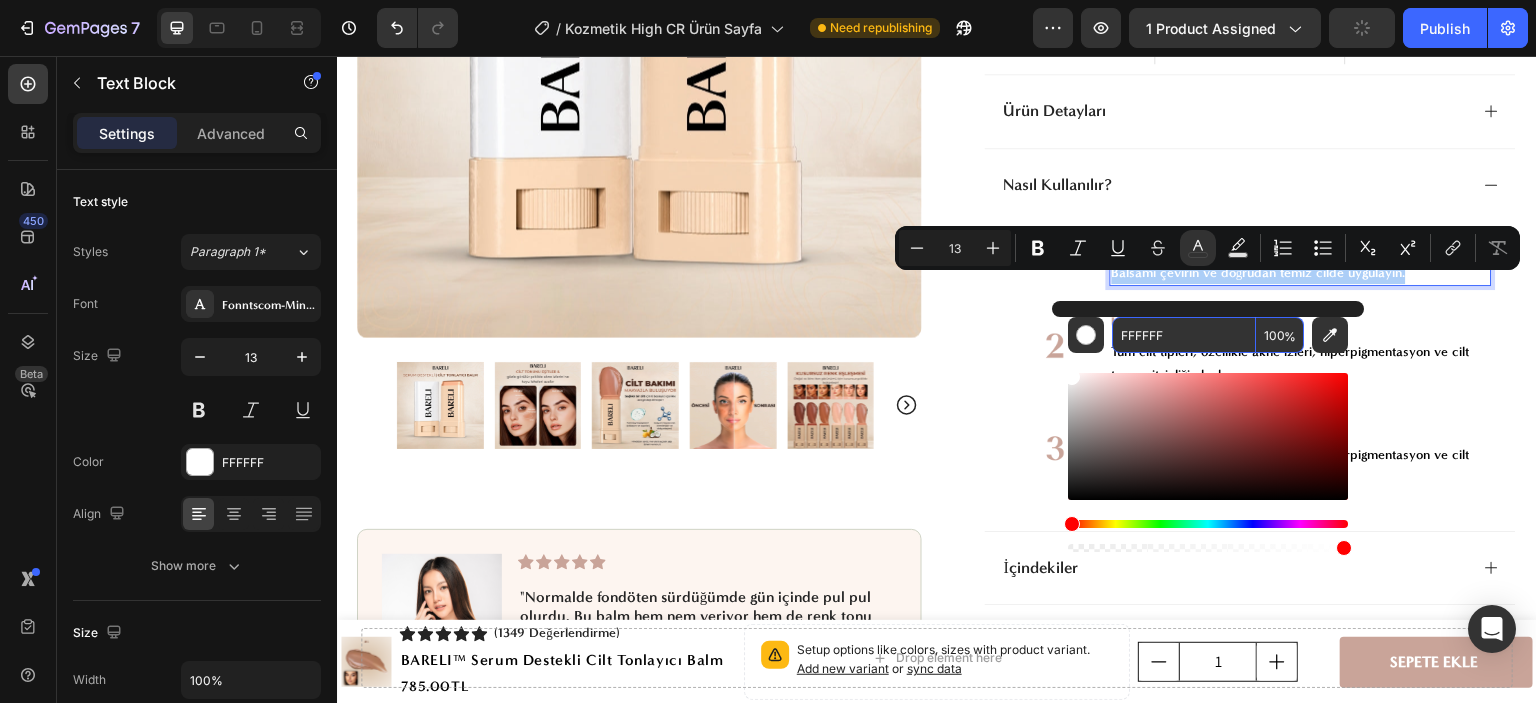 click on "FFFFFF" at bounding box center [1184, 335] 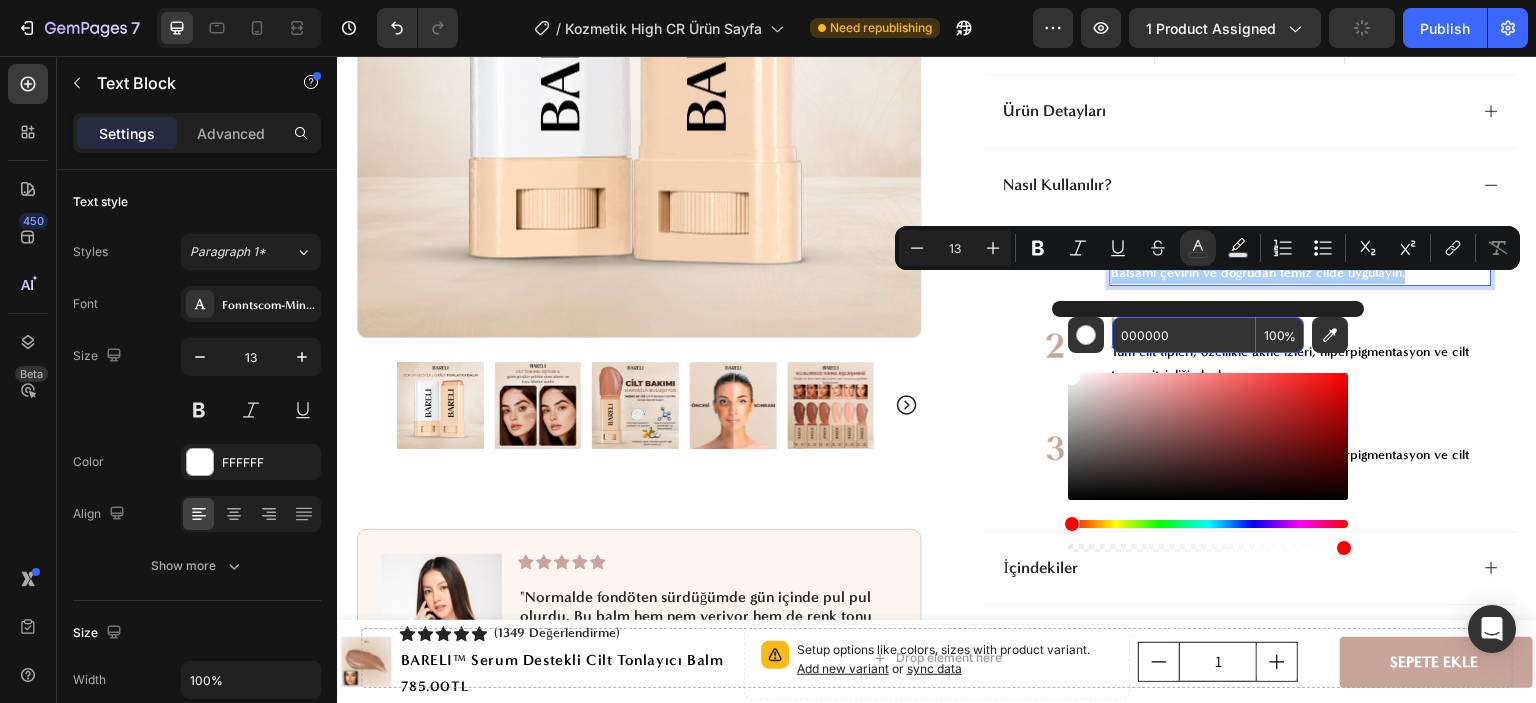 type on "000000" 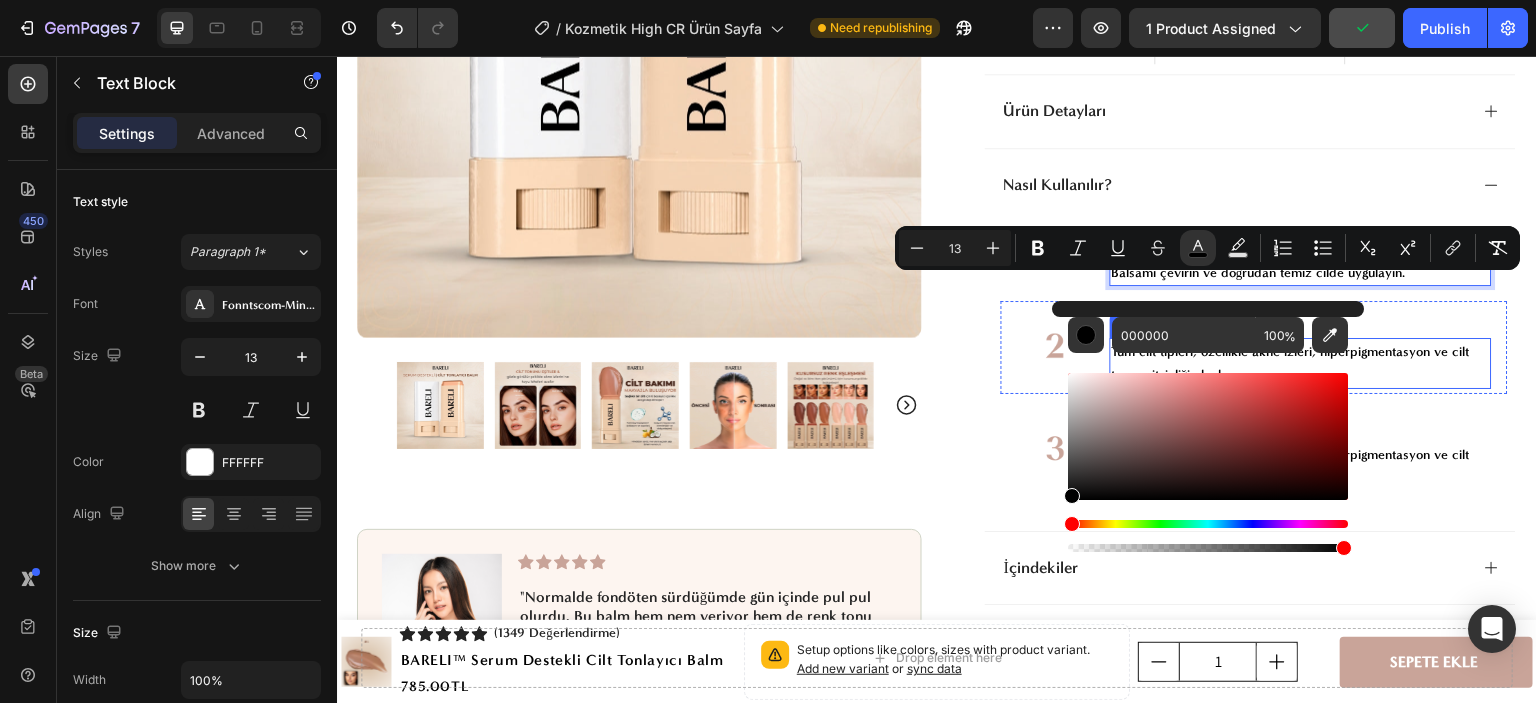 click on "Tüm cilt tipleri, özellikle akne izleri, hiperpigmentasyon ve cilt tonu eşitsizliği olanlar." at bounding box center [1301, 363] 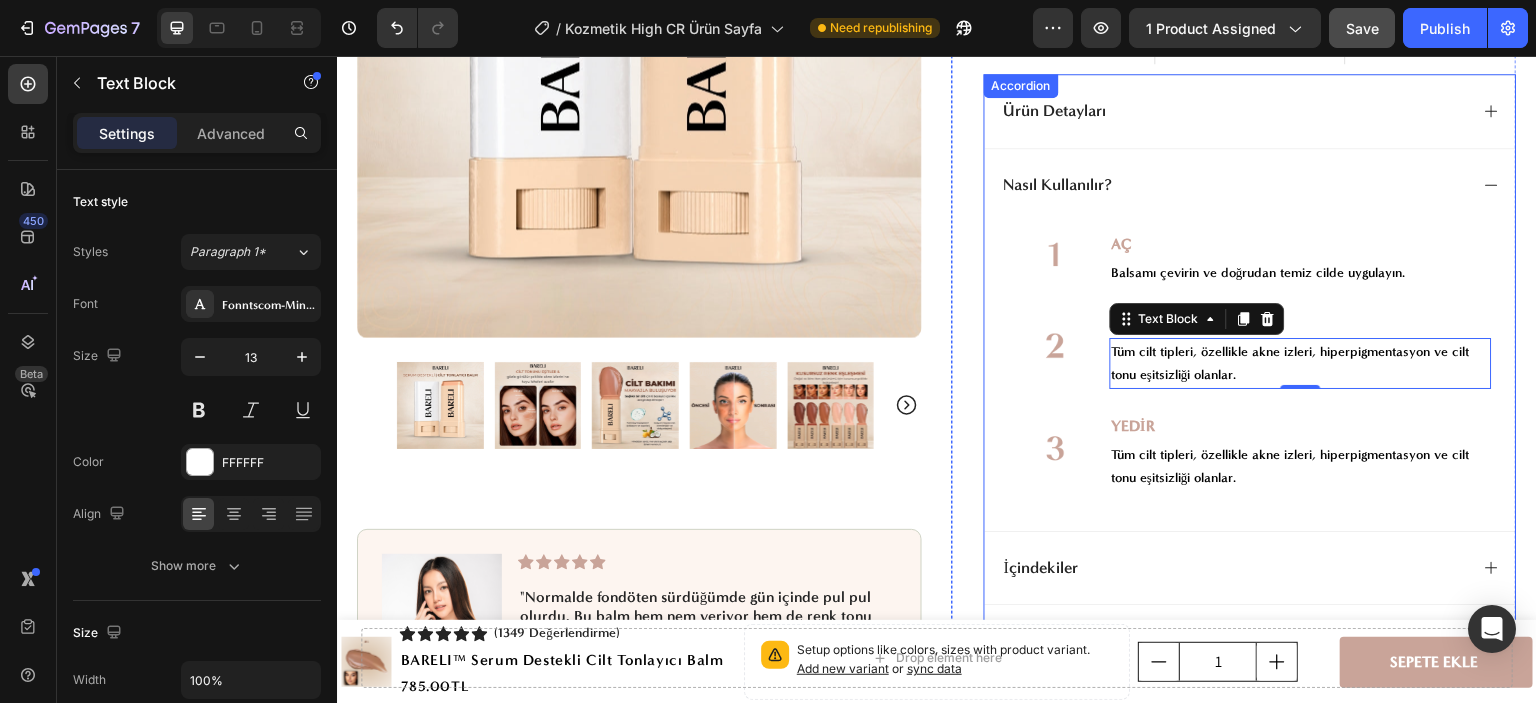 click on "Tüm cilt tipleri, özellikle akne izleri, hiperpigmentasyon ve cilt tonu eşitsizliği olanlar." at bounding box center (1301, 363) 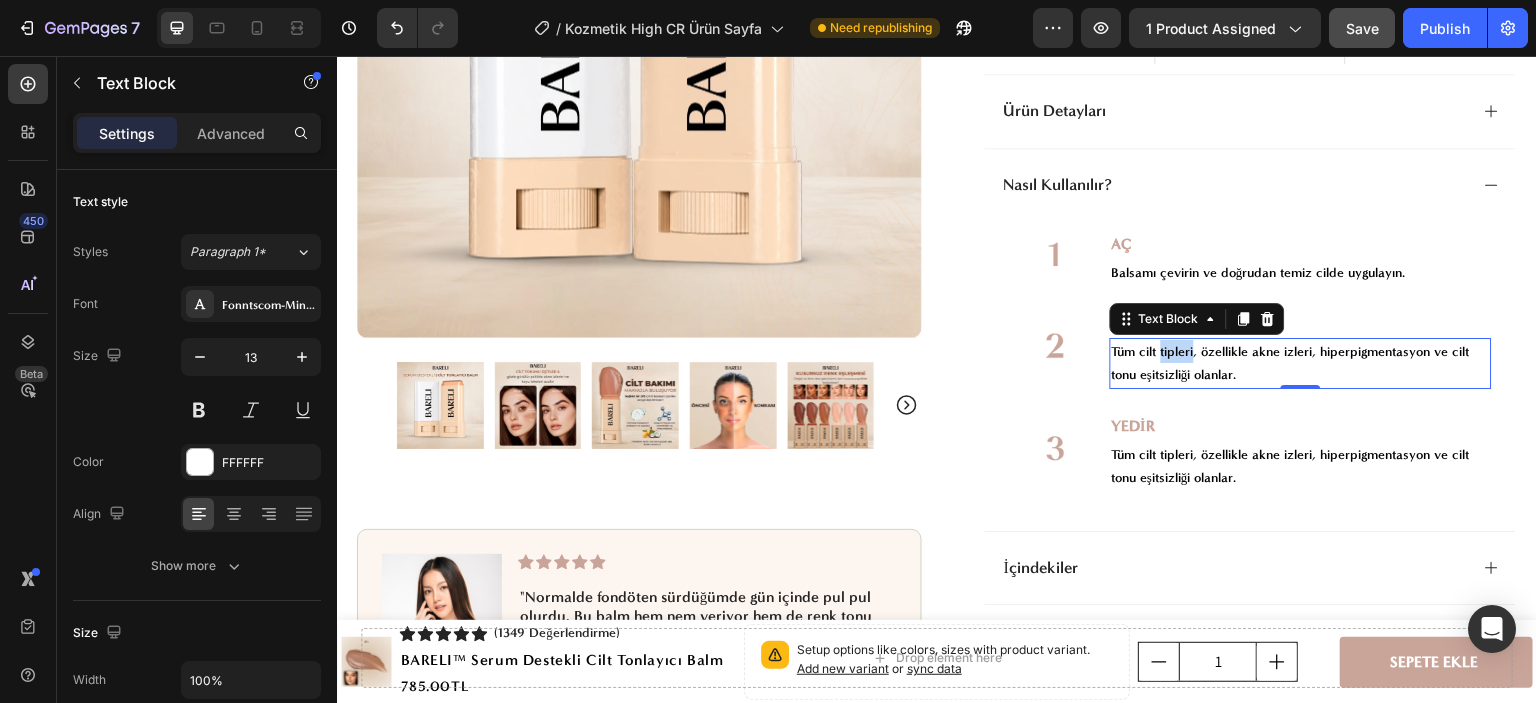 click on "Tüm cilt tipleri, özellikle akne izleri, hiperpigmentasyon ve cilt tonu eşitsizliği olanlar." at bounding box center (1301, 363) 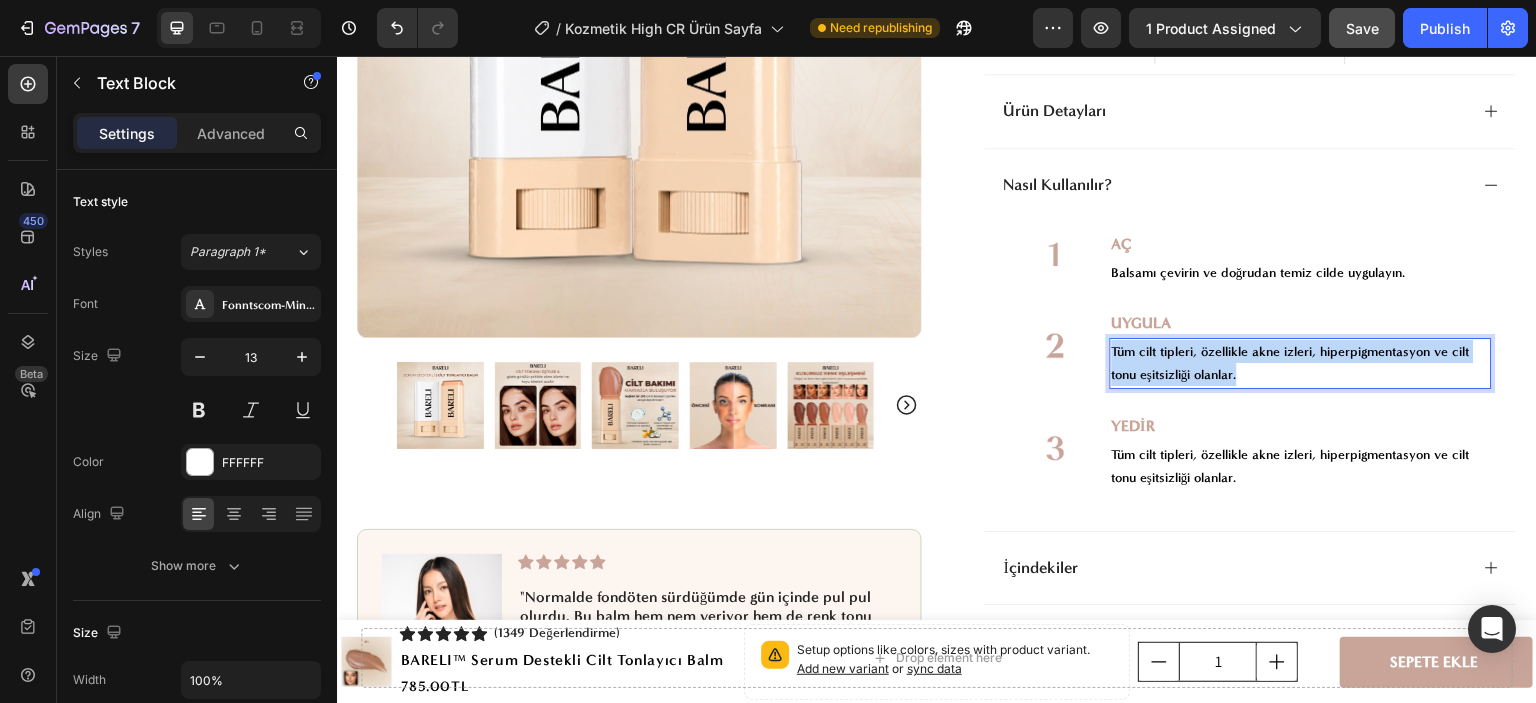 click on "Tüm cilt tipleri, özellikle akne izleri, hiperpigmentasyon ve cilt tonu eşitsizliği olanlar." at bounding box center (1301, 363) 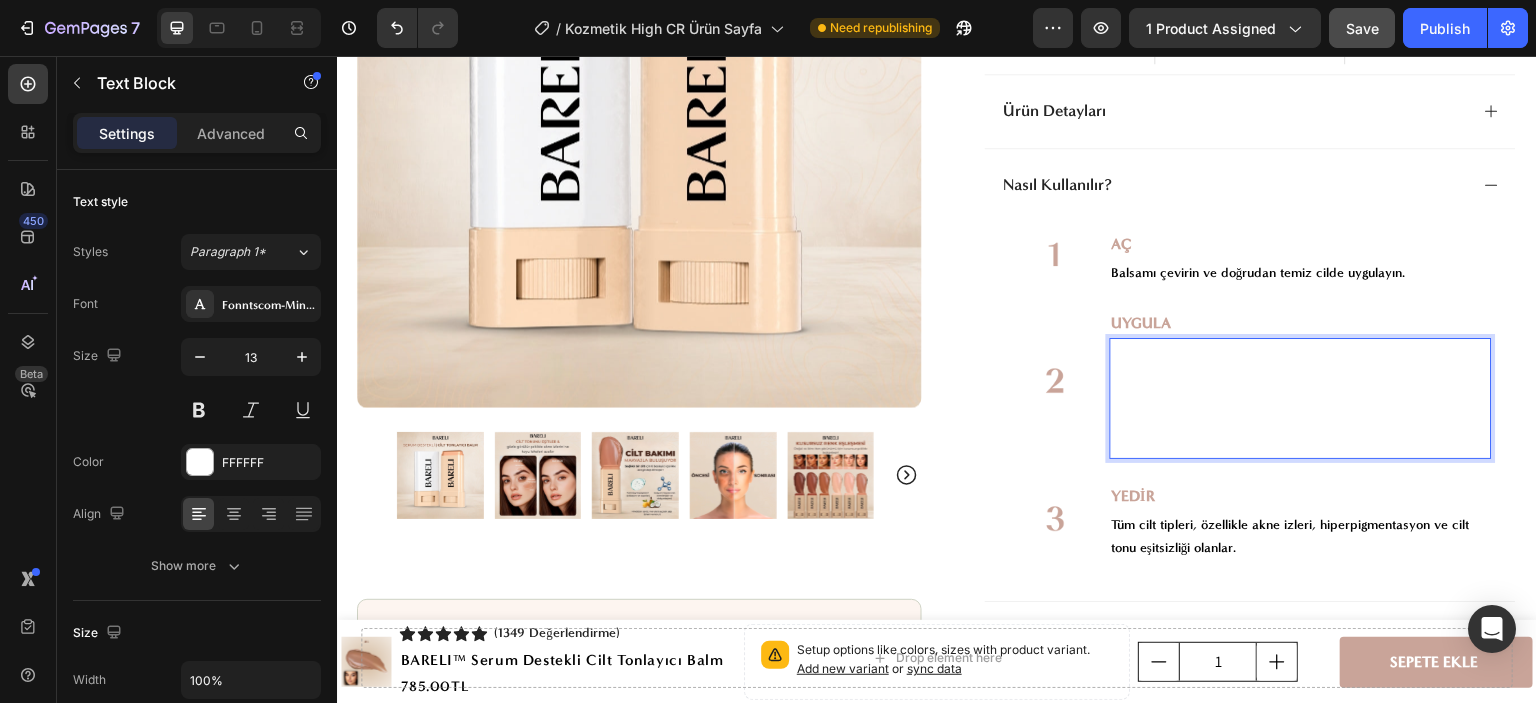 click on "Parmak uçlarınızı, bir fırçayı veya süngeri kullanarak cildinize kusursuz bir şekilde yedirin. Formül, doğal, ikinci bir cilt hissi veren bir bitiş için kolayca erir." at bounding box center (1301, 375) 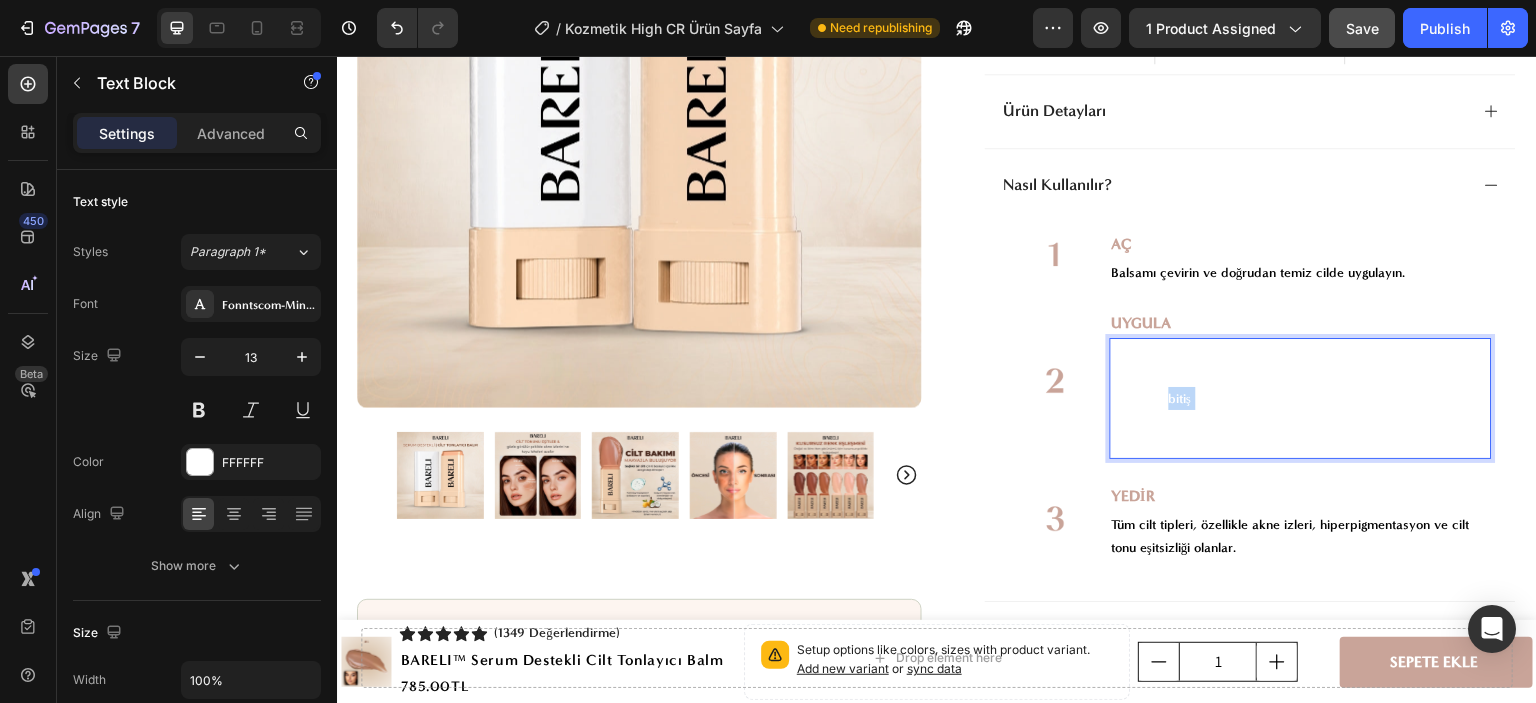 click on "Parmak uçlarınızı, bir fırçayı veya süngeri kullanarak cildinize kusursuz bir şekilde yedirin. Formül, doğal, ikinci bir cilt hissi veren bir bitiş için kolayca erir." at bounding box center (1301, 375) 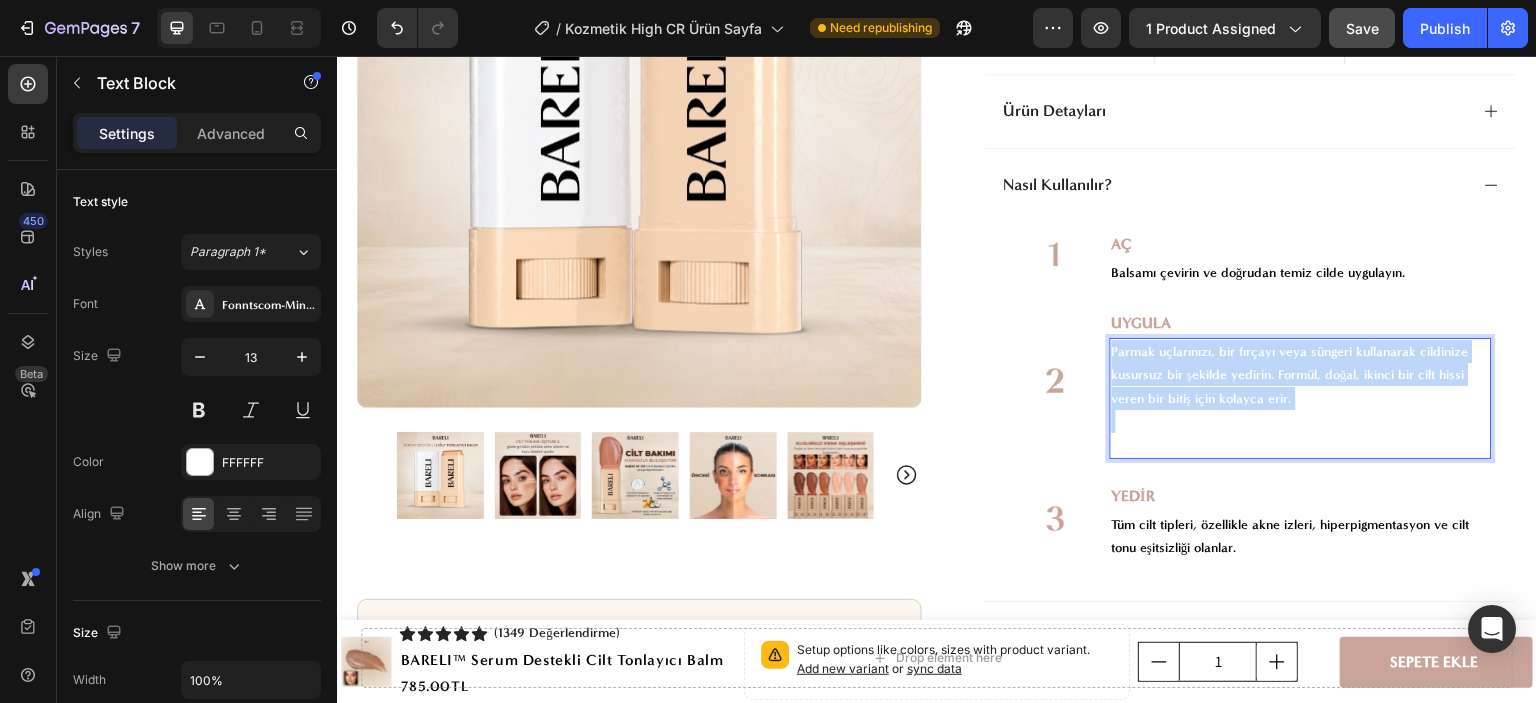 click on "Parmak uçlarınızı, bir fırçayı veya süngeri kullanarak cildinize kusursuz bir şekilde yedirin. Formül, doğal, ikinci bir cilt hissi veren bir bitiş için kolayca erir." at bounding box center (1301, 375) 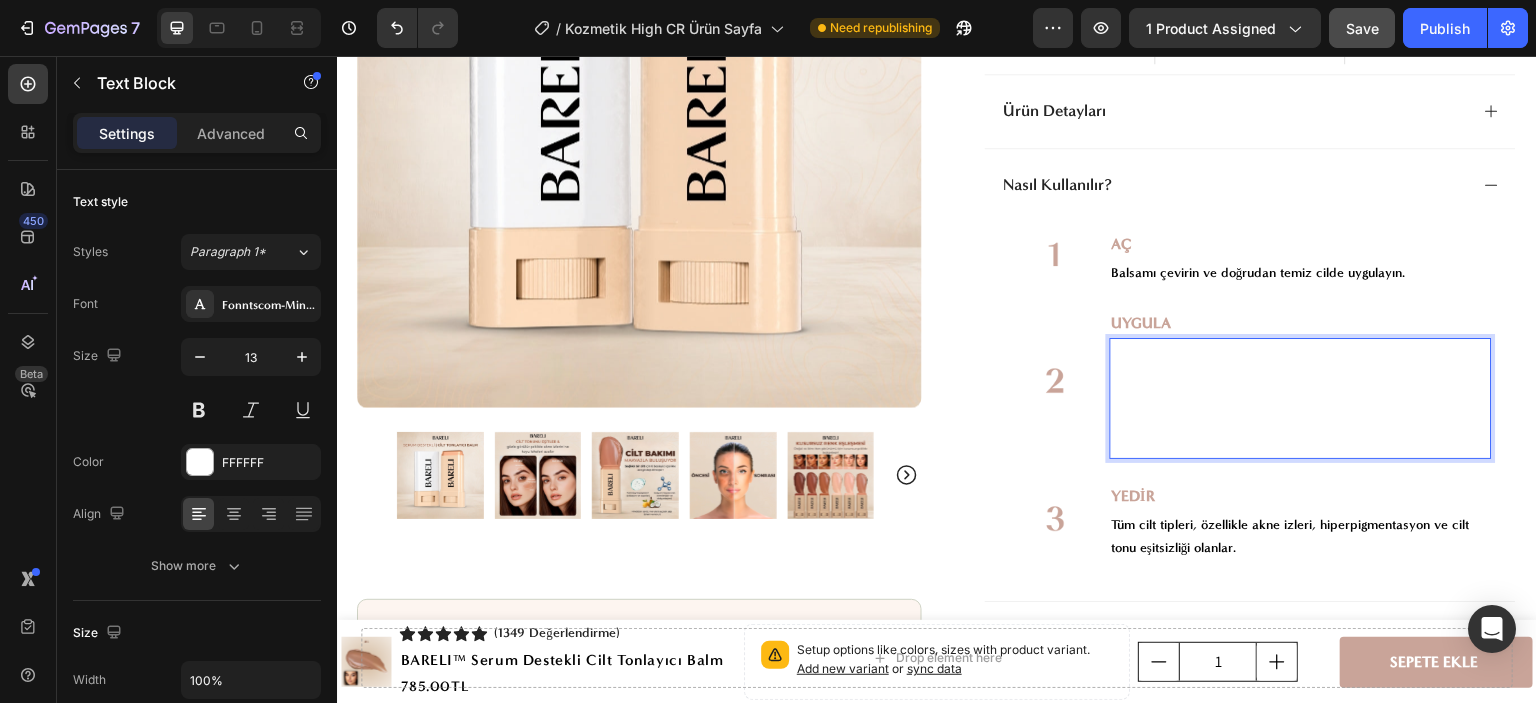 click at bounding box center [1301, 433] 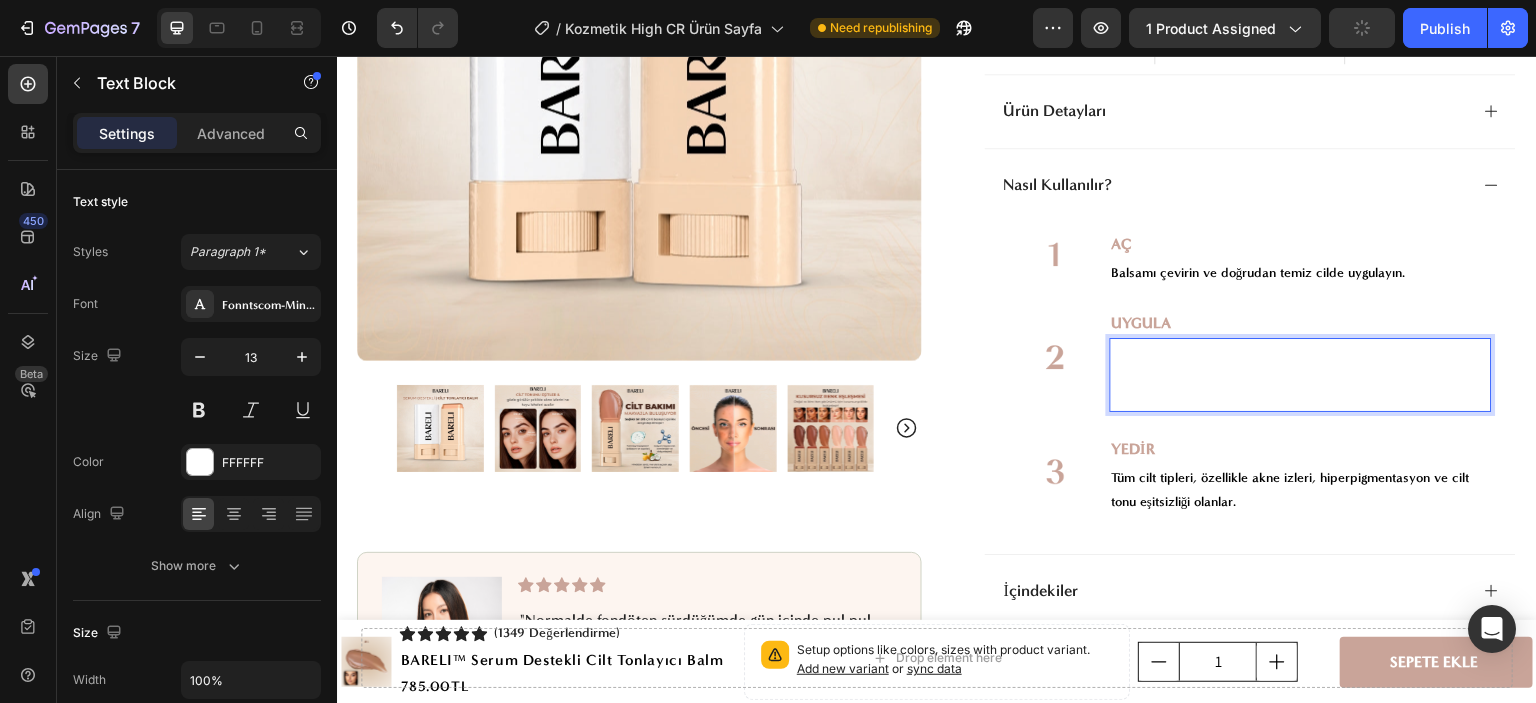 click on "Parmak uçlarınızı, bir fırçayı veya süngeri kullanarak cildinize kusursuz bir şekilde yedirin. Formül, doğal, ikinci bir cilt hissi veren bir bitiş için kolayca erir." at bounding box center [1301, 375] 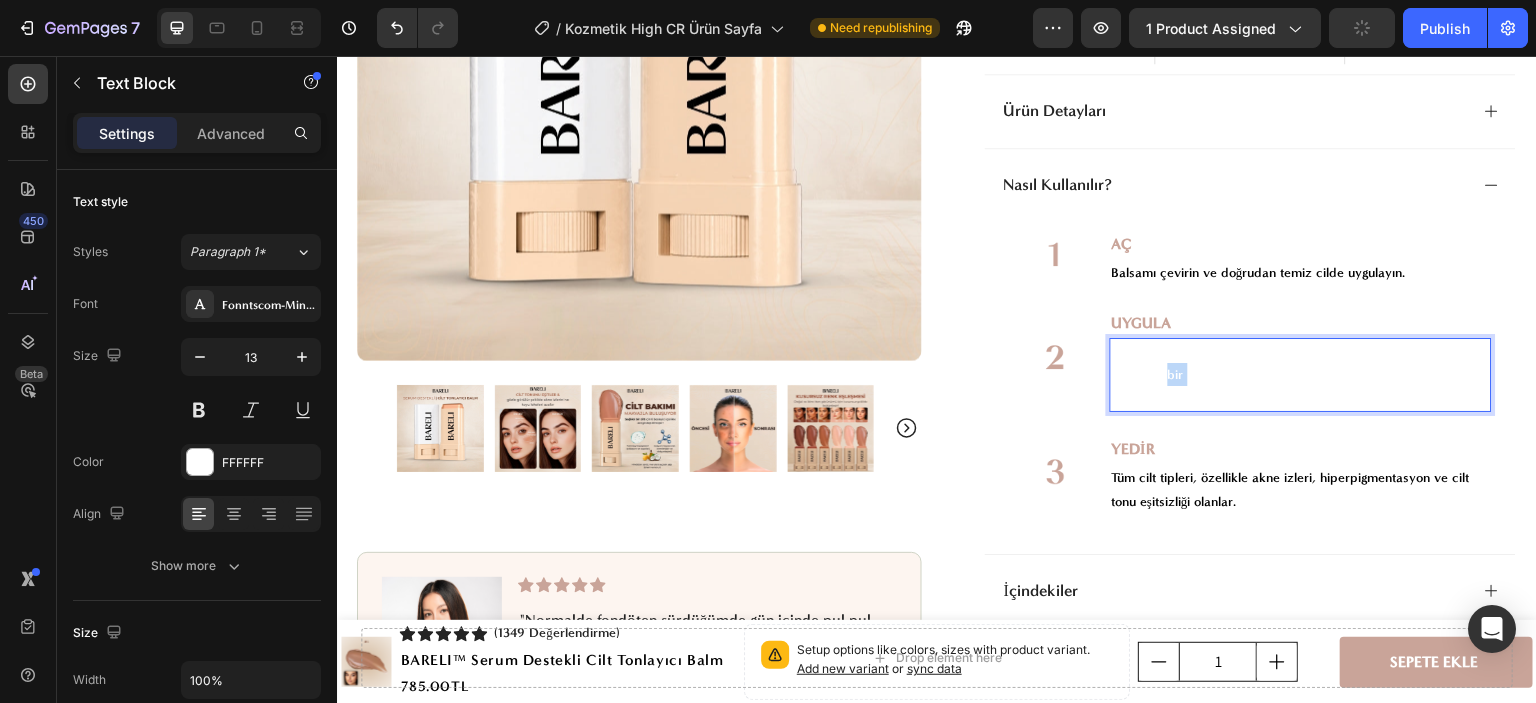click on "Parmak uçlarınızı, bir fırçayı veya süngeri kullanarak cildinize kusursuz bir şekilde yedirin. Formül, doğal, ikinci bir cilt hissi veren bir bitiş için kolayca erir." at bounding box center [1301, 375] 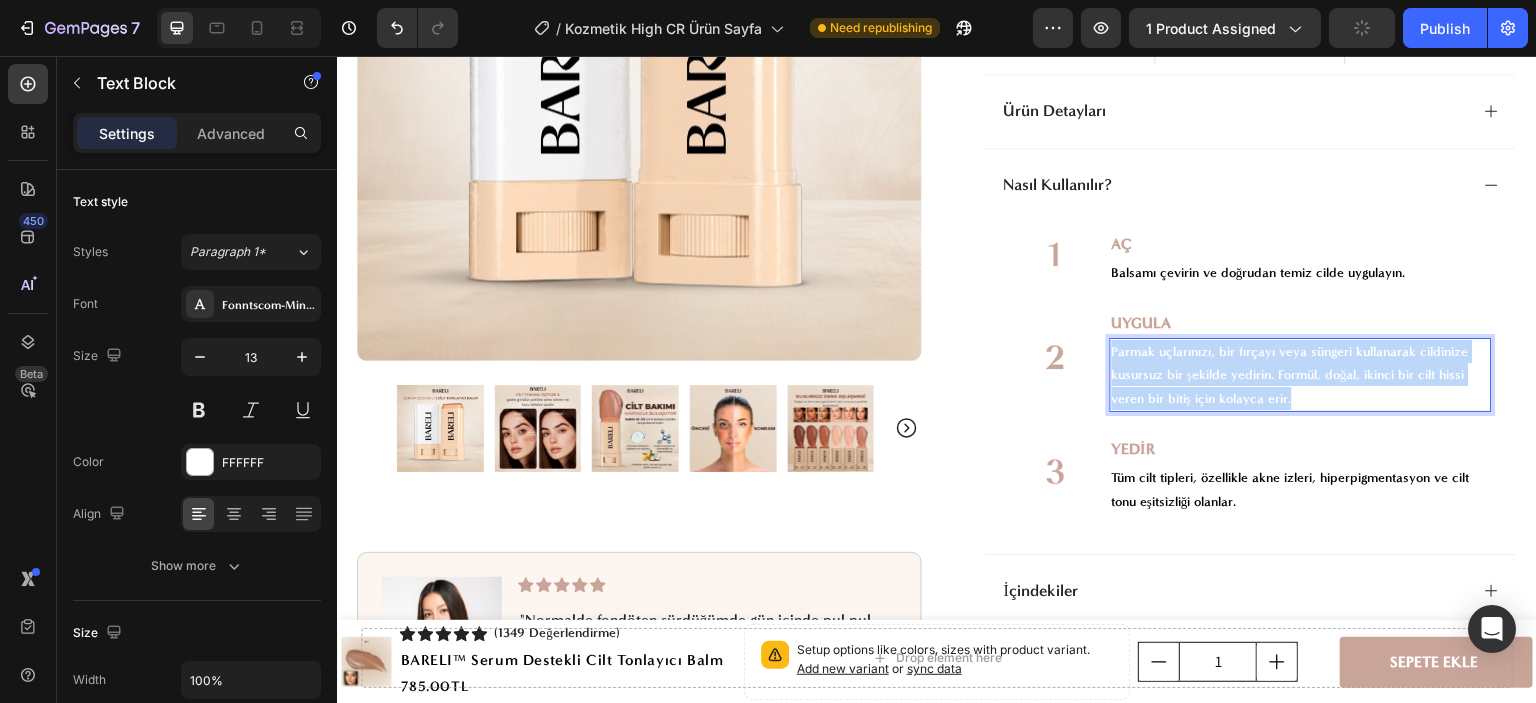 click on "Parmak uçlarınızı, bir fırçayı veya süngeri kullanarak cildinize kusursuz bir şekilde yedirin. Formül, doğal, ikinci bir cilt hissi veren bir bitiş için kolayca erir." at bounding box center (1301, 375) 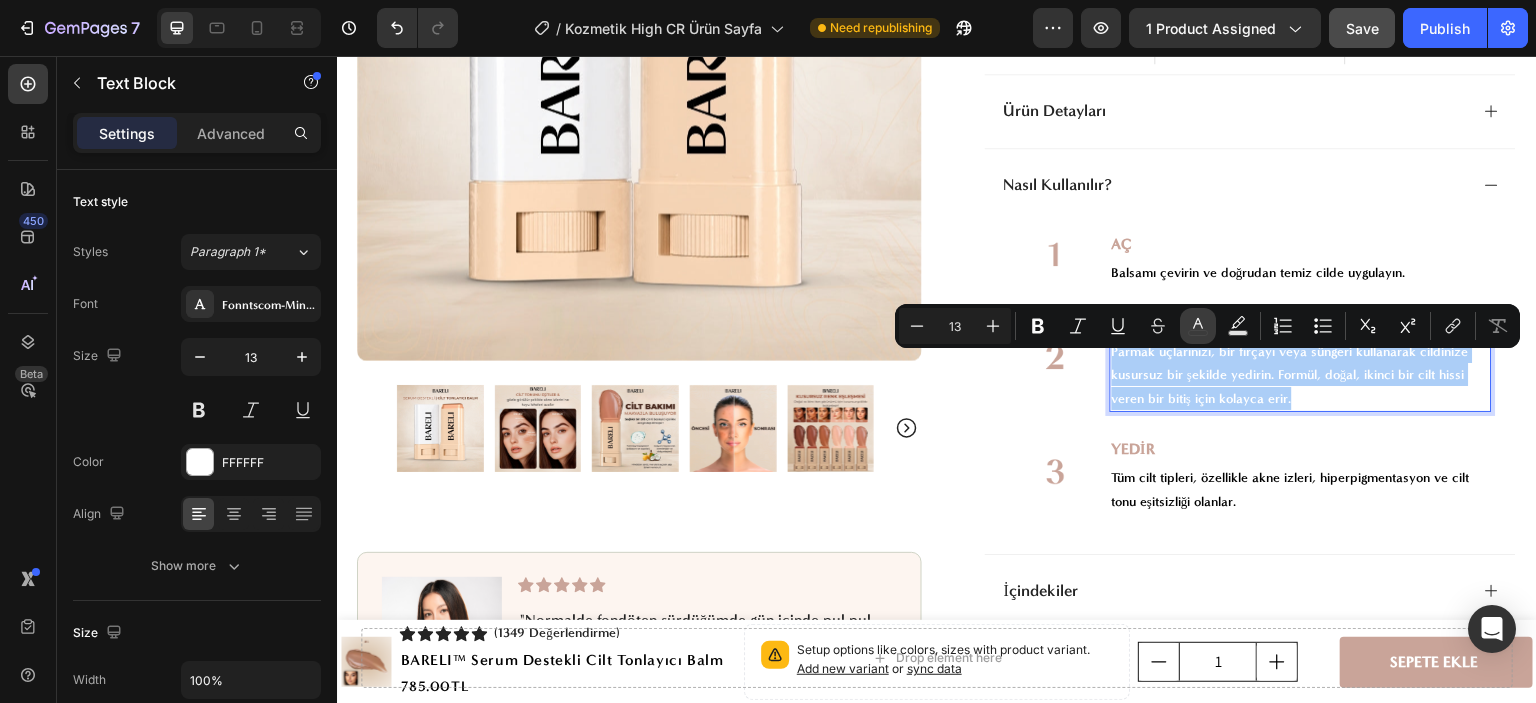 click 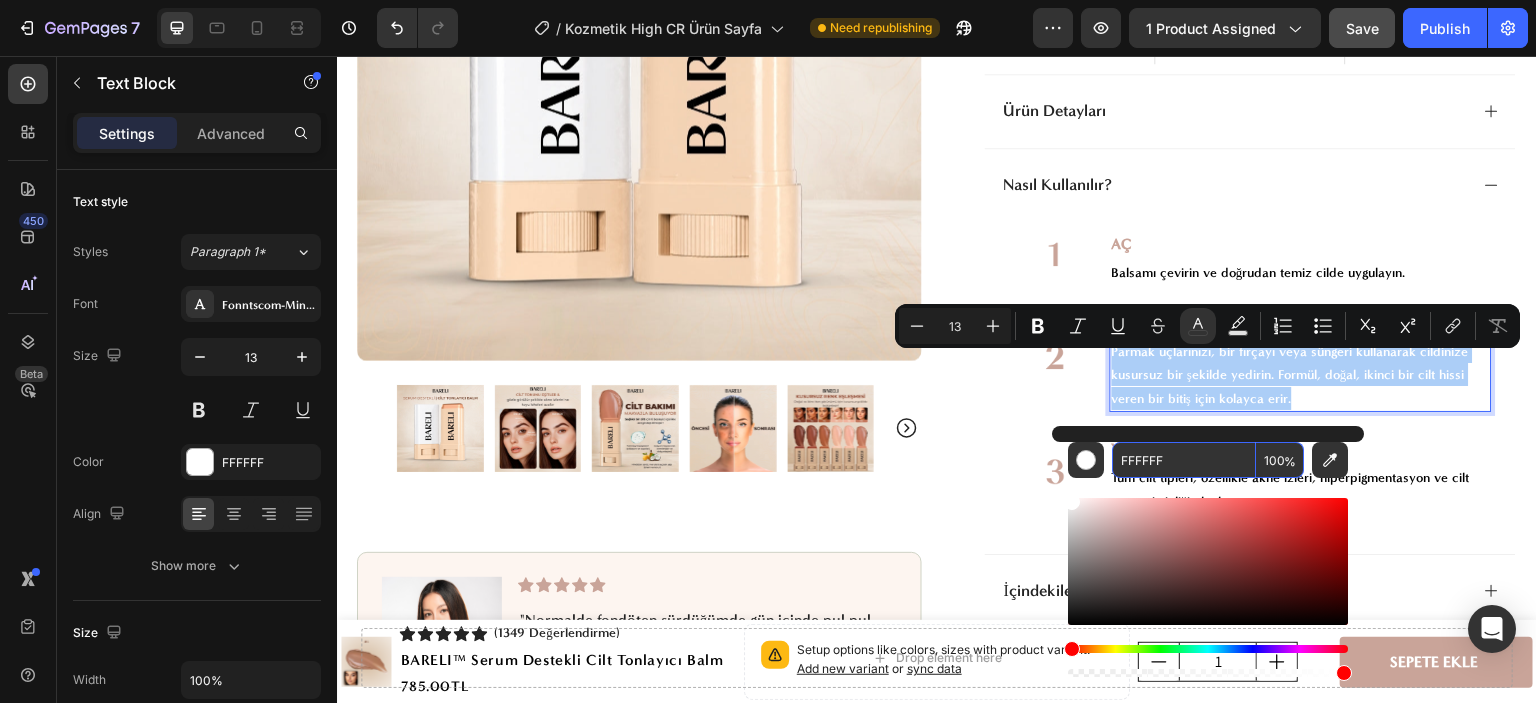 click on "FFFFFF" at bounding box center [1184, 460] 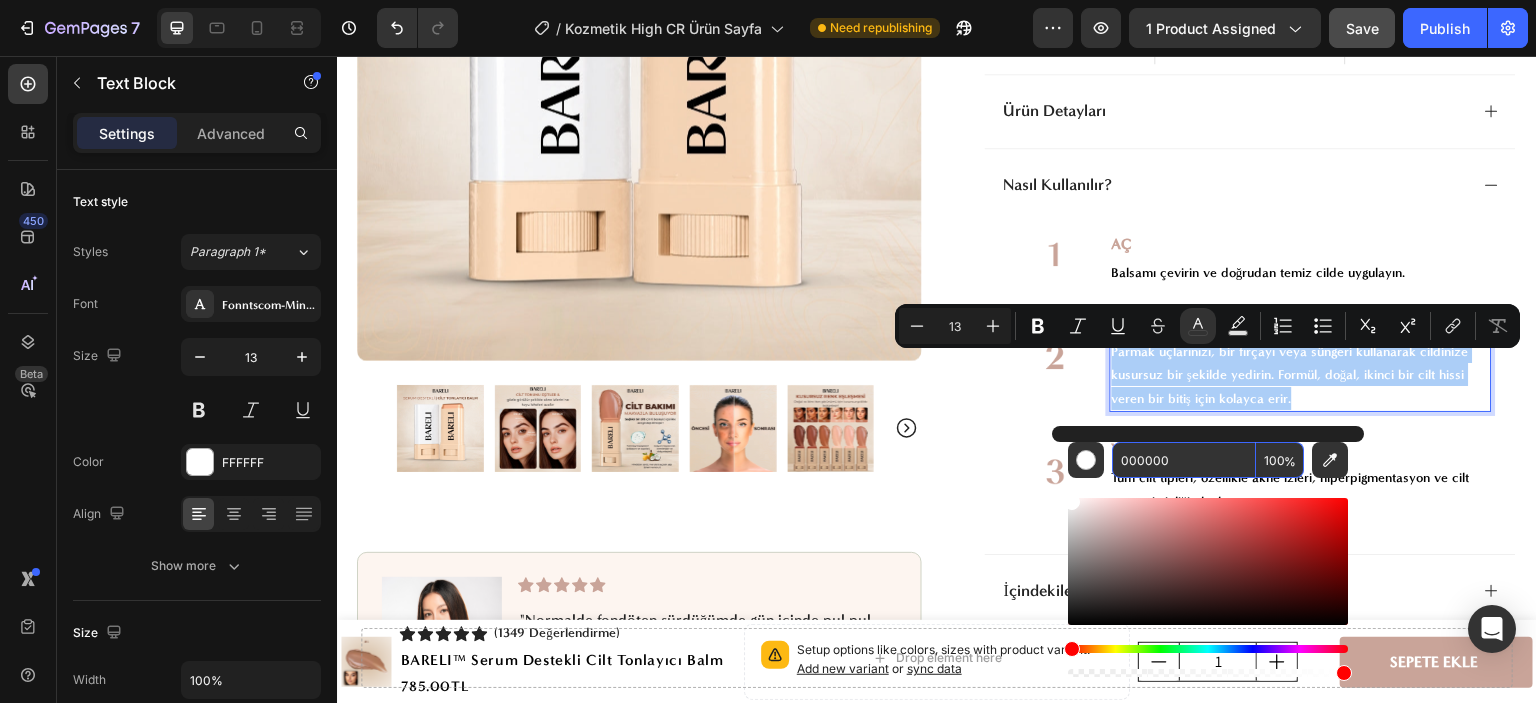 type on "000000" 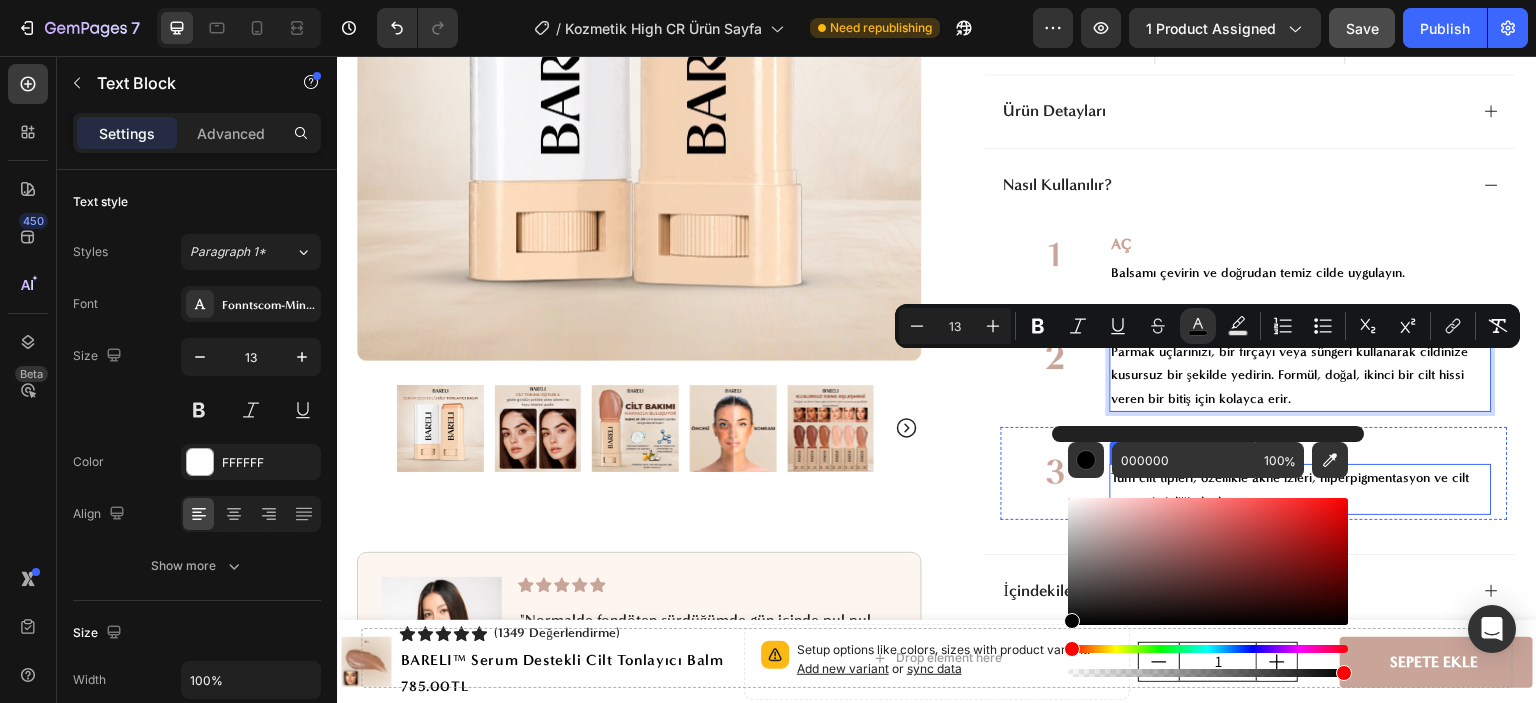 click on "Tüm cilt tipleri, özellikle akne izleri, hiperpigmentasyon ve cilt tonu eşitsizliği olanlar." at bounding box center [1301, 489] 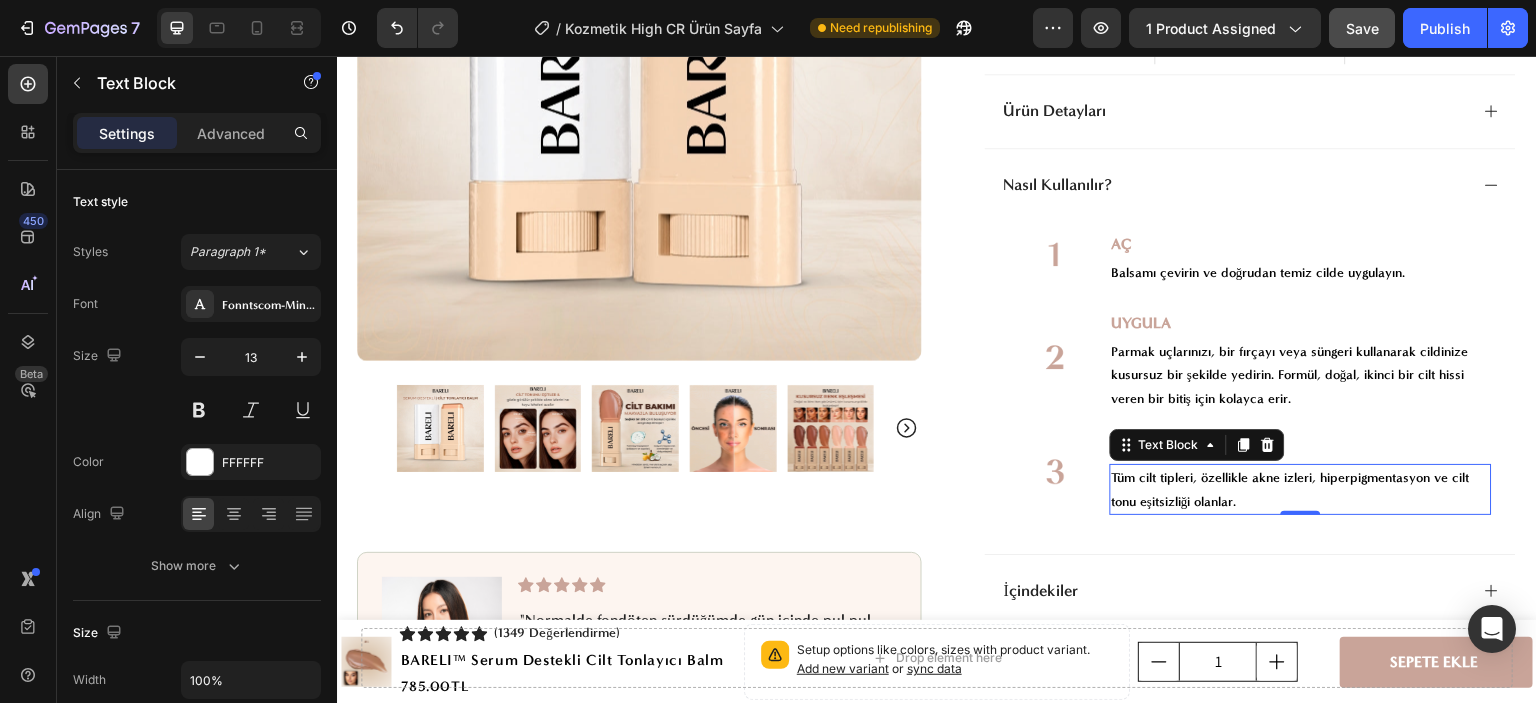 click on "Tüm cilt tipleri, özellikle akne izleri, hiperpigmentasyon ve cilt tonu eşitsizliği olanlar." at bounding box center (1301, 489) 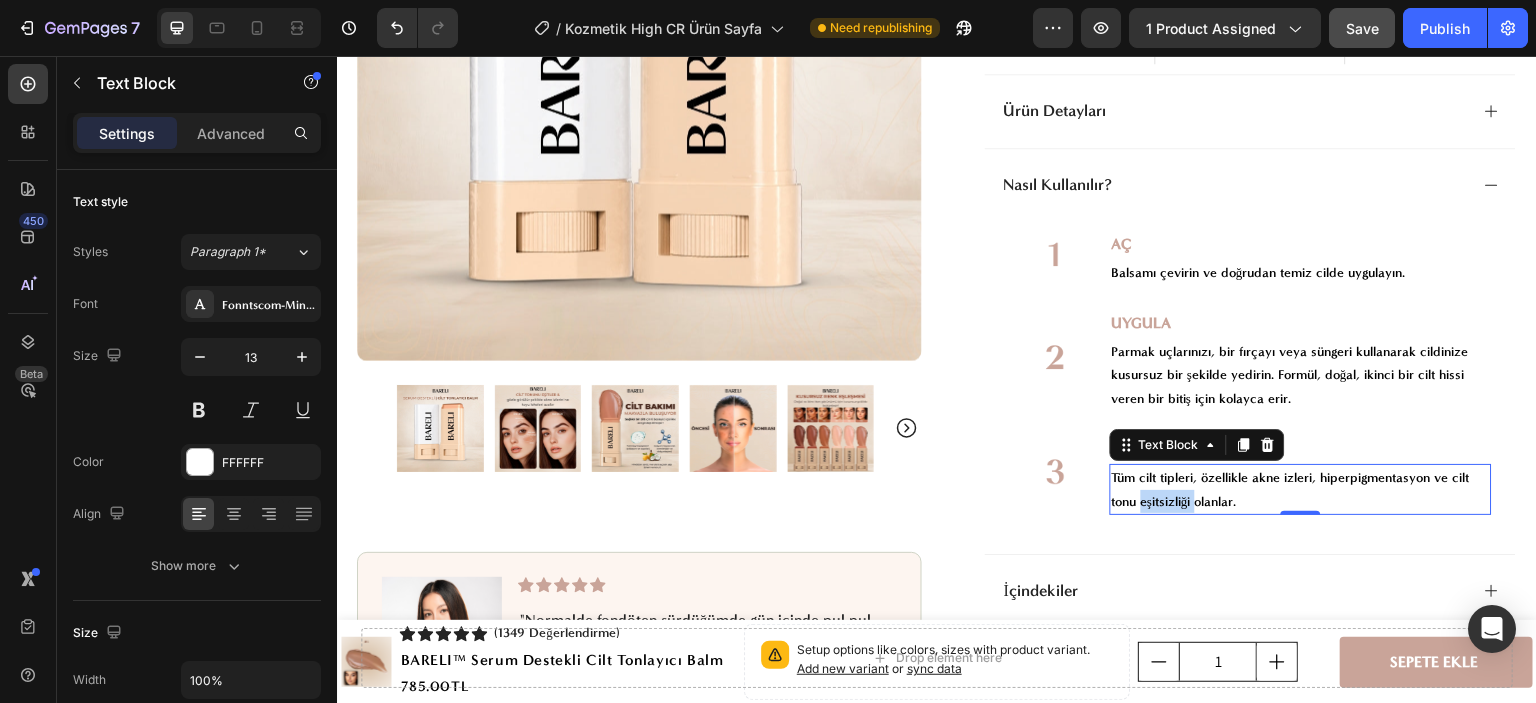 click on "Tüm cilt tipleri, özellikle akne izleri, hiperpigmentasyon ve cilt tonu eşitsizliği olanlar." at bounding box center (1301, 489) 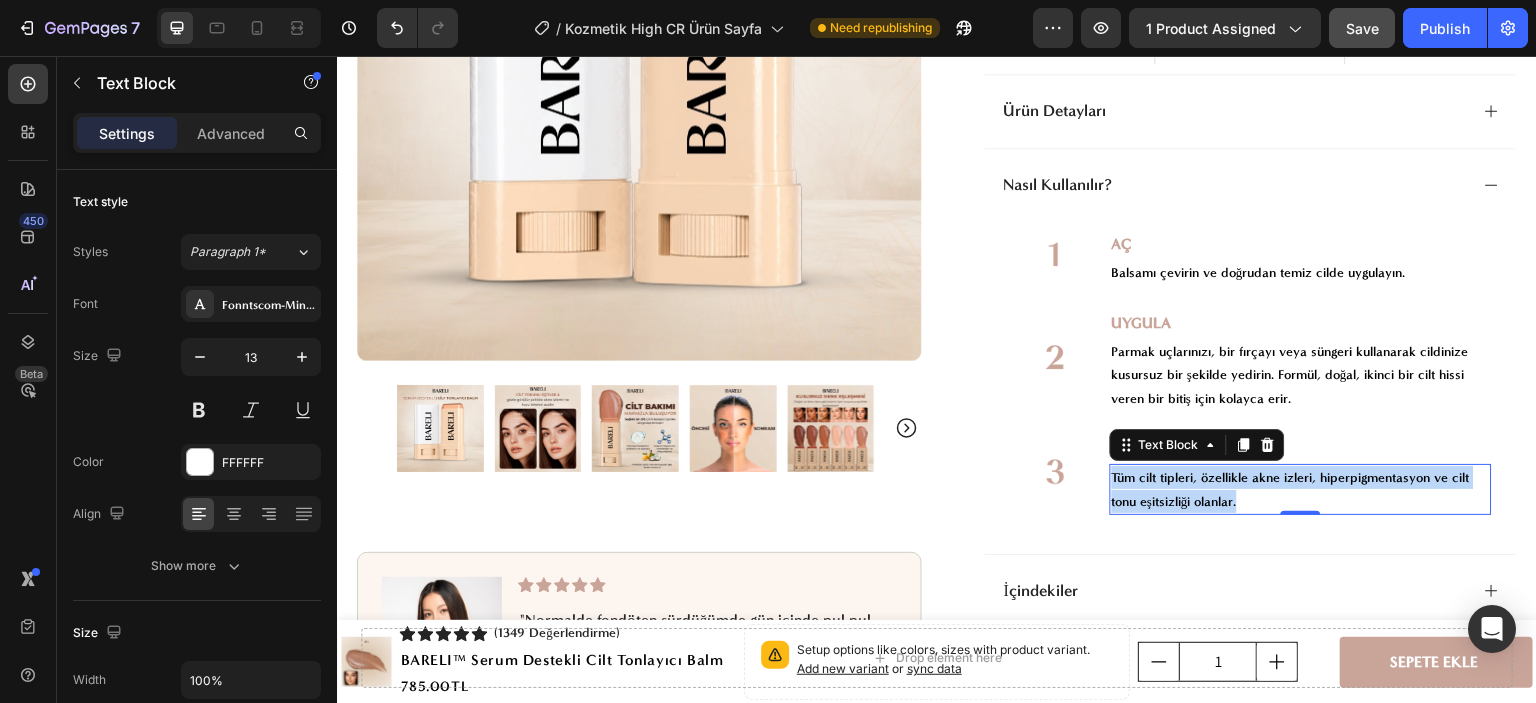 click on "Tüm cilt tipleri, özellikle akne izleri, hiperpigmentasyon ve cilt tonu eşitsizliği olanlar." at bounding box center [1301, 489] 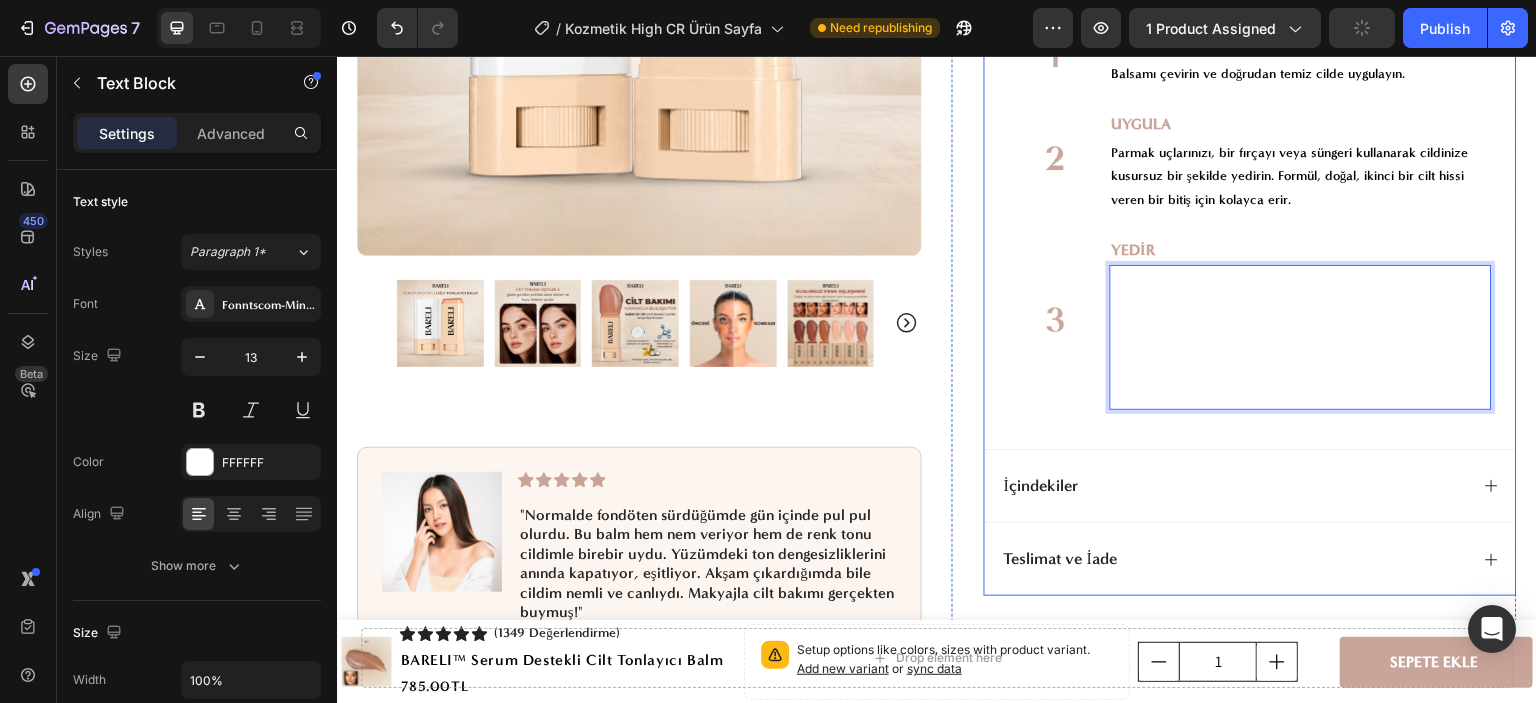 scroll, scrollTop: 1100, scrollLeft: 0, axis: vertical 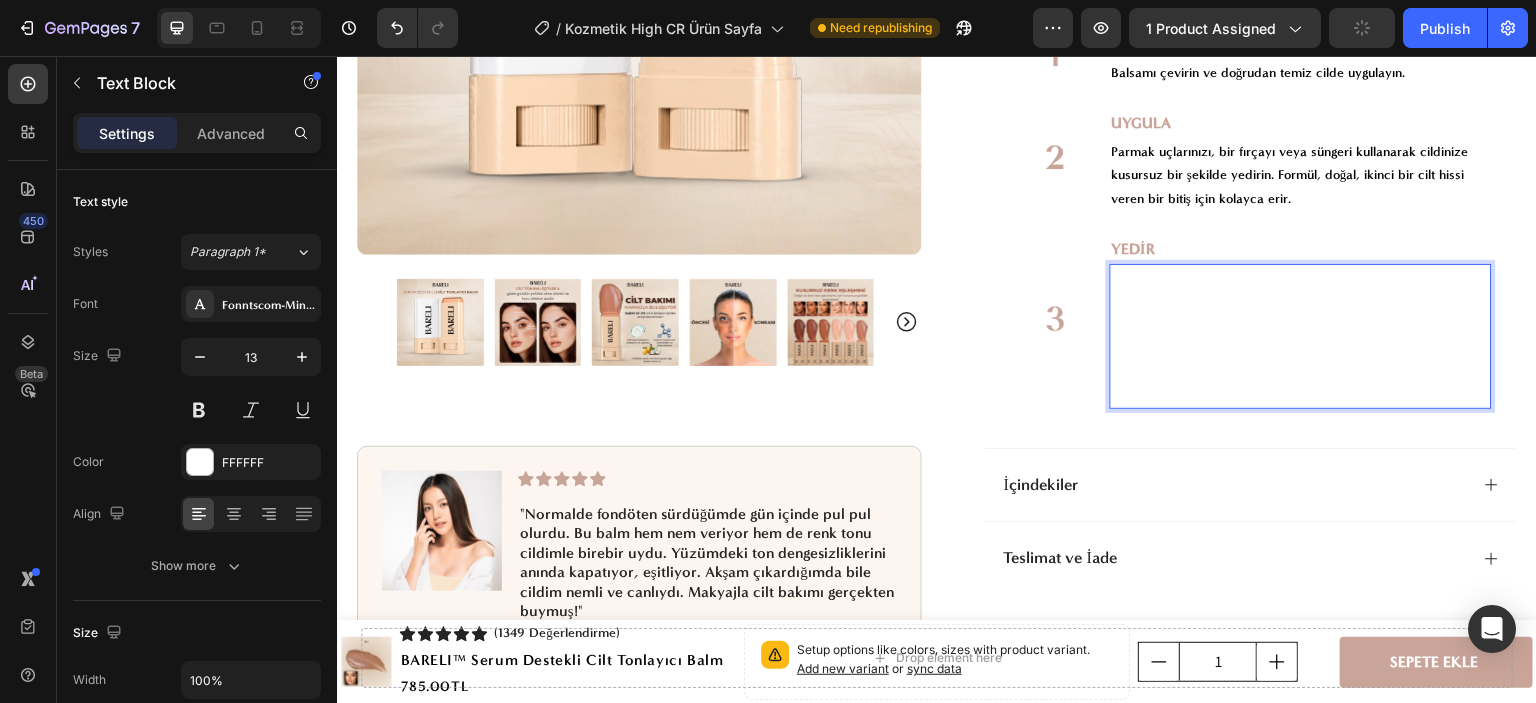 click on "Şekillendirmek ve belirginleştirmek için daha koyu bir ton, yüz hatlarınızı aydınlatmak ve belirginleştirmek içinse daha açık bir ton seçin." at bounding box center [1301, 301] 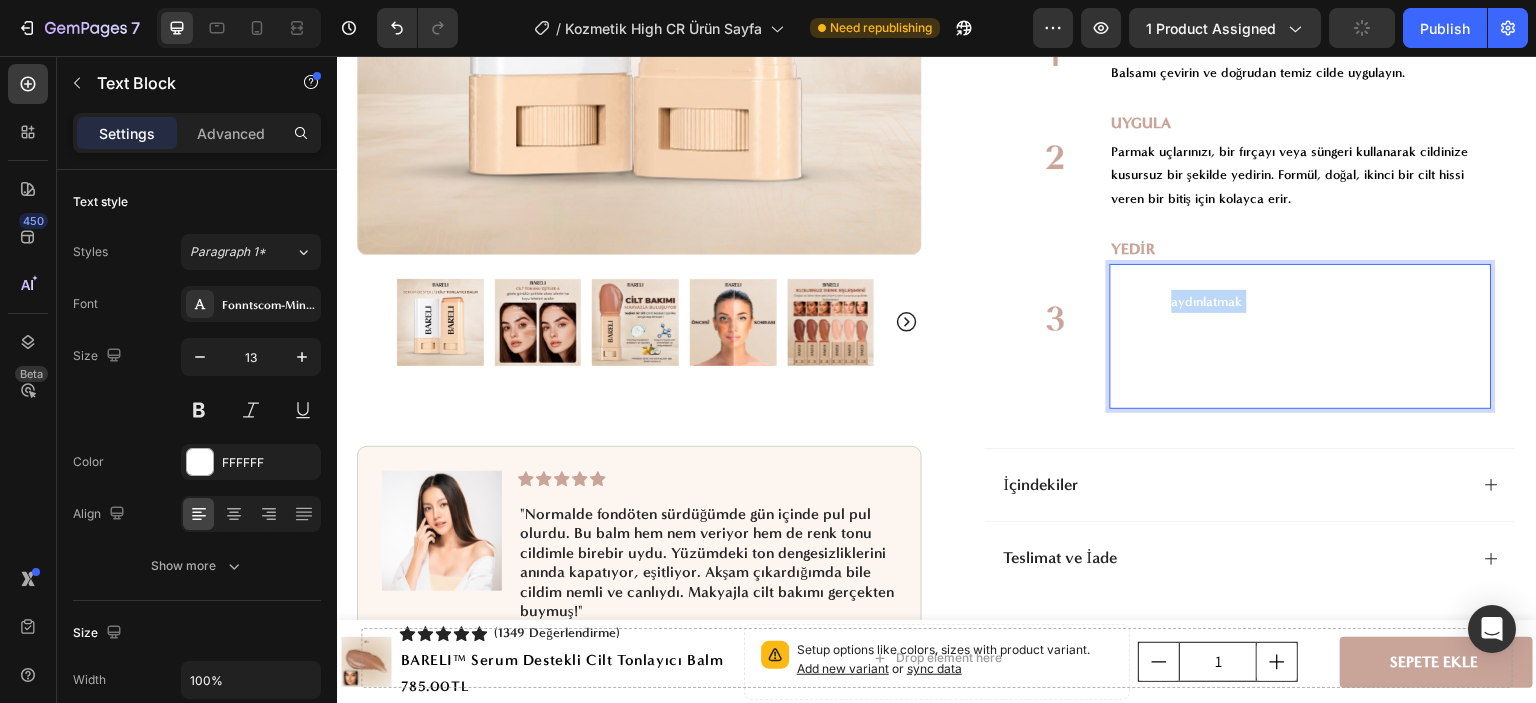 click on "Şekillendirmek ve belirginleştirmek için daha koyu bir ton, yüz hatlarınızı aydınlatmak ve belirginleştirmek içinse daha açık bir ton seçin." at bounding box center [1301, 301] 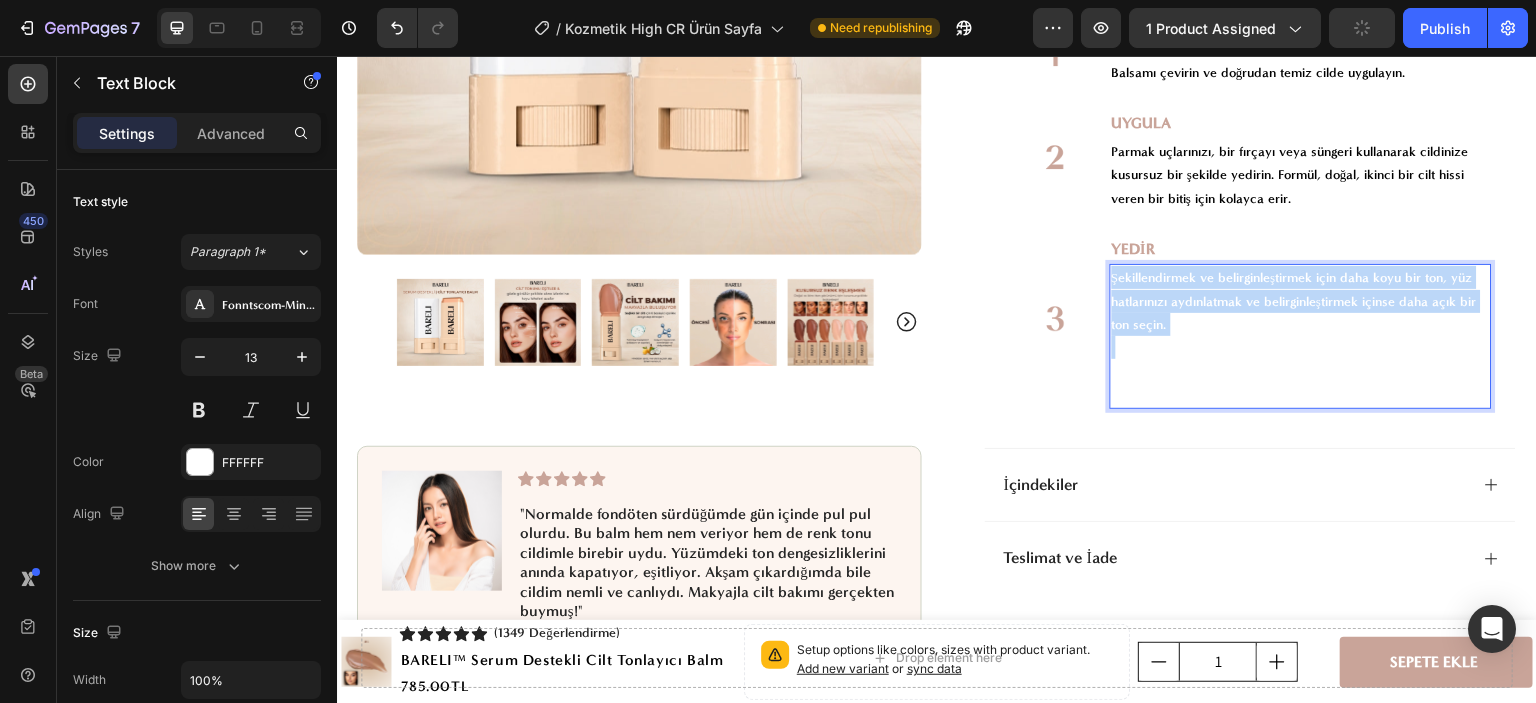click on "Şekillendirmek ve belirginleştirmek için daha koyu bir ton, yüz hatlarınızı aydınlatmak ve belirginleştirmek içinse daha açık bir ton seçin." at bounding box center [1301, 301] 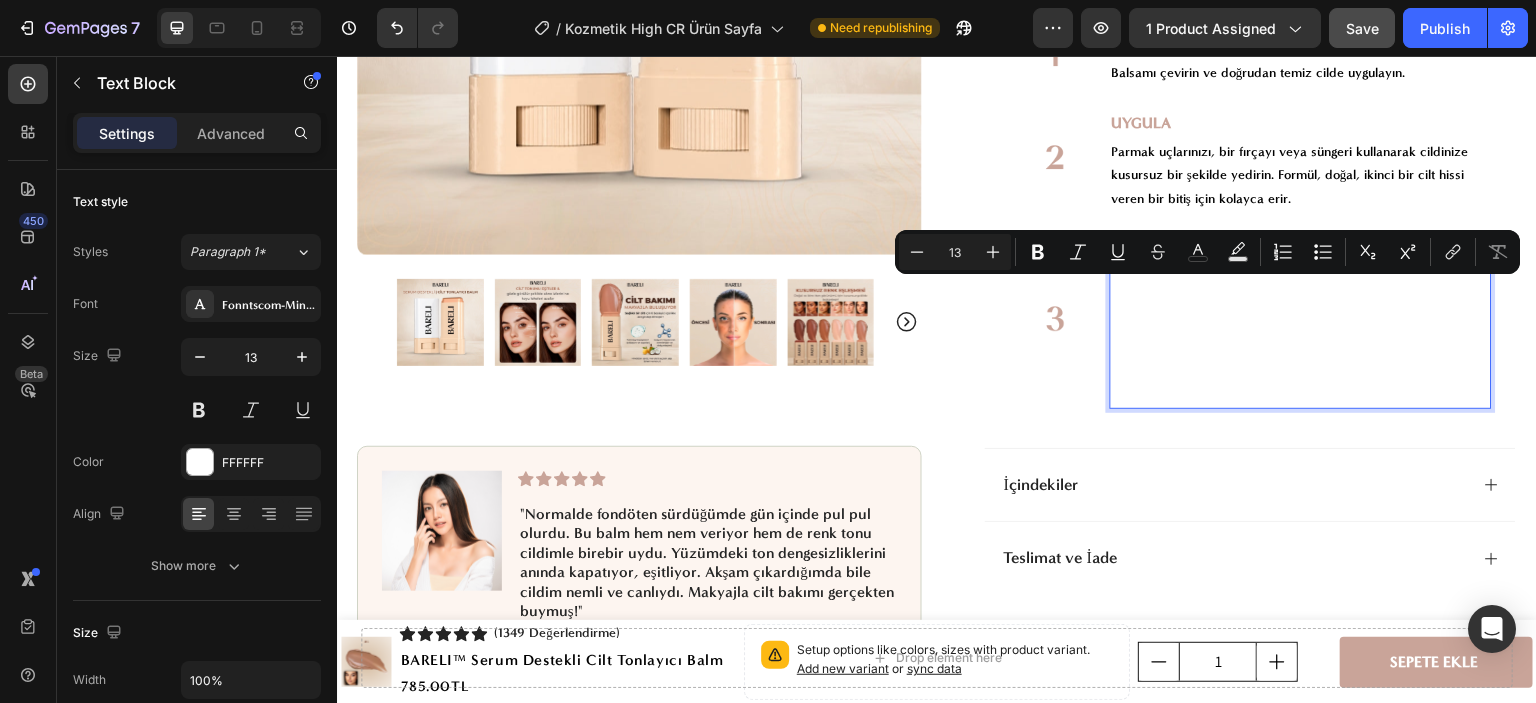 click at bounding box center (1301, 383) 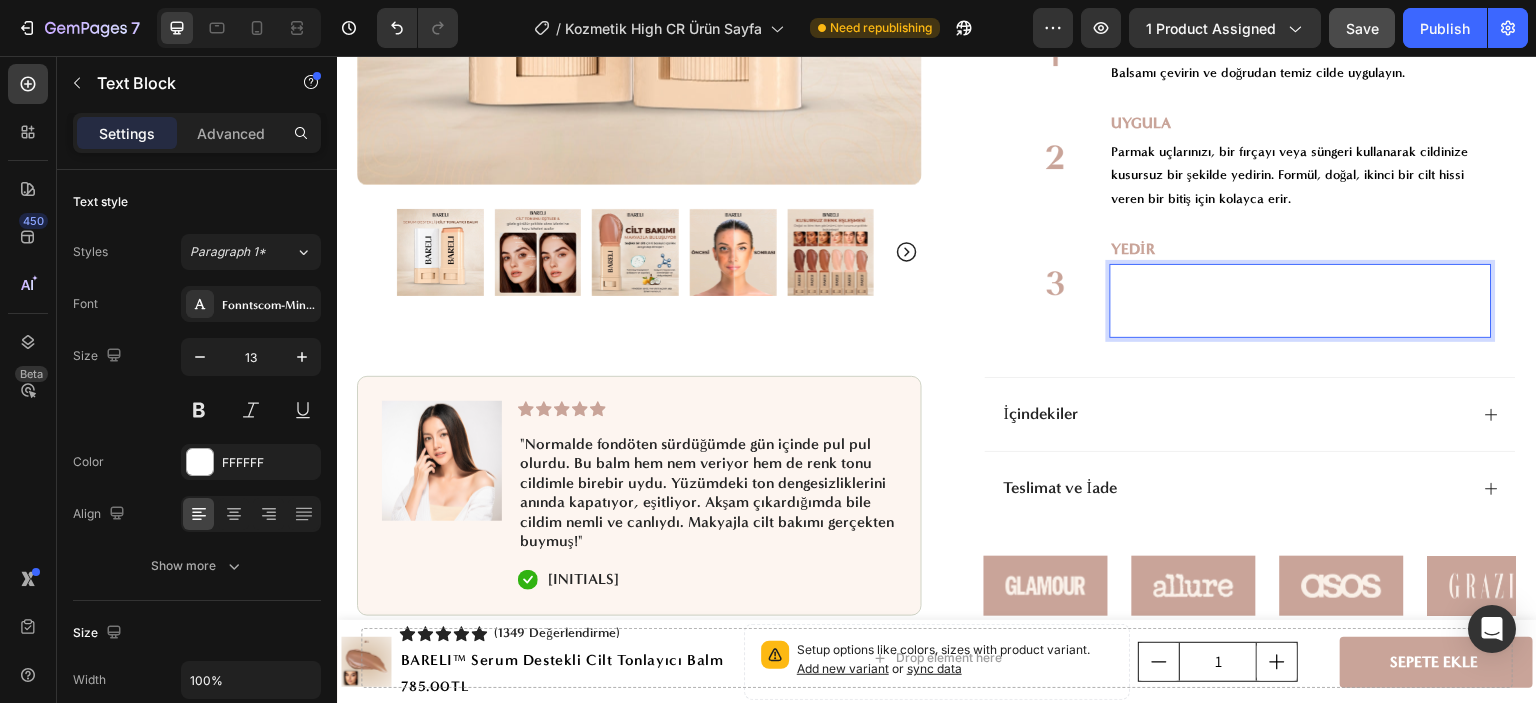 click on "Şekillendirmek ve belirginleştirmek için daha koyu bir ton, yüz hatlarınızı aydınlatmak ve belirginleştirmek içinse daha açık bir ton seçin." at bounding box center (1301, 301) 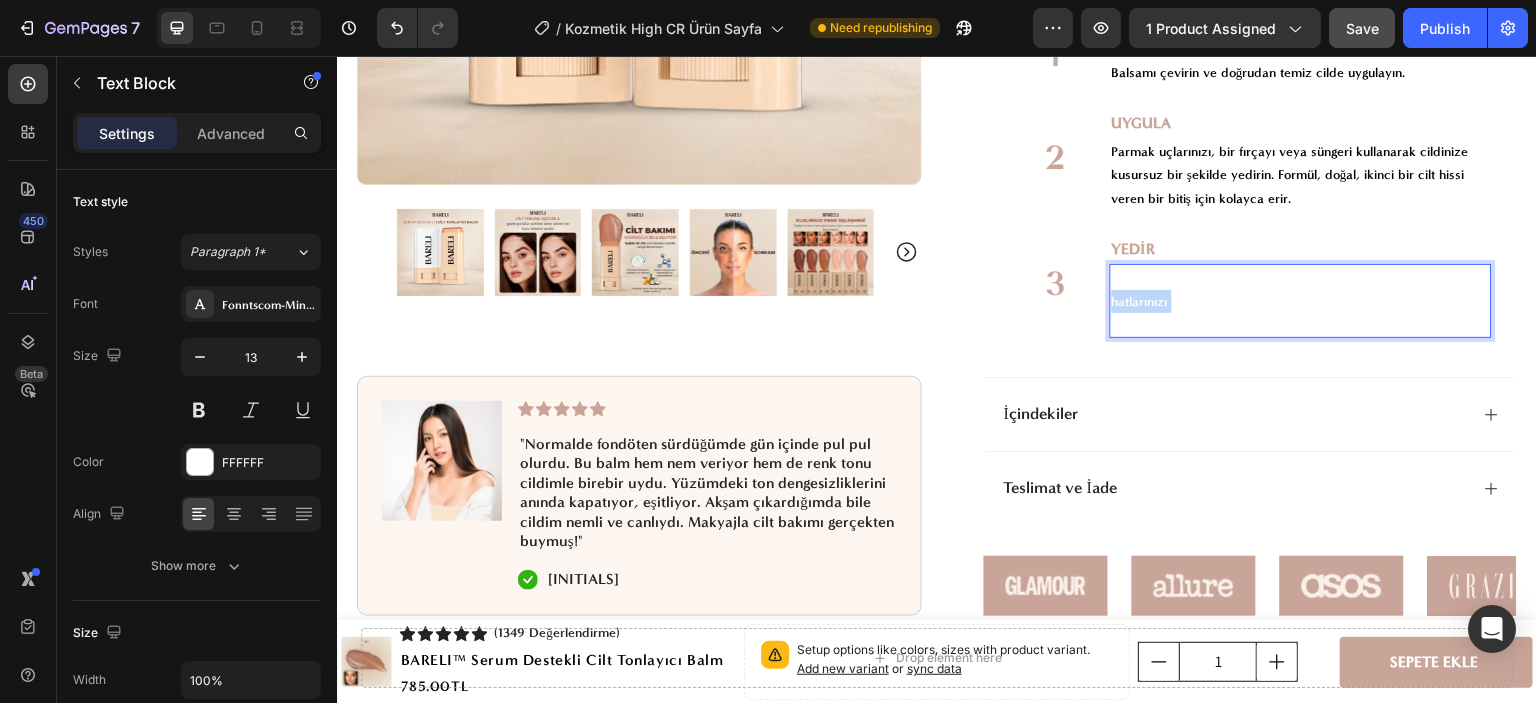 click on "Şekillendirmek ve belirginleştirmek için daha koyu bir ton, yüz hatlarınızı aydınlatmak ve belirginleştirmek içinse daha açık bir ton seçin." at bounding box center (1301, 301) 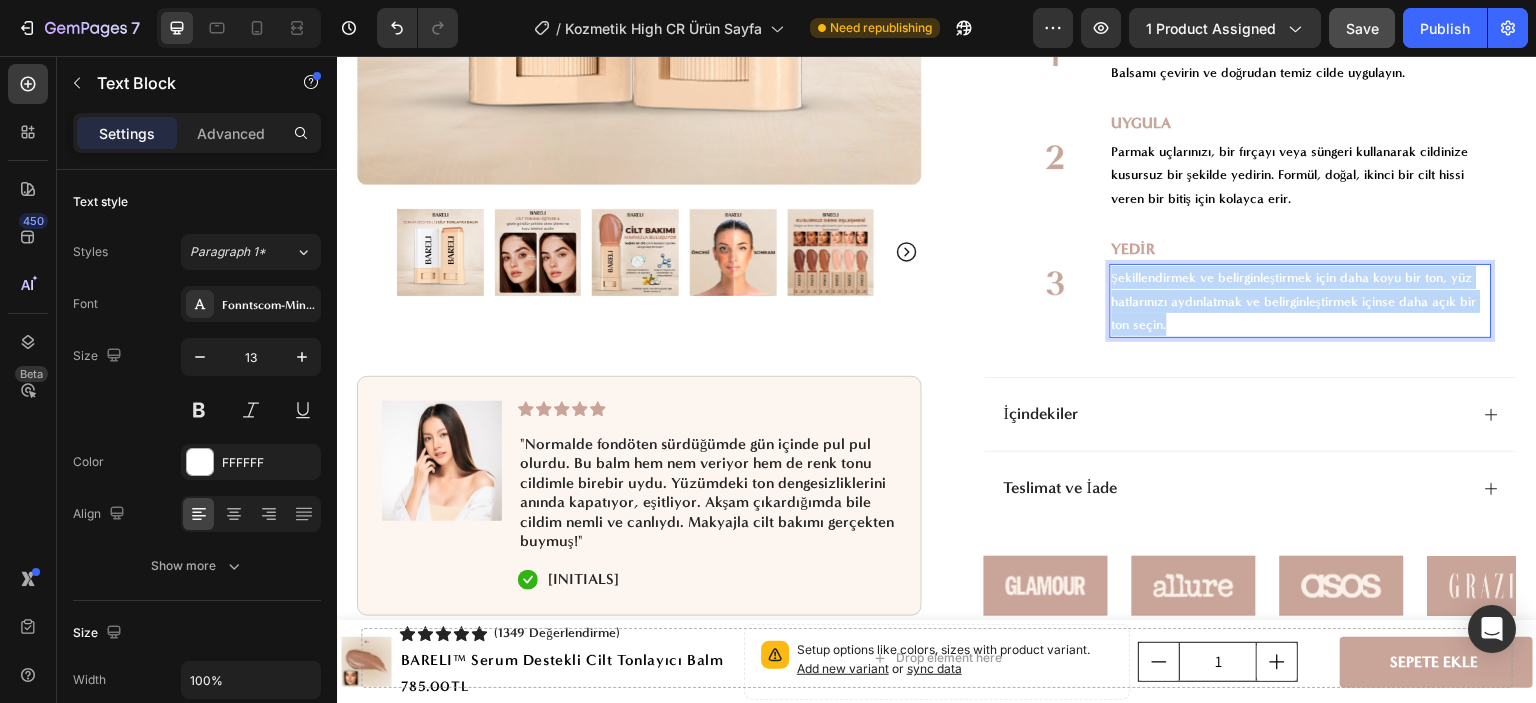 click on "Şekillendirmek ve belirginleştirmek için daha koyu bir ton, yüz hatlarınızı aydınlatmak ve belirginleştirmek içinse daha açık bir ton seçin." at bounding box center [1301, 301] 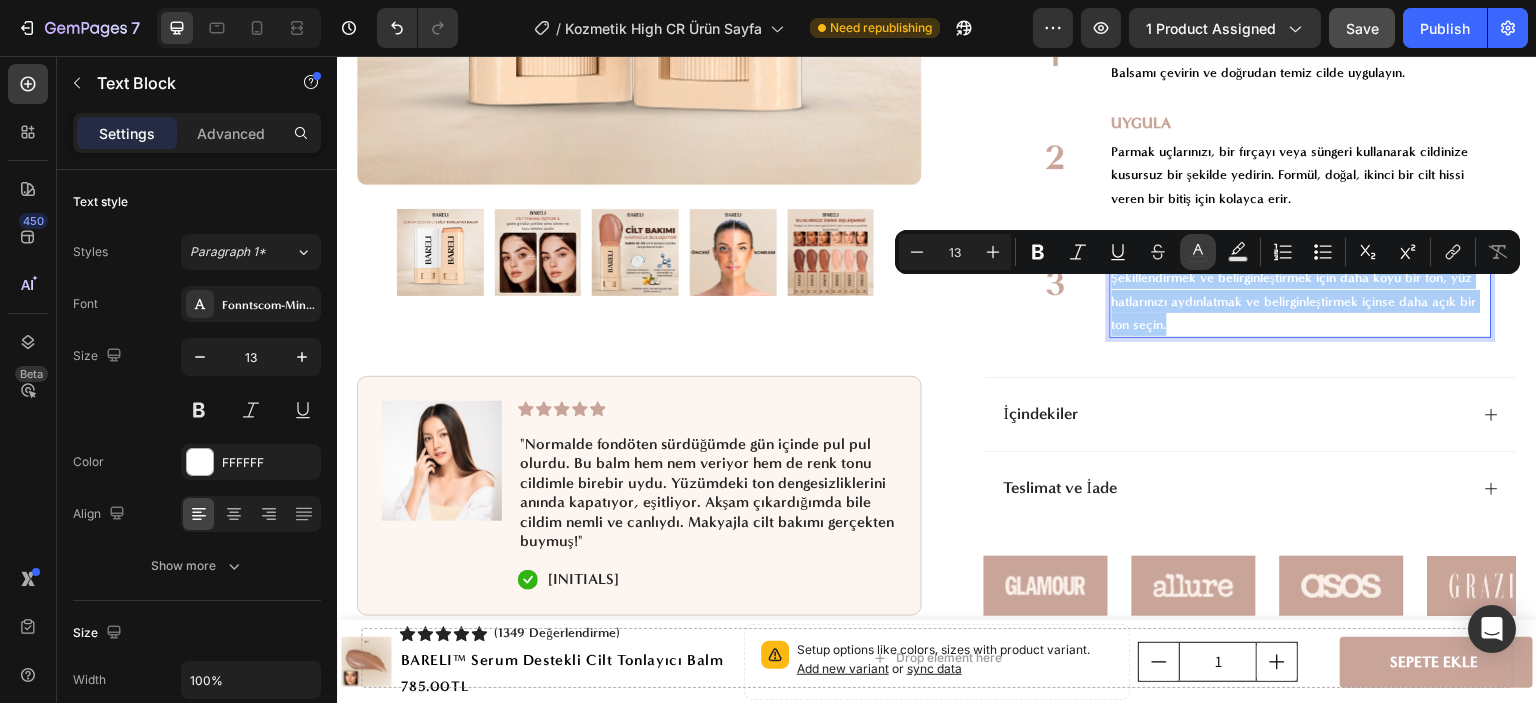 click 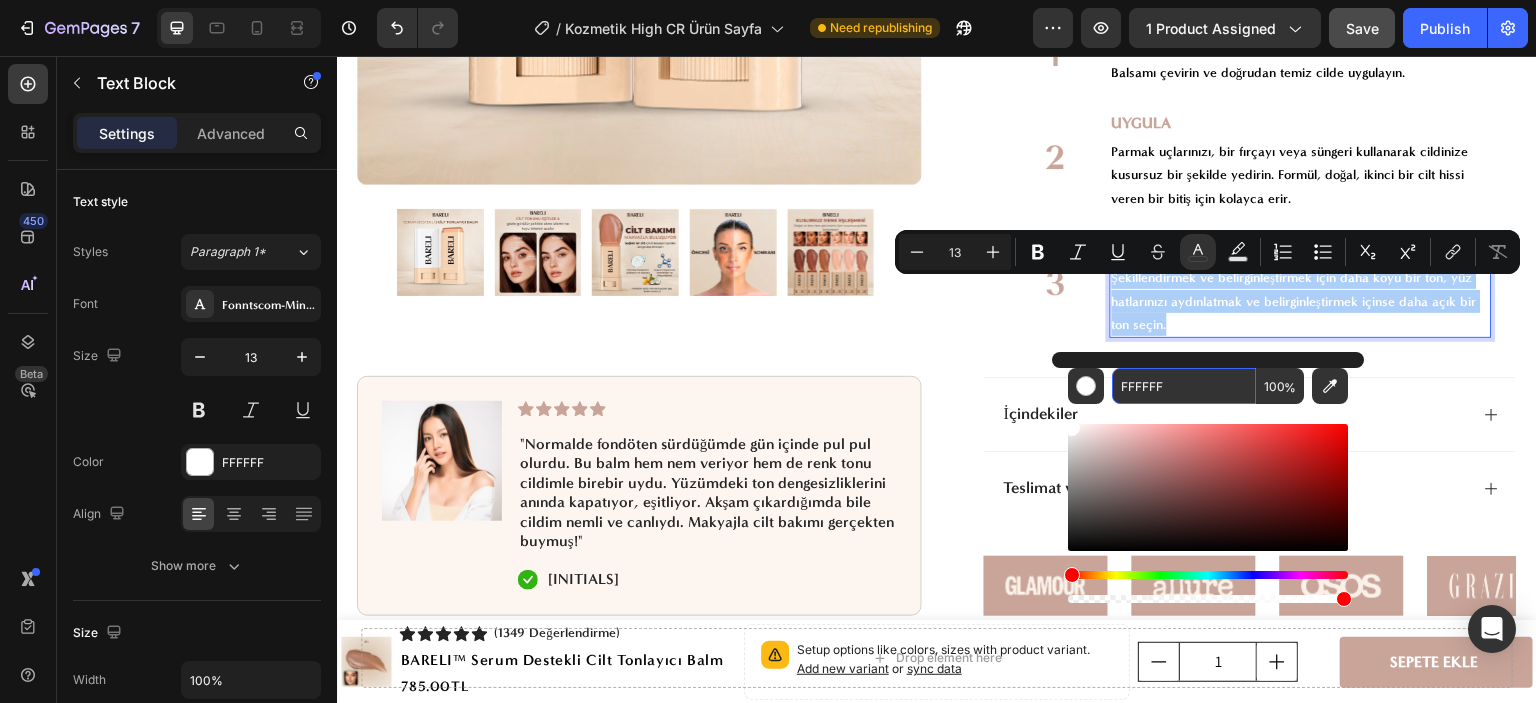 click on "FFFFFF" at bounding box center (1184, 386) 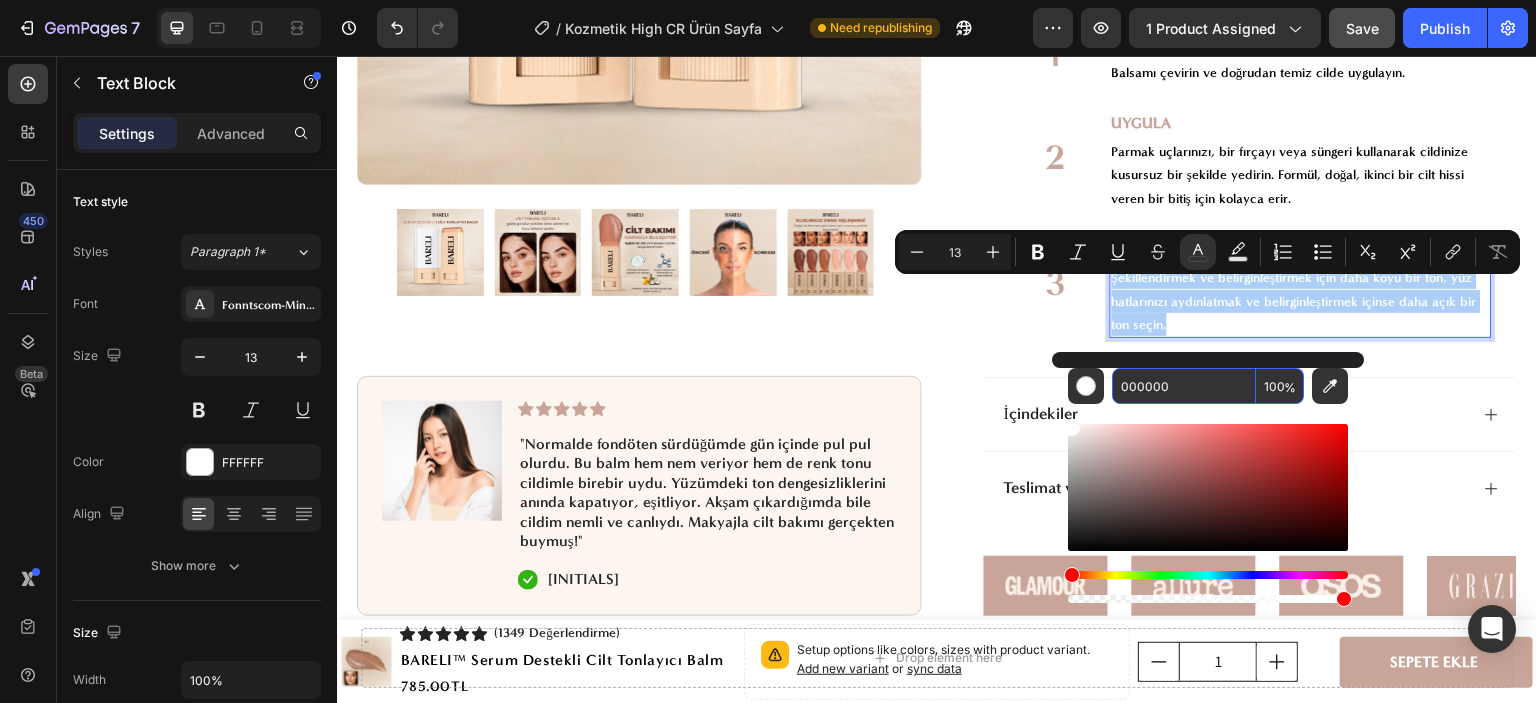 type on "000000" 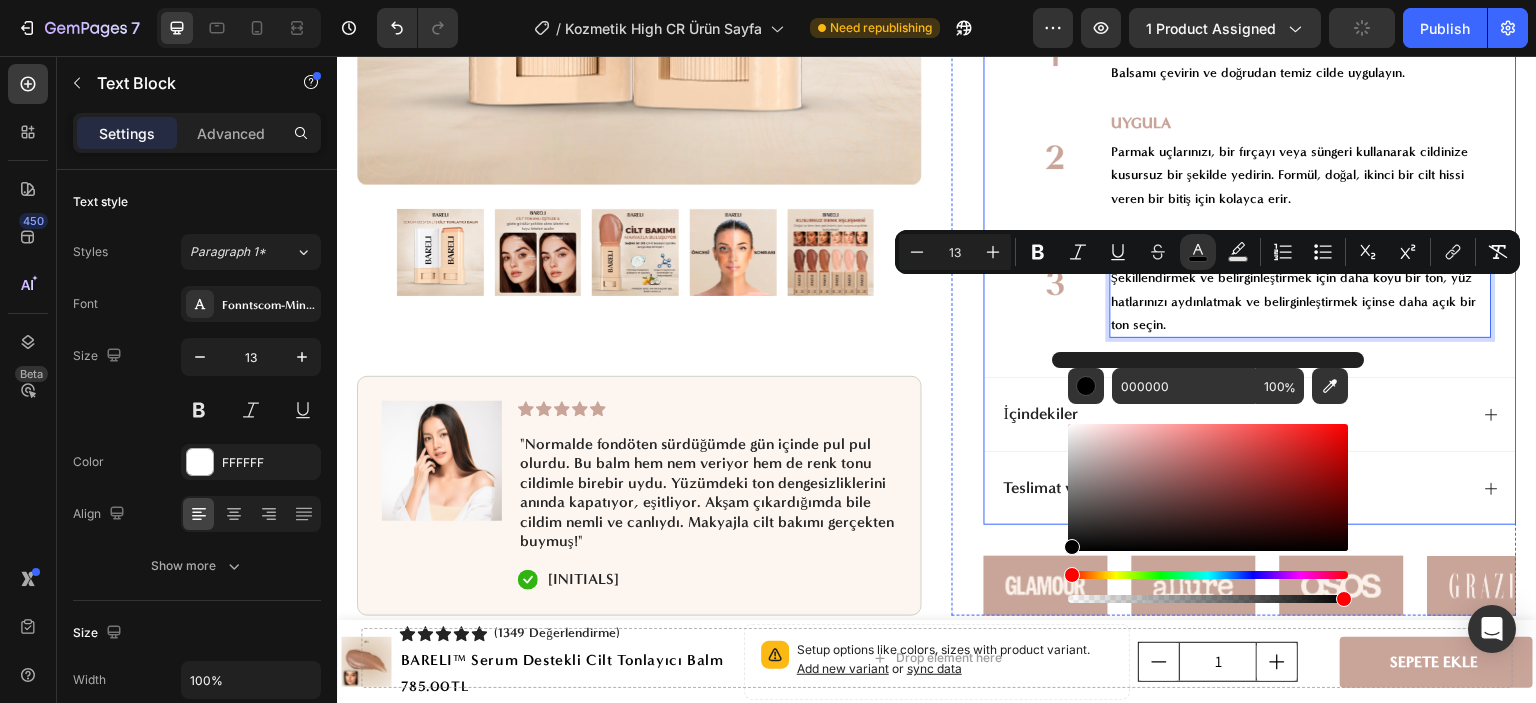 click on "İçindekiler" at bounding box center [1250, 414] 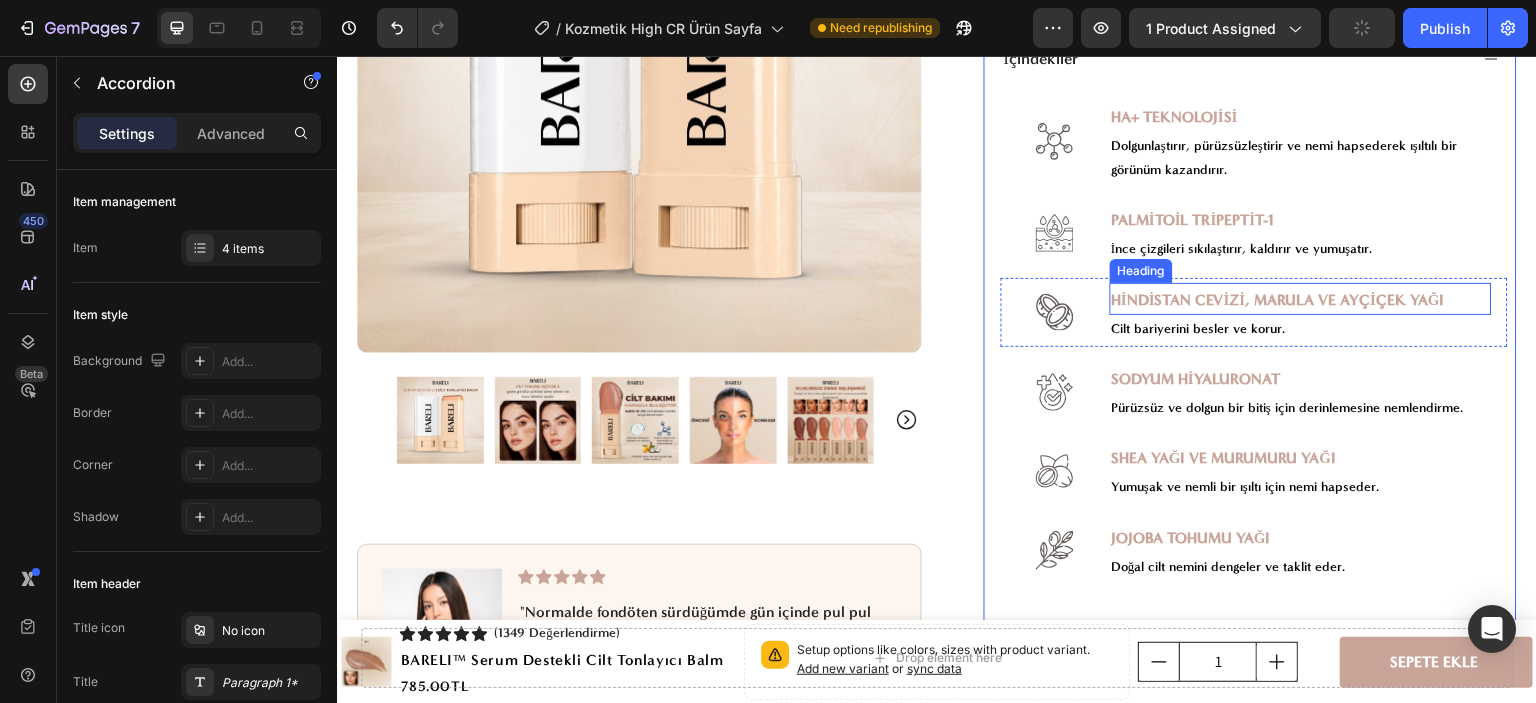 scroll, scrollTop: 1000, scrollLeft: 0, axis: vertical 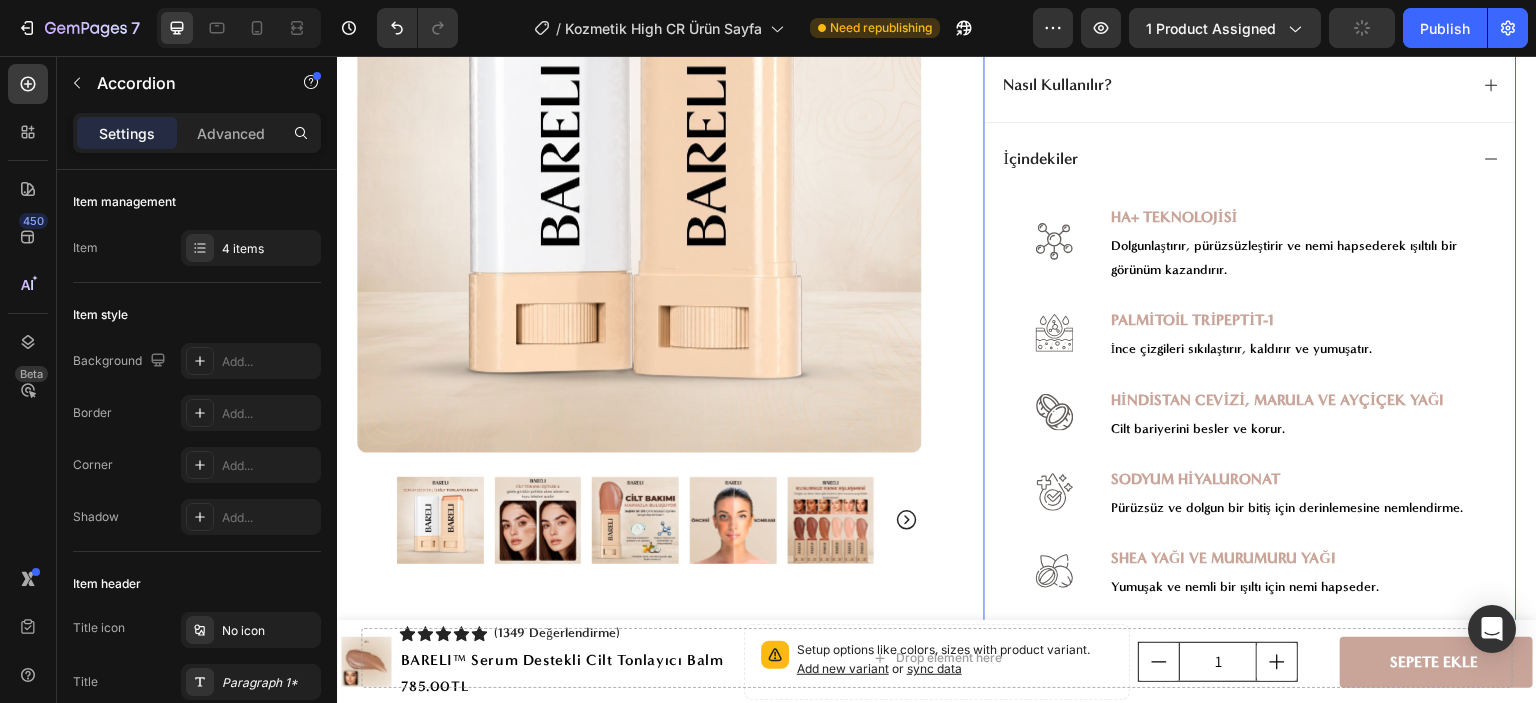 click 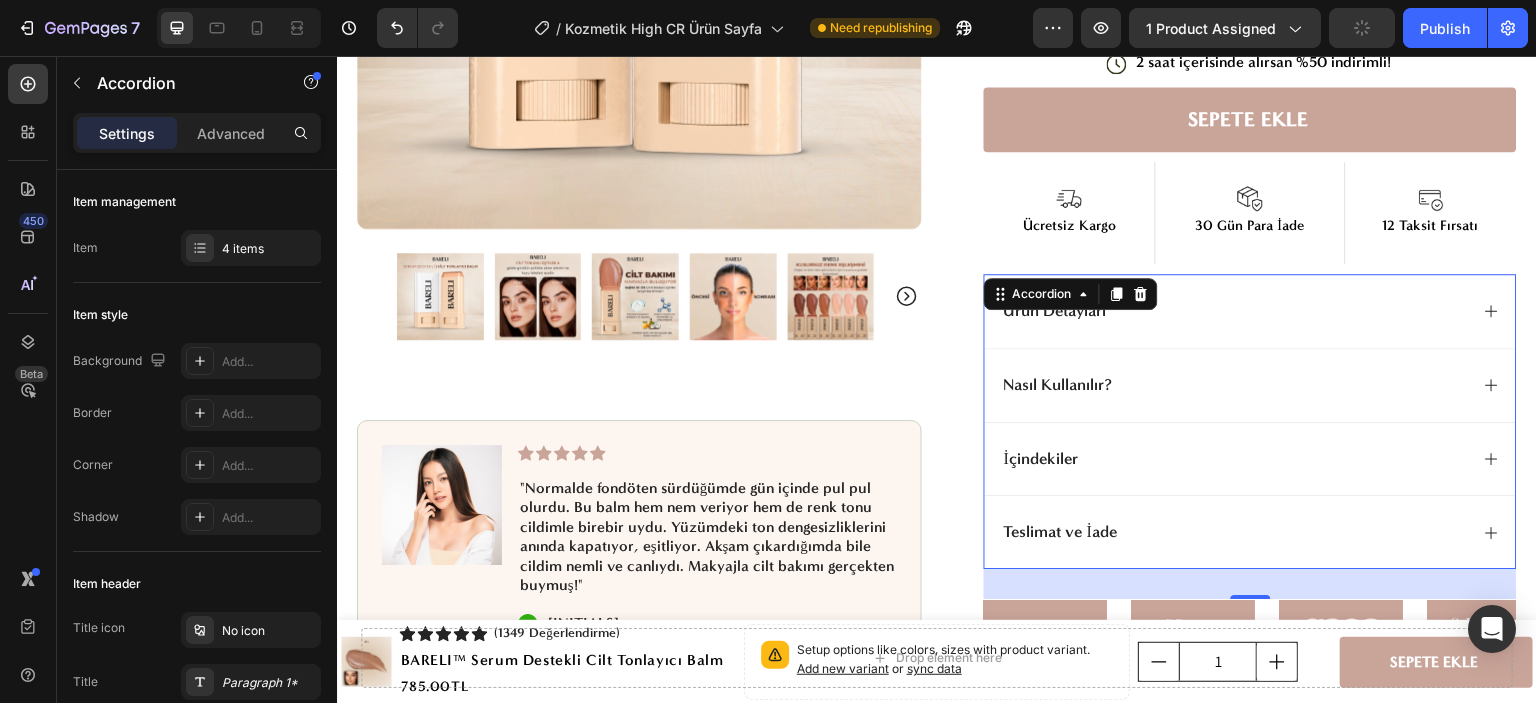 scroll, scrollTop: 700, scrollLeft: 0, axis: vertical 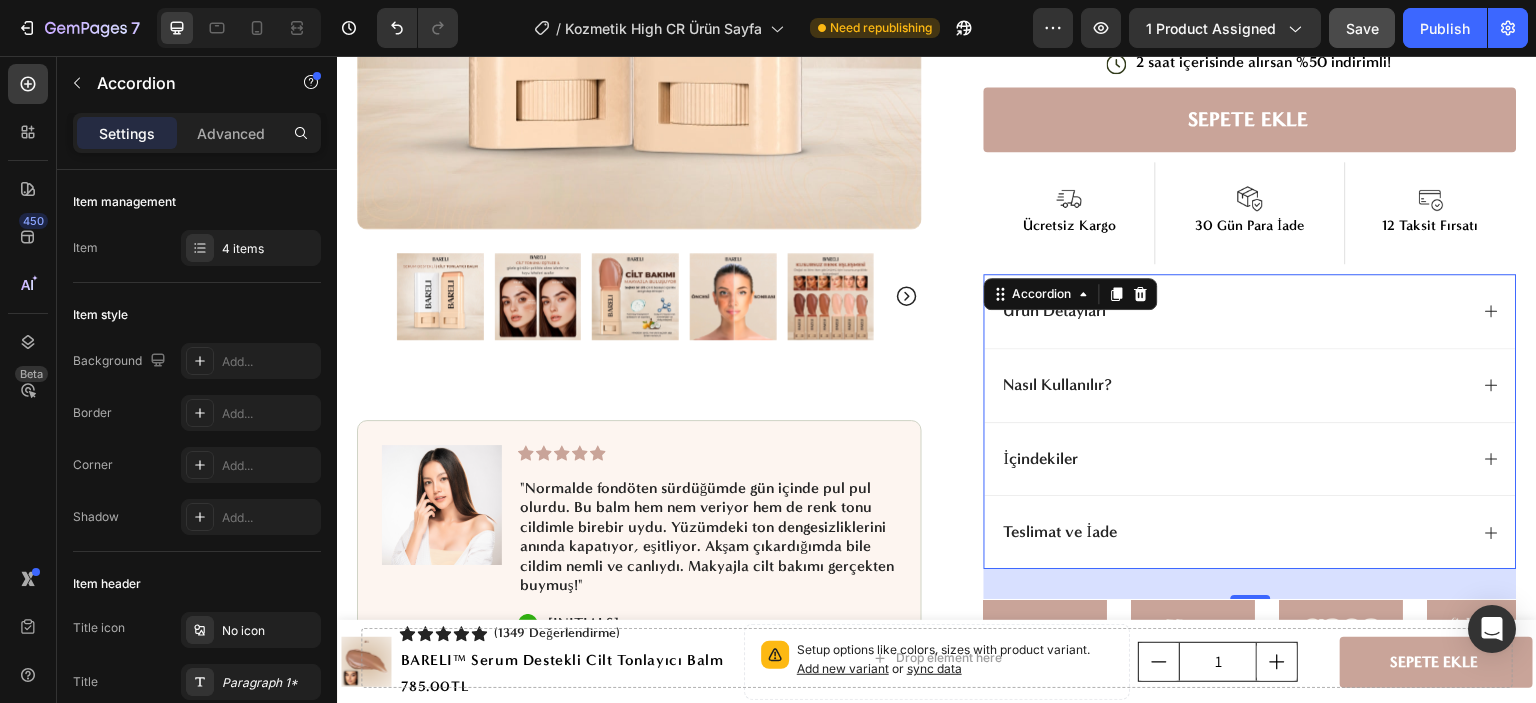 click on "Nasıl Kullanılır?" at bounding box center [1234, 385] 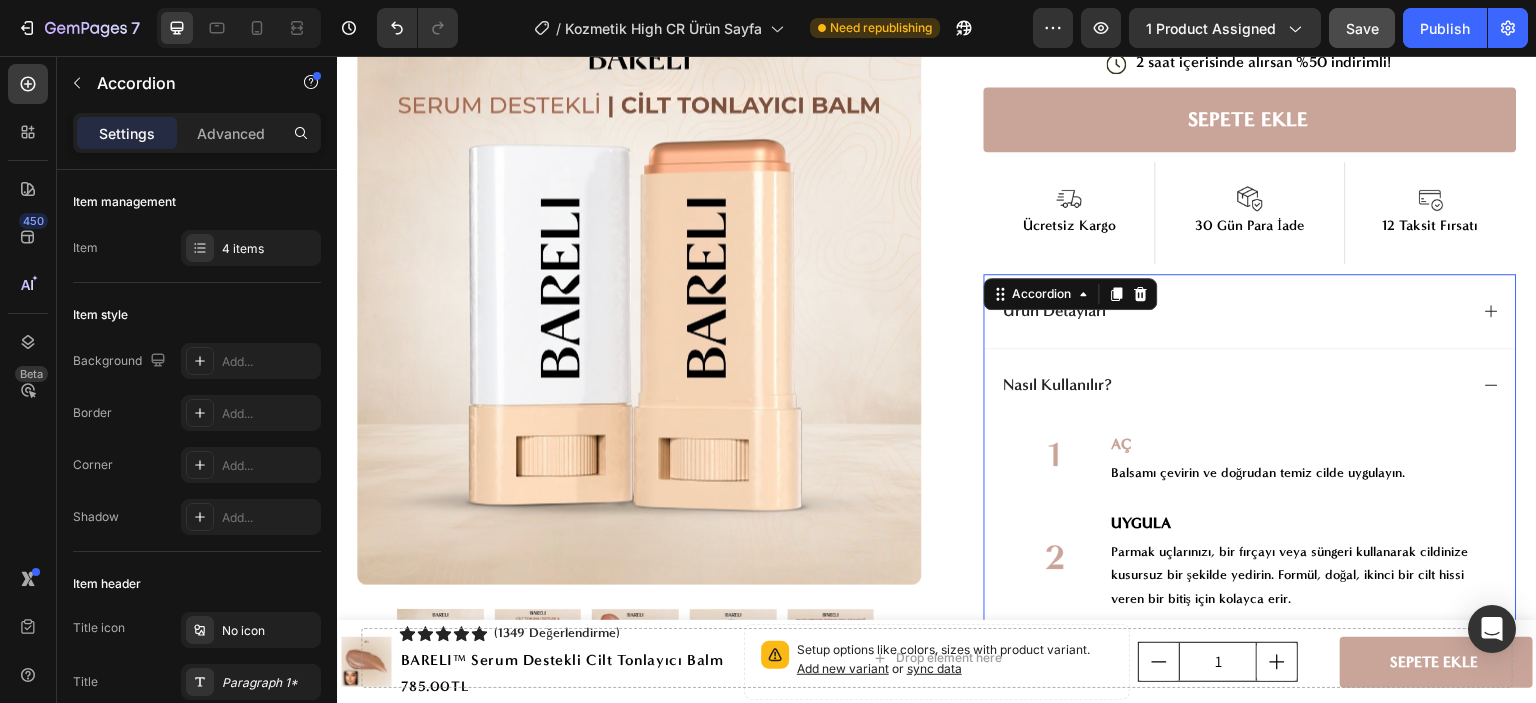 scroll, scrollTop: 900, scrollLeft: 0, axis: vertical 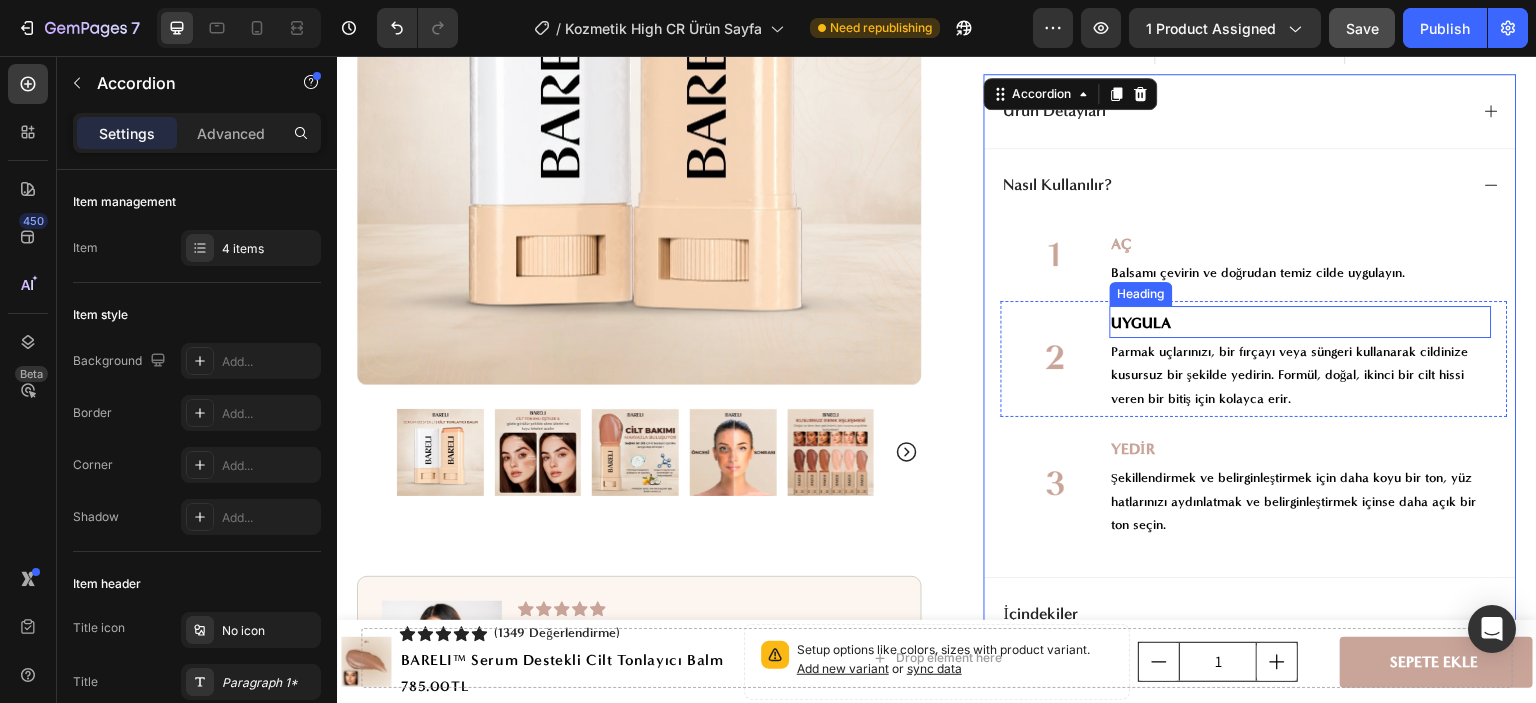 click on "UYGULA" at bounding box center [1301, 322] 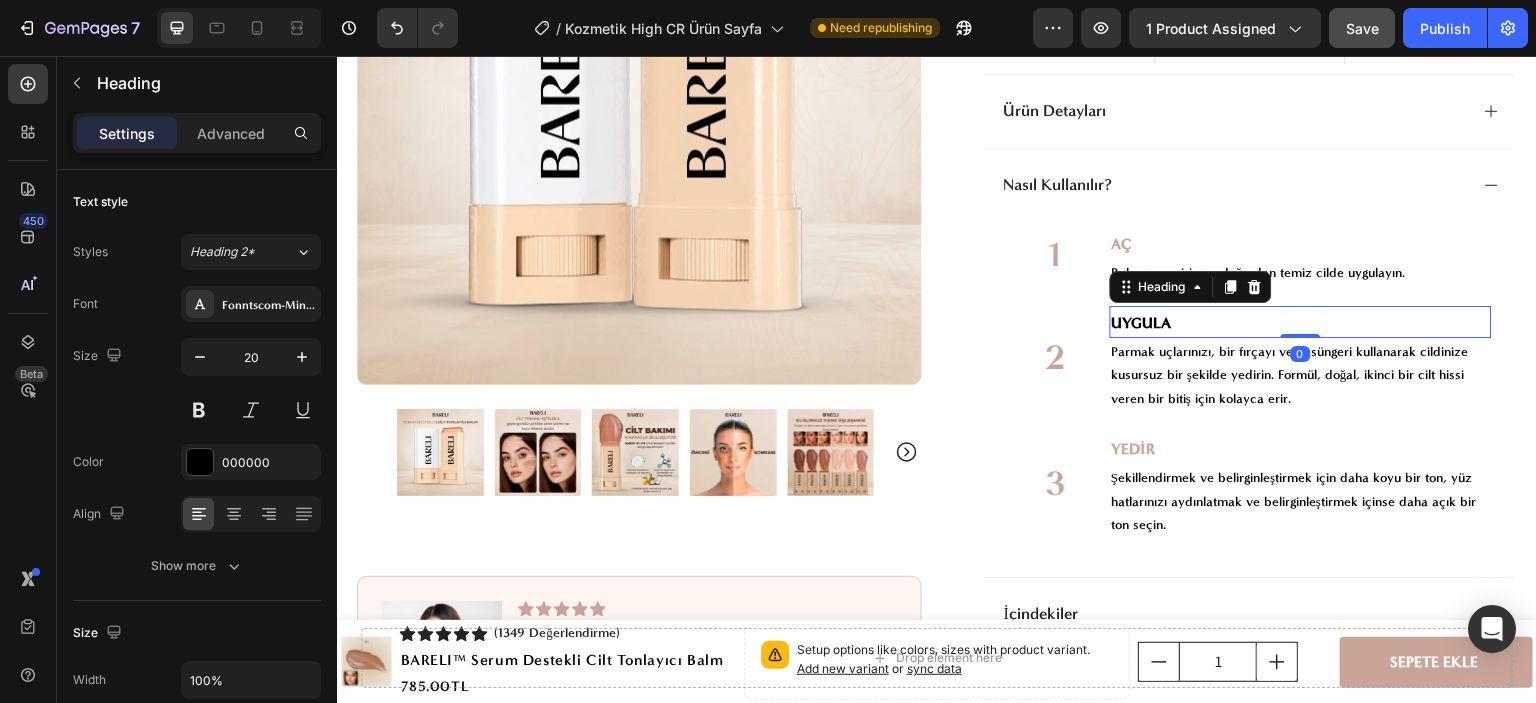 click on "UYGULA" at bounding box center [1301, 322] 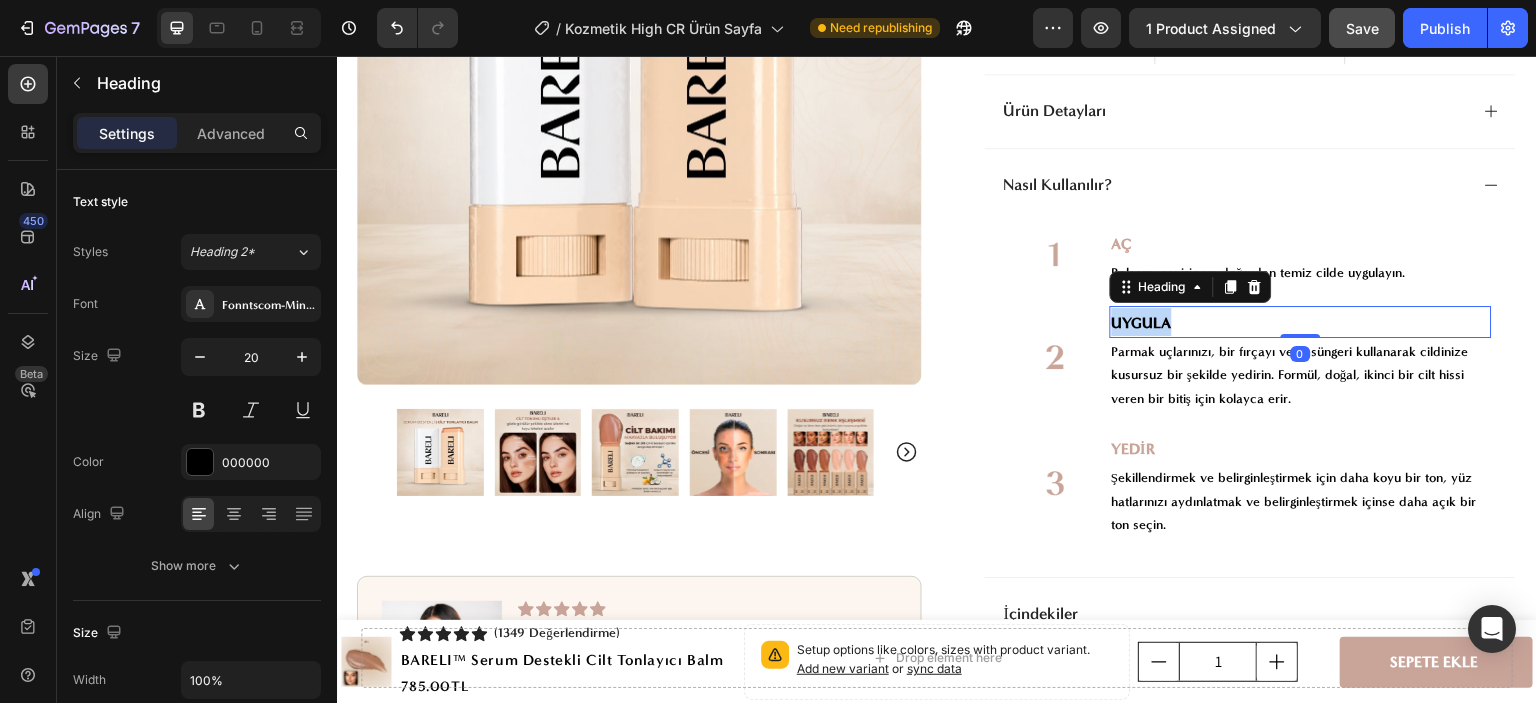 click on "UYGULA" at bounding box center (1301, 322) 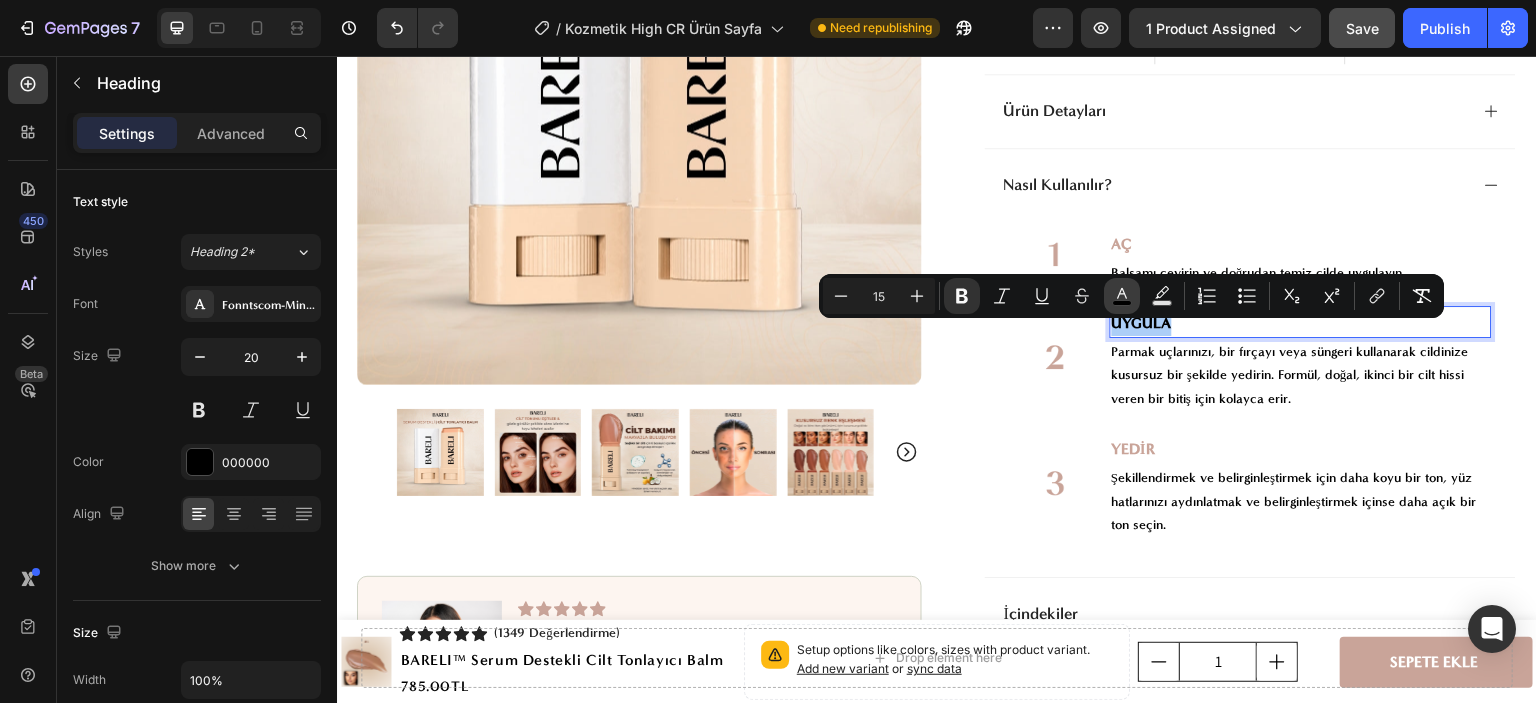 click 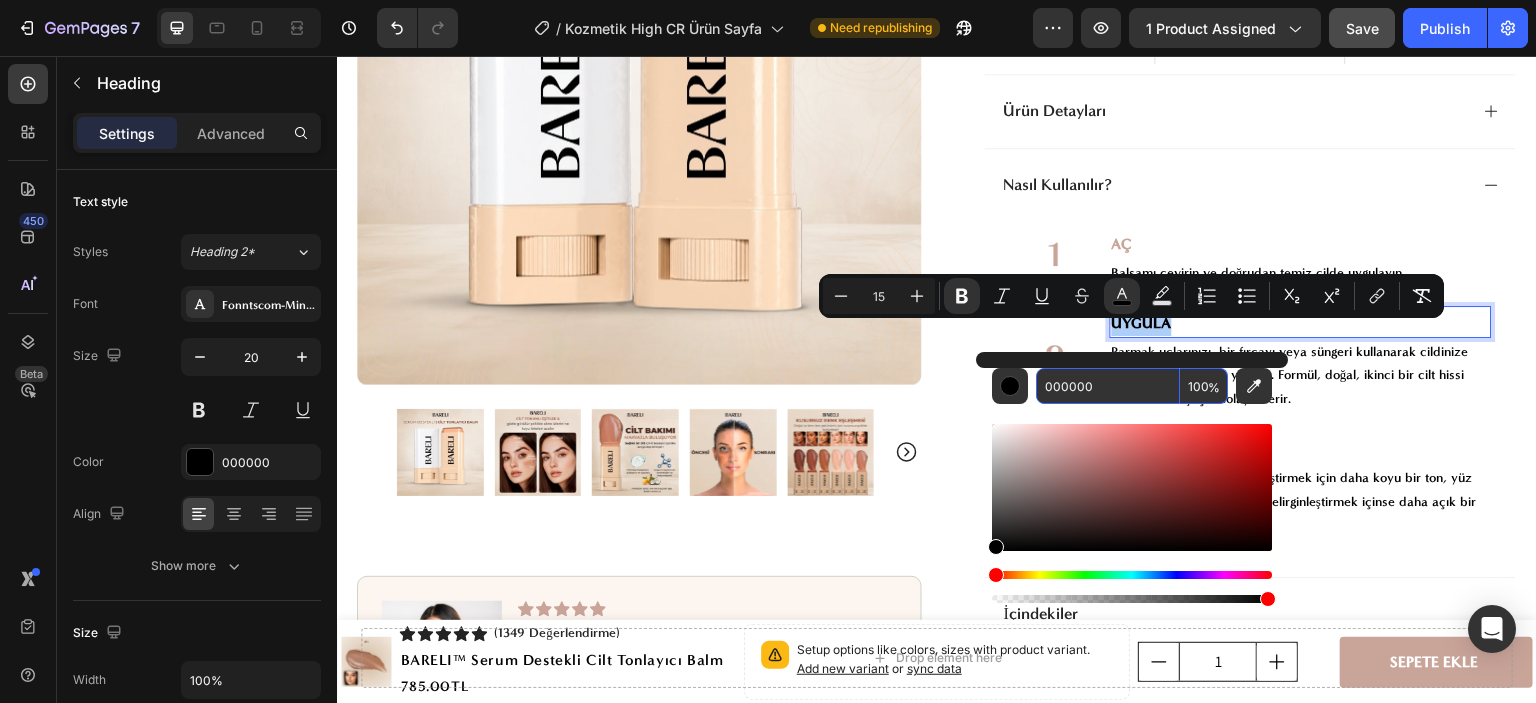 click on "000000" at bounding box center [1108, 386] 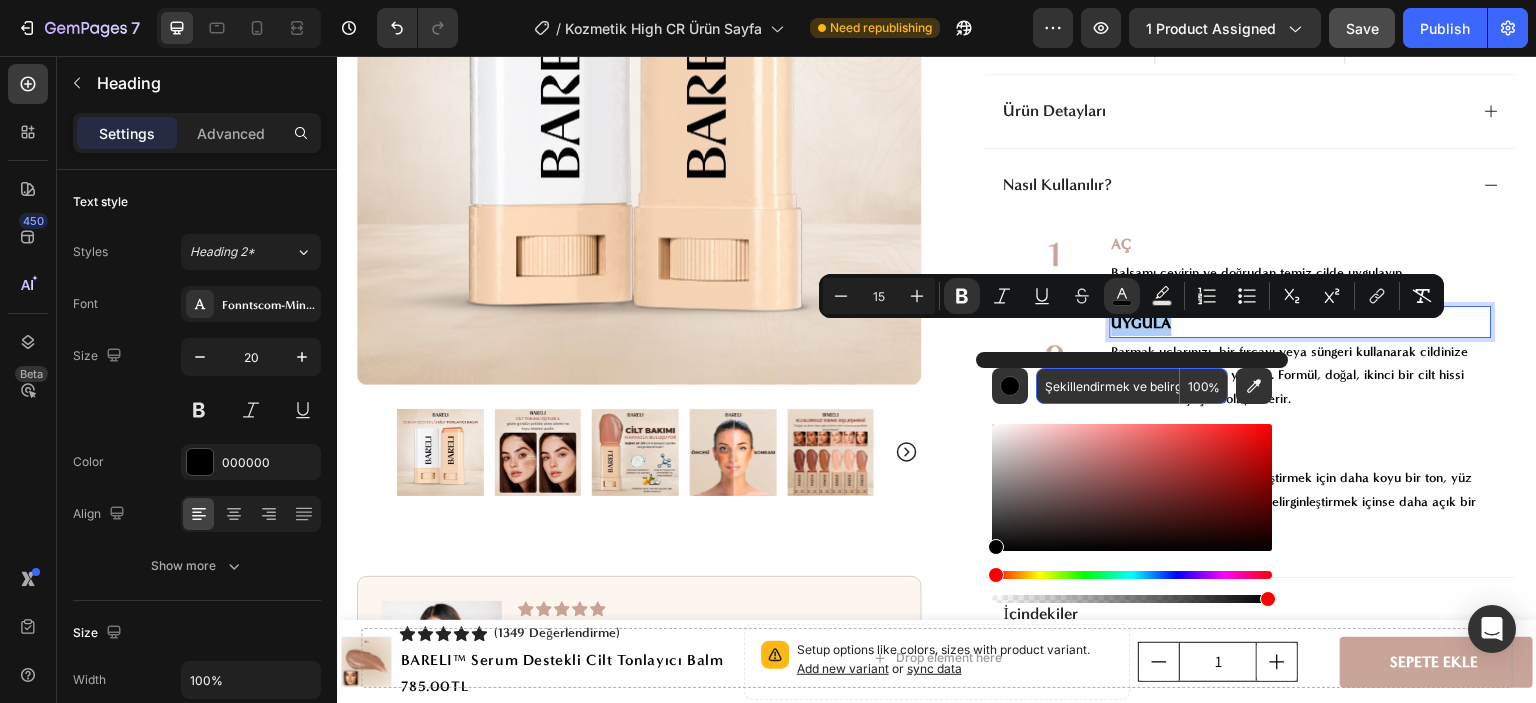 scroll, scrollTop: 0, scrollLeft: 628, axis: horizontal 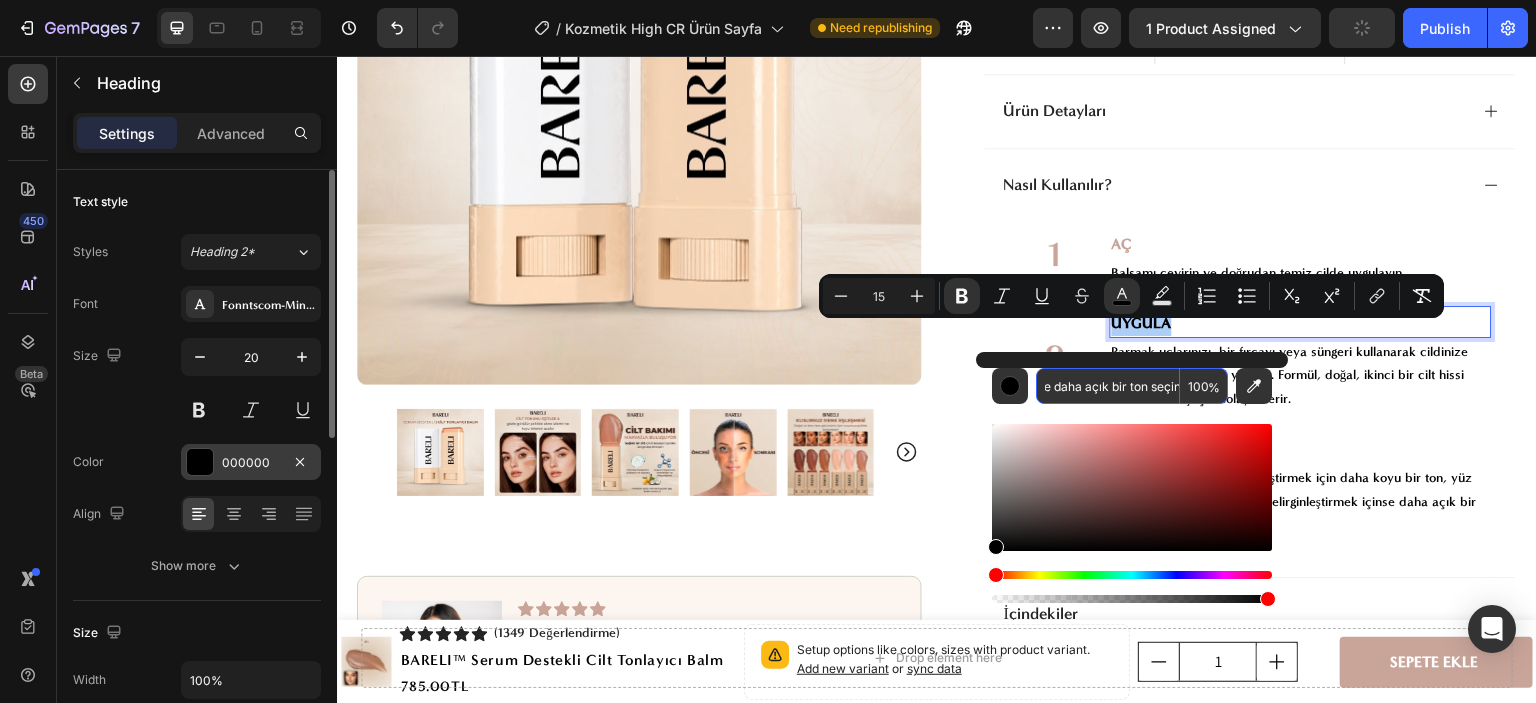type on "000000" 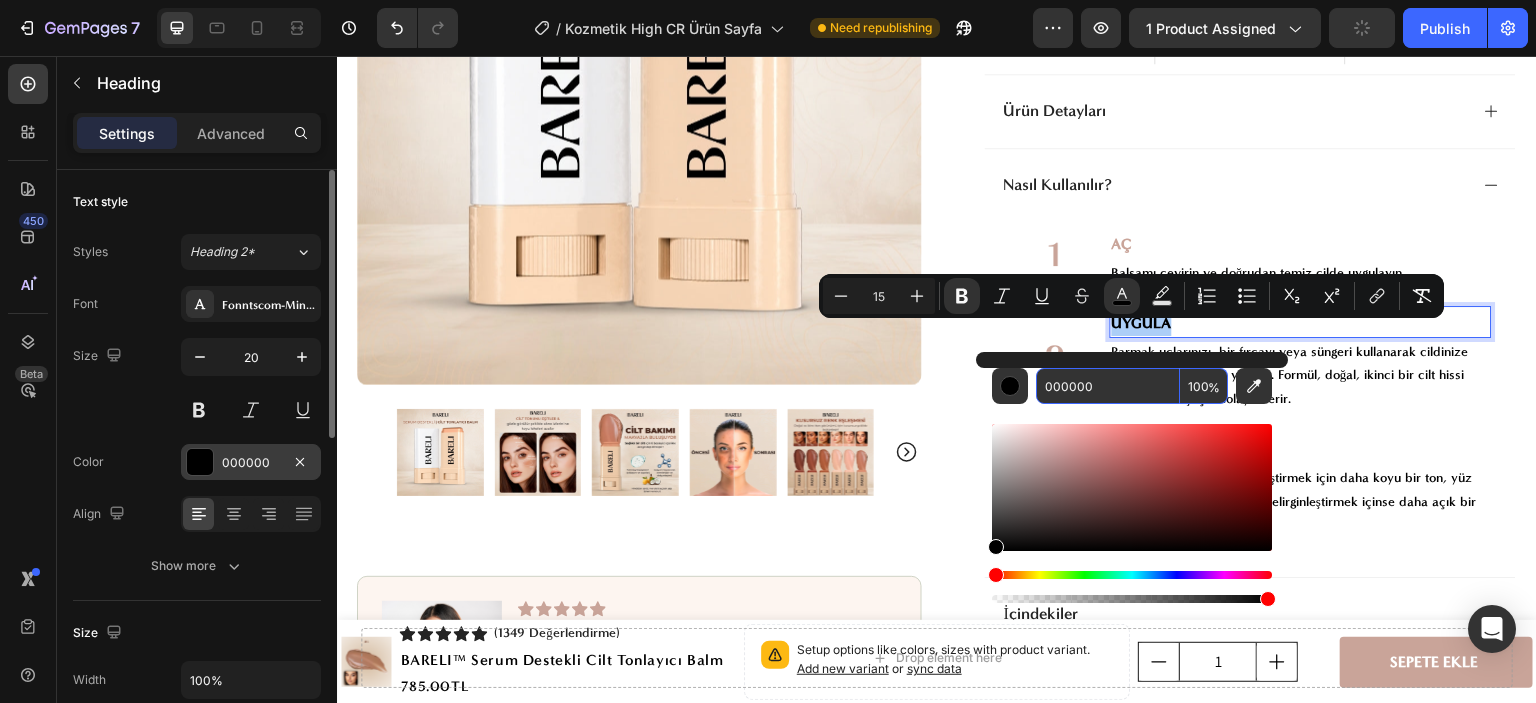 click on "000000" at bounding box center [251, 463] 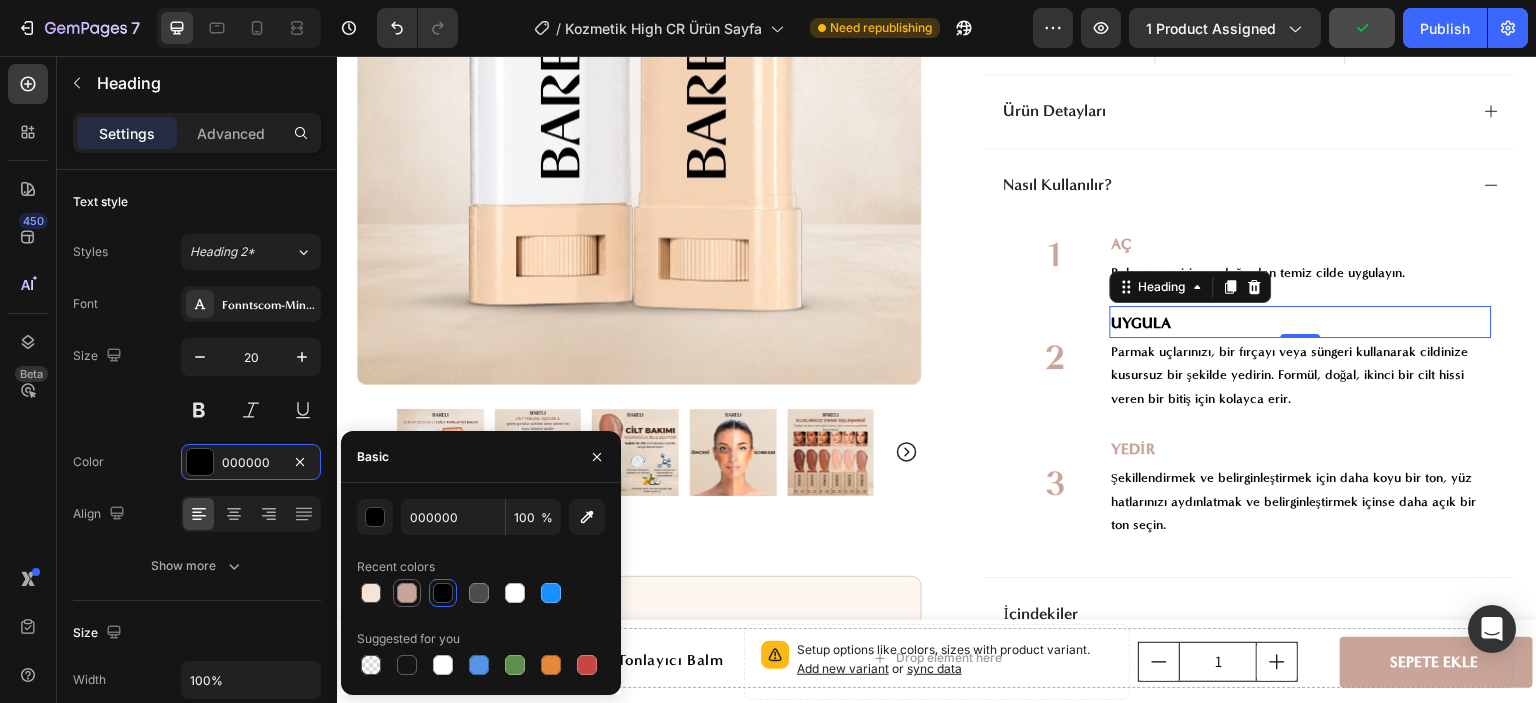 click at bounding box center (407, 593) 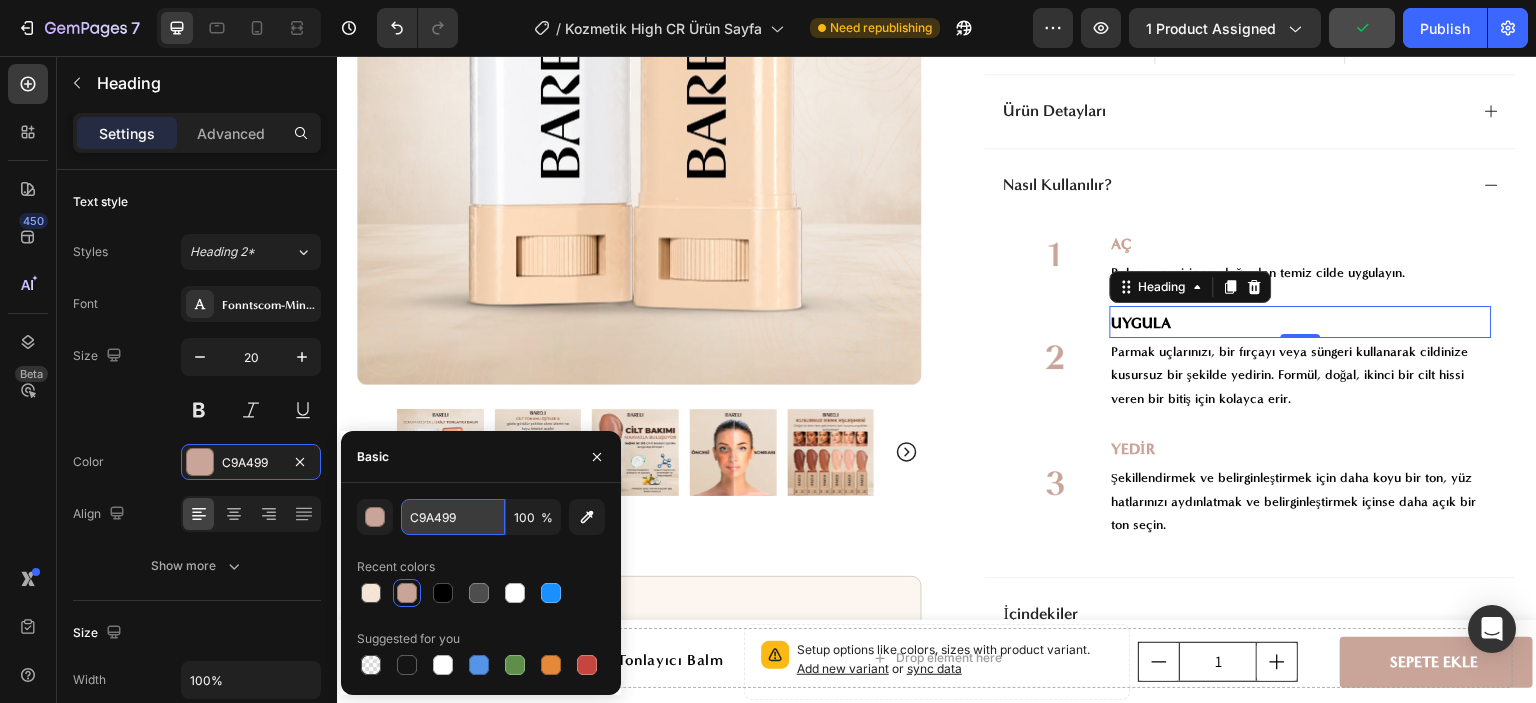 click on "C9A499" at bounding box center [453, 517] 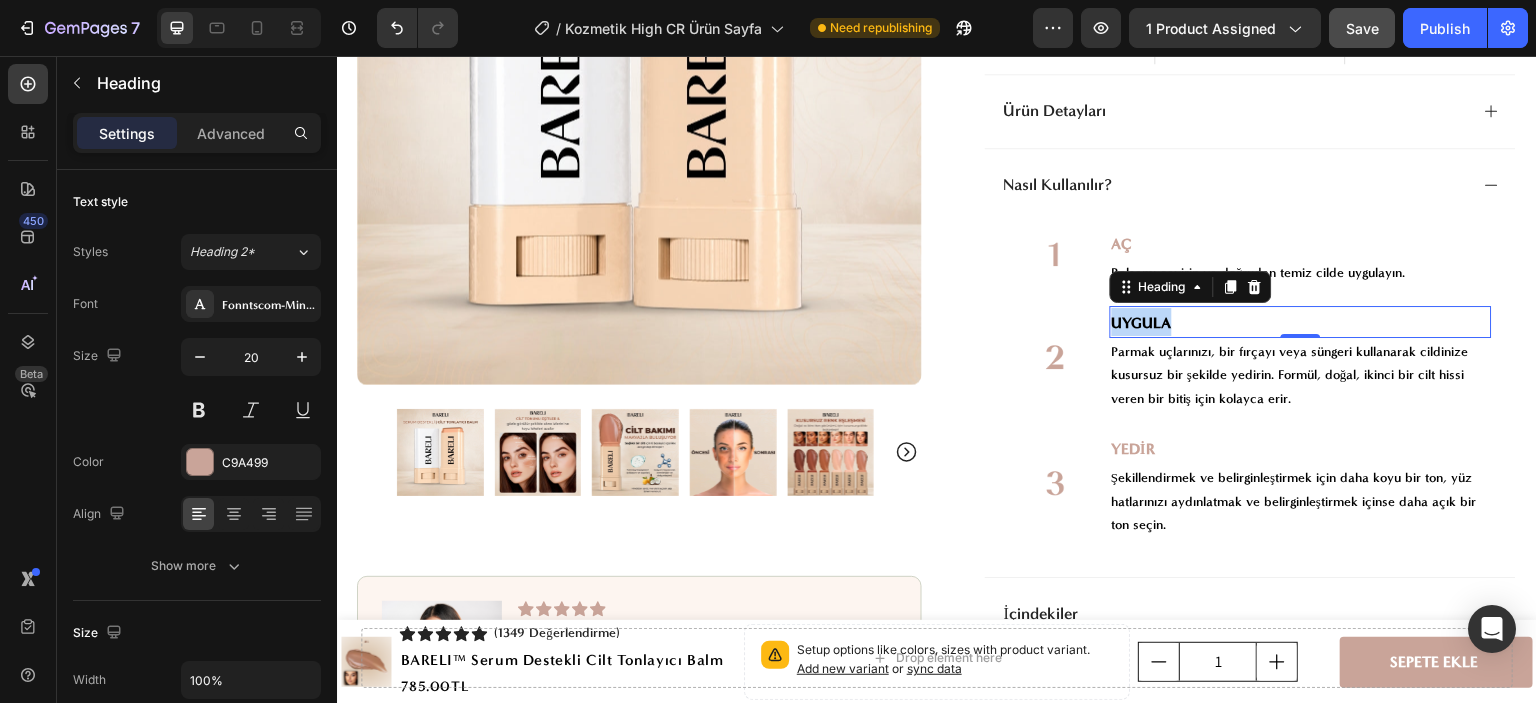 click on "UYGULA" at bounding box center [1142, 323] 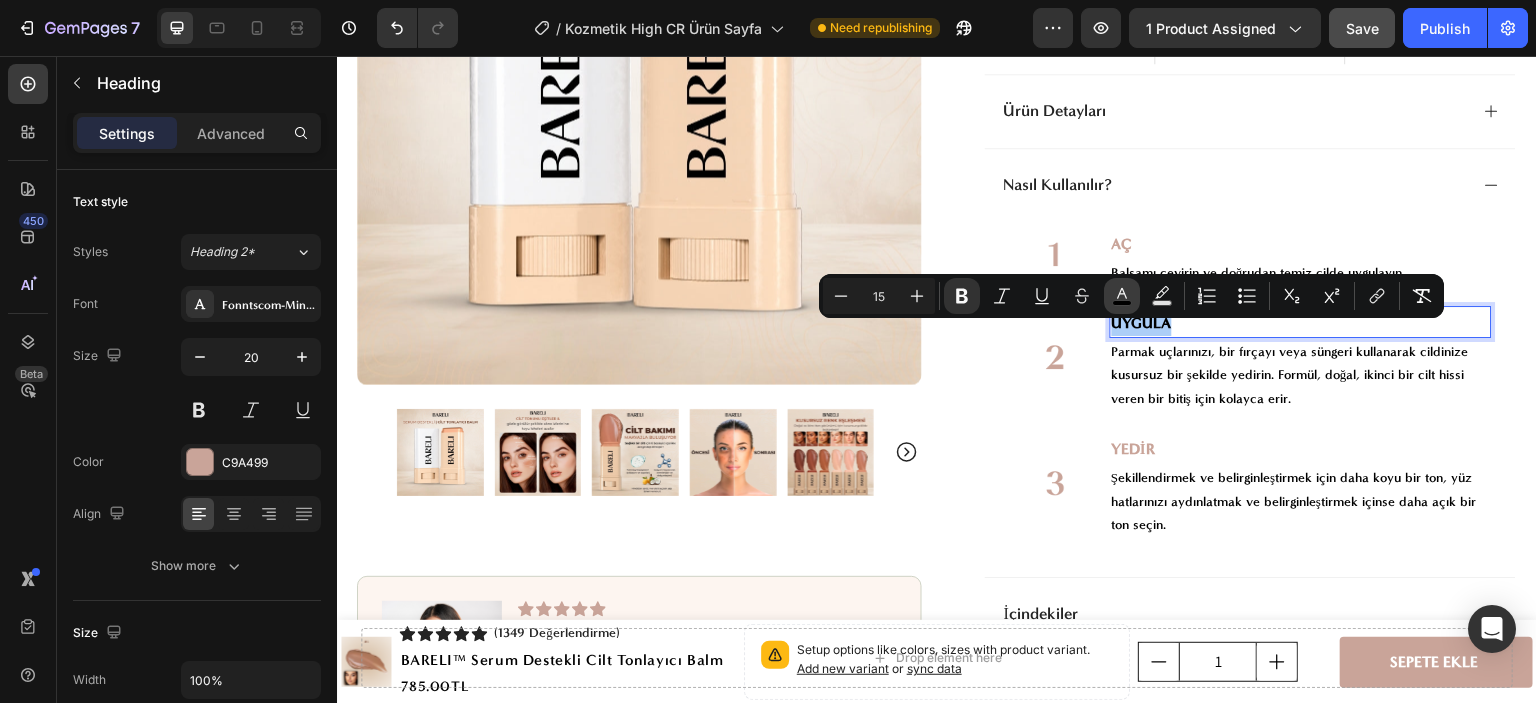 click on "color" at bounding box center (1122, 296) 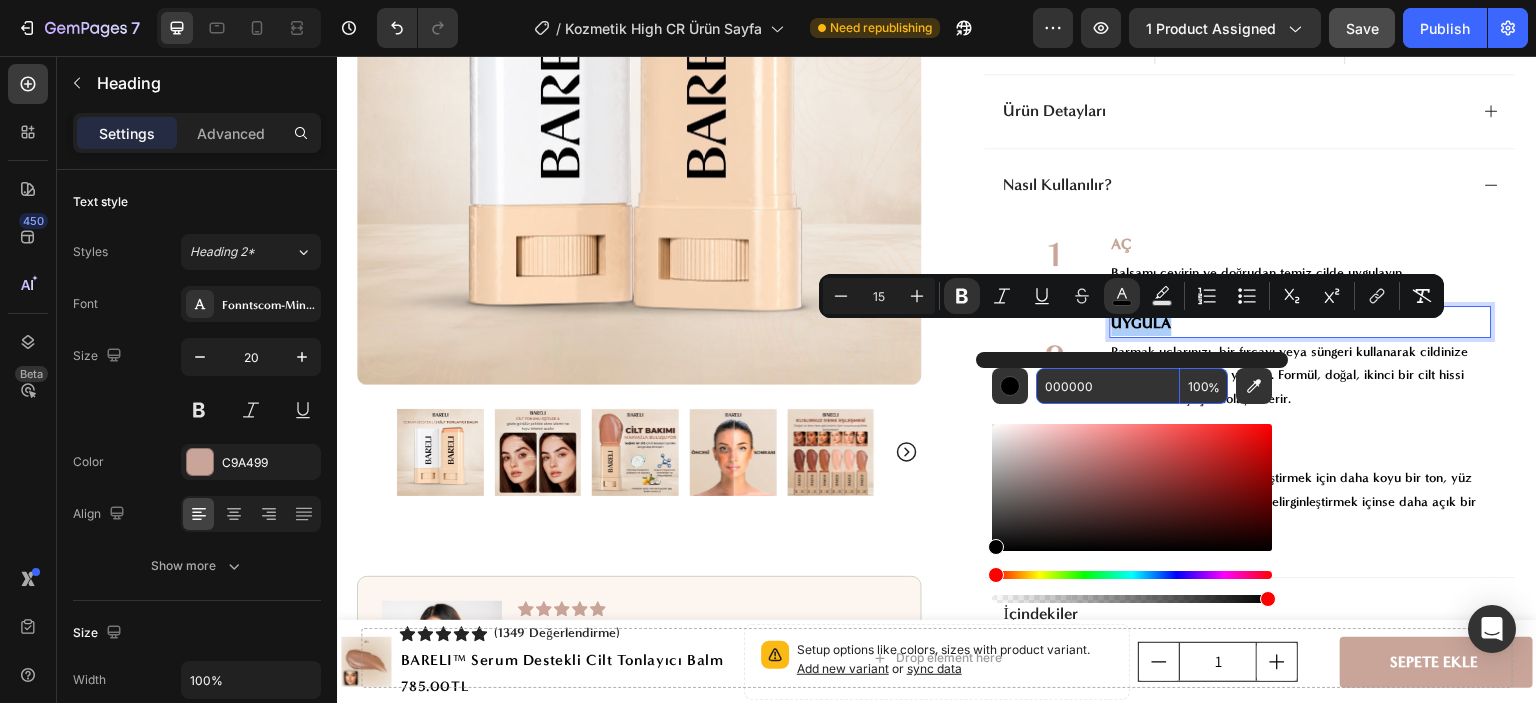 click on "000000" at bounding box center [1108, 386] 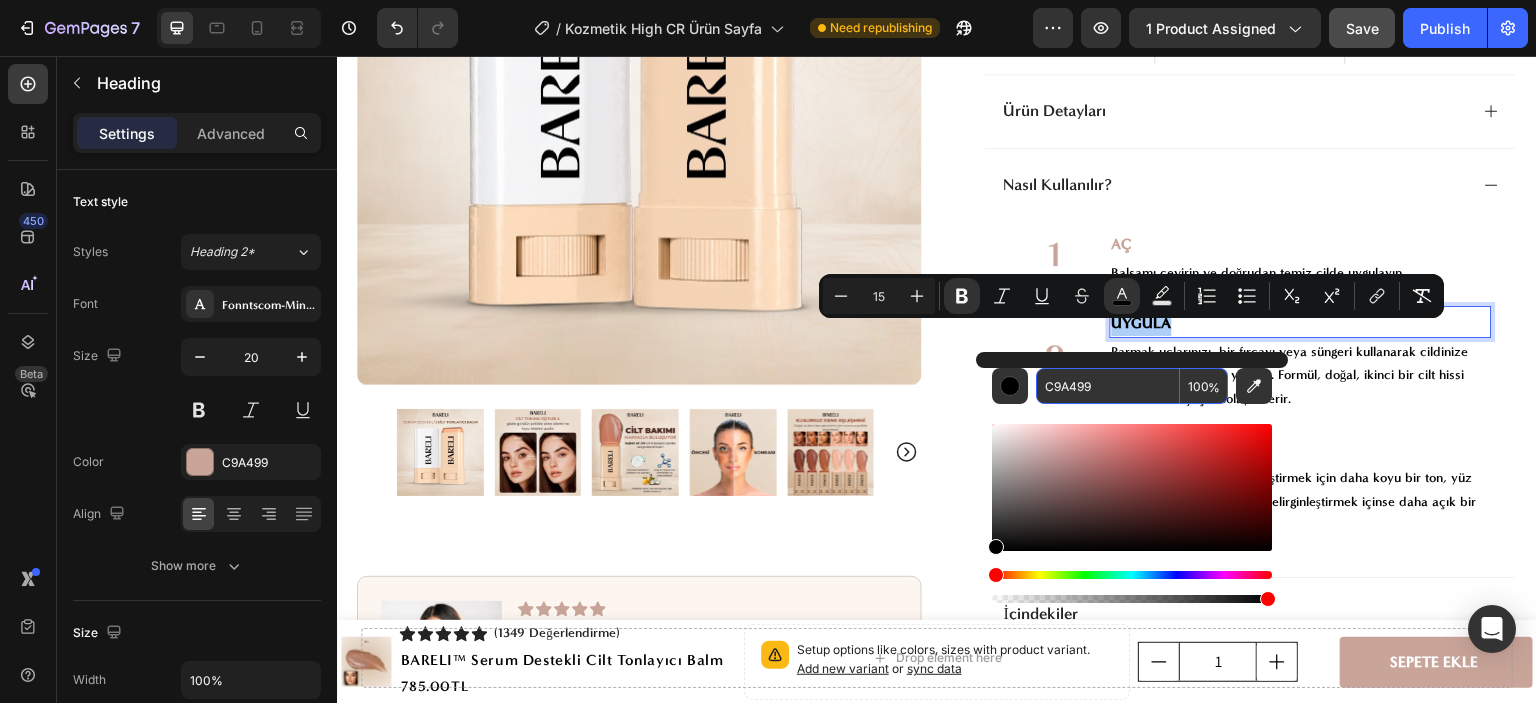type on "C9A499" 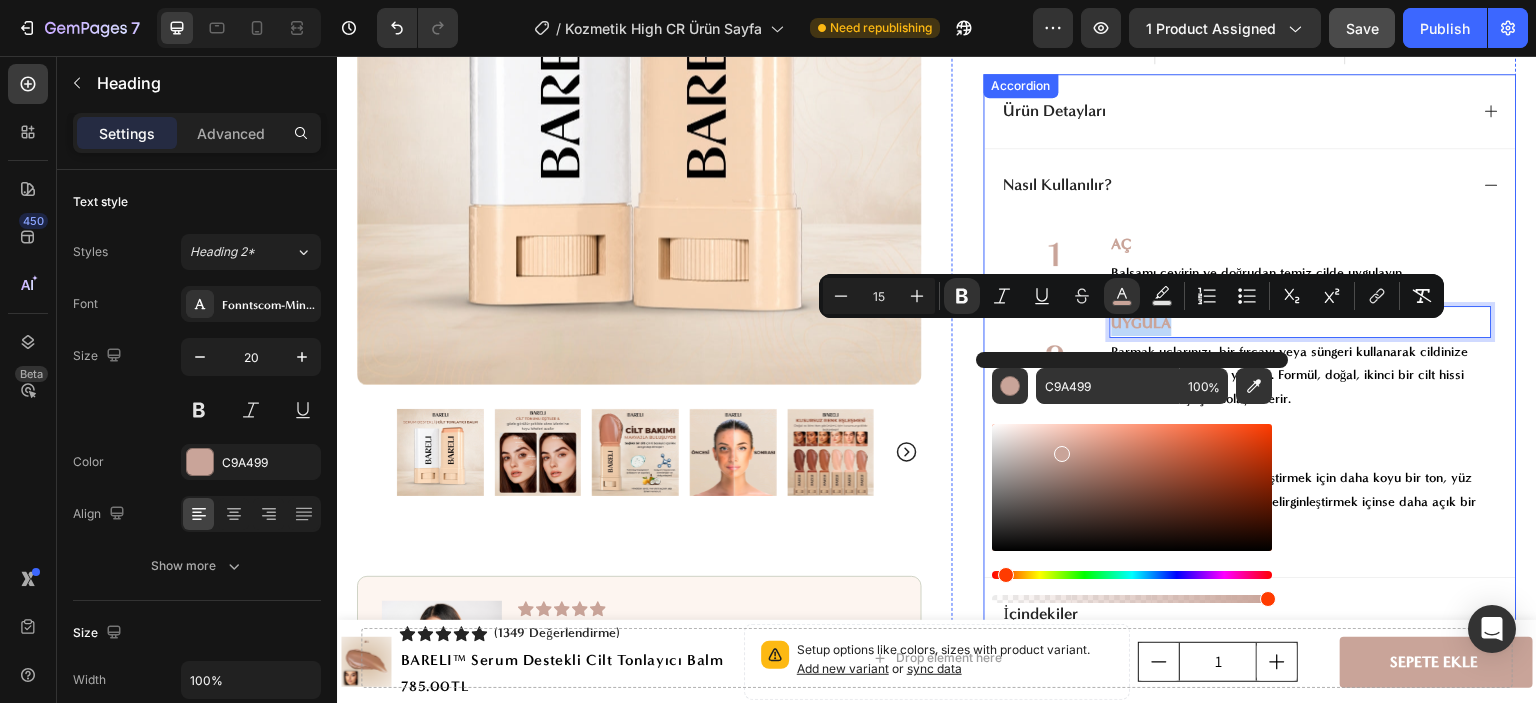 click on "Image AÇ Heading Balsamı çevirin ve doğrudan temiz cilde uygulayın. Text Block Row Image UYGULA Heading   0 Parmak uçlarınızı, bir fırçayı veya süngeri kullanarak cildinize kusursuz bir şekilde yedirin. Formül, doğal, ikinci bir cilt hissi veren bir bitiş için kolayca erir. Text Block Row Image YEDİR Heading Şekillendirmek ve belirginleştirmek için daha koyu bir ton, yüz hatlarınızı aydınlatmak ve belirginleştirmek içinse daha açık bir ton seçin. Text Block Row" at bounding box center (1254, 388) 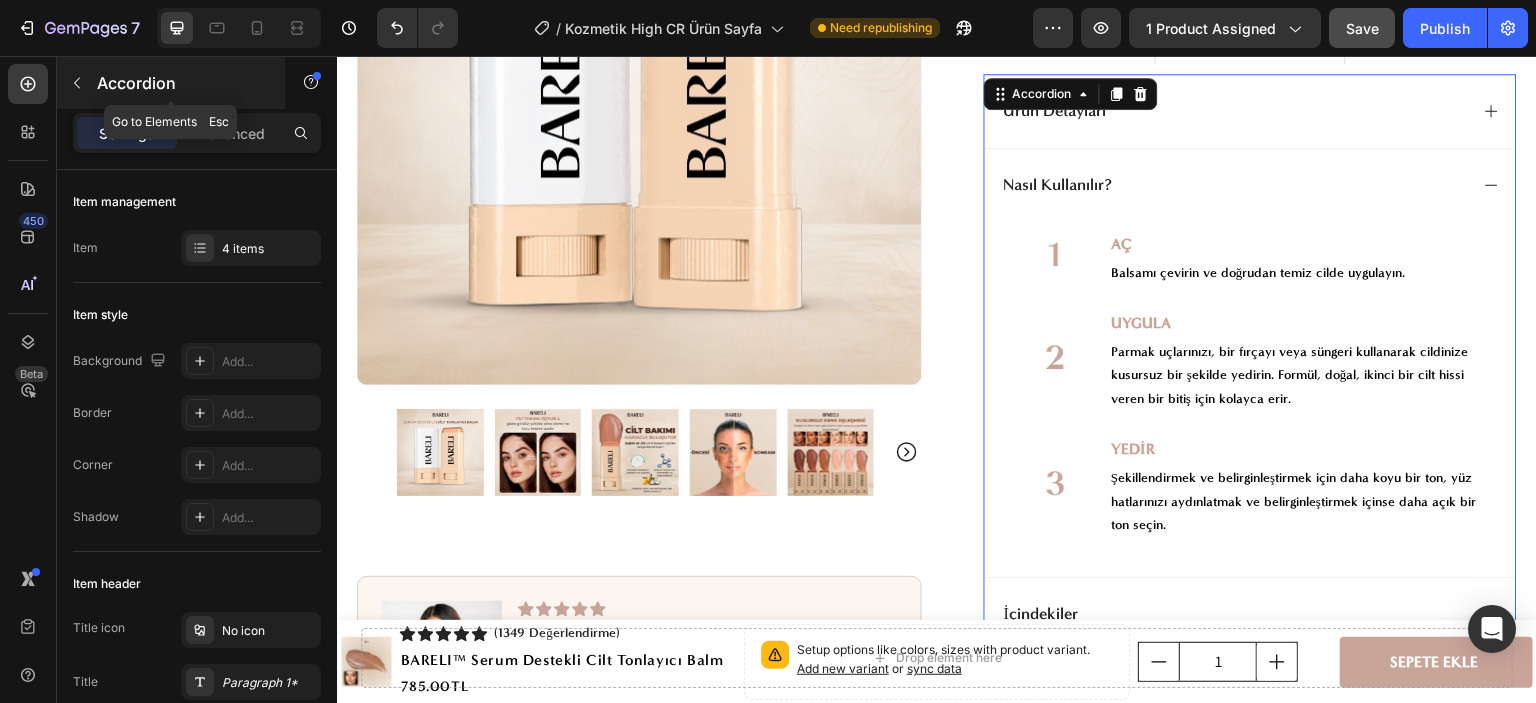 click 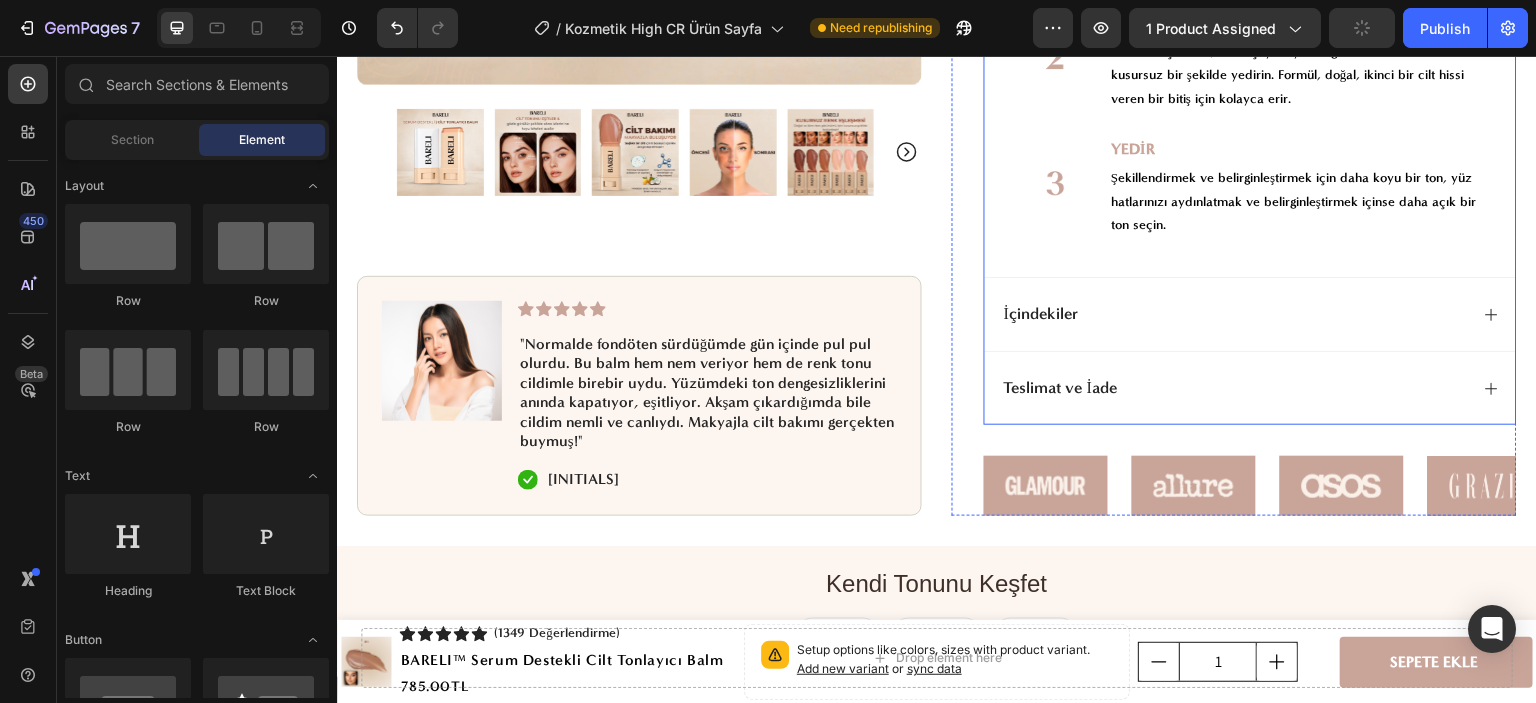 scroll, scrollTop: 900, scrollLeft: 0, axis: vertical 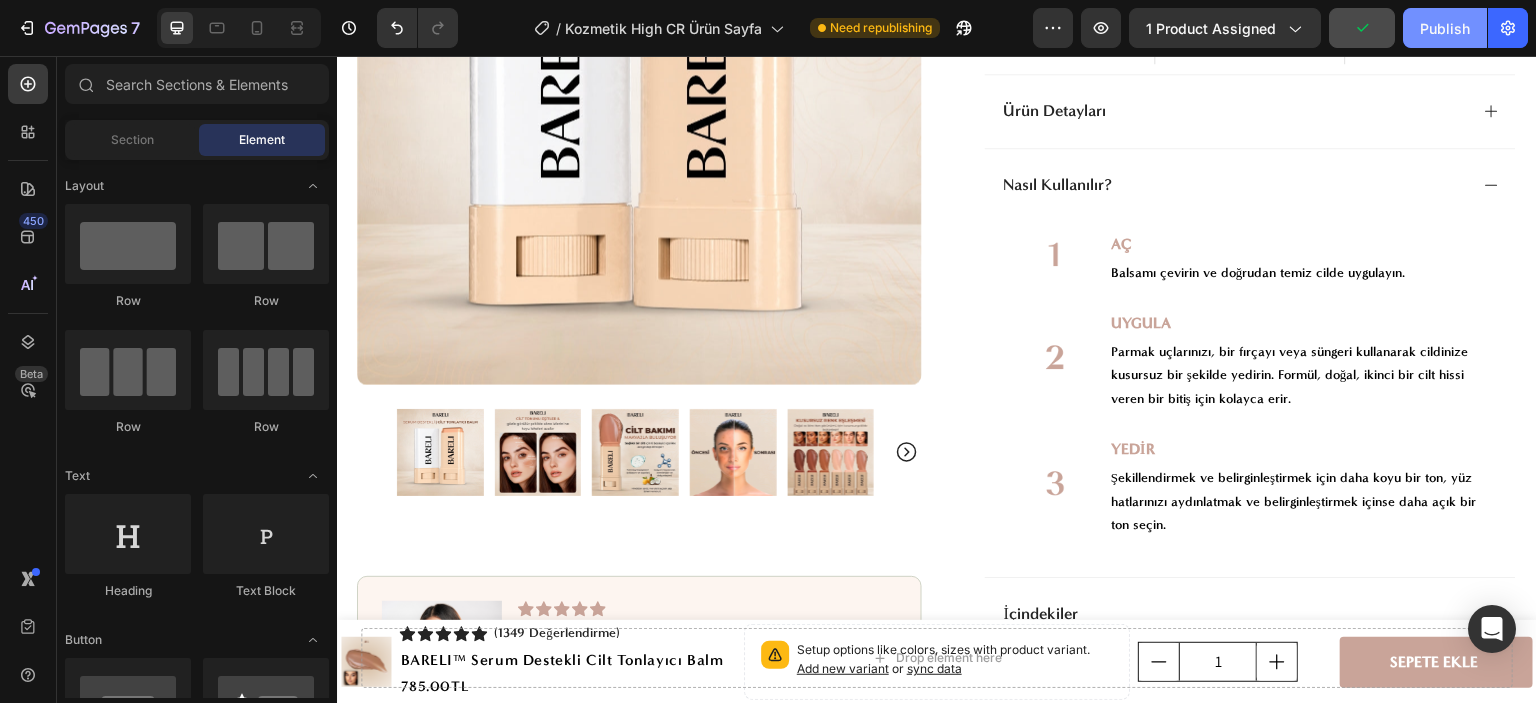 click on "Publish" at bounding box center (1445, 28) 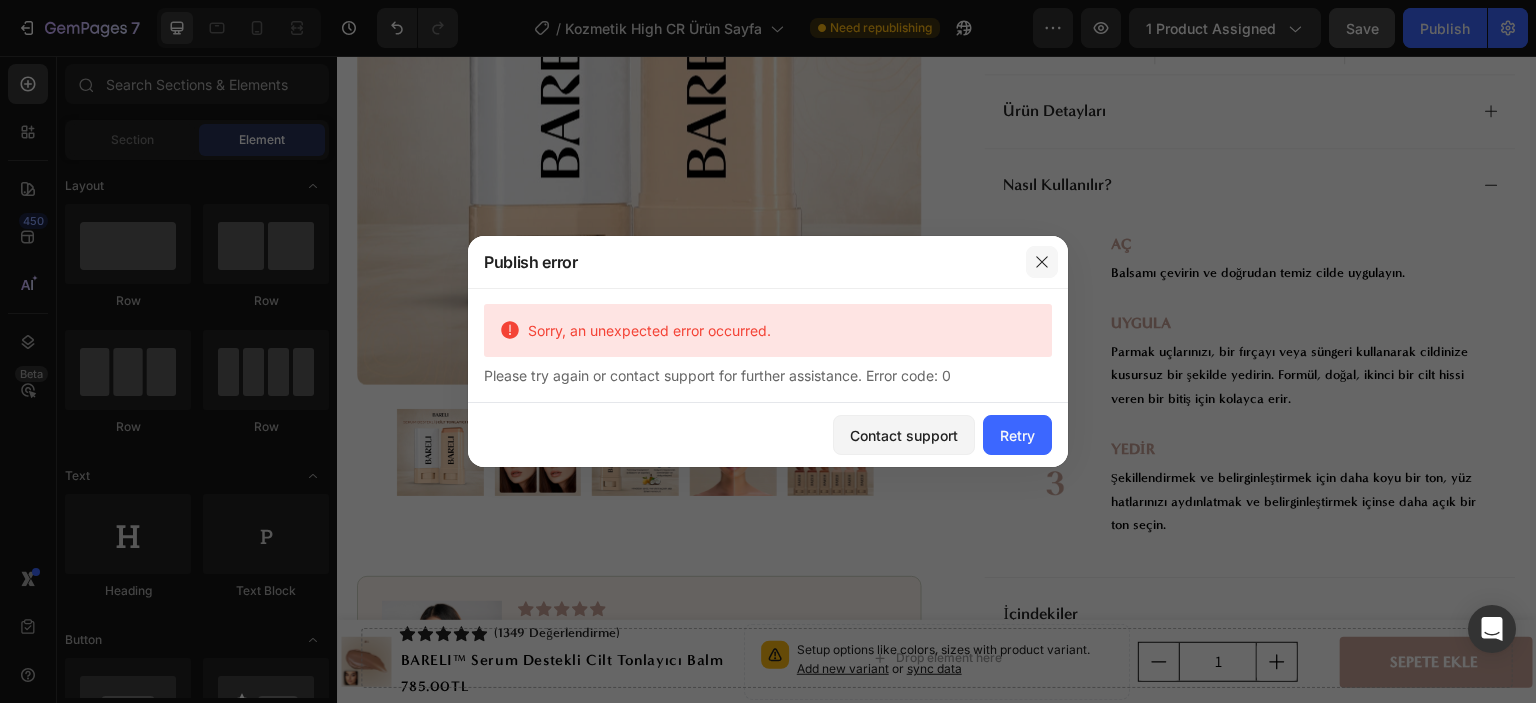 click 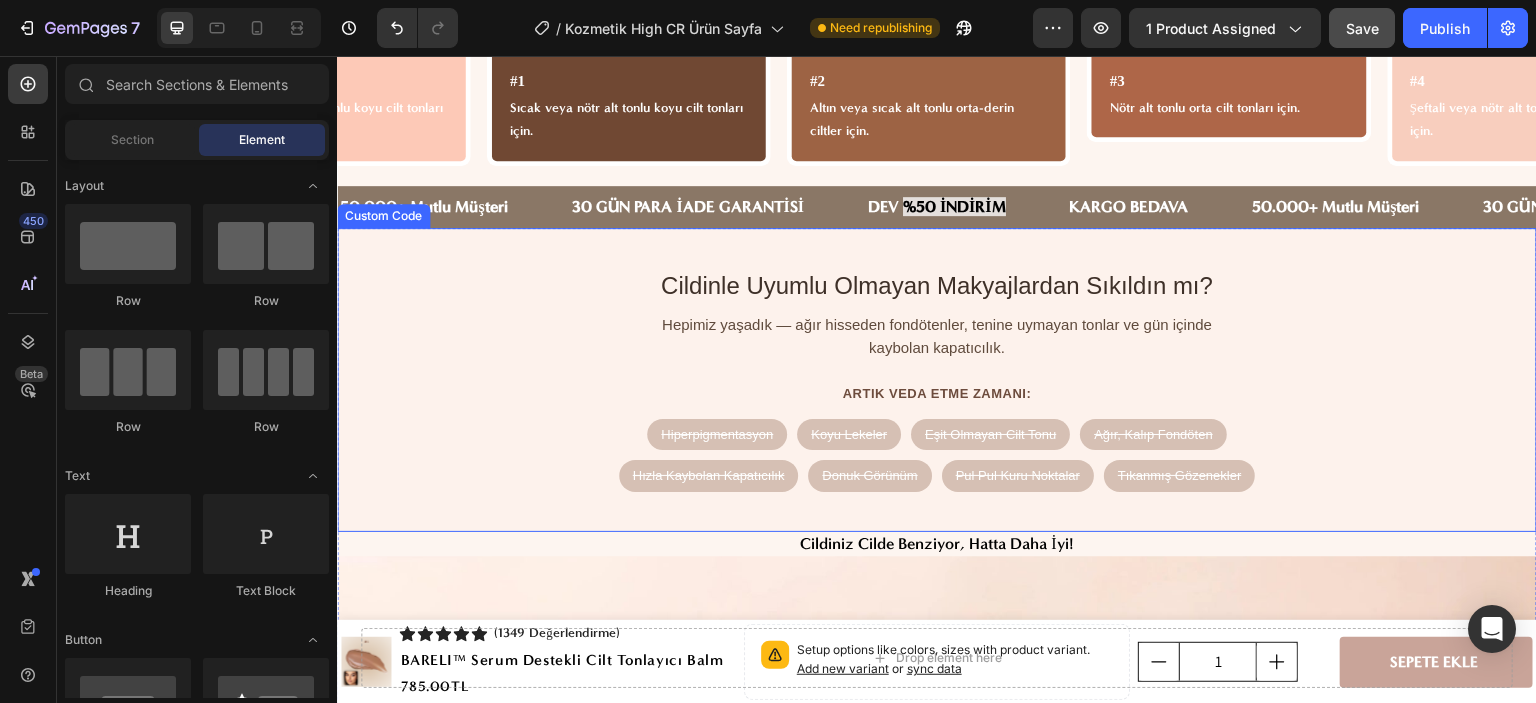 scroll, scrollTop: 2100, scrollLeft: 0, axis: vertical 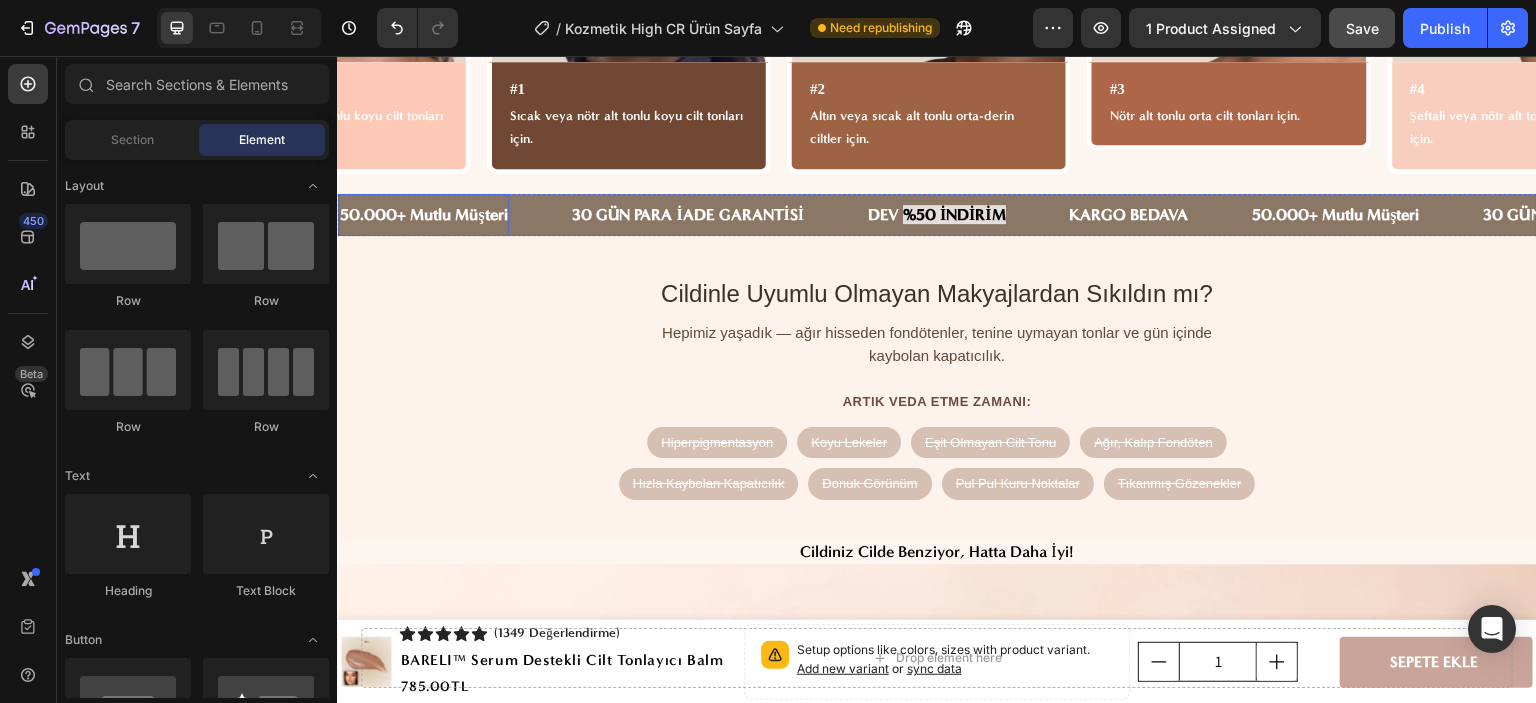 click on "50.000+ Mutlu Müşteri" at bounding box center [423, 215] 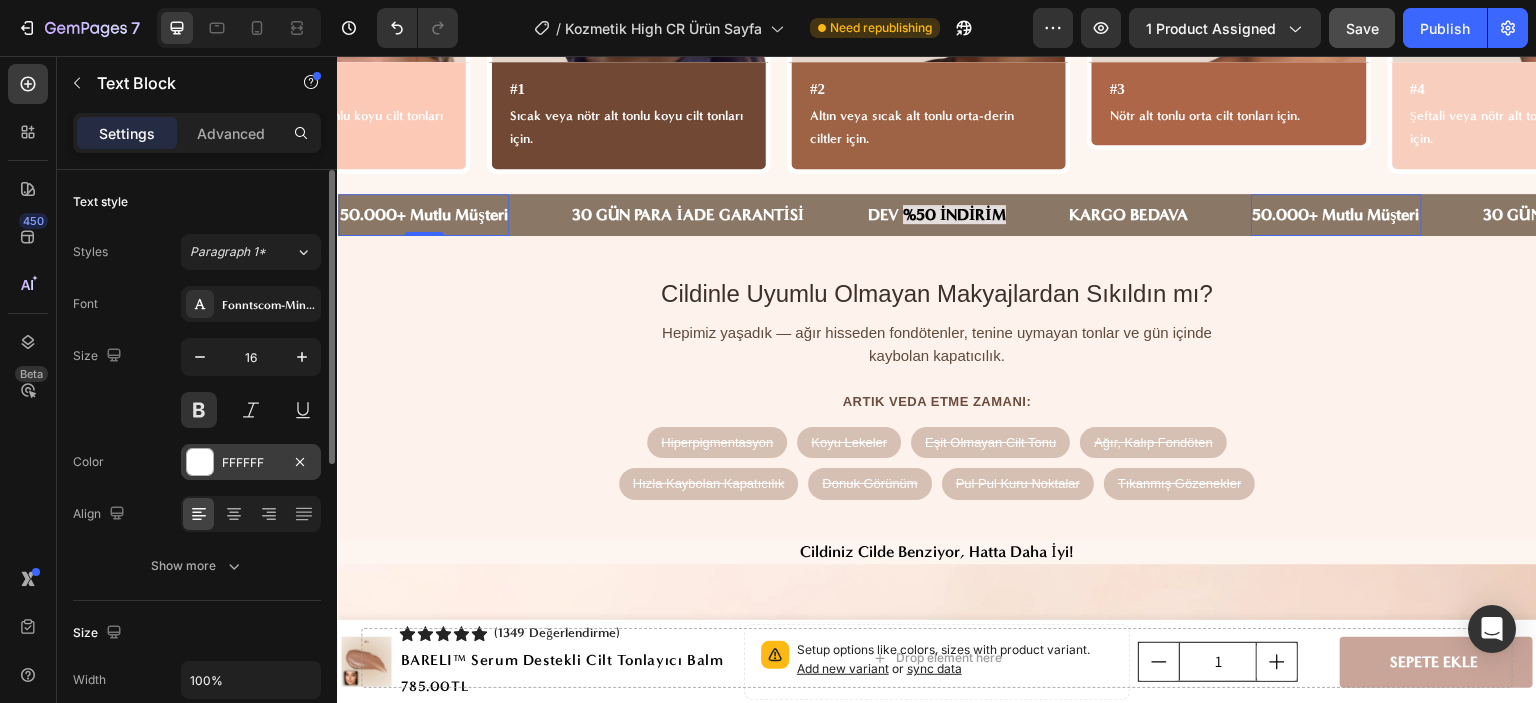 click on "FFFFFF" at bounding box center (251, 463) 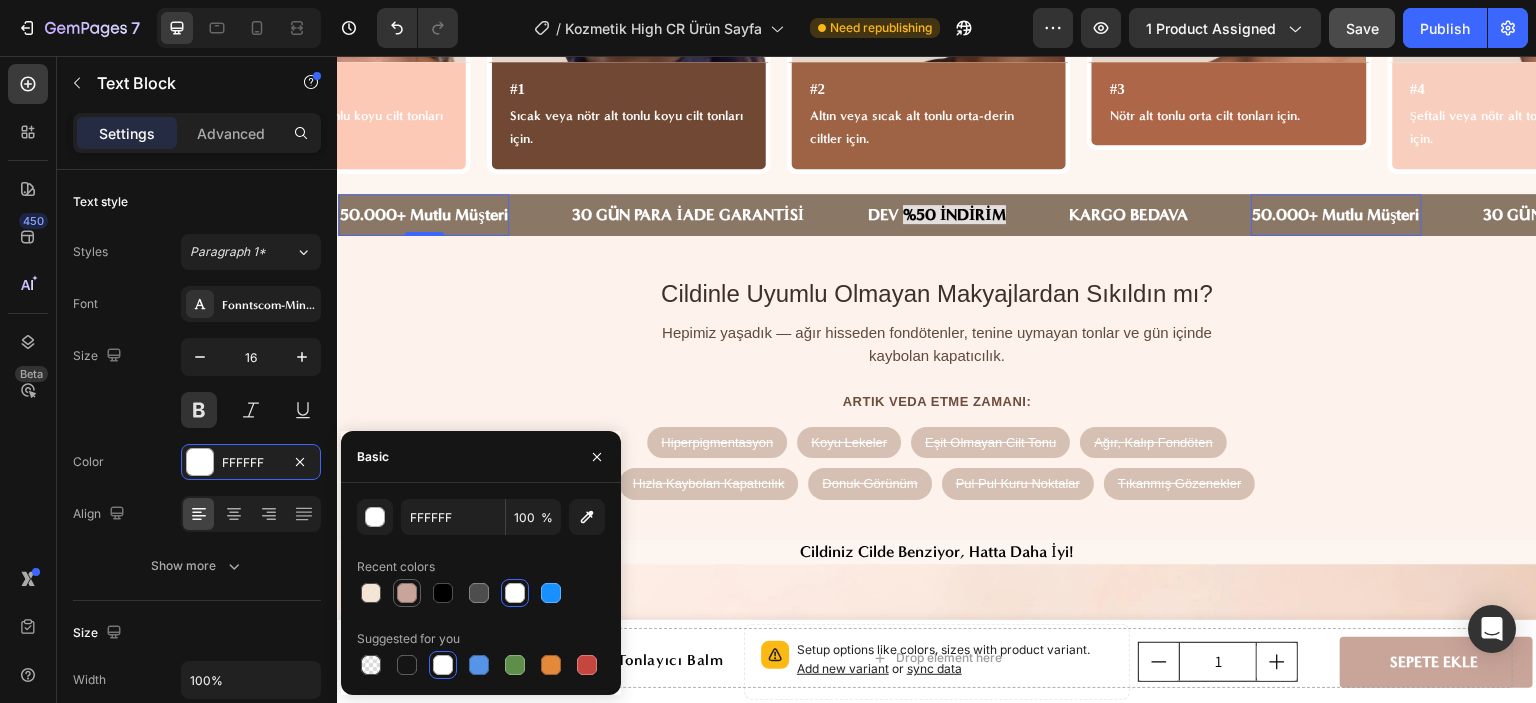 click at bounding box center [407, 593] 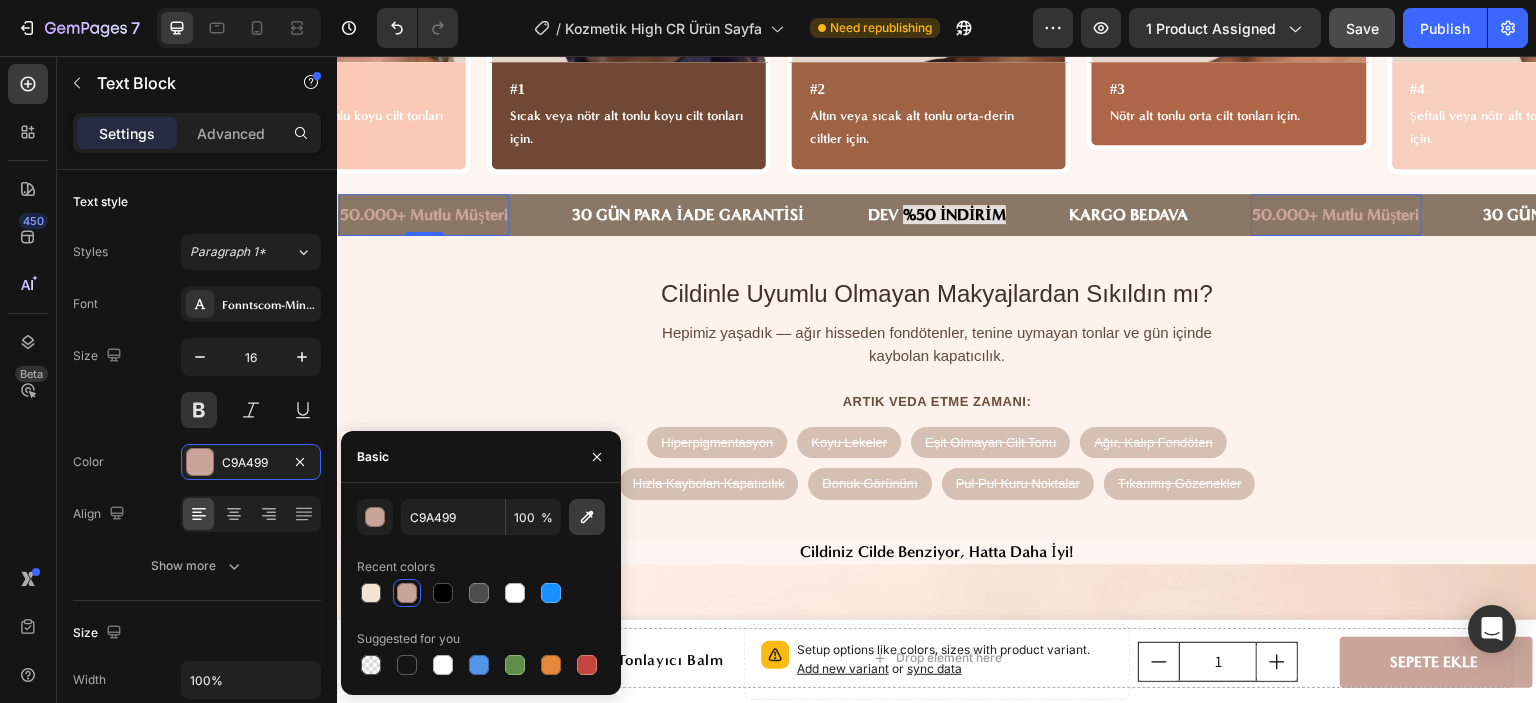 click 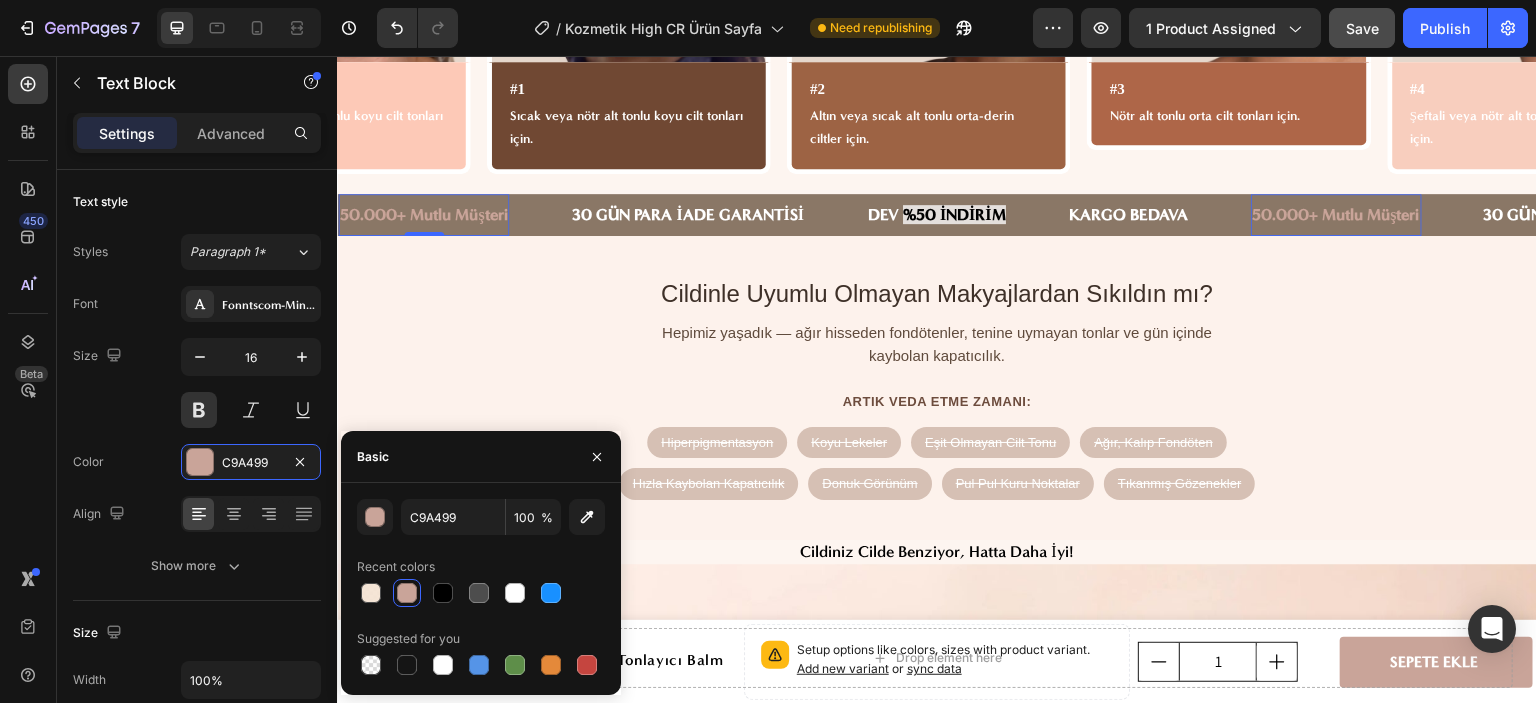 type on "FDF2EC" 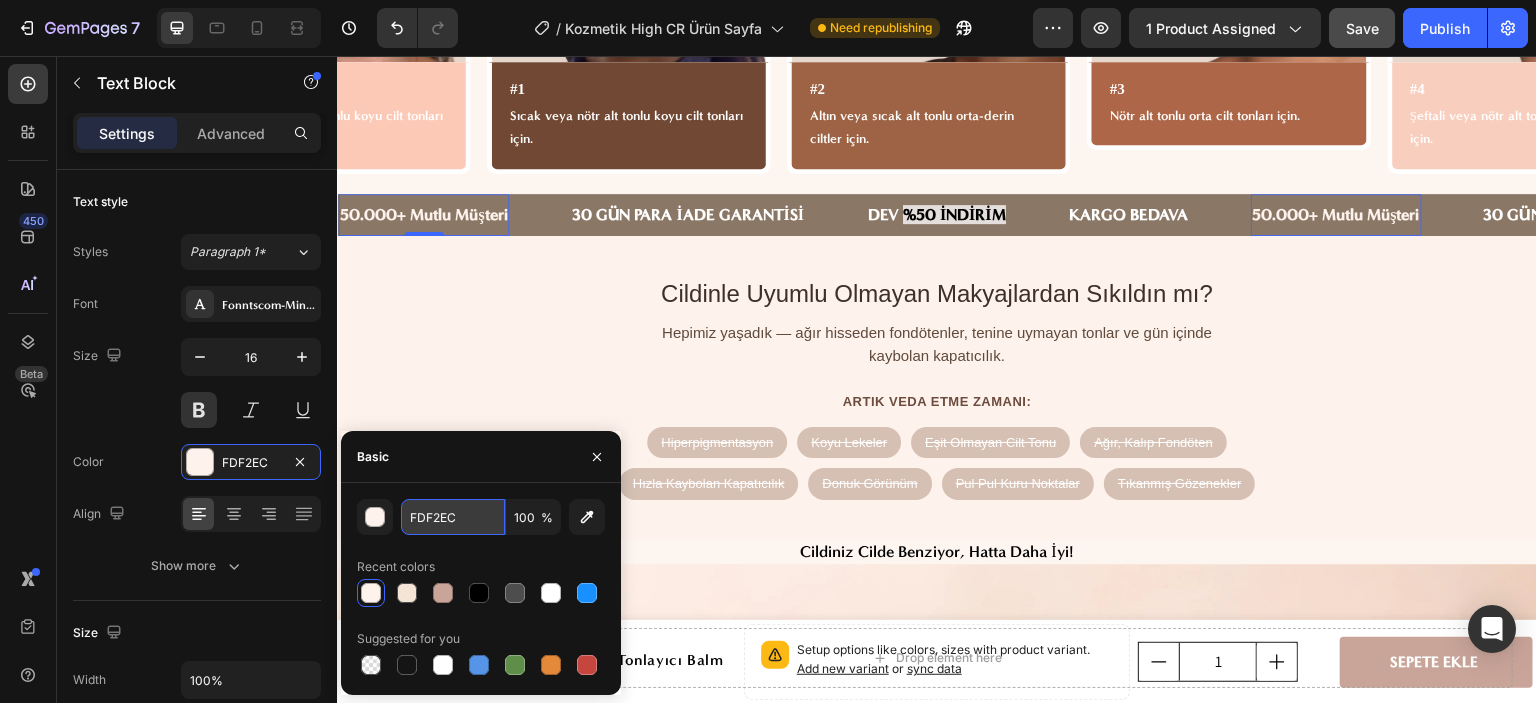 click on "FDF2EC" at bounding box center (453, 517) 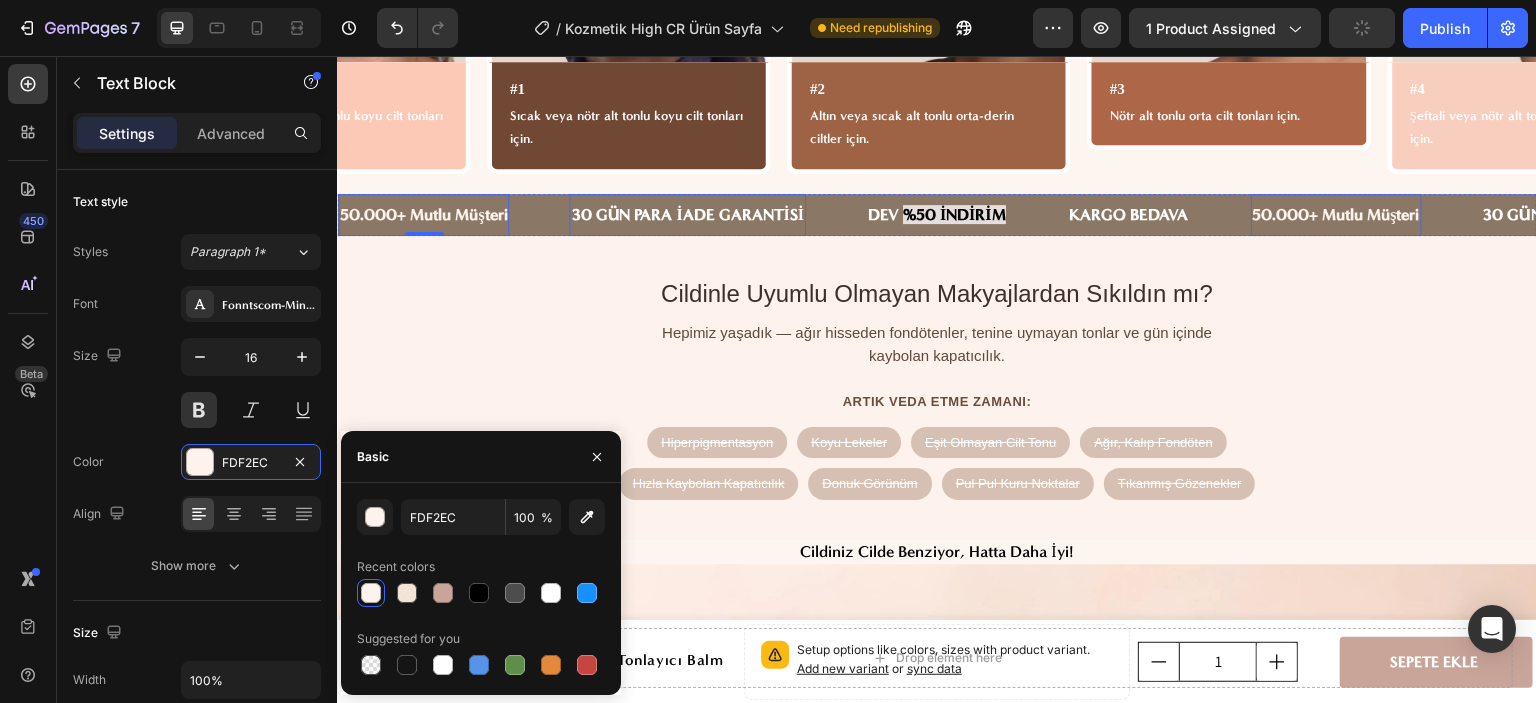 click on "30 GÜN PARA İADE GARANTİSİ" at bounding box center [687, 215] 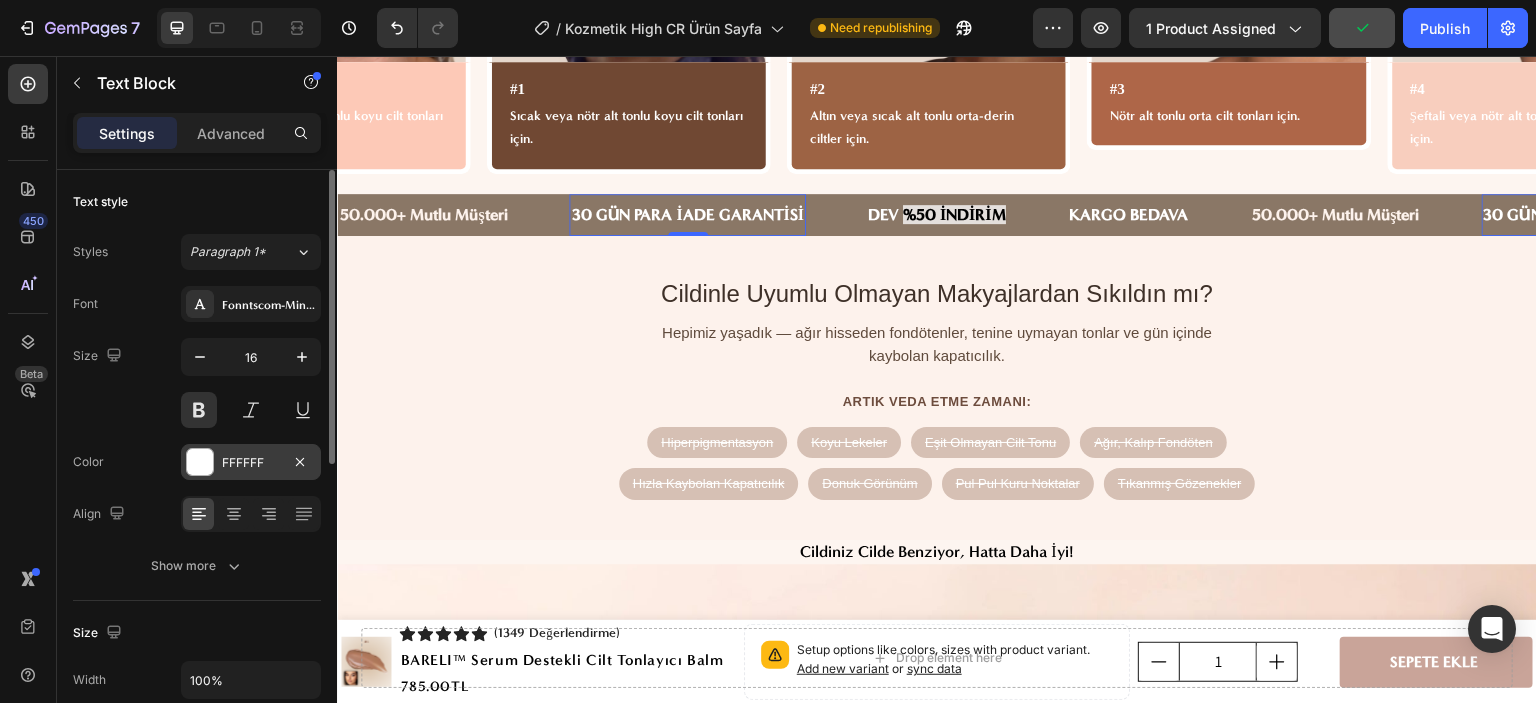 click on "FFFFFF" at bounding box center [251, 463] 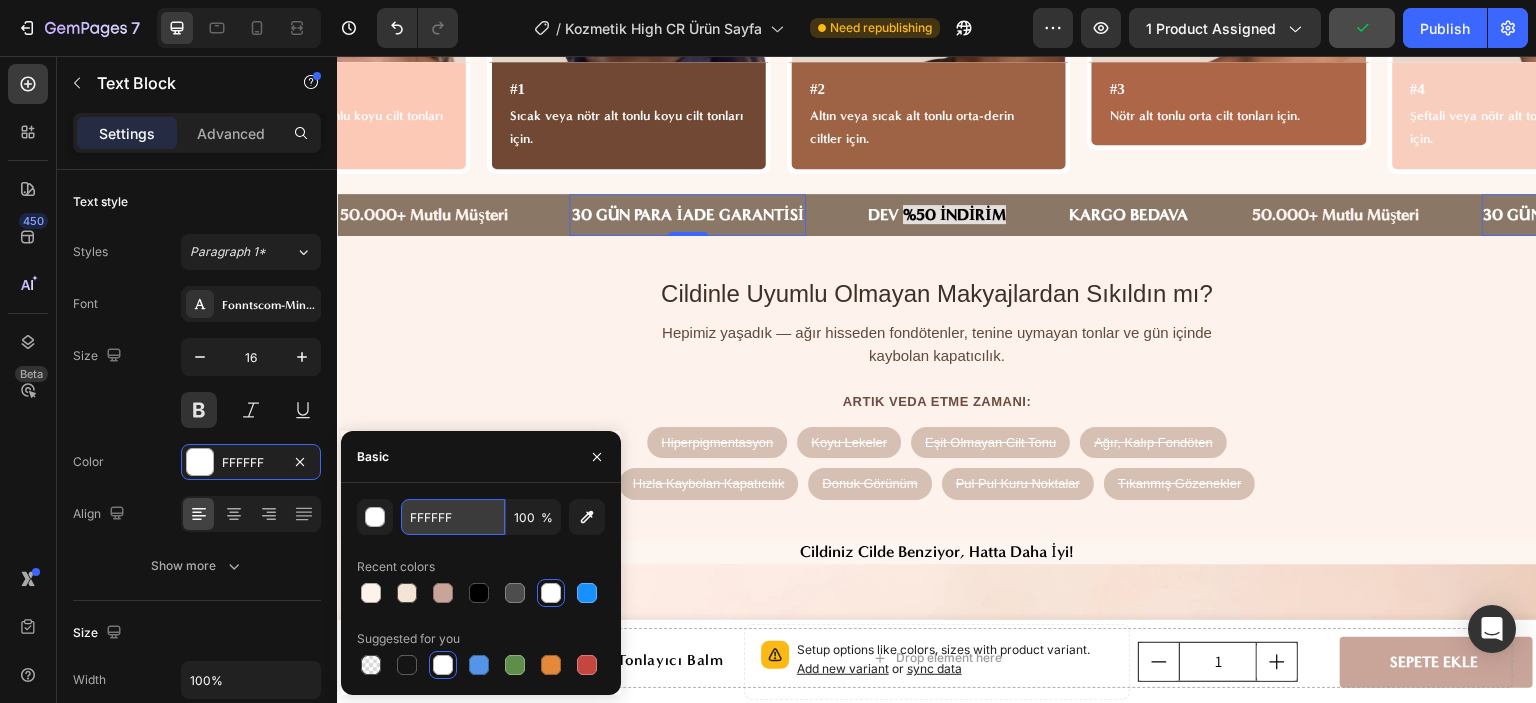 click on "FFFFFF" at bounding box center [453, 517] 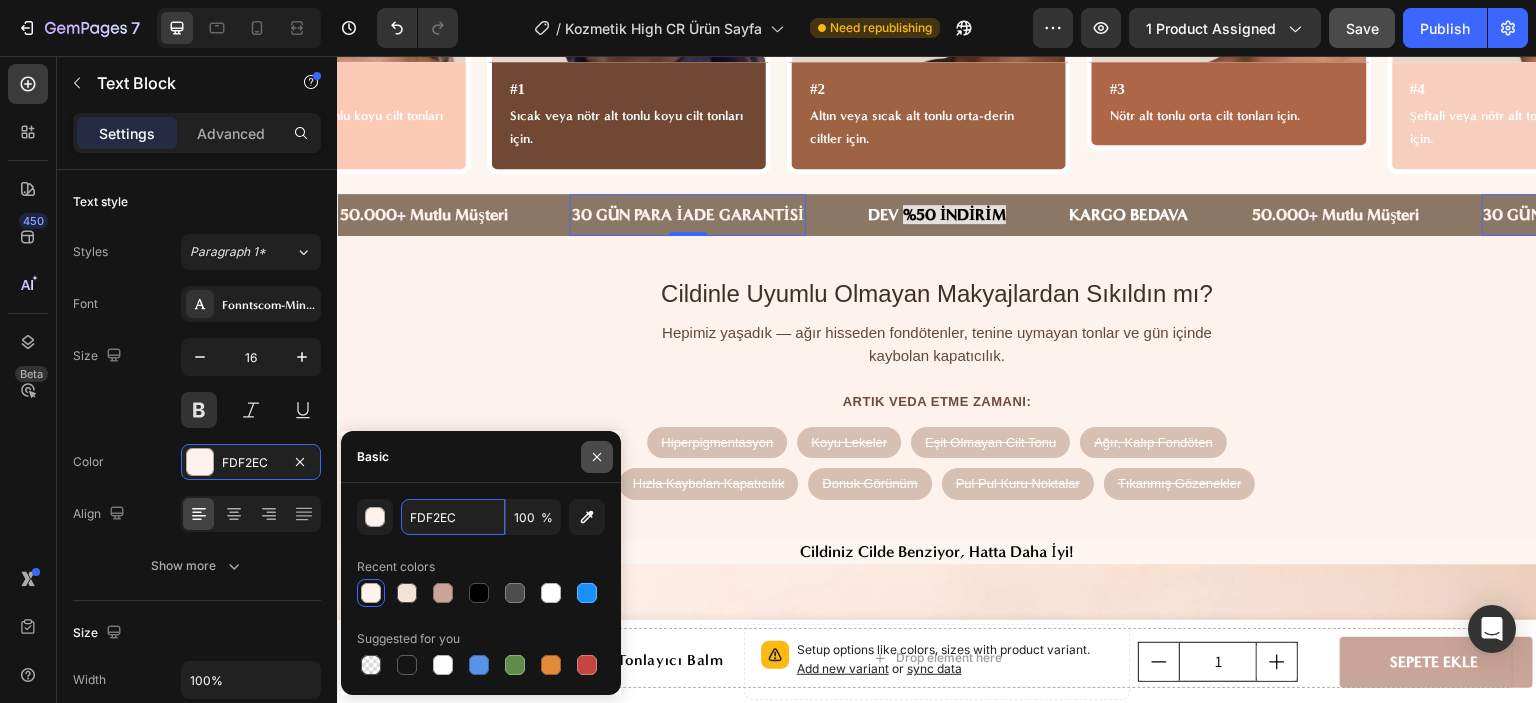 type on "FDF2EC" 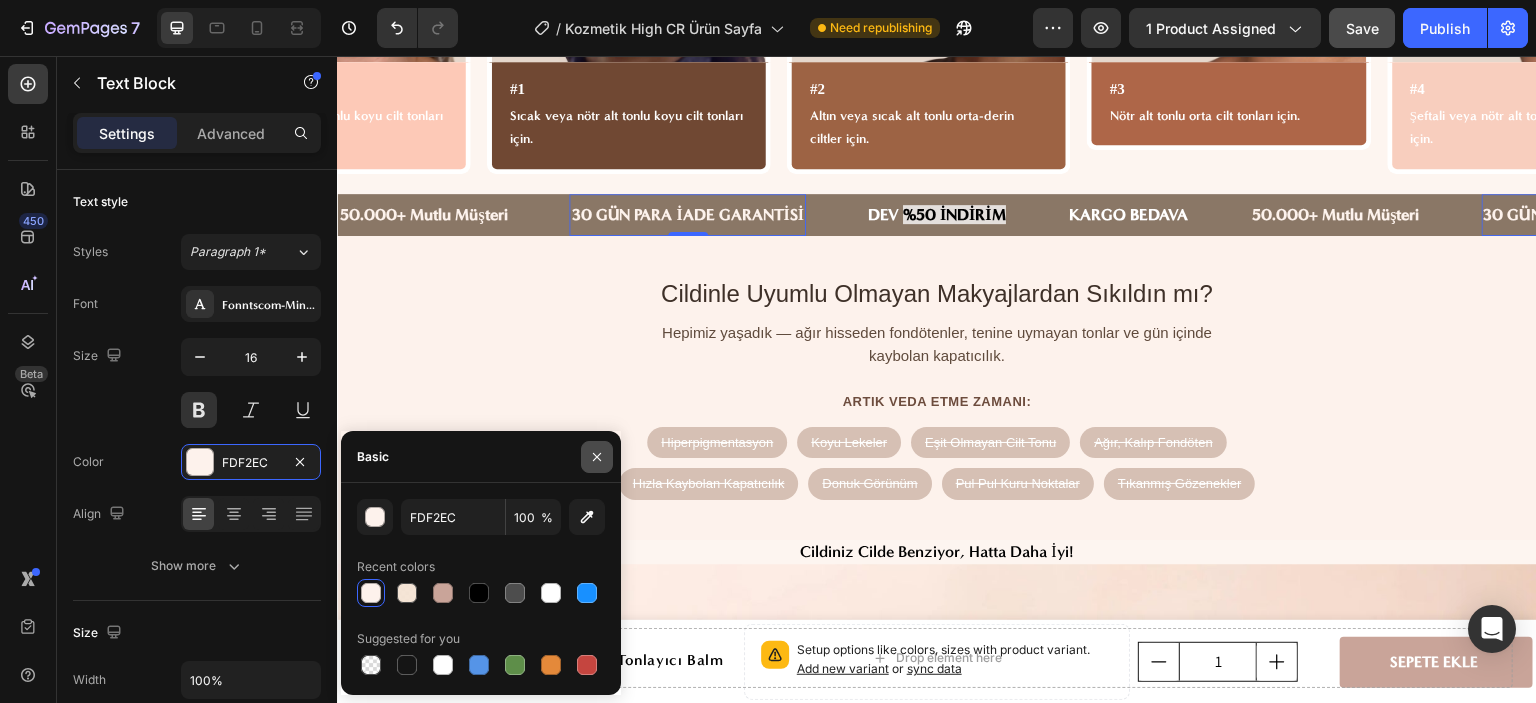 click 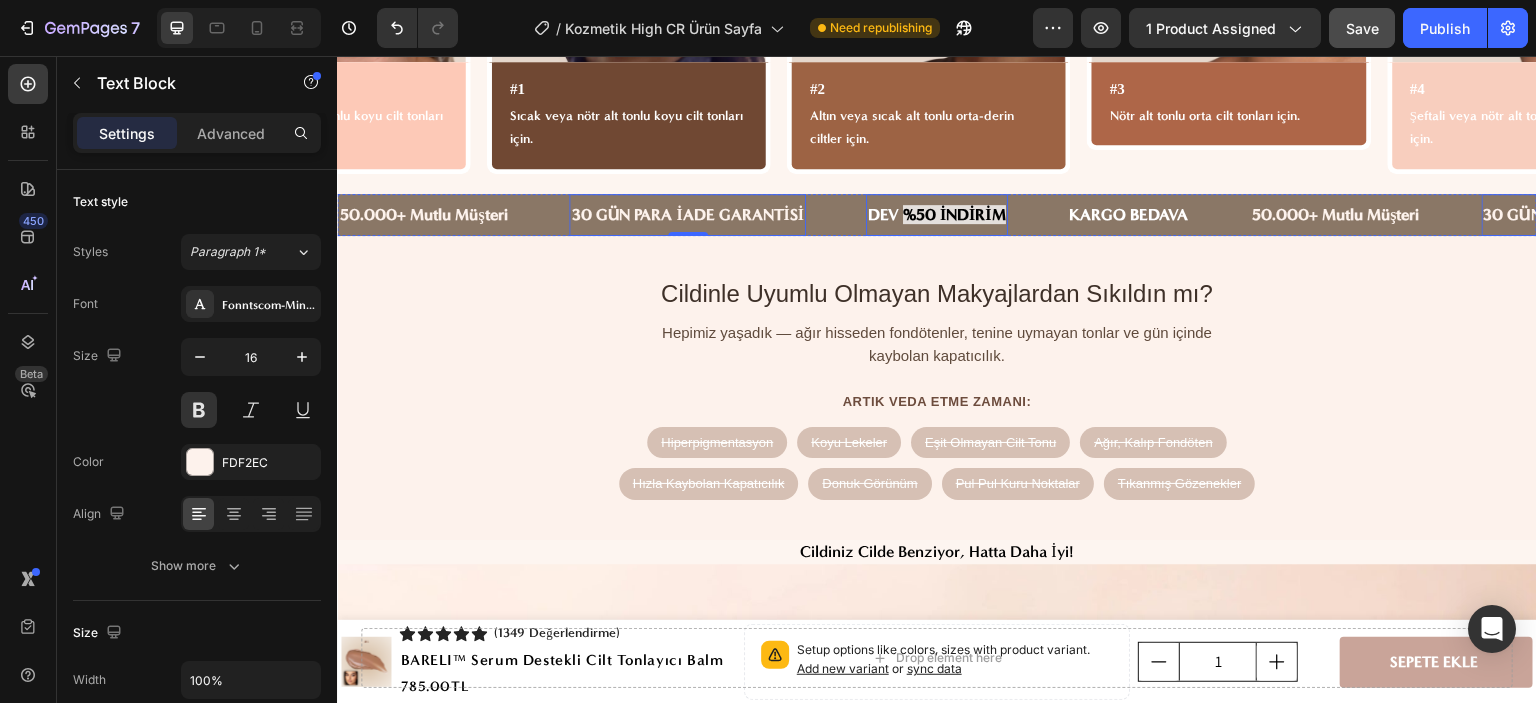 click on "DEV" at bounding box center (883, 214) 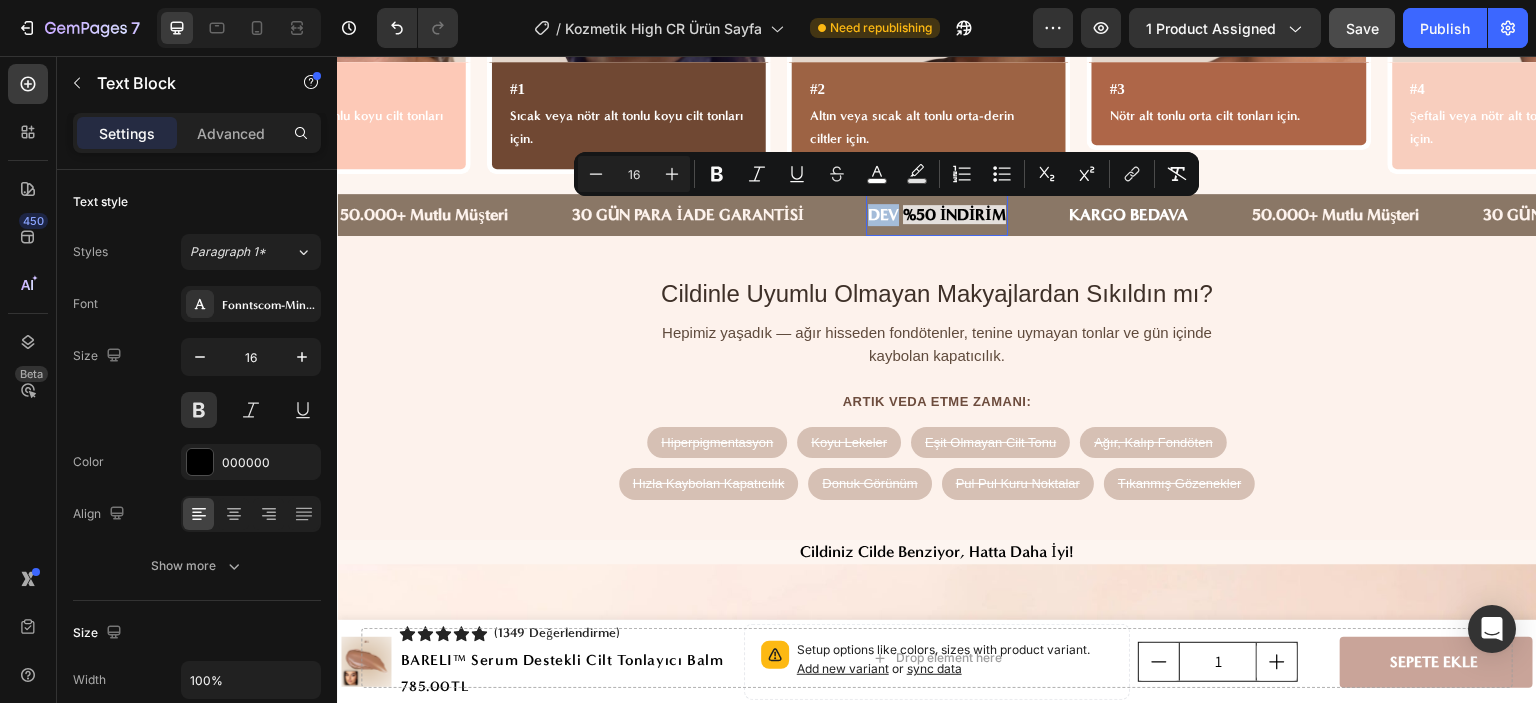 drag, startPoint x: 889, startPoint y: 212, endPoint x: 878, endPoint y: 215, distance: 11.401754 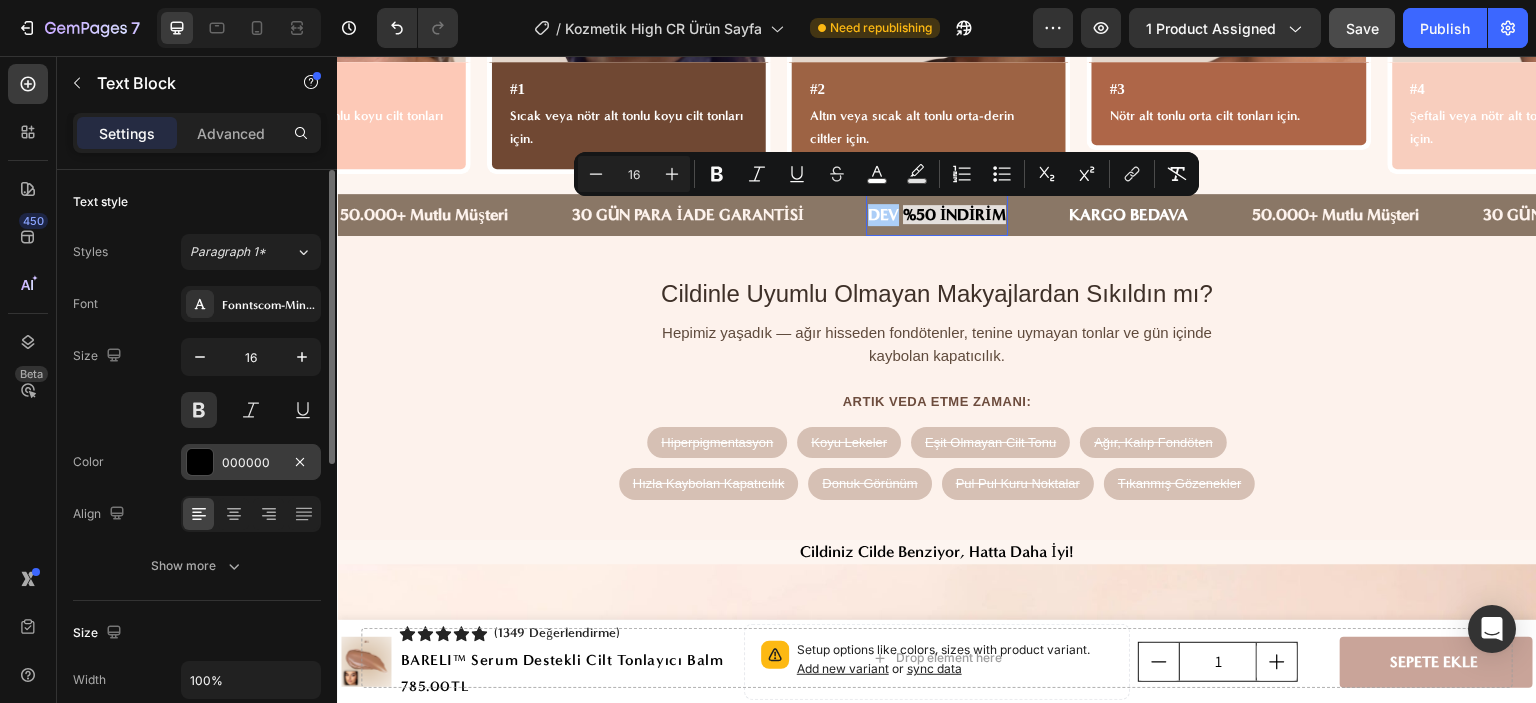 click on "000000" at bounding box center [251, 463] 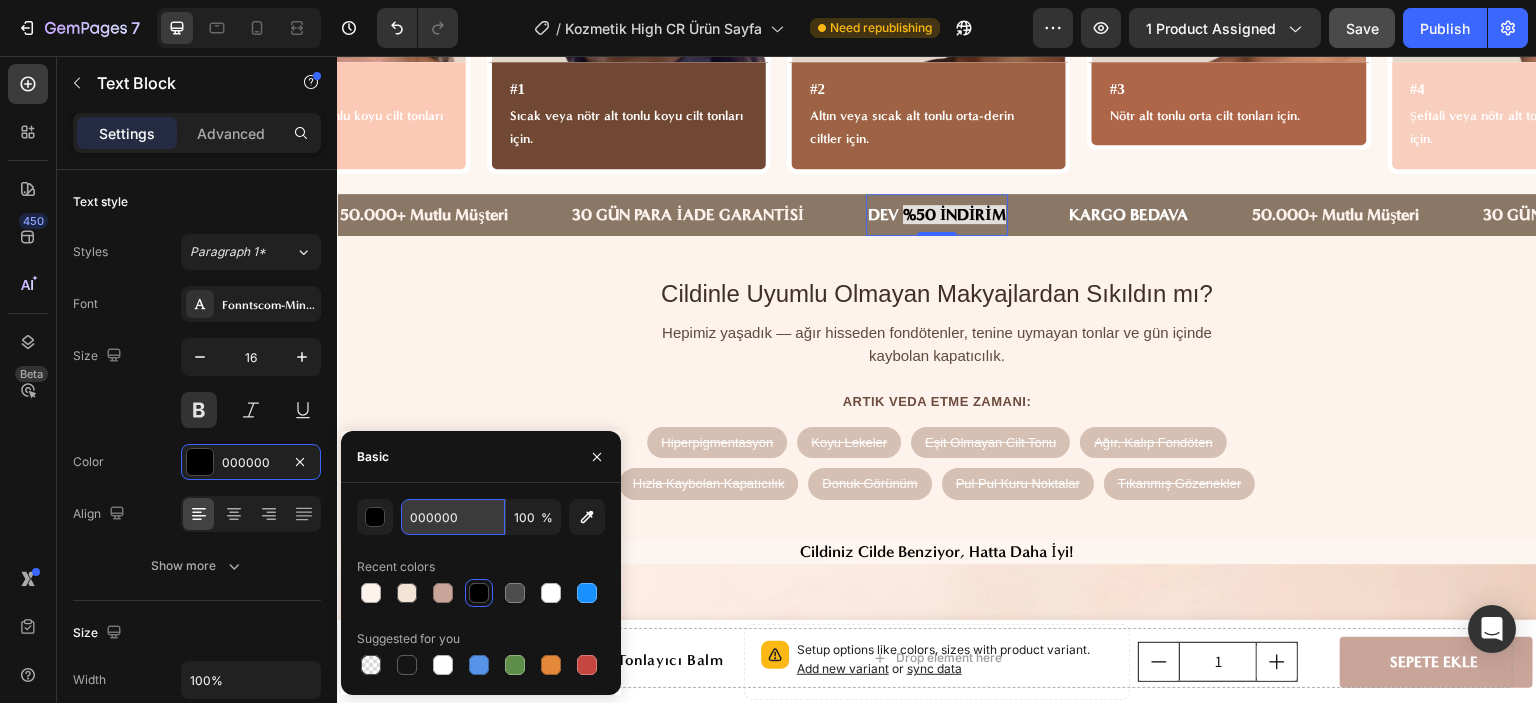 click on "000000" at bounding box center (453, 517) 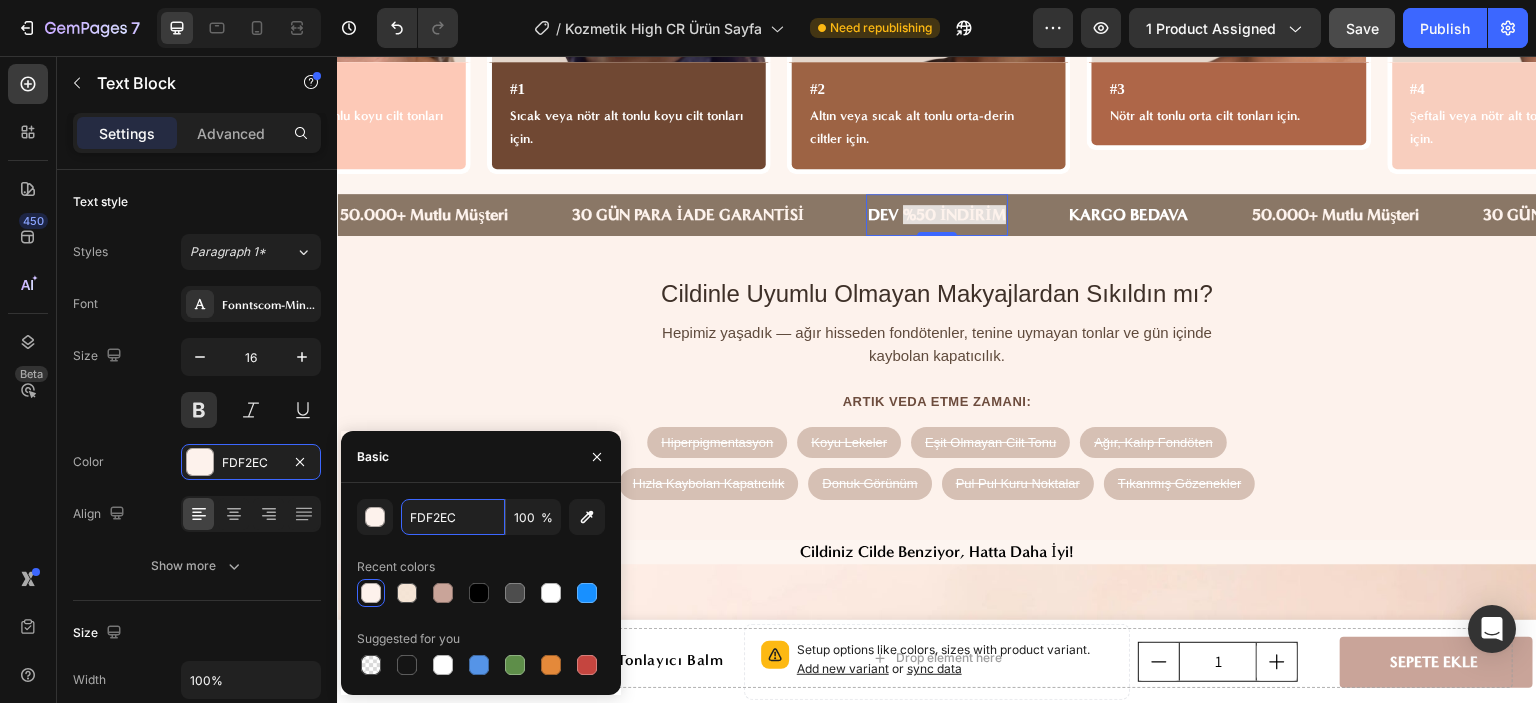 type on "000000" 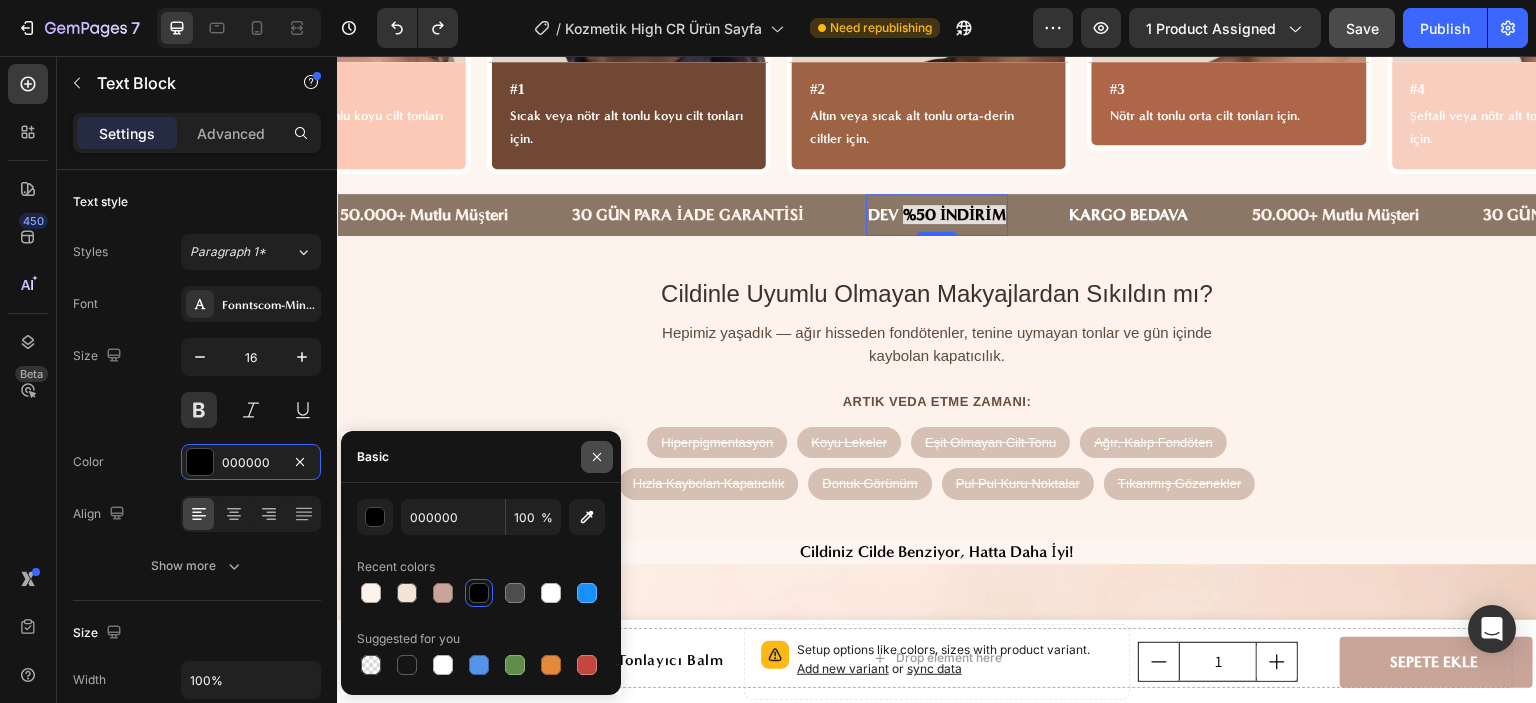 drag, startPoint x: 609, startPoint y: 447, endPoint x: 439, endPoint y: 294, distance: 228.71161 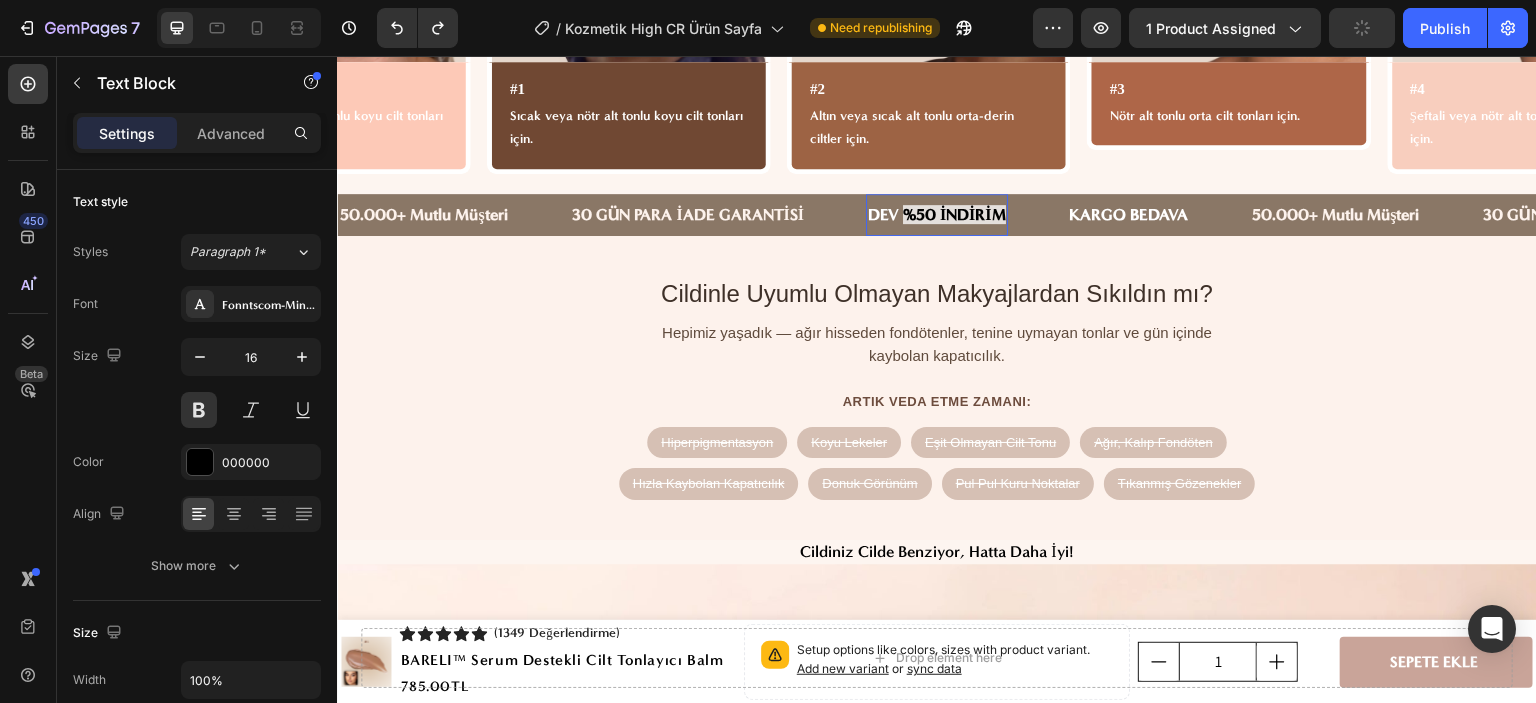 click on "DEV" at bounding box center [883, 214] 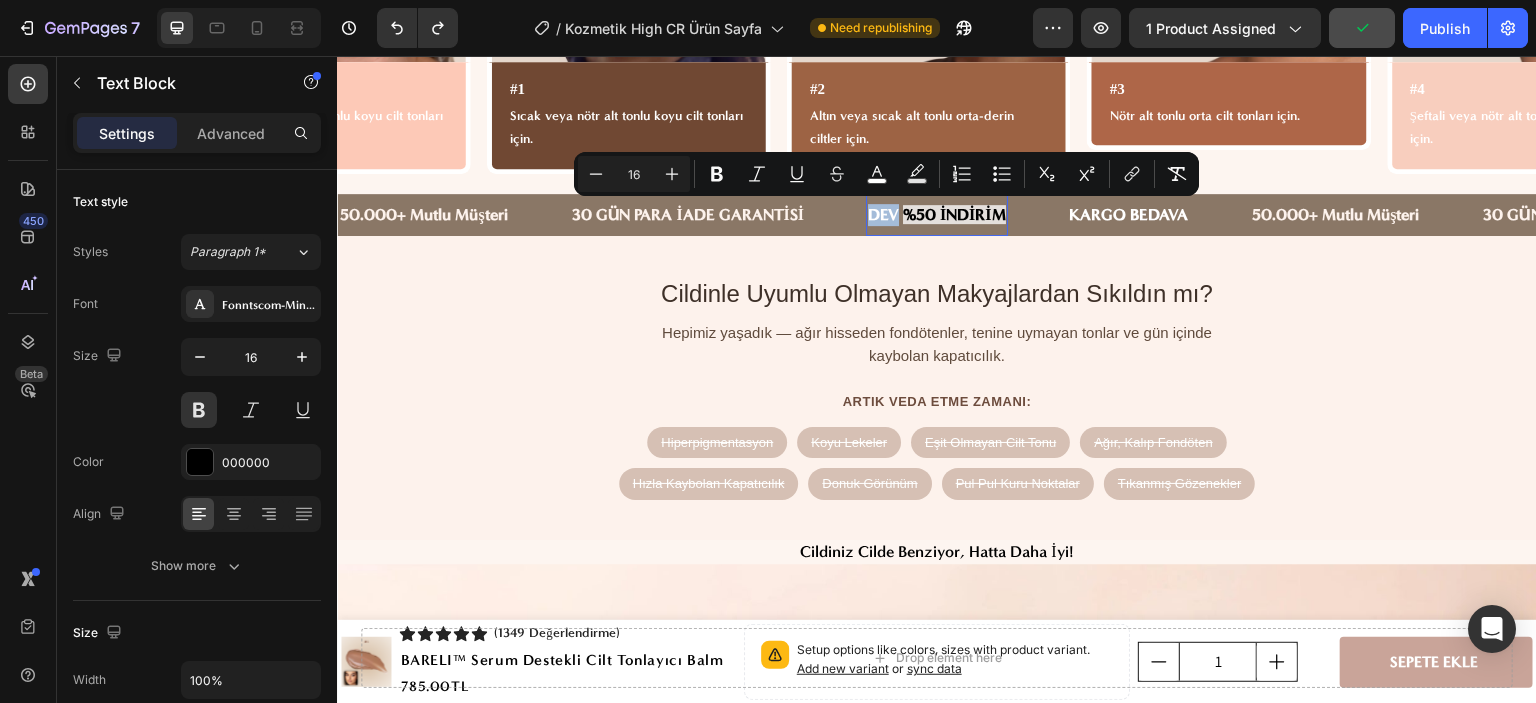 click on "DEV" at bounding box center (883, 214) 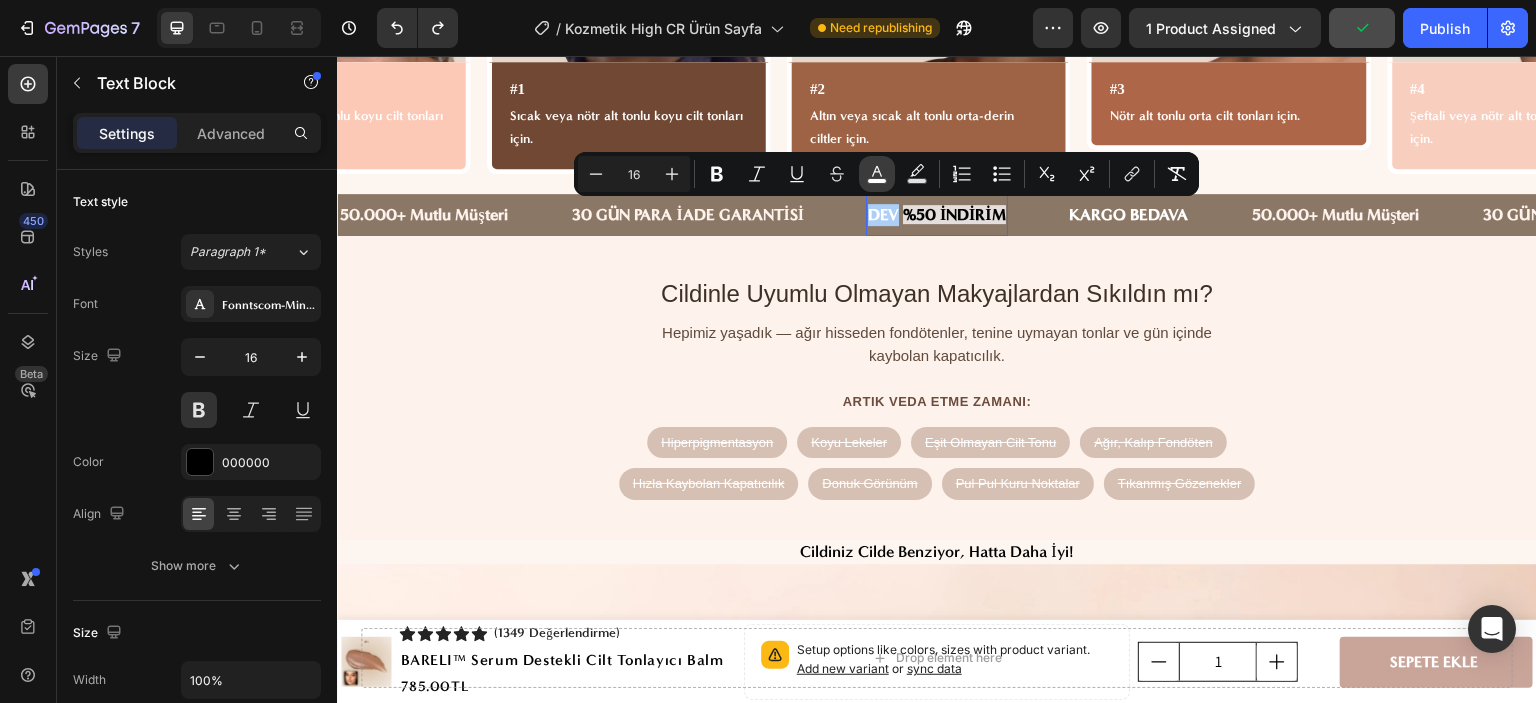 click 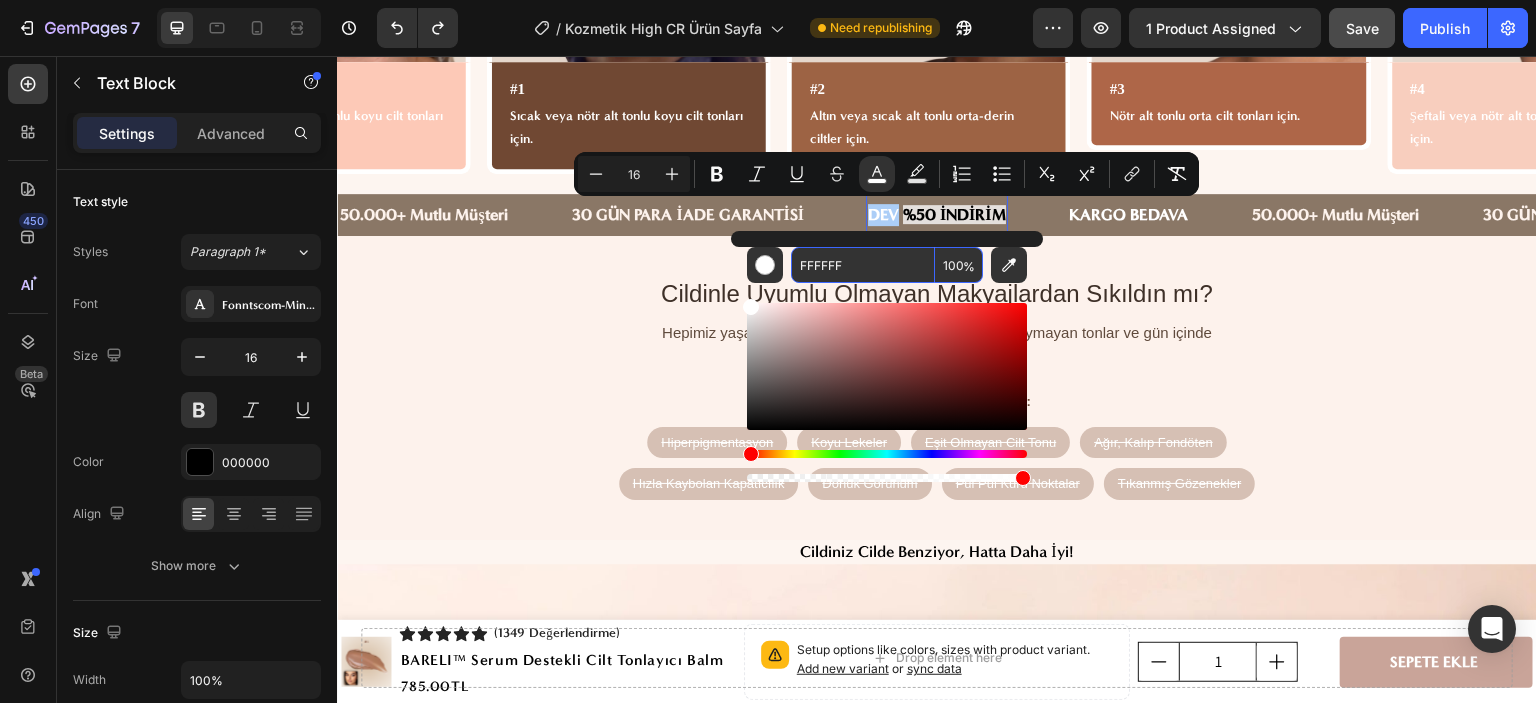 click on "FFFFFF" at bounding box center [863, 265] 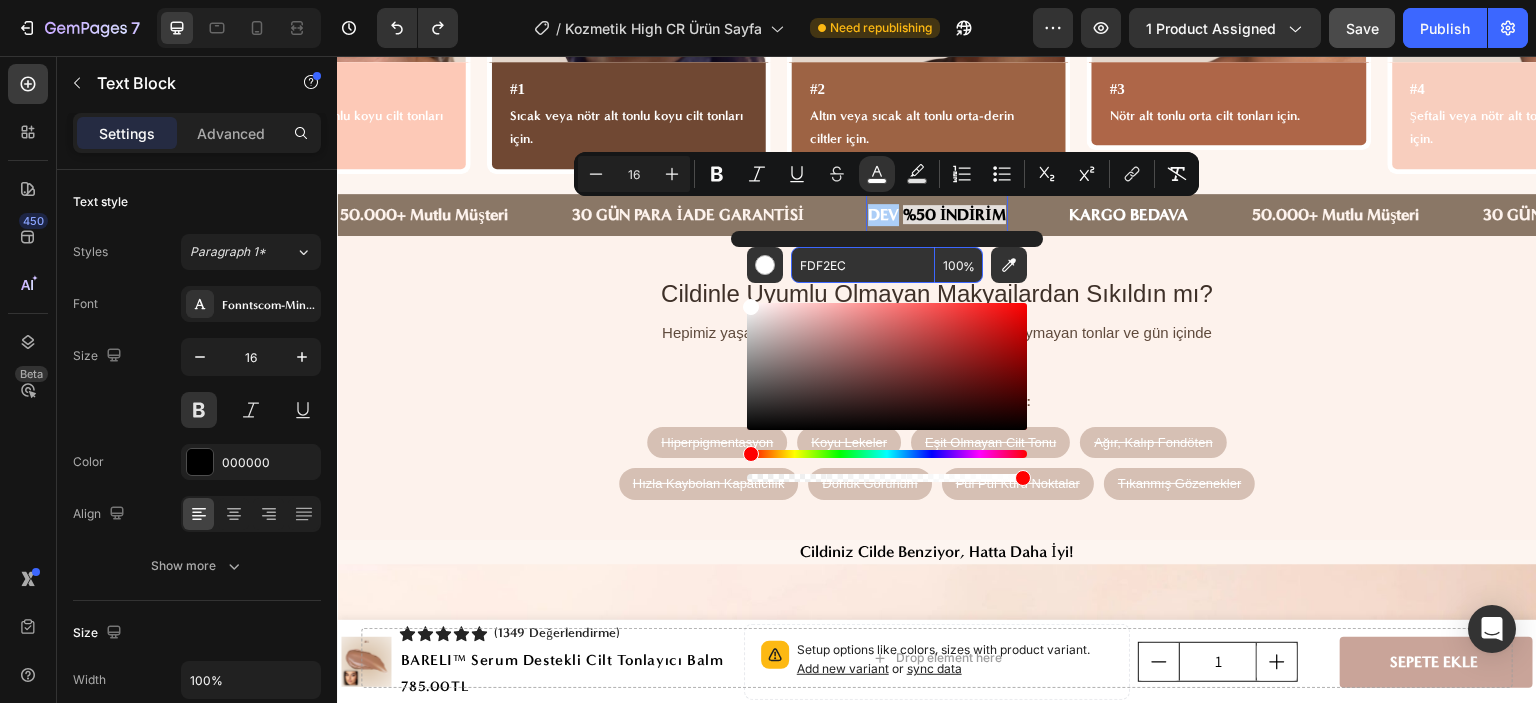 type on "FDF2EC" 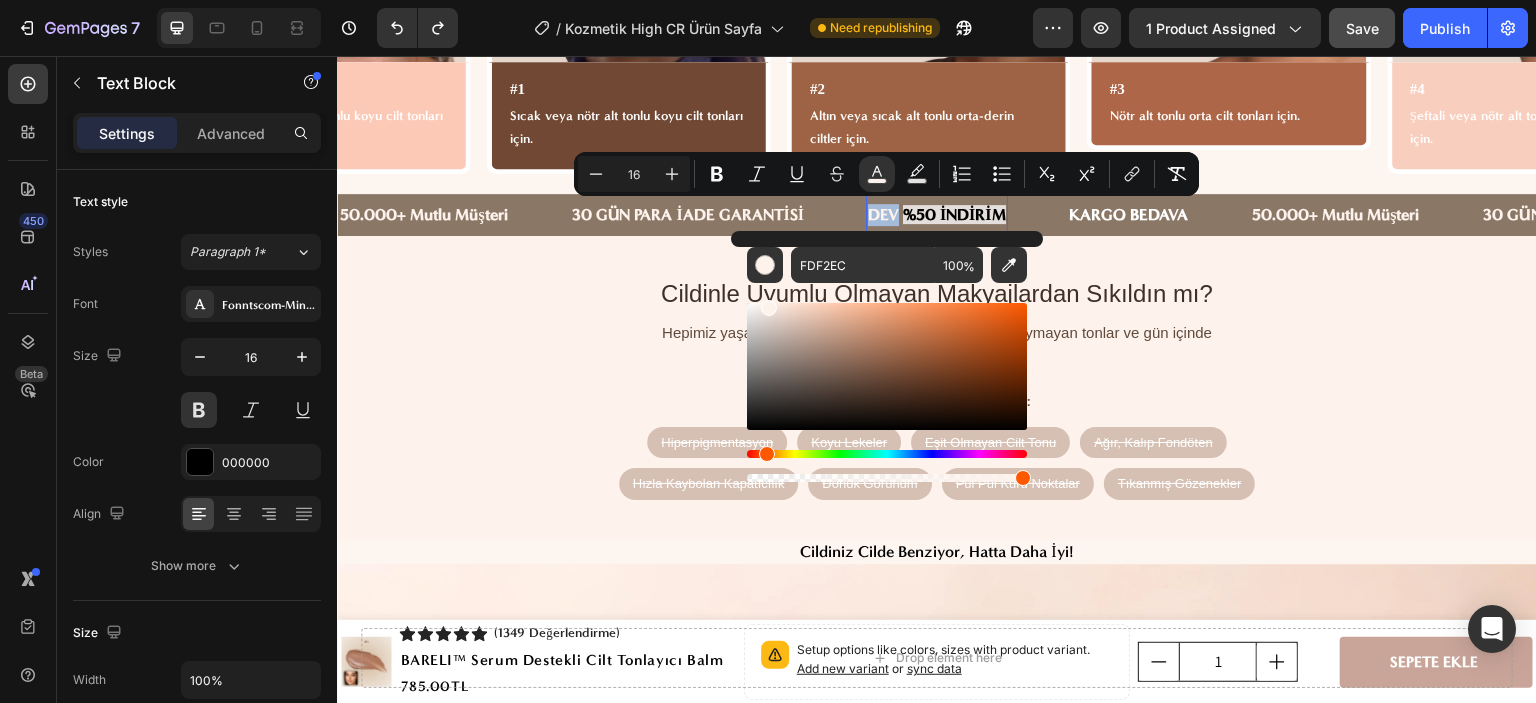 click on "Cildinle Uyumlu Olmayan Makyajlardan Sıkıldın mı?
Hepimiz yaşadık — ağır hisseden fondötenler, tenine uymayan tonlar ve gün içinde kaybolan kapatıcılık.
ARTIK VEDA ETME ZAMANI:
Hiperpigmentasyon
Koyu Lekeler
Eşit Olmayan Cilt Tonu
Ağır, Kalıp Fondöten
Hızla Kaybolan Kapatıcılık
Donuk Görünüm
Pul Pul Kuru Noktalar
Tıkanmış Gözenekler" at bounding box center (937, 388) 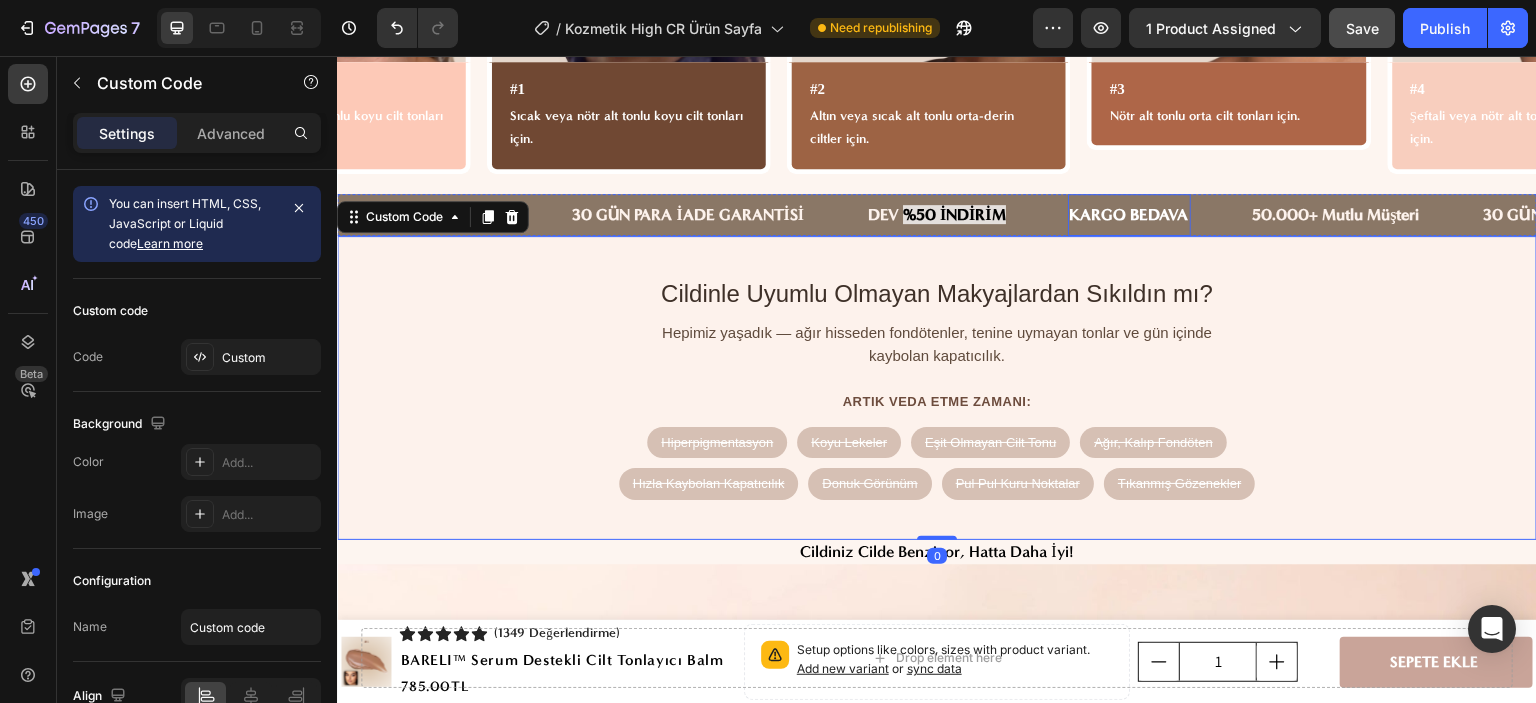 click on "KARGO BEDAVA" at bounding box center (1129, 214) 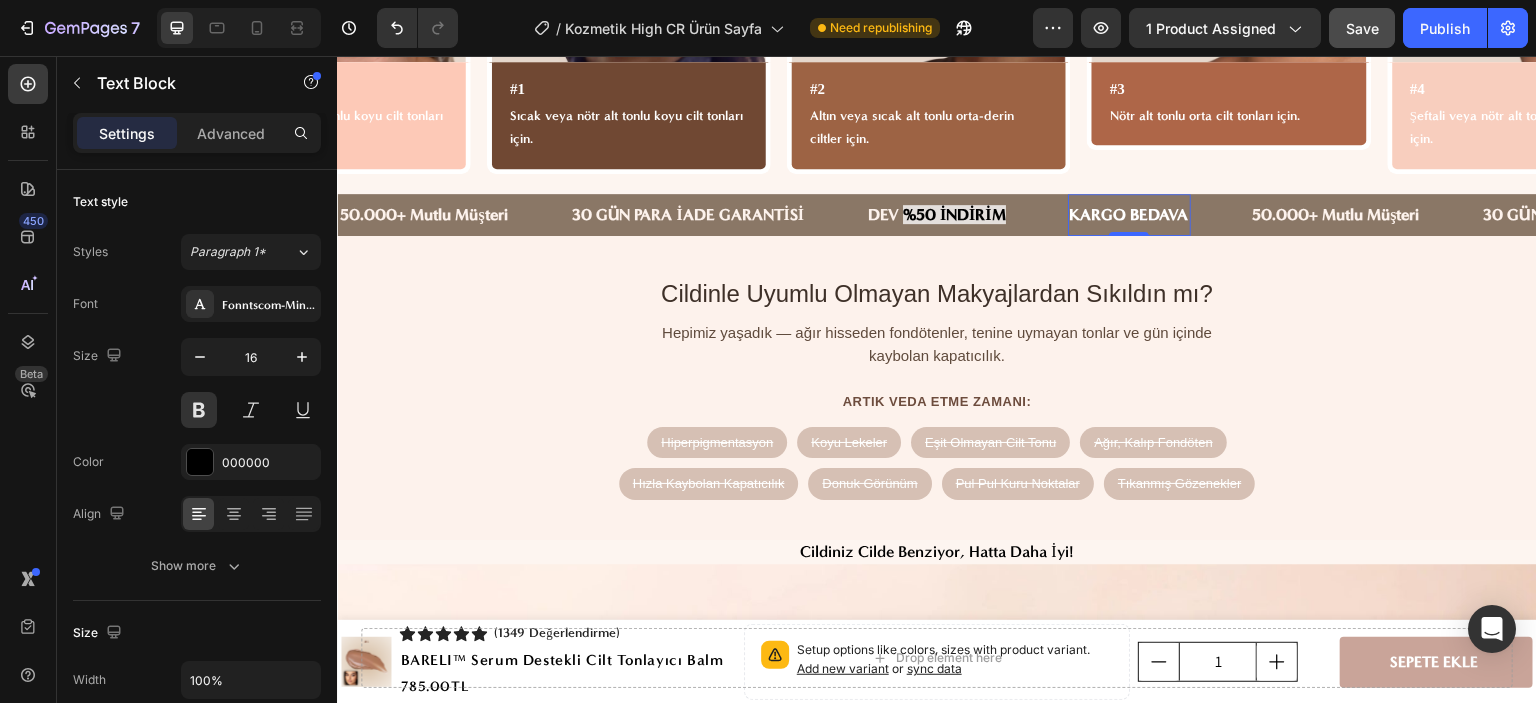 click on "KARGO BEDAVA" at bounding box center (1129, 214) 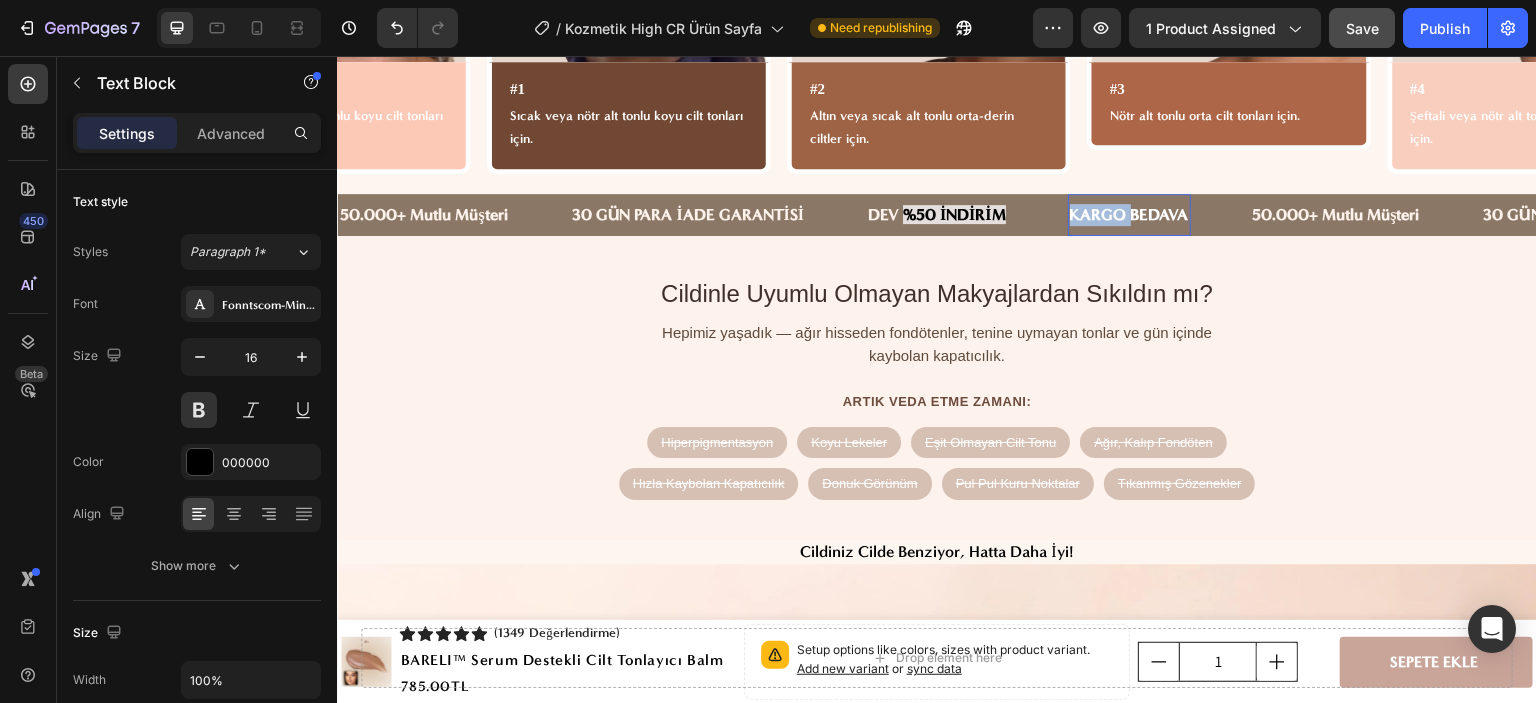 click on "KARGO BEDAVA" at bounding box center (1129, 214) 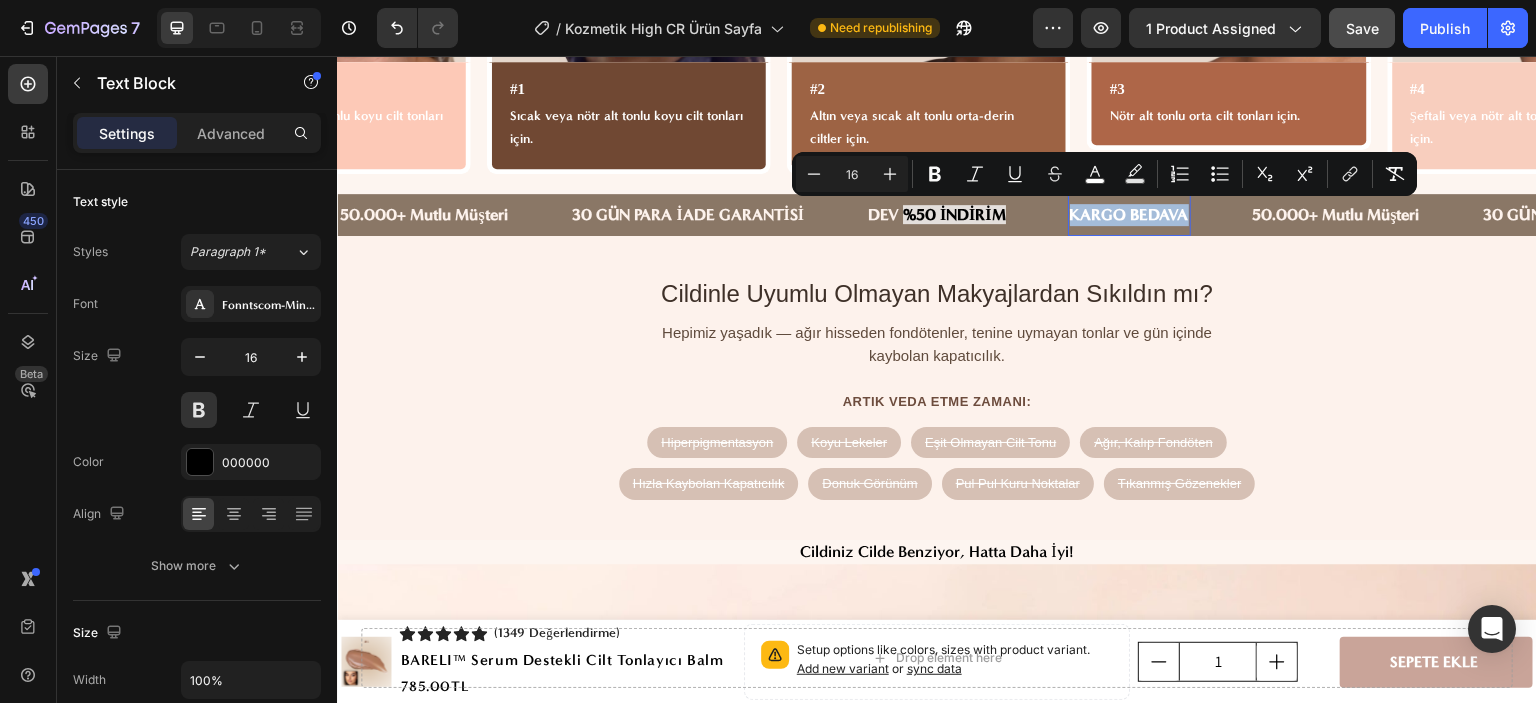 click on "KARGO BEDAVA" at bounding box center [1129, 214] 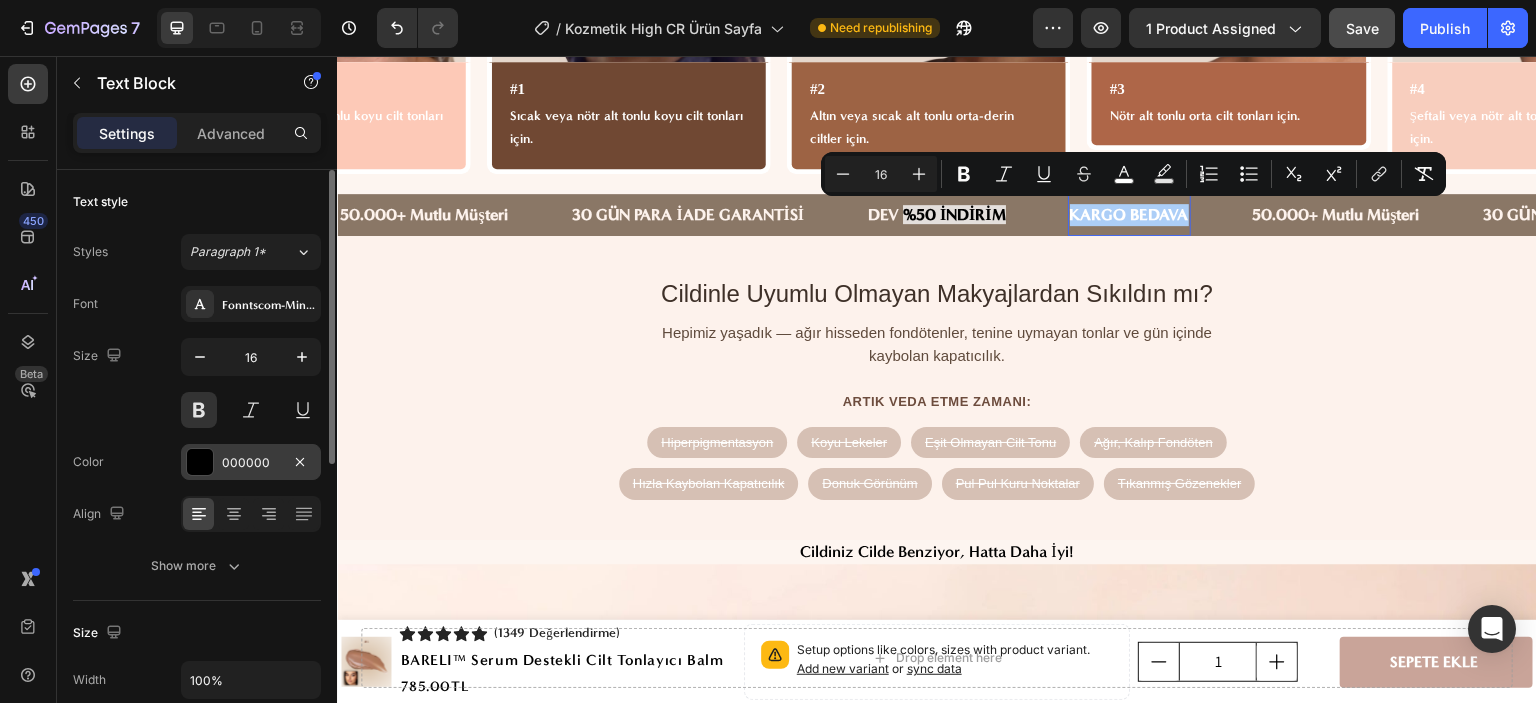 click on "000000" at bounding box center [251, 463] 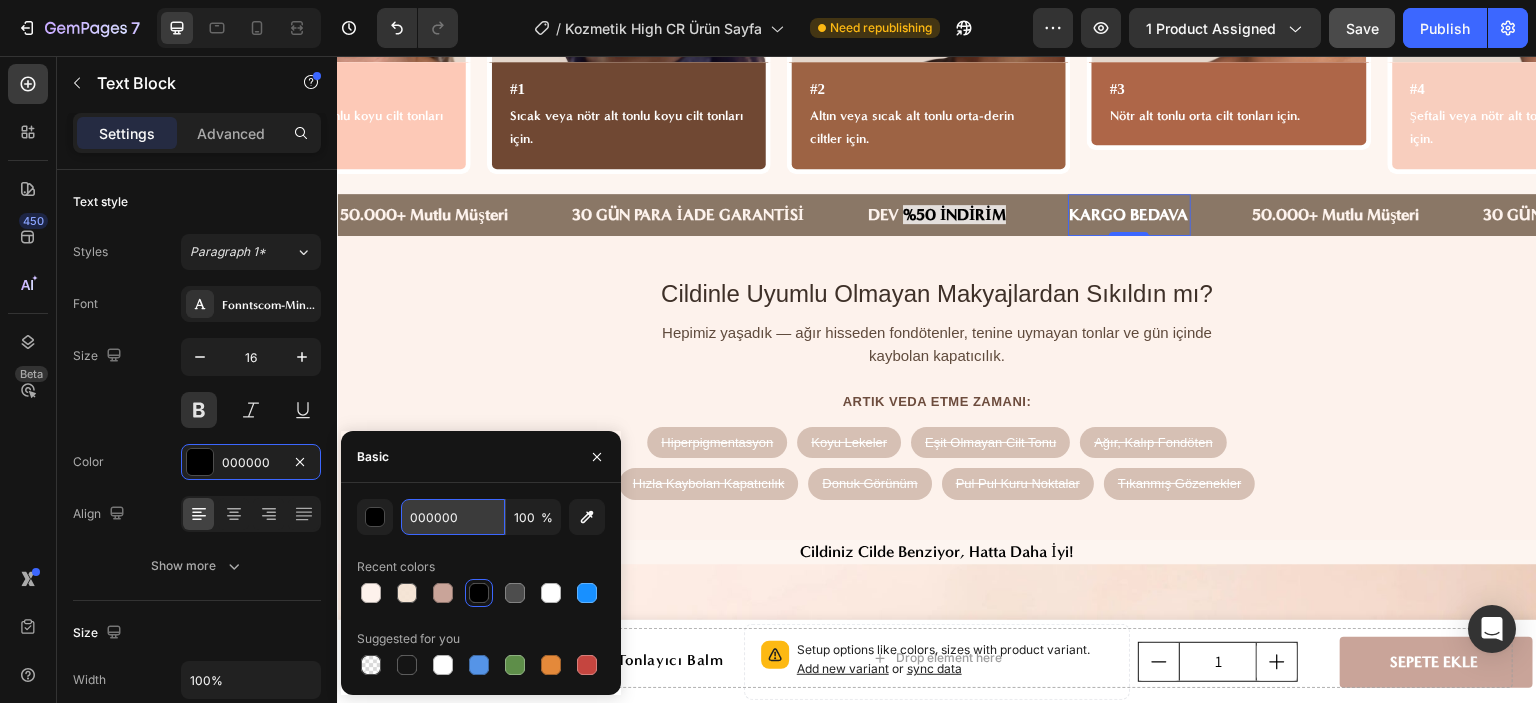click on "000000" at bounding box center [453, 517] 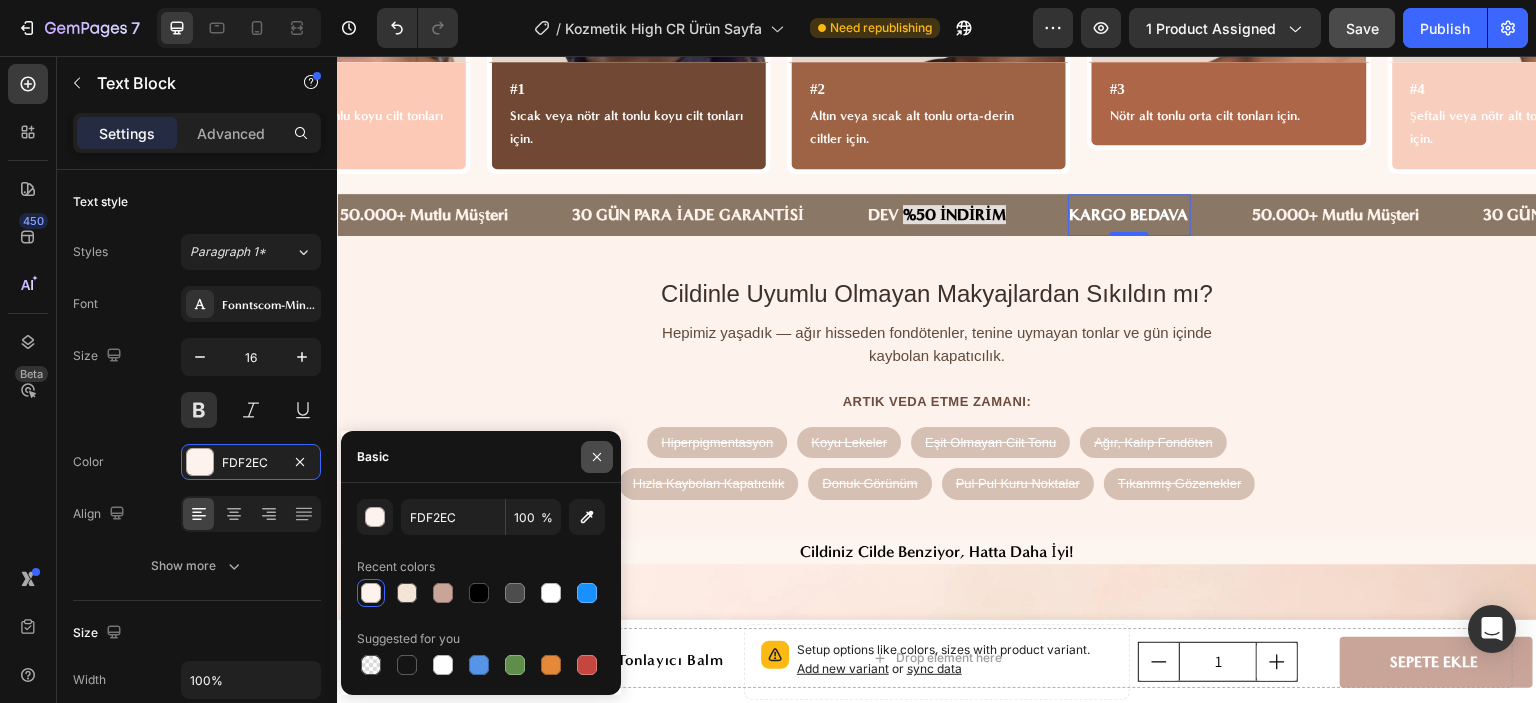 click 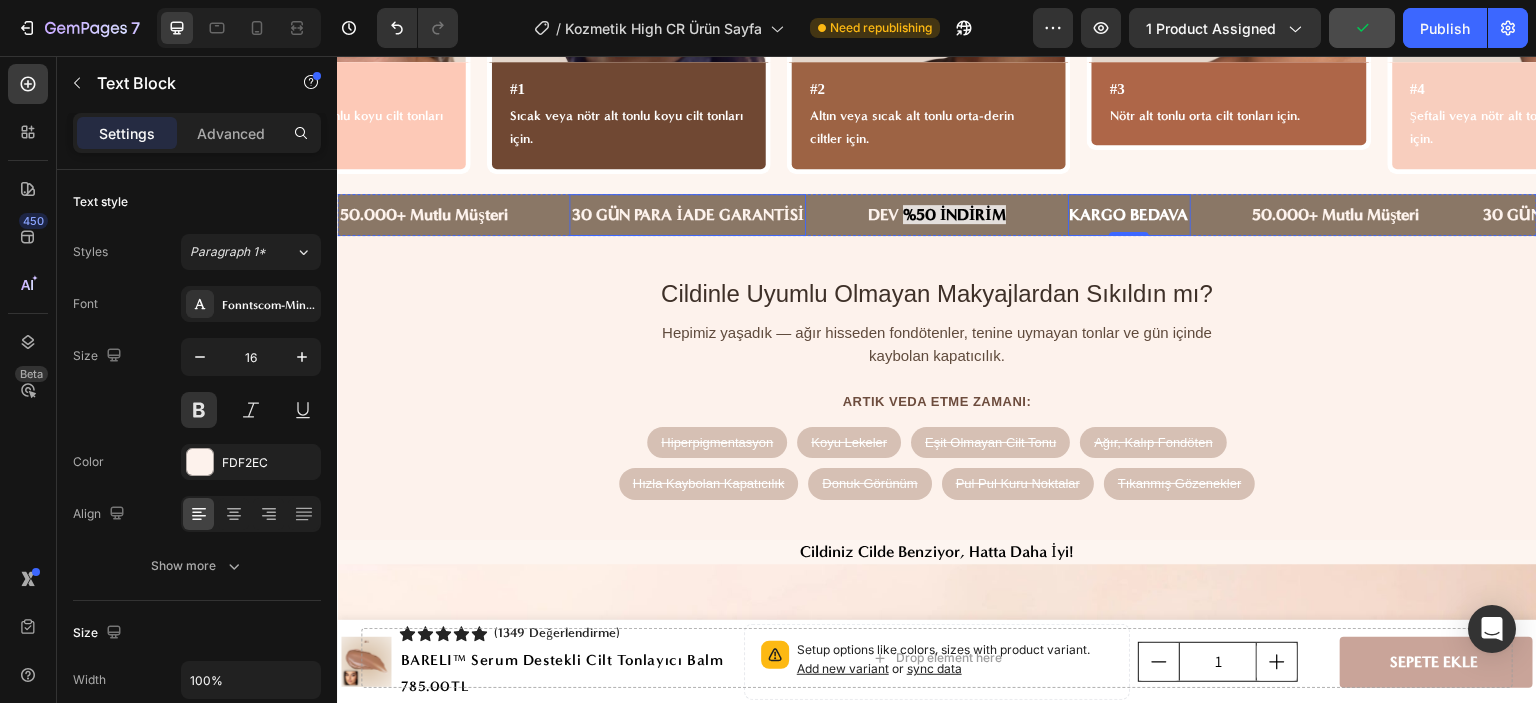 click on "30 GÜN PARA İADE GARANTİSİ" at bounding box center [687, 215] 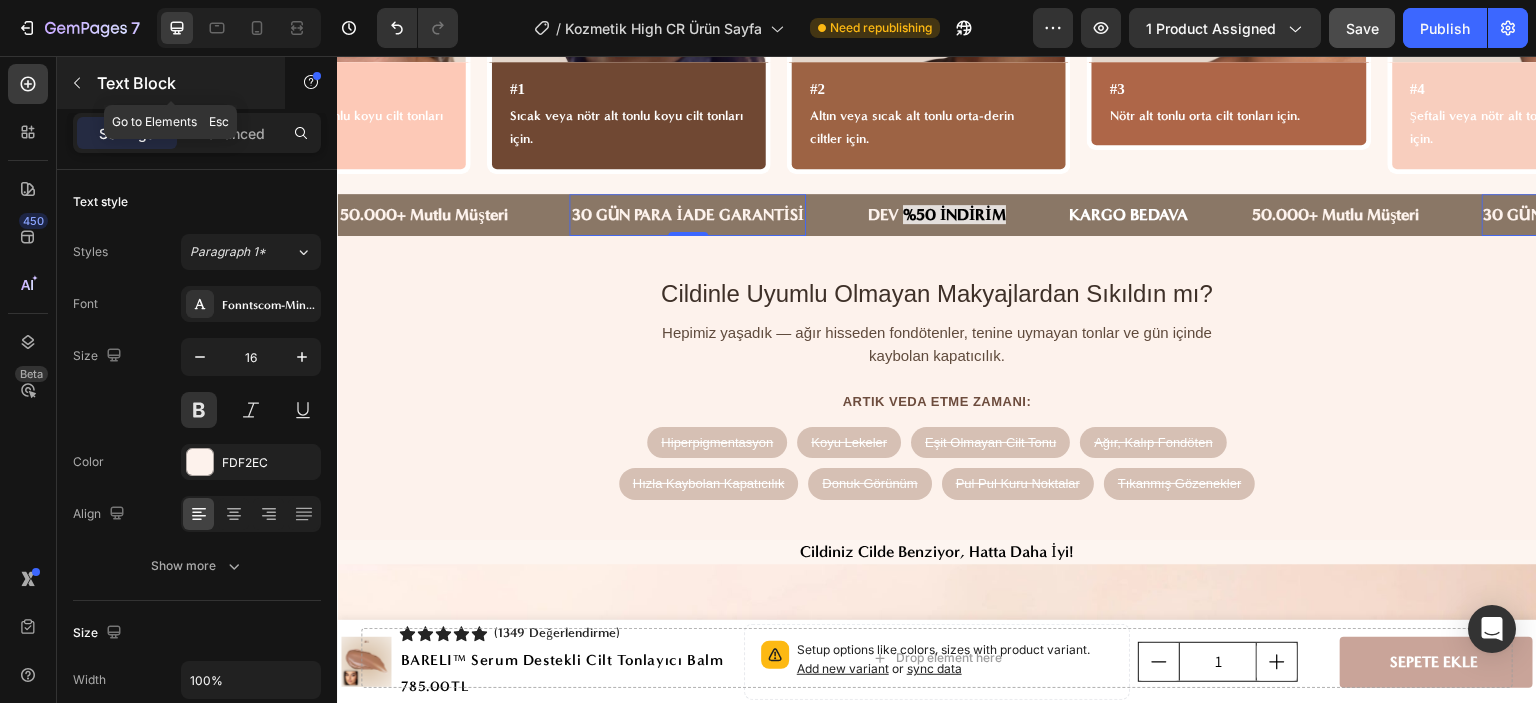 click at bounding box center (77, 83) 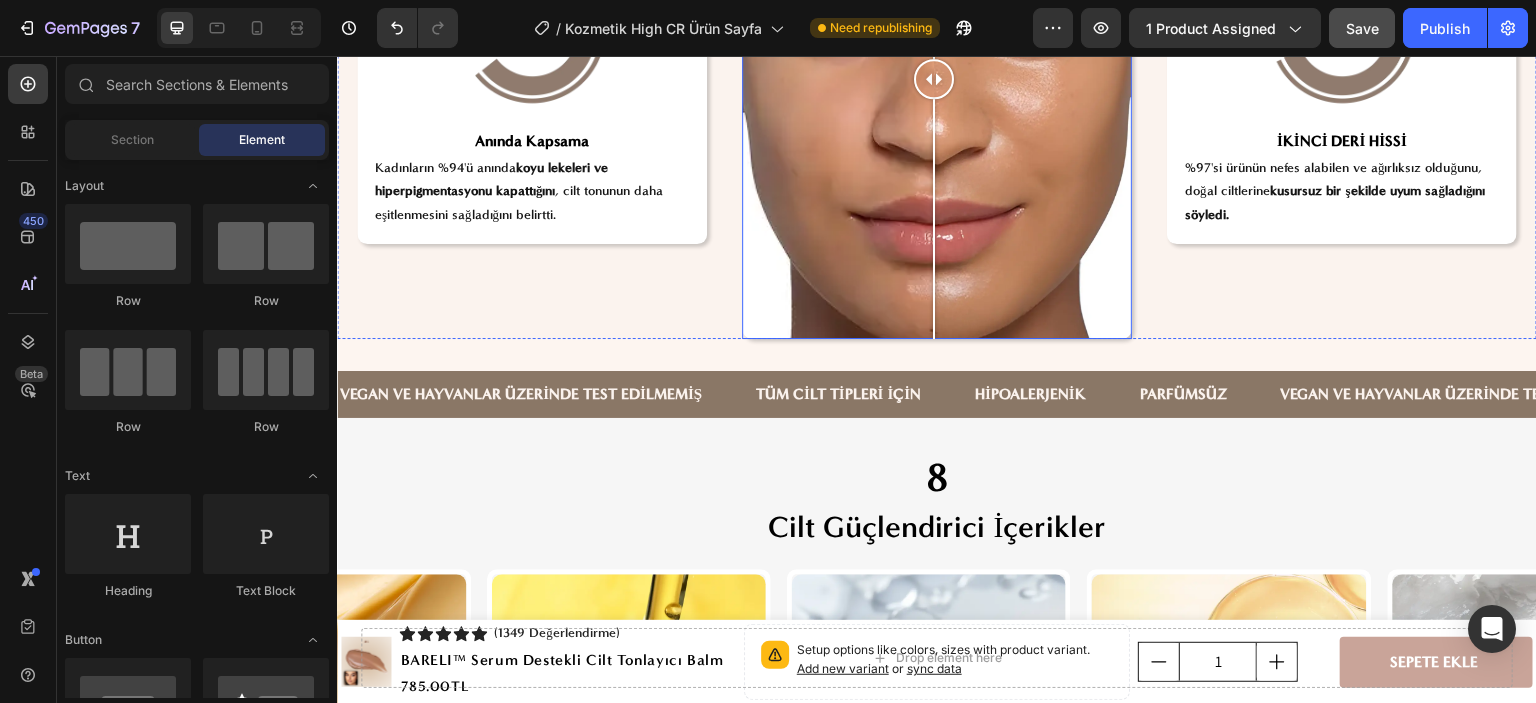 scroll, scrollTop: 5300, scrollLeft: 0, axis: vertical 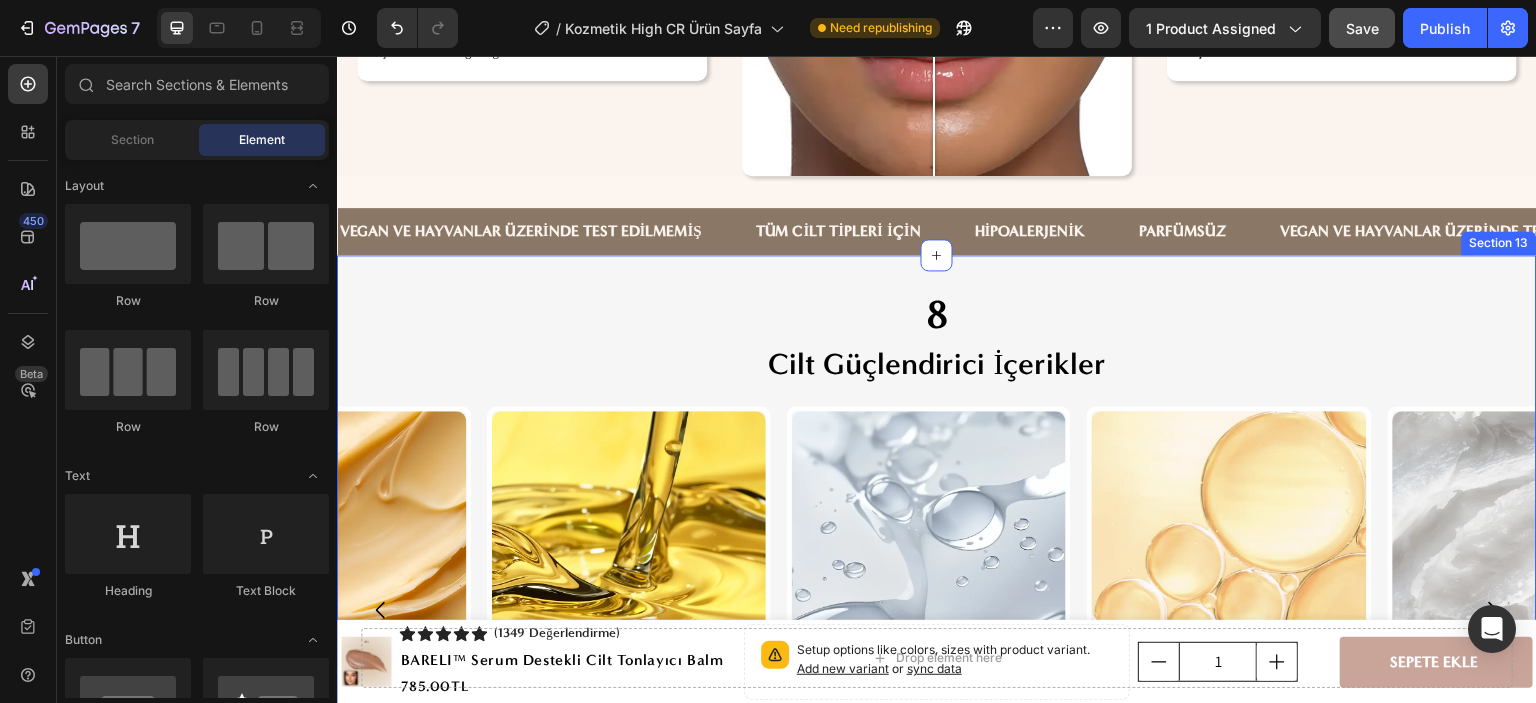 click on "VEGAN VE HAYVANLAR ÜZERİNDE TEST EDİLMEMİŞ" at bounding box center [521, 231] 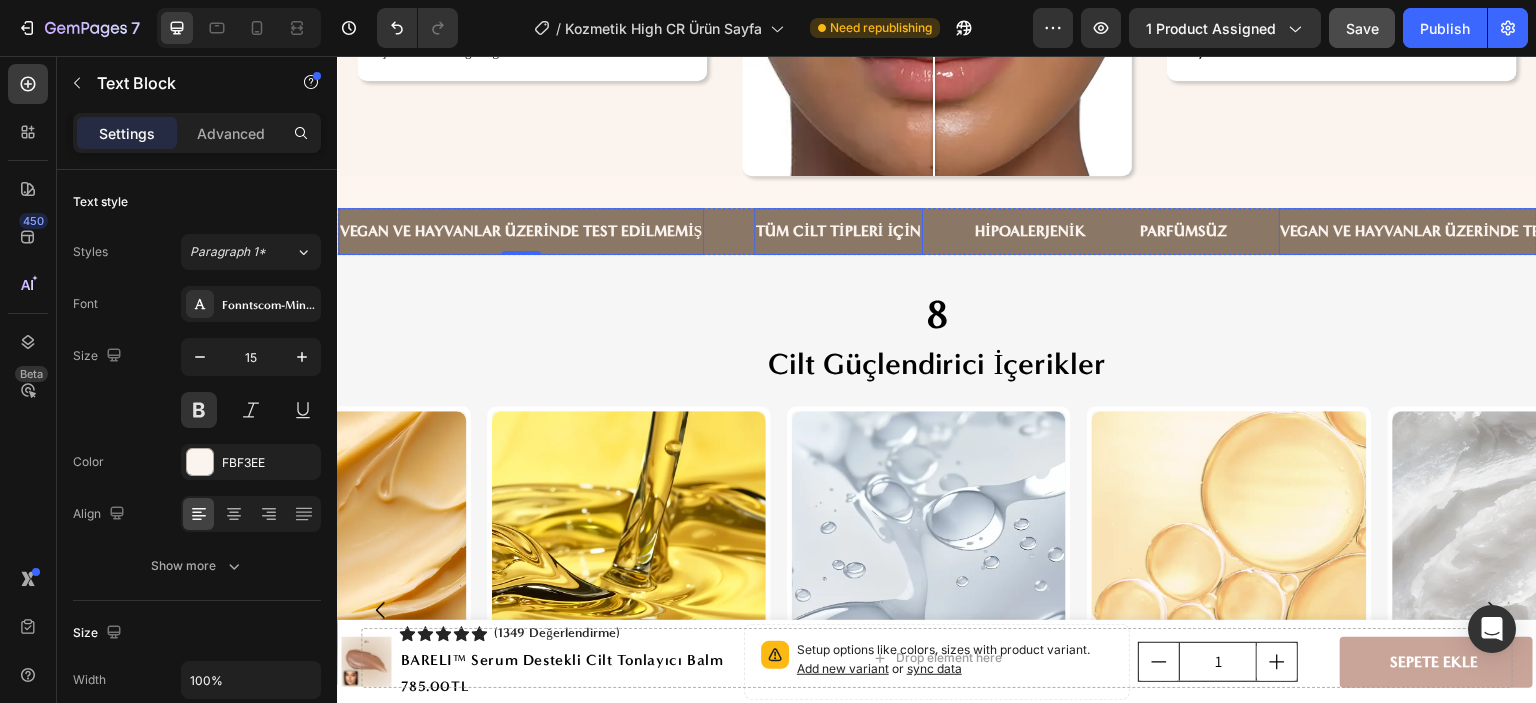 click on "TÜM CİLT TİPLERİ İÇİN" at bounding box center (838, 231) 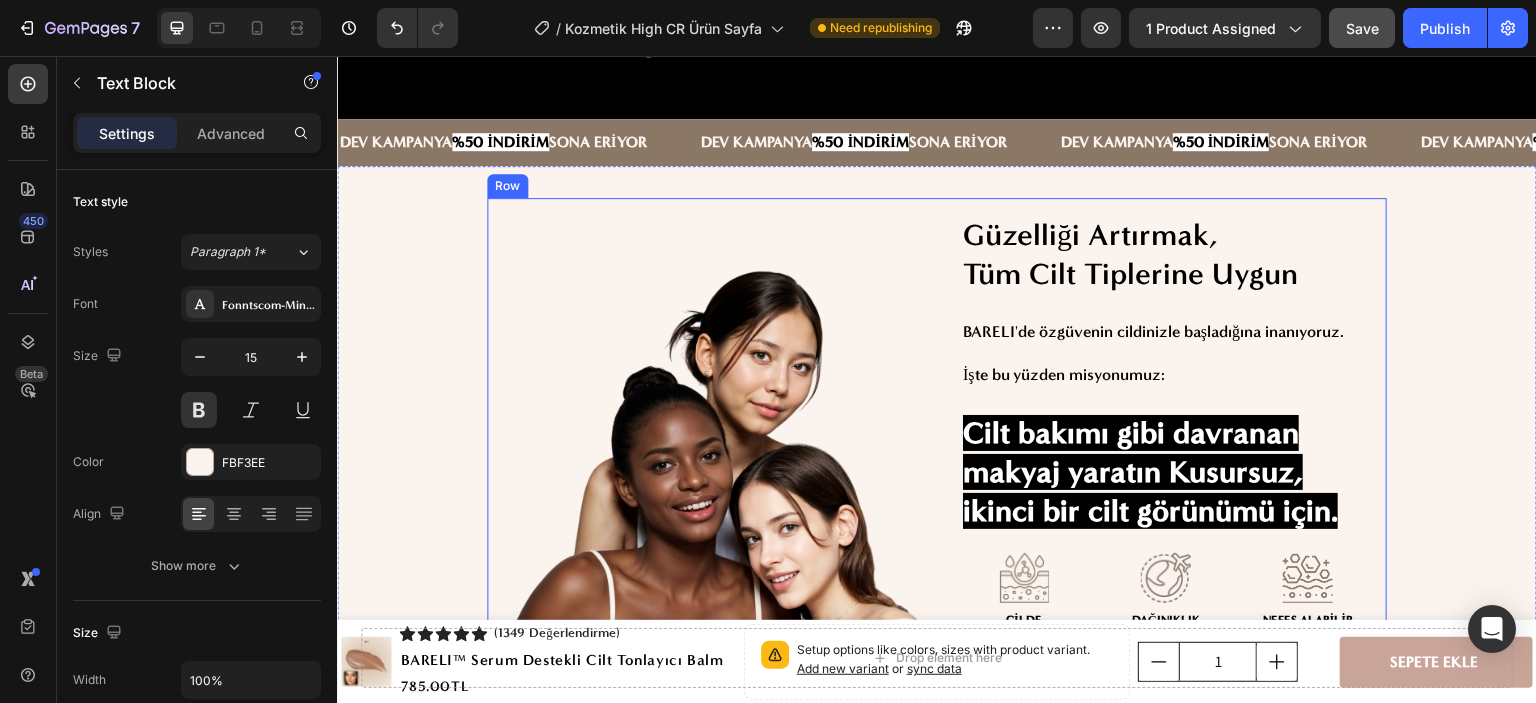 scroll, scrollTop: 6100, scrollLeft: 0, axis: vertical 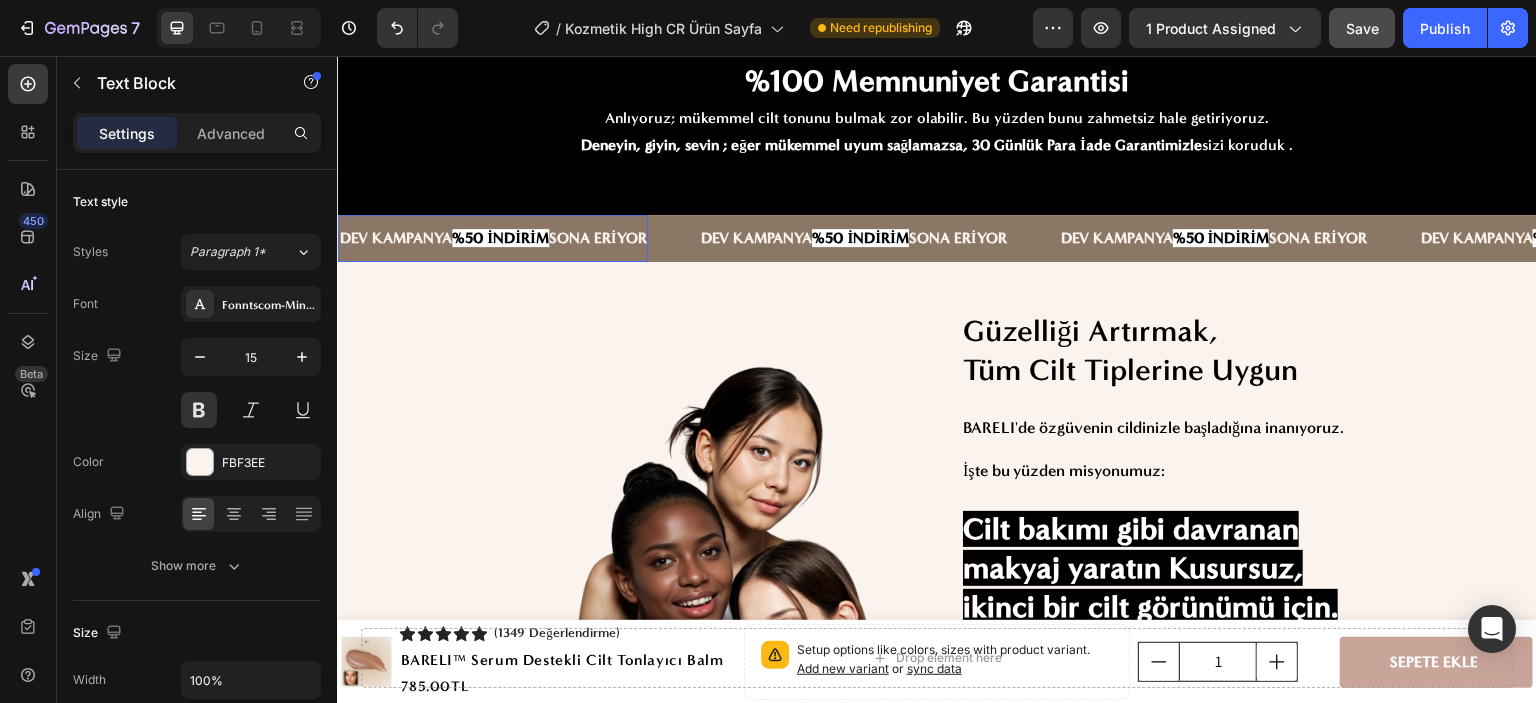 click on "DEV KAMPANYA  %50 İNDİRİM  SONA ERİYOR" at bounding box center [493, 238] 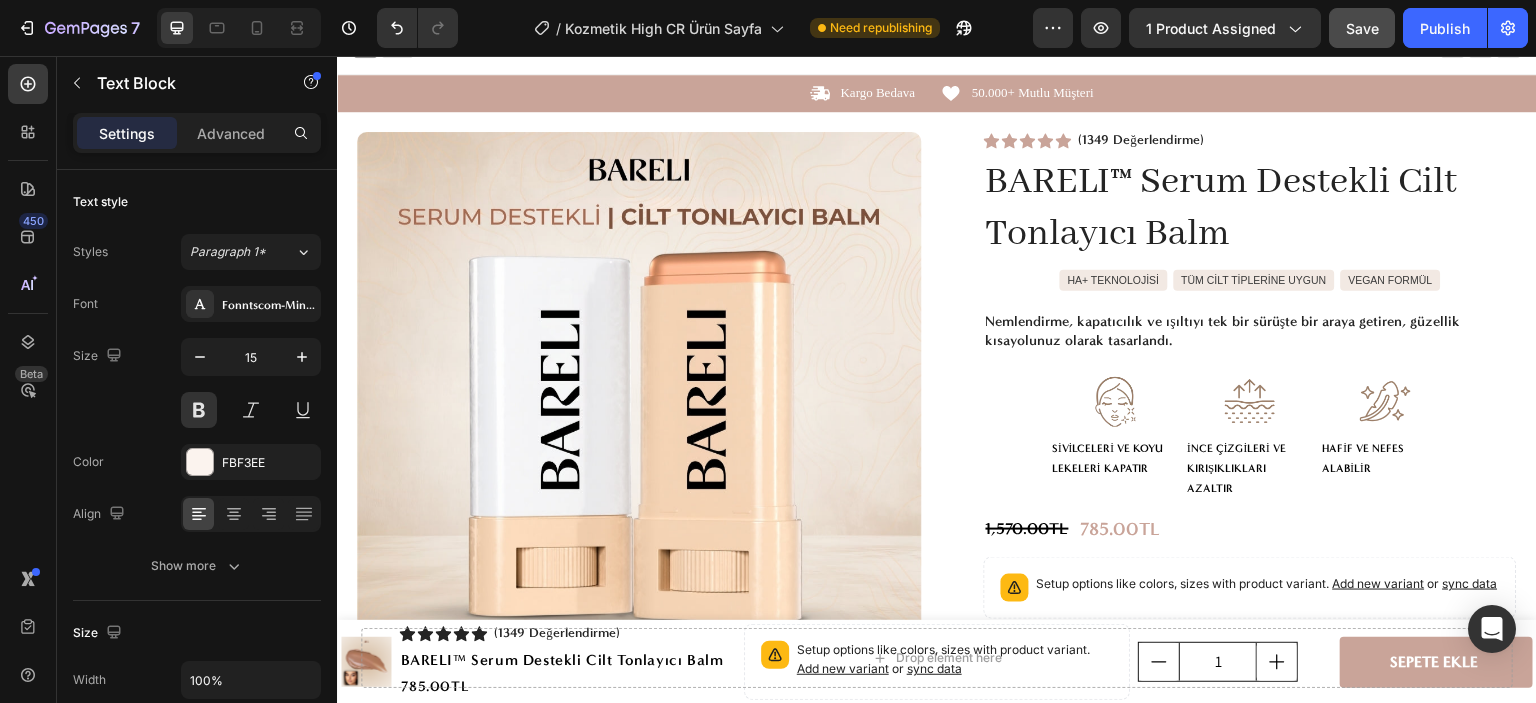scroll, scrollTop: 0, scrollLeft: 0, axis: both 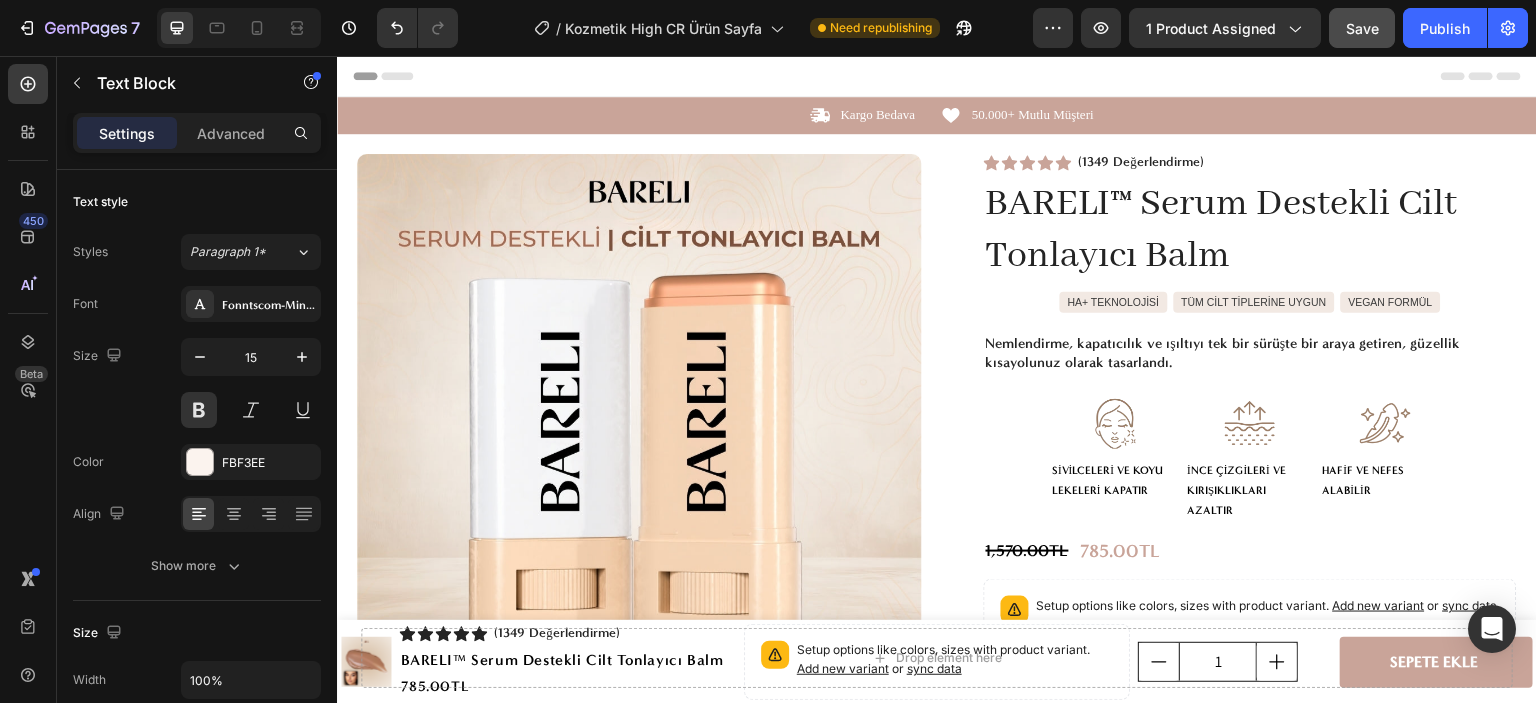 click on "Save" at bounding box center [1362, 28] 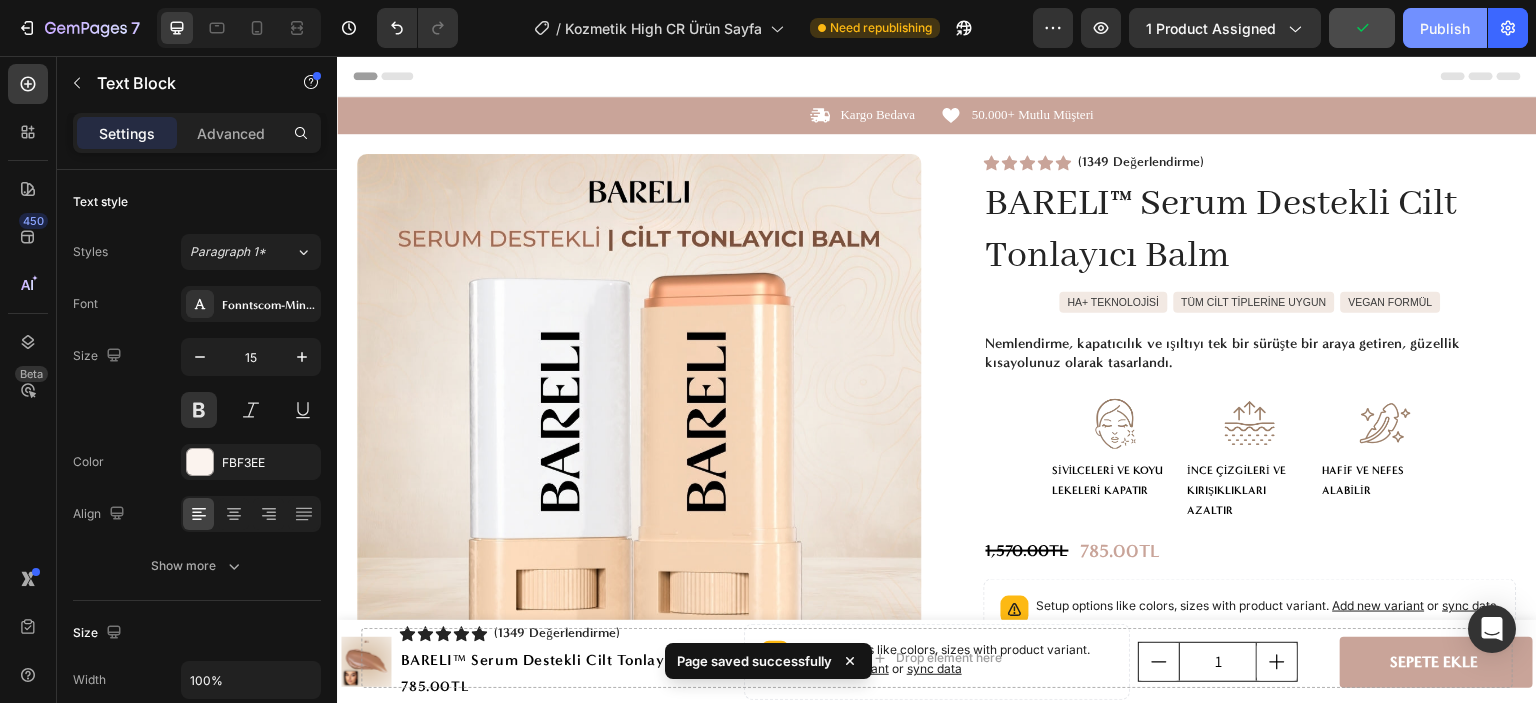 click on "Publish" at bounding box center [1445, 28] 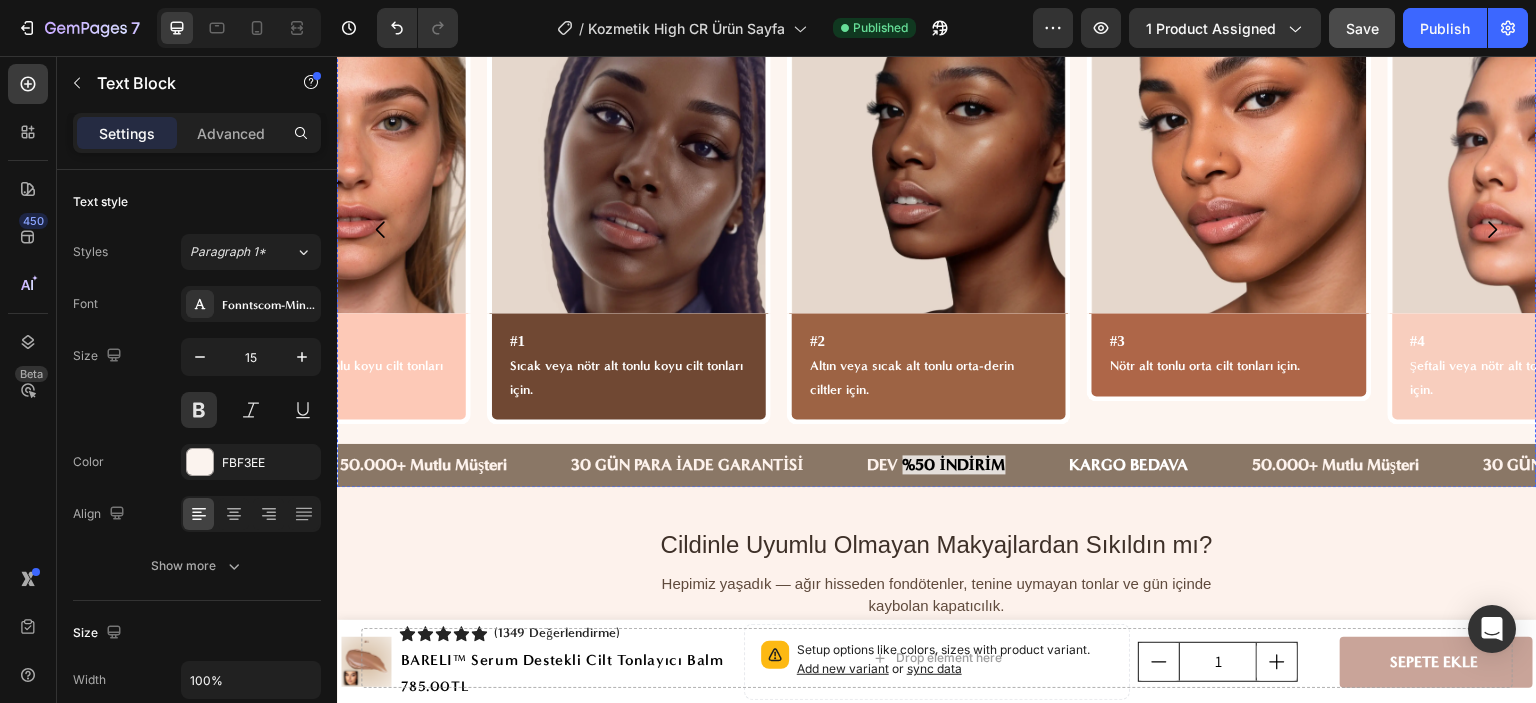 scroll, scrollTop: 1600, scrollLeft: 0, axis: vertical 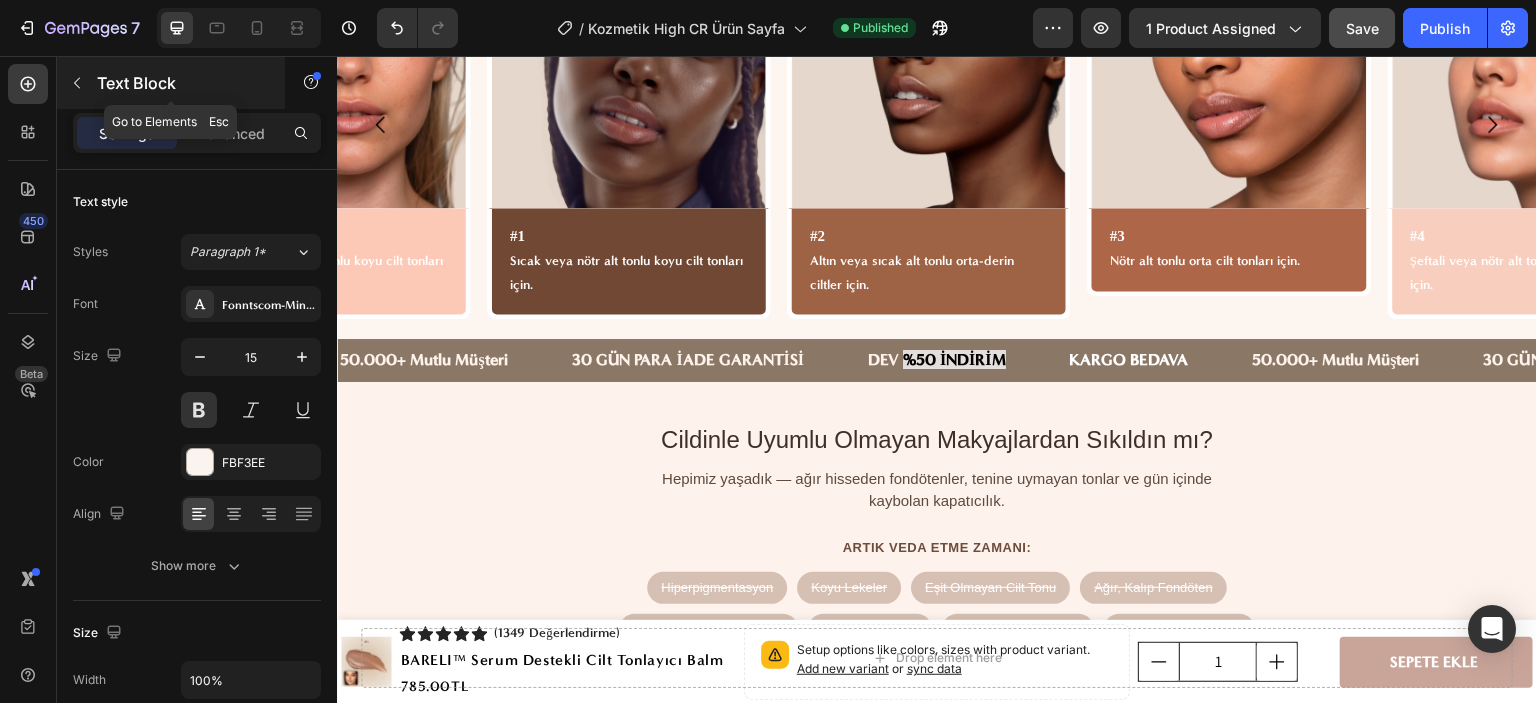 click 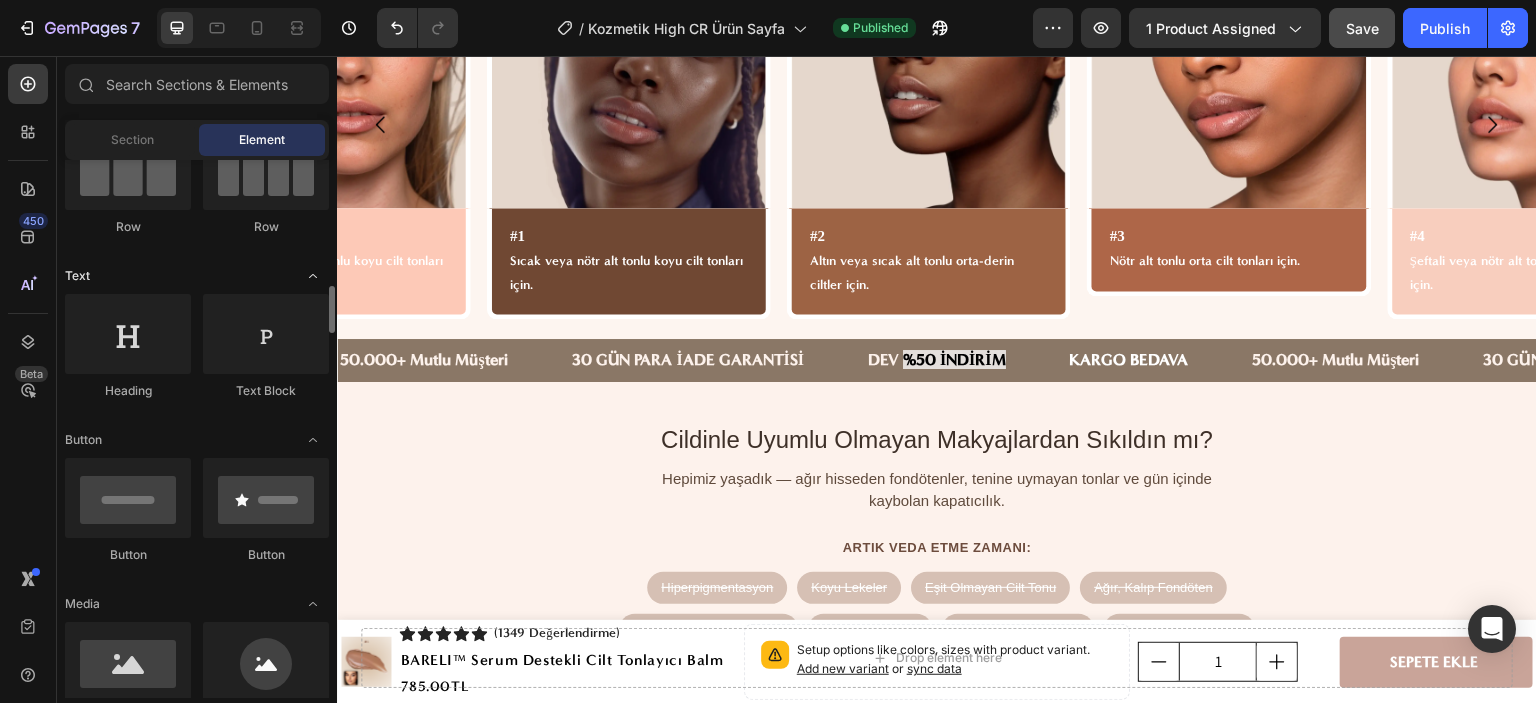 scroll, scrollTop: 300, scrollLeft: 0, axis: vertical 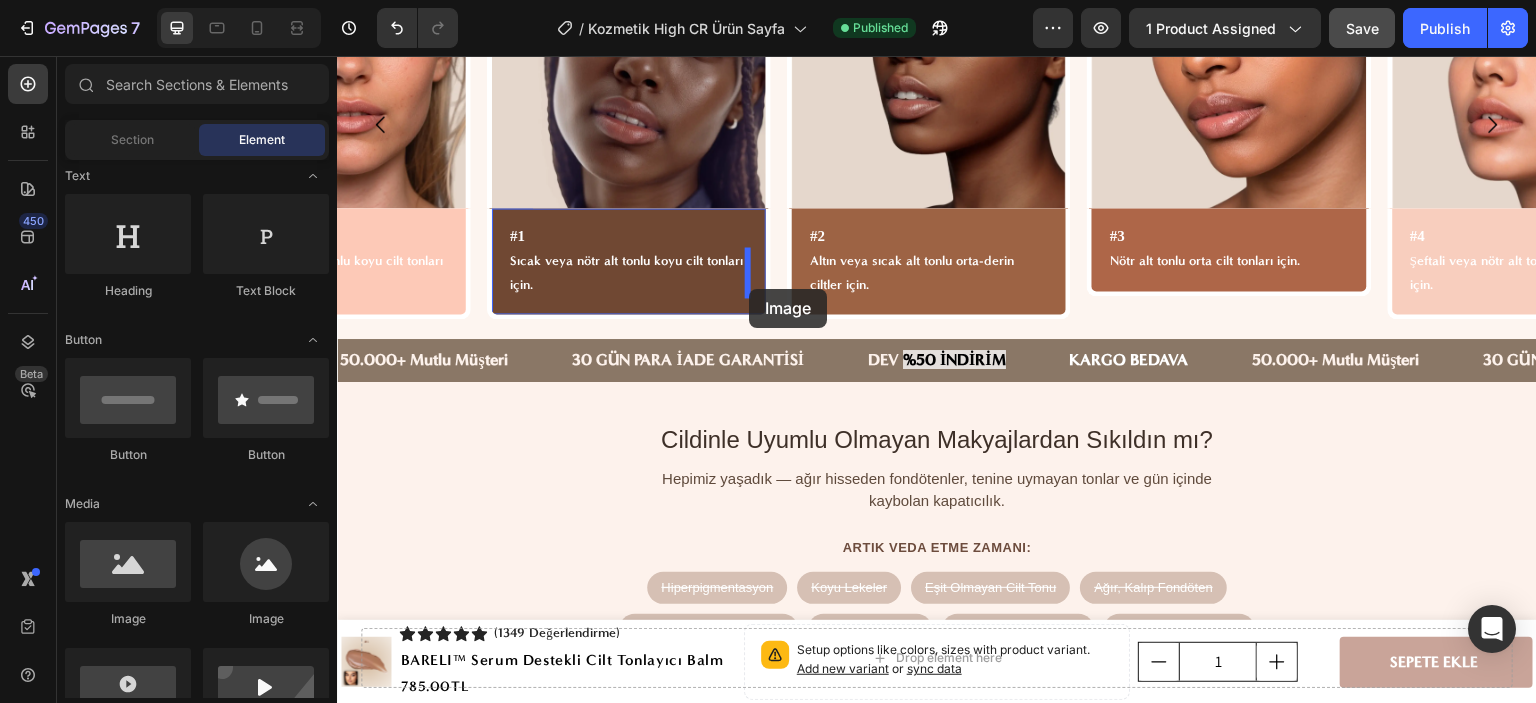 drag, startPoint x: 477, startPoint y: 624, endPoint x: 749, endPoint y: 289, distance: 431.5194 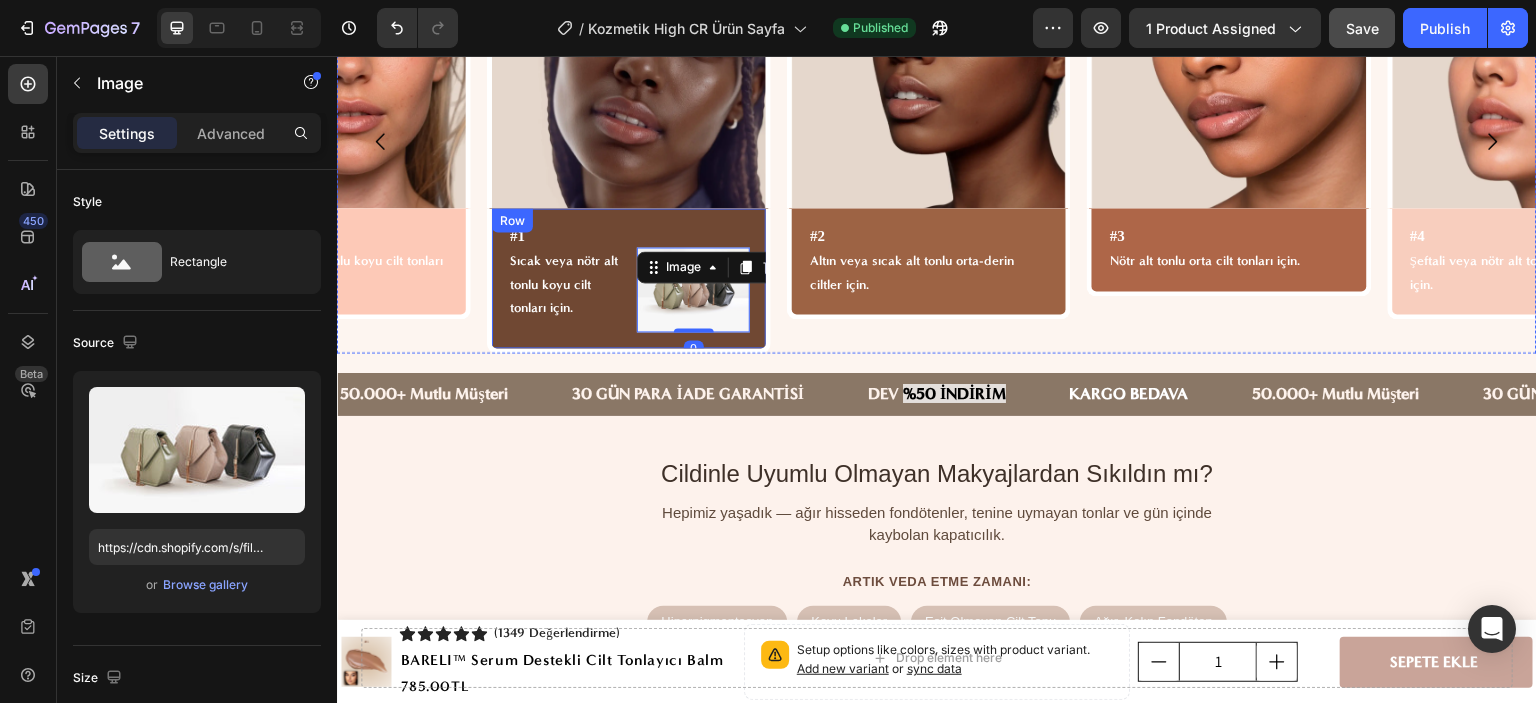 scroll, scrollTop: 1617, scrollLeft: 0, axis: vertical 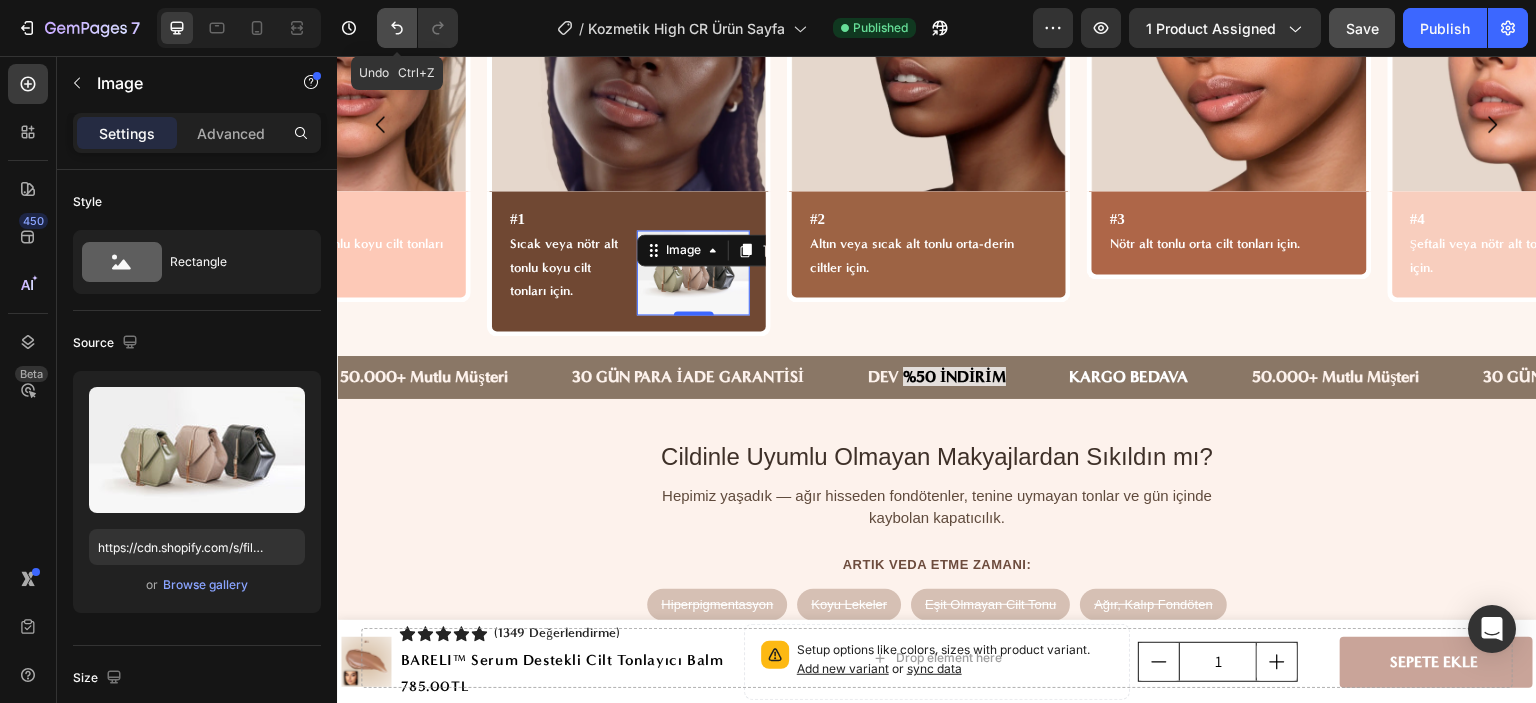 click 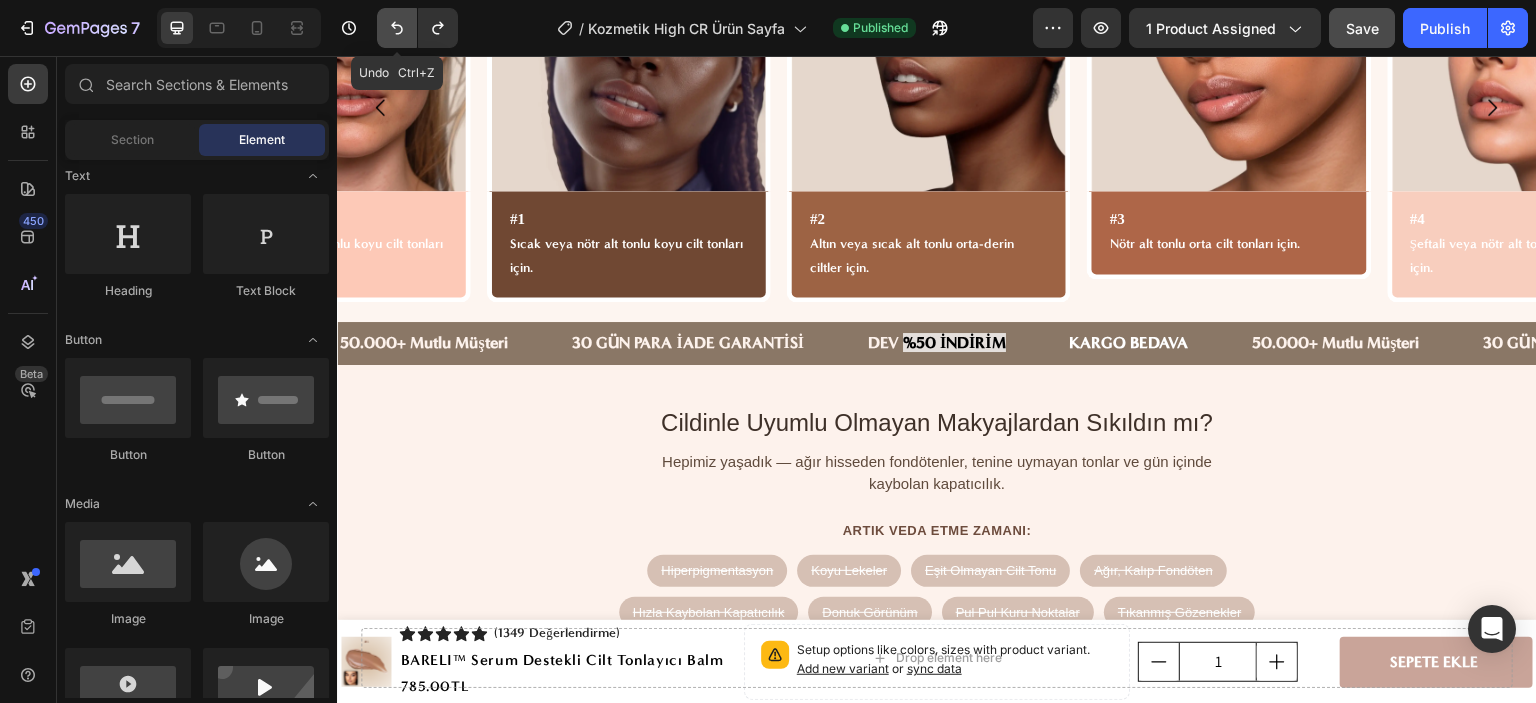 scroll, scrollTop: 1600, scrollLeft: 0, axis: vertical 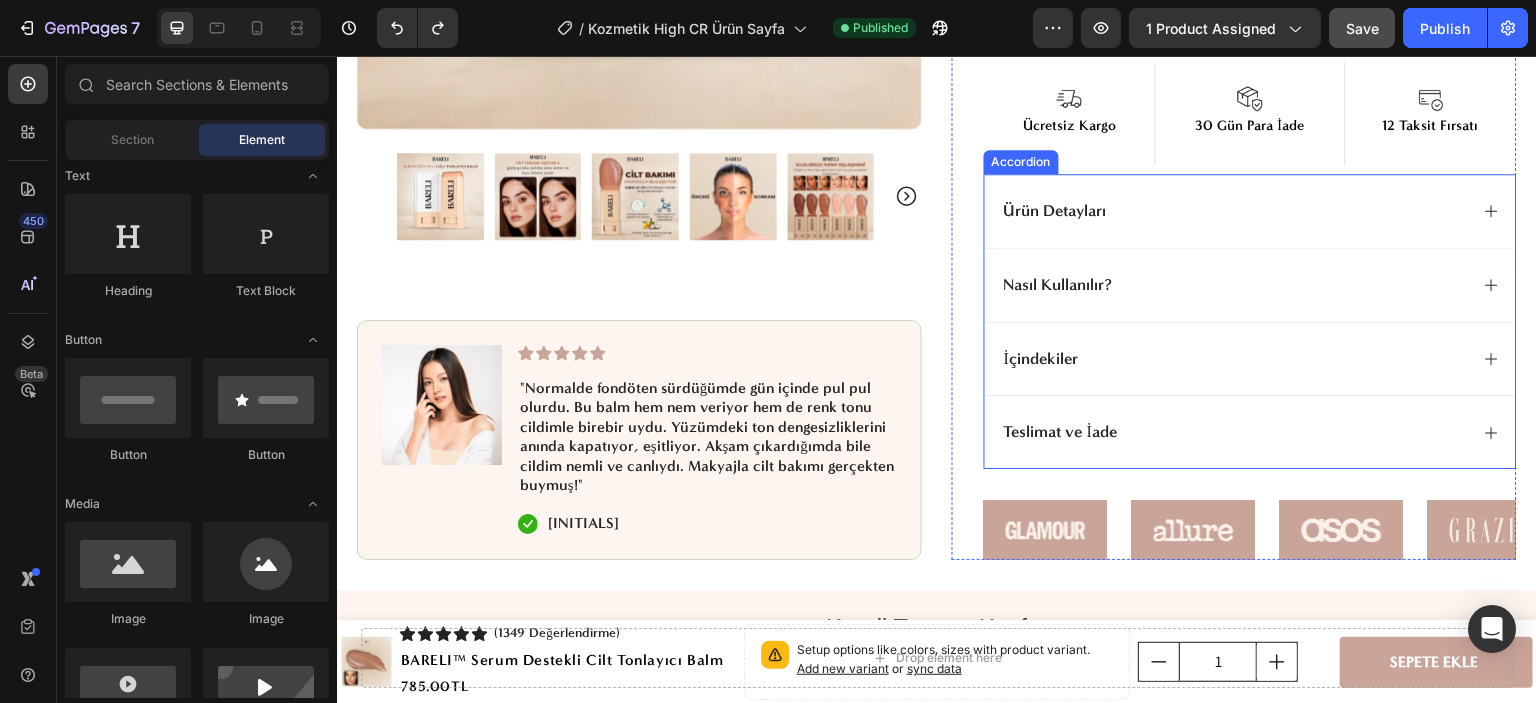 click on "Nasıl Kullanılır?" at bounding box center (1234, 285) 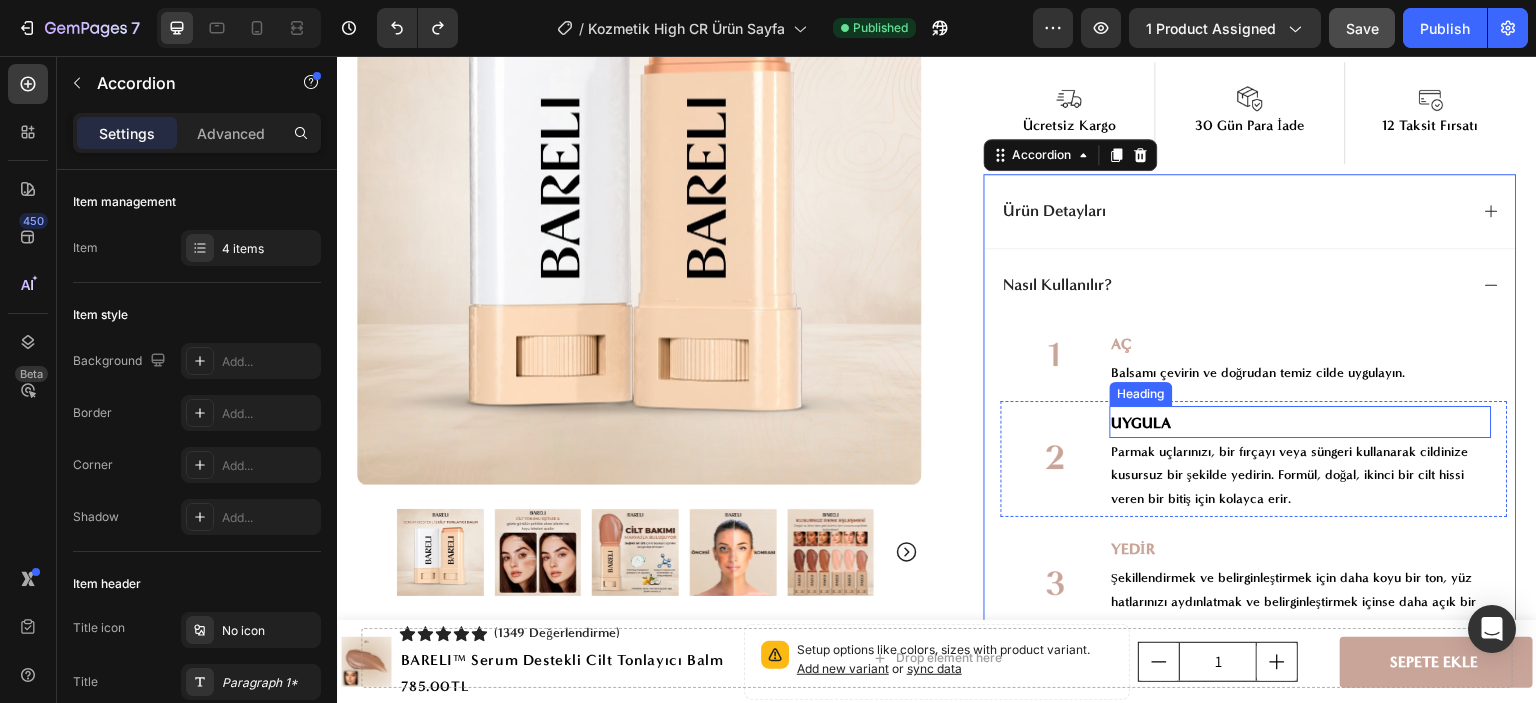 click on "UYGULA" at bounding box center [1142, 423] 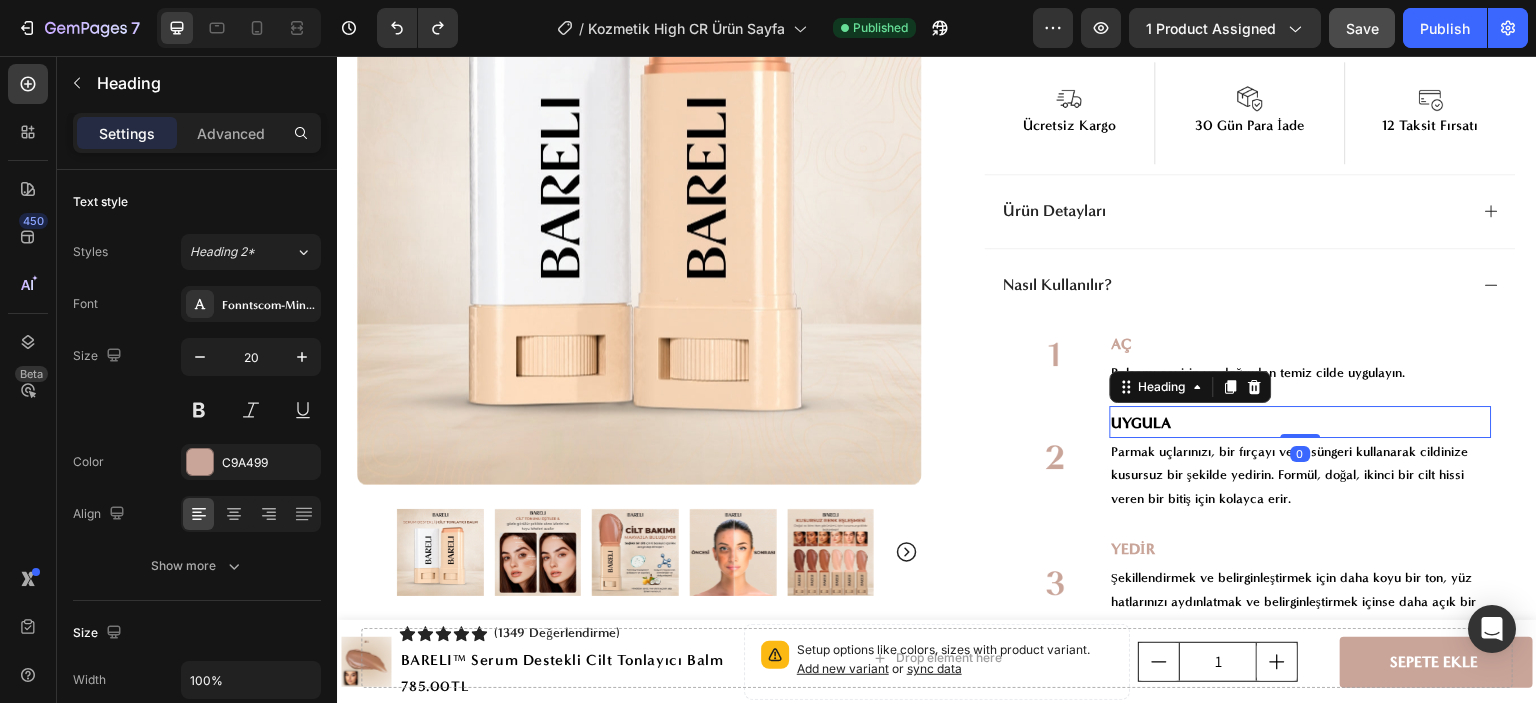 click on "UYGULA" at bounding box center (1142, 423) 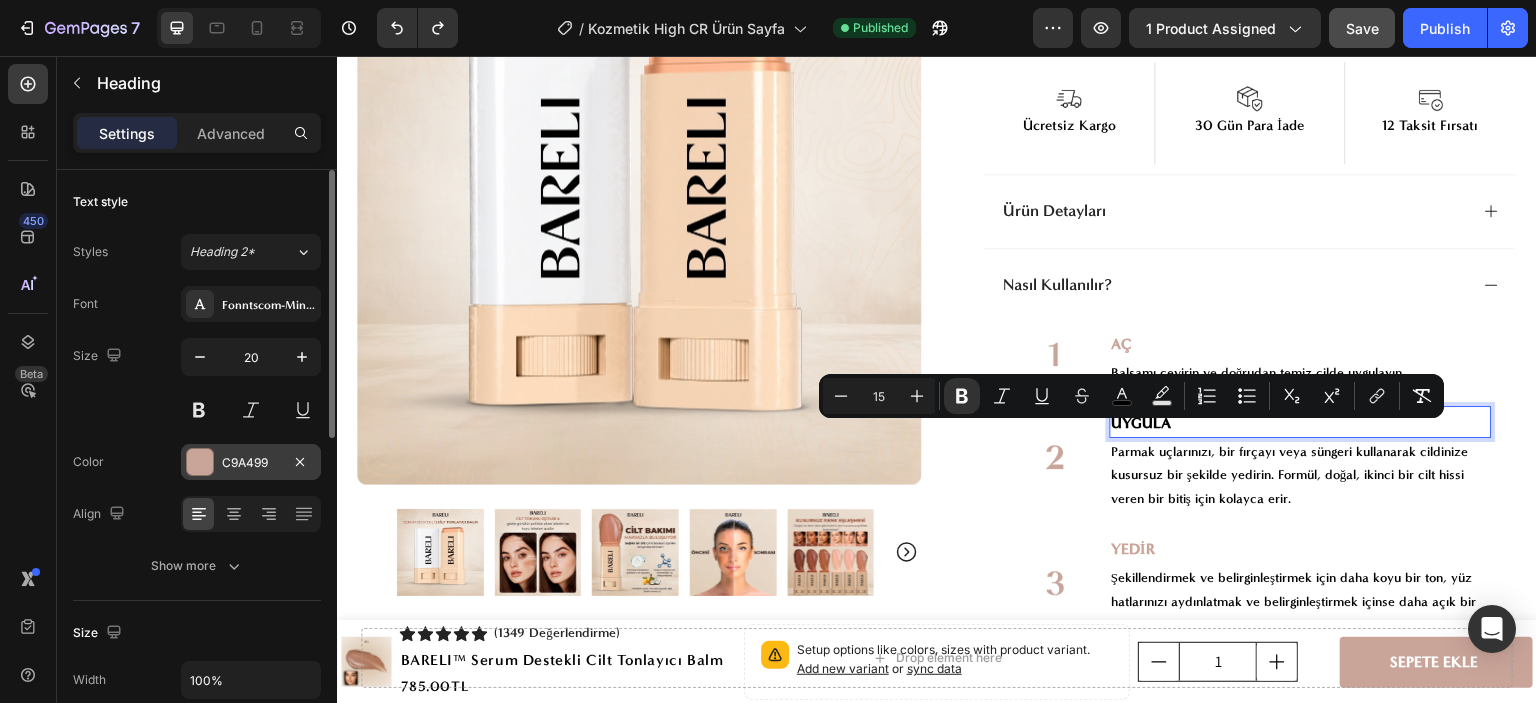 click on "C9A499" at bounding box center [251, 463] 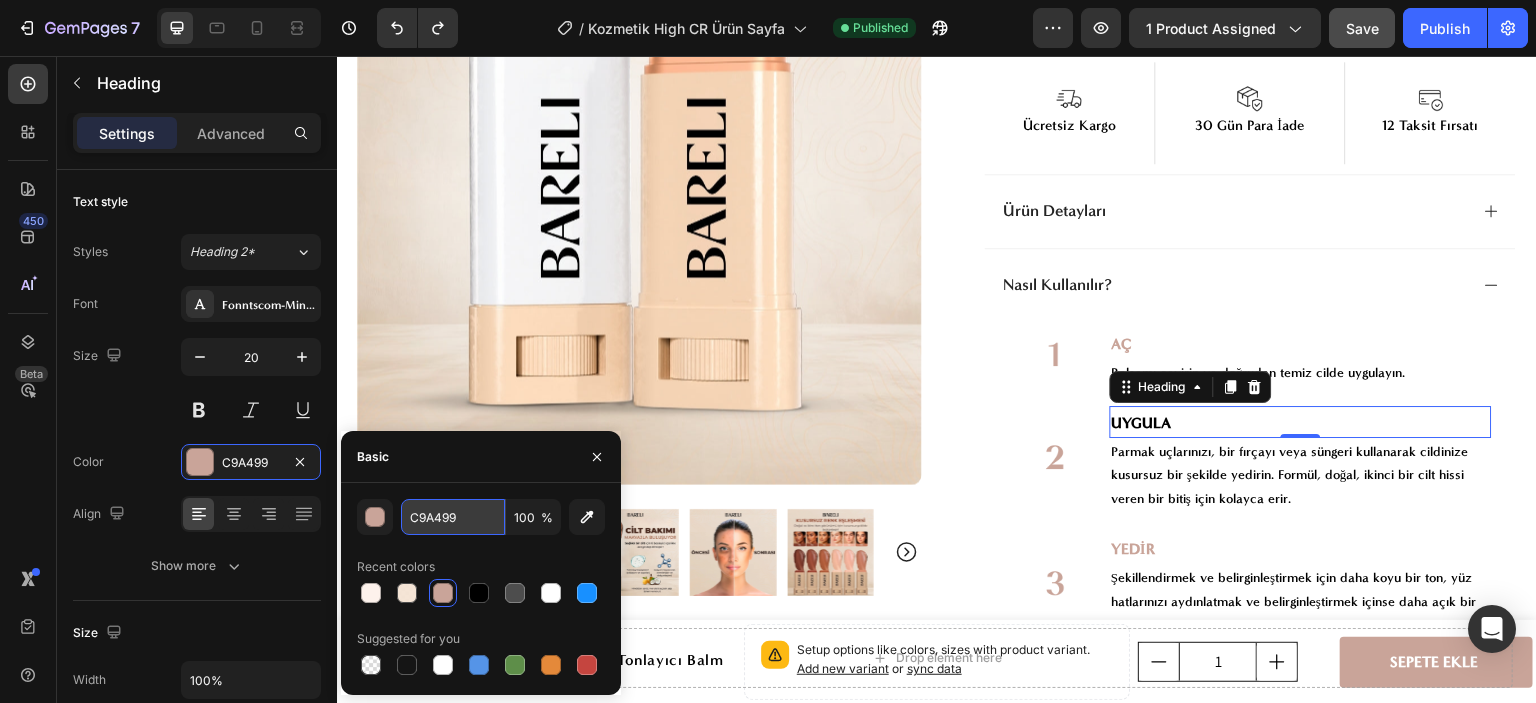click on "C9A499" at bounding box center [453, 517] 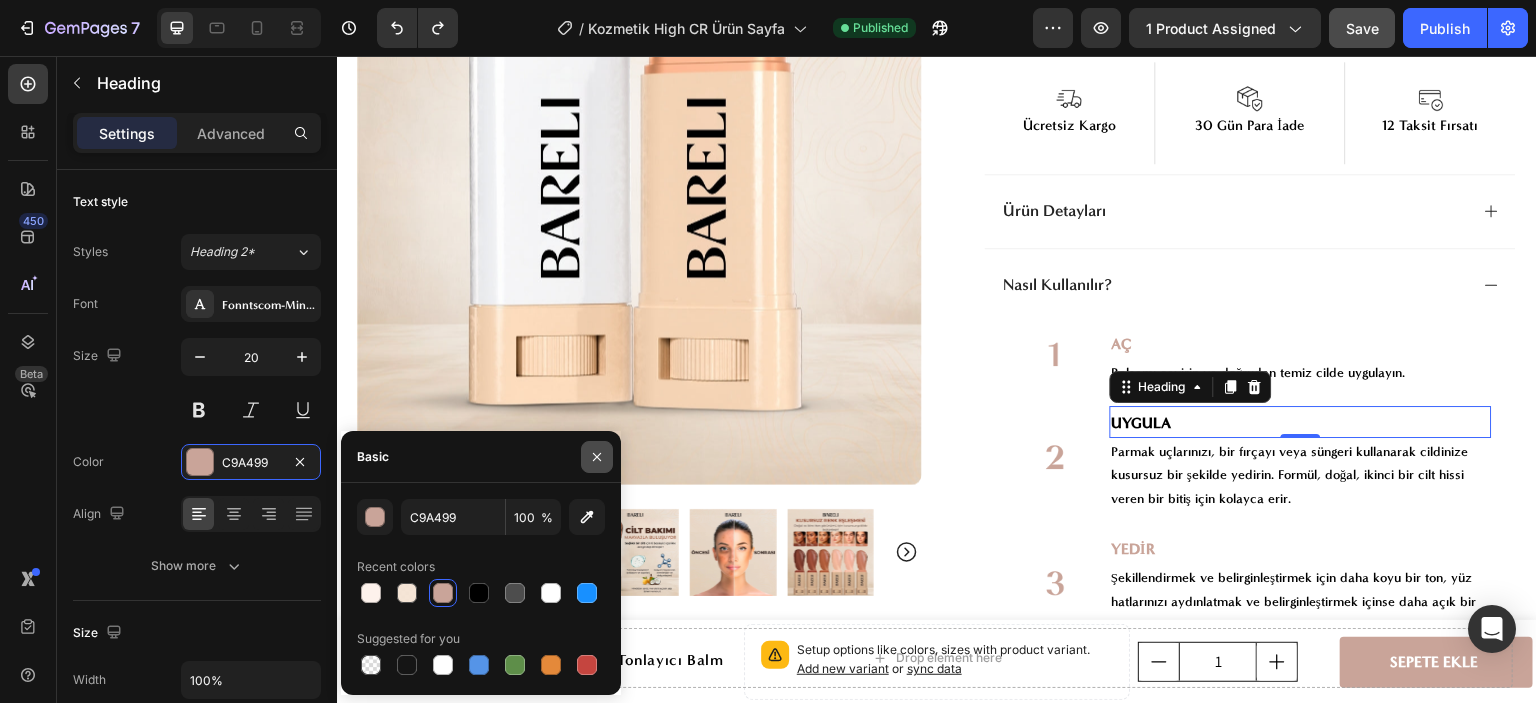 drag, startPoint x: 605, startPoint y: 449, endPoint x: 416, endPoint y: 419, distance: 191.36613 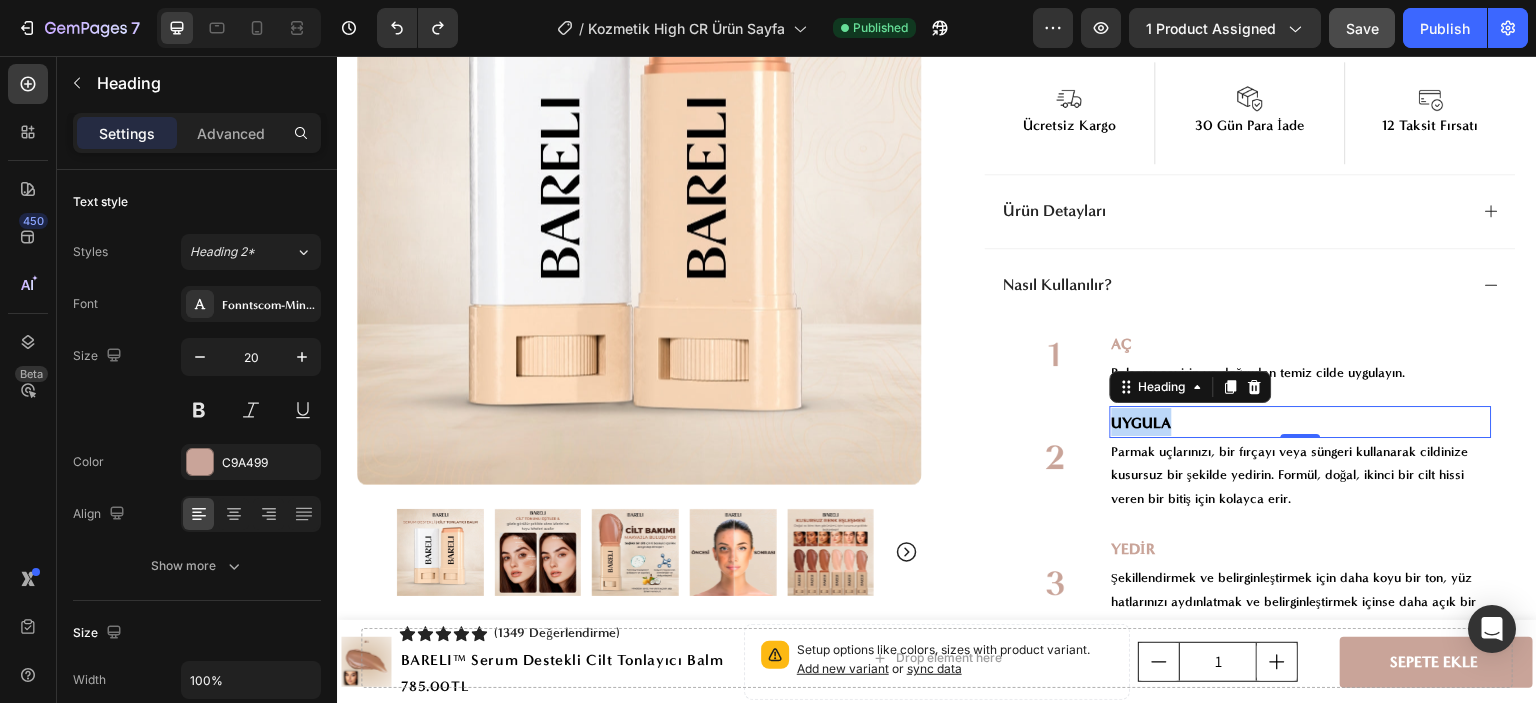 click on "UYGULA" at bounding box center [1142, 423] 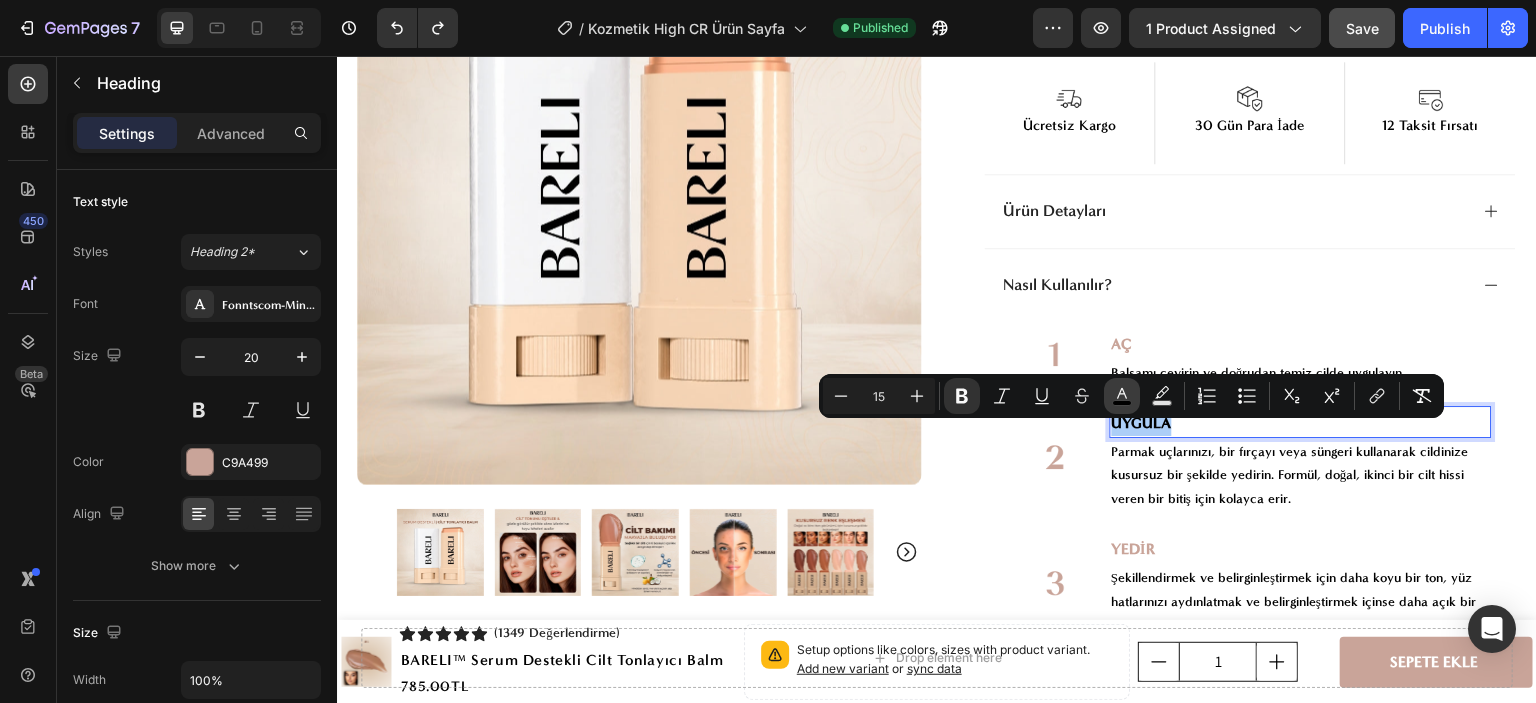 click 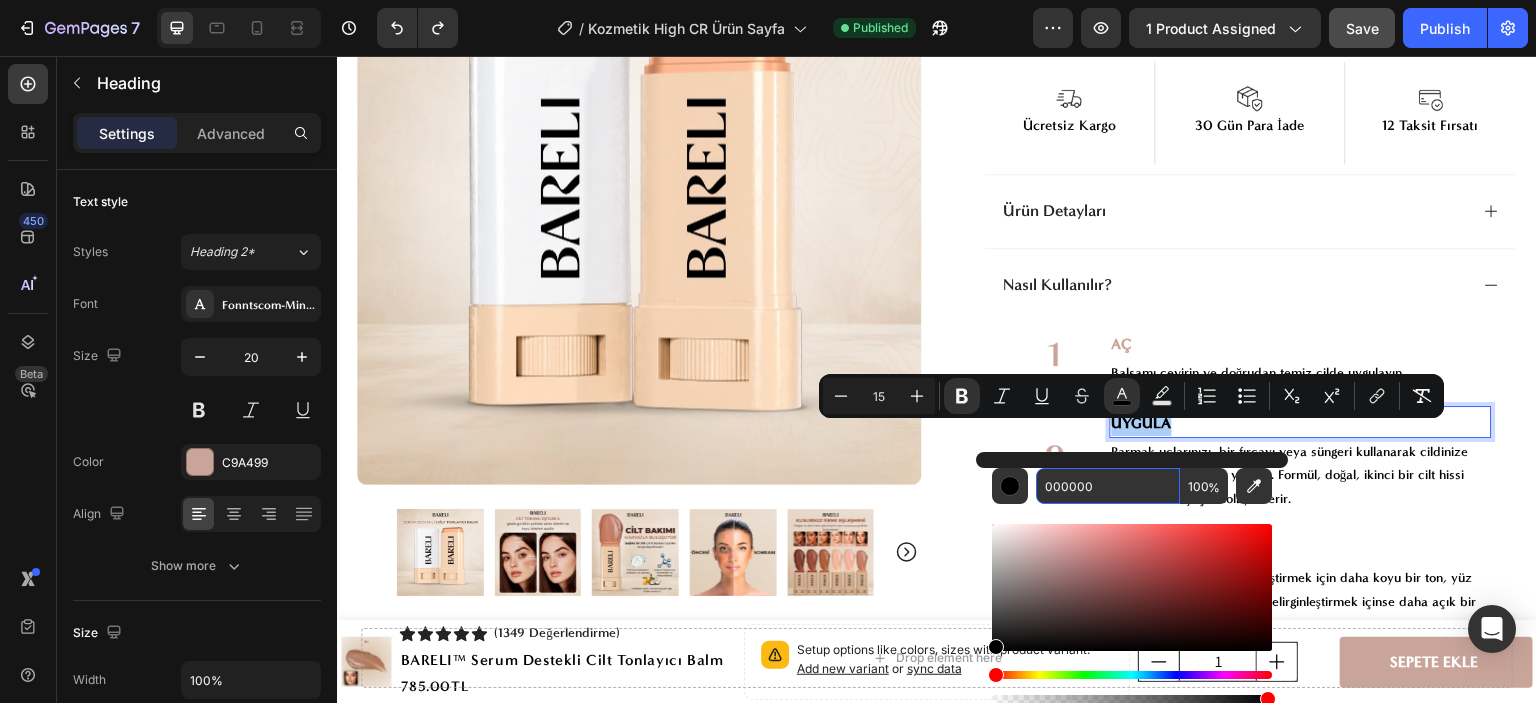 click on "000000" at bounding box center (1108, 486) 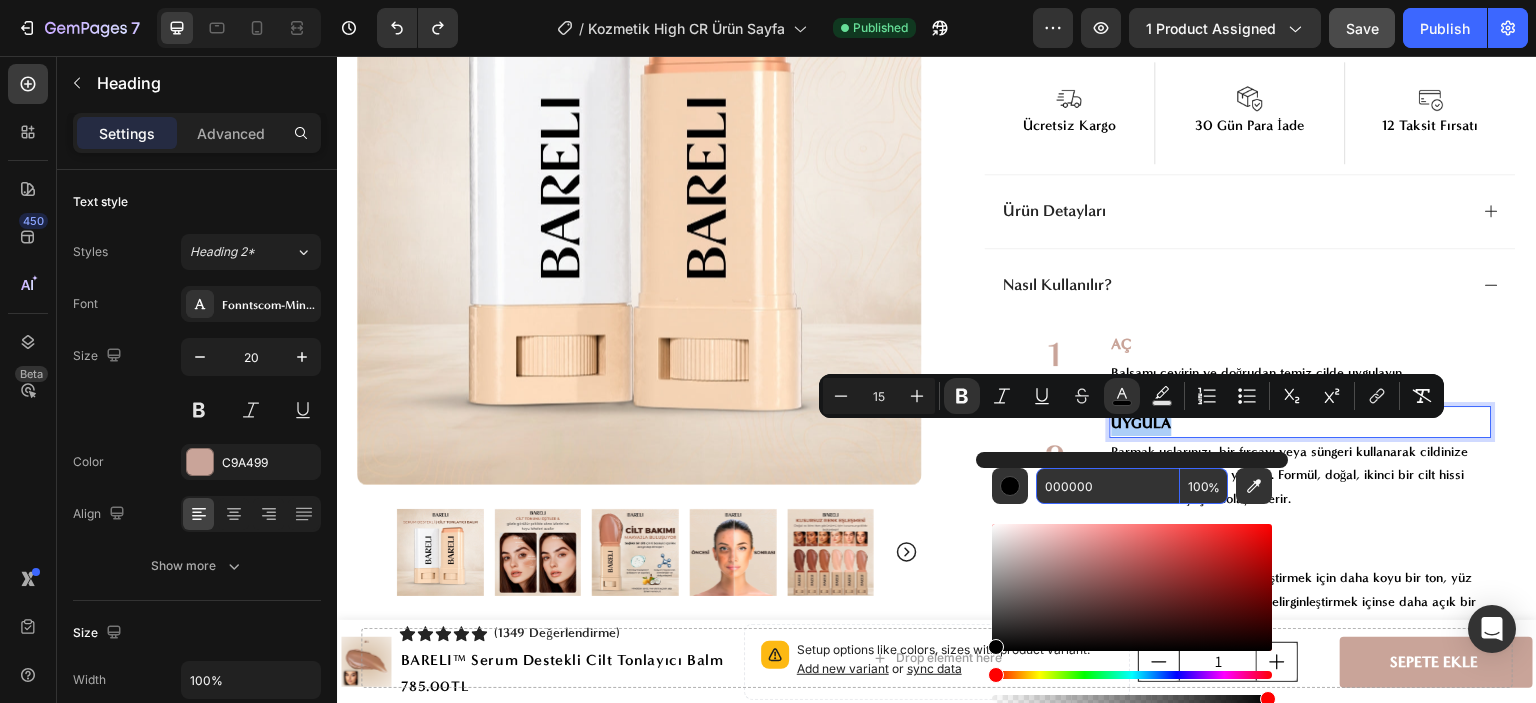 click on "000000" at bounding box center (1108, 486) 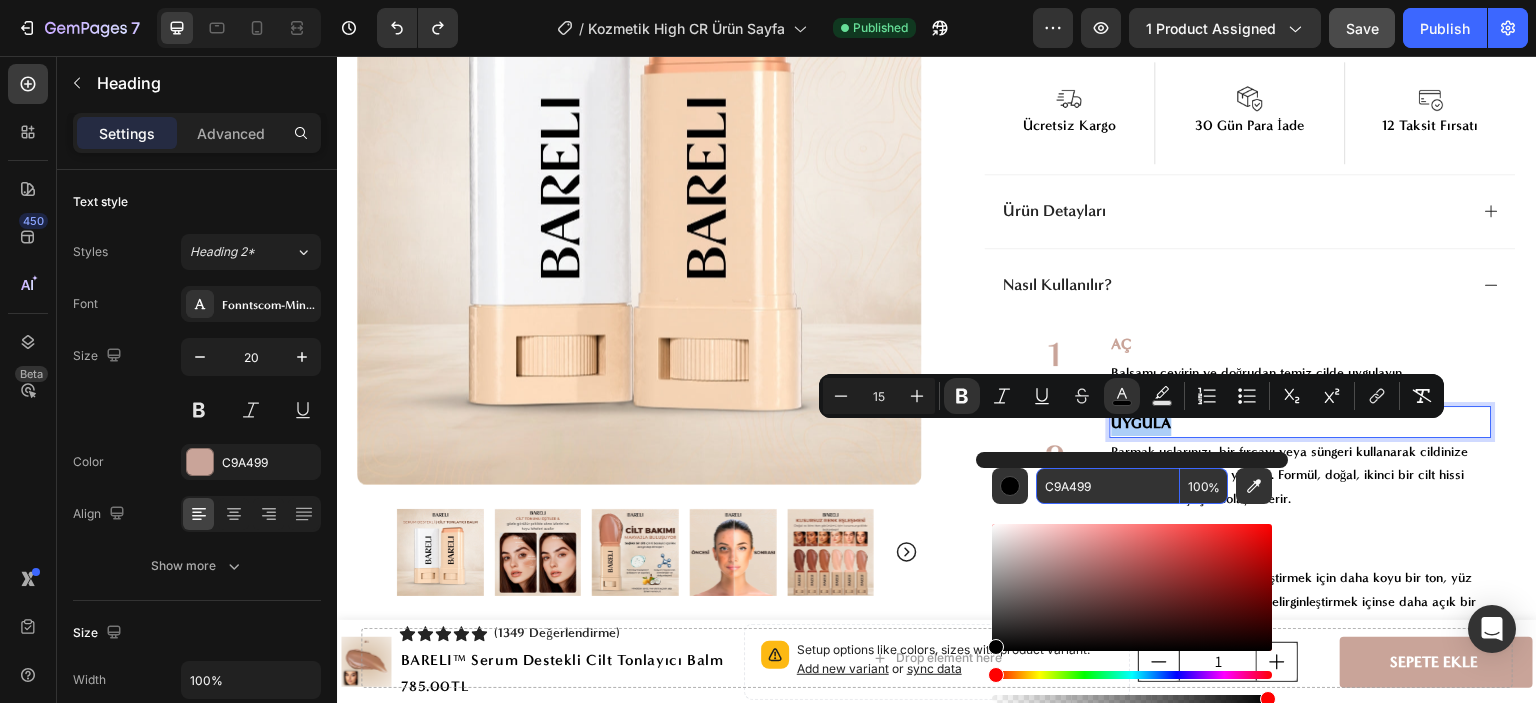 type on "C9A499" 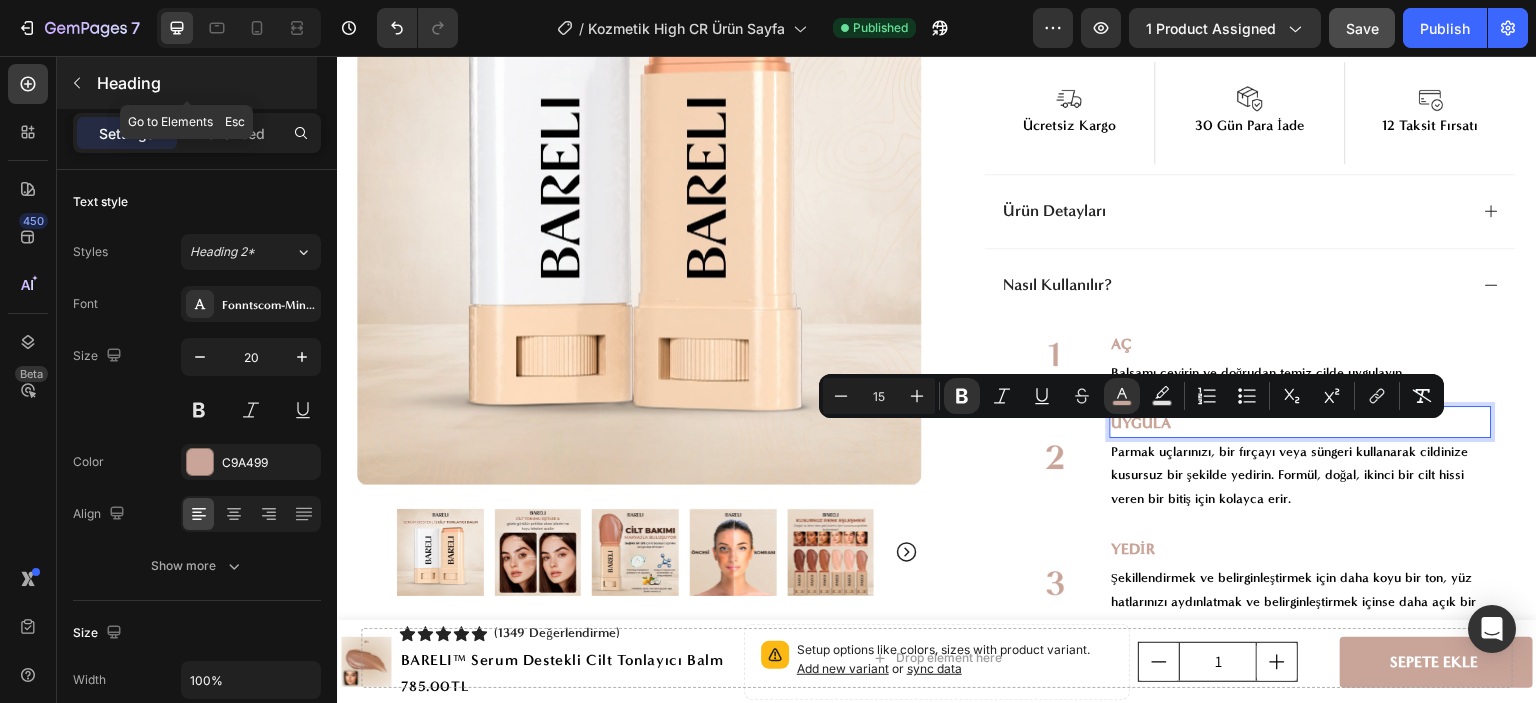 click 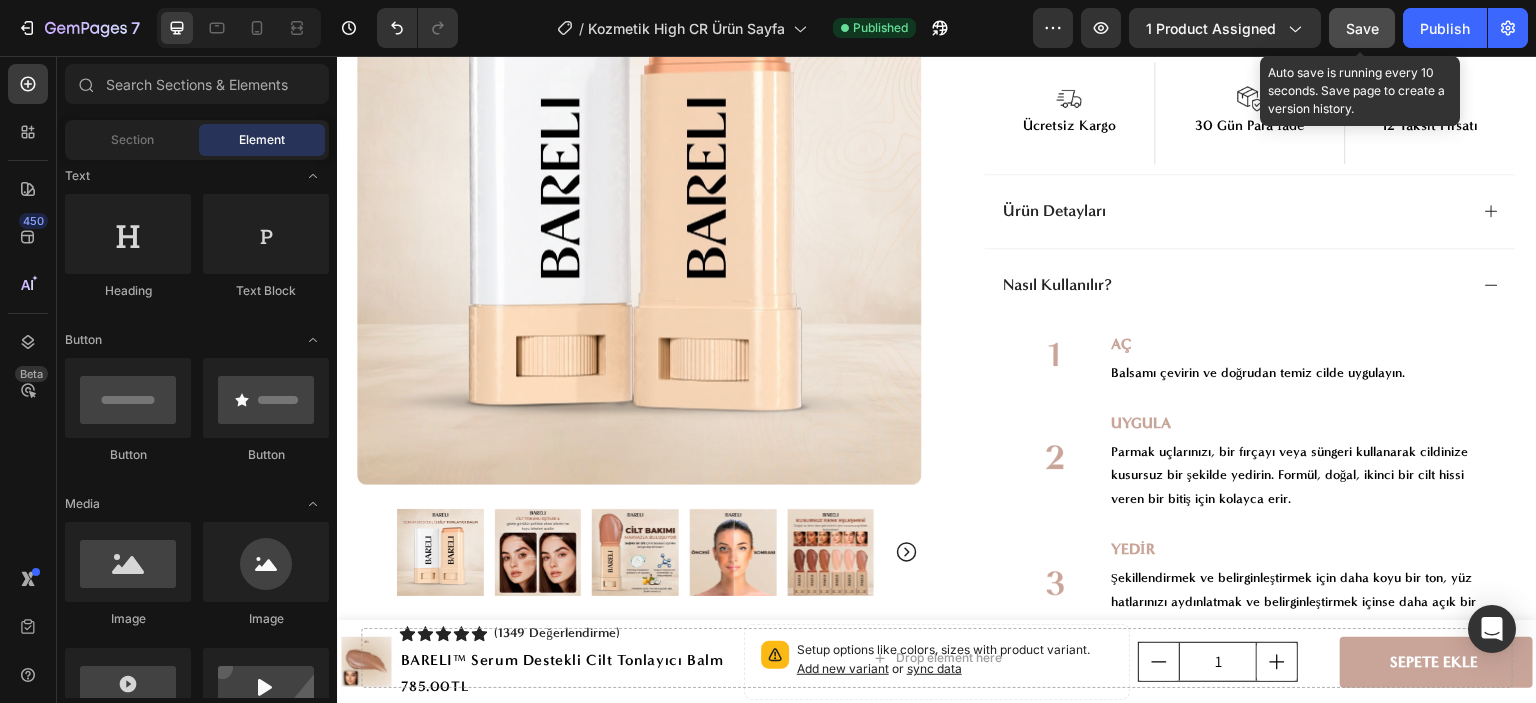 click on "Save" 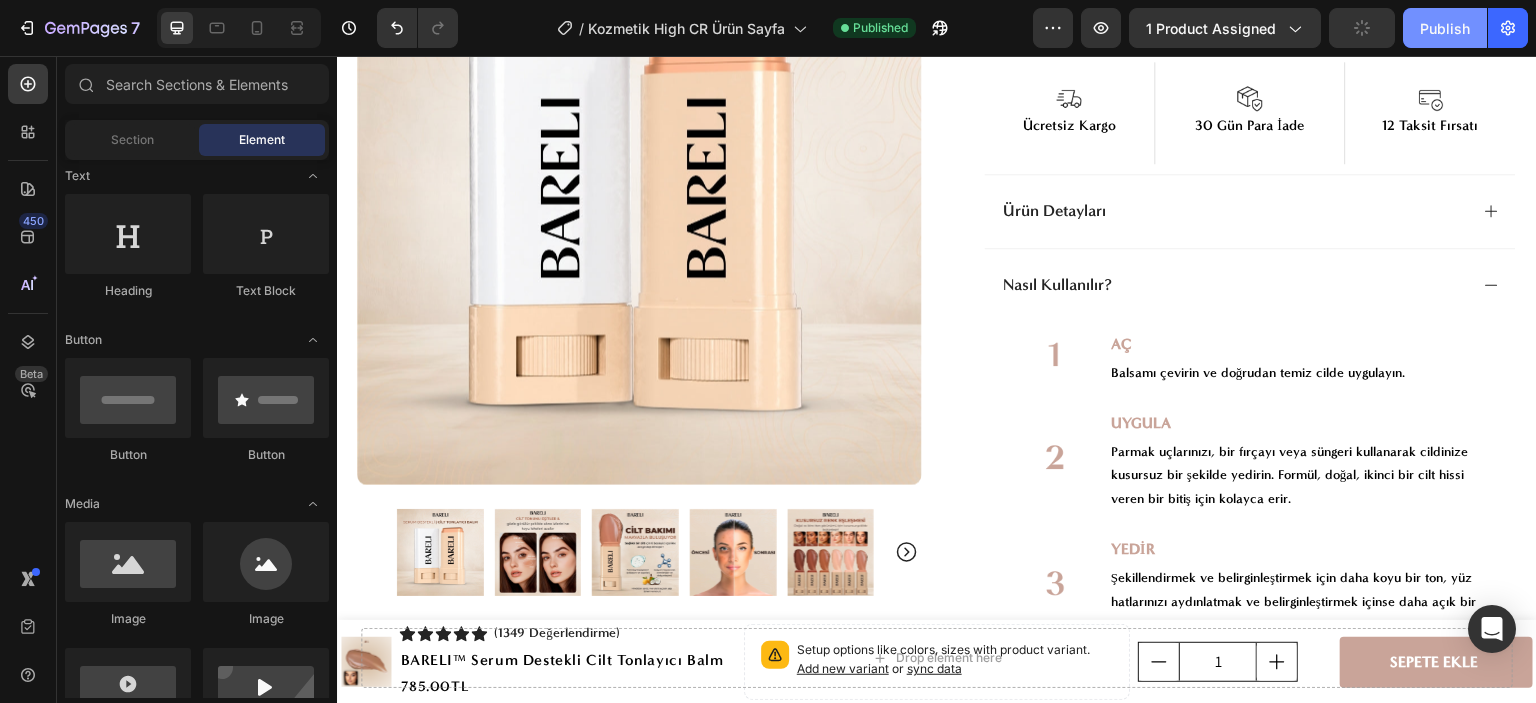 click on "Publish" at bounding box center [1445, 28] 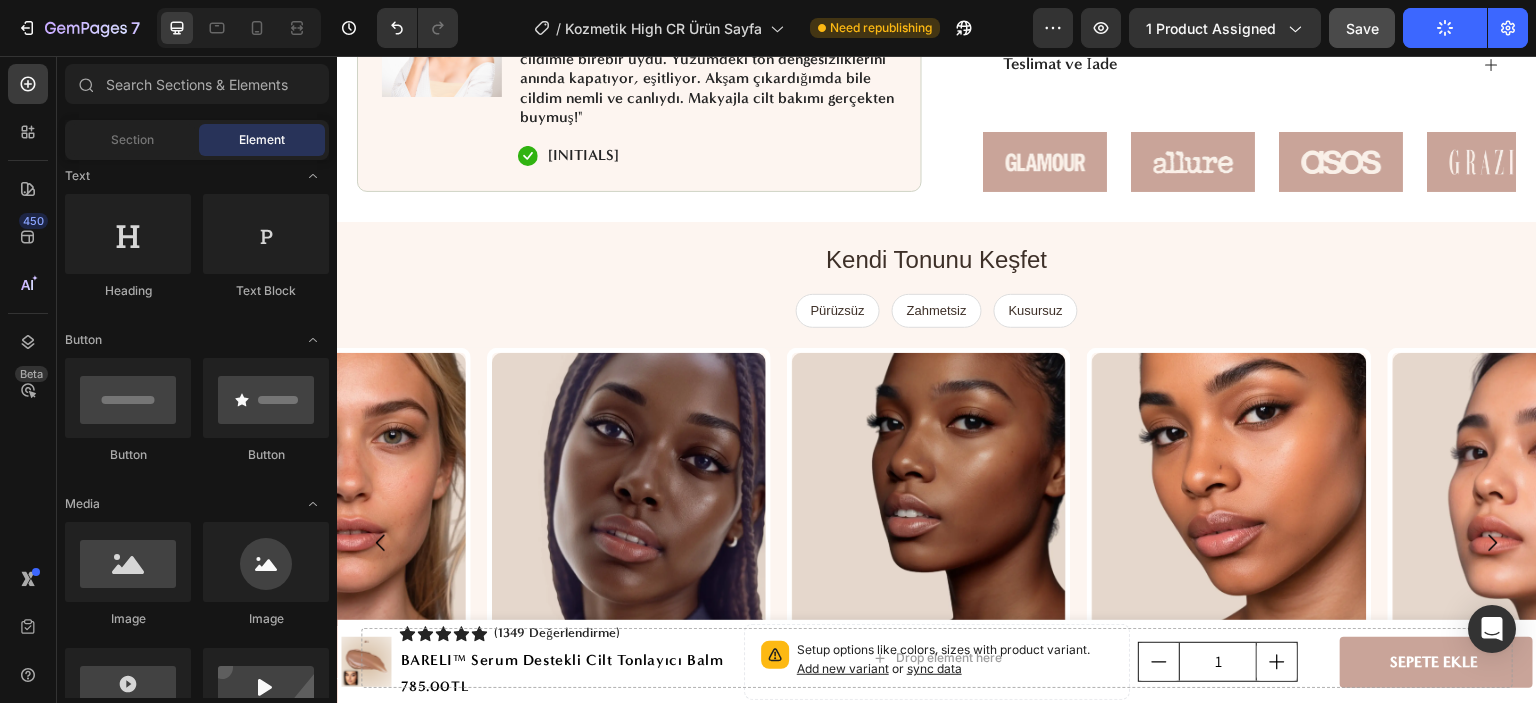 scroll, scrollTop: 800, scrollLeft: 0, axis: vertical 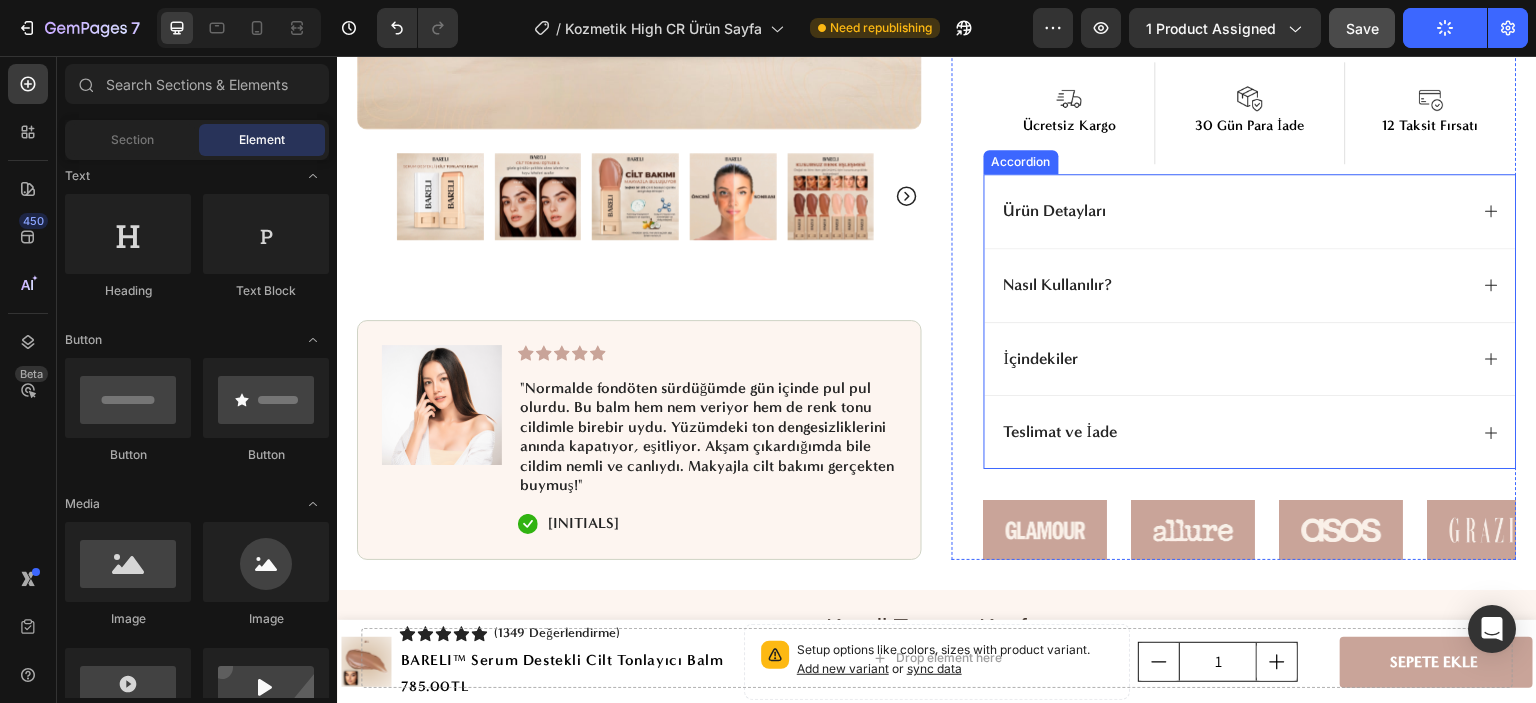 click on "Nasıl Kullanılır?" at bounding box center [1234, 285] 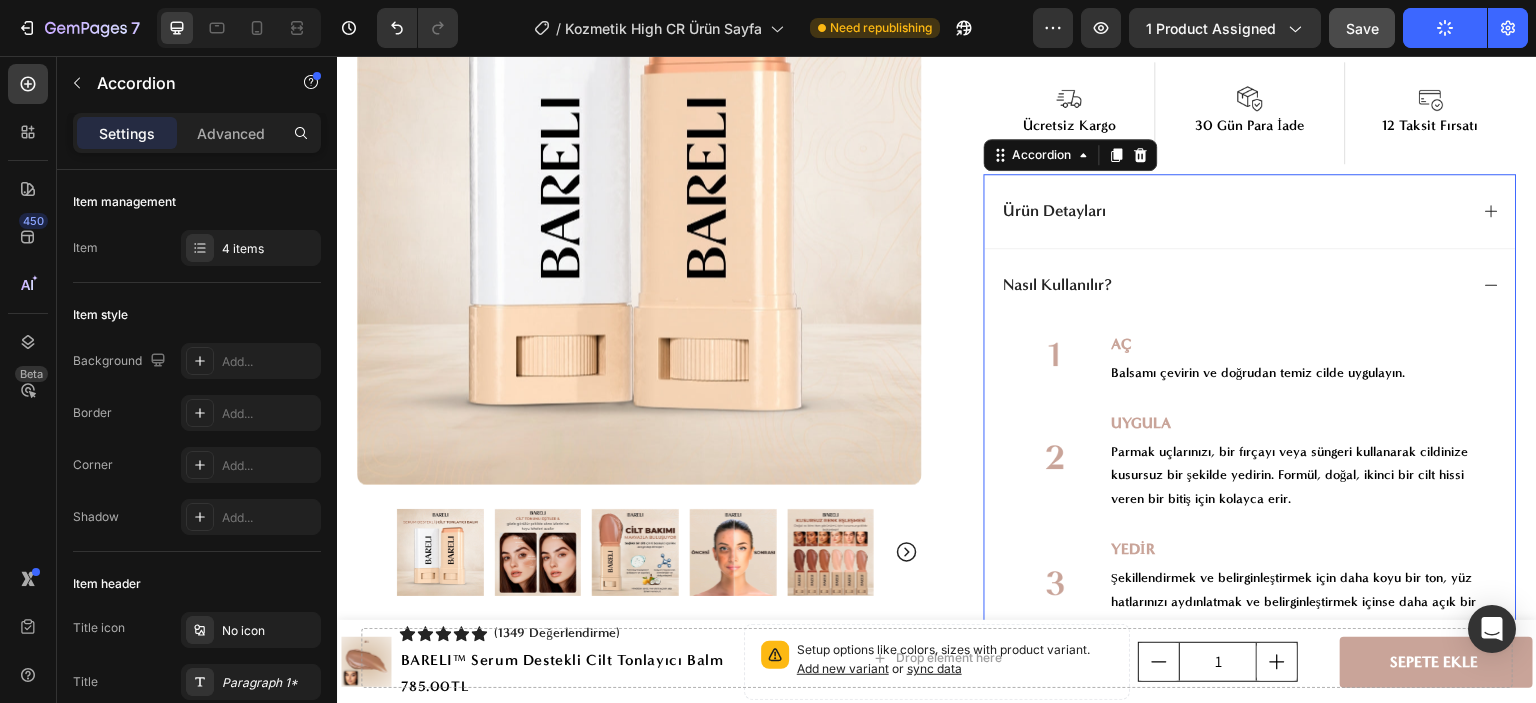 click on "Nasıl Kullanılır?" at bounding box center (1234, 285) 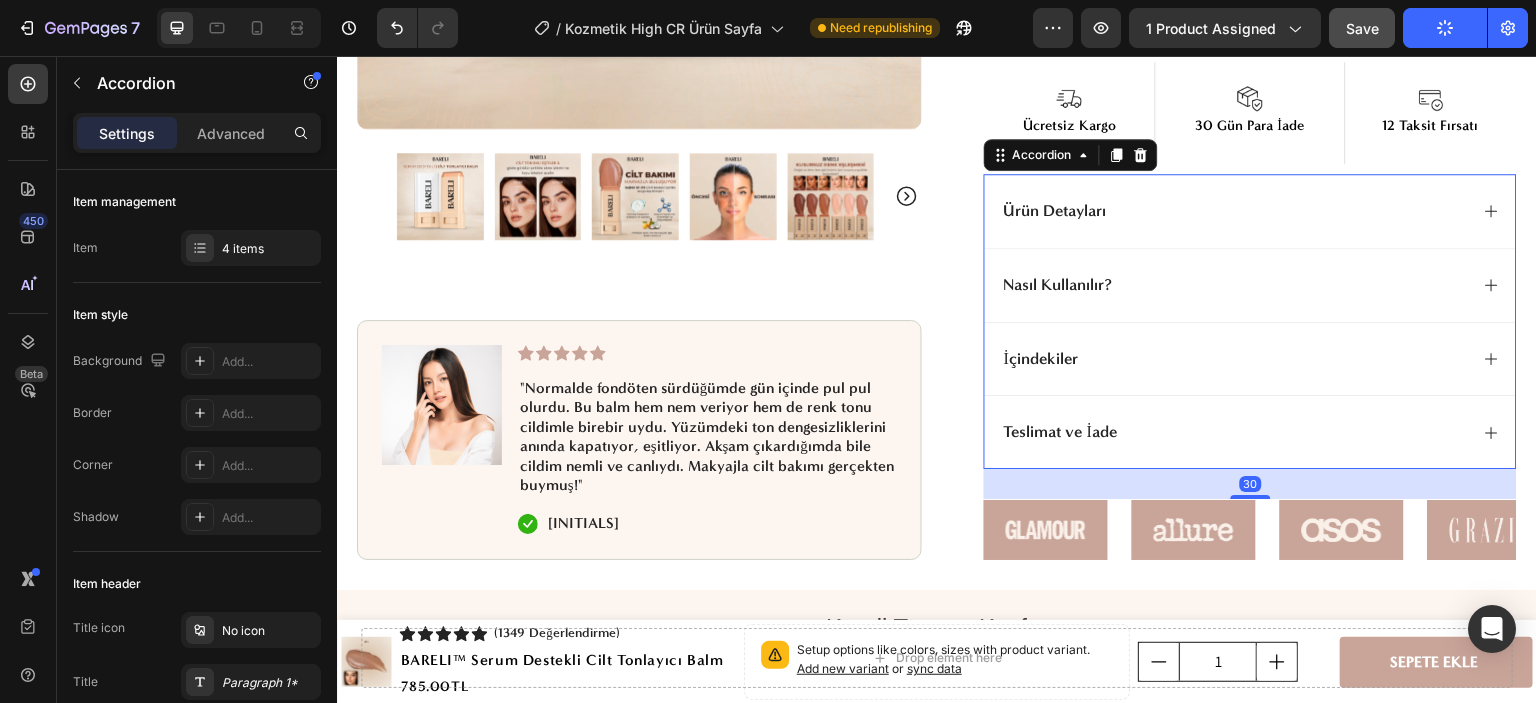 click on "İçindekiler" at bounding box center [1234, 359] 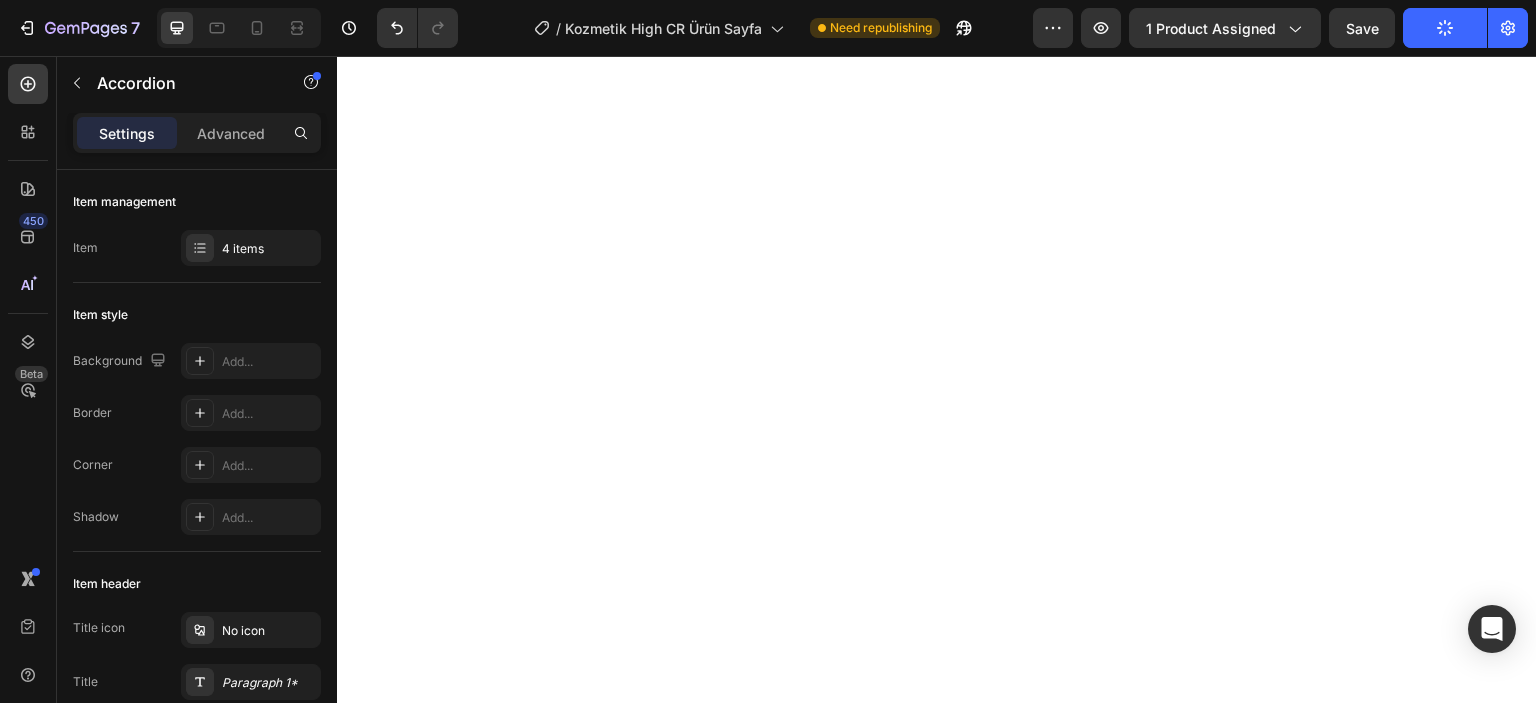 scroll, scrollTop: 0, scrollLeft: 0, axis: both 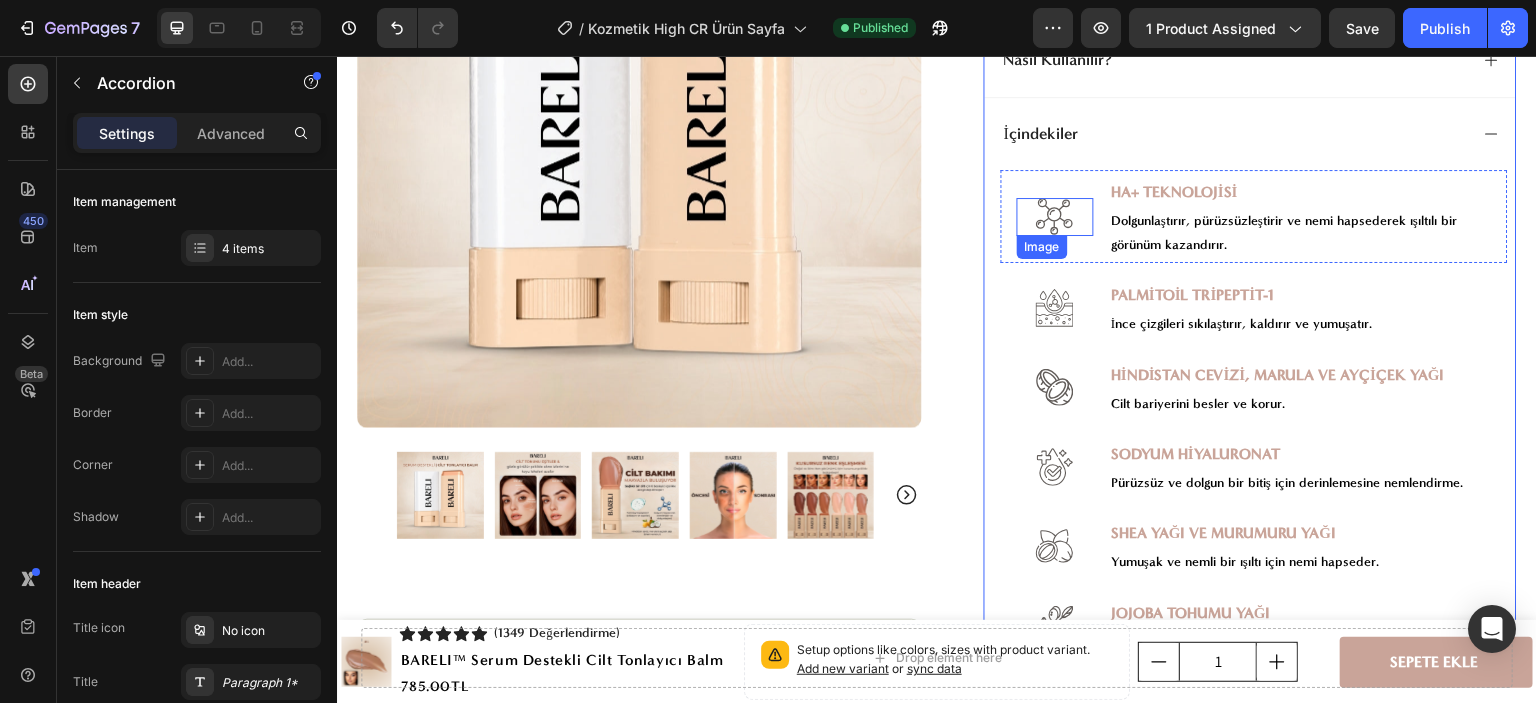 click at bounding box center (1055, 217) 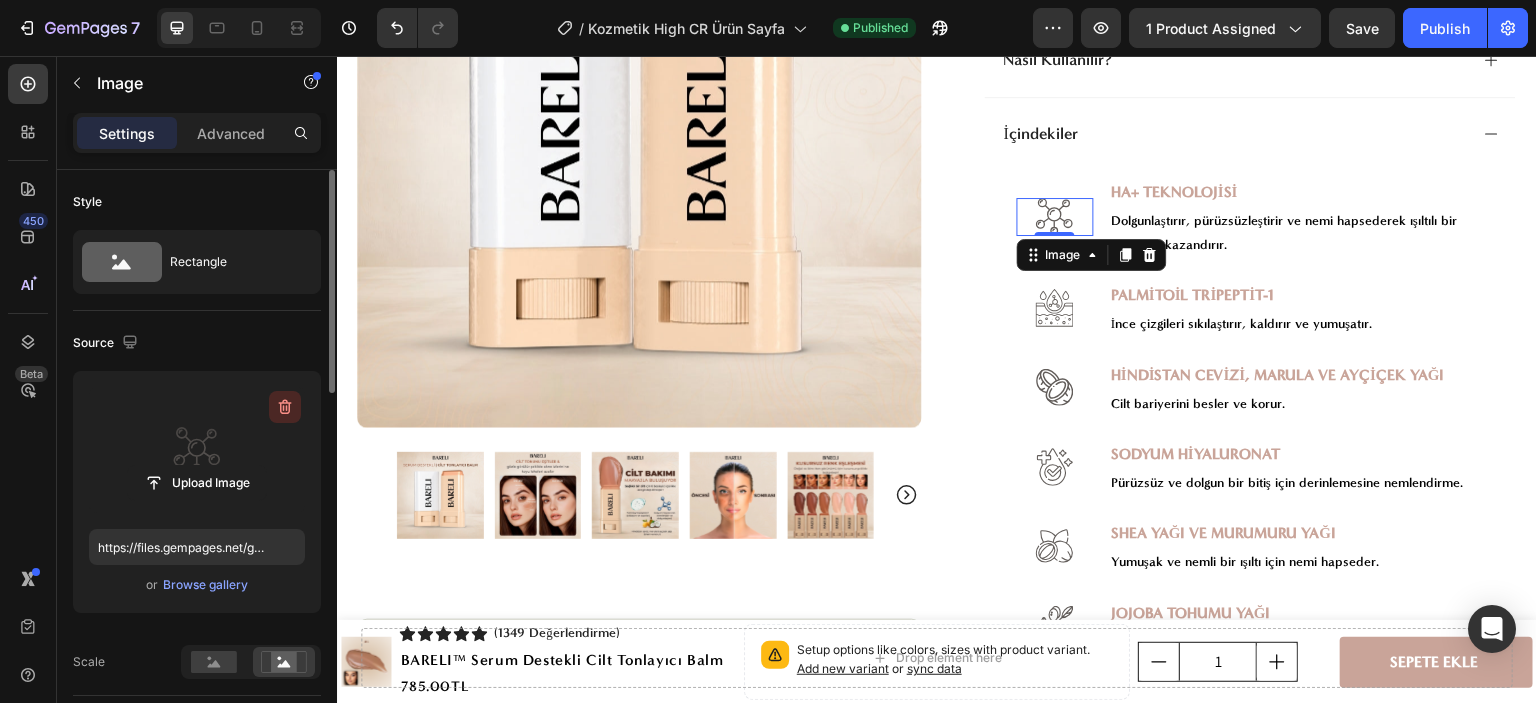 click 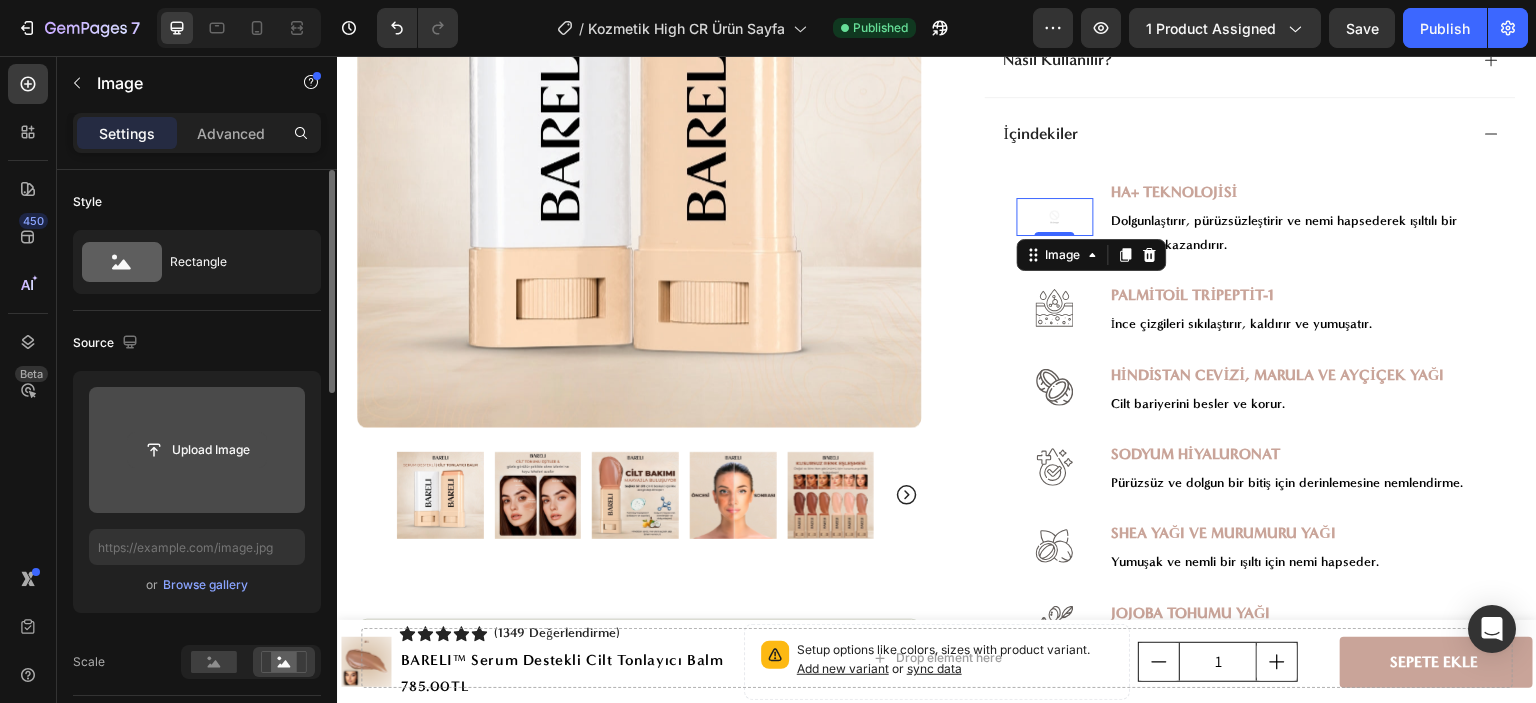 click 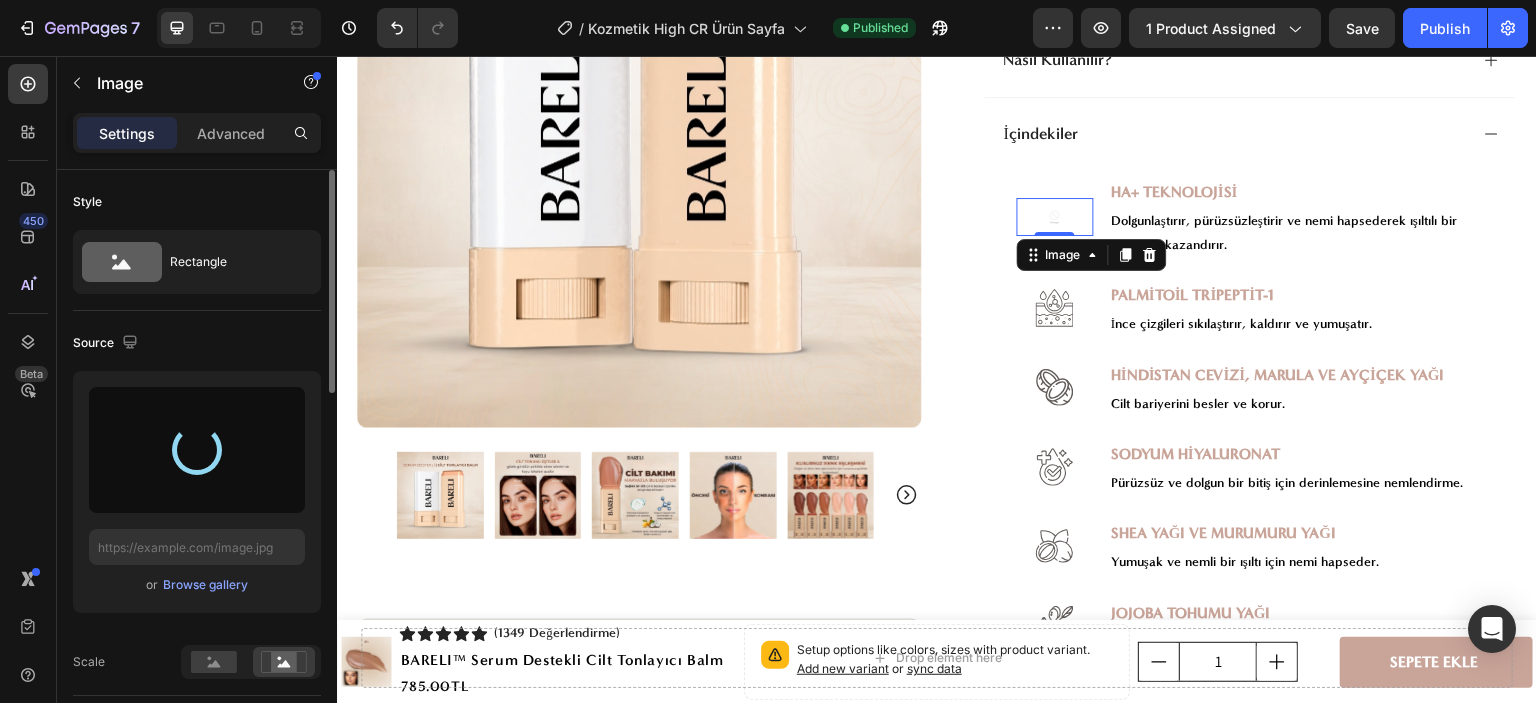 type on "https://cdn.shopify.com/s/files/1/0656/3374/7150/files/gempages_578158889476817424-12315f04-c80a-4f6e-ba02-116d6db7e8fd.png" 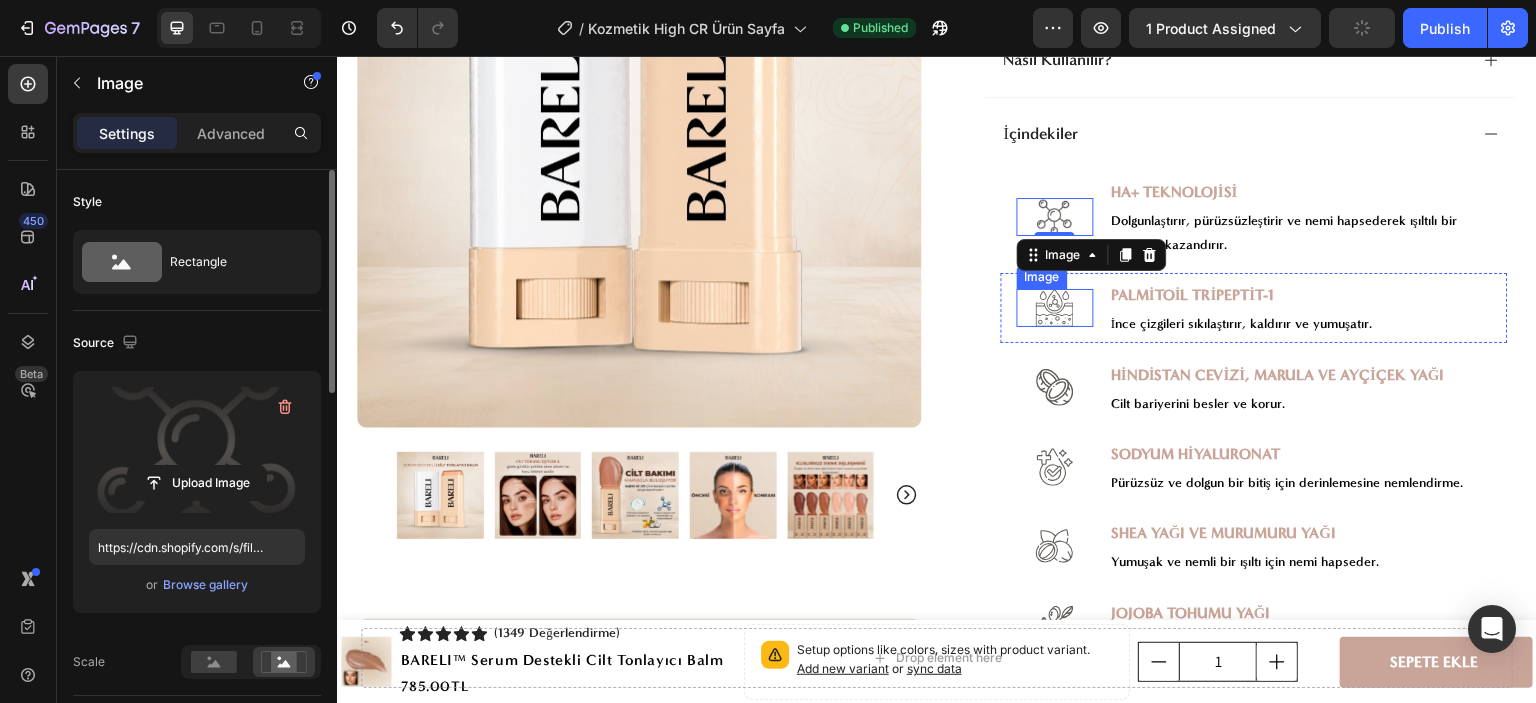 click at bounding box center [1055, 308] 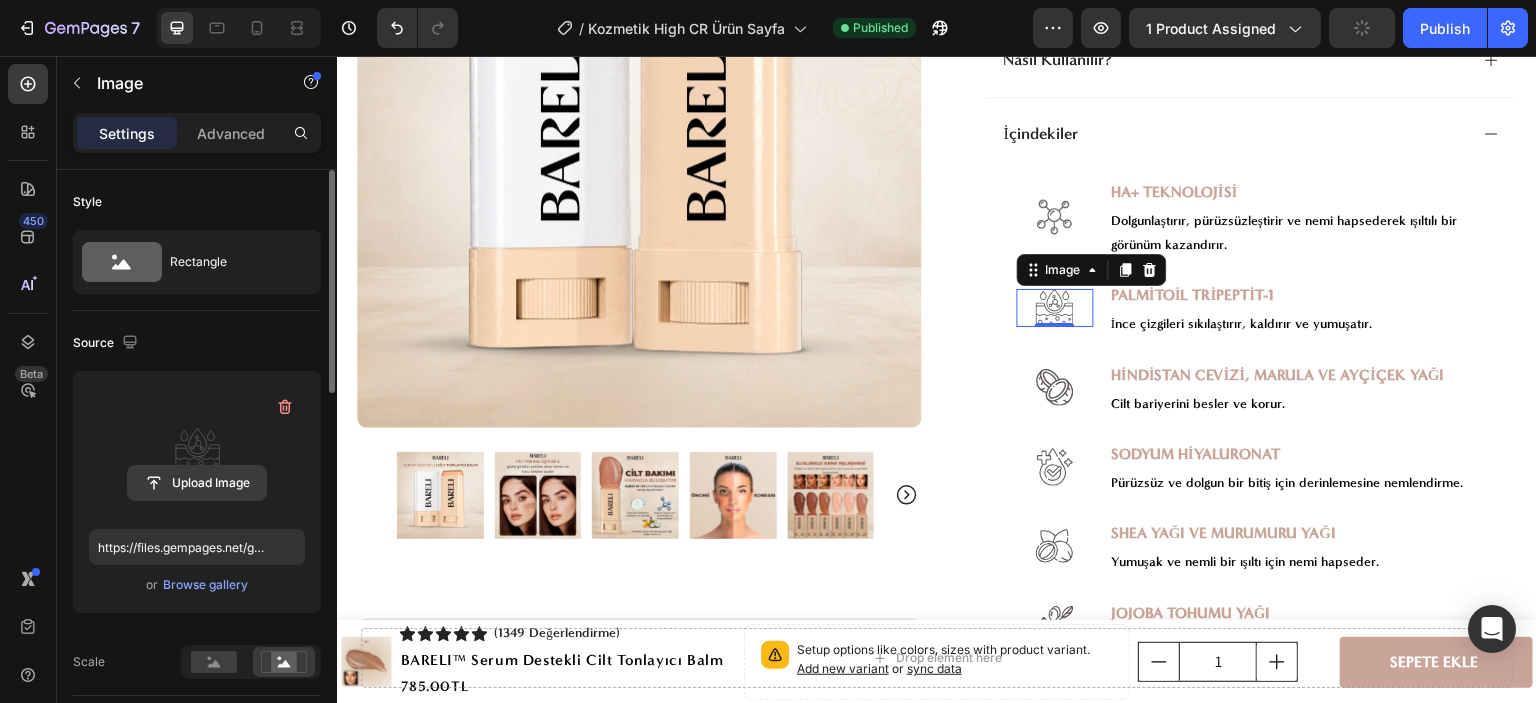 click 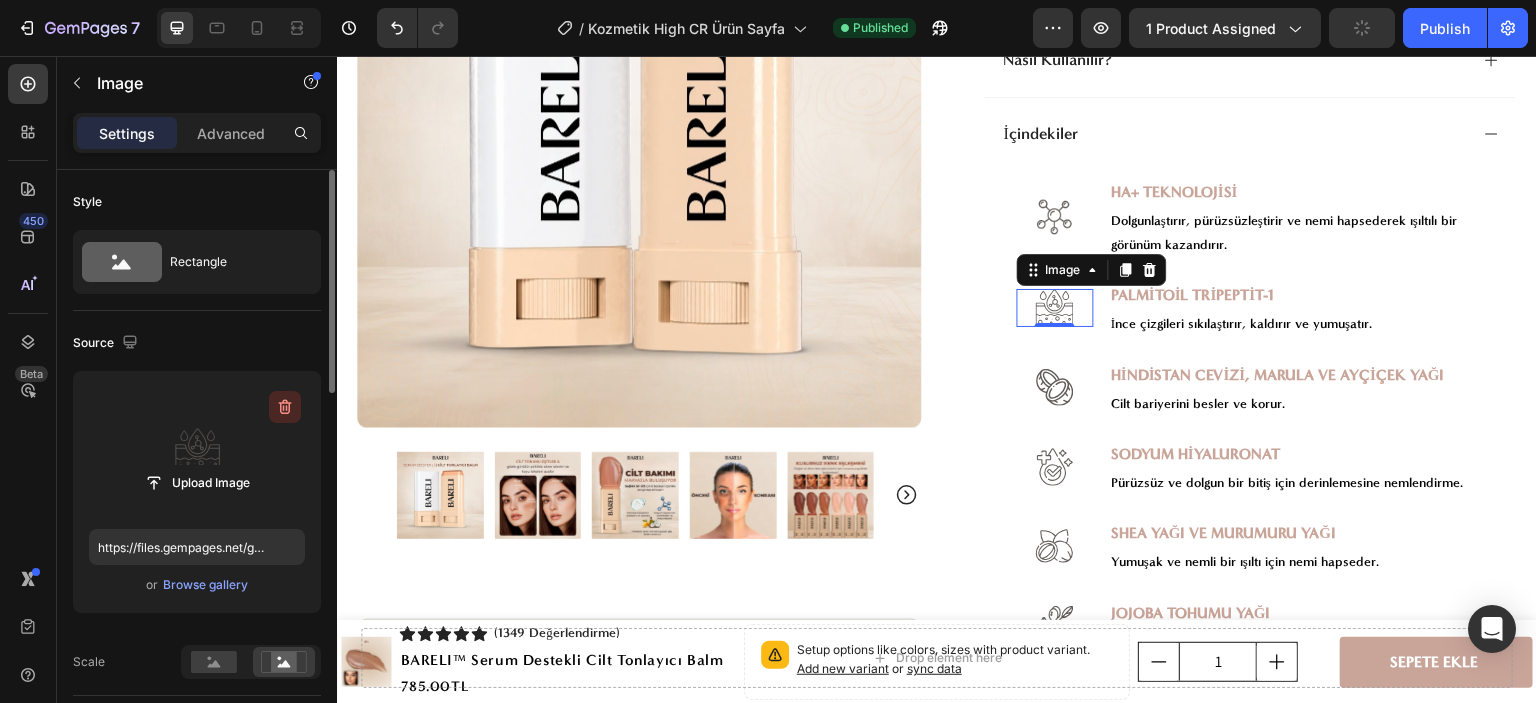 click 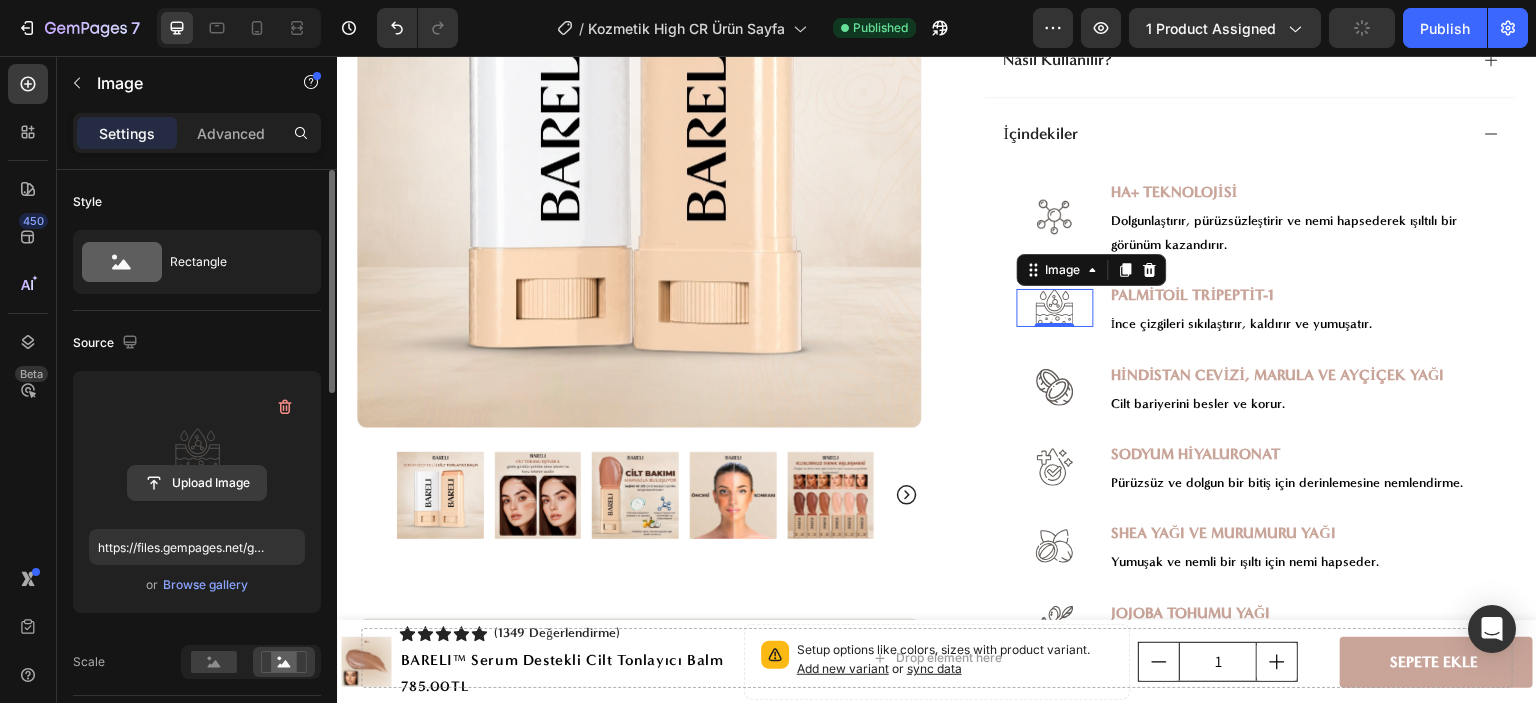 type 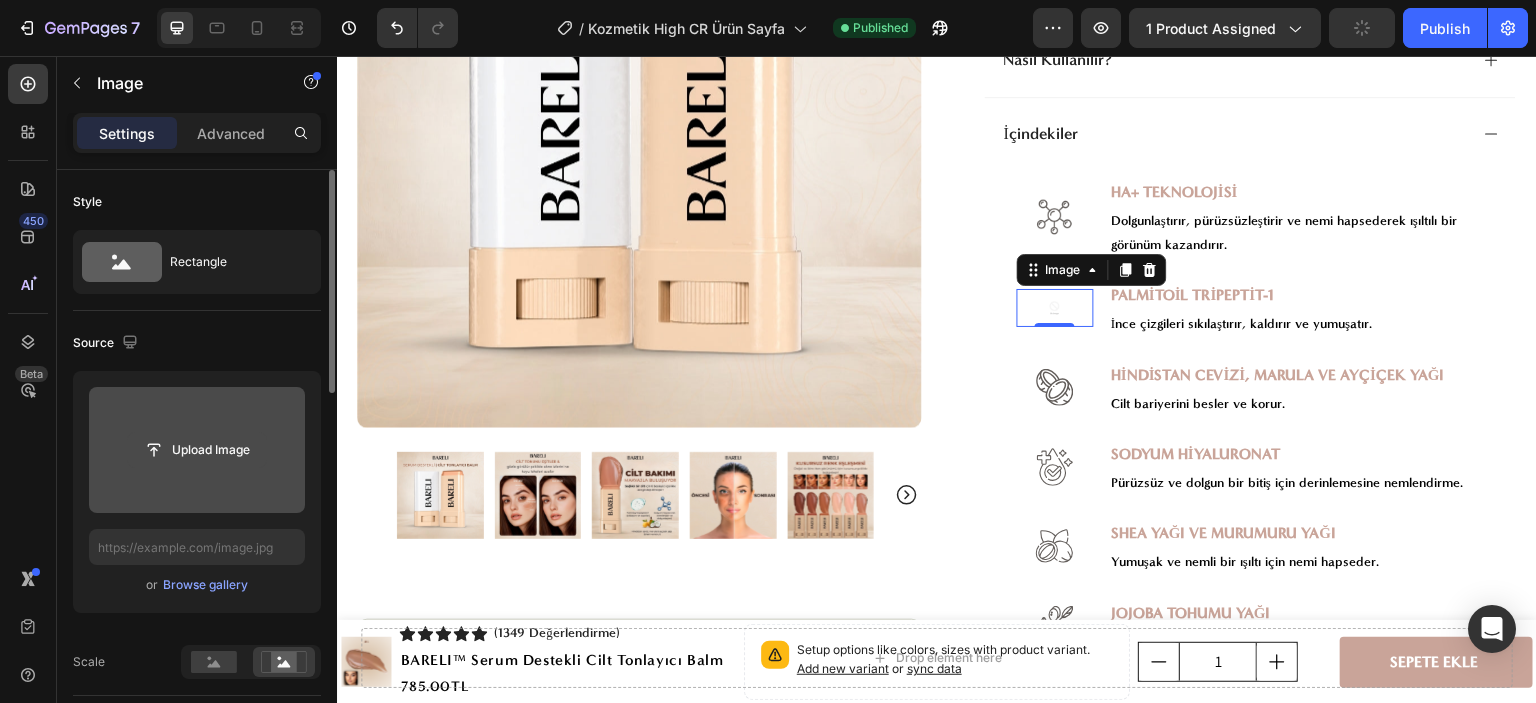 click 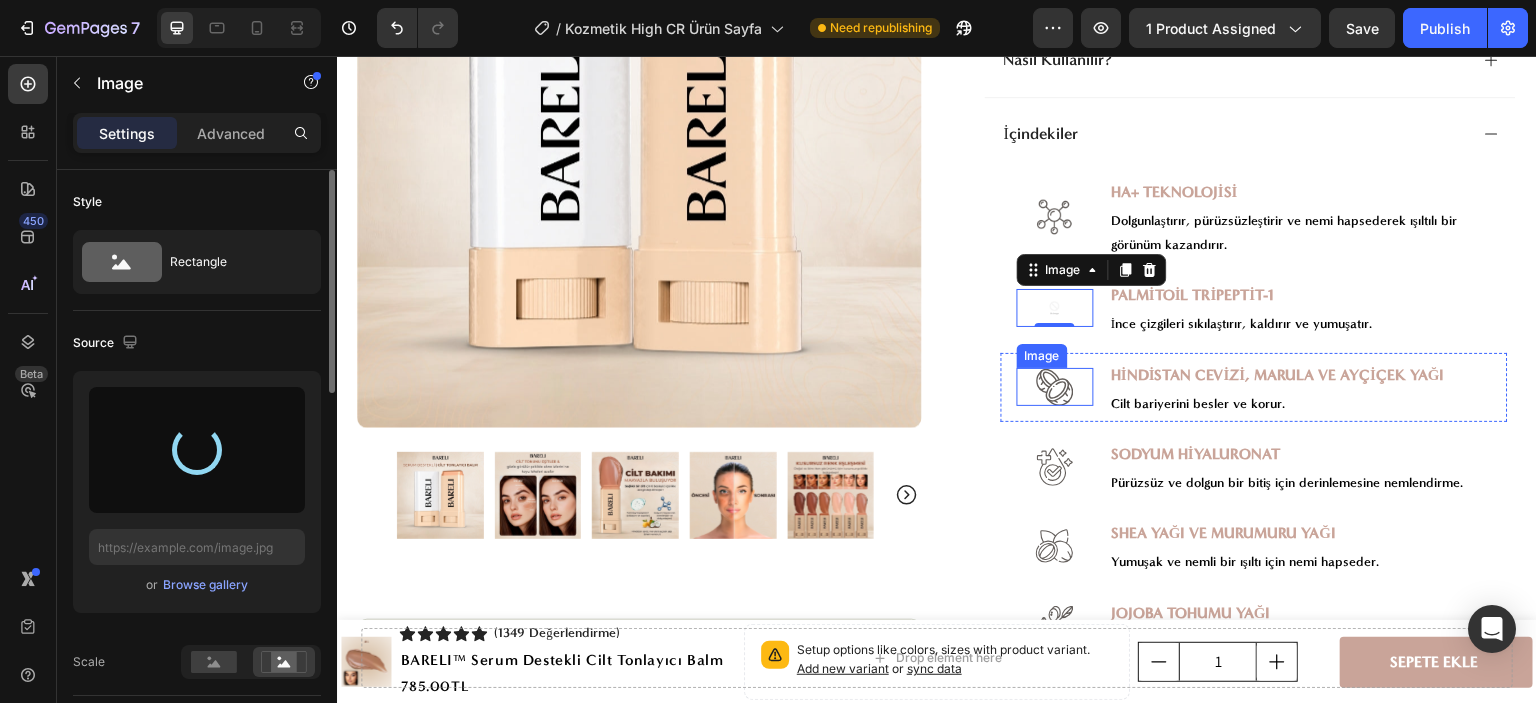 click at bounding box center (1055, 387) 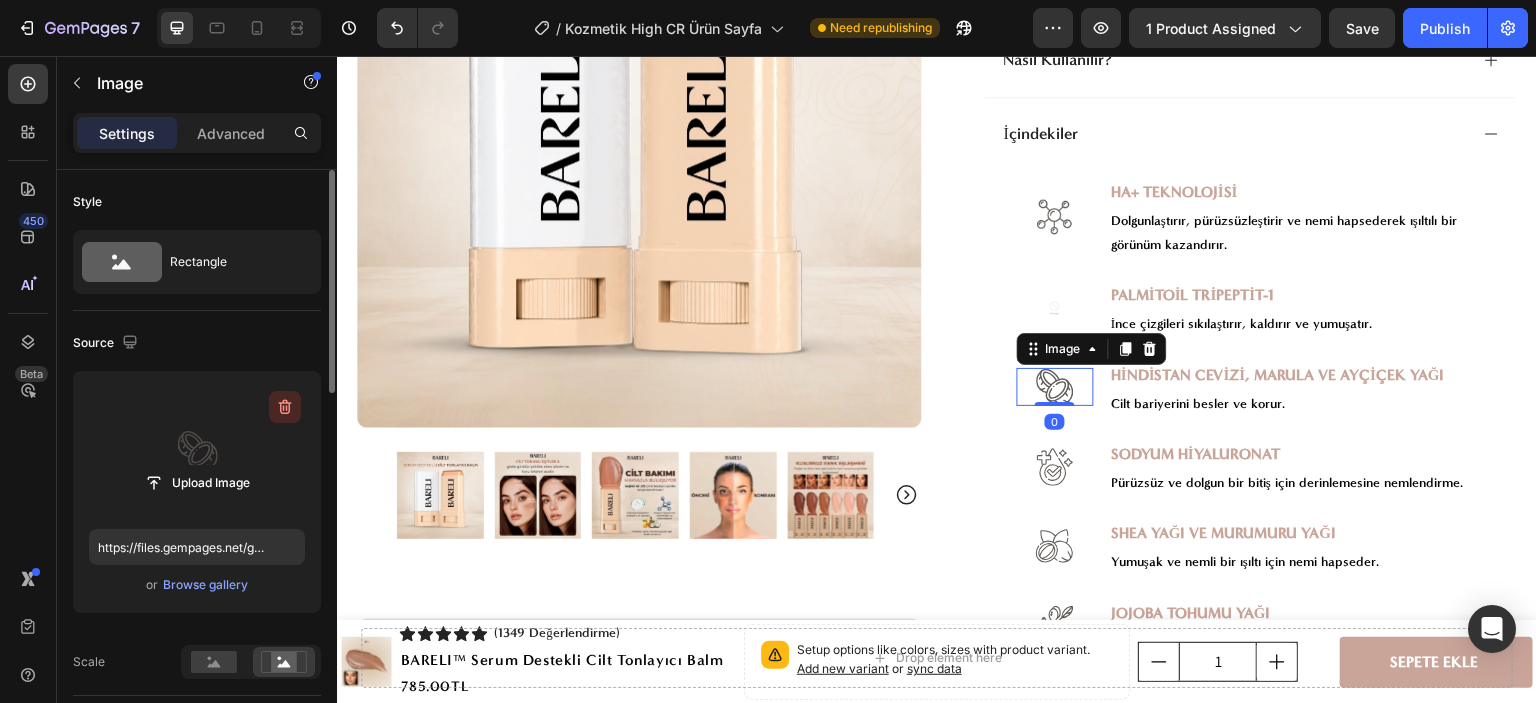 click 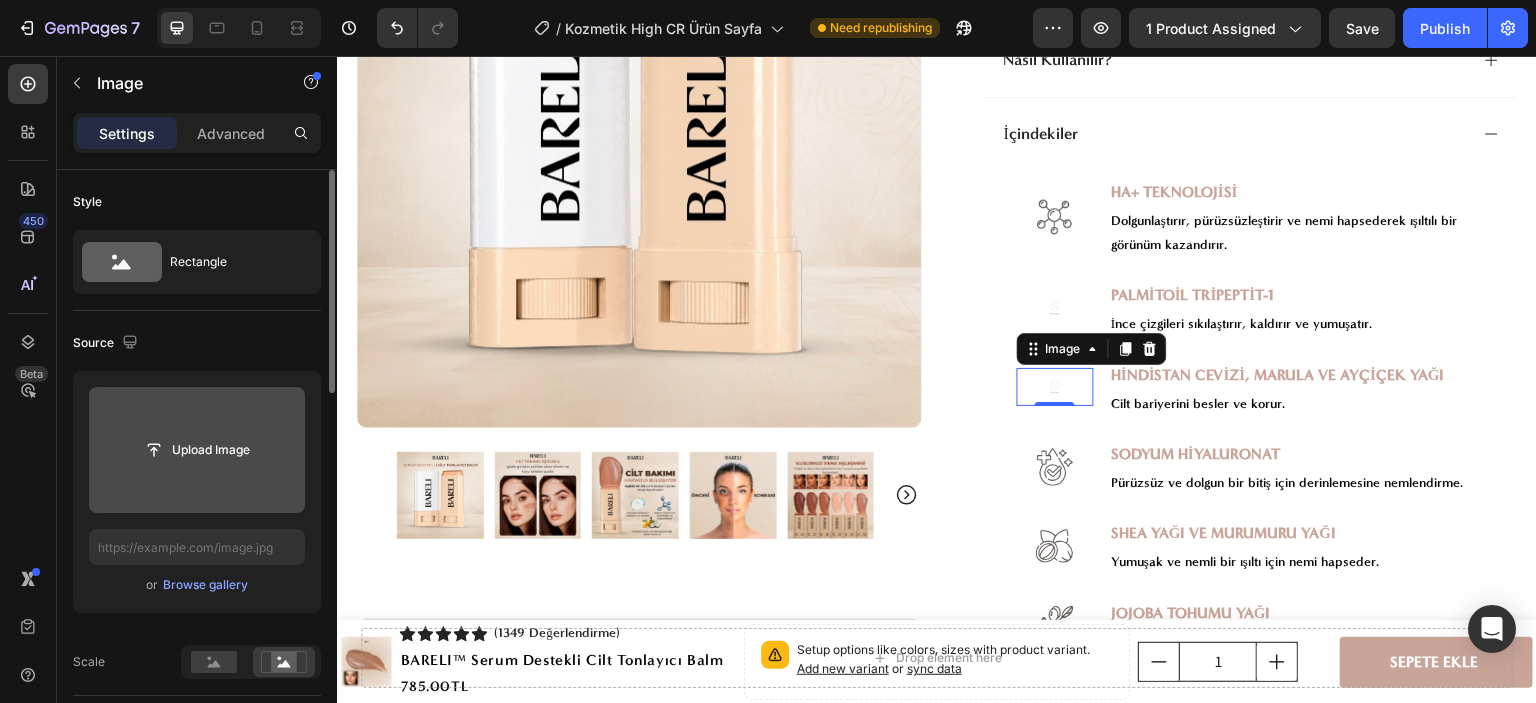 click 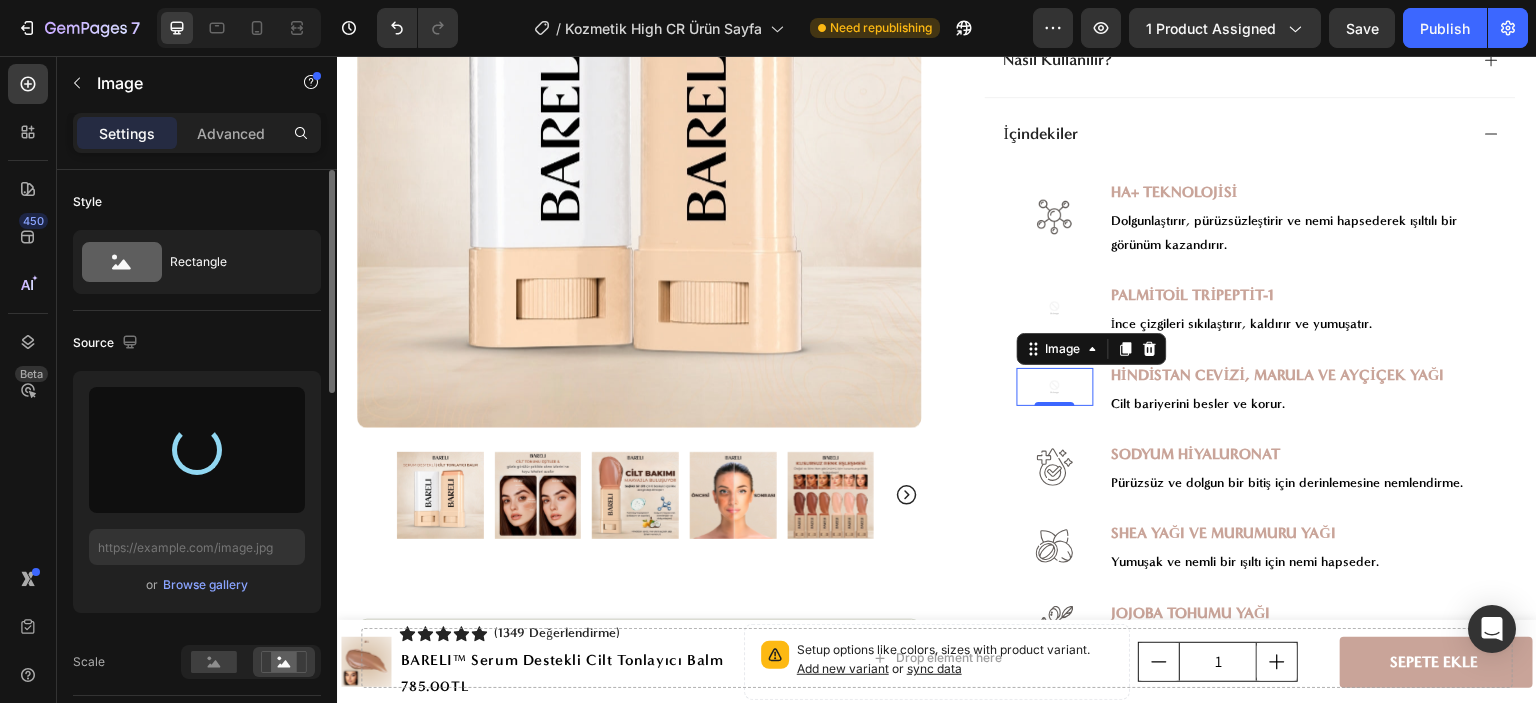 type on "https://cdn.shopify.com/s/files/1/0656/3374/7150/files/gempages_578158889476817424-219f4e7d-952f-46d7-95bd-9d2ae4c6acc4.png" 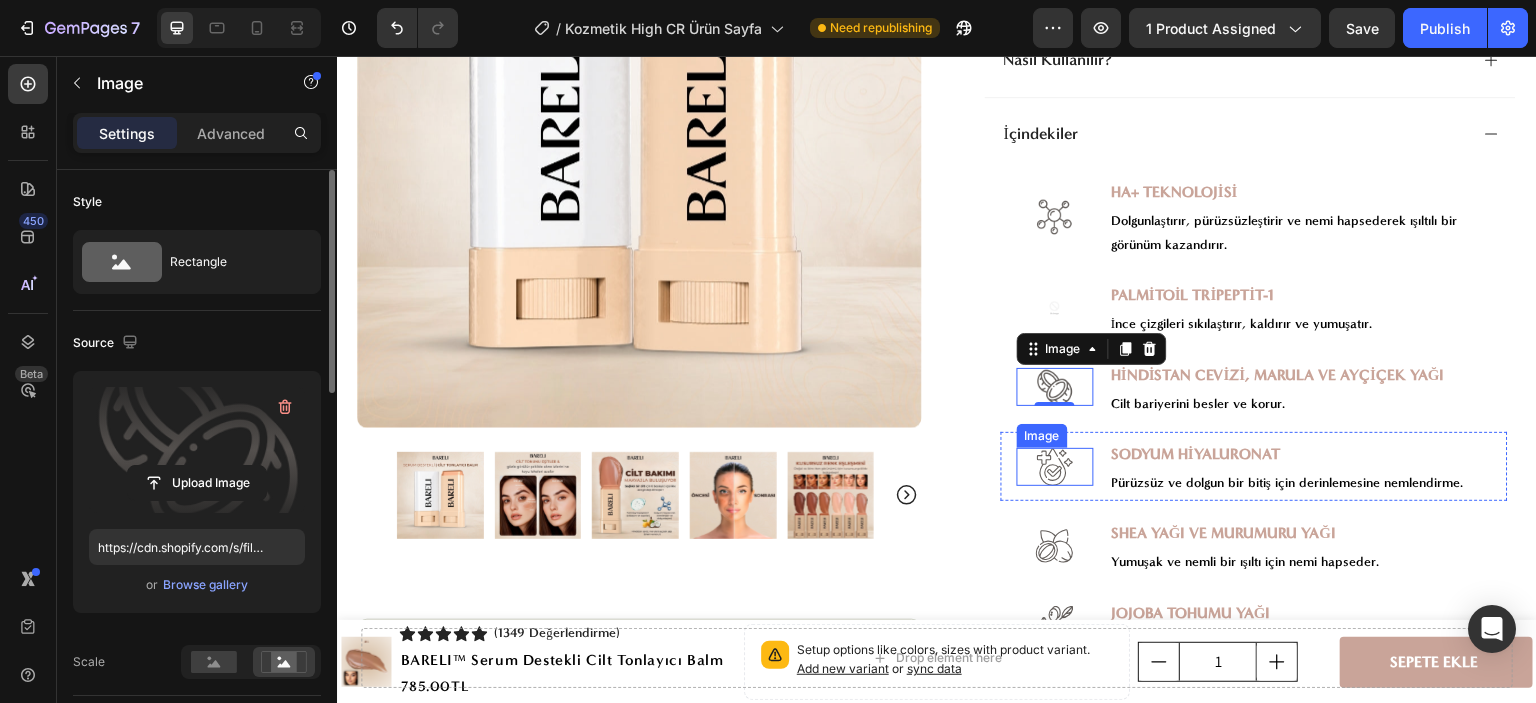 click at bounding box center (1055, 467) 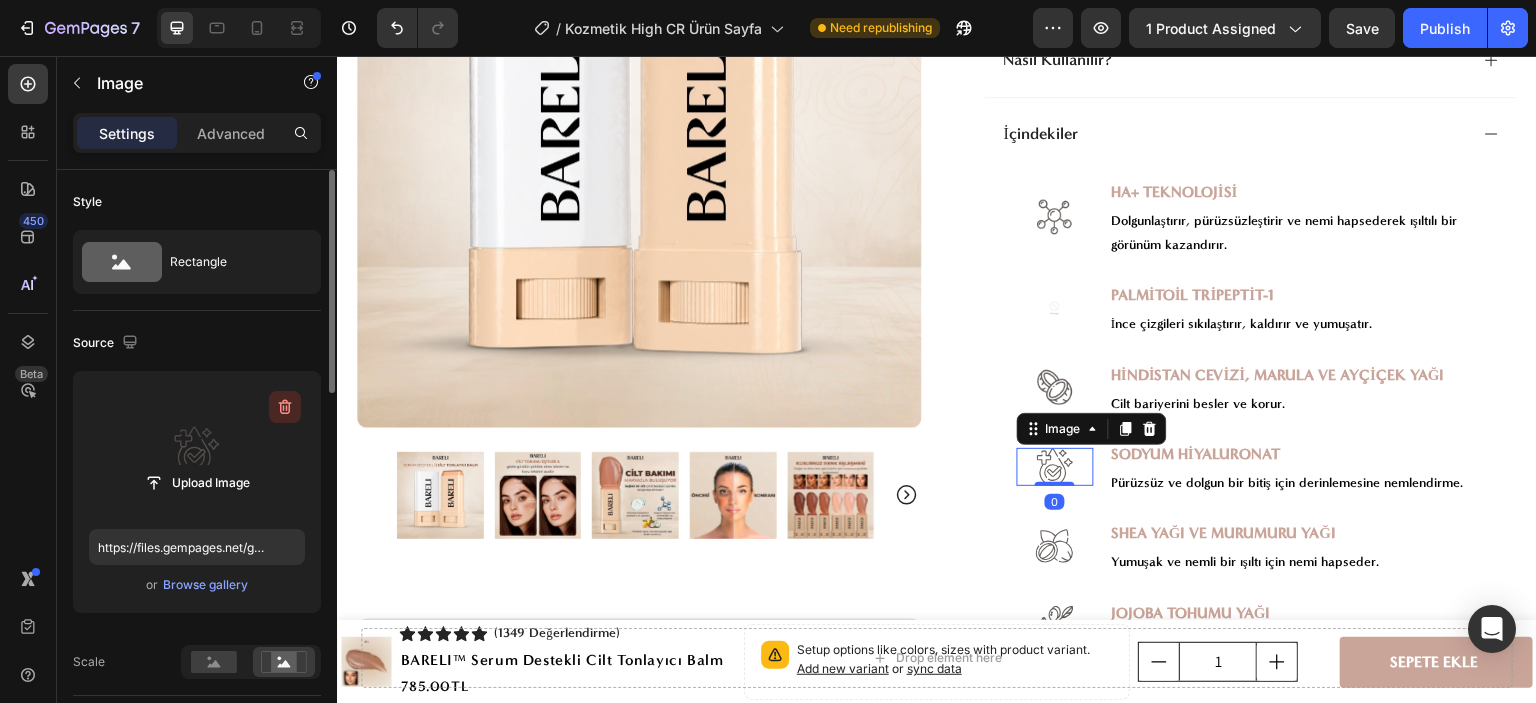 click 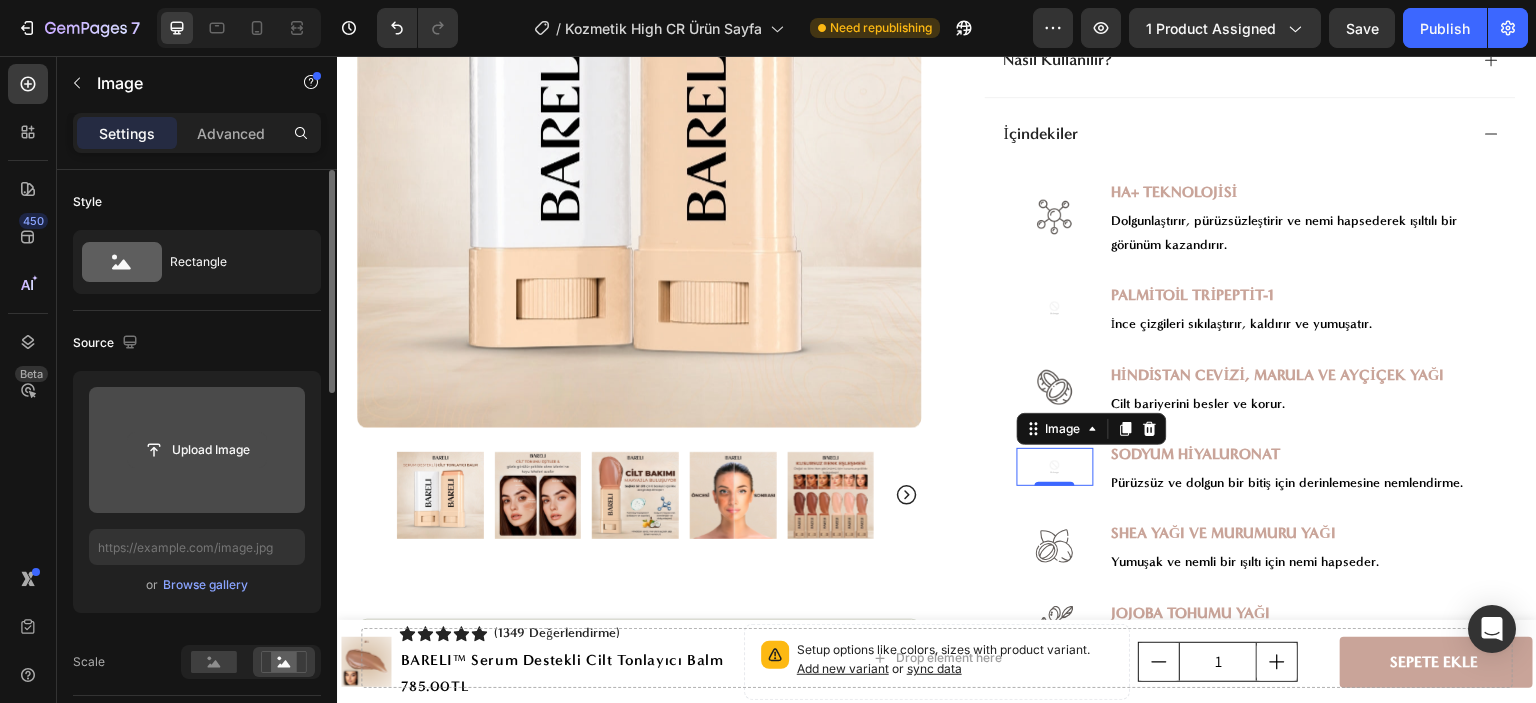 click 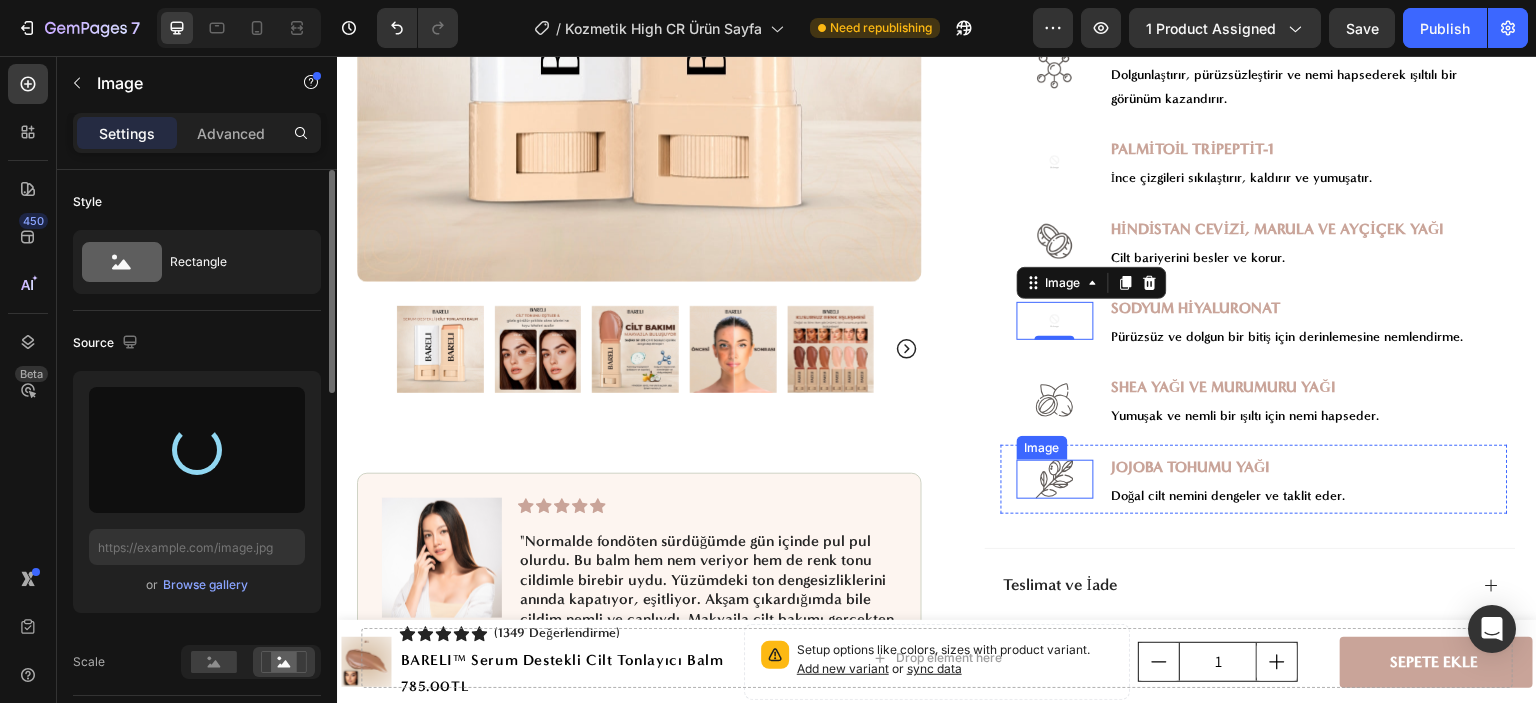 scroll, scrollTop: 1100, scrollLeft: 0, axis: vertical 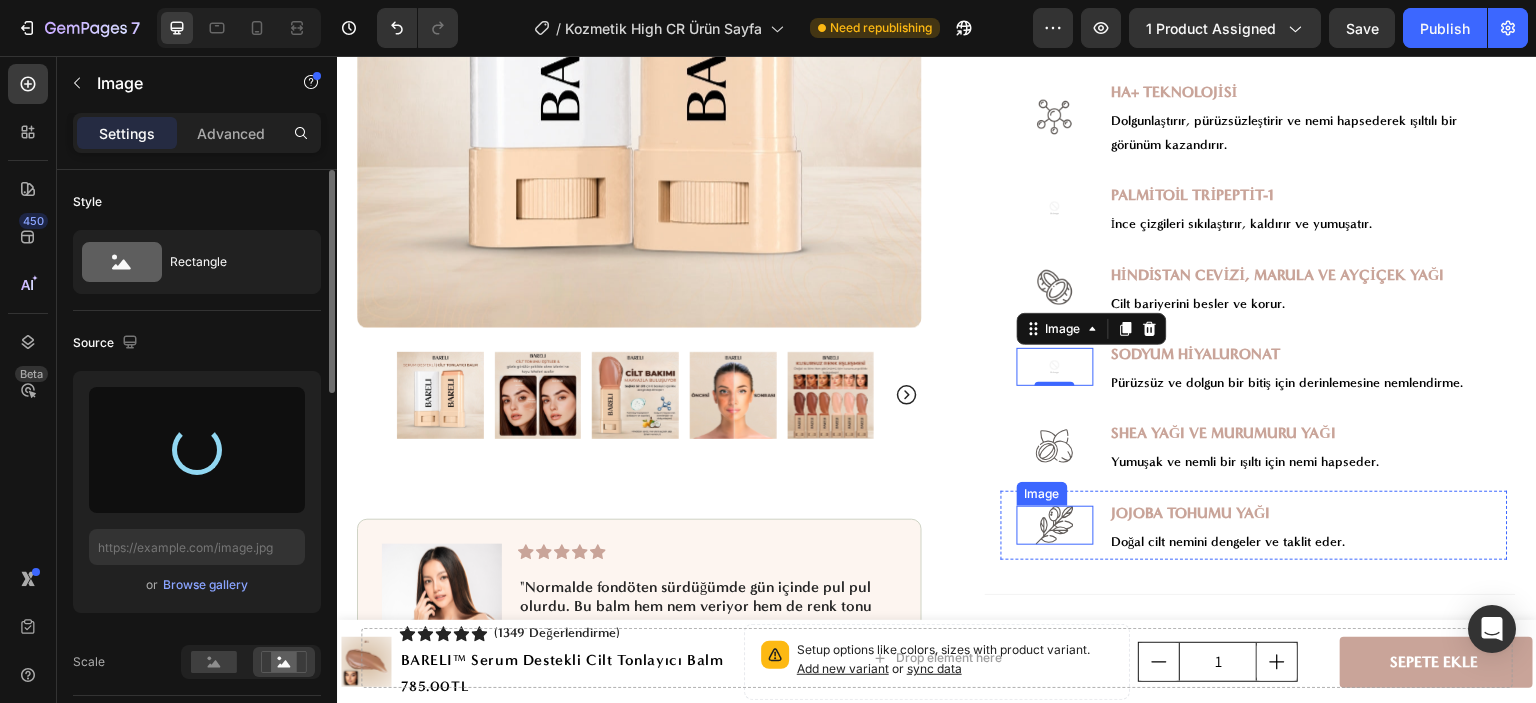 type on "https://cdn.shopify.com/s/files/1/0656/3374/7150/files/gempages_578158889476817424-bbb032a9-d562-46cf-b82a-fd86acc22e21.png" 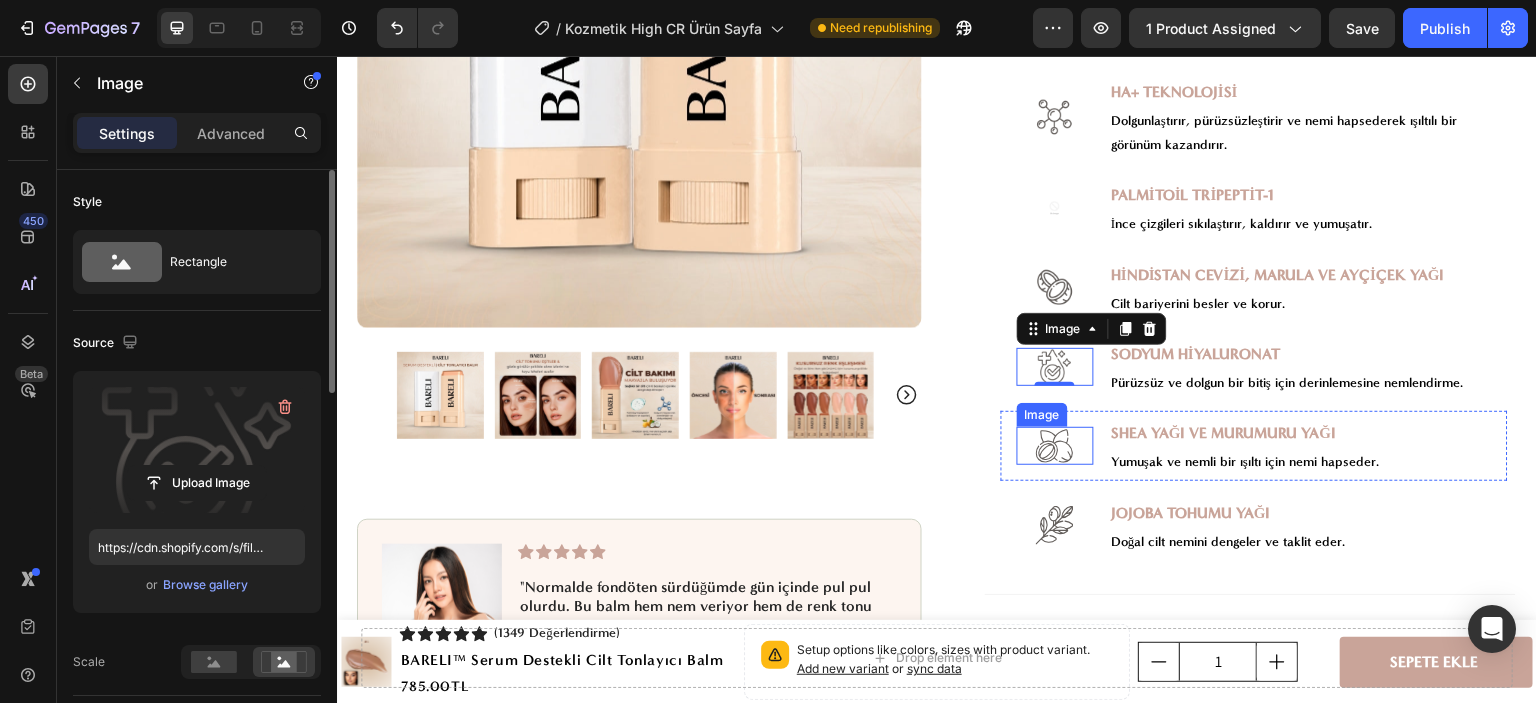 click at bounding box center (1055, 446) 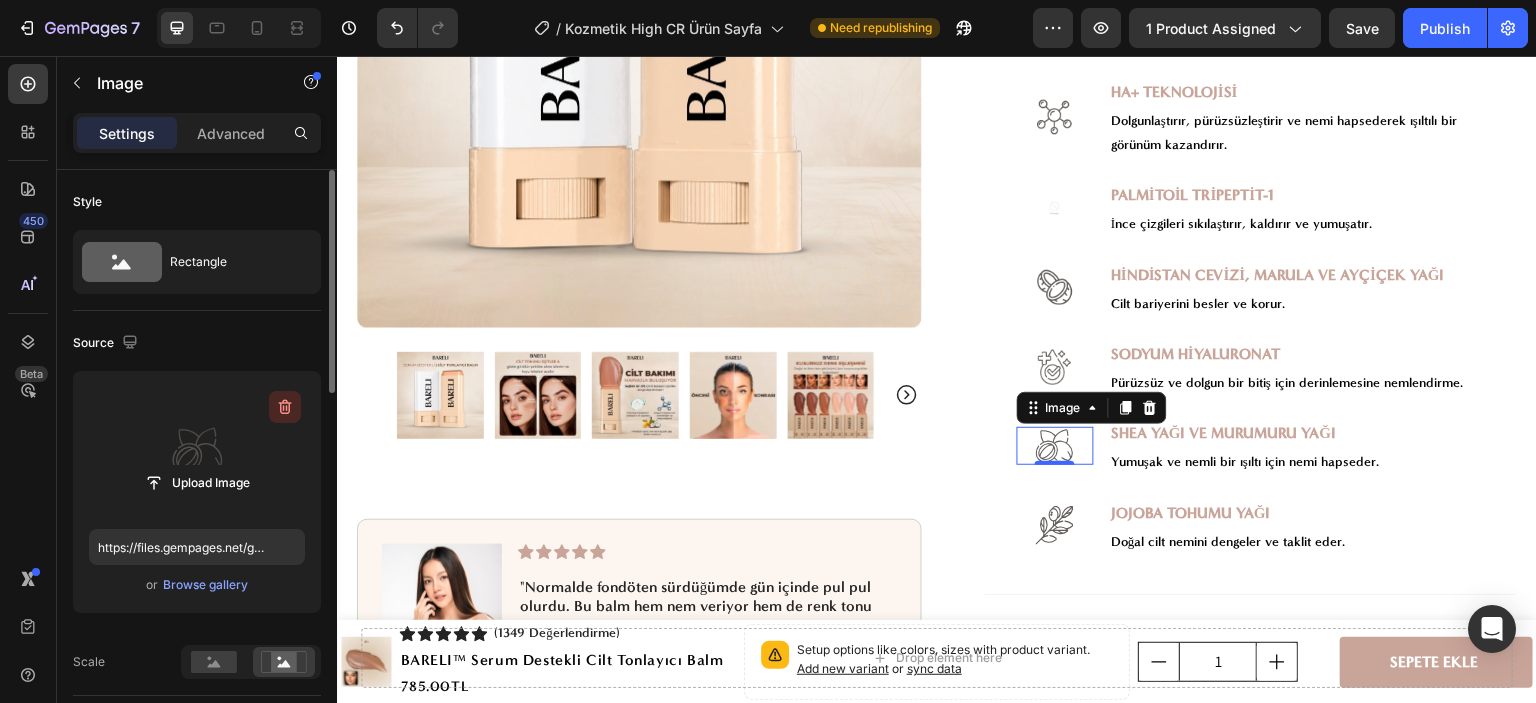 click 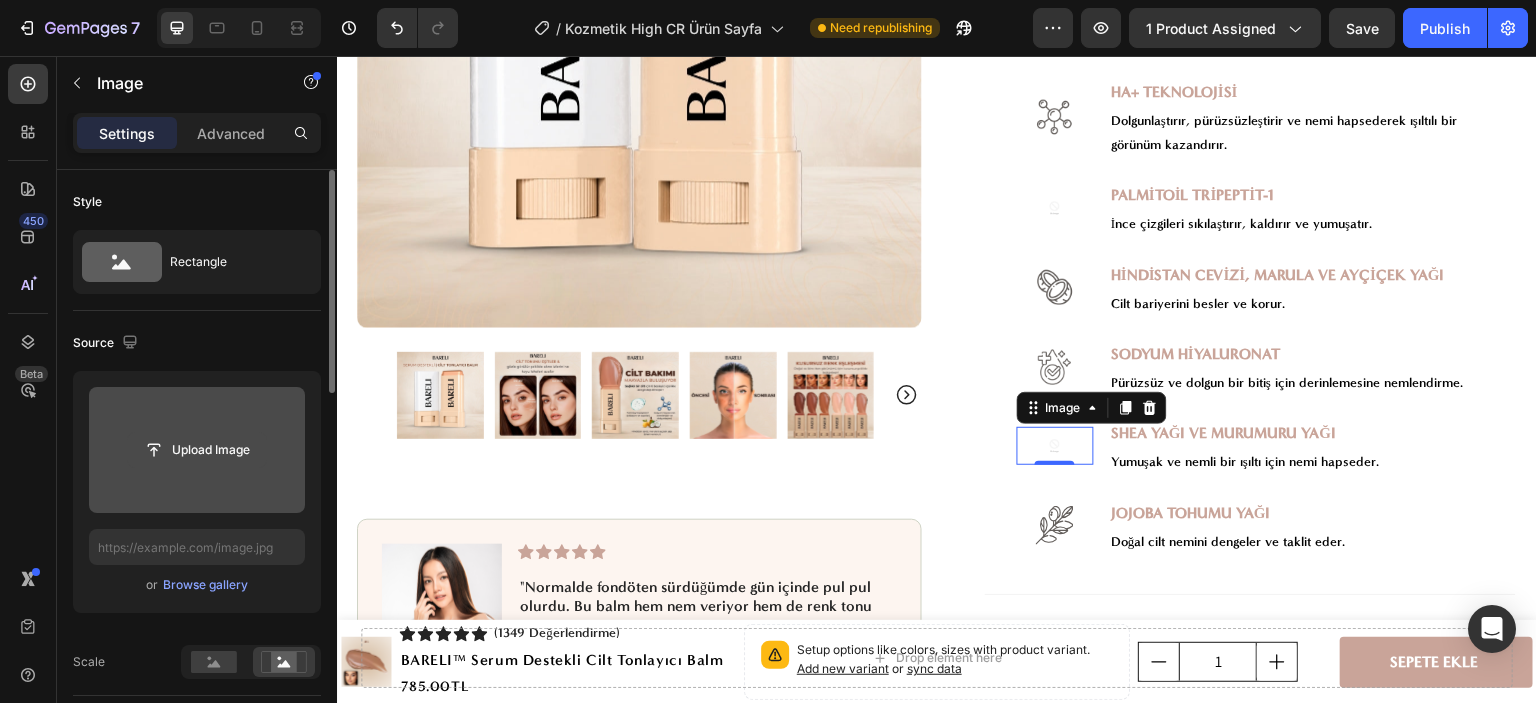 click 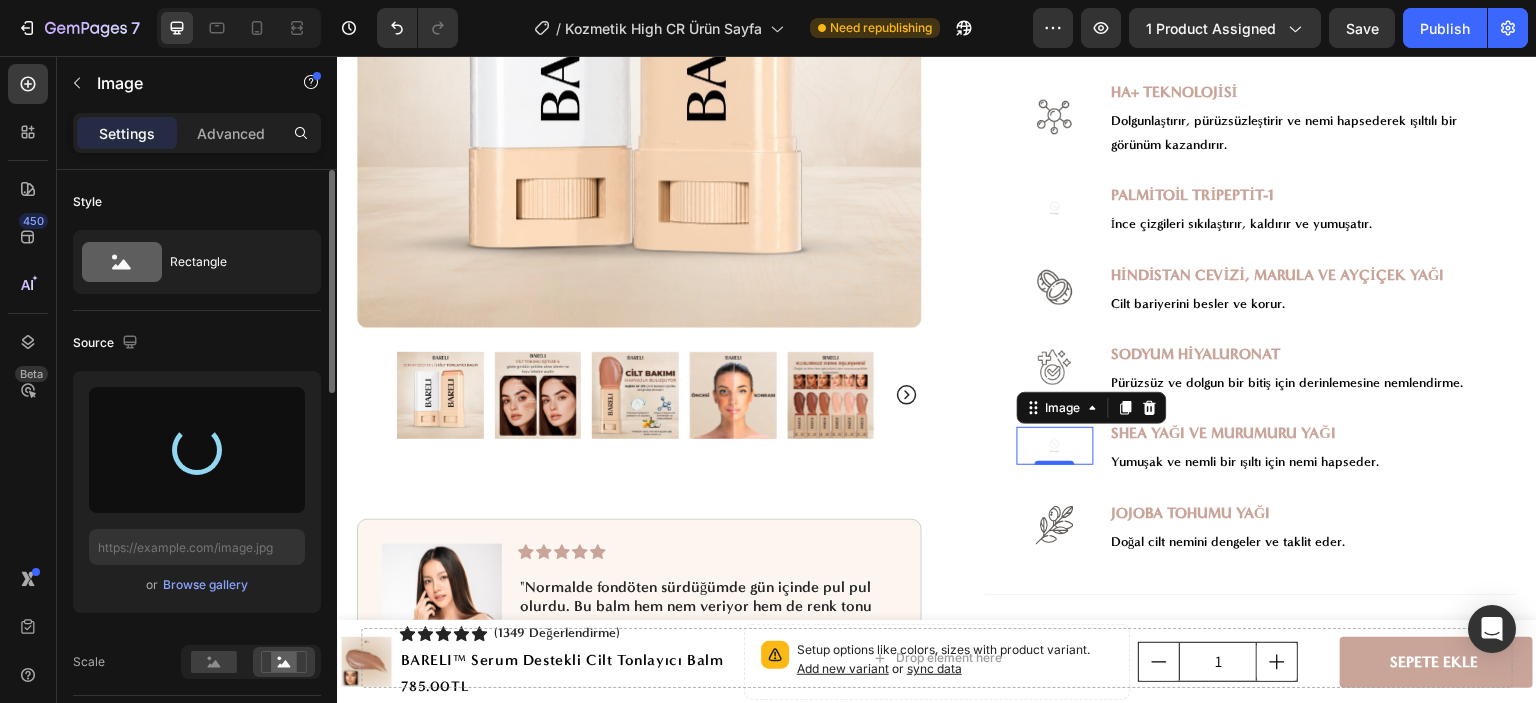 type on "https://cdn.shopify.com/s/files/1/0656/3374/7150/files/gempages_578158889476817424-0bf28417-9247-4be4-bd43-6e7db9a74221.png" 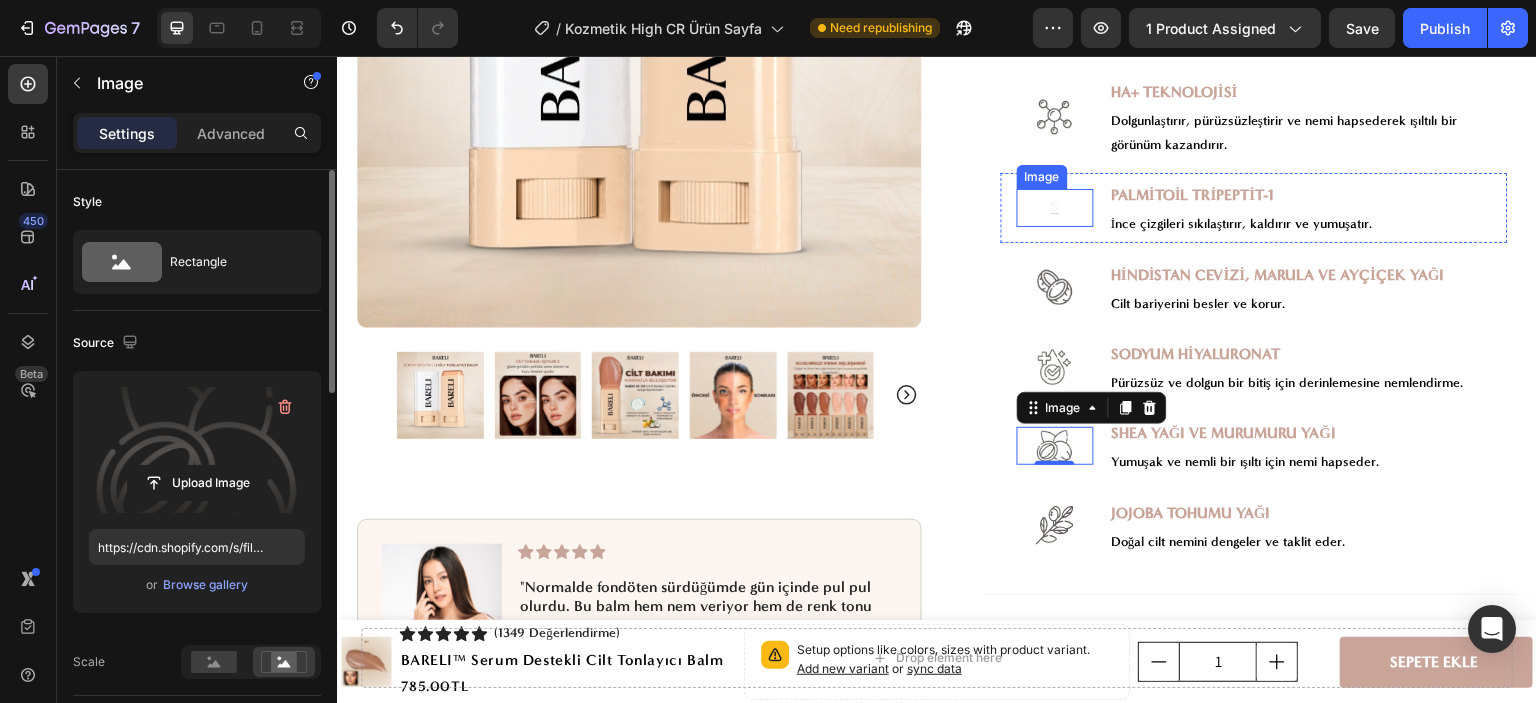 click at bounding box center (1055, 208) 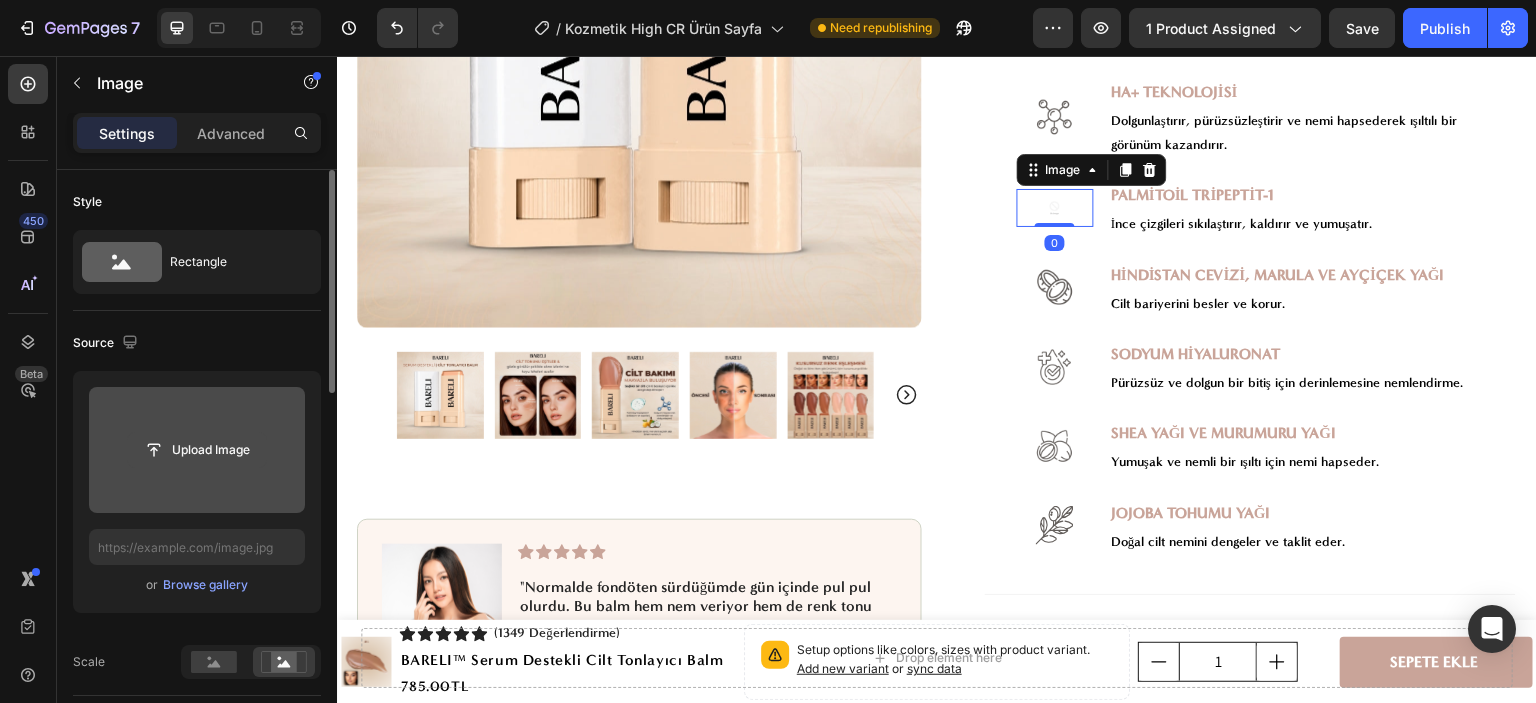 click 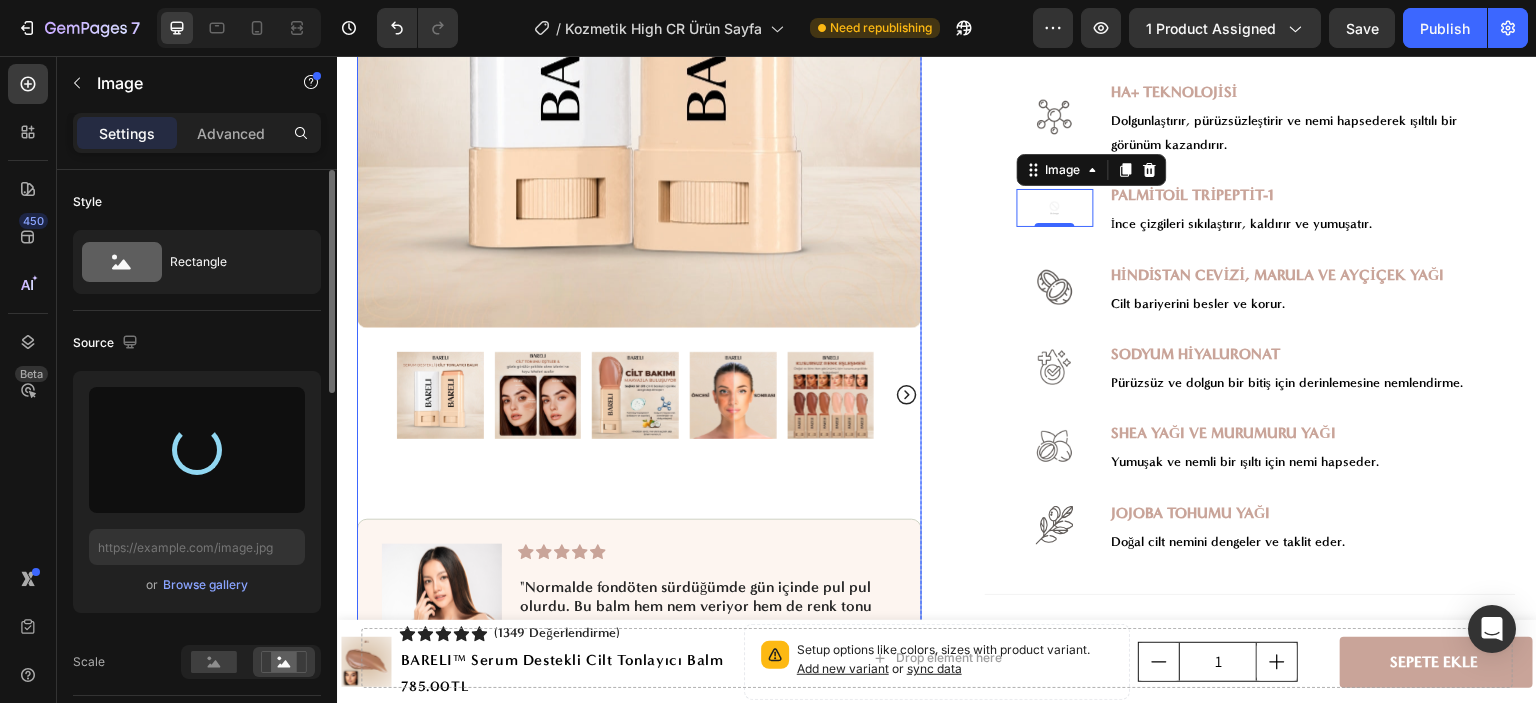 type on "https://cdn.shopify.com/s/files/1/0656/3374/7150/files/gempages_578158889476817424-f9245efe-4974-4f74-a6fc-d9ce52622198.png" 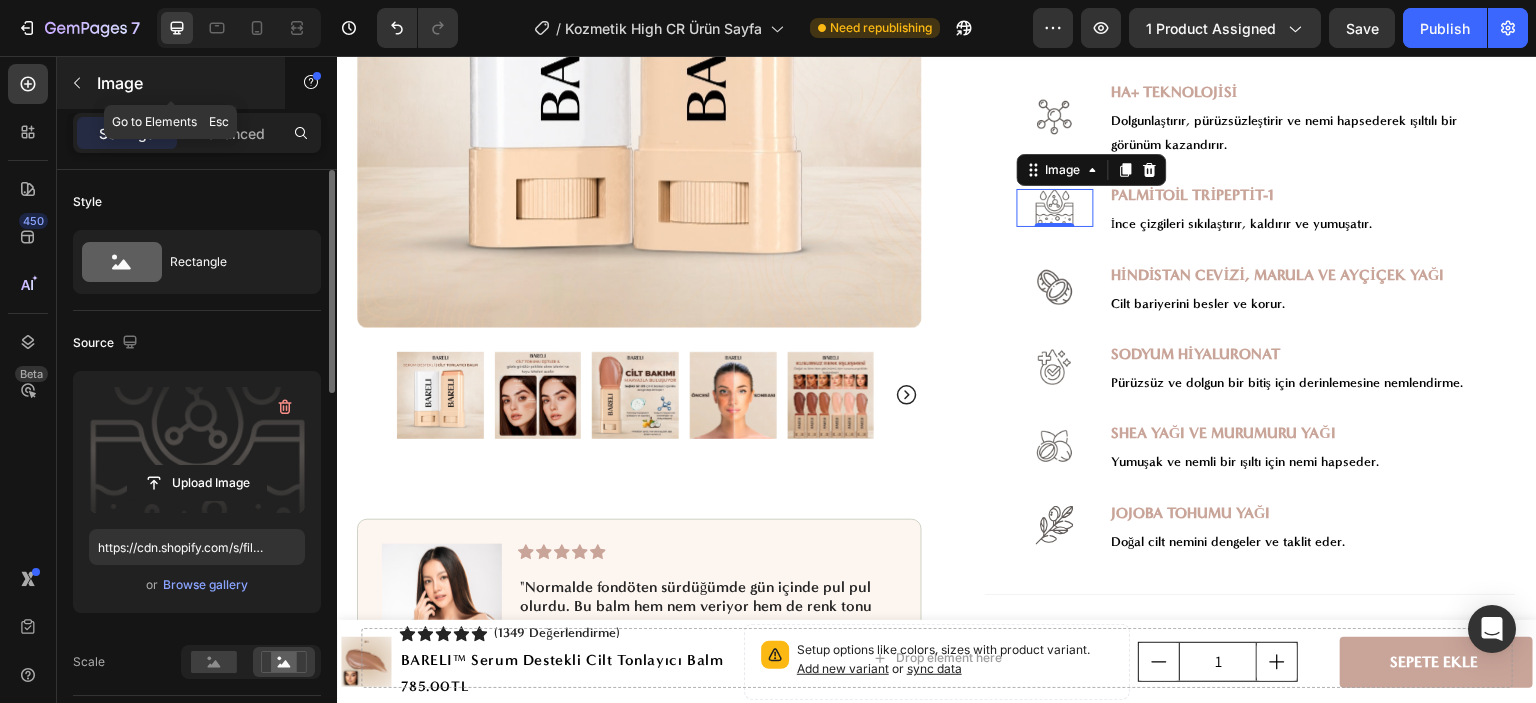 click 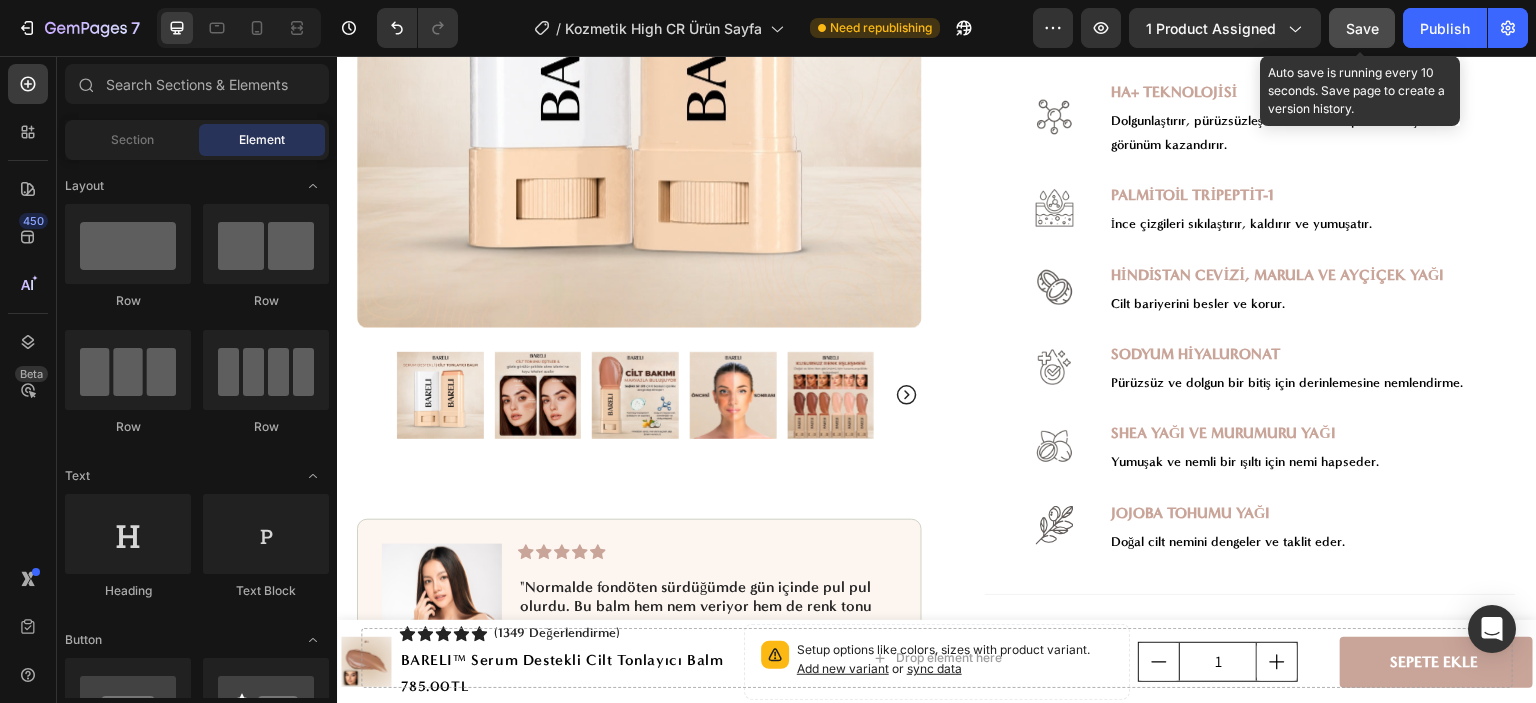 click on "Save" 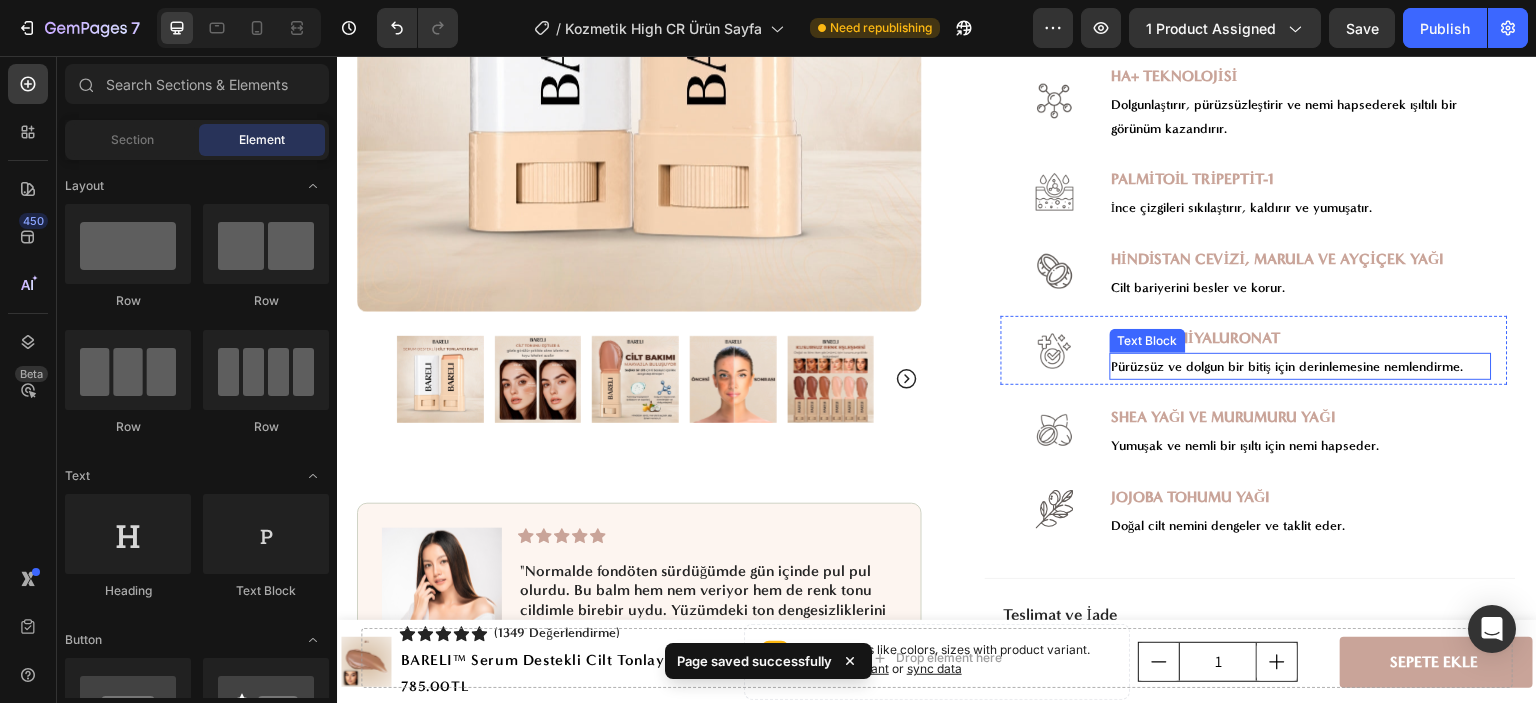 scroll, scrollTop: 1000, scrollLeft: 0, axis: vertical 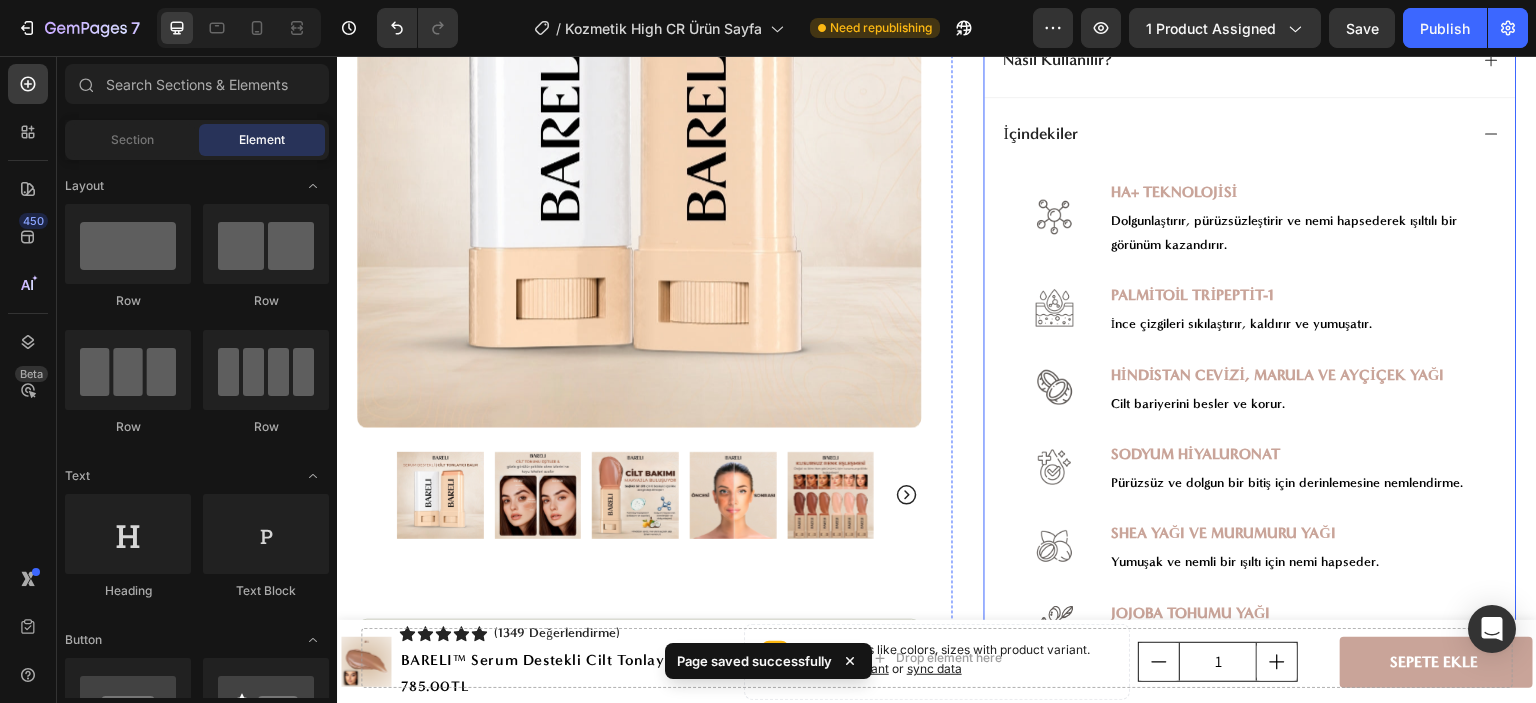 click on "İçindekiler" at bounding box center [1250, 134] 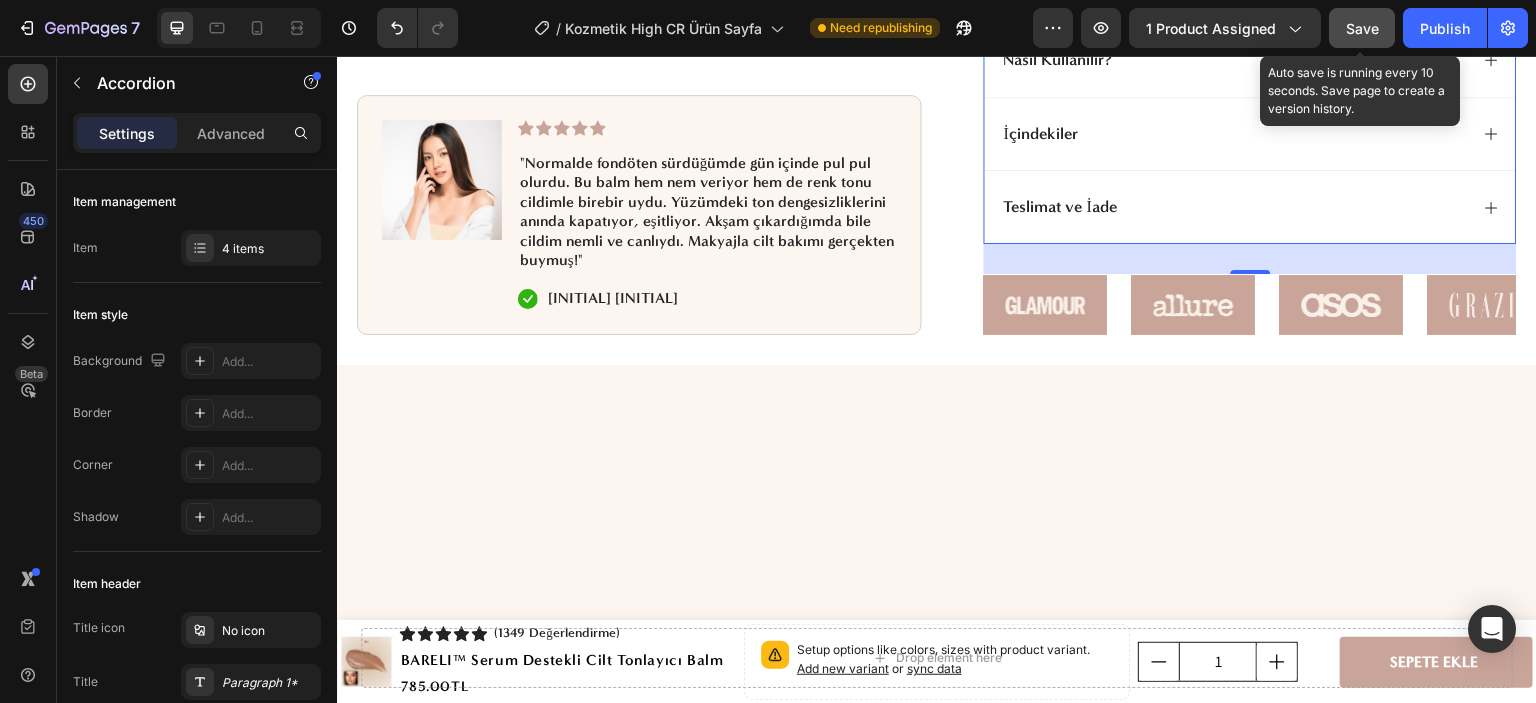 click on "Save" 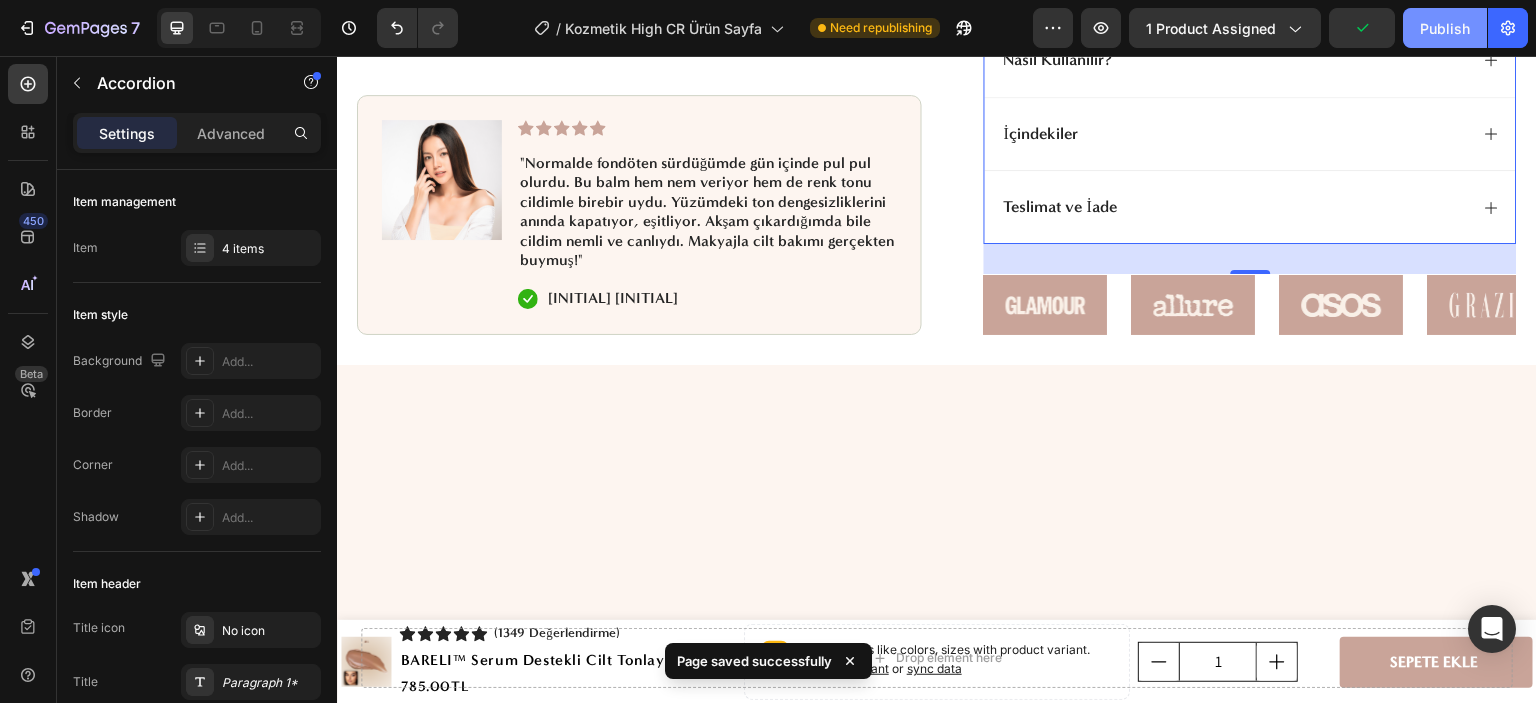 click on "Publish" 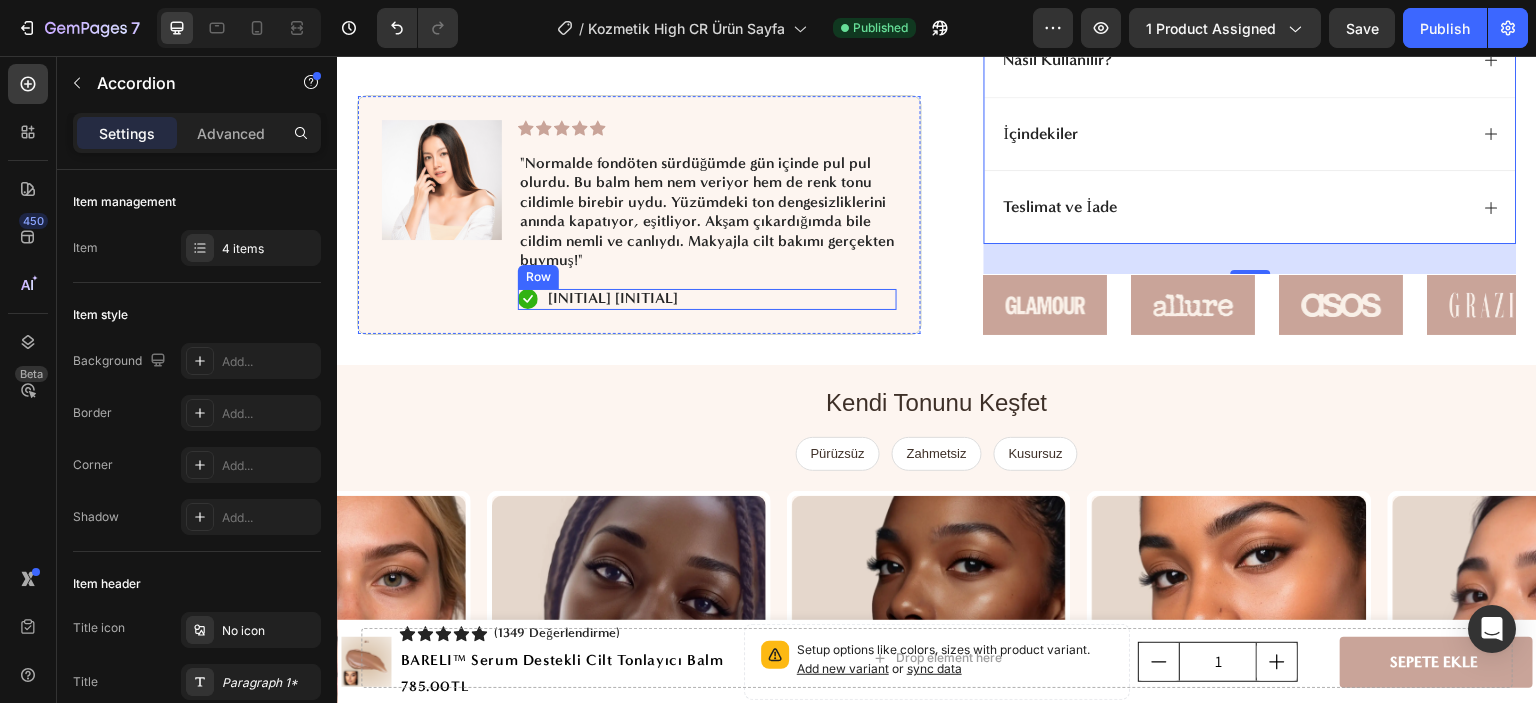 scroll, scrollTop: 600, scrollLeft: 0, axis: vertical 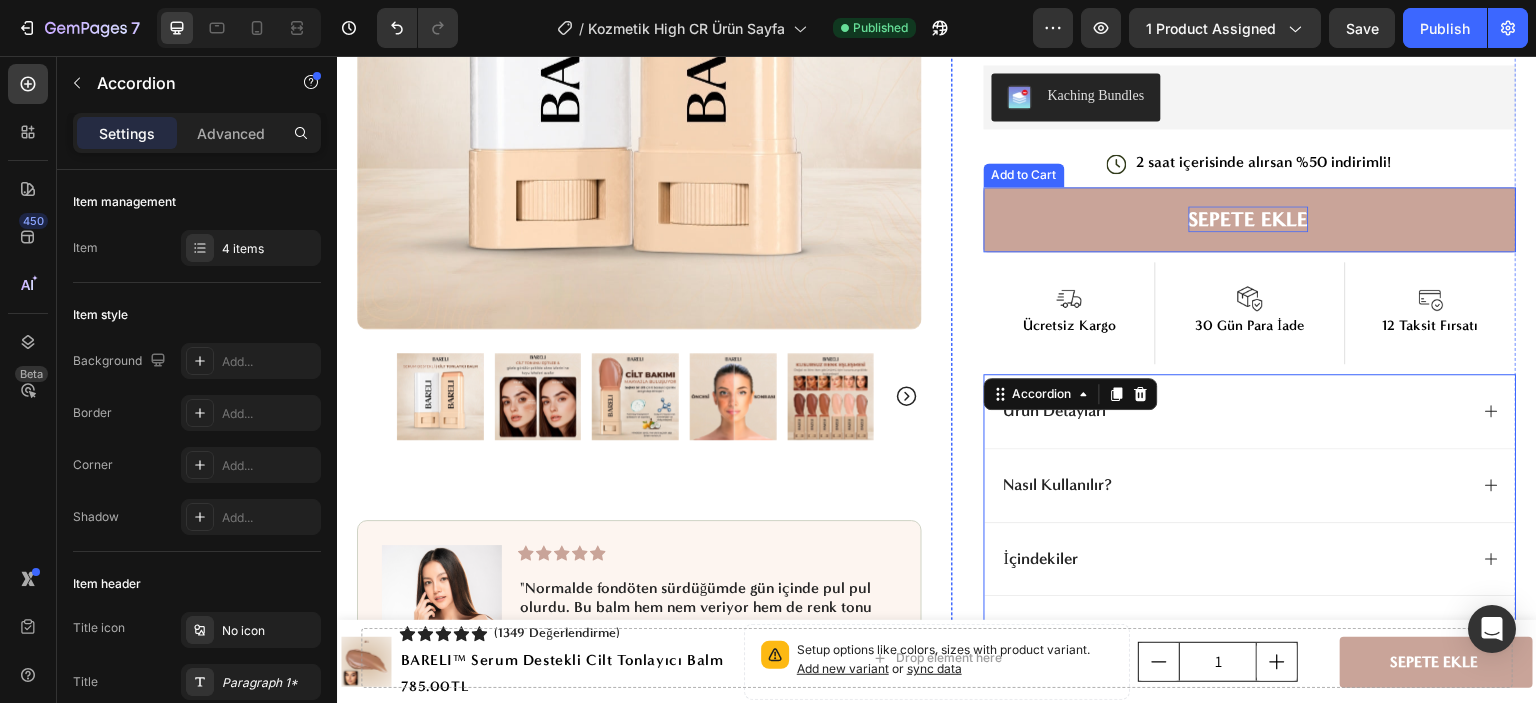click on "SEPETE EKLE" at bounding box center [1249, 219] 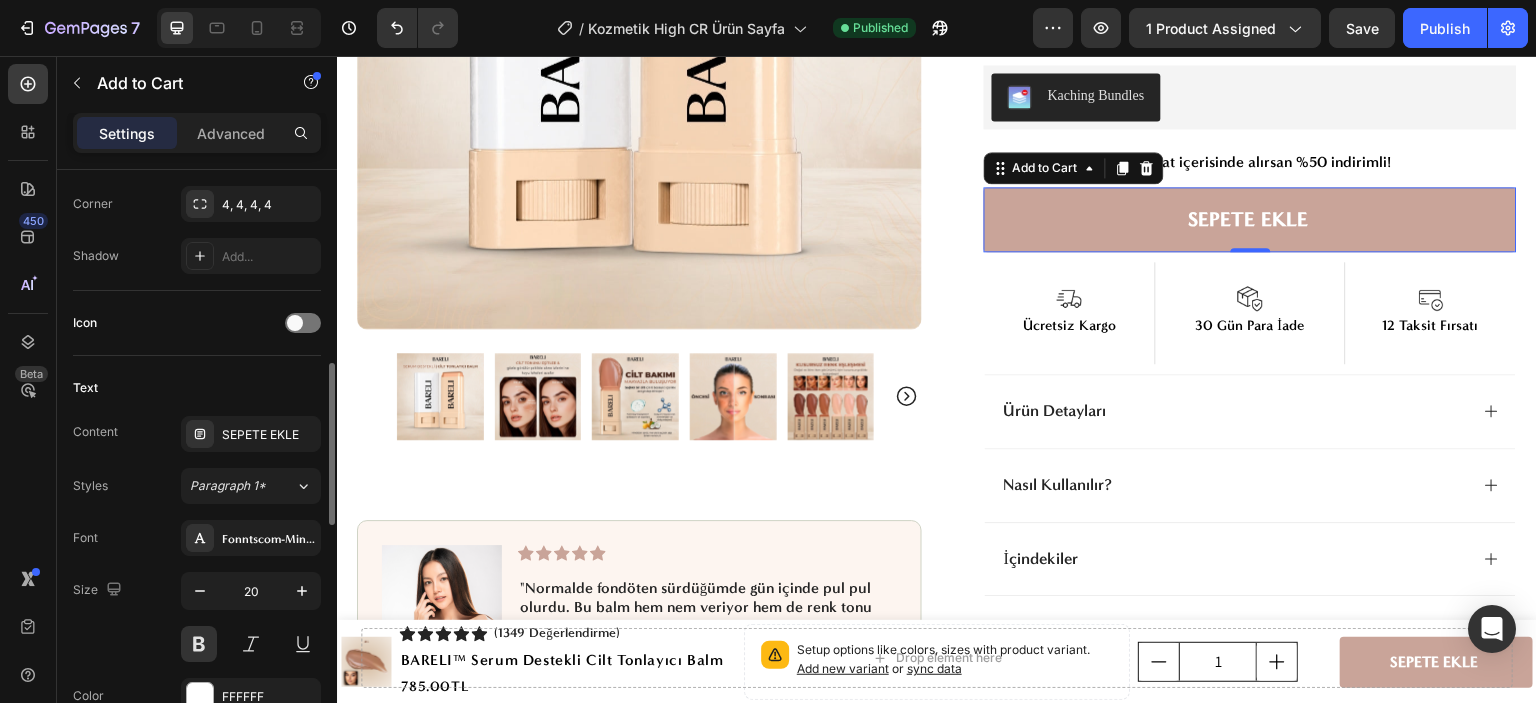 scroll, scrollTop: 900, scrollLeft: 0, axis: vertical 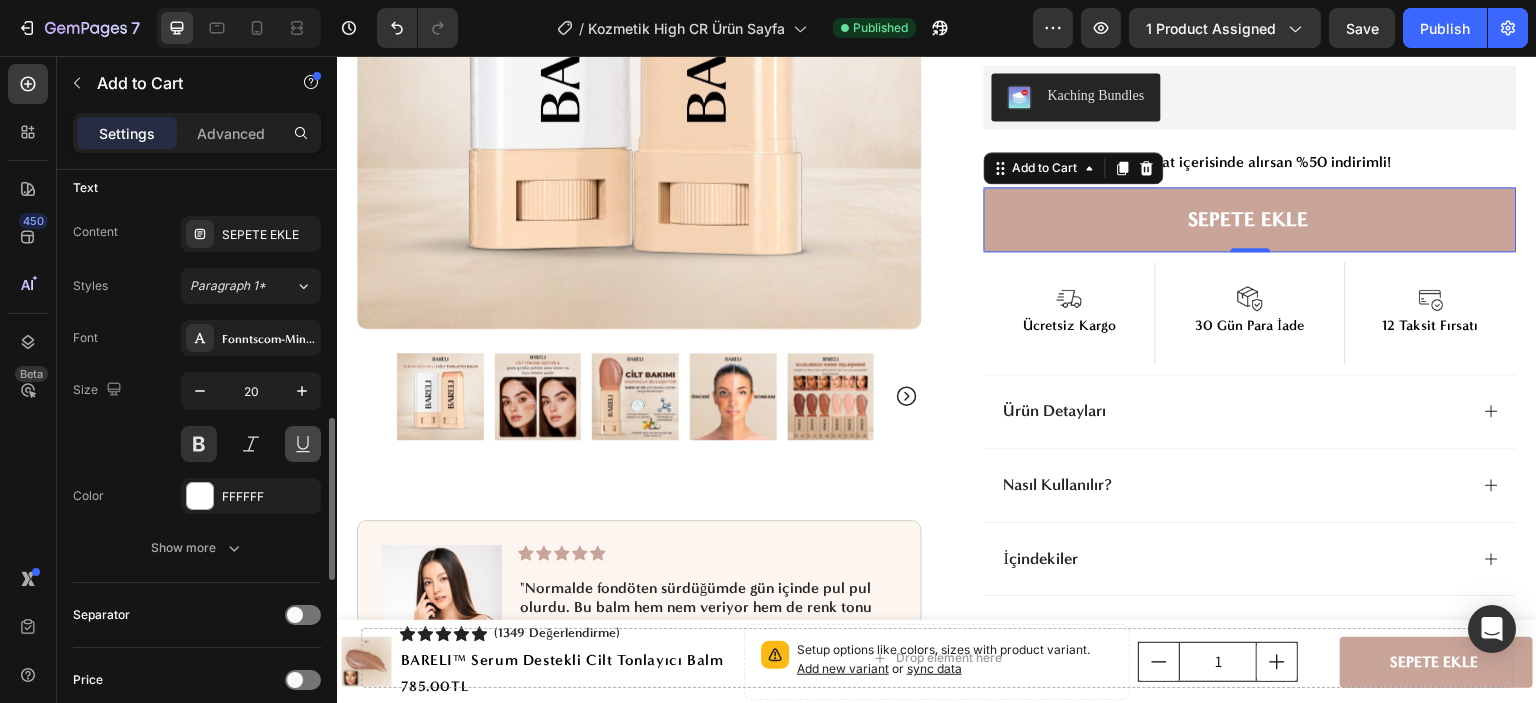 click at bounding box center (303, 444) 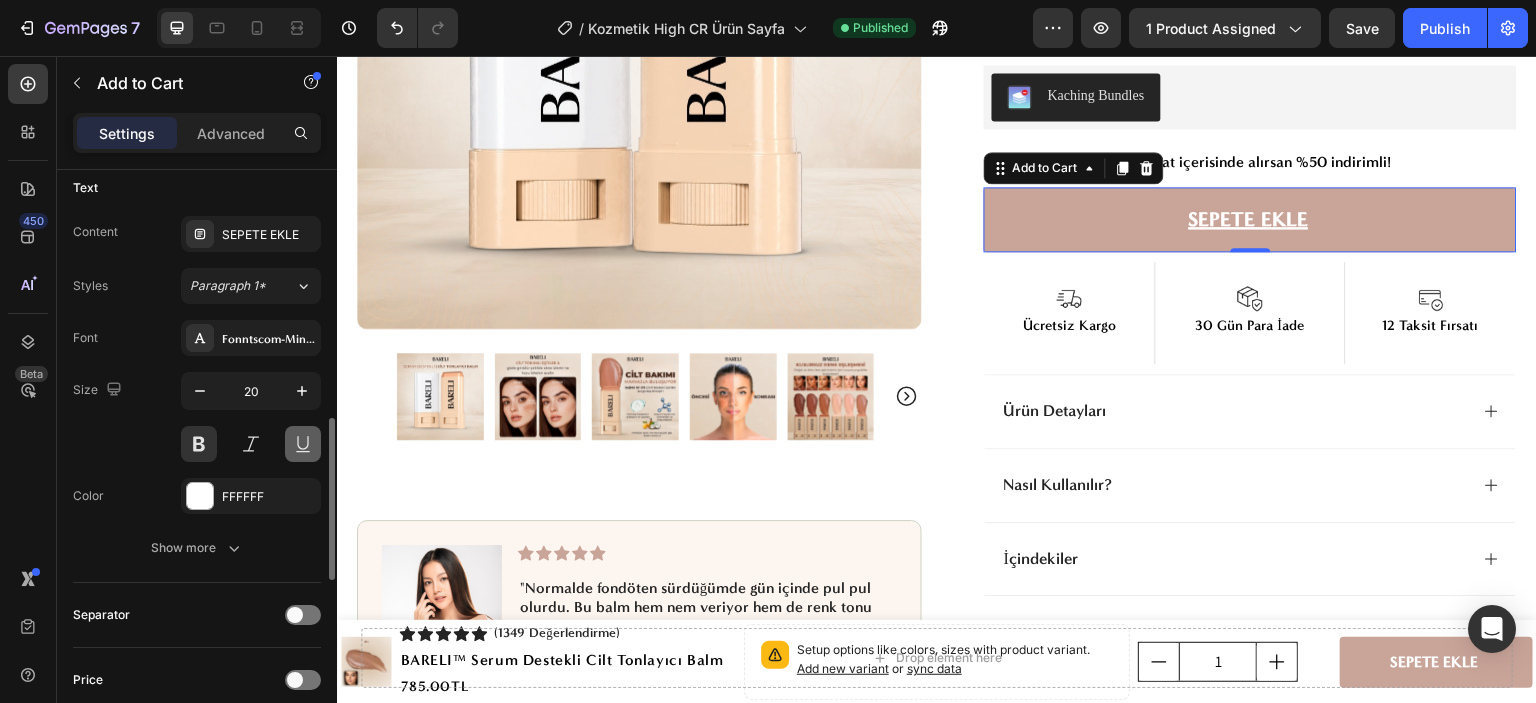 click at bounding box center [303, 444] 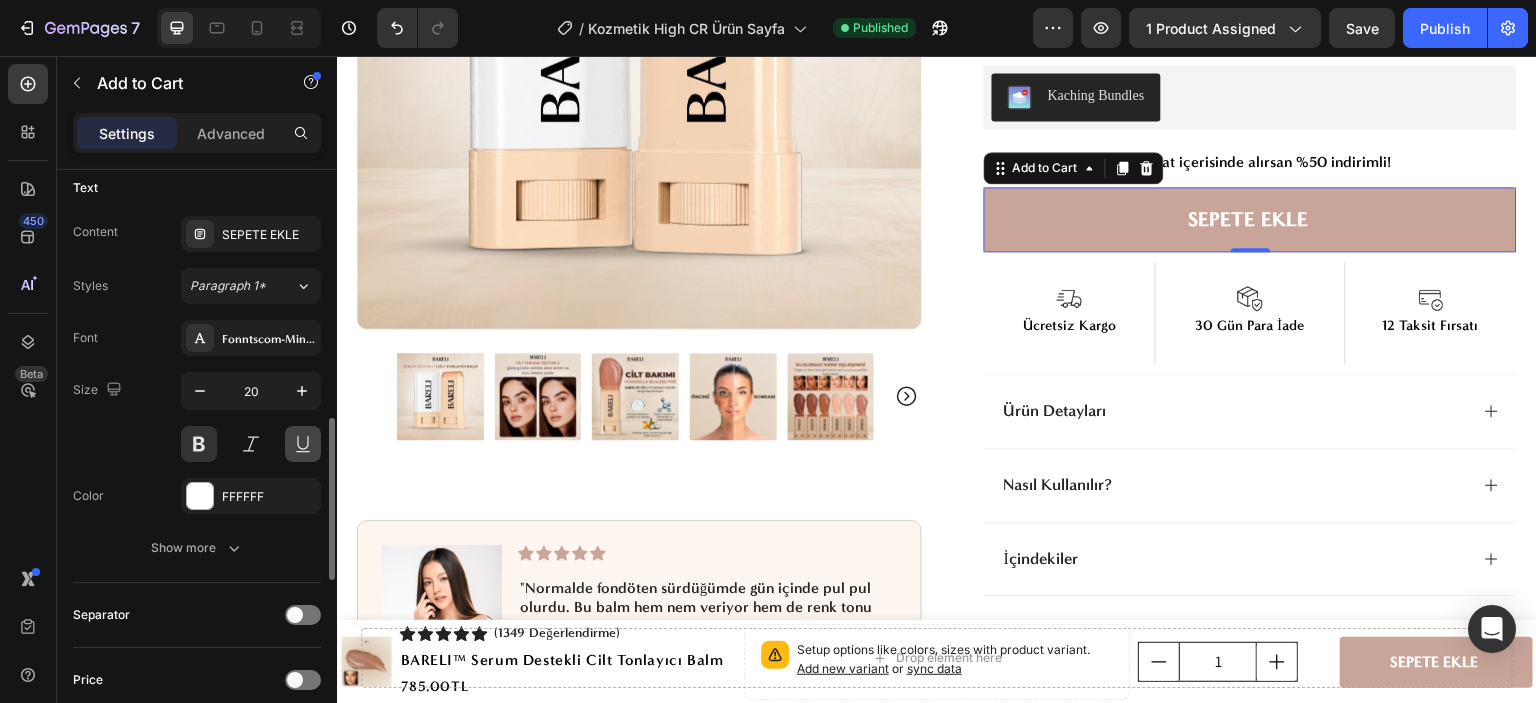 click at bounding box center (303, 444) 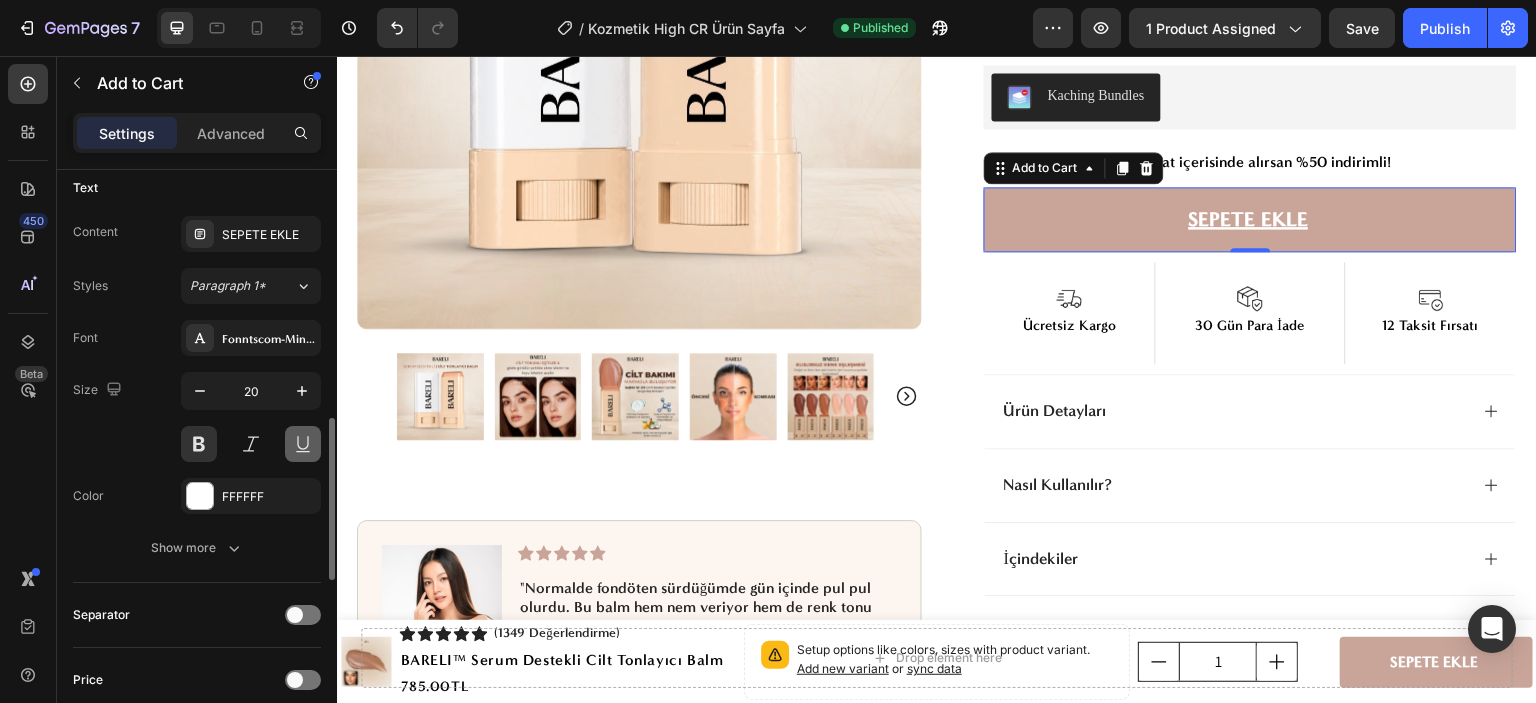 click at bounding box center [303, 444] 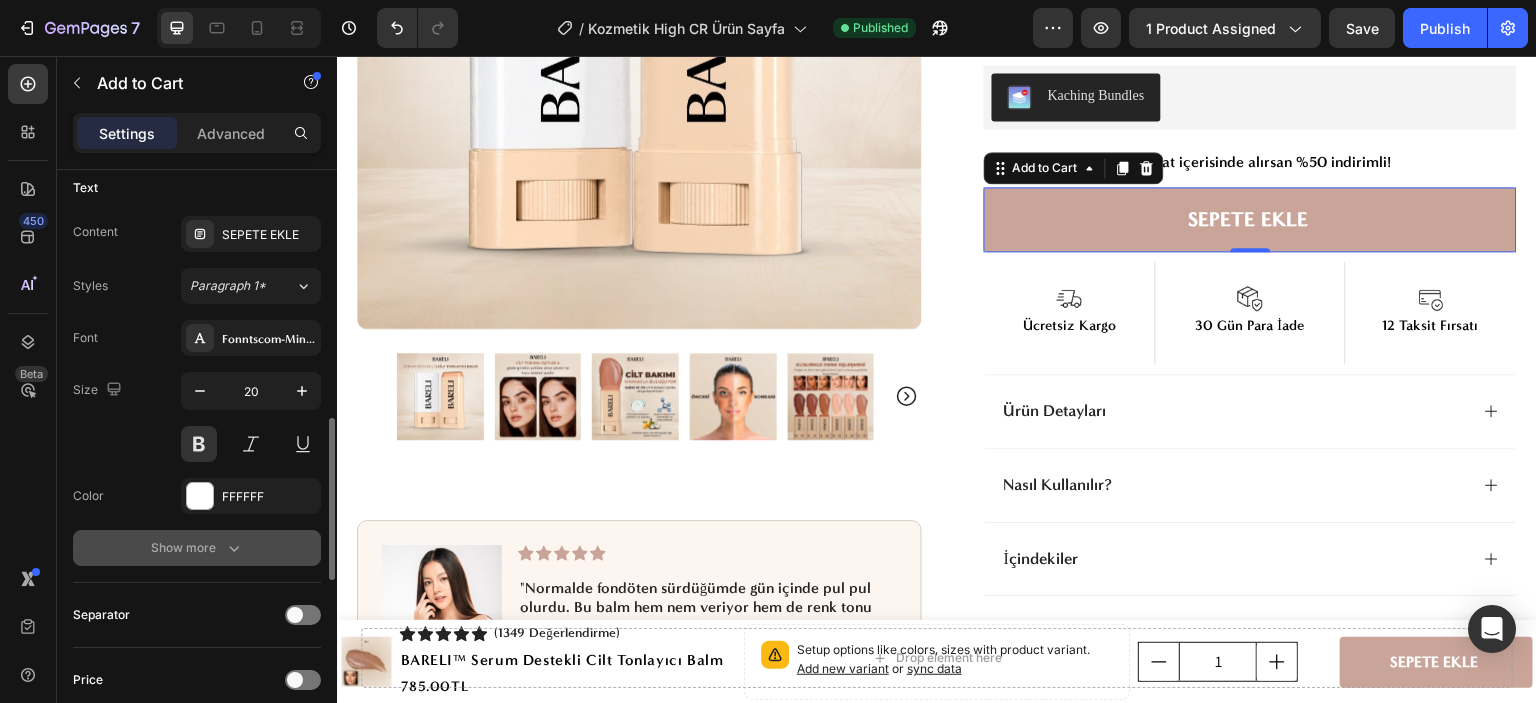 click on "Show more" at bounding box center (197, 548) 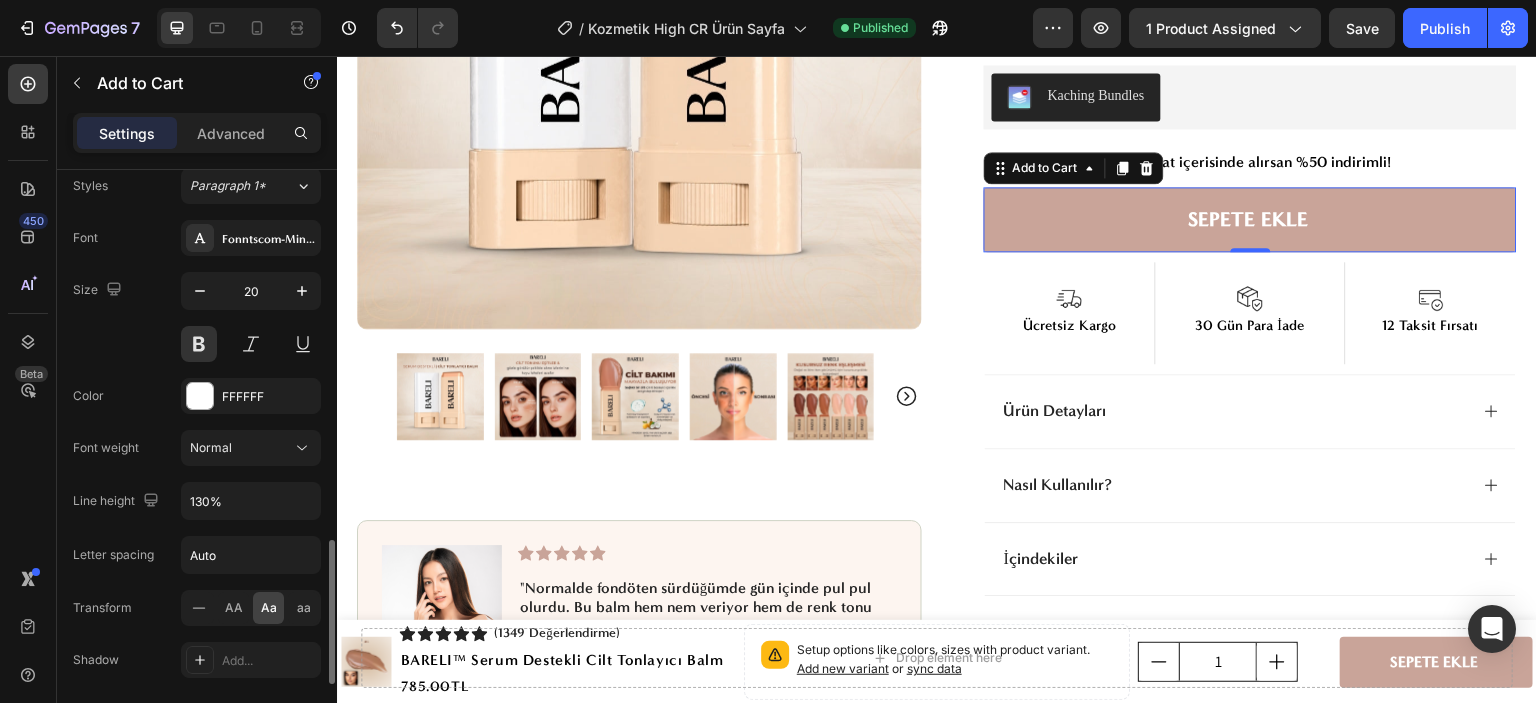 scroll, scrollTop: 1100, scrollLeft: 0, axis: vertical 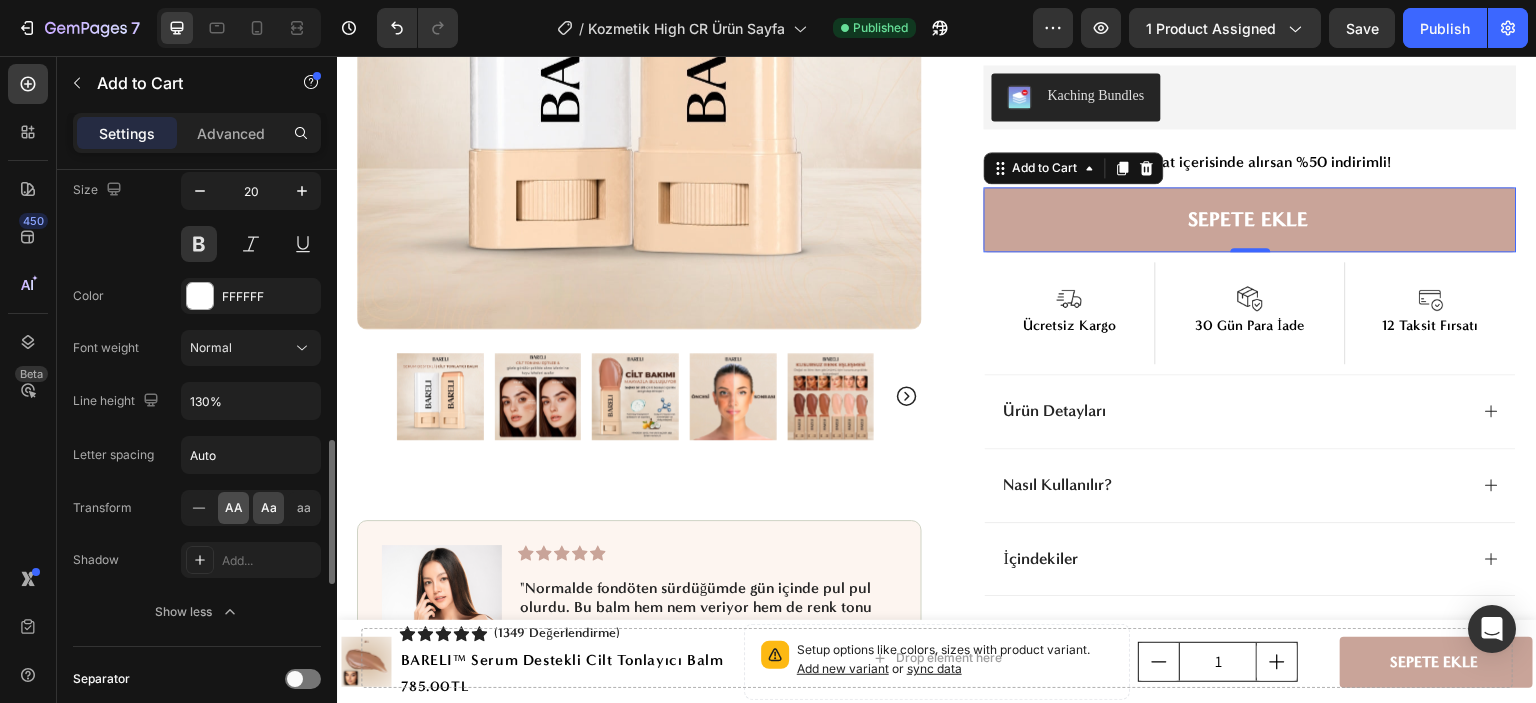 click on "AA" 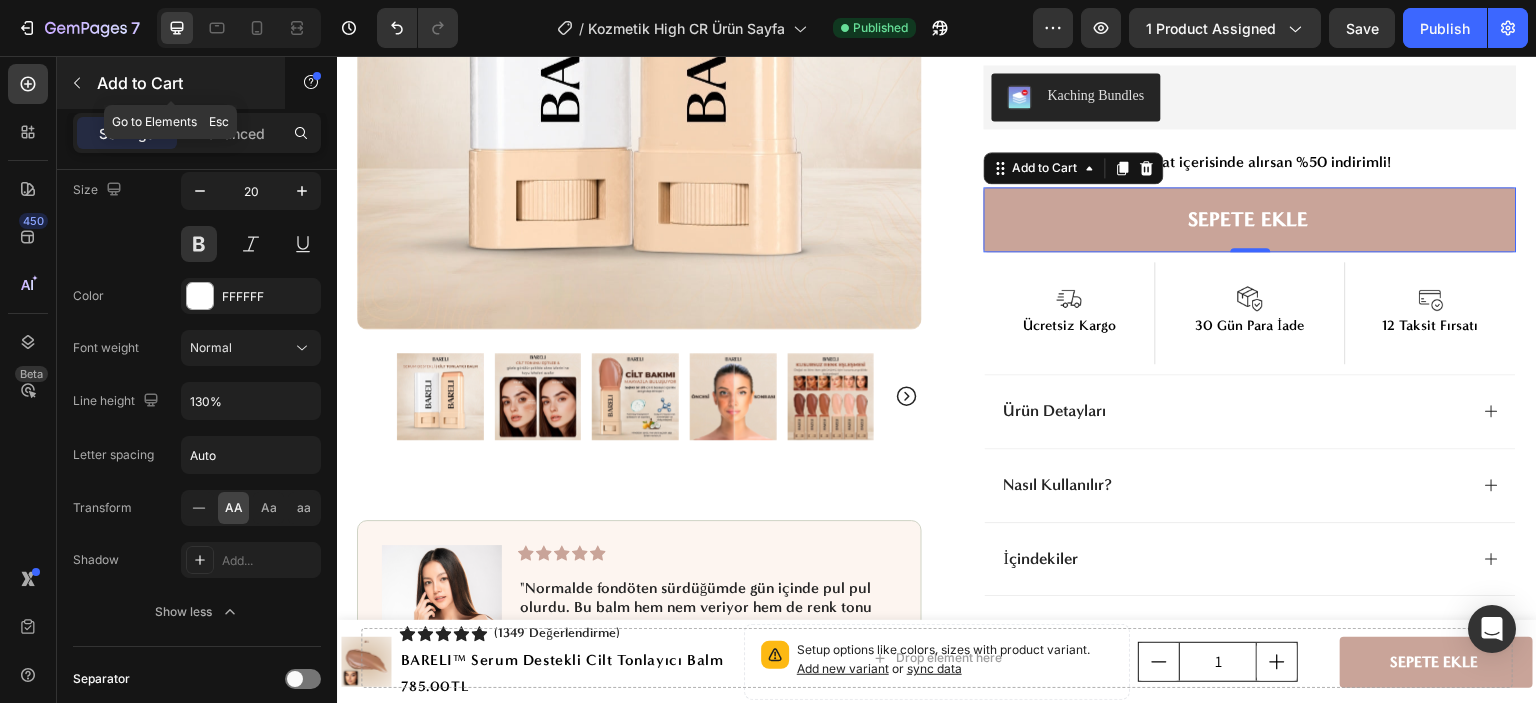 click 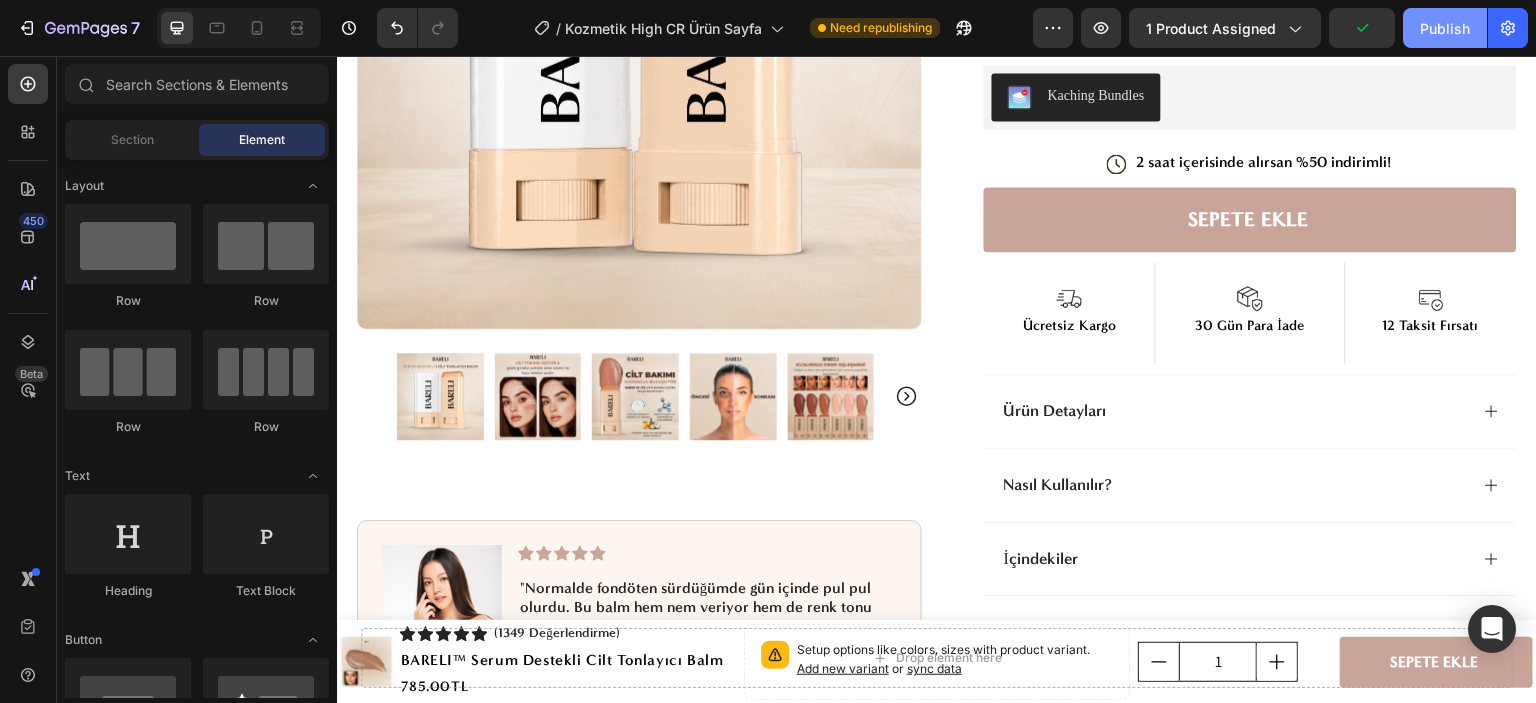 click on "Publish" 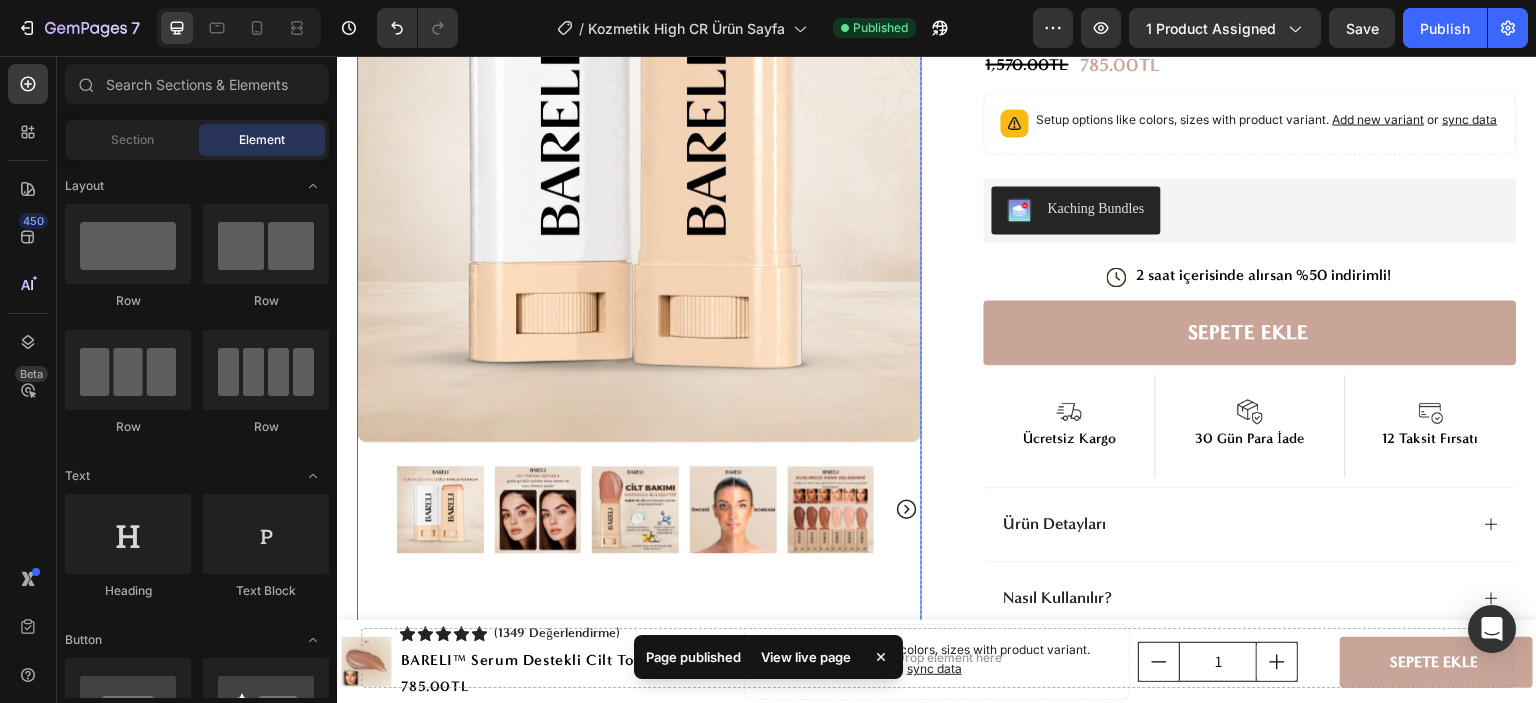 scroll, scrollTop: 400, scrollLeft: 0, axis: vertical 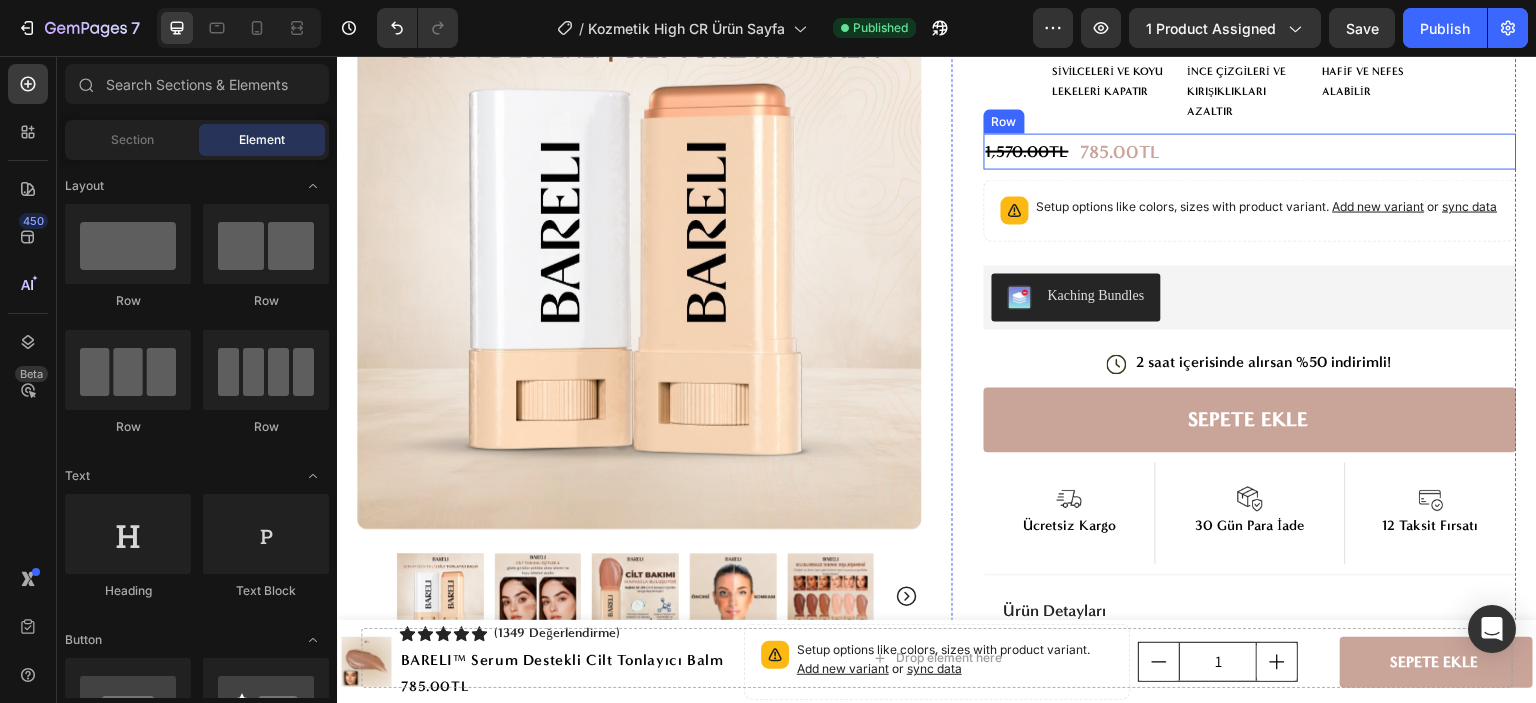 click on "1,570.00TL Compare Price Compare Price 785.00TL Product Price Product Price Row" at bounding box center (1250, 151) 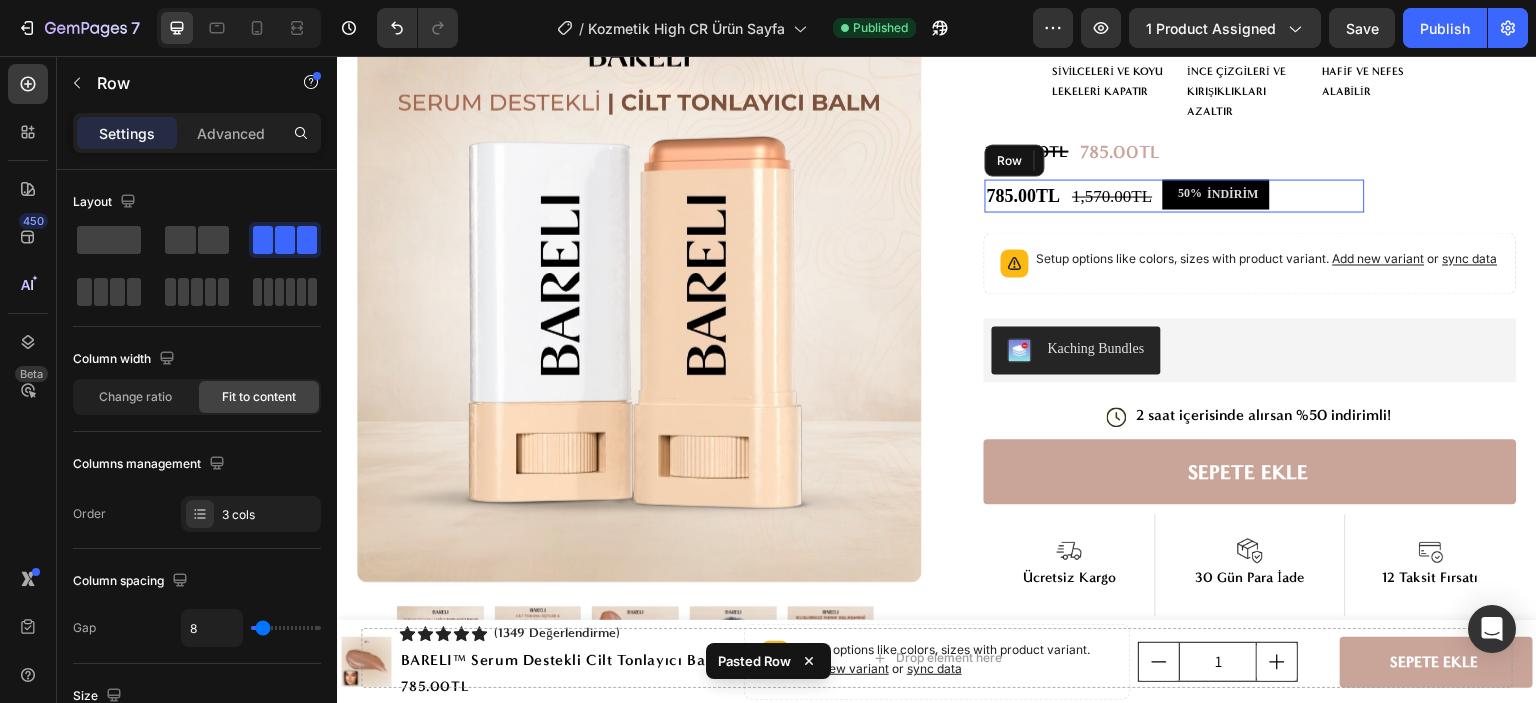 scroll, scrollTop: 855, scrollLeft: 0, axis: vertical 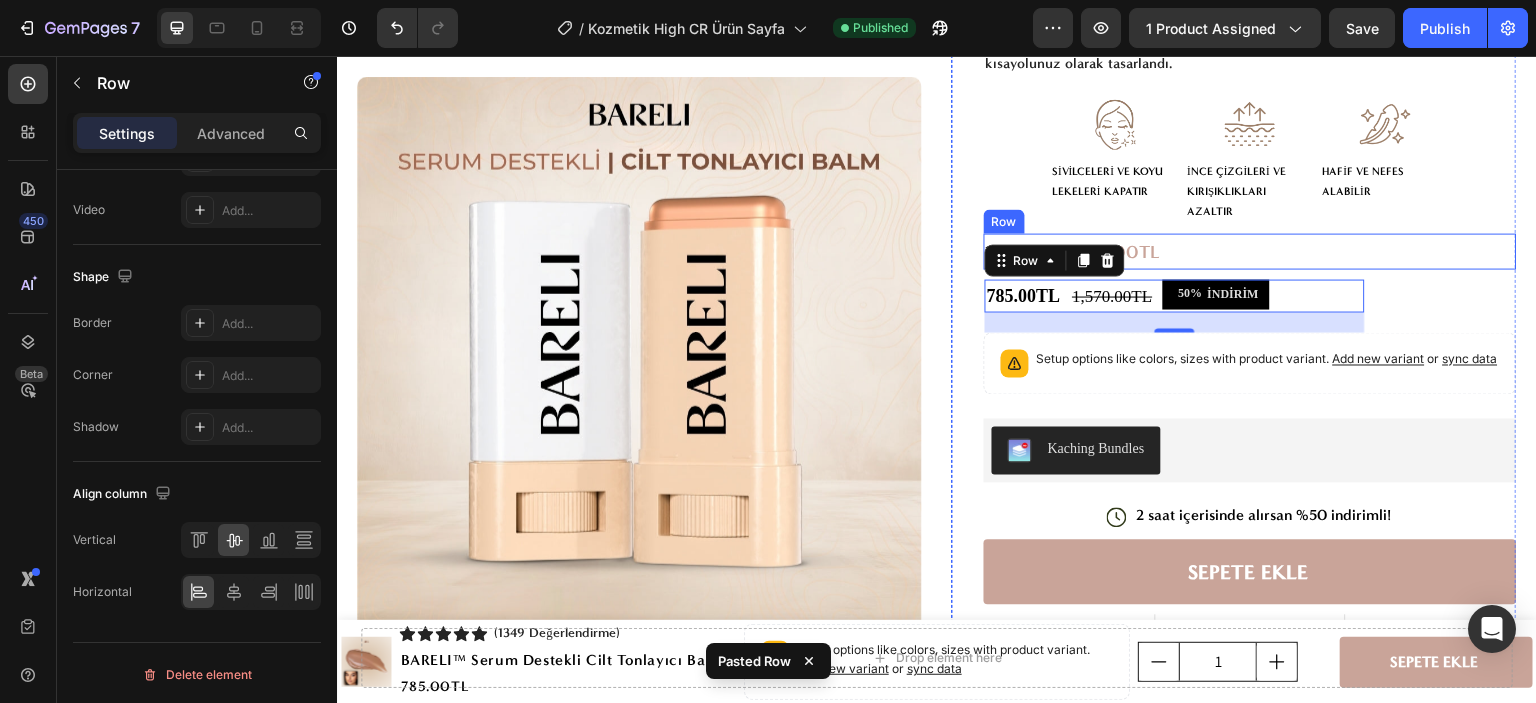 click on "1,570.00TL Compare Price Compare Price 785.00TL Product Price Product Price Row" at bounding box center (1250, 251) 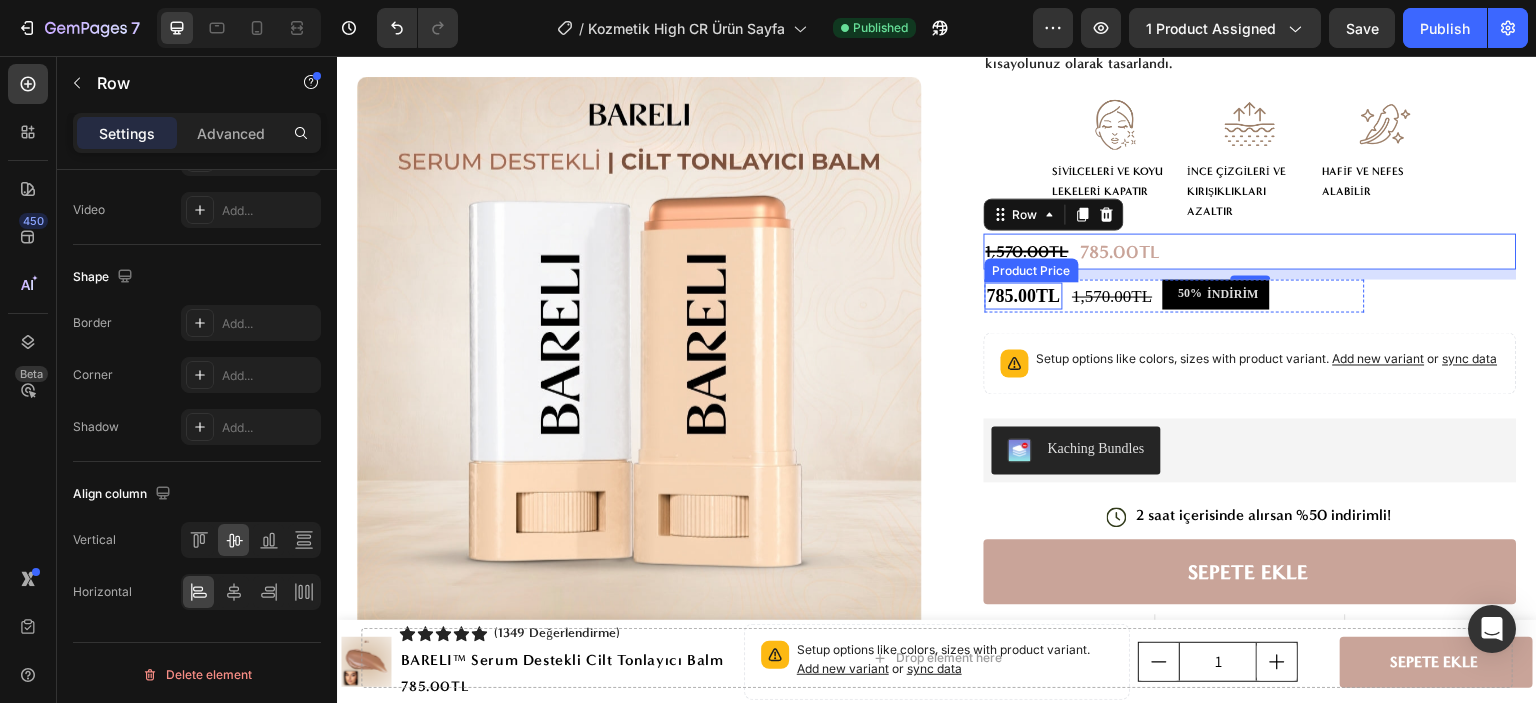 click on "785.00TL" at bounding box center (1024, 295) 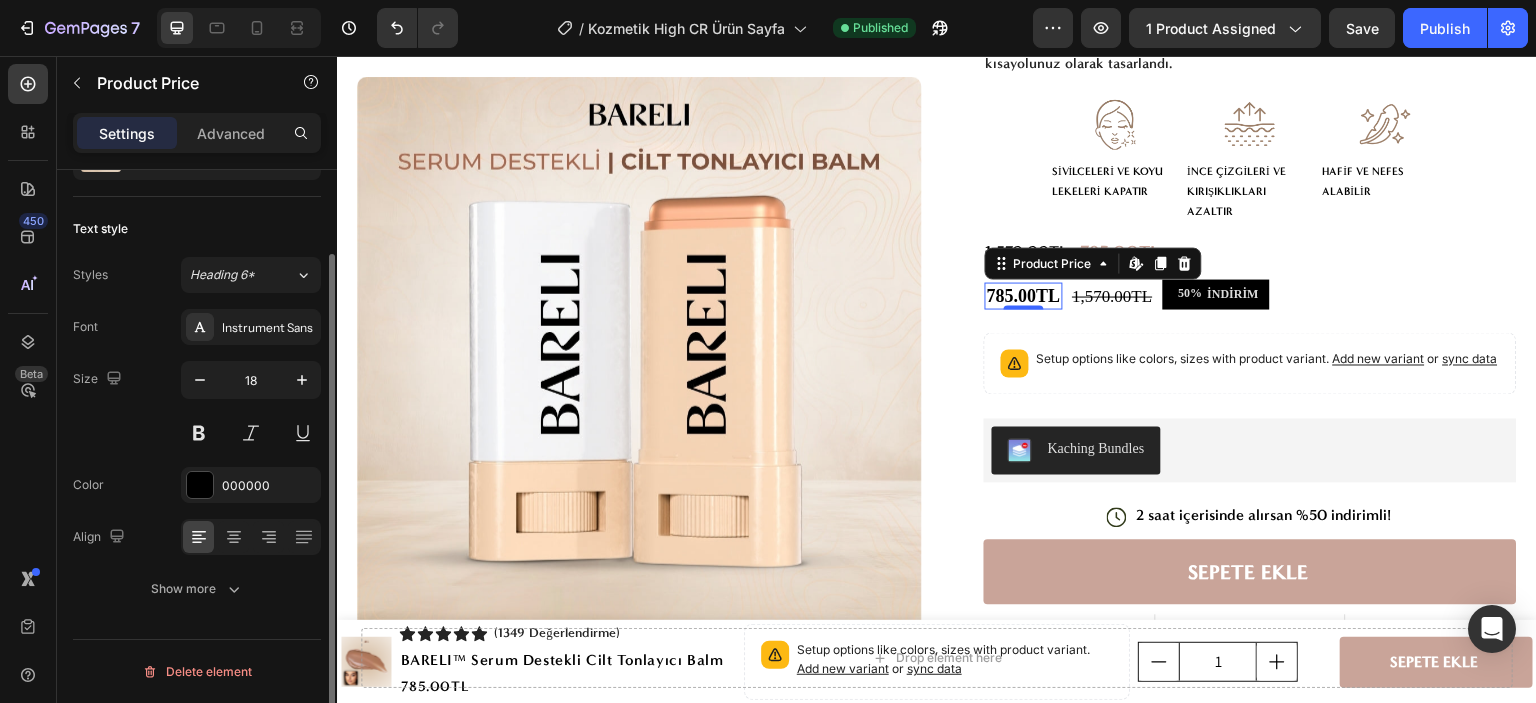 scroll, scrollTop: 0, scrollLeft: 0, axis: both 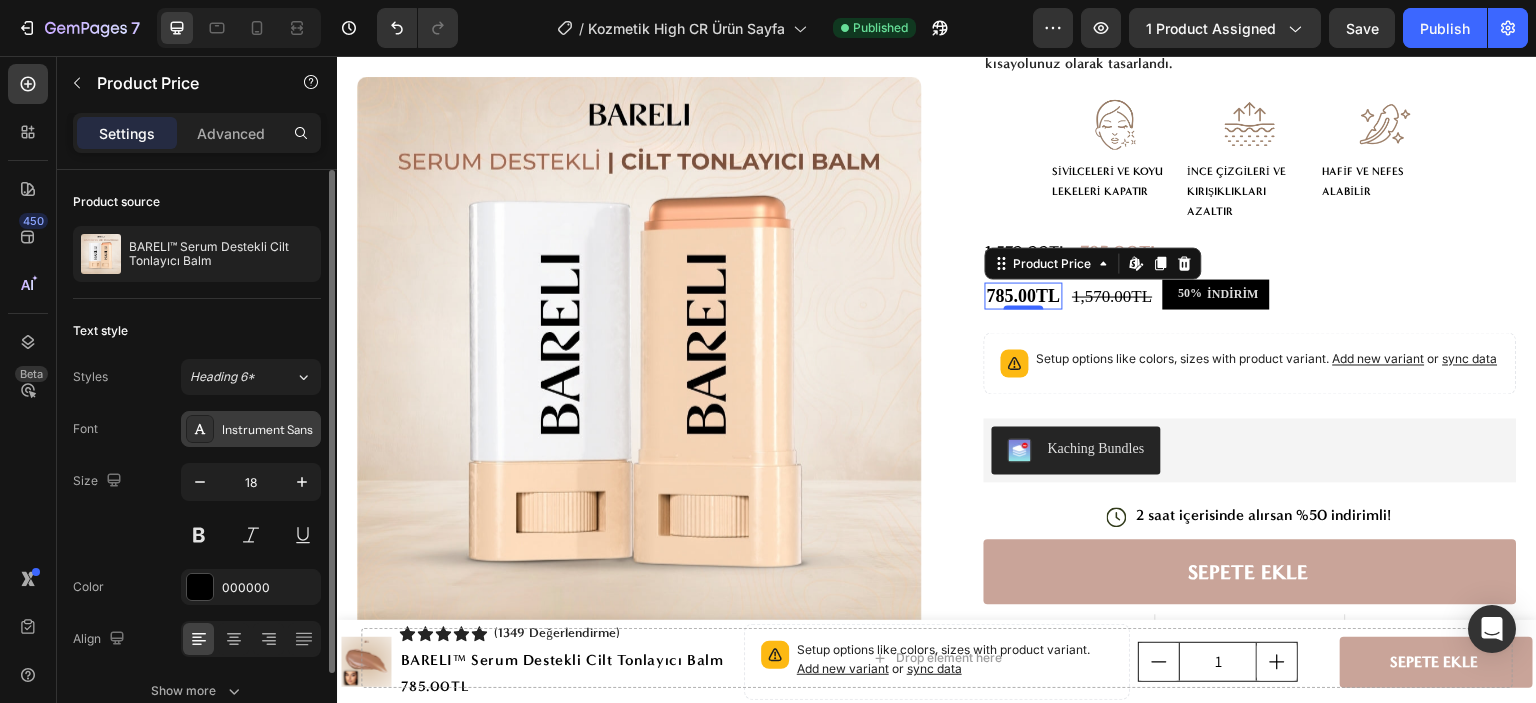 click on "Instrument Sans" at bounding box center (269, 430) 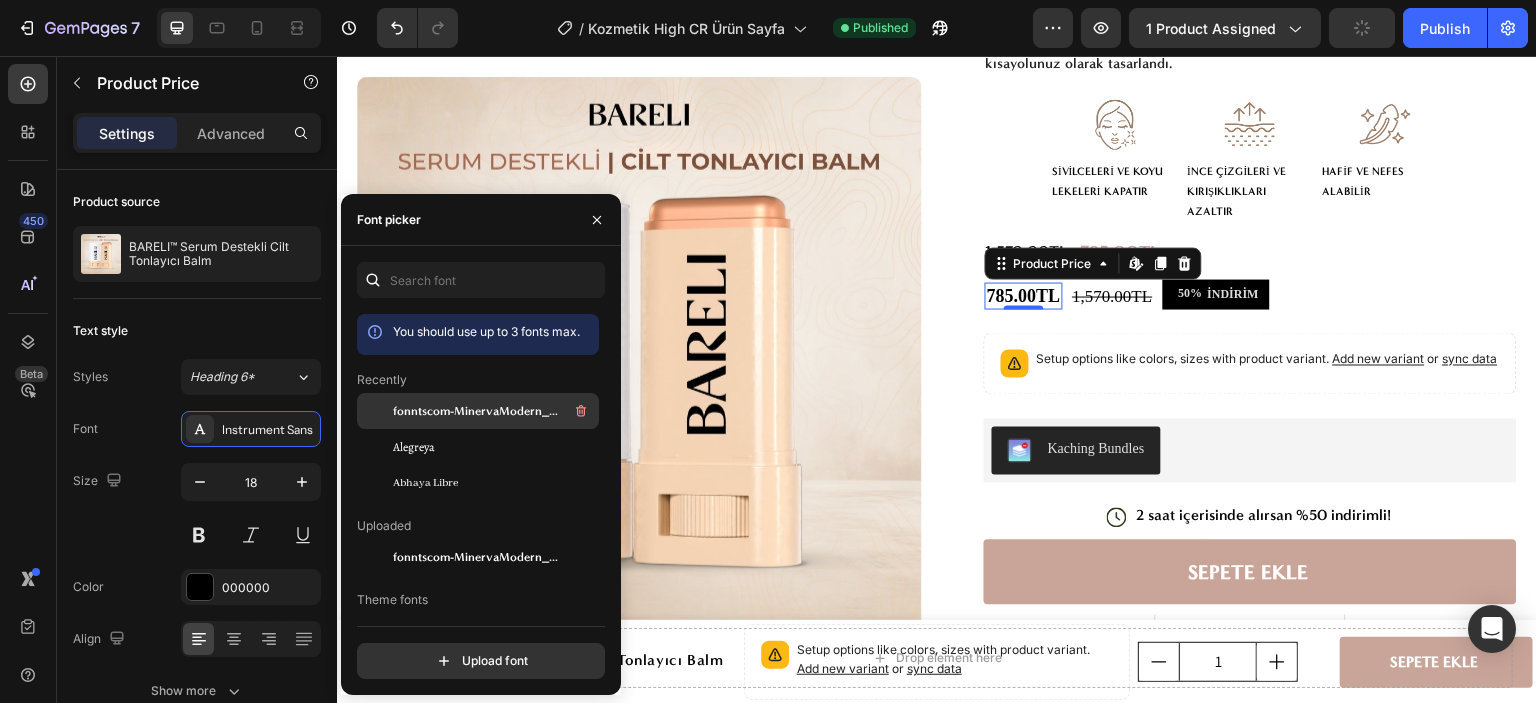 click on "fonntscom-MinervaModern_Bold" at bounding box center (476, 411) 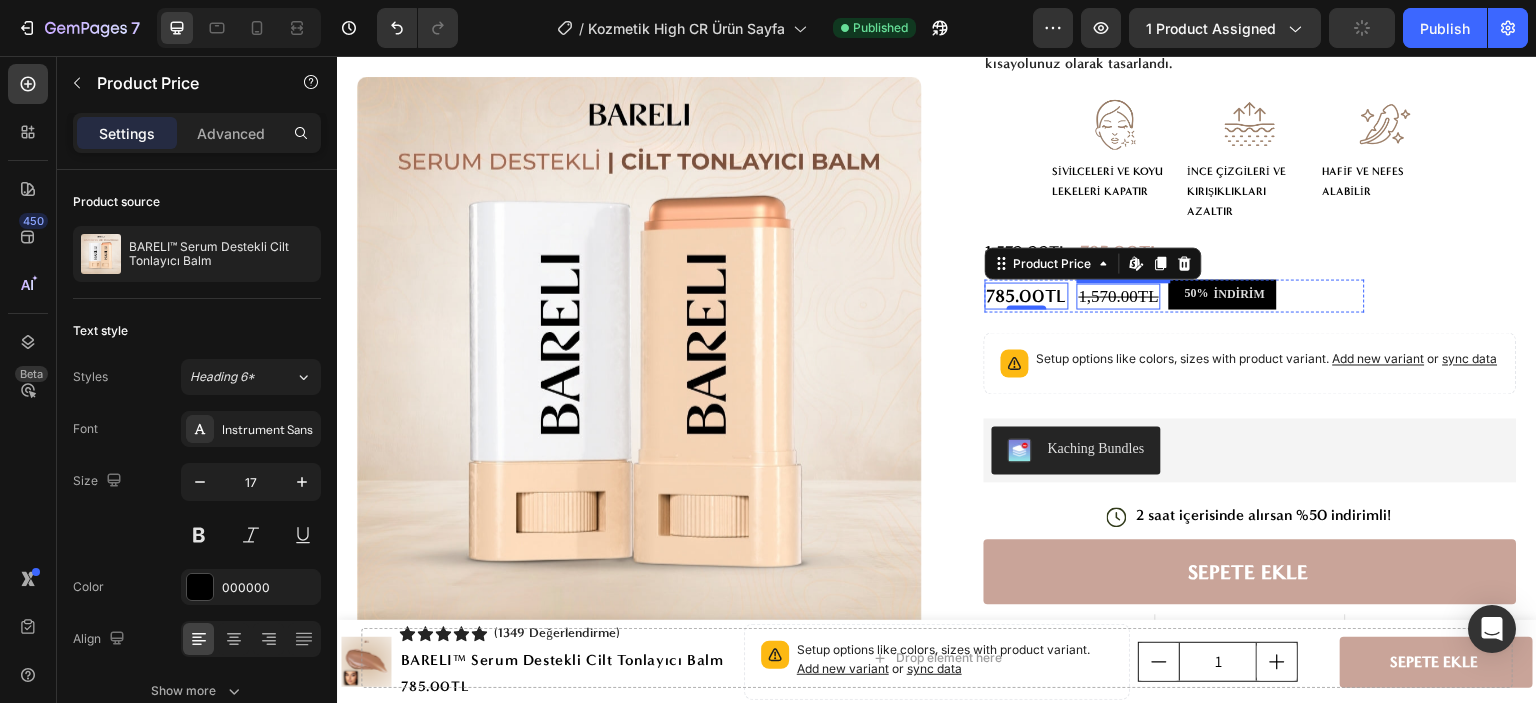 click on "1,570.00TL" at bounding box center [1119, 296] 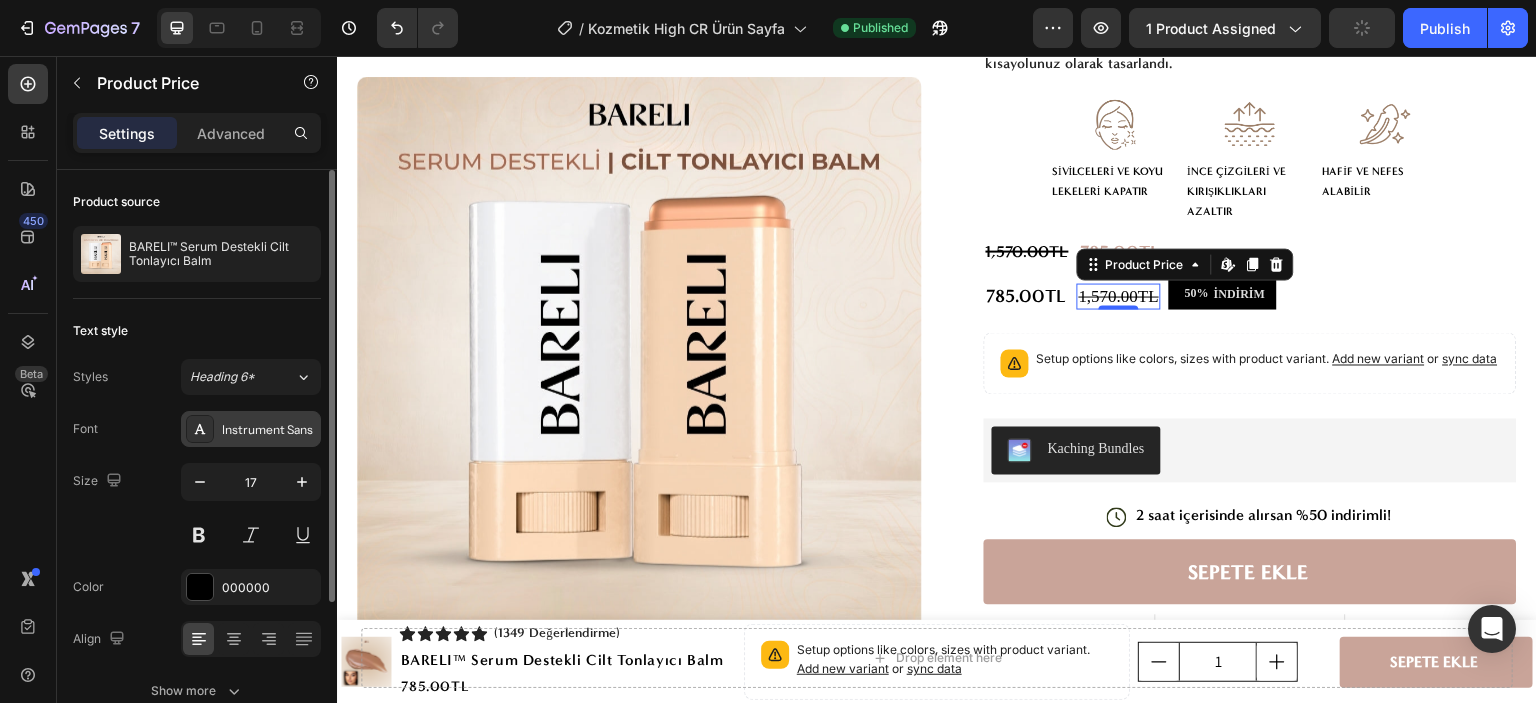 click on "Instrument Sans" at bounding box center [269, 430] 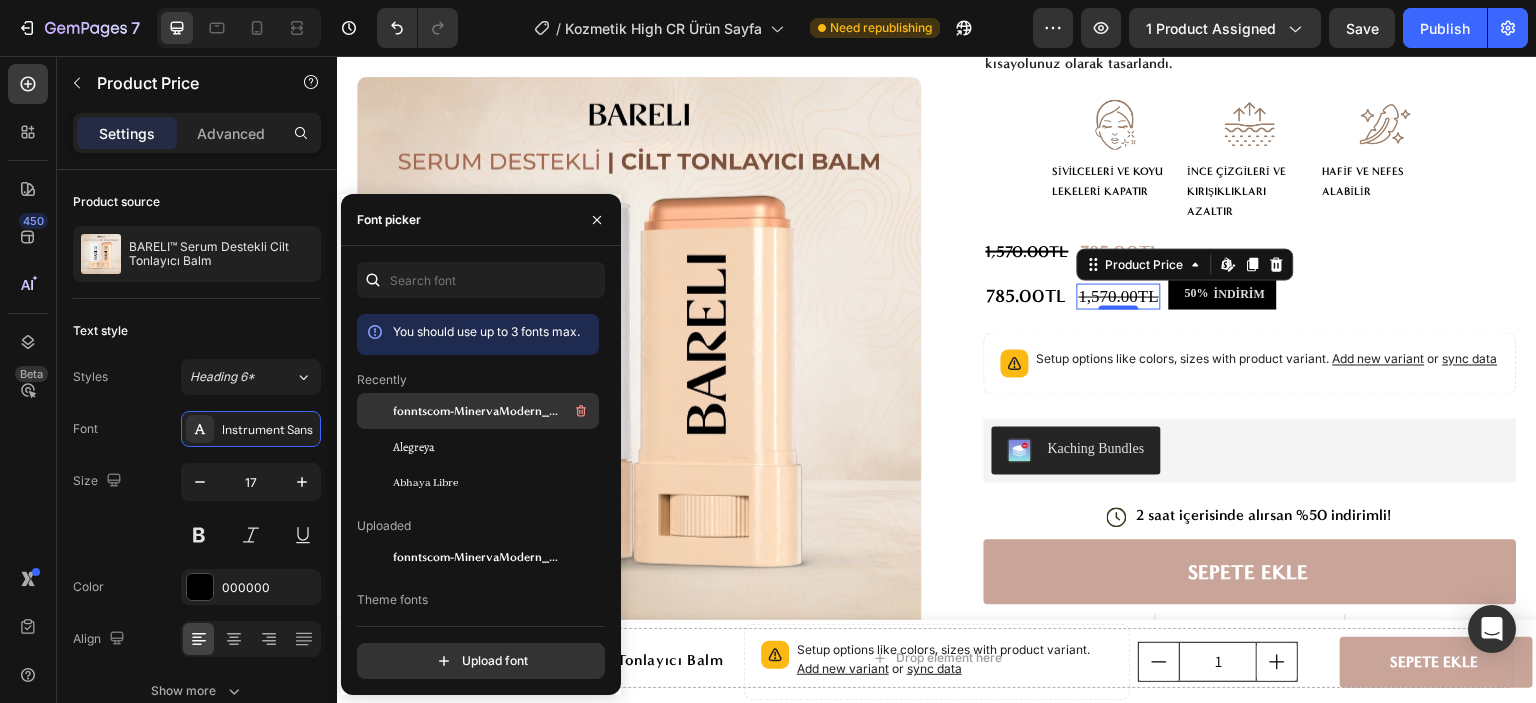 click on "fonntscom-MinervaModern_Bold" at bounding box center [476, 411] 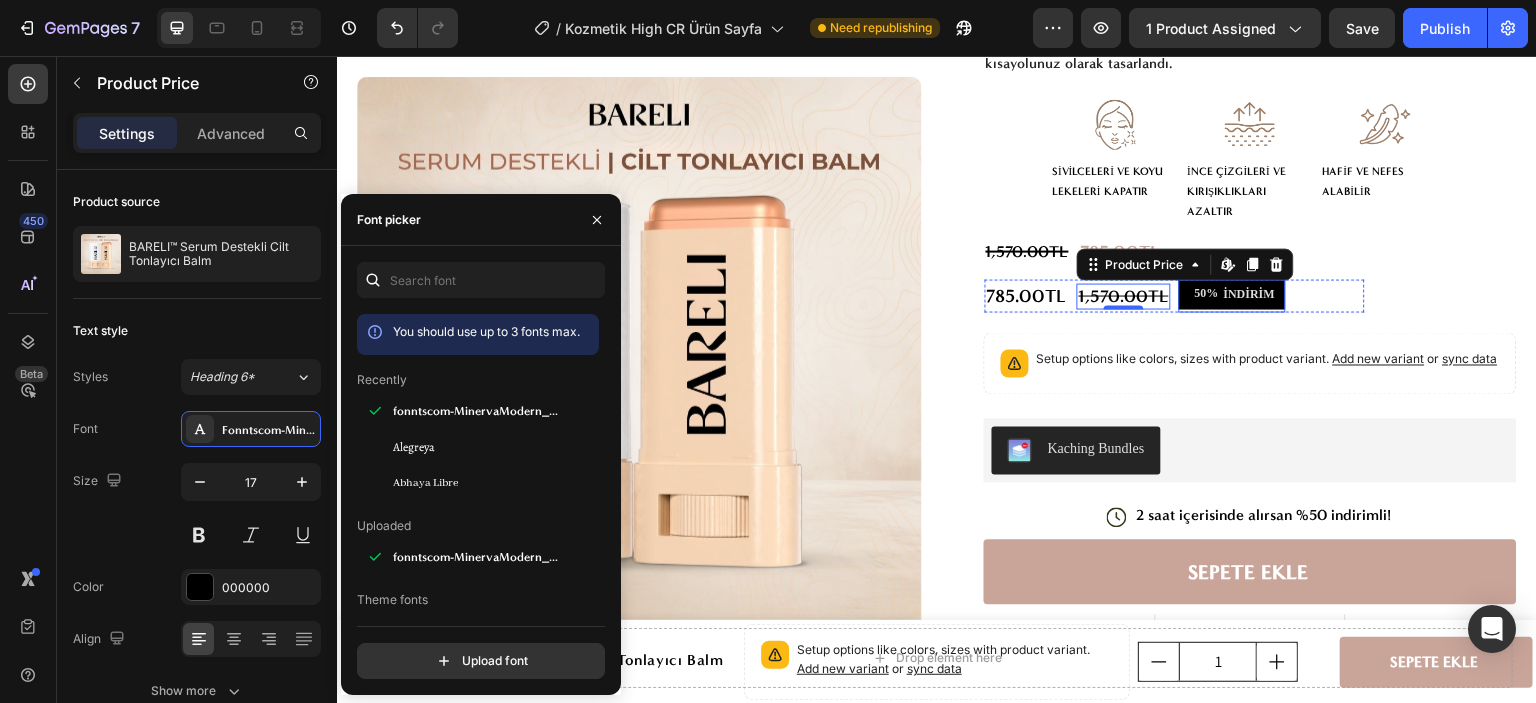 click on "İNDİRİM" at bounding box center [1249, 294] 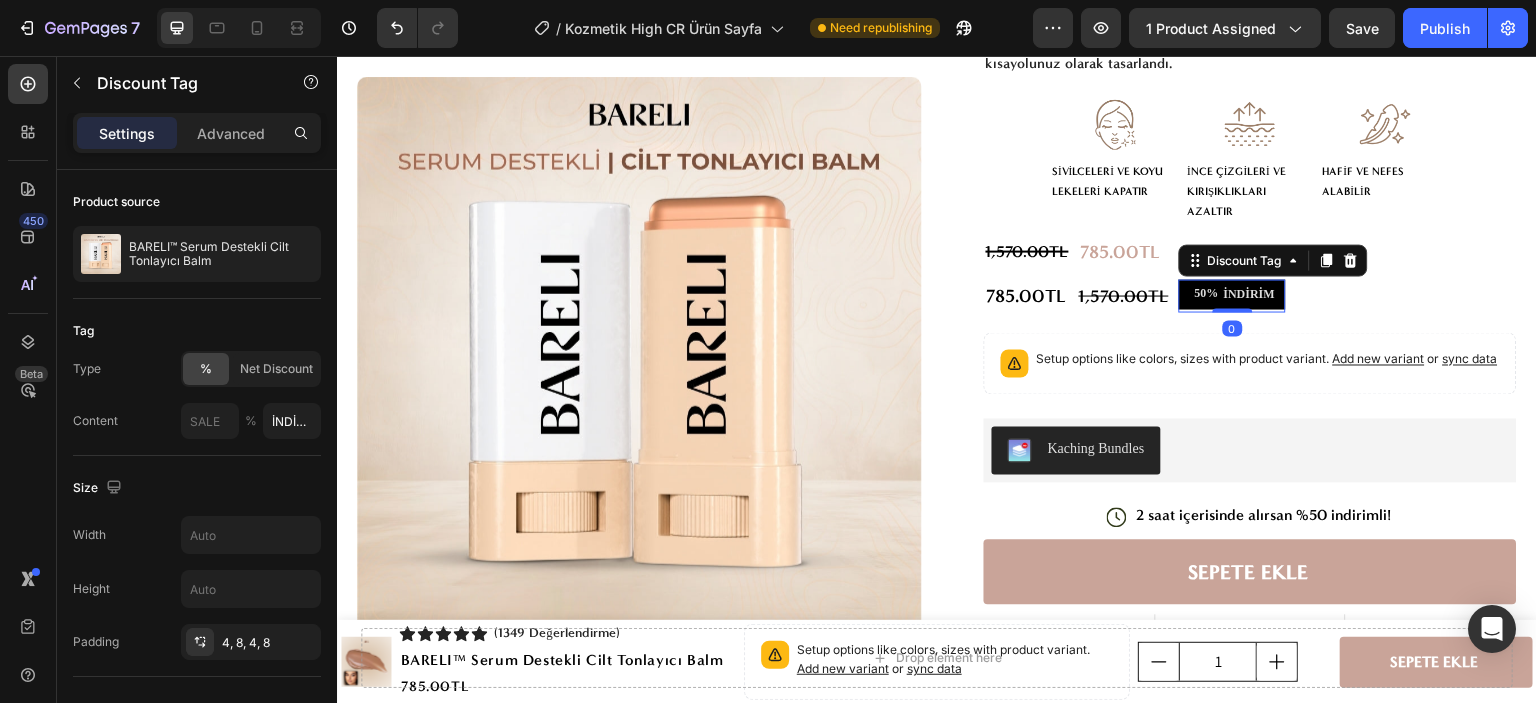 click on "50%" at bounding box center [1207, 293] 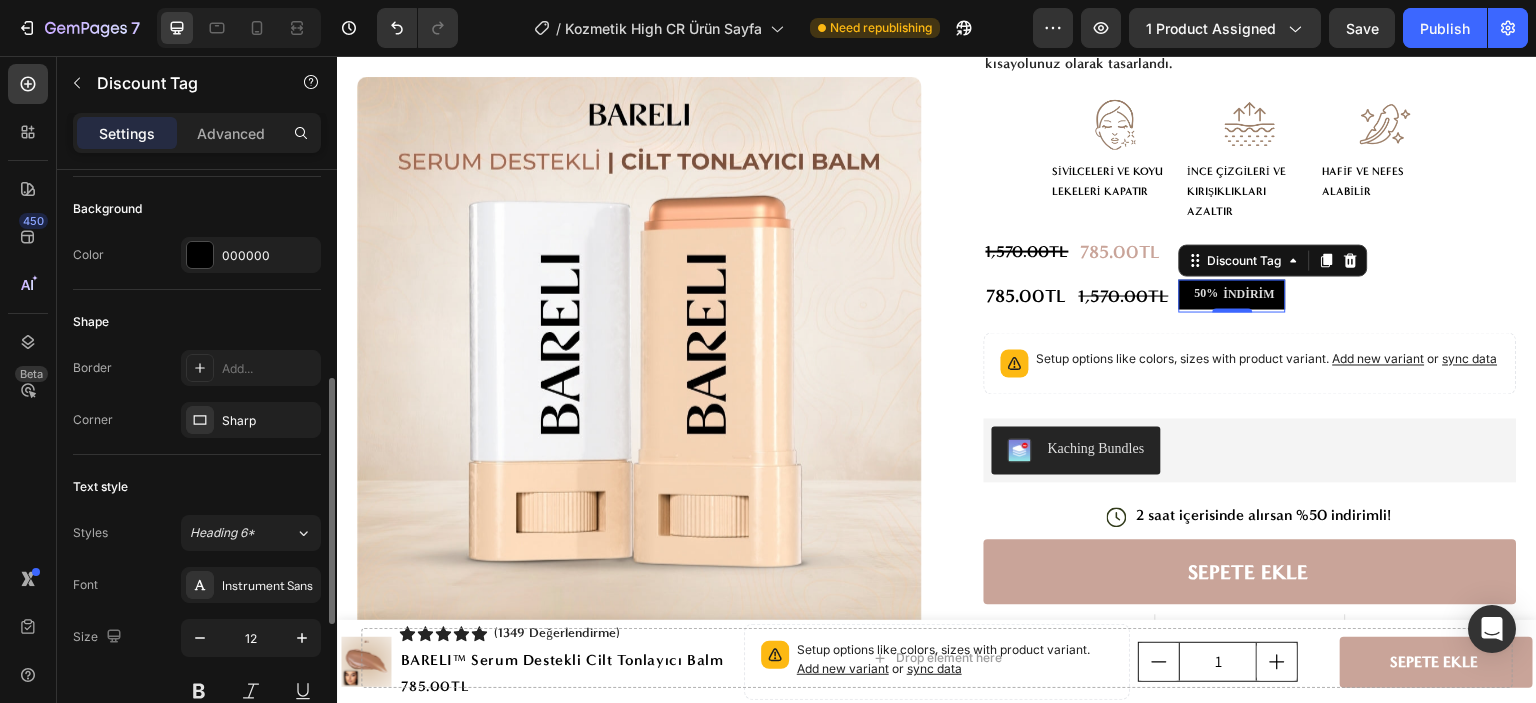 scroll, scrollTop: 600, scrollLeft: 0, axis: vertical 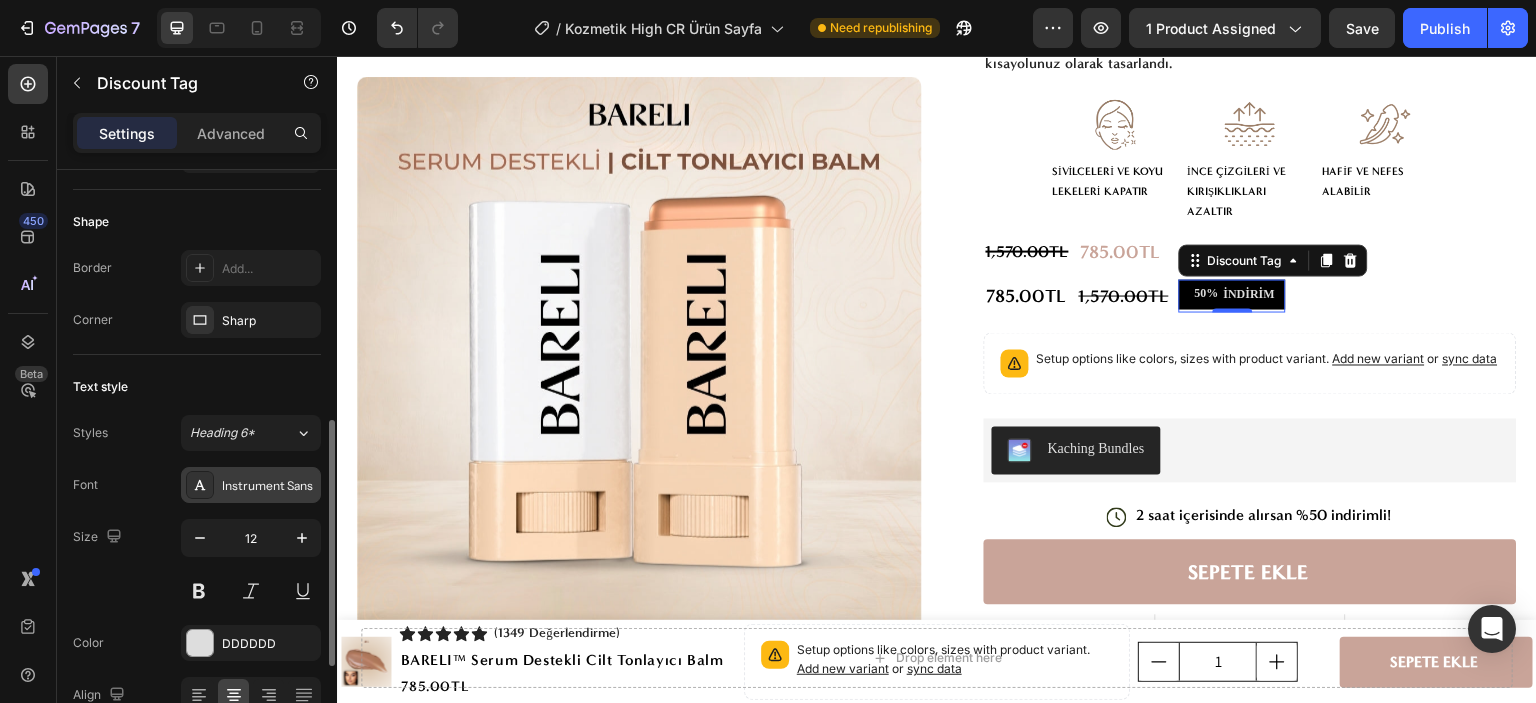 click on "Instrument Sans" at bounding box center (269, 486) 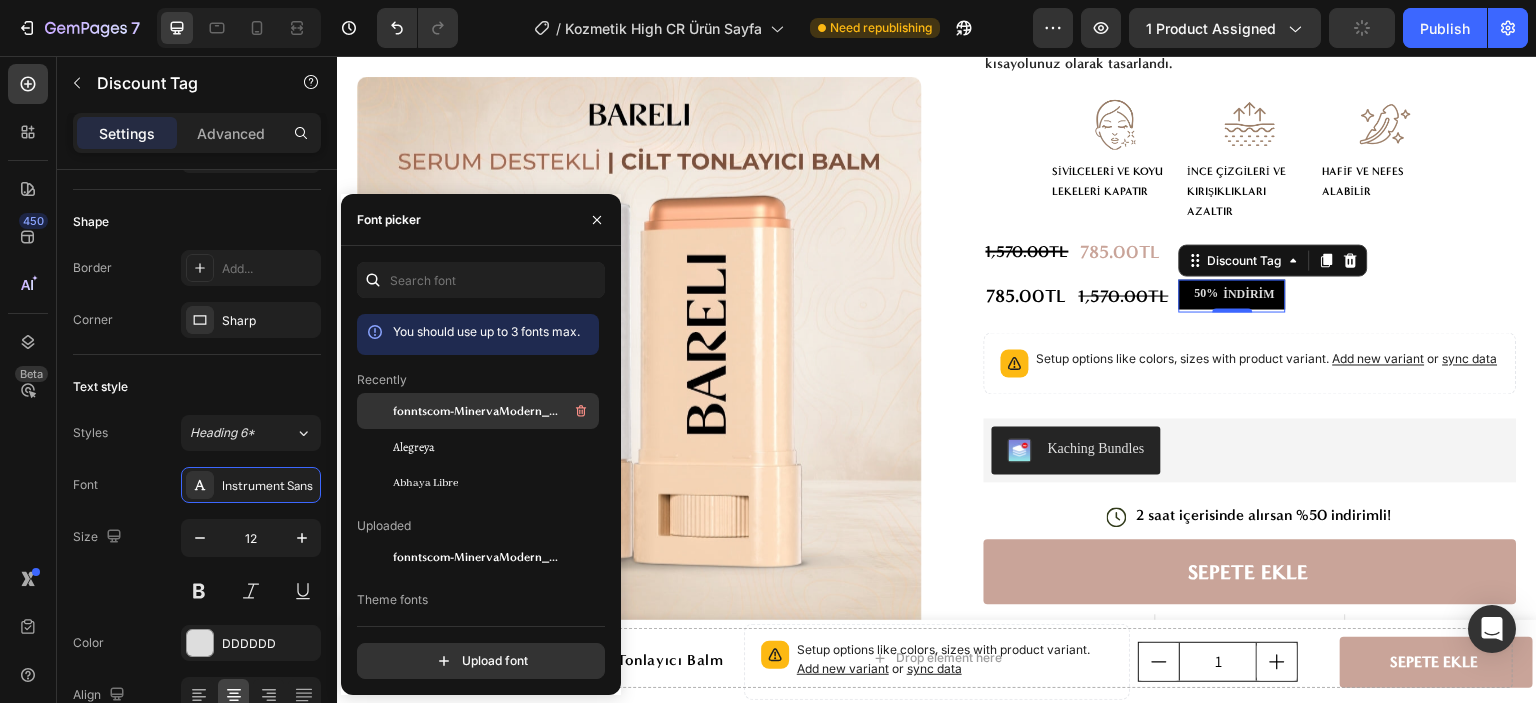 click on "fonntscom-MinervaModern_Bold" at bounding box center [476, 411] 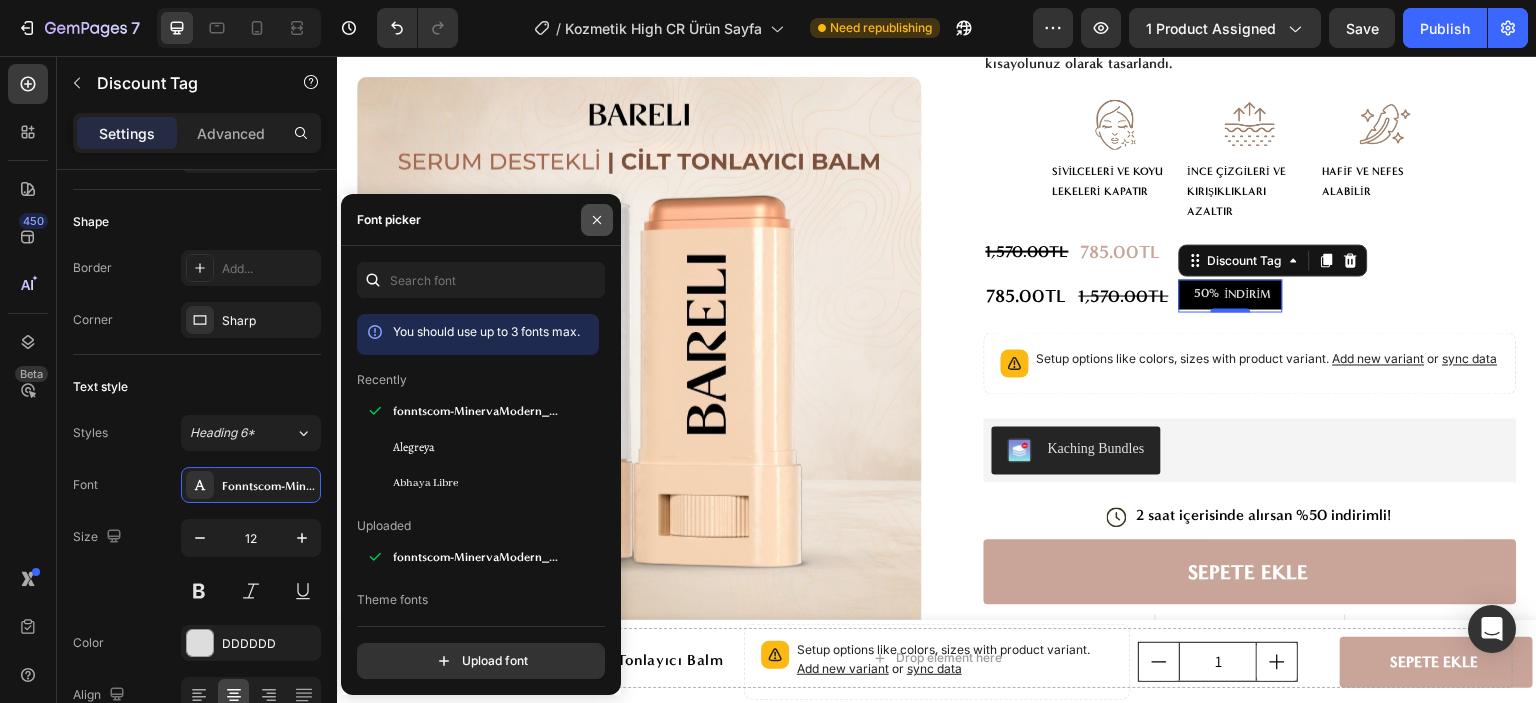 click 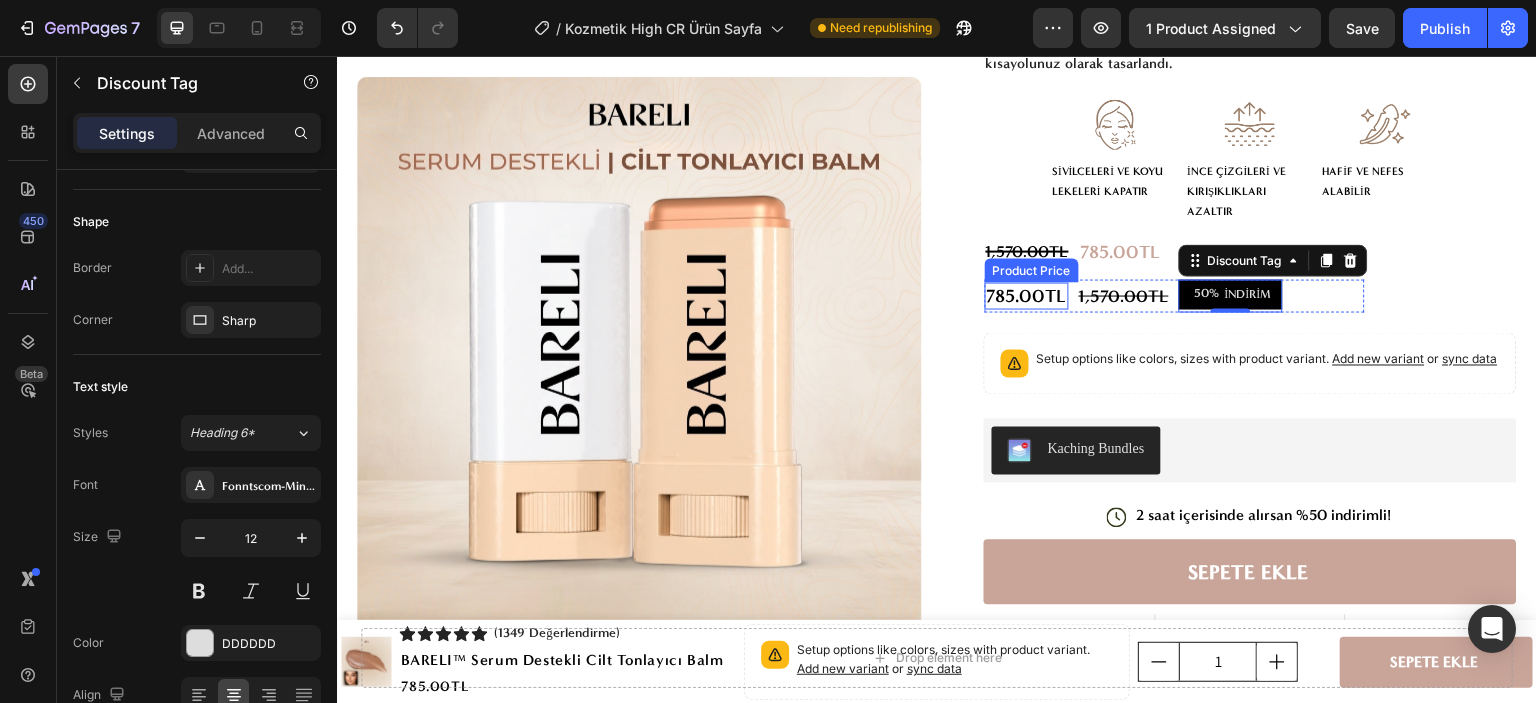 click on "785.00TL" at bounding box center (1027, 295) 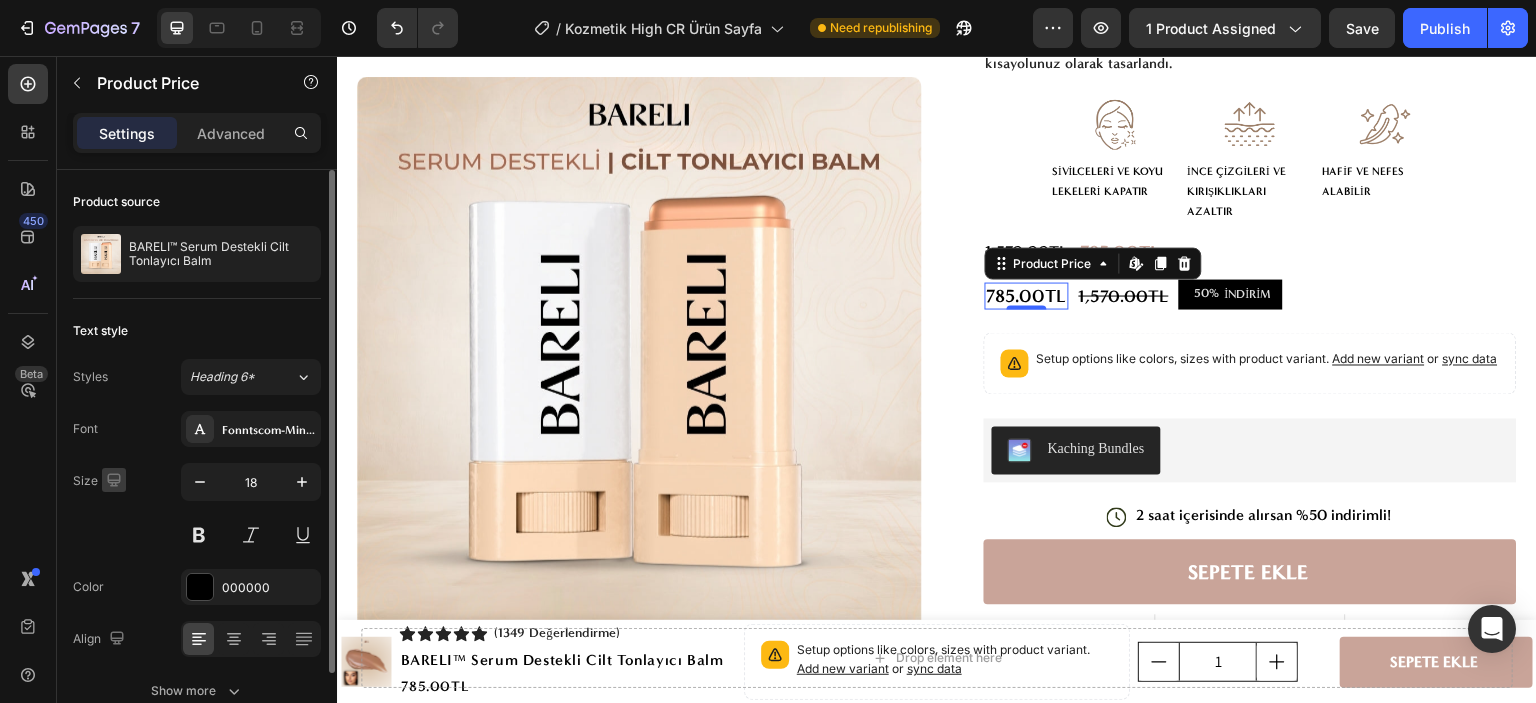 scroll, scrollTop: 100, scrollLeft: 0, axis: vertical 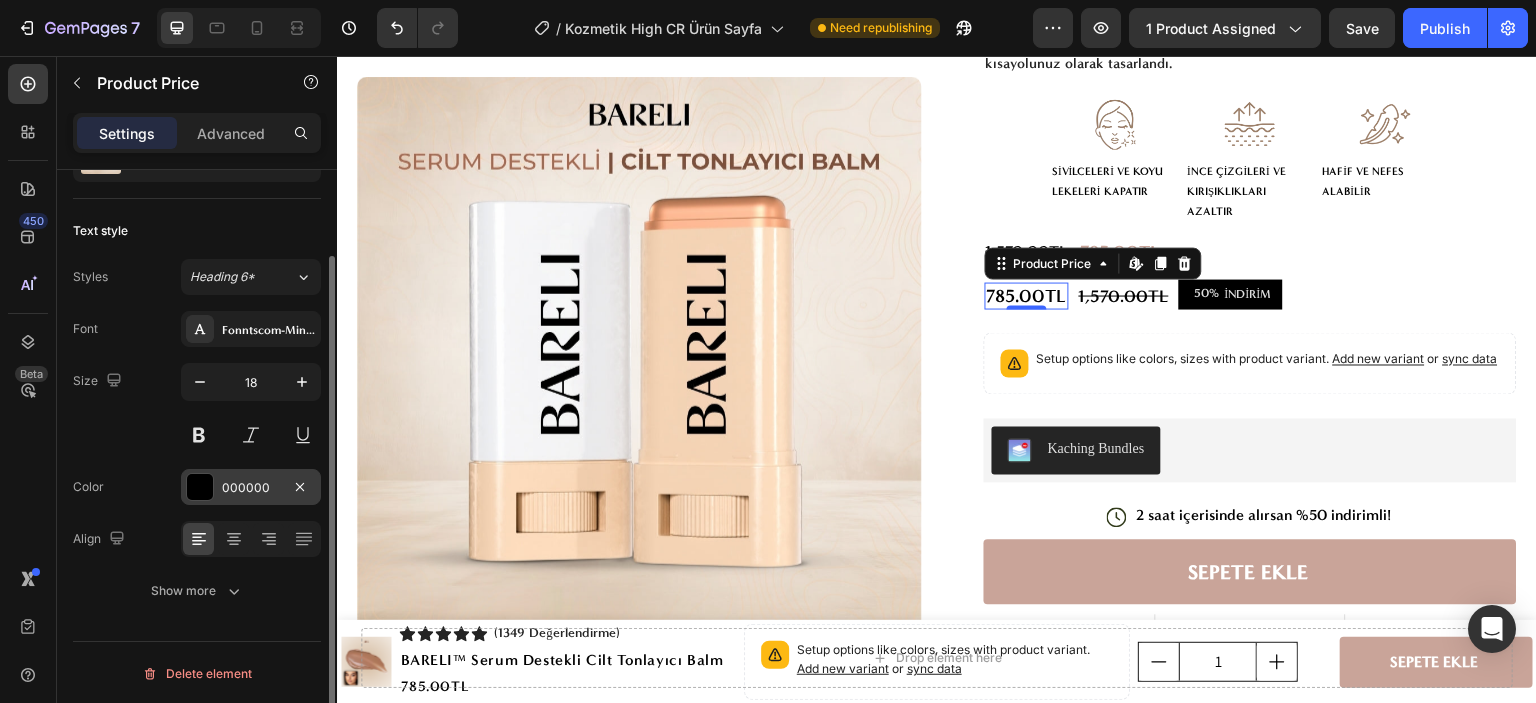 click on "000000" at bounding box center (251, 488) 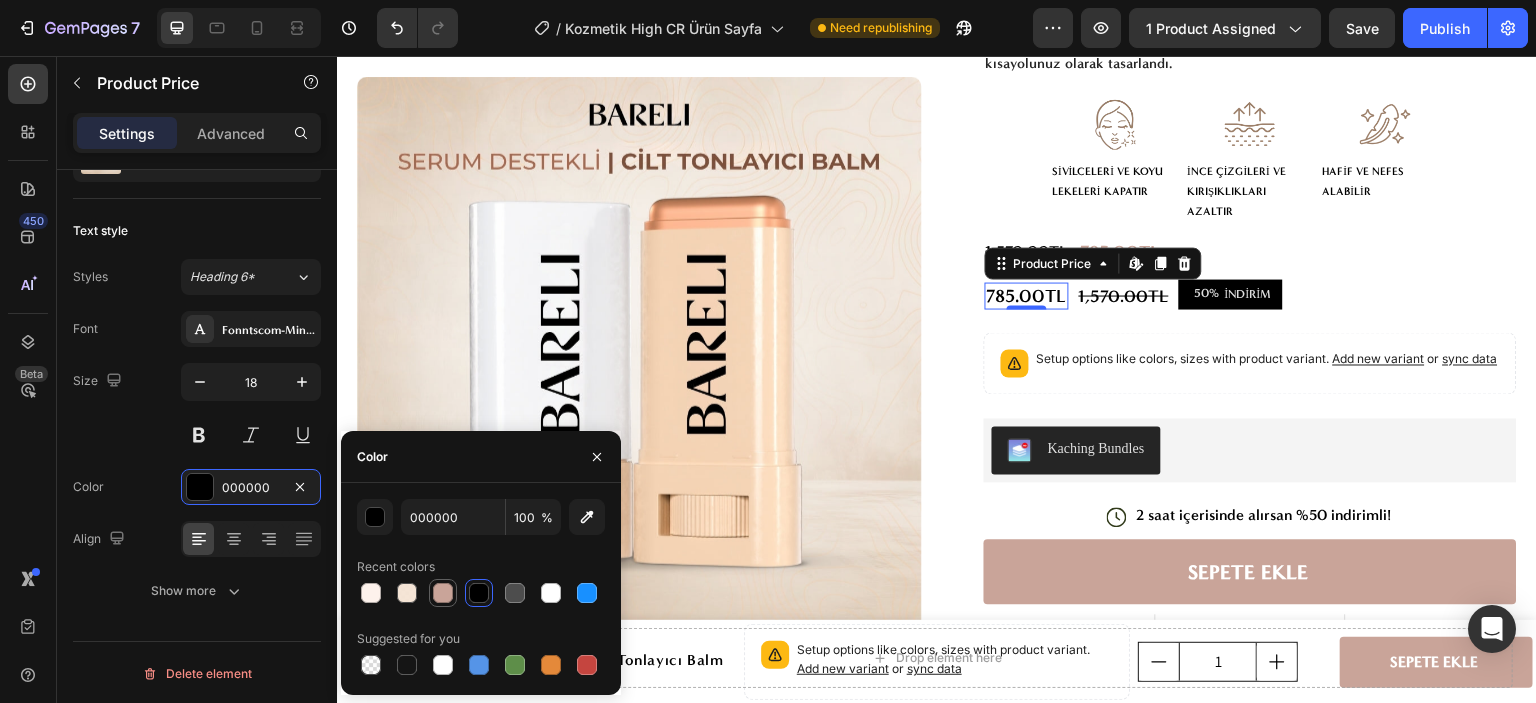 click at bounding box center (443, 593) 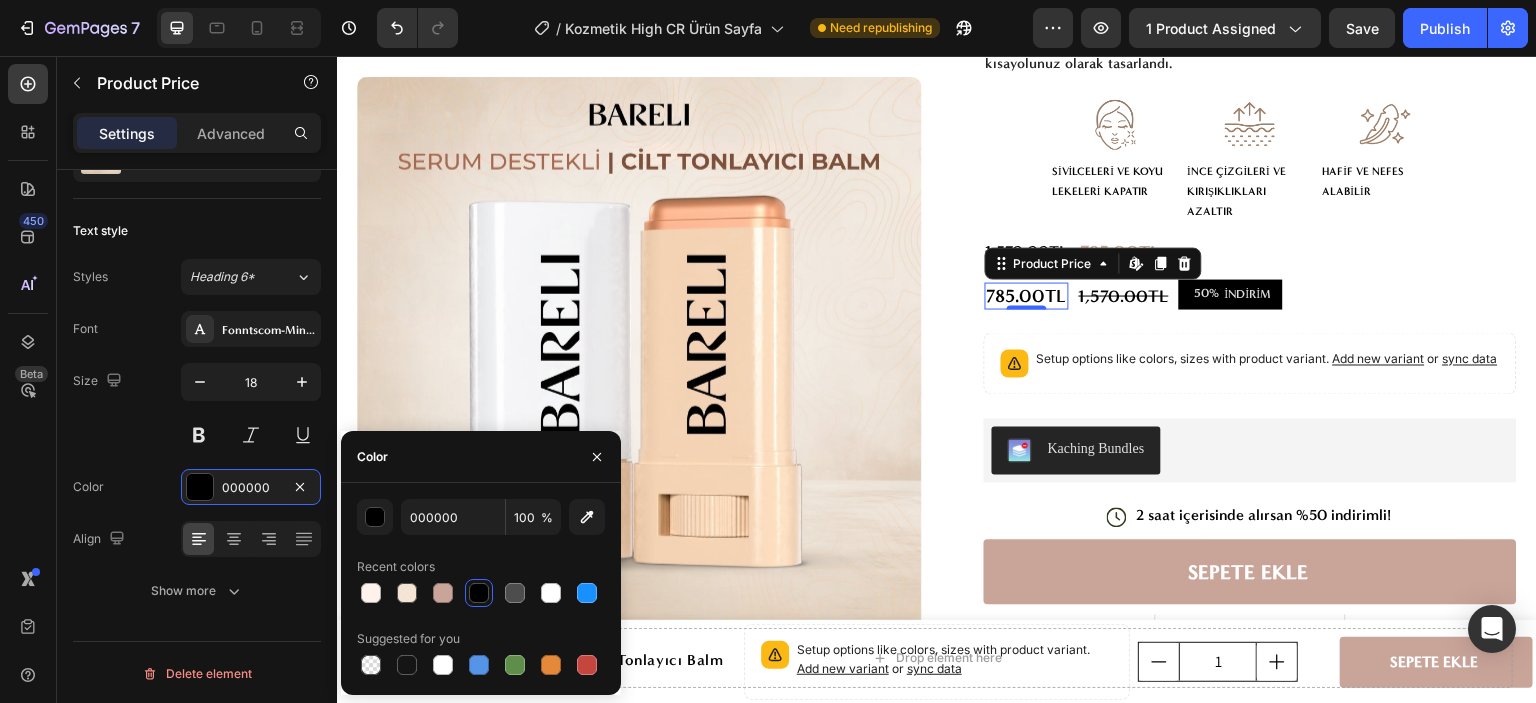 type on "C9A499" 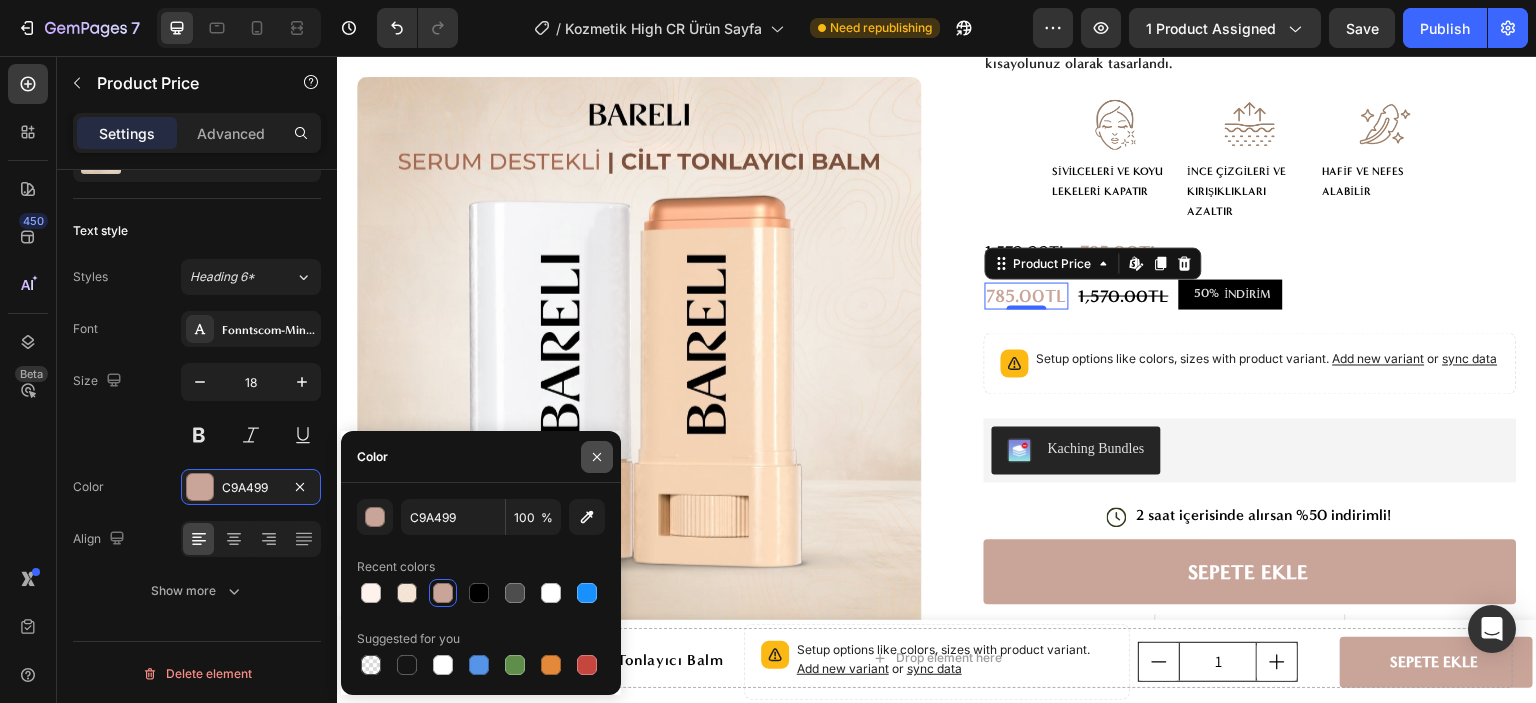 click 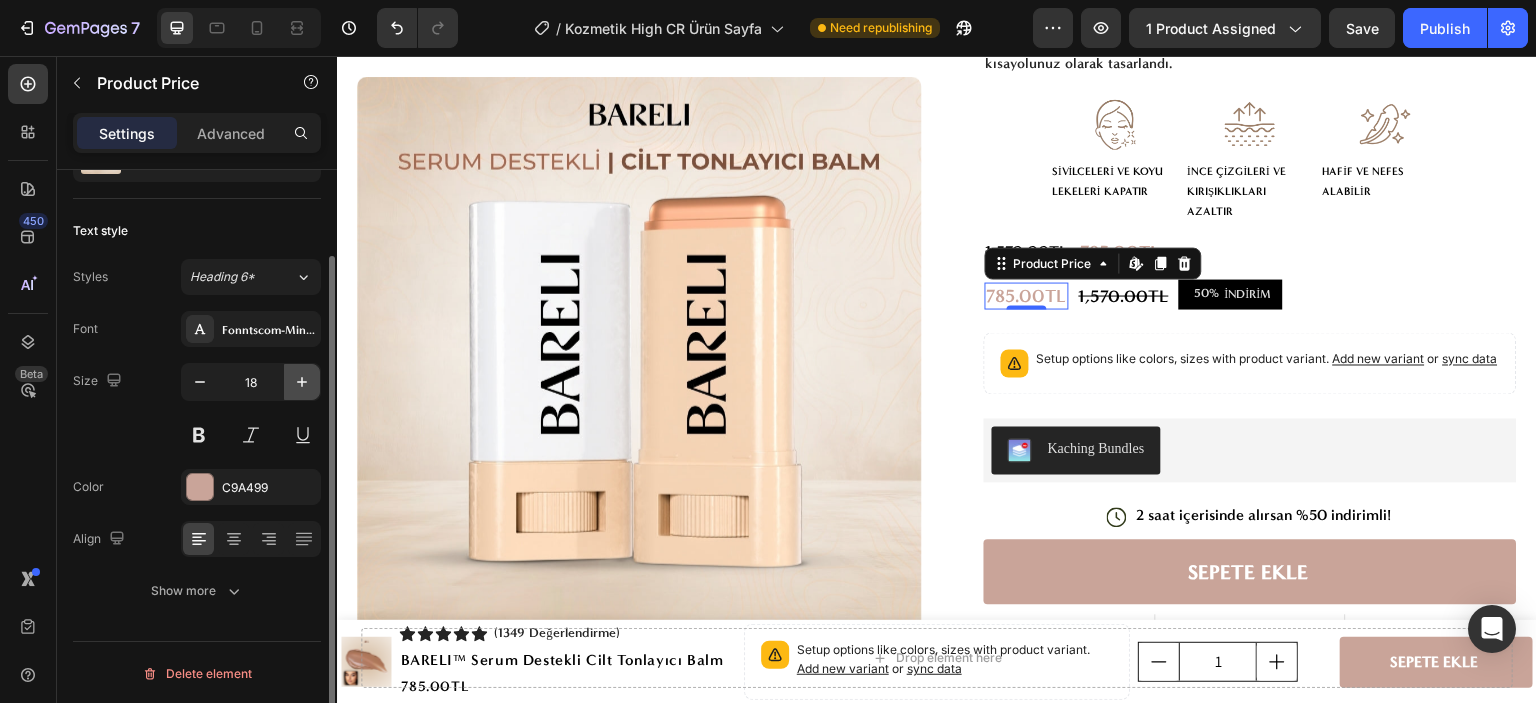 click 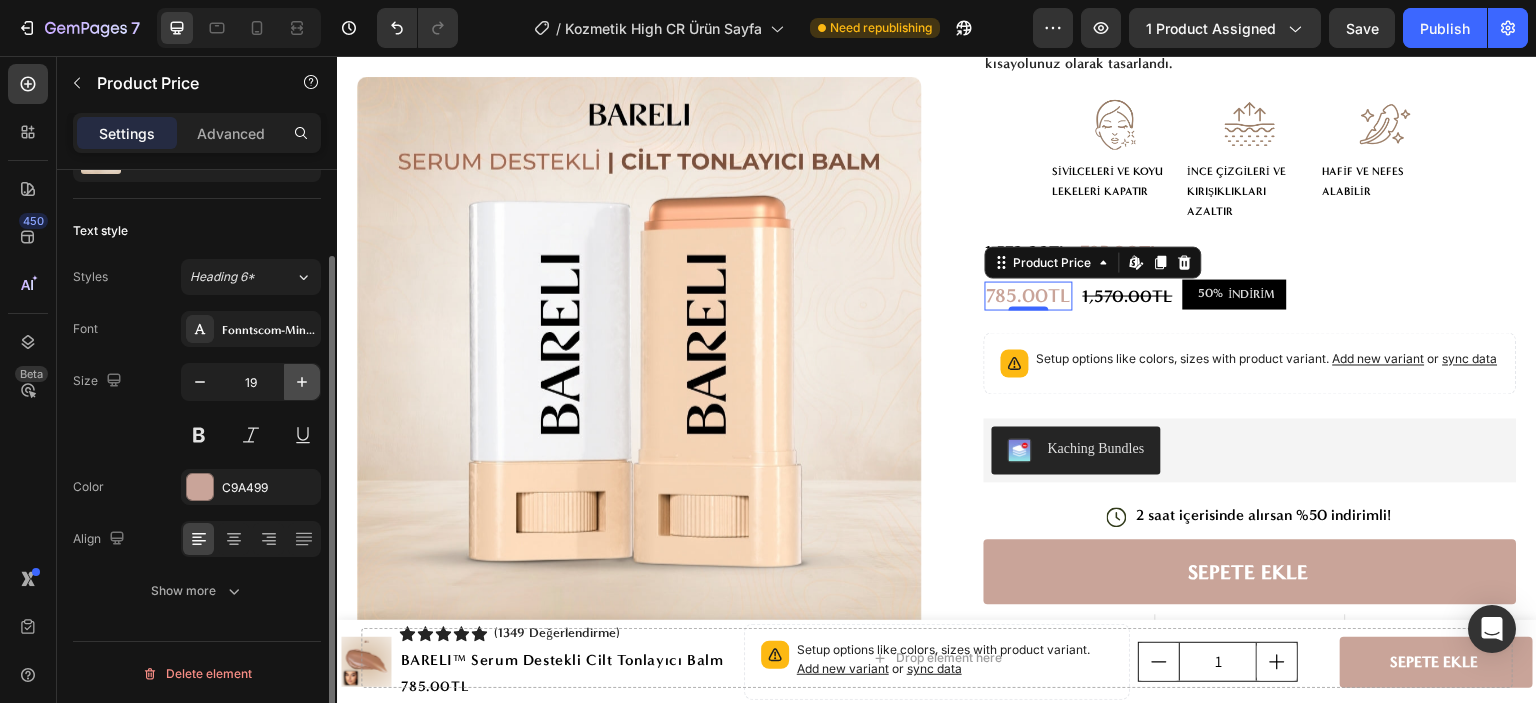click 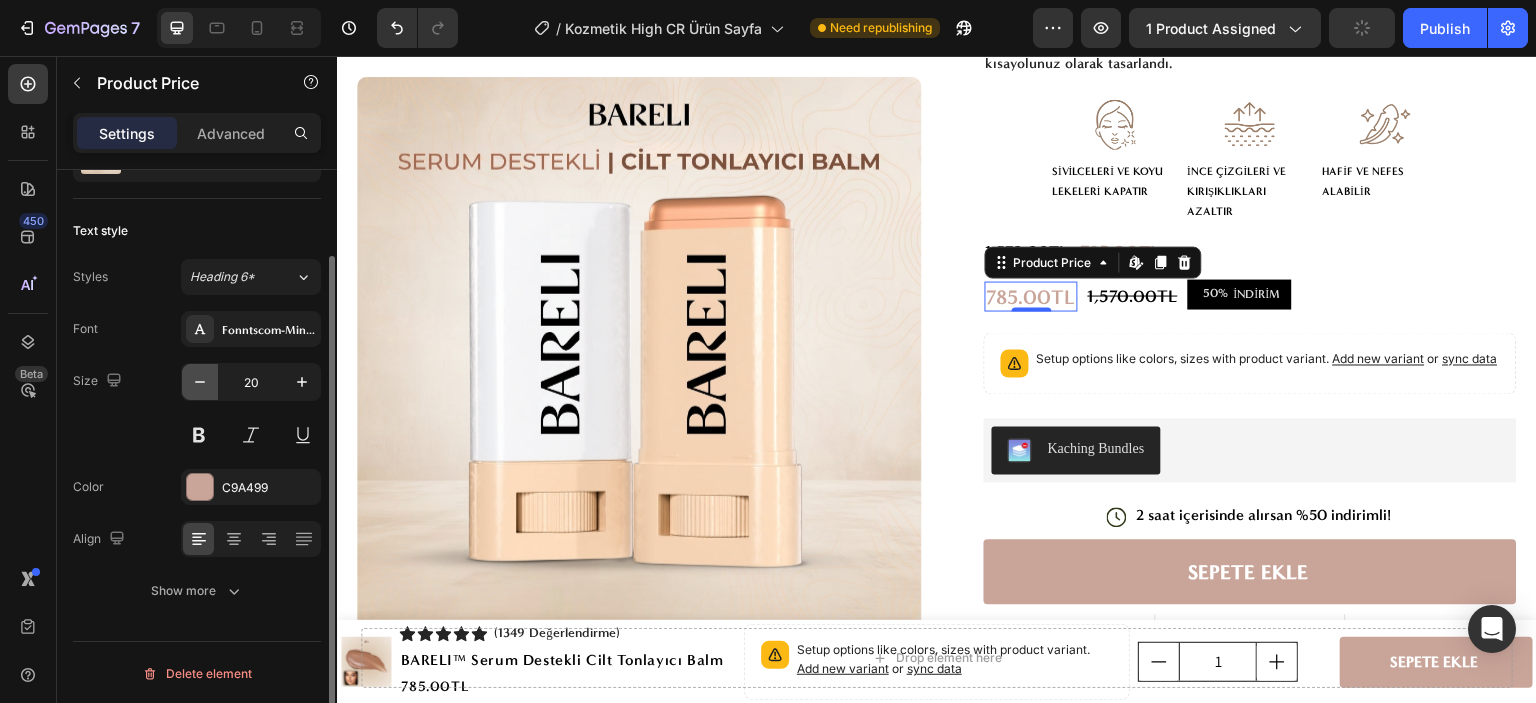 click 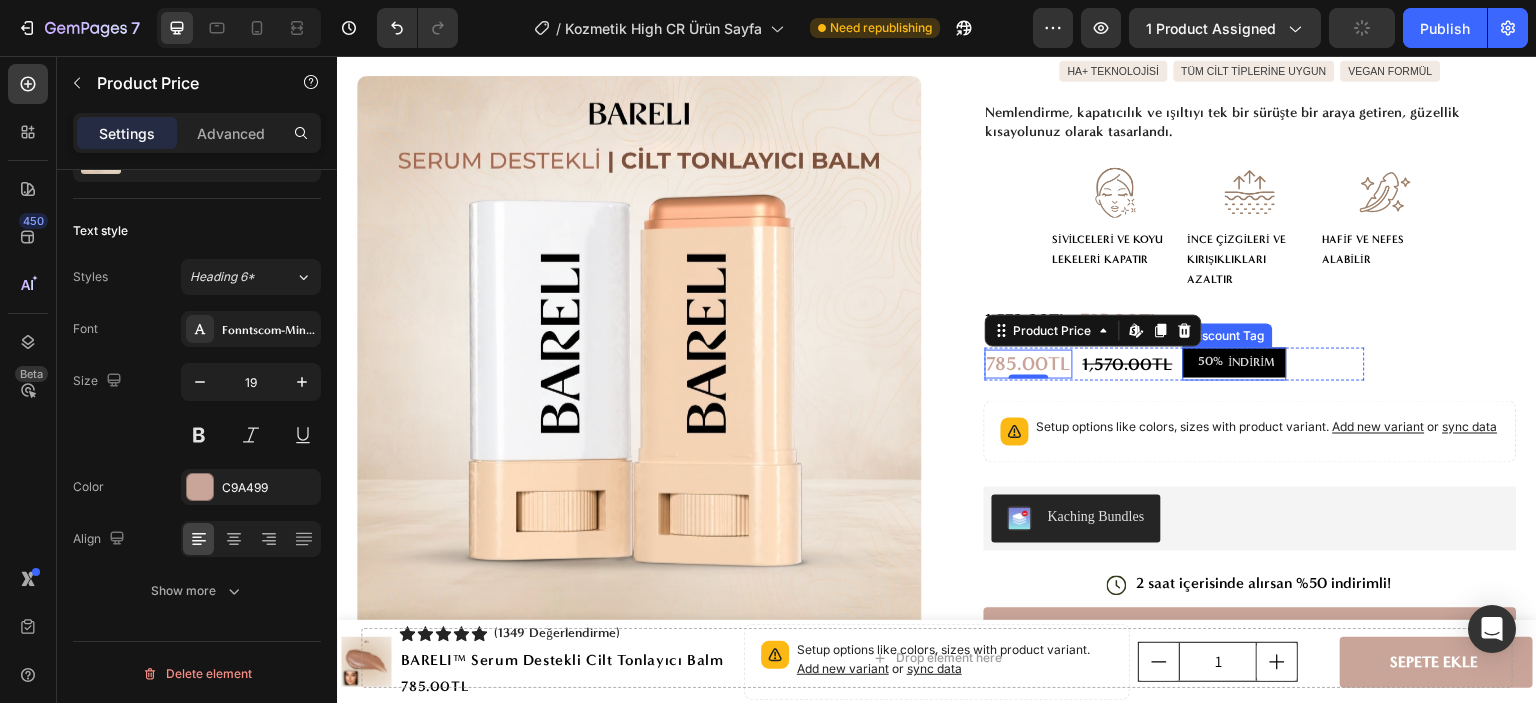 scroll, scrollTop: 200, scrollLeft: 0, axis: vertical 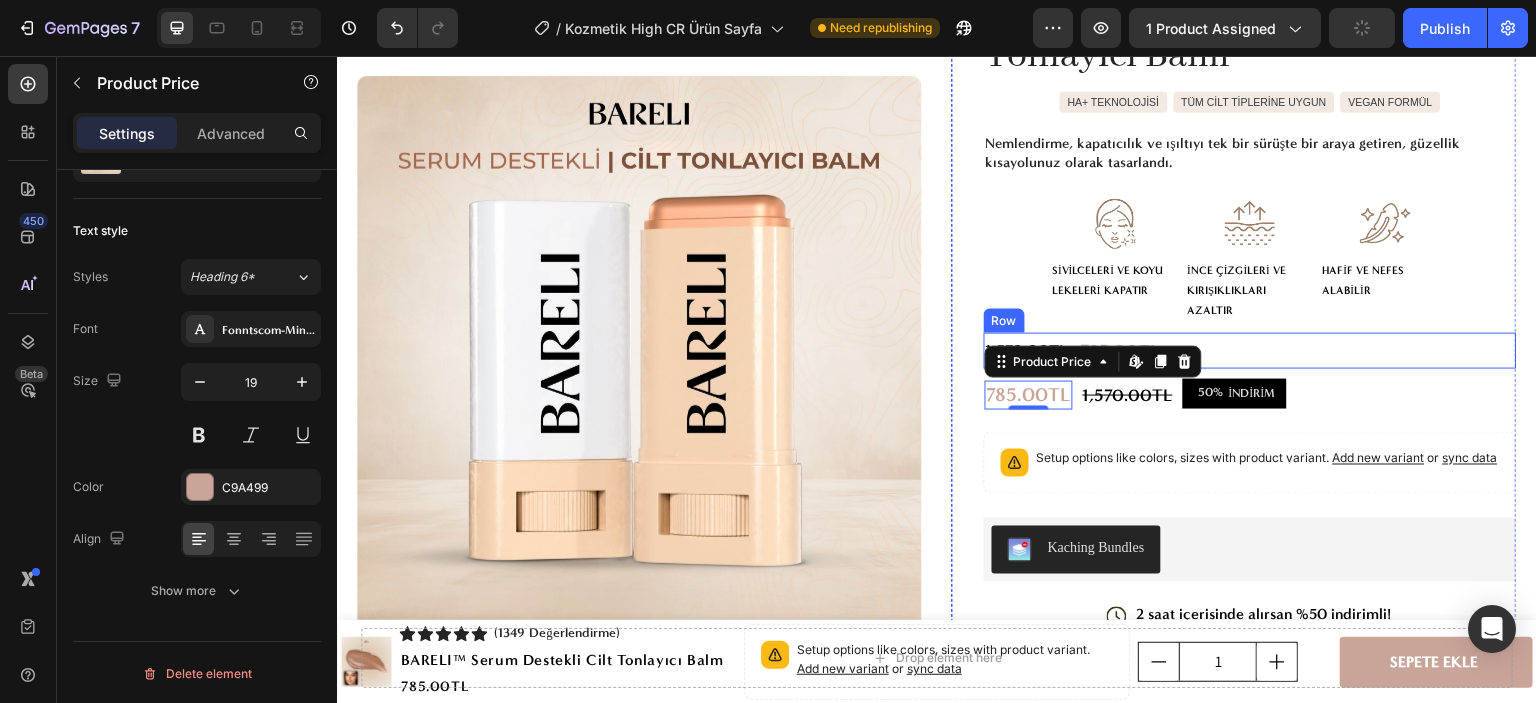click on "1,570.00TL Compare Price Compare Price 785.00TL Product Price Product Price Row" at bounding box center [1250, 351] 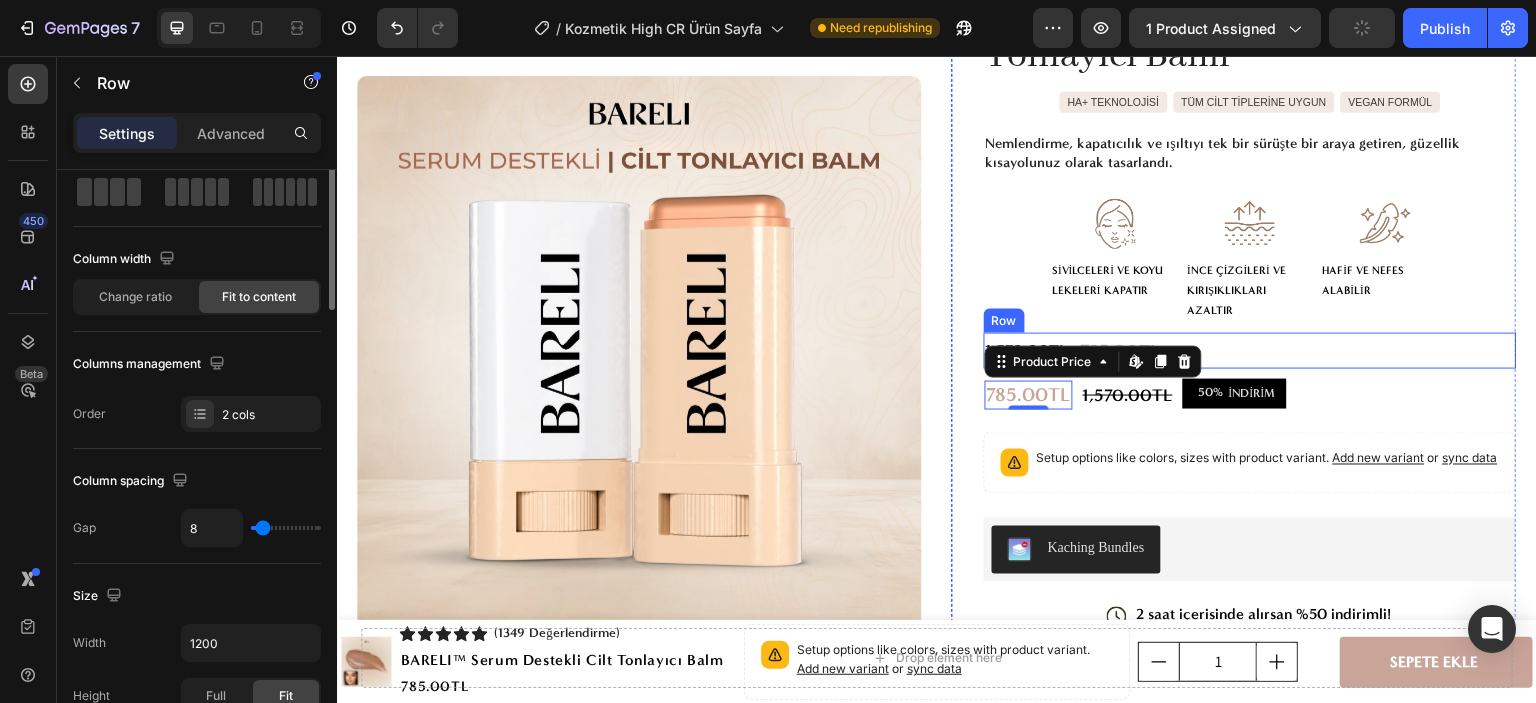 scroll, scrollTop: 0, scrollLeft: 0, axis: both 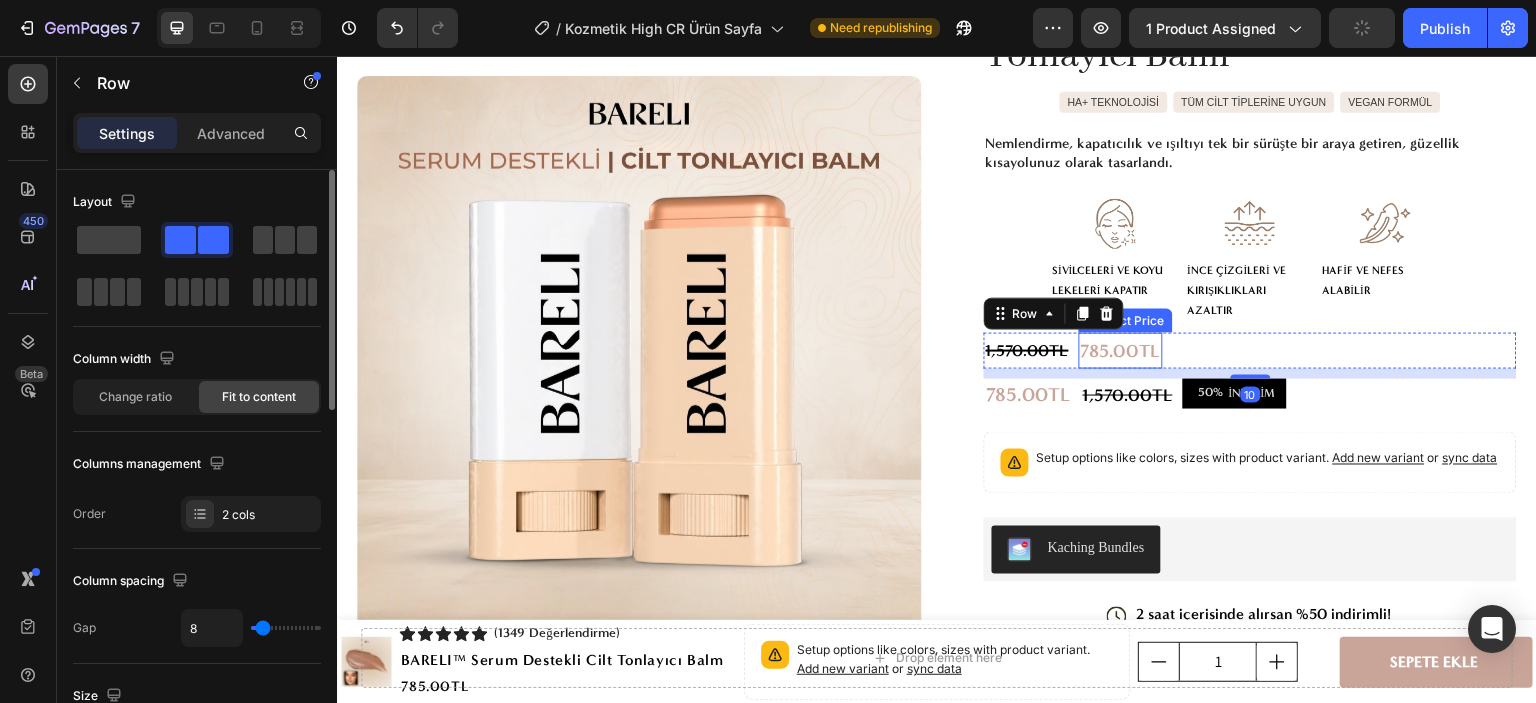 click on "785.00TL" at bounding box center [1121, 351] 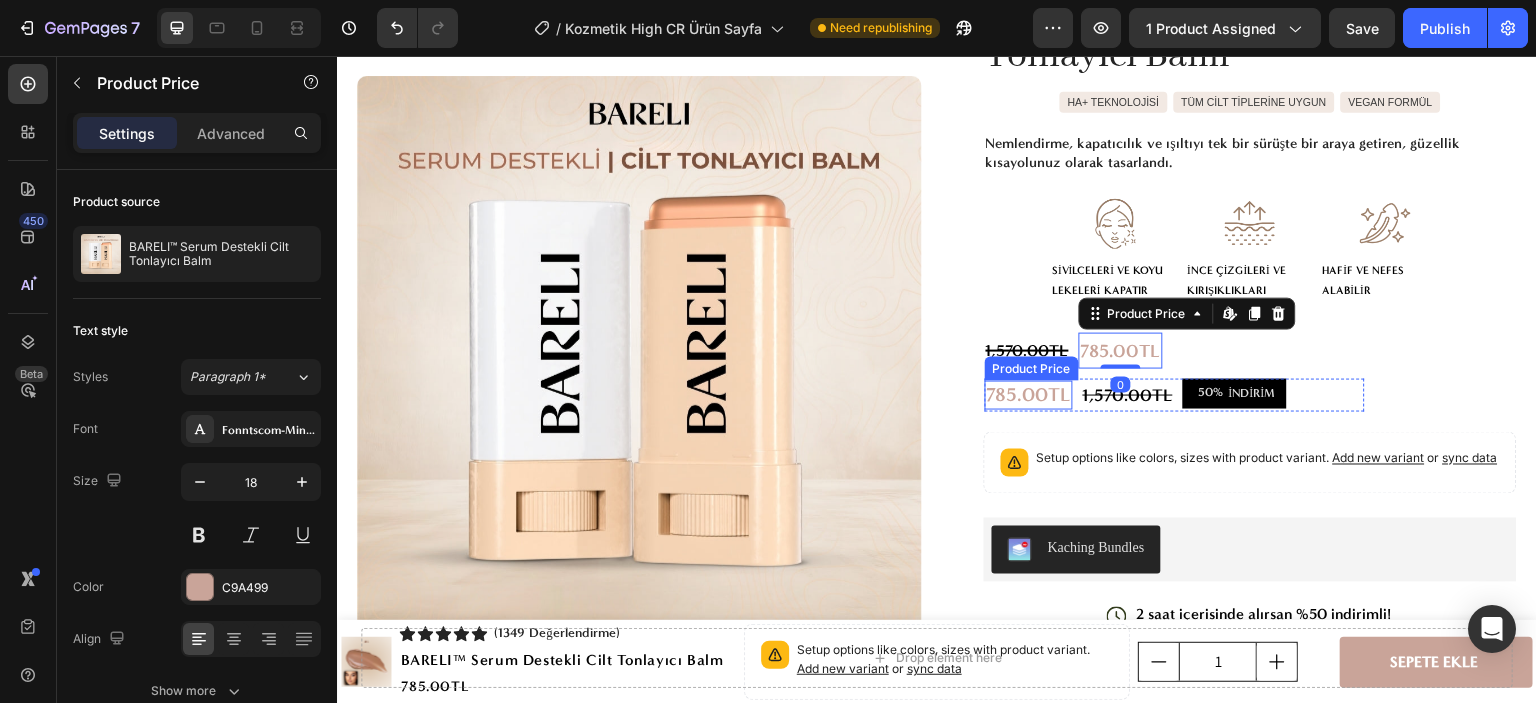 click on "785.00TL" at bounding box center [1029, 395] 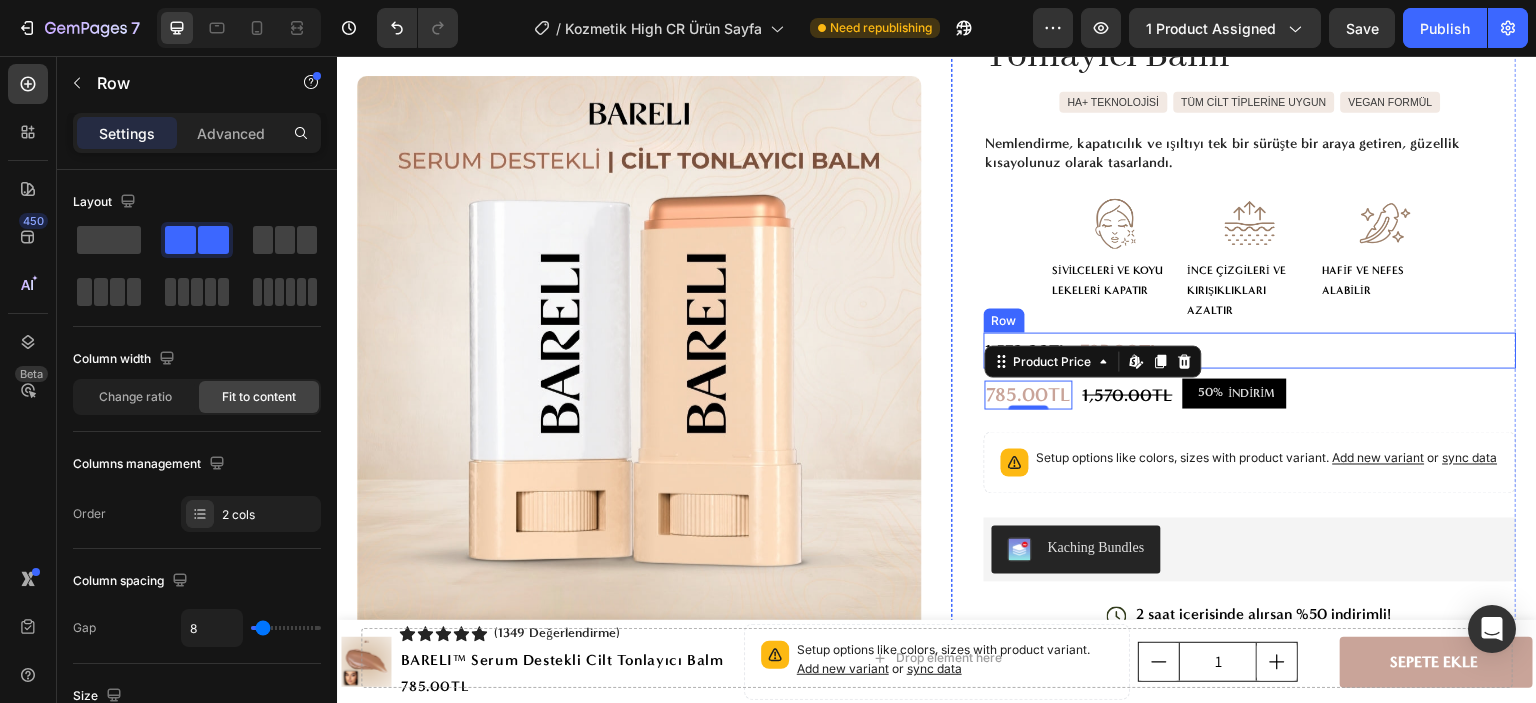 click on "1,570.00TL Compare Price Compare Price 785.00TL Product Price Product Price Row" at bounding box center [1250, 351] 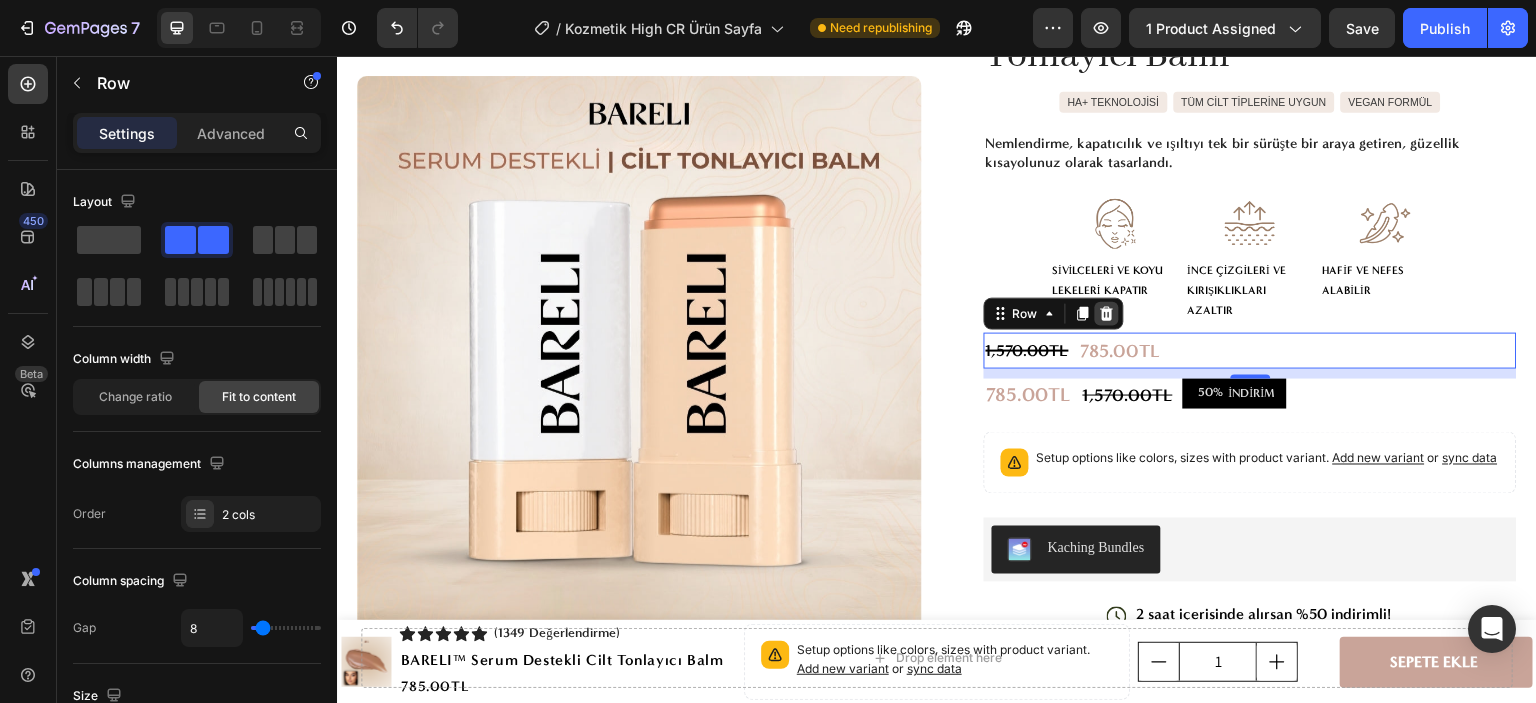 click 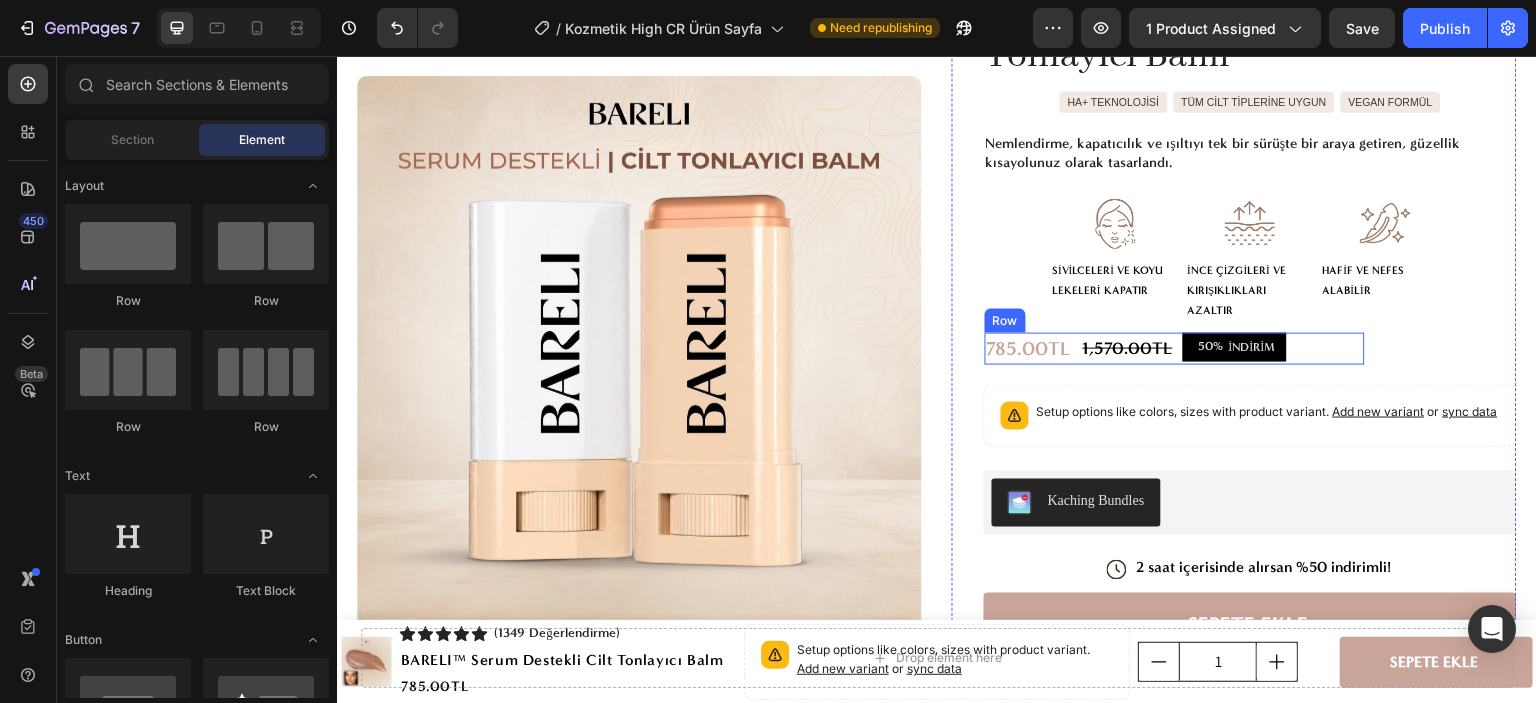 click on "785.00TL Product Price Product Price 1,570.00TL Product Price Product Price 50% İNDİRİM Discount Tag Row" at bounding box center (1175, 349) 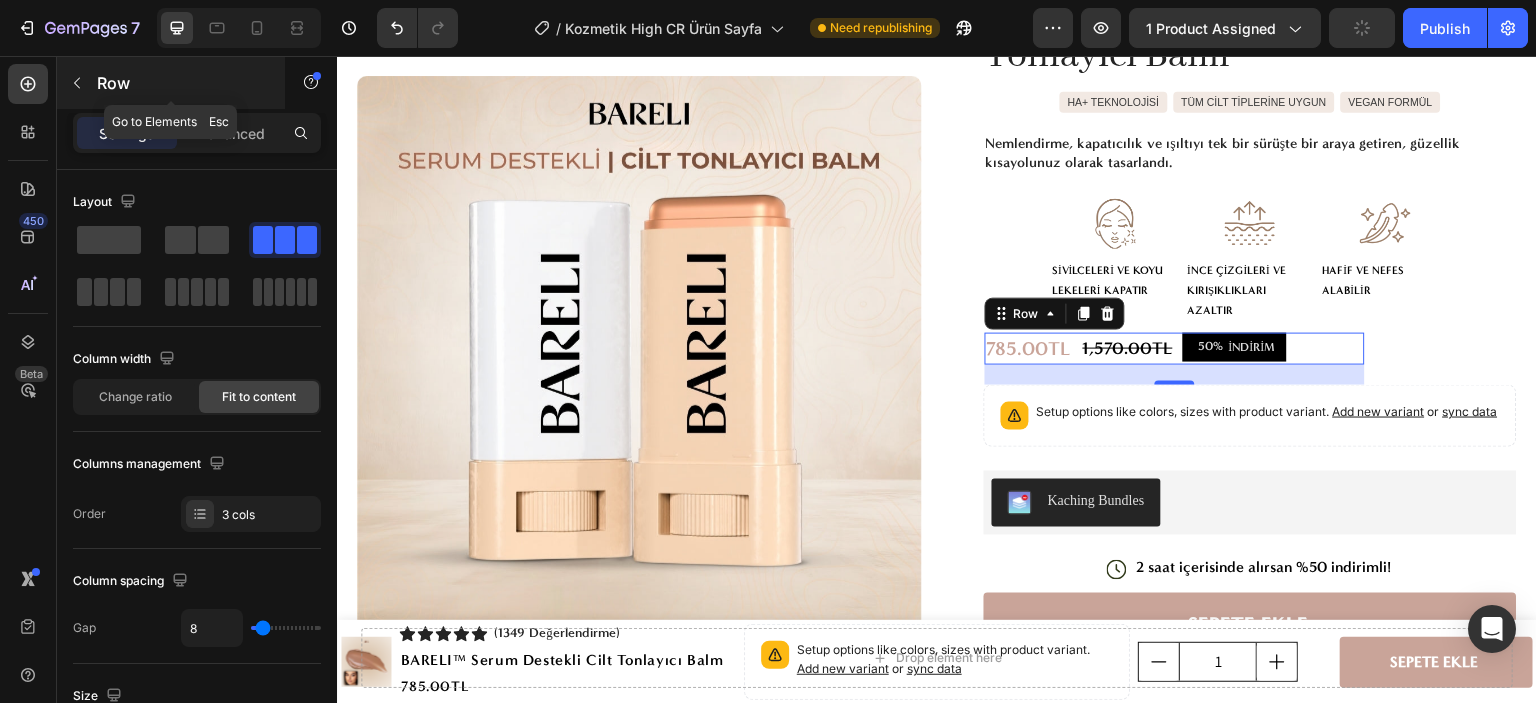 click 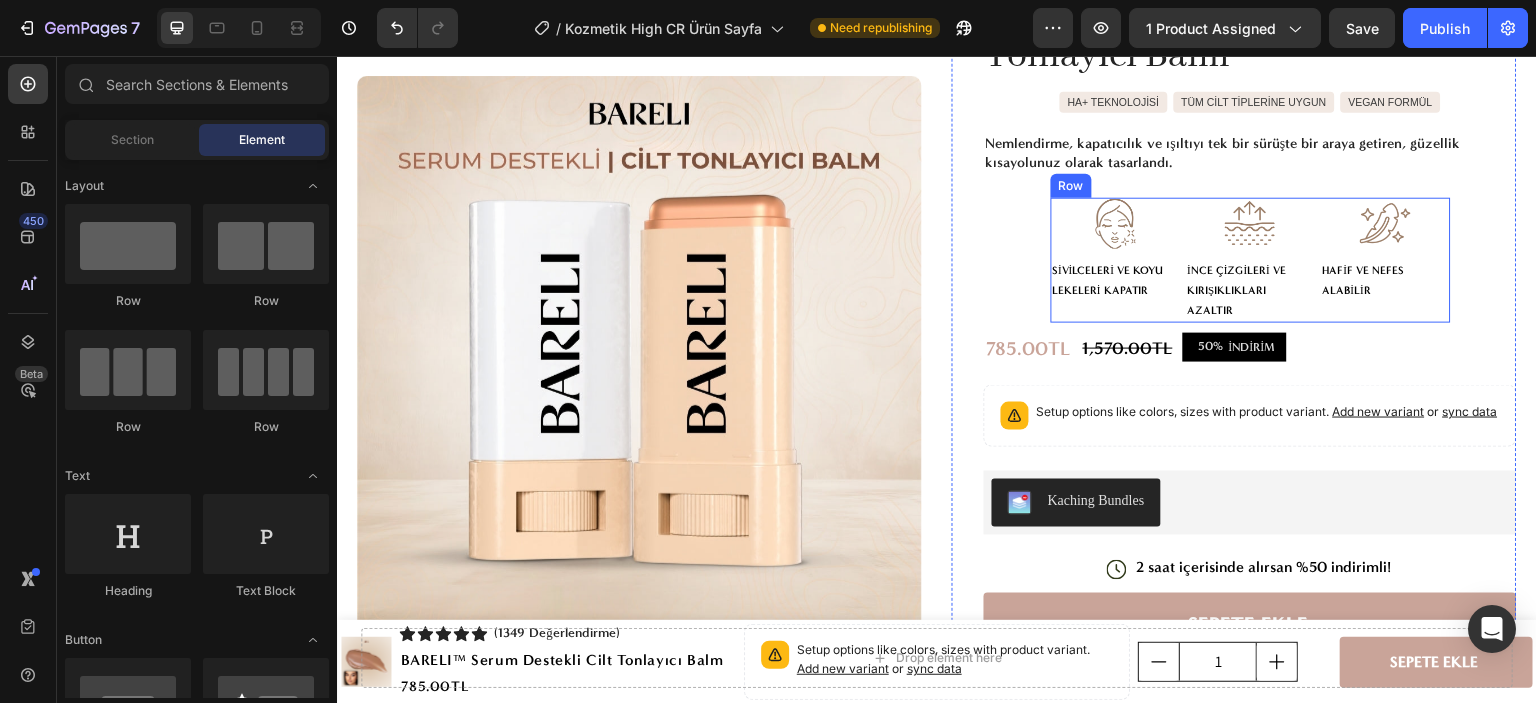click on "Image HAFİF VE NEFES ALABİLİR Text Block" at bounding box center (1385, 260) 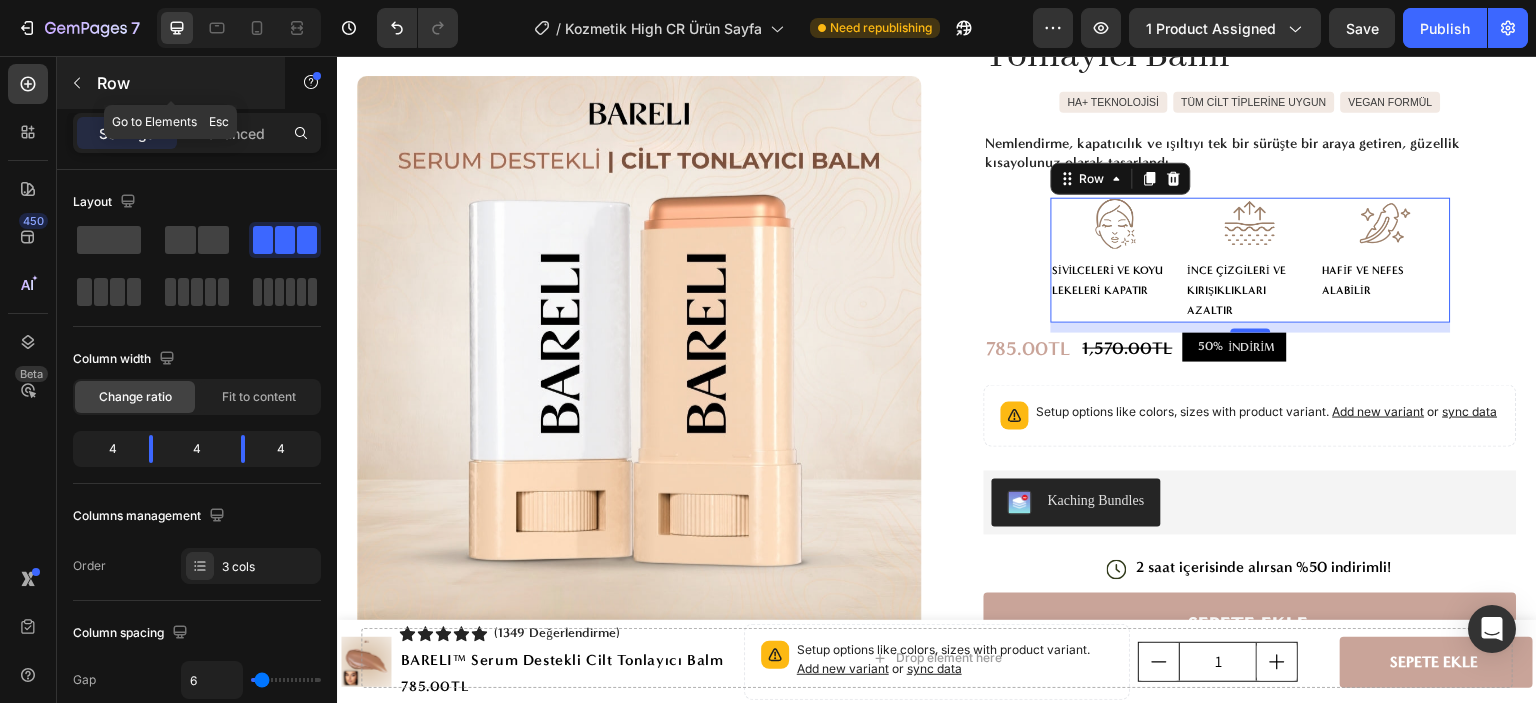 click at bounding box center [77, 83] 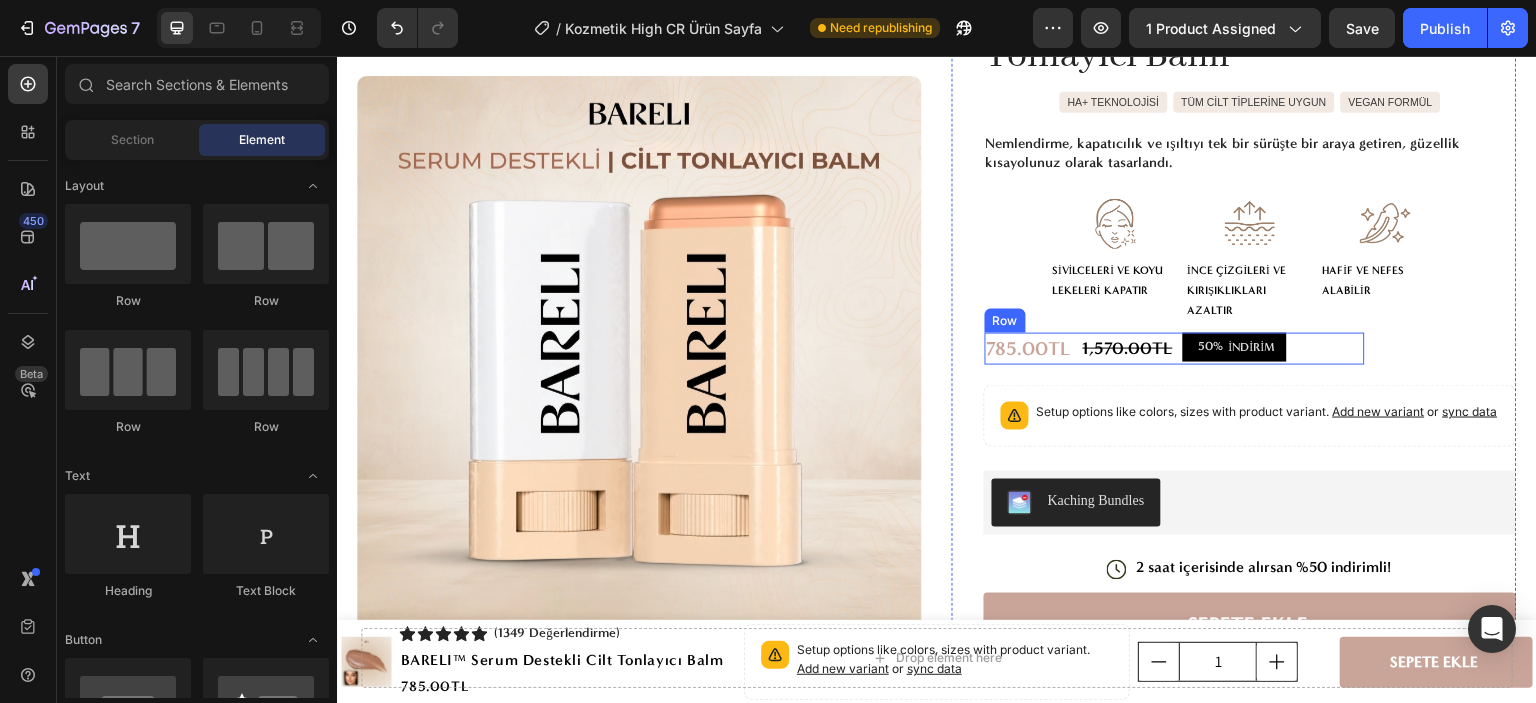 click on "785.00TL Product Price Product Price 1,570.00TL Product Price Product Price 50% İNDİRİM Discount Tag Row" at bounding box center [1175, 349] 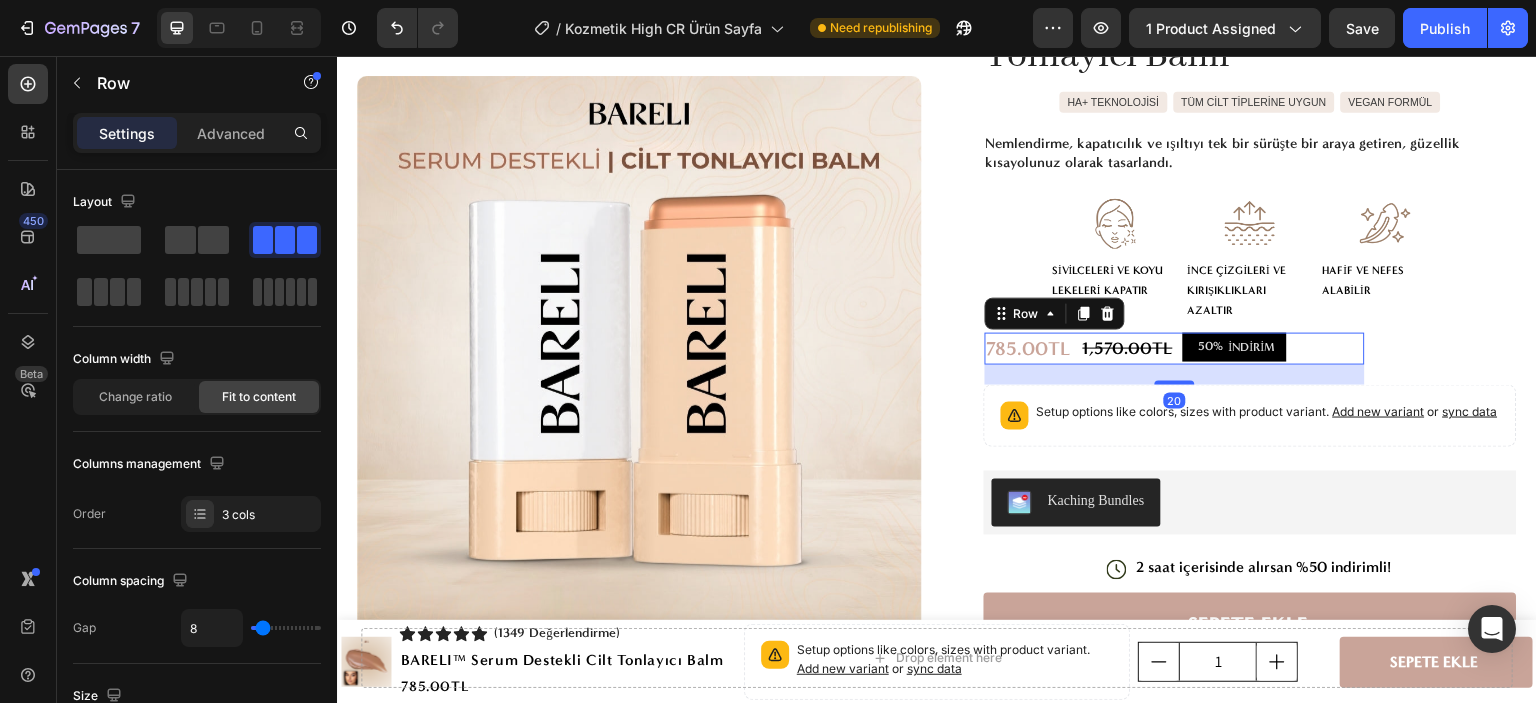 click on "Advanced" at bounding box center [231, 133] 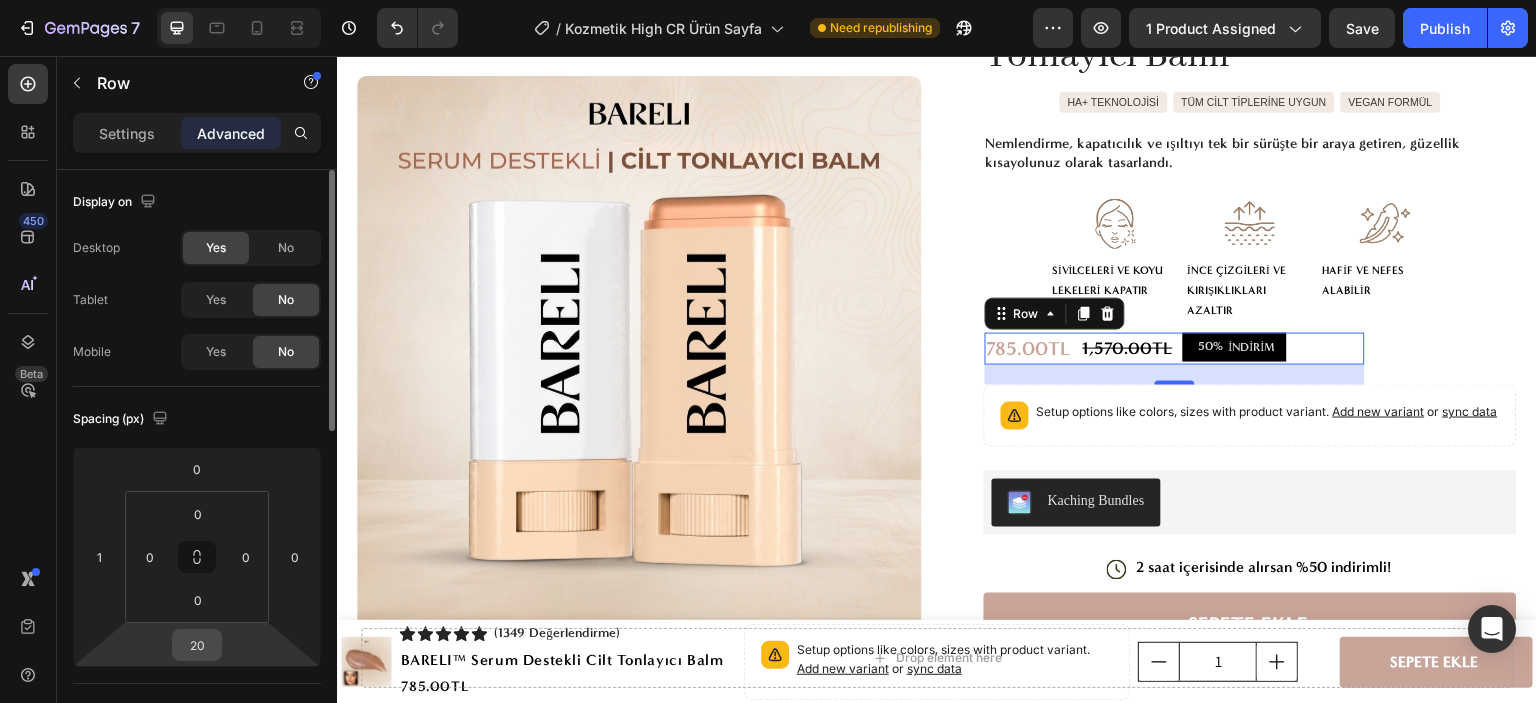 click on "20" at bounding box center [197, 645] 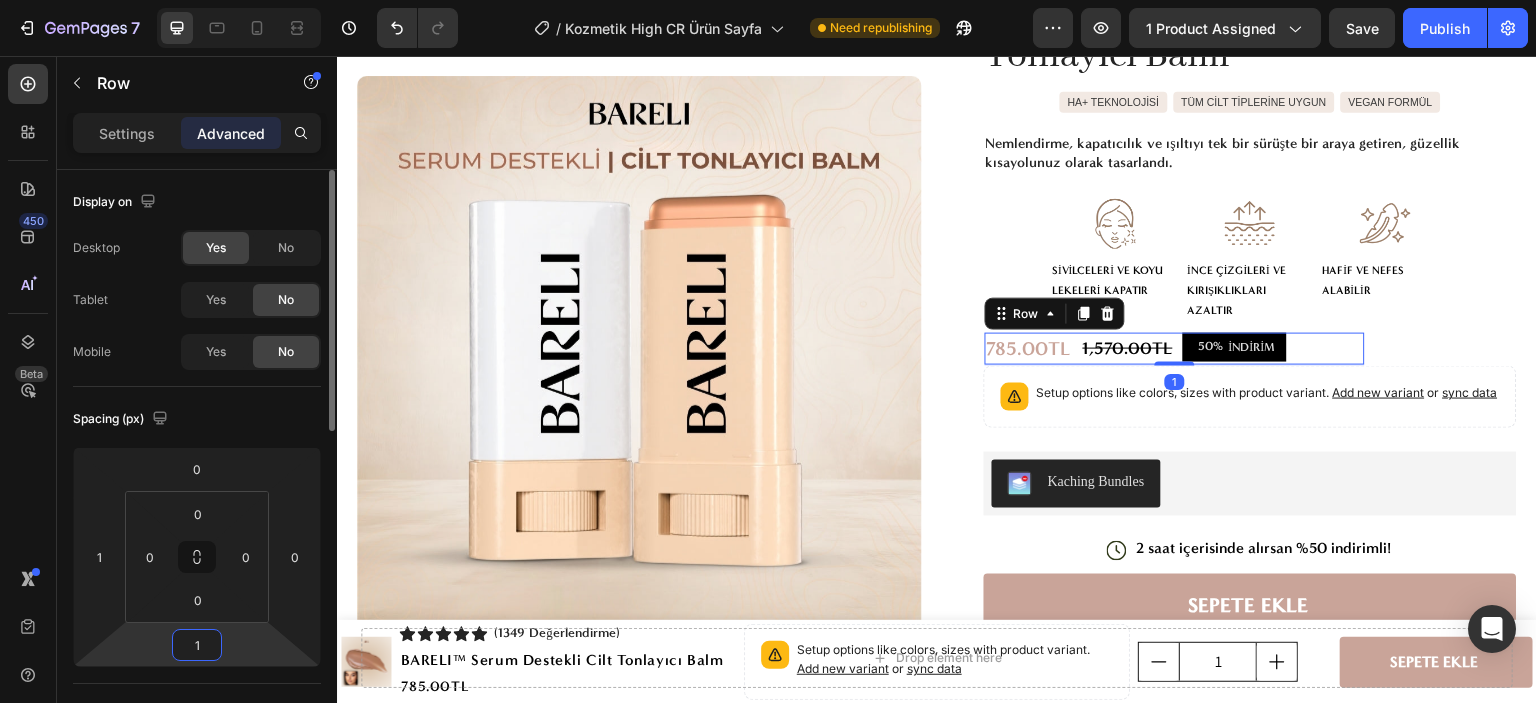 type on "10" 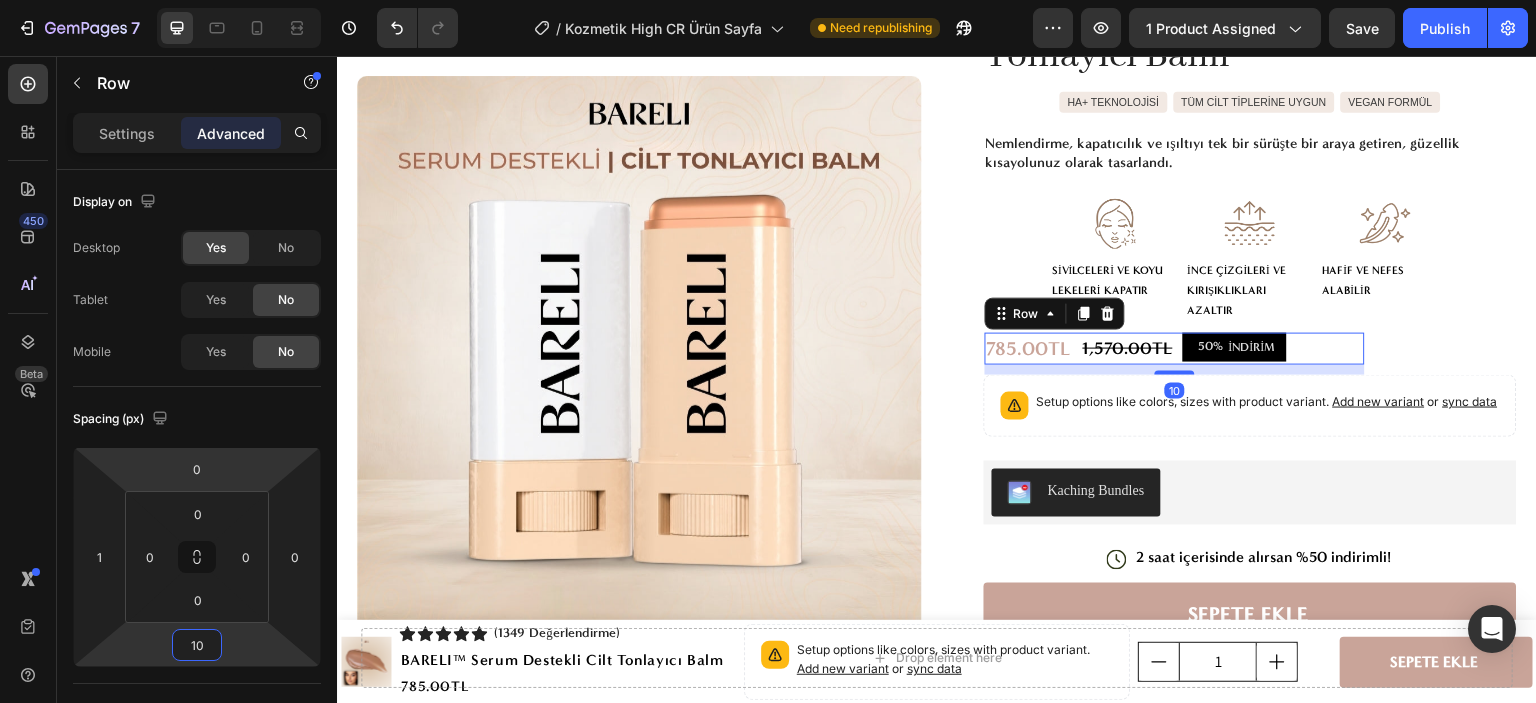 click 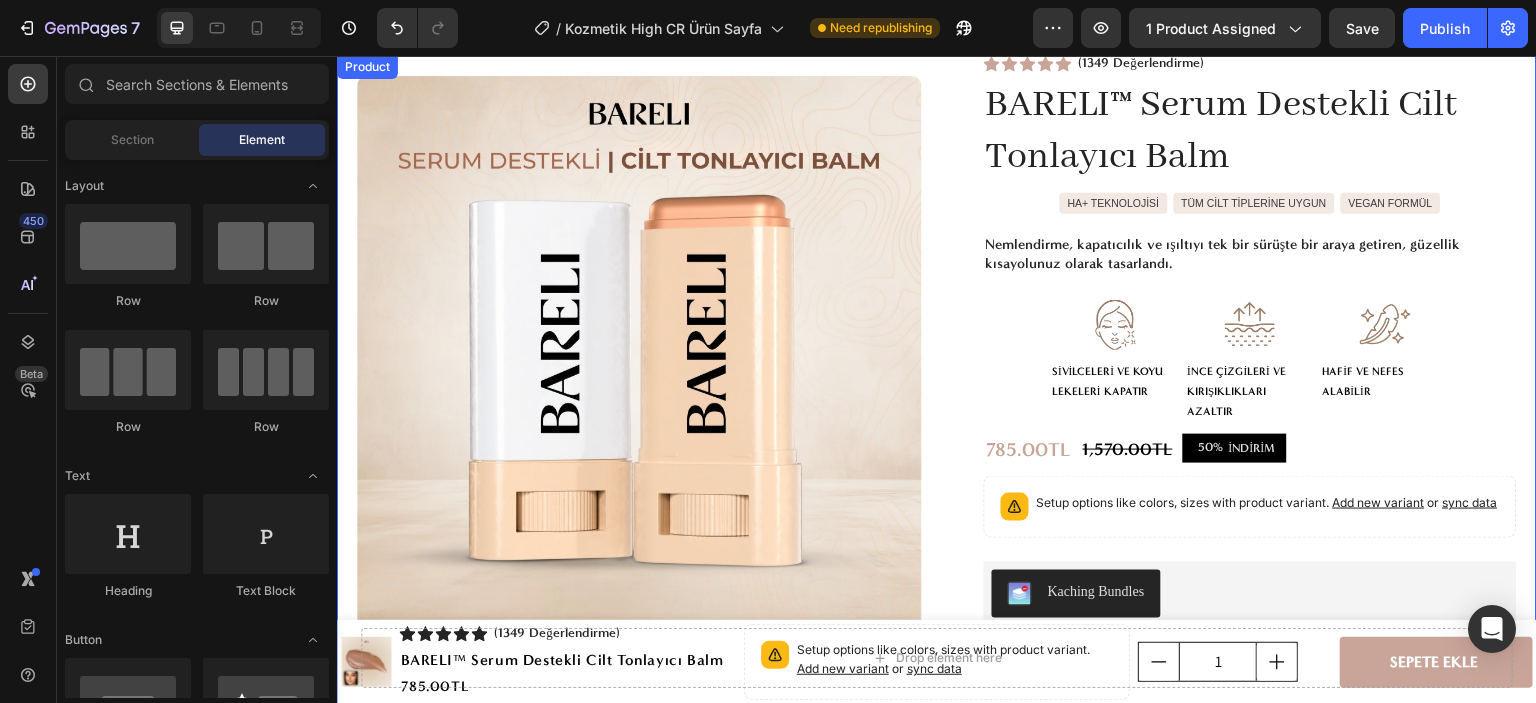scroll, scrollTop: 100, scrollLeft: 0, axis: vertical 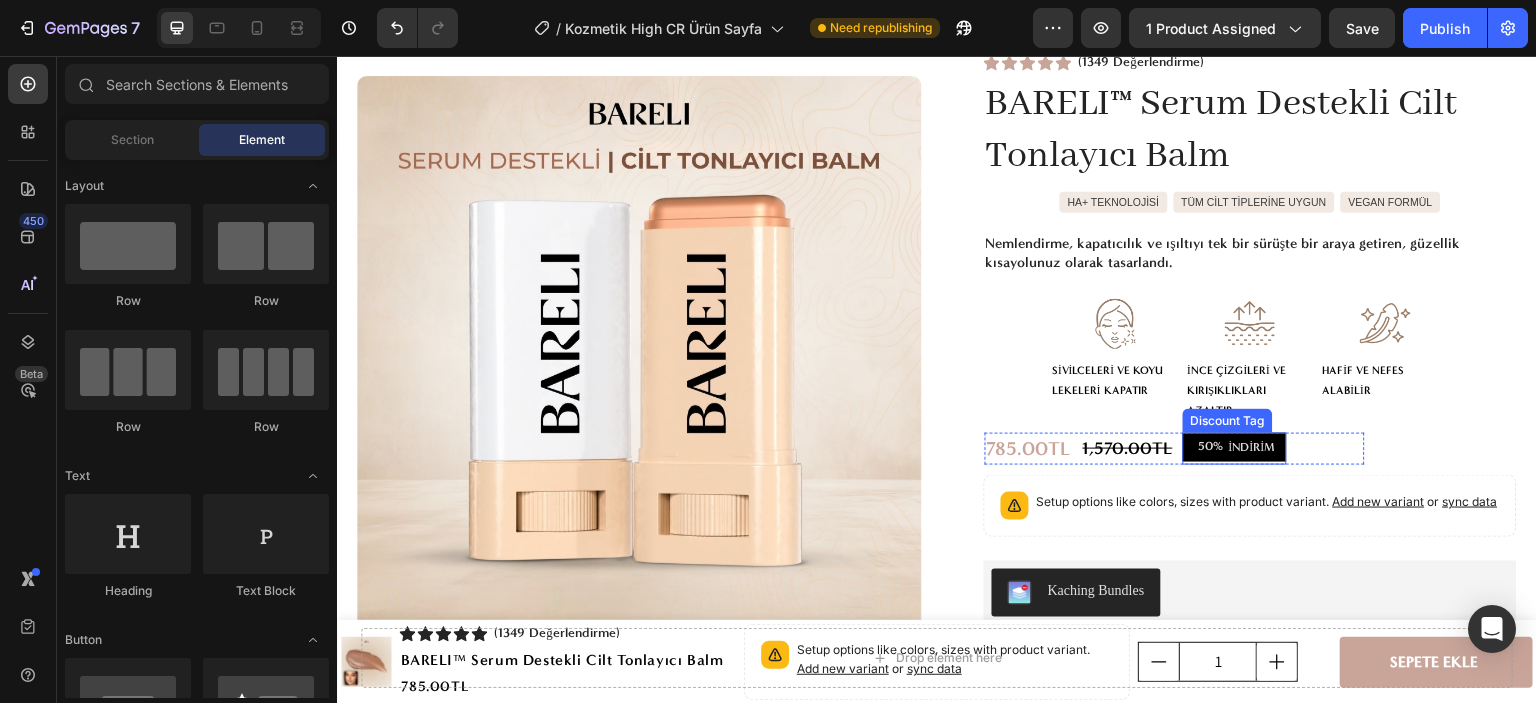 click on "50% İNDİRİM" at bounding box center (1235, 448) 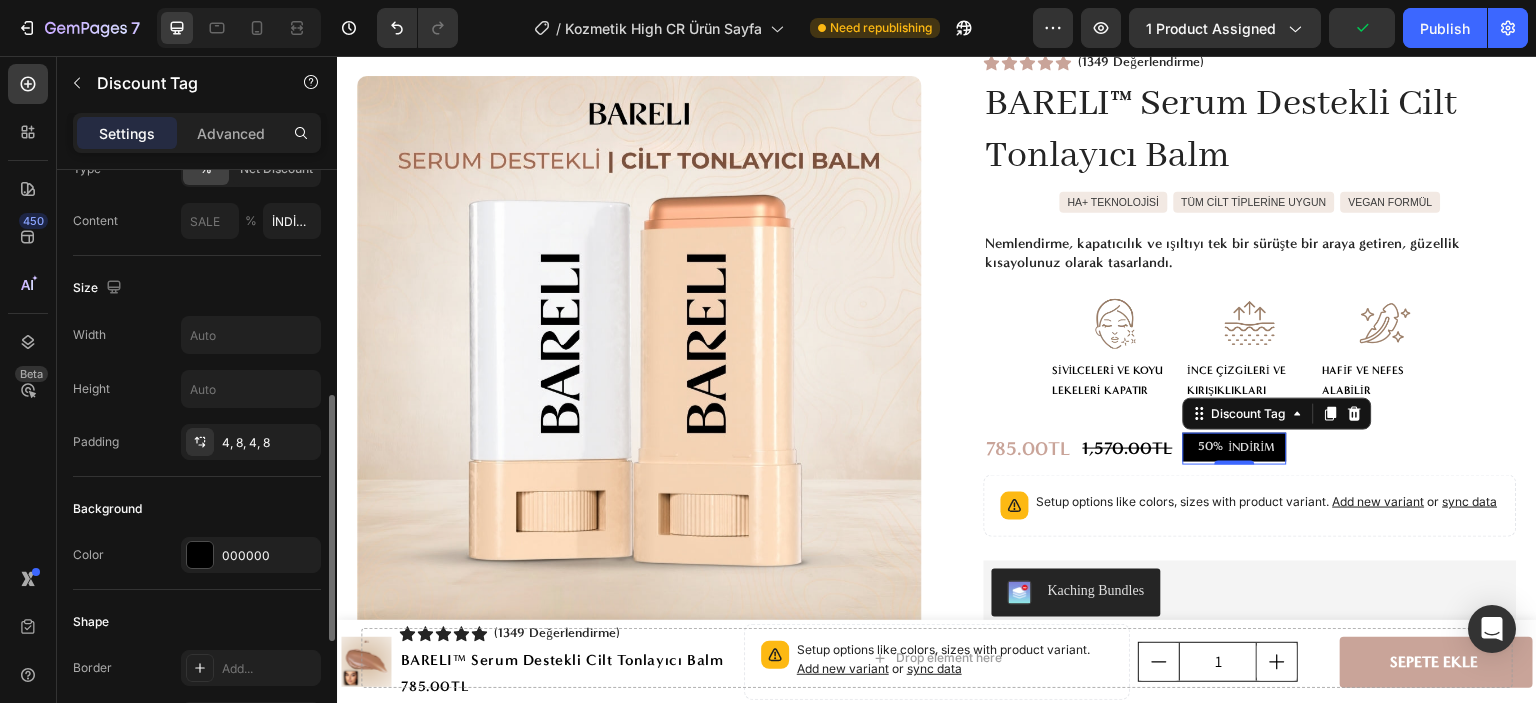 scroll, scrollTop: 300, scrollLeft: 0, axis: vertical 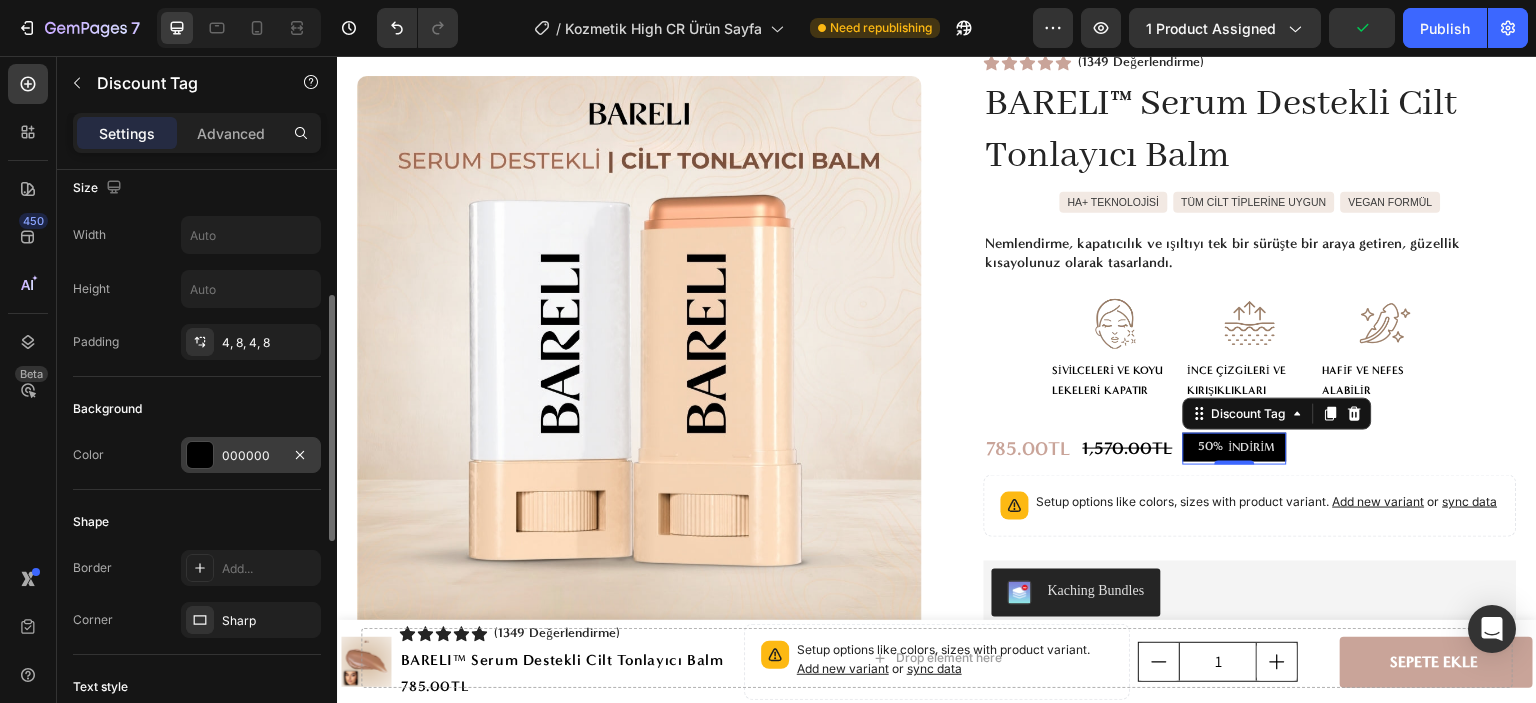 click on "000000" at bounding box center (251, 456) 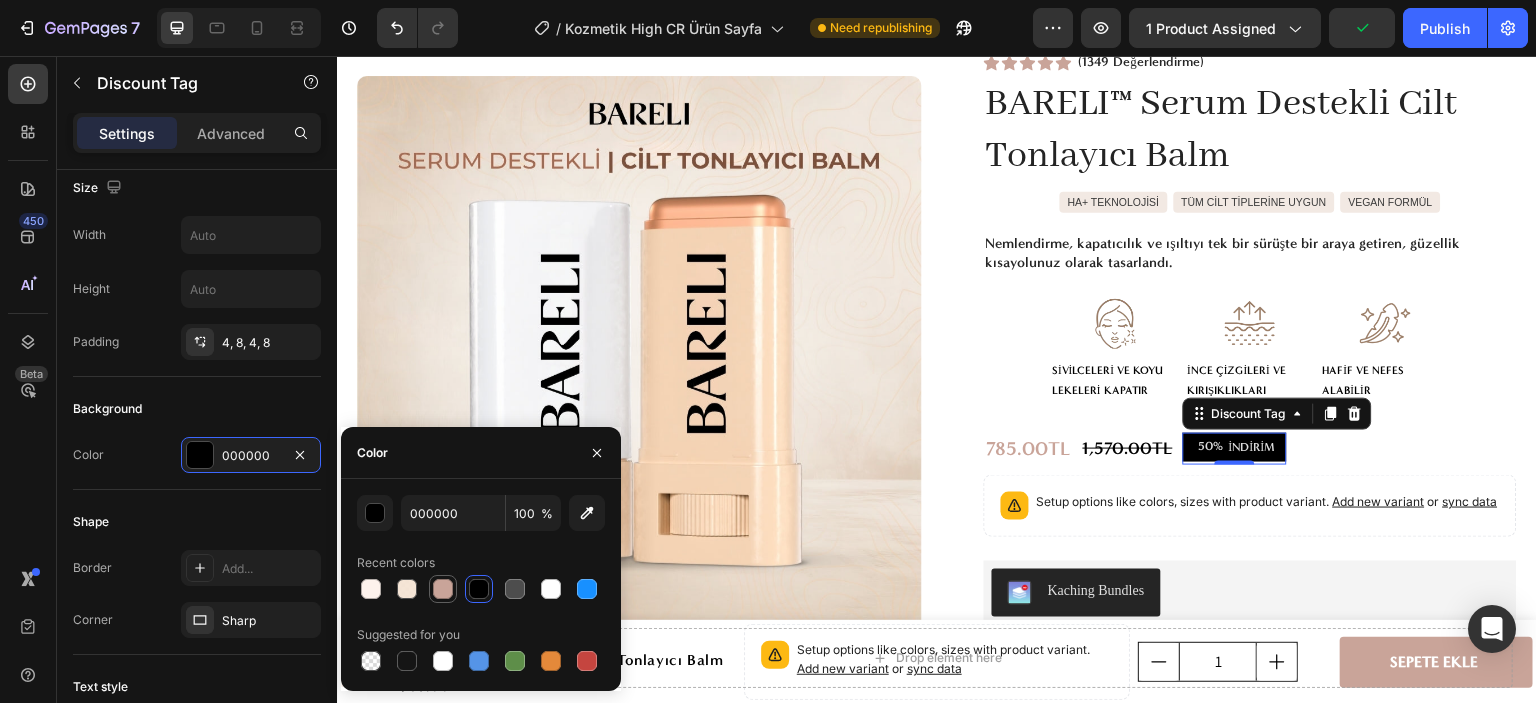click at bounding box center [443, 589] 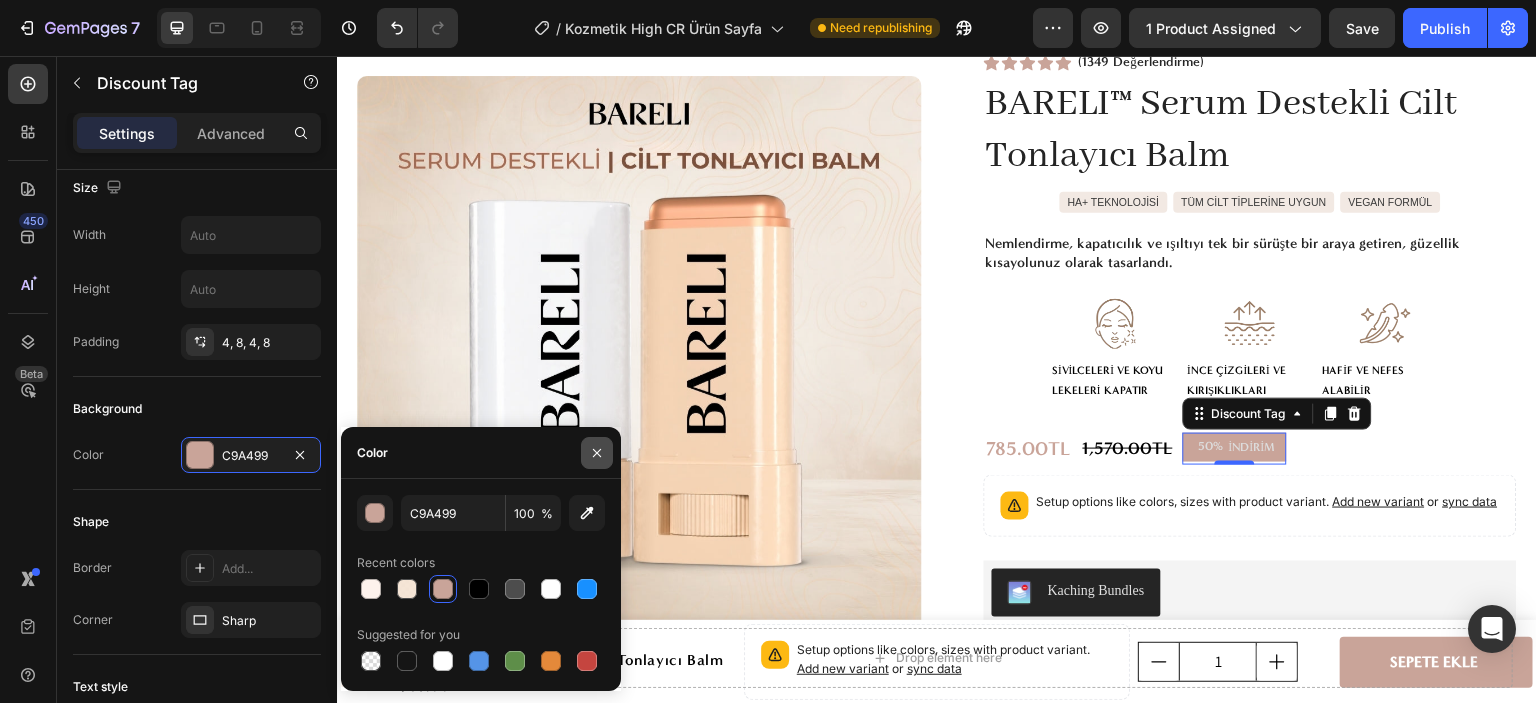 click 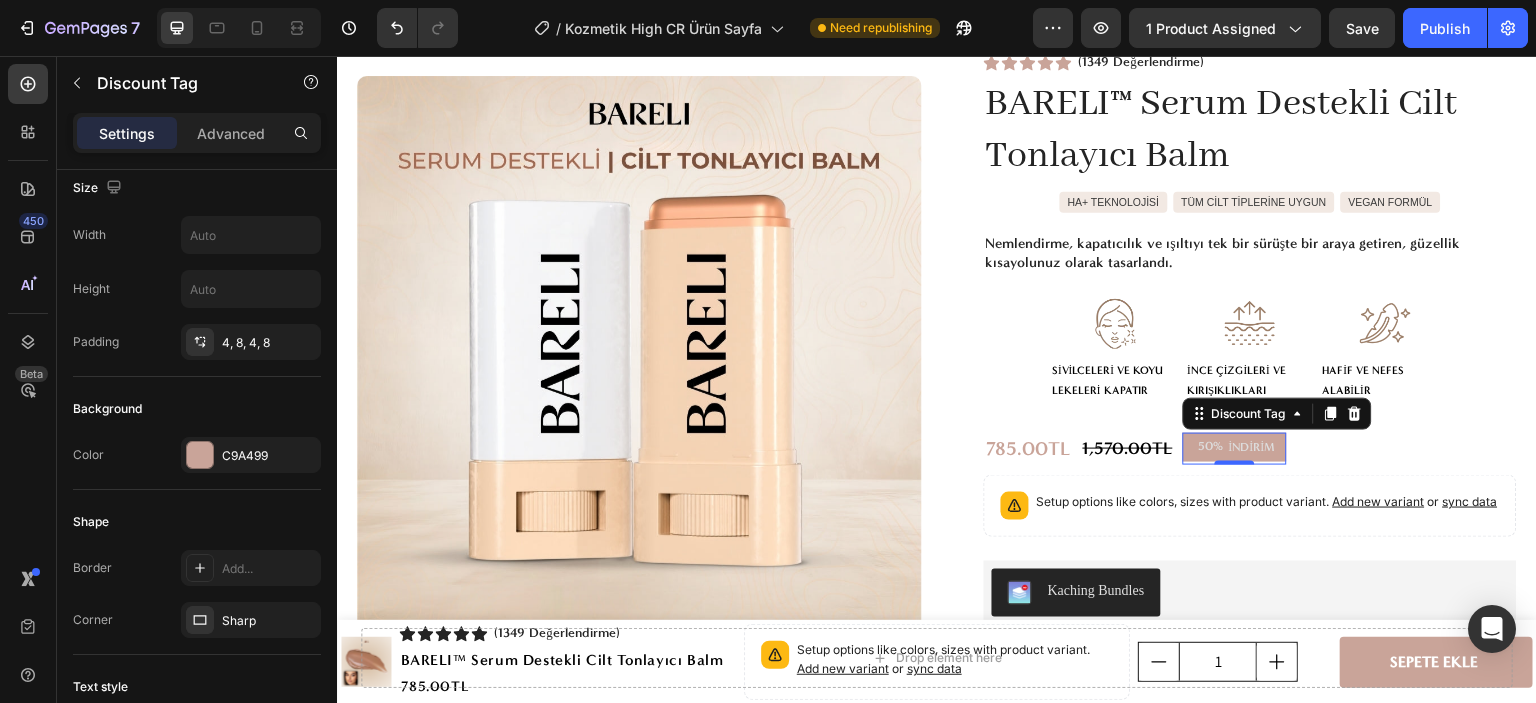 click on "50%" at bounding box center [1211, 447] 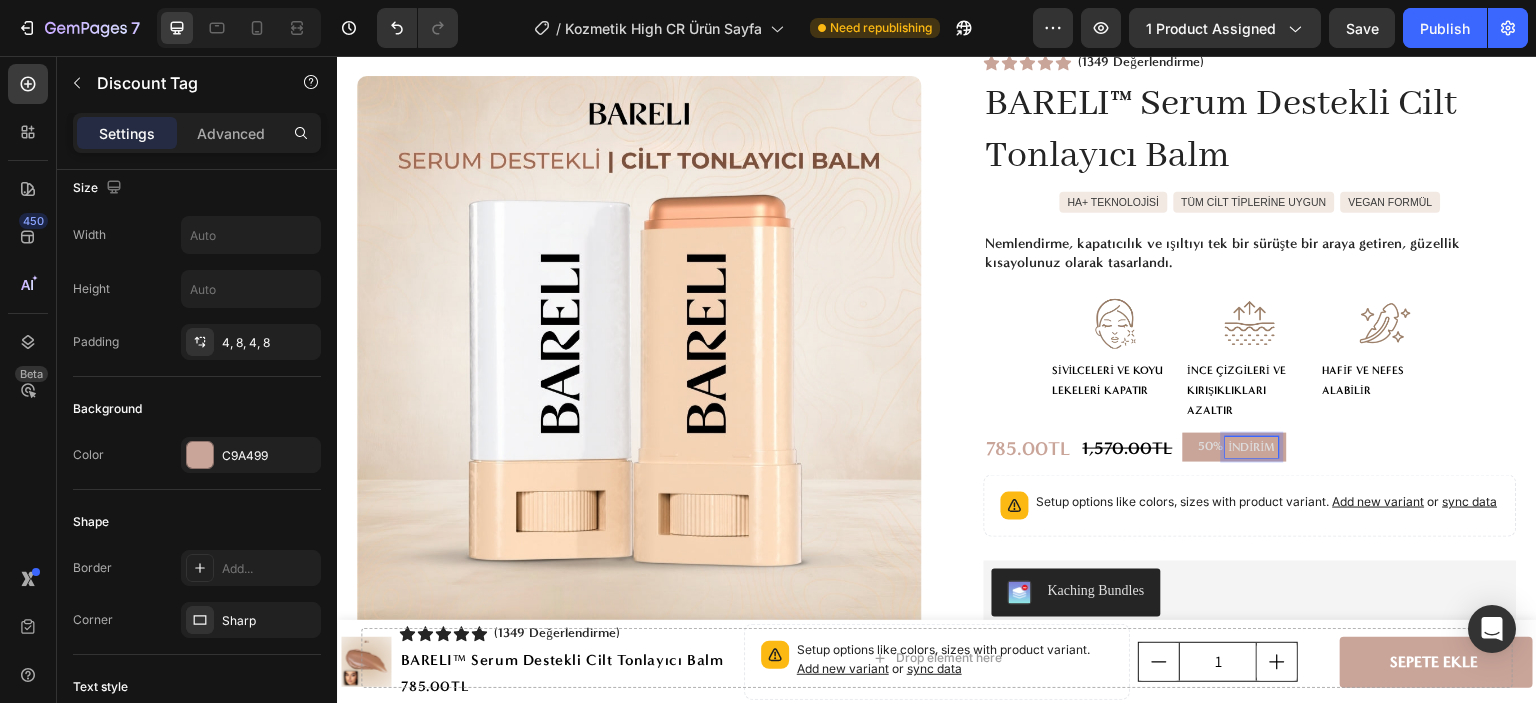 click on "İNDİRİM" at bounding box center [1252, 448] 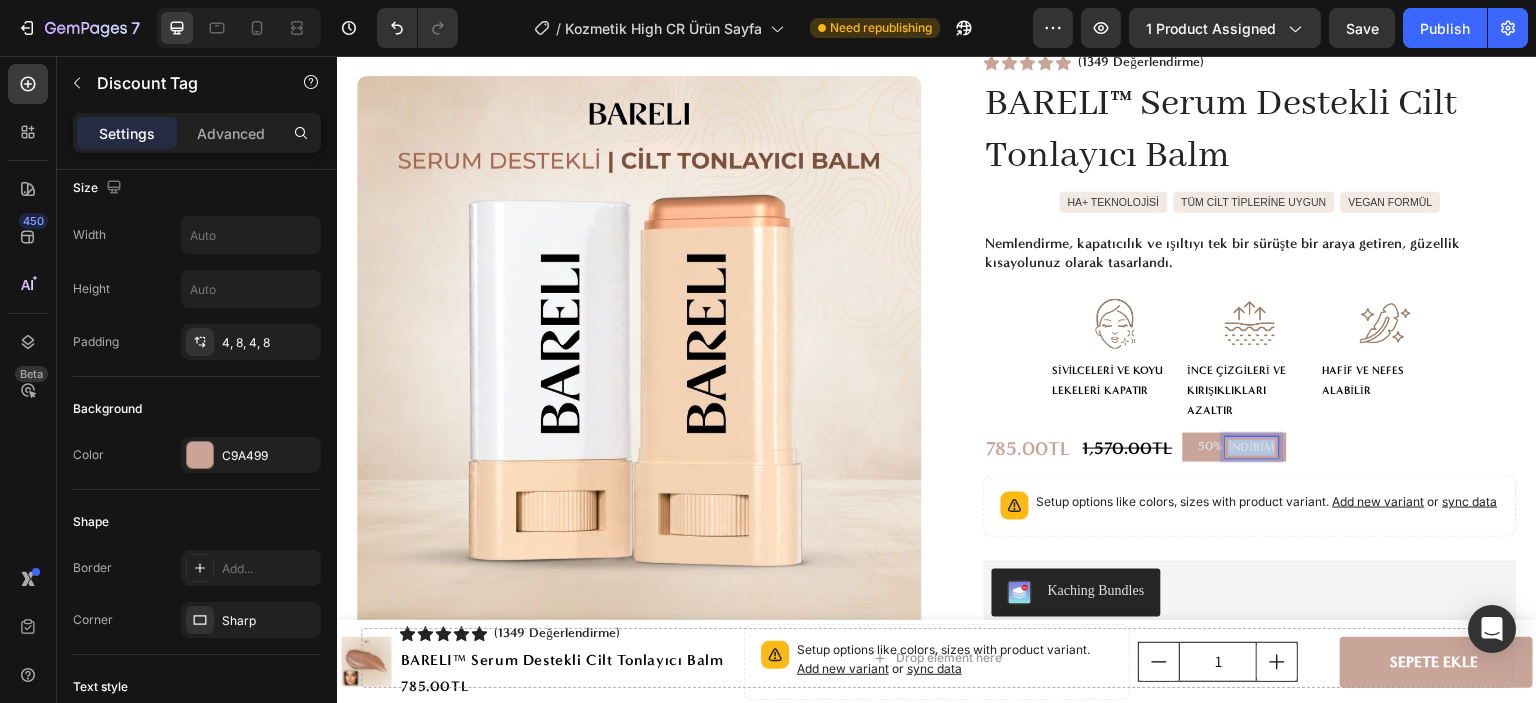 click on "İNDİRİM" at bounding box center (1252, 448) 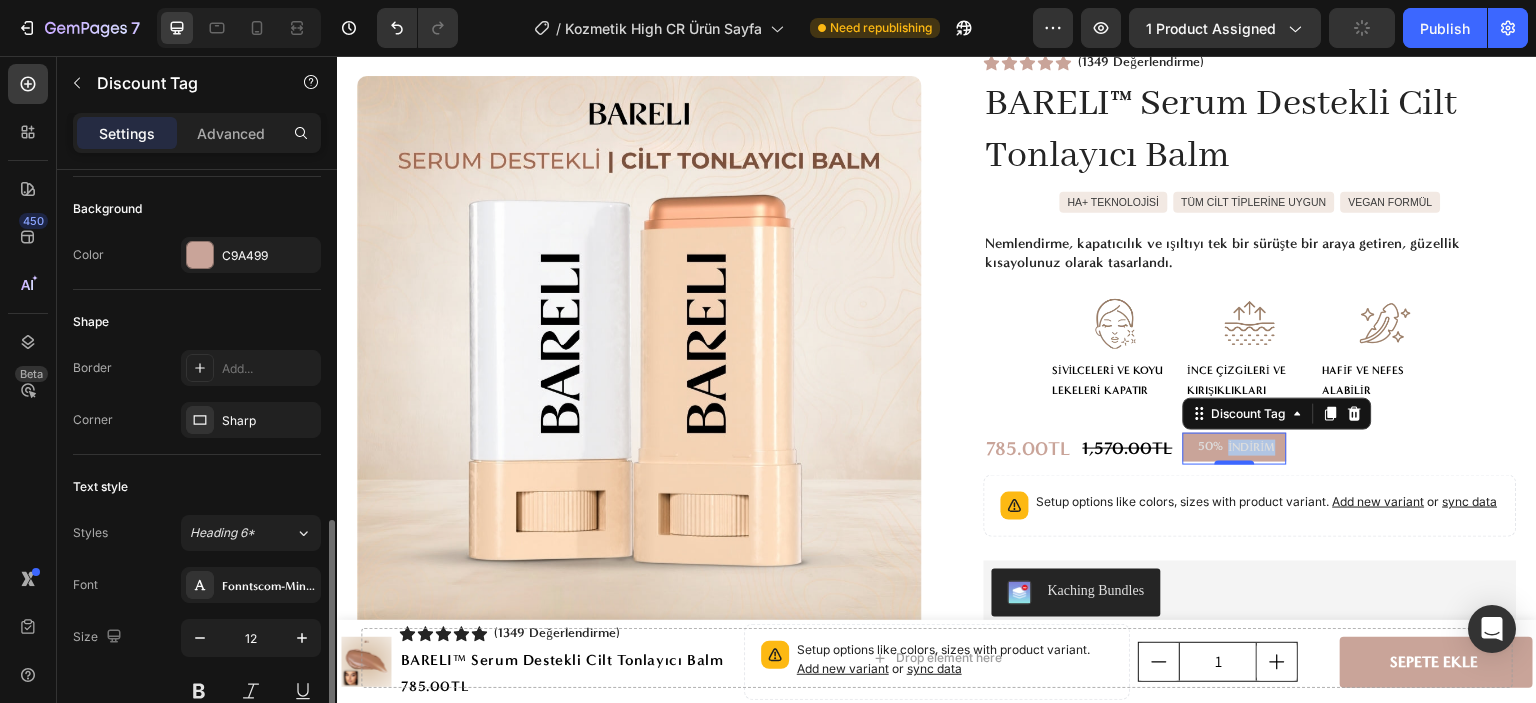 scroll, scrollTop: 700, scrollLeft: 0, axis: vertical 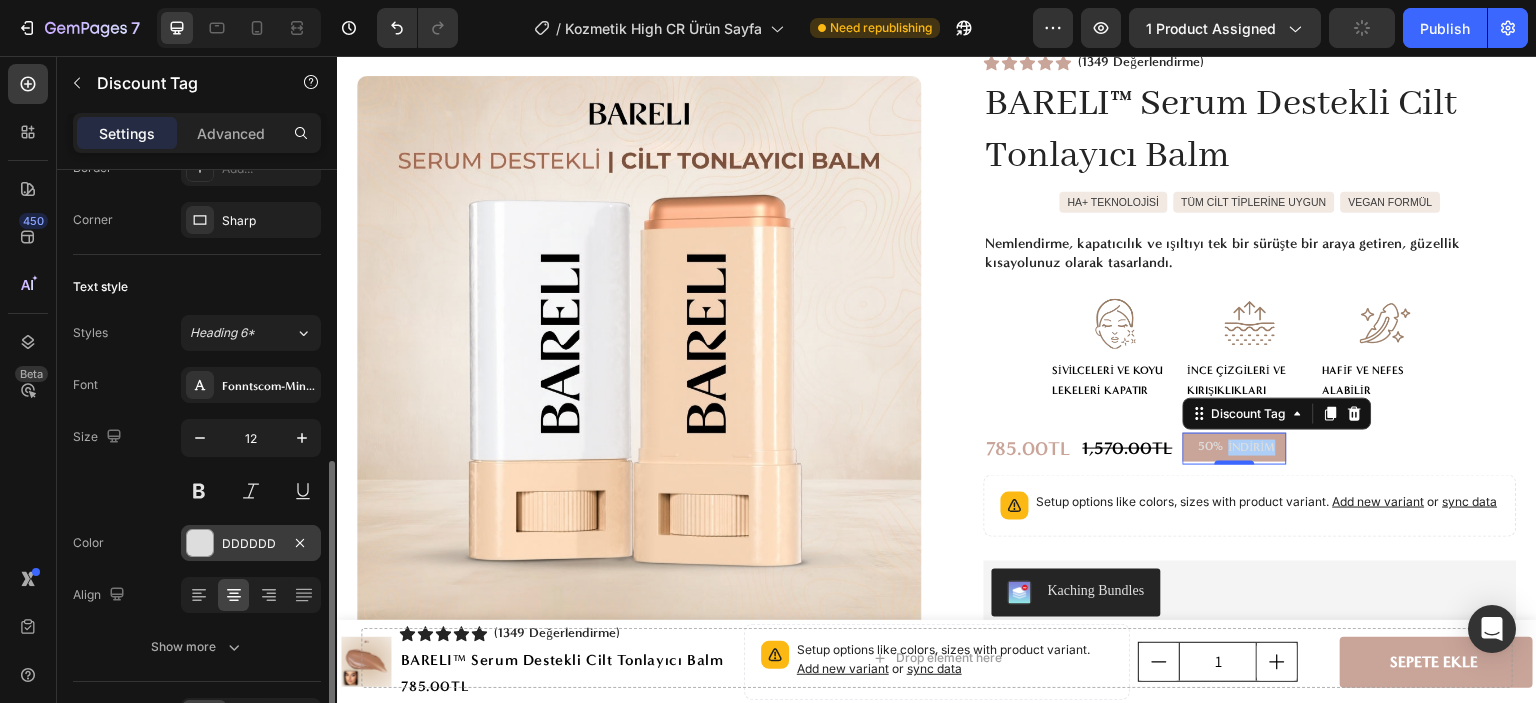 click on "DDDDDD" at bounding box center (251, 543) 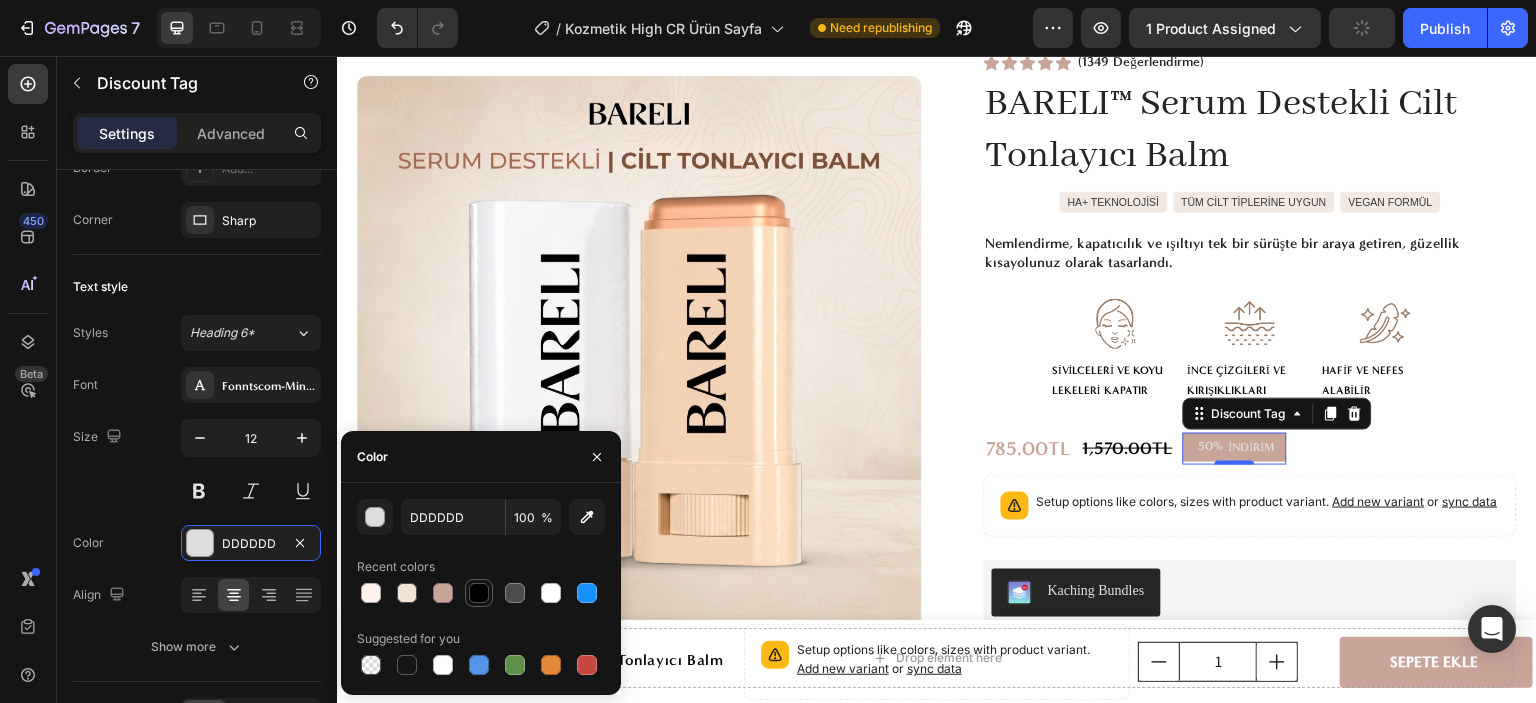 click at bounding box center (479, 593) 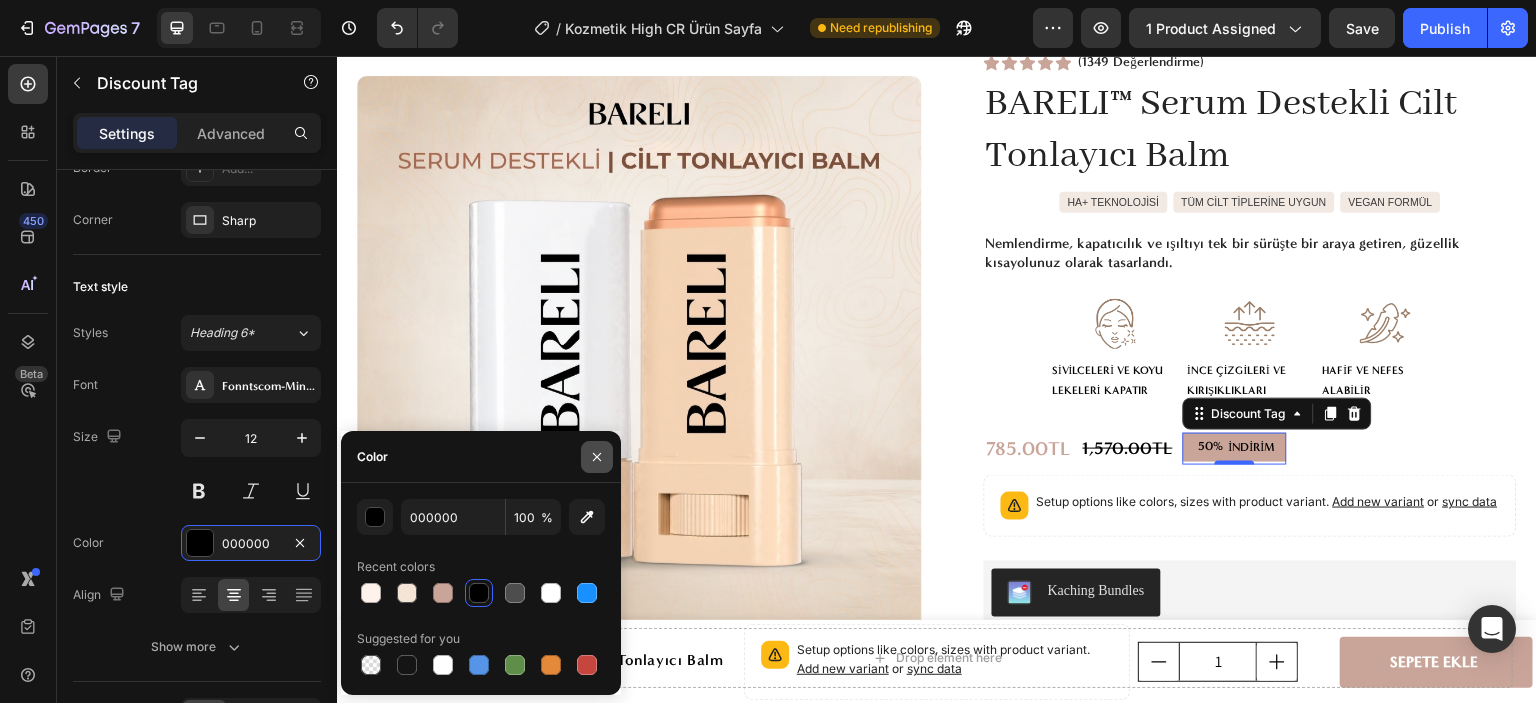 click at bounding box center [597, 457] 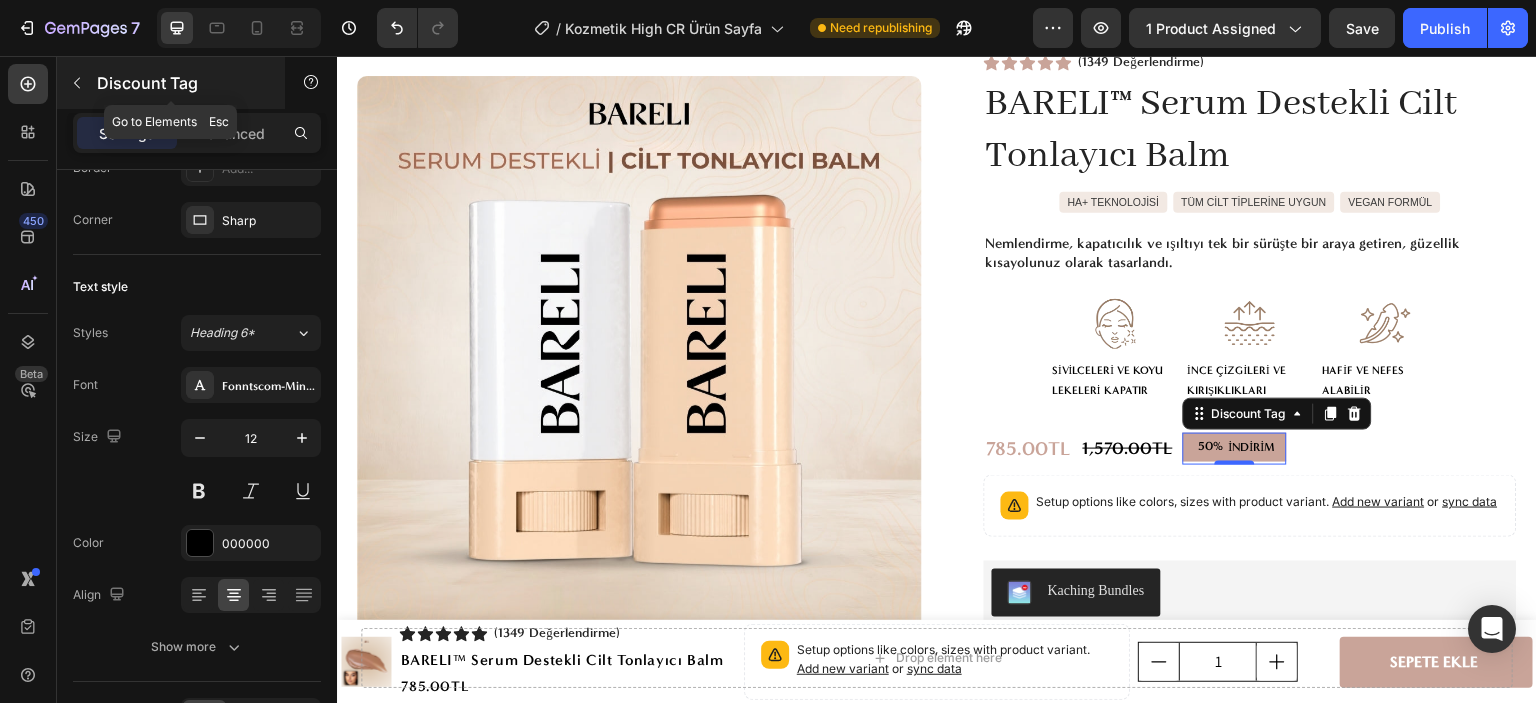 click 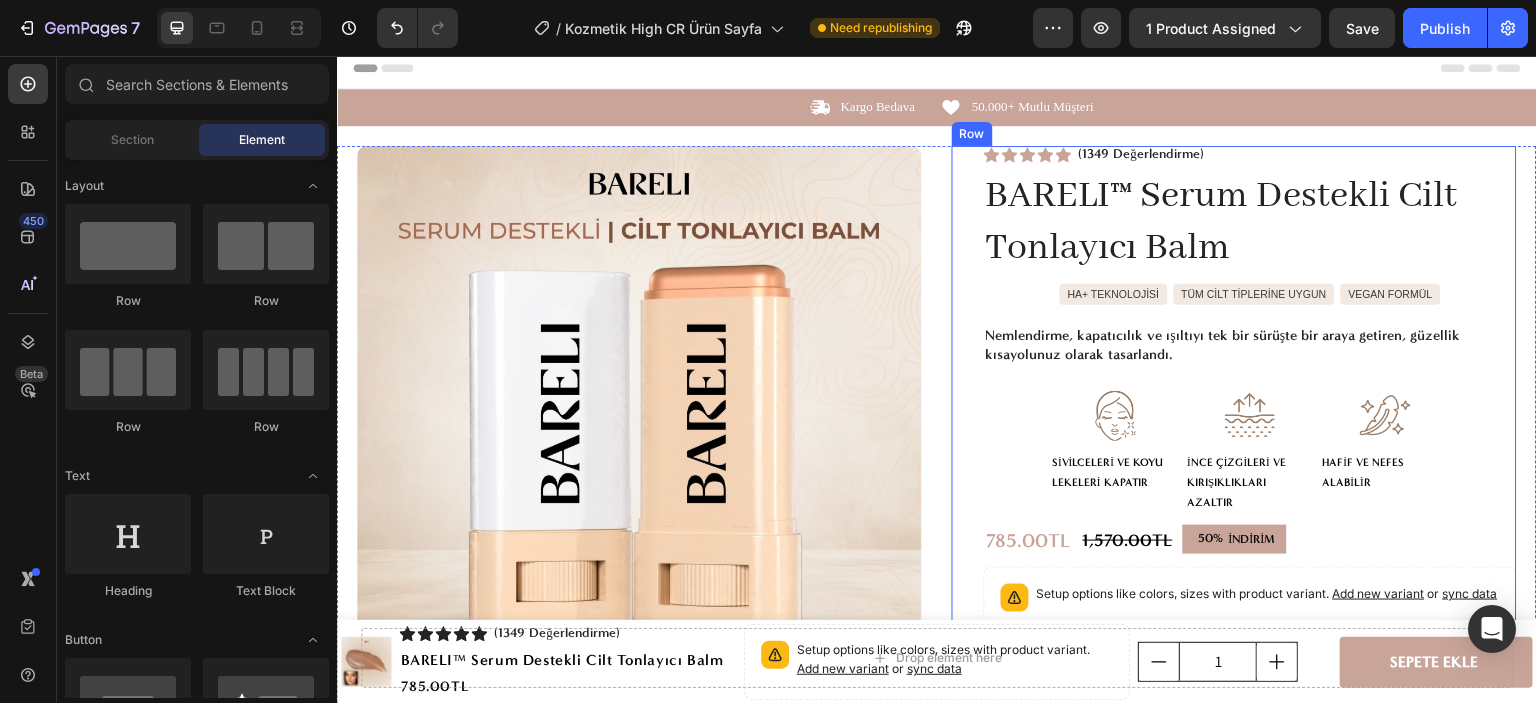 scroll, scrollTop: 0, scrollLeft: 0, axis: both 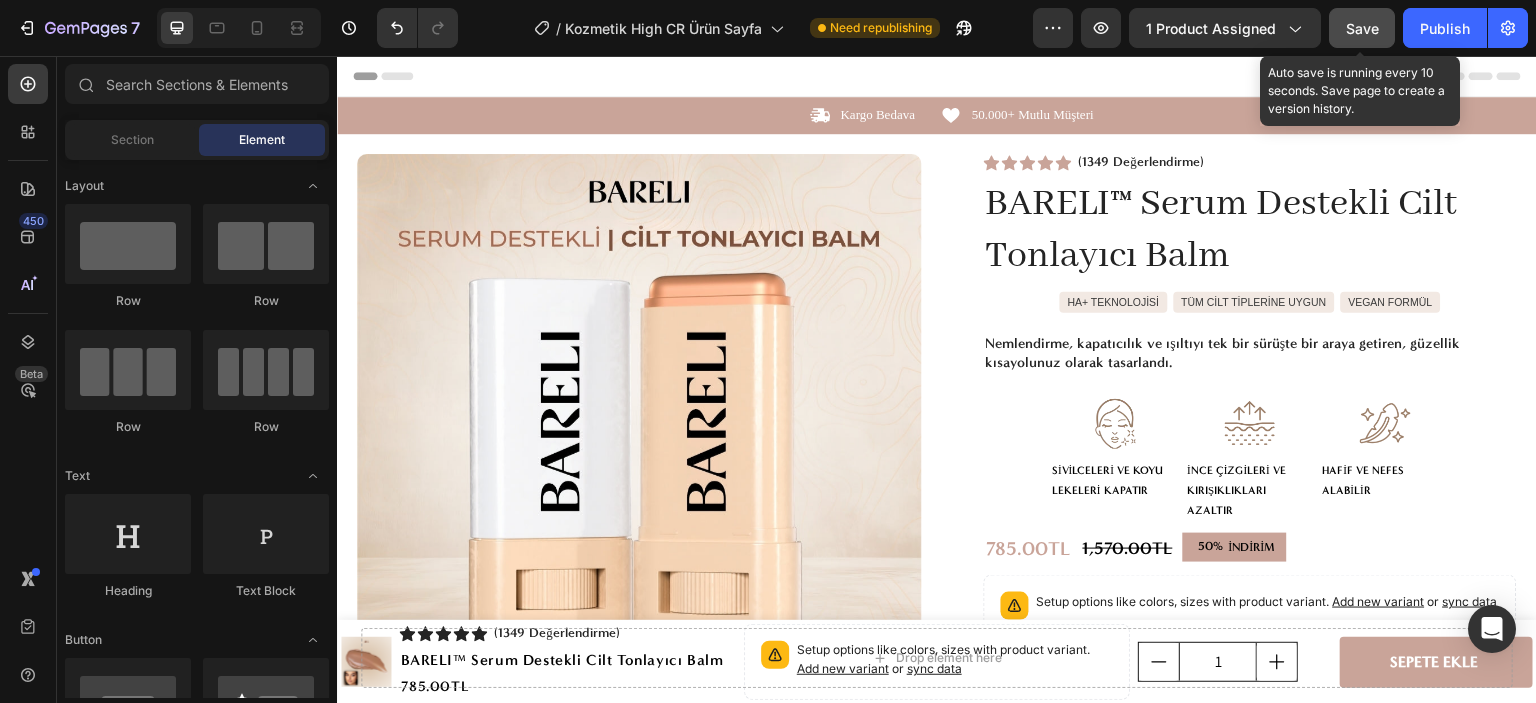 click on "Save" at bounding box center [1362, 28] 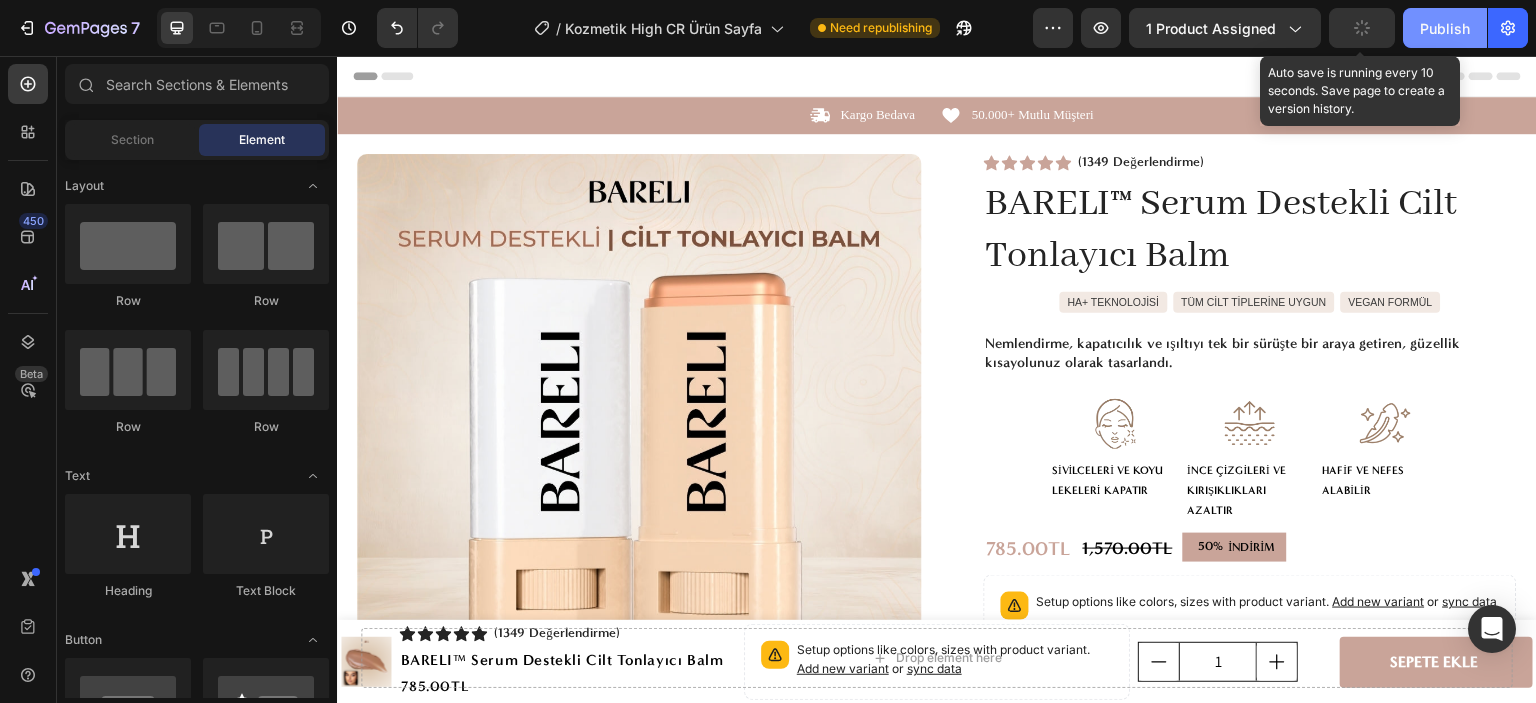 click on "Publish" at bounding box center (1445, 28) 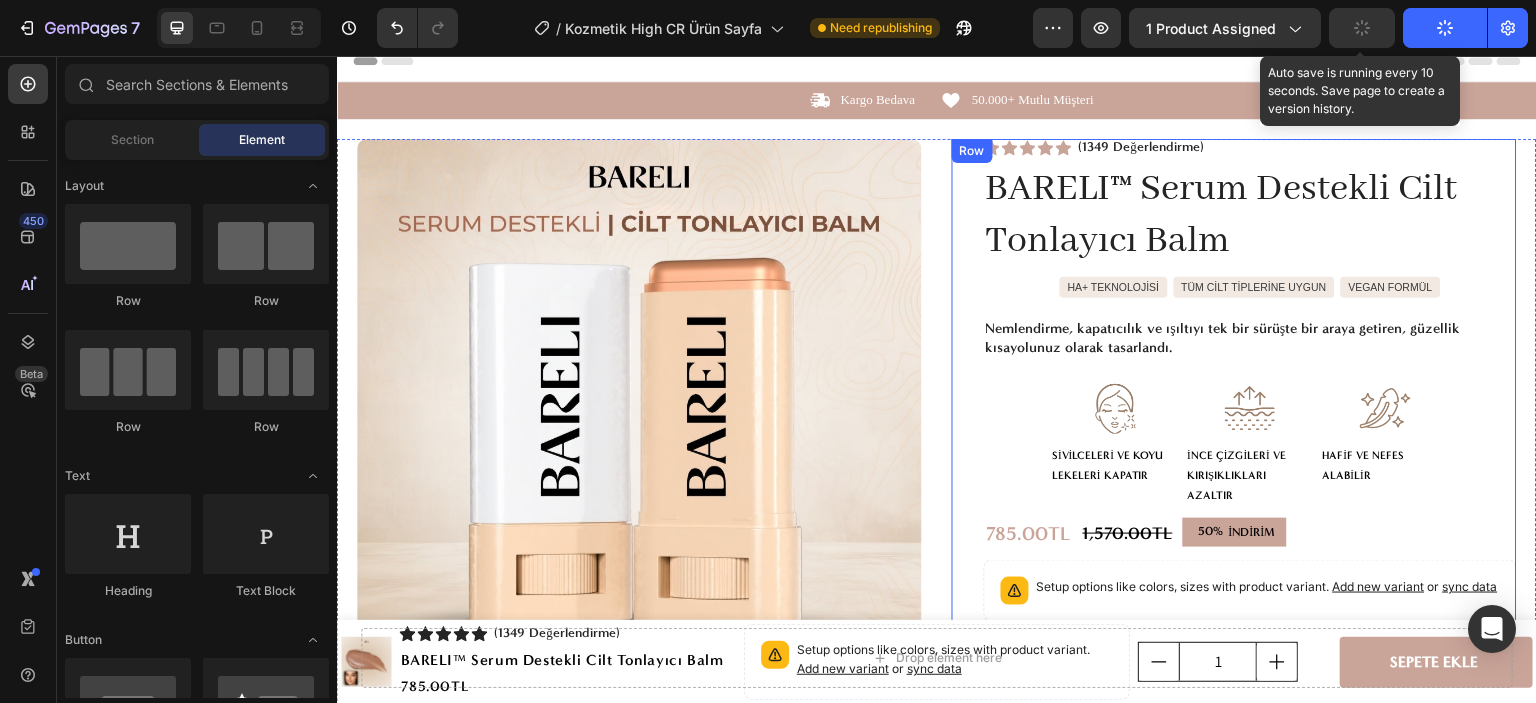 scroll, scrollTop: 0, scrollLeft: 0, axis: both 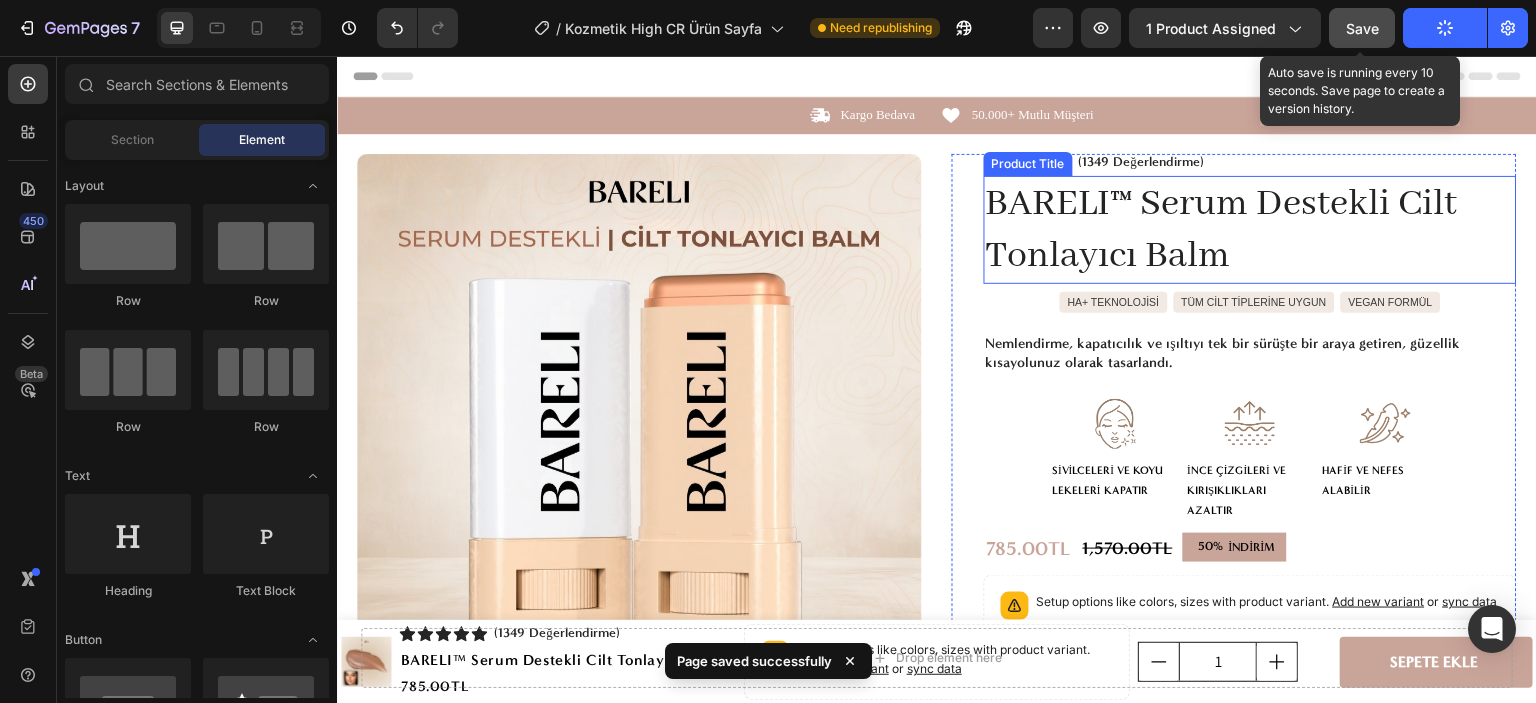 click on "BARELI™ Serum Destekli Cilt Tonlayıcı Balm" at bounding box center (1250, 230) 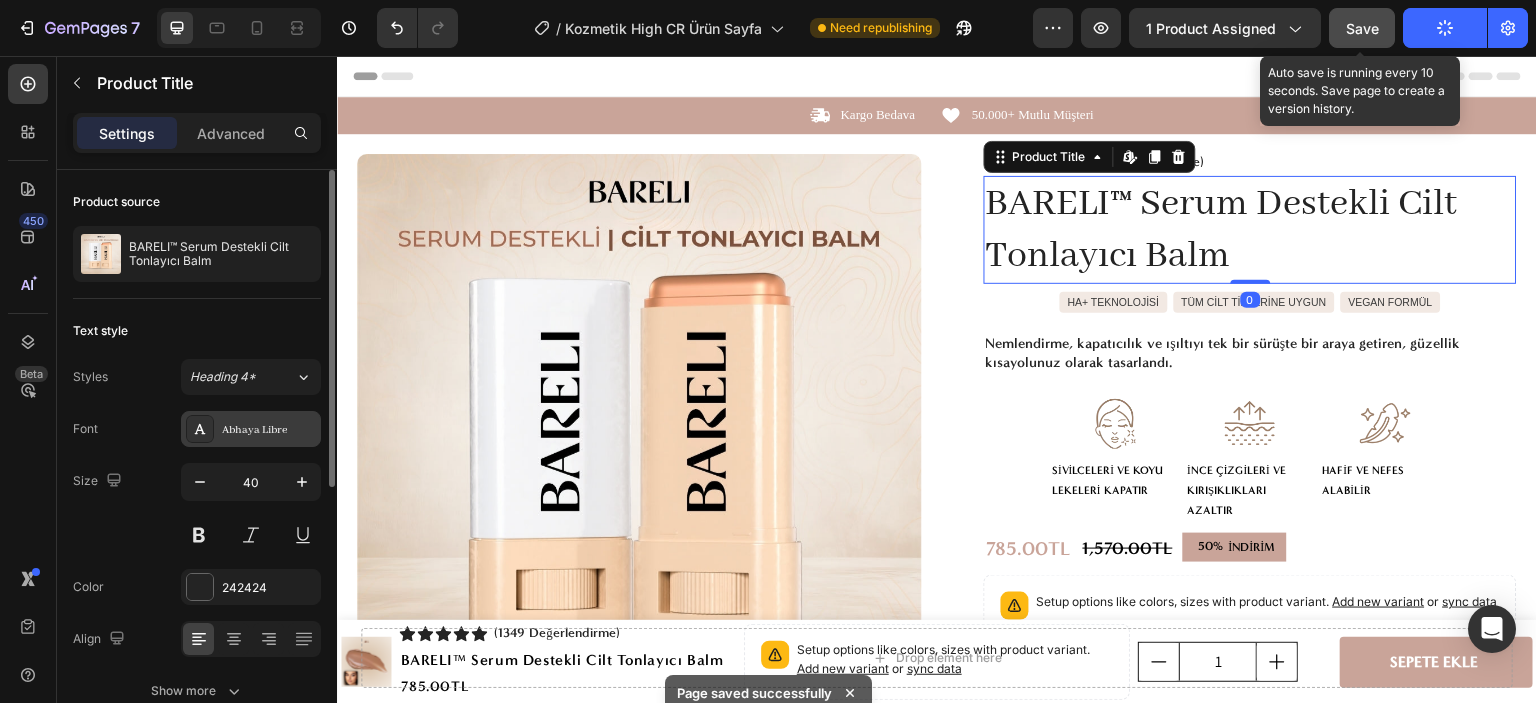 click on "Abhaya Libre" at bounding box center [269, 430] 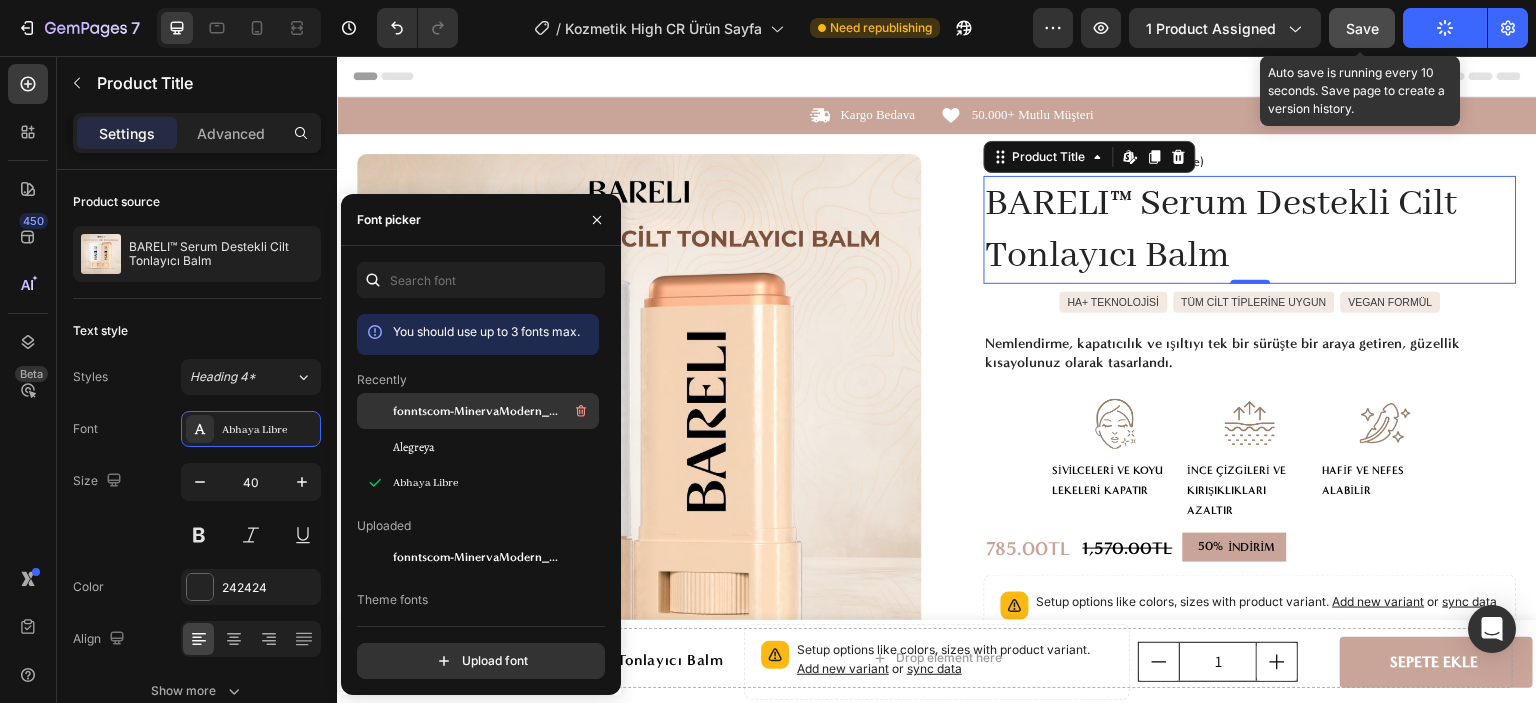 click on "fonntscom-MinervaModern_Bold" at bounding box center [476, 411] 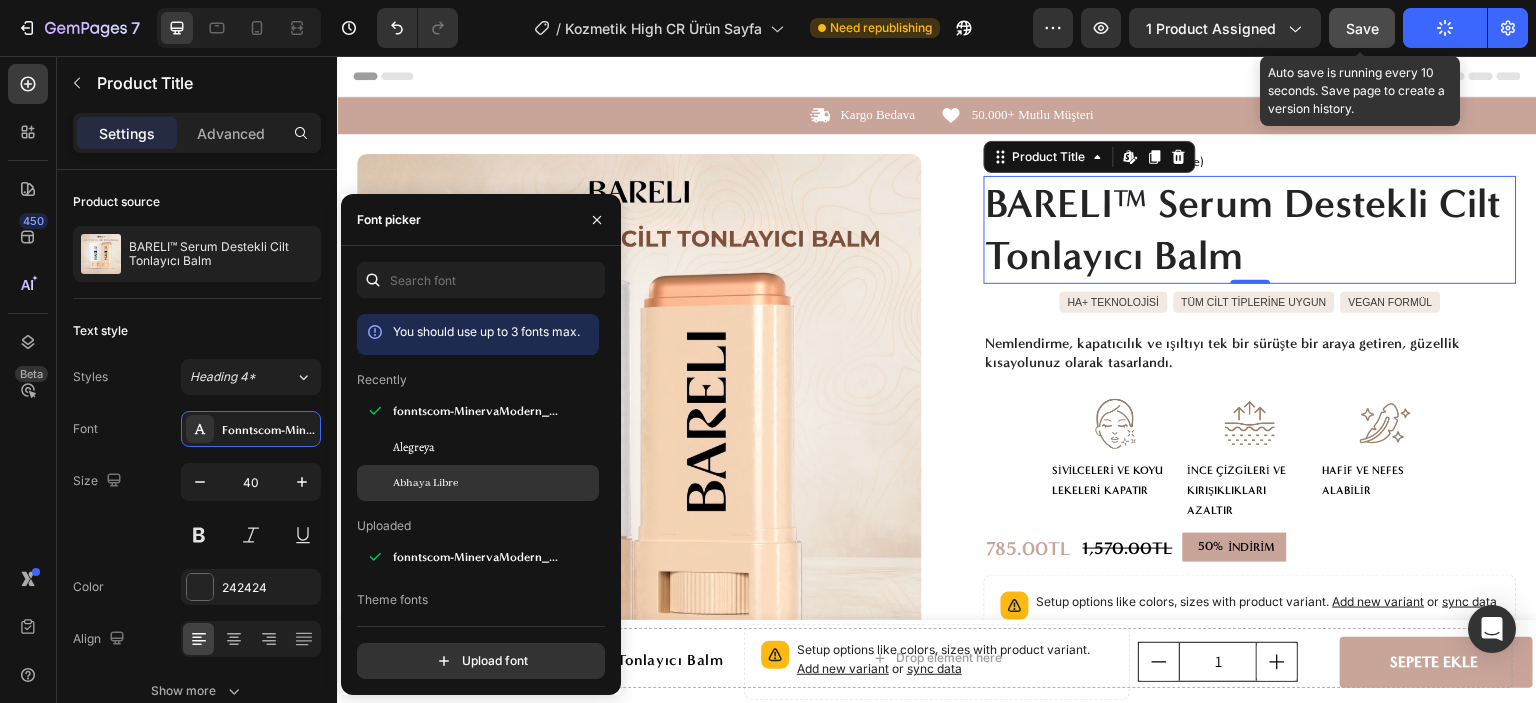 click on "Abhaya Libre" at bounding box center [494, 483] 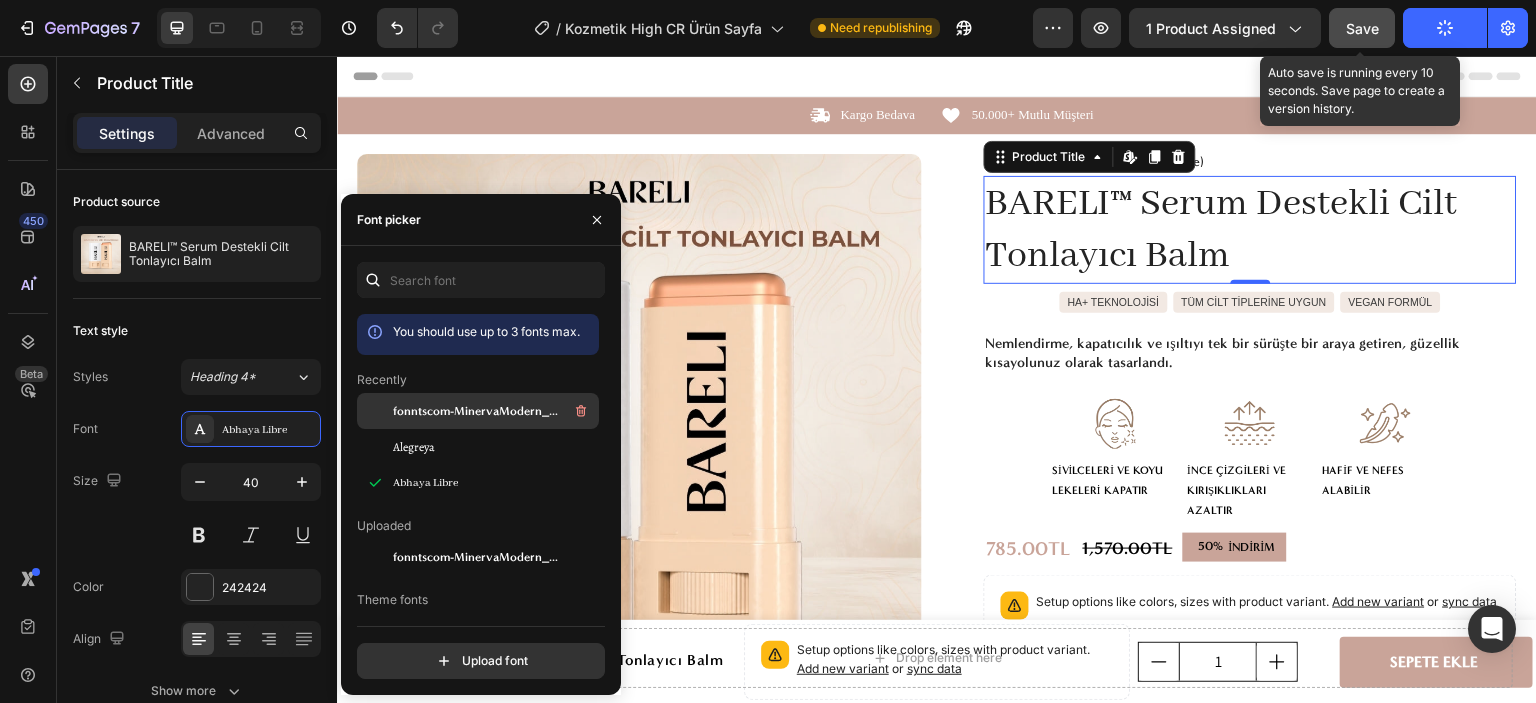 click on "fonntscom-MinervaModern_Bold" at bounding box center [476, 411] 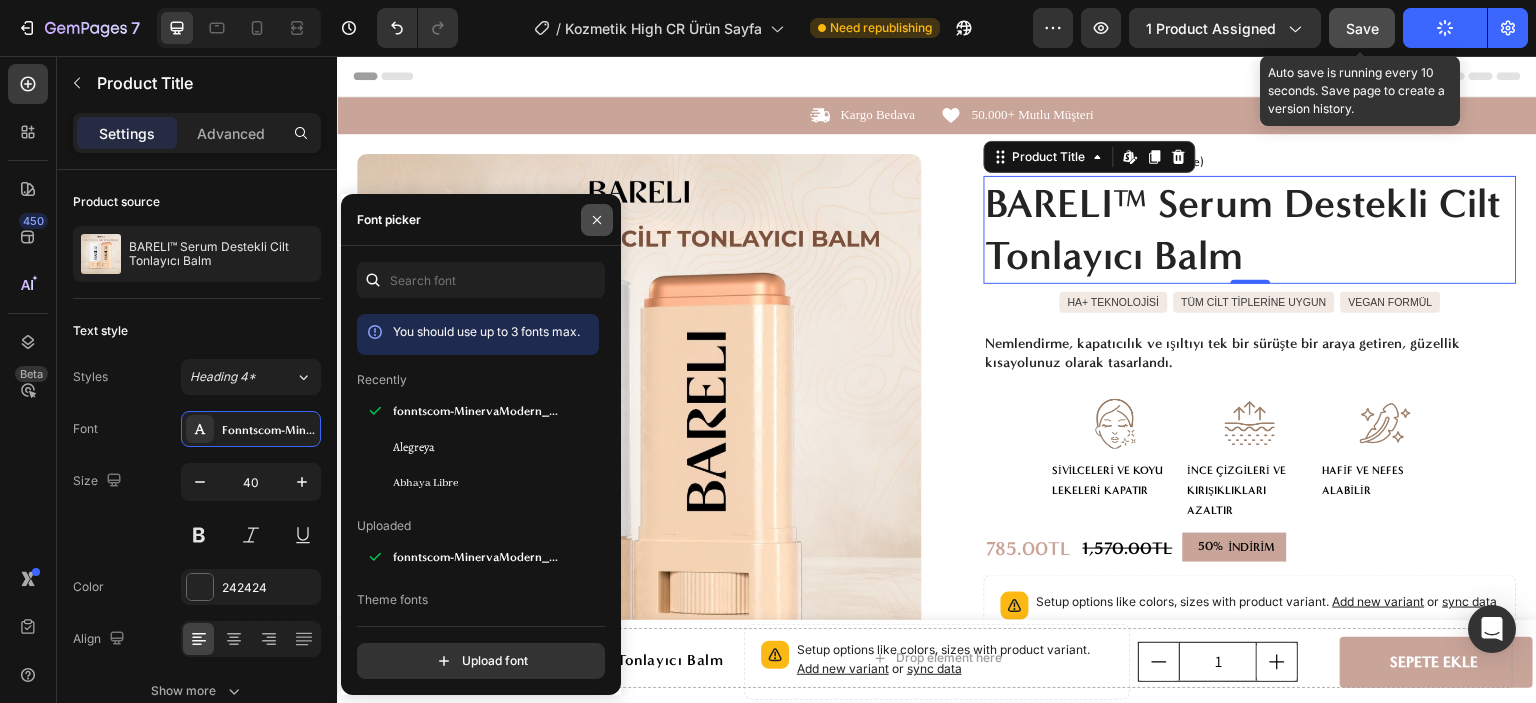 click at bounding box center [597, 220] 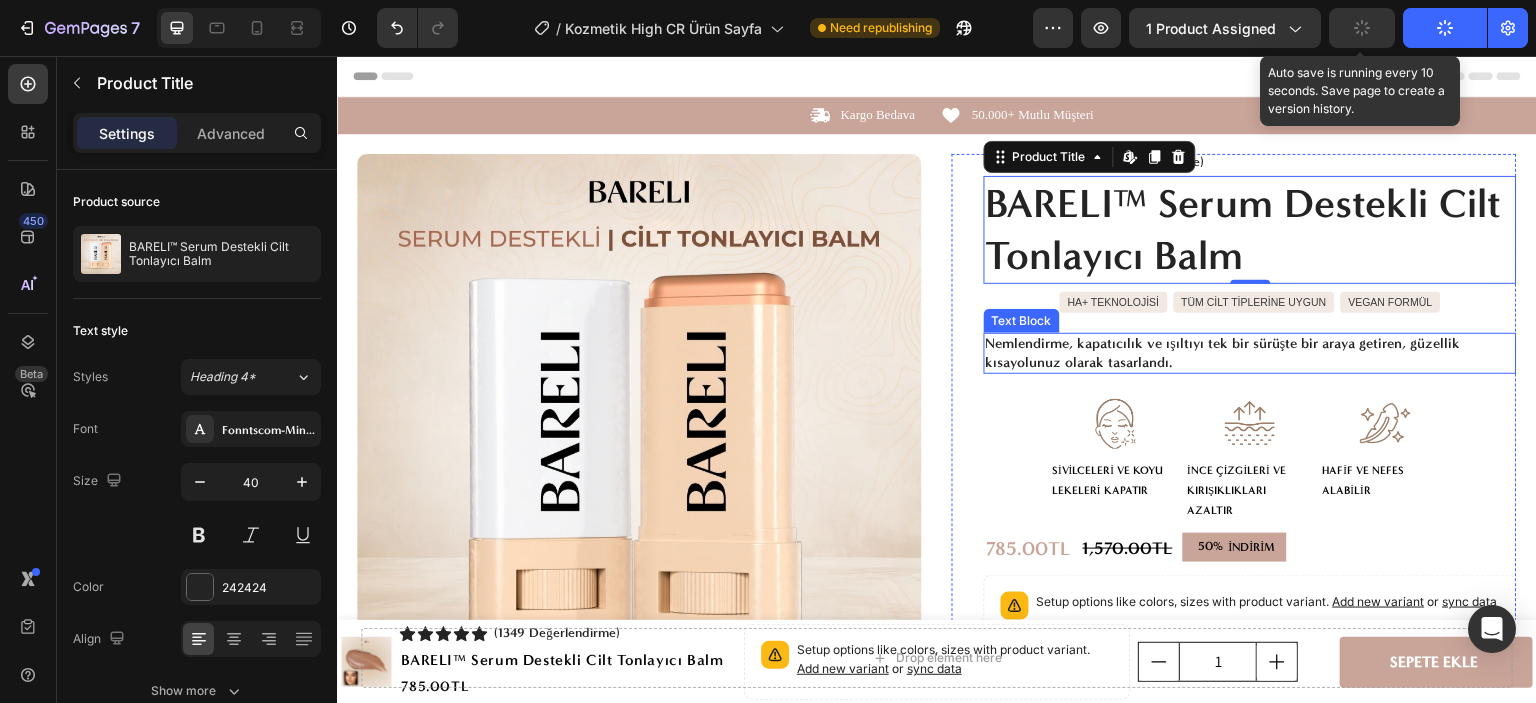 click on "Nemlendirme, kapatıcılık ve ışıltıyı tek bir sürüşte bir araya getiren, güzellik kısayolunuz olarak tasarlandı." at bounding box center [1250, 353] 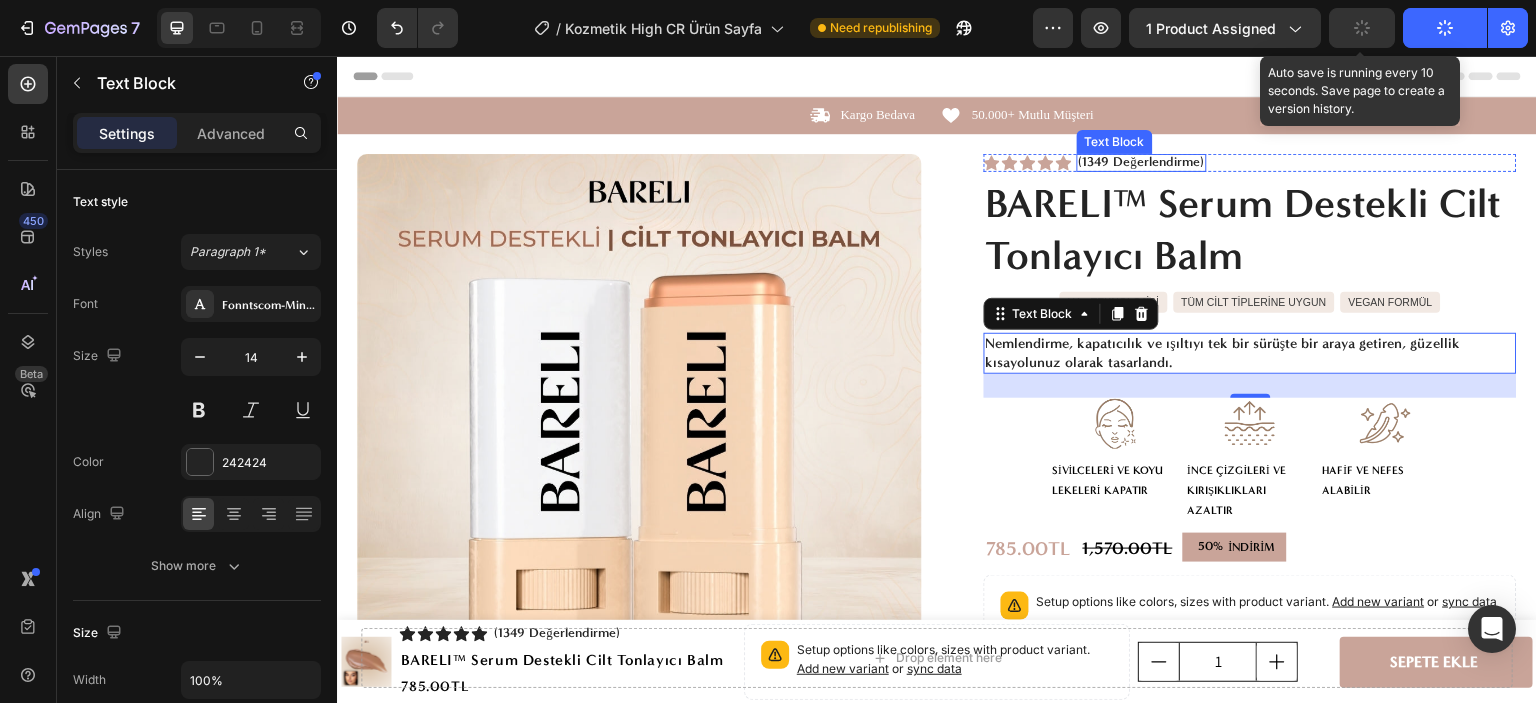 click on "(1349 Değerlendirme)" at bounding box center [1142, 162] 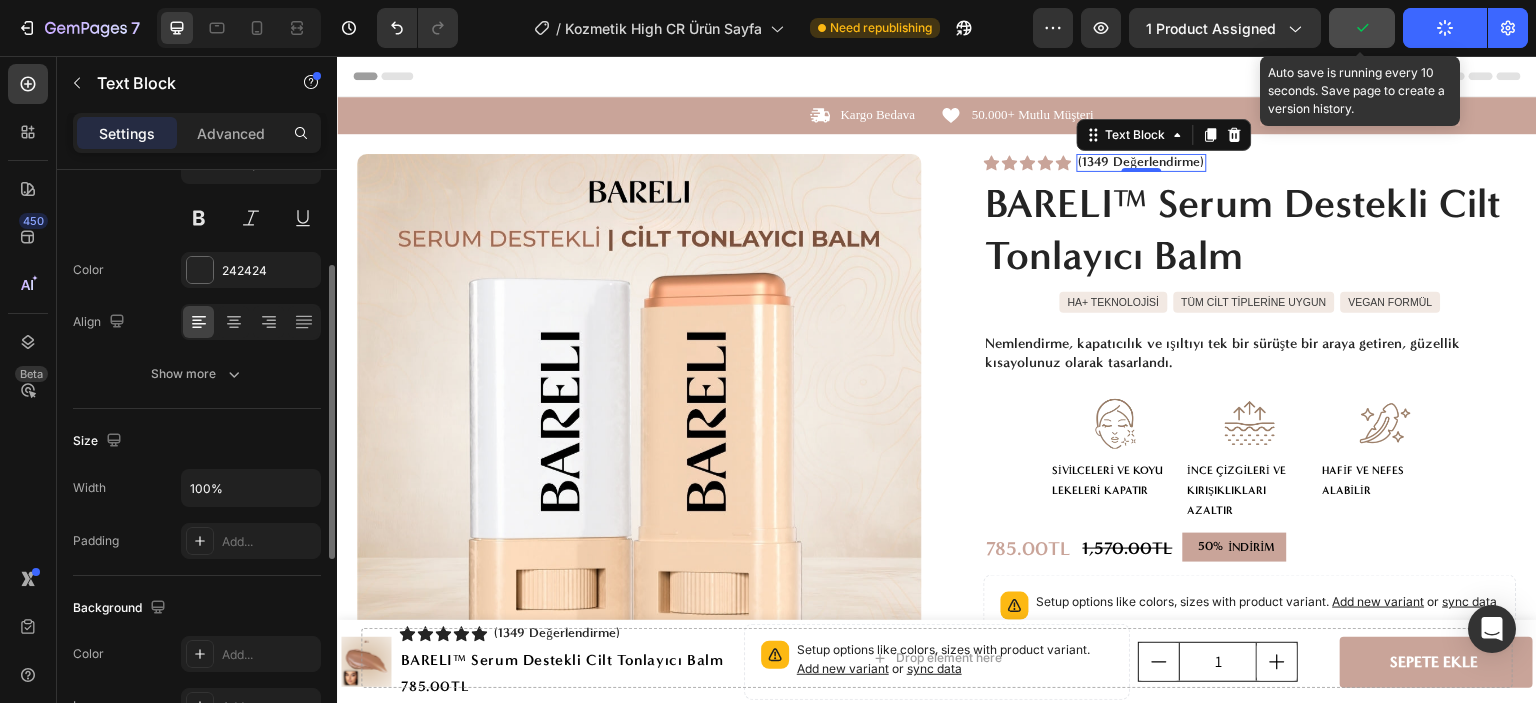scroll, scrollTop: 0, scrollLeft: 0, axis: both 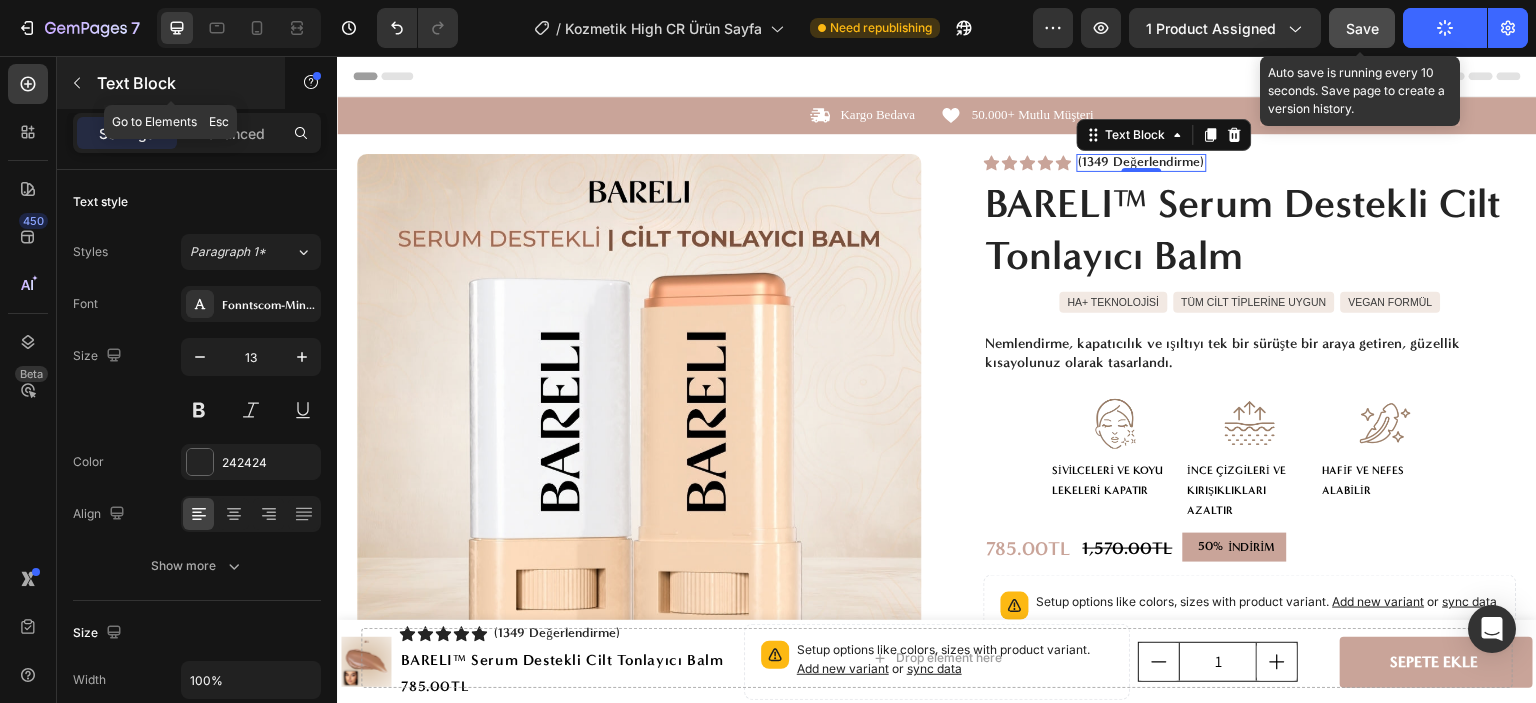 click 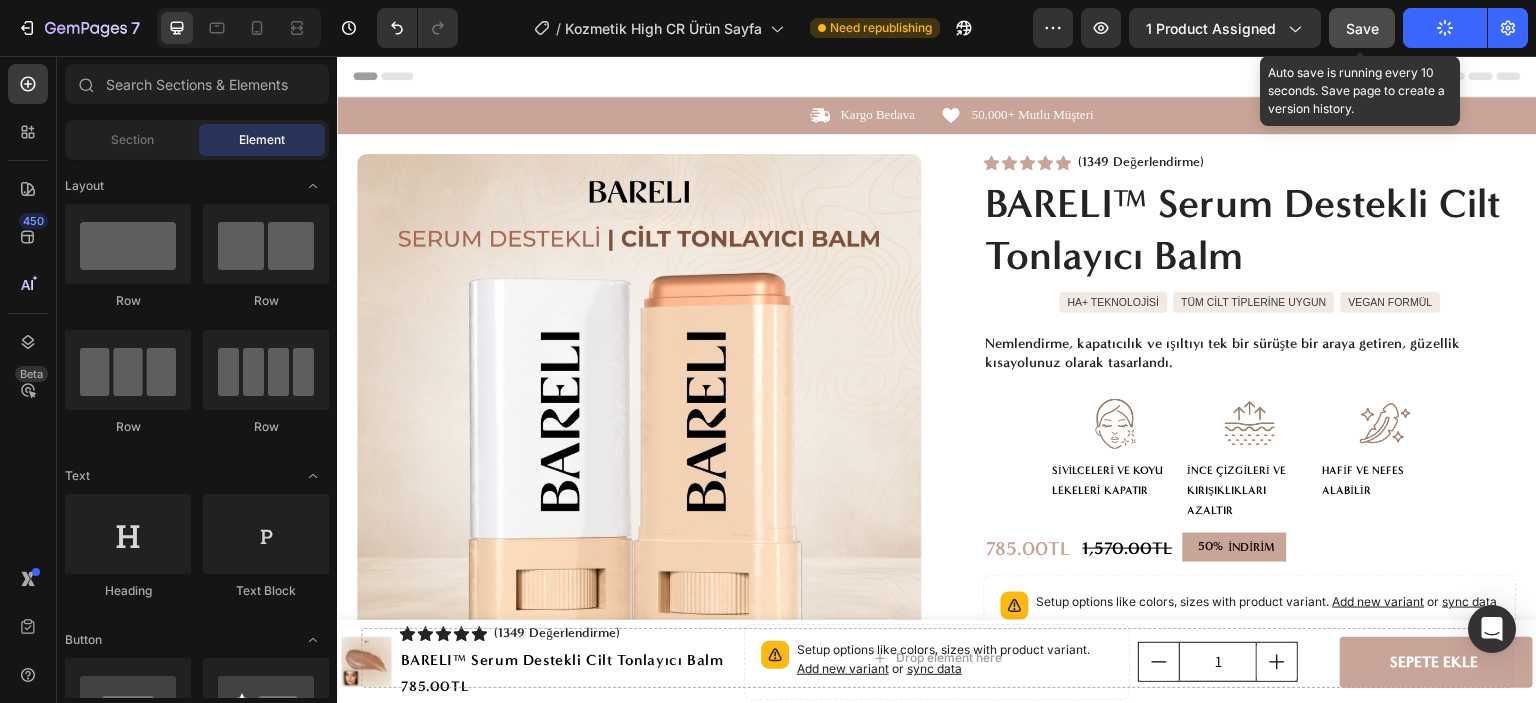 click on "Save" at bounding box center [1362, 28] 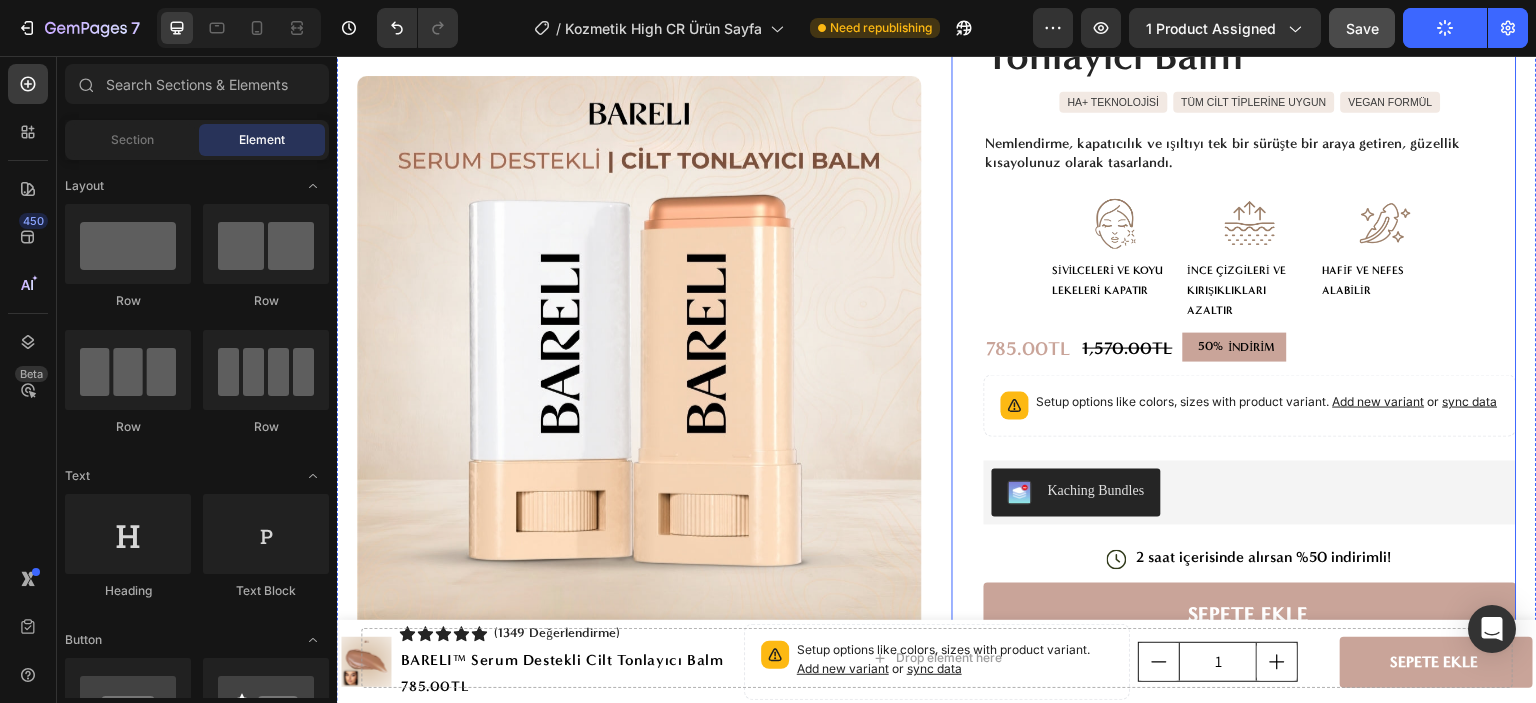scroll, scrollTop: 0, scrollLeft: 0, axis: both 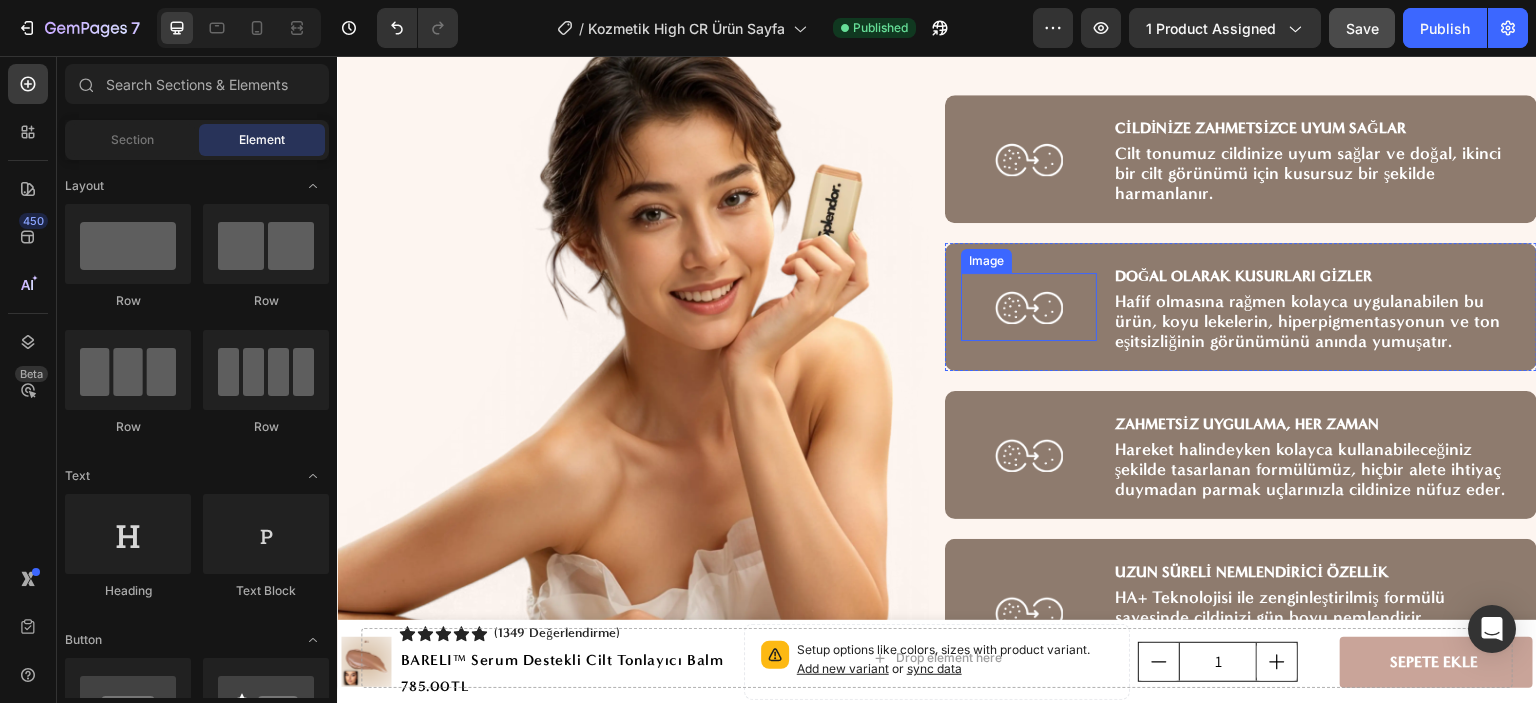 click at bounding box center [1029, 307] 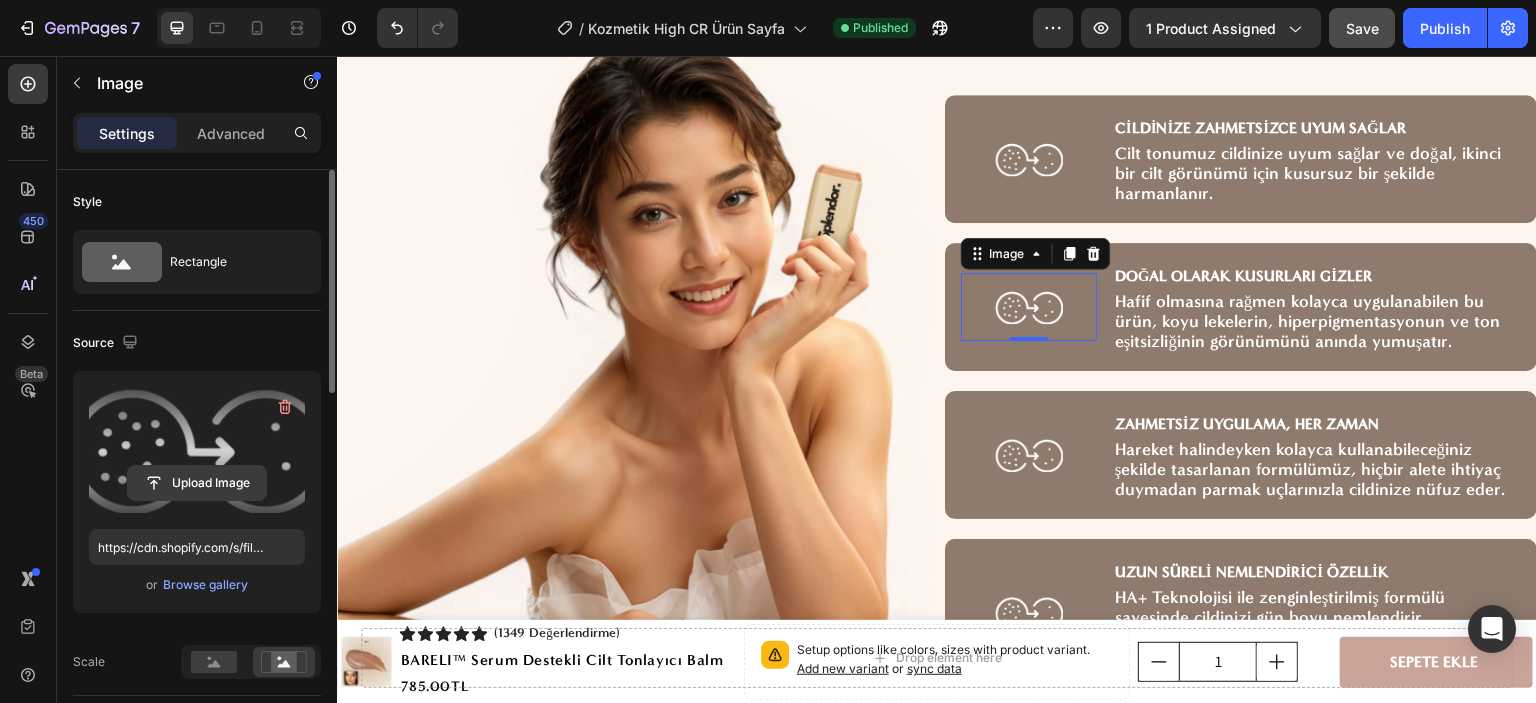 click 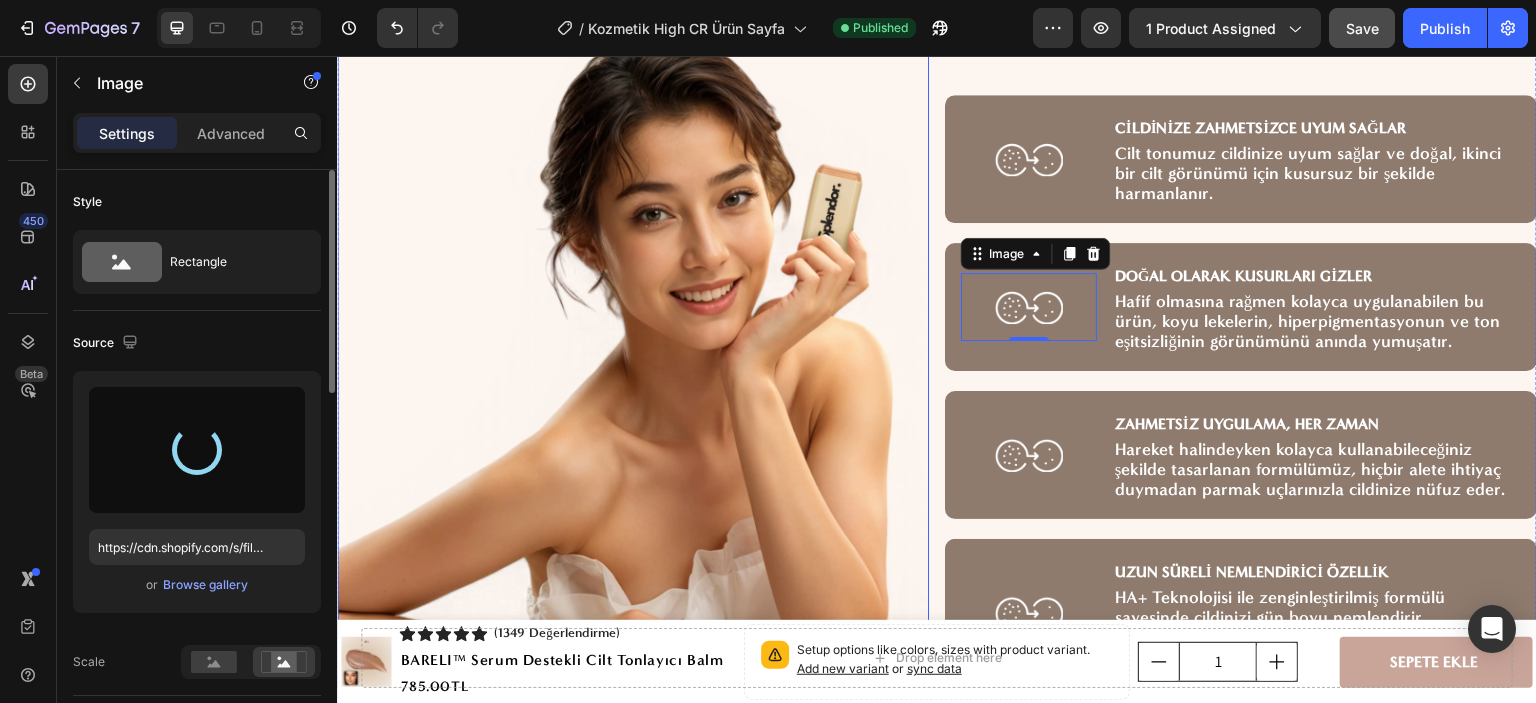 type on "https://cdn.shopify.com/s/files/1/0656/3374/7150/files/gempages_578158889476817424-258eb48e-8684-482a-972e-4b717a5d42ab.png" 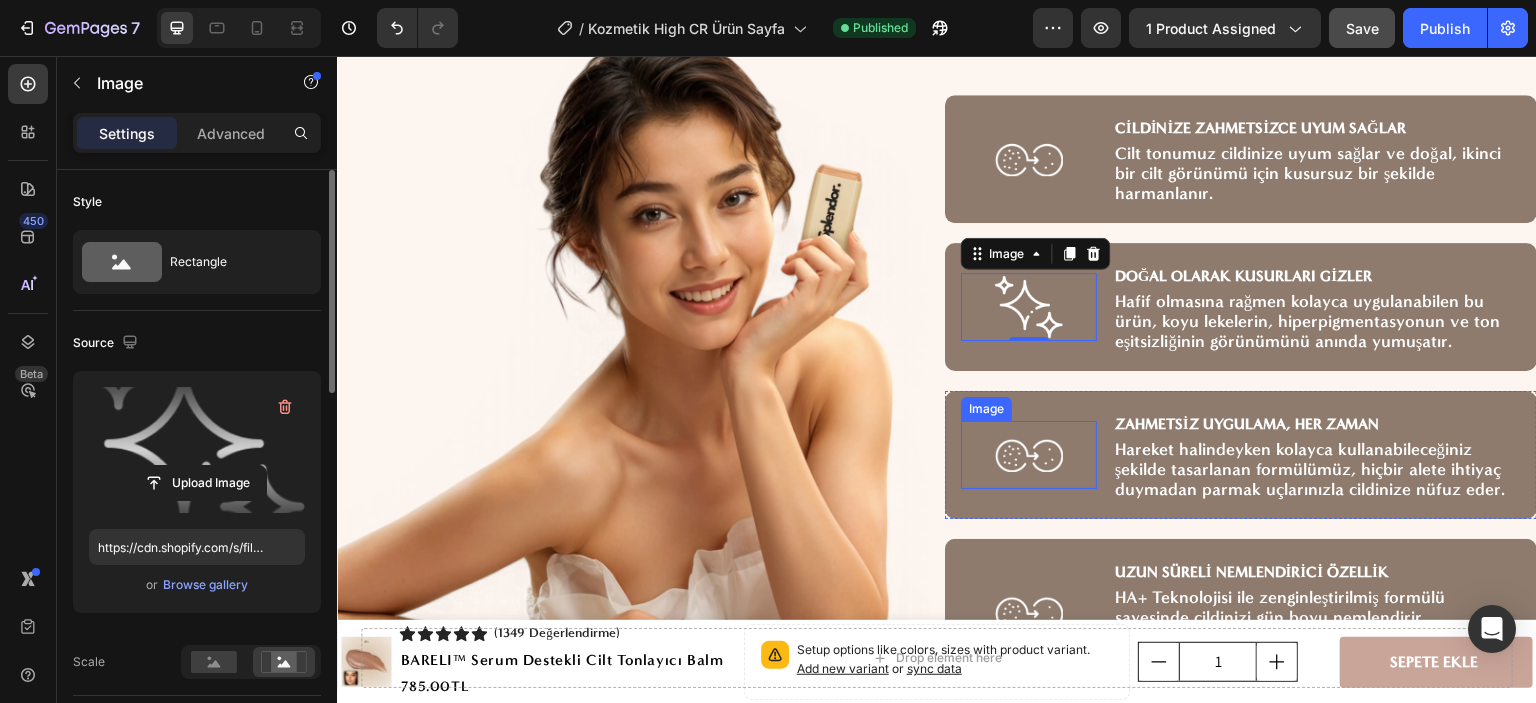 click at bounding box center (1029, 455) 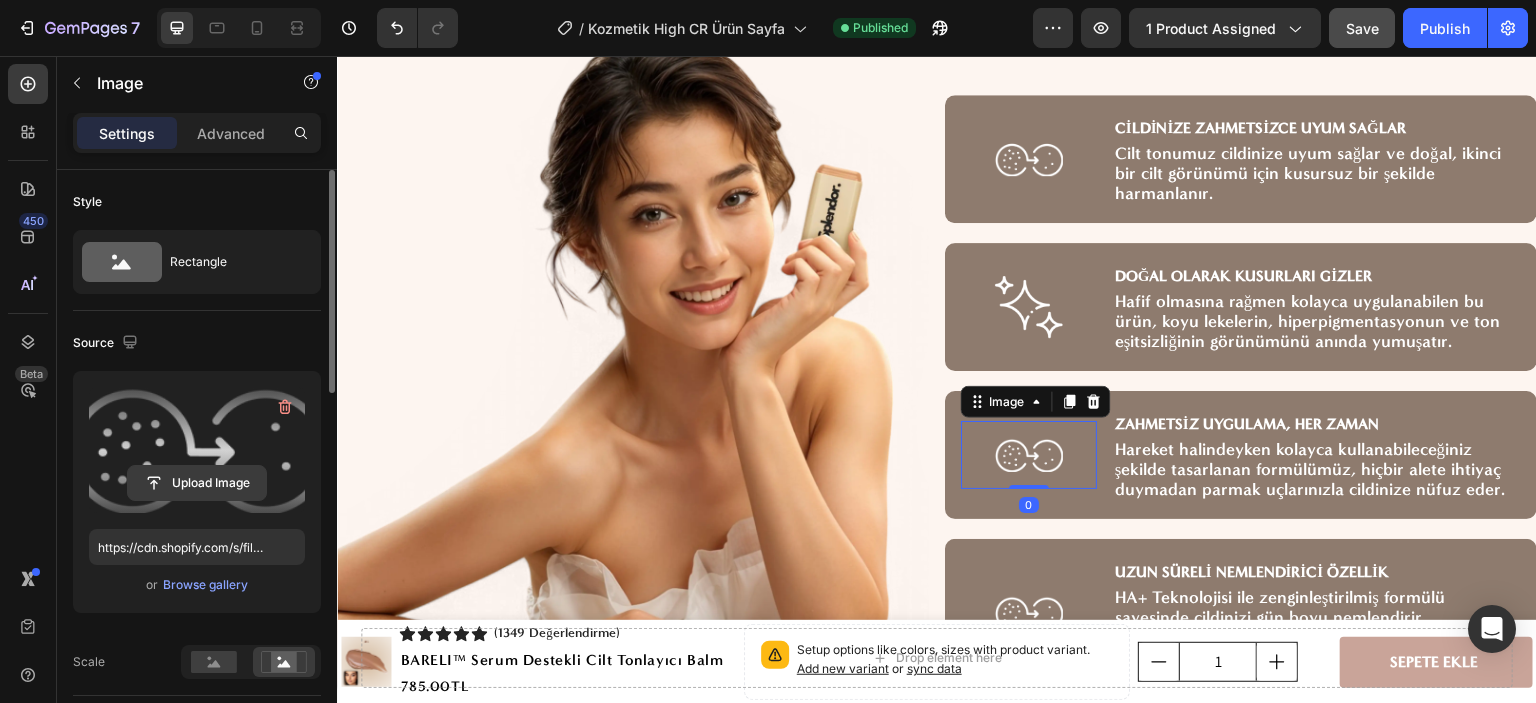 click 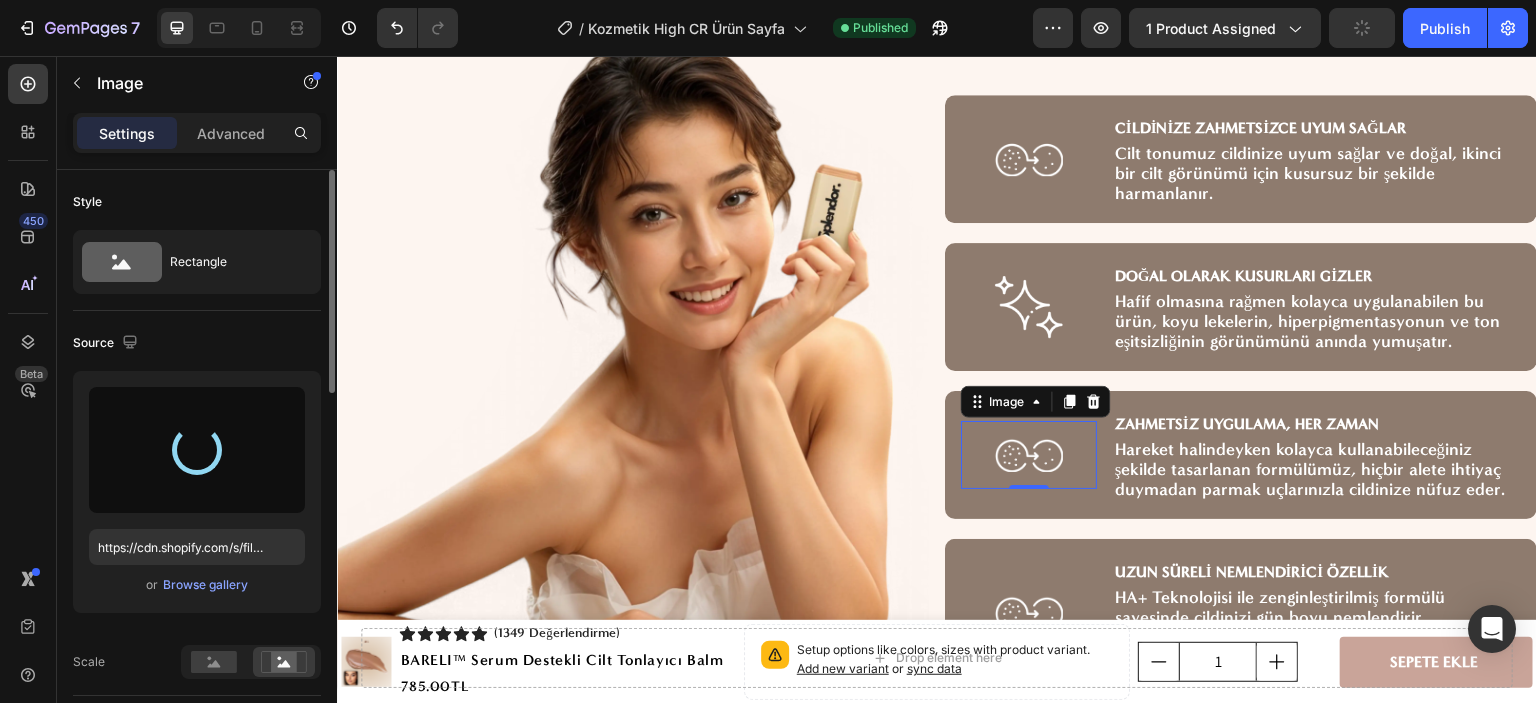 type on "https://cdn.shopify.com/s/files/1/0656/3374/7150/files/gempages_578158889476817424-29cc7606-cac4-4ee9-98bd-17b249bf3c40.png" 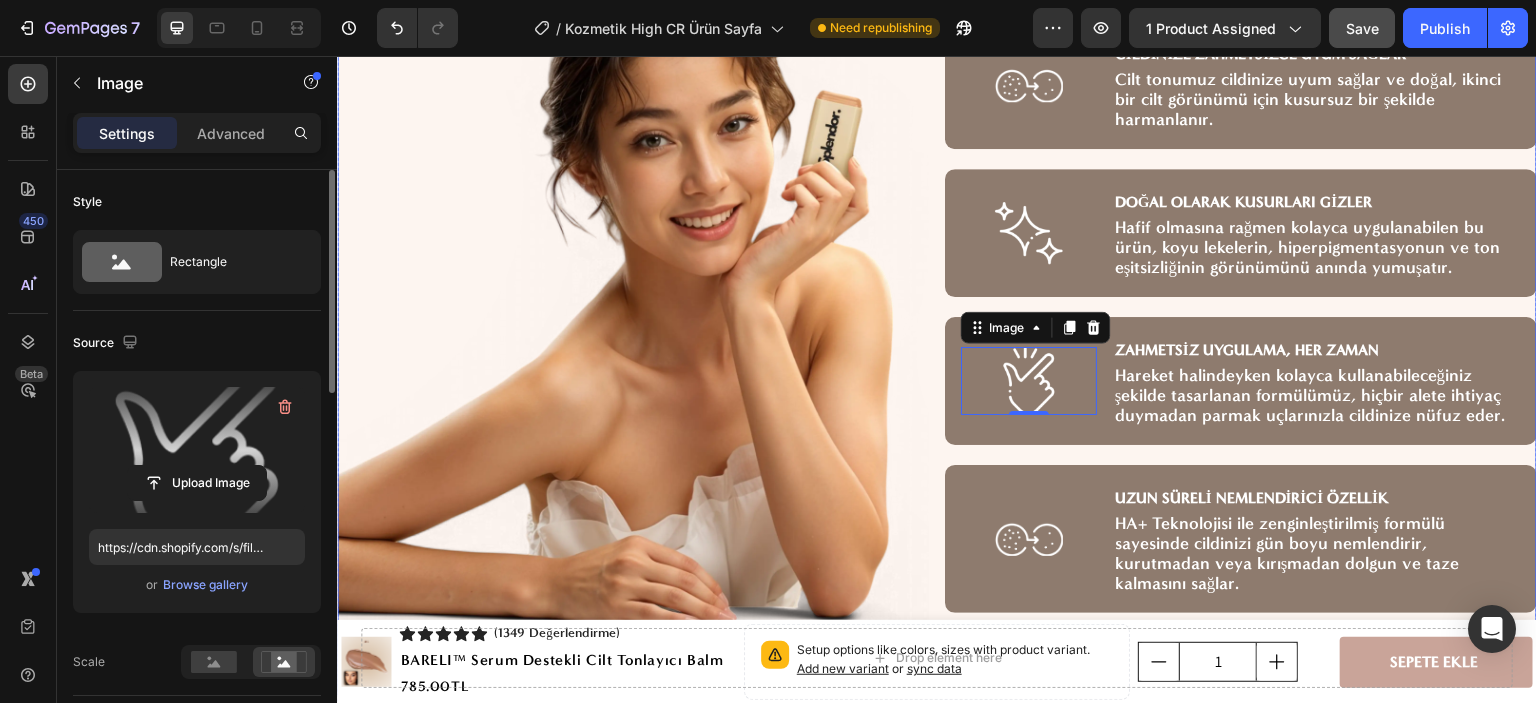 scroll, scrollTop: 3800, scrollLeft: 0, axis: vertical 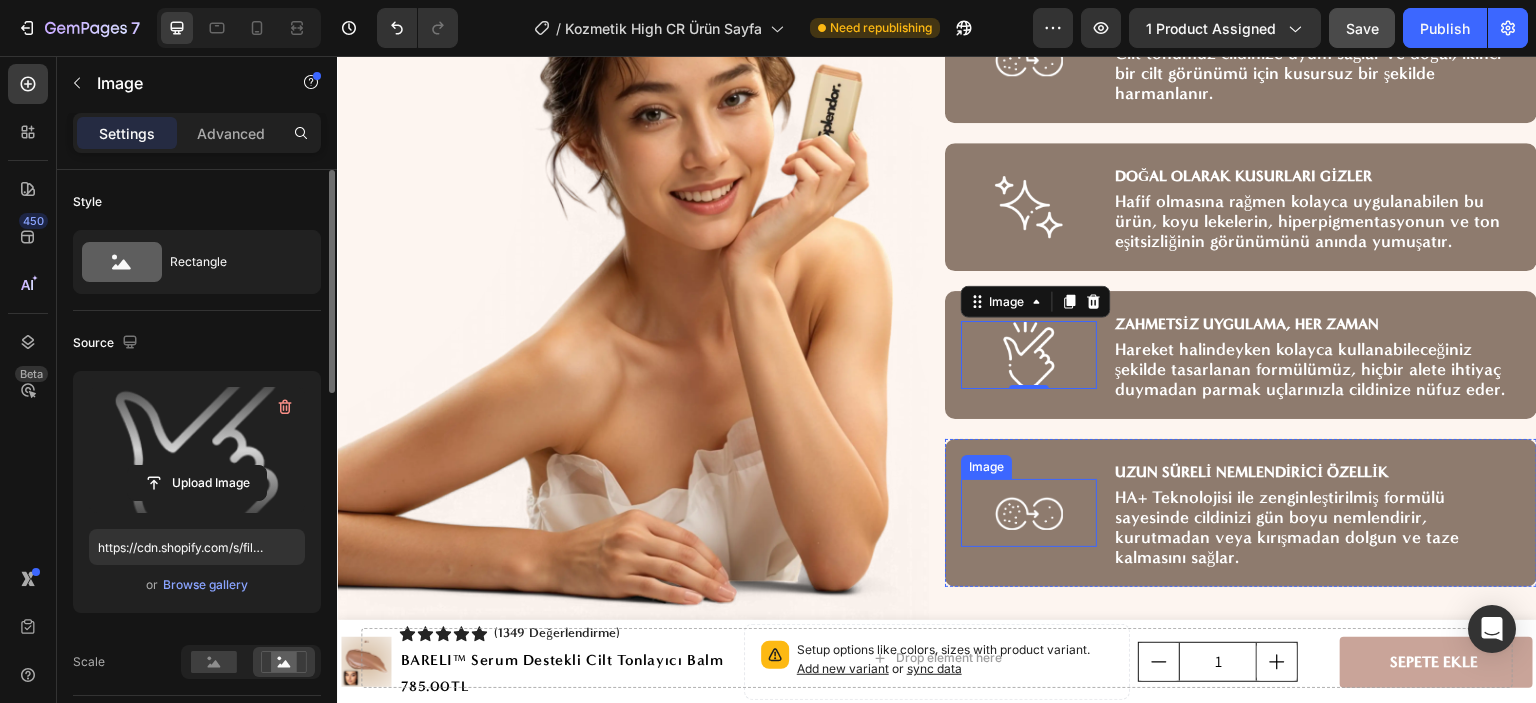 click at bounding box center [1029, 513] 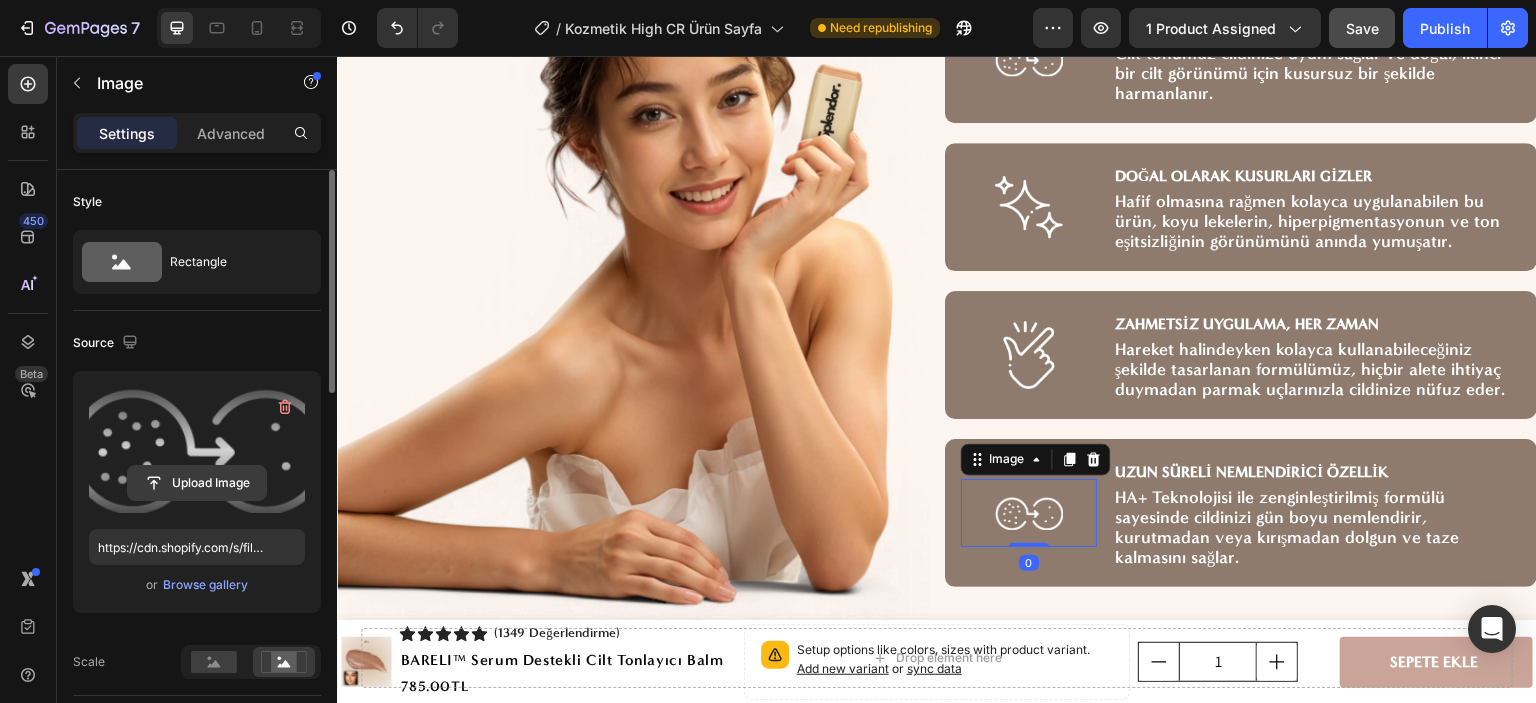 click 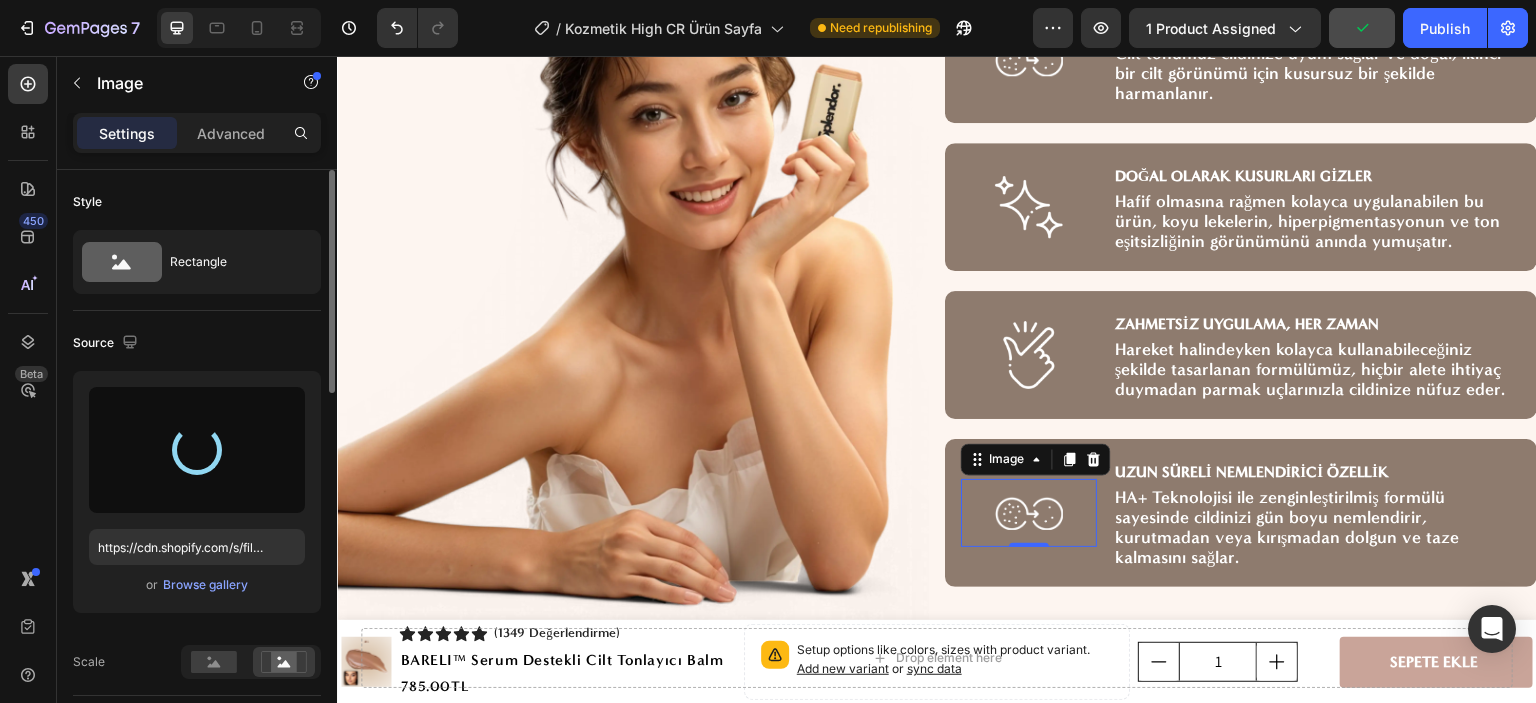 type on "https://cdn.shopify.com/s/files/1/0656/3374/7150/files/gempages_578158889476817424-a7c7a893-393e-4170-ae86-8128a6c13df5.png" 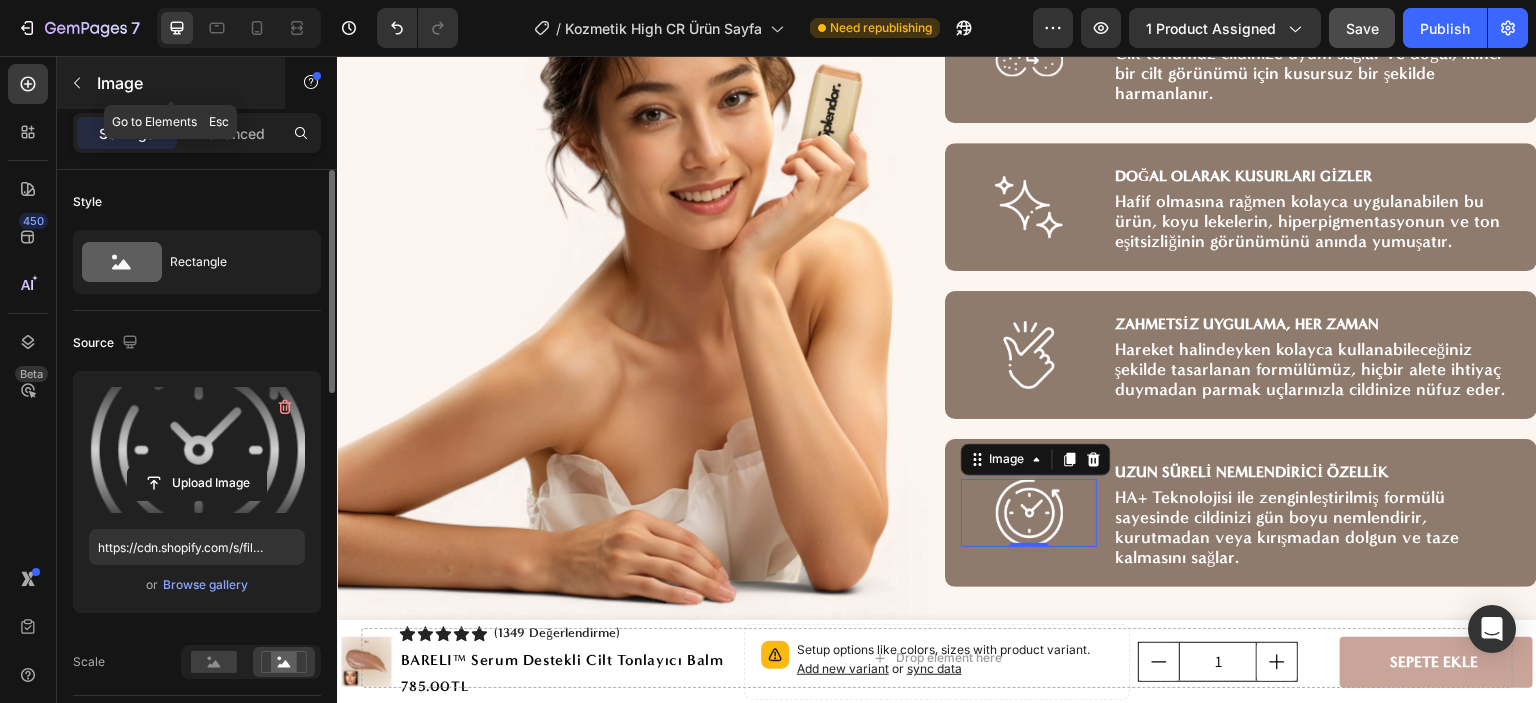 click 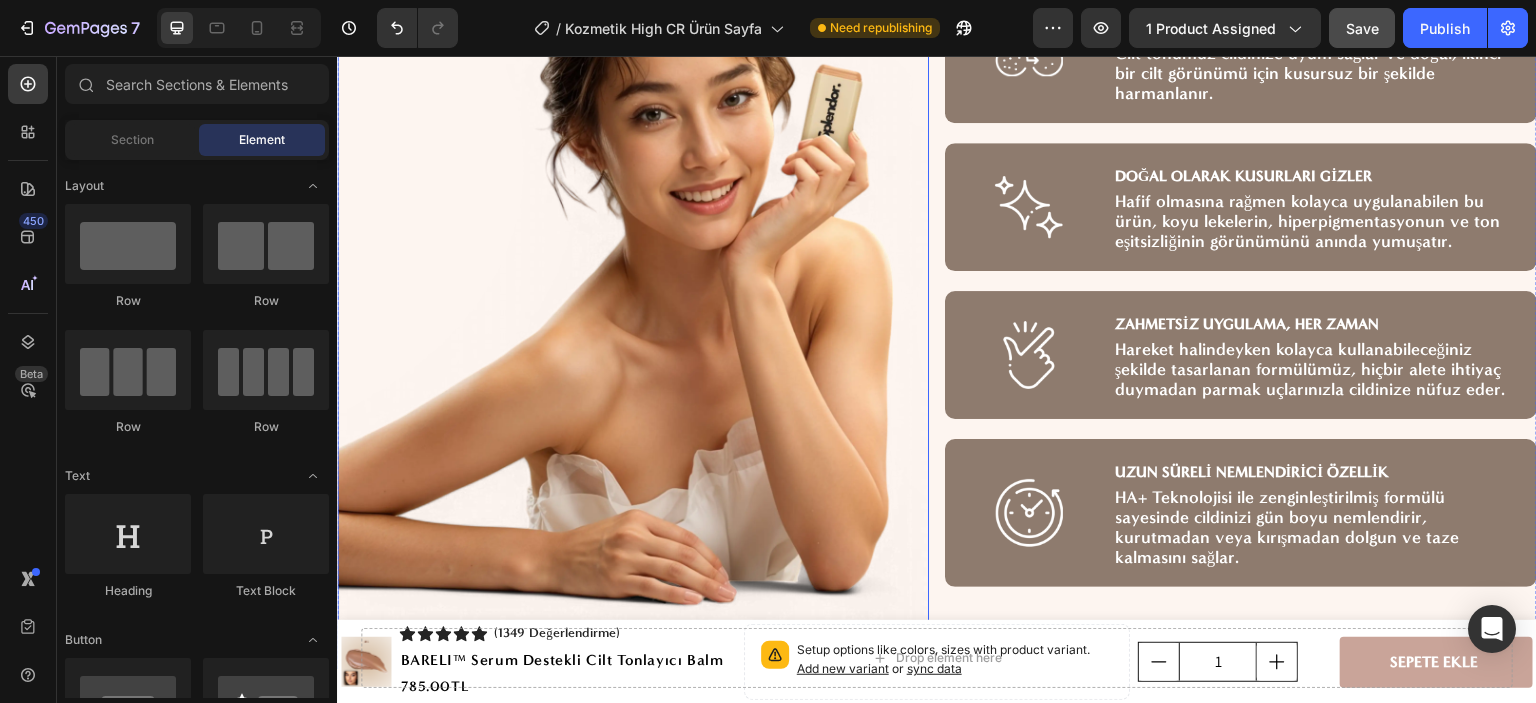 scroll, scrollTop: 3600, scrollLeft: 0, axis: vertical 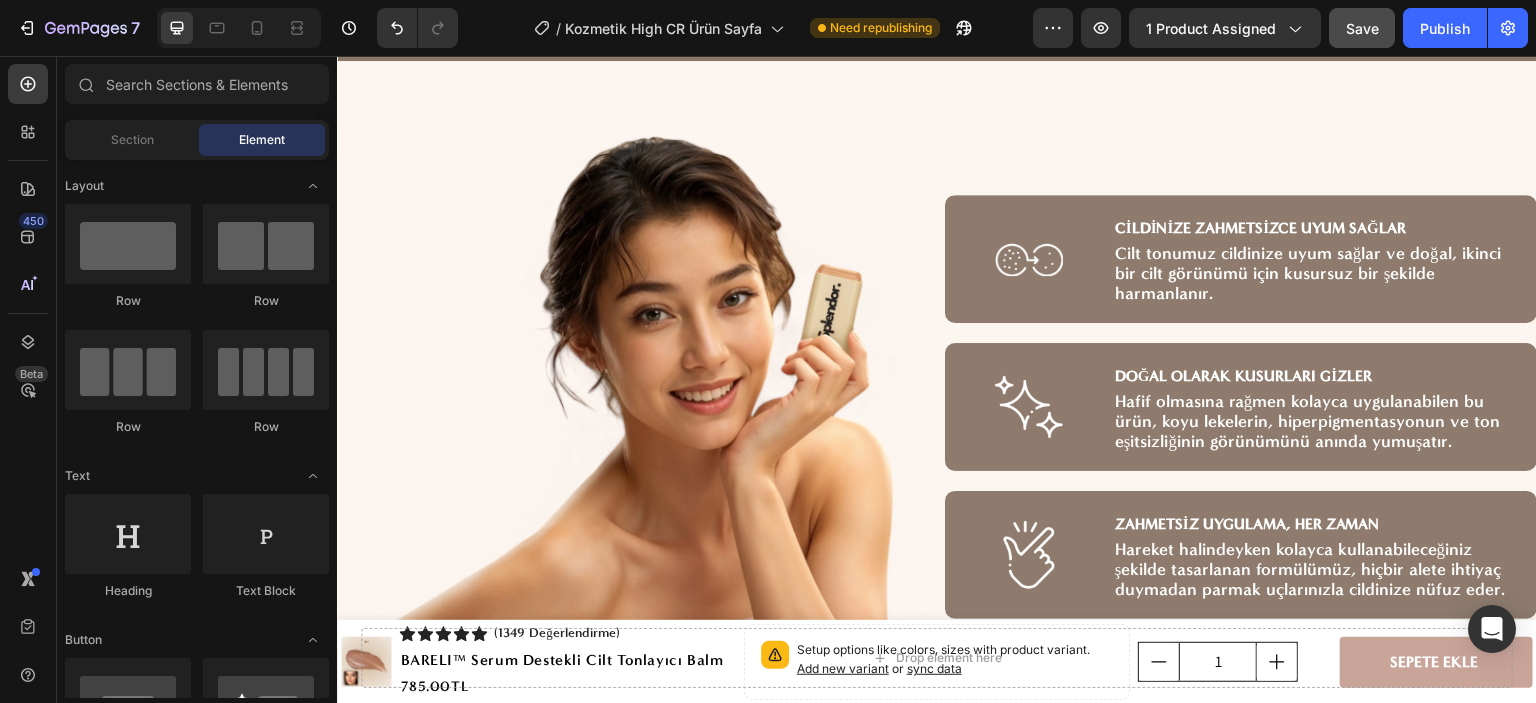 click on "Save" 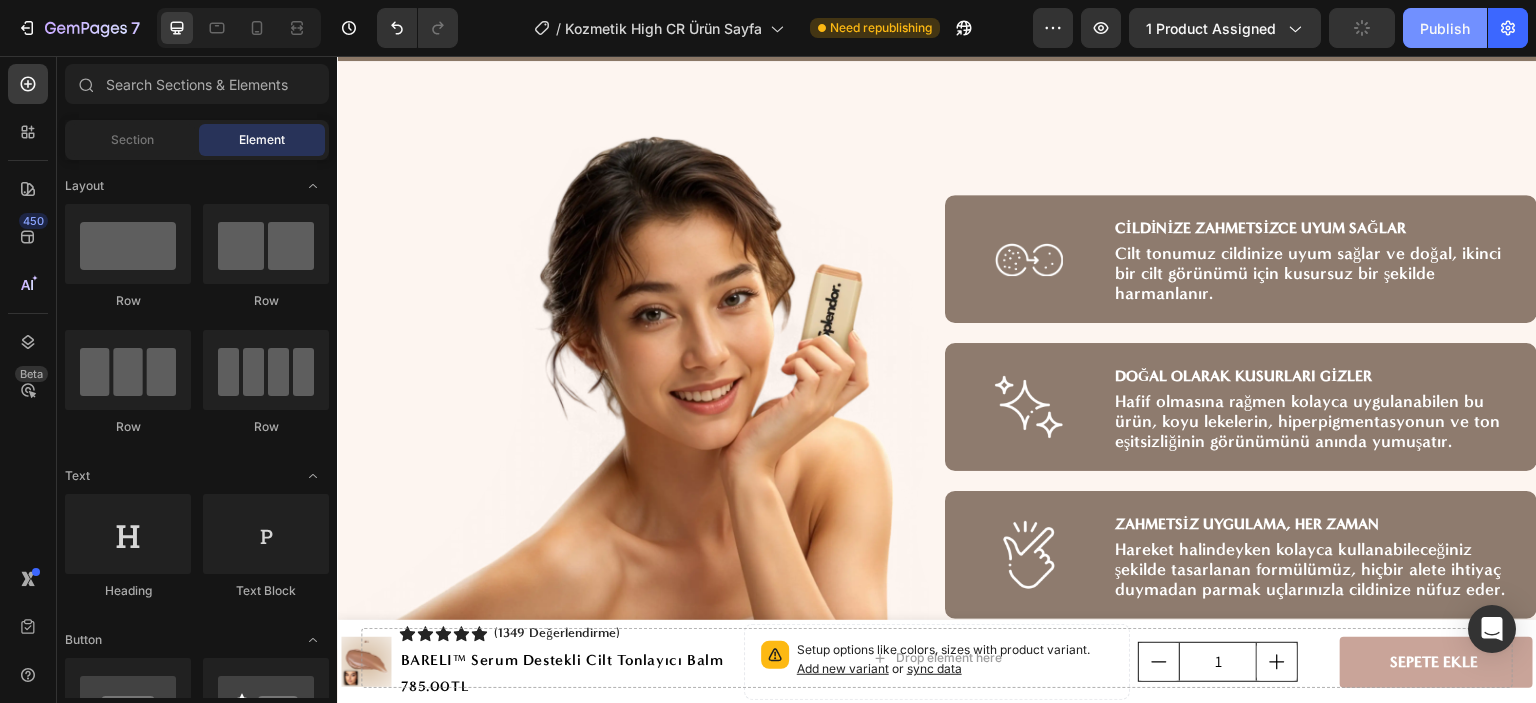 click on "Publish" at bounding box center (1445, 28) 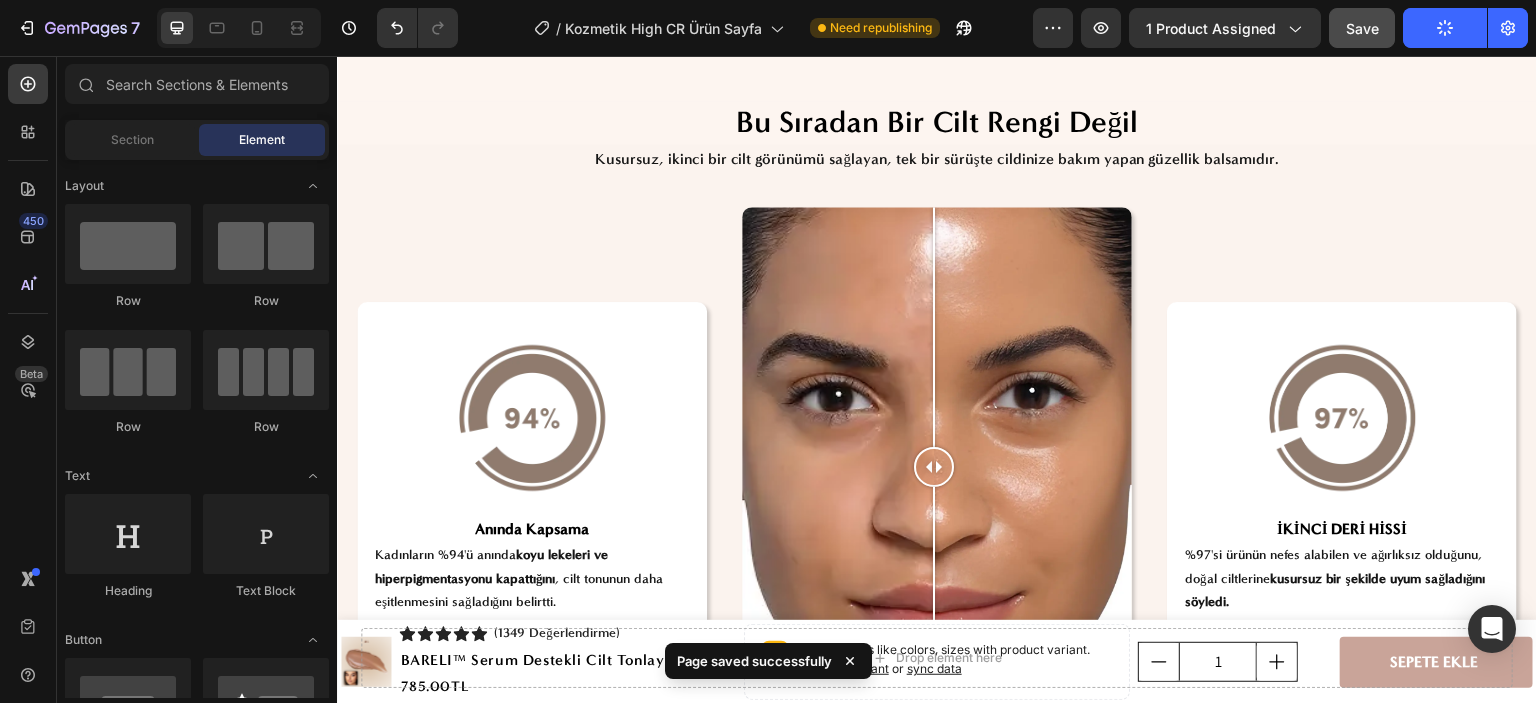 scroll, scrollTop: 4600, scrollLeft: 0, axis: vertical 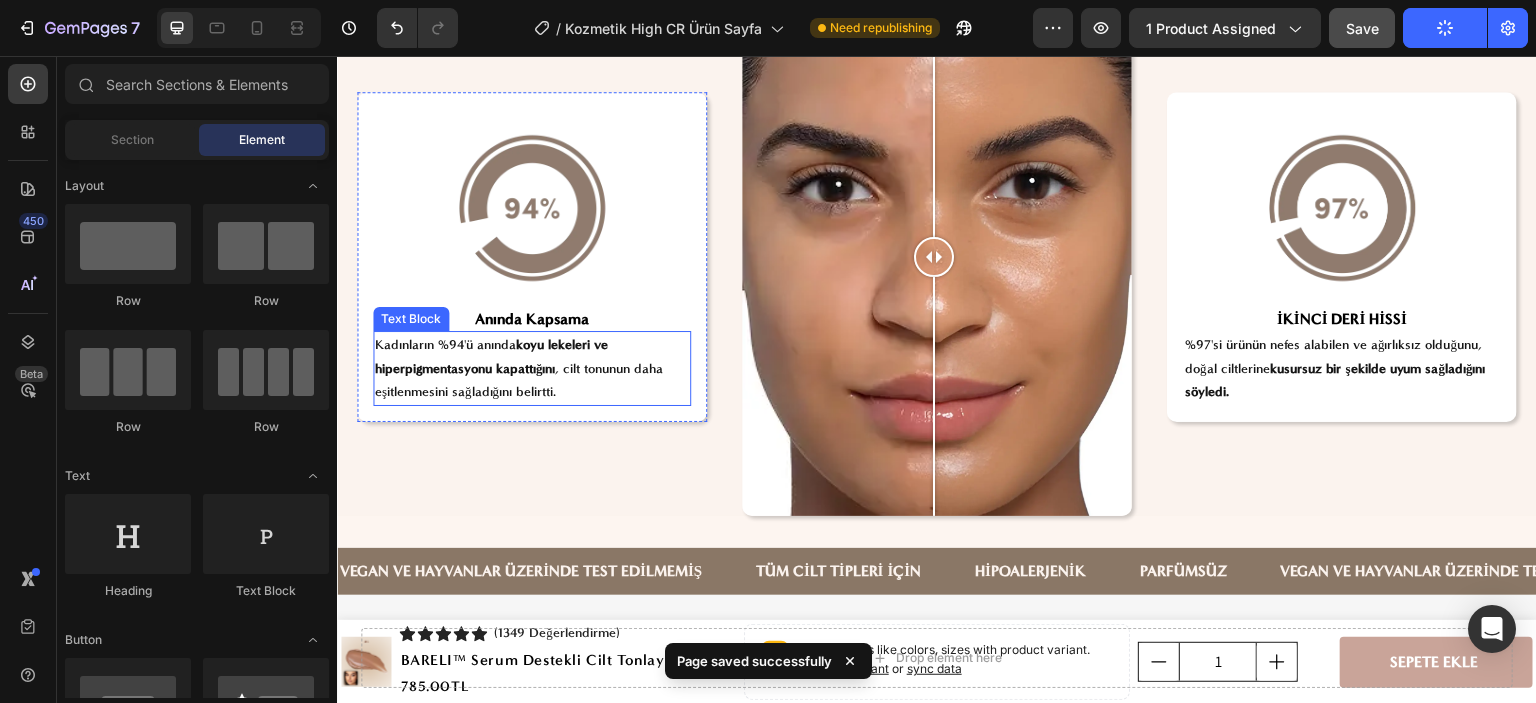 click on "koyu lekeleri ve hiperpigmentasyonu kapattığını" at bounding box center (491, 356) 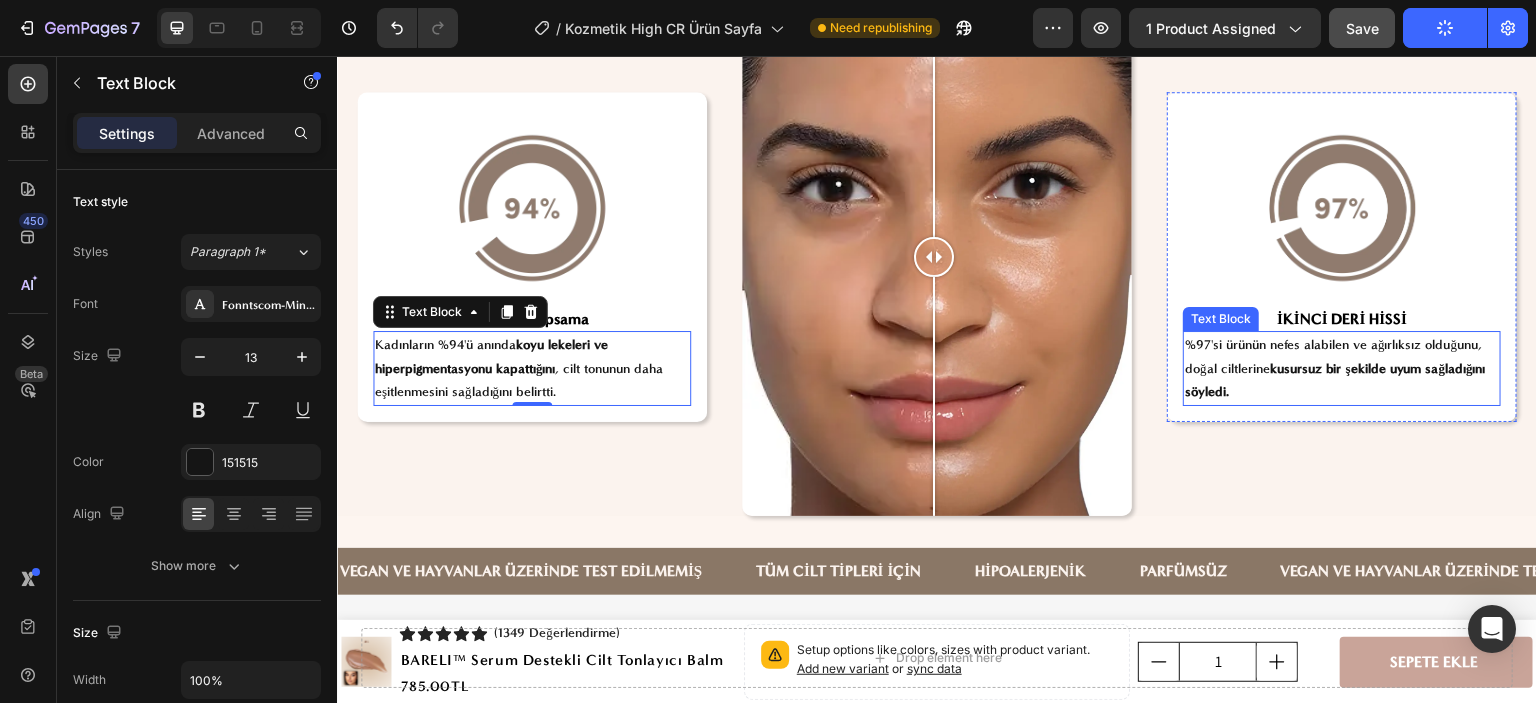 click on "%97'si ürünün nefes alabilen ve ağırlıksız olduğunu, doğal ciltlerine  kusursuz bir şekilde uyum sağladığını söyledi." at bounding box center [1342, 368] 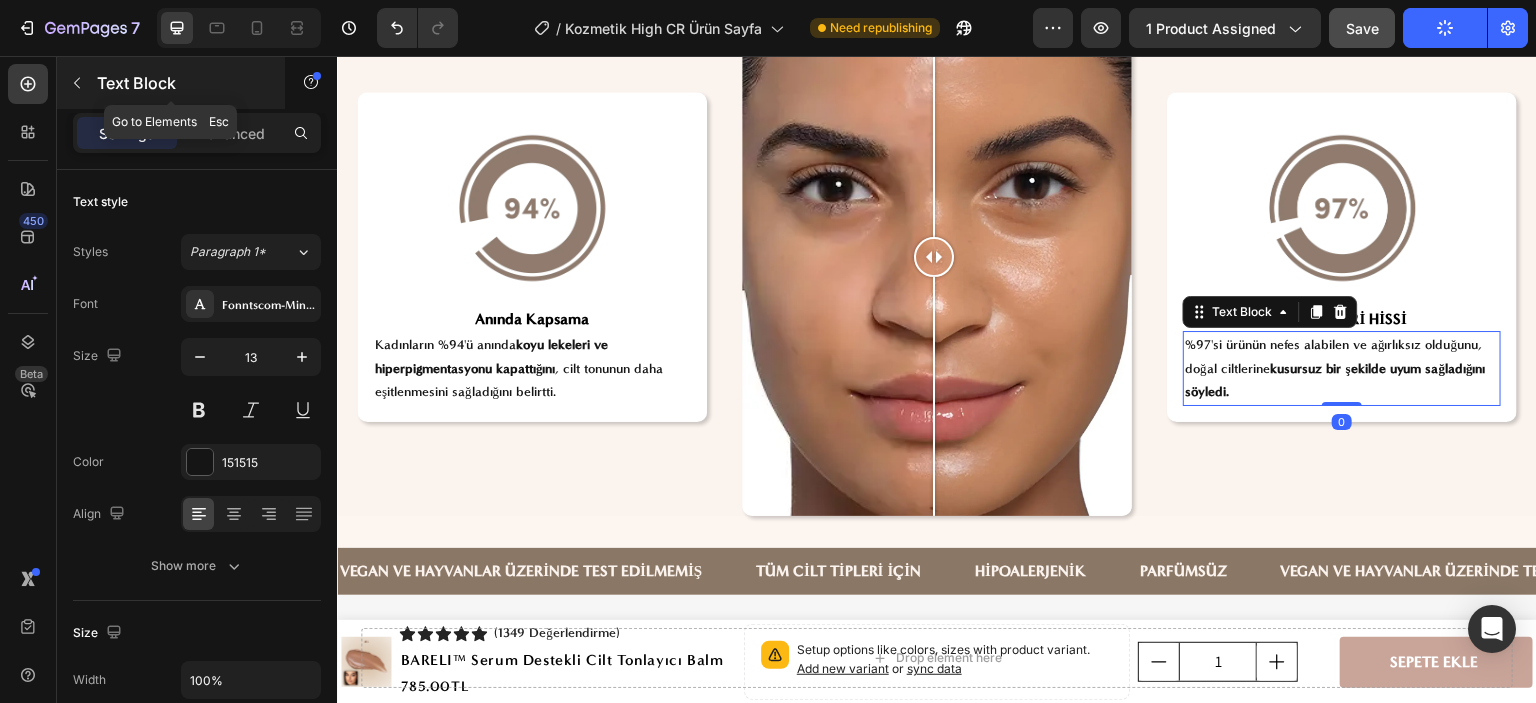 click at bounding box center [77, 83] 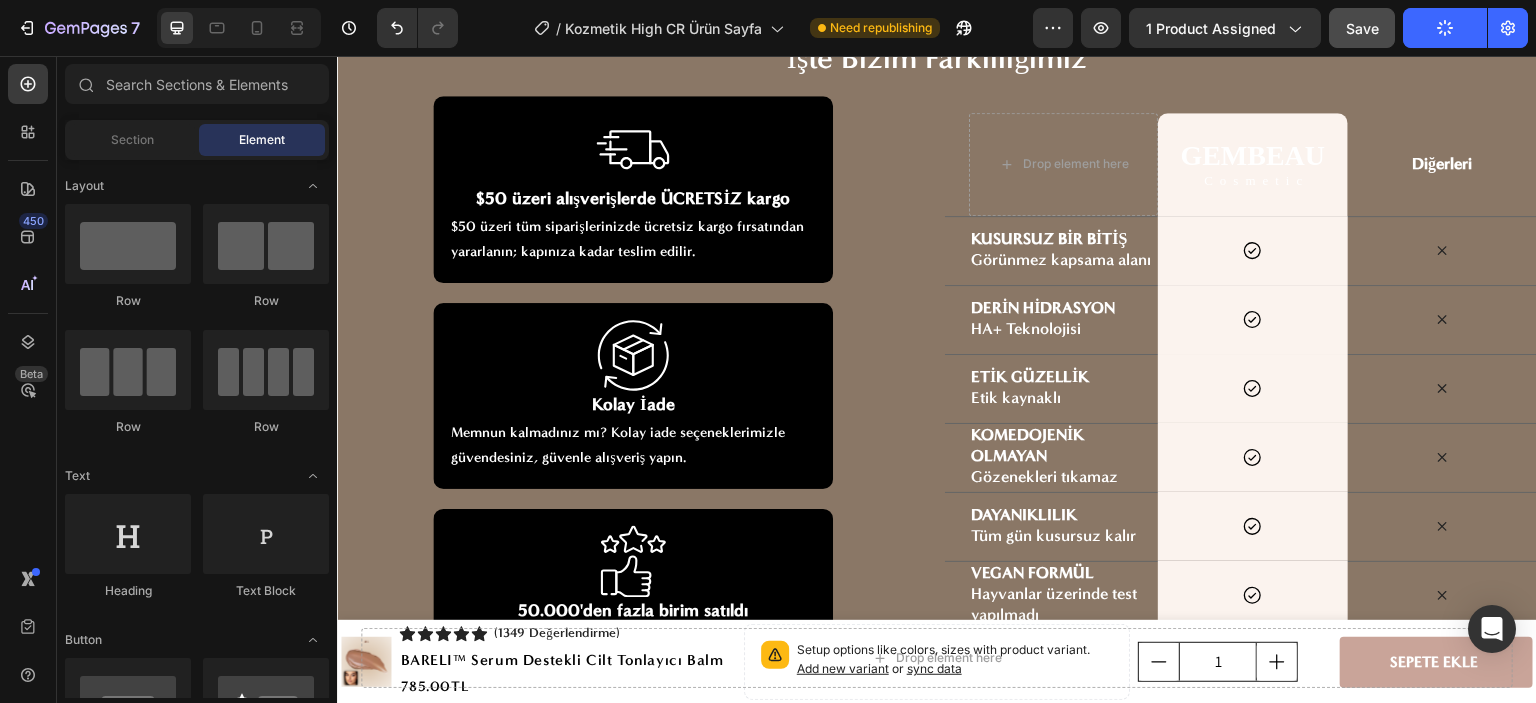 scroll, scrollTop: 6700, scrollLeft: 0, axis: vertical 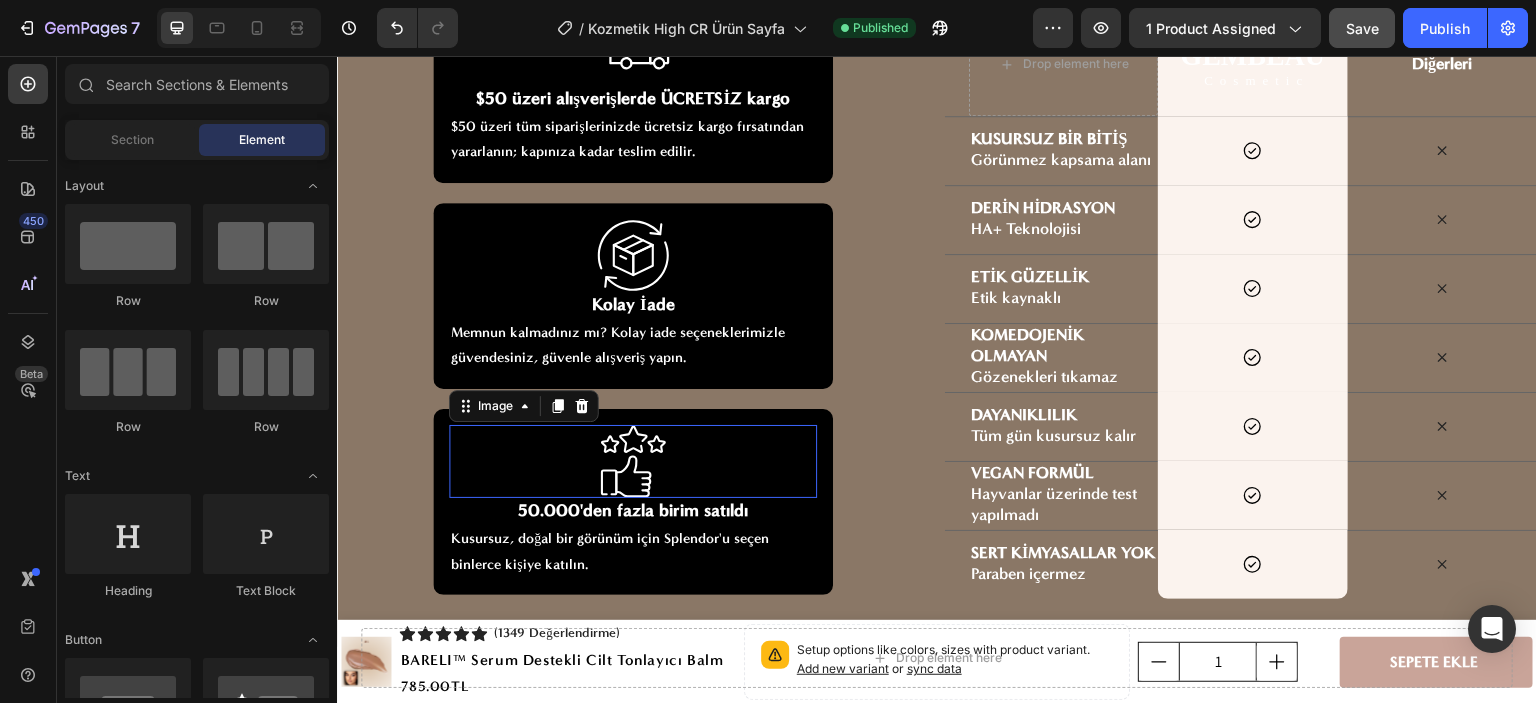 click at bounding box center [633, 462] 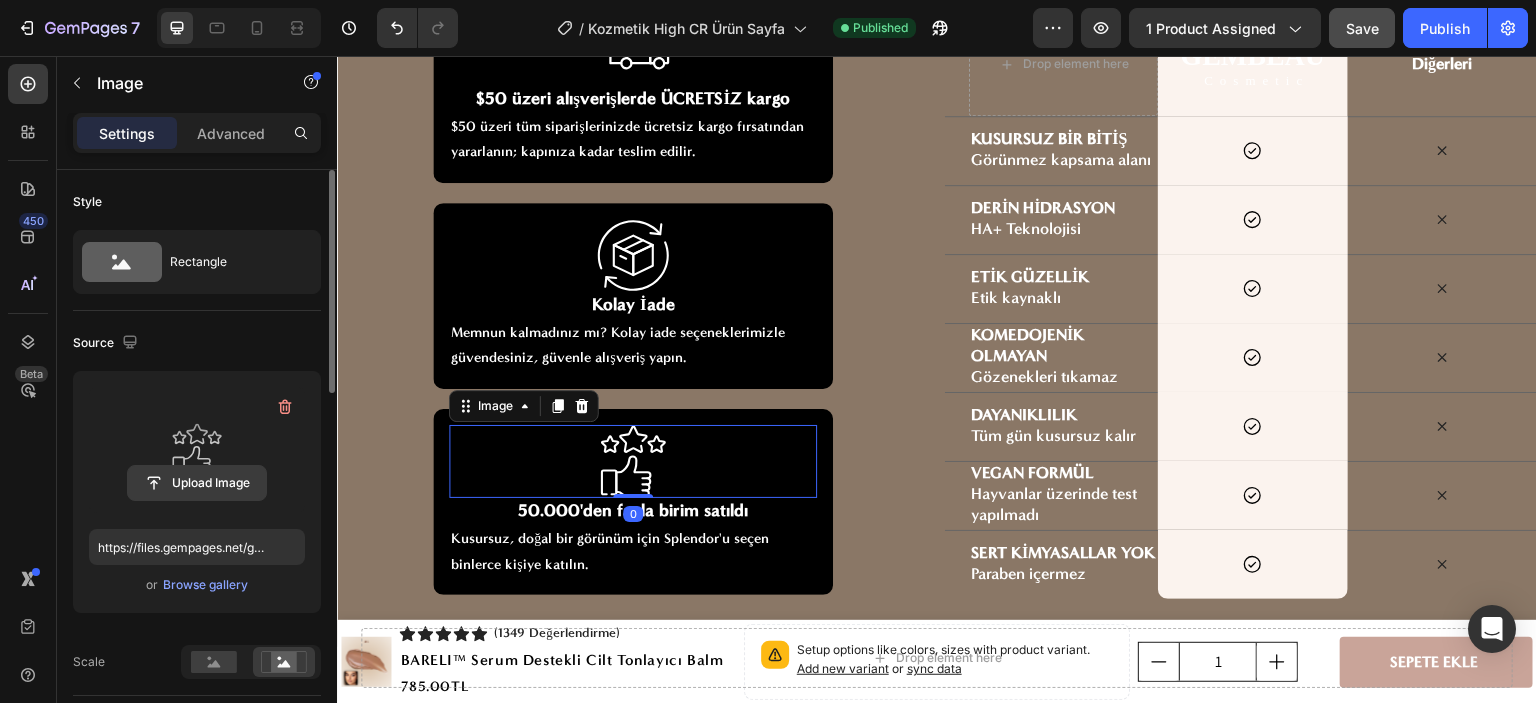 click 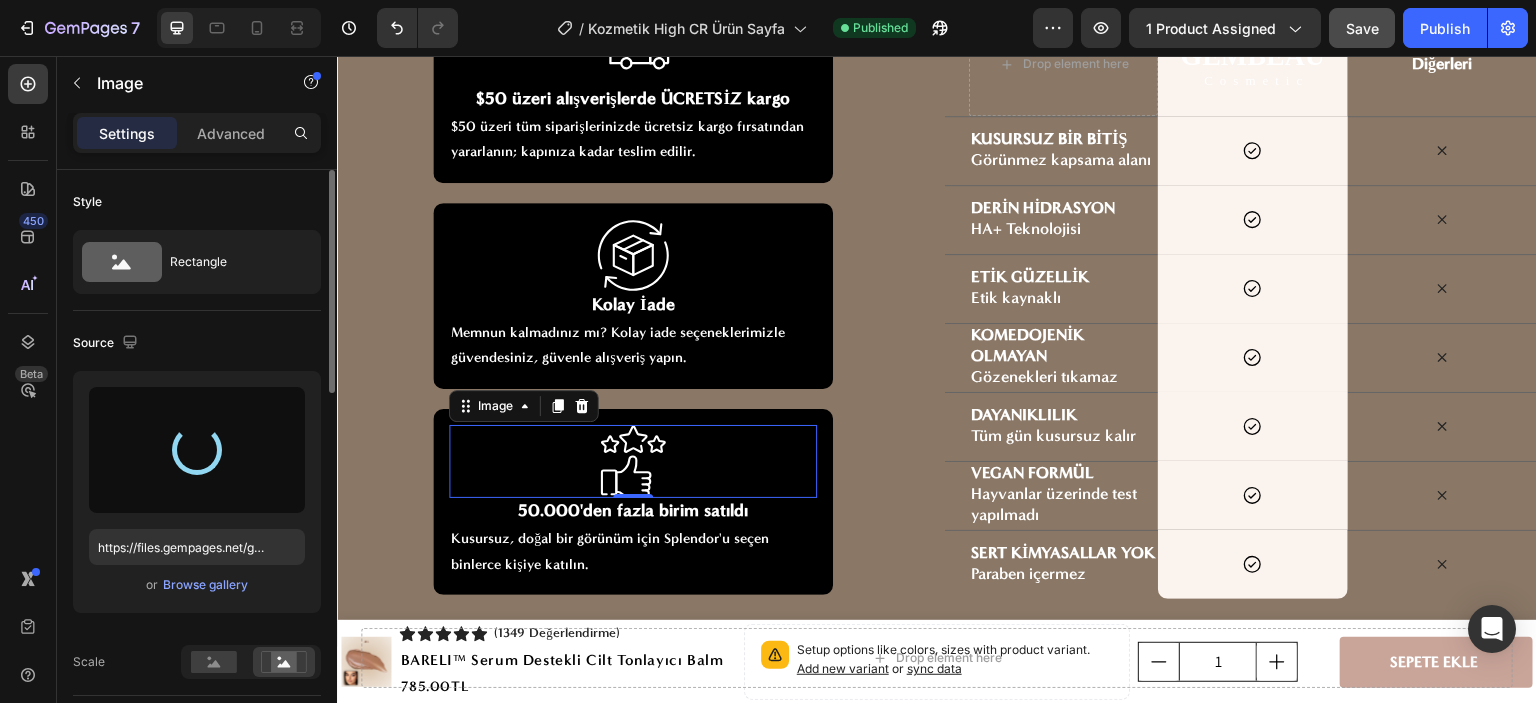 type on "https://cdn.shopify.com/s/files/1/0656/3374/7150/files/gempages_578158889476817424-4fbc3e6f-c375-4e64-8e37-0f8c8ed62475.png" 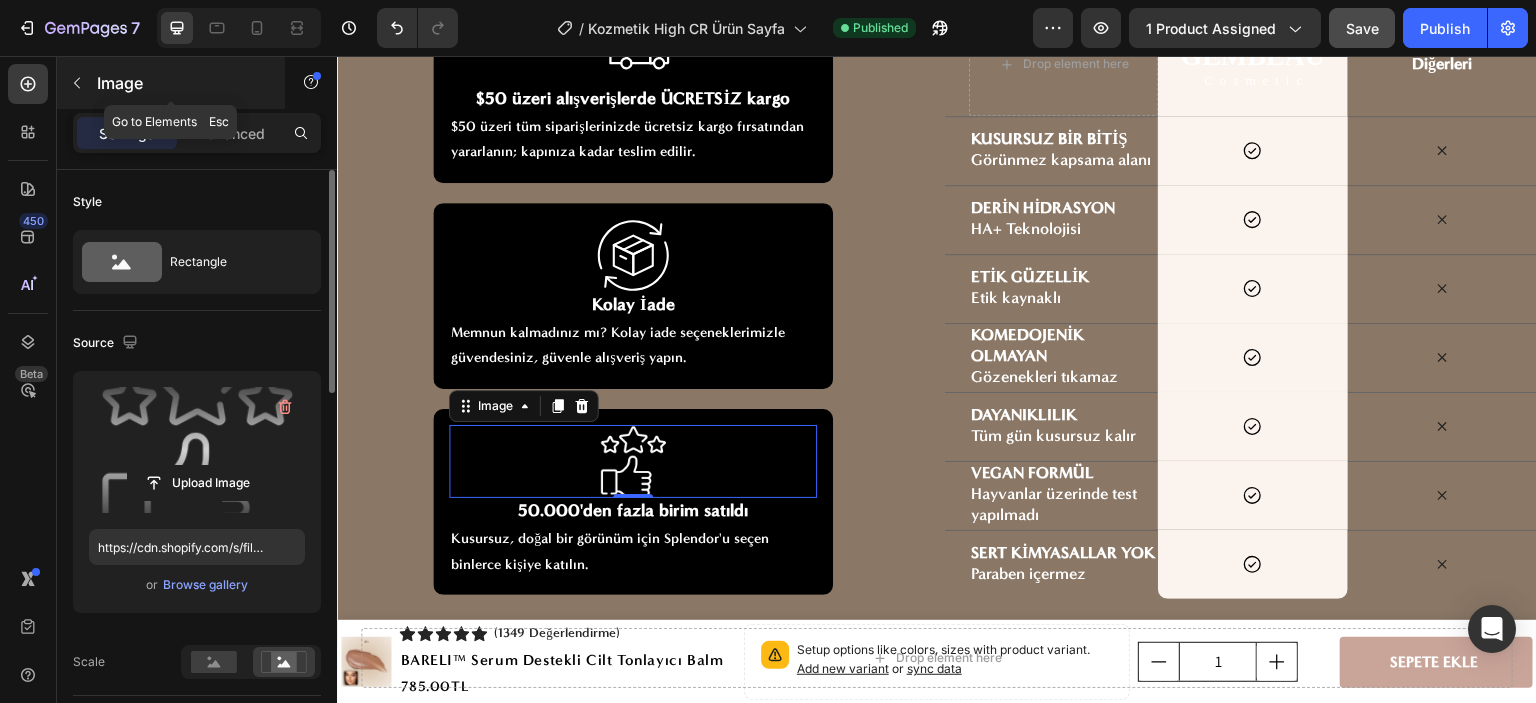 click 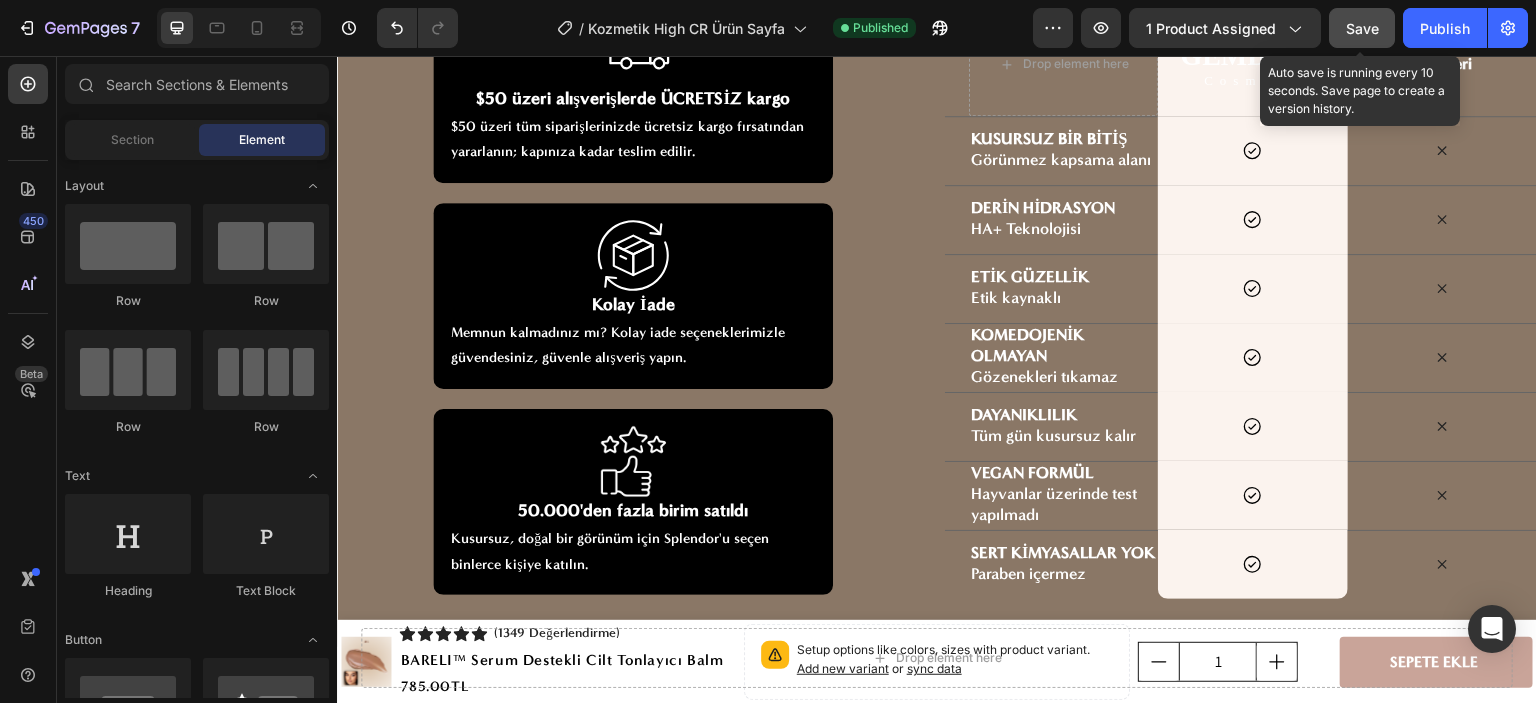 click on "Save" at bounding box center (1362, 28) 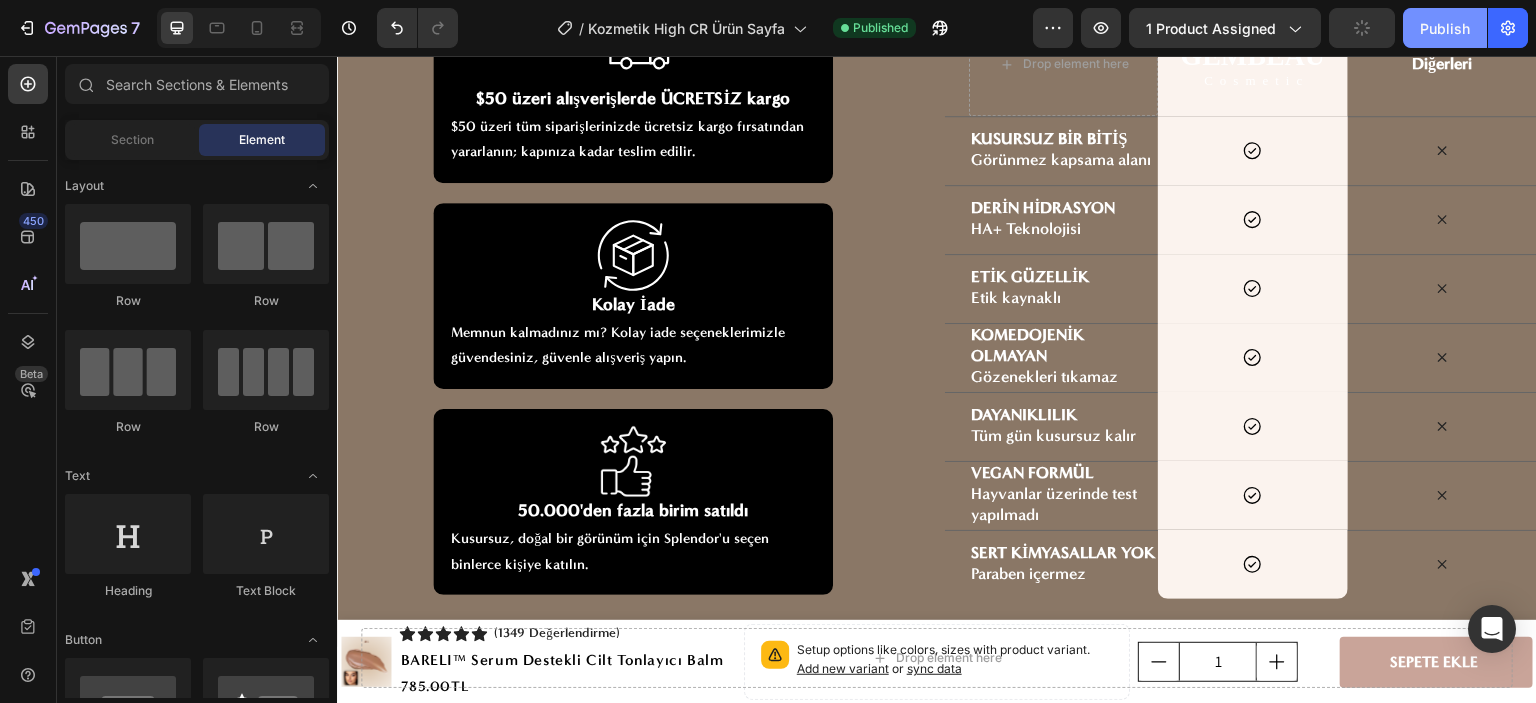 click on "Publish" at bounding box center [1445, 28] 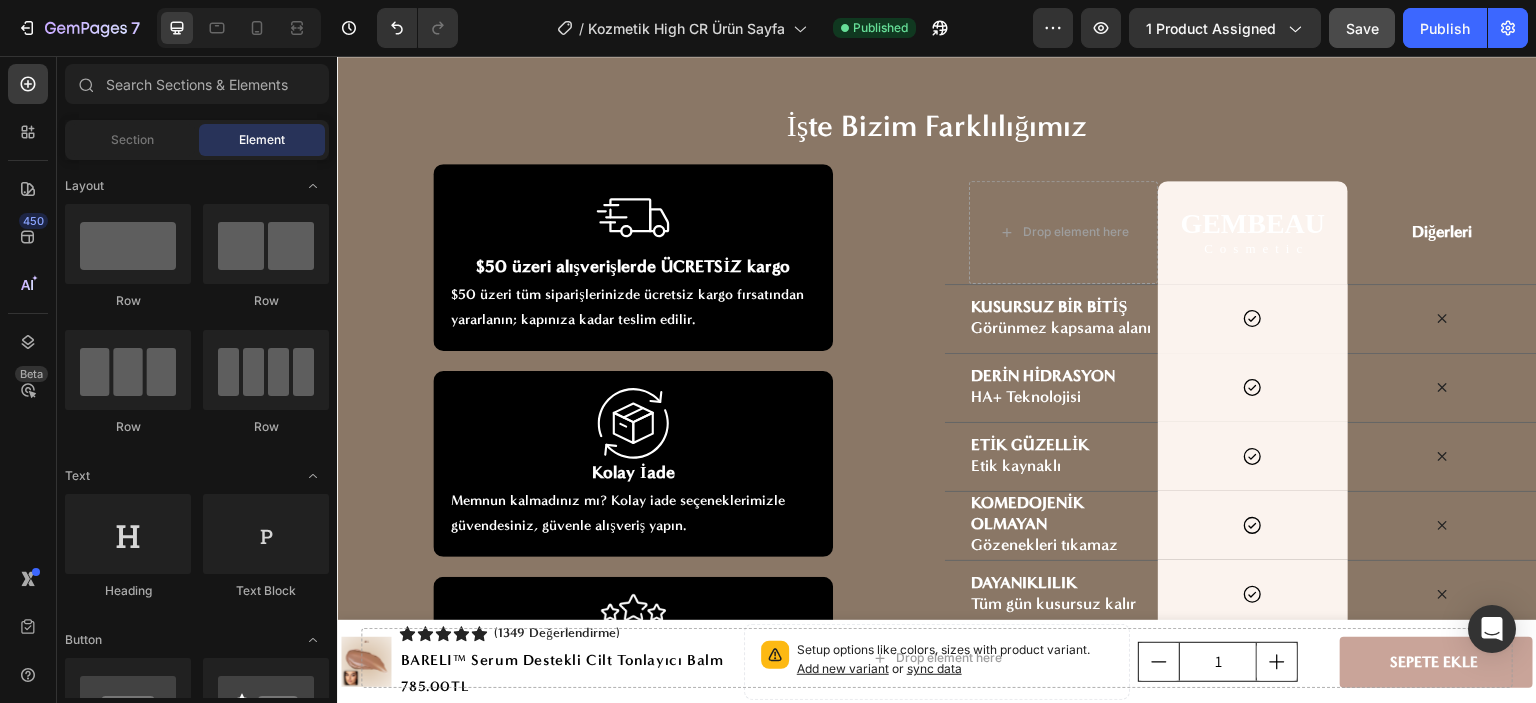 scroll, scrollTop: 6400, scrollLeft: 0, axis: vertical 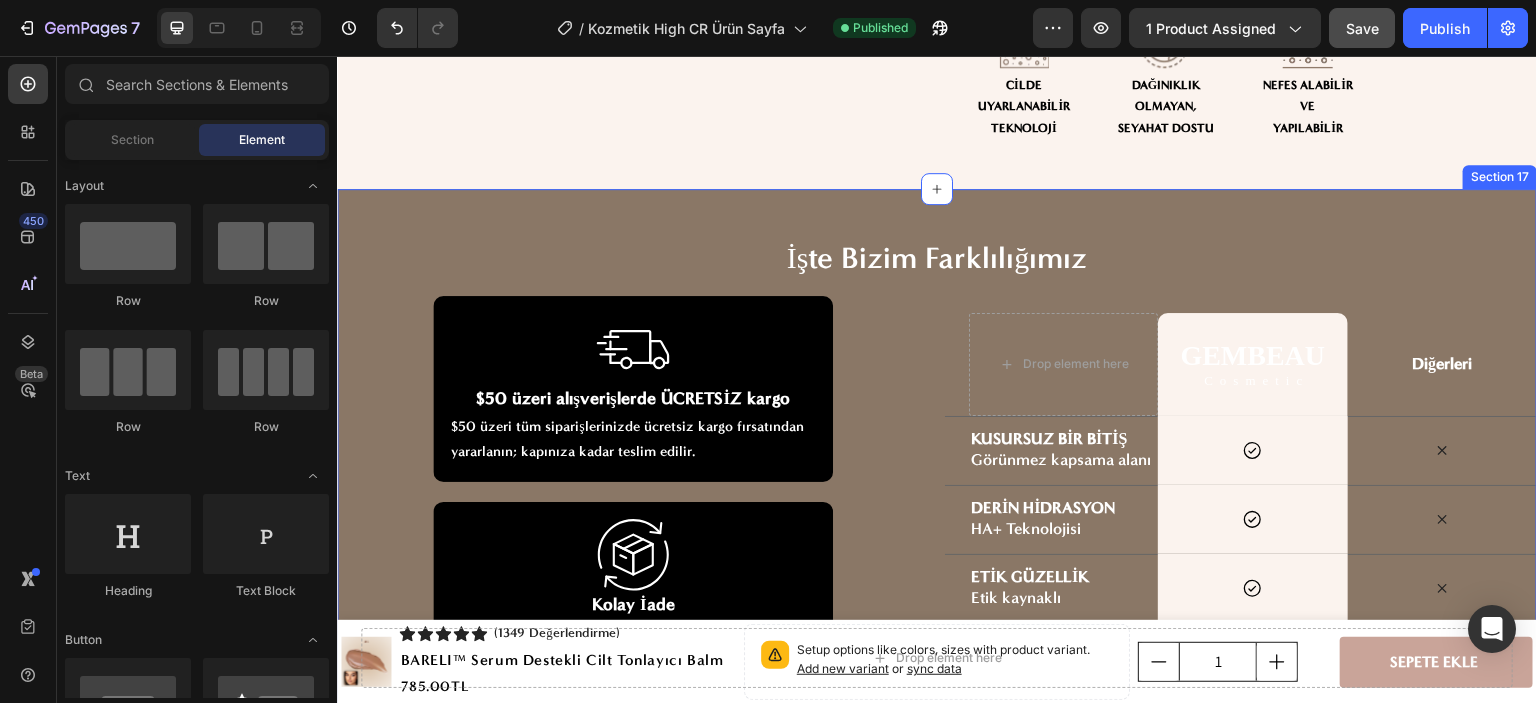 click on "İşte Bizim Farklılığımız Heading Row Image 50$ üzeri alışverişlerde ÜCRETSİZ kargo Heading 50$ üzeri tüm siparişlerinizde ücretsiz kargo fırsatından yararlanın; kapınıza kadar teslim edilir. Text Block Row Image Kolay İade Heading Memnun kalmadınız mı? Kolay iade seçeneklerimizle güvendesiniz, güvenle alışveriş yapın. Text Block Row Image 50.000'den fazla birim satıldı Heading Kusursuz, doğal bir görünüm için Splendor'u seçen binlerce kişiye katılın. Text Block Row
Drop element here GEMBEAU Heading Cosmetic Text Block Row Diğerleri Text Block Row KUSURSUZ BİR BİTİŞ Görünmez kapsama alanı Text Block
Icon Row
Icon Row DERİN HİDRASYON HA+ Teknolojisi Text Block
Icon Row
Icon Row ETİK GÜZELLİK Etik kaynaklı Text Block
Icon Row
Icon Row KOMEDOJENİK OLMAYAN Gözenekleri tıkamaz Text Block
Icon Row
Icon Row DAYANIKLILIK Tüm gün kusursuz kalır Text Block Icon" at bounding box center [937, 567] 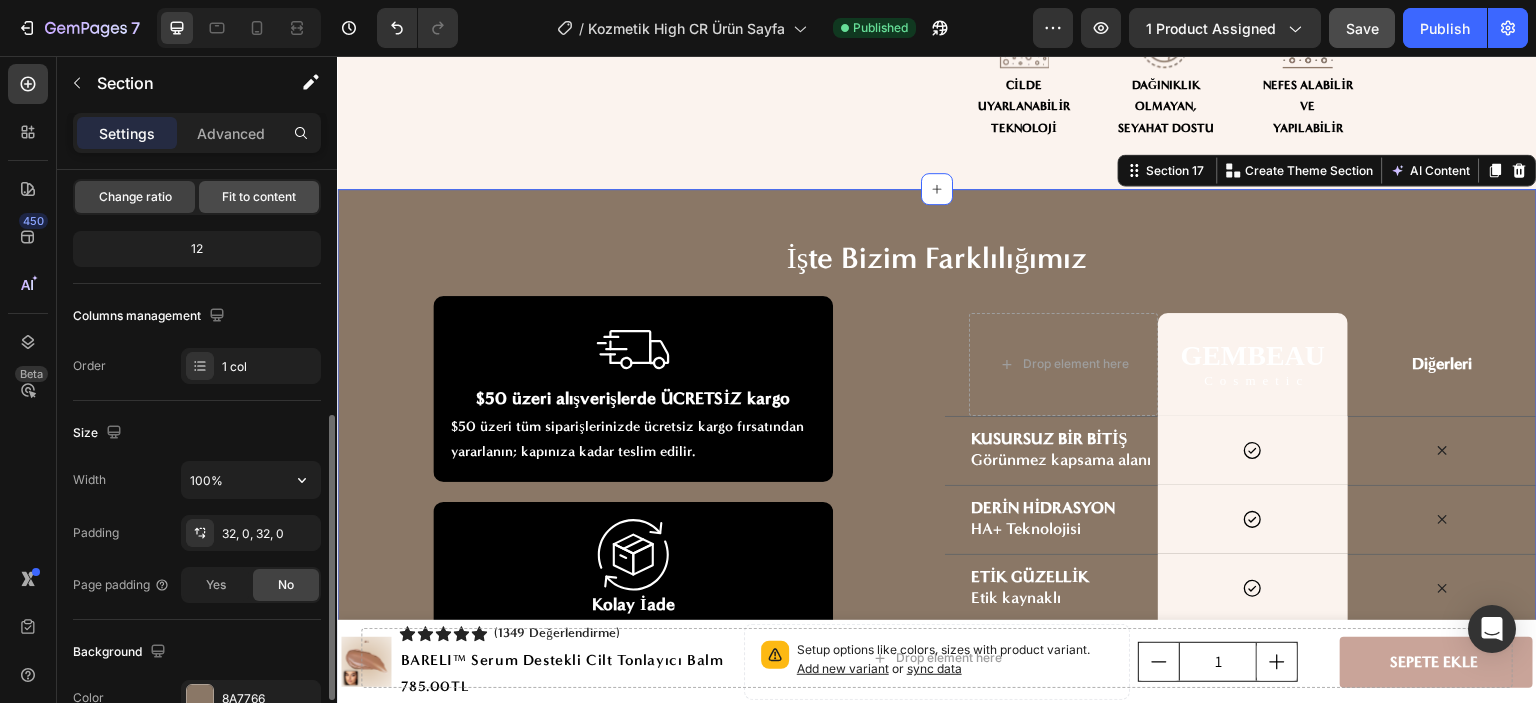 scroll, scrollTop: 300, scrollLeft: 0, axis: vertical 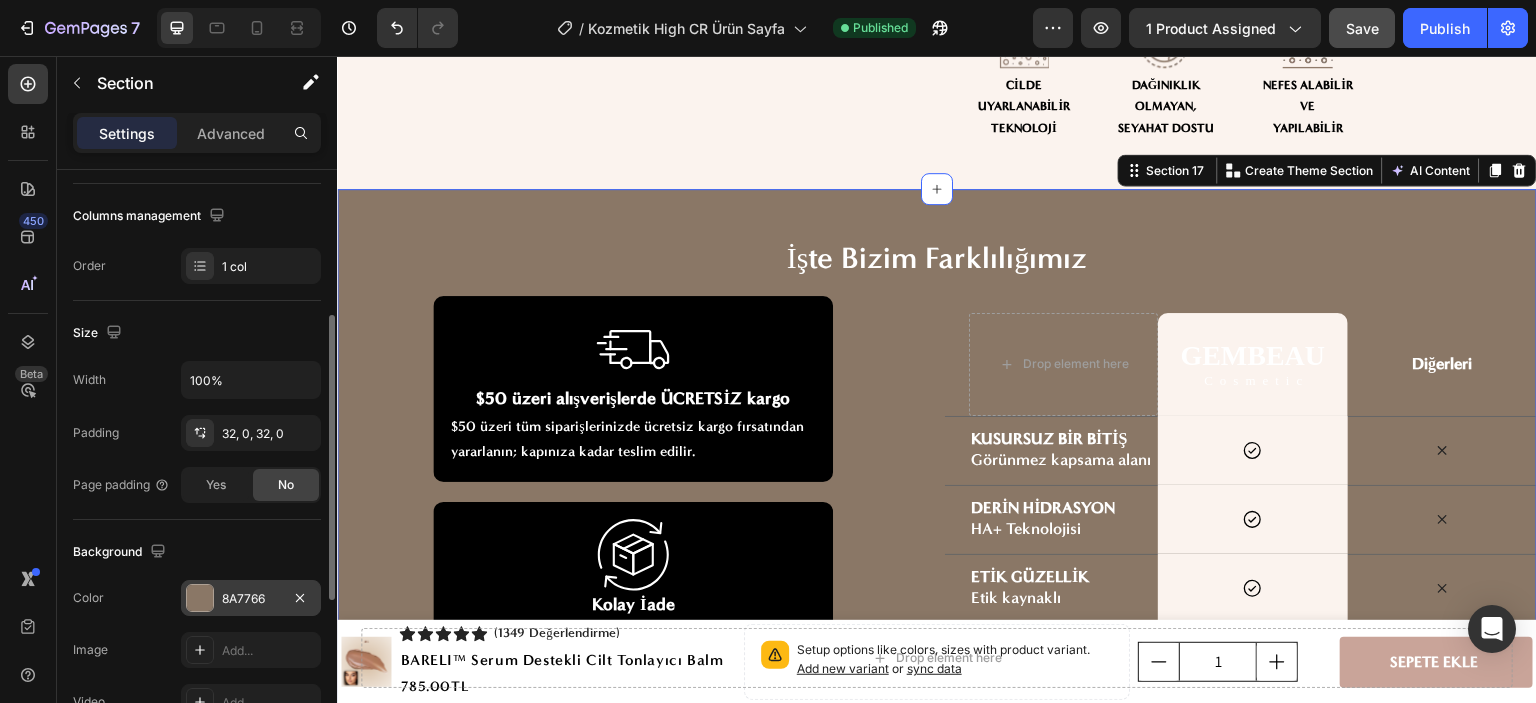 click at bounding box center [200, 598] 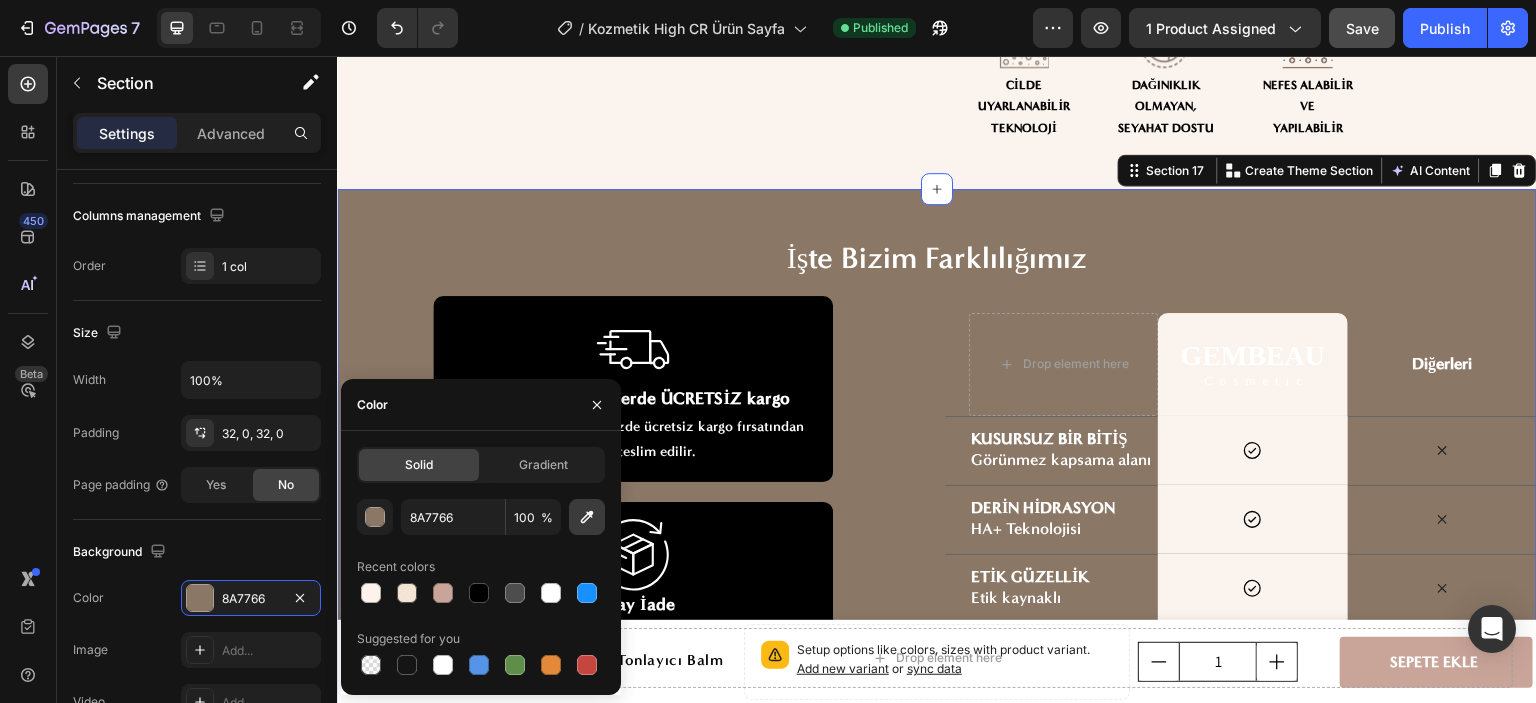 click 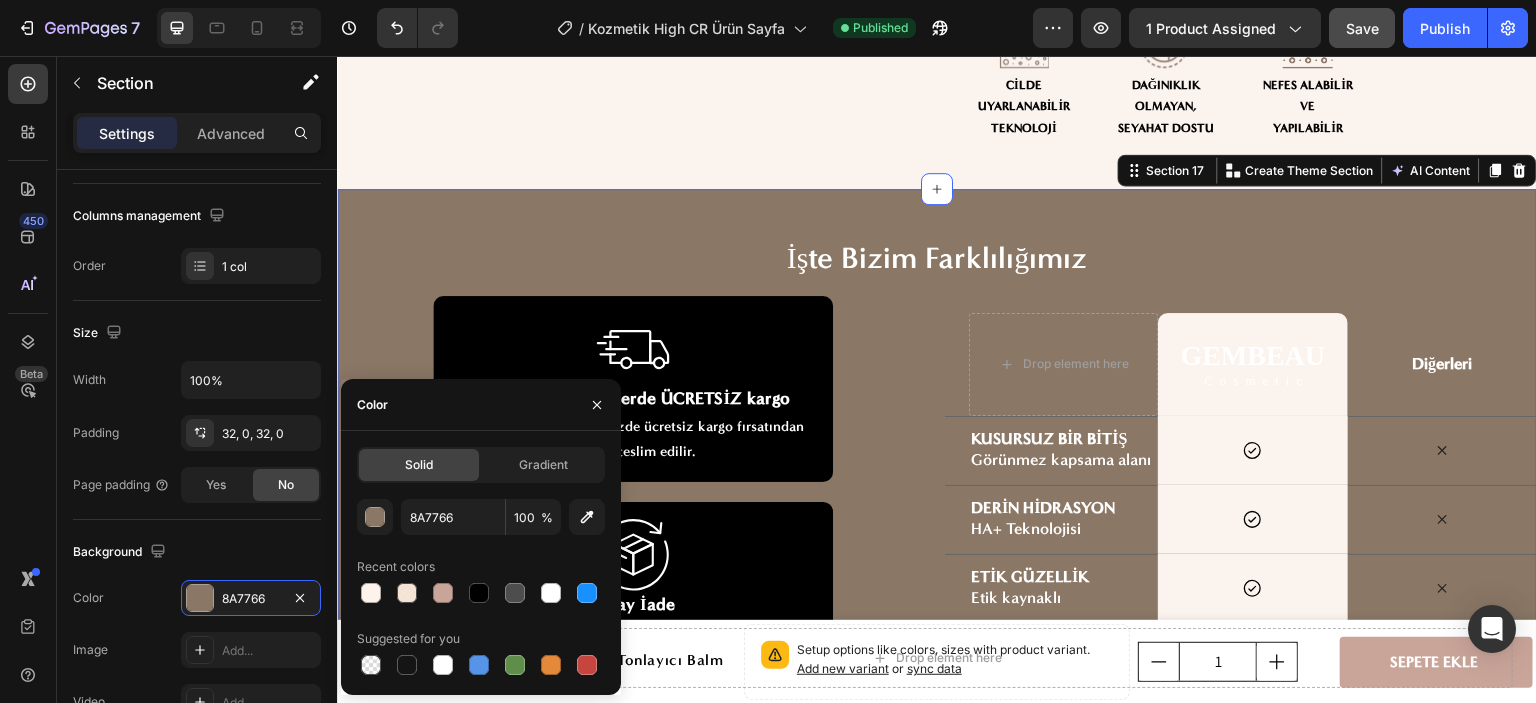 type on "FBF3EE" 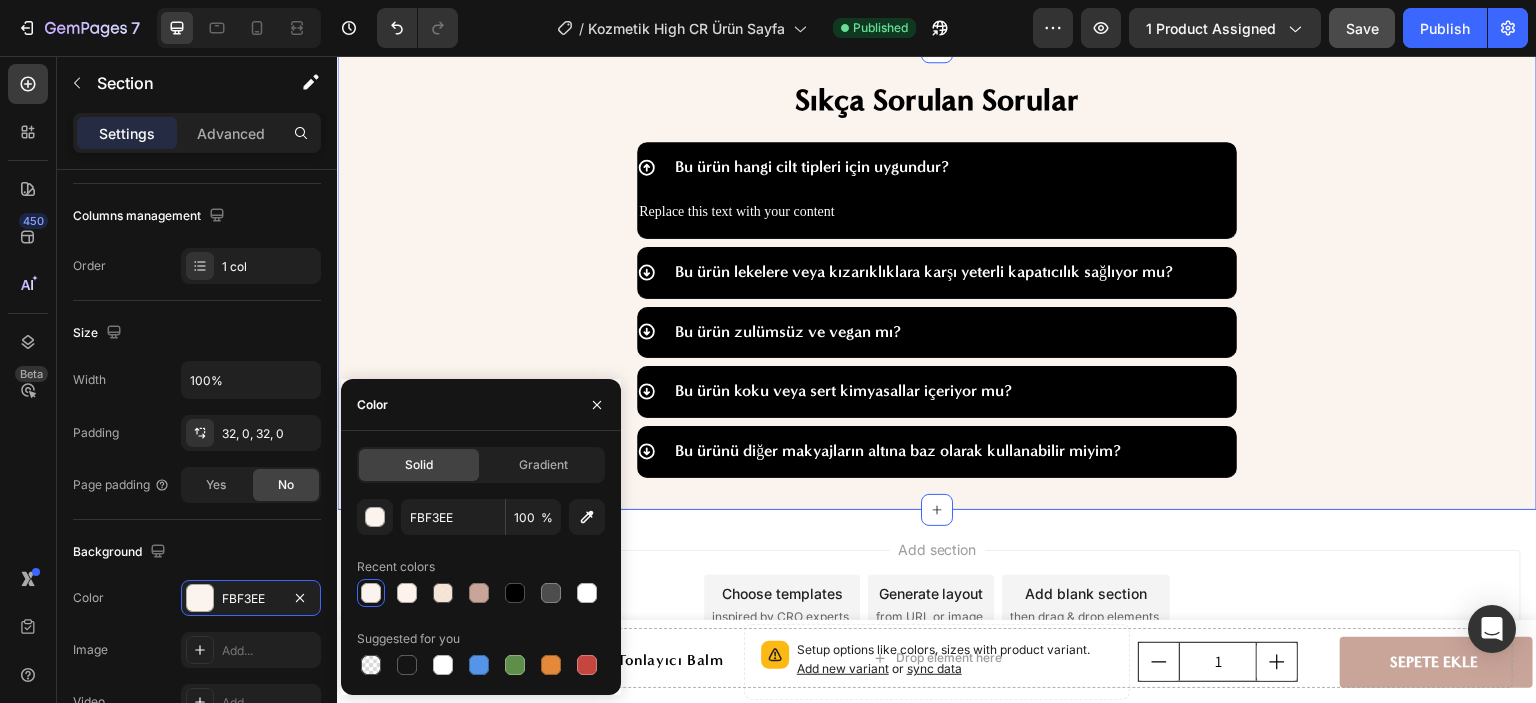 scroll, scrollTop: 7200, scrollLeft: 0, axis: vertical 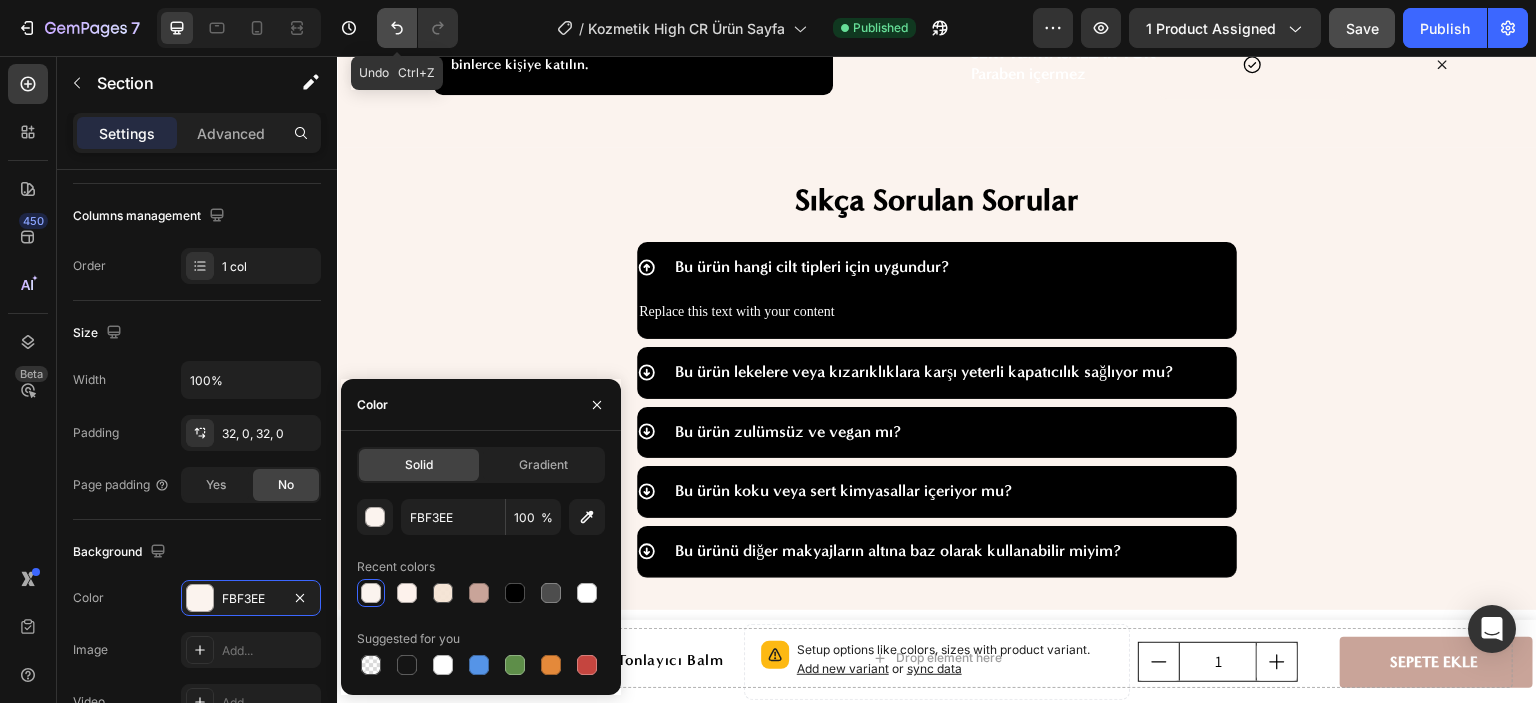 click 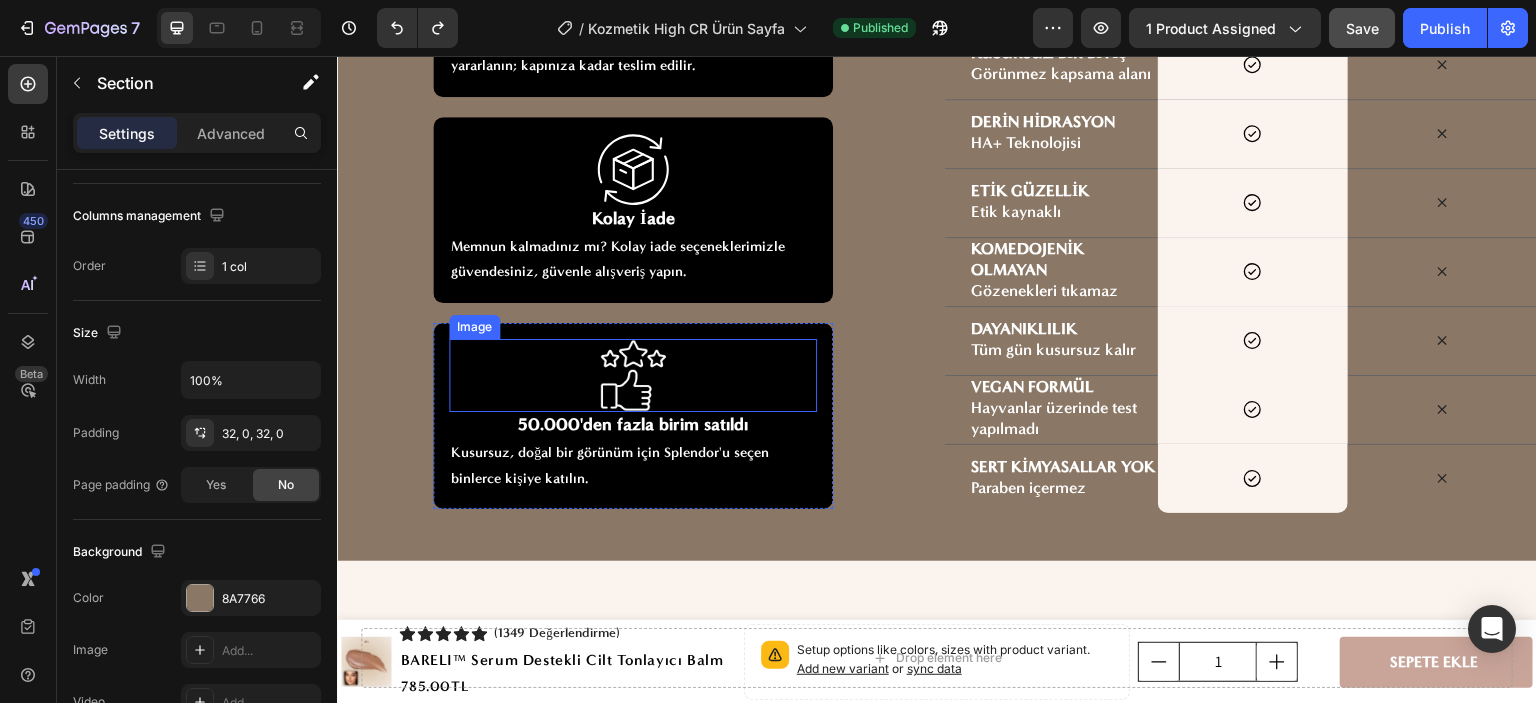 scroll, scrollTop: 6600, scrollLeft: 0, axis: vertical 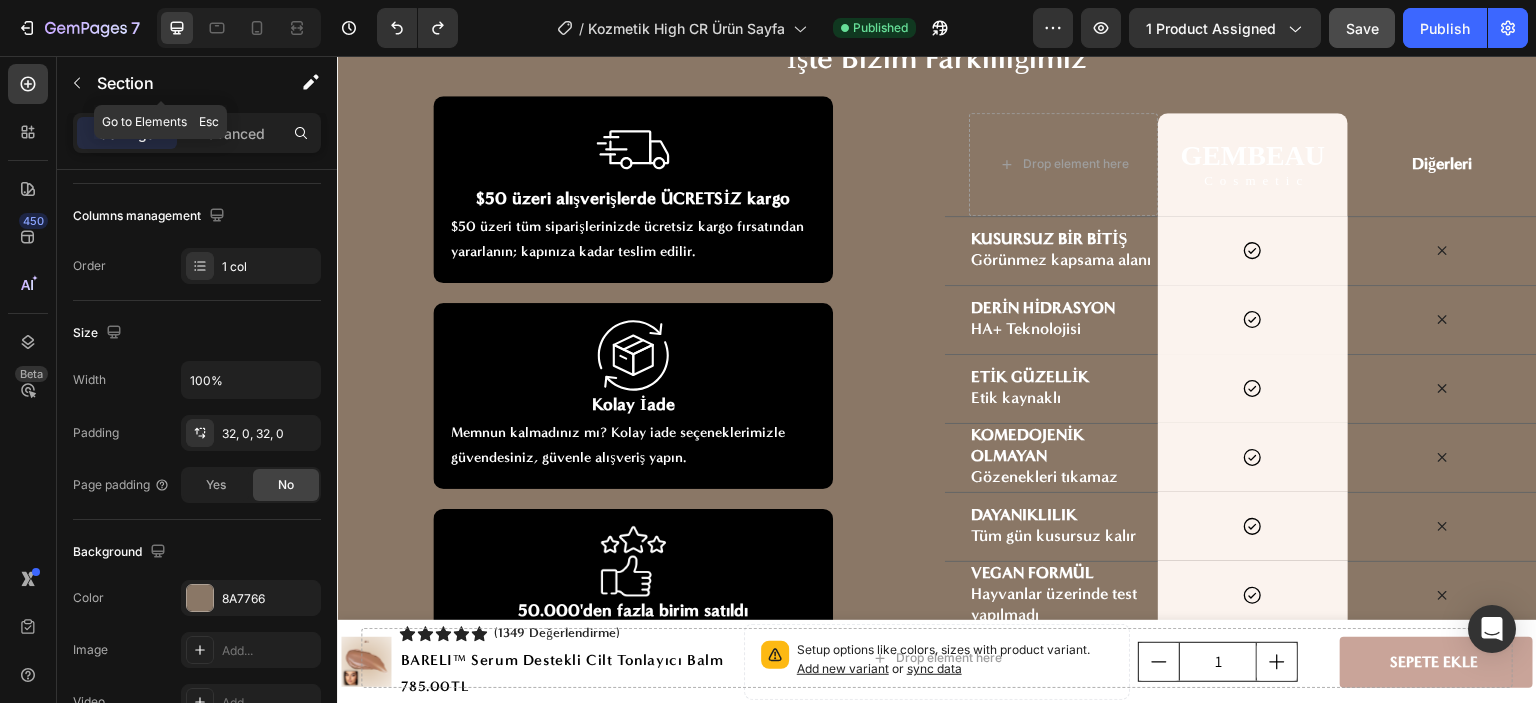 click 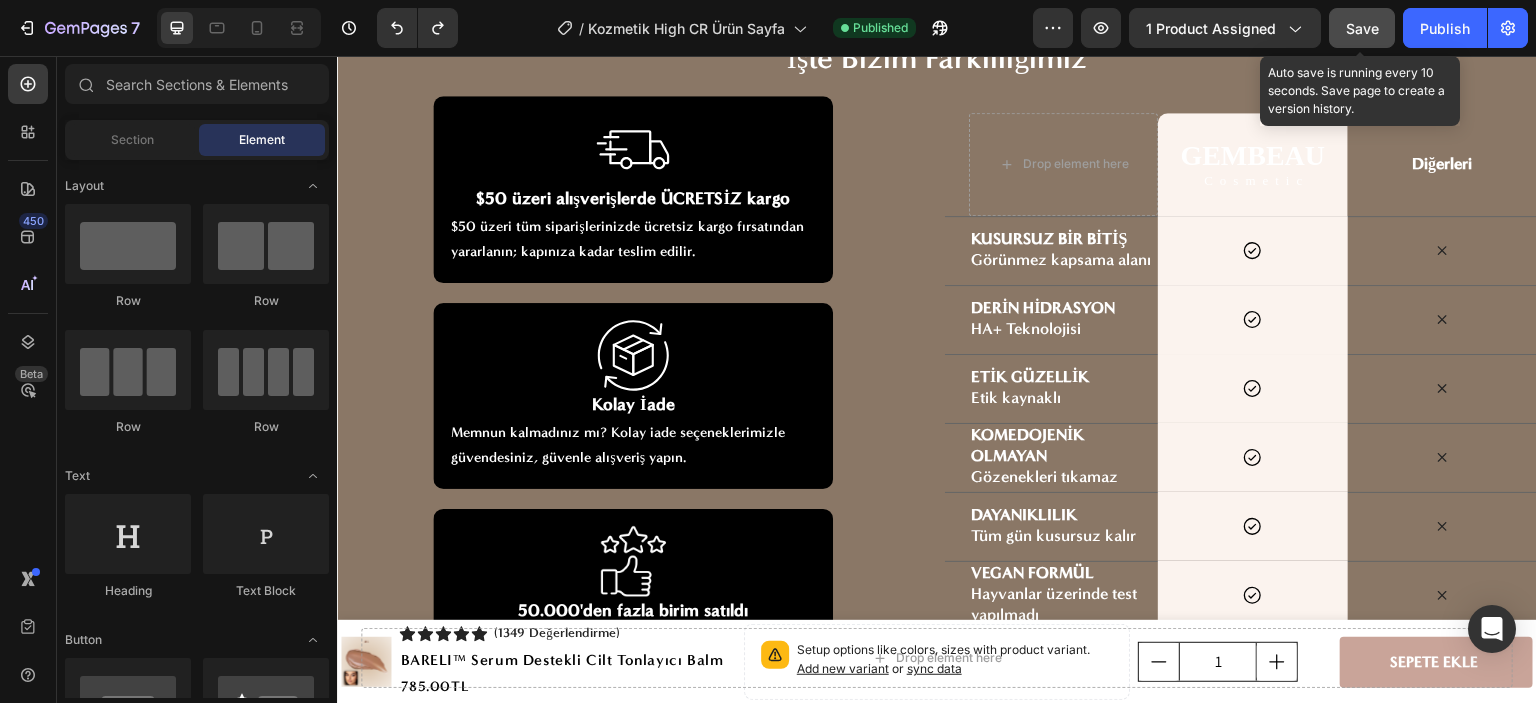 click on "Save" 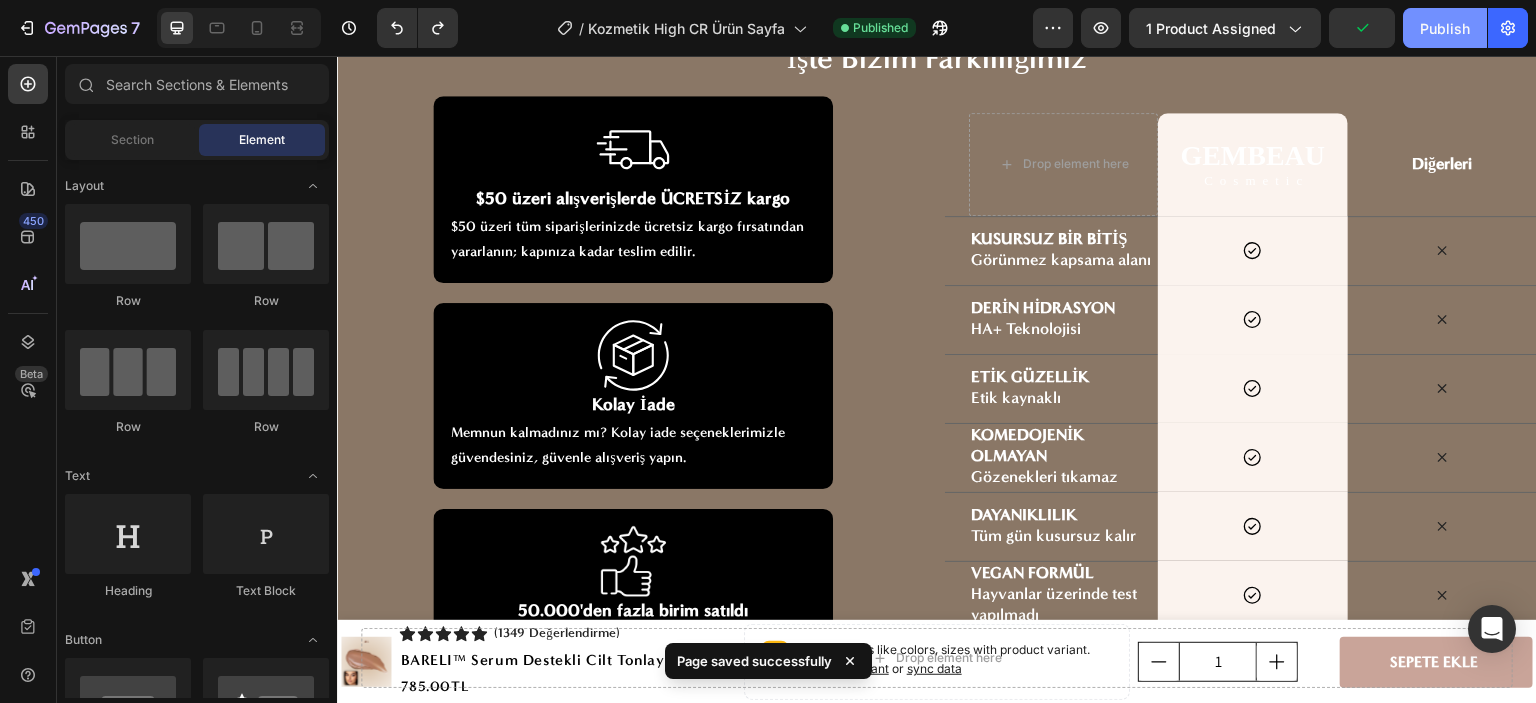 click on "Publish" at bounding box center (1445, 28) 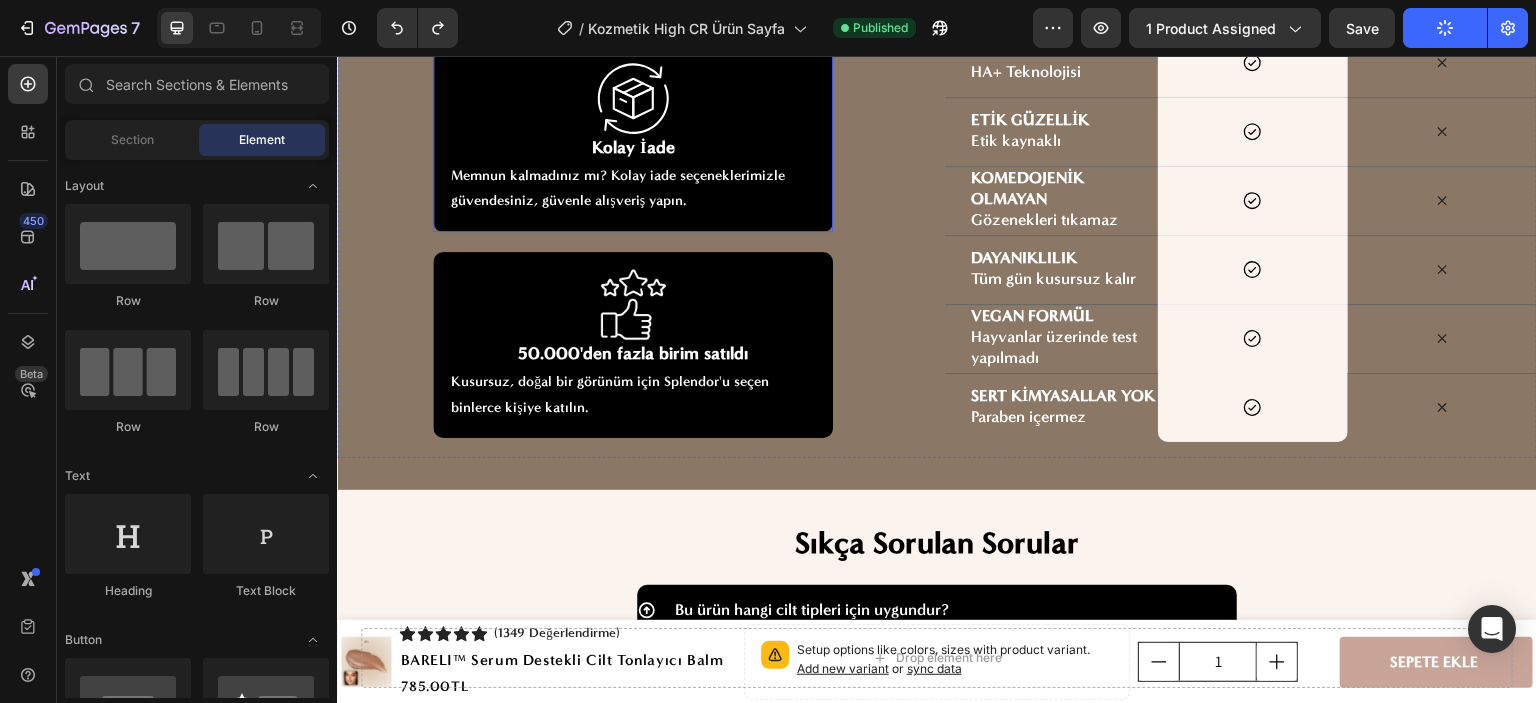 scroll, scrollTop: 6900, scrollLeft: 0, axis: vertical 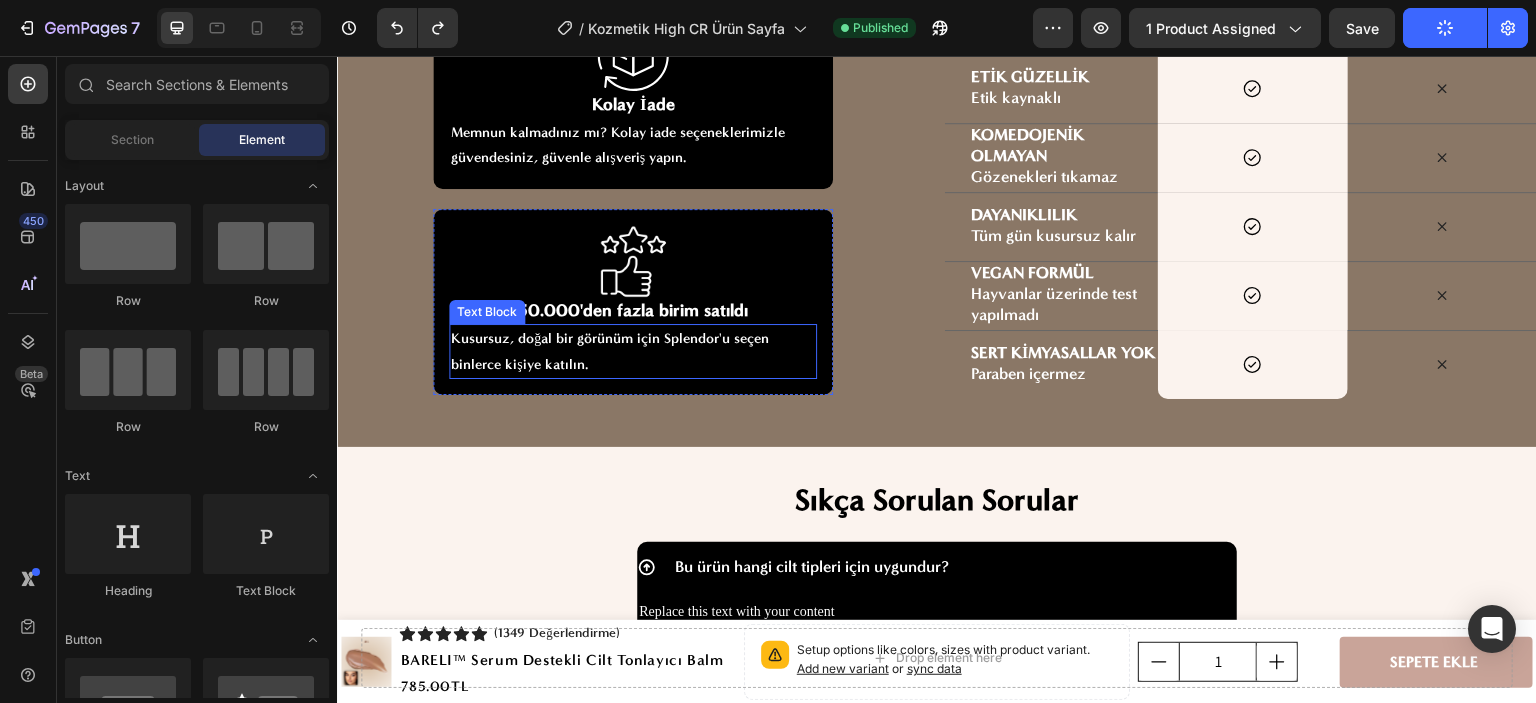 click on "Kusursuz, doğal bir görünüm için Splendor'u seçen binlerce kişiye katılın." at bounding box center [633, 351] 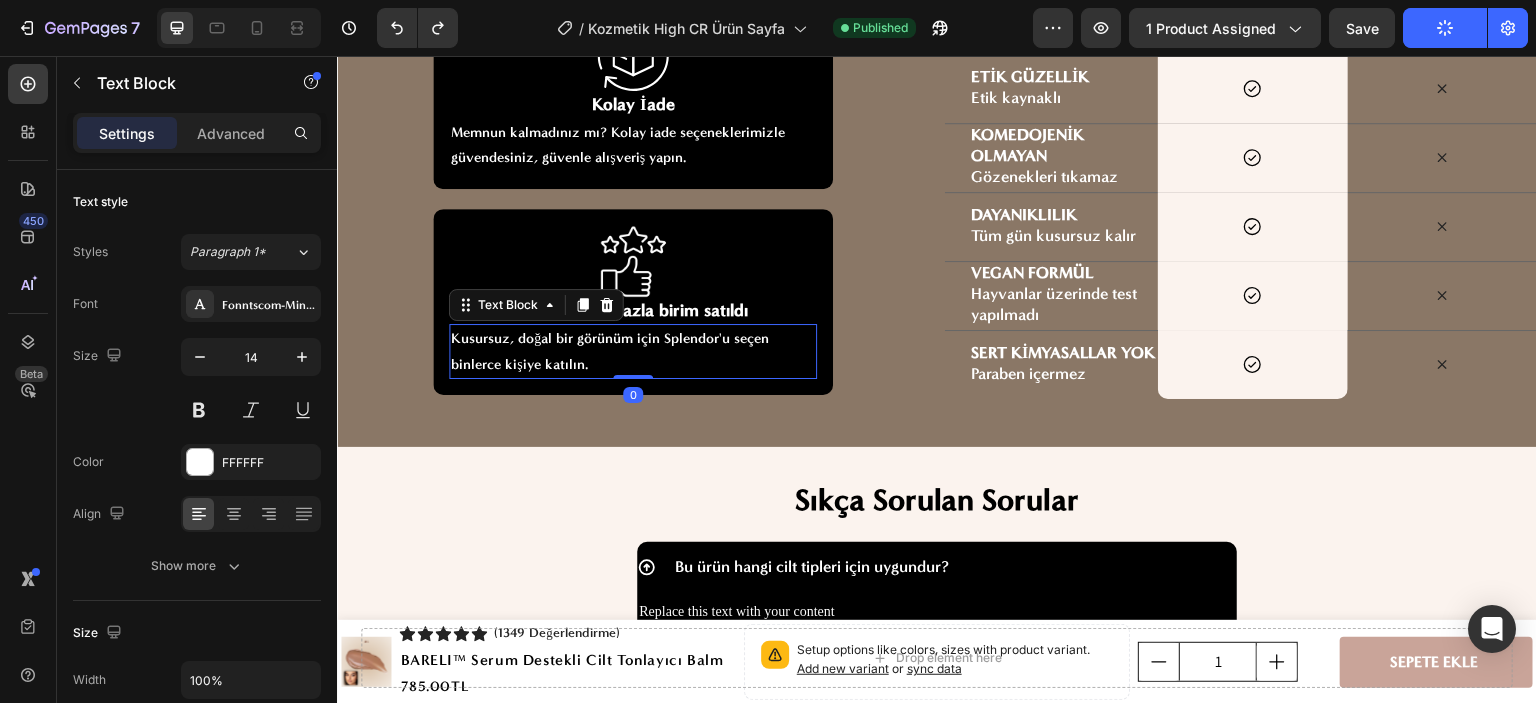 click on "Kusursuz, doğal bir görünüm için Splendor'u seçen binlerce kişiye katılın." at bounding box center [633, 351] 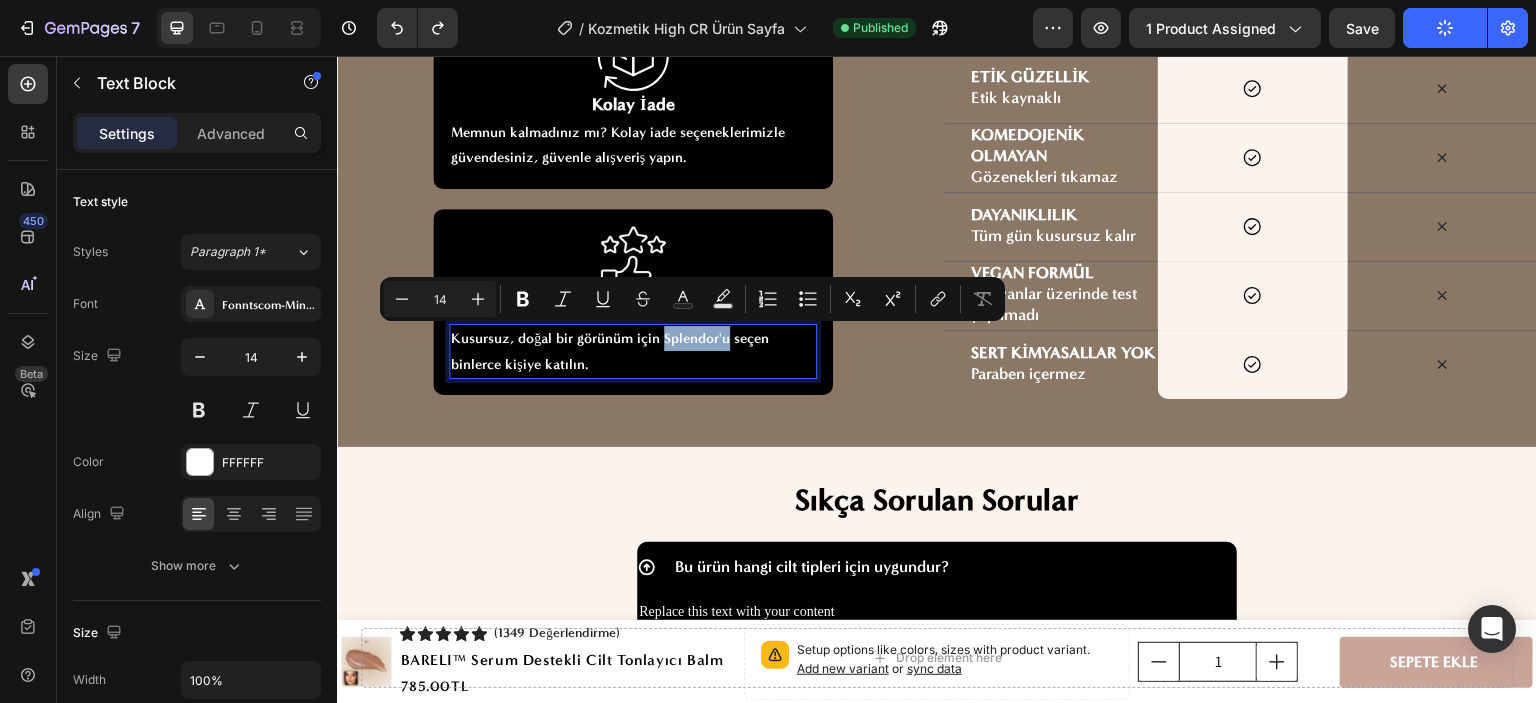 drag, startPoint x: 662, startPoint y: 337, endPoint x: 724, endPoint y: 344, distance: 62.39391 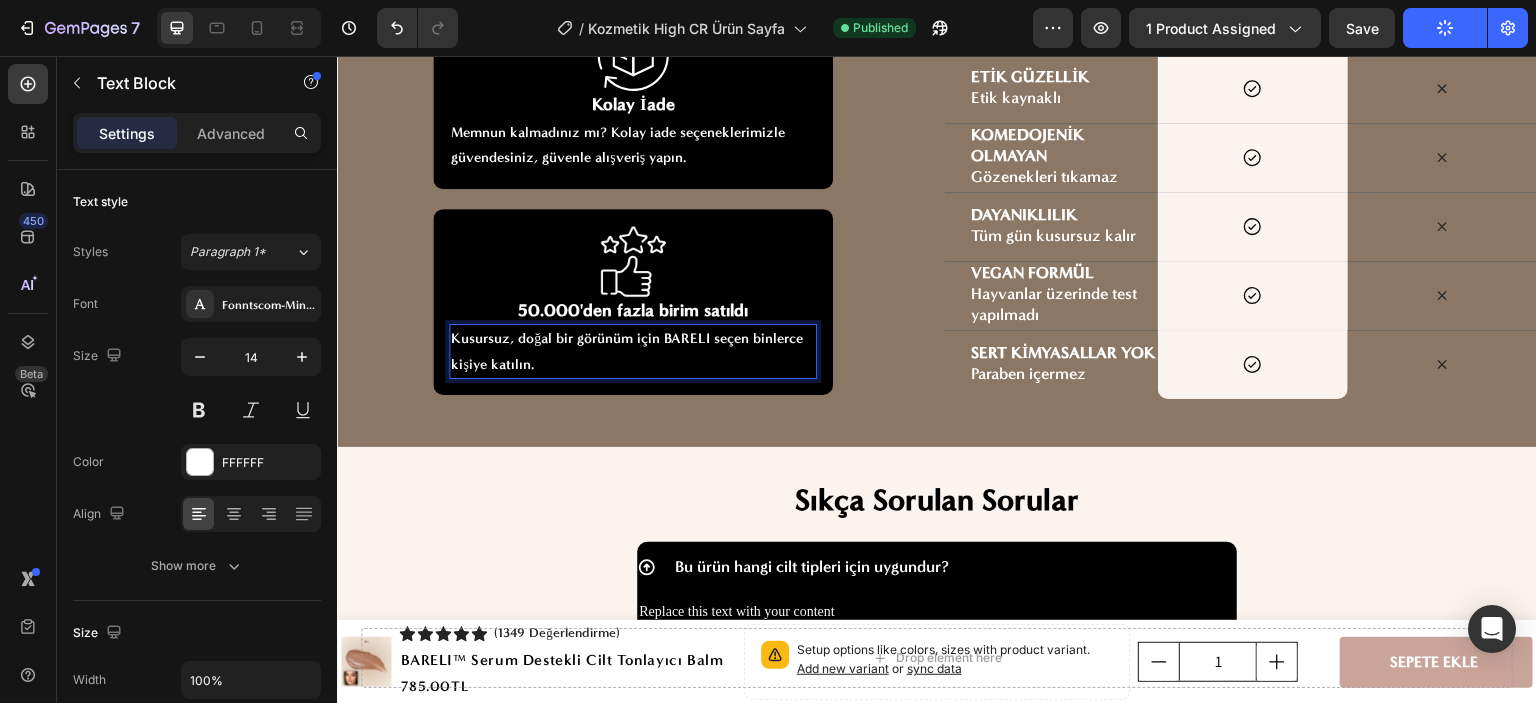 scroll, scrollTop: 6700, scrollLeft: 0, axis: vertical 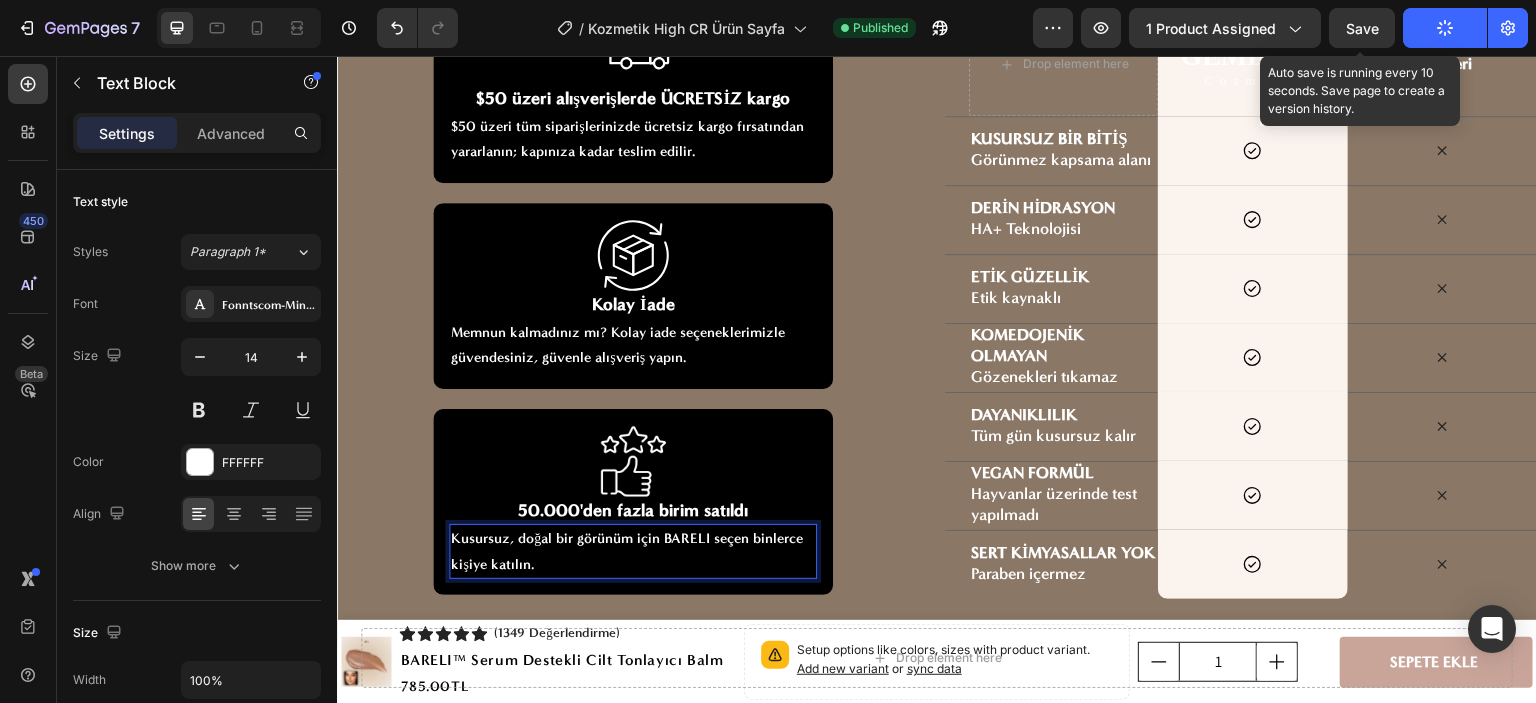 click on "Save" at bounding box center (1362, 28) 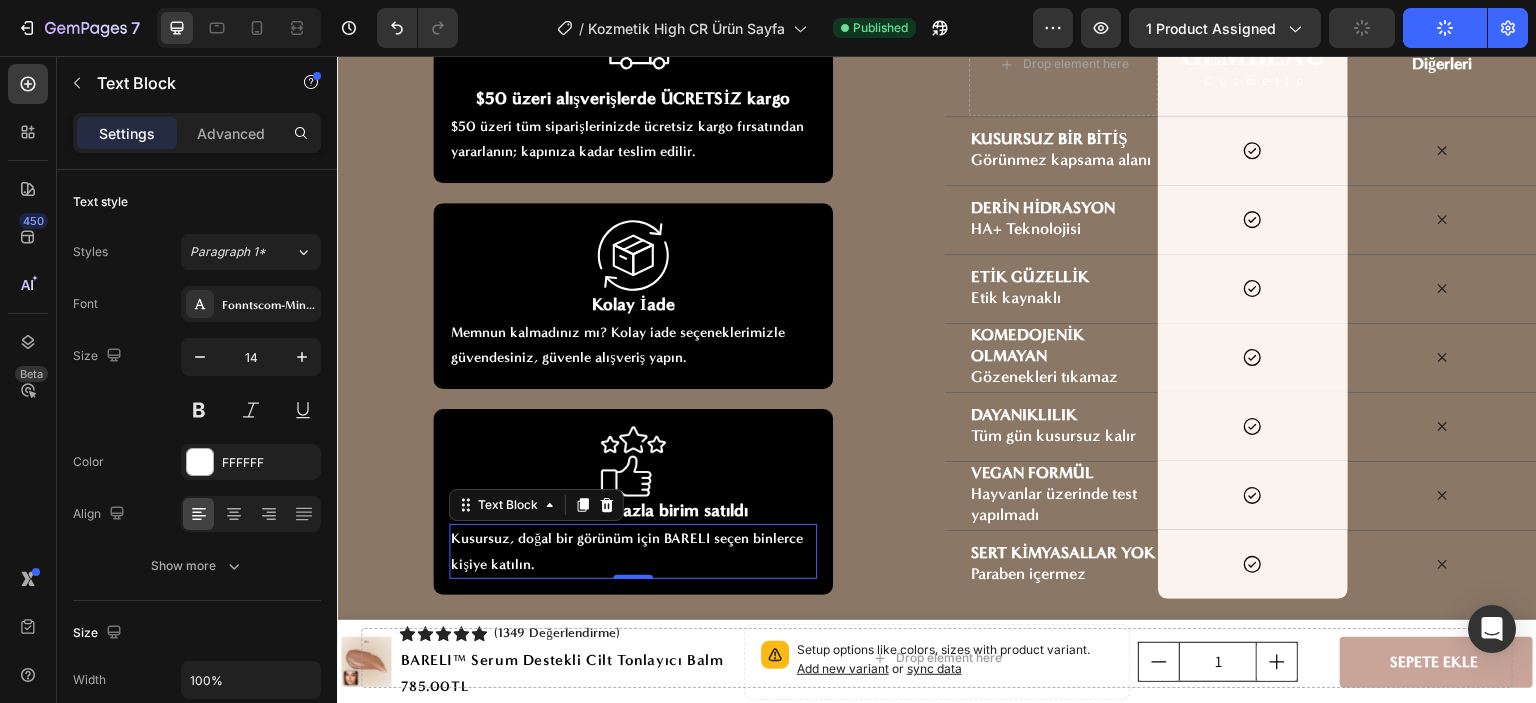 click on "Publish" 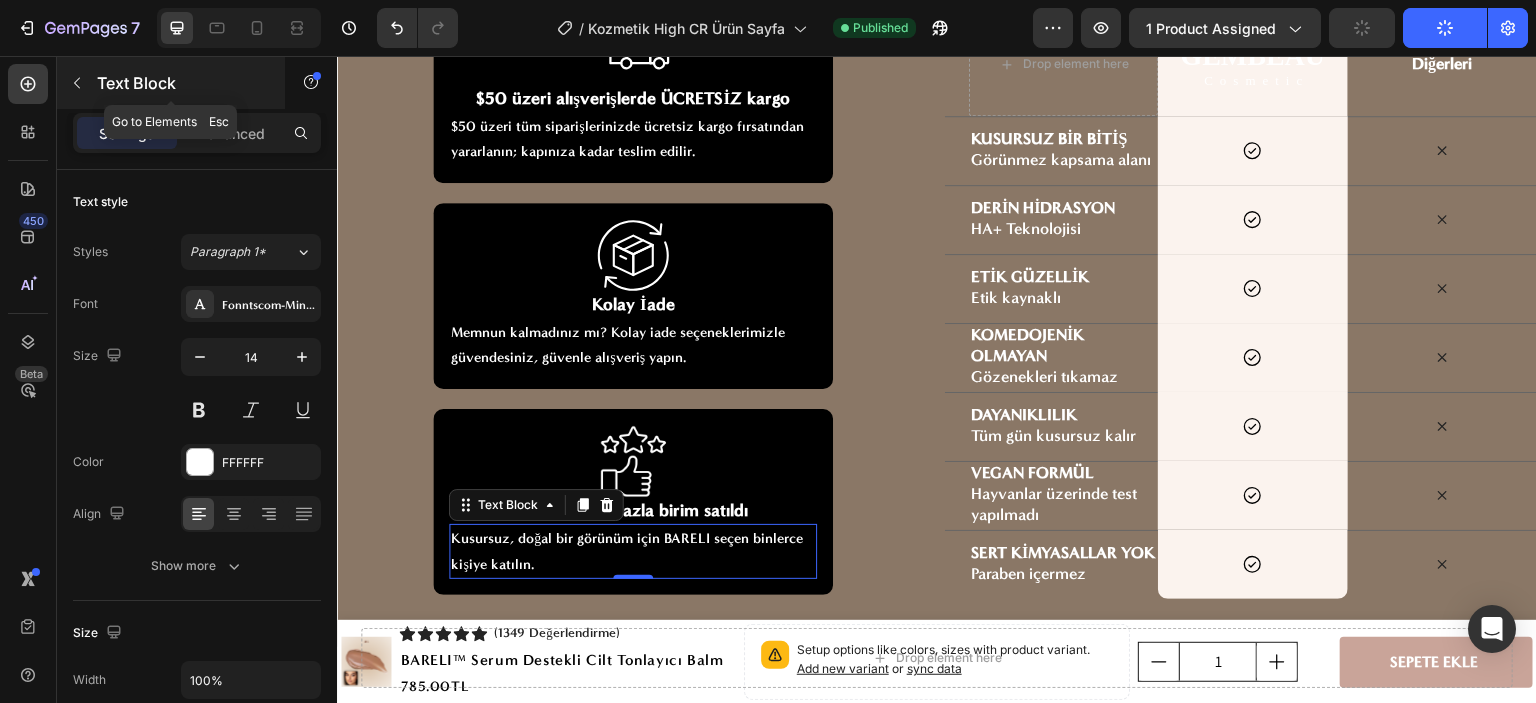 click at bounding box center [77, 83] 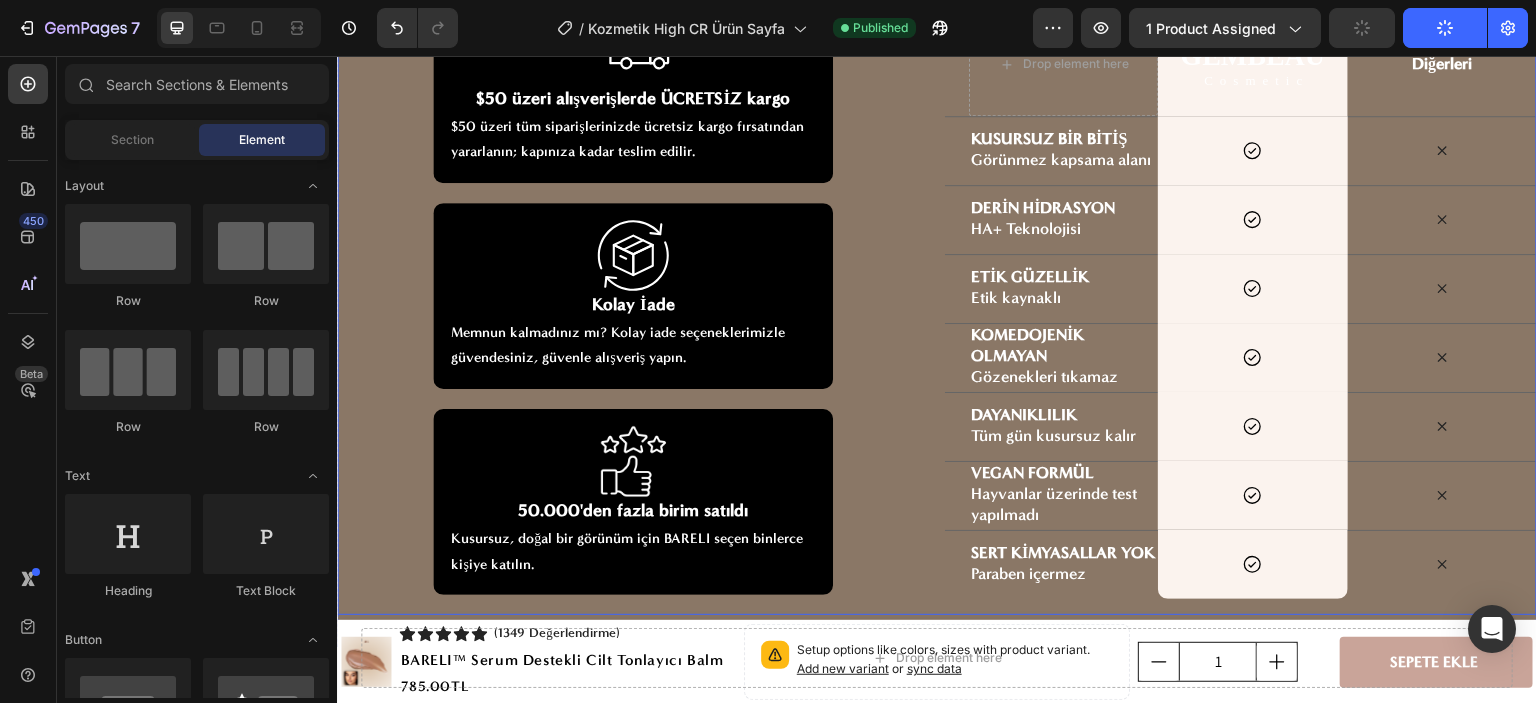 scroll, scrollTop: 6600, scrollLeft: 0, axis: vertical 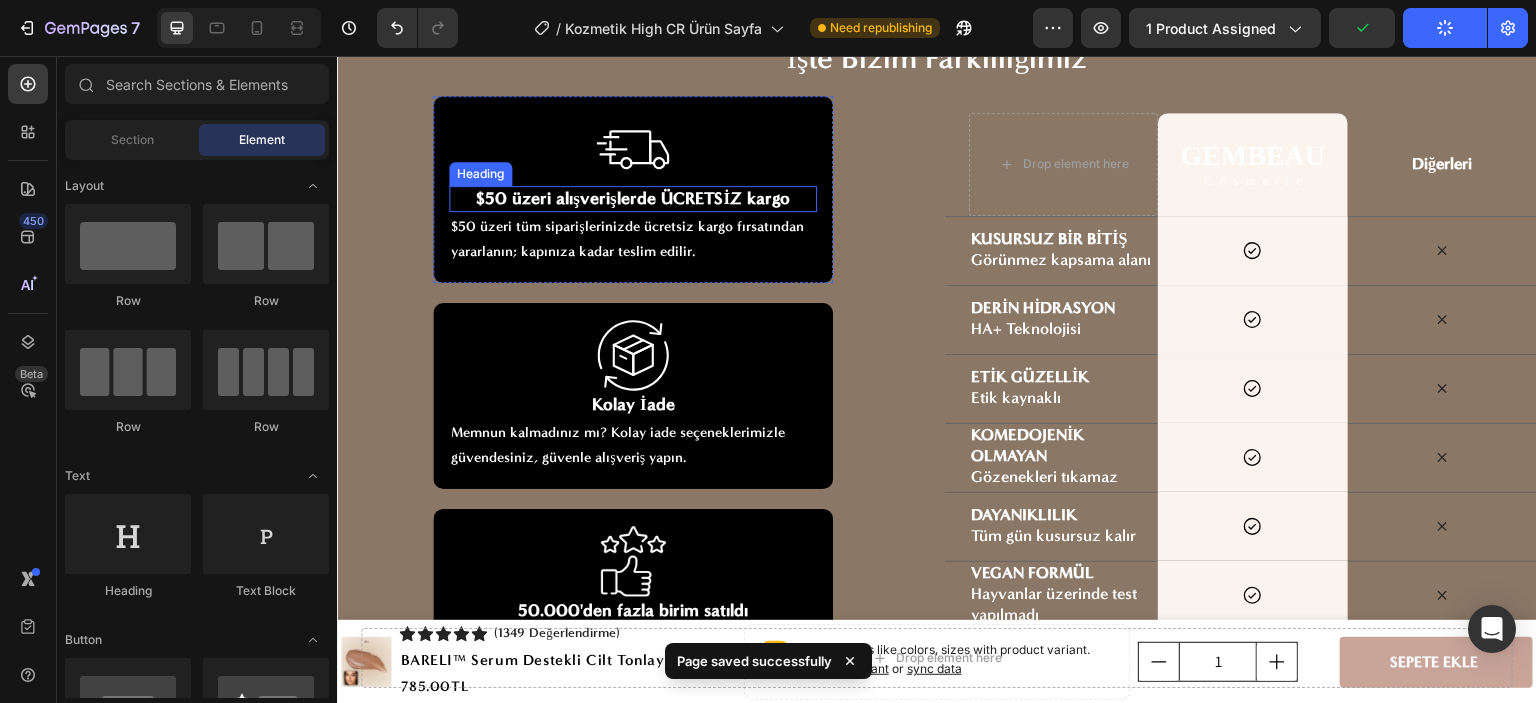 click on "50$ üzeri alışverişlerde ÜCRETSİZ kargo" at bounding box center (633, 198) 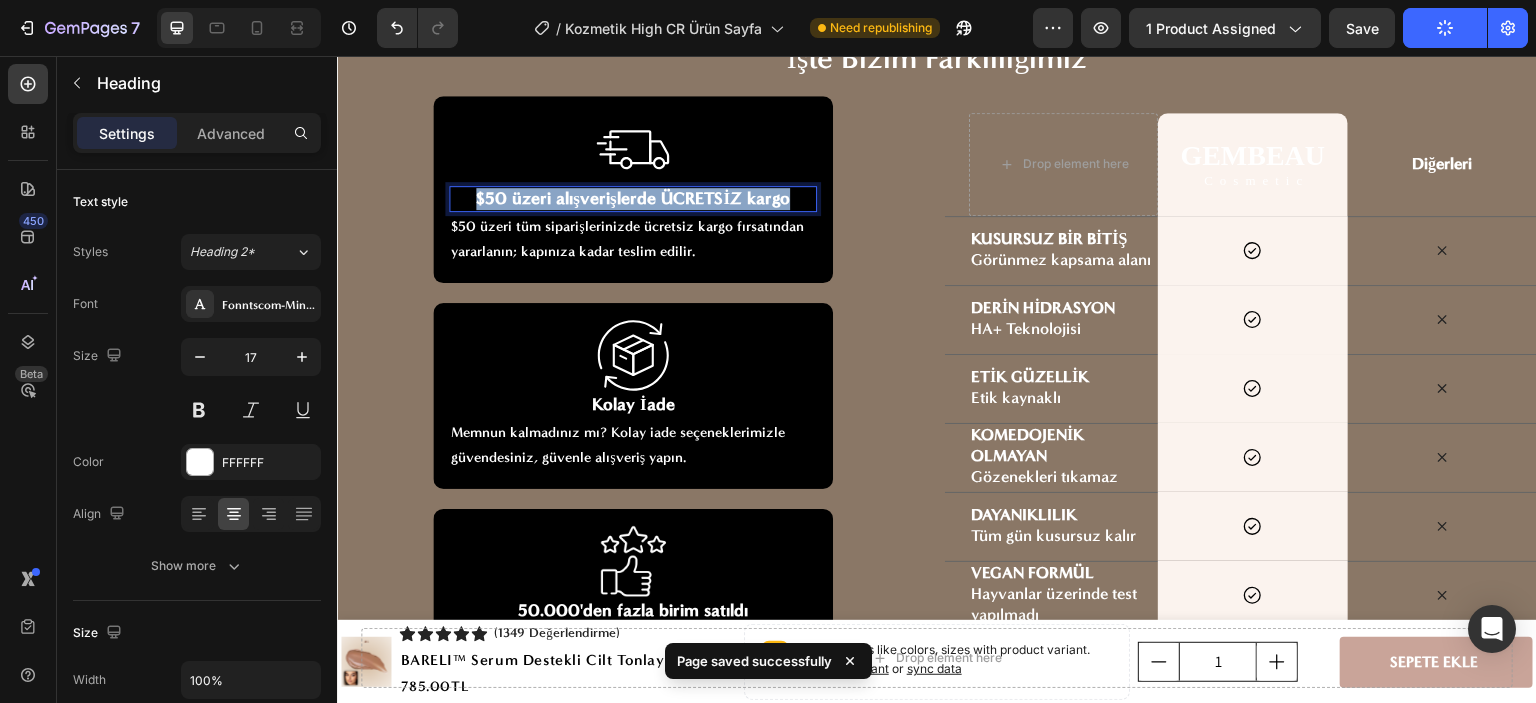 click on "50$ üzeri alışverişlerde ÜCRETSİZ kargo" at bounding box center (633, 198) 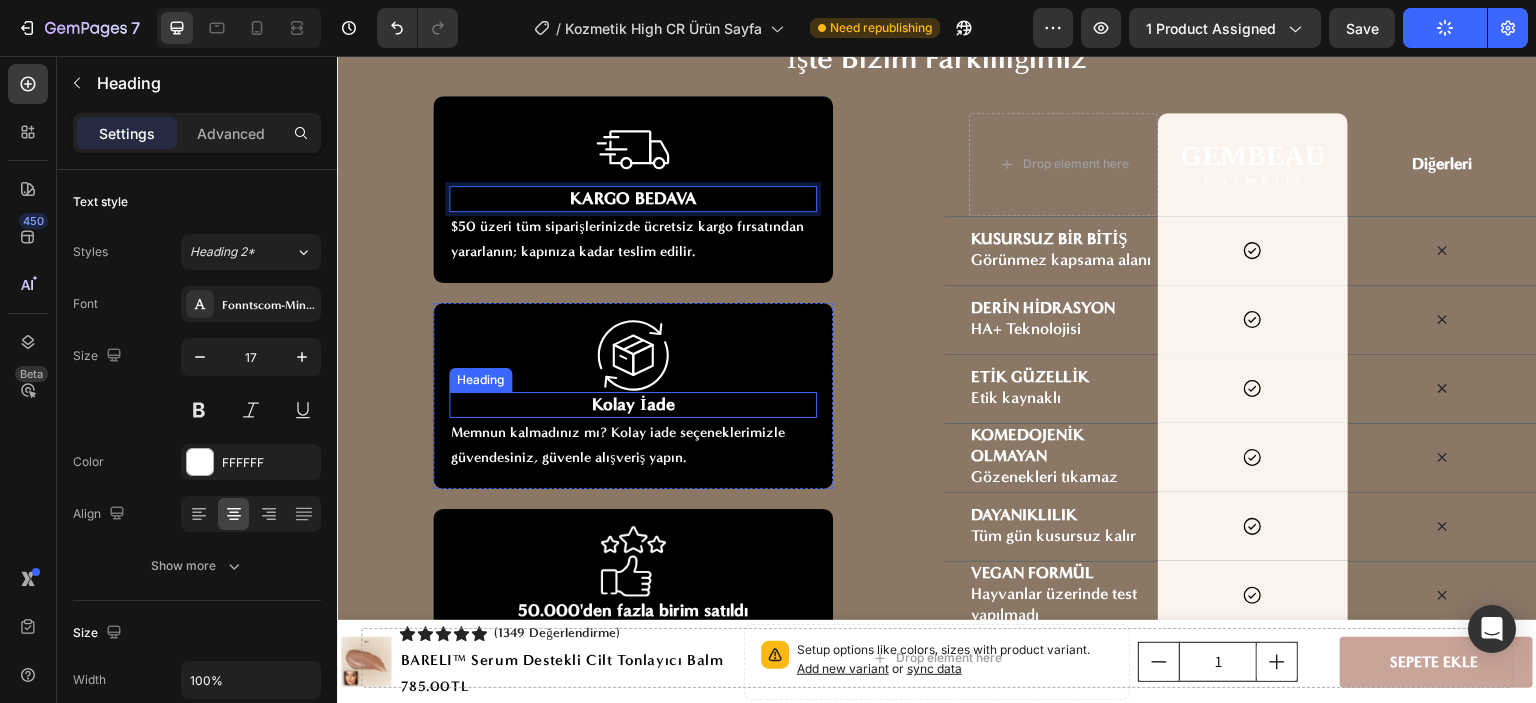 click on "Kolay İade" at bounding box center (633, 405) 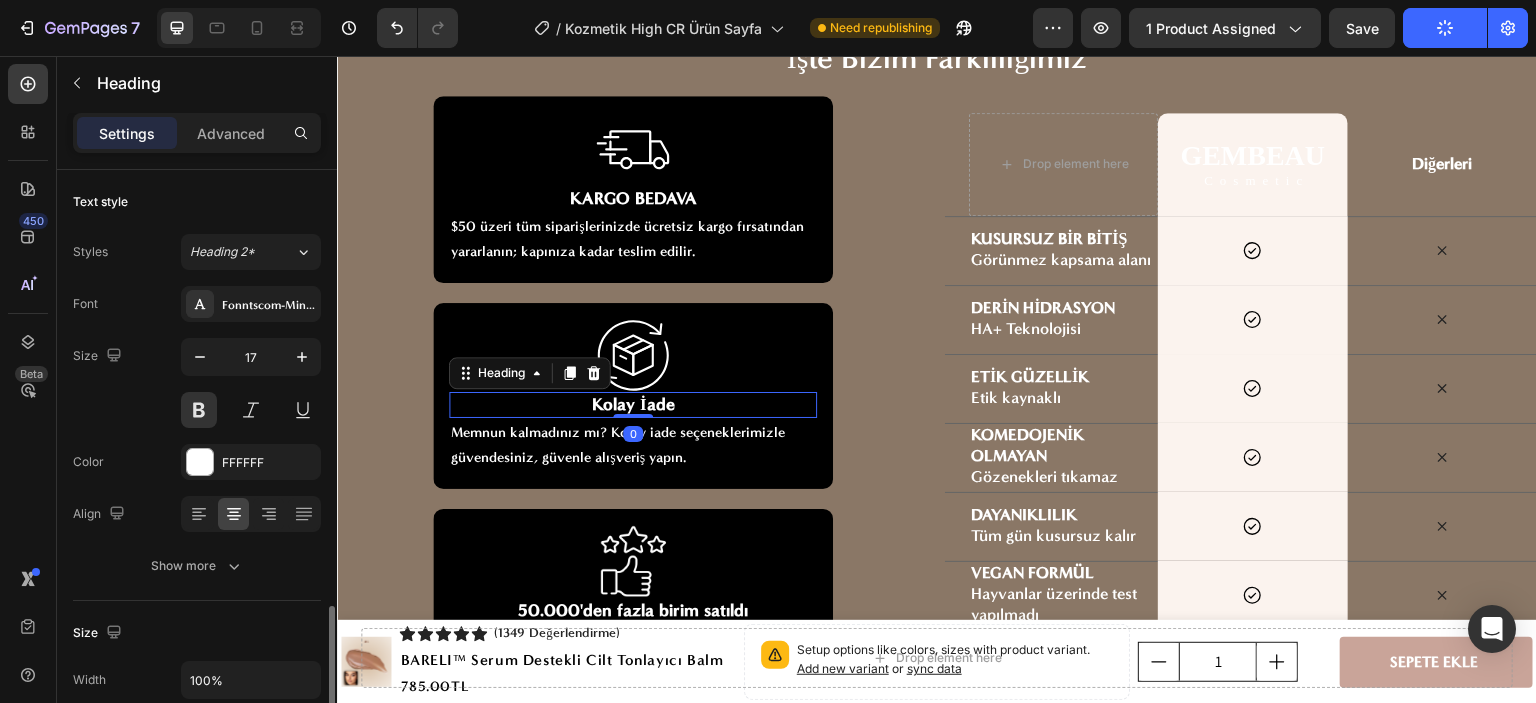 scroll, scrollTop: 300, scrollLeft: 0, axis: vertical 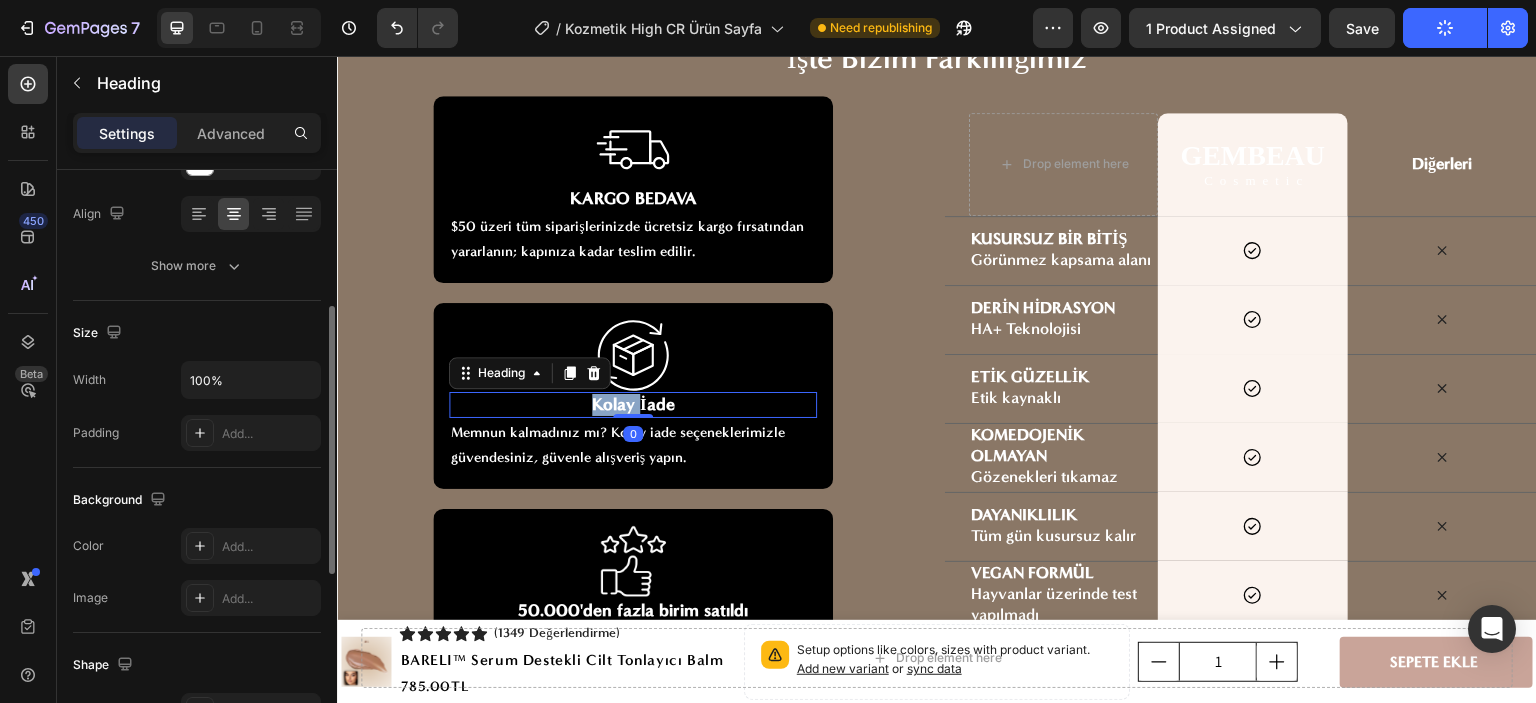 click on "Kolay İade" at bounding box center [633, 405] 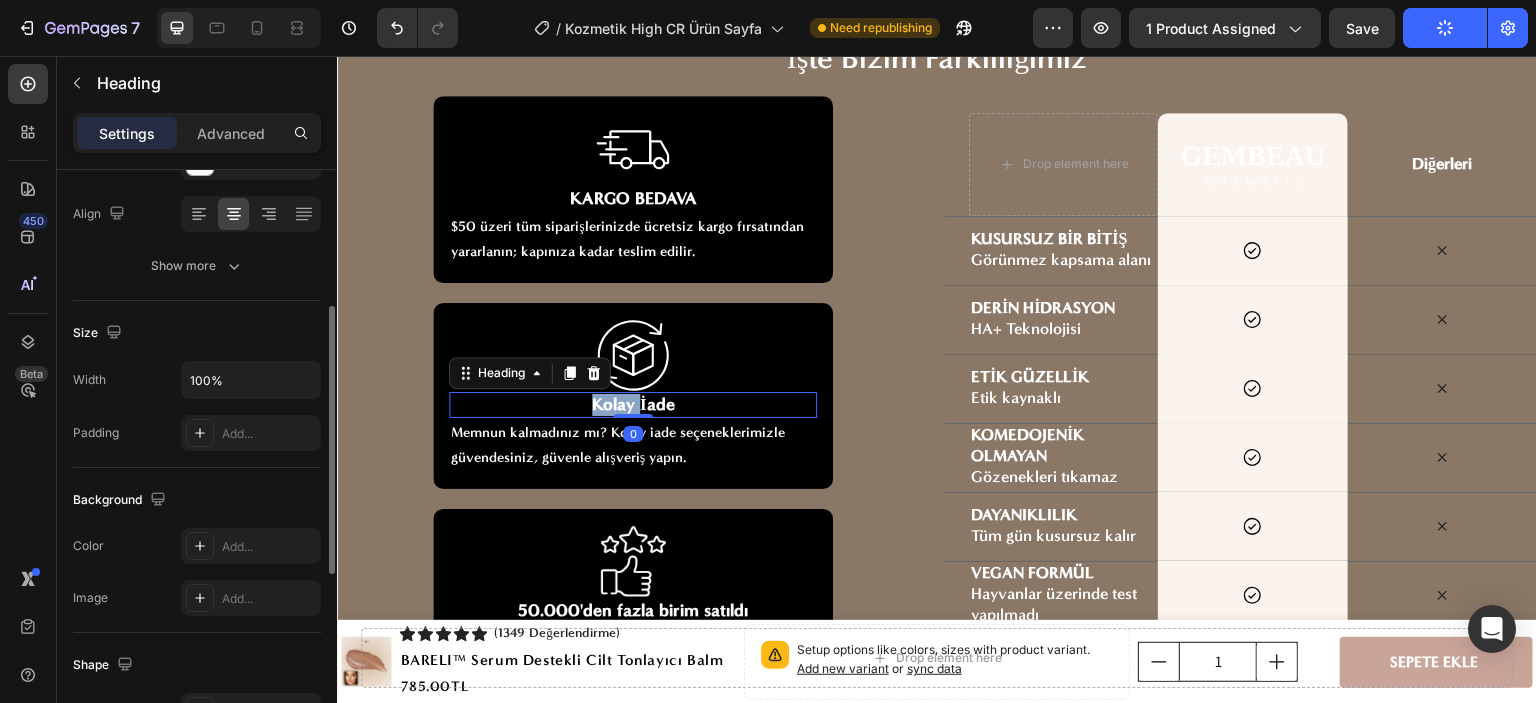 click on "Kolay İade" at bounding box center [633, 405] 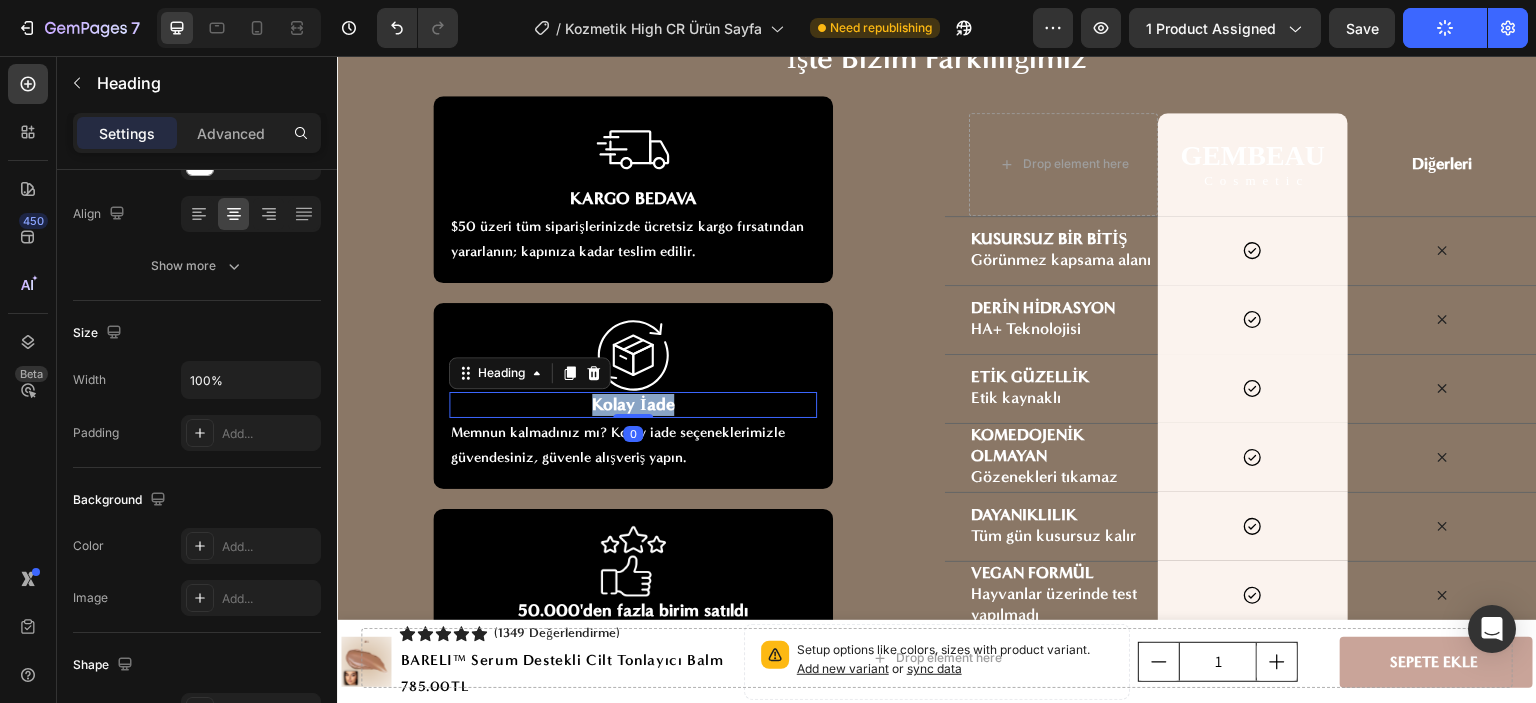 click on "Kolay İade" at bounding box center (633, 405) 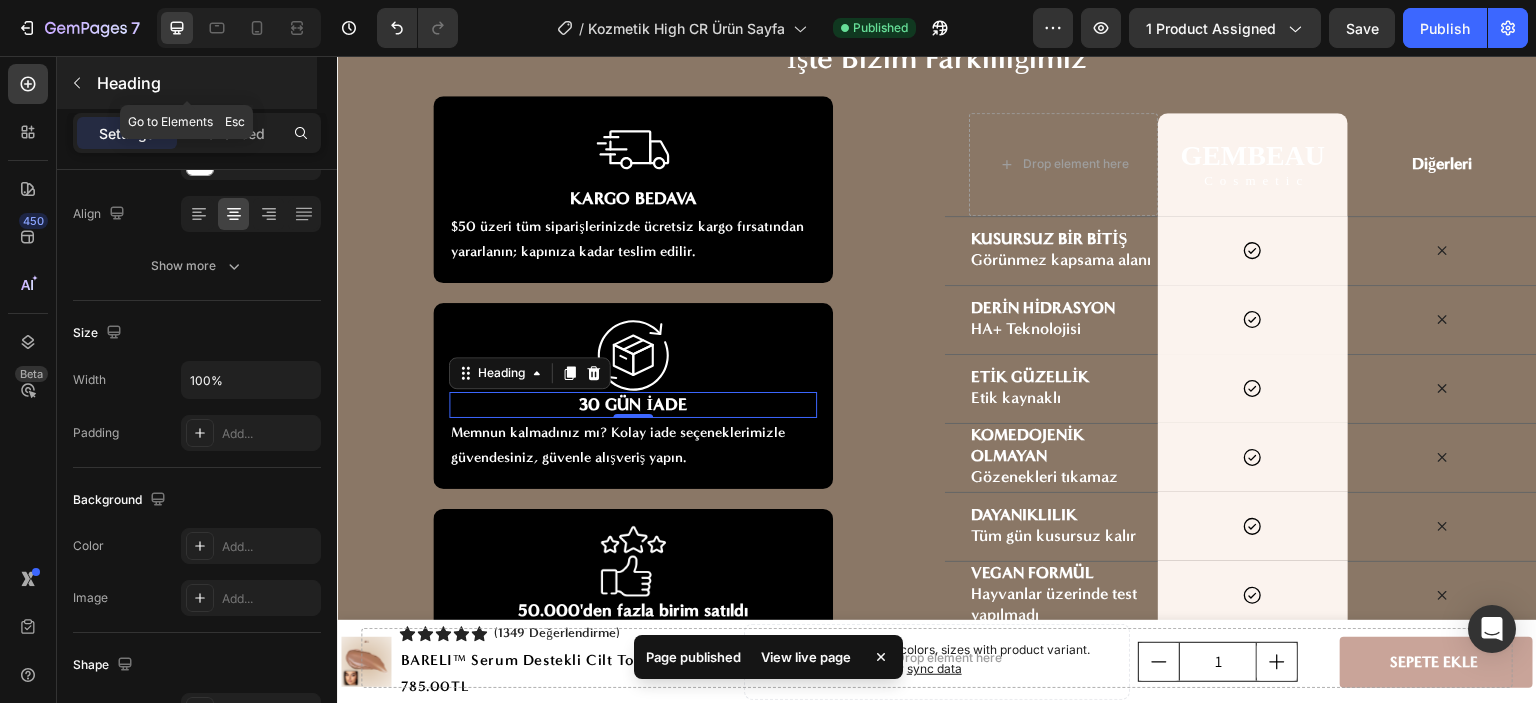 click 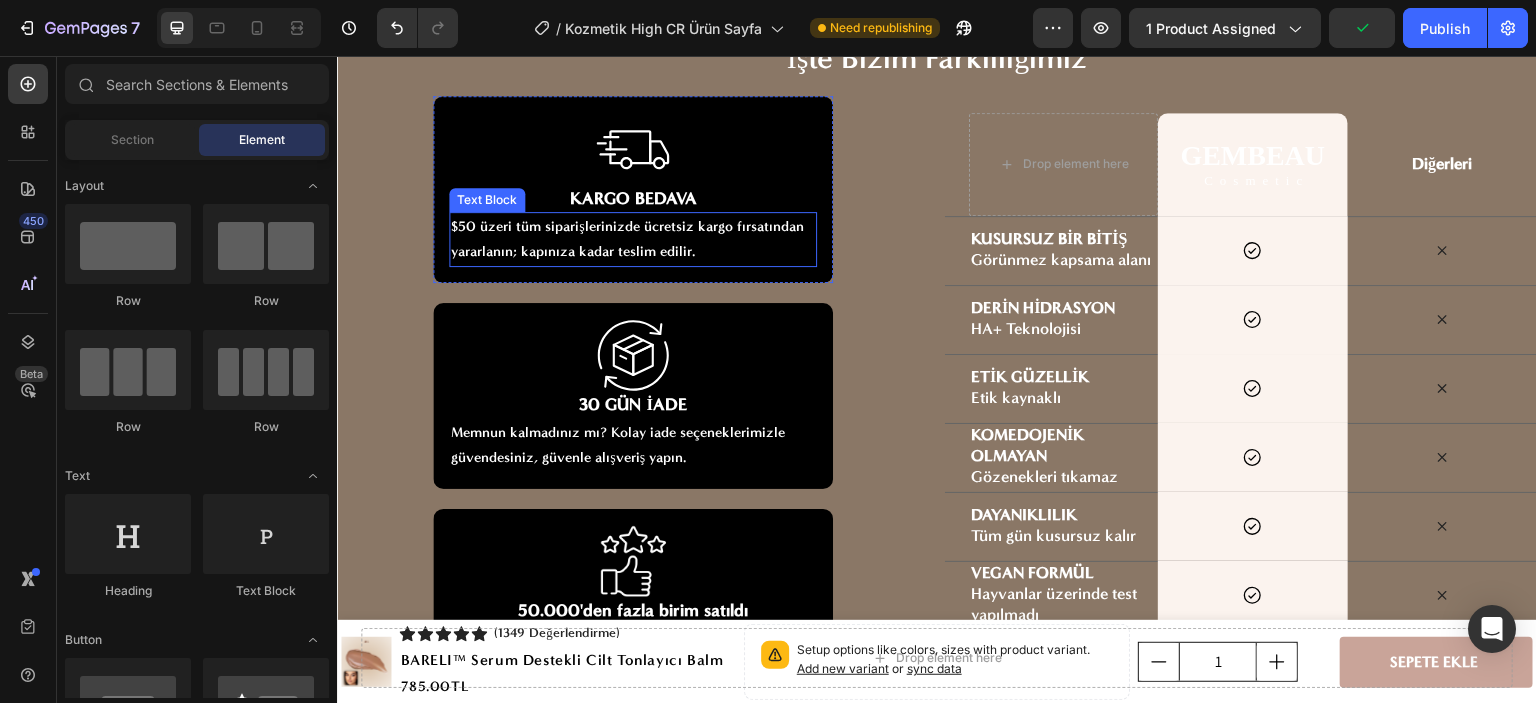 click on "50$ üzeri tüm siparişlerinizde ücretsiz kargo fırsatından yararlanın; kapınıza kadar teslim edilir." at bounding box center (633, 239) 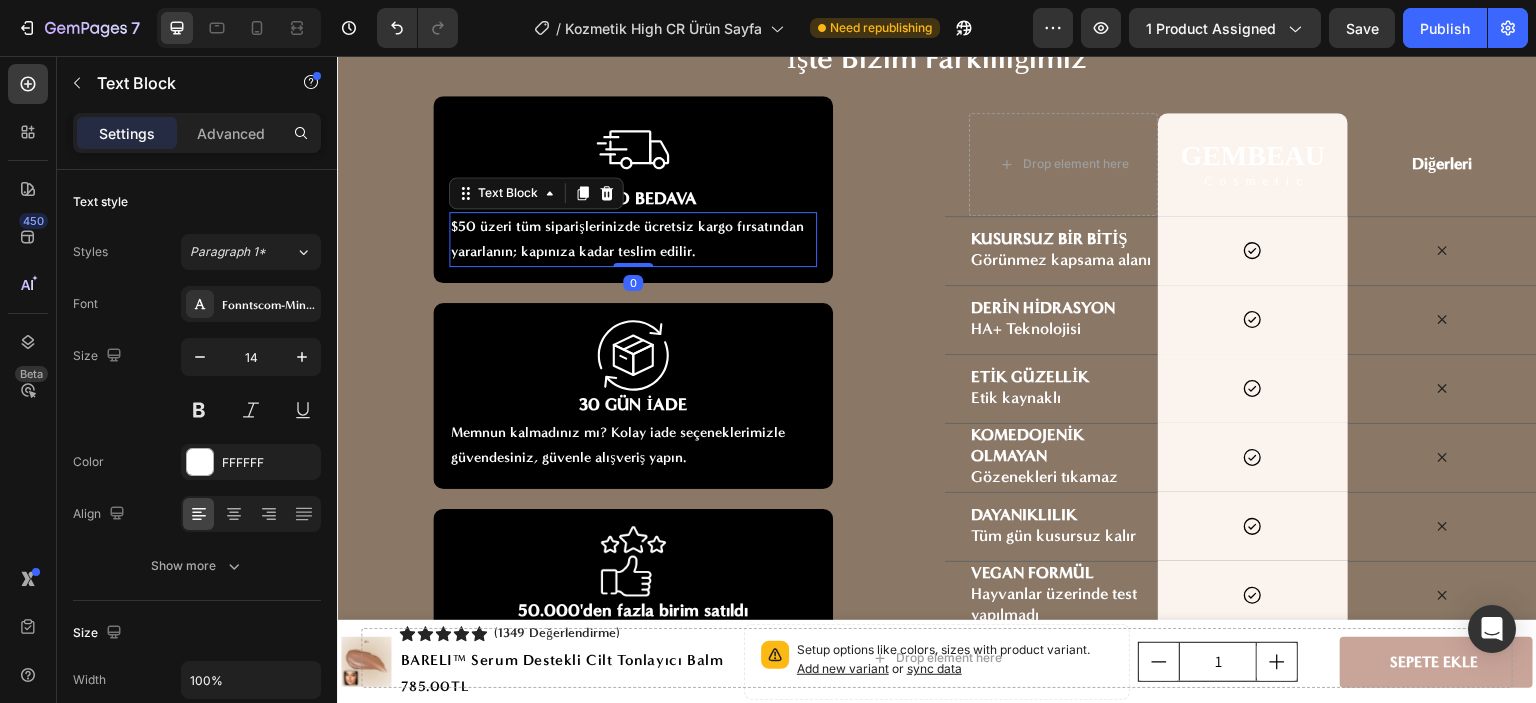 click on "50$ üzeri tüm siparişlerinizde ücretsiz kargo fırsatından yararlanın; kapınıza kadar teslim edilir." at bounding box center [633, 239] 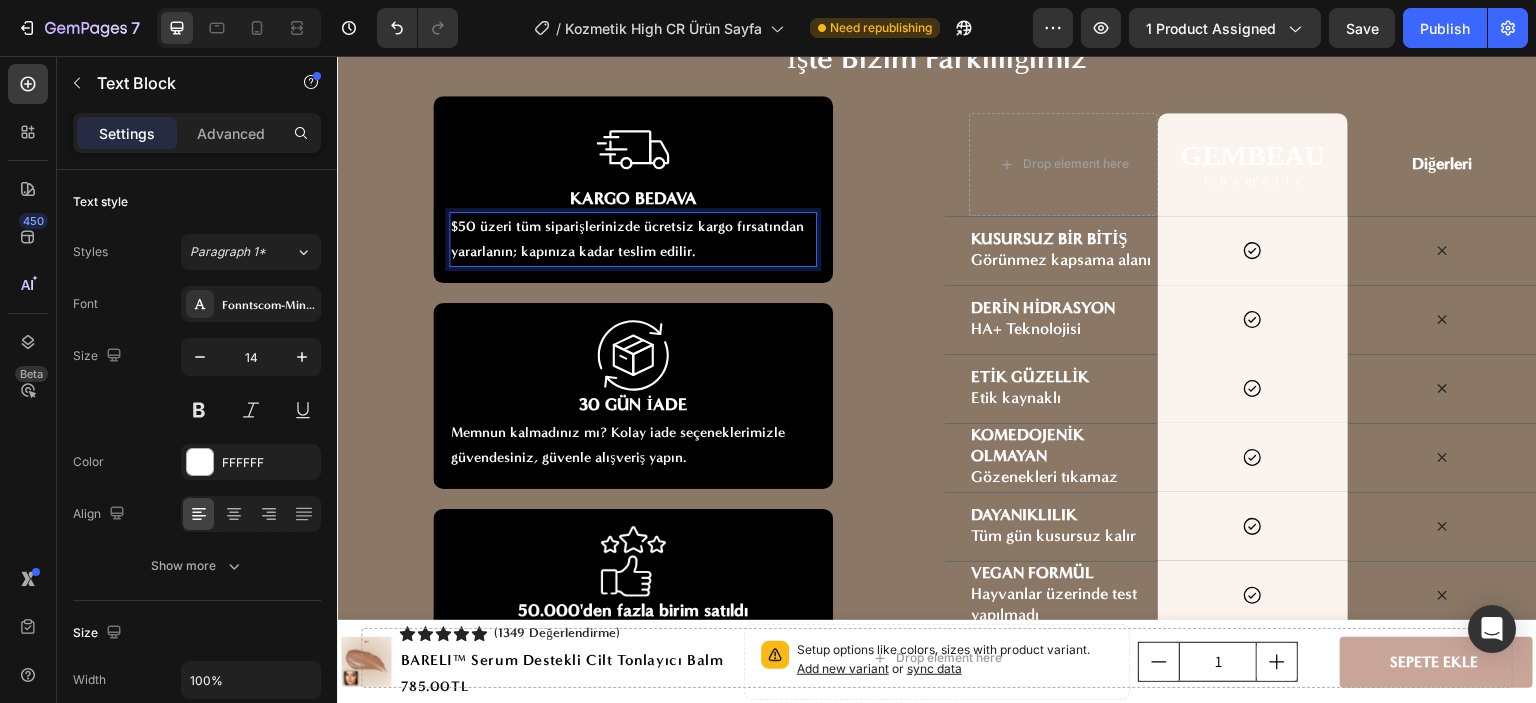 click on "50$ üzeri tüm siparişlerinizde ücretsiz kargo fırsatından yararlanın; kapınıza kadar teslim edilir." at bounding box center (633, 239) 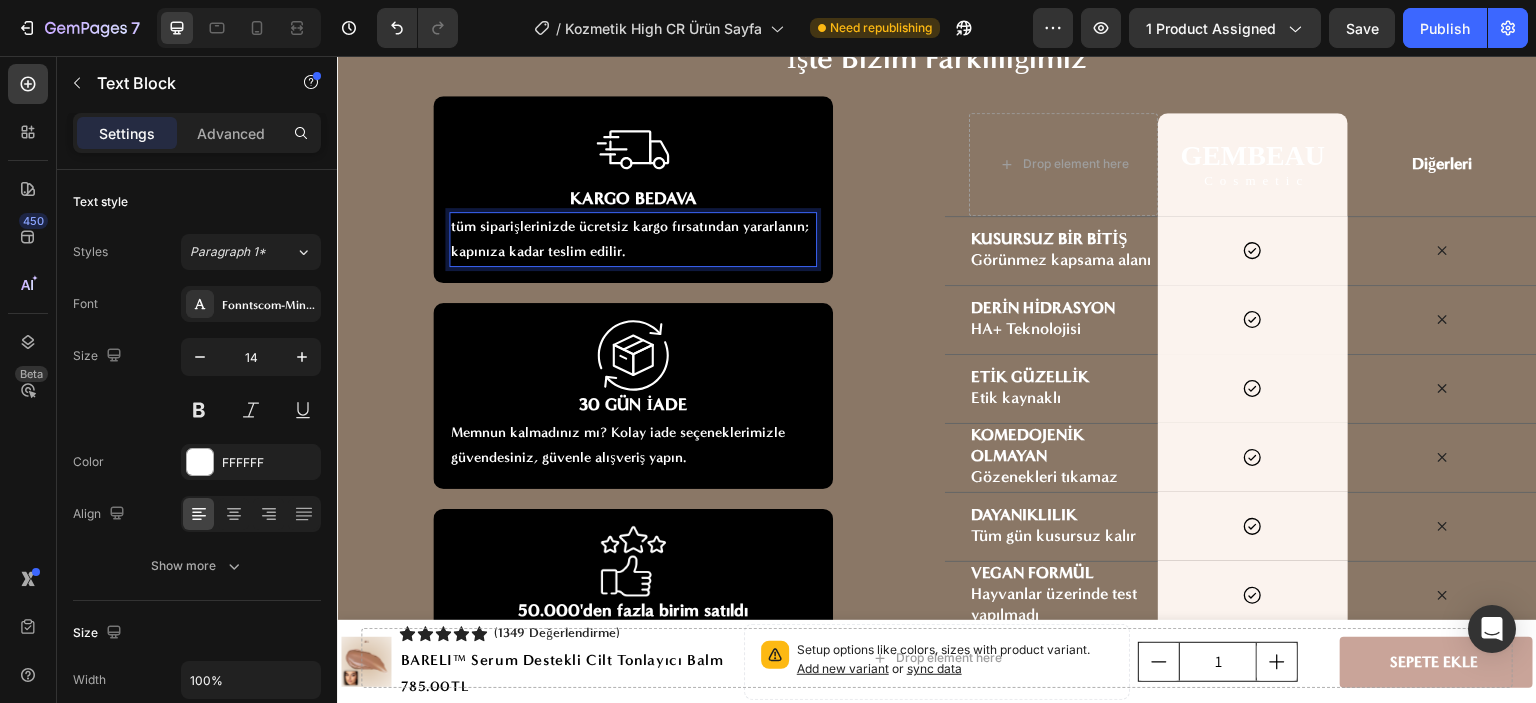 click on "tüm siparişlerinizde ücretsiz kargo fırsatından yararlanın; kapınıza kadar teslim edilir." at bounding box center (633, 239) 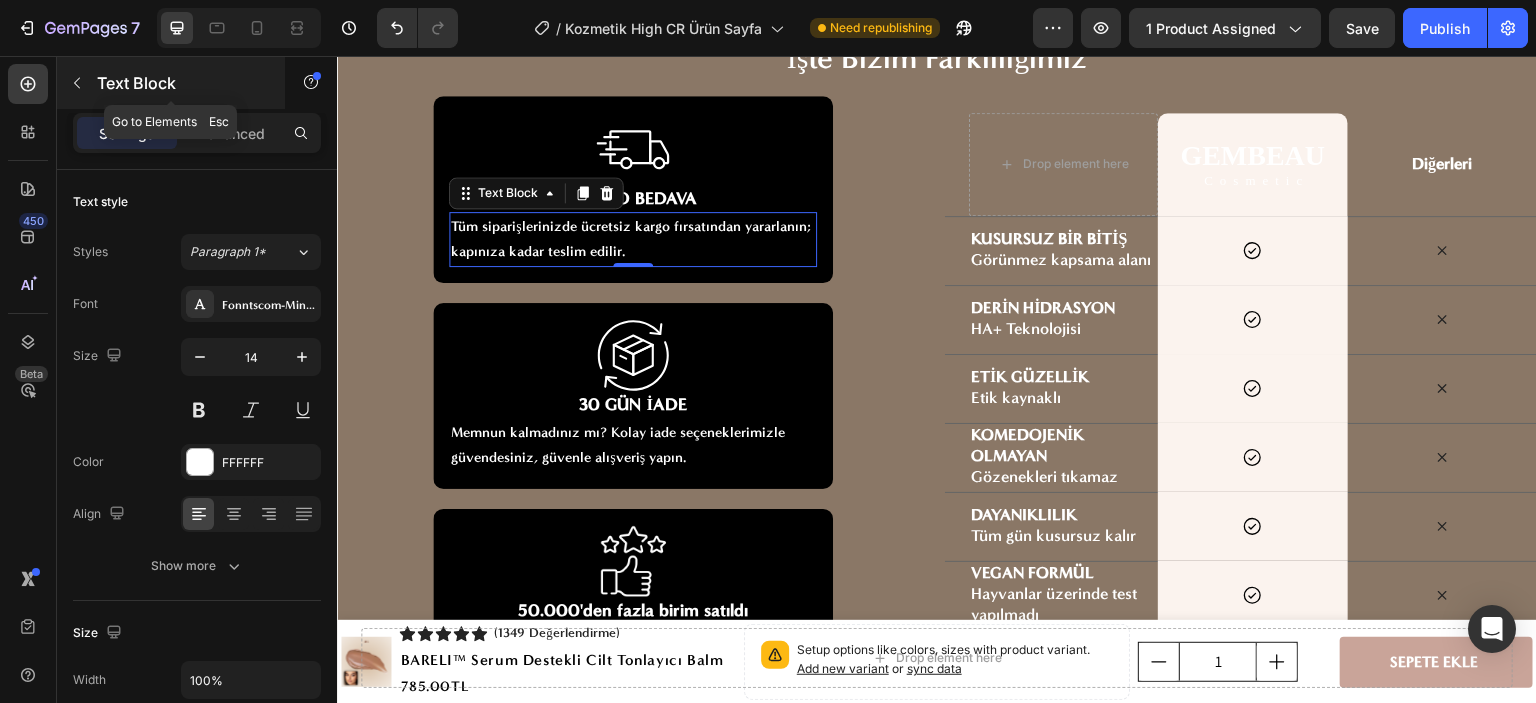 click at bounding box center (77, 83) 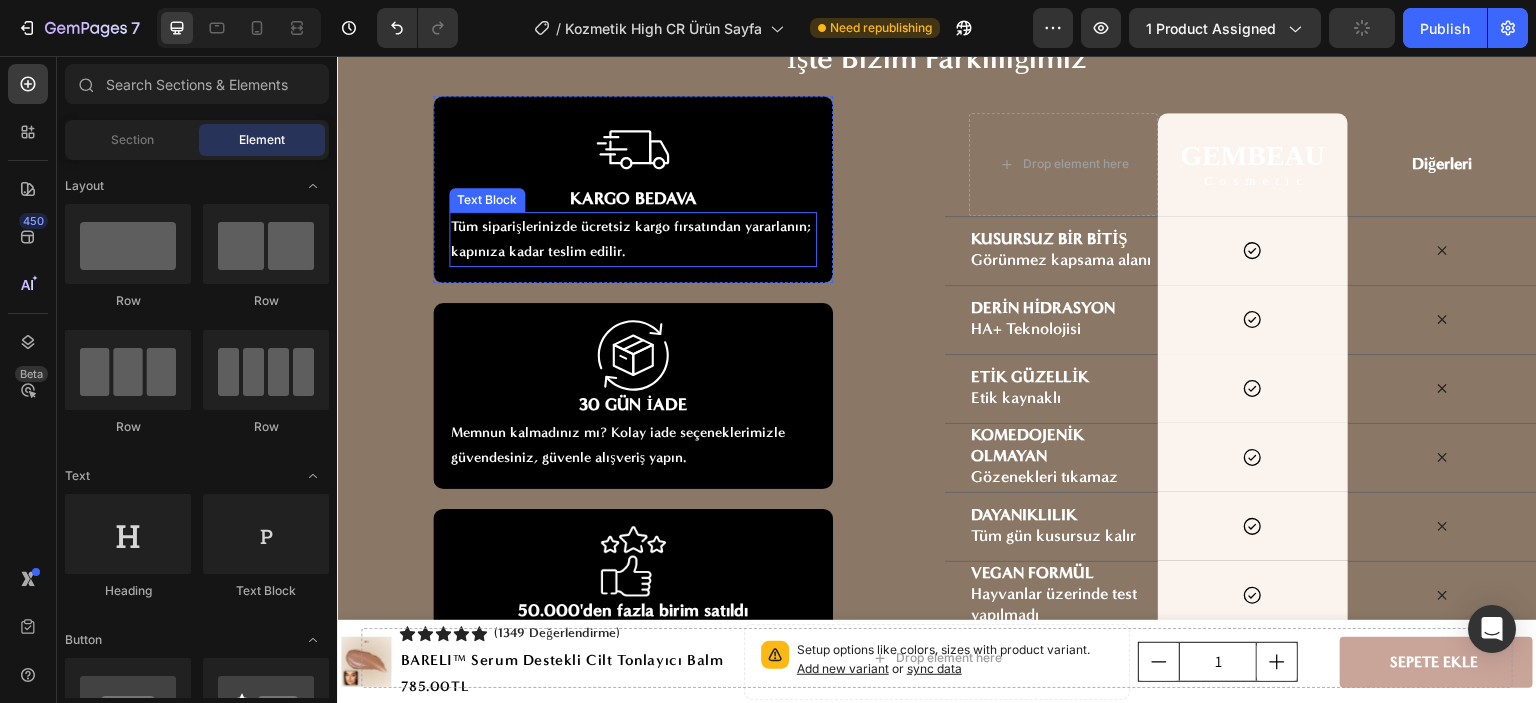 click on "Tüm siparişlerinizde ücretsiz kargo fırsatından yararlanın; kapınıza kadar teslim edilir." at bounding box center [633, 239] 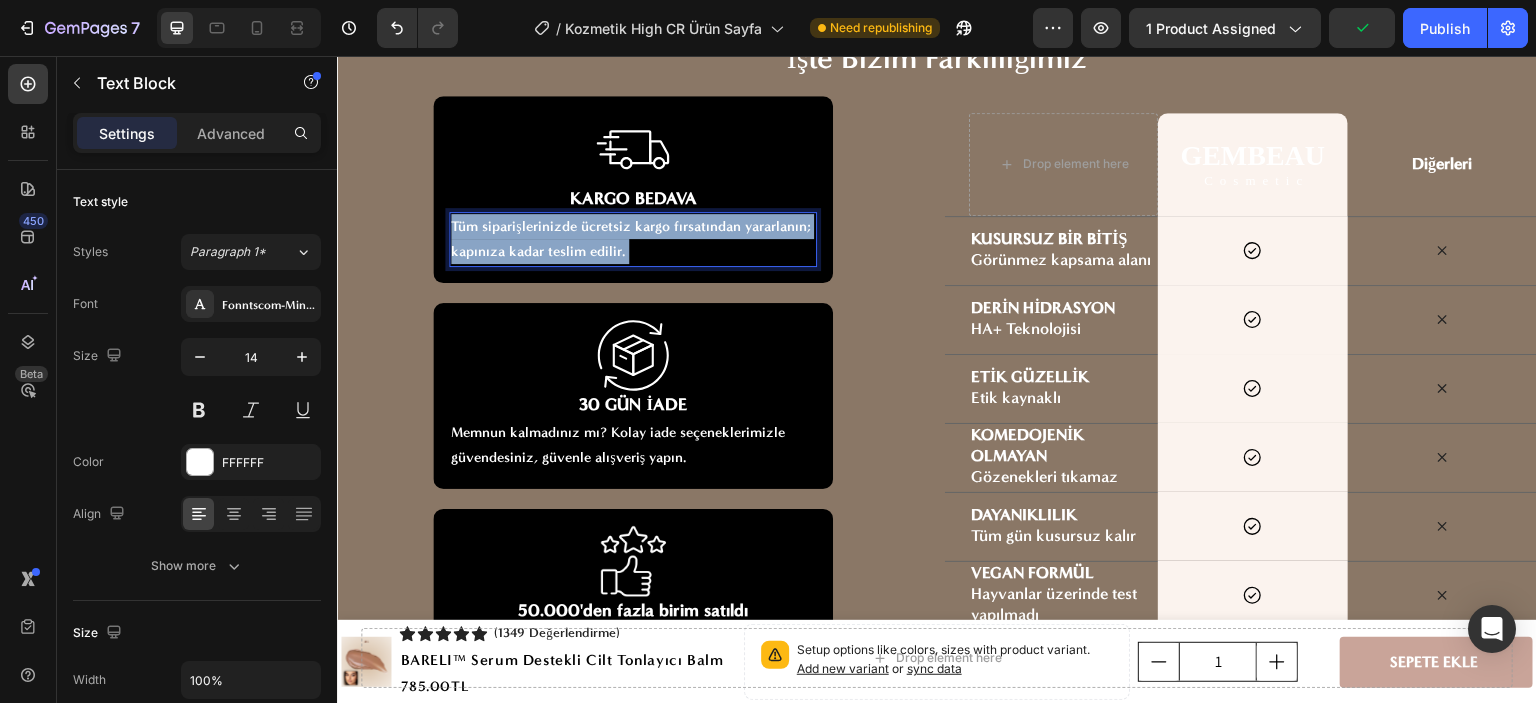 drag, startPoint x: 620, startPoint y: 248, endPoint x: 460, endPoint y: 243, distance: 160.07811 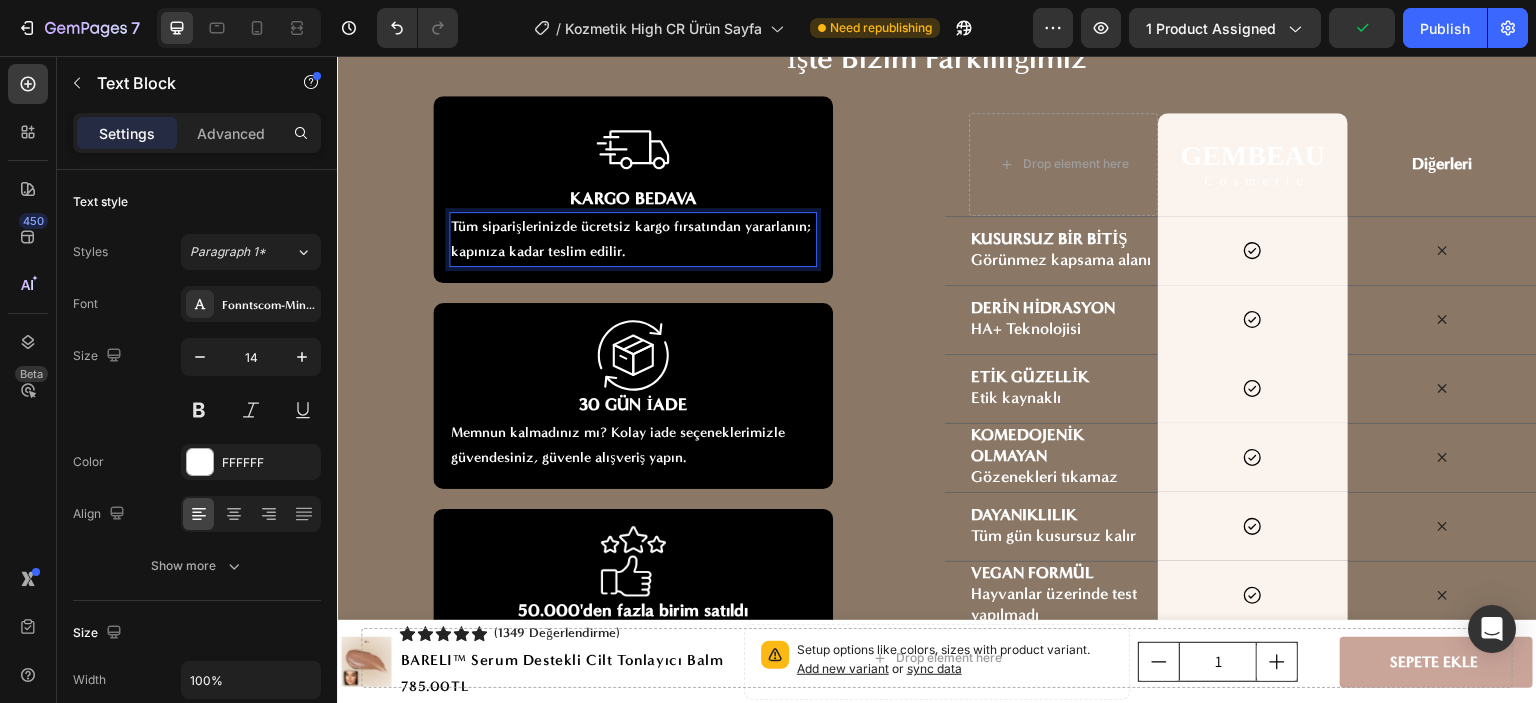 click on "Tüm siparişlerinizde ücretsiz kargo fırsatından yararlanın; kapınıza kadar teslim edilir." at bounding box center [633, 239] 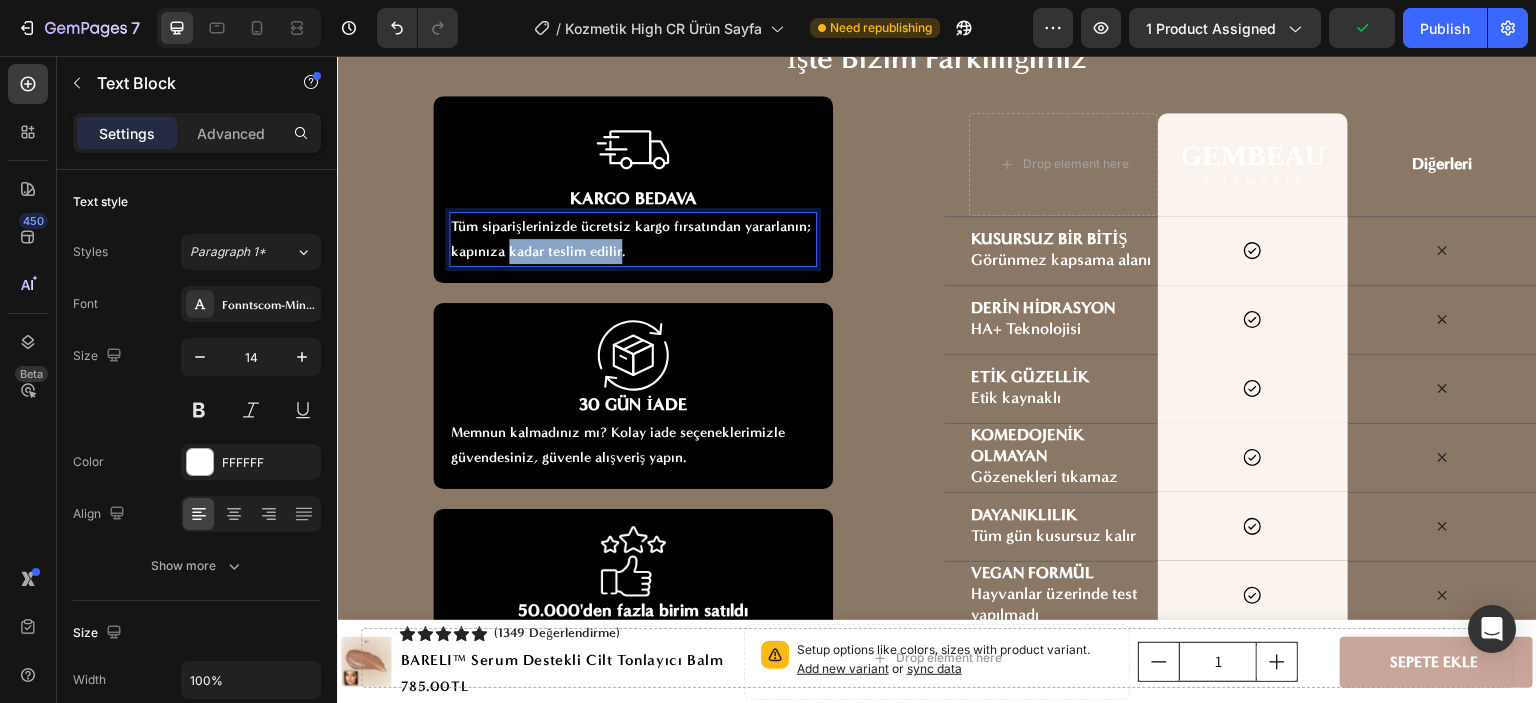 drag, startPoint x: 591, startPoint y: 246, endPoint x: 531, endPoint y: 246, distance: 60 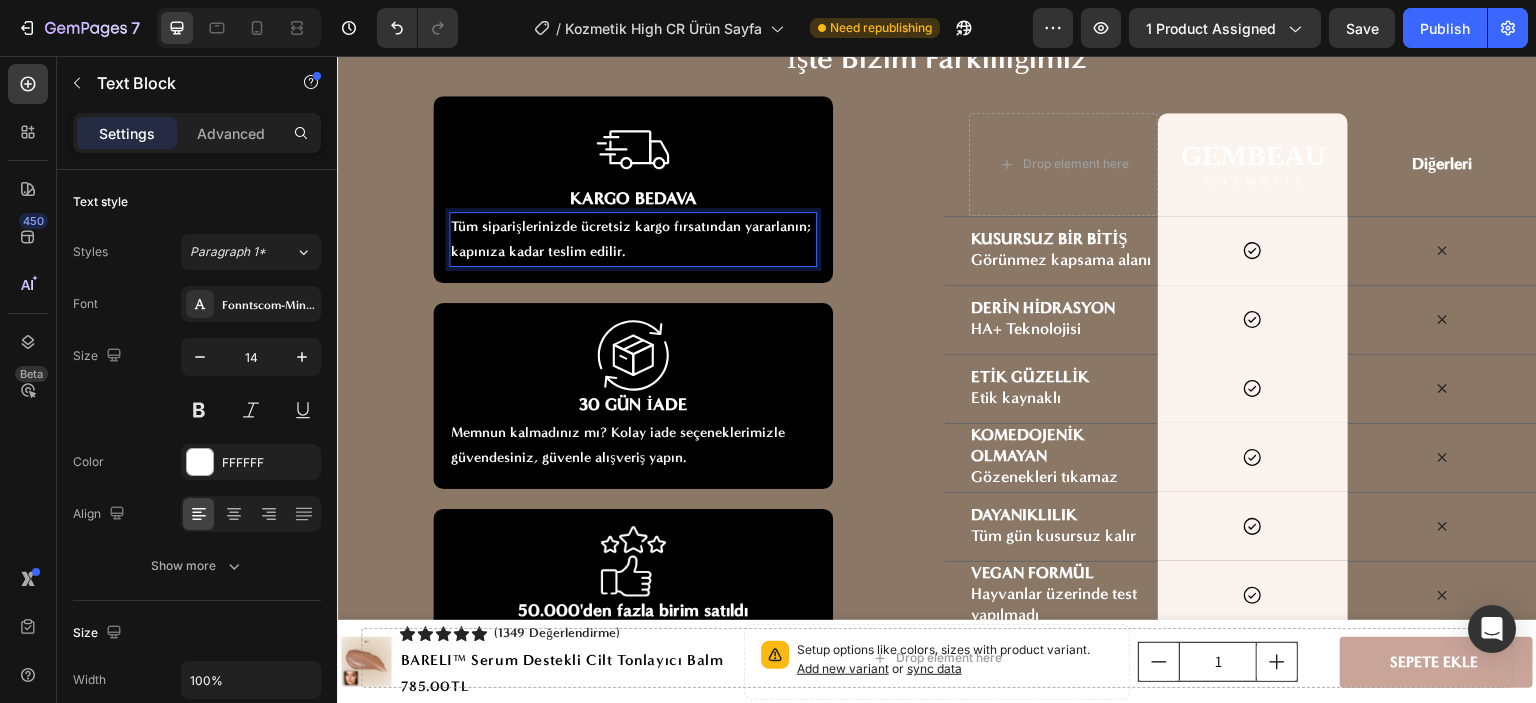 click on "Tüm siparişlerinizde ücretsiz kargo fırsatından yararlanın; kapınıza kadar teslim edilir." at bounding box center (633, 239) 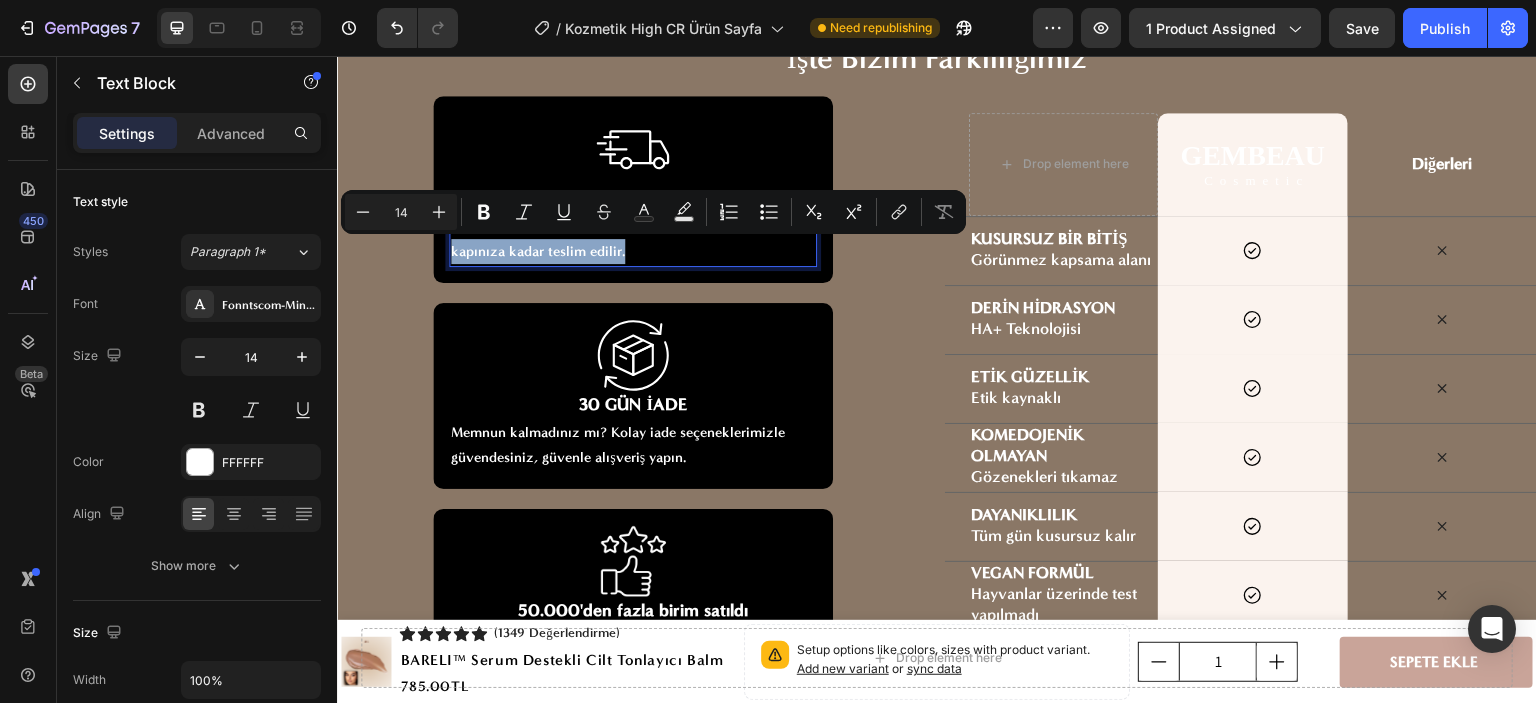 drag, startPoint x: 629, startPoint y: 244, endPoint x: 447, endPoint y: 246, distance: 182.01099 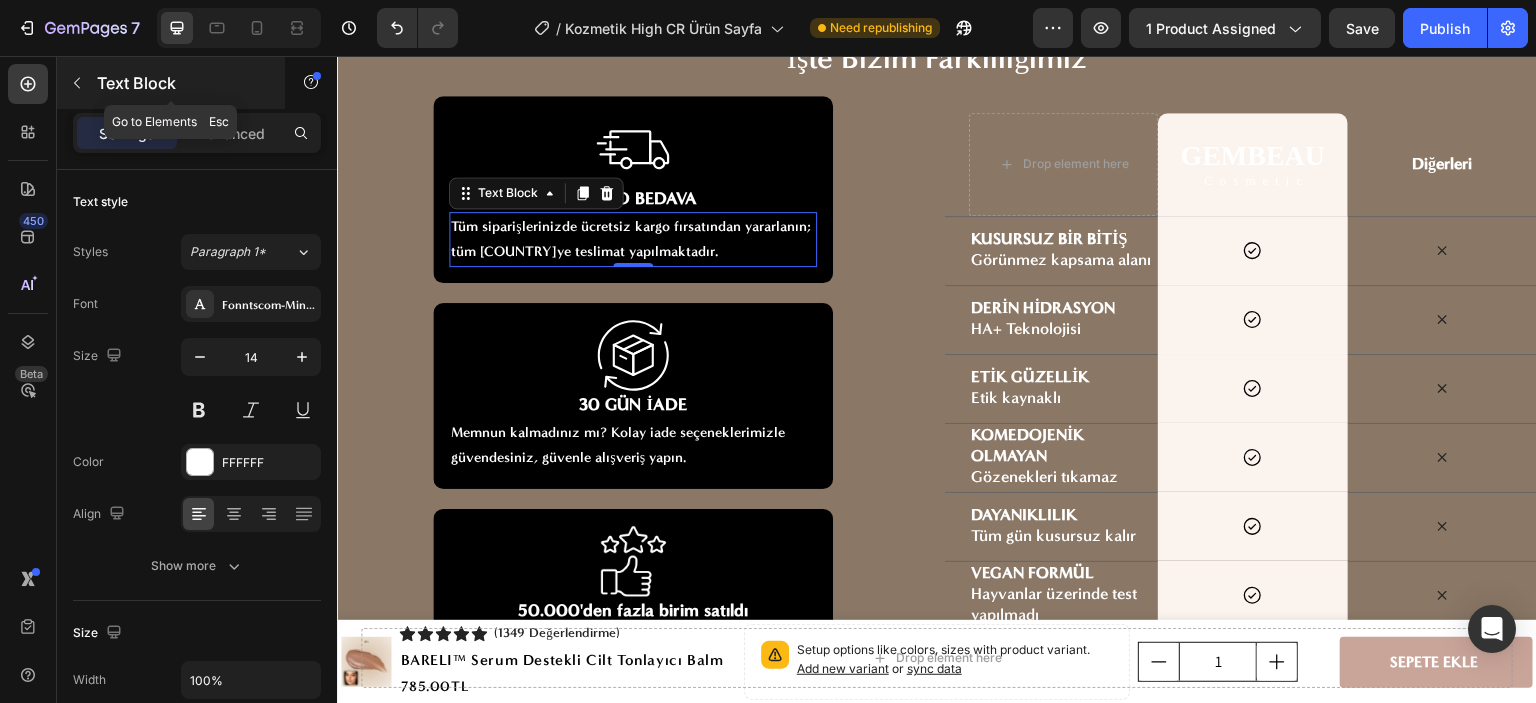 click at bounding box center [77, 83] 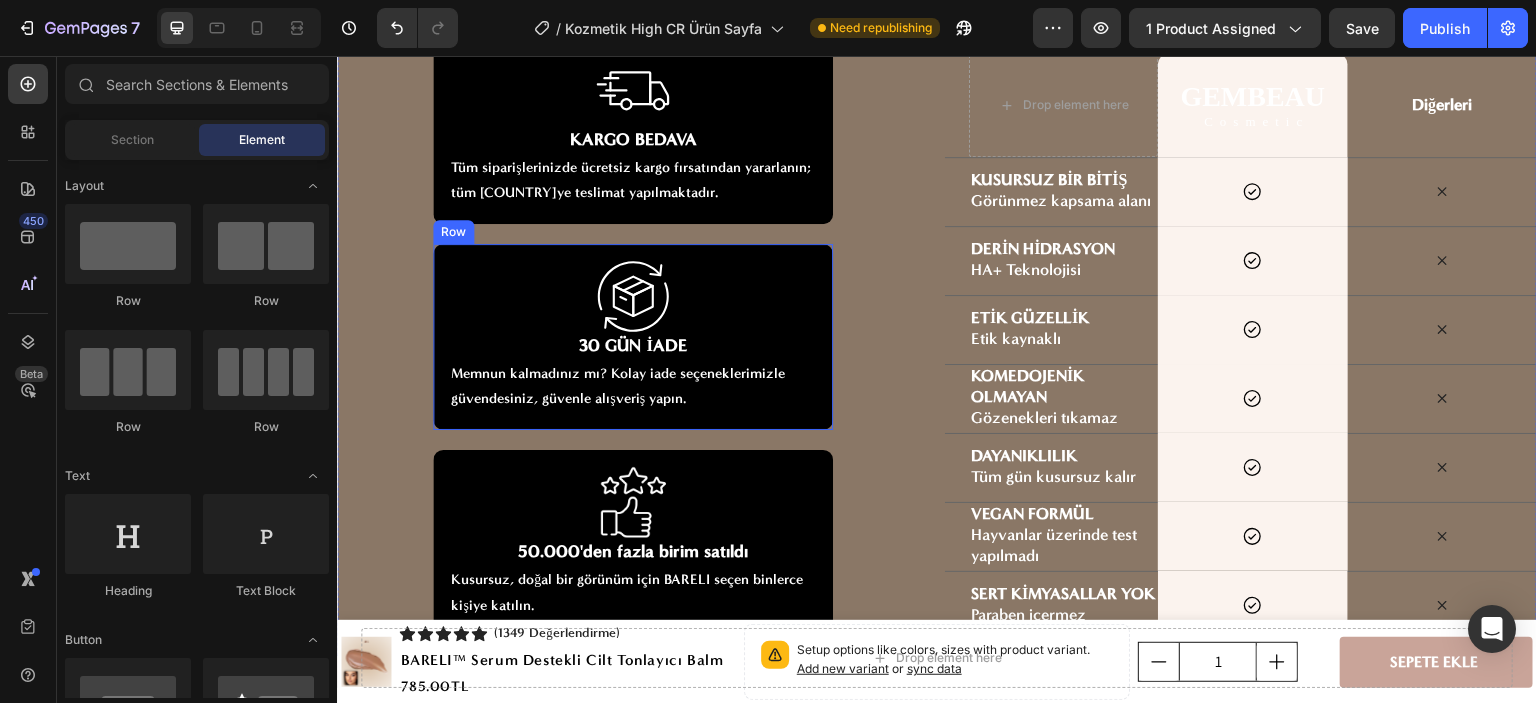 scroll, scrollTop: 6700, scrollLeft: 0, axis: vertical 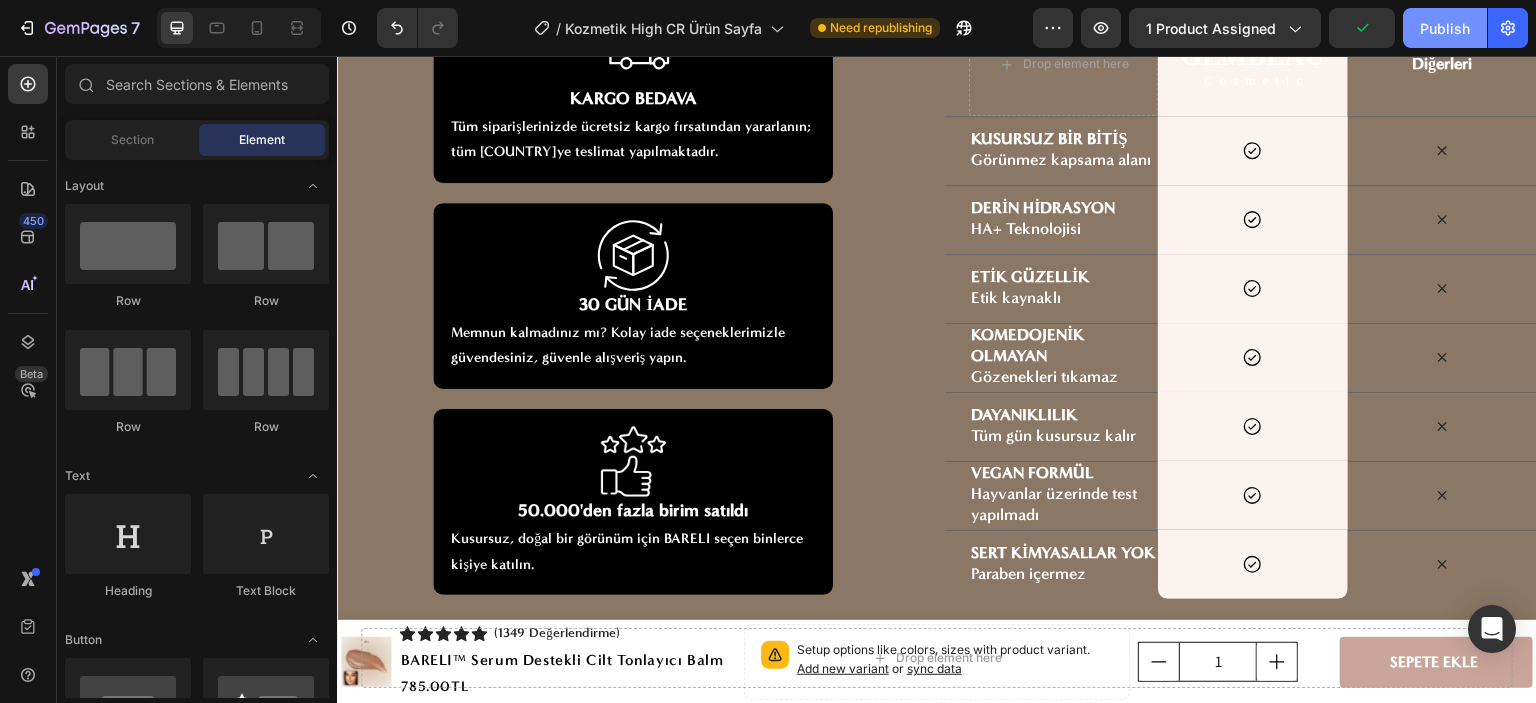 click on "Publish" at bounding box center (1445, 28) 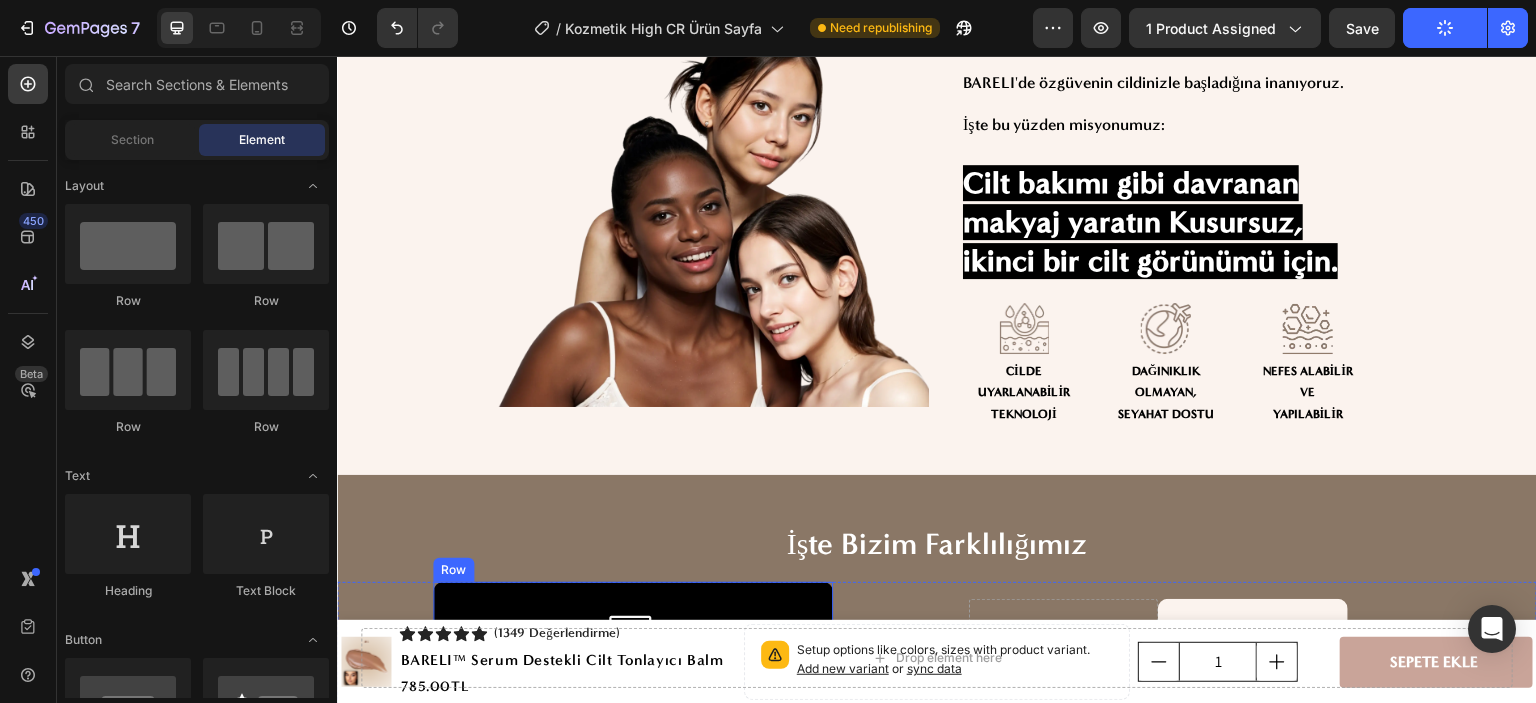 scroll, scrollTop: 6000, scrollLeft: 0, axis: vertical 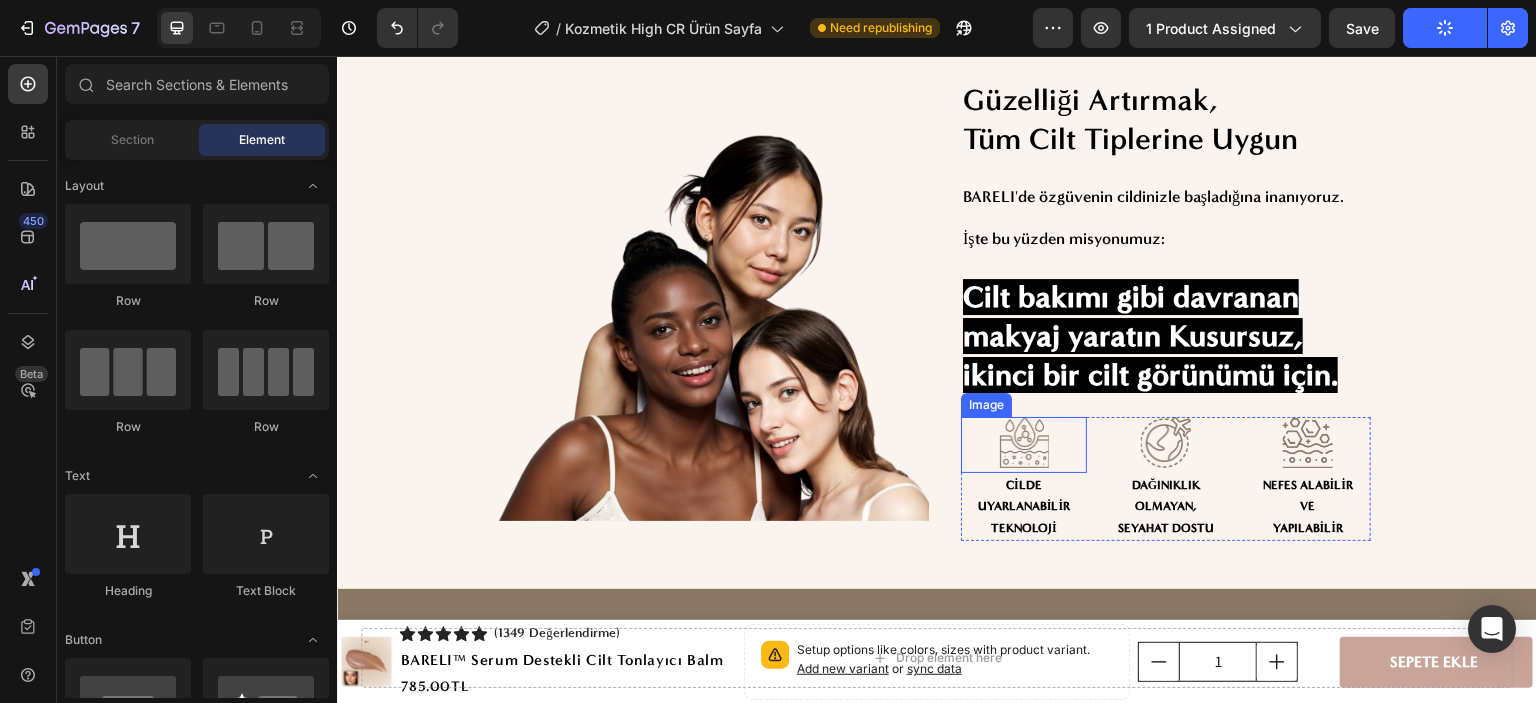 click at bounding box center (1024, 442) 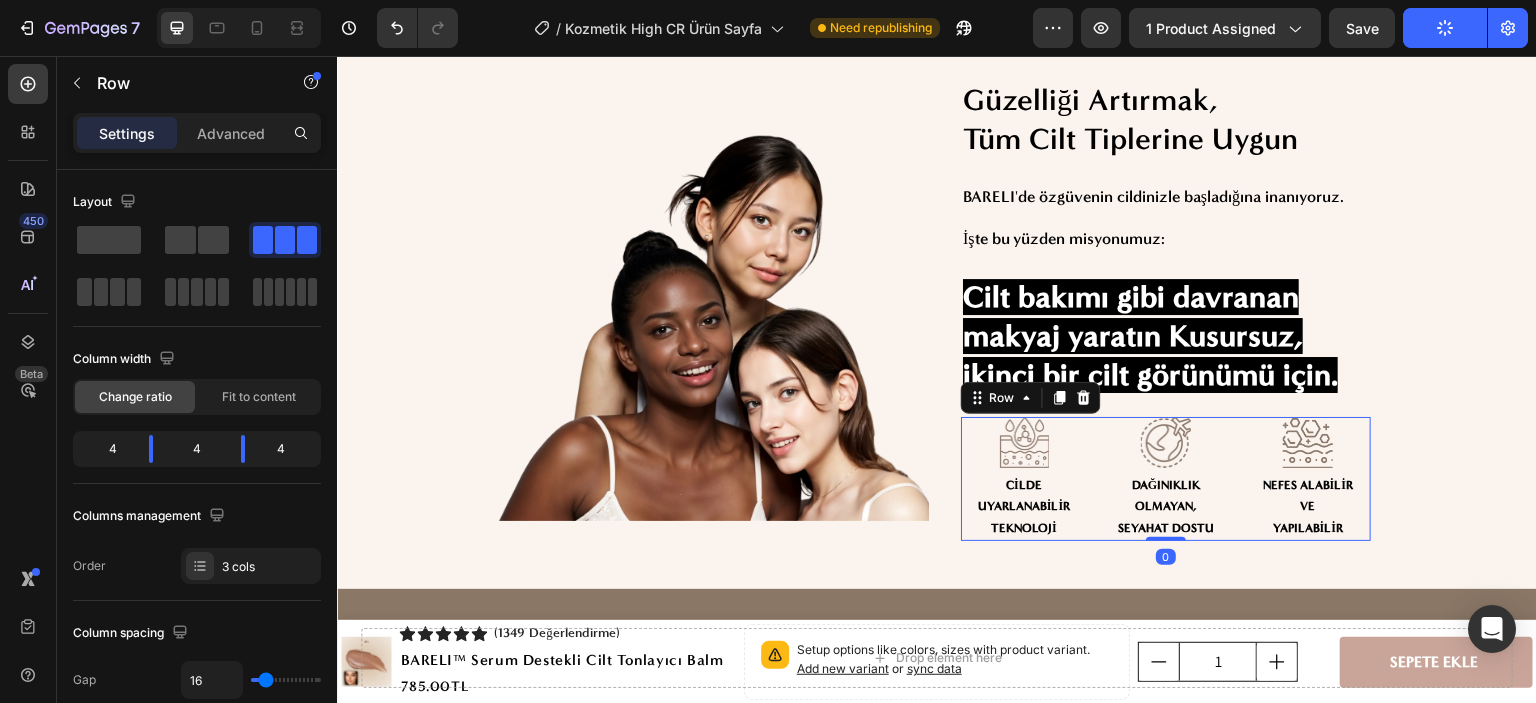 click on "Image CİLDE UYARLANABİLİR TEKNOLOJİ Text Block Image DAĞINIKLIK OLMAYAN, SEYAHAT DOSTU Text Block Image NEFES ALABİLİR  VE YAPILABİLİR Text Block Row   0" at bounding box center (1166, 479) 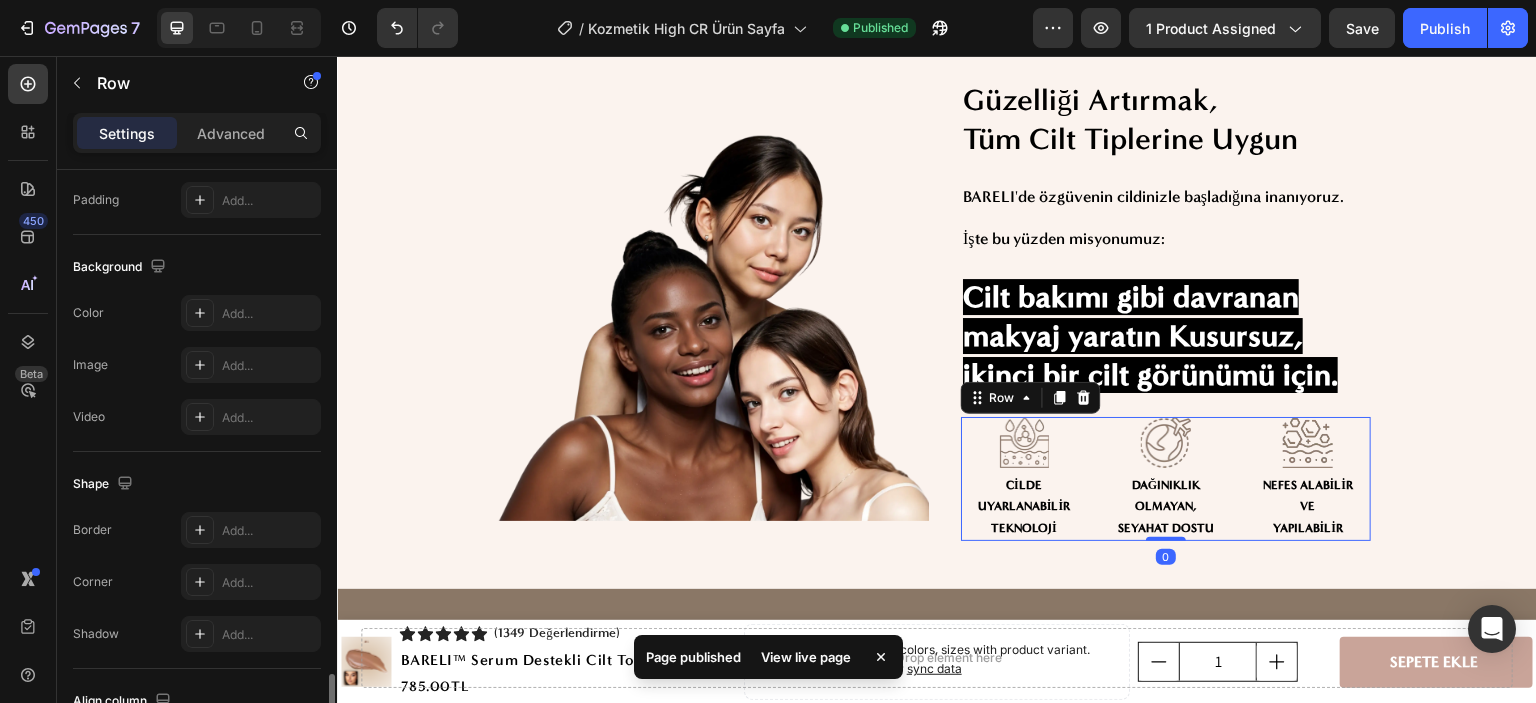 scroll, scrollTop: 855, scrollLeft: 0, axis: vertical 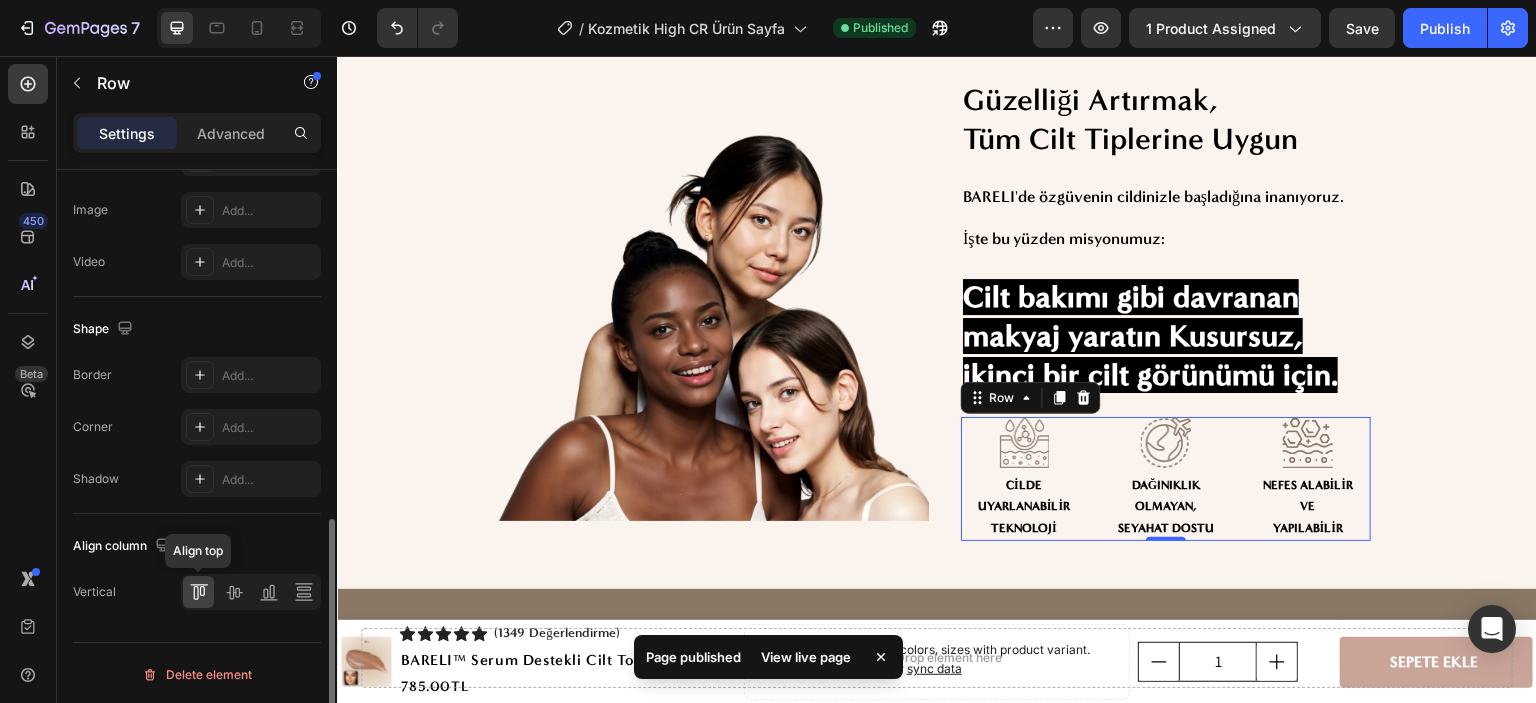 click 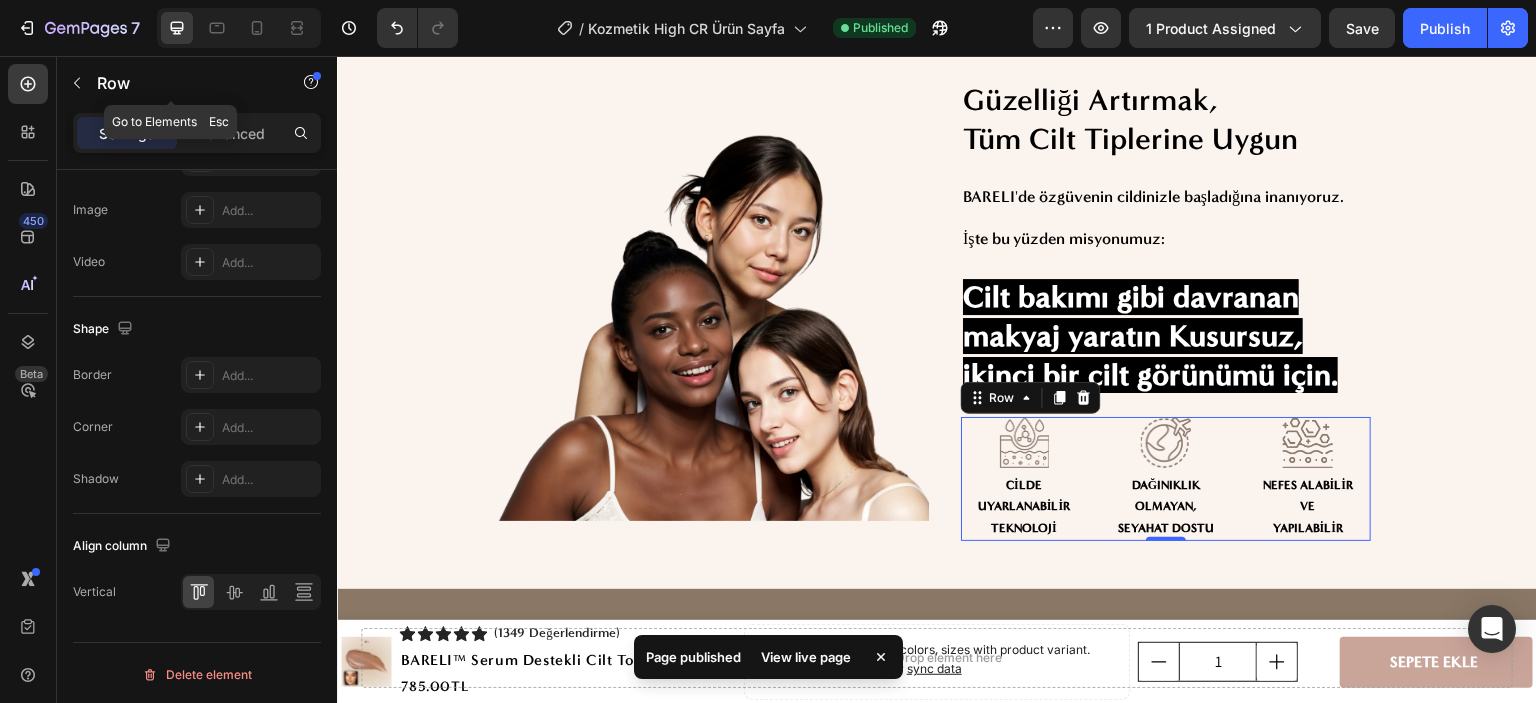 drag, startPoint x: 81, startPoint y: 84, endPoint x: 86, endPoint y: 98, distance: 14.866069 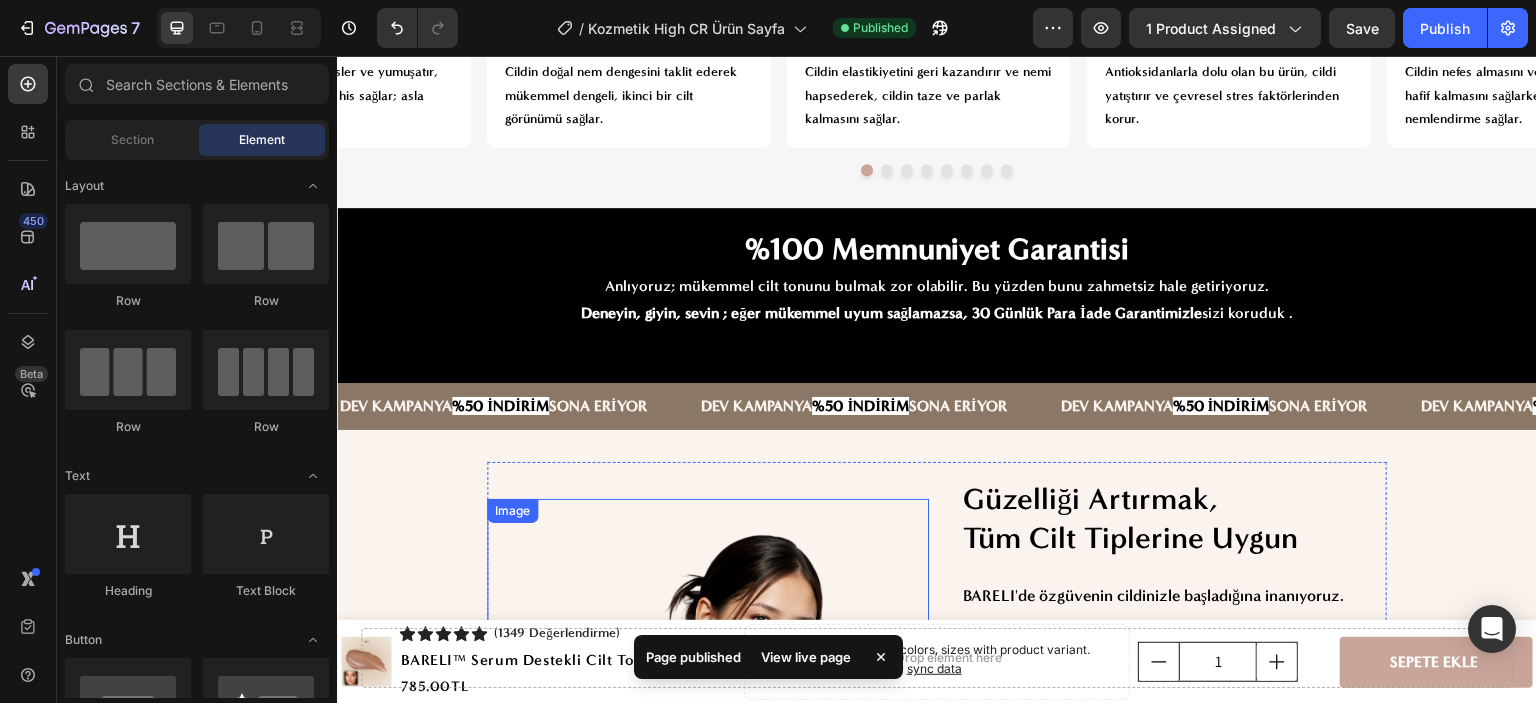 scroll, scrollTop: 5500, scrollLeft: 0, axis: vertical 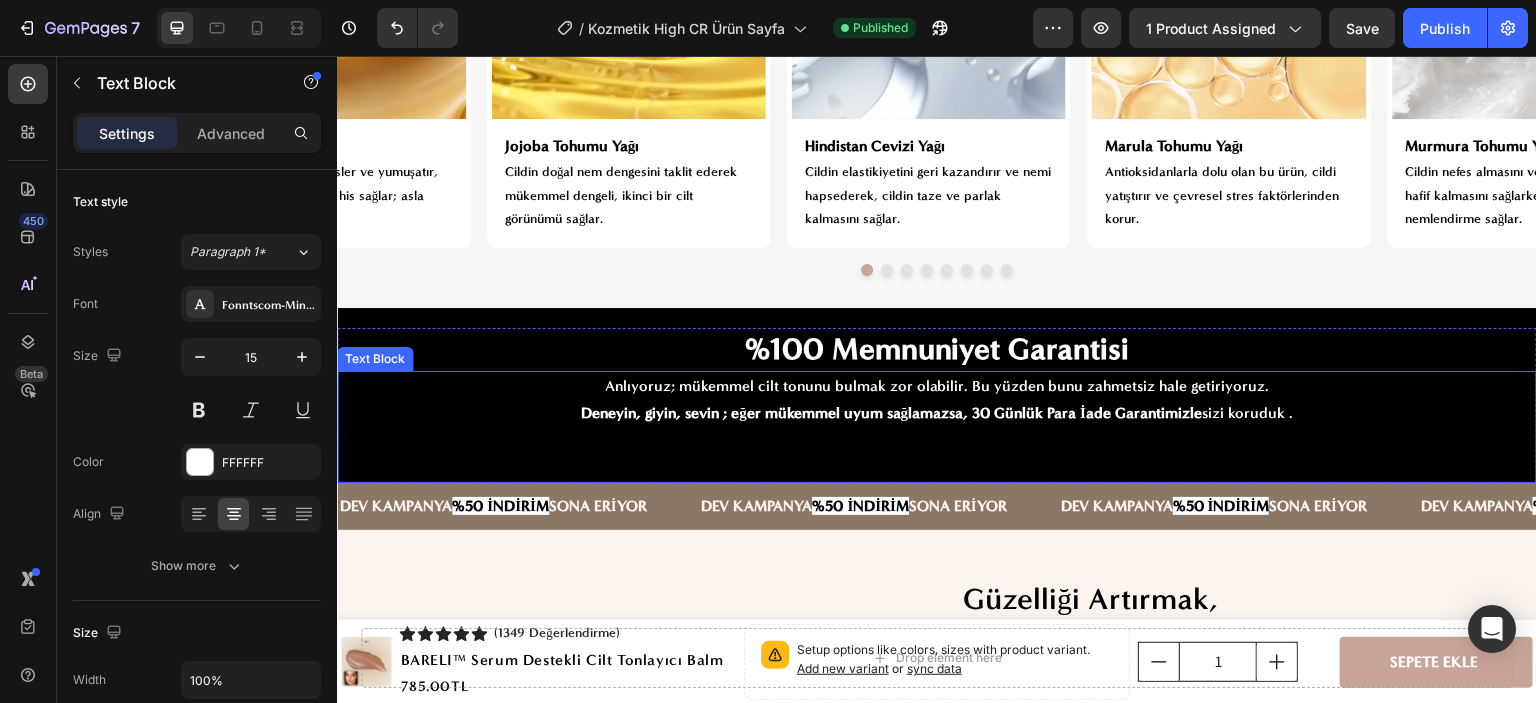 click on "Deneyin, giyin, sevin ; eğer mükemmel uyum sağlamazsa, 30 Günlük Para İade Garantimizle" at bounding box center (891, 413) 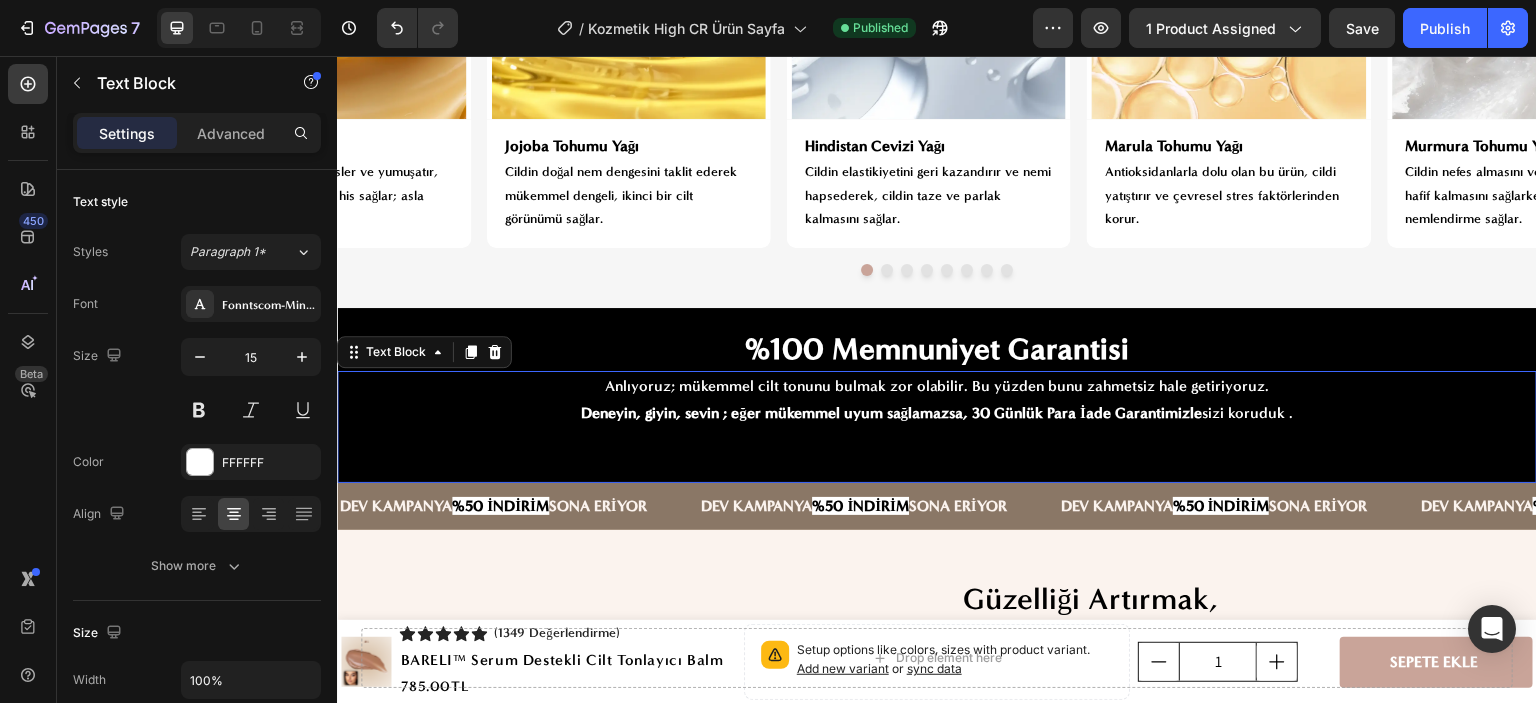 click on "Deneyin, giyin, sevin ; eğer mükemmel uyum sağlamazsa, 30 Günlük Para İade Garantimizle" at bounding box center [891, 413] 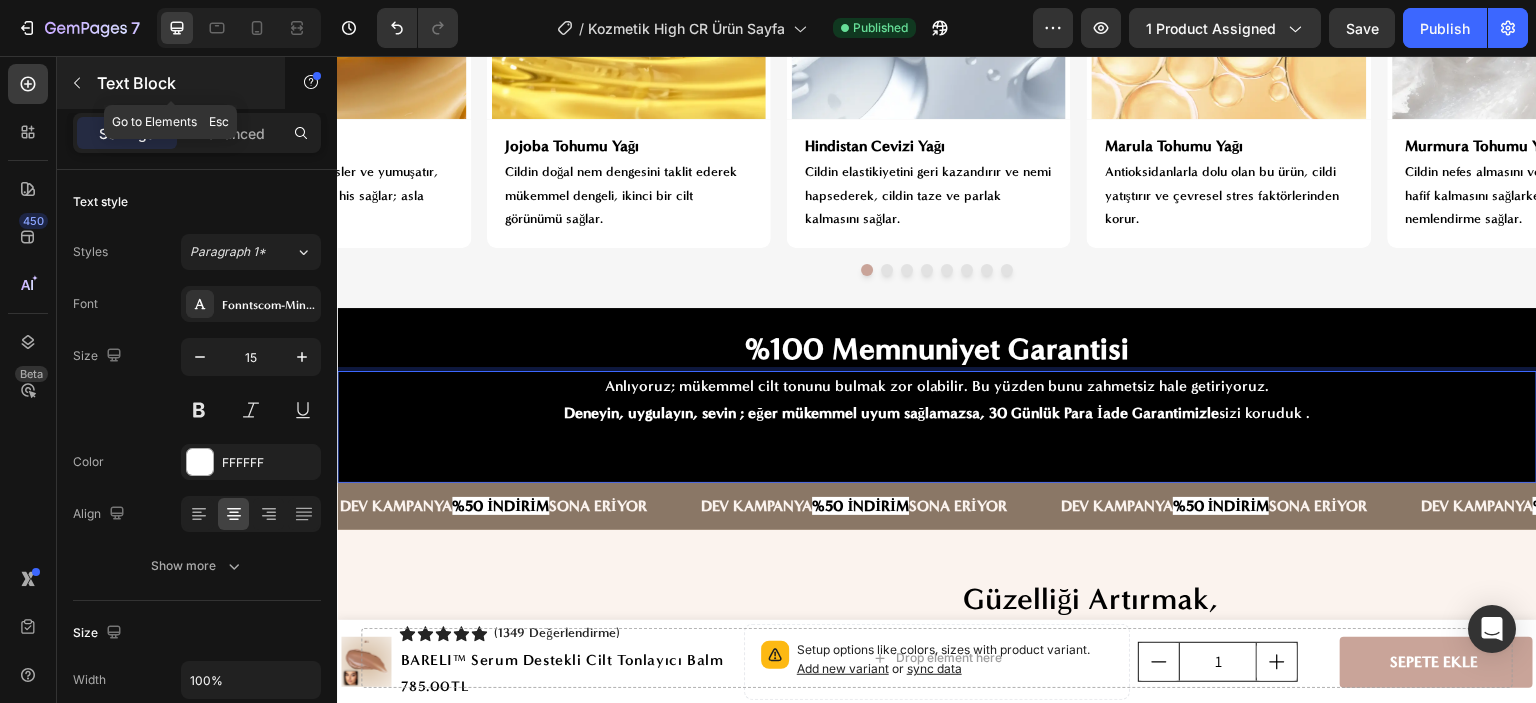 click at bounding box center [77, 83] 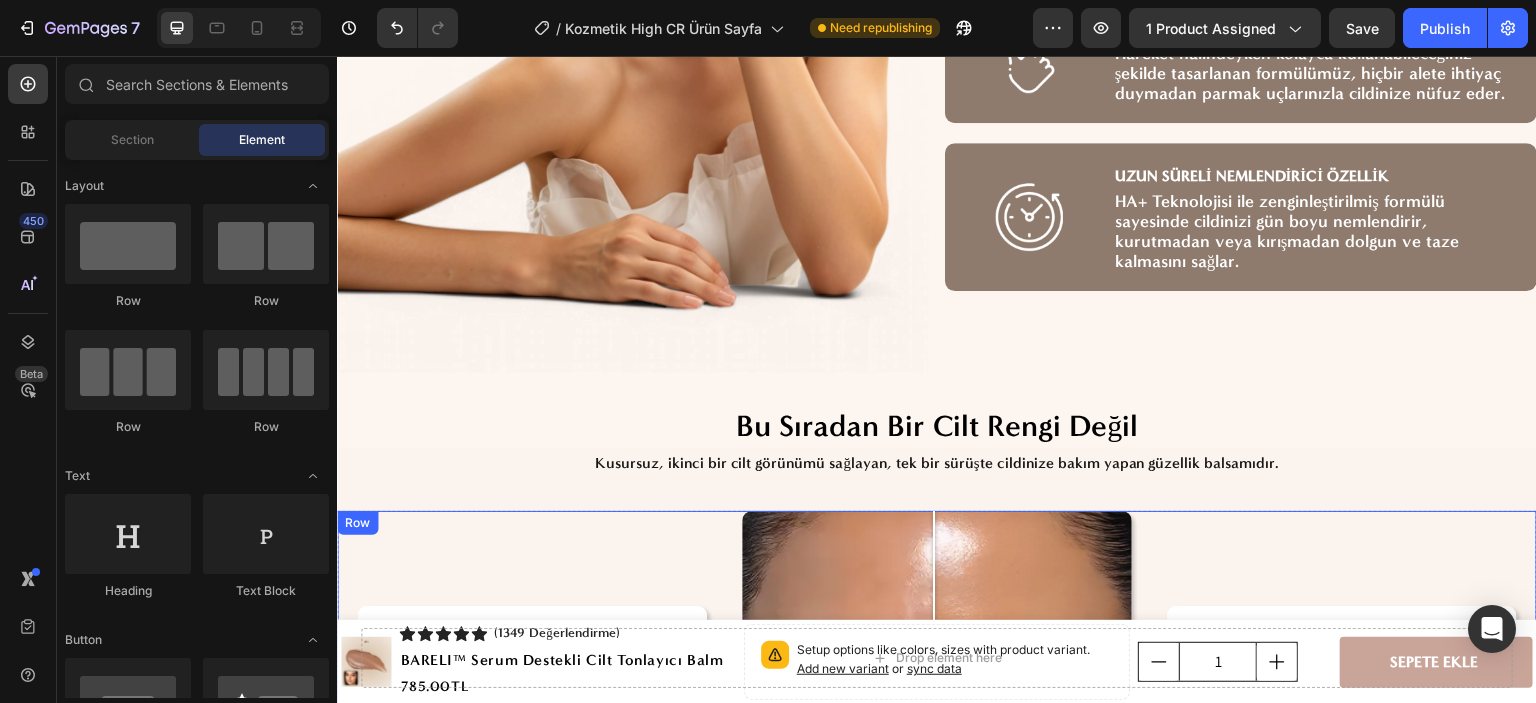 scroll, scrollTop: 4050, scrollLeft: 0, axis: vertical 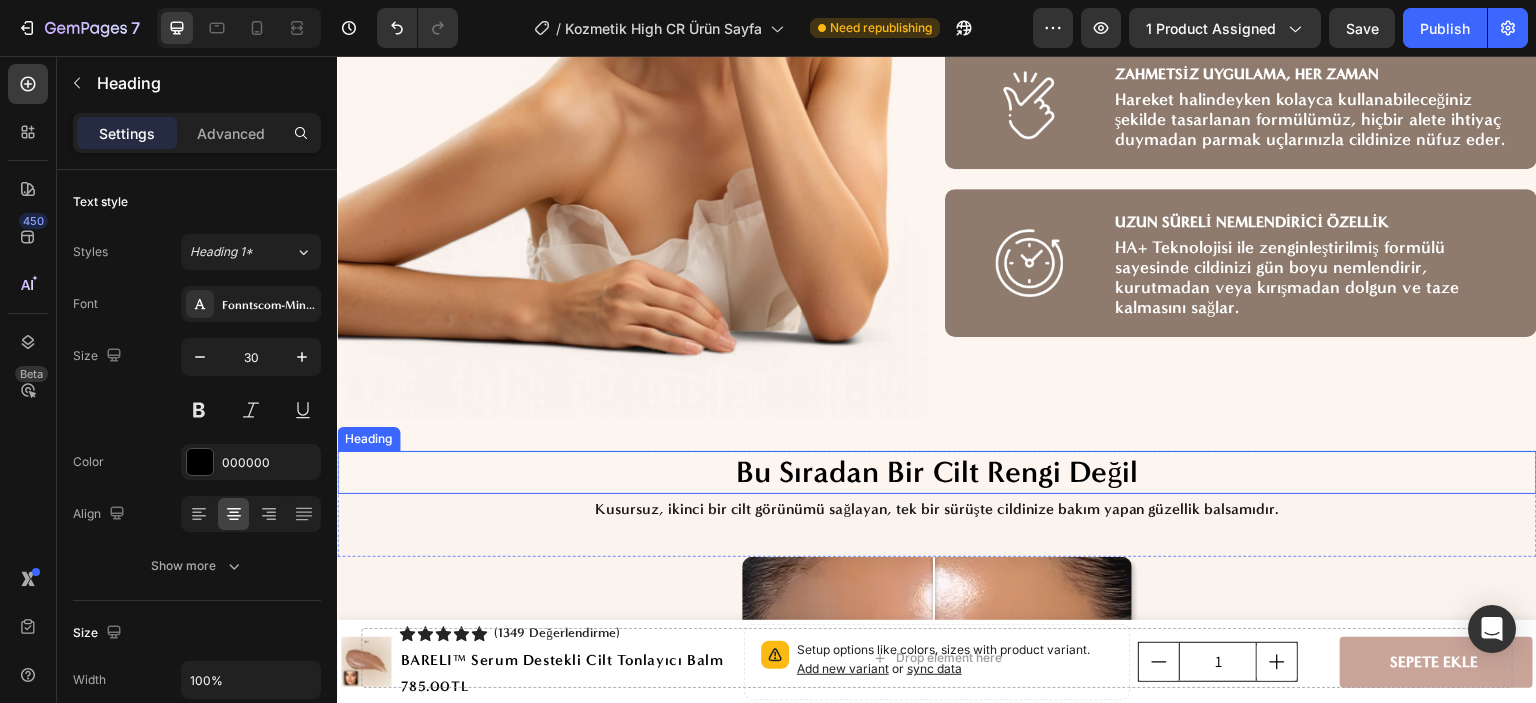 click on "Bu Sıradan Bir Cilt Rengi Değil" at bounding box center (937, 472) 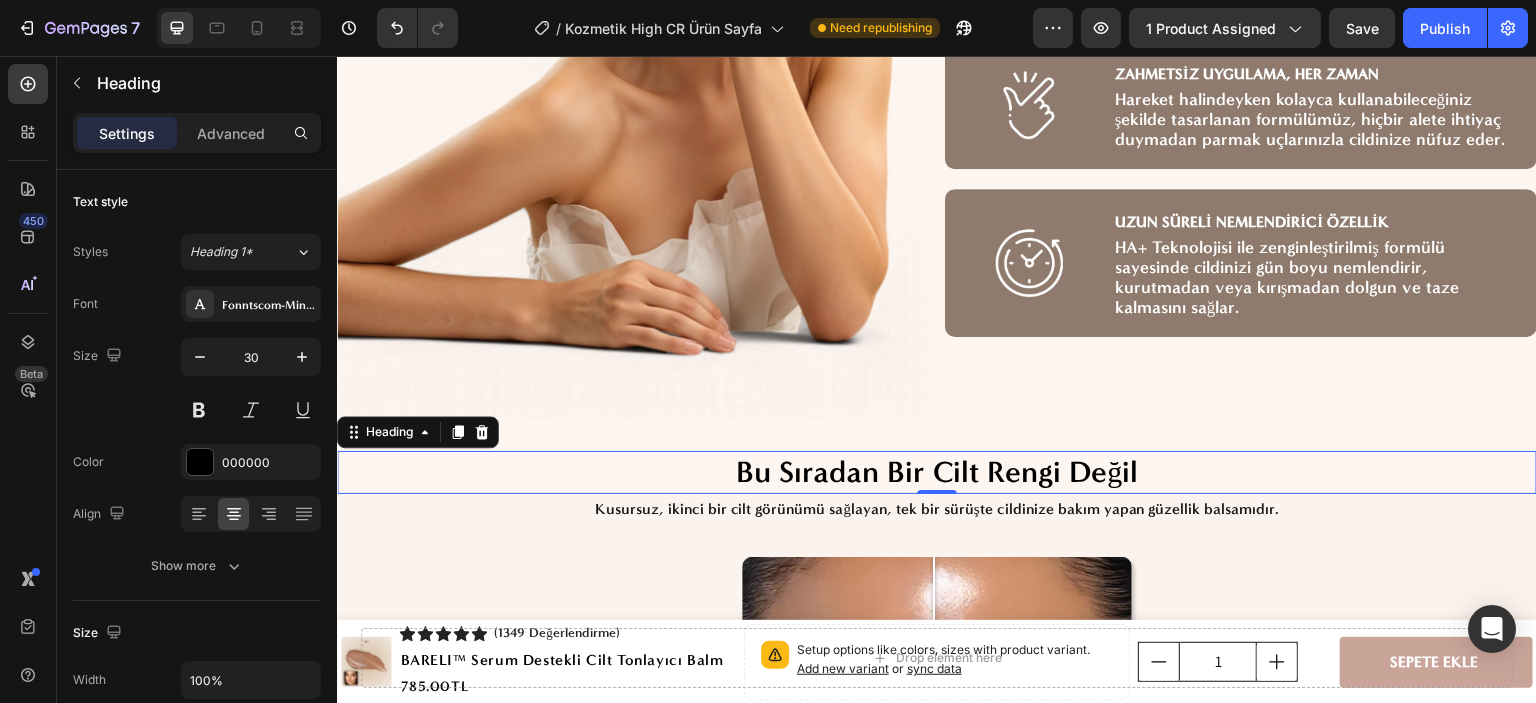 click on "Bu Sıradan Bir Cilt Rengi Değil" at bounding box center [937, 472] 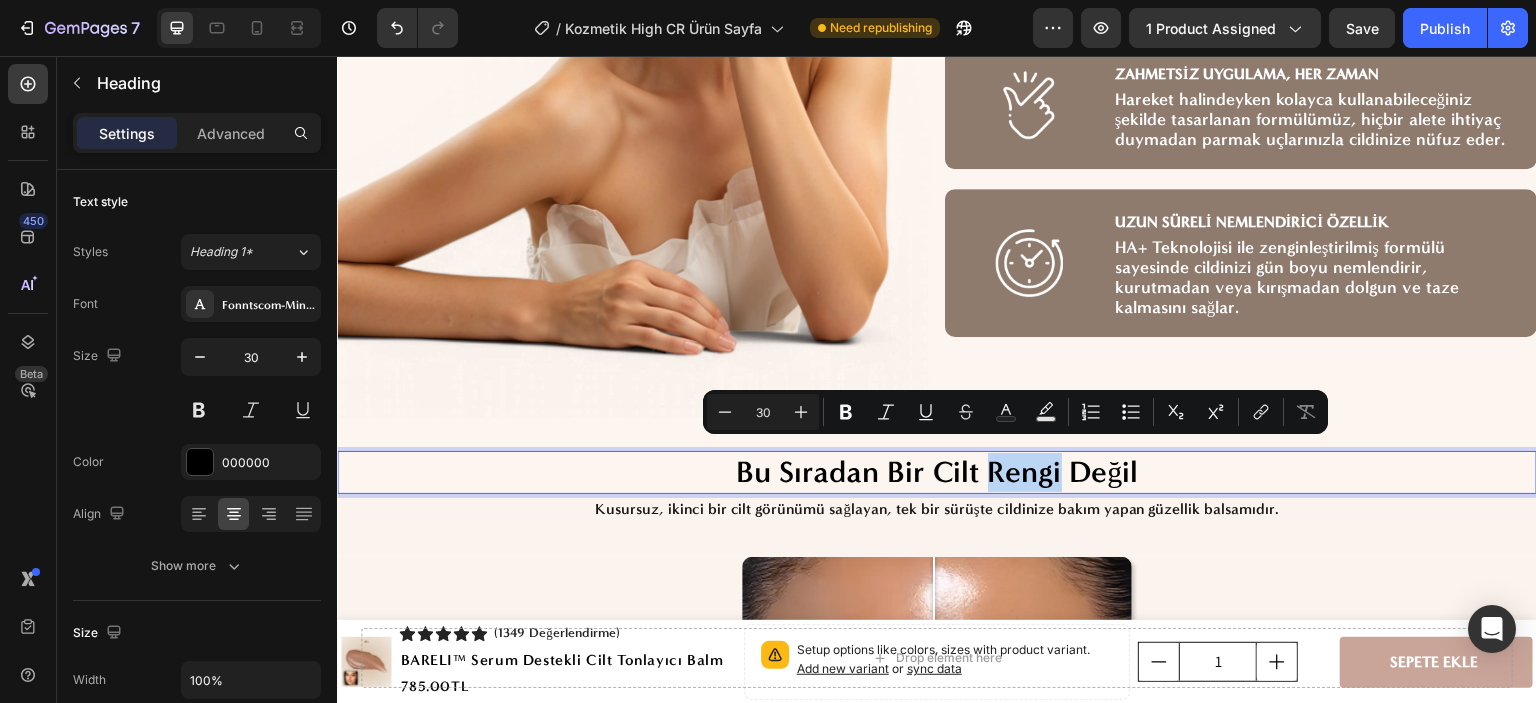 click on "Bu Sıradan Bir Cilt Rengi Değil" at bounding box center (937, 472) 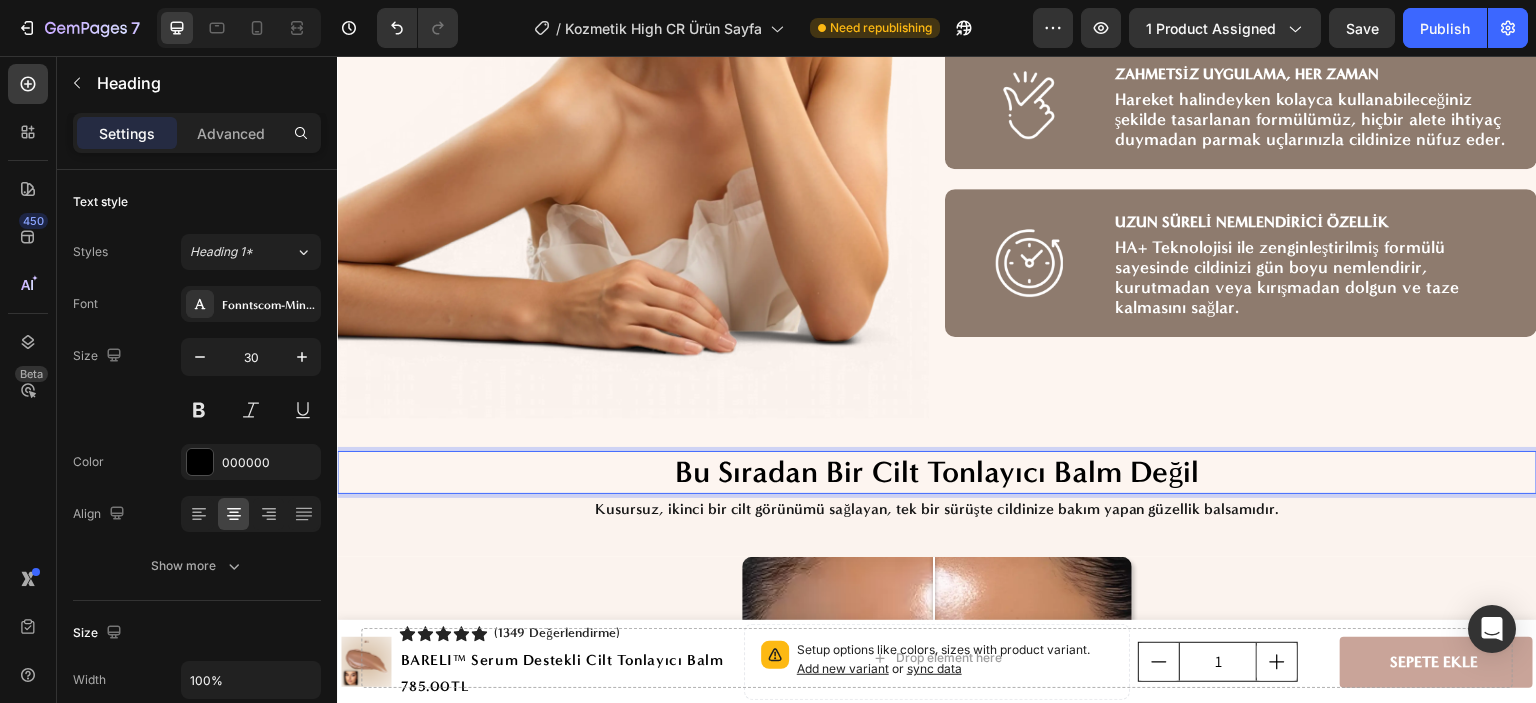 click on "Bu Sıradan Bir Cilt Tonlayıcı Balm Değil" at bounding box center (937, 472) 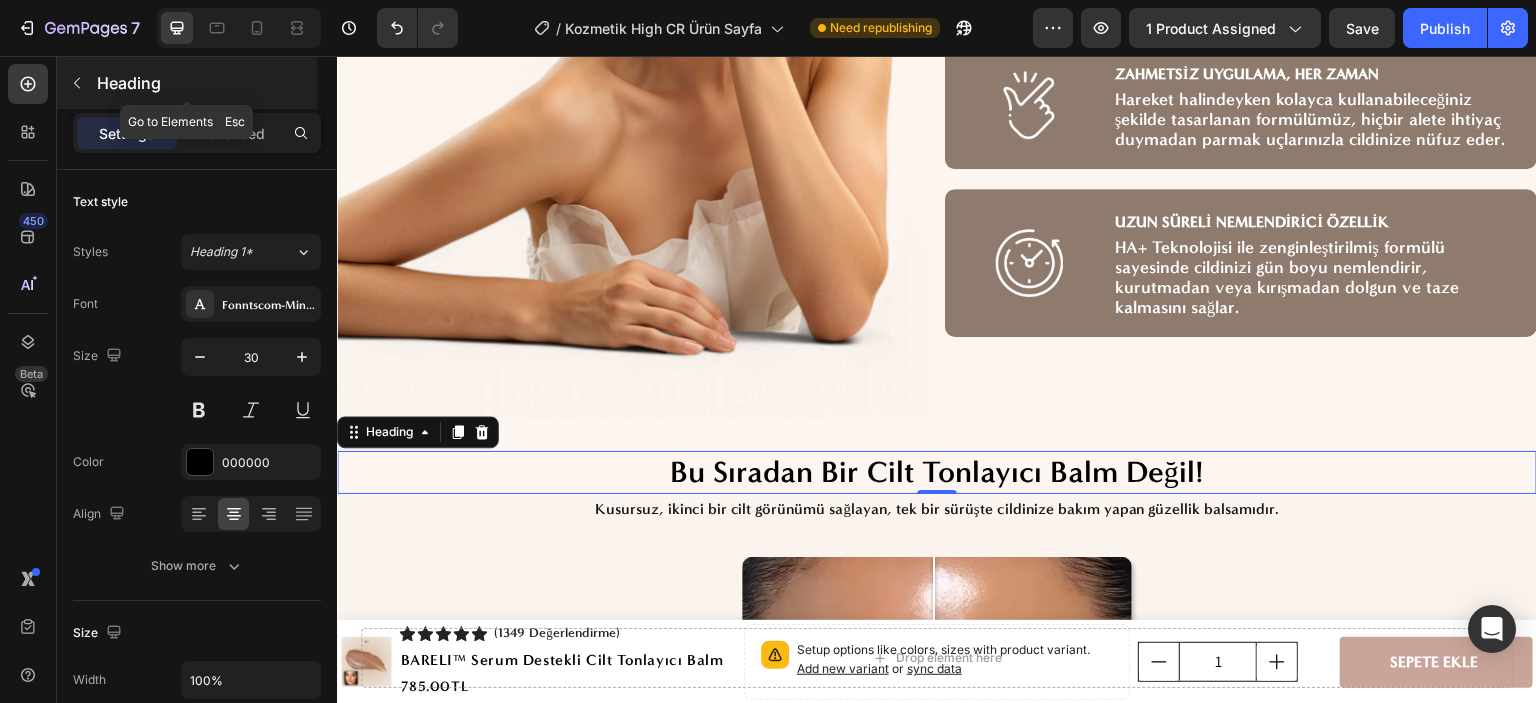 click 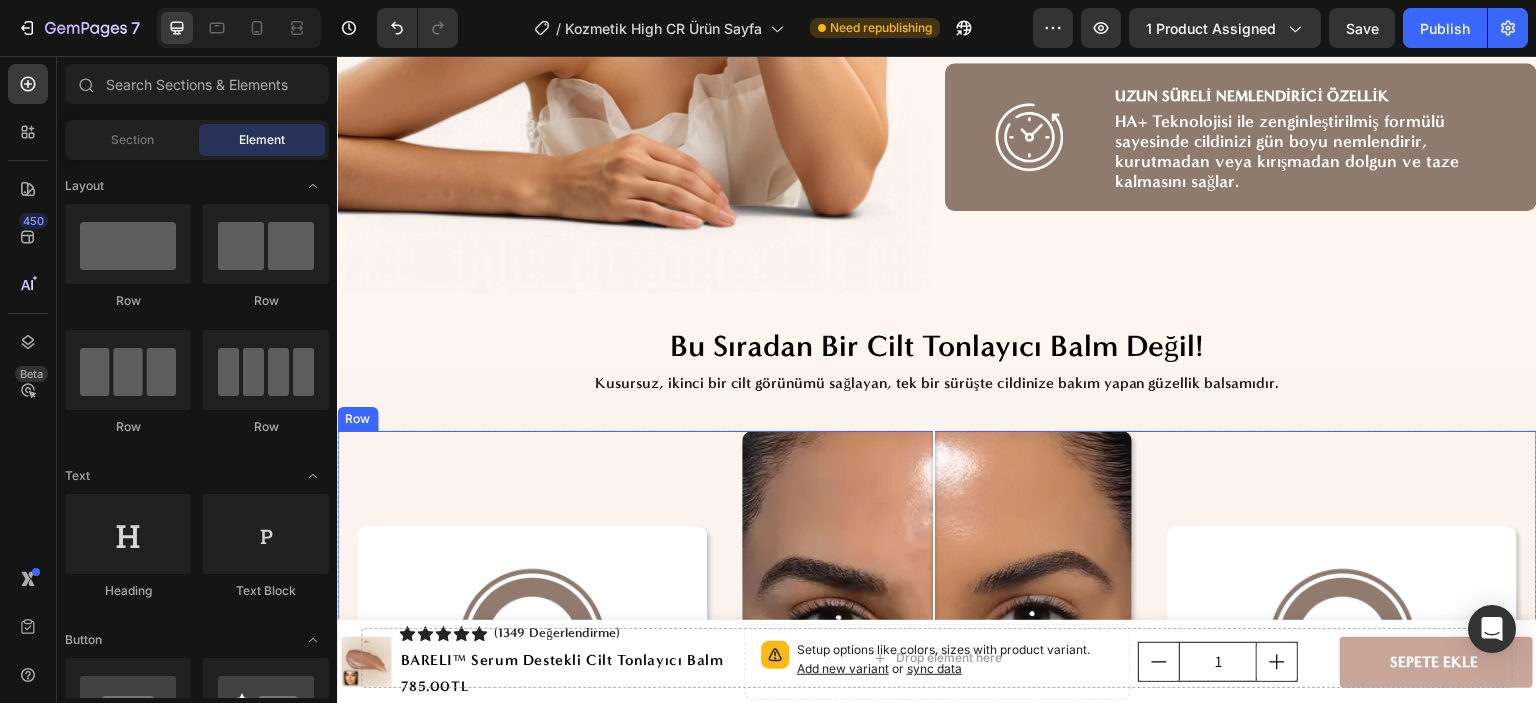 scroll, scrollTop: 4150, scrollLeft: 0, axis: vertical 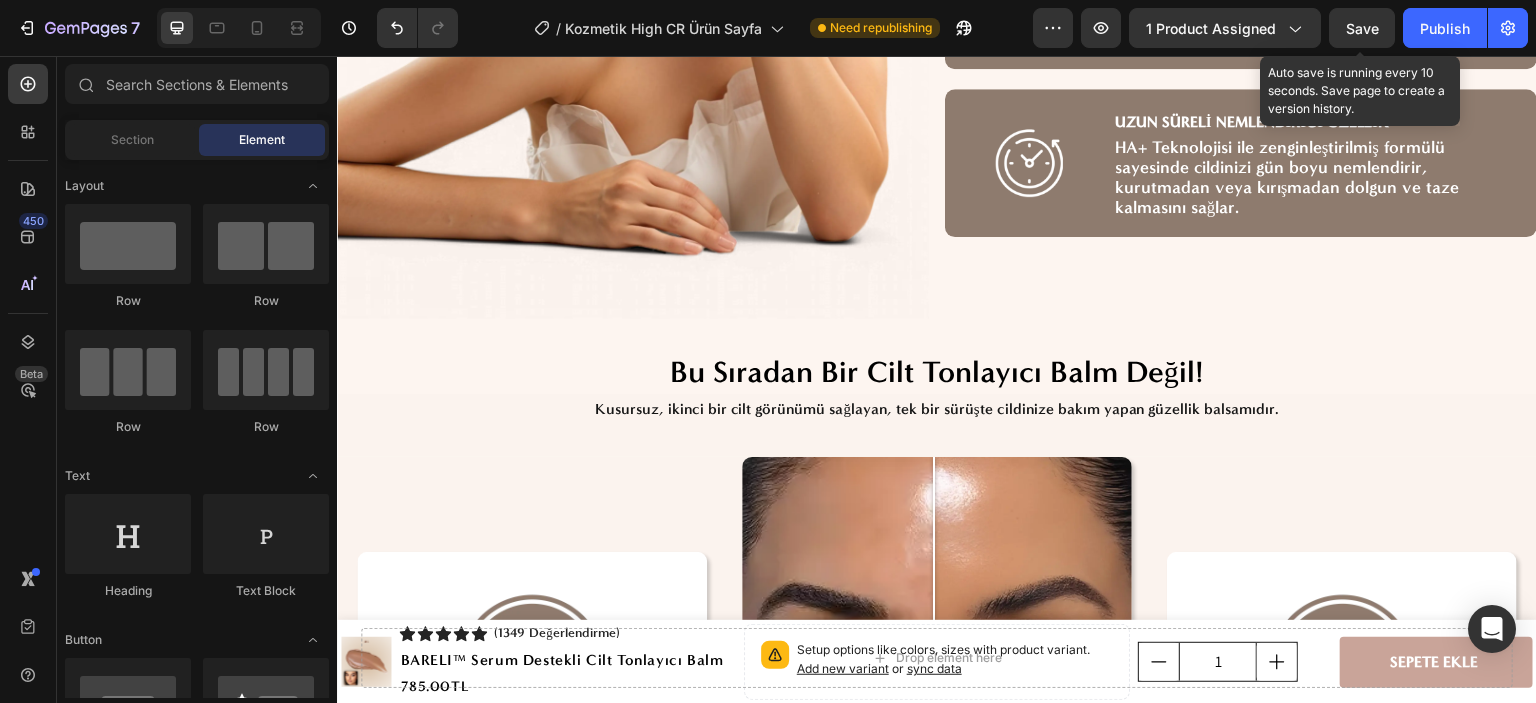 click on "Save" at bounding box center (1362, 28) 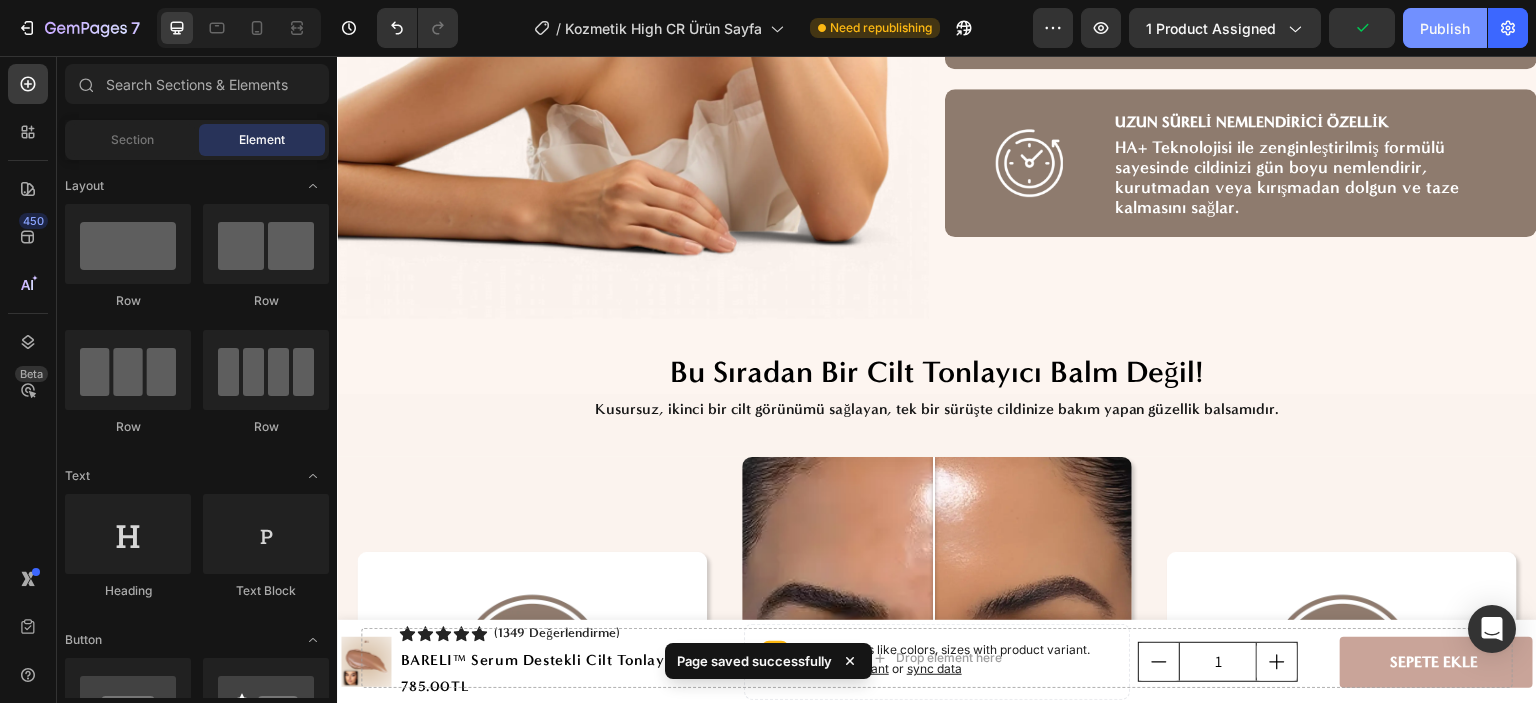 click on "Publish" at bounding box center [1445, 28] 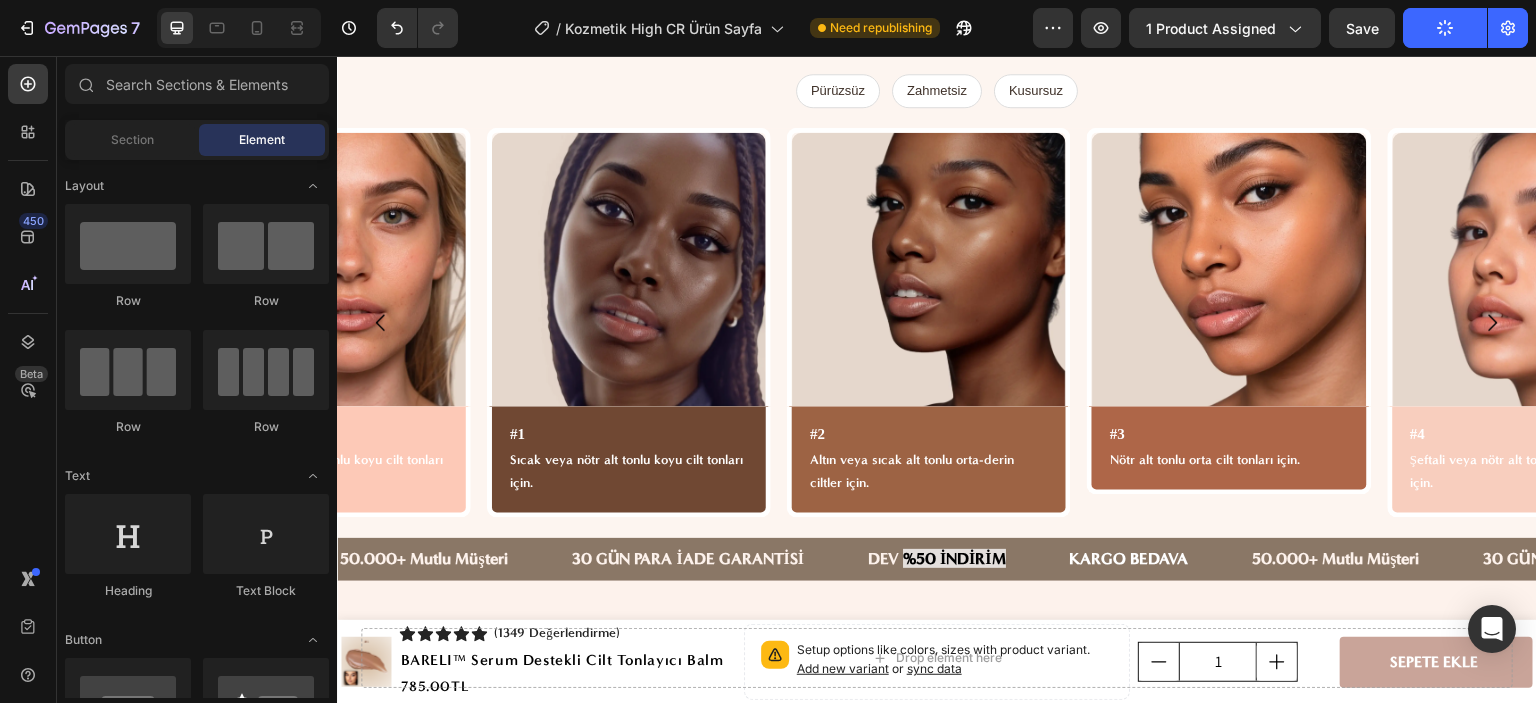 scroll, scrollTop: 1350, scrollLeft: 0, axis: vertical 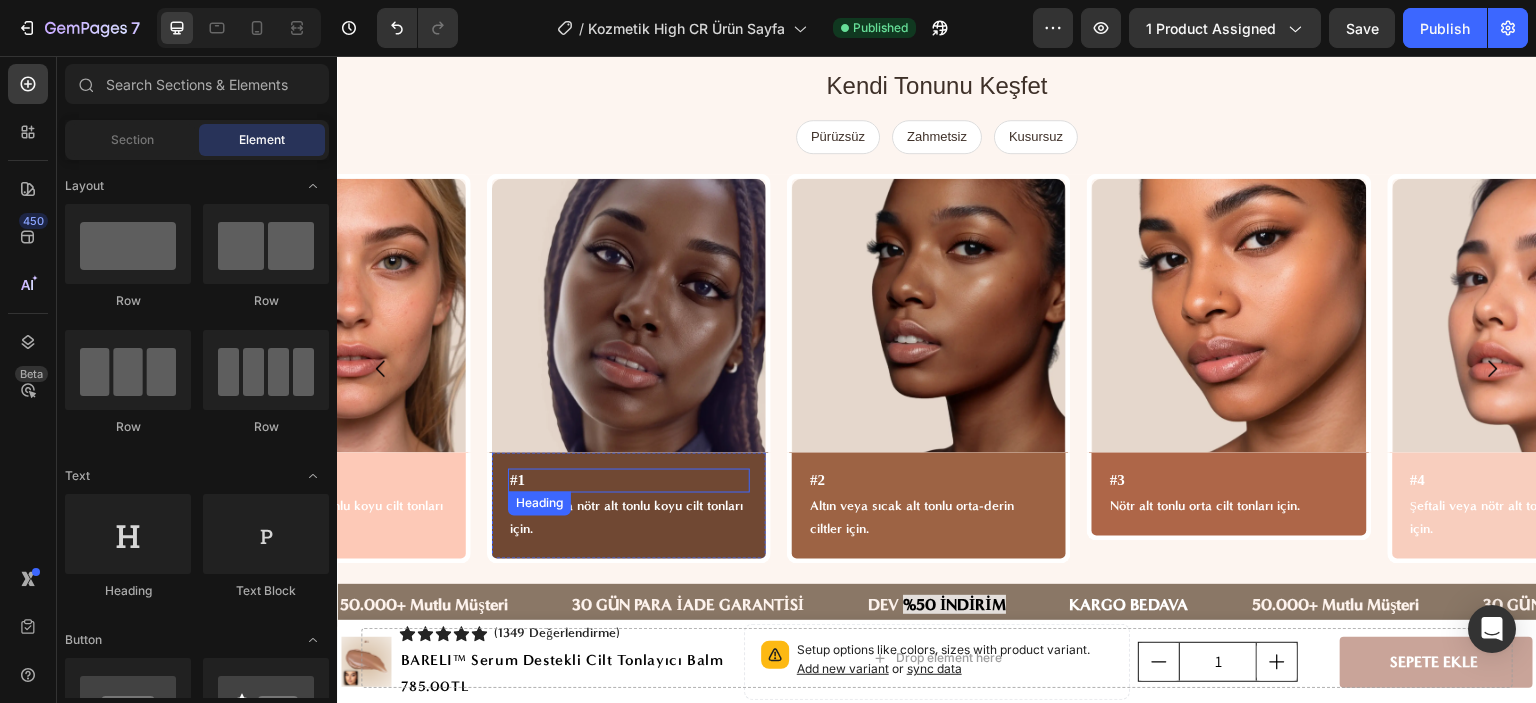 click on "#1" at bounding box center [629, 481] 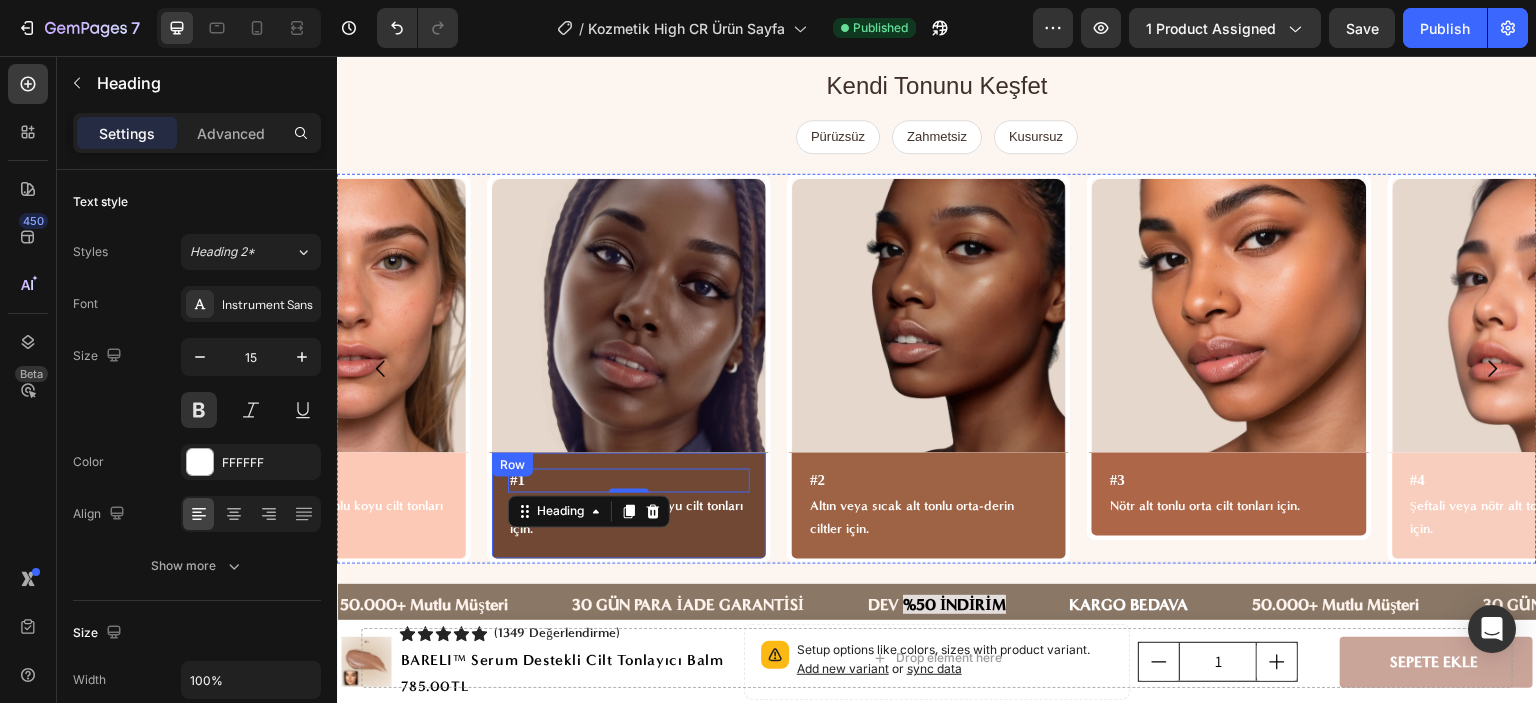 click on "#1 Heading   0 Sıcak veya nötr alt tonlu koyu cilt tonları için. Text Block Row" at bounding box center (629, 508) 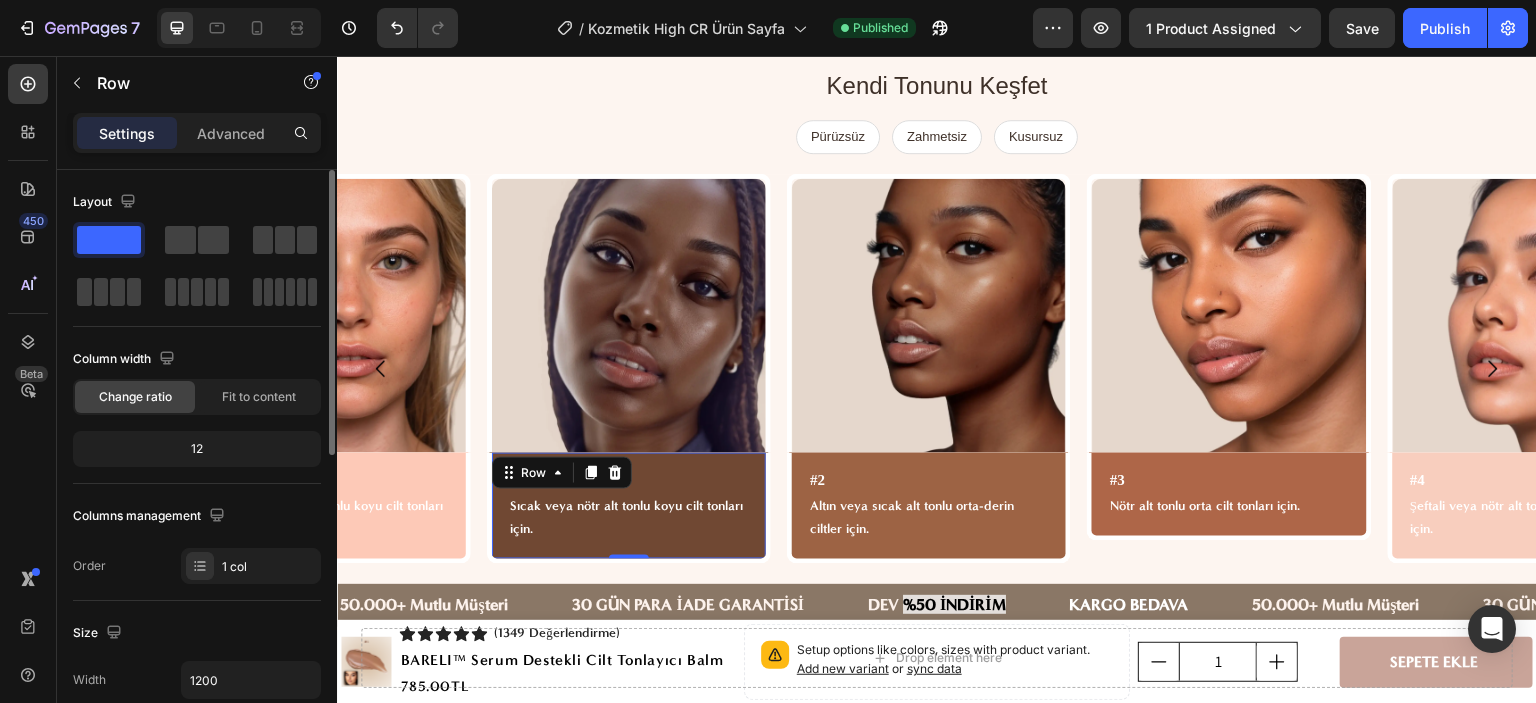 scroll, scrollTop: 300, scrollLeft: 0, axis: vertical 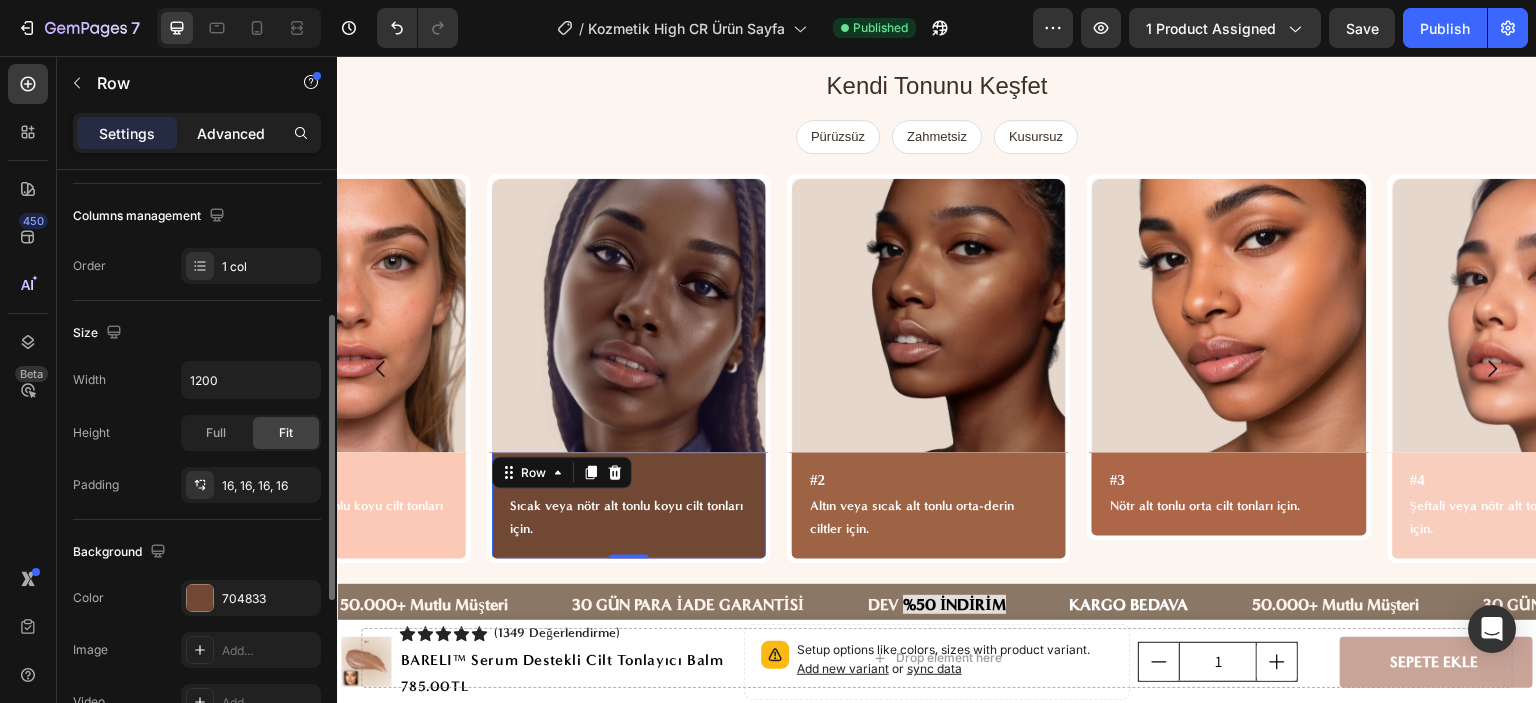 click on "Advanced" 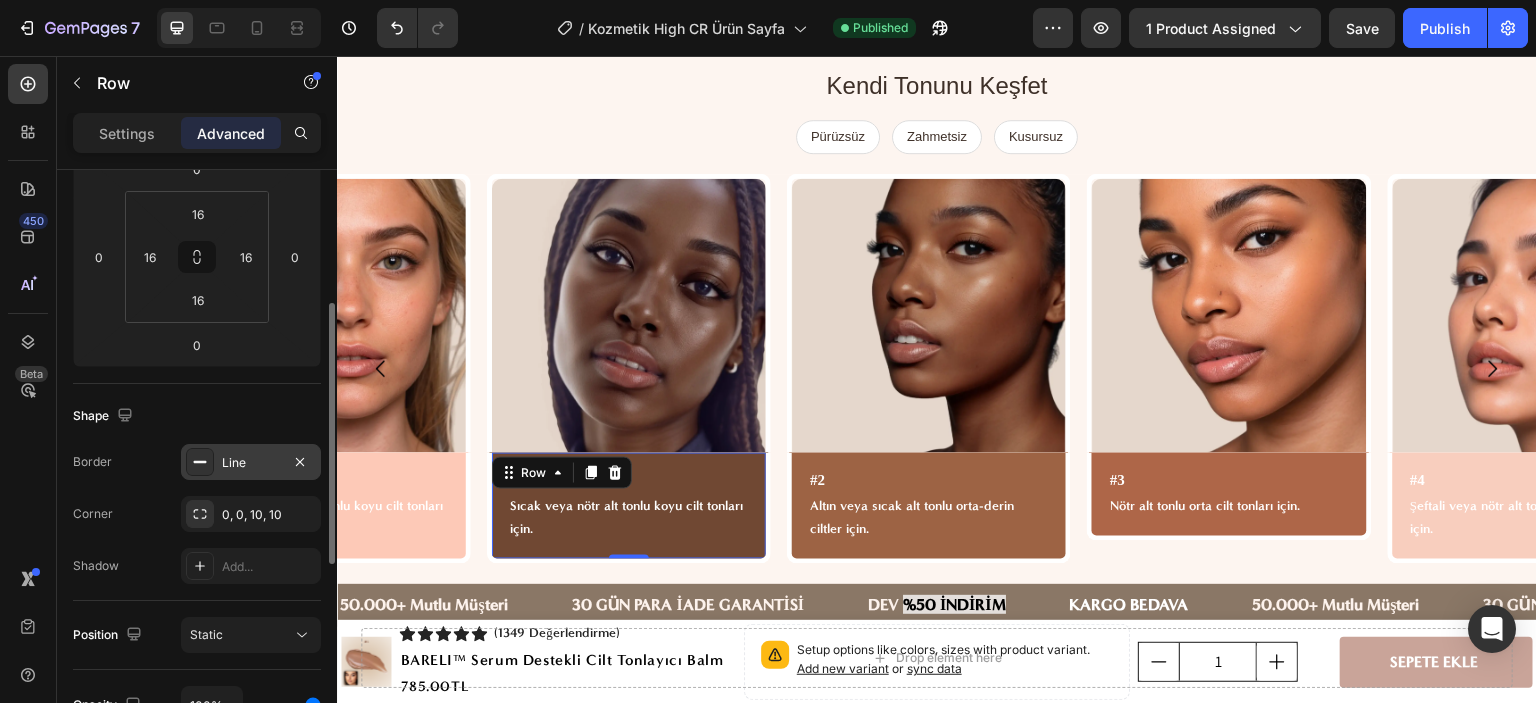 click on "Line" at bounding box center [251, 463] 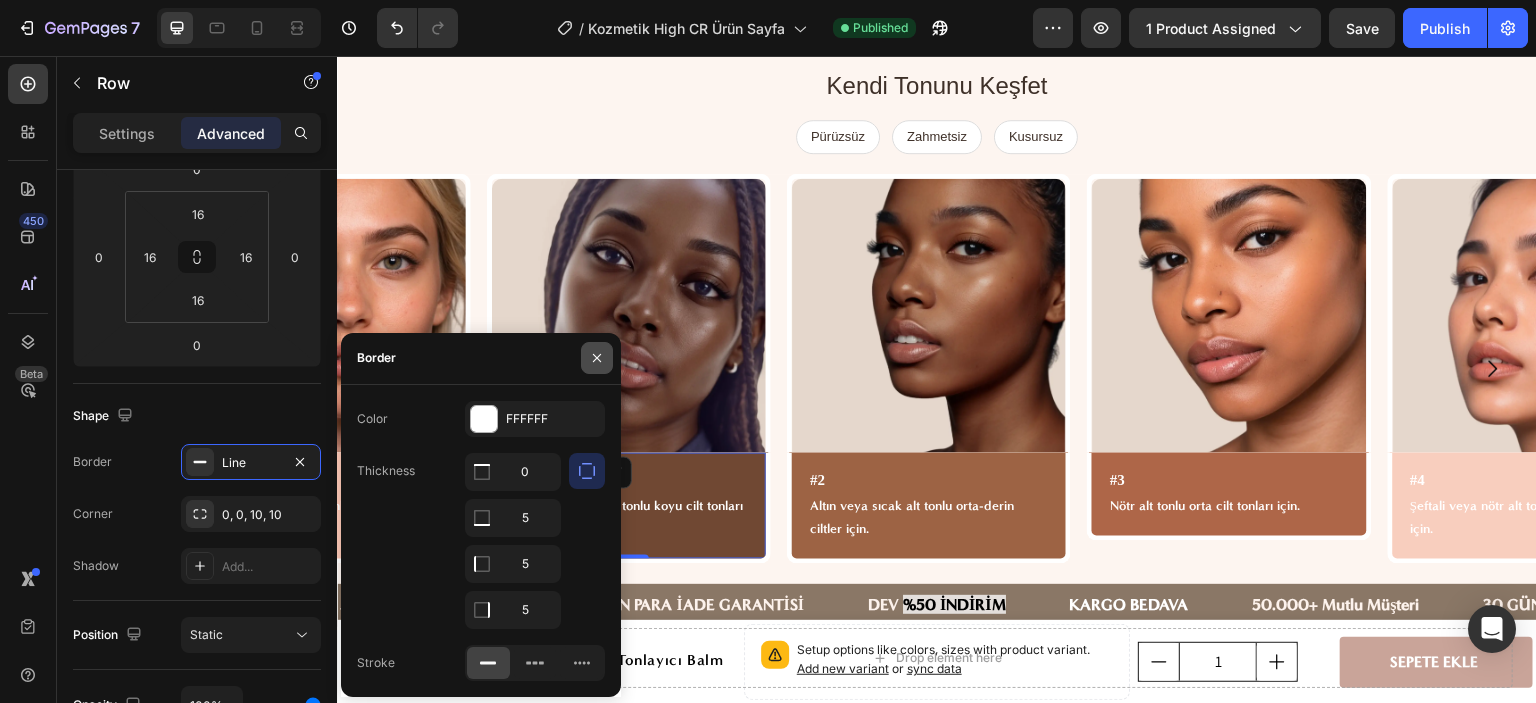 click at bounding box center [597, 358] 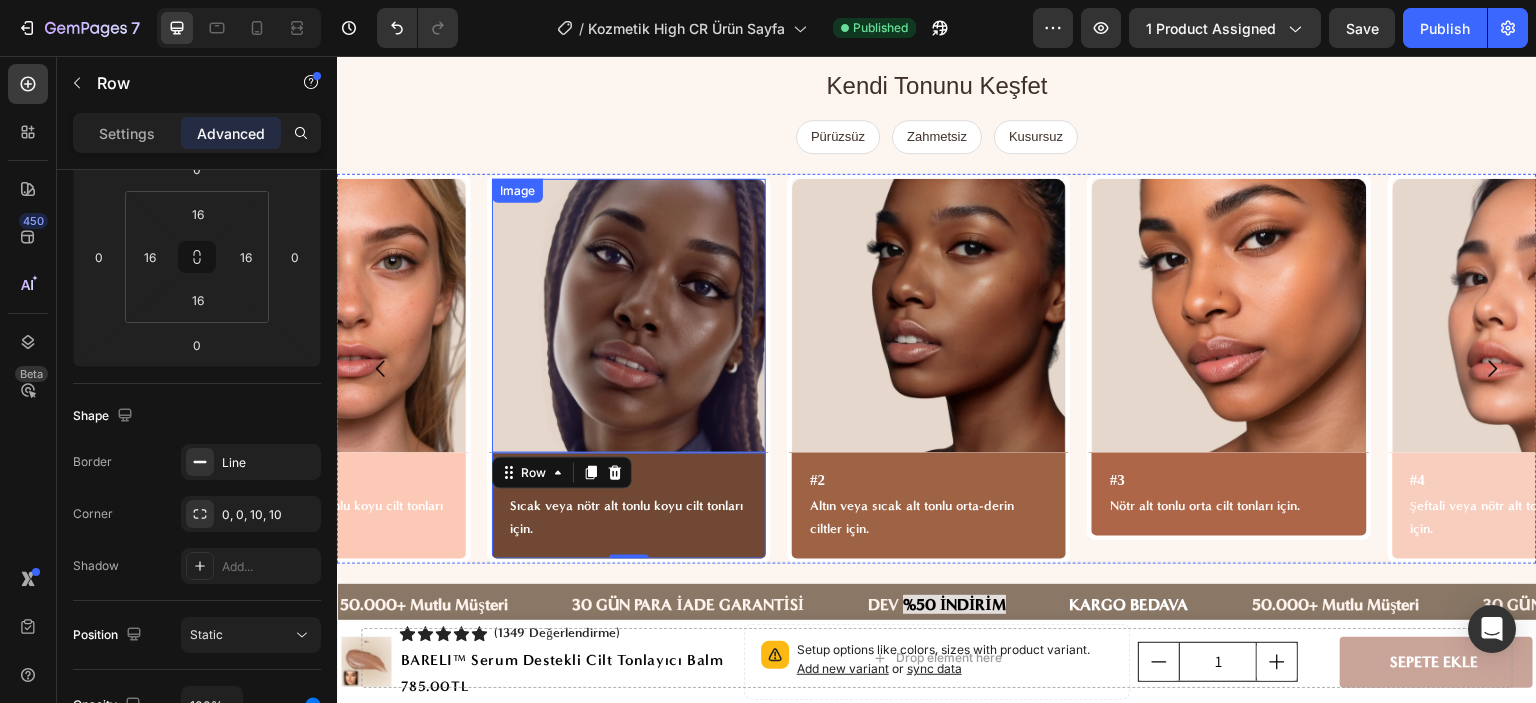 click at bounding box center [629, 316] 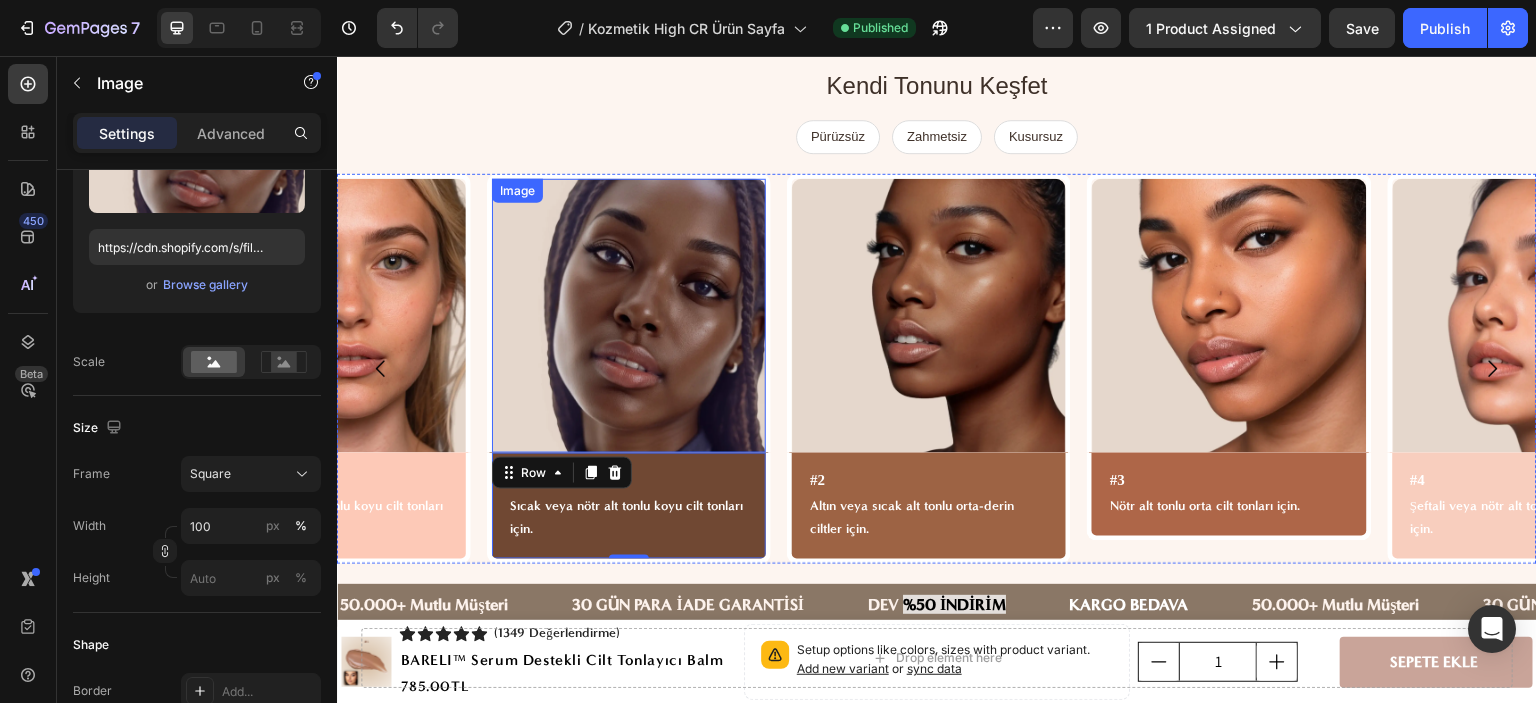 scroll, scrollTop: 0, scrollLeft: 0, axis: both 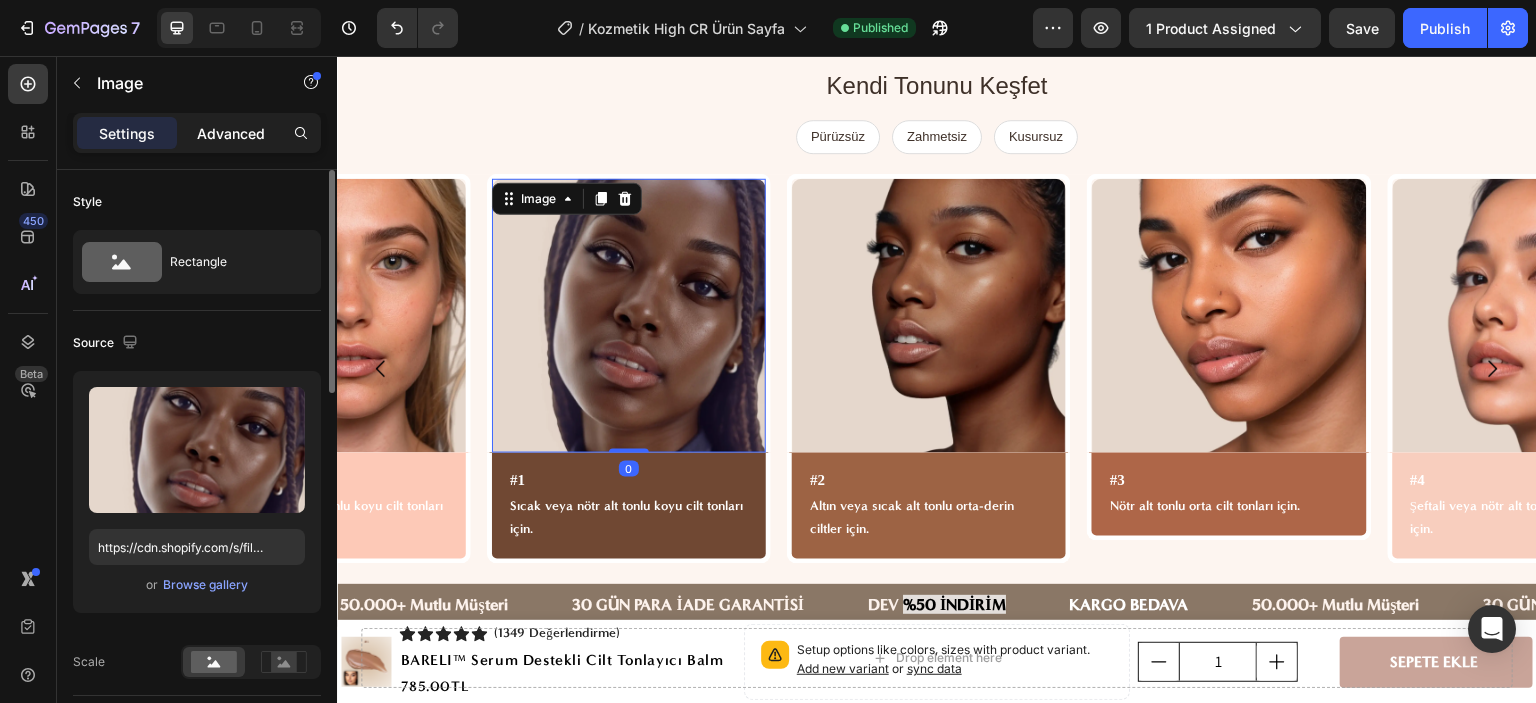click on "Advanced" at bounding box center [231, 133] 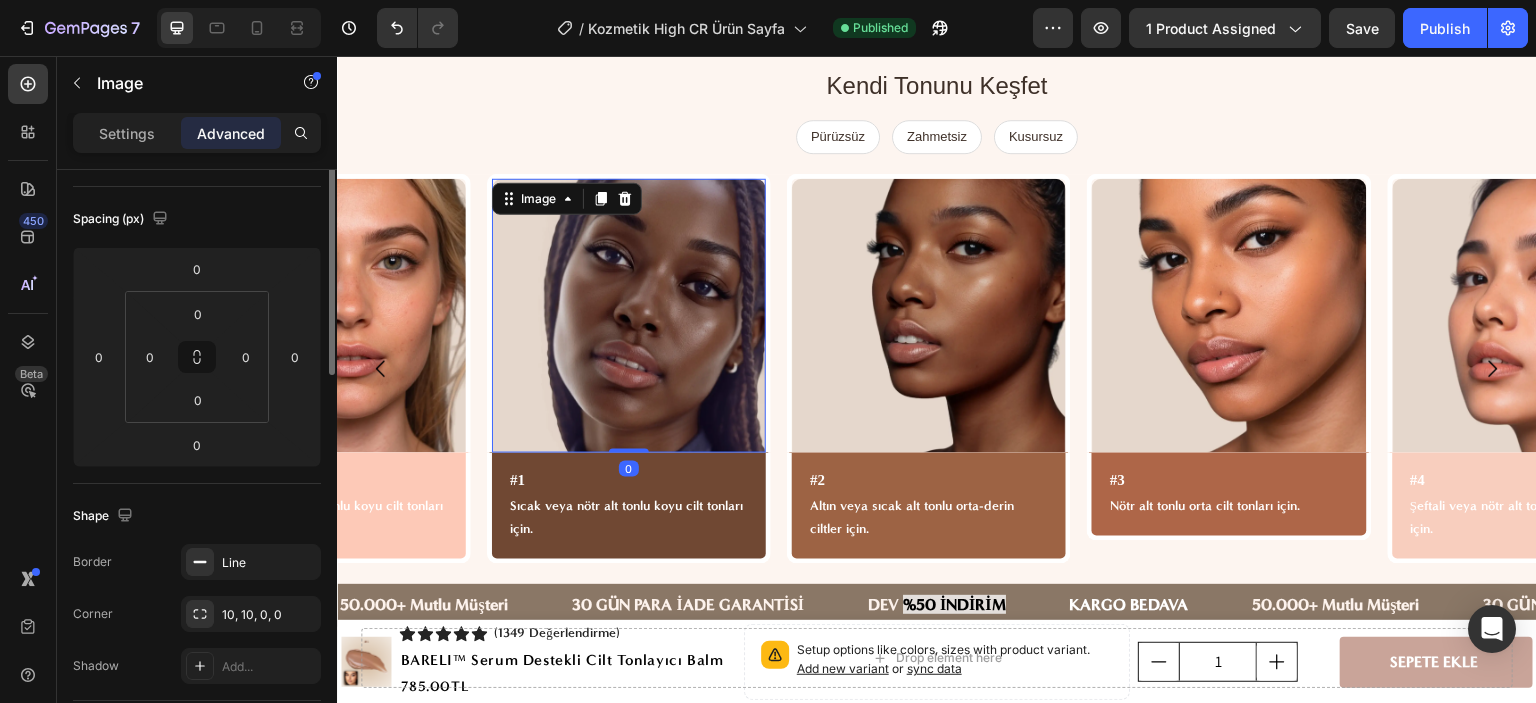scroll, scrollTop: 400, scrollLeft: 0, axis: vertical 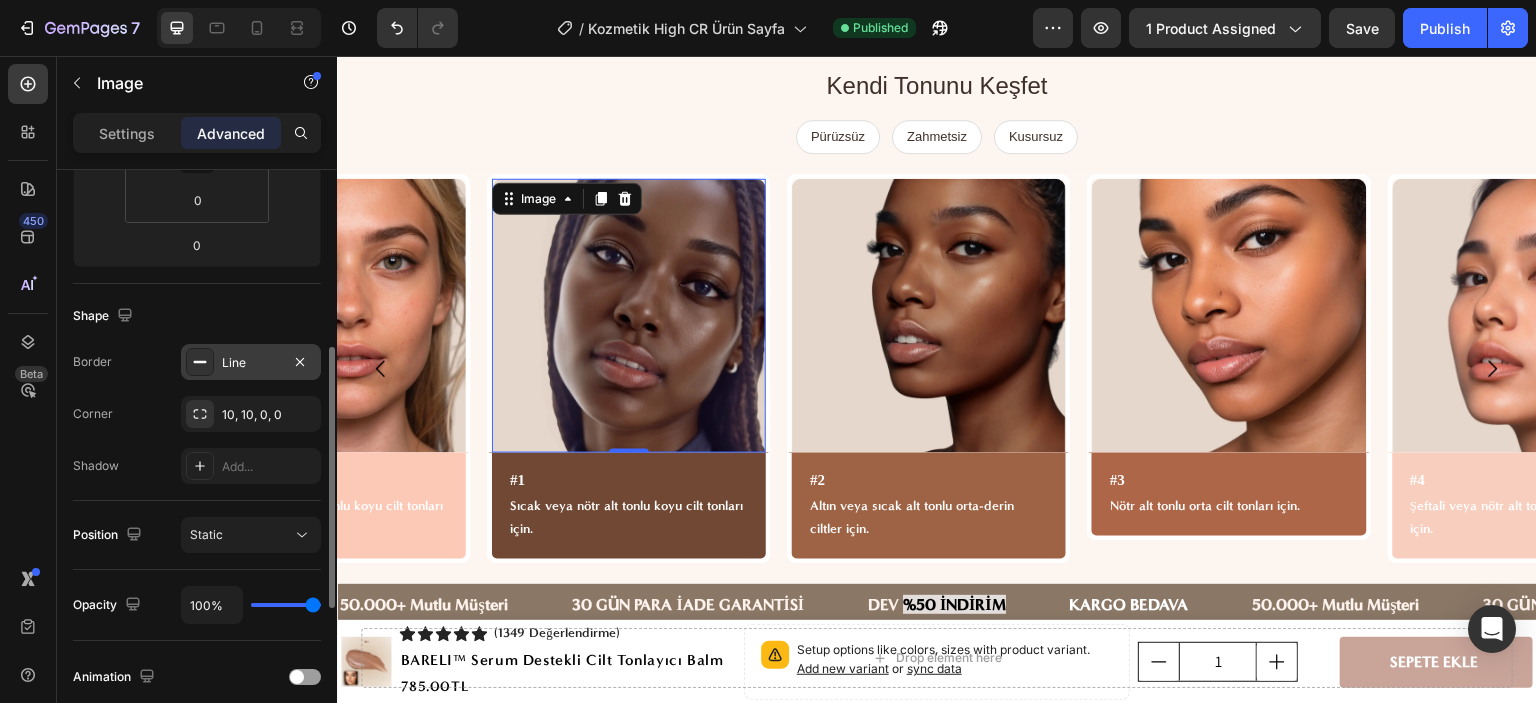 click on "Line" at bounding box center (251, 363) 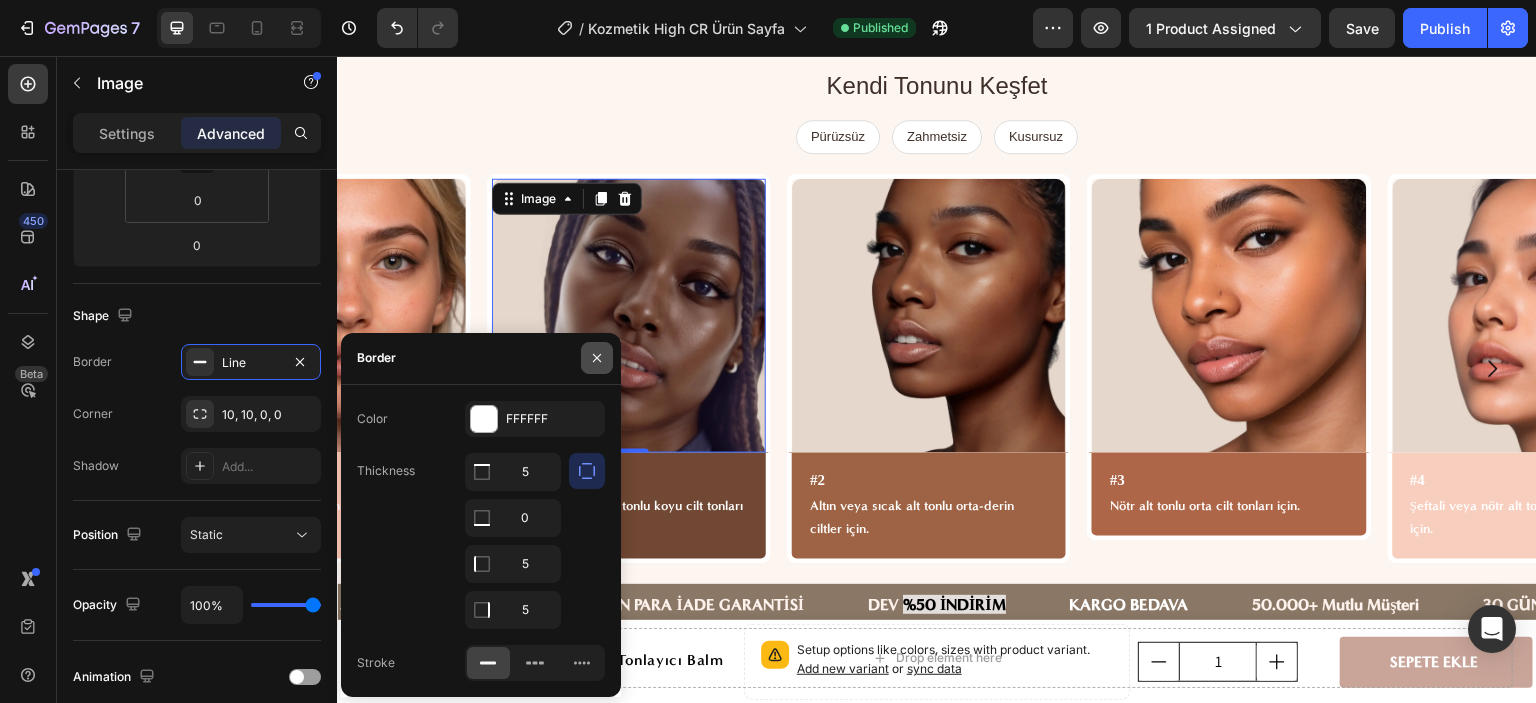 click 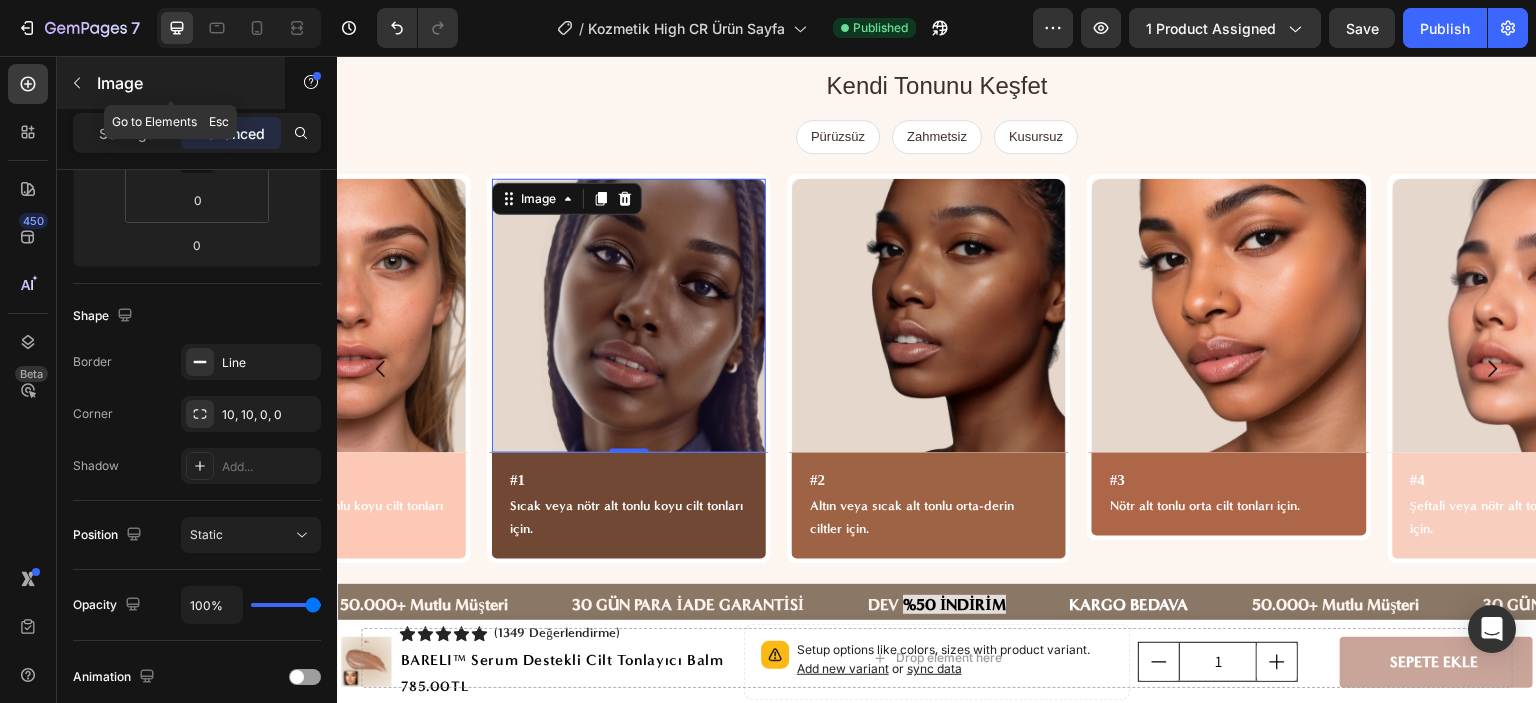click 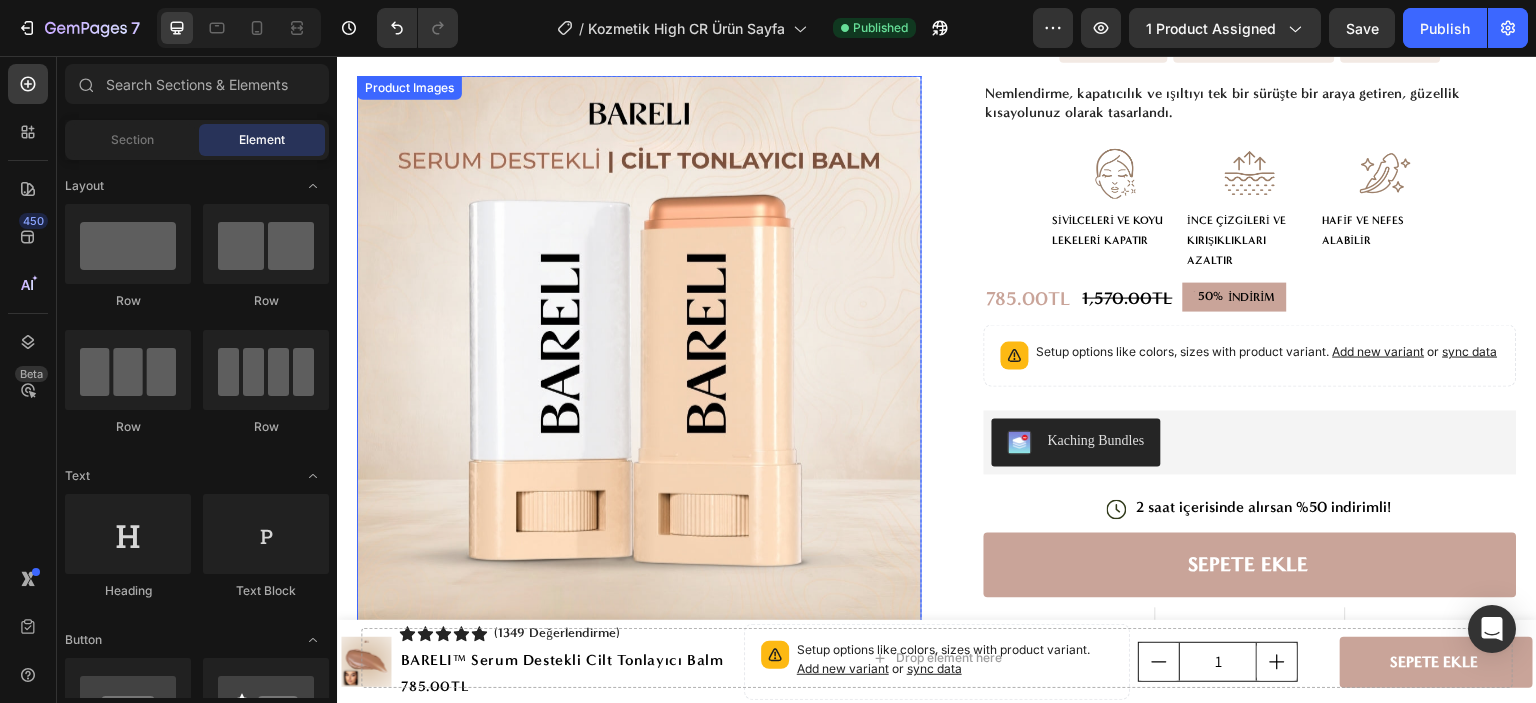 scroll, scrollTop: 0, scrollLeft: 0, axis: both 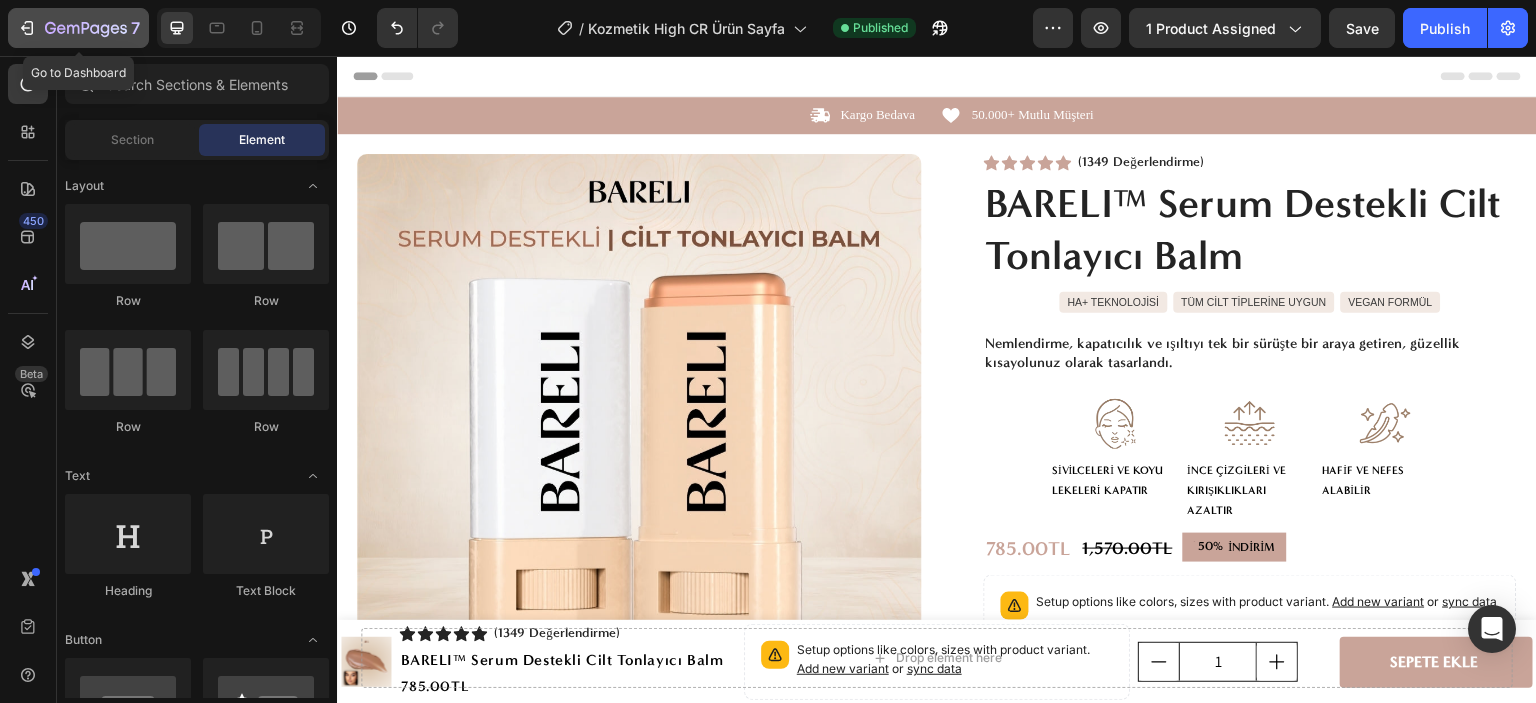 click 